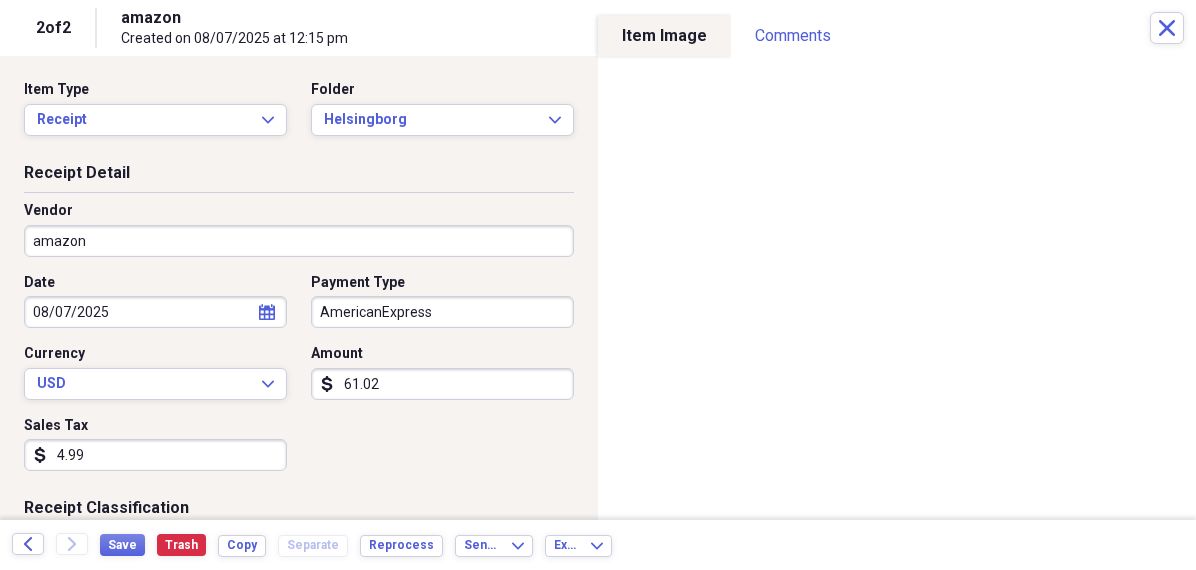 scroll, scrollTop: 0, scrollLeft: 0, axis: both 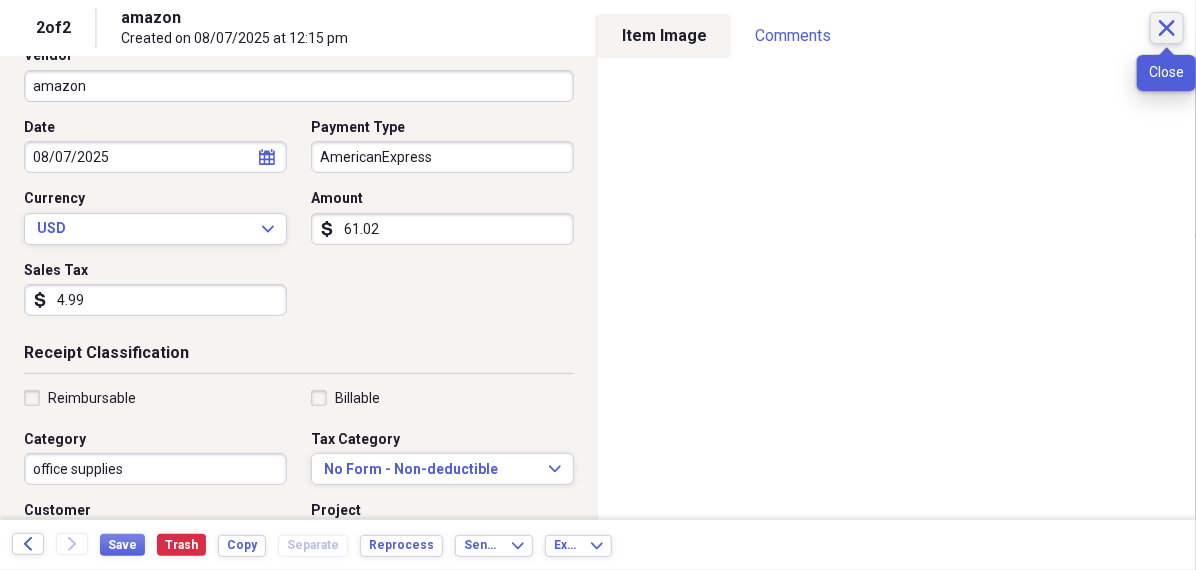 click on "Close" 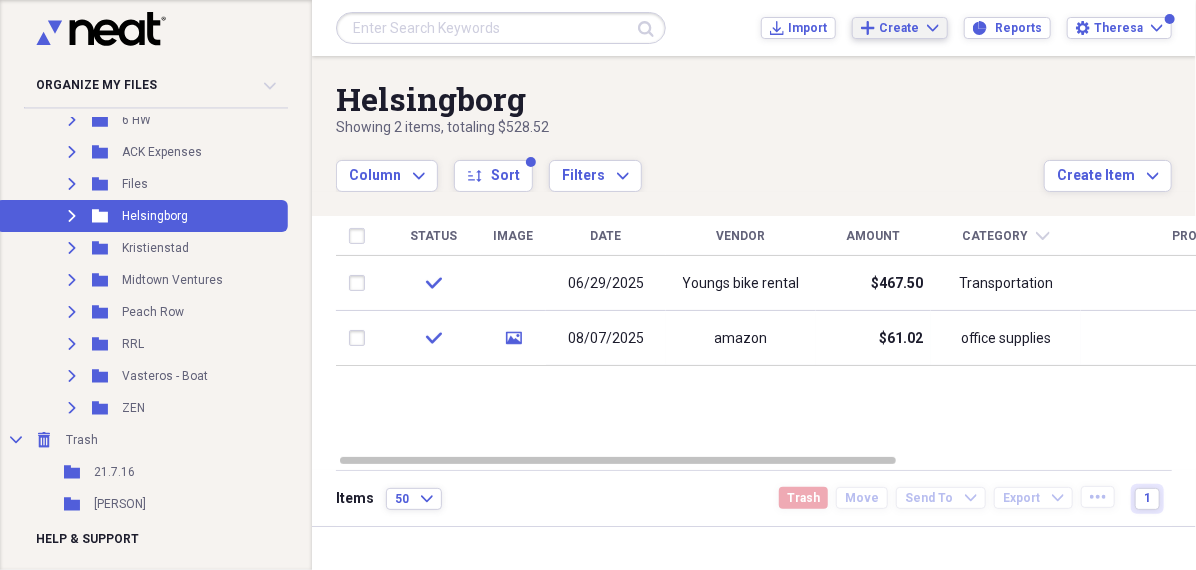 click on "Create" at bounding box center (899, 28) 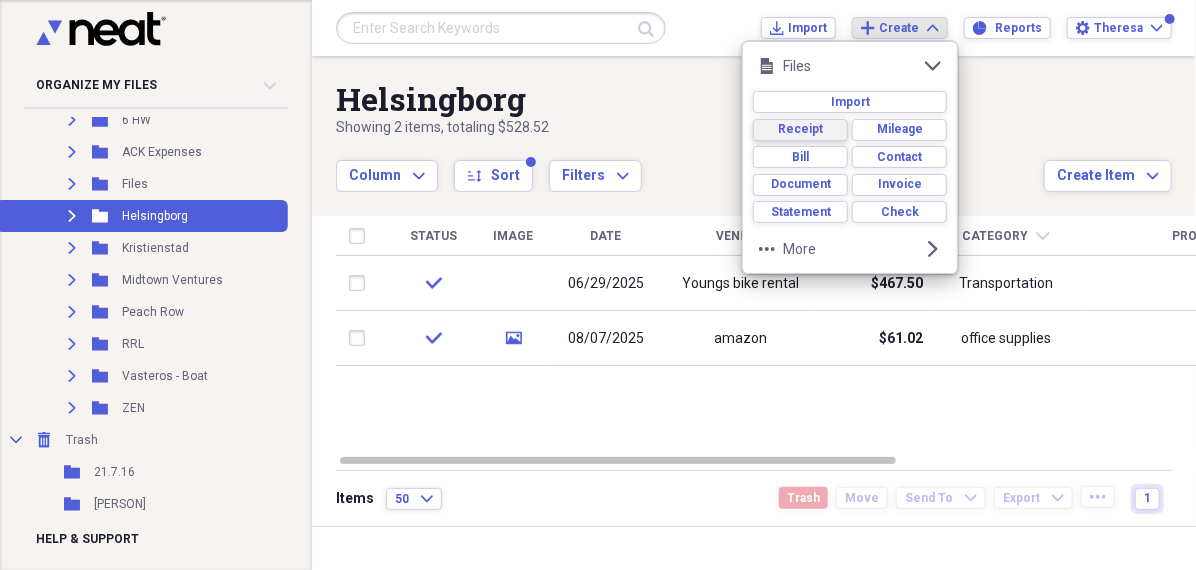 click on "Receipt" at bounding box center (800, 129) 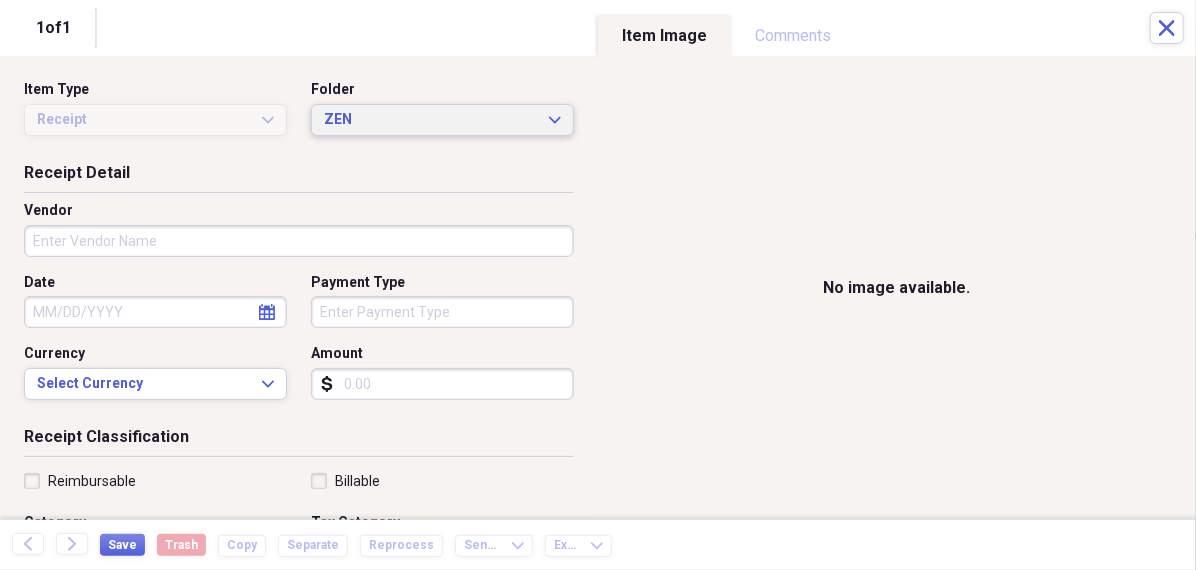click on "ZEN" at bounding box center [430, 120] 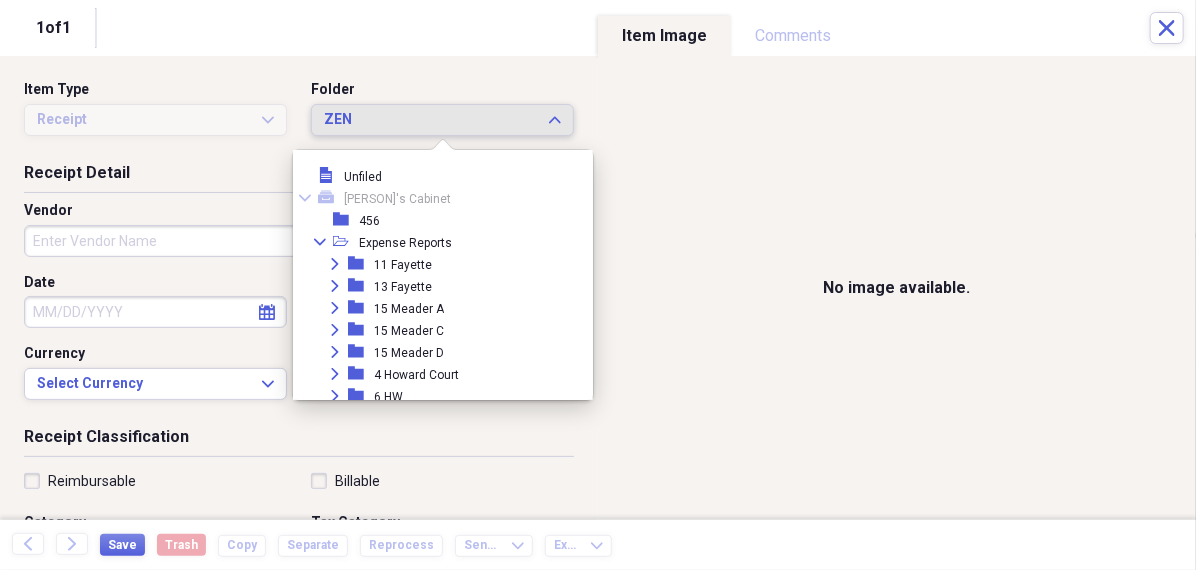 scroll, scrollTop: 319, scrollLeft: 0, axis: vertical 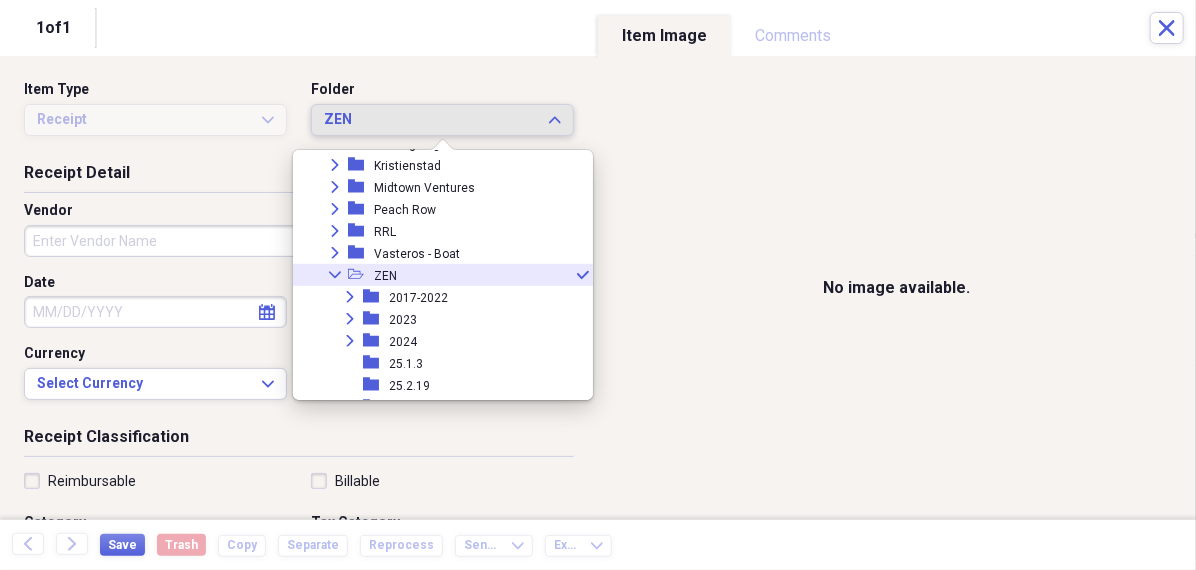 click on "Collapse" 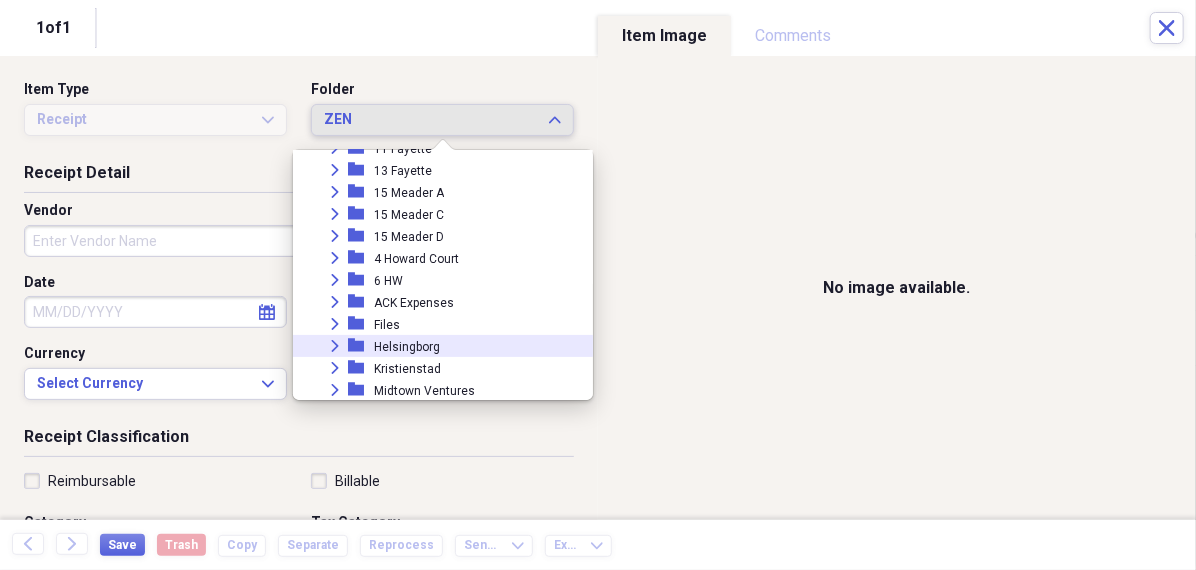 scroll, scrollTop: 121, scrollLeft: 0, axis: vertical 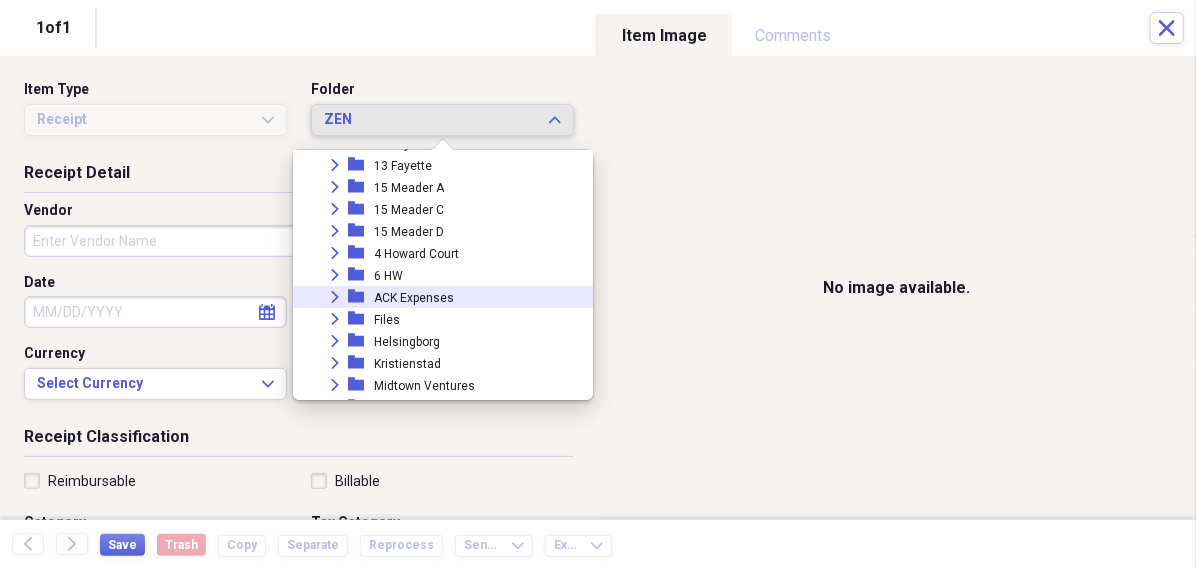 click on "ACK Expenses" at bounding box center (414, 298) 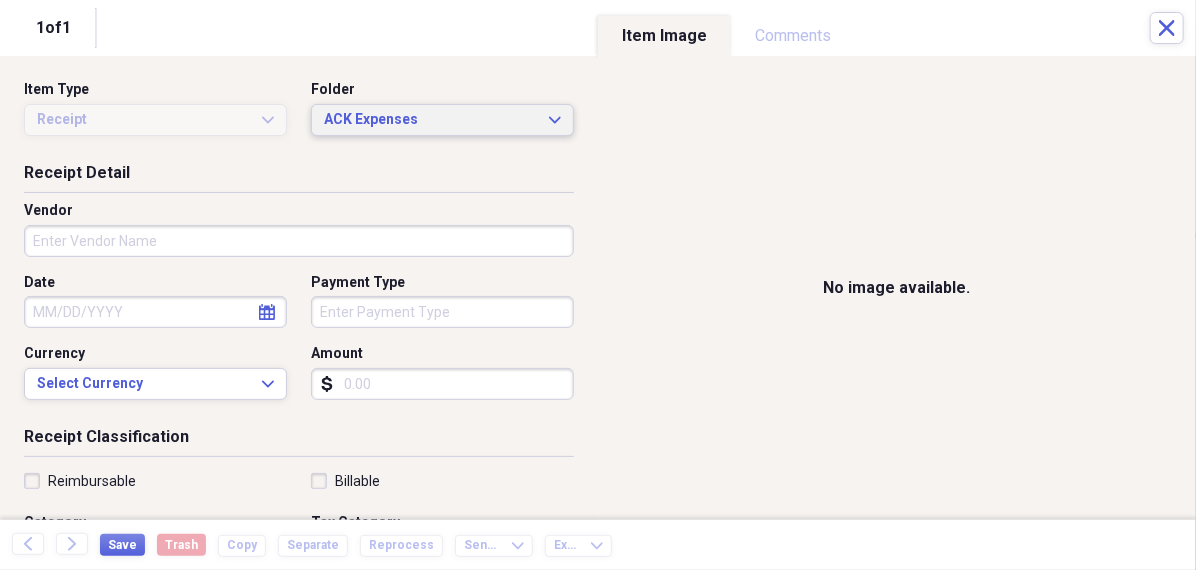 click on "ACK Expenses" at bounding box center [430, 120] 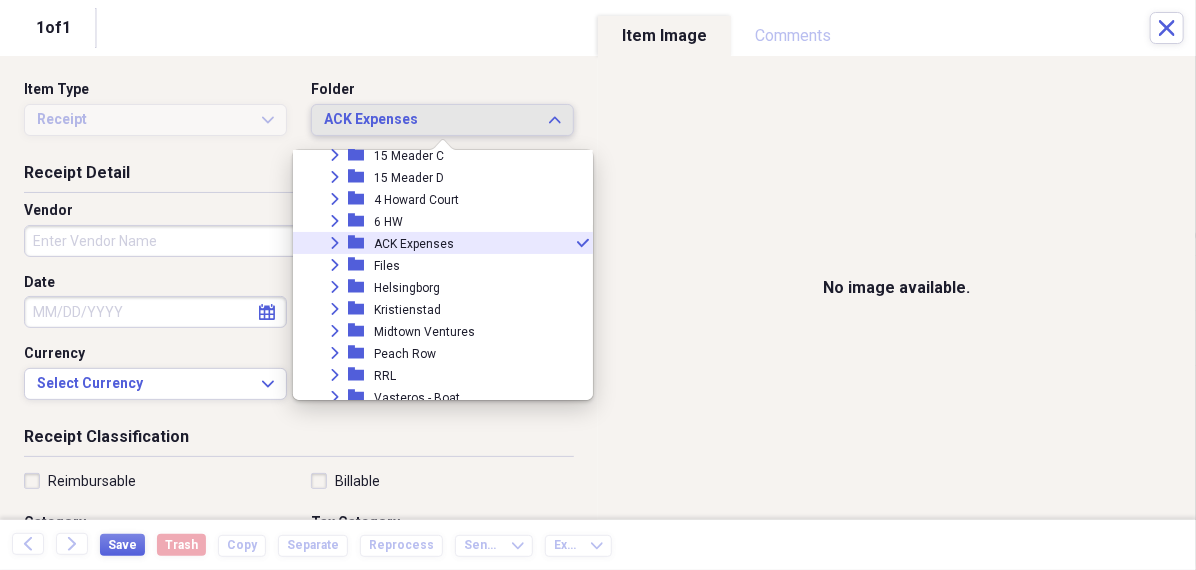 scroll, scrollTop: 187, scrollLeft: 0, axis: vertical 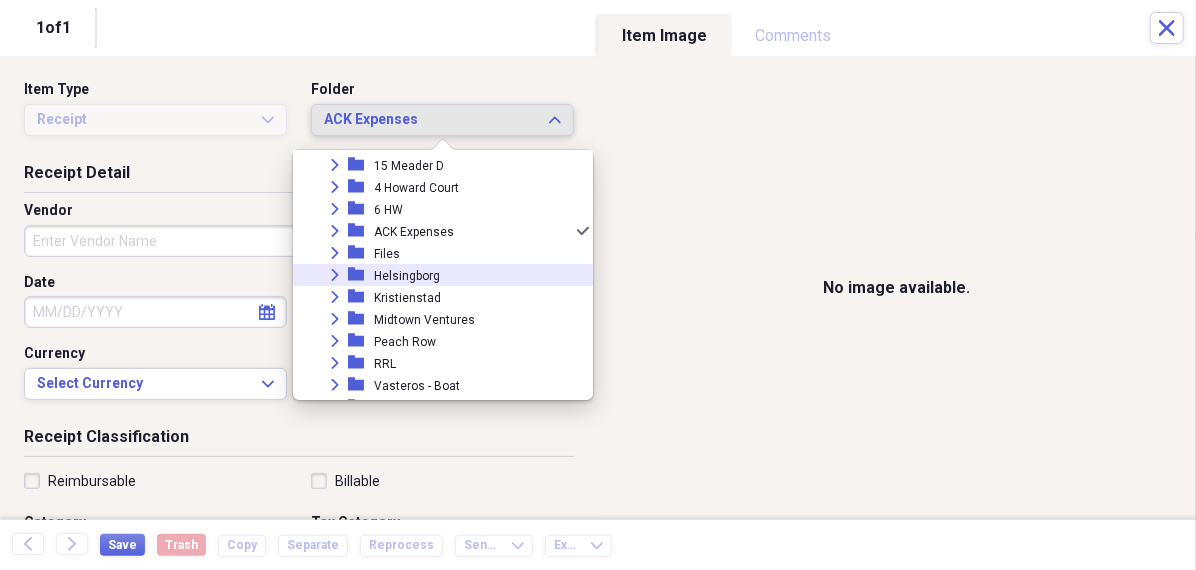 click on "Expand folder Helsingborg" at bounding box center (435, 275) 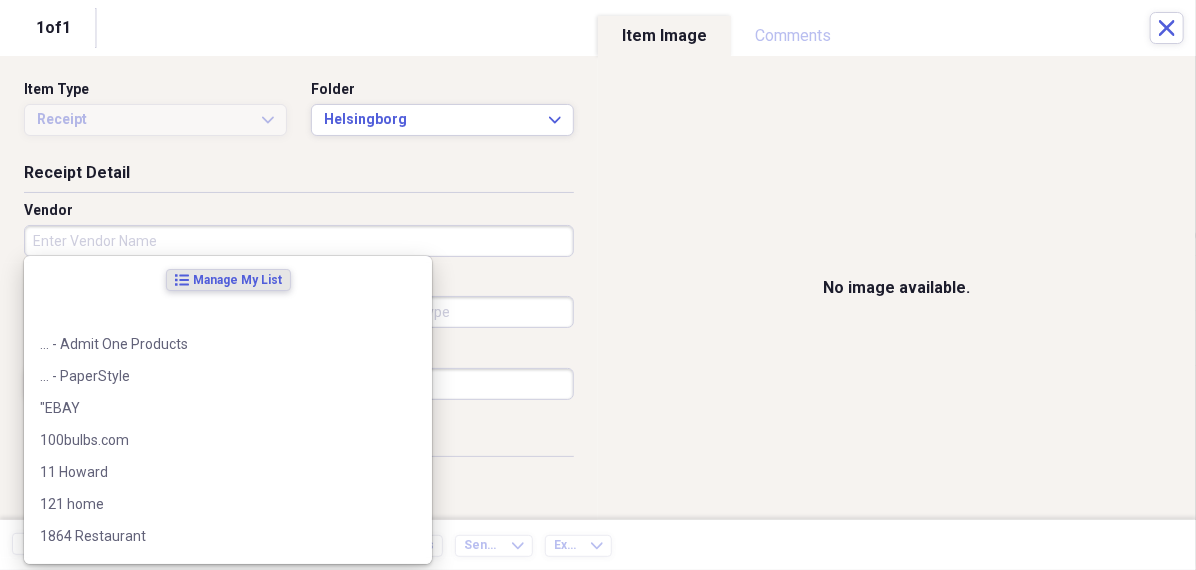 click on "Vendor" at bounding box center [299, 241] 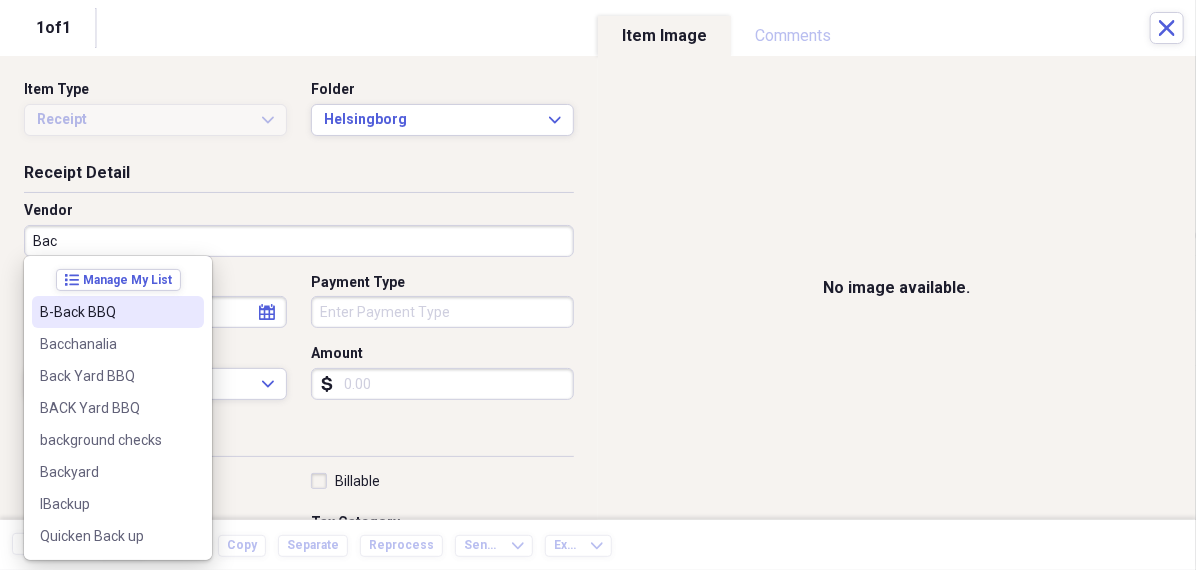 click on "B-Back BBQ" at bounding box center (106, 312) 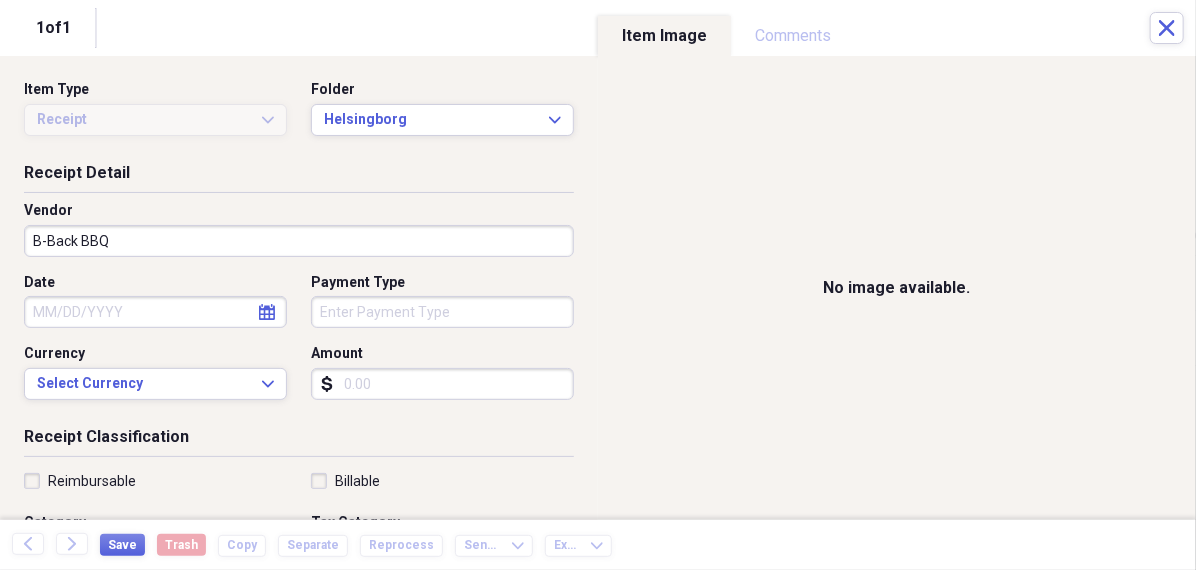 click on "Date" at bounding box center (155, 312) 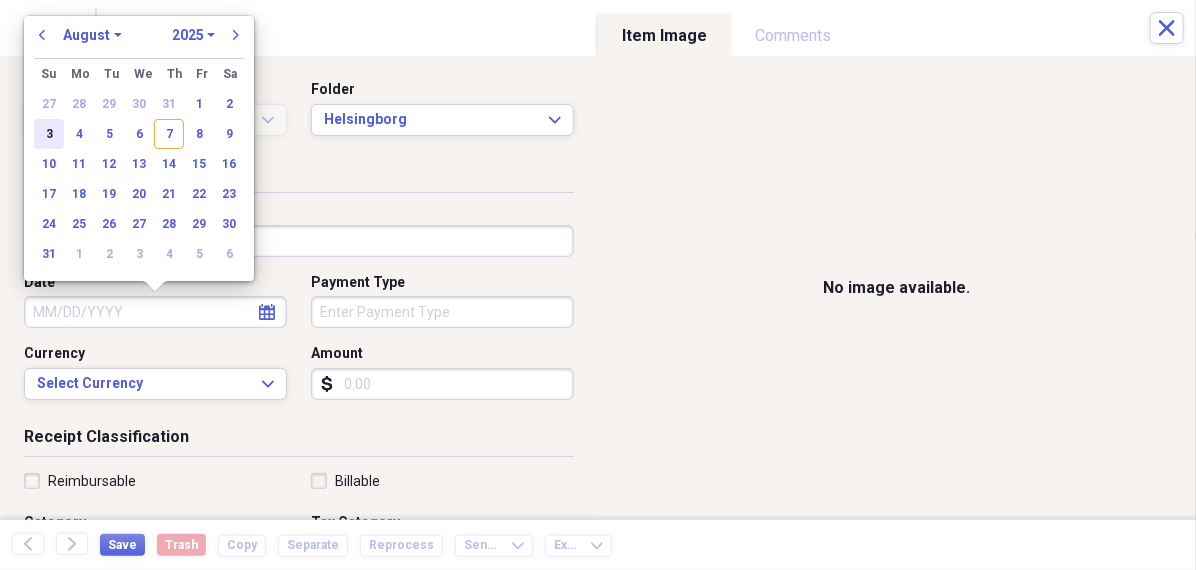 click on "3" at bounding box center [49, 134] 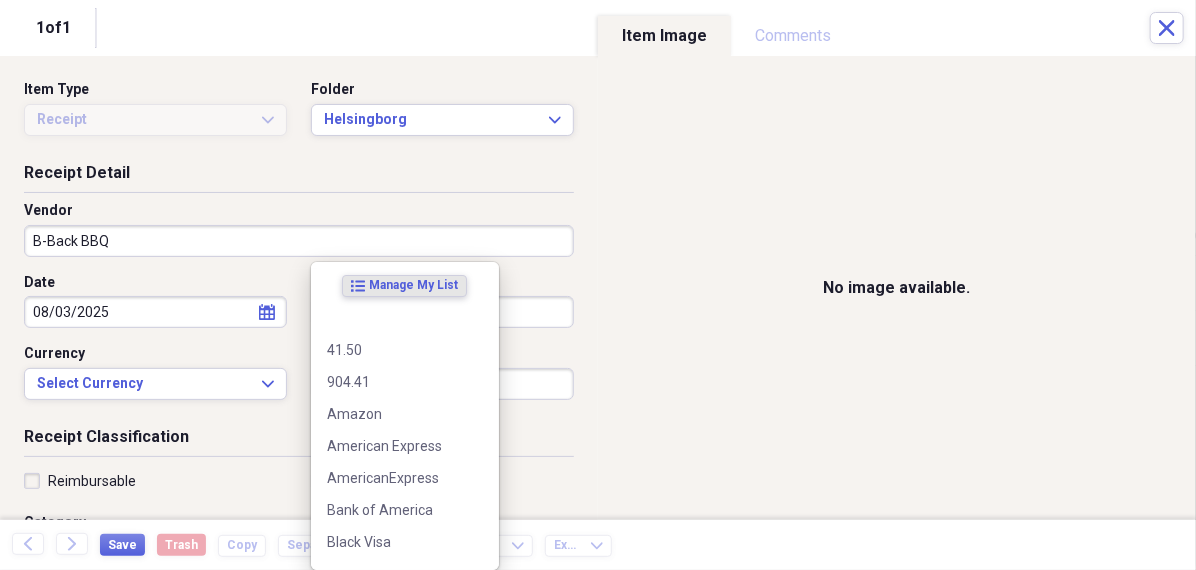 click on "Organize My Files 99+ Collapse Unfiled Needs Review 99+ Unfiled All Files Unfiled Unfiled Unfiled Saved Reports Collapse My Cabinet [PERSON]'s Cabinet Add Folder Folder 456 Add Folder Collapse Open Folder Expense Reports Add Folder Expand Folder 11 Fayette Add Folder Expand Folder 13 Fayette Add Folder Expand Folder 15 Meader A Add Folder Expand Folder 15 Meader C Add Folder Expand Folder 15 Meader D Add Folder Expand Folder 4 Howard Court Add Folder Expand Folder 6 HW Add Folder Expand Folder ACK Expenses Add Folder Expand Folder Files Add Folder Expand Folder Helsingborg Add Folder Expand Folder Kristienstad Add Folder Expand Folder Midtown Ventures Add Folder Expand Folder Peach Row Add Folder Expand Folder RRL Add Folder Expand Folder Vasteros - Boat Add Folder Expand Folder ZEN Add Folder Collapse Trash Trash Folder 21.7.16 Folder [PERSON] Folder Kristienstad Help & Support Submit Import Import Add Create Expand Reports Reports Settings [PERSON] Expand Helsingborg Showing 2 items , totaling $528.52 Column 1" at bounding box center [598, 285] 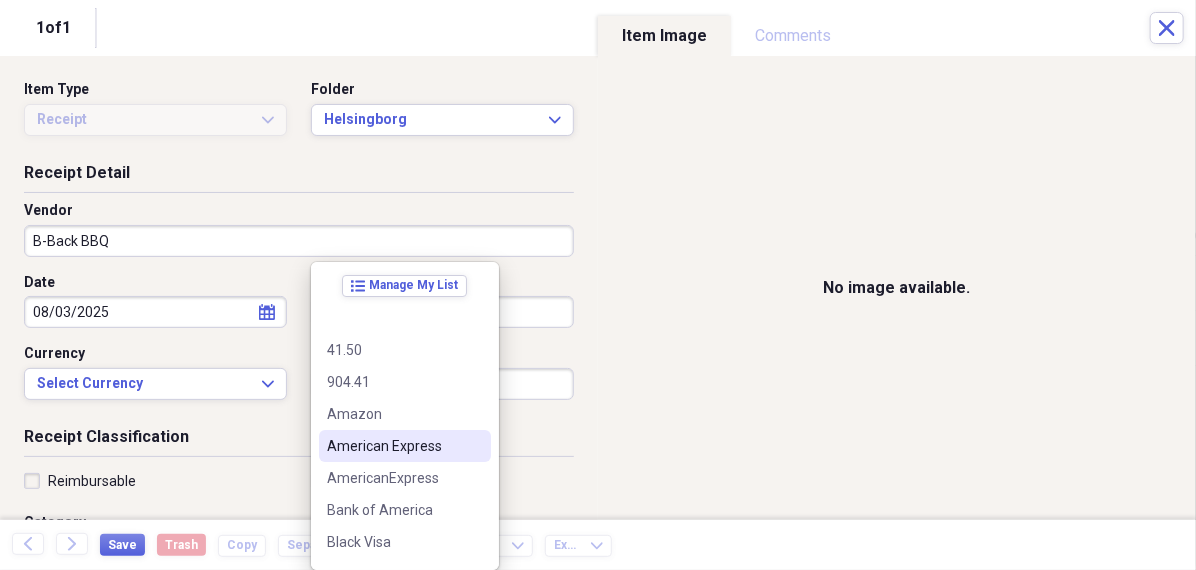 click on "American Express" at bounding box center (405, 446) 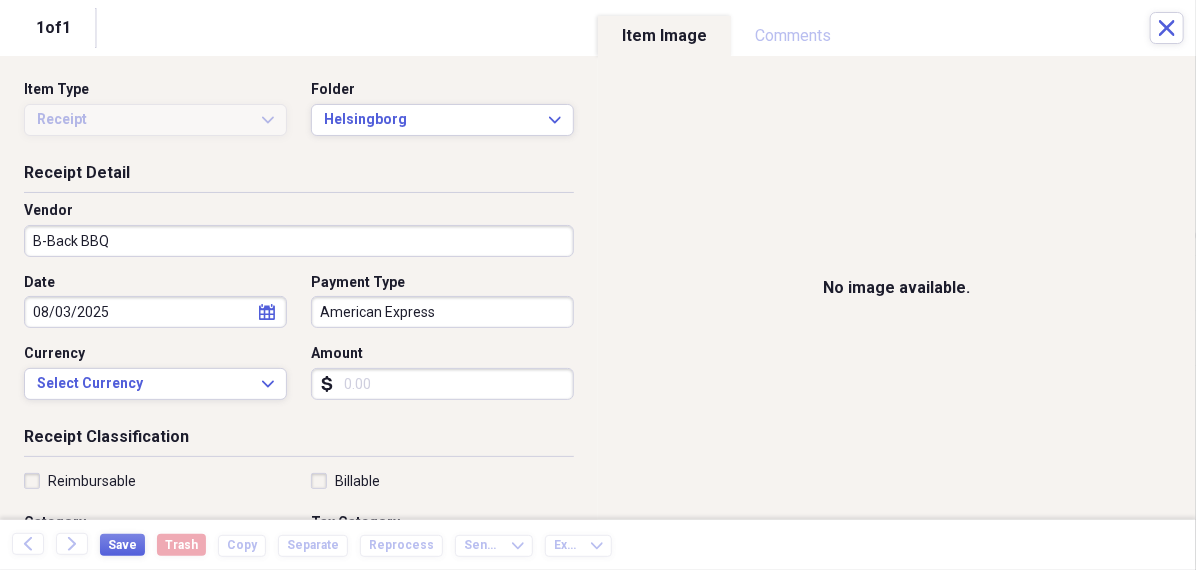 click on "Amount" at bounding box center (442, 384) 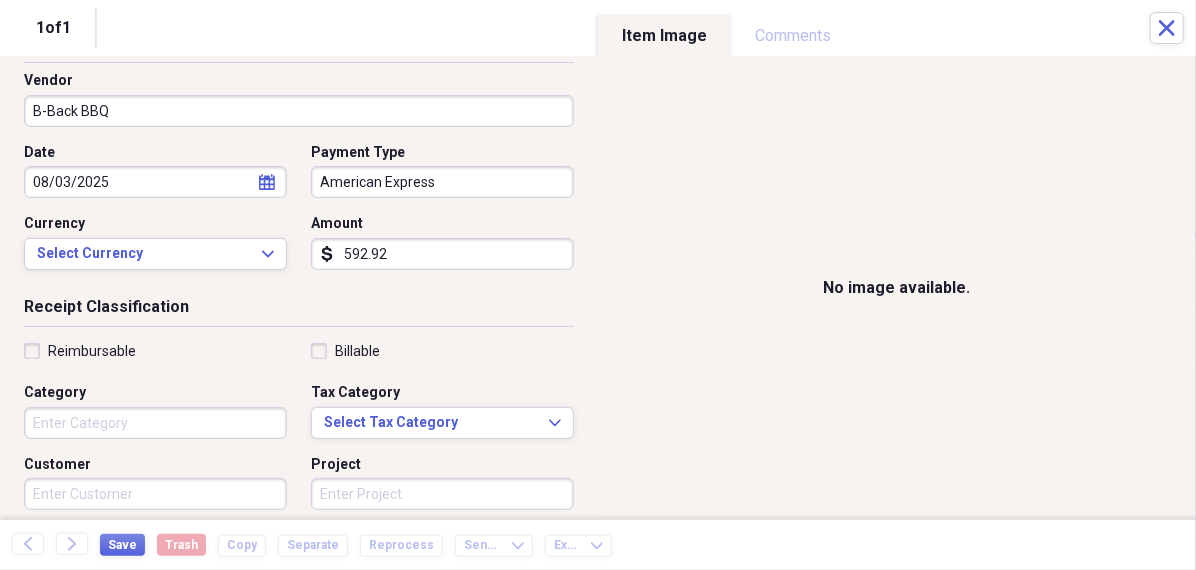 scroll, scrollTop: 152, scrollLeft: 0, axis: vertical 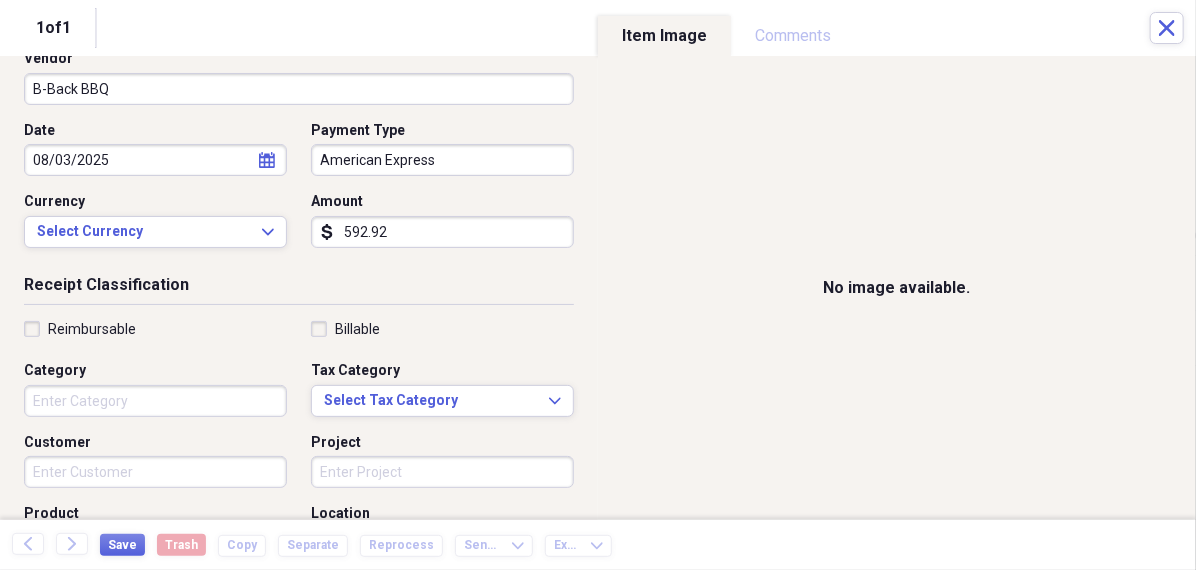 type on "592.92" 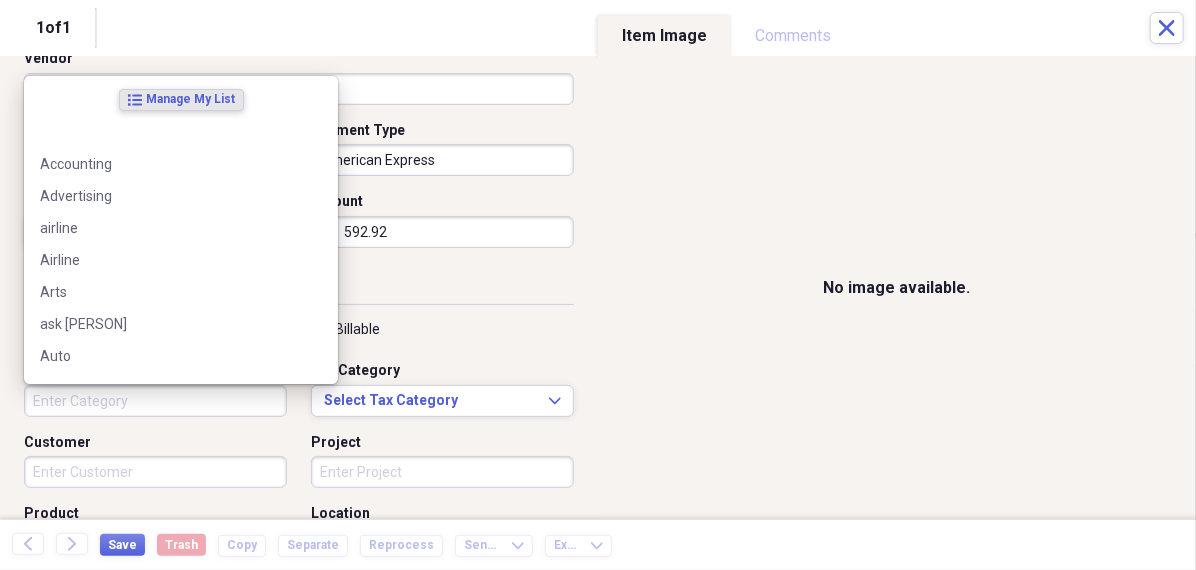 click on "Category" at bounding box center [155, 401] 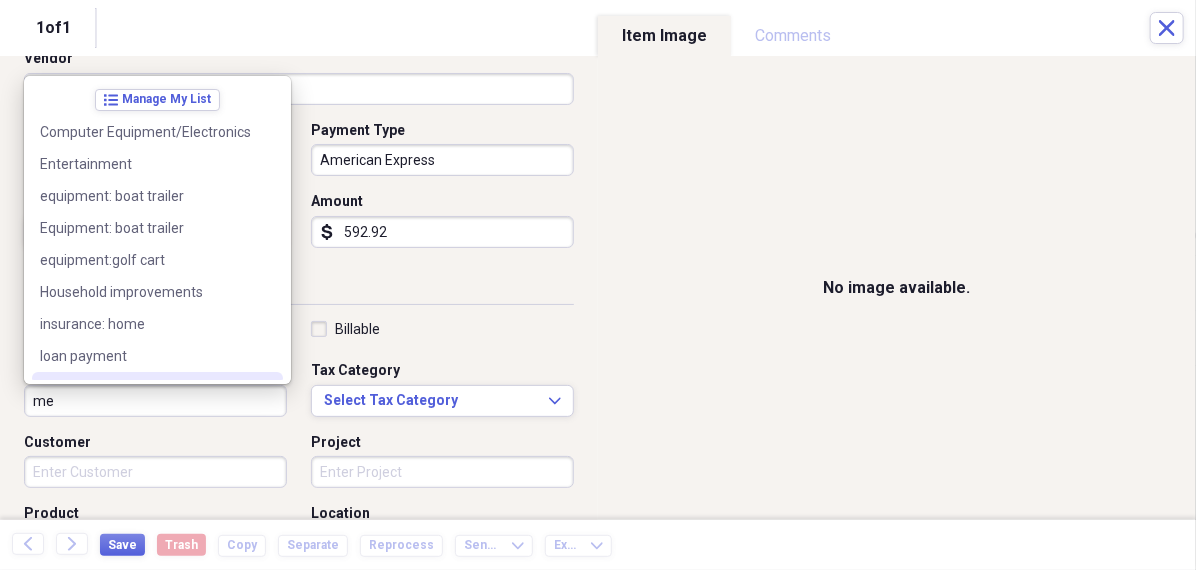 click on "No image available." at bounding box center [897, 288] 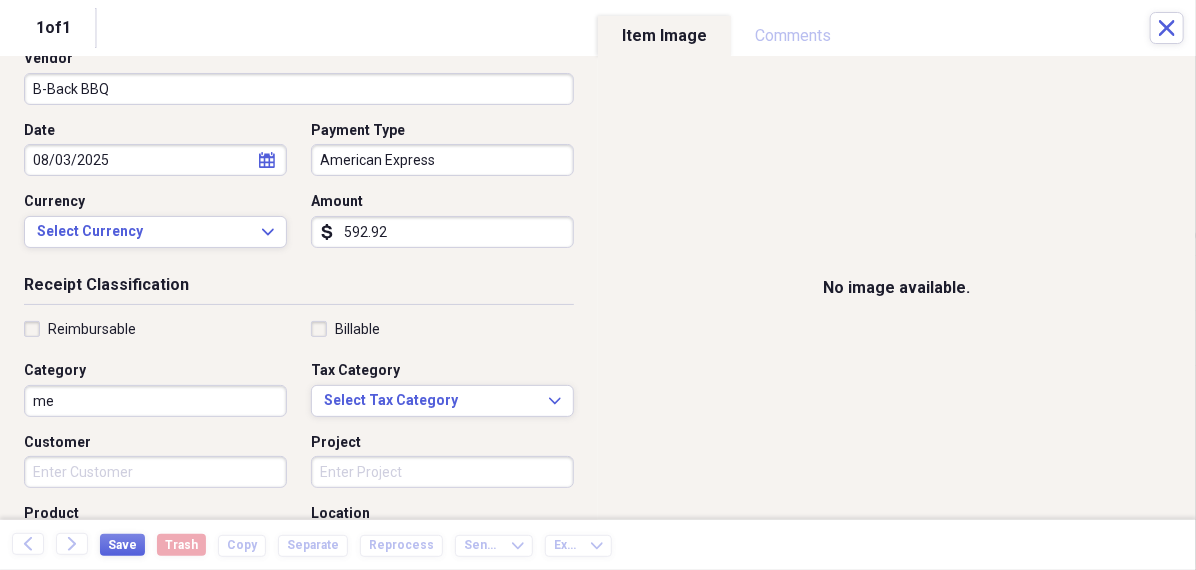 click on "me" at bounding box center (155, 401) 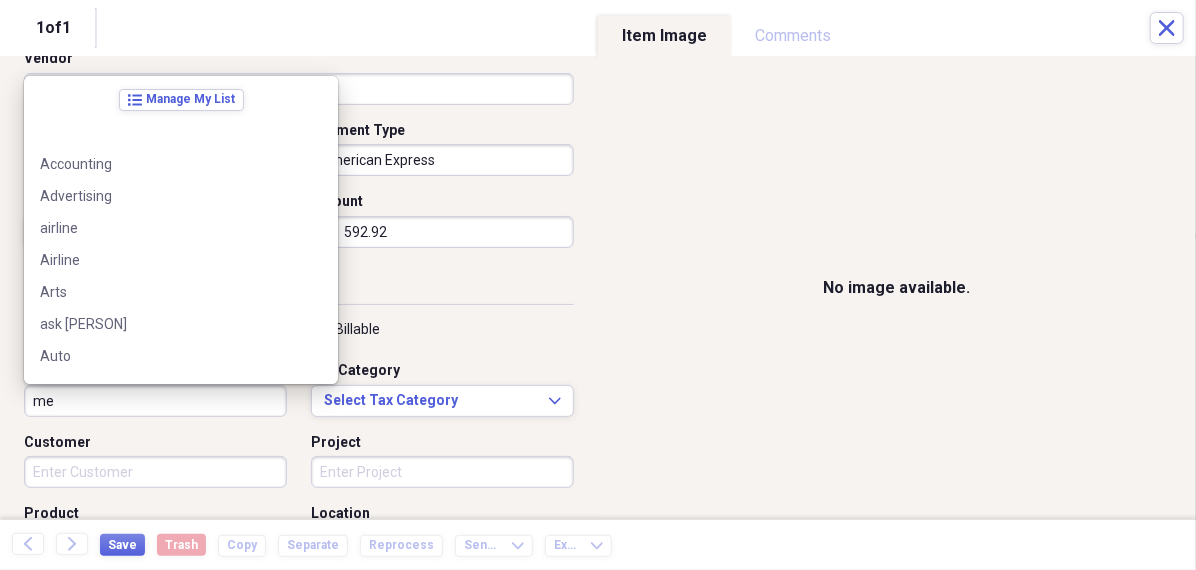 scroll, scrollTop: 1660, scrollLeft: 0, axis: vertical 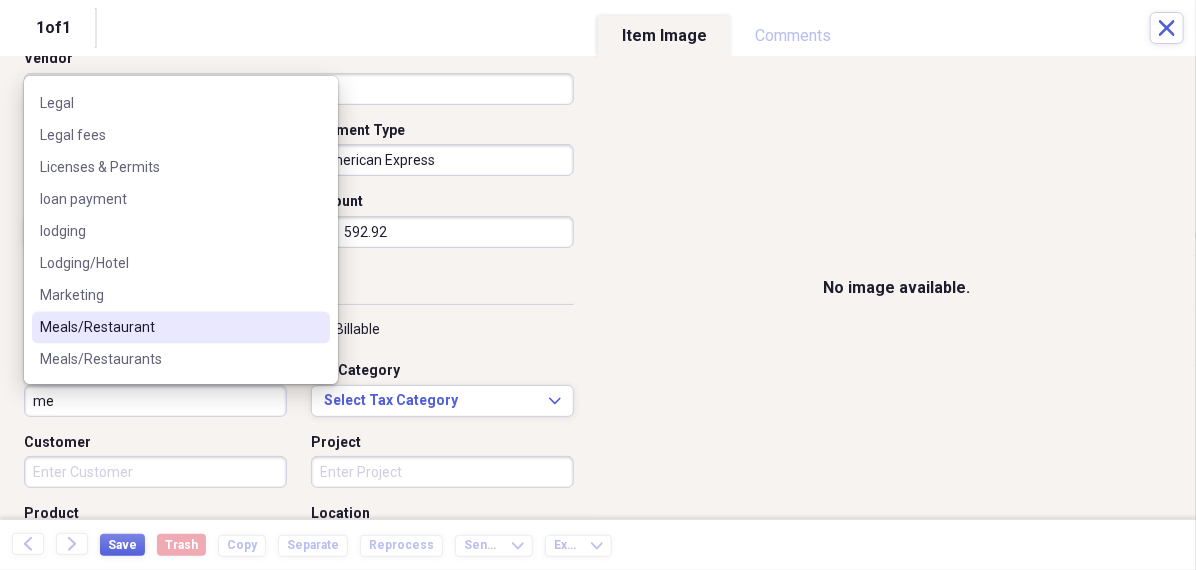 click on "Meals/Restaurant" at bounding box center (181, 328) 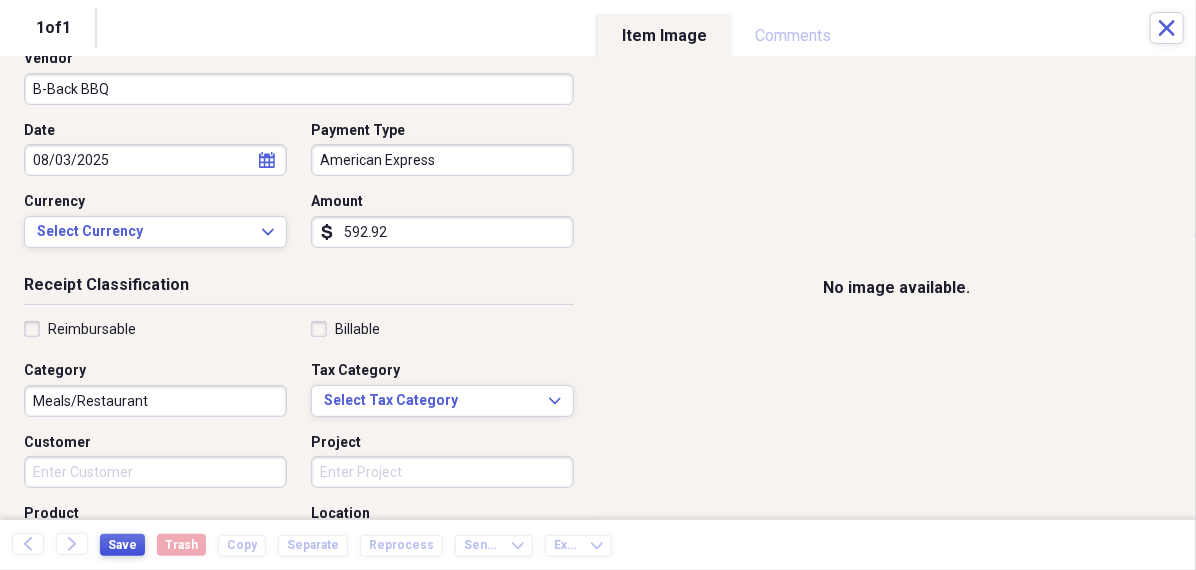 click on "Save" at bounding box center (122, 545) 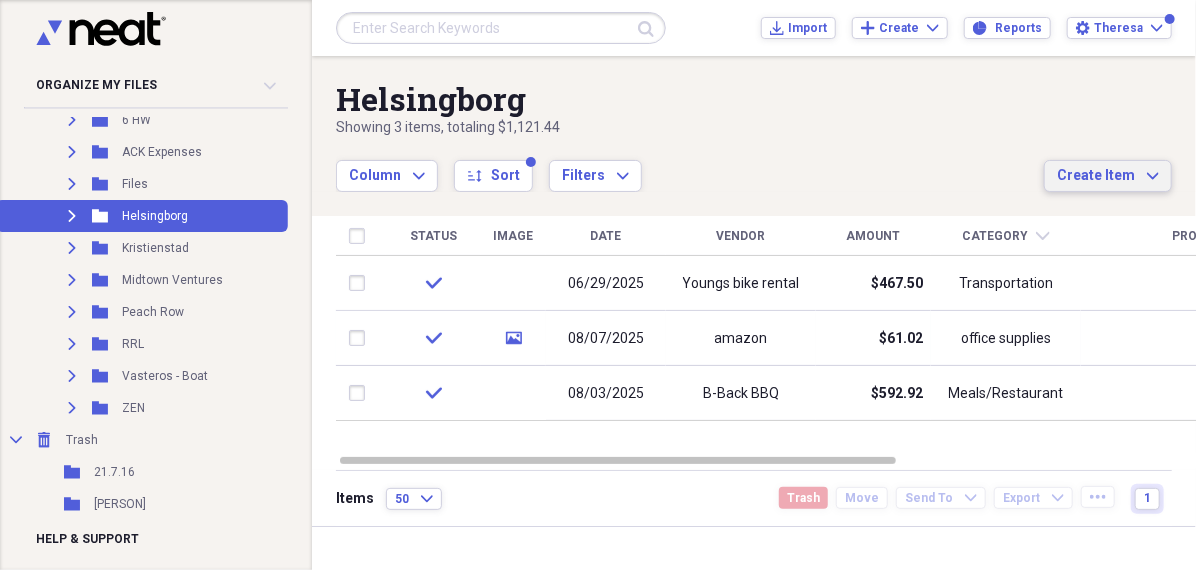 click on "Create Item" at bounding box center [1096, 176] 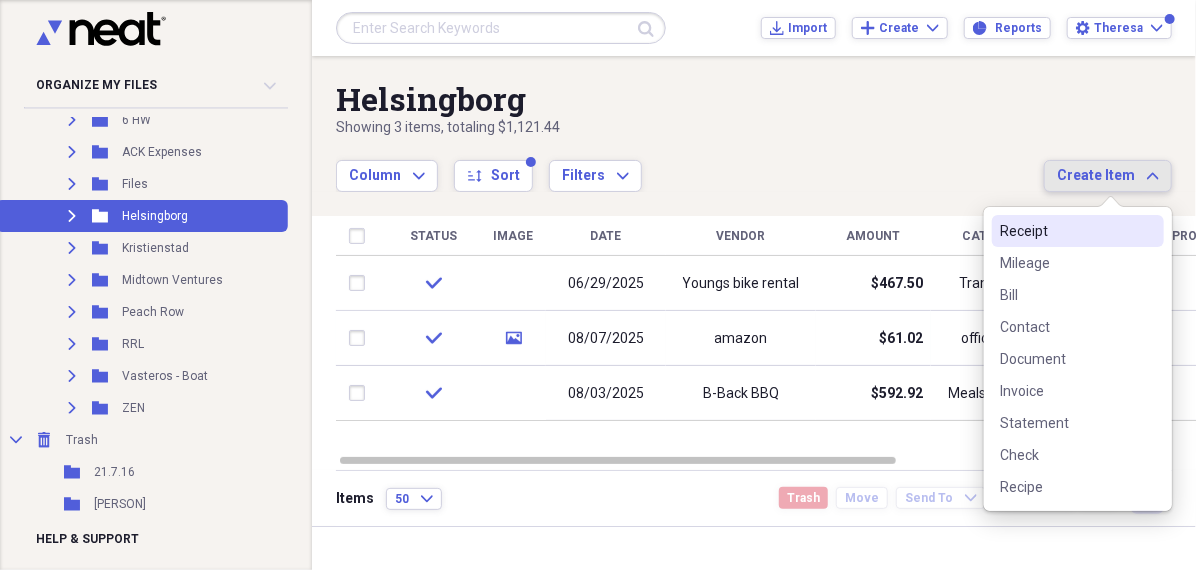 click on "Receipt" at bounding box center [1066, 231] 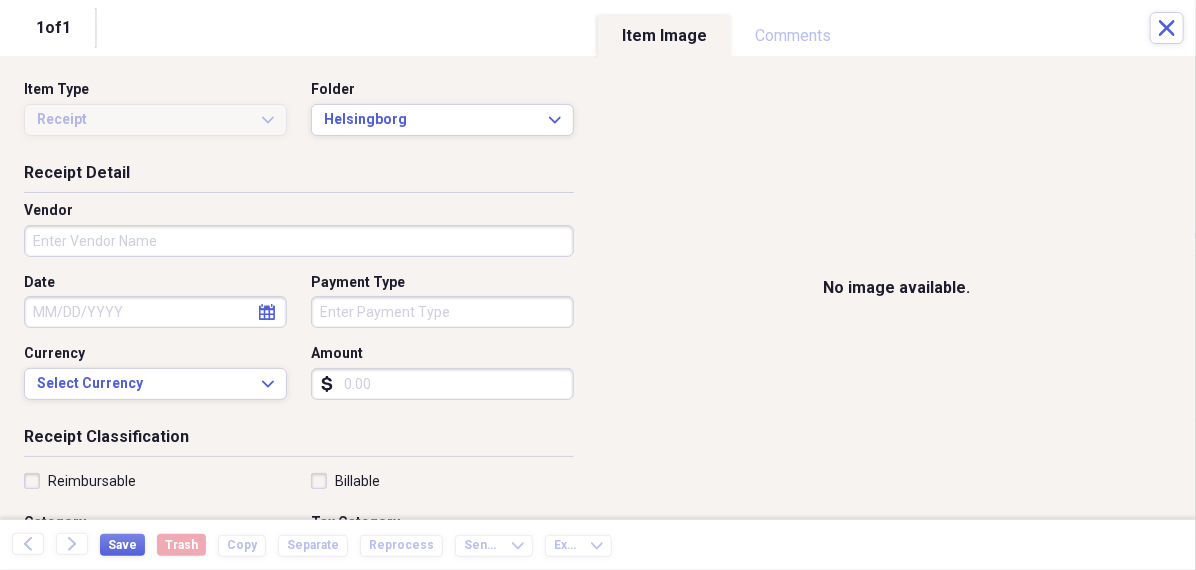click on "Organize My Files 99+ Collapse Unfiled Needs Review 99+ Unfiled All Files Unfiled Unfiled Unfiled Saved Reports Collapse My Cabinet [PERSON]'s Cabinet Add Folder Folder 456 Add Folder Collapse Open Folder Expense Reports Add Folder Expand Folder 11 Fayette Add Folder Expand Folder 13 Fayette Add Folder Expand Folder 15 Meader A Add Folder Expand Folder 15 Meader C Add Folder Expand Folder 15 Meader D Add Folder Expand Folder 4 Howard Court Add Folder Expand Folder 6 HW Add Folder Expand Folder ACK Expenses Add Folder Expand Folder Files Add Folder Expand Folder Helsingborg Add Folder Expand Folder Kristienstad Add Folder Expand Folder Midtown Ventures Add Folder Expand Folder Peach Row Add Folder Expand Folder RRL Add Folder Expand Folder Vasteros - Boat Add Folder Expand Folder ZEN Add Folder Collapse Trash Trash Folder 21.7.16 Folder [PERSON] Folder Kristienstad Help & Support Submit Import Import Add Create Expand Reports Reports Settings [PERSON] Expand Helsingborg Showing 3 items , totaling $1,121.44 Column 1" at bounding box center [598, 285] 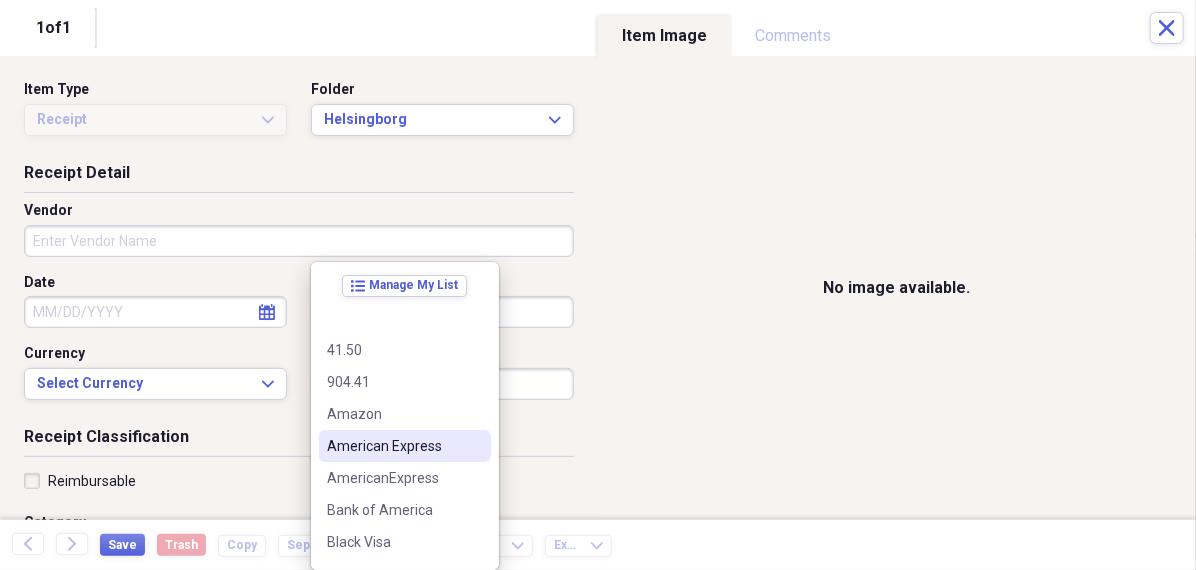 click on "American Express" at bounding box center (393, 446) 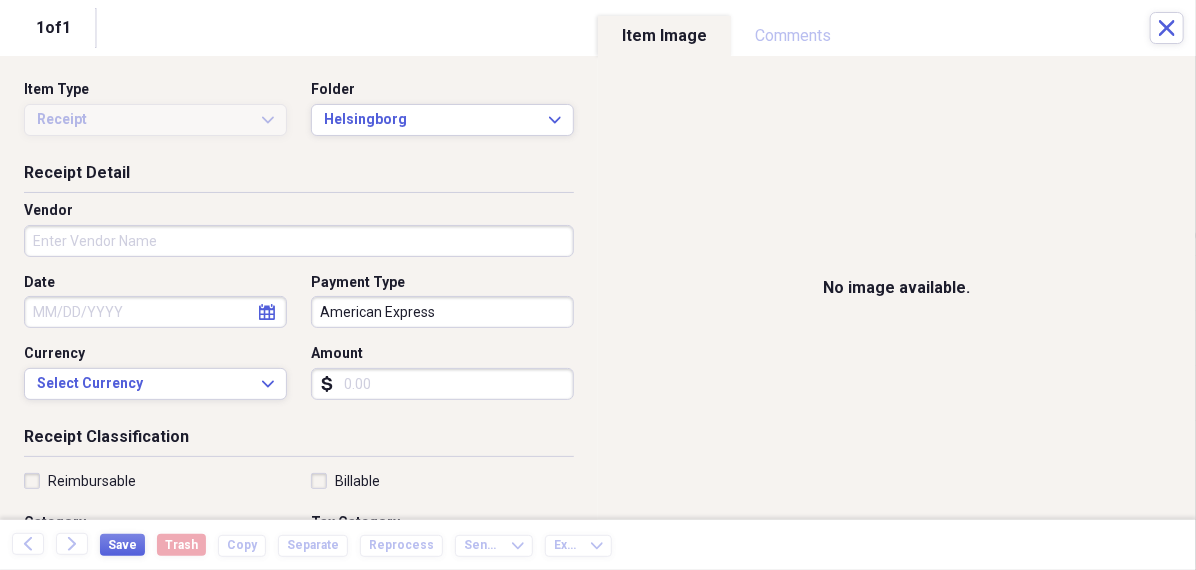 click on "Amount" at bounding box center (442, 384) 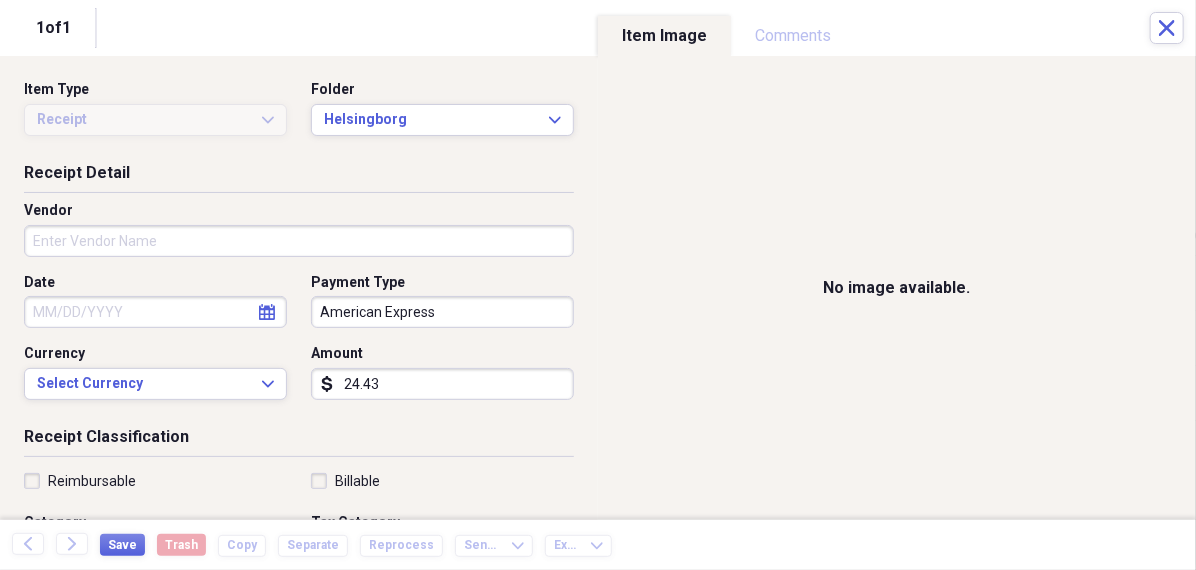 type on "24.43" 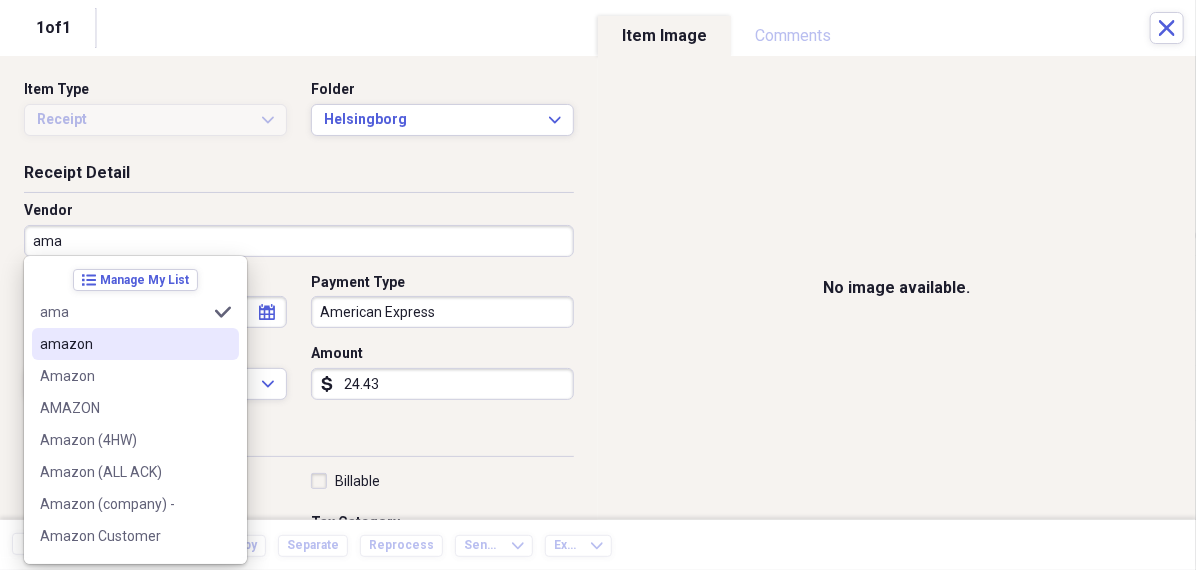 click on "amazon" at bounding box center (123, 344) 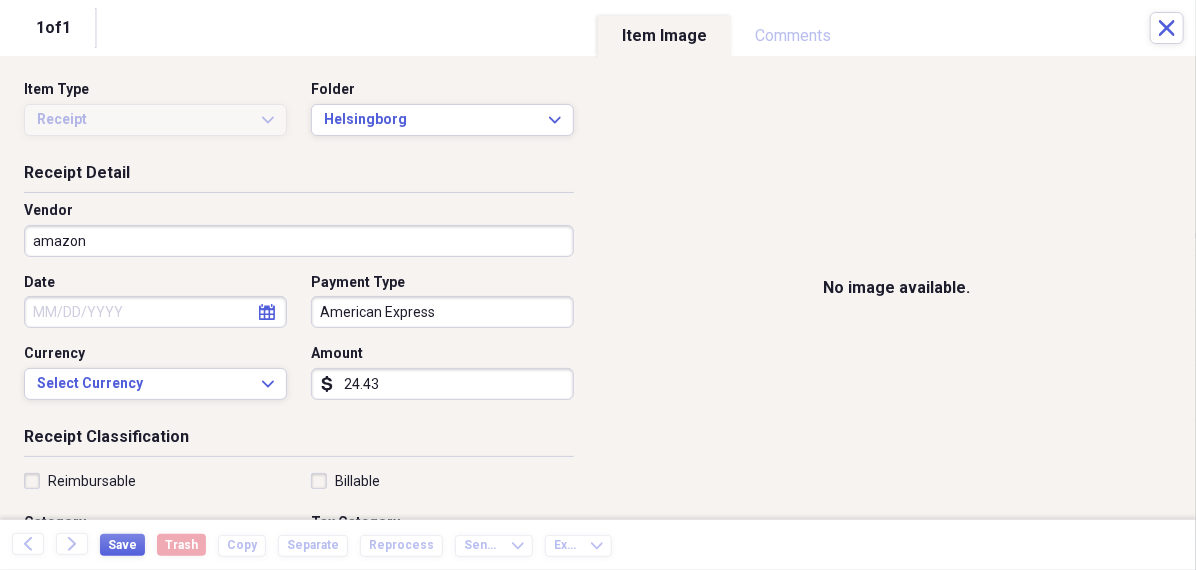 click 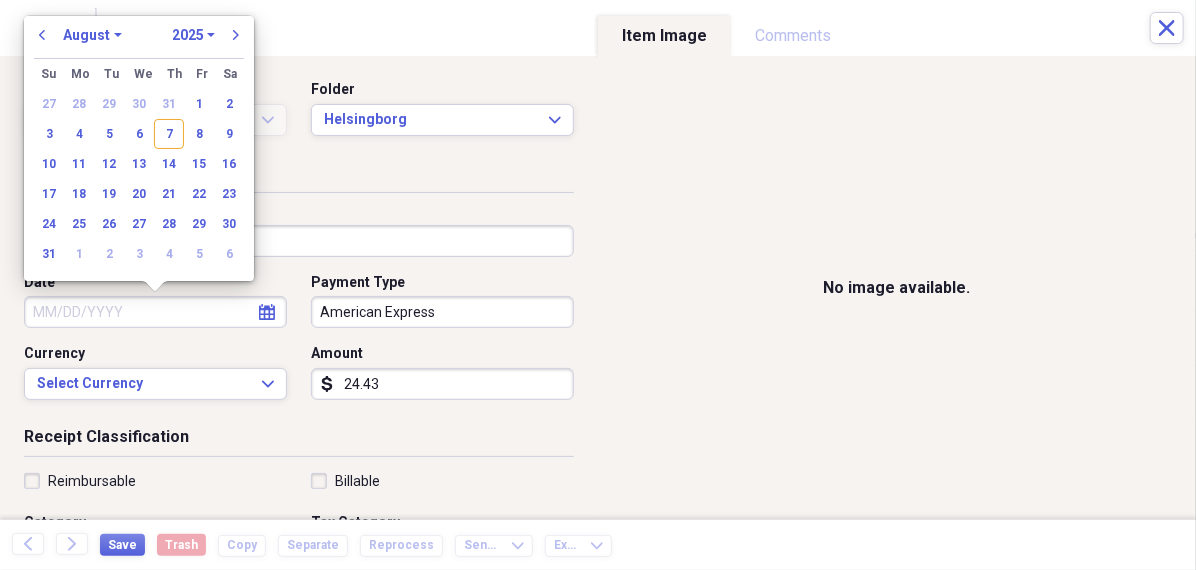 click on "January February March April May June July August September October November December" at bounding box center [92, 35] 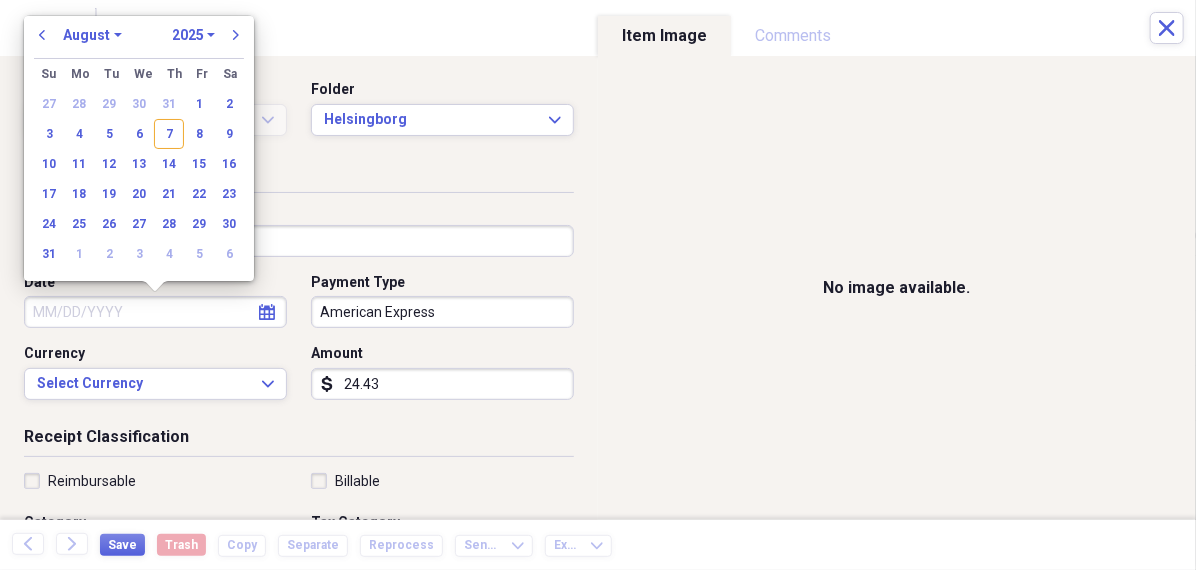 select on "6" 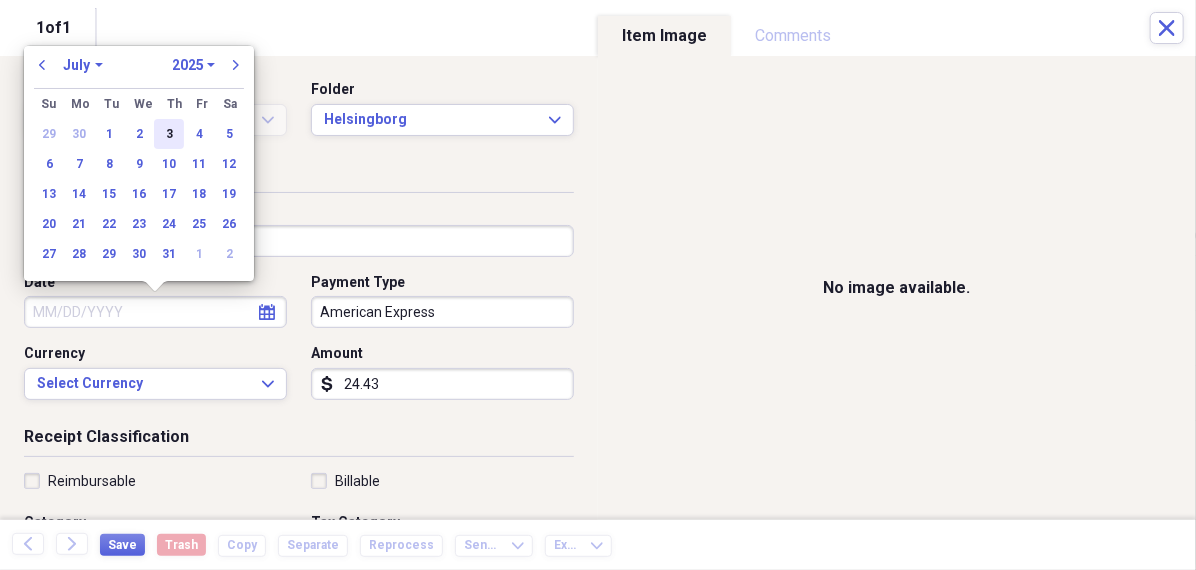 click on "3" at bounding box center [169, 134] 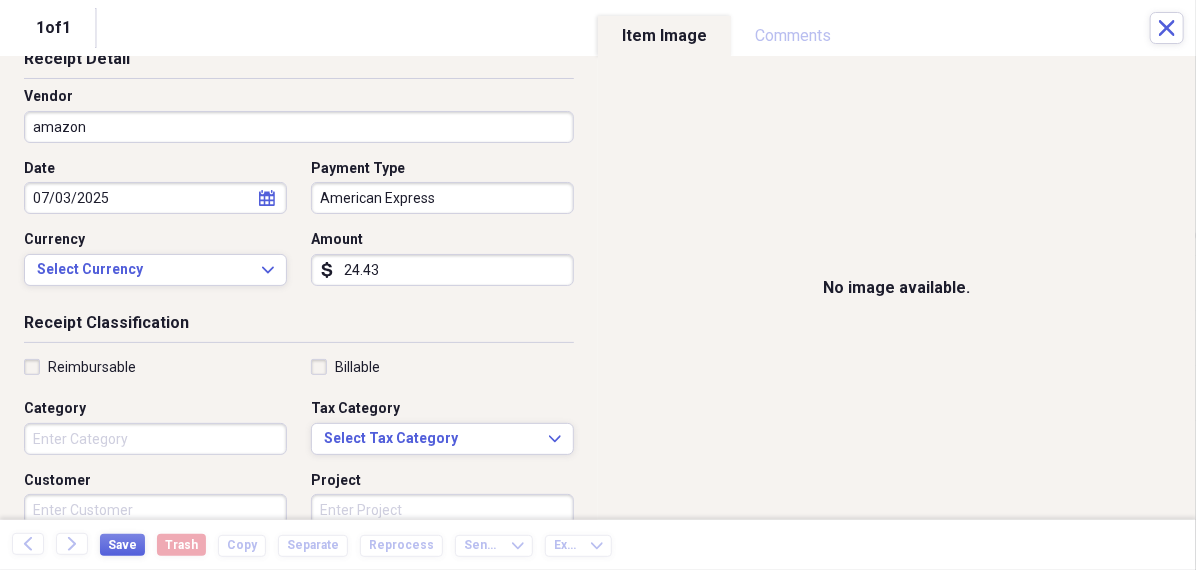 scroll, scrollTop: 135, scrollLeft: 0, axis: vertical 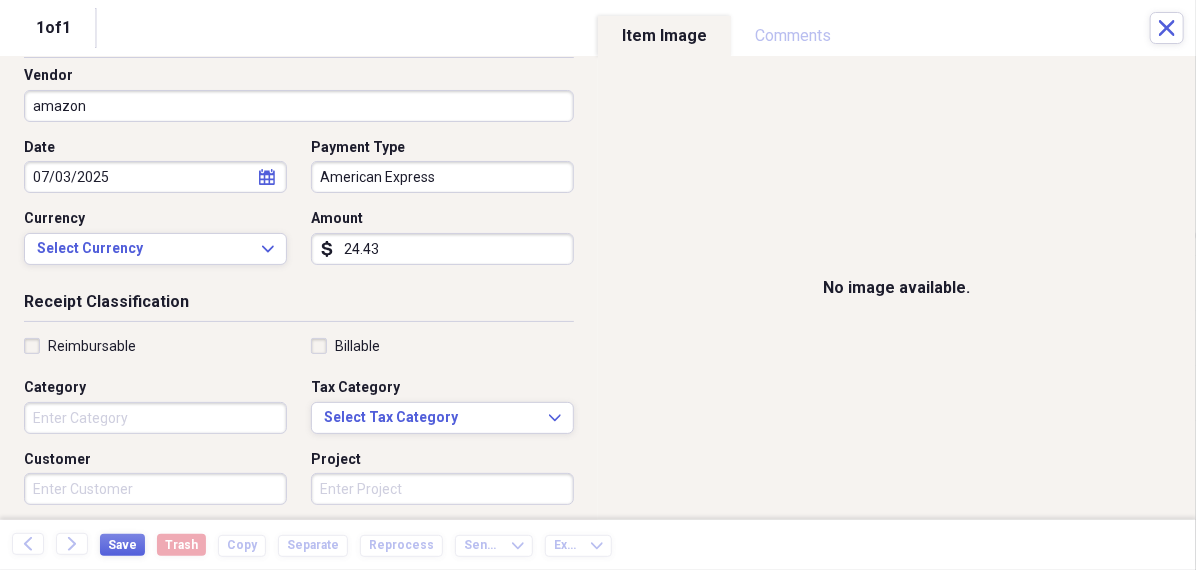 click on "Category" at bounding box center (155, 418) 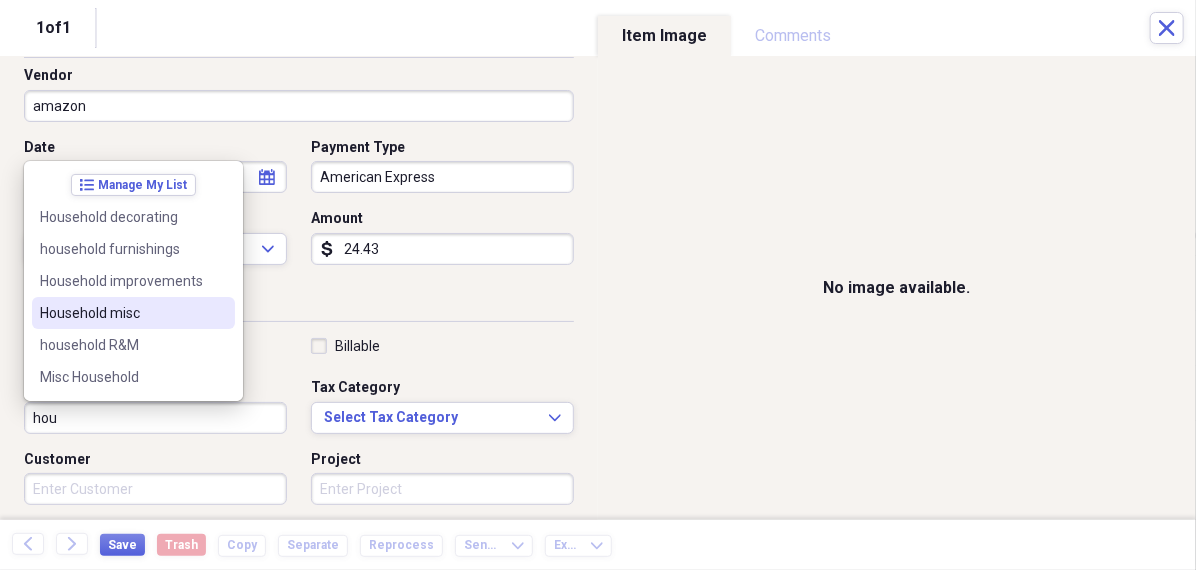 click on "Household misc" at bounding box center [121, 313] 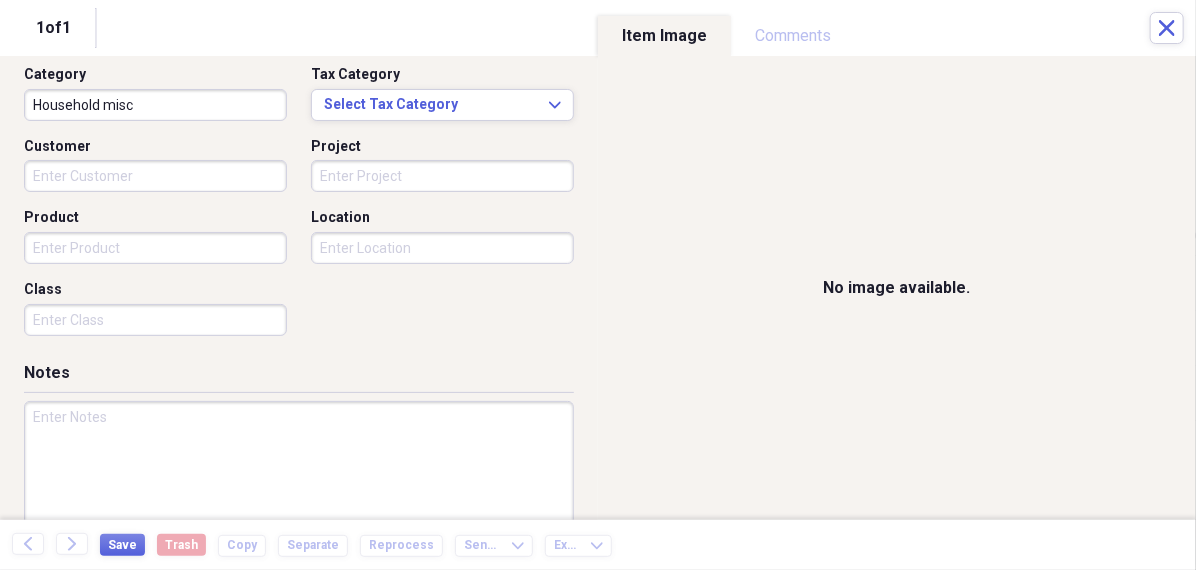 scroll, scrollTop: 484, scrollLeft: 0, axis: vertical 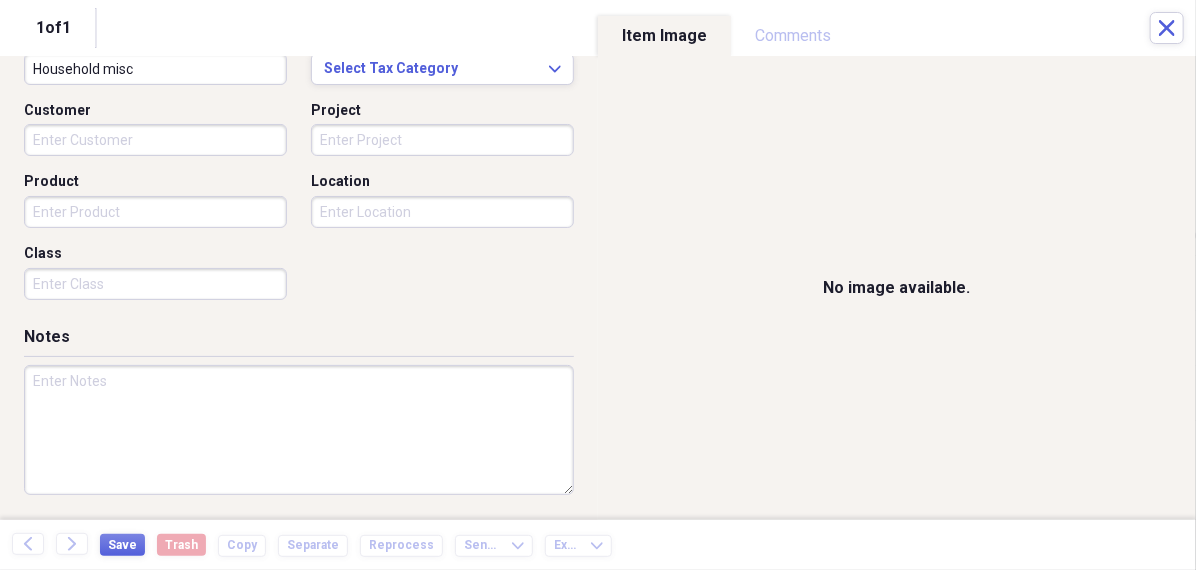 click at bounding box center [299, 430] 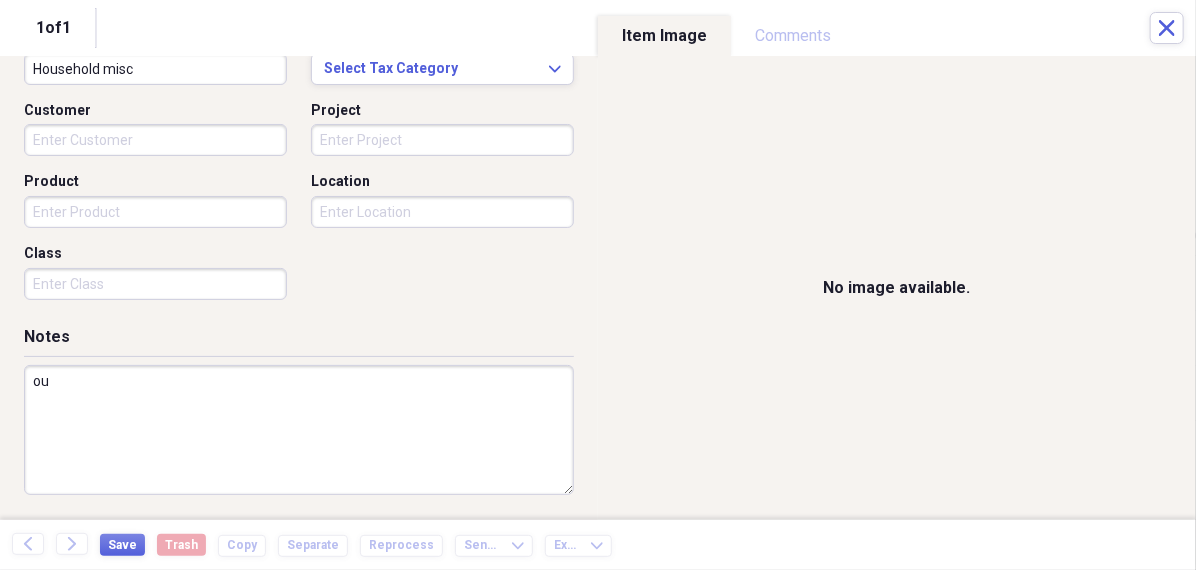 type on "o" 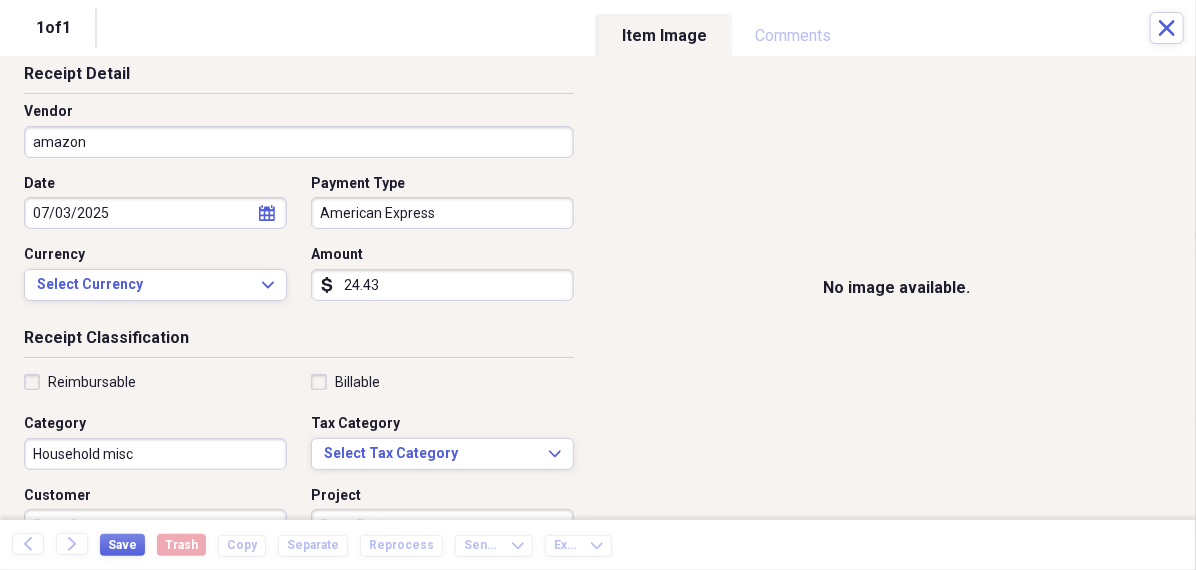 scroll, scrollTop: 0, scrollLeft: 0, axis: both 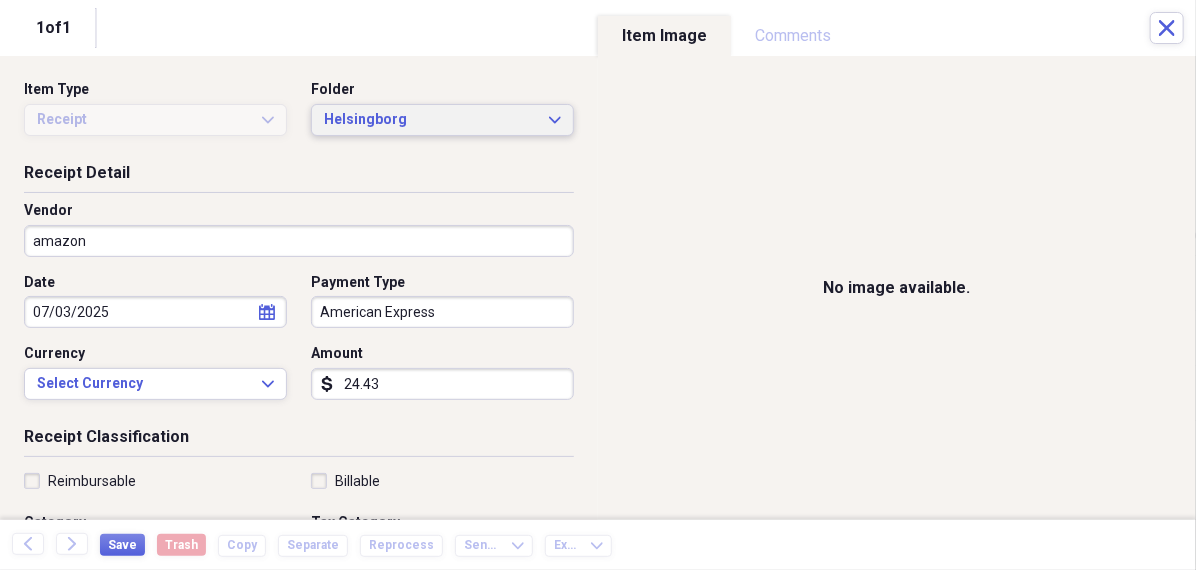 type on "outdoor plug" 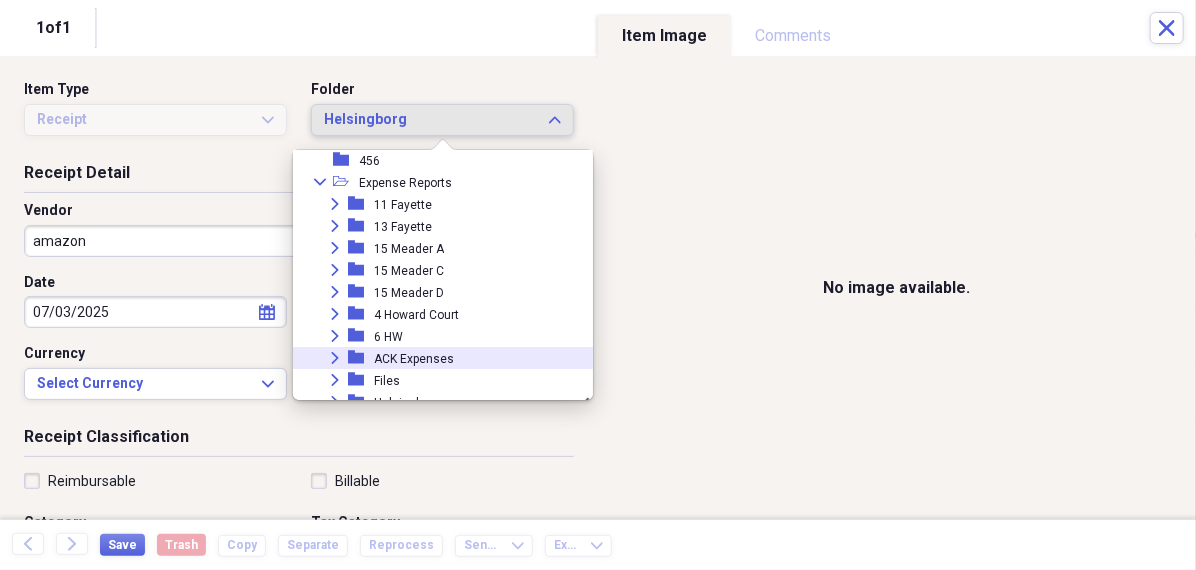 scroll, scrollTop: 58, scrollLeft: 0, axis: vertical 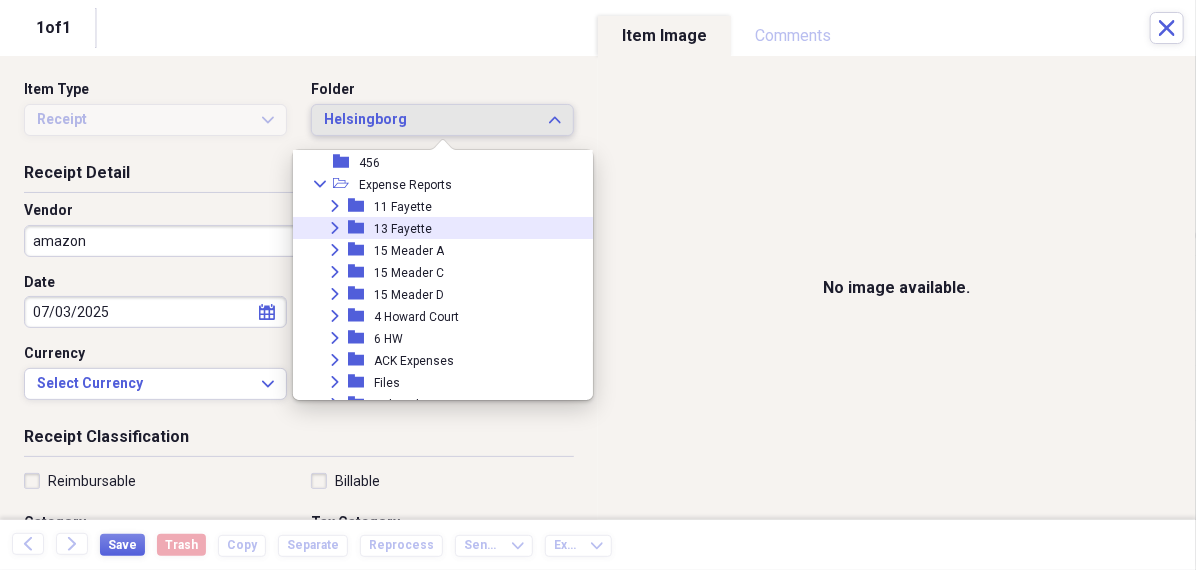 click on "Expand folder 13 Fayette" at bounding box center (435, 228) 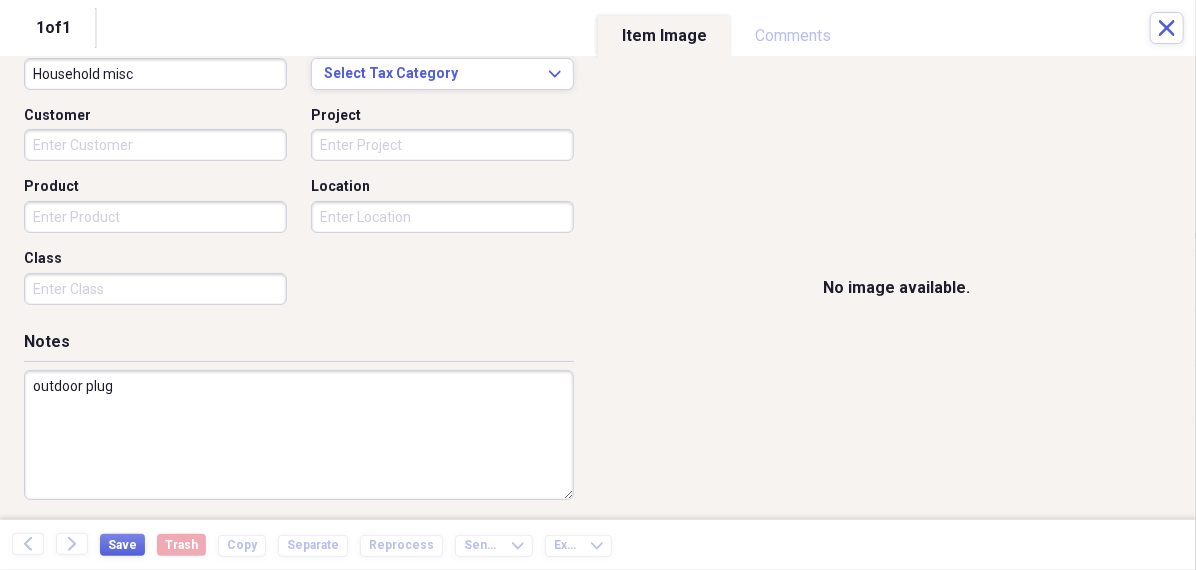 scroll, scrollTop: 484, scrollLeft: 0, axis: vertical 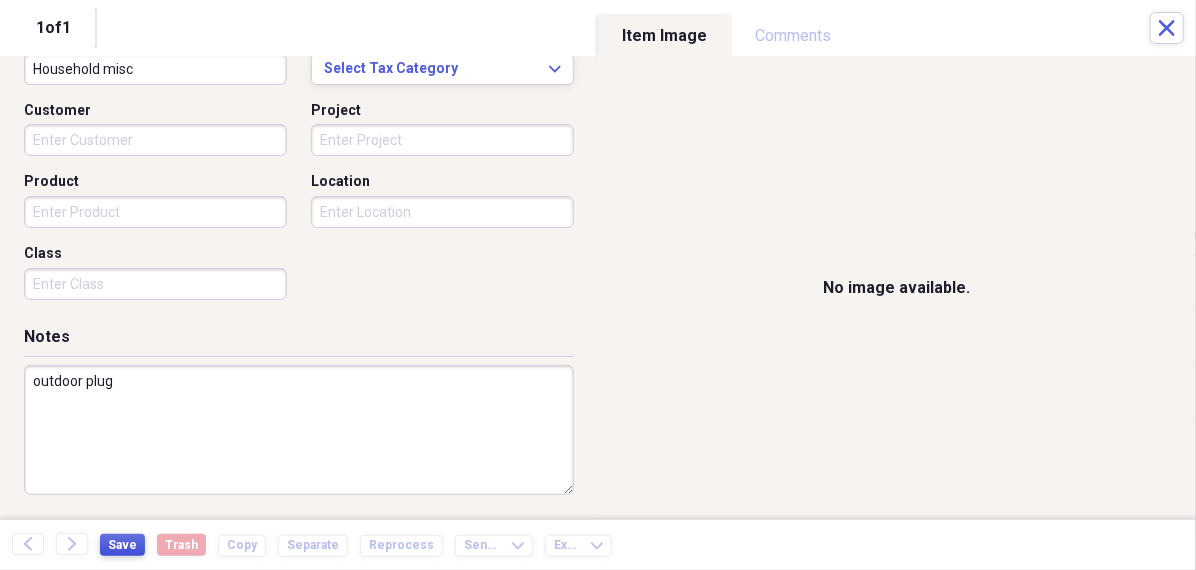 click on "Save" at bounding box center (122, 545) 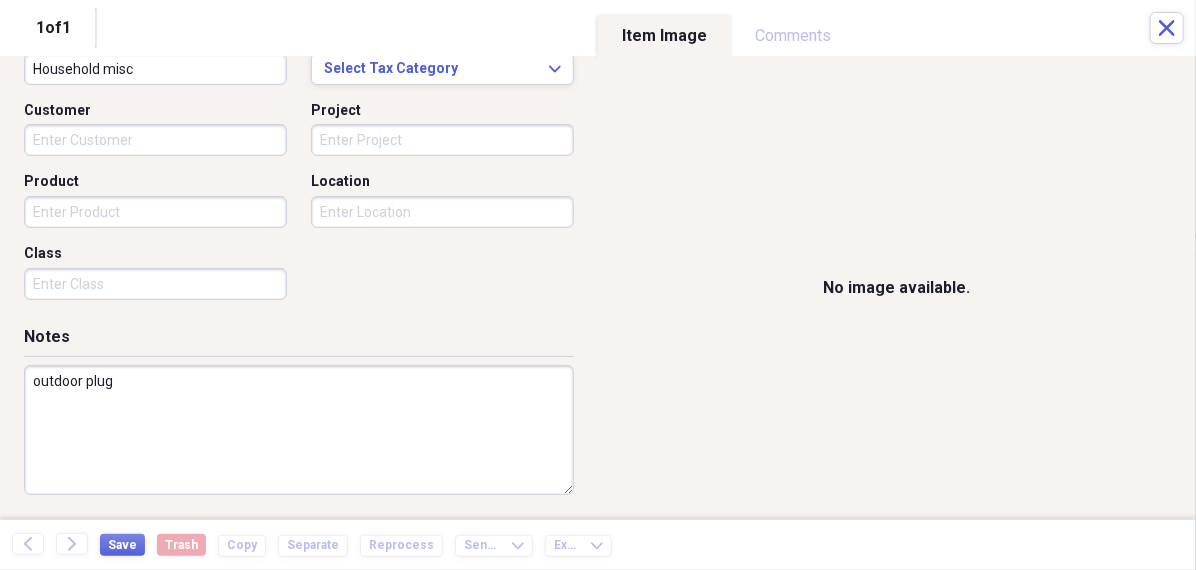 click on "Receipt Classification Reimbursable Billable Category Household misc Tax Category Select Tax Category Expand Customer Project Product Location Class" at bounding box center (299, 134) 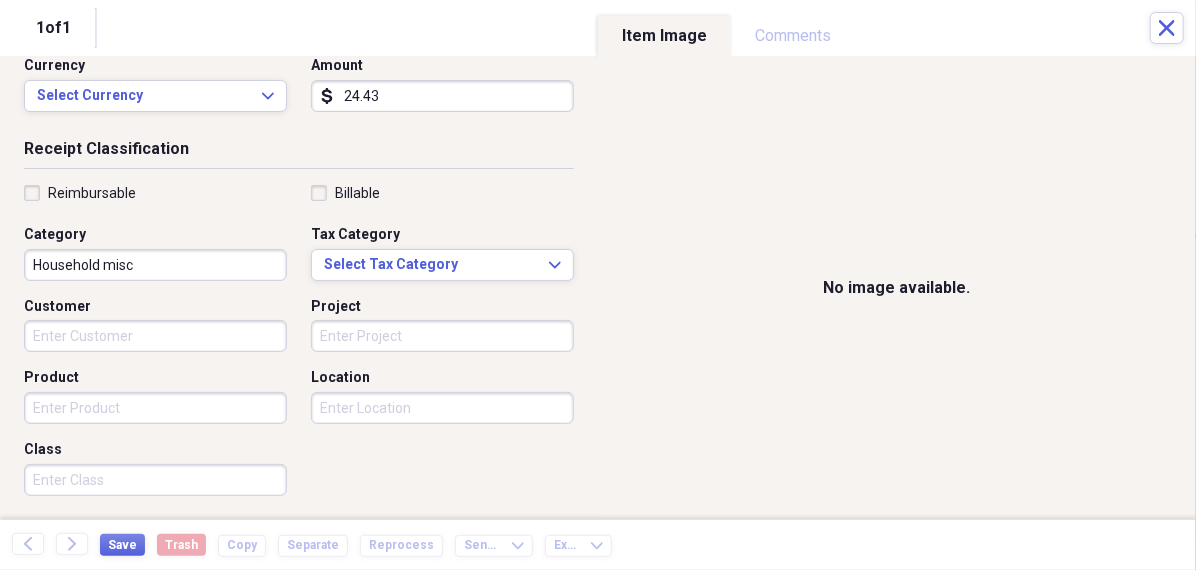 scroll, scrollTop: 484, scrollLeft: 0, axis: vertical 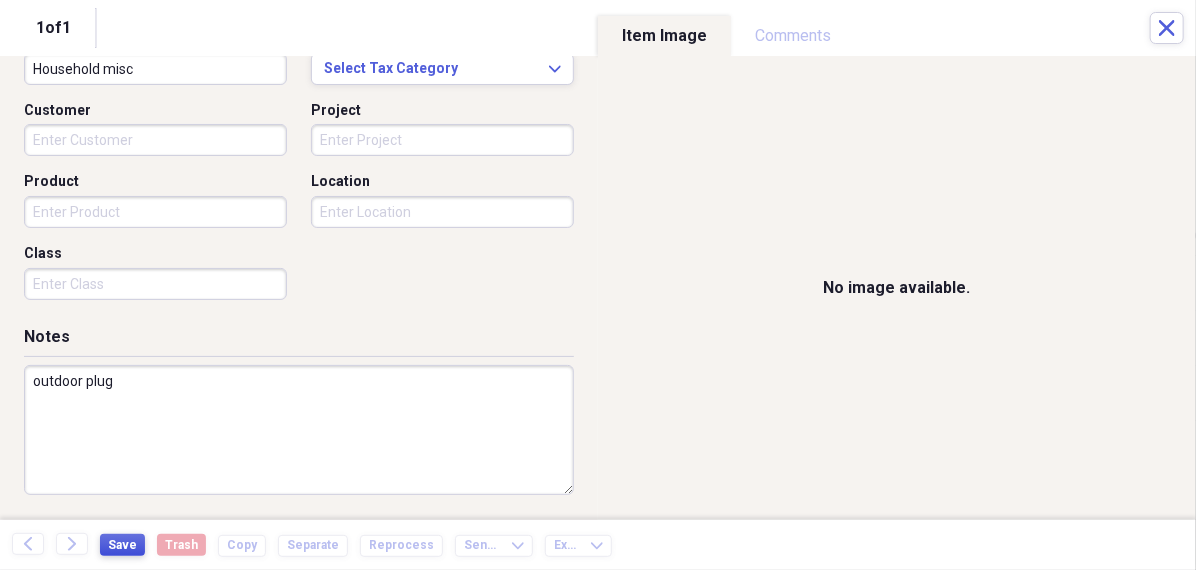 click on "Save" at bounding box center (122, 545) 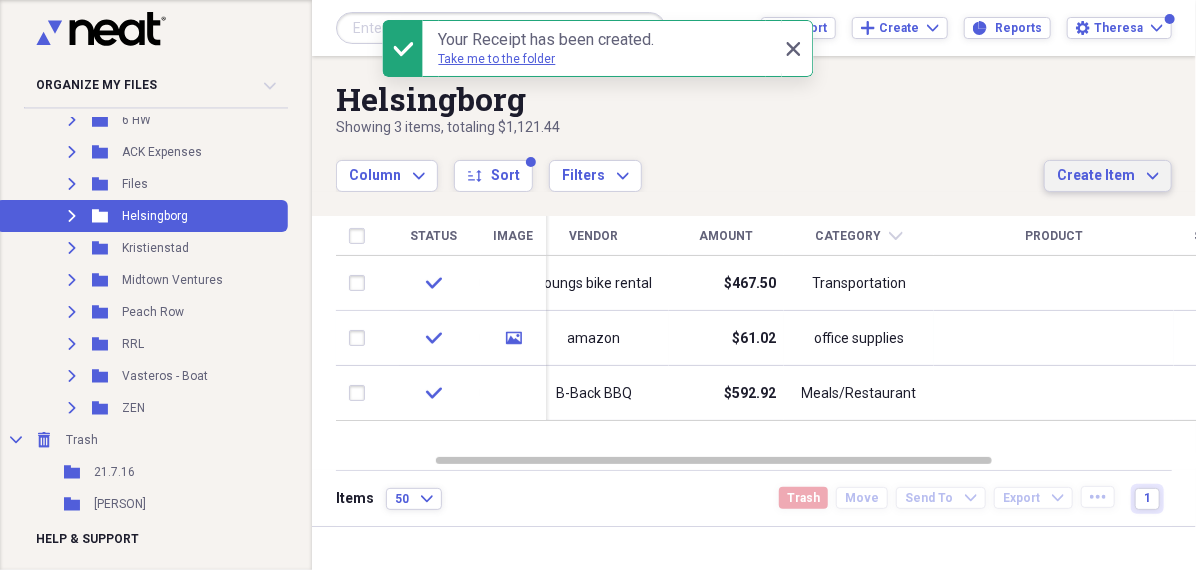 click on "Create Item" at bounding box center (1096, 176) 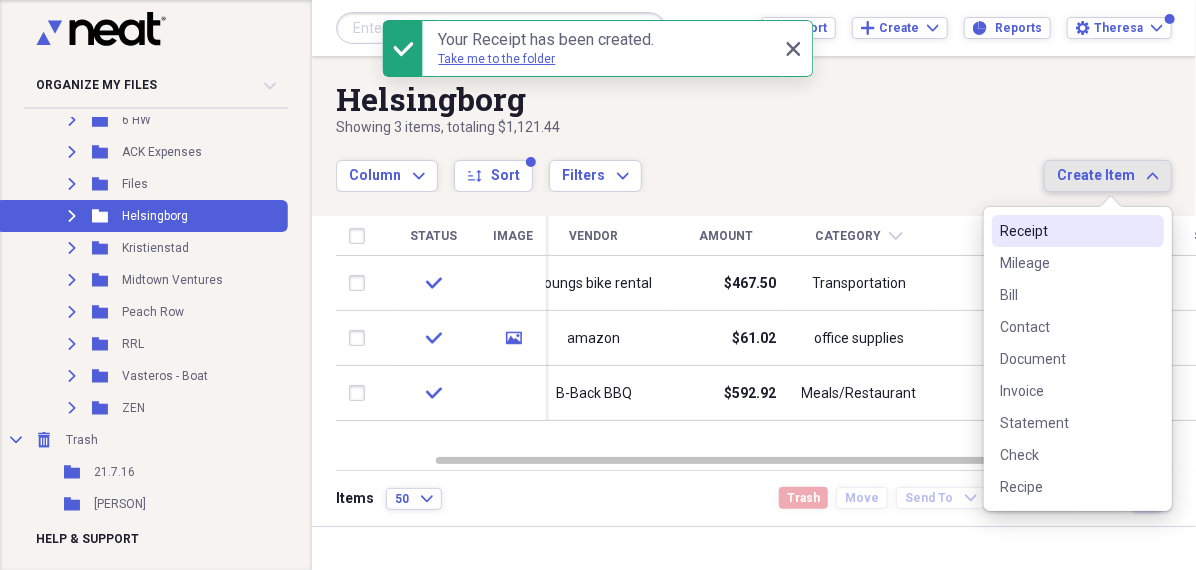 click on "Receipt" at bounding box center [1066, 231] 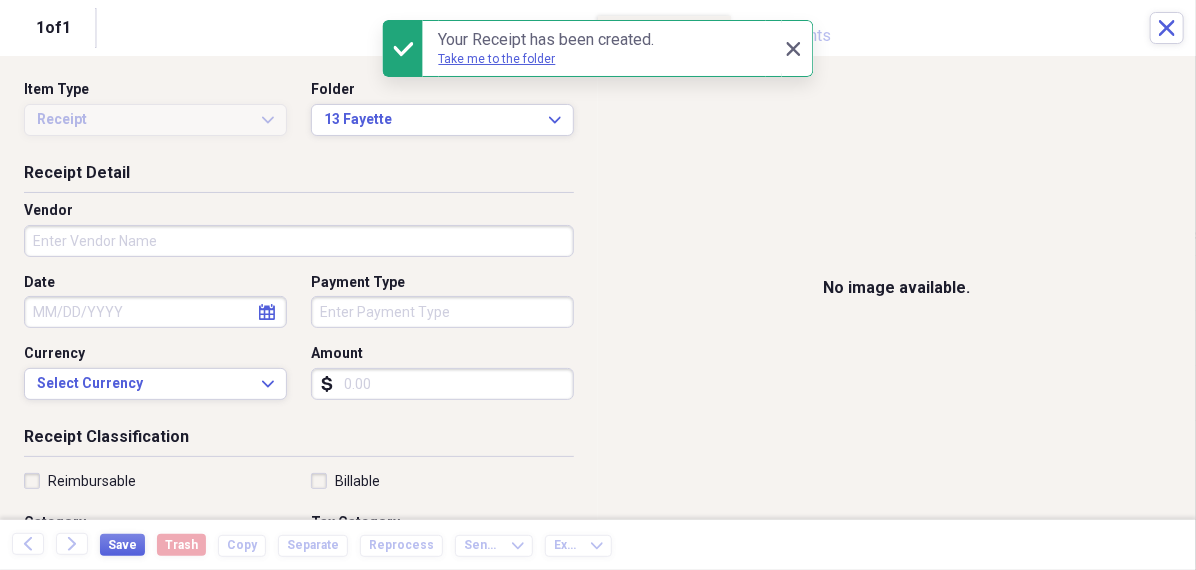 click on "Amount" at bounding box center [442, 384] 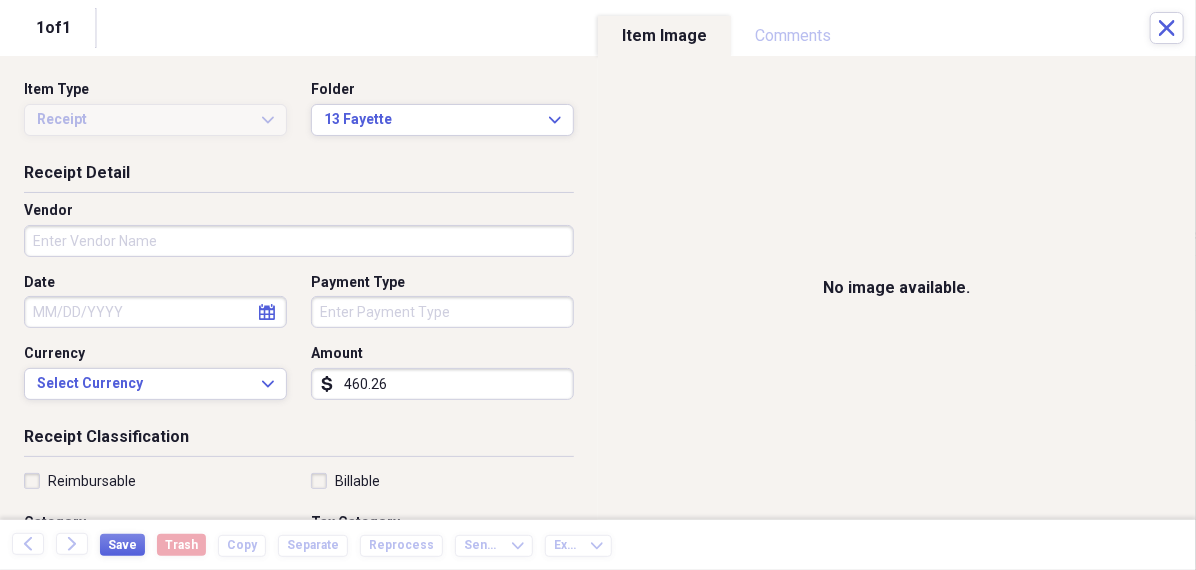 type on "460.26" 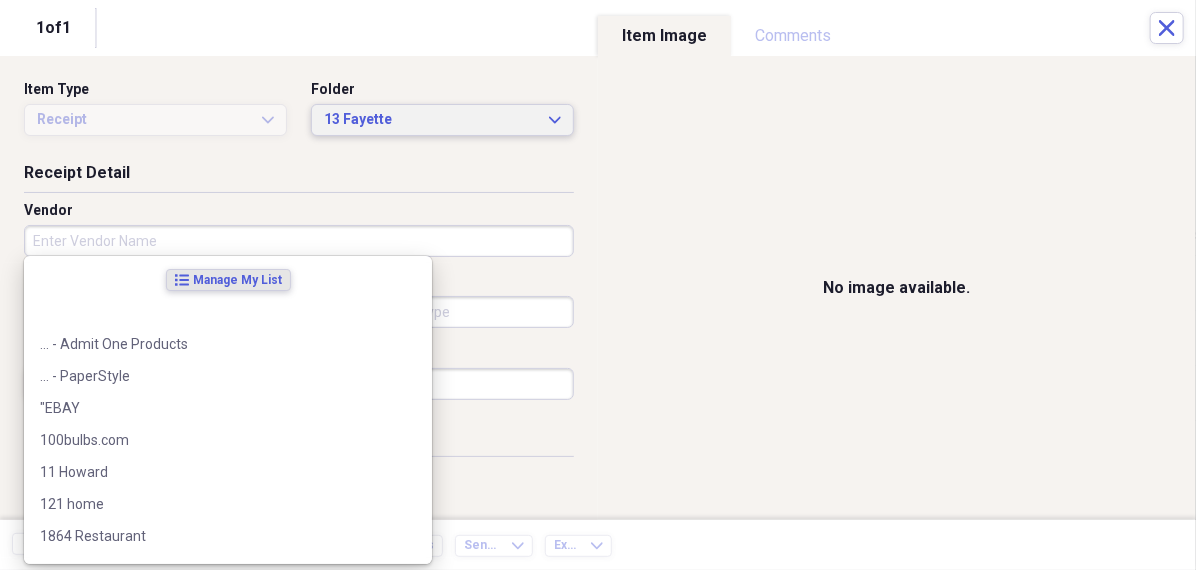 click on "13 Fayette" at bounding box center (430, 120) 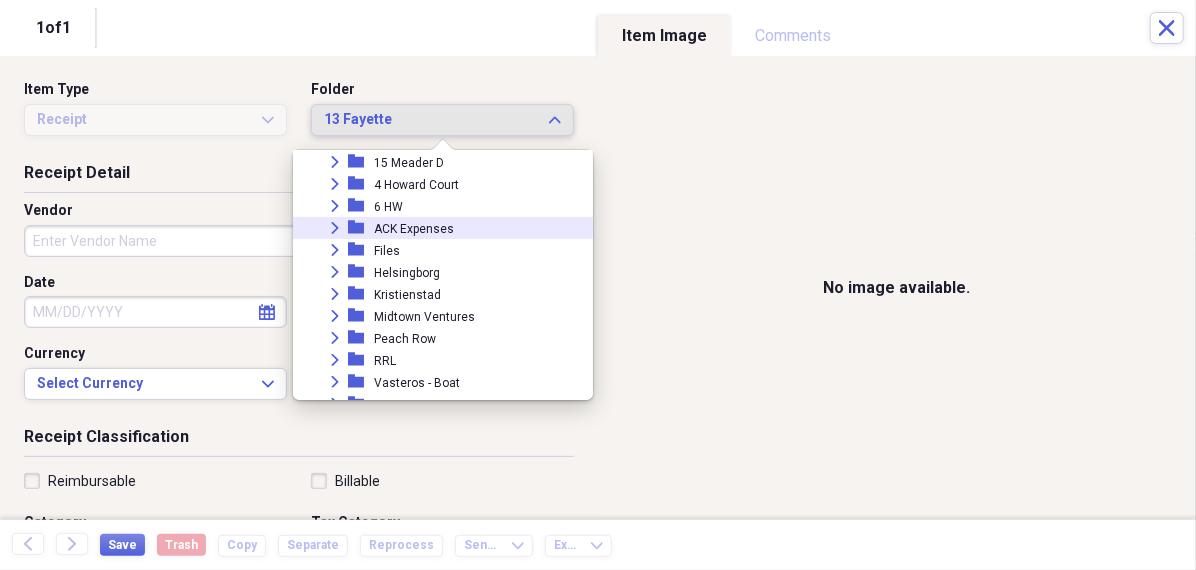 scroll, scrollTop: 205, scrollLeft: 0, axis: vertical 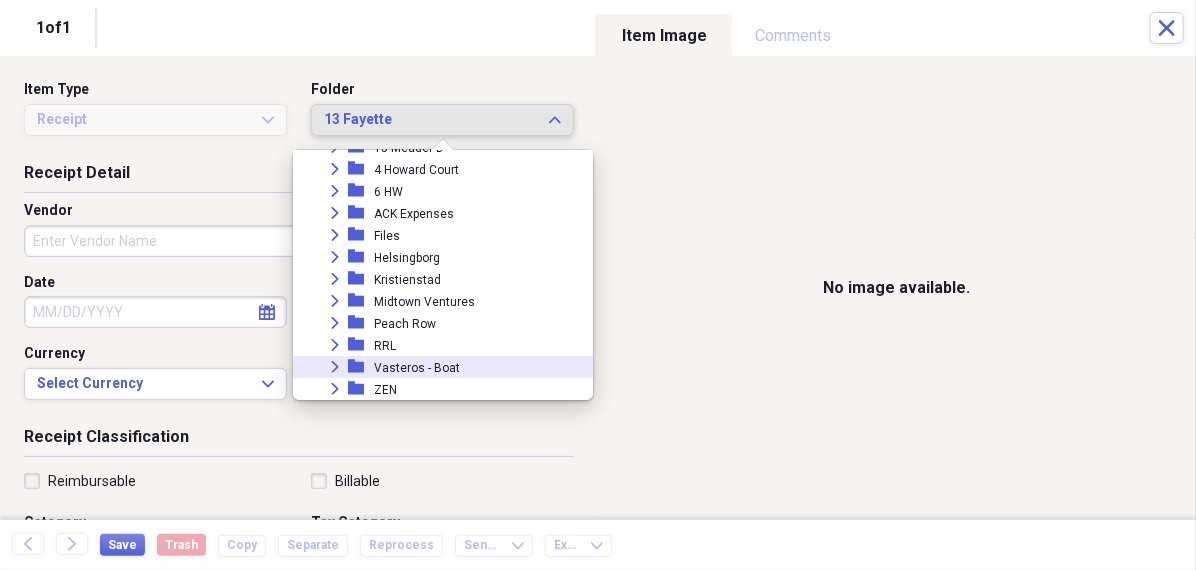 click on "Vasteros - Boat" at bounding box center (417, 368) 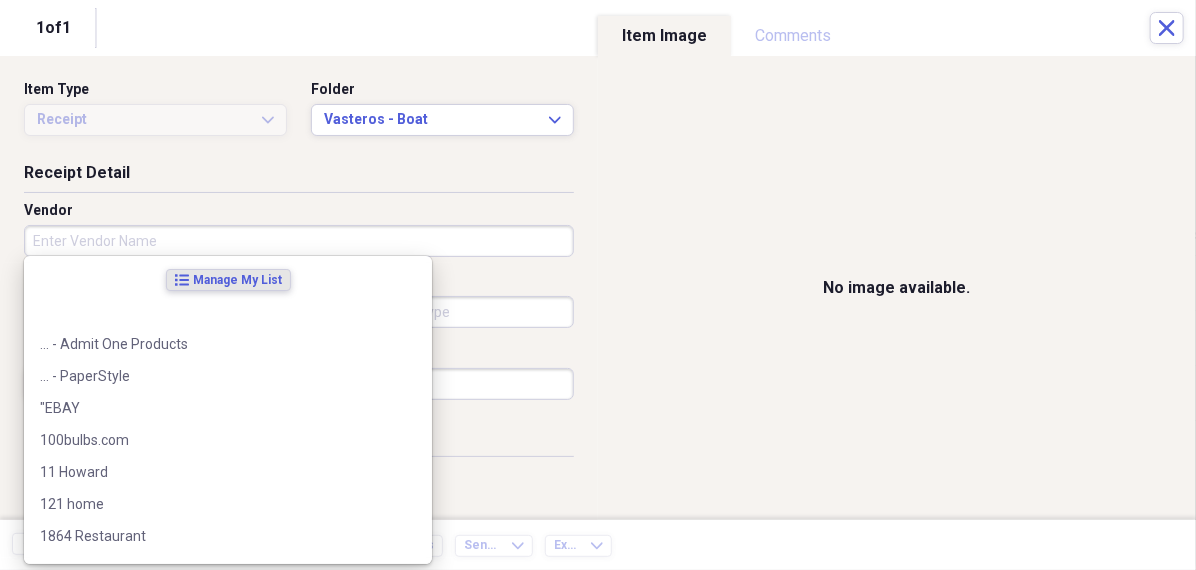 click on "Vendor" at bounding box center [299, 241] 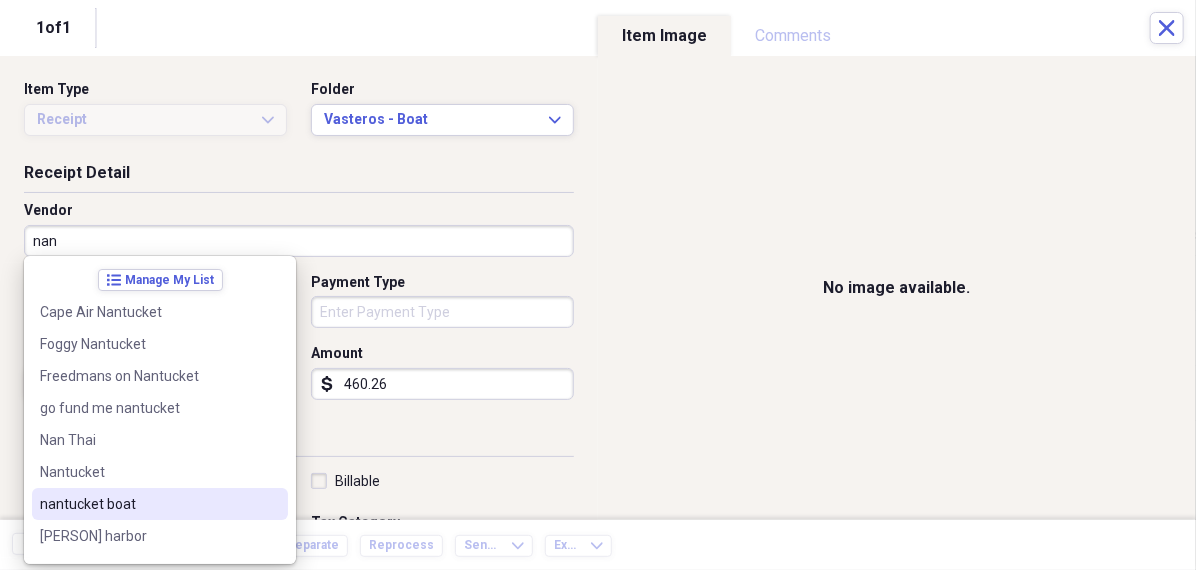 click on "nantucket  boat" at bounding box center (148, 504) 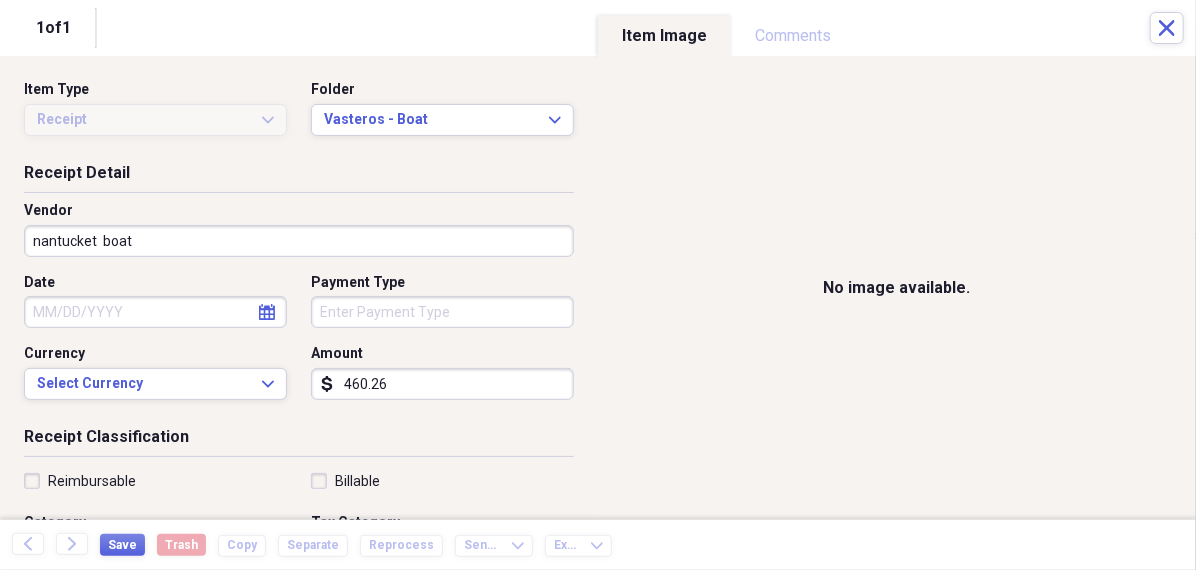 click 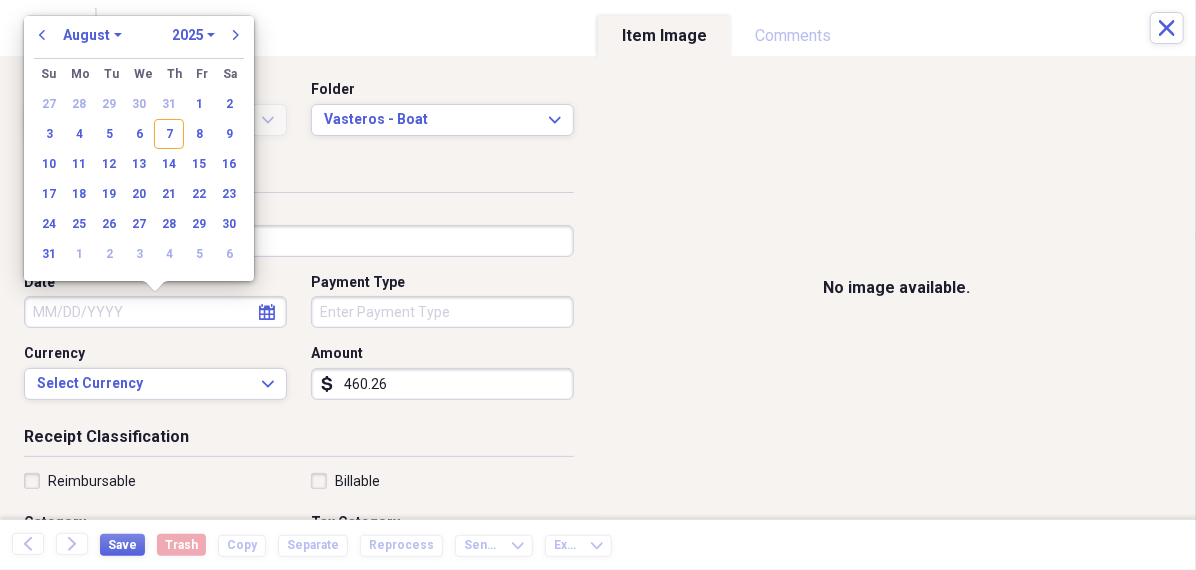 click on "January February March April May June July August September October November December" at bounding box center (92, 35) 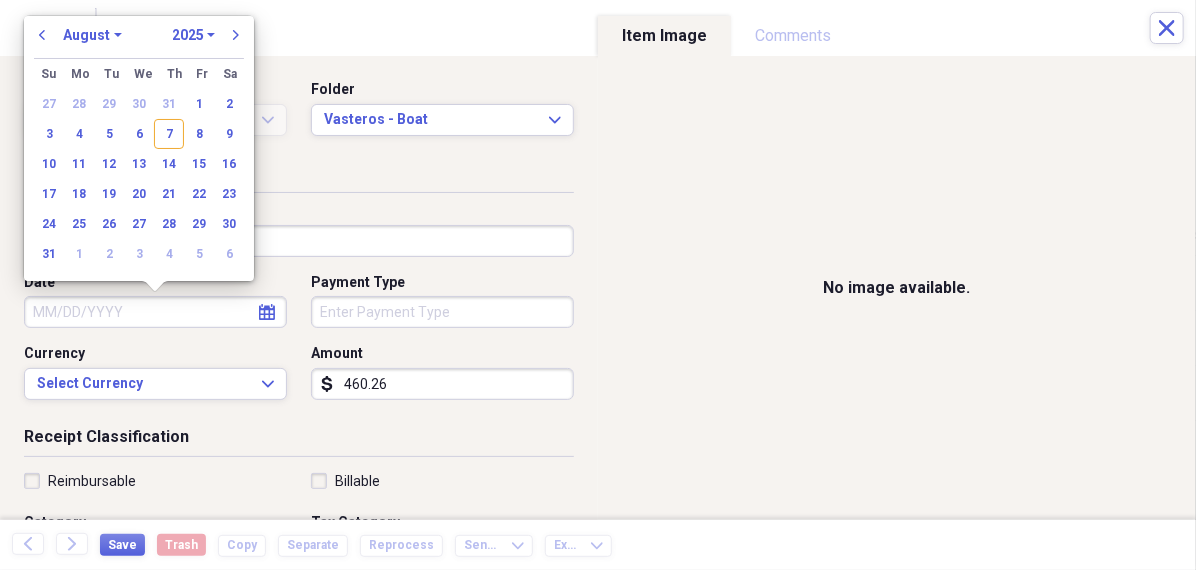 select on "6" 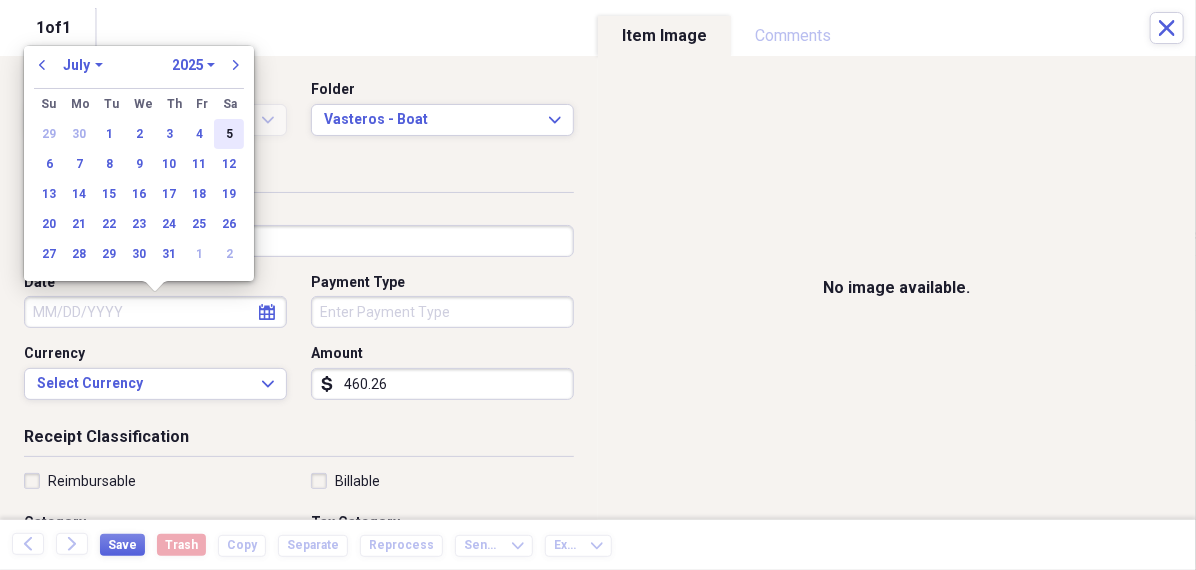 click on "5" at bounding box center [229, 134] 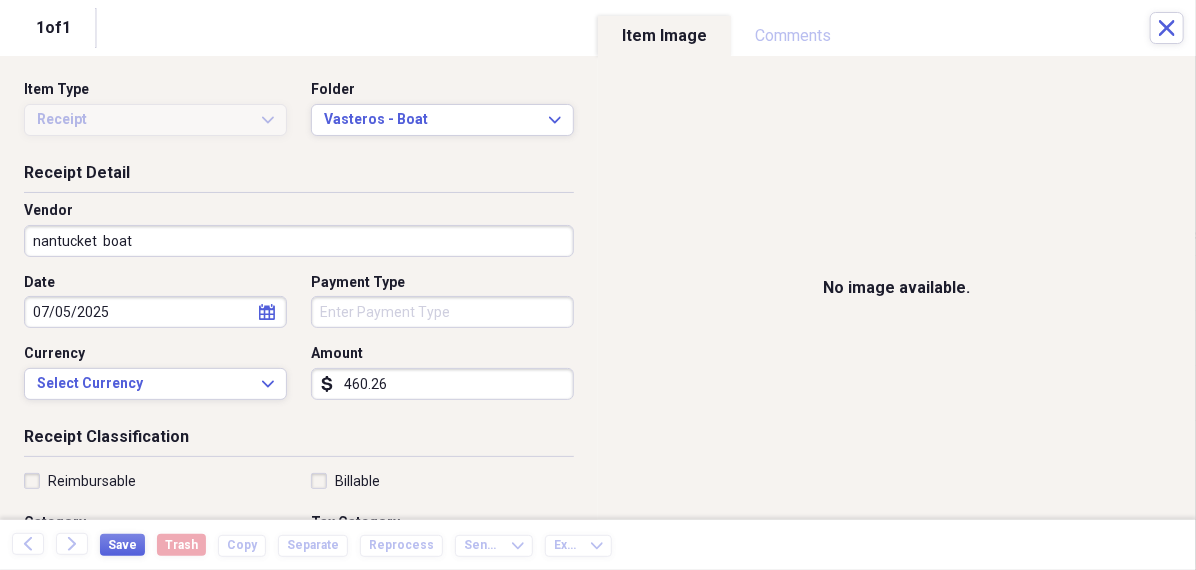 click on "Organize My Files 99+ Collapse Unfiled Needs Review 99+ Unfiled All Files Unfiled Unfiled Unfiled Saved Reports Collapse My Cabinet [PERSON]'s Cabinet Add Folder Folder 456 Add Folder Collapse Open Folder Expense Reports Add Folder Expand Folder 11 Fayette Add Folder Expand Folder 13 Fayette Add Folder Expand Folder 15 Meader A Add Folder Expand Folder 15 Meader C Add Folder Expand Folder 15 Meader D Add Folder Expand Folder 4 Howard Court Add Folder Expand Folder 6 HW Add Folder Expand Folder ACK Expenses Add Folder Expand Folder Files Add Folder Expand Folder Helsingborg Add Folder Expand Folder Kristienstad Add Folder Expand Folder Midtown Ventures Add Folder Expand Folder Peach Row Add Folder Expand Folder RRL Add Folder Expand Folder Vasteros - Boat Add Folder Expand Folder ZEN Add Folder Collapse Trash Trash Folder 21.7.16 Folder [PERSON] Folder Kristienstad Help & Support Submit Import Import Add Create Expand Reports Reports Settings [PERSON] Expand Helsingborg Showing 3 items , totaling $1,121.44 Column 1" at bounding box center [598, 285] 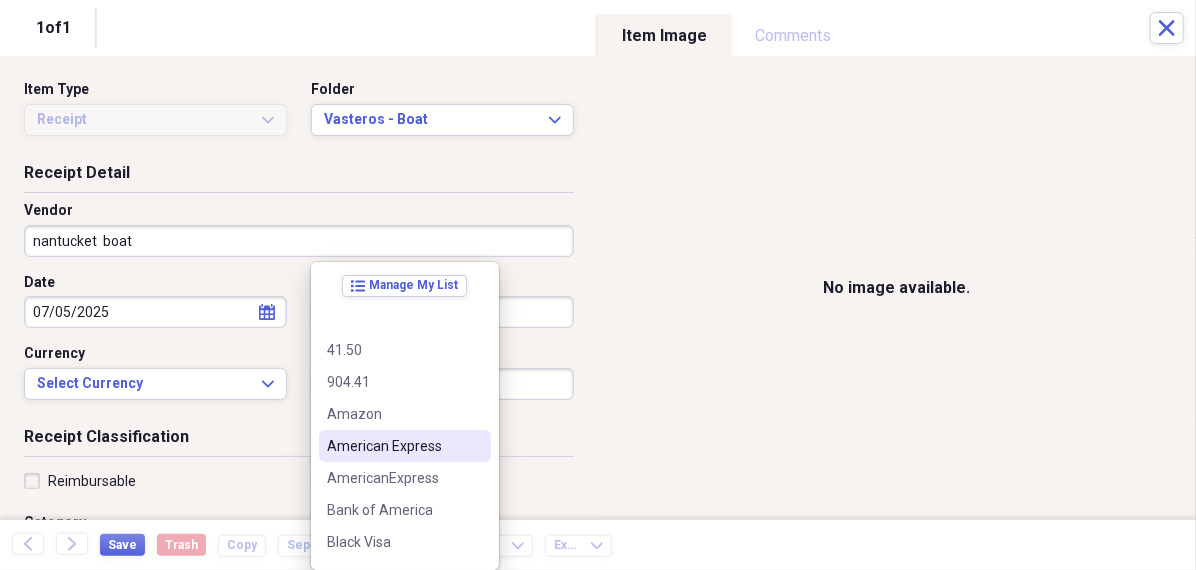 click on "American Express" at bounding box center [393, 446] 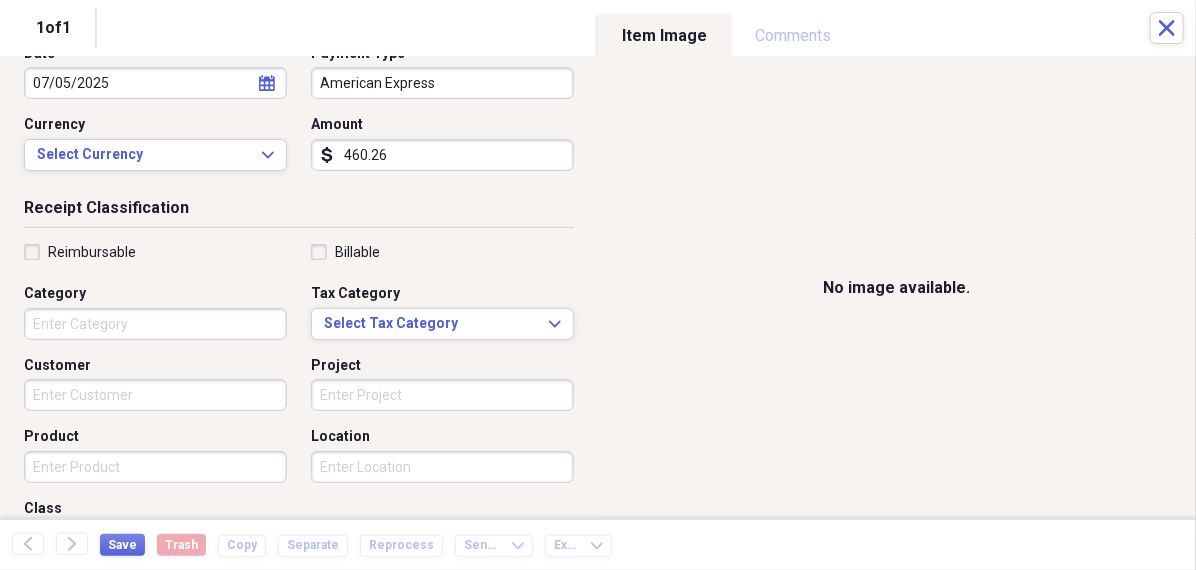 scroll, scrollTop: 247, scrollLeft: 0, axis: vertical 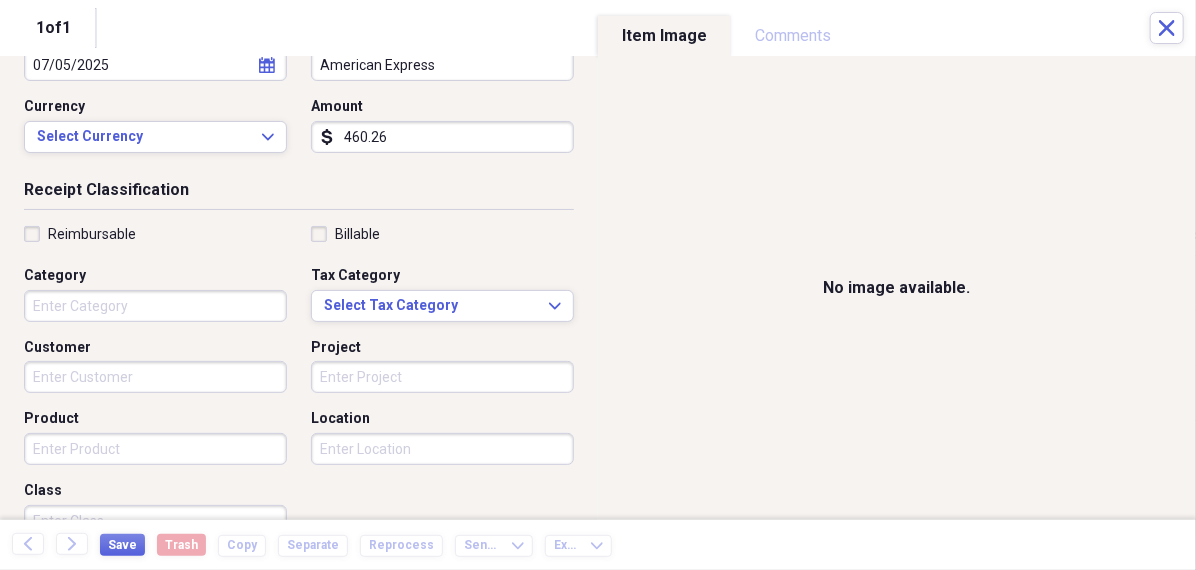 click on "Organize My Files 99+ Collapse Unfiled Needs Review 99+ Unfiled All Files Unfiled Unfiled Unfiled Saved Reports Collapse My Cabinet [PERSON]'s Cabinet Add Folder Folder 456 Add Folder Collapse Open Folder Expense Reports Add Folder Expand Folder 11 Fayette Add Folder Expand Folder 13 Fayette Add Folder Expand Folder 15 Meader A Add Folder Expand Folder 15 Meader C Add Folder Expand Folder 15 Meader D Add Folder Expand Folder 4 Howard Court Add Folder Expand Folder 6 HW Add Folder Expand Folder ACK Expenses Add Folder Expand Folder Files Add Folder Expand Folder Helsingborg Add Folder Expand Folder Kristienstad Add Folder Expand Folder Midtown Ventures Add Folder Expand Folder Peach Row Add Folder Expand Folder RRL Add Folder Expand Folder Vasteros - Boat Add Folder Expand Folder ZEN Add Folder Collapse Trash Trash Folder 21.7.16 Folder [PERSON] Folder Kristienstad Help & Support Submit Import Import Add Create Expand Reports Reports Settings [PERSON] Expand Helsingborg Showing 3 items , totaling $1,121.44 Column 1" at bounding box center [598, 285] 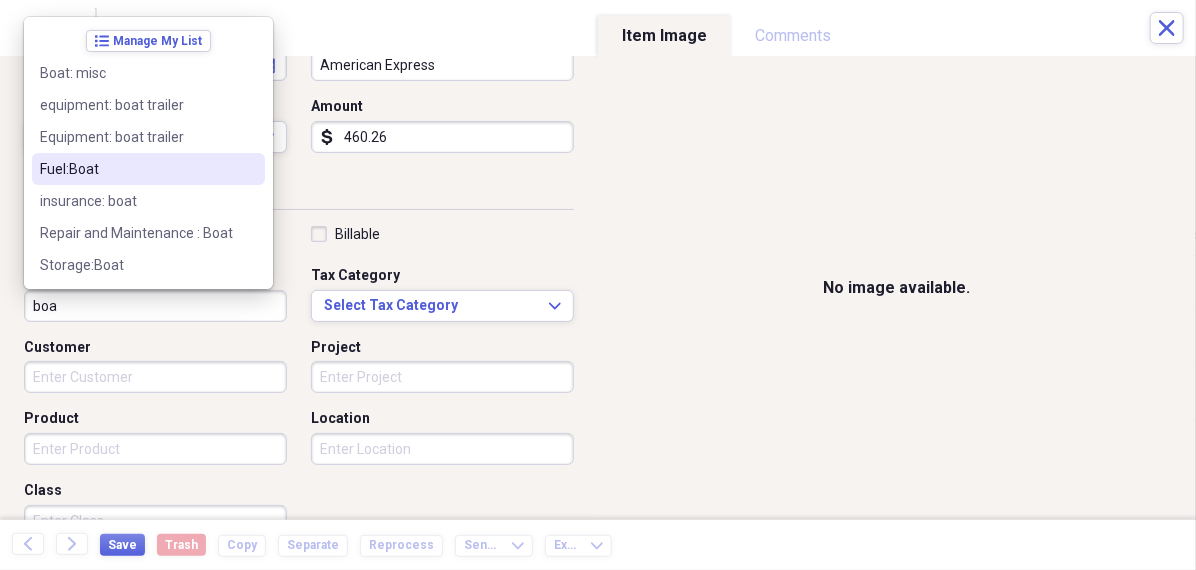 click on "Fuel:Boat" at bounding box center (136, 169) 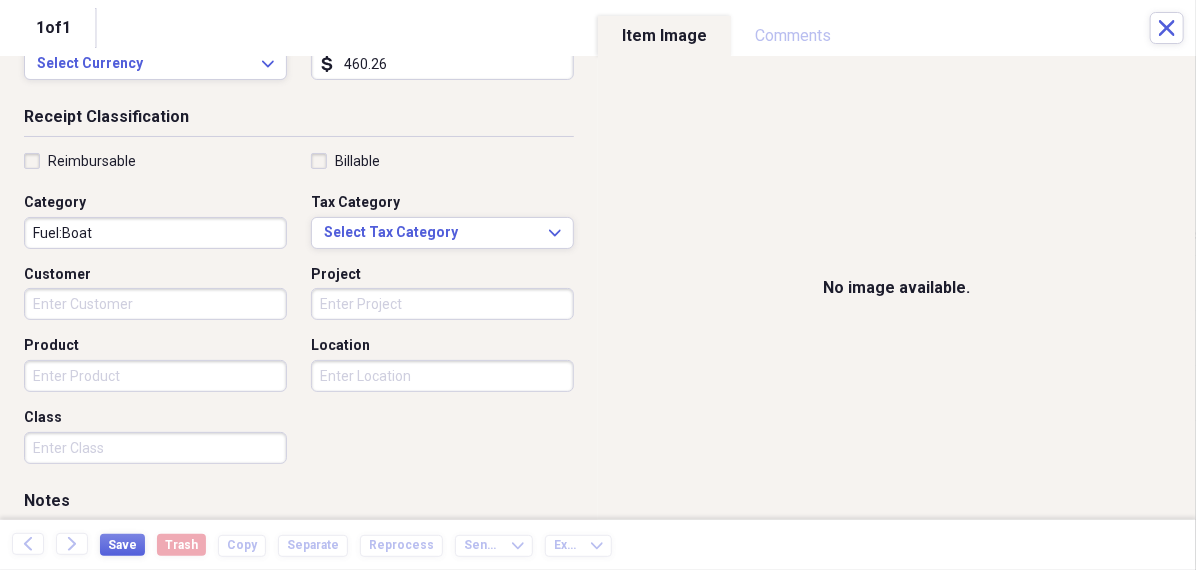 scroll, scrollTop: 323, scrollLeft: 0, axis: vertical 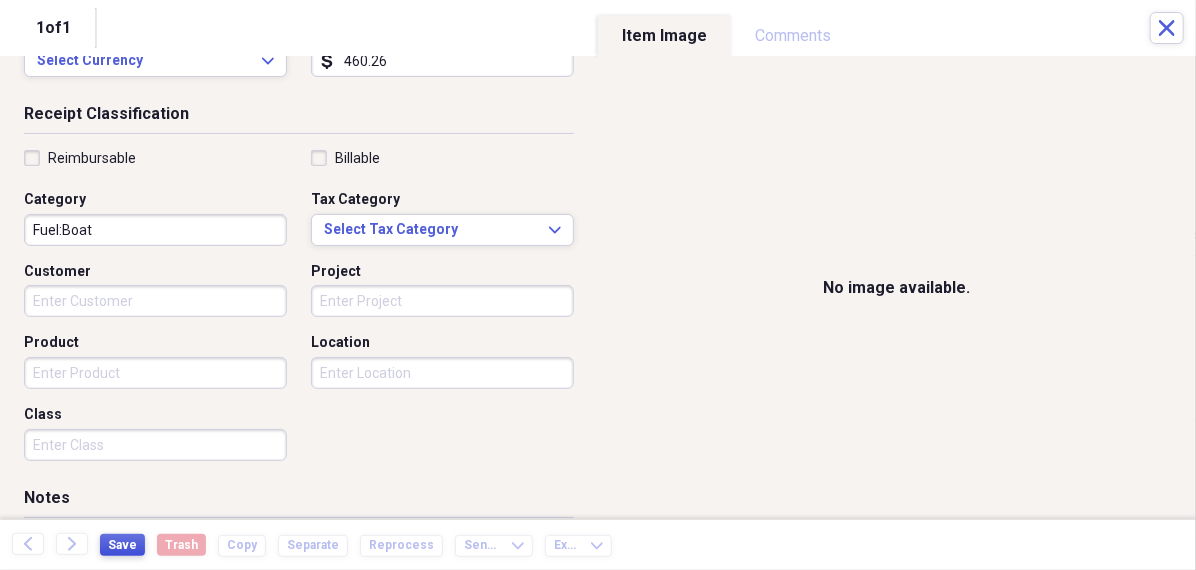 click on "Save" at bounding box center (122, 545) 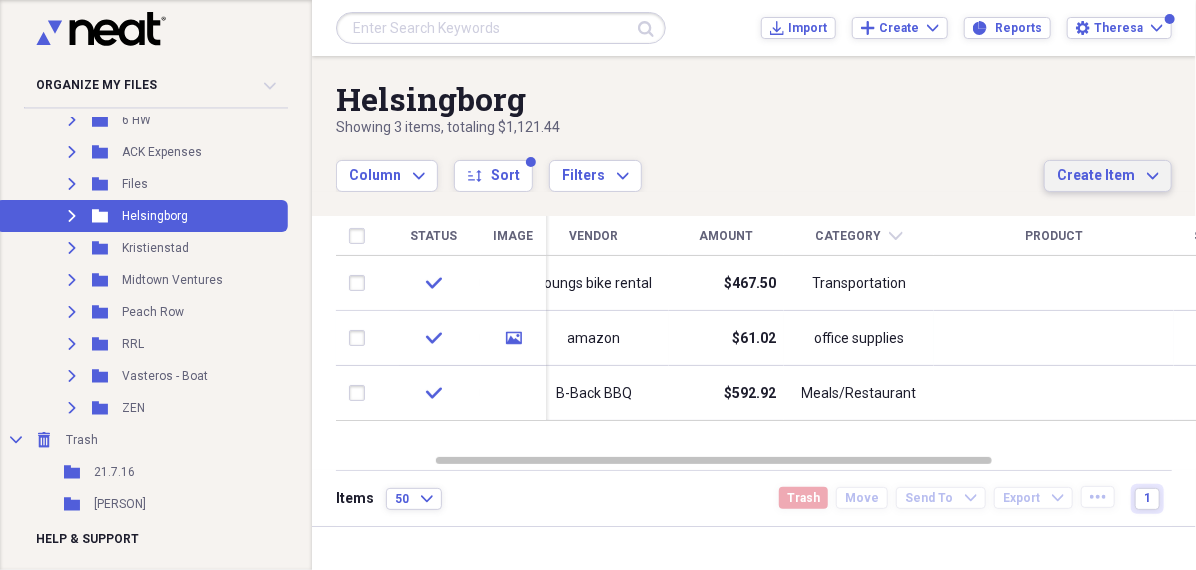 click on "Create Item" at bounding box center [1096, 176] 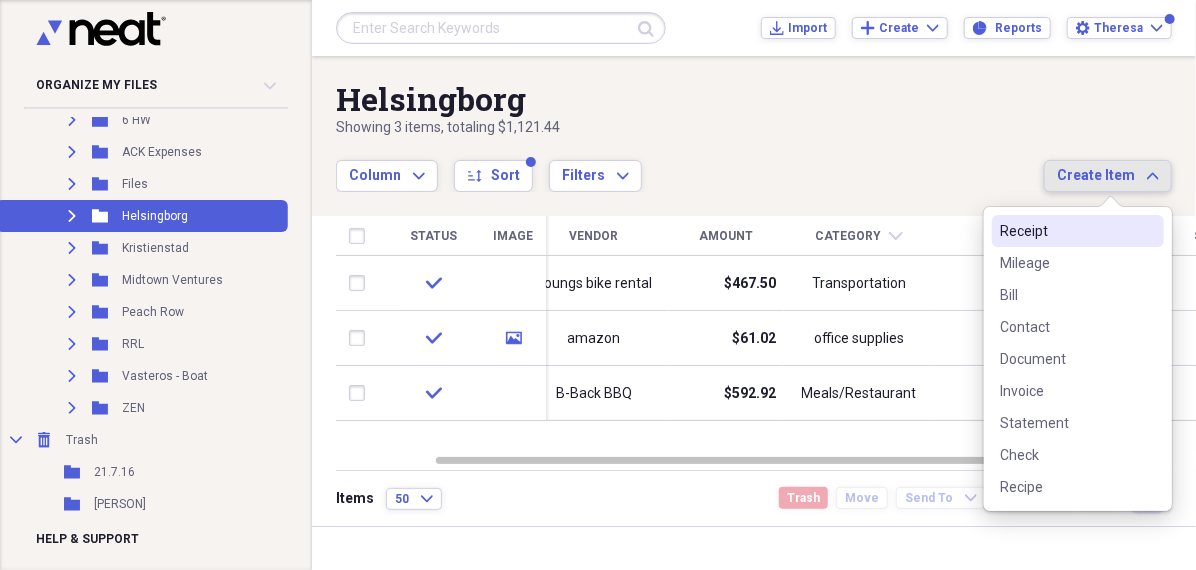 click on "Receipt" at bounding box center (1066, 231) 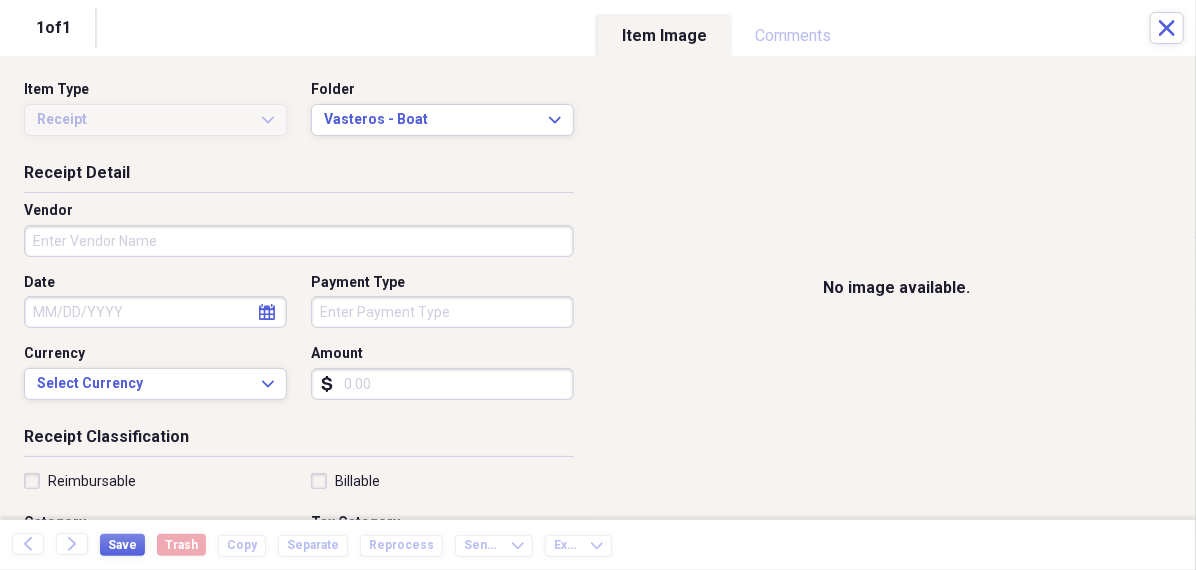 click on "calendar" 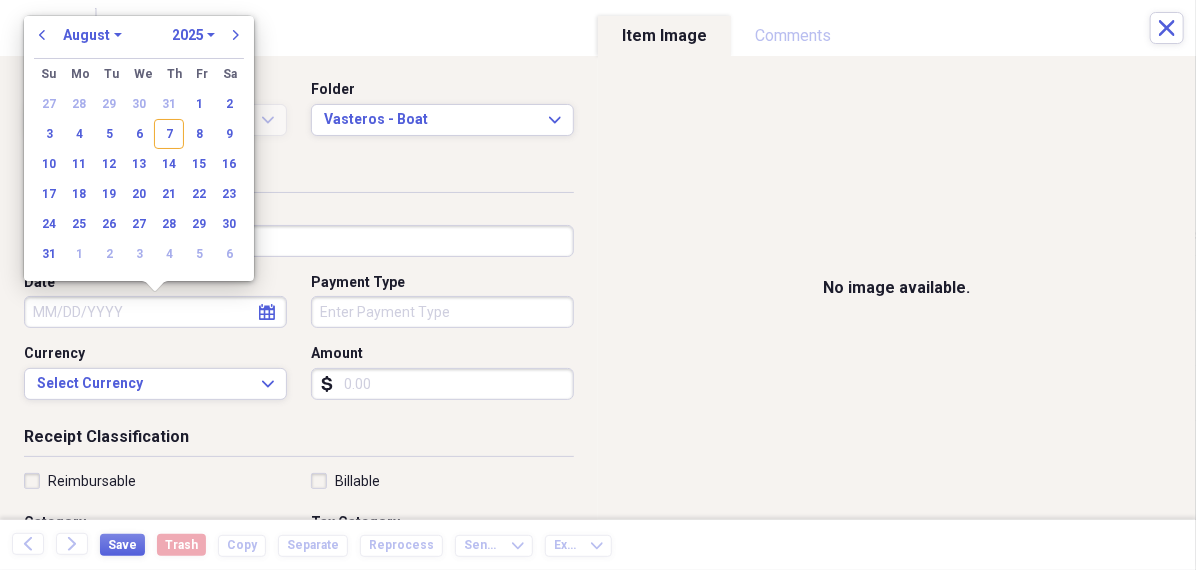 click on "previous January February March April May June July August September October November December 1970 1971 1972 1973 1974 1975 1976 1977 1978 1979 1980 1981 1982 1983 1984 1985 1986 1987 1988 1989 1990 1991 1992 1993 1994 1995 1996 1997 1998 1999 2000 2001 2002 2003 2004 2005 2006 2007 2008 2009 2010 2011 2012 2013 2014 2015 2016 2017 2018 2019 2020 2021 2022 2023 2024 2025 2026 2027 2028 2029 2030 2031 2032 2033 2034 2035 next" at bounding box center (139, 41) 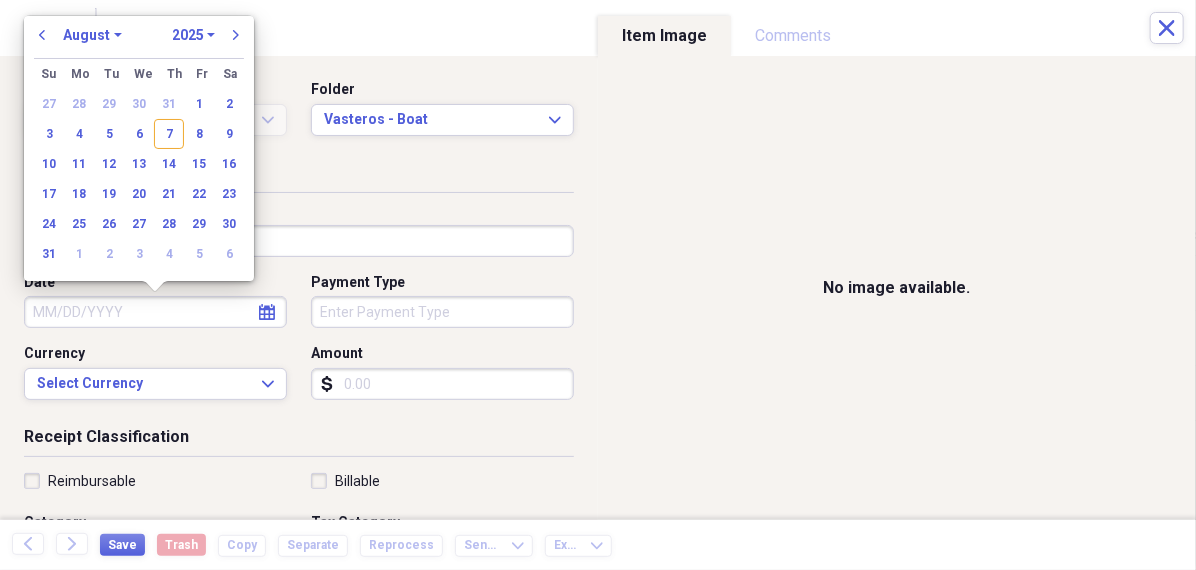 select on "6" 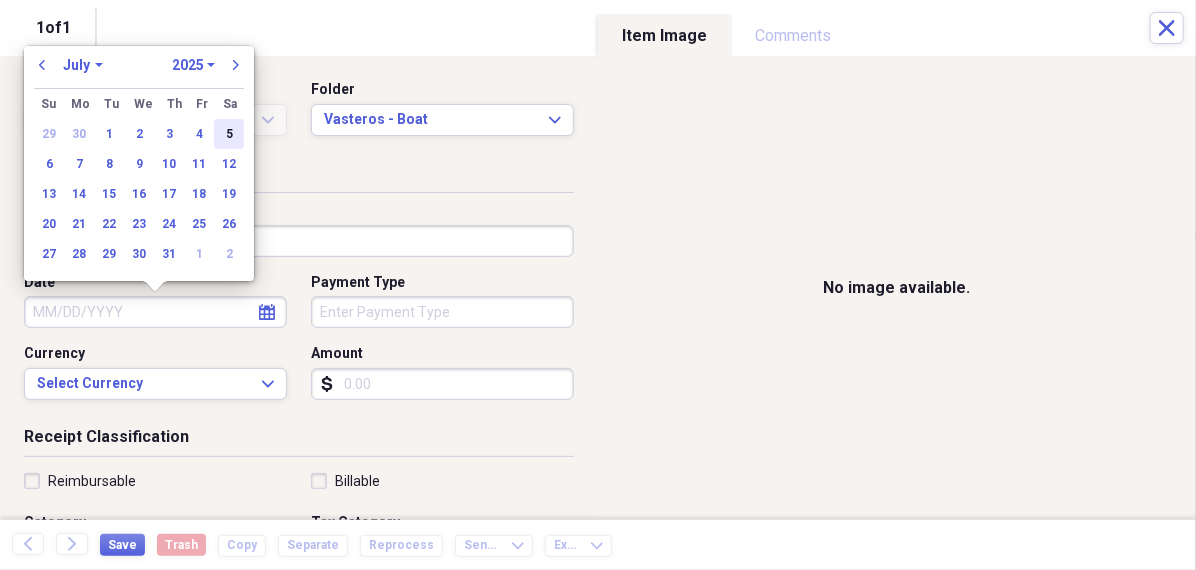 click on "5" at bounding box center (229, 134) 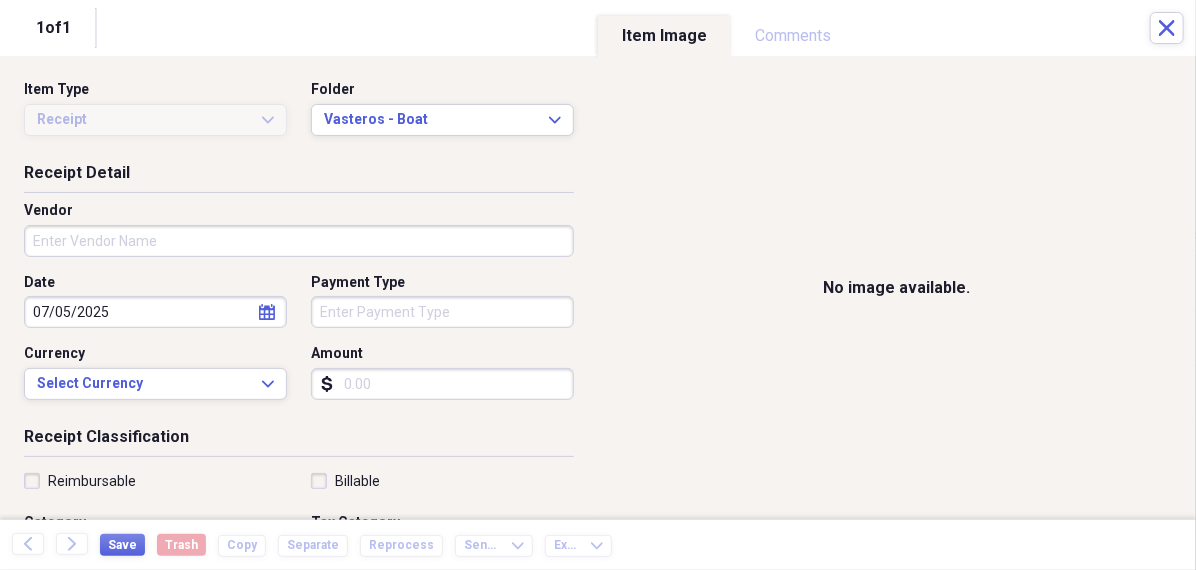 click on "Vendor" at bounding box center [299, 241] 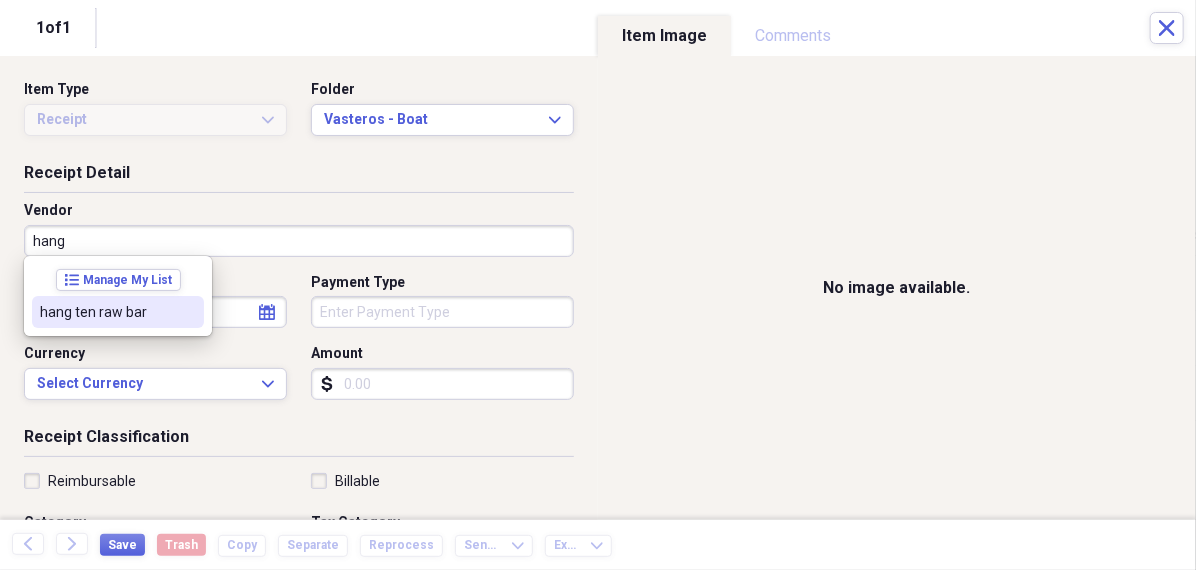 click on "hang ten raw bar" at bounding box center (106, 312) 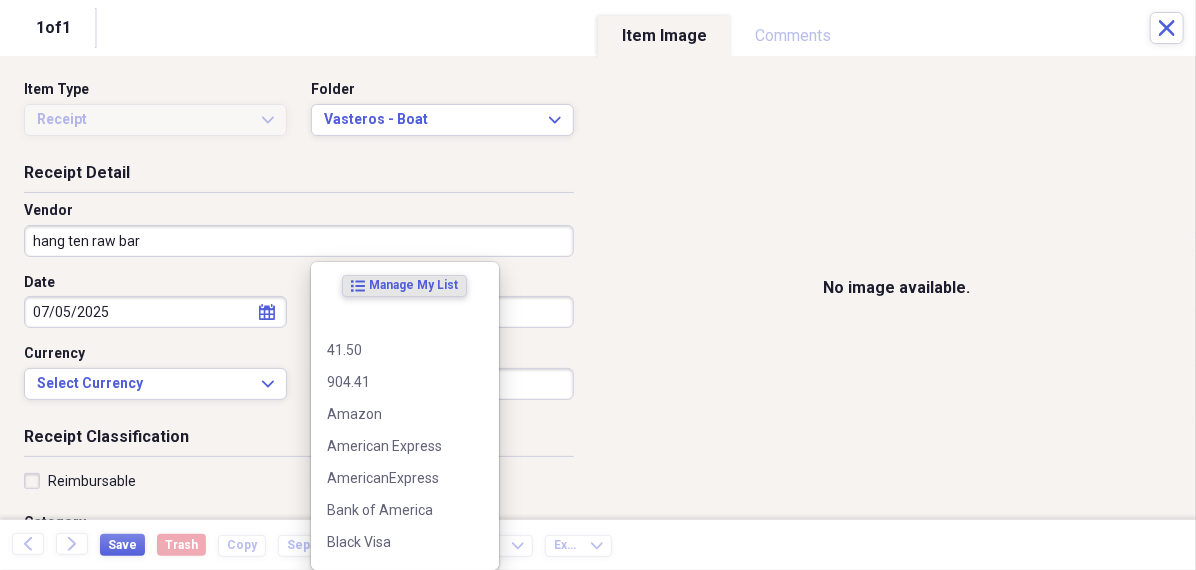 click on "Organize My Files 99+ Collapse Unfiled Needs Review 99+ Unfiled All Files Unfiled Unfiled Unfiled Saved Reports Collapse My Cabinet [PERSON]'s Cabinet Add Folder Folder 456 Add Folder Collapse Open Folder Expense Reports Add Folder Expand Folder 11 Fayette Add Folder Expand Folder 13 Fayette Add Folder Expand Folder 15 Meader A Add Folder Expand Folder 15 Meader C Add Folder Expand Folder 15 Meader D Add Folder Expand Folder 4 Howard Court Add Folder Expand Folder 6 HW Add Folder Expand Folder ACK Expenses Add Folder Expand Folder Files Add Folder Expand Folder Helsingborg Add Folder Expand Folder Kristienstad Add Folder Expand Folder Midtown Ventures Add Folder Expand Folder Peach Row Add Folder Expand Folder RRL Add Folder Expand Folder Vasteros - Boat Add Folder Expand Folder ZEN Add Folder Collapse Trash Trash Folder 21.7.16 Folder [PERSON] Folder Kristienstad Help & Support Submit Import Import Add Create Expand Reports Reports Settings [PERSON] Expand Helsingborg Showing 3 items , totaling $1,121.44 Column 1" at bounding box center [598, 285] 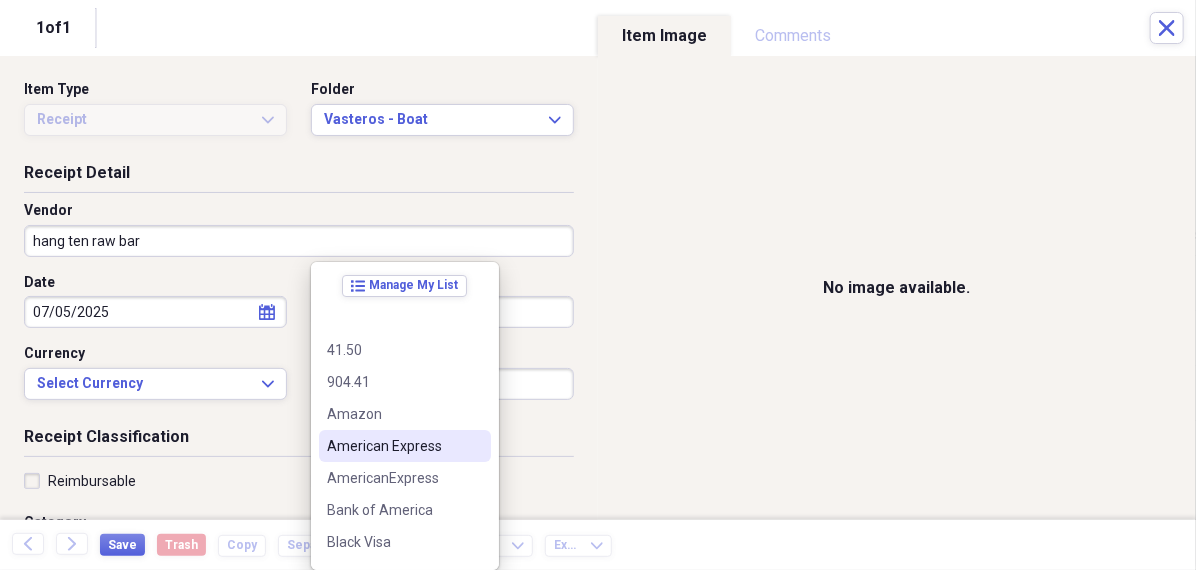 click on "American Express" at bounding box center (393, 446) 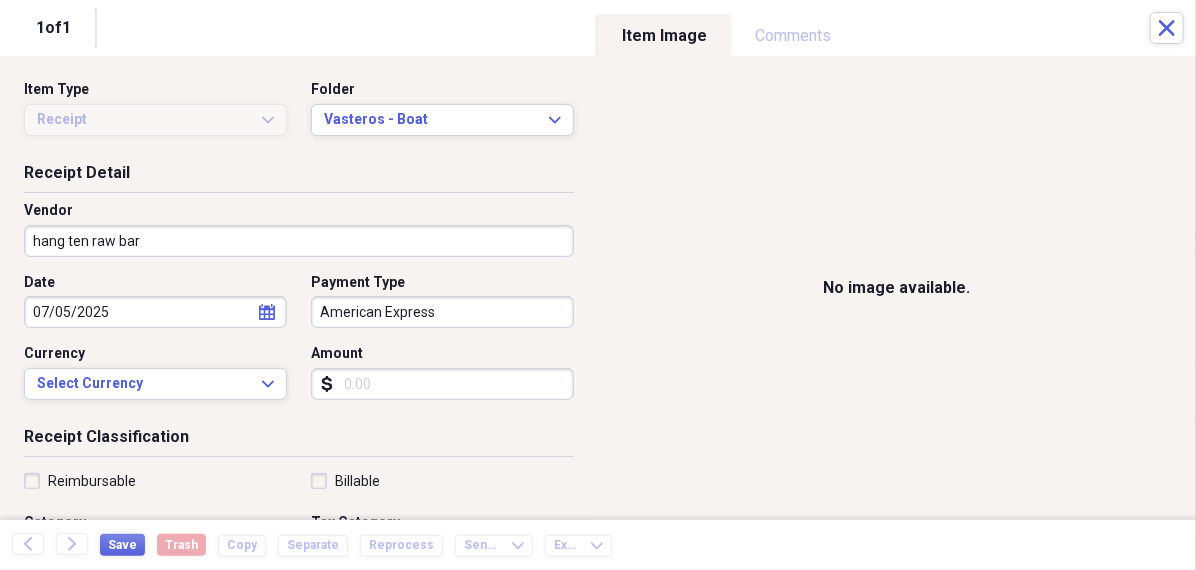 click on "Amount" at bounding box center (442, 384) 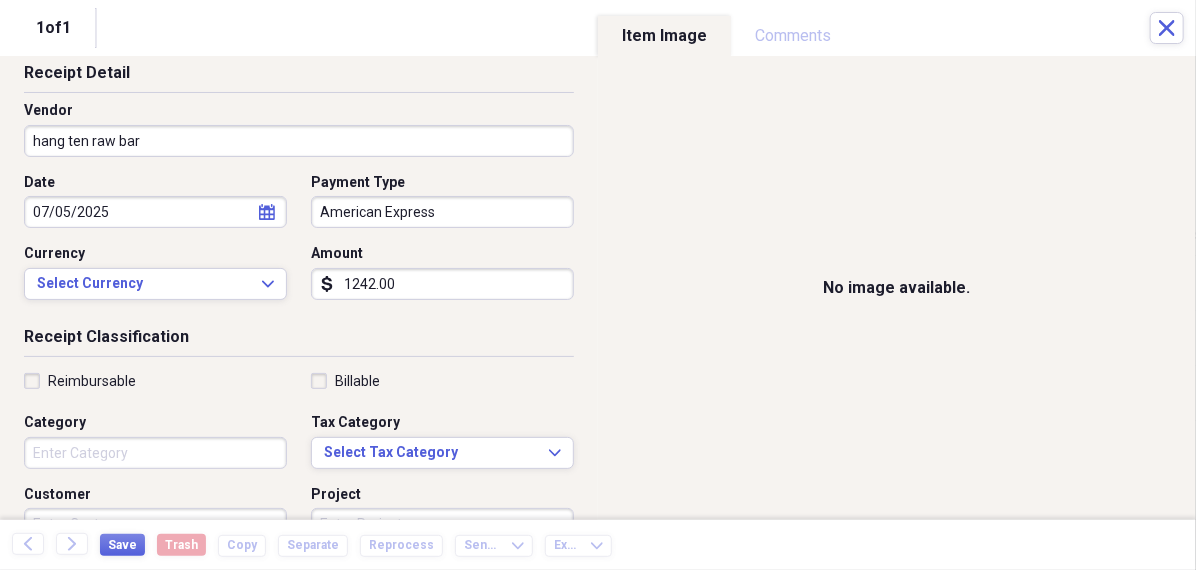 scroll, scrollTop: 204, scrollLeft: 0, axis: vertical 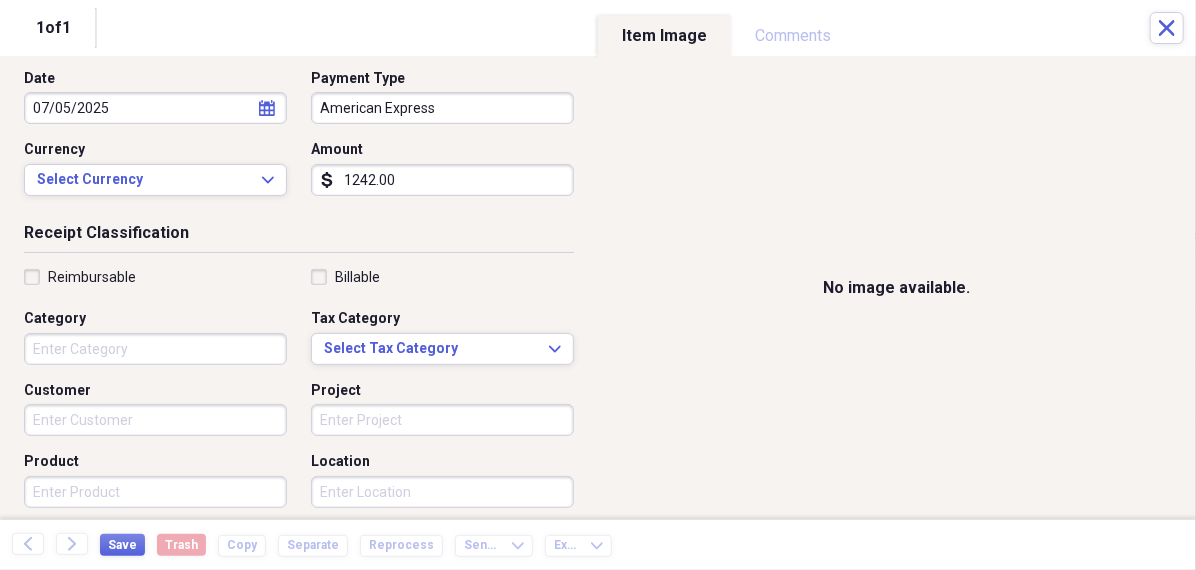 type on "1242.00" 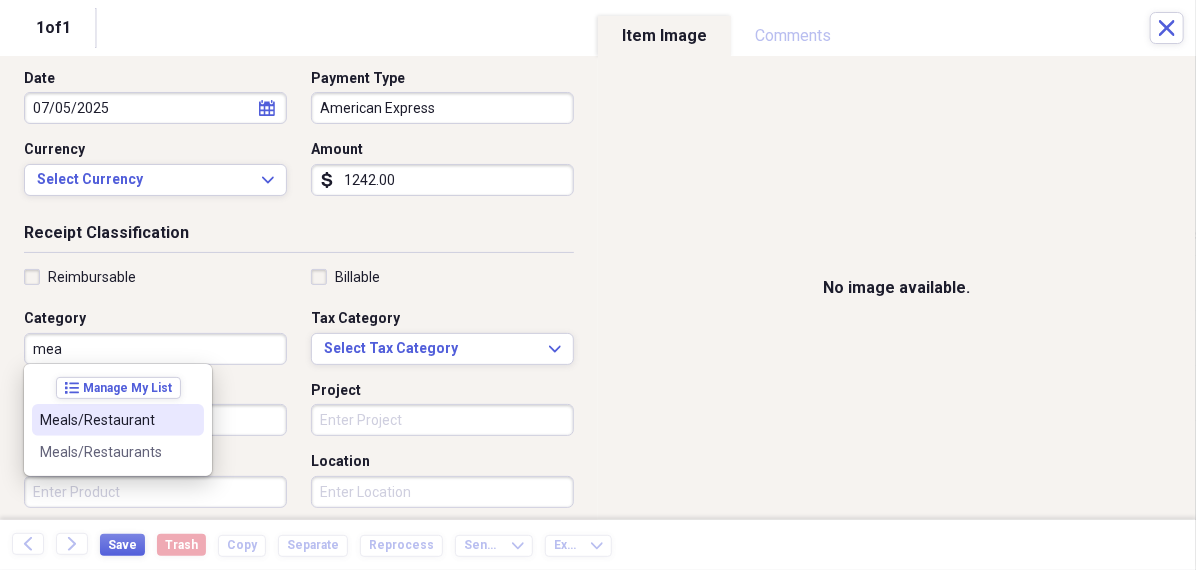 click on "Meals/Restaurant" at bounding box center [106, 420] 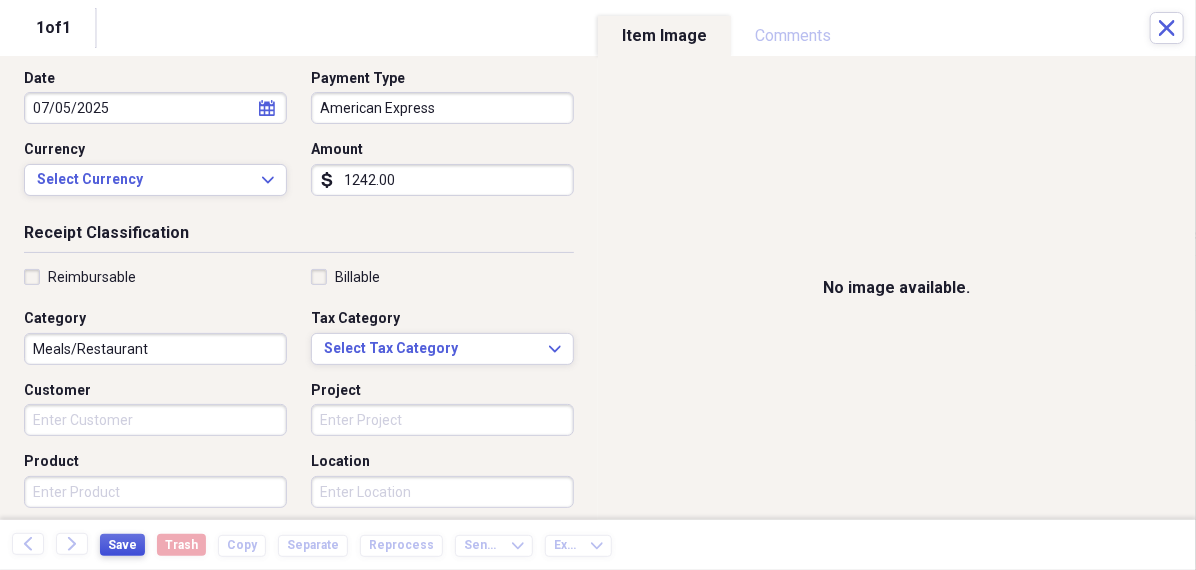 click on "Save" at bounding box center [122, 545] 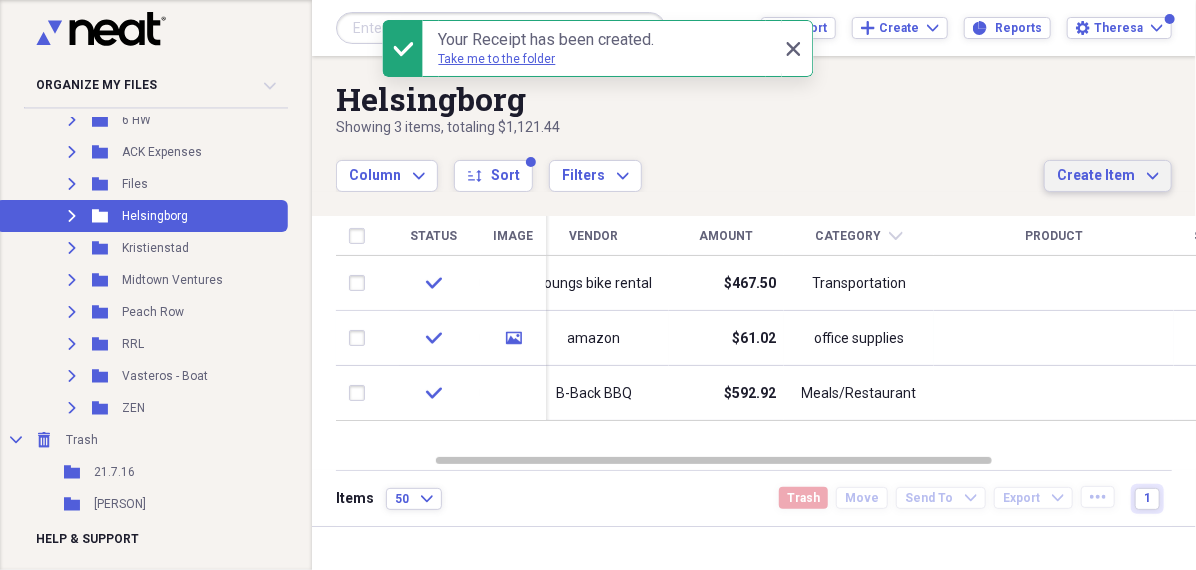 click on "Create Item" at bounding box center (1096, 176) 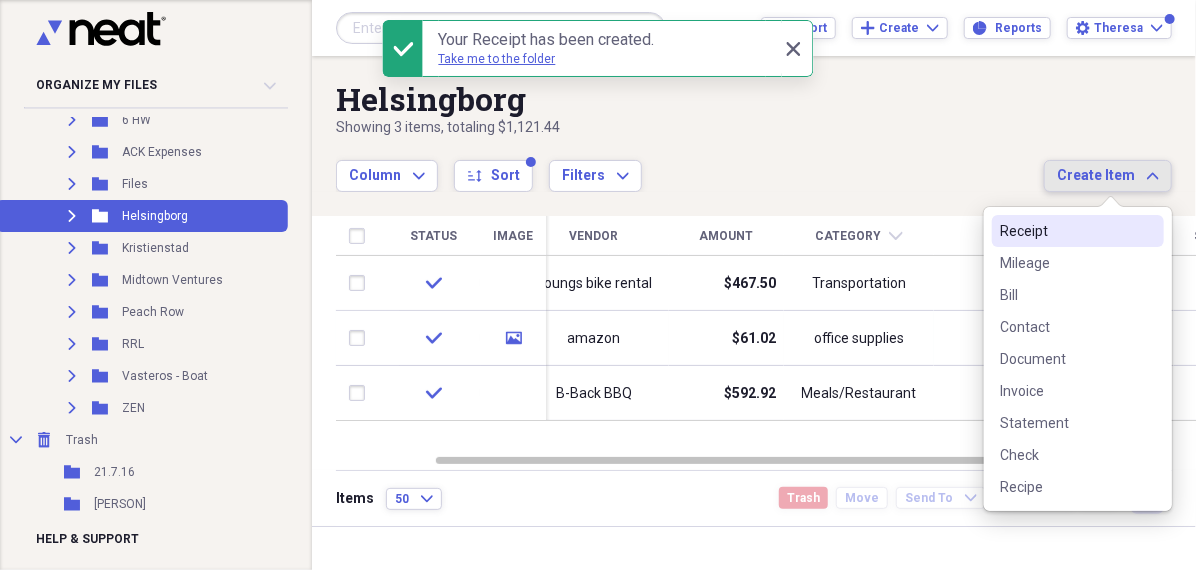 click on "Receipt" at bounding box center [1066, 231] 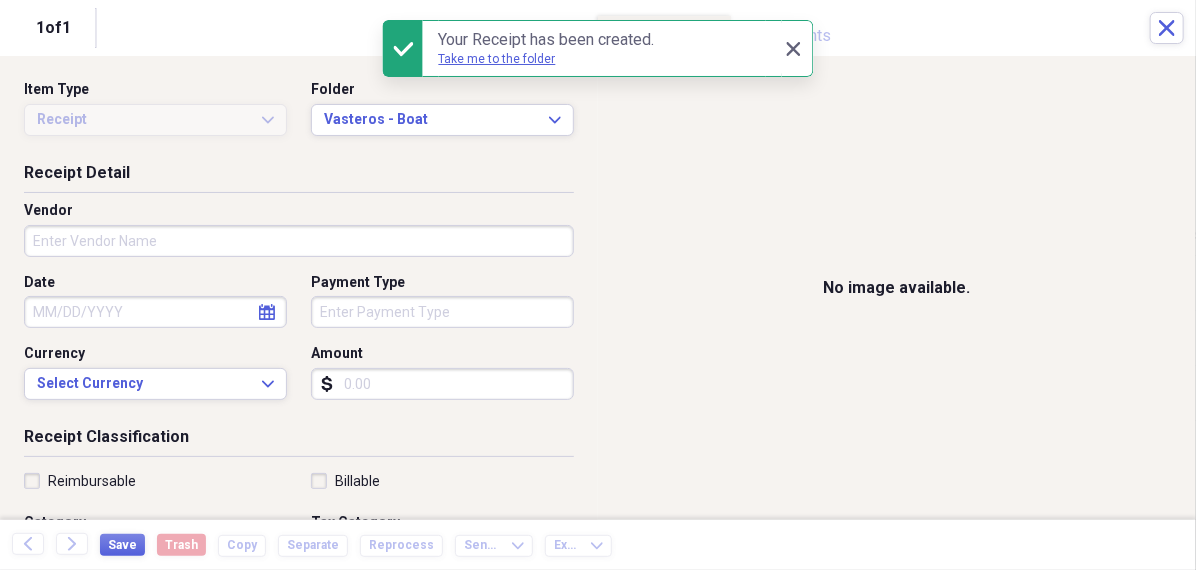 click on "Amount" at bounding box center [442, 384] 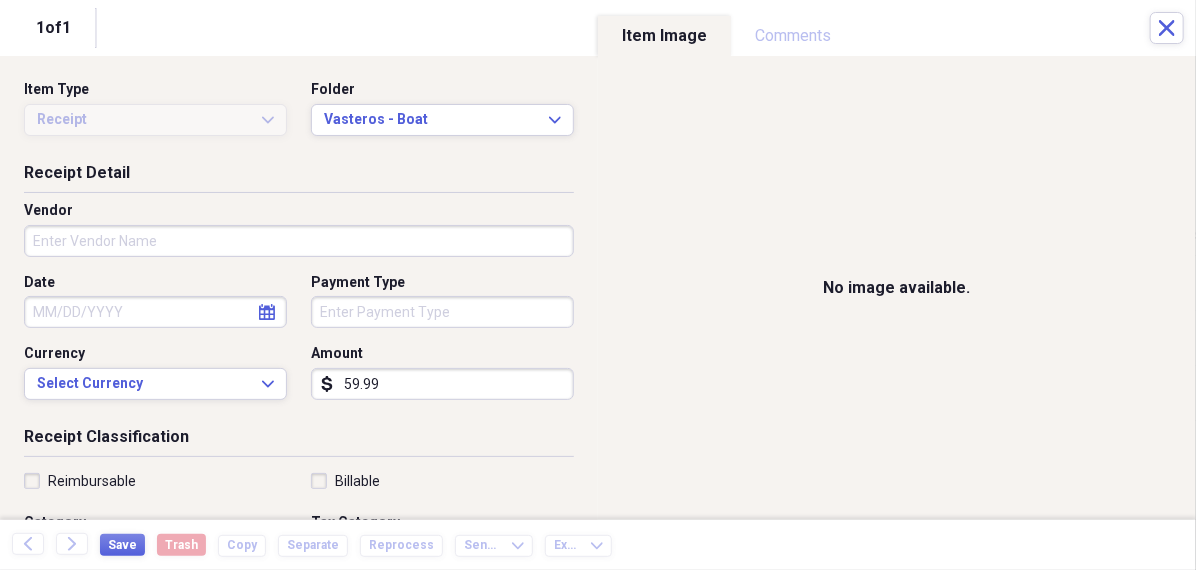 type on "59.99" 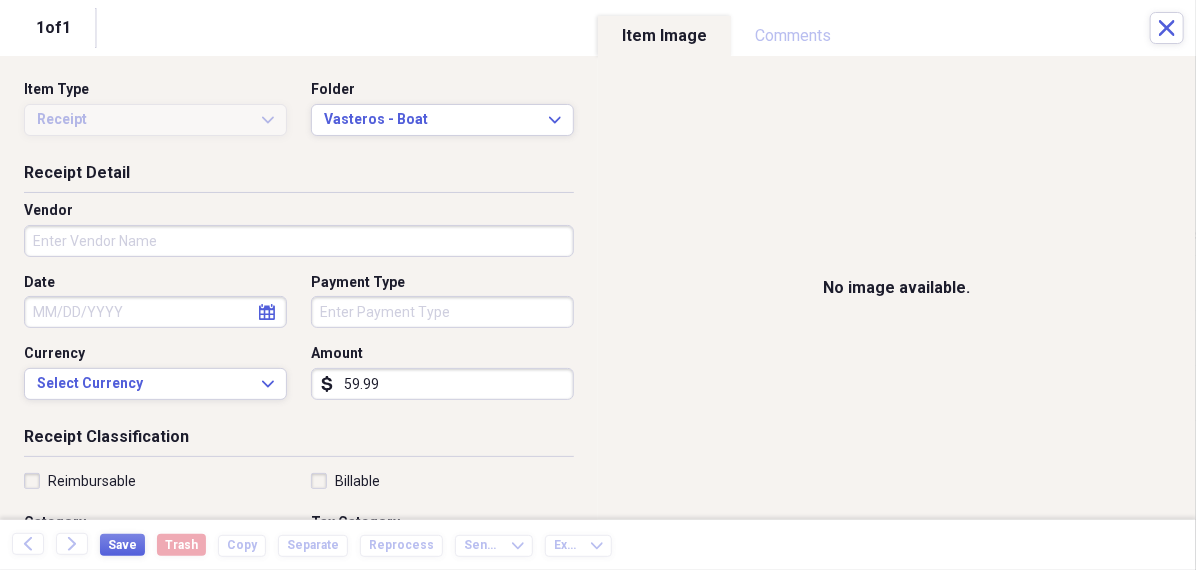 click on "Organize My Files 99+ Collapse Unfiled Needs Review 99+ Unfiled All Files Unfiled Unfiled Unfiled Saved Reports Collapse My Cabinet [PERSON]'s Cabinet Add Folder Folder 456 Add Folder Collapse Open Folder Expense Reports Add Folder Expand Folder 11 Fayette Add Folder Expand Folder 13 Fayette Add Folder Expand Folder 15 Meader A Add Folder Expand Folder 15 Meader C Add Folder Expand Folder 15 Meader D Add Folder Expand Folder 4 Howard Court Add Folder Expand Folder 6 HW Add Folder Expand Folder ACK Expenses Add Folder Expand Folder Files Add Folder Expand Folder Helsingborg Add Folder Expand Folder Kristienstad Add Folder Expand Folder Midtown Ventures Add Folder Expand Folder Peach Row Add Folder Expand Folder RRL Add Folder Expand Folder Vasteros - Boat Add Folder Expand Folder ZEN Add Folder Collapse Trash Trash Folder 21.7.16 Folder [PERSON] Folder Kristienstad Help & Support Submit Import Import Add Create Expand Reports Reports Settings [PERSON] Expand Helsingborg Showing 3 items , totaling $1,121.44 Column 1" at bounding box center (598, 285) 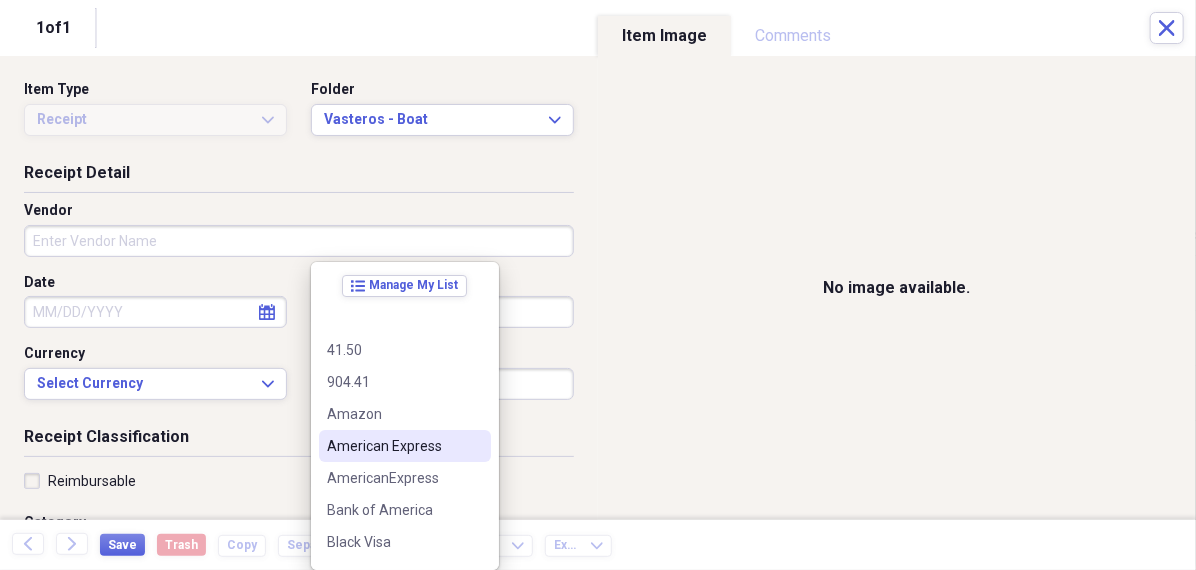click on "American Express" at bounding box center [393, 446] 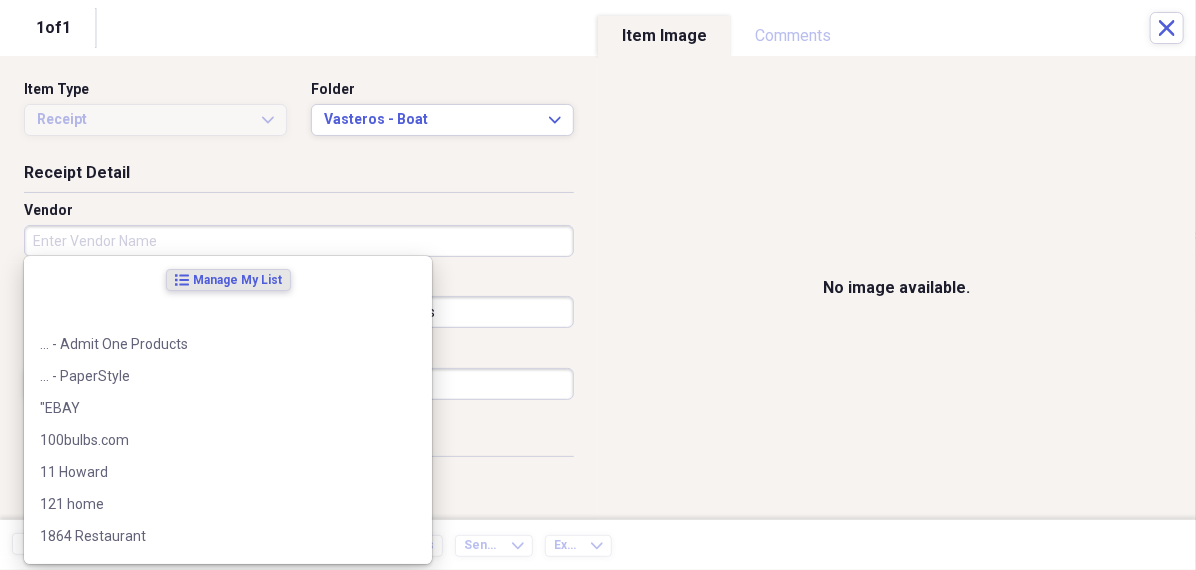 click on "Vendor" at bounding box center (299, 241) 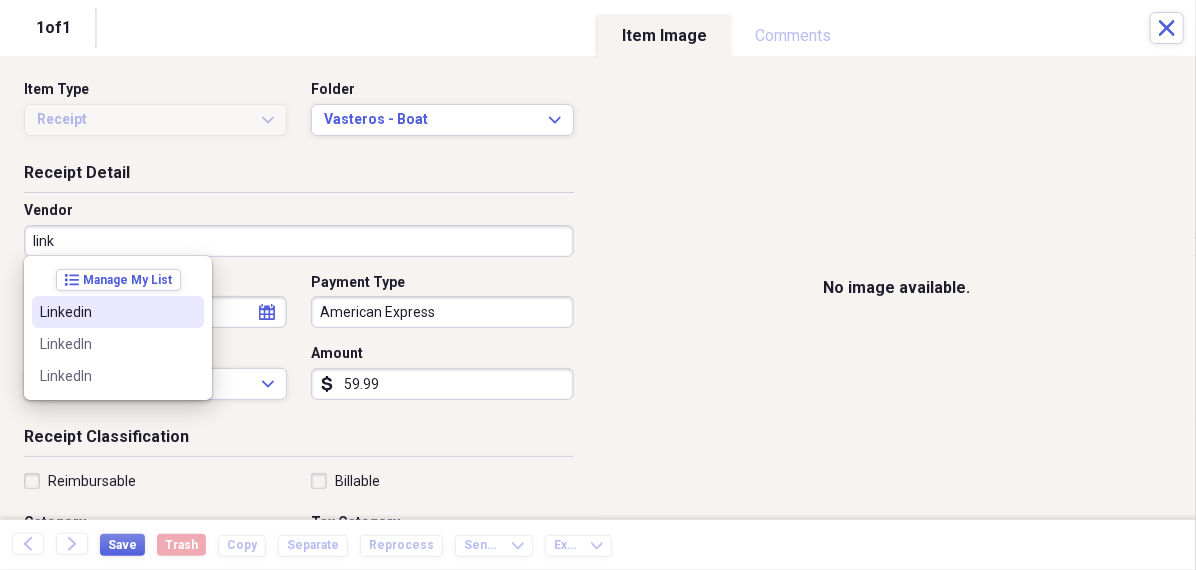 click on "Linkedin" at bounding box center [106, 312] 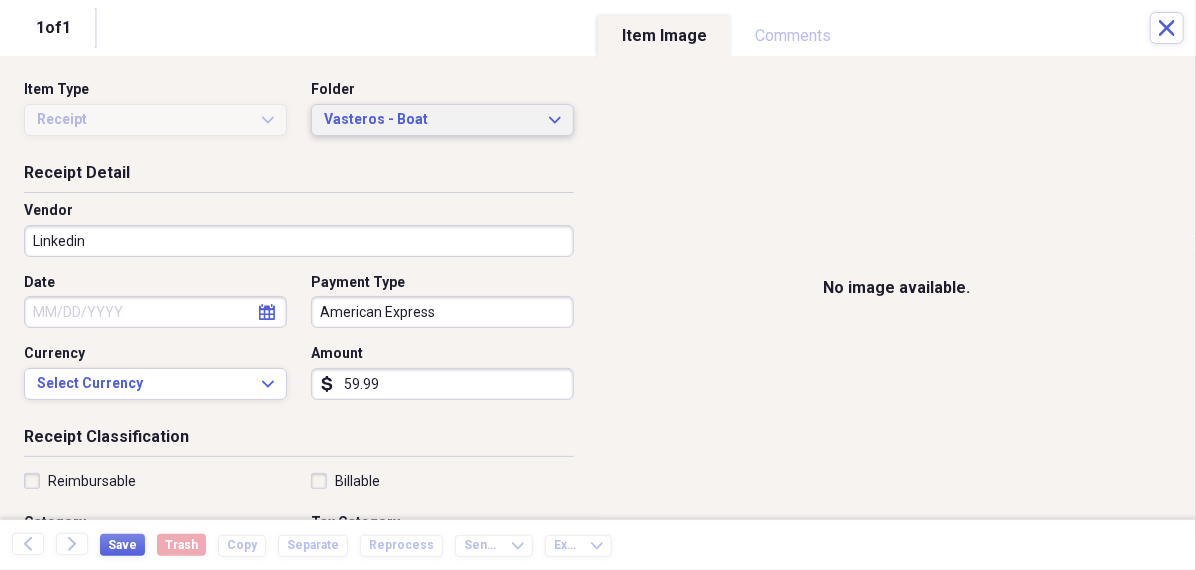 click on "Vasteros - Boat" at bounding box center [430, 120] 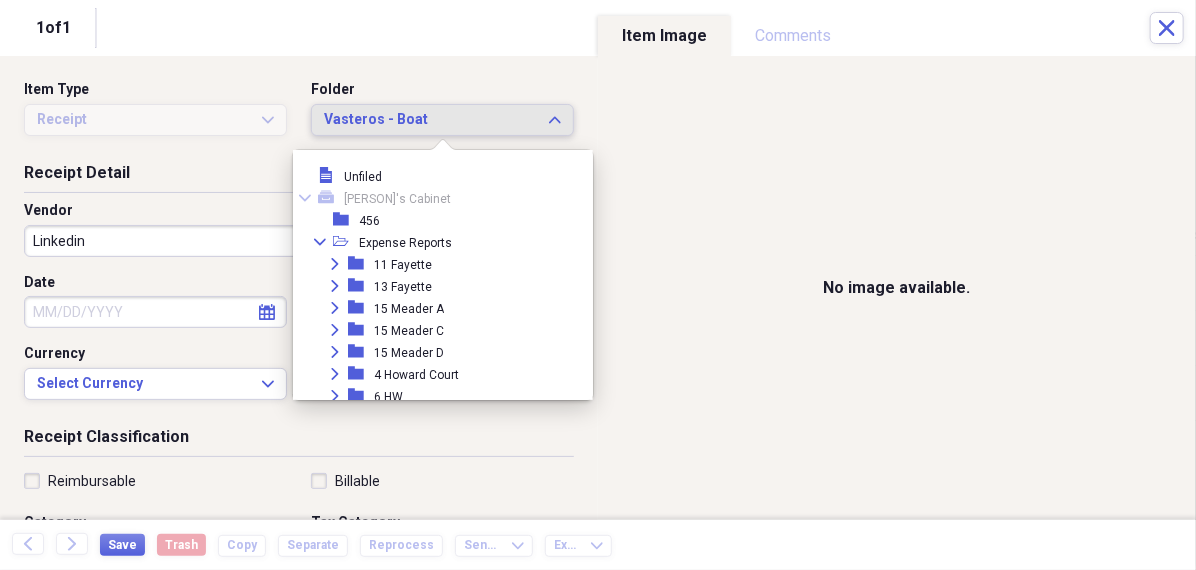 scroll, scrollTop: 205, scrollLeft: 0, axis: vertical 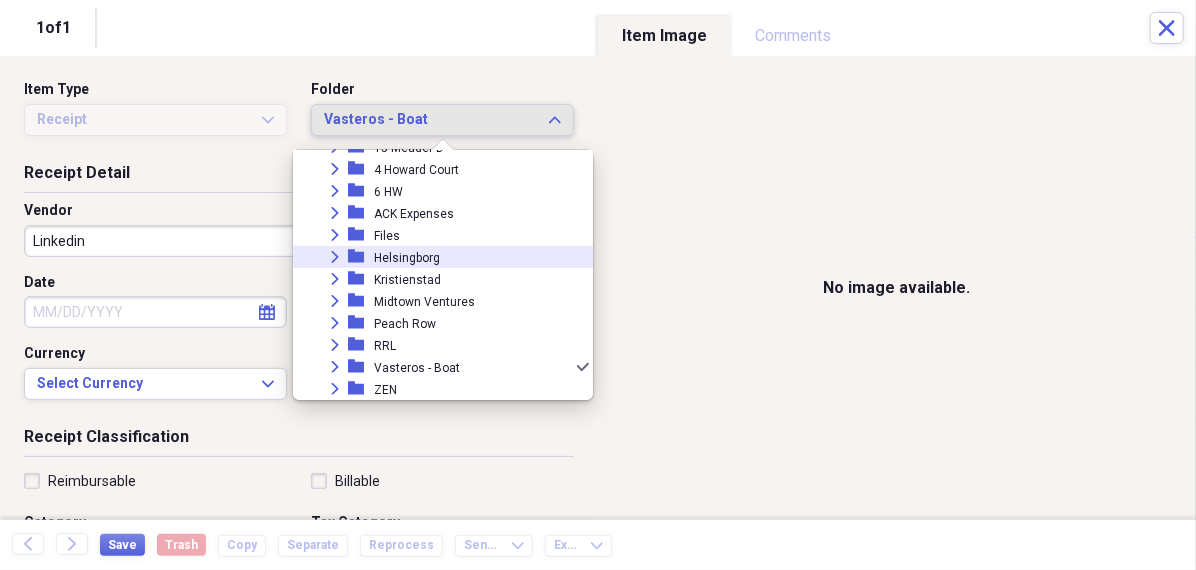 click on "Helsingborg" at bounding box center [407, 258] 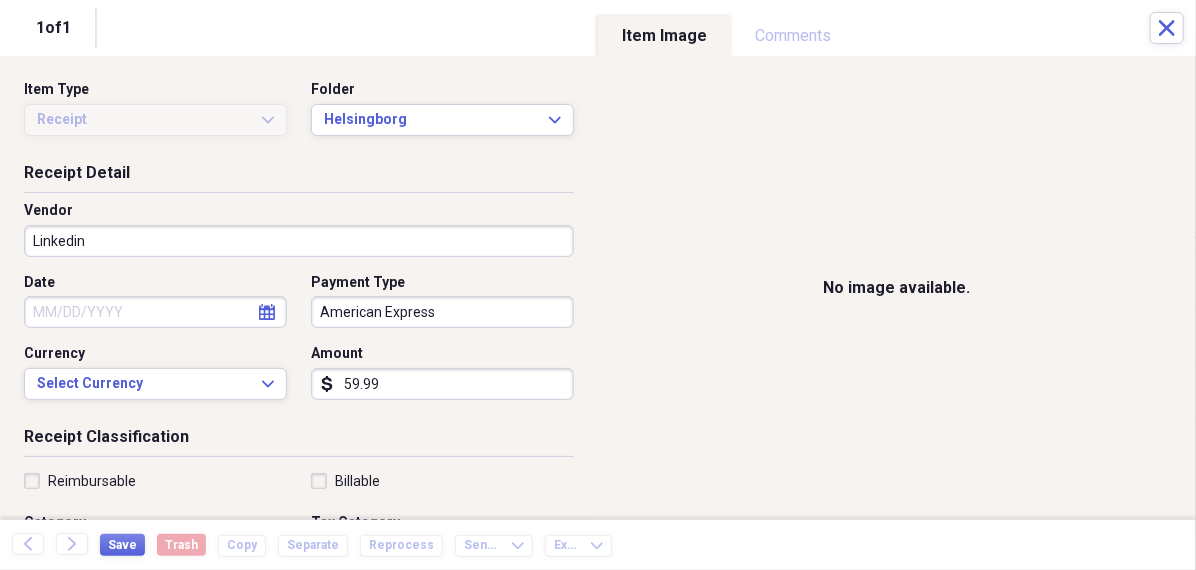 click 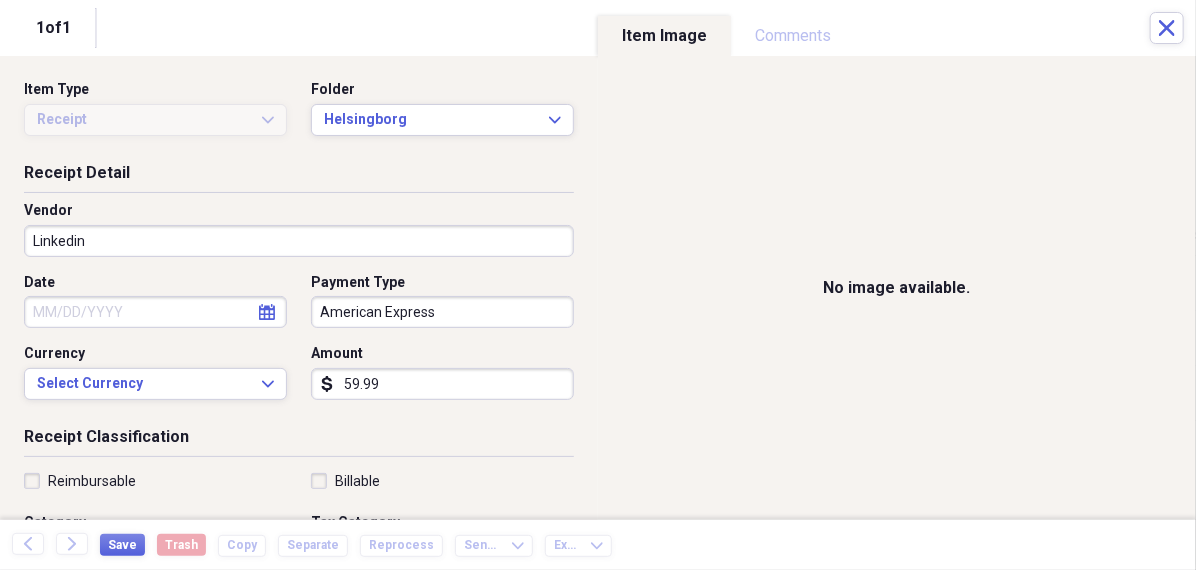 select on "7" 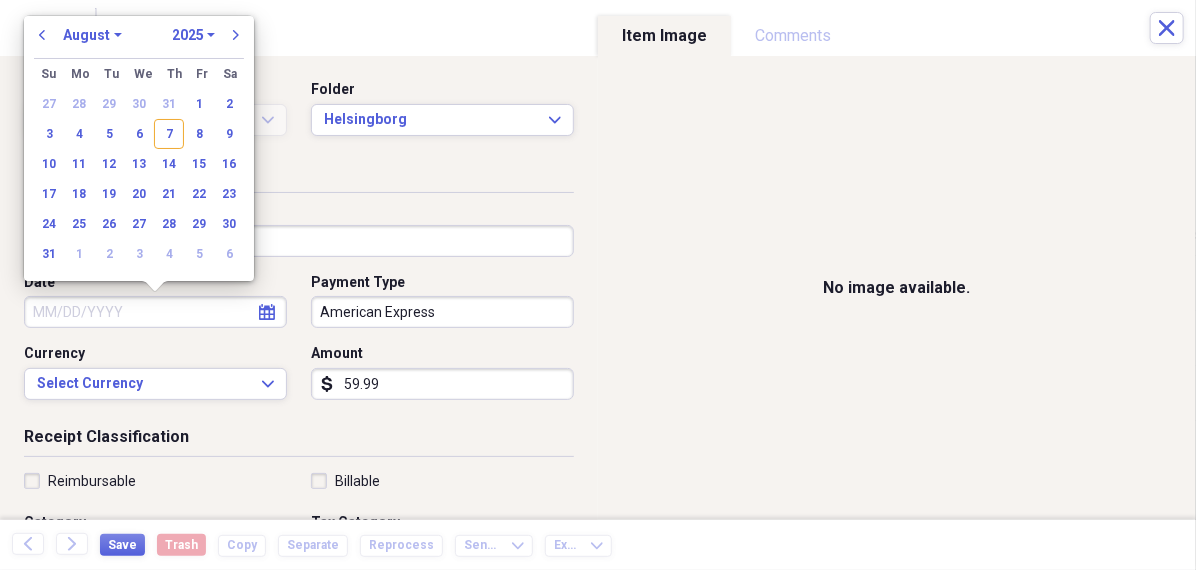 click on "January February March April May June July August September October November December" at bounding box center [92, 35] 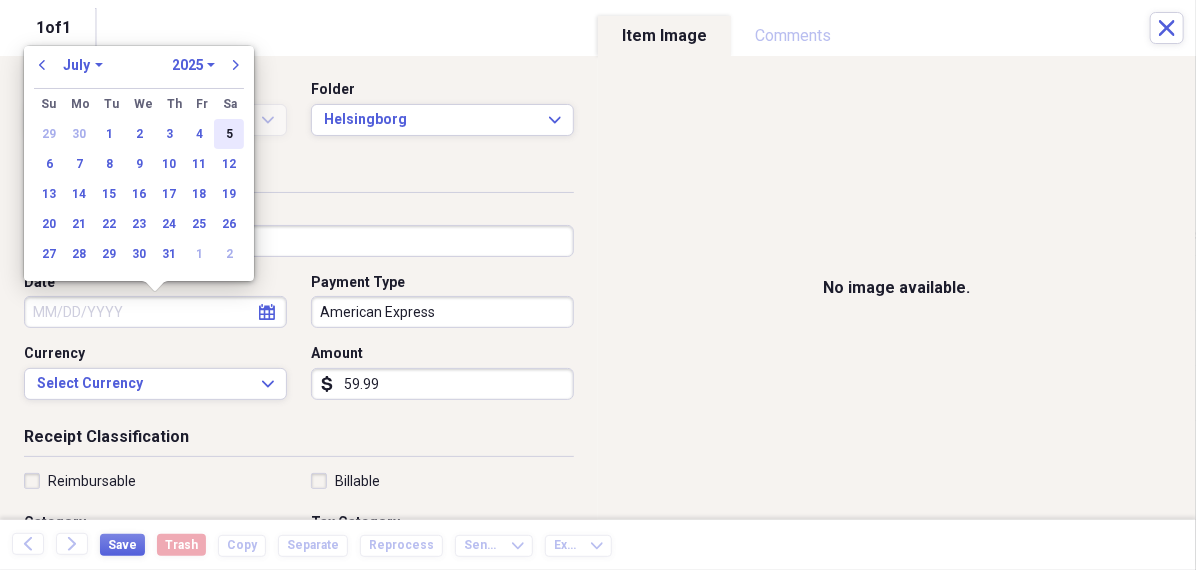 click on "5" at bounding box center [229, 134] 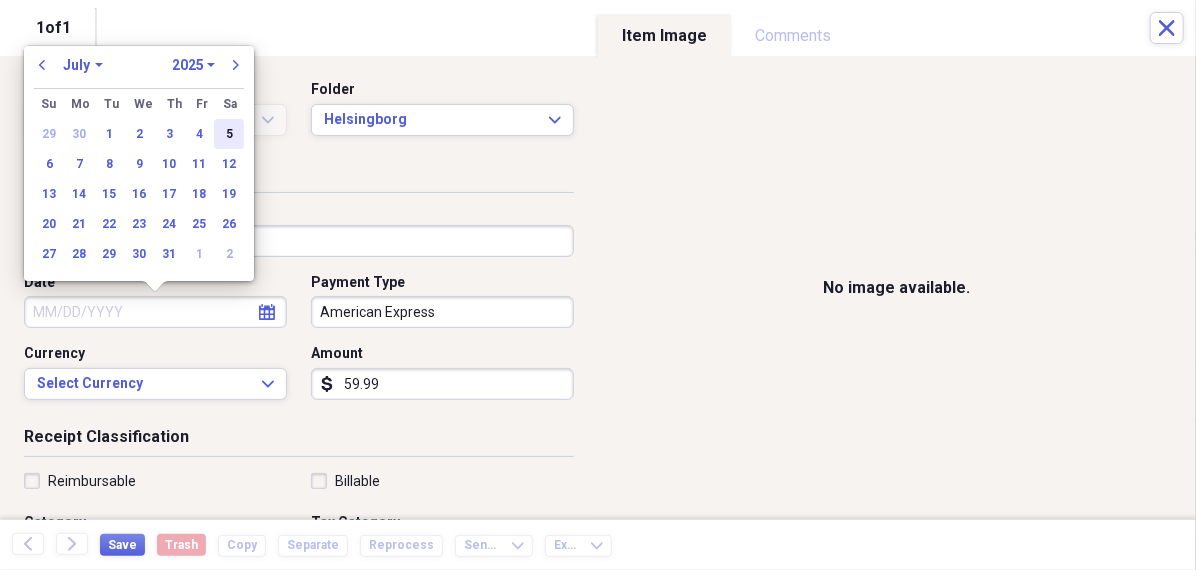type on "07/05/2025" 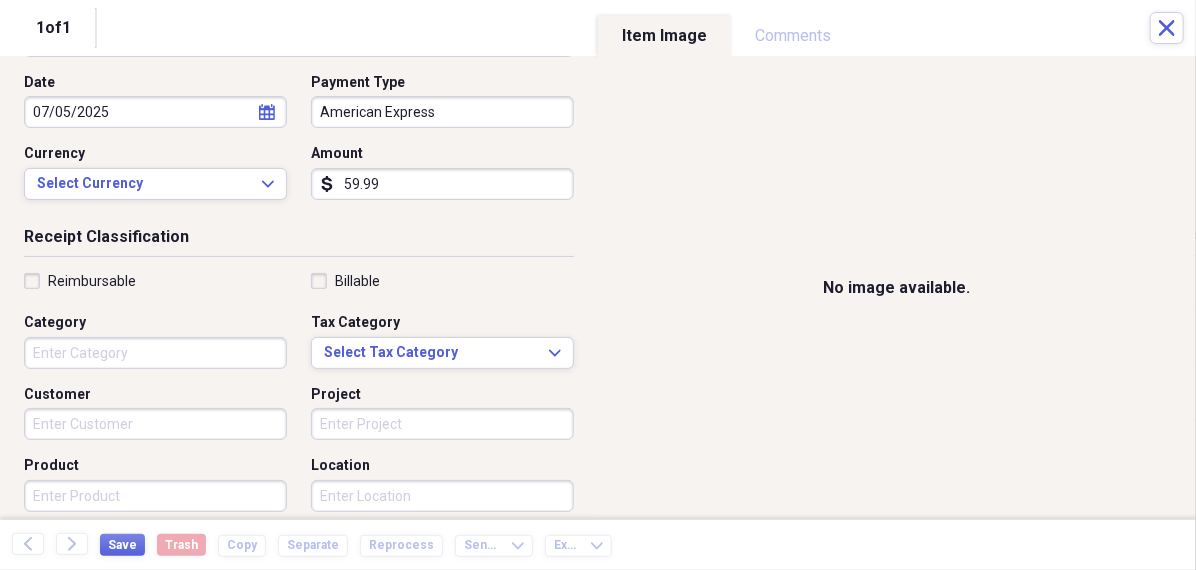 scroll, scrollTop: 216, scrollLeft: 0, axis: vertical 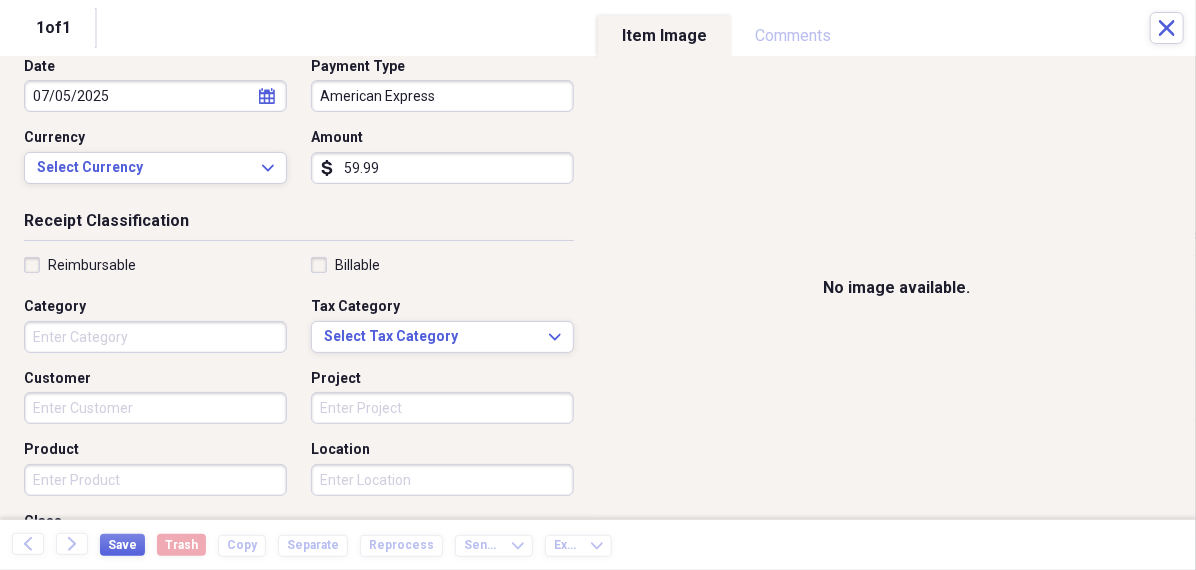 click on "Category" at bounding box center (155, 337) 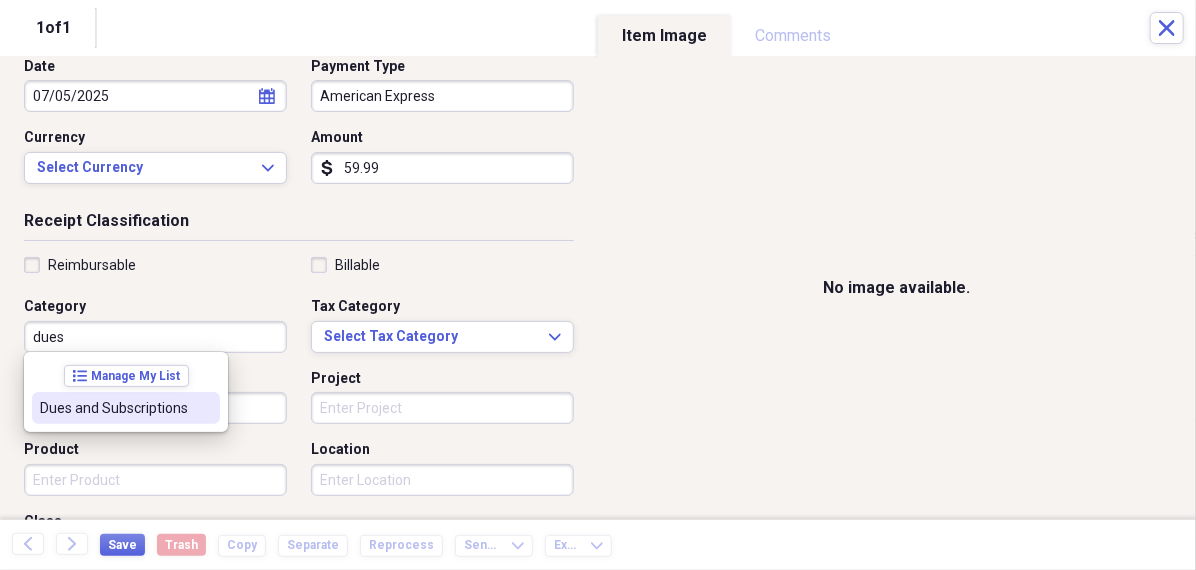 click on "Dues and Subscriptions" at bounding box center [126, 408] 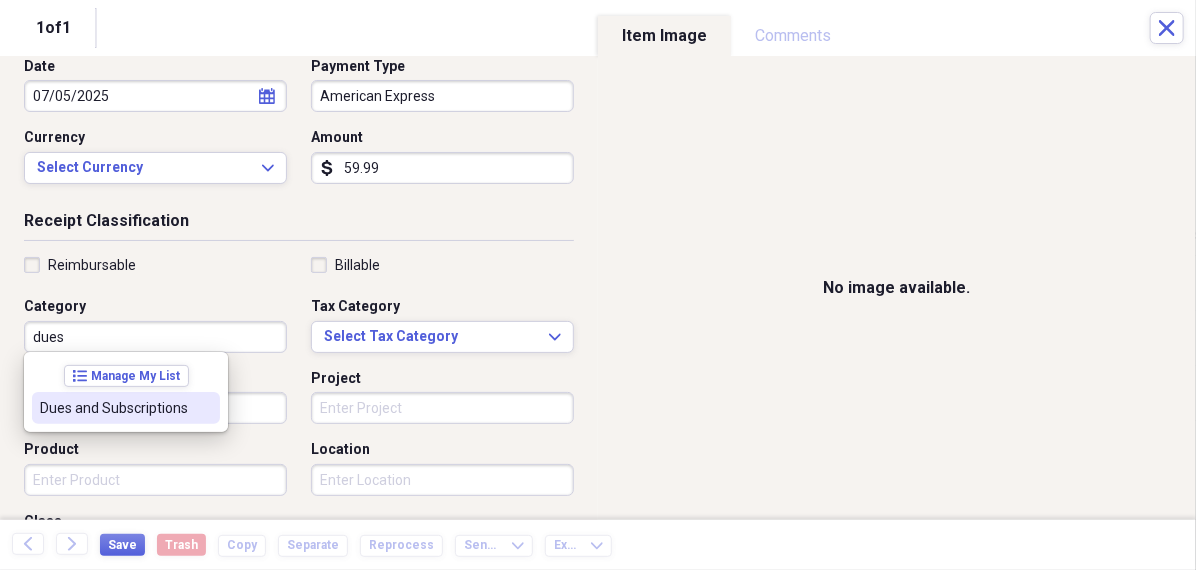 type on "Dues and Subscriptions" 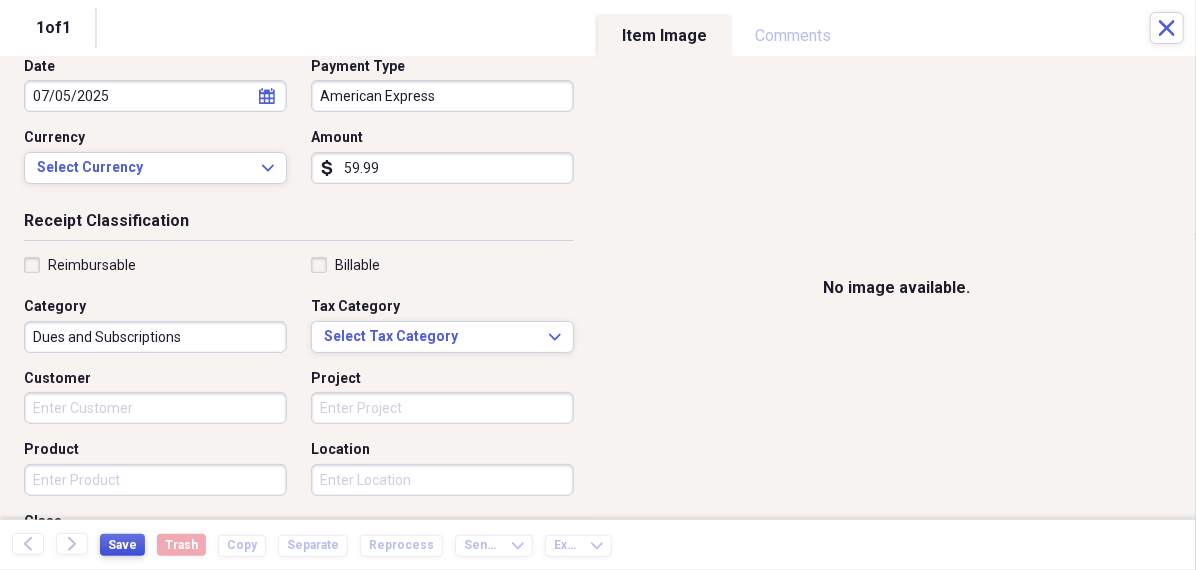 click on "Save" at bounding box center [122, 545] 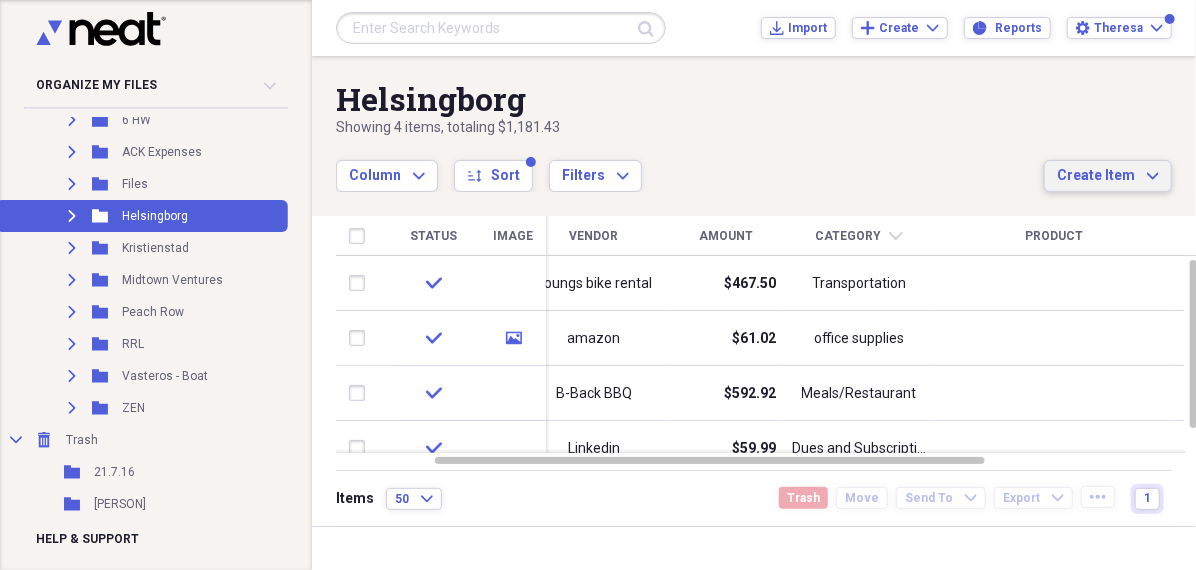 click on "Create Item" at bounding box center (1096, 176) 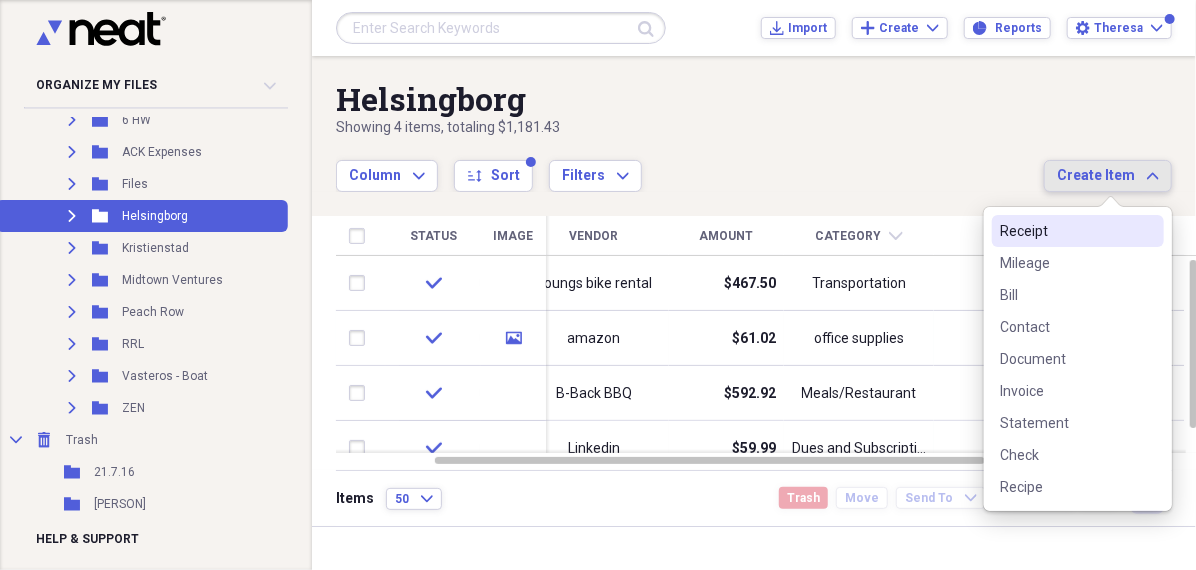 click on "Receipt" at bounding box center (1066, 231) 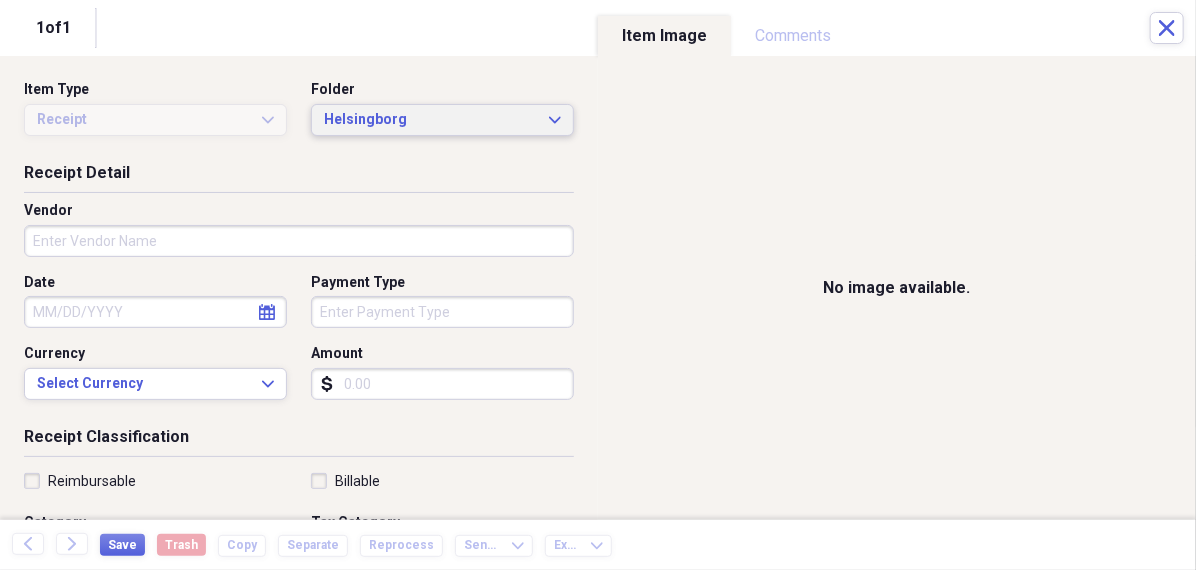 click on "Helsingborg" at bounding box center [430, 120] 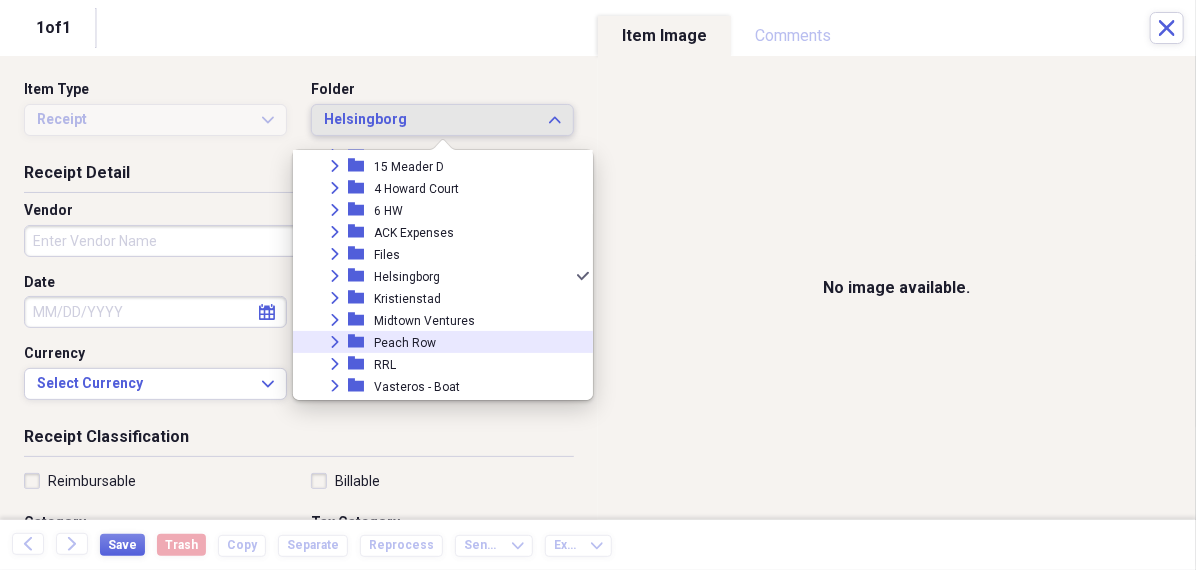 scroll, scrollTop: 205, scrollLeft: 0, axis: vertical 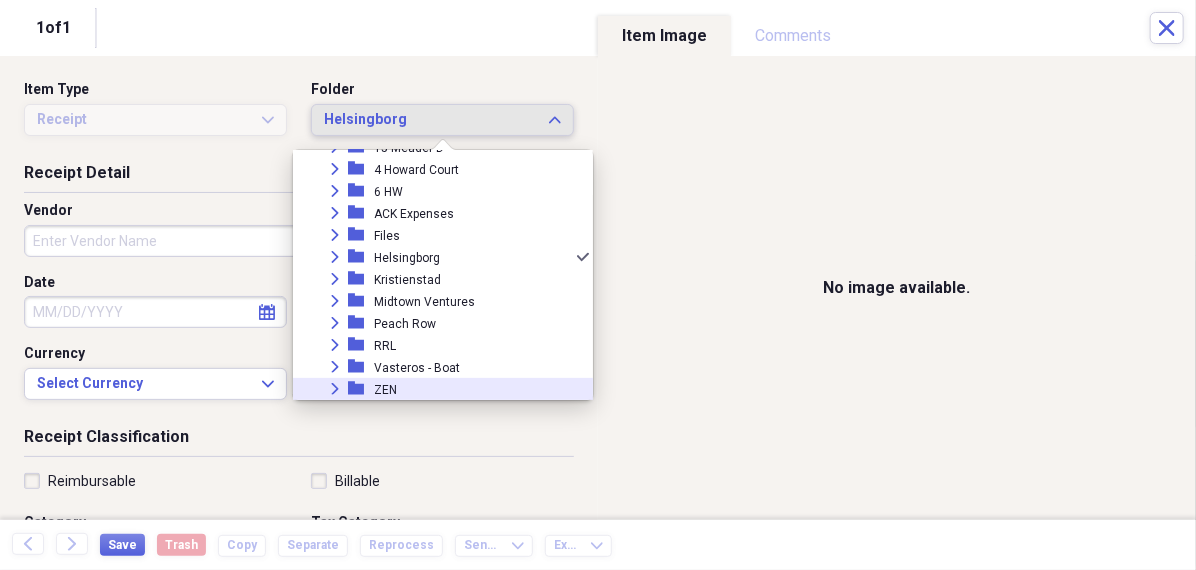 click on "Expand folder ZEN" at bounding box center (435, 389) 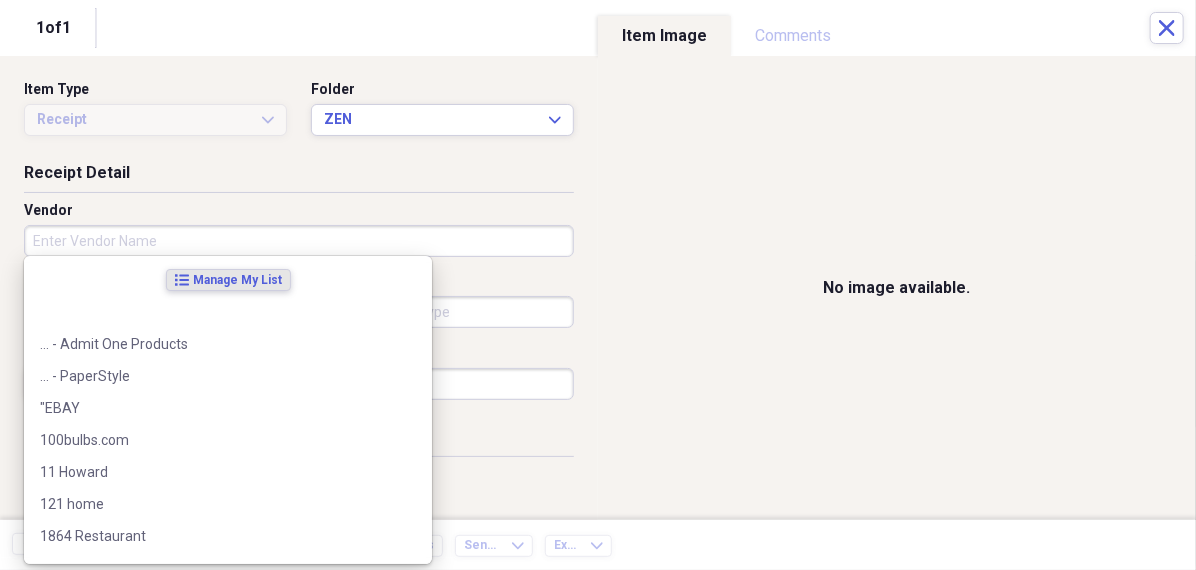 click on "Vendor" at bounding box center [299, 241] 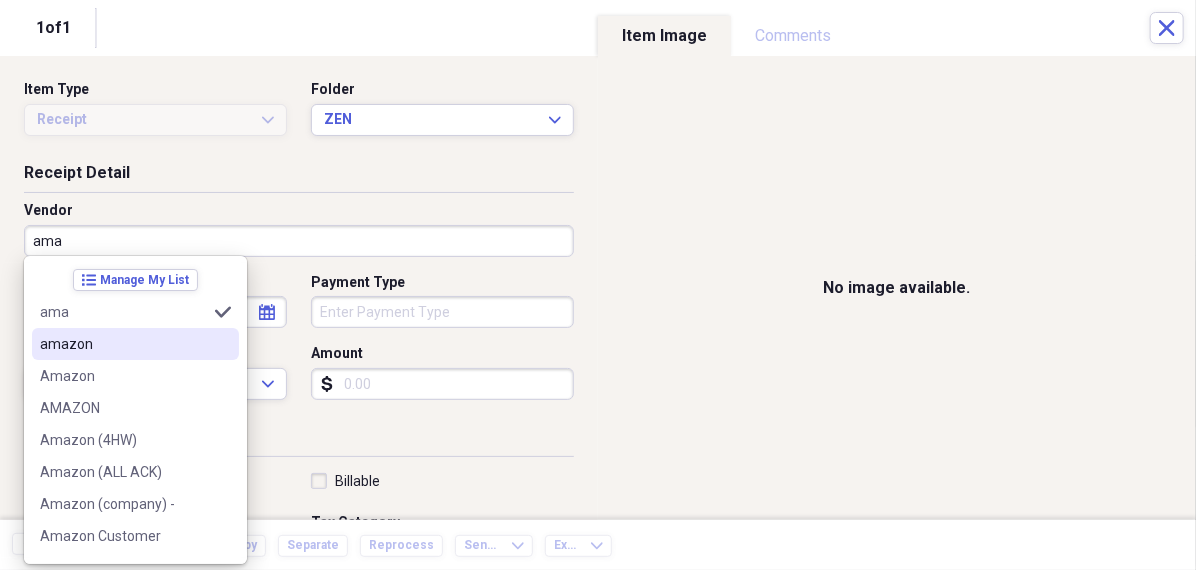 click on "amazon" at bounding box center (123, 344) 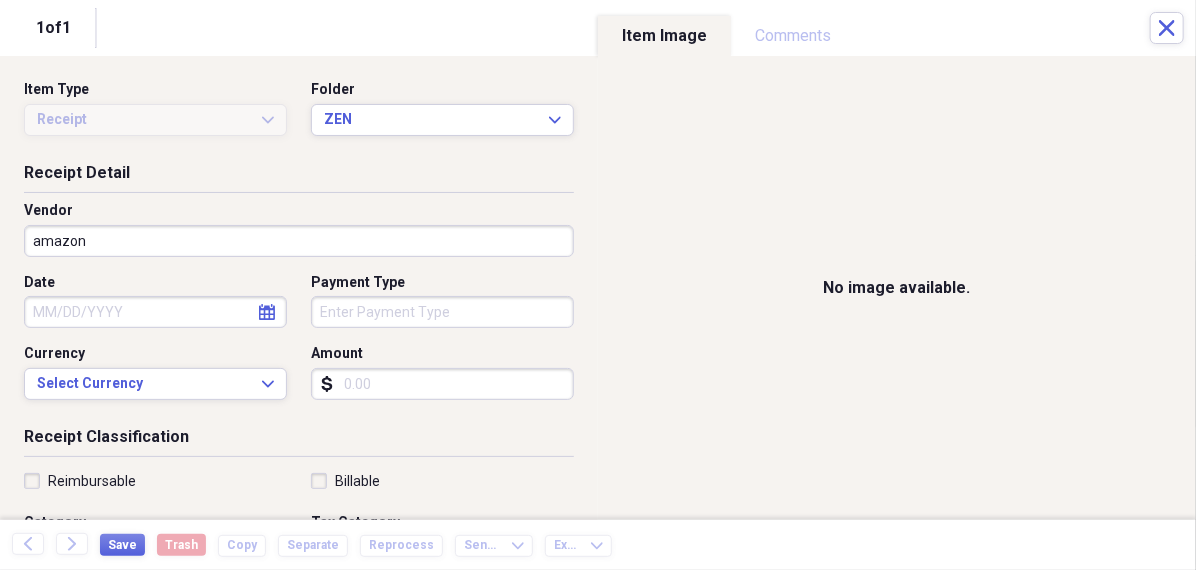 click 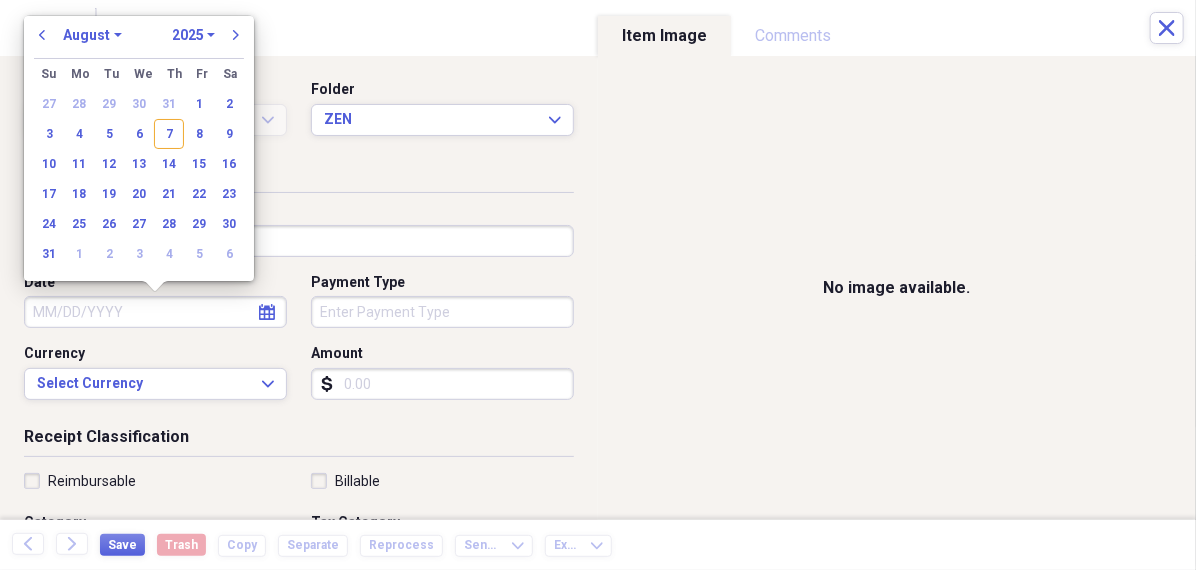 click on "January February March April May June July August September October November December" at bounding box center (92, 35) 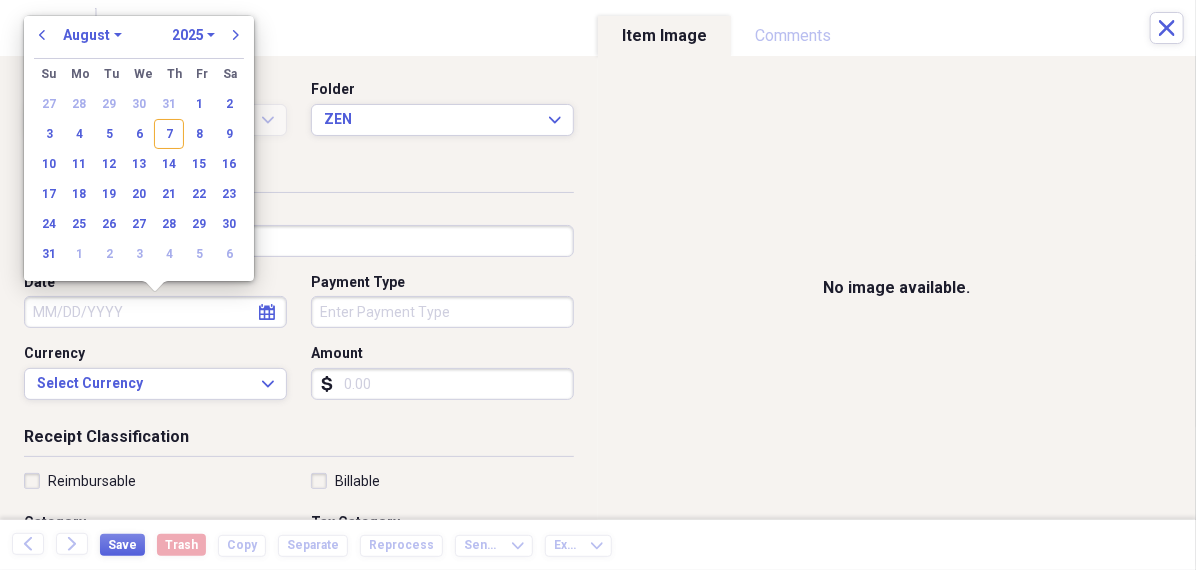 select on "6" 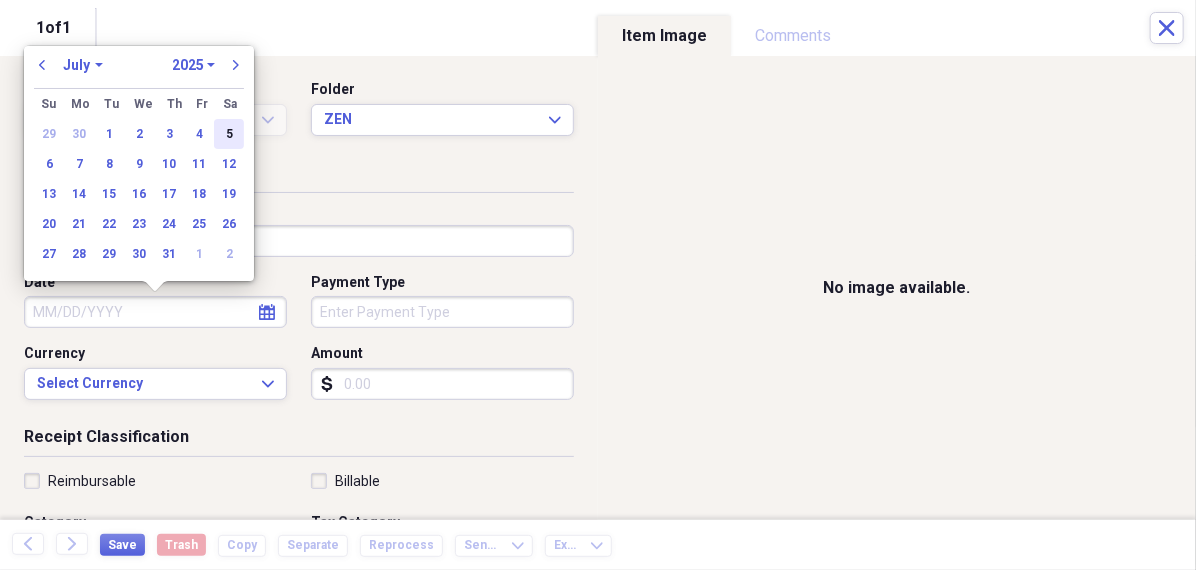 click on "5" at bounding box center [229, 134] 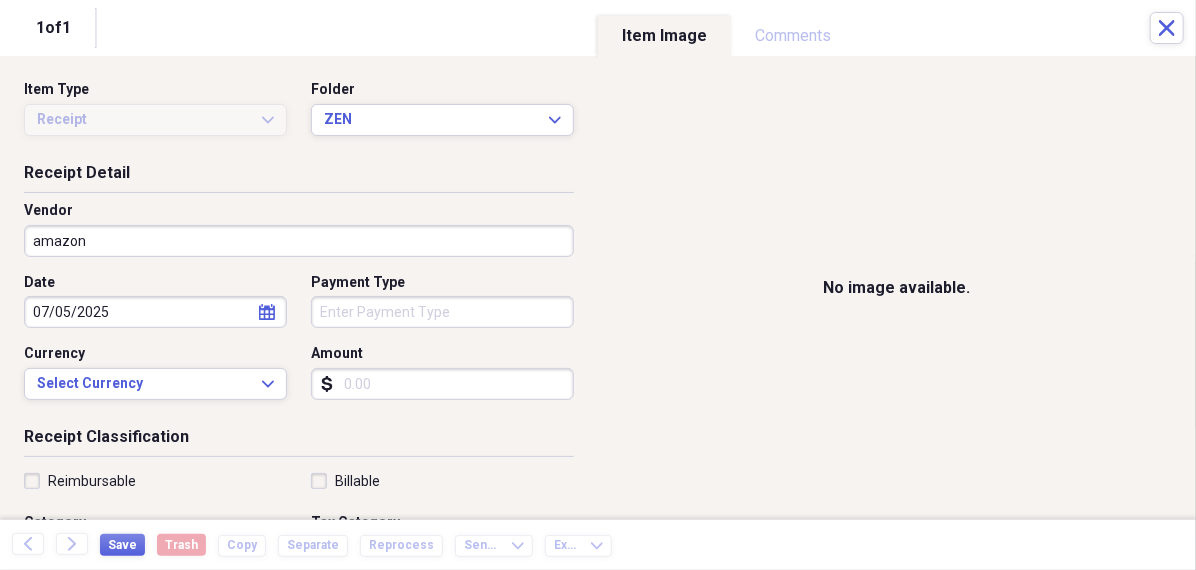 click on "Organize My Files 99+ Collapse Unfiled Needs Review 99+ Unfiled All Files Unfiled Unfiled Unfiled Saved Reports Collapse My Cabinet [PERSON]'s Cabinet Add Folder Folder 456 Add Folder Collapse Open Folder Expense Reports Add Folder Expand Folder 11 Fayette Add Folder Expand Folder 13 Fayette Add Folder Expand Folder 15 Meader A Add Folder Expand Folder 15 Meader C Add Folder Expand Folder 15 Meader D Add Folder Expand Folder 4 Howard Court Add Folder Expand Folder 6 HW Add Folder Expand Folder ACK Expenses Add Folder Expand Folder Files Add Folder Expand Folder Helsingborg Add Folder Expand Folder Kristienstad Add Folder Expand Folder Midtown Ventures Add Folder Expand Folder Peach Row Add Folder Expand Folder RRL Add Folder Expand Folder Vasteros - Boat Add Folder Expand Folder ZEN Add Folder Collapse Trash Trash Folder 21.7.16 Folder [PERSON] Folder Kristienstad Help & Support Submit Import Import Add Create Expand Reports Reports Settings [PERSON] Expand ACK Expenses Showing 28 items , totaling $2,346.74 sort" at bounding box center (598, 285) 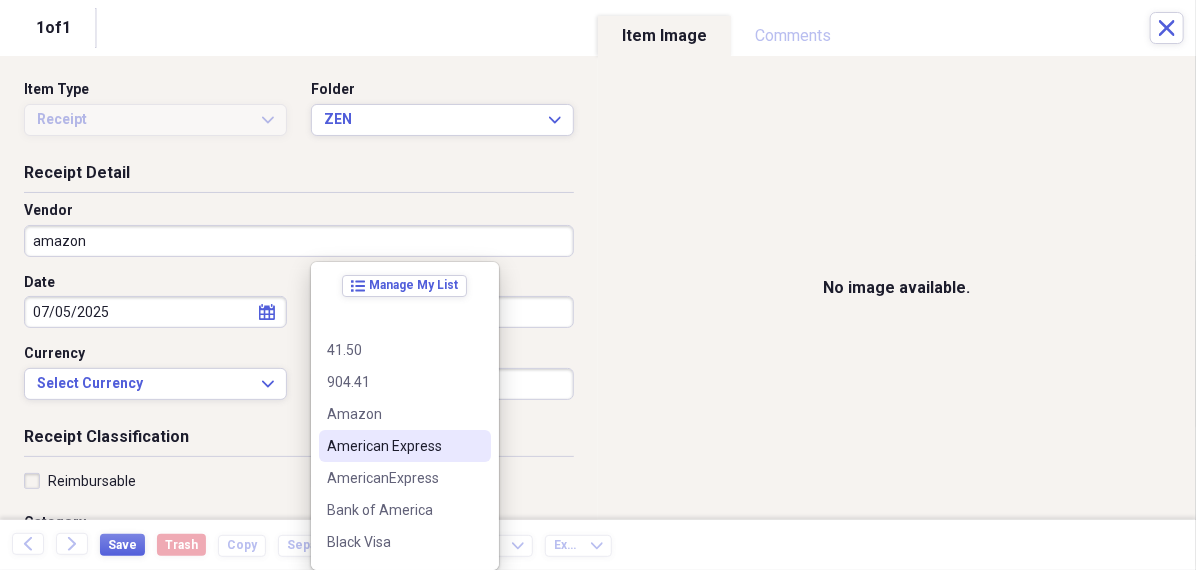 click on "American Express" at bounding box center (393, 446) 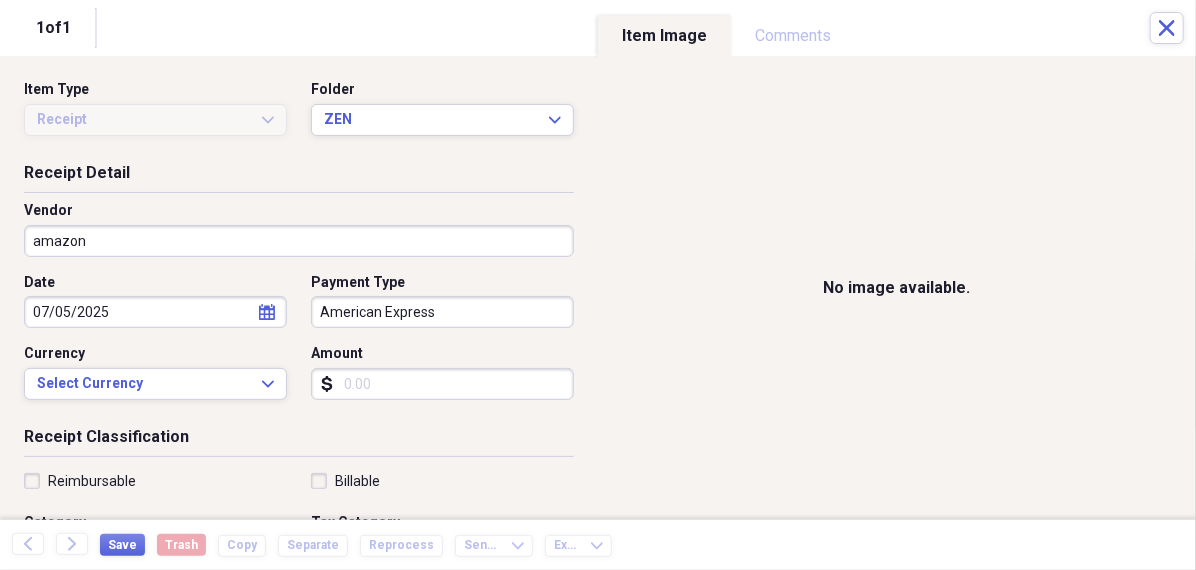 click on "Amount" at bounding box center (442, 384) 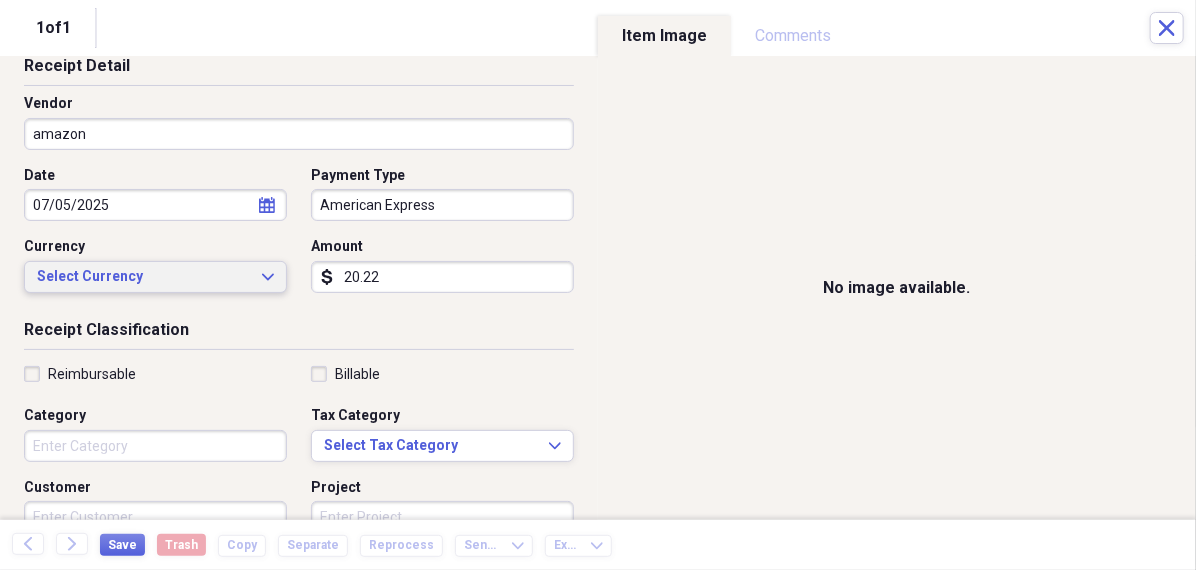 scroll, scrollTop: 119, scrollLeft: 0, axis: vertical 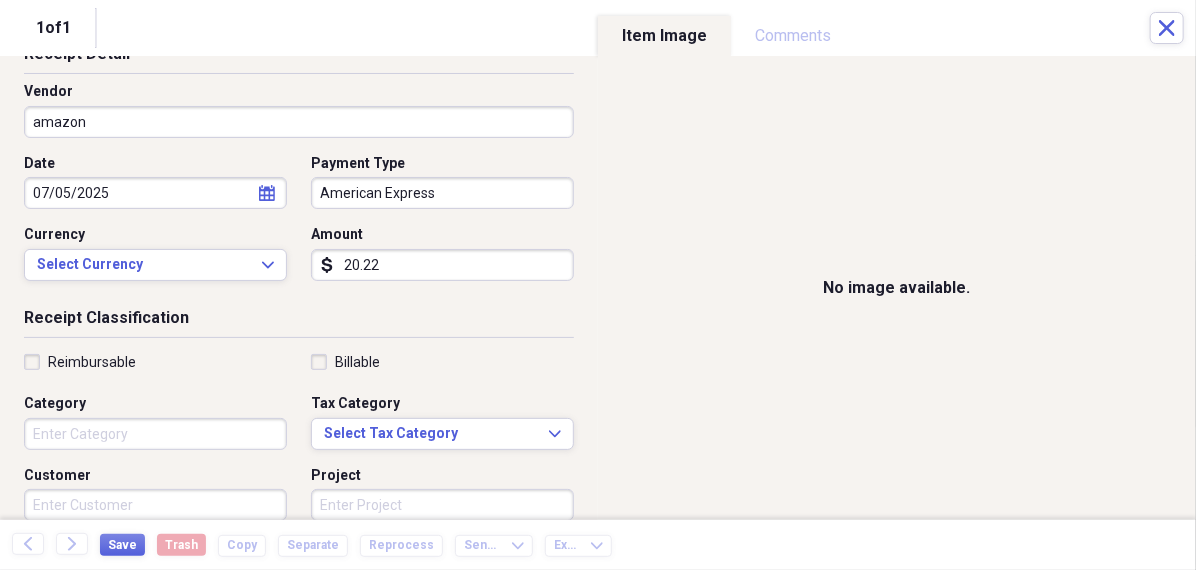 type on "20.22" 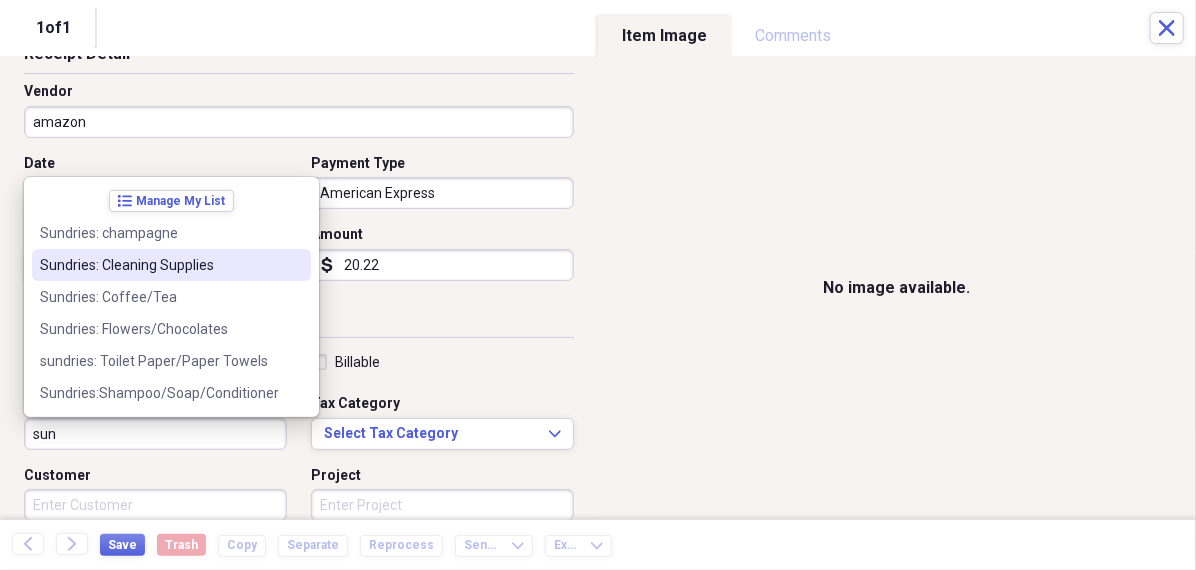 click on "Sundries: Cleaning Supplies" at bounding box center (159, 265) 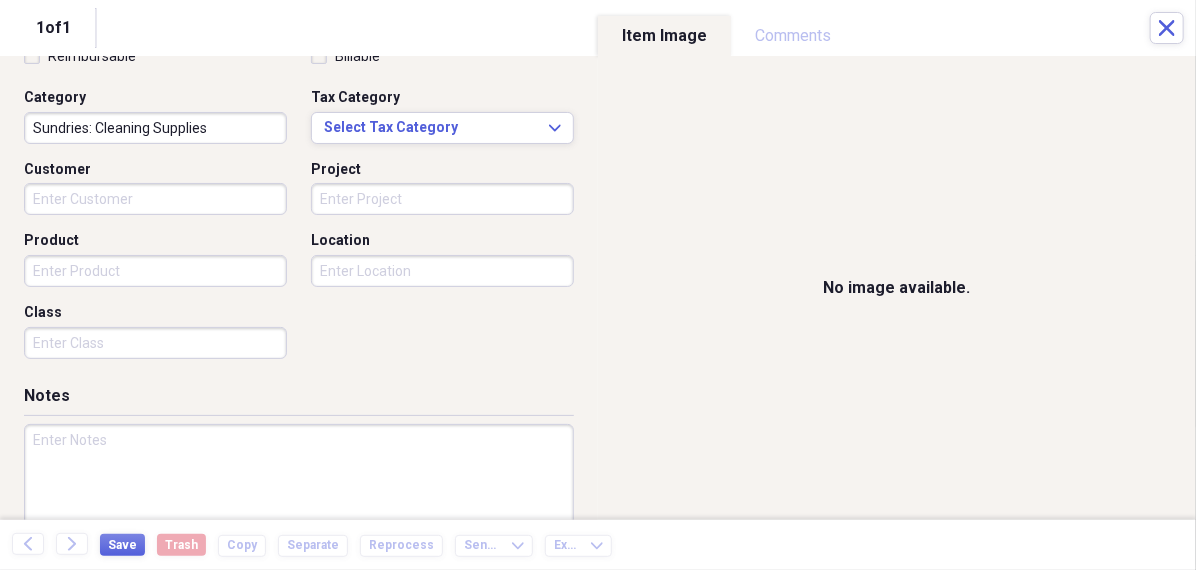 scroll, scrollTop: 484, scrollLeft: 0, axis: vertical 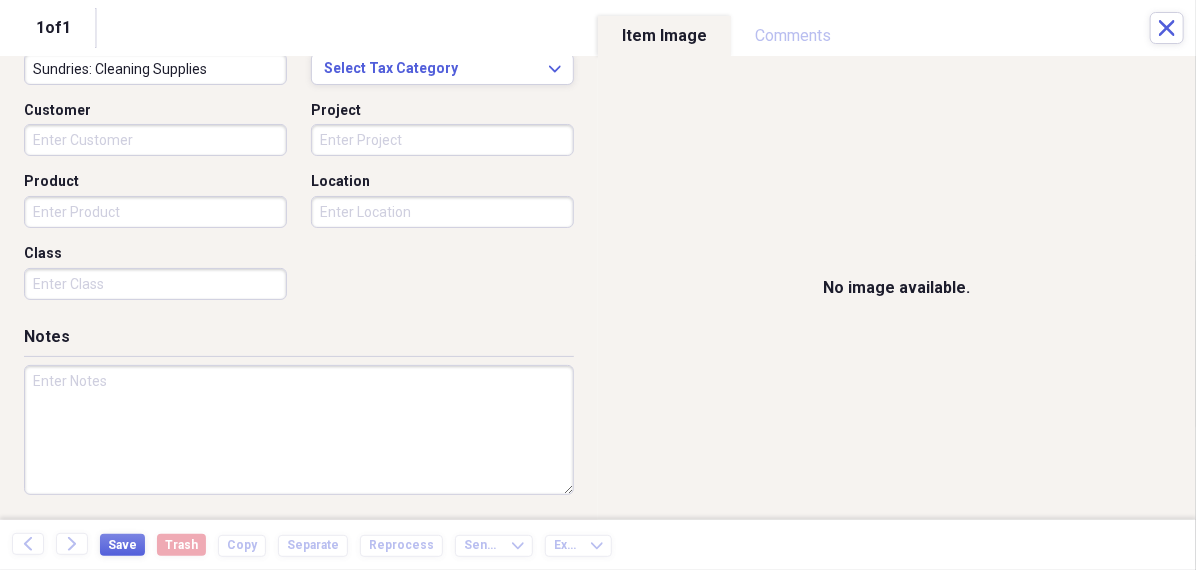 click at bounding box center [299, 430] 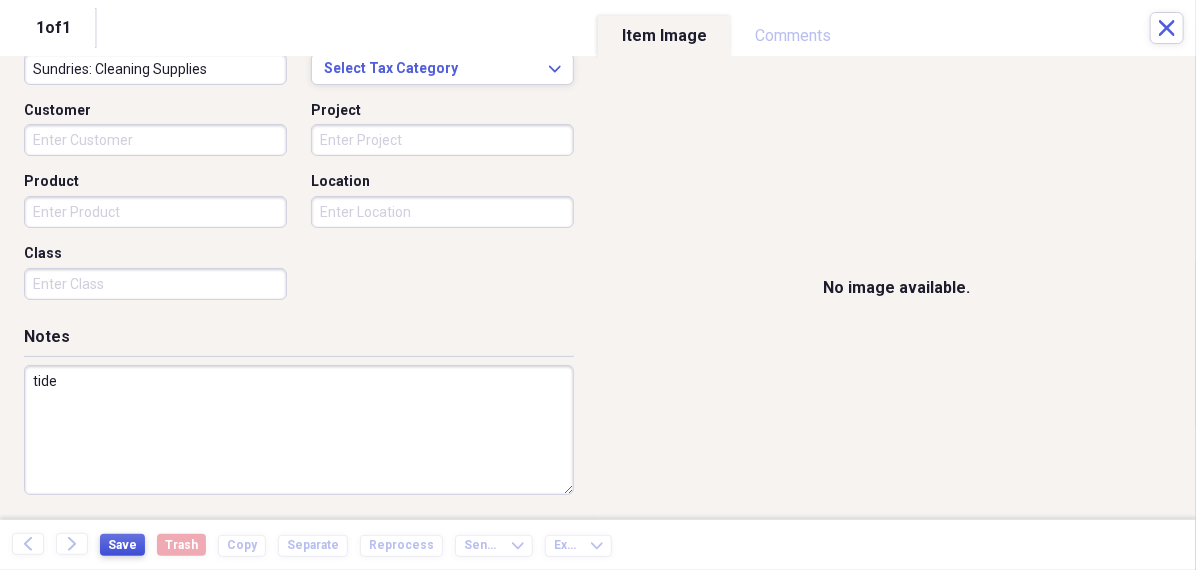 type on "tide" 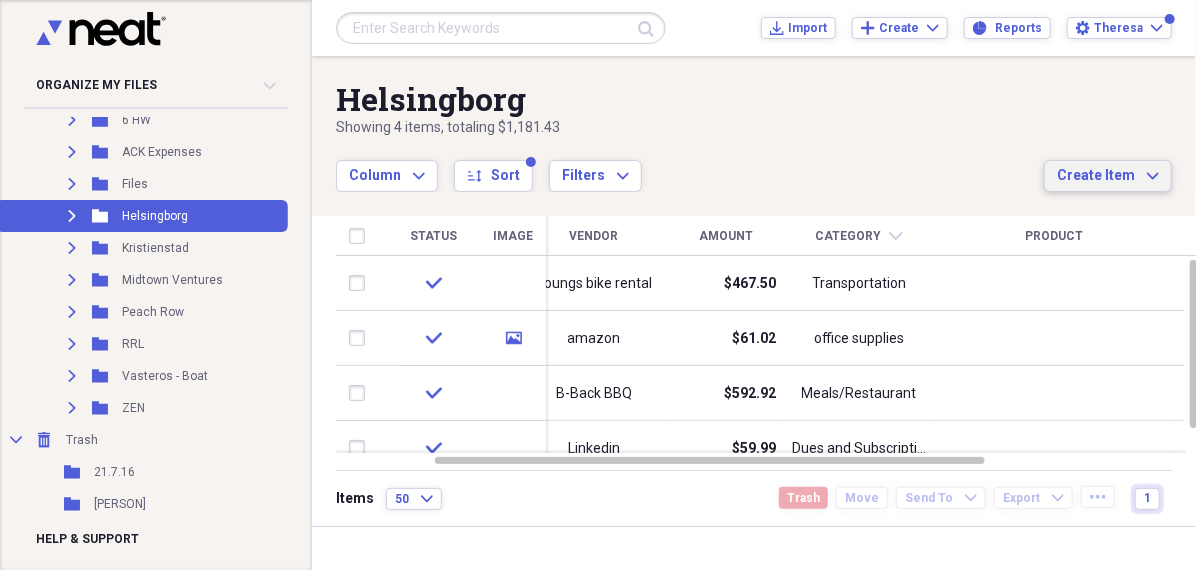 click on "Create Item" at bounding box center (1096, 176) 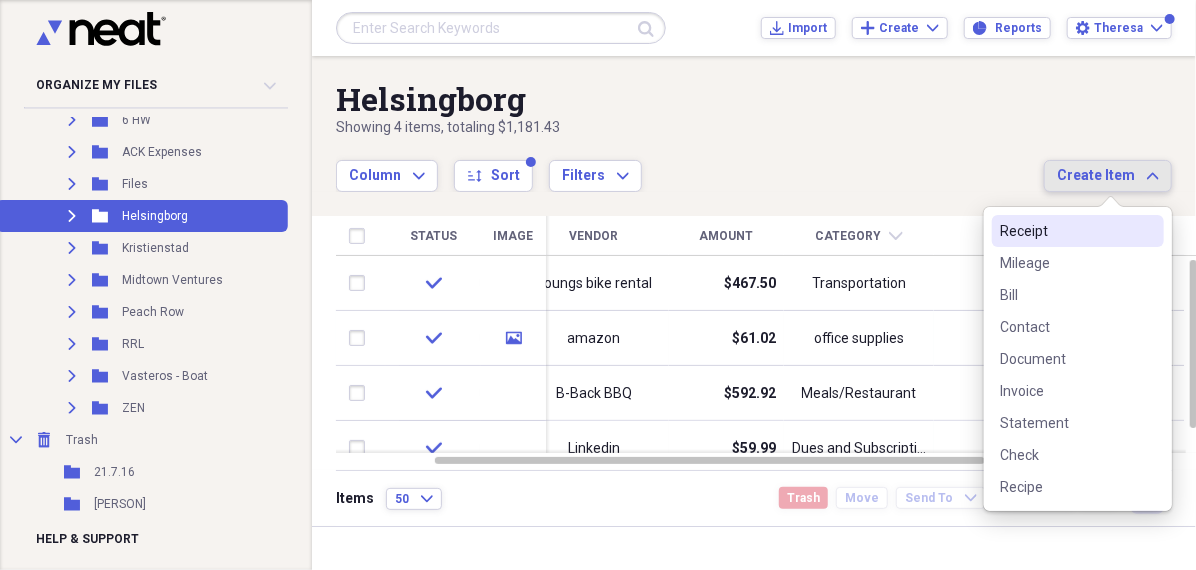 click on "Receipt" at bounding box center (1066, 231) 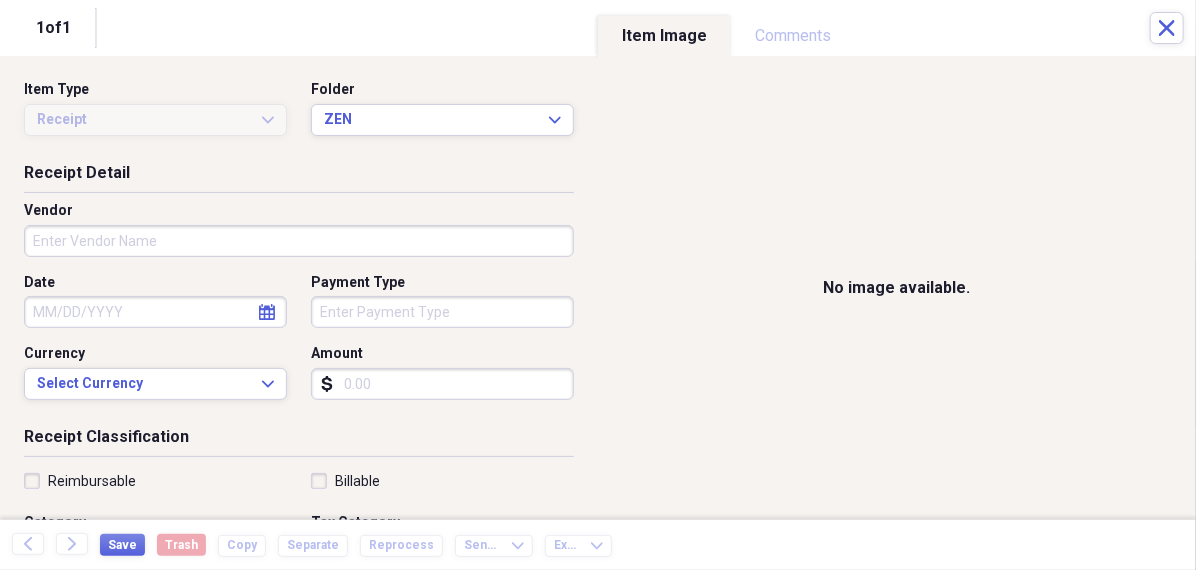 click on "calendar" 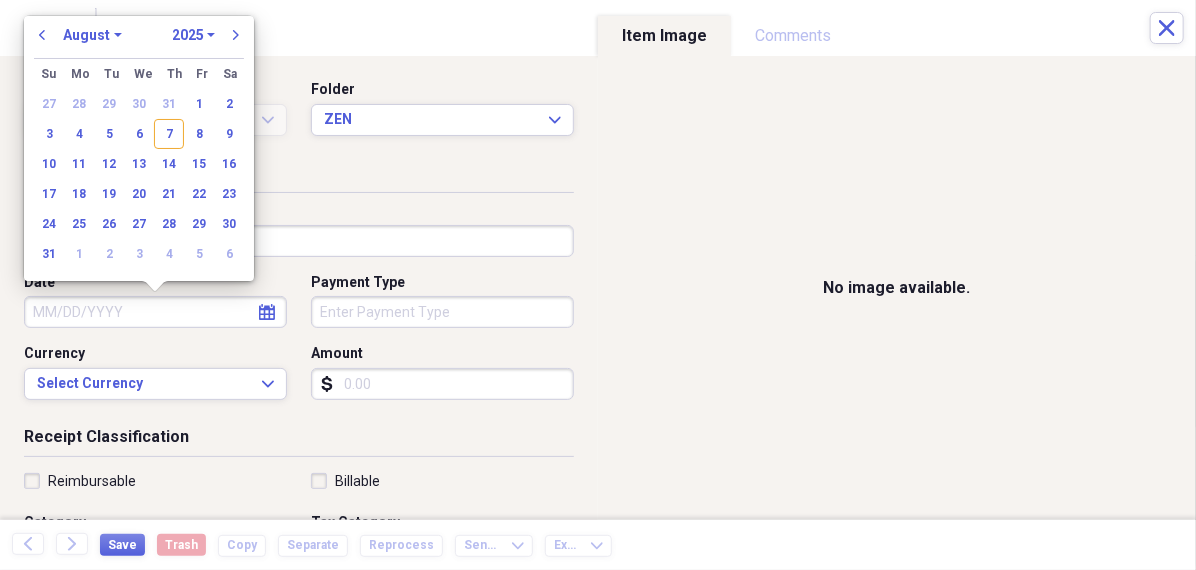 click on "January February March April May June July August September October November December" at bounding box center [92, 35] 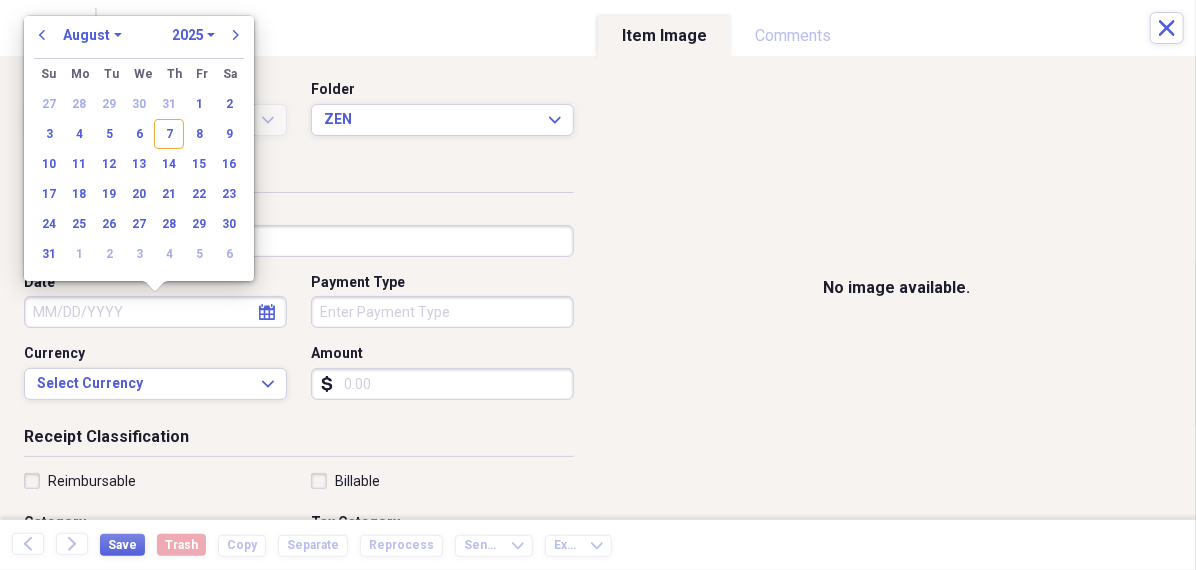 click on "January February March April May June July August September October November December" at bounding box center [92, 35] 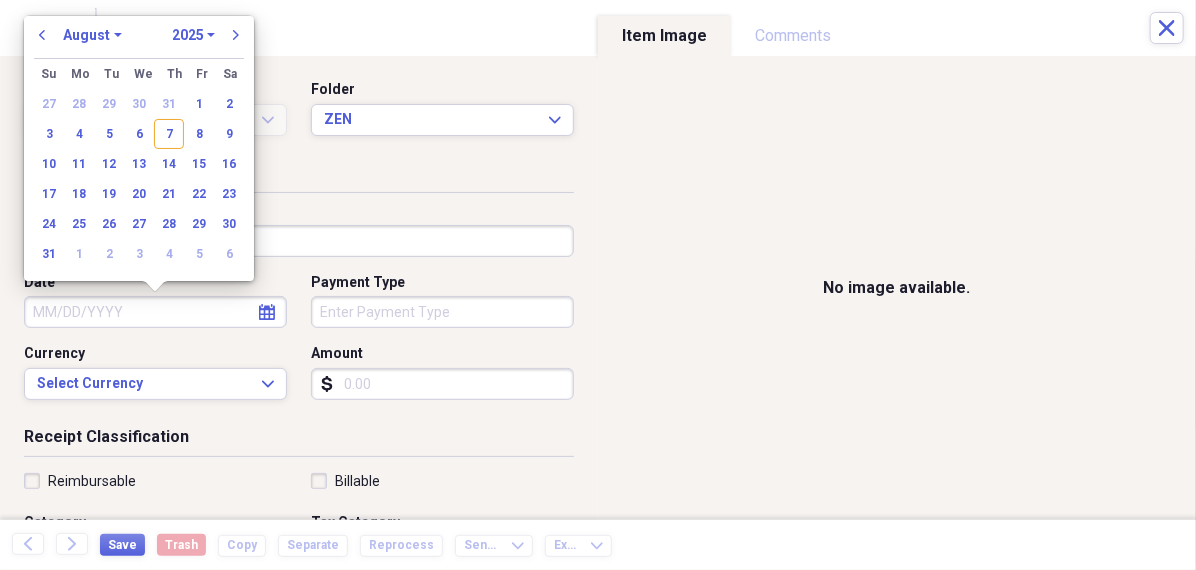 select on "6" 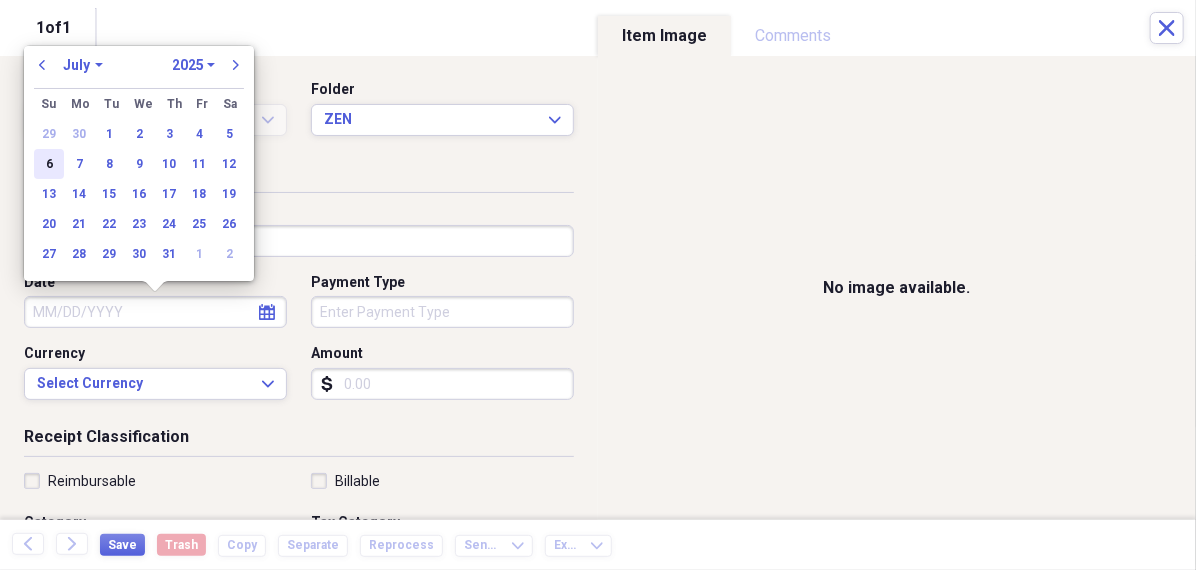click on "6" at bounding box center (49, 164) 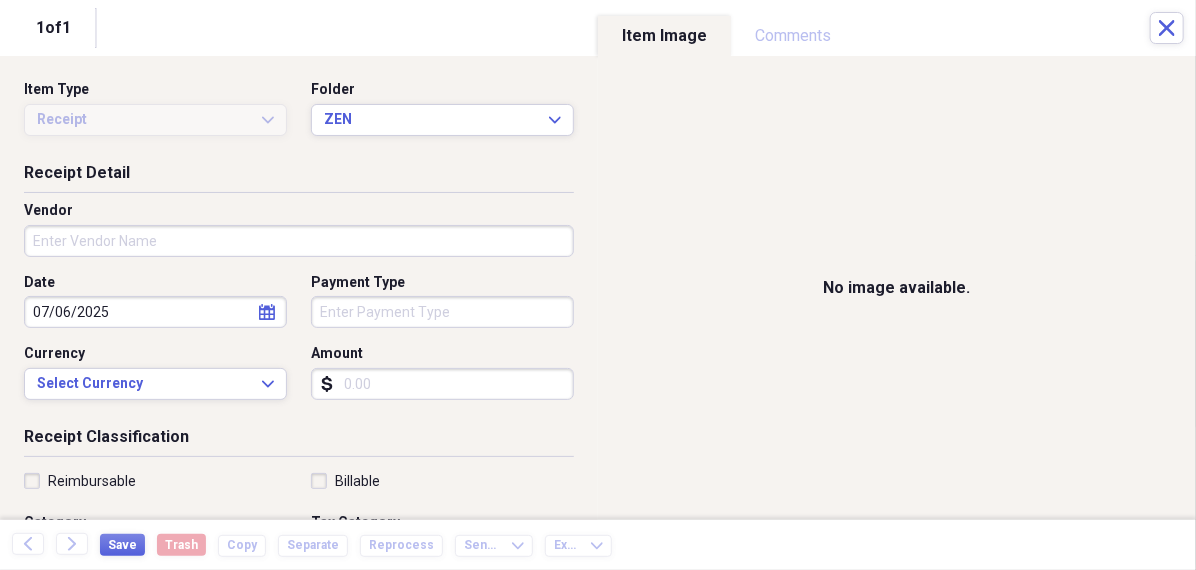 click on "Organize My Files 99+ Collapse Unfiled Needs Review 99+ Unfiled All Files Unfiled Unfiled Unfiled Saved Reports Collapse My Cabinet [PERSON]'s Cabinet Add Folder Folder 456 Add Folder Collapse Open Folder Expense Reports Add Folder Expand Folder 11 Fayette Add Folder Expand Folder 13 Fayette Add Folder Expand Folder 15 Meader A Add Folder Expand Folder 15 Meader C Add Folder Expand Folder 15 Meader D Add Folder Expand Folder 4 Howard Court Add Folder Expand Folder 6 HW Add Folder Expand Folder ACK Expenses Add Folder Expand Folder Files Add Folder Expand Folder Helsingborg Add Folder Expand Folder Kristienstad Add Folder Expand Folder Midtown Ventures Add Folder Expand Folder Peach Row Add Folder Expand Folder RRL Add Folder Expand Folder Vasteros - Boat Add Folder Expand Folder ZEN Add Folder Collapse Trash Trash Folder 21.7.16 Folder [PERSON] Folder Kristienstad Help & Support Submit Import Import Add Create Expand Reports Reports Settings [PERSON] Expand ACK Expenses Showing 28 items , totaling $2,346.74 sort" at bounding box center (598, 285) 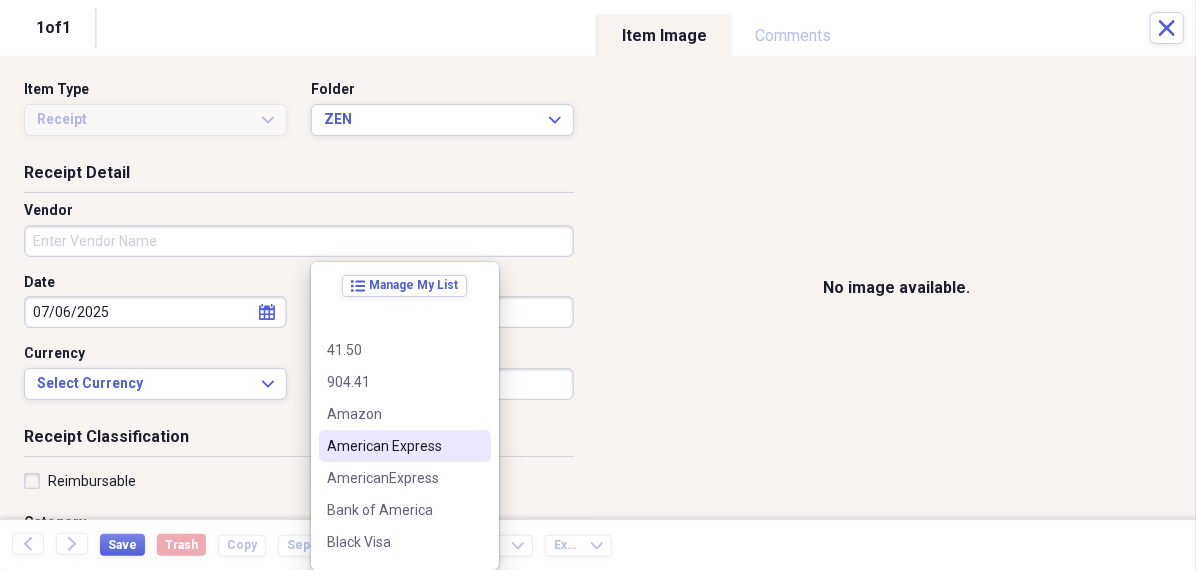 click on "American Express" at bounding box center (393, 446) 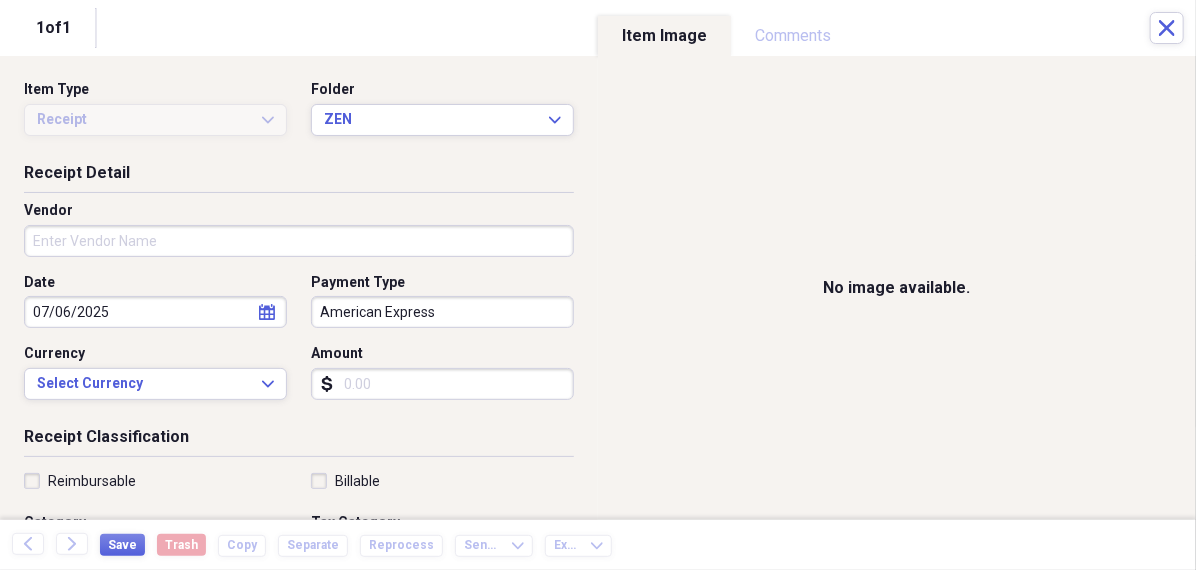 click on "Amount" at bounding box center (442, 384) 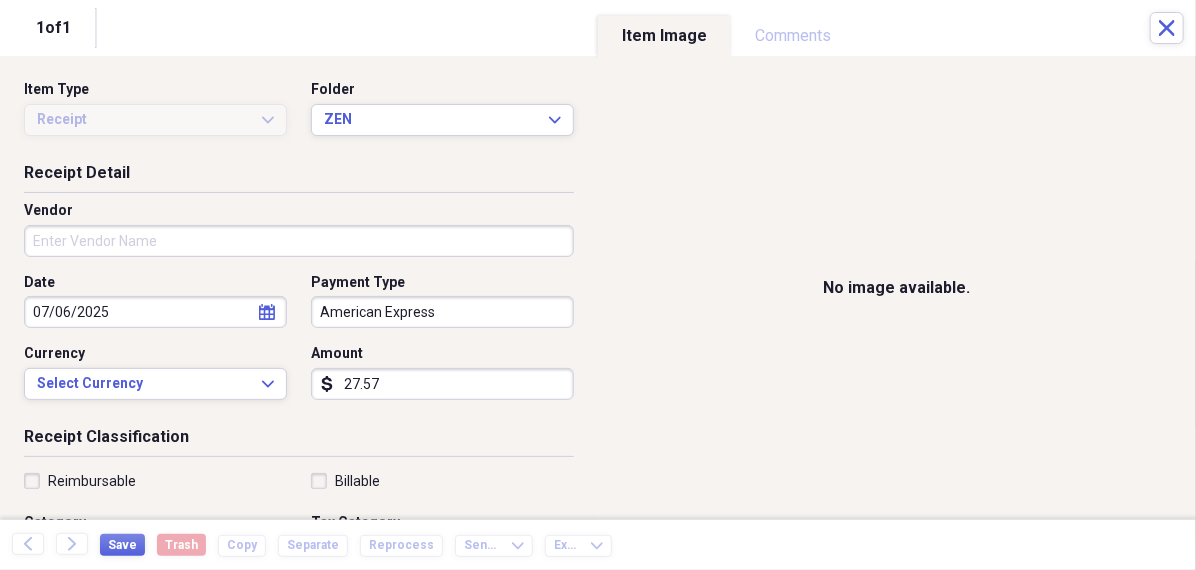 type on "27.57" 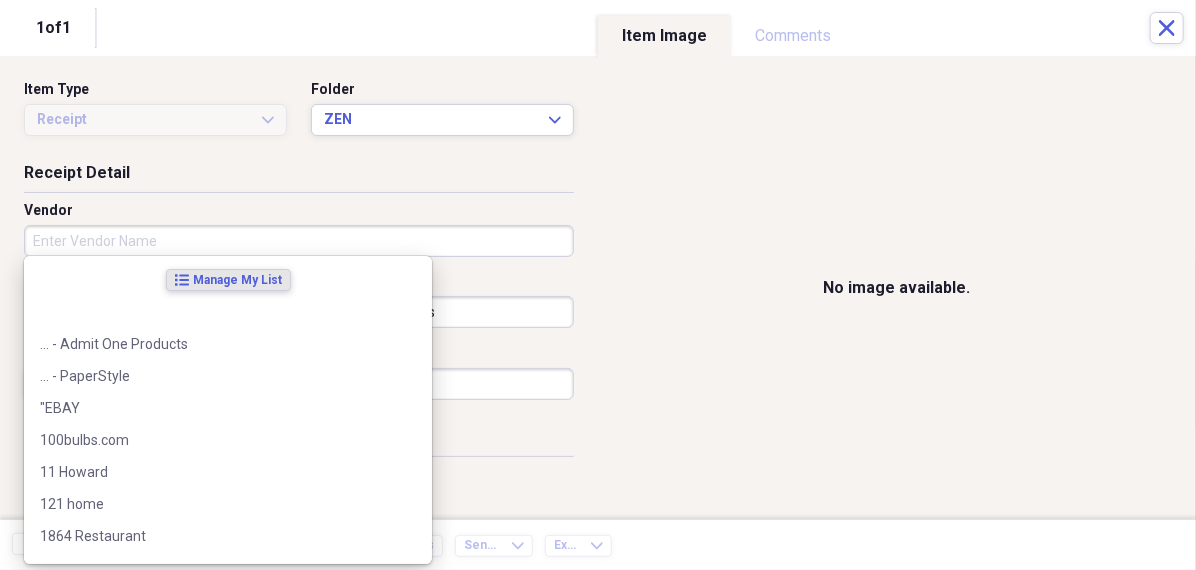 click on "Vendor" at bounding box center [299, 241] 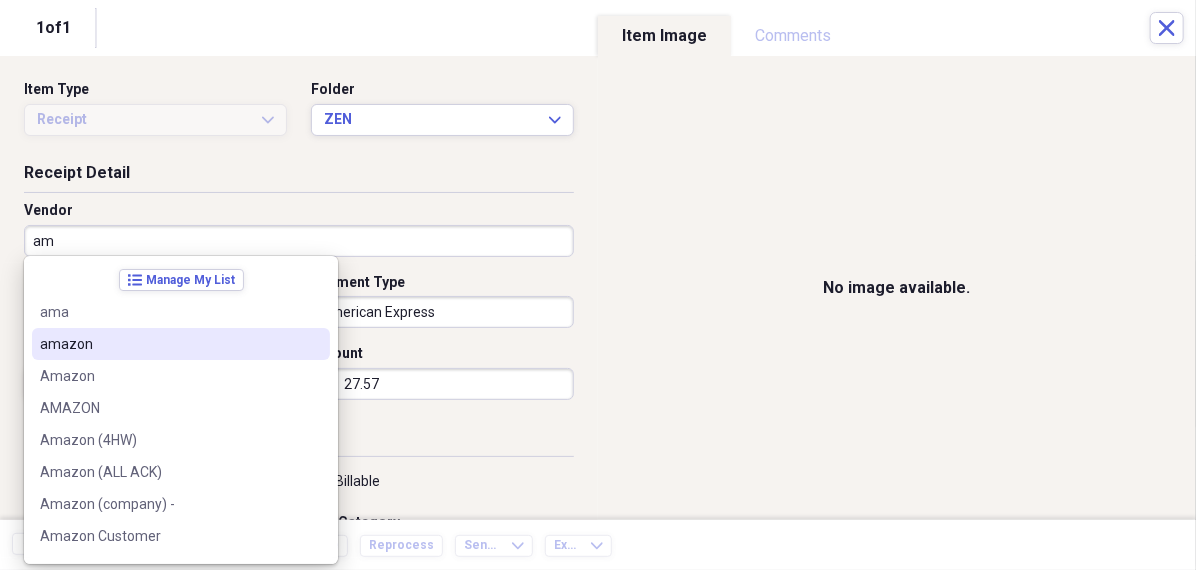 click on "amazon" at bounding box center [169, 344] 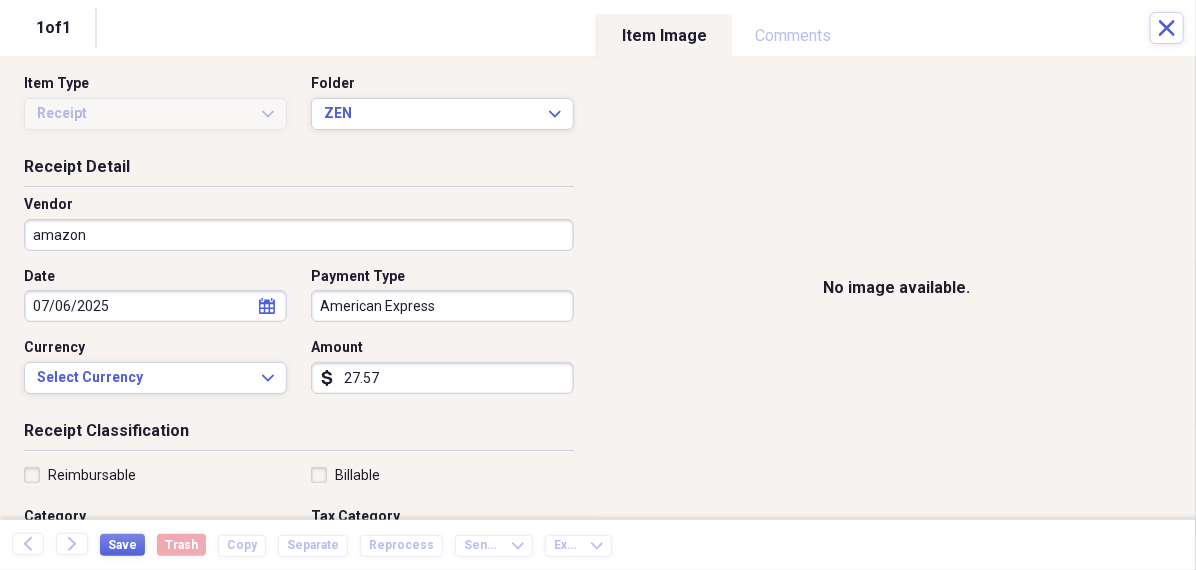 scroll, scrollTop: 4, scrollLeft: 0, axis: vertical 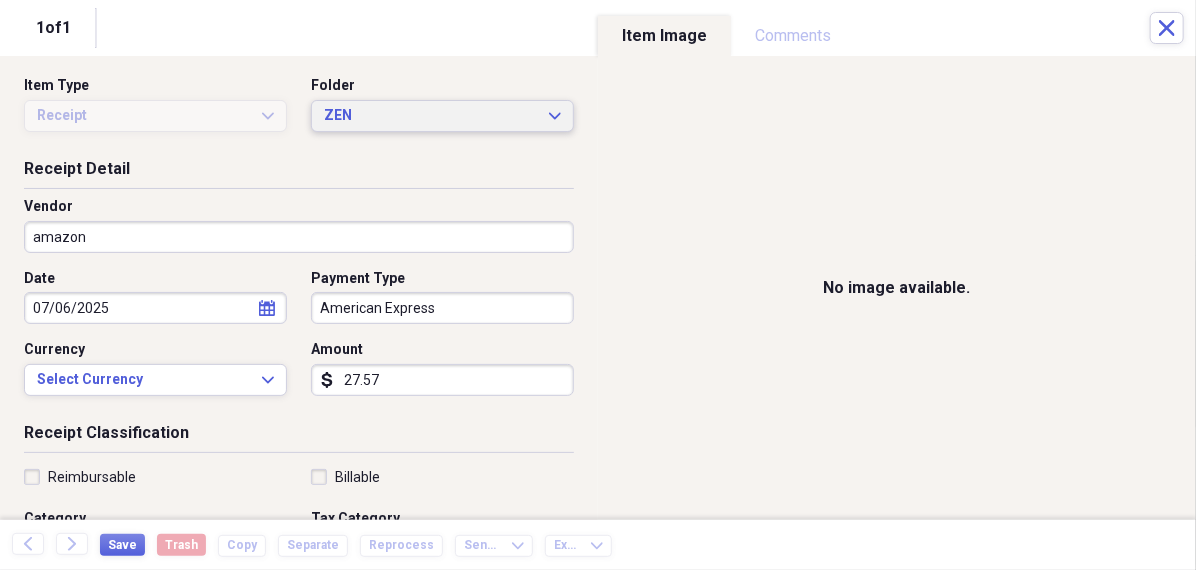 click on "ZEN" at bounding box center (430, 116) 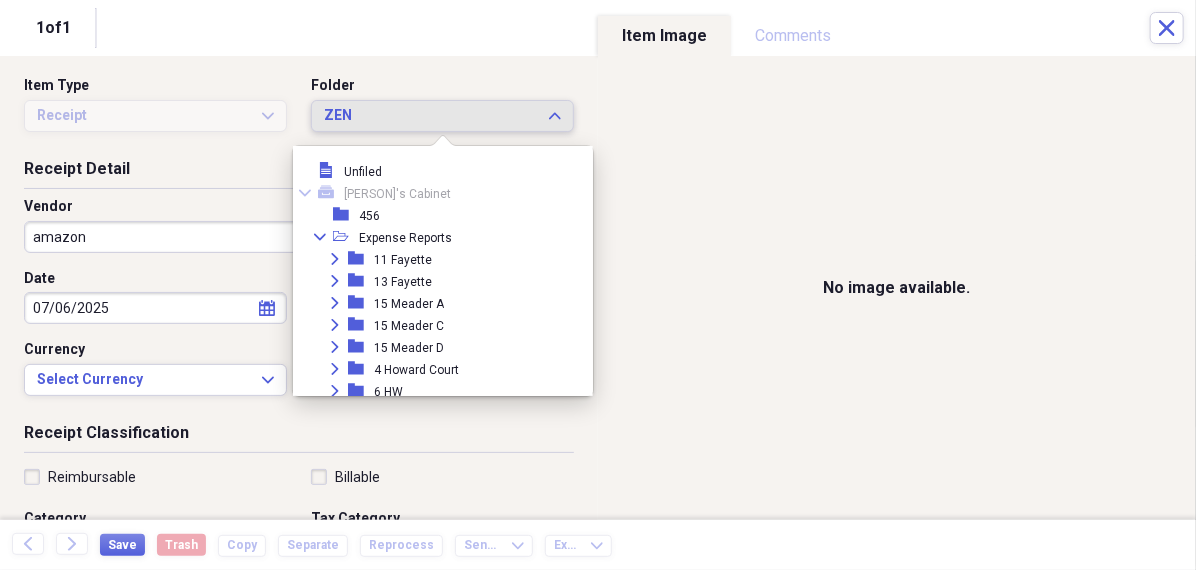 scroll, scrollTop: 205, scrollLeft: 0, axis: vertical 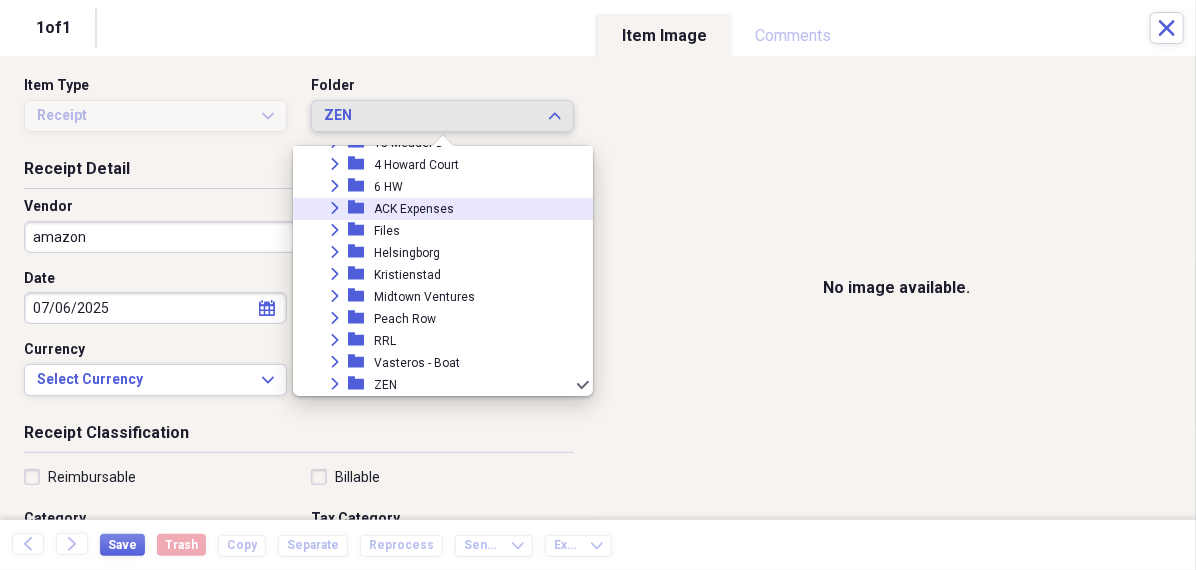 click on "Expand folder ACK Expenses" at bounding box center (435, 209) 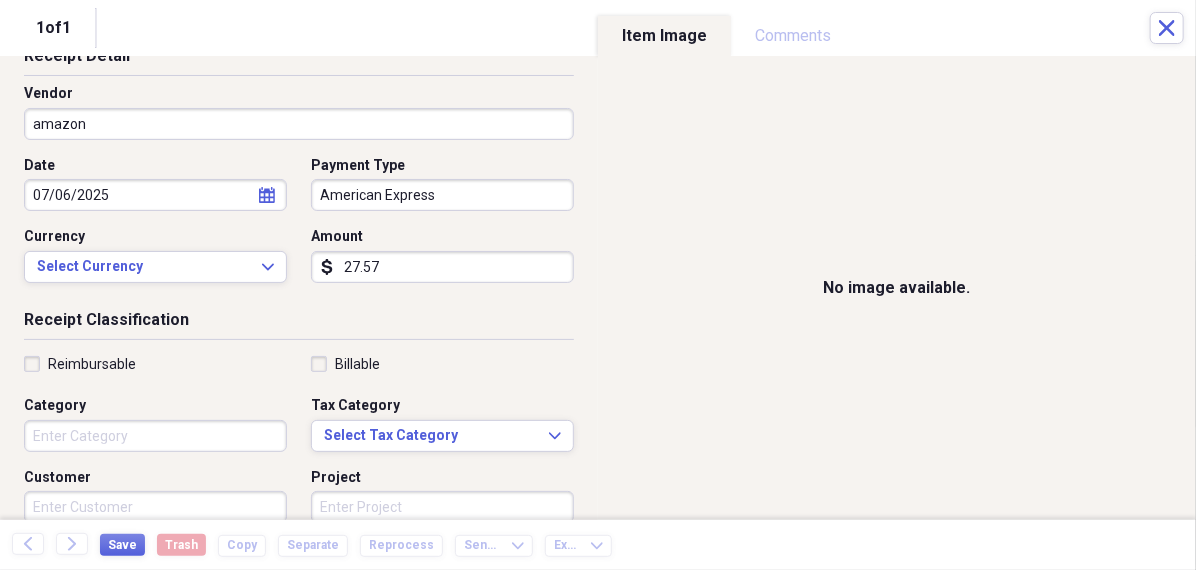 scroll, scrollTop: 136, scrollLeft: 0, axis: vertical 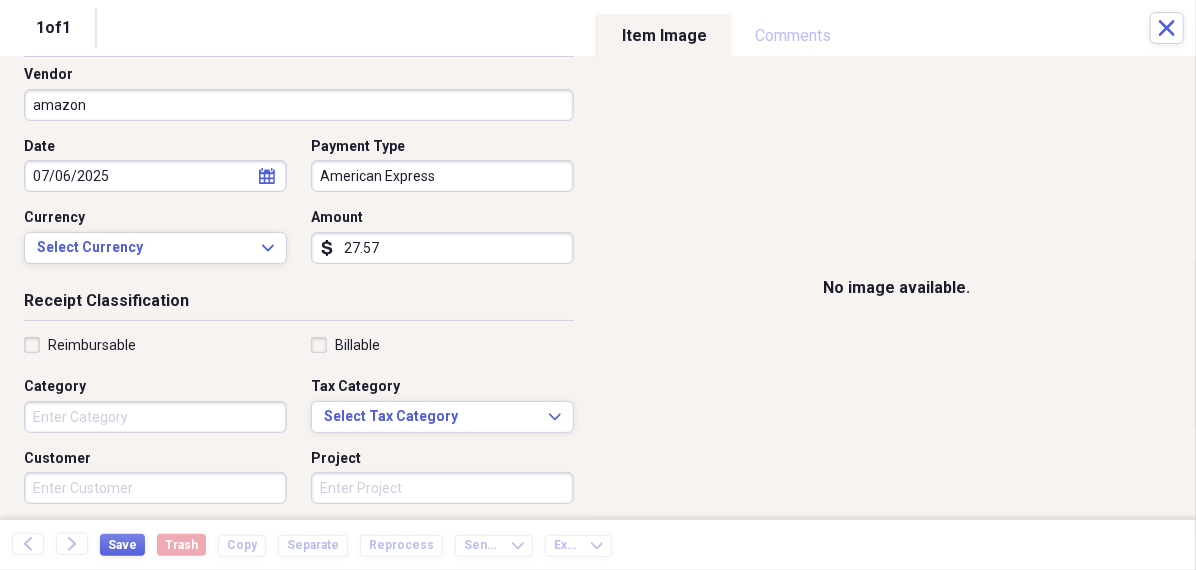 click on "Category" at bounding box center [155, 417] 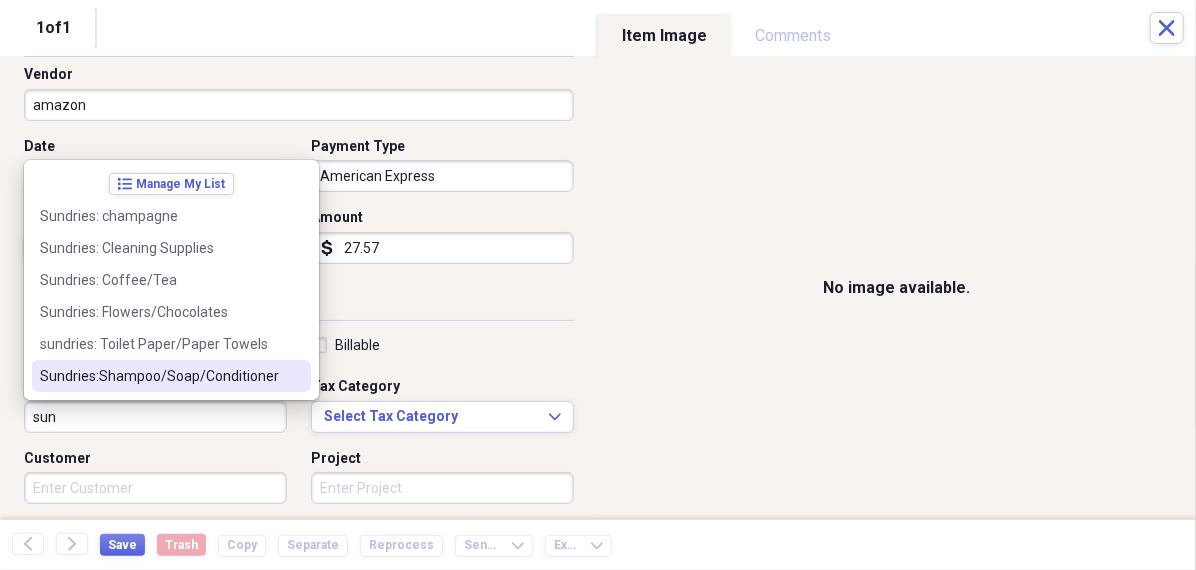 click on "Sundries:Shampoo/Soap/Conditioner" at bounding box center (159, 376) 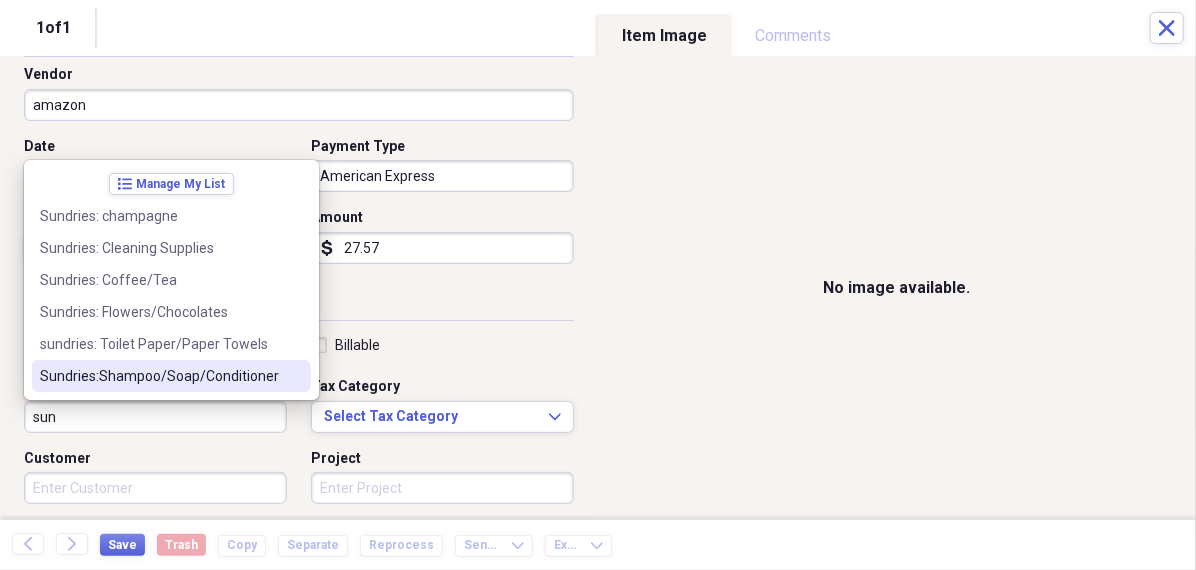 type on "Sundries:Shampoo/Soap/Conditioner" 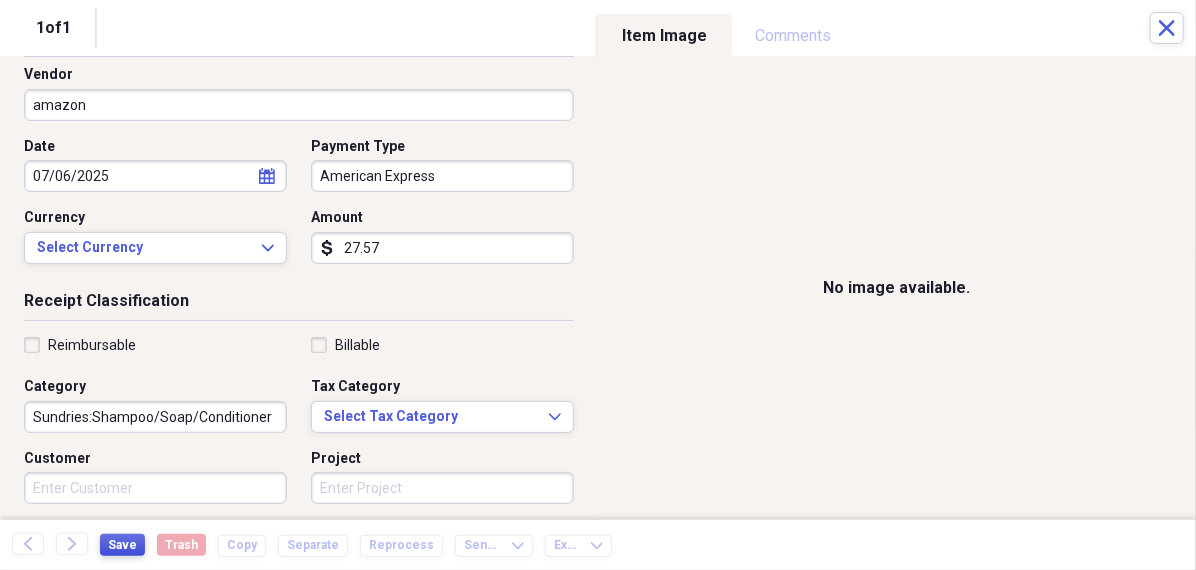 click on "Save" at bounding box center [122, 545] 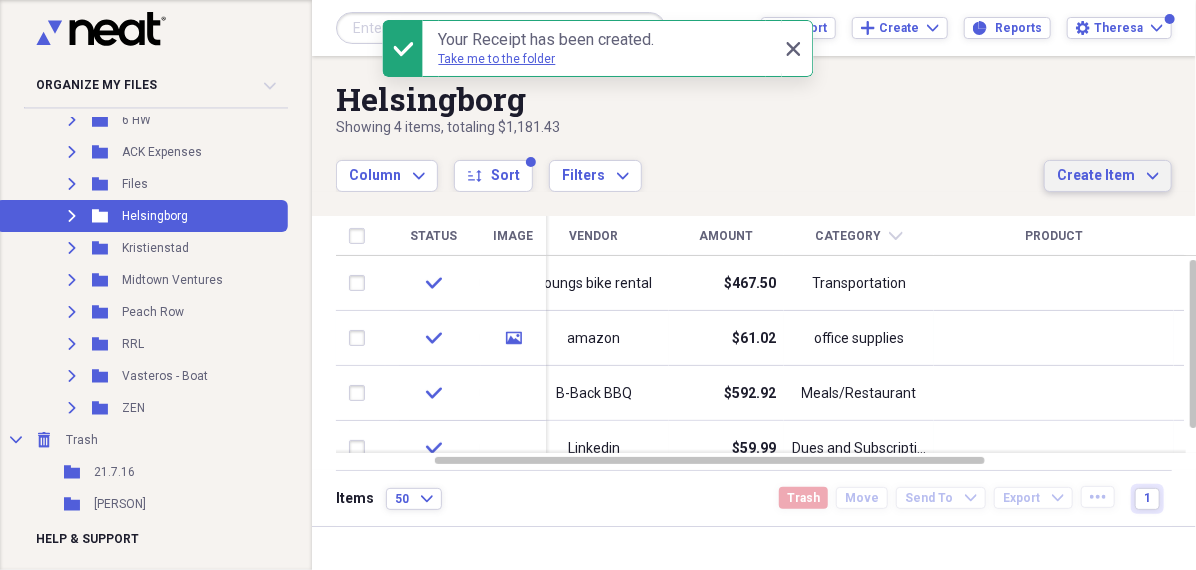 click on "Create Item" at bounding box center [1096, 176] 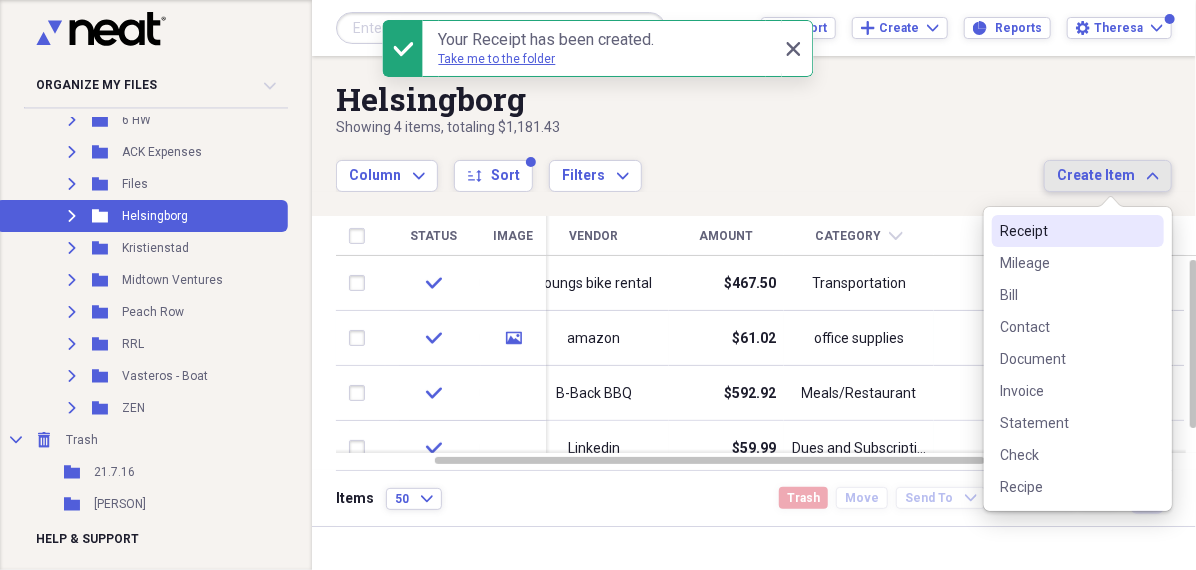 click on "Receipt" at bounding box center (1066, 231) 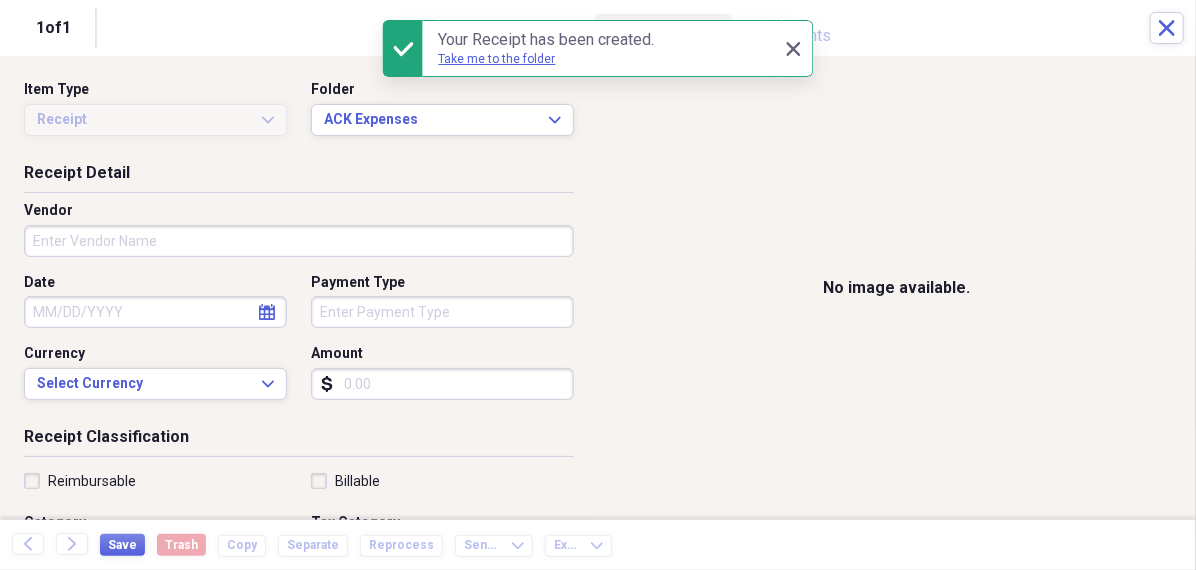 click on "Vendor" at bounding box center [299, 241] 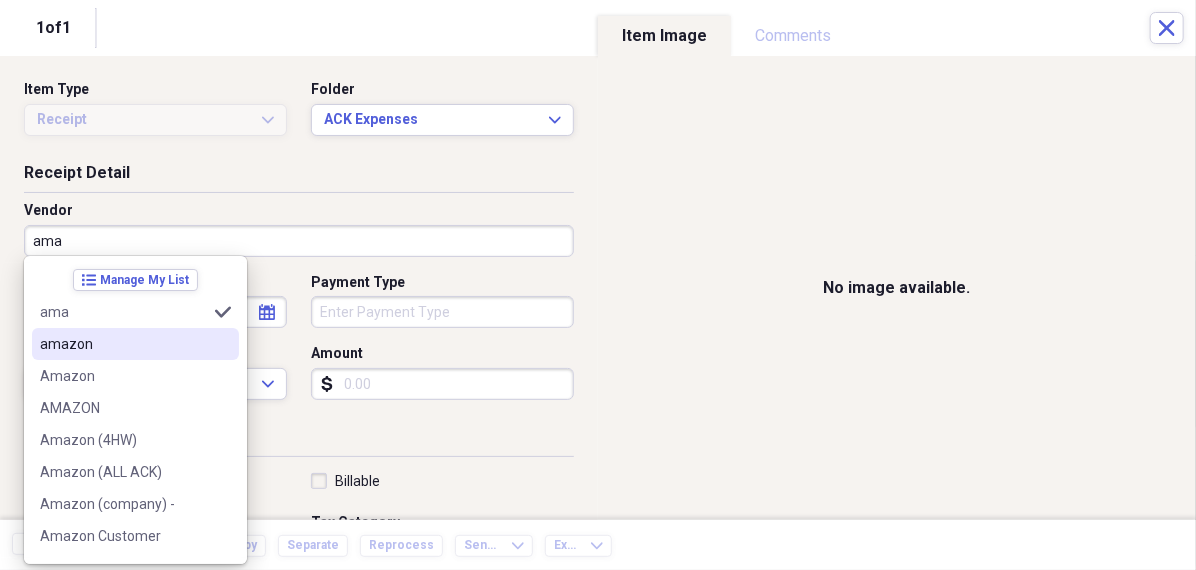 click on "amazon" at bounding box center [123, 344] 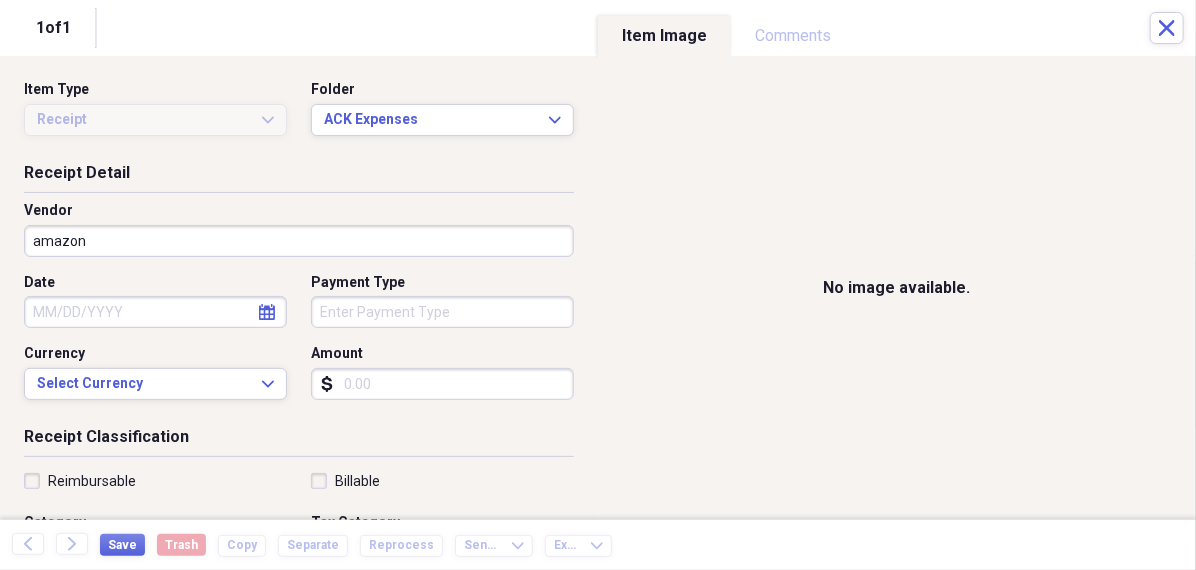 click 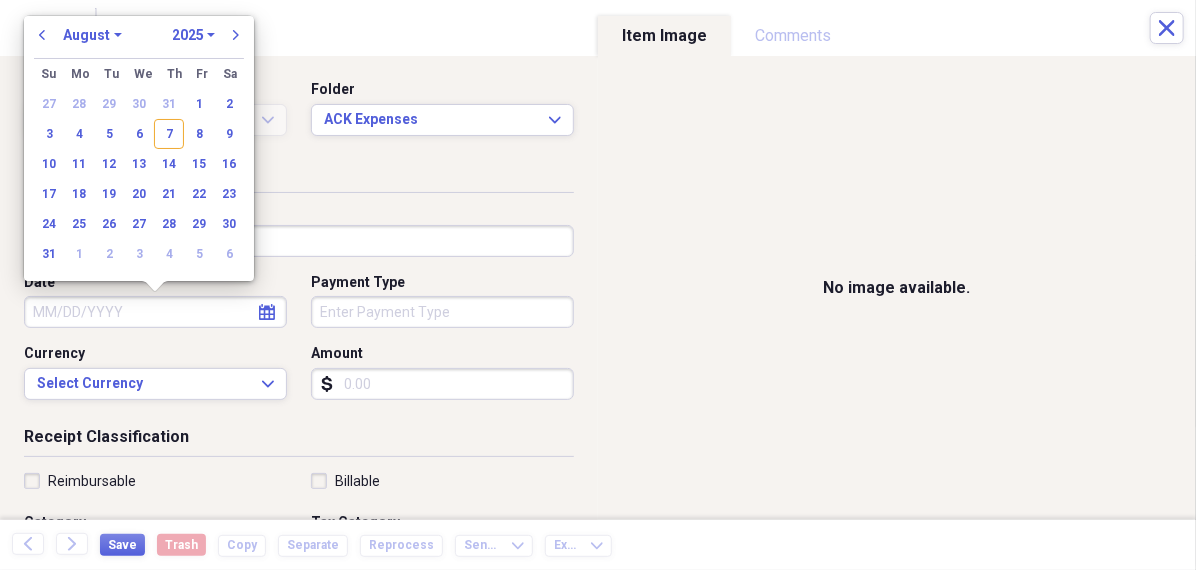 click on "January February March April May June July August September October November December" at bounding box center (92, 35) 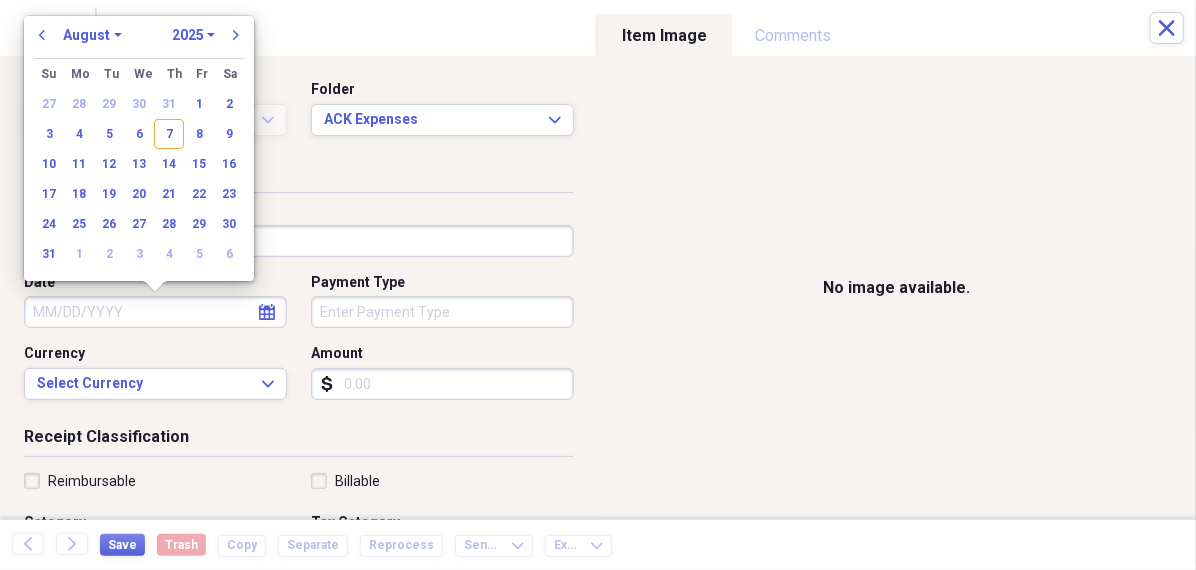 select on "6" 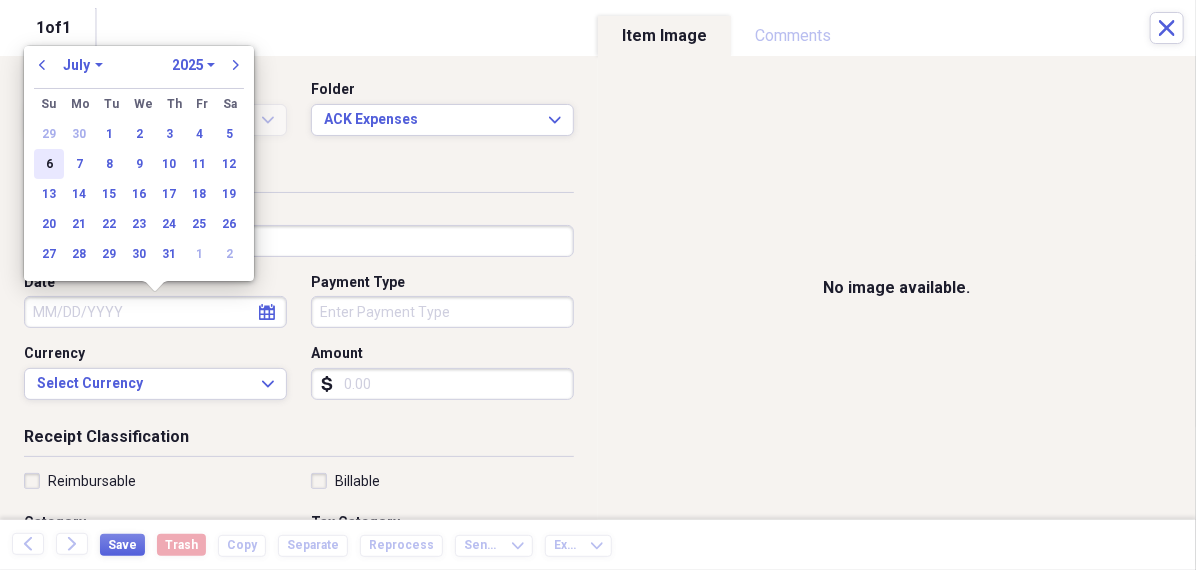 click on "6" at bounding box center [49, 164] 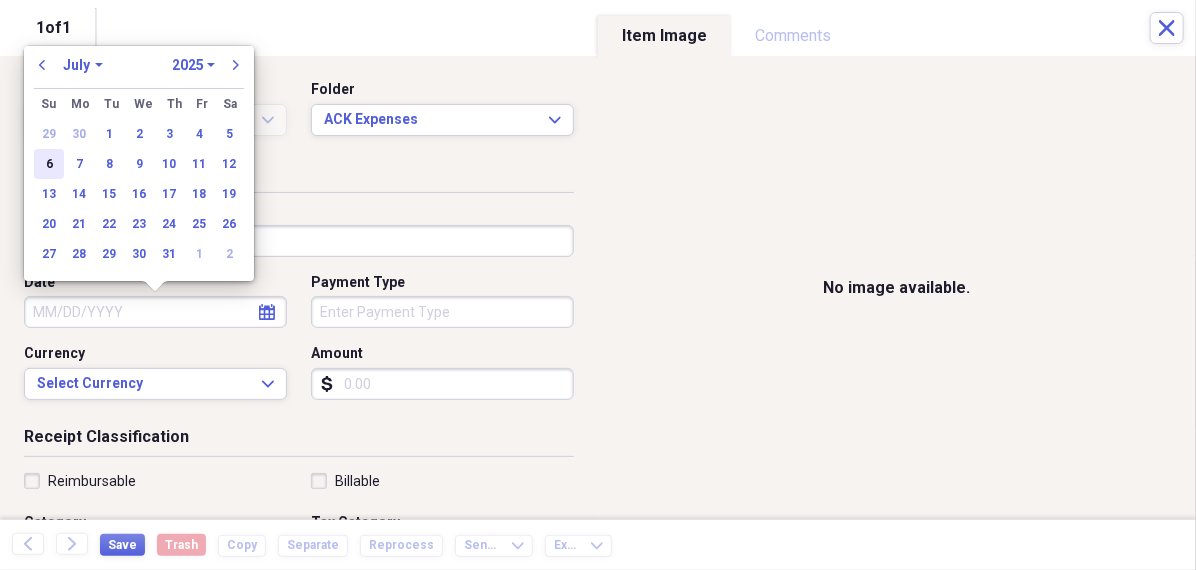 type on "07/06/2025" 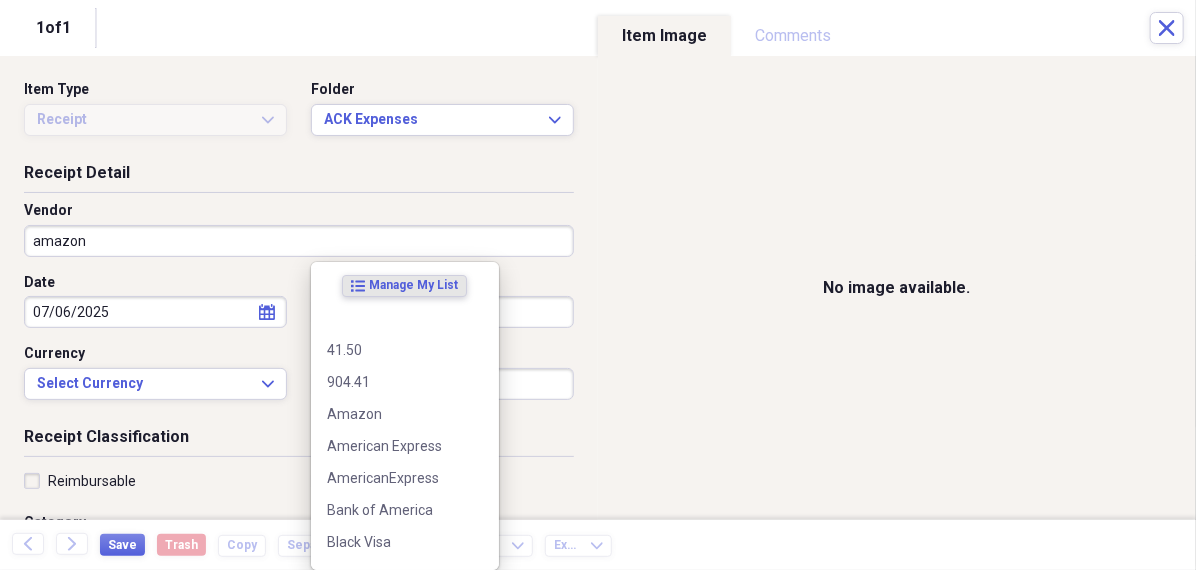 click on "Organize My Files 99+ Collapse Unfiled Needs Review 99+ Unfiled All Files Unfiled Unfiled Unfiled Saved Reports Collapse My Cabinet [PERSON]'s Cabinet Add Folder Folder 456 Add Folder Collapse Open Folder Expense Reports Add Folder Expand Folder 11 Fayette Add Folder Expand Folder 13 Fayette Add Folder Expand Folder 15 Meader A Add Folder Expand Folder 15 Meader C Add Folder Expand Folder 15 Meader D Add Folder Expand Folder 4 Howard Court Add Folder Expand Folder 6 HW Add Folder Expand Folder ACK Expenses Add Folder Expand Folder Files Add Folder Expand Folder Helsingborg Add Folder Expand Folder Kristienstad Add Folder Expand Folder Midtown Ventures Add Folder Expand Folder Peach Row Add Folder Expand Folder RRL Add Folder Expand Folder Vasteros - Boat Add Folder Expand Folder ZEN Add Folder Collapse Trash Trash Folder 21.7.16 Folder [PERSON] Folder Kristienstad Help & Support Submit Import Import Add Create Expand Reports Reports Settings [PERSON] Expand ACK Expenses Showing 28 items , totaling $2,346.74 sort" at bounding box center (598, 285) 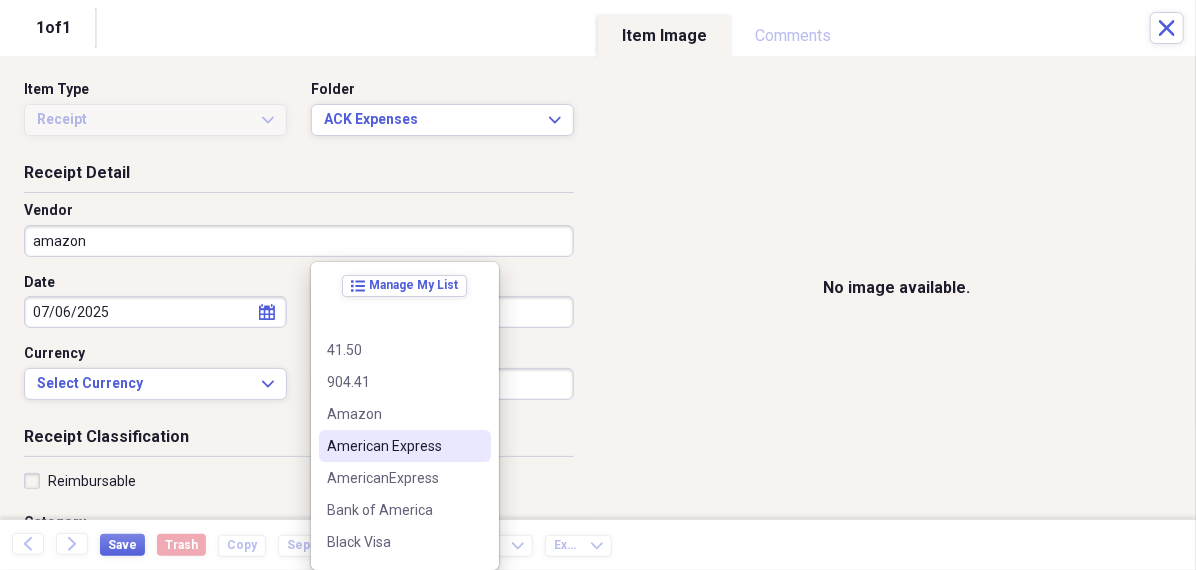 click on "American Express" at bounding box center (393, 446) 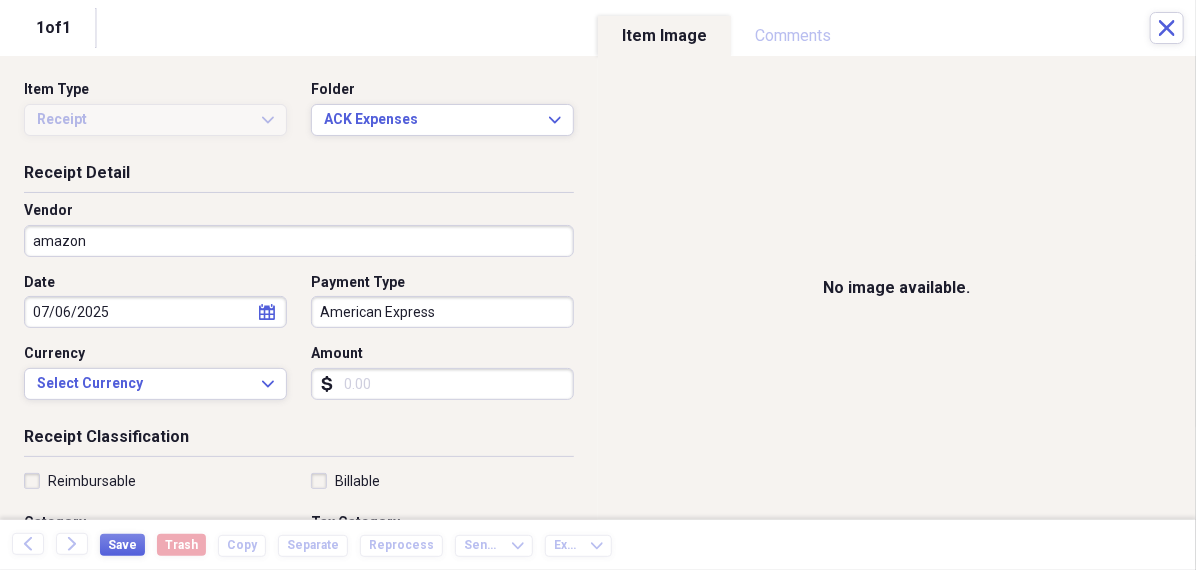 click on "Amount" at bounding box center (442, 384) 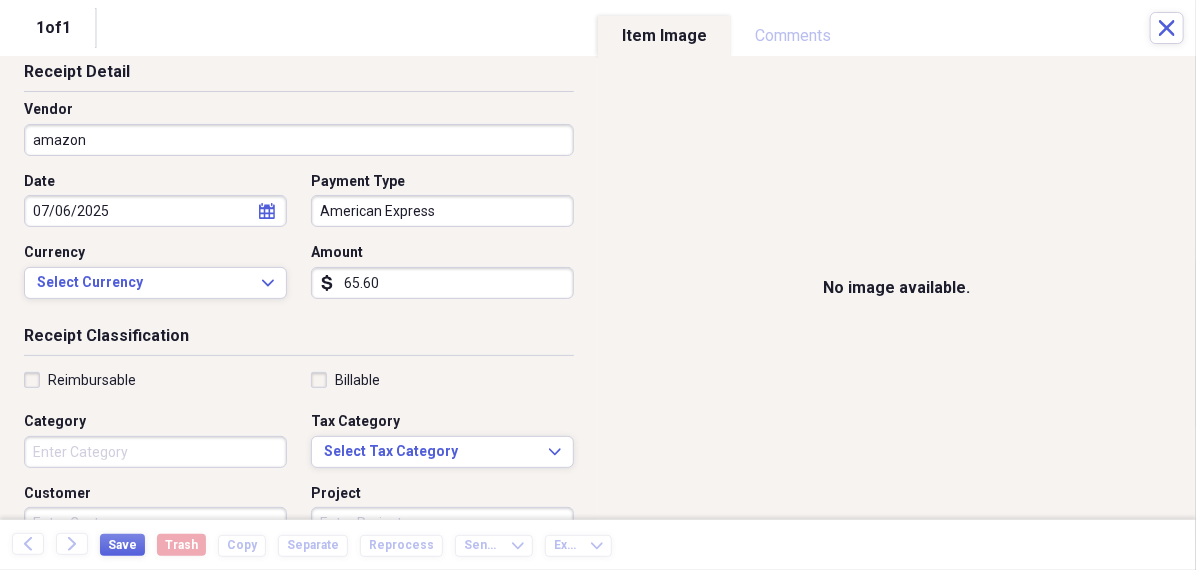 scroll, scrollTop: 116, scrollLeft: 0, axis: vertical 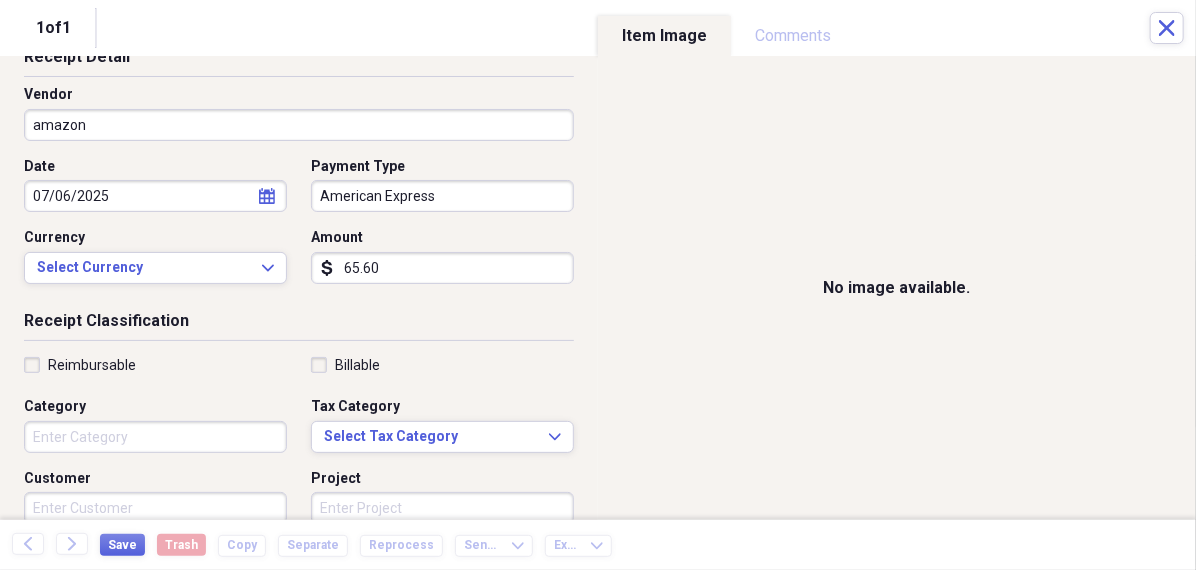 type on "65.60" 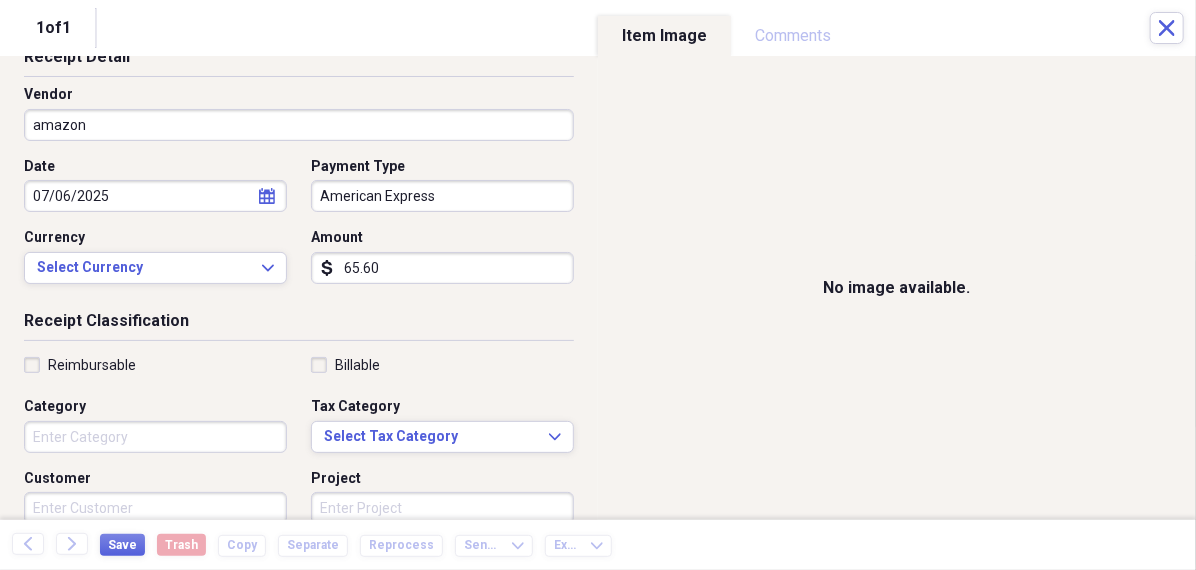 click on "Category" at bounding box center (155, 437) 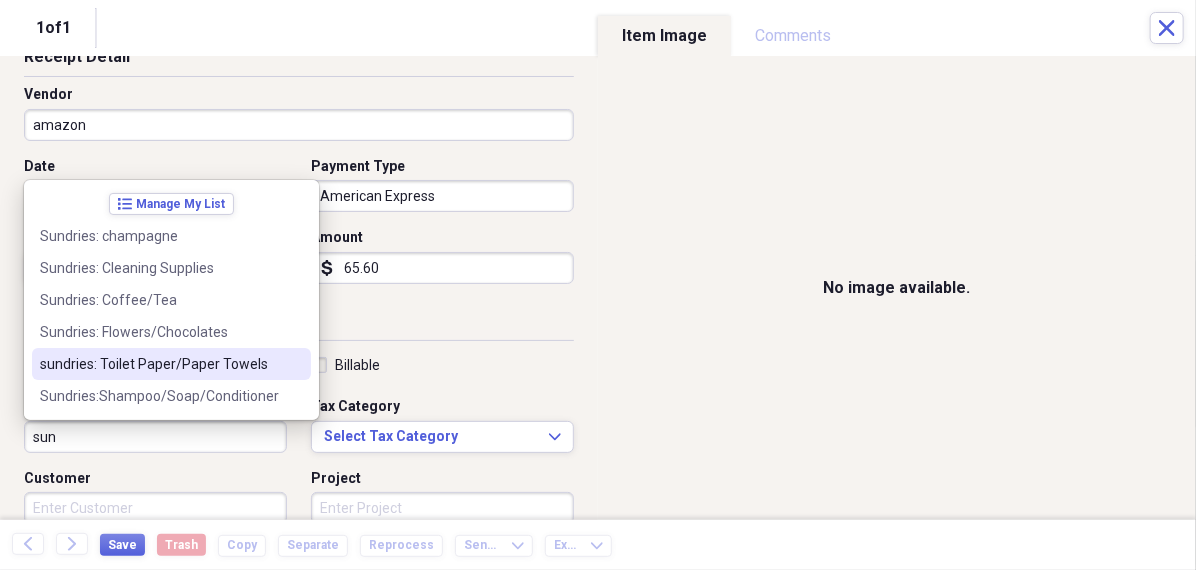 click on "sundries: Toilet Paper/Paper Towels" at bounding box center (171, 364) 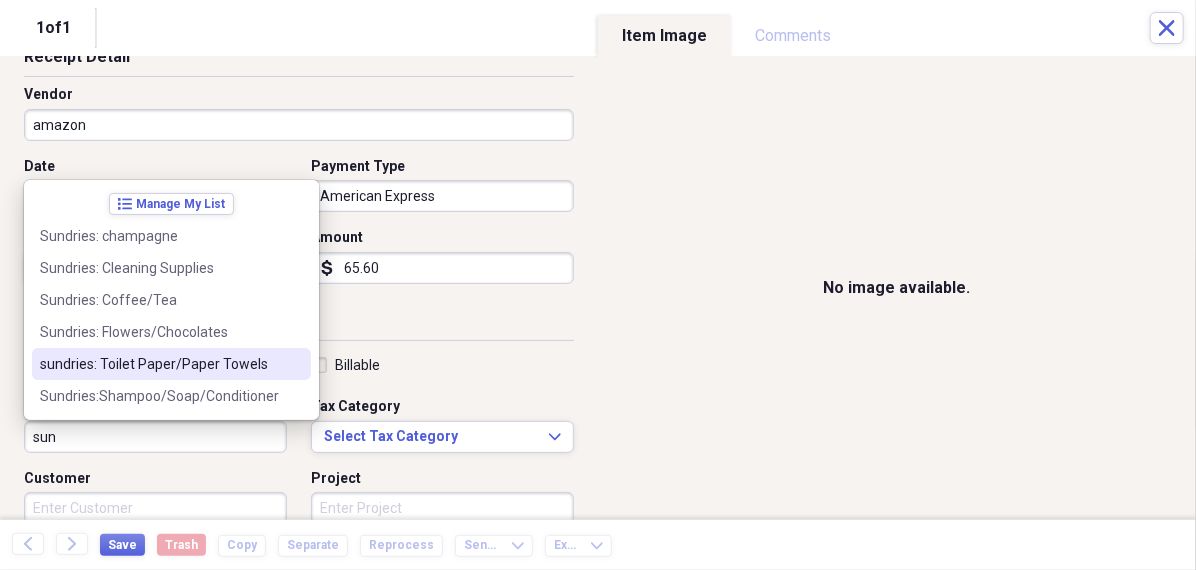type on "sundries: Toilet Paper/Paper Towels" 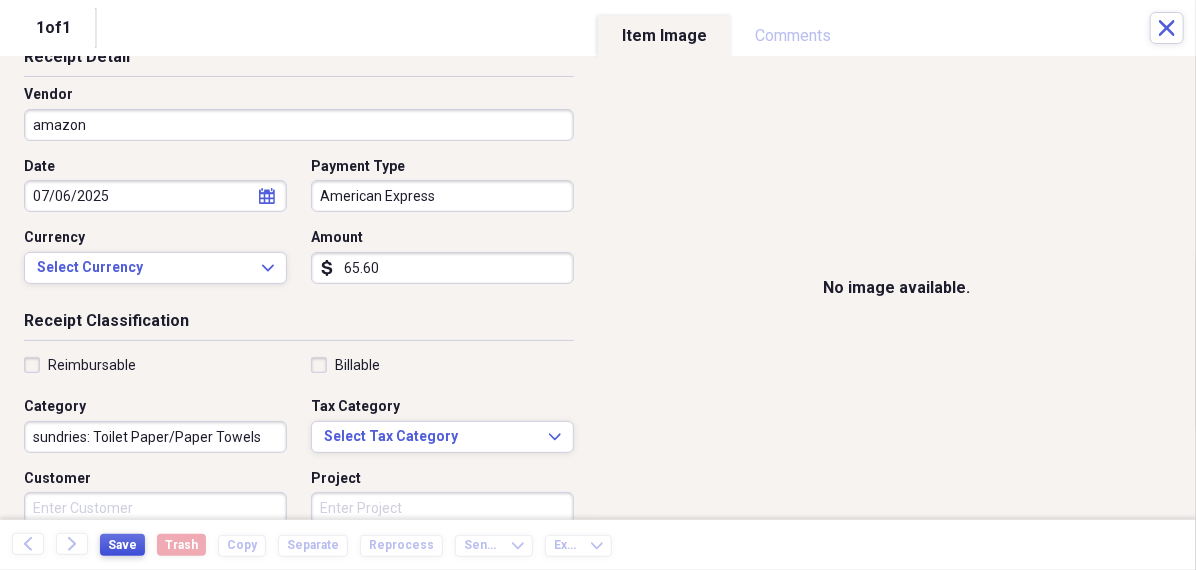 click on "Save" at bounding box center [122, 545] 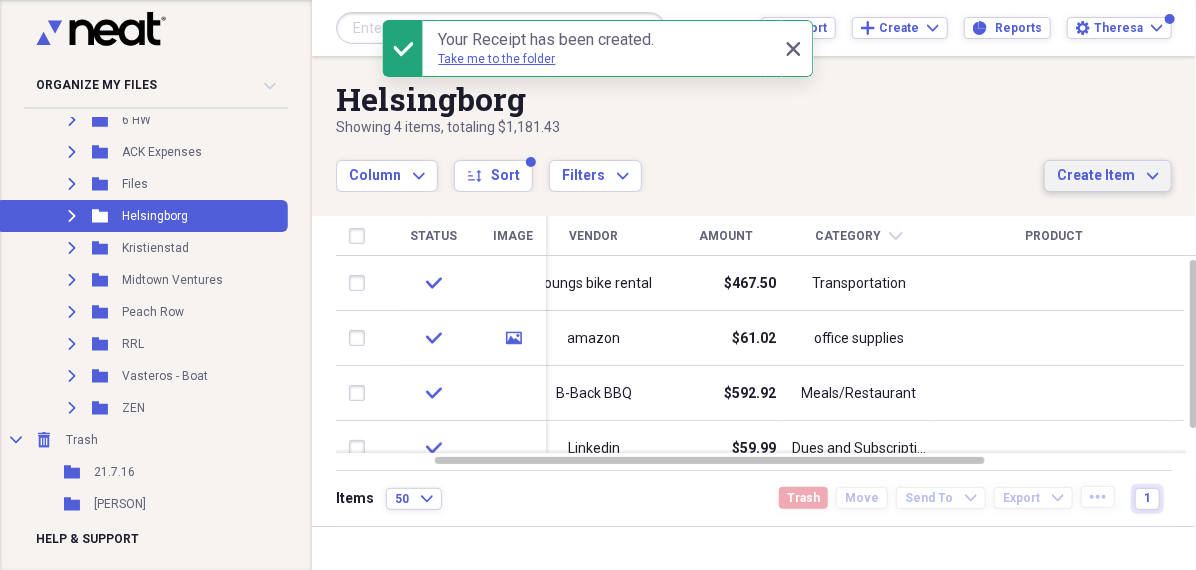 click on "Create Item" at bounding box center (1096, 176) 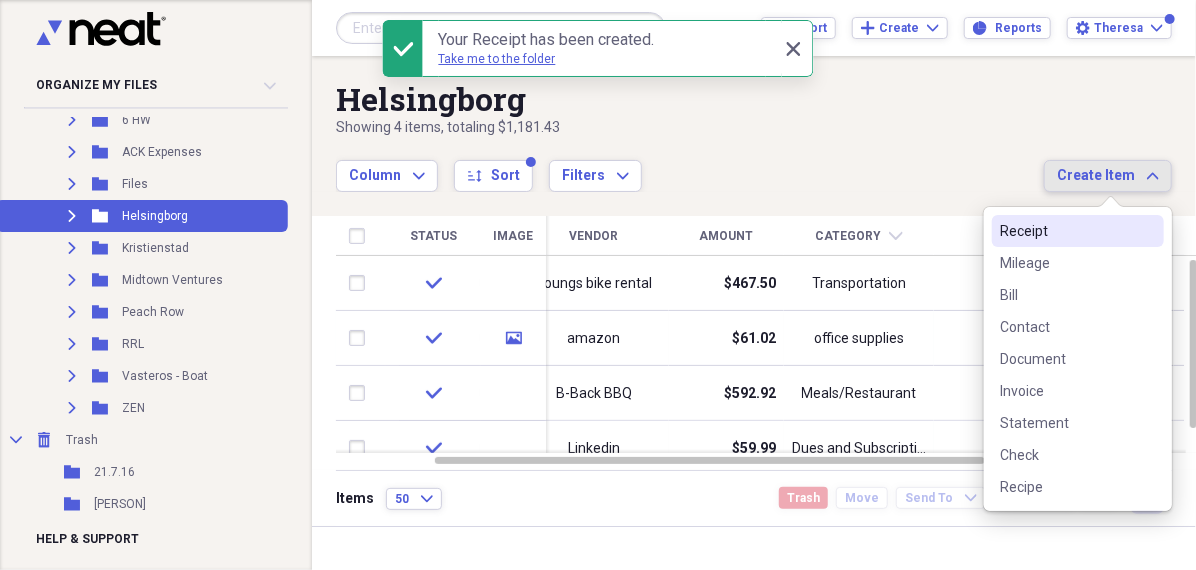 click on "Receipt" at bounding box center [1066, 231] 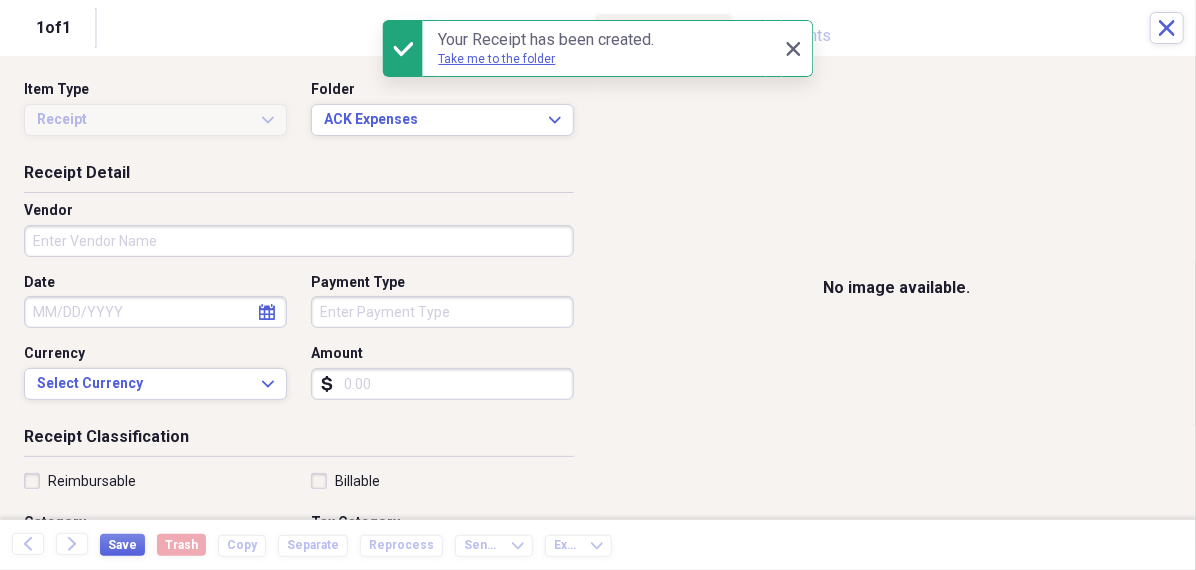 click on "Vendor" at bounding box center [299, 241] 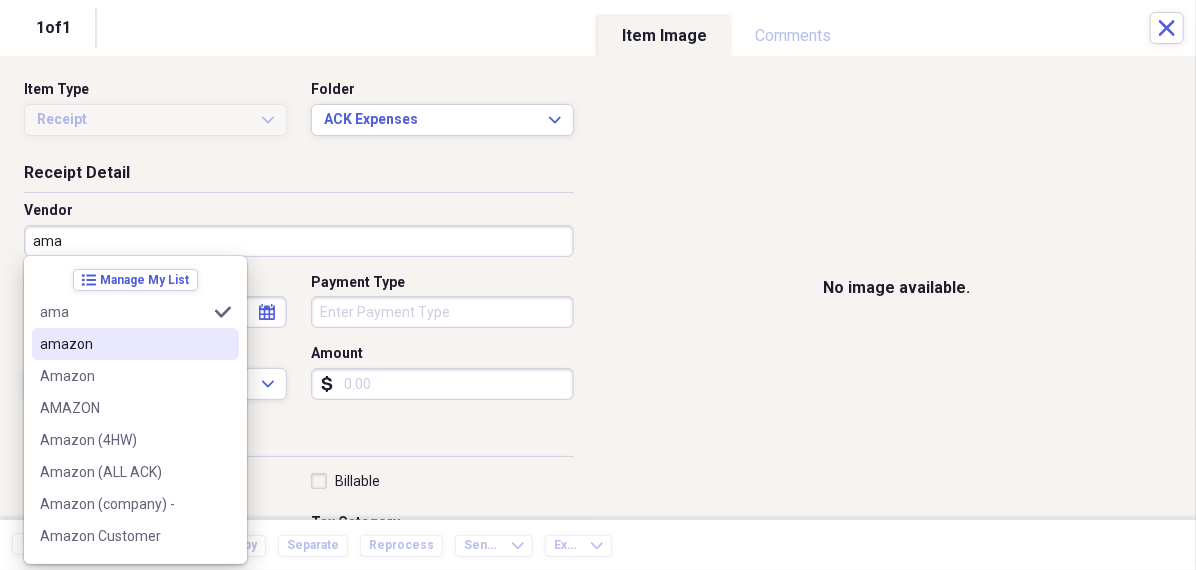 click on "amazon" at bounding box center (123, 344) 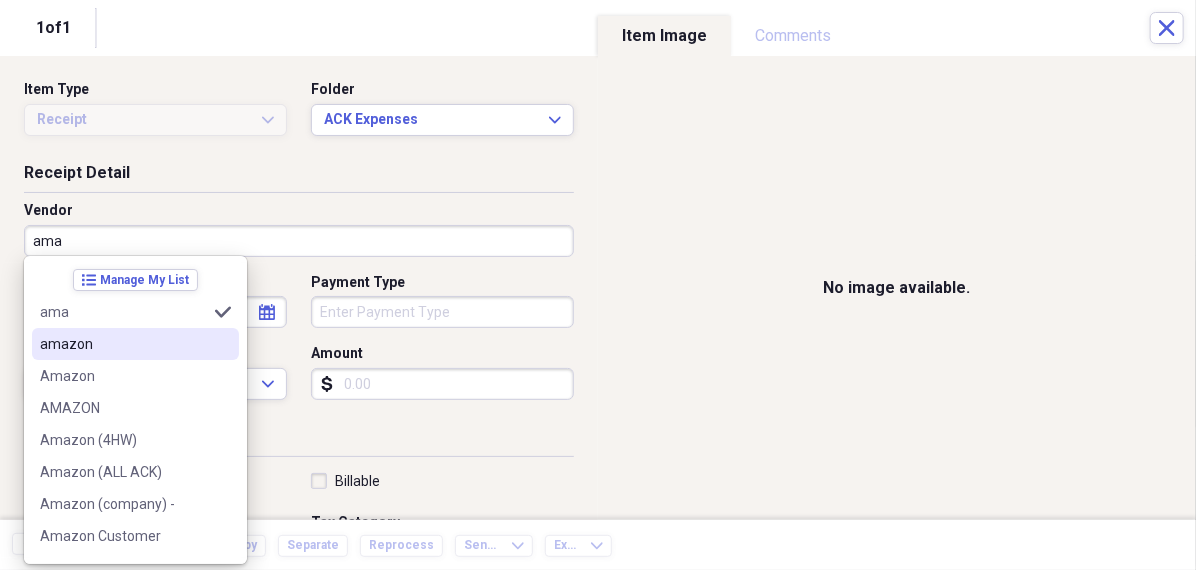 type on "amazon" 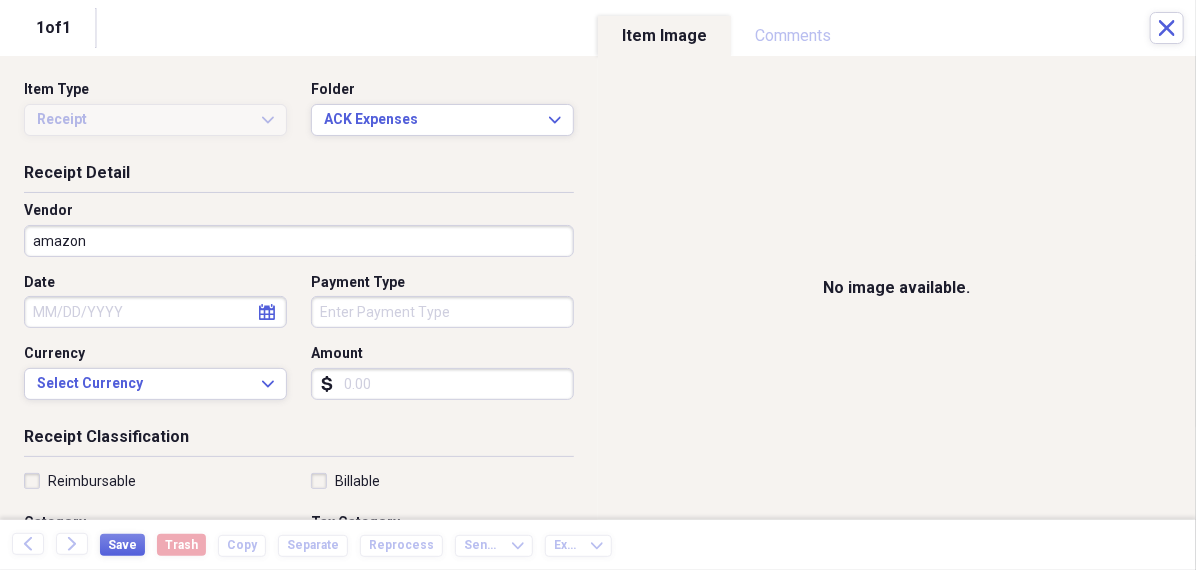 click 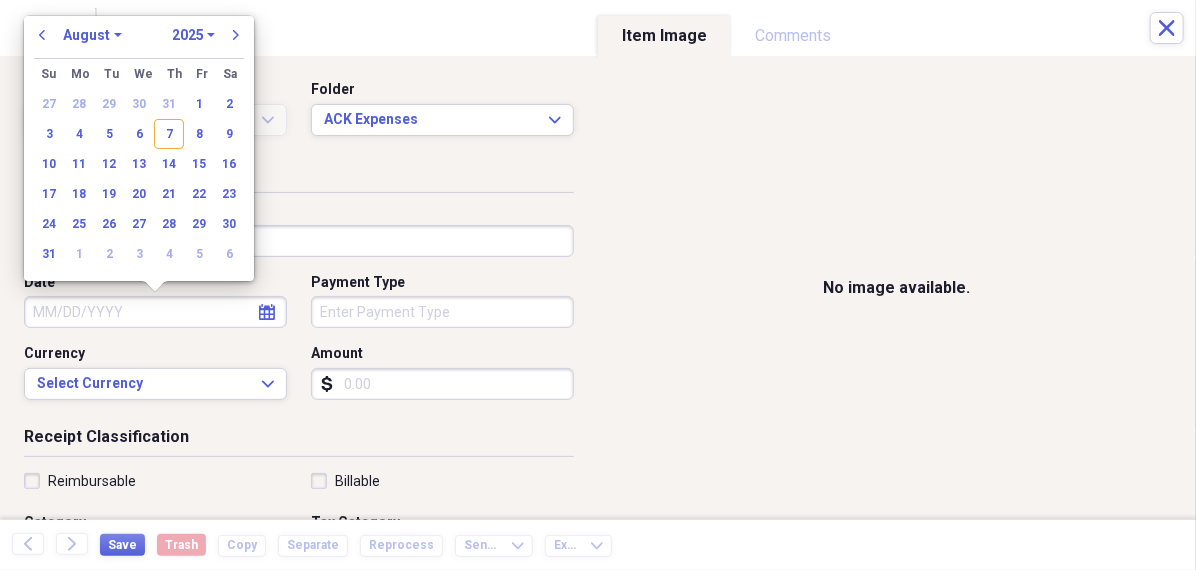 click on "January February March April May June July August September October November December" at bounding box center (92, 35) 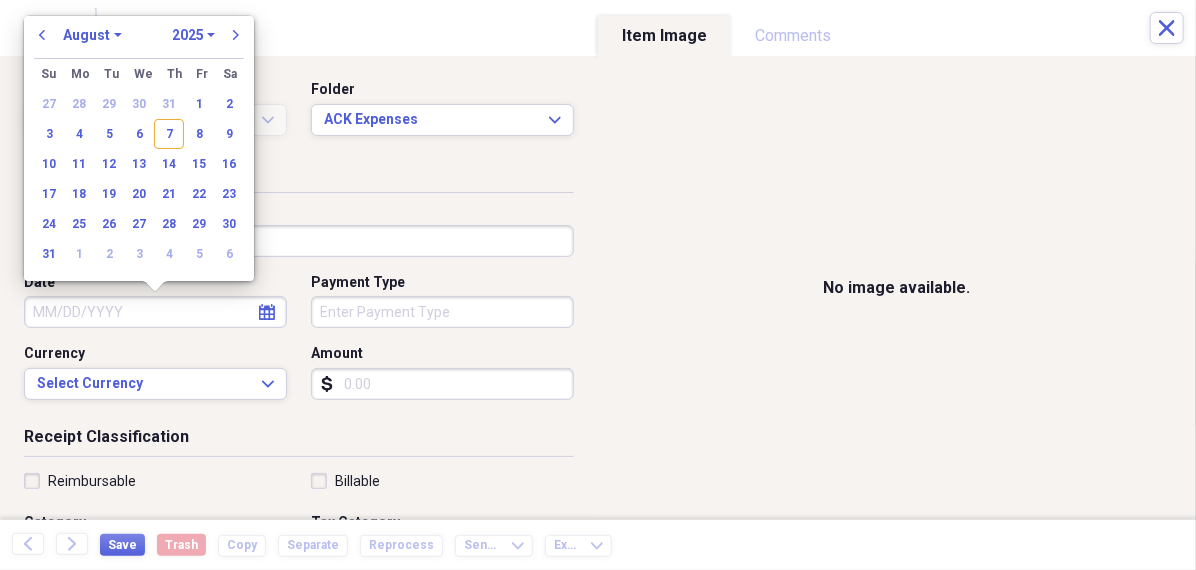 select on "6" 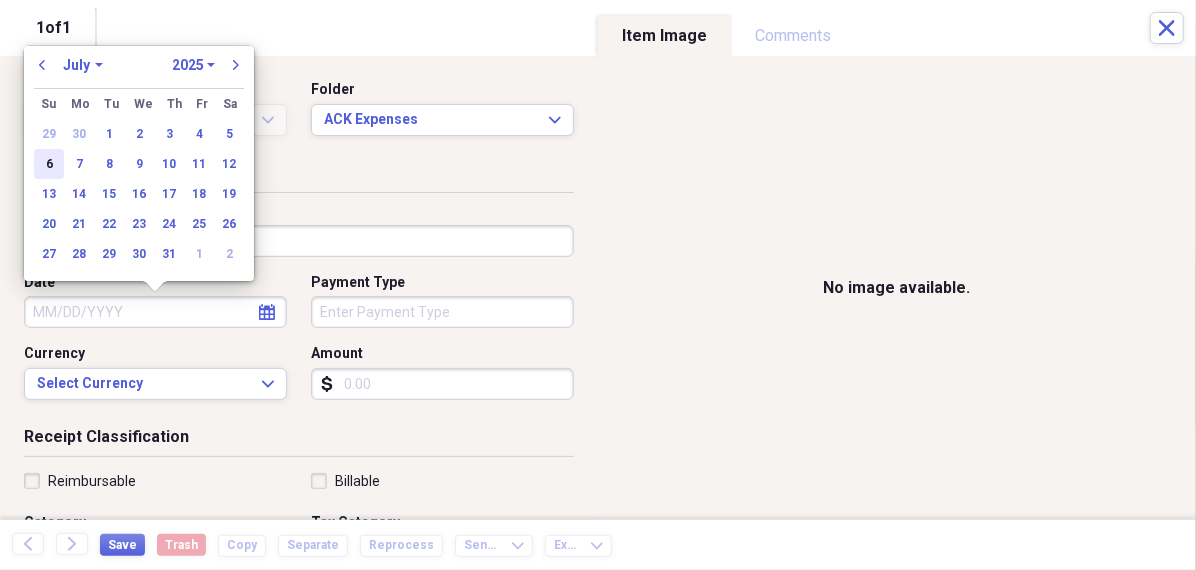 click on "6" at bounding box center (49, 164) 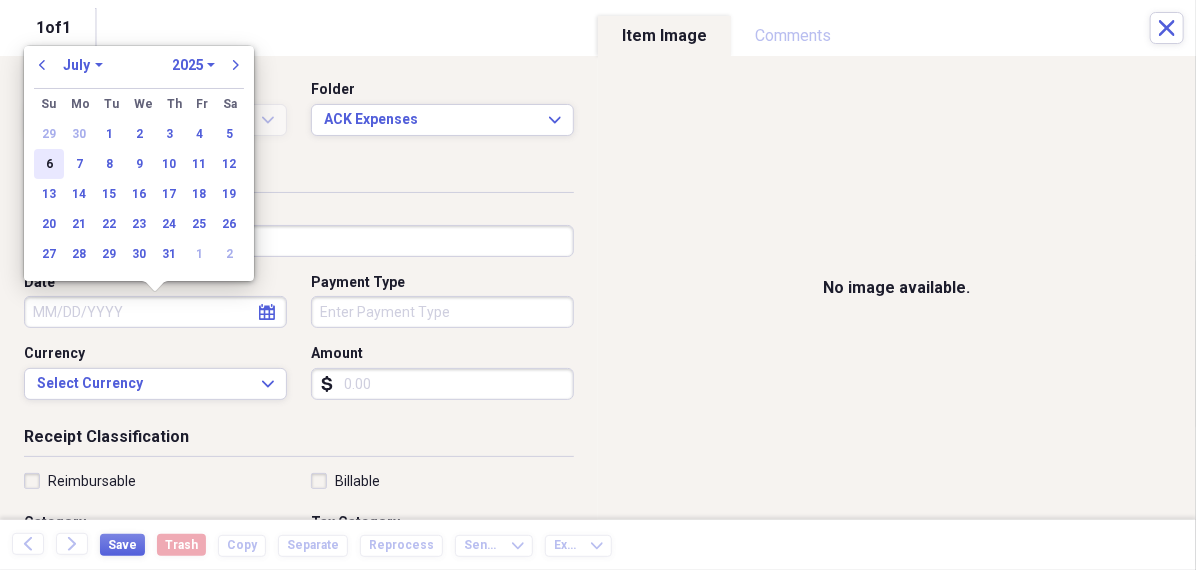 type on "07/06/2025" 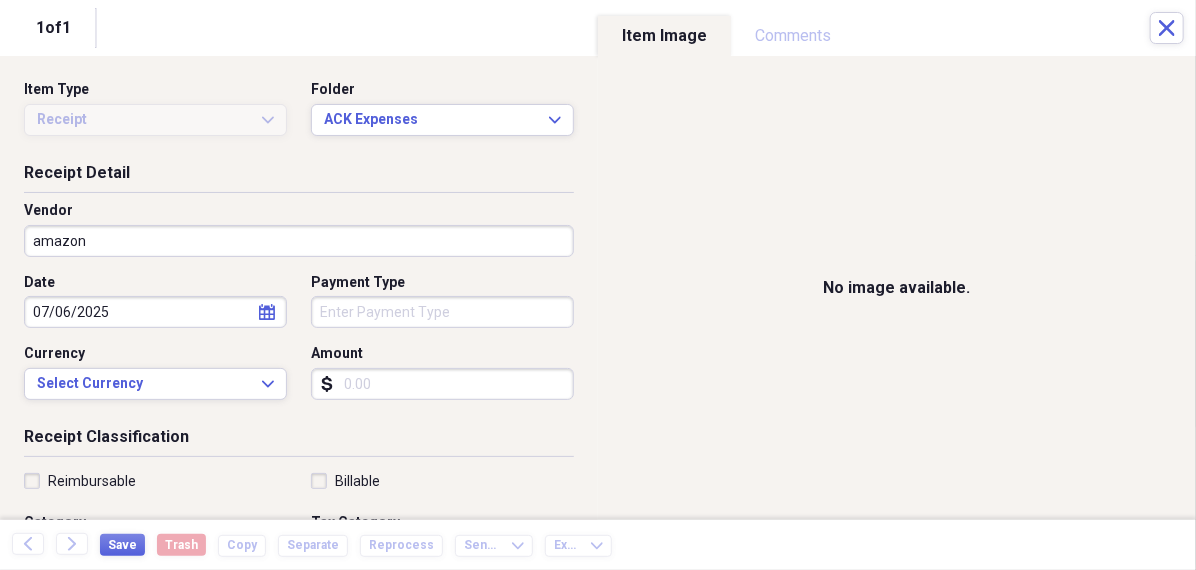 click on "Organize My Files 99+ Collapse Unfiled Needs Review 99+ Unfiled All Files Unfiled Unfiled Unfiled Saved Reports Collapse My Cabinet [PERSON]'s Cabinet Add Folder Folder 456 Add Folder Collapse Open Folder Expense Reports Add Folder Expand Folder 11 Fayette Add Folder Expand Folder 13 Fayette Add Folder Expand Folder 15 Meader A Add Folder Expand Folder 15 Meader C Add Folder Expand Folder 15 Meader D Add Folder Expand Folder 4 Howard Court Add Folder Expand Folder 6 HW Add Folder Expand Folder ACK Expenses Add Folder Expand Folder Files Add Folder Expand Folder Helsingborg Add Folder Expand Folder Kristienstad Add Folder Expand Folder Midtown Ventures Add Folder Expand Folder Peach Row Add Folder Expand Folder RRL Add Folder Expand Folder Vasteros - Boat Add Folder Expand Folder ZEN Add Folder Collapse Trash Trash Folder 21.7.16 Folder [PERSON] Folder Kristienstad Help & Support Submit Import Import Add Create Expand Reports Reports Settings [PERSON] Expand ACK Expenses Showing 28 items , totaling $2,346.74 sort" at bounding box center (598, 285) 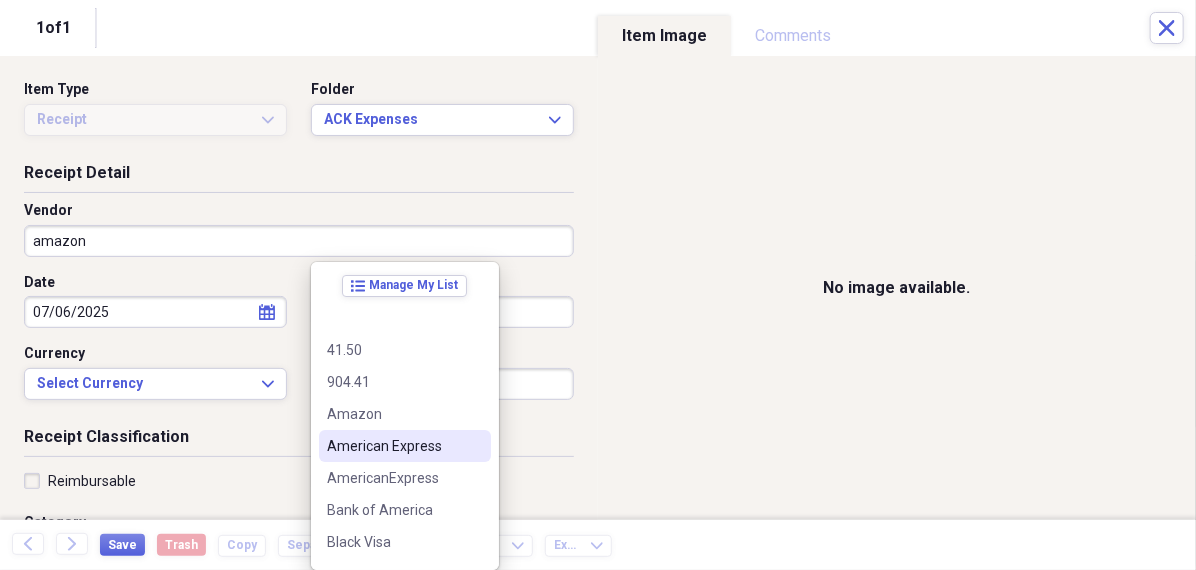 click on "American Express" at bounding box center [405, 446] 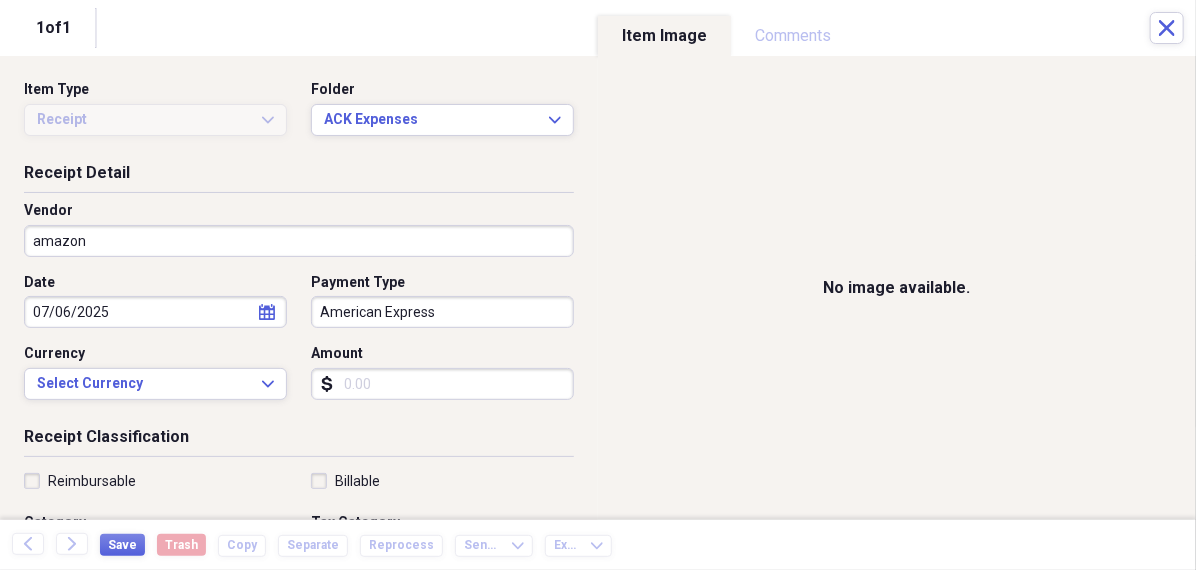 click on "Amount" at bounding box center (442, 384) 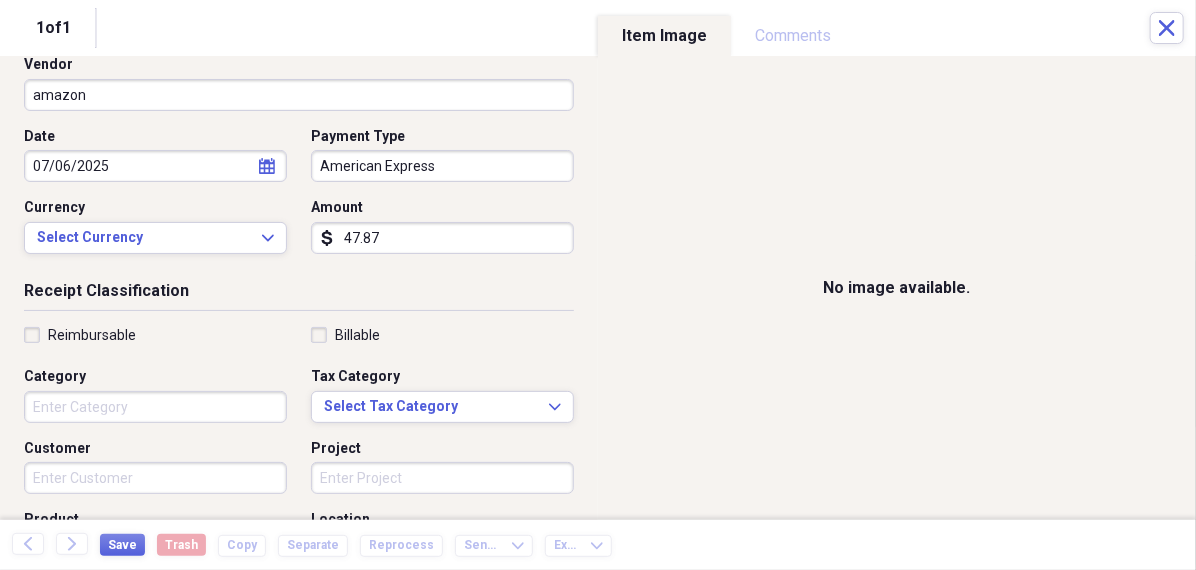 scroll, scrollTop: 160, scrollLeft: 0, axis: vertical 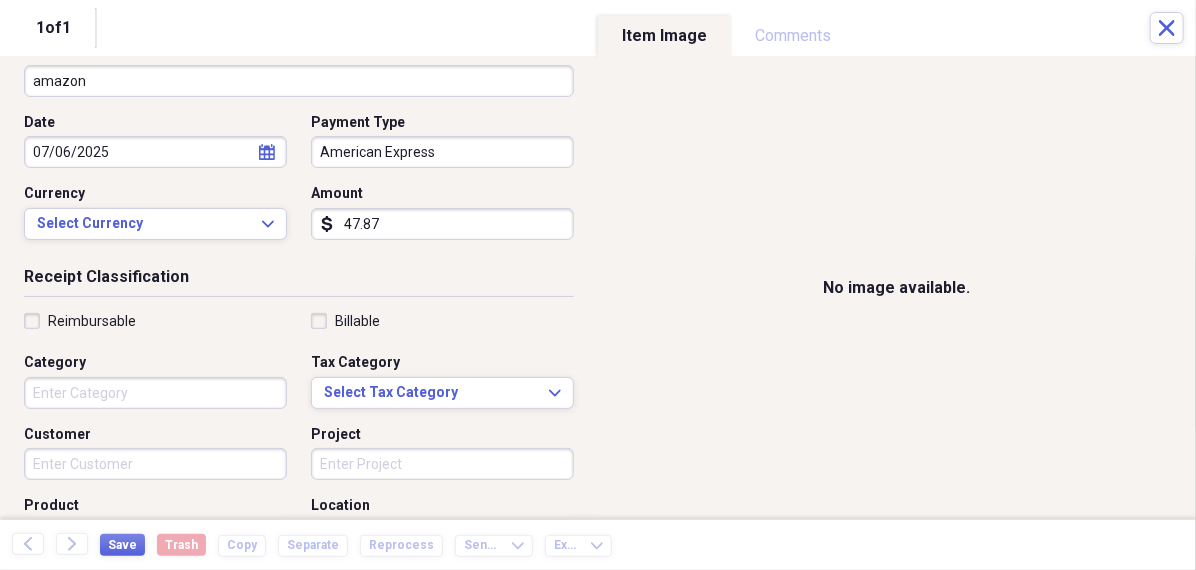 type on "47.87" 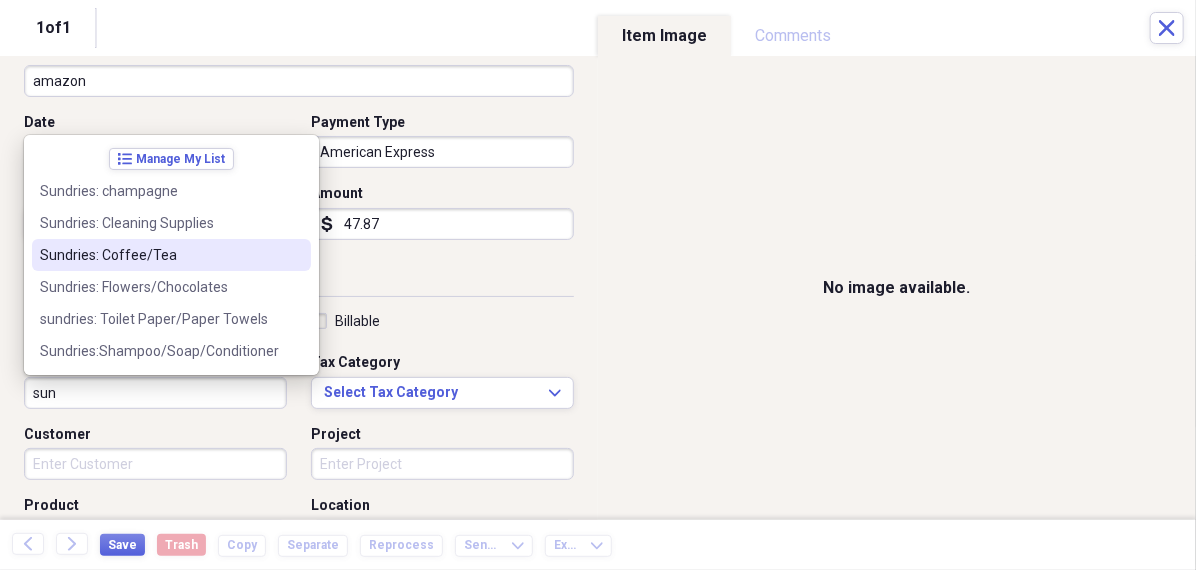 click on "Sundries: Coffee/Tea" at bounding box center (159, 255) 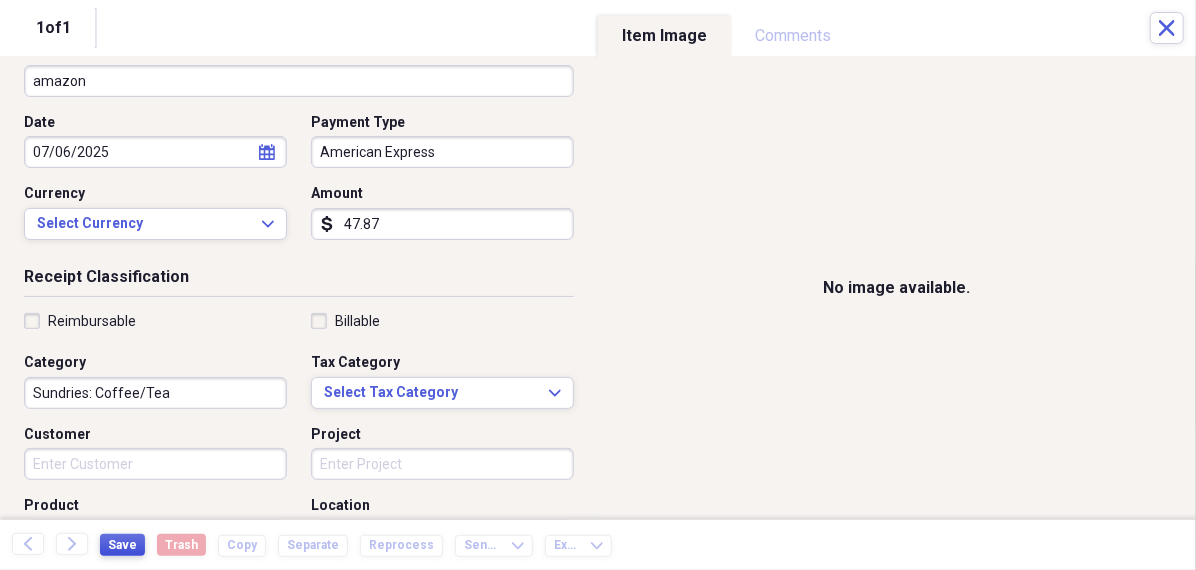 click on "Save" at bounding box center [122, 545] 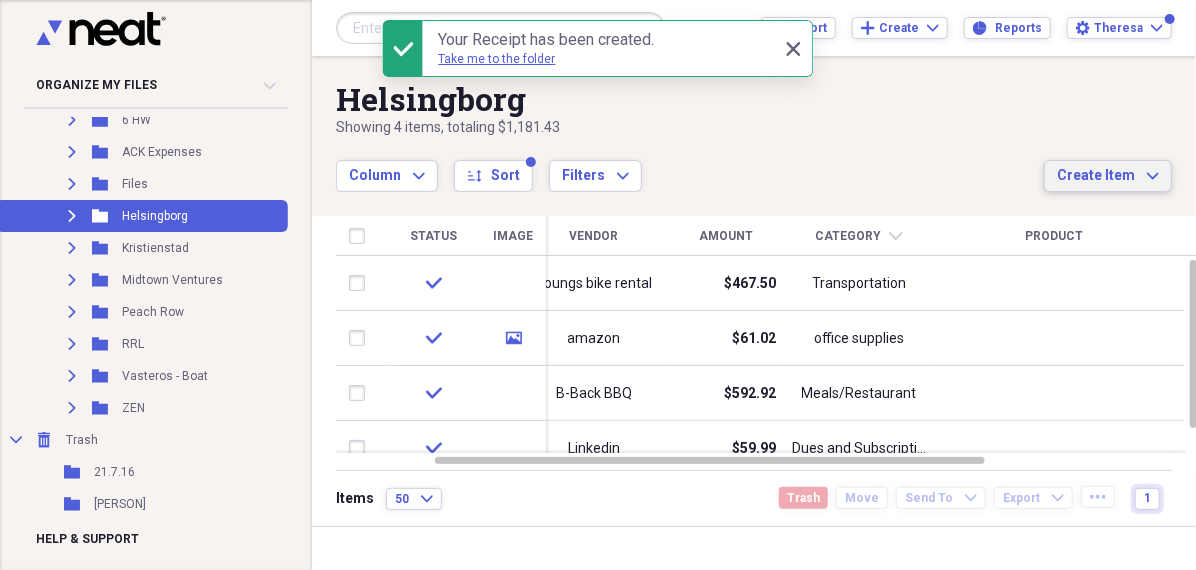 click on "Create Item" at bounding box center (1096, 176) 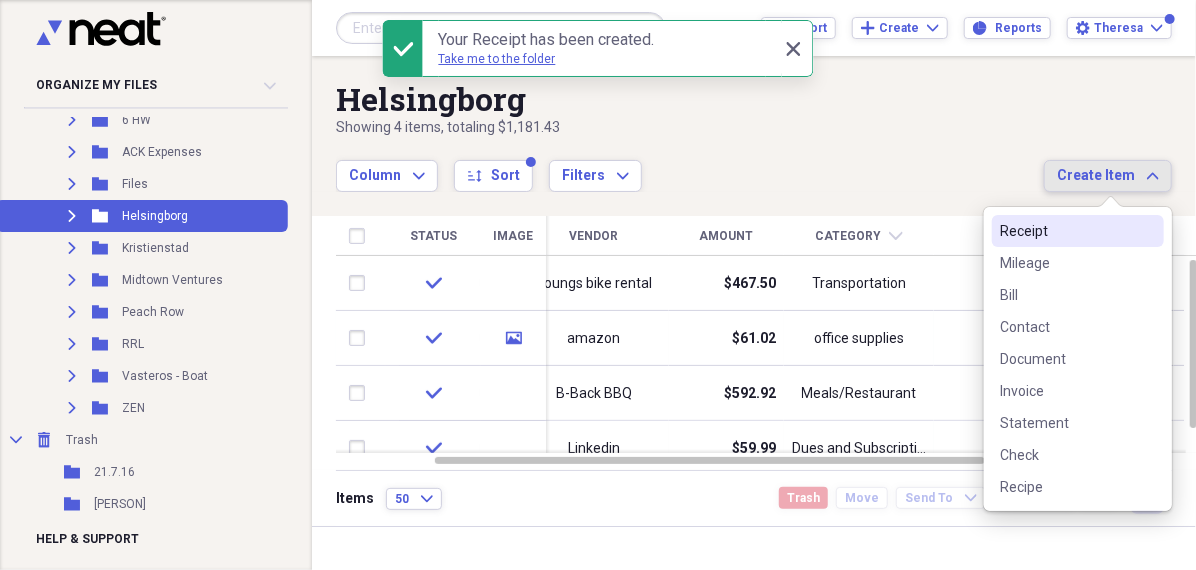 click on "Receipt" at bounding box center [1066, 231] 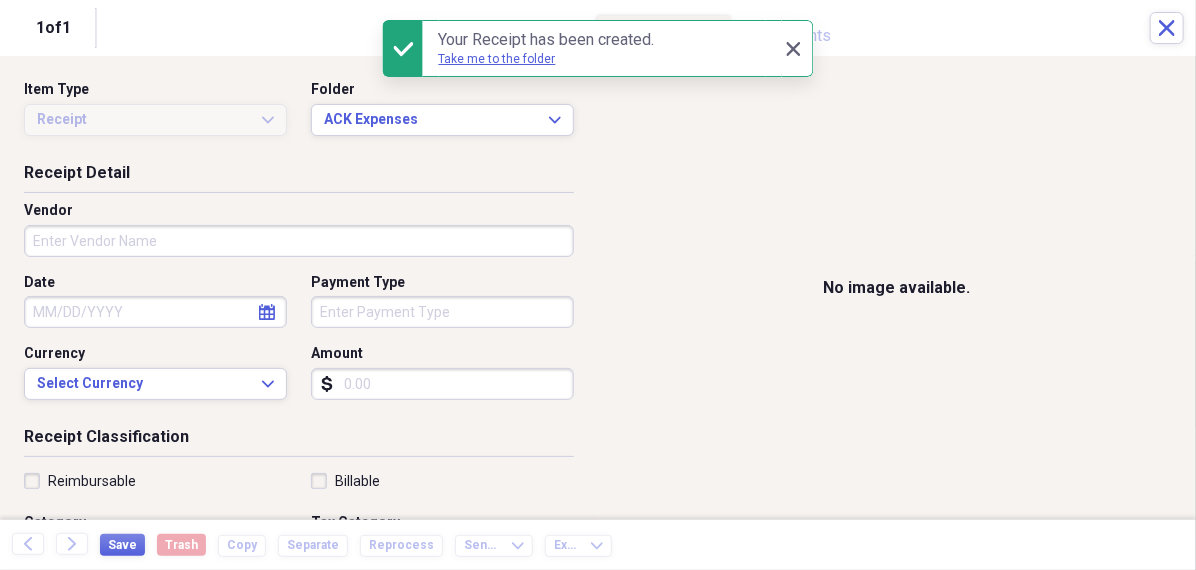 click on "Amount" at bounding box center (442, 384) 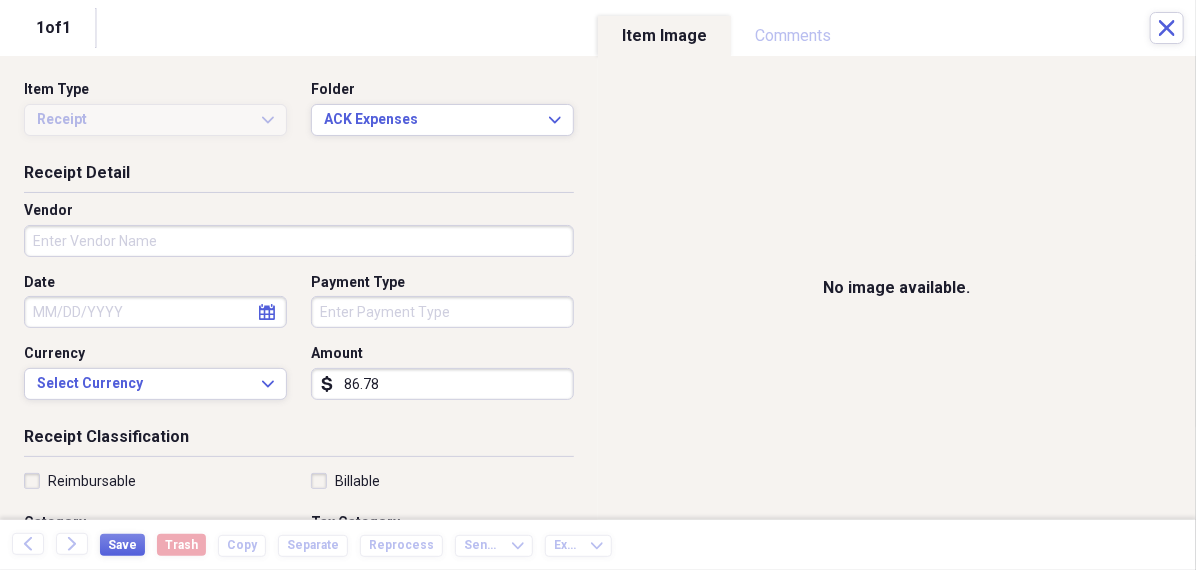 type on "86.78" 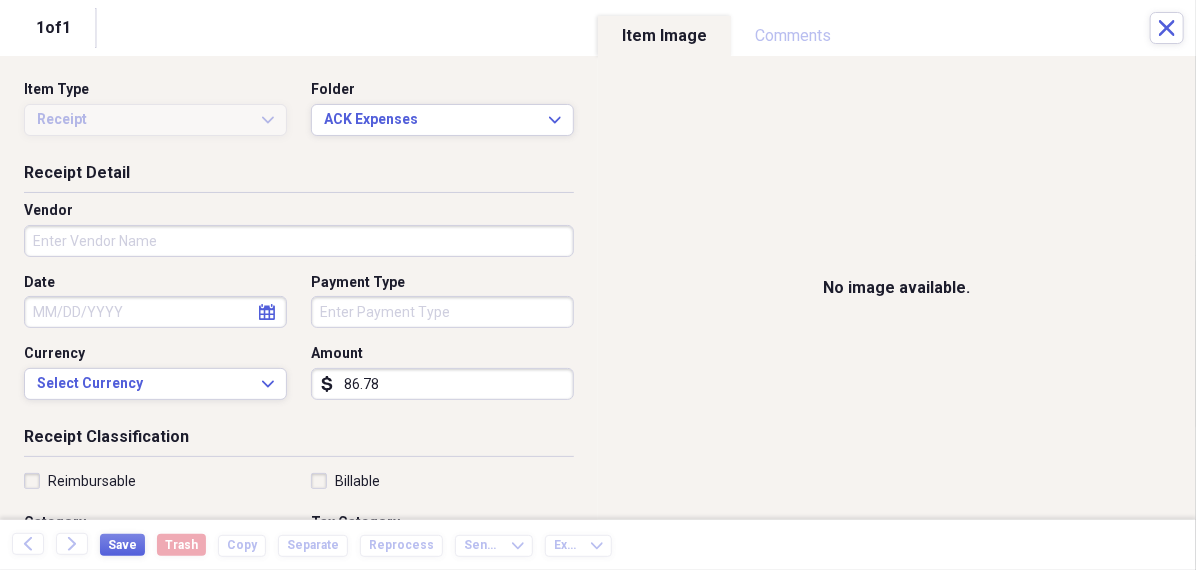 click on "Organize My Files 99+ Collapse Unfiled Needs Review 99+ Unfiled All Files Unfiled Unfiled Unfiled Saved Reports Collapse My Cabinet [PERSON]'s Cabinet Add Folder Folder 456 Add Folder Collapse Open Folder Expense Reports Add Folder Expand Folder 11 Fayette Add Folder Expand Folder 13 Fayette Add Folder Expand Folder 15 Meader A Add Folder Expand Folder 15 Meader C Add Folder Expand Folder 15 Meader D Add Folder Expand Folder 4 Howard Court Add Folder Expand Folder 6 HW Add Folder Expand Folder ACK Expenses Add Folder Expand Folder Files Add Folder Expand Folder Helsingborg Add Folder Expand Folder Kristienstad Add Folder Expand Folder Midtown Ventures Add Folder Expand Folder Peach Row Add Folder Expand Folder RRL Add Folder Expand Folder Vasteros - Boat Add Folder Expand Folder ZEN Add Folder Collapse Trash Trash Folder 21.7.16 Folder [PERSON] Folder Kristienstad Help & Support Submit Import Import Add Create Expand Reports Reports Settings [PERSON] Expand ACK Expenses Showing 28 items , totaling $2,346.74 sort" at bounding box center (598, 285) 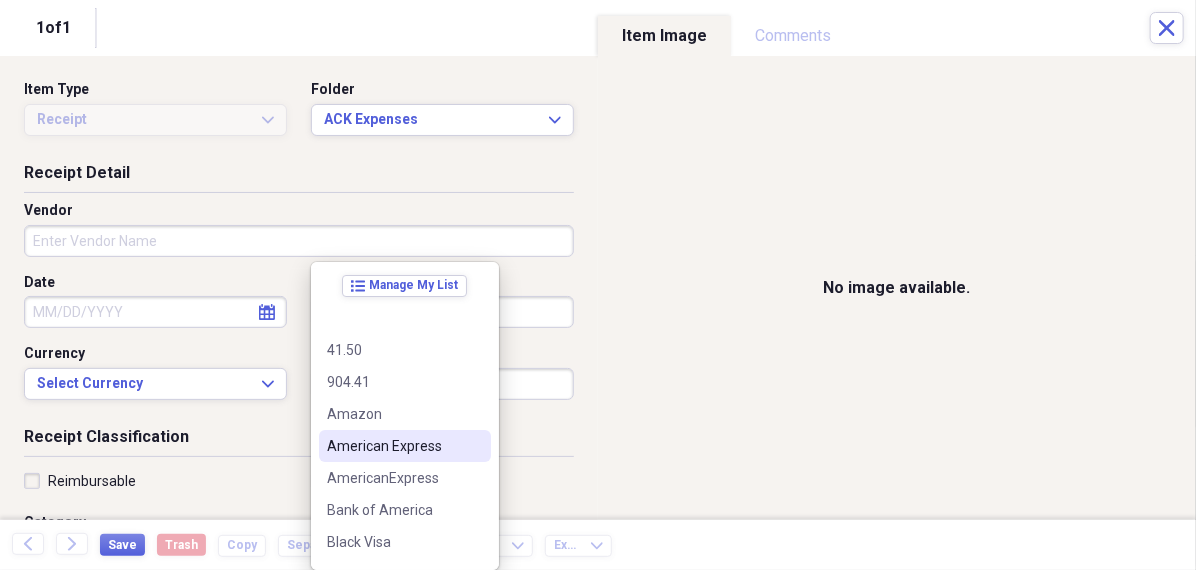 click on "American Express" at bounding box center (393, 446) 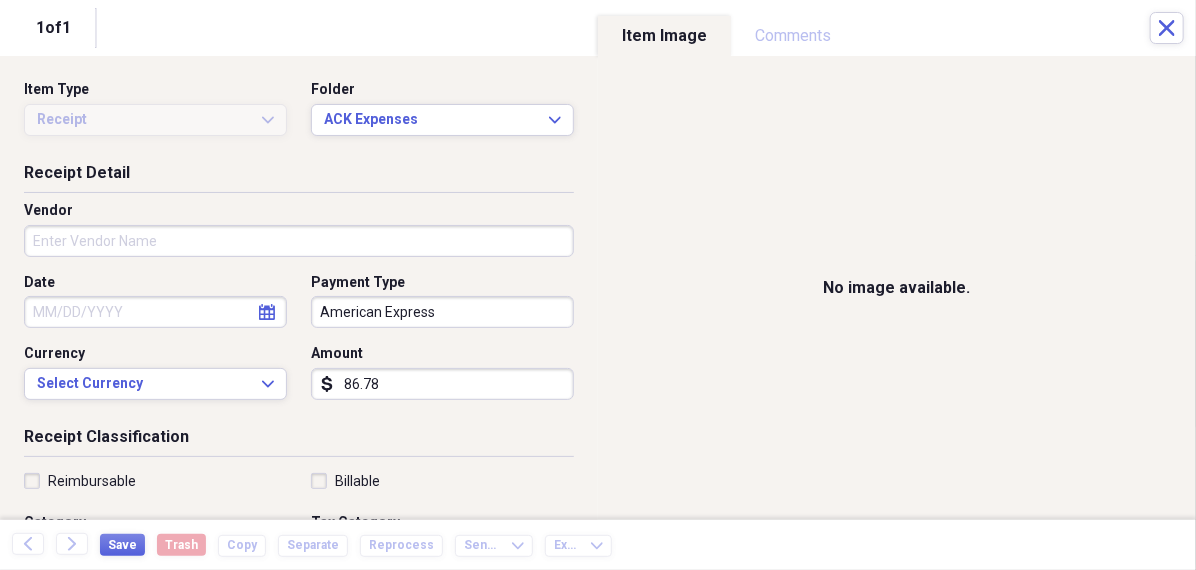 click on "Vendor" at bounding box center (299, 241) 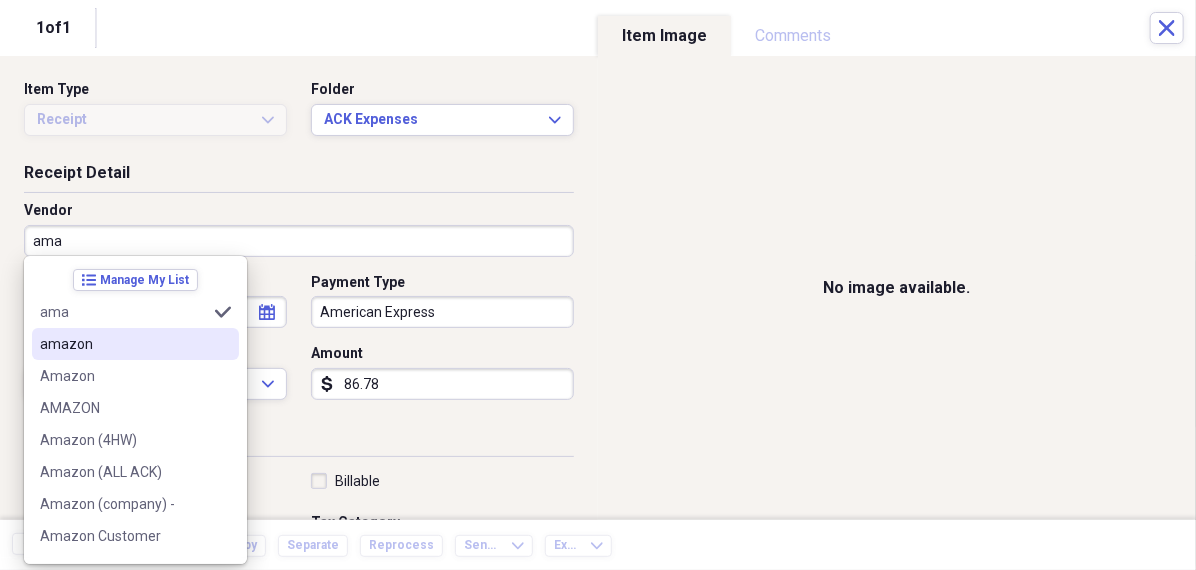 click on "amazon" at bounding box center (123, 344) 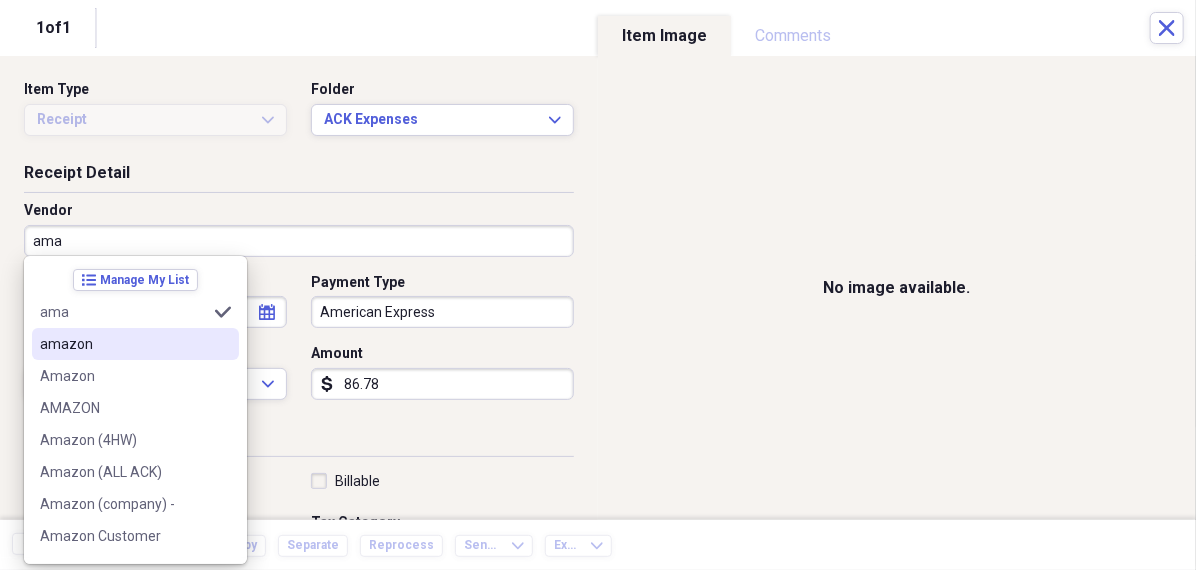 type on "amazon" 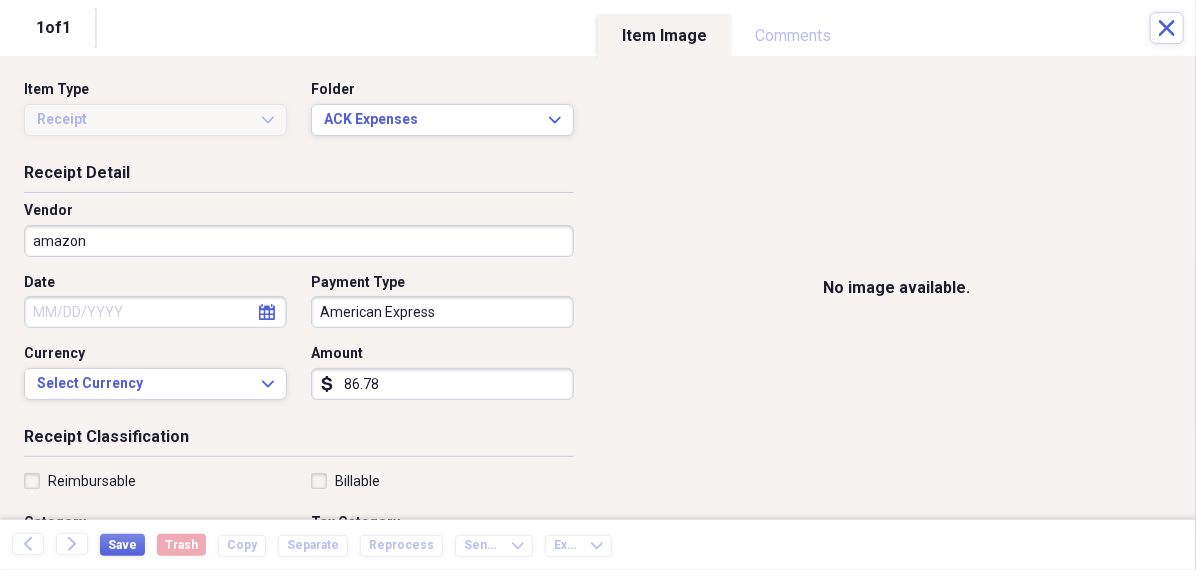 click 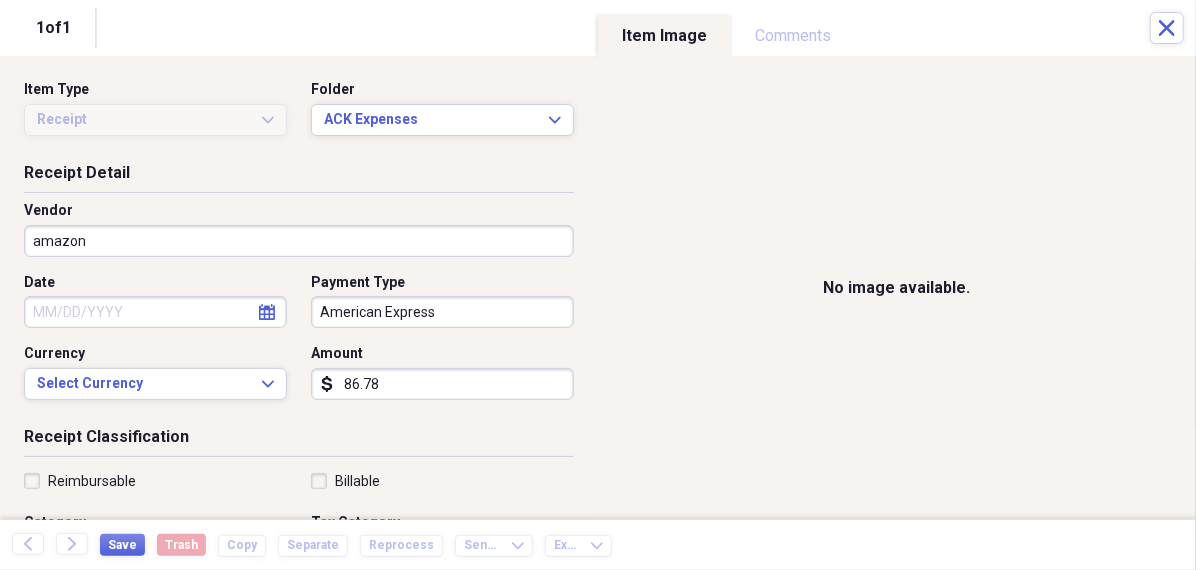 select on "7" 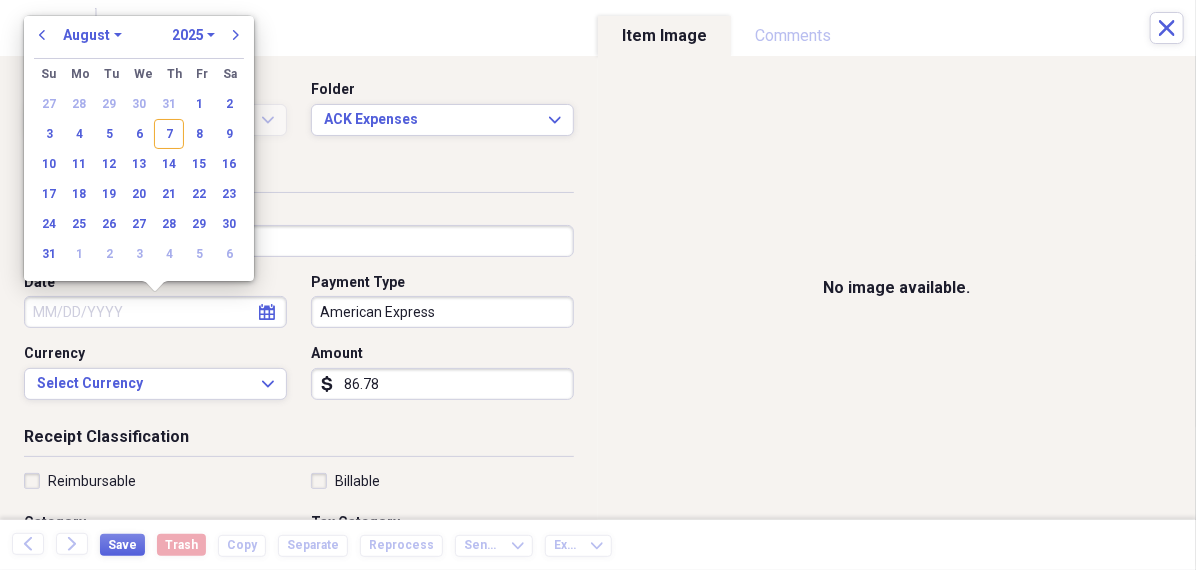 click on "January February March April May June July August September October November December" at bounding box center (92, 35) 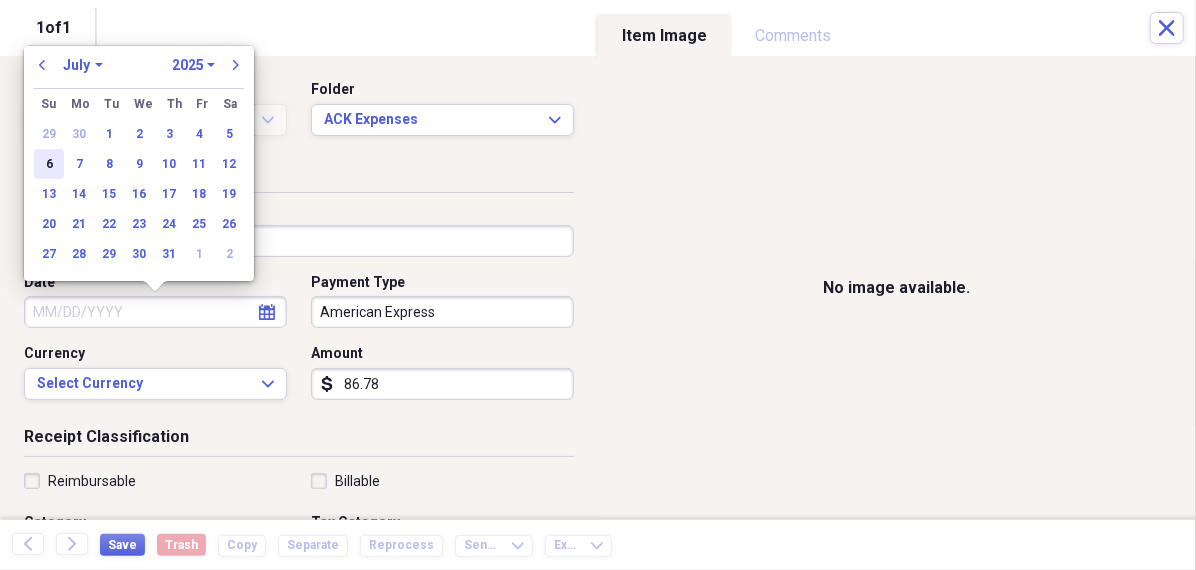 click on "6" at bounding box center [49, 164] 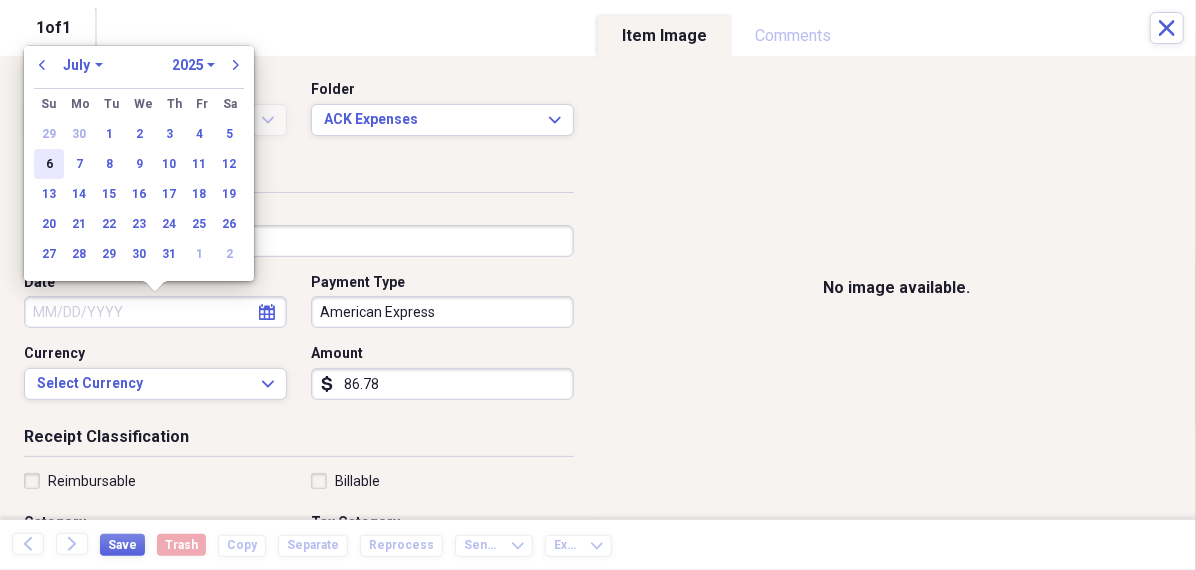 type on "07/06/2025" 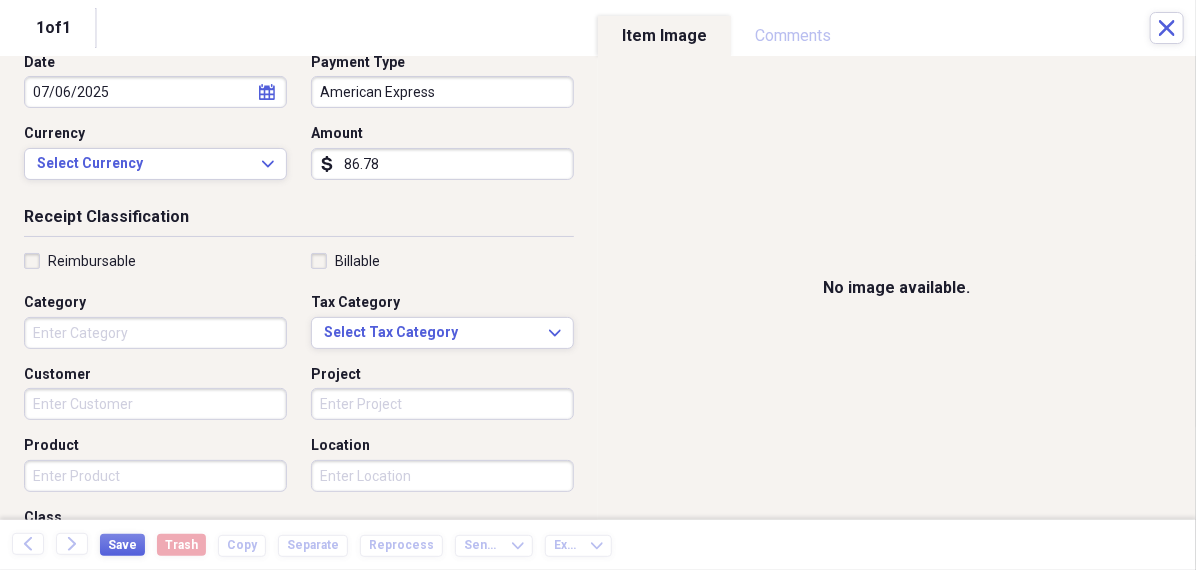 scroll, scrollTop: 230, scrollLeft: 0, axis: vertical 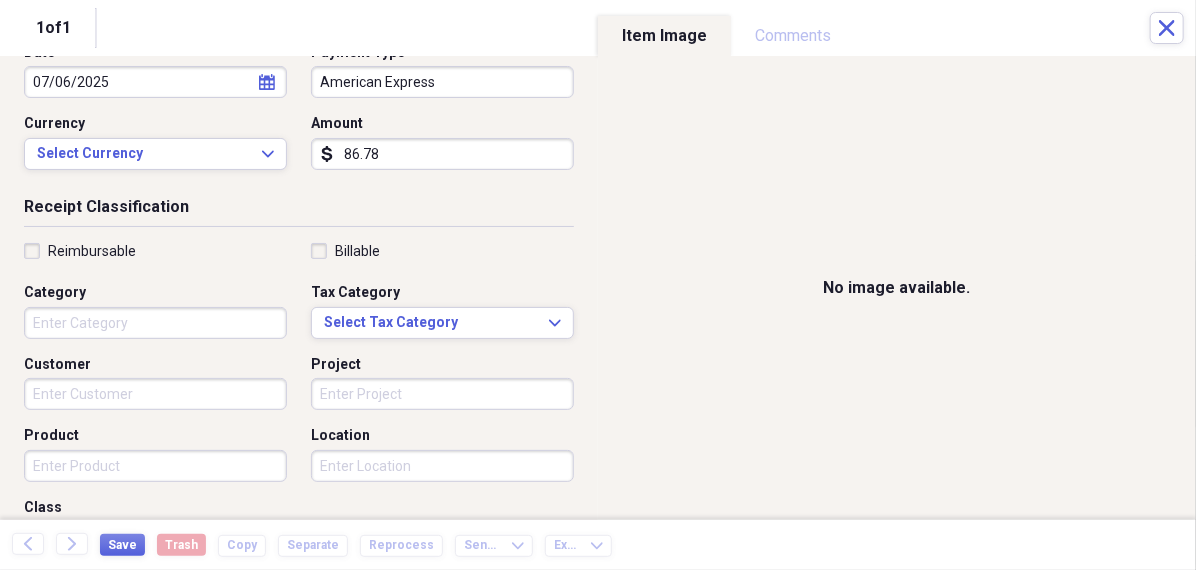 click on "Organize My Files 99+ Collapse Unfiled Needs Review 99+ Unfiled All Files Unfiled Unfiled Unfiled Saved Reports Collapse My Cabinet [PERSON]'s Cabinet Add Folder Folder 456 Add Folder Collapse Open Folder Expense Reports Add Folder Expand Folder 11 Fayette Add Folder Expand Folder 13 Fayette Add Folder Expand Folder 15 Meader A Add Folder Expand Folder 15 Meader C Add Folder Expand Folder 15 Meader D Add Folder Expand Folder 4 Howard Court Add Folder Expand Folder 6 HW Add Folder Expand Folder ACK Expenses Add Folder Expand Folder Files Add Folder Expand Folder Helsingborg Add Folder Expand Folder Kristienstad Add Folder Expand Folder Midtown Ventures Add Folder Expand Folder Peach Row Add Folder Expand Folder RRL Add Folder Expand Folder Vasteros - Boat Add Folder Expand Folder ZEN Add Folder Collapse Trash Trash Folder 21.7.16 Folder [PERSON] Folder Kristienstad Help & Support Submit Import Import Add Create Expand Reports Reports Settings [PERSON] Expand ACK Expenses Showing 28 items , totaling $2,346.74 sort" at bounding box center [598, 285] 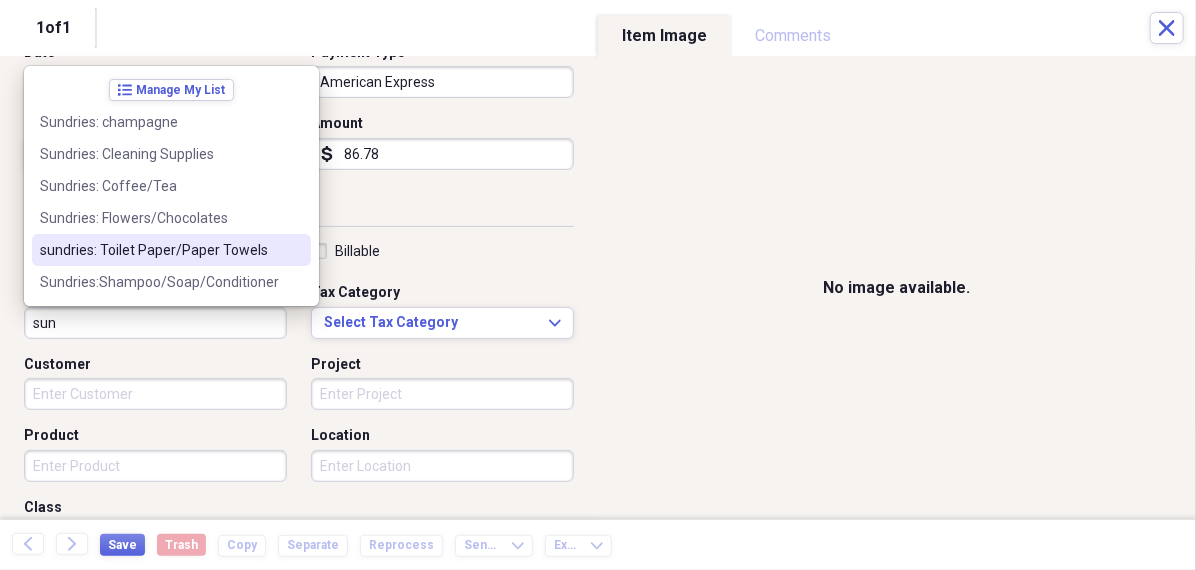 click on "sundries: Toilet Paper/Paper Towels" at bounding box center (159, 250) 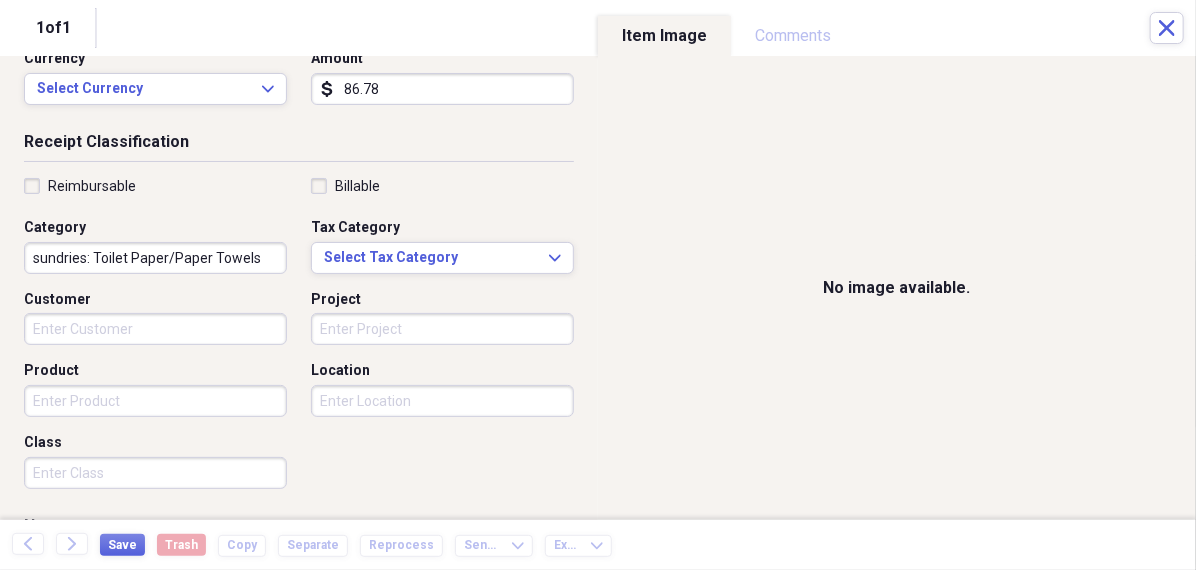 scroll, scrollTop: 300, scrollLeft: 0, axis: vertical 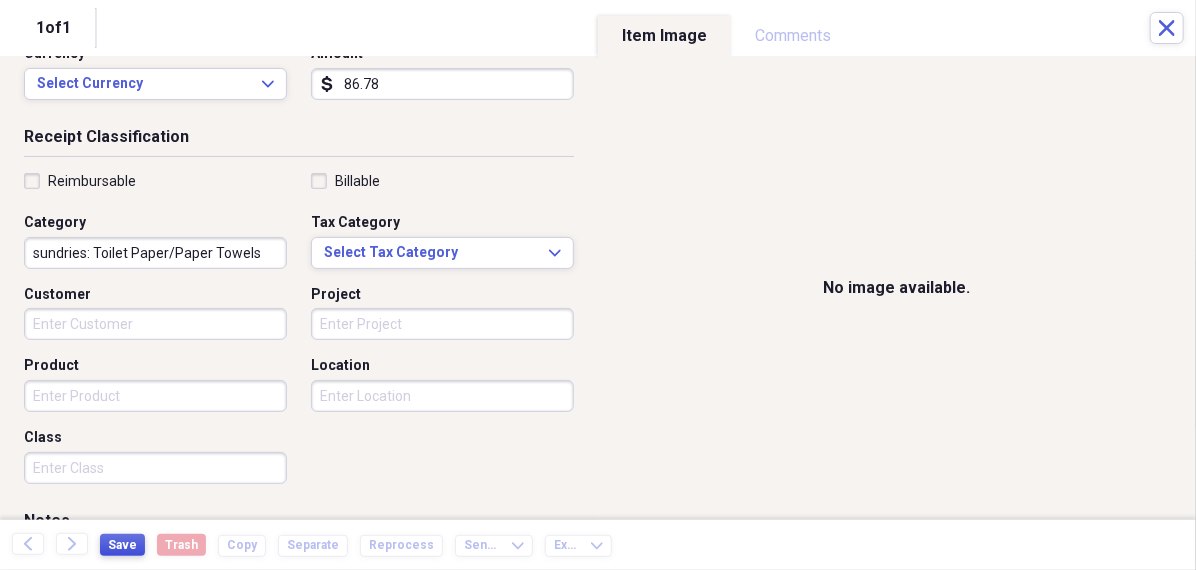 click on "Save" at bounding box center (122, 545) 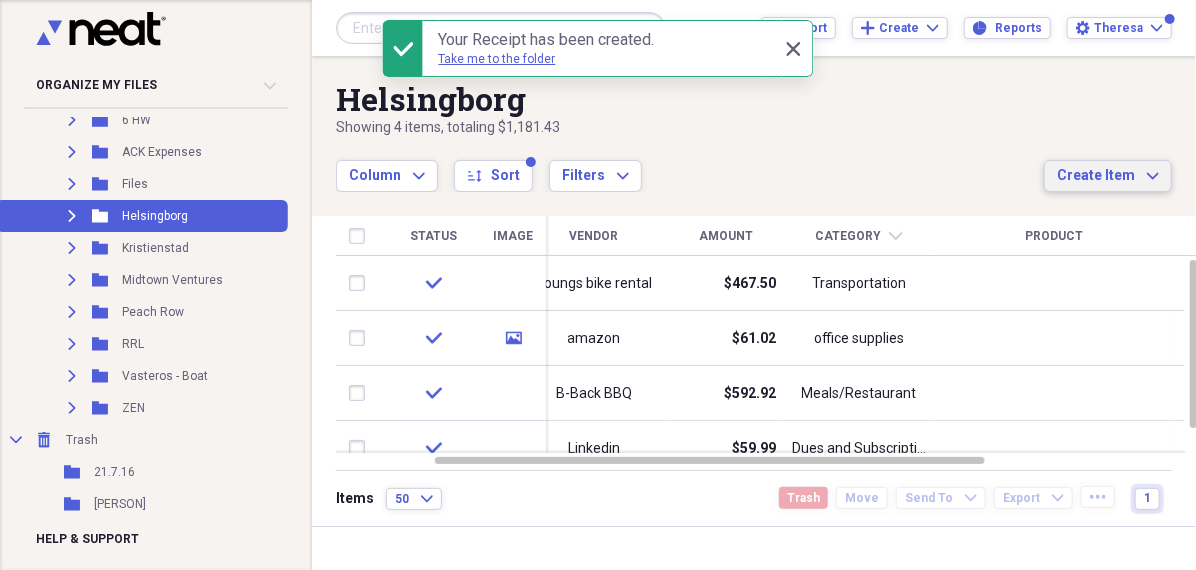 click on "Create Item" at bounding box center (1096, 176) 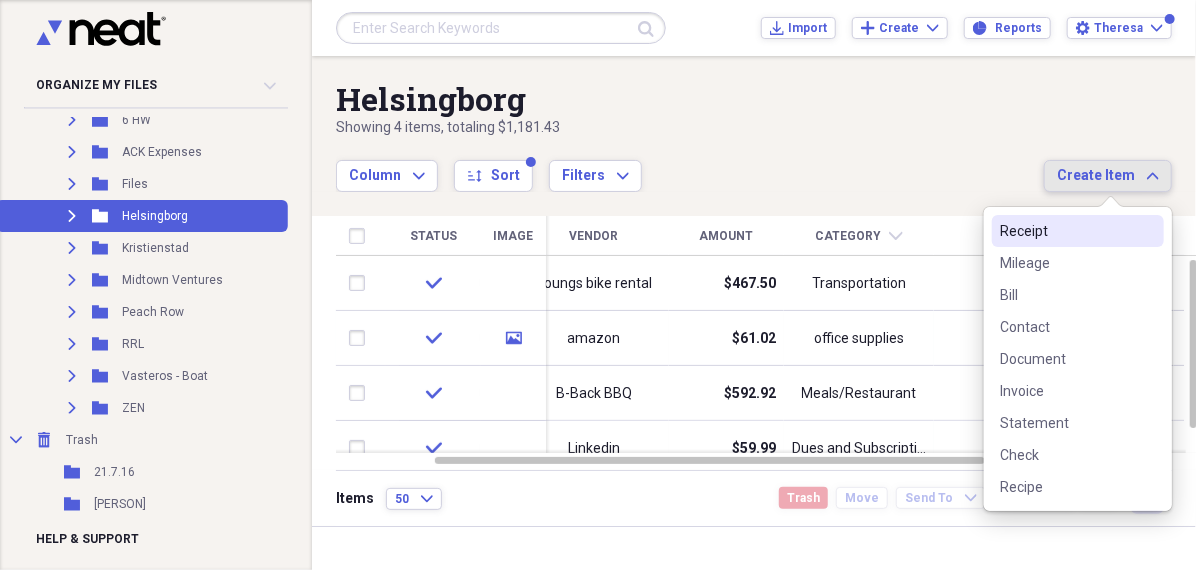 click on "Receipt" at bounding box center [1078, 231] 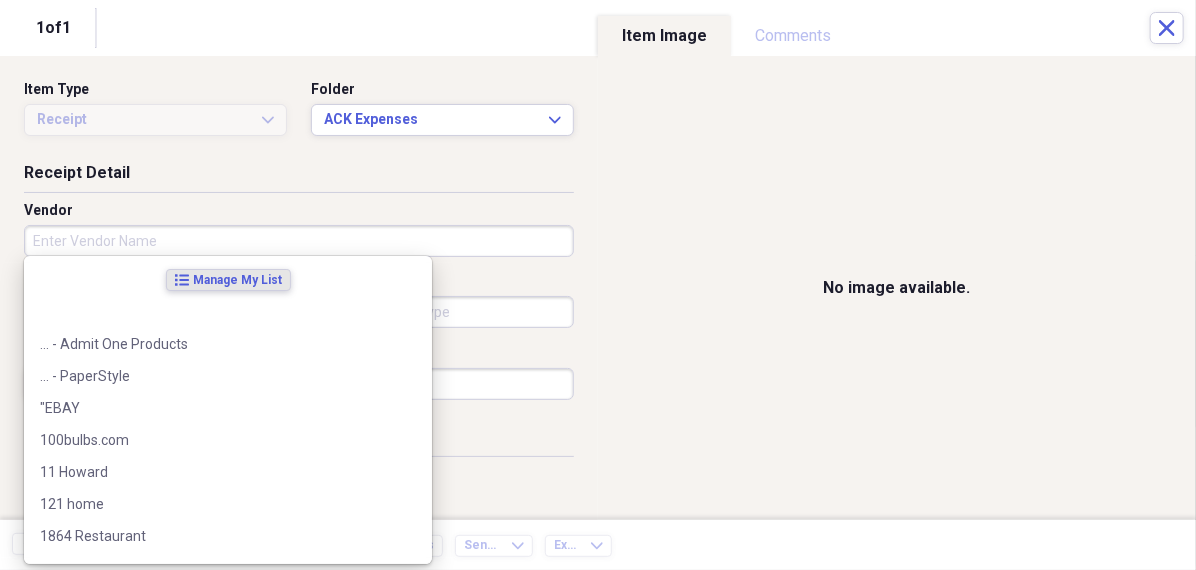 click on "Vendor" at bounding box center [299, 241] 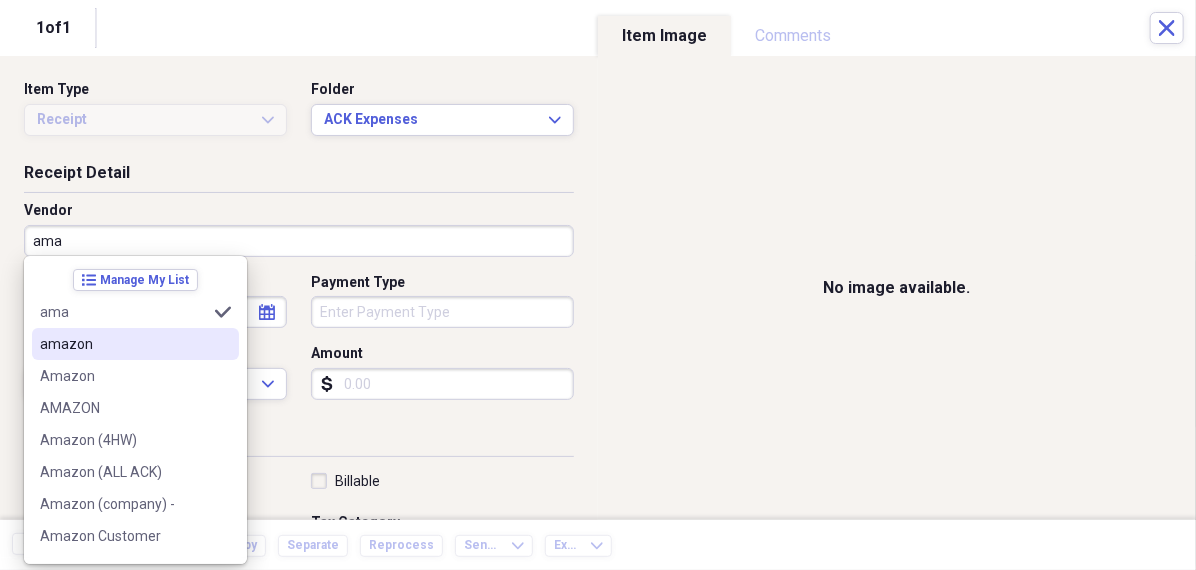 click on "amazon" at bounding box center [123, 344] 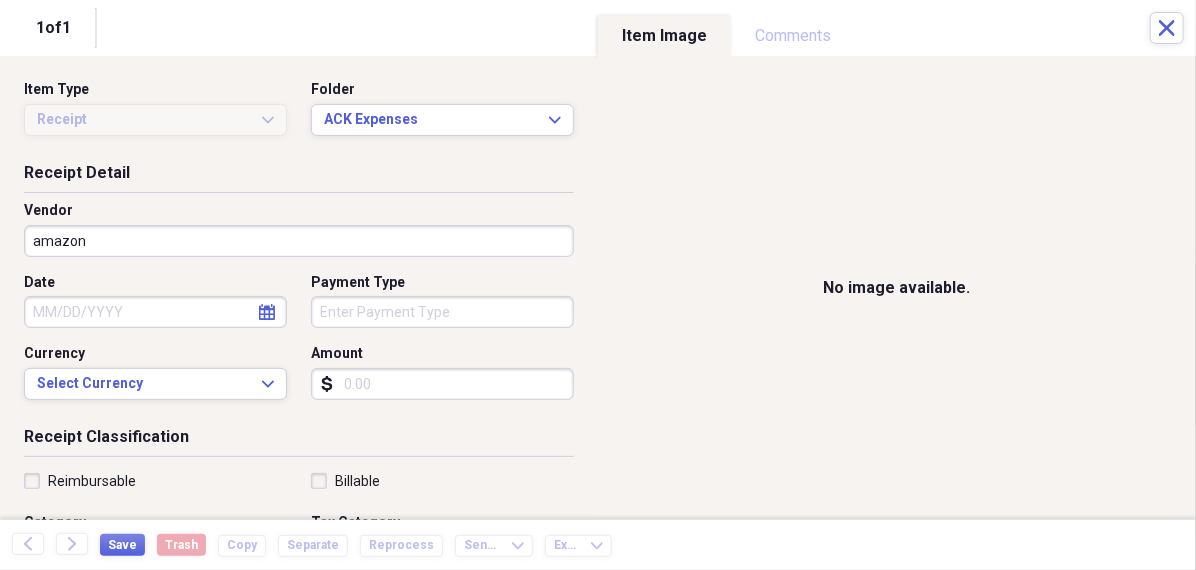 select on "7" 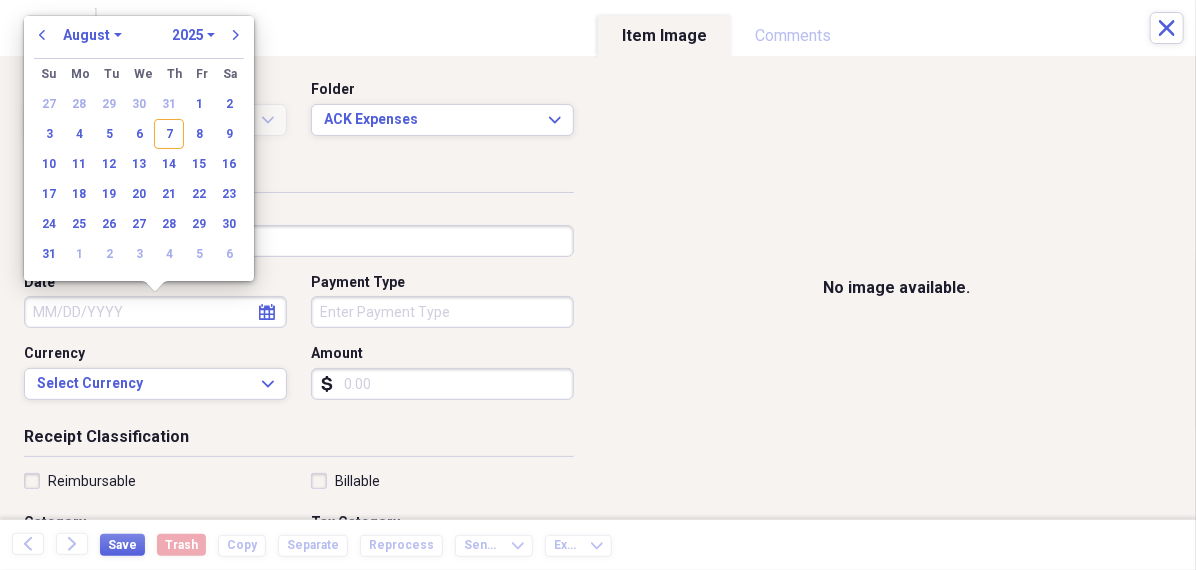 click on "Date" at bounding box center [155, 312] 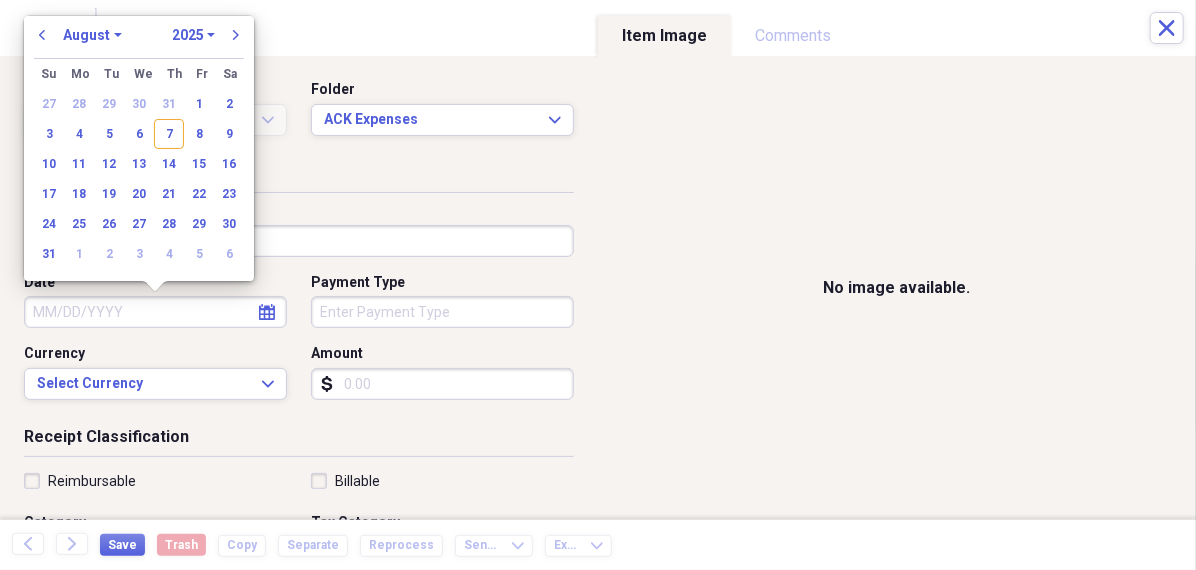 click on "January February March April May June July August September October November December" at bounding box center [92, 35] 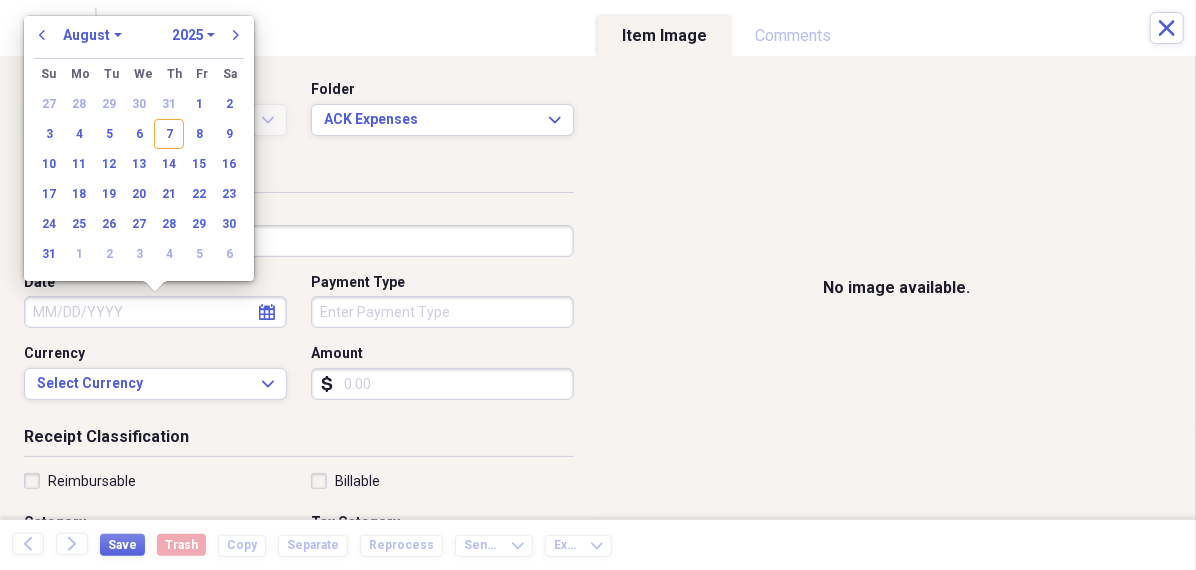 select on "6" 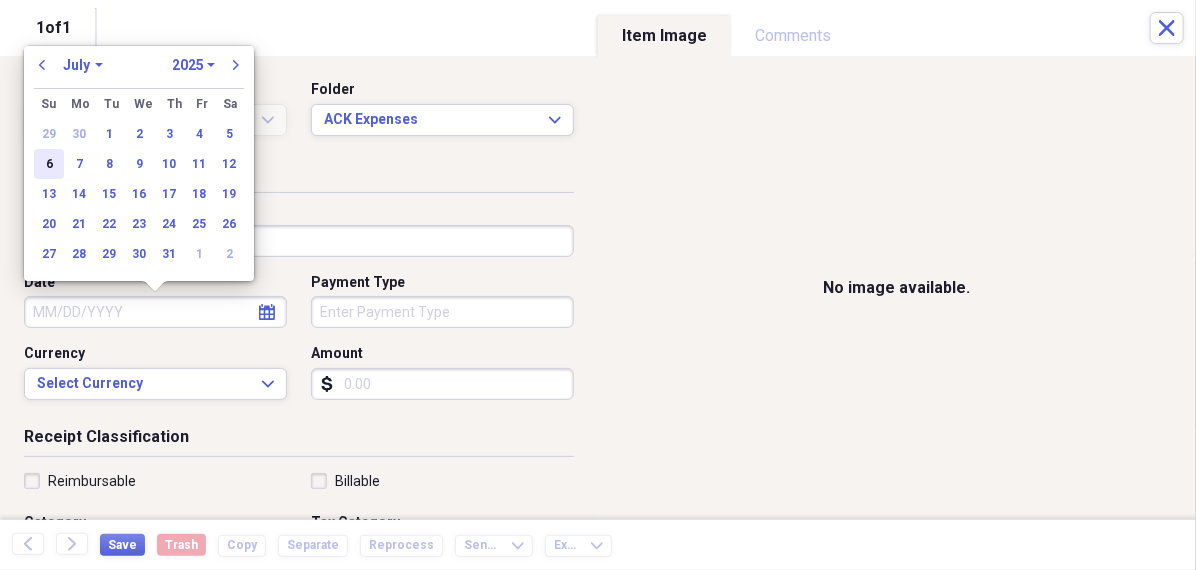 click on "6" at bounding box center [49, 164] 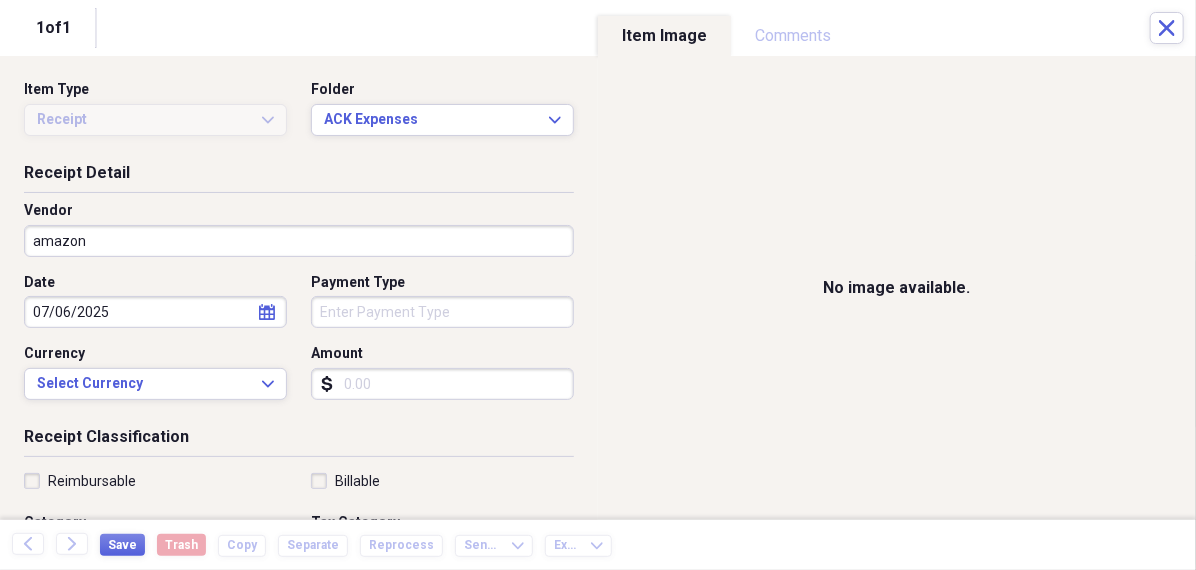 click on "Organize My Files 99+ Collapse Unfiled Needs Review 99+ Unfiled All Files Unfiled Unfiled Unfiled Saved Reports Collapse My Cabinet [PERSON]'s Cabinet Add Folder Folder 456 Add Folder Collapse Open Folder Expense Reports Add Folder Expand Folder 11 Fayette Add Folder Expand Folder 13 Fayette Add Folder Expand Folder 15 Meader A Add Folder Expand Folder 15 Meader C Add Folder Expand Folder 15 Meader D Add Folder Expand Folder 4 Howard Court Add Folder Expand Folder 6 HW Add Folder Expand Folder ACK Expenses Add Folder Expand Folder Files Add Folder Expand Folder Helsingborg Add Folder Expand Folder Kristienstad Add Folder Expand Folder Midtown Ventures Add Folder Expand Folder Peach Row Add Folder Expand Folder RRL Add Folder Expand Folder Vasteros - Boat Add Folder Expand Folder ZEN Add Folder Collapse Trash Trash Folder 21.7.16 Folder [PERSON] Folder Kristienstad Help & Support Submit Import Import Add Create Expand Reports Reports Settings [PERSON] Expand ACK Expenses Showing 28 items , totaling $2,346.74 sort" at bounding box center (598, 285) 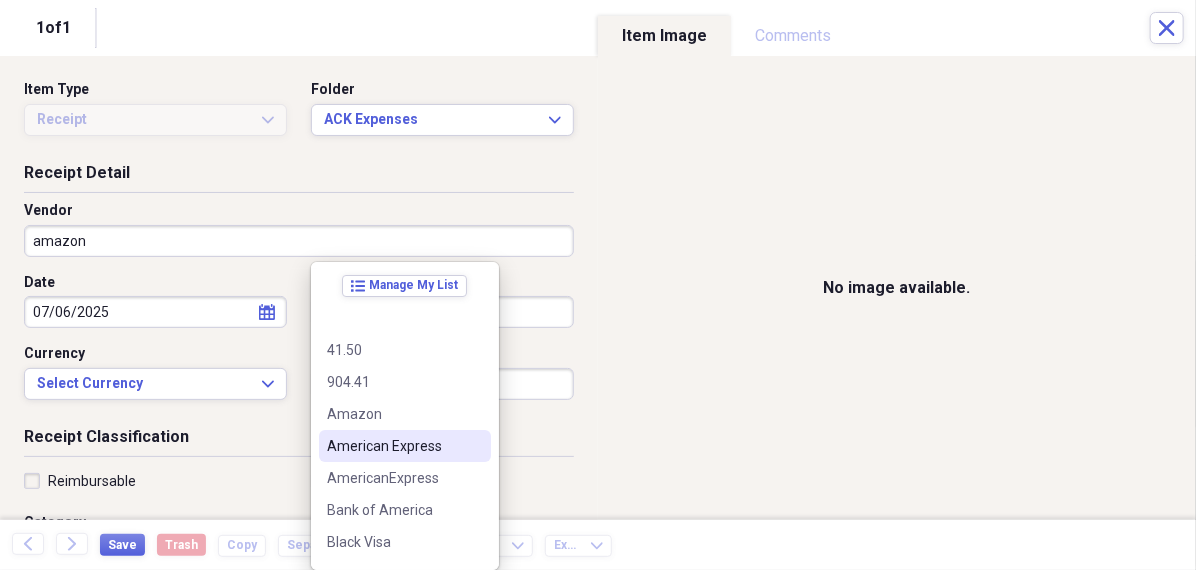 click on "American Express" at bounding box center [393, 446] 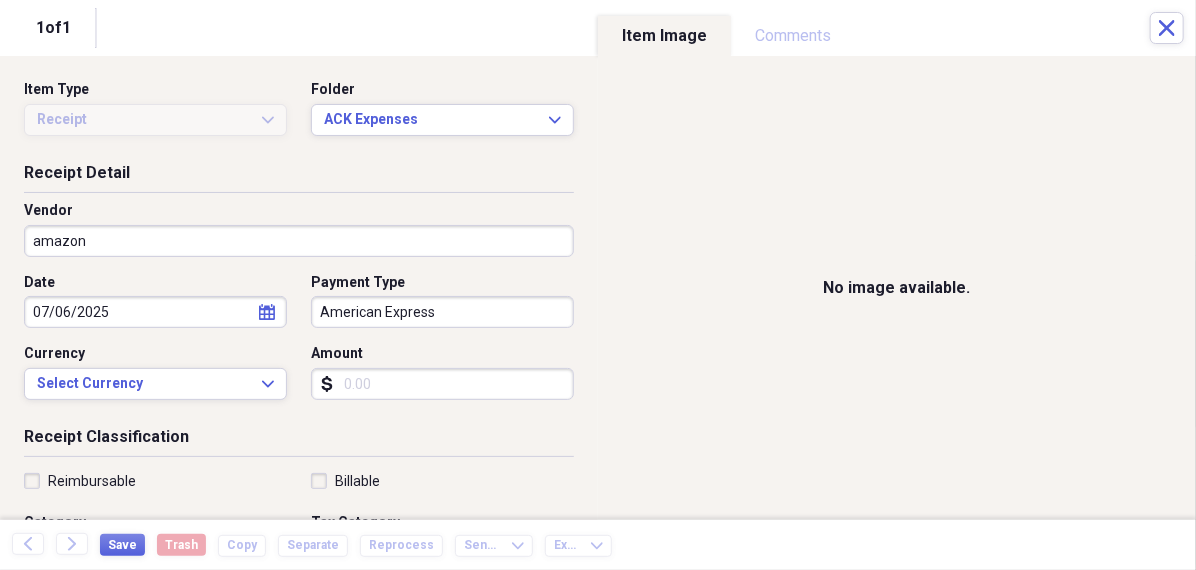 click on "Amount" at bounding box center [442, 384] 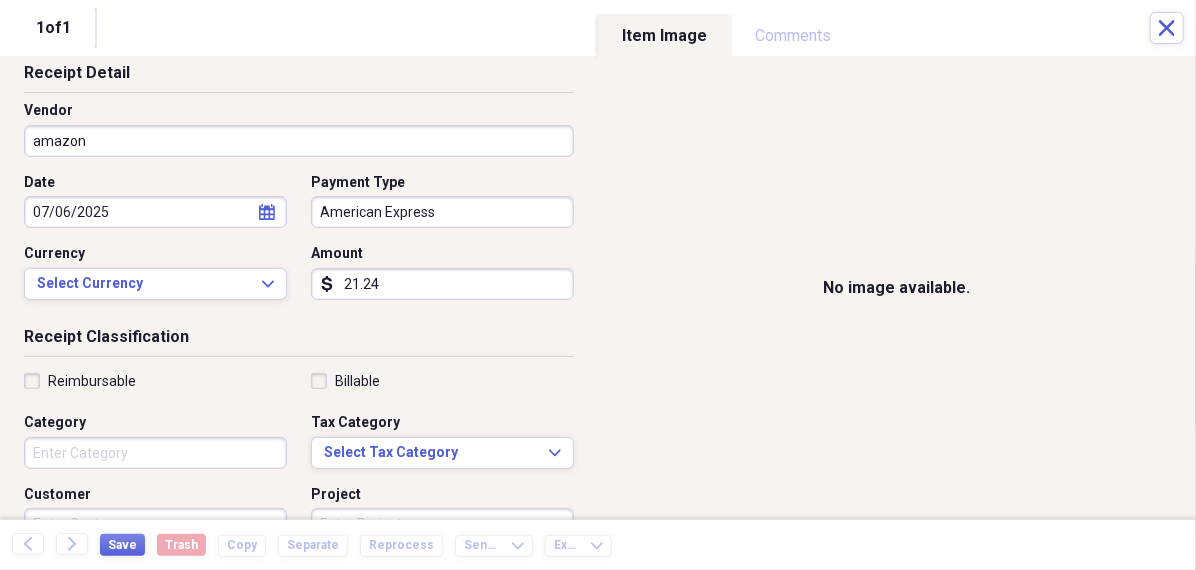 scroll, scrollTop: 109, scrollLeft: 0, axis: vertical 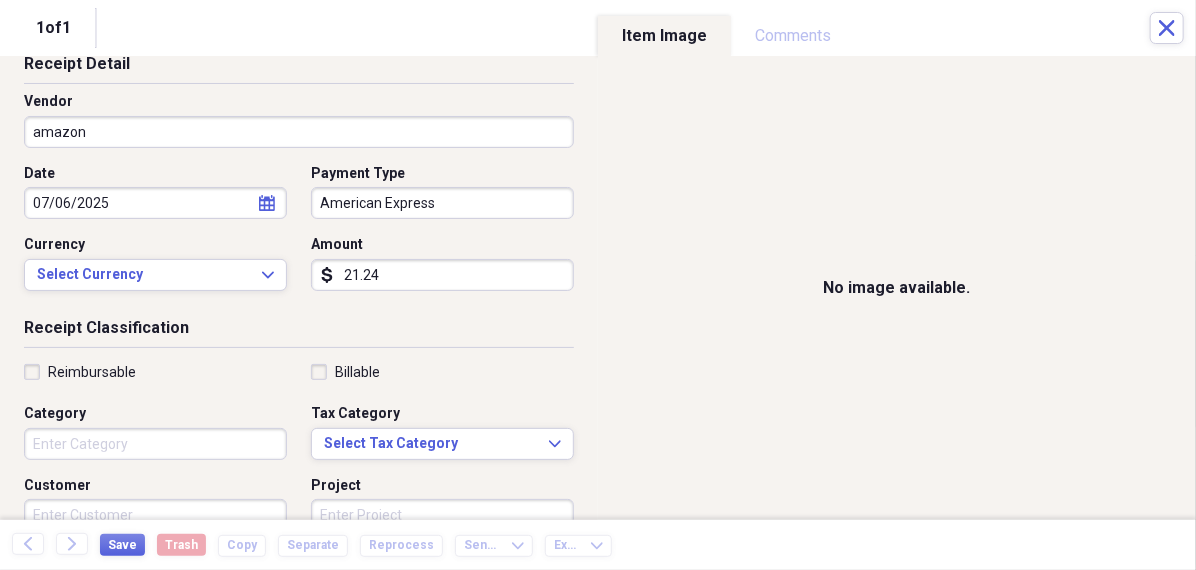 type on "21.24" 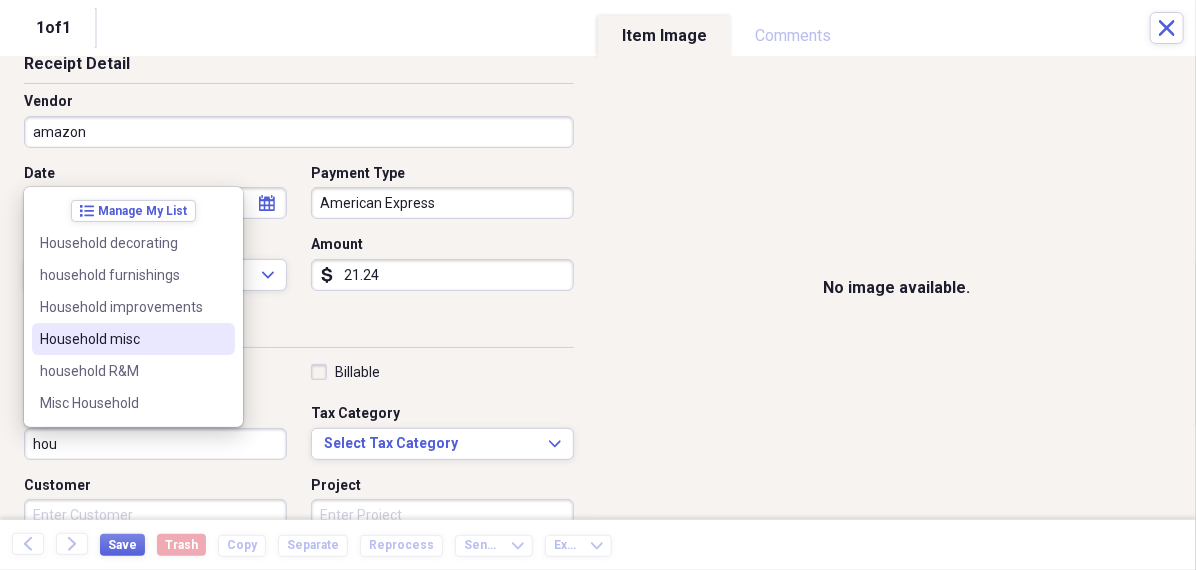click on "Household misc" at bounding box center (121, 339) 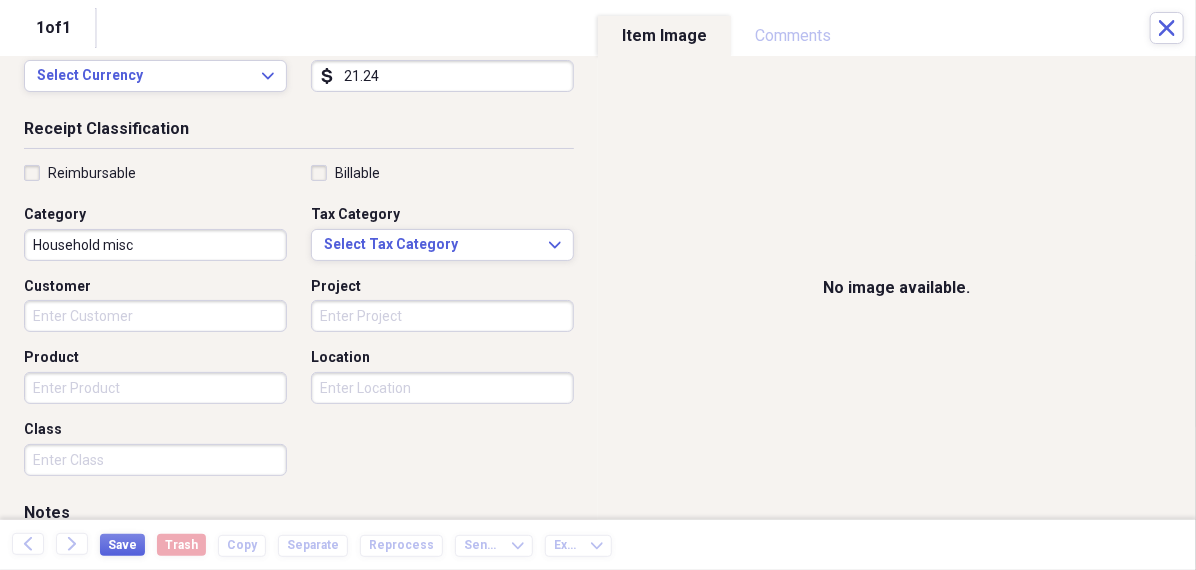 scroll, scrollTop: 484, scrollLeft: 0, axis: vertical 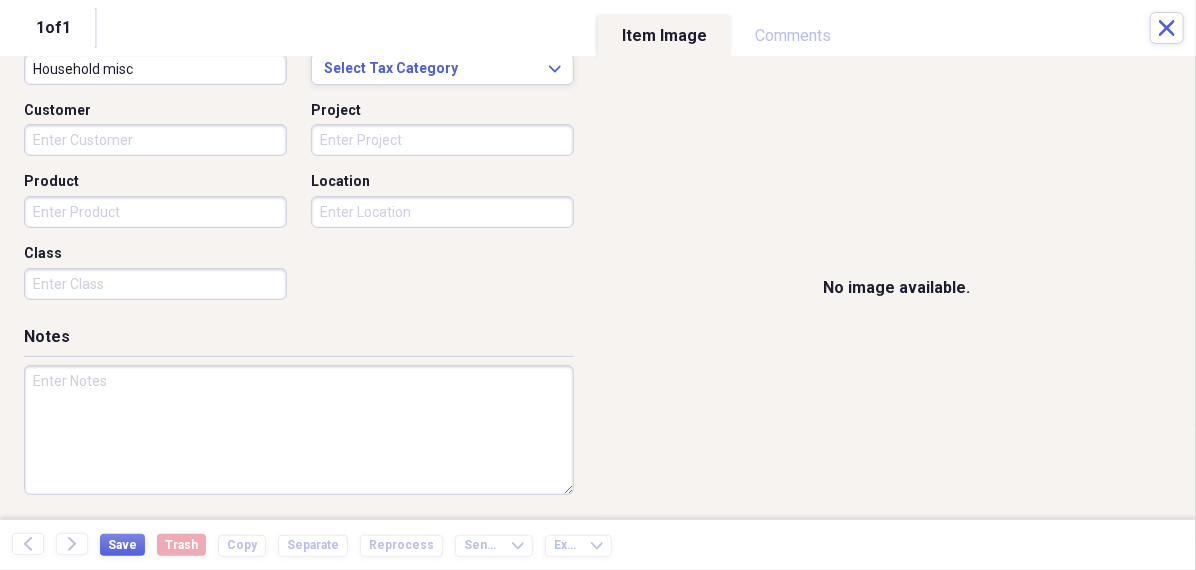 click at bounding box center [299, 430] 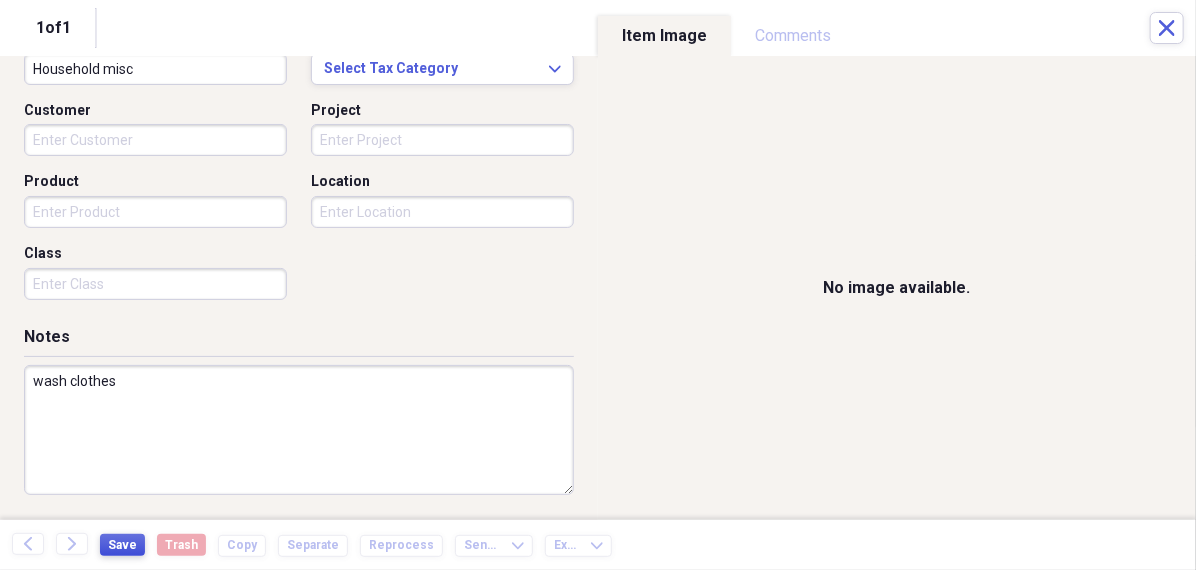 type on "wash clothes" 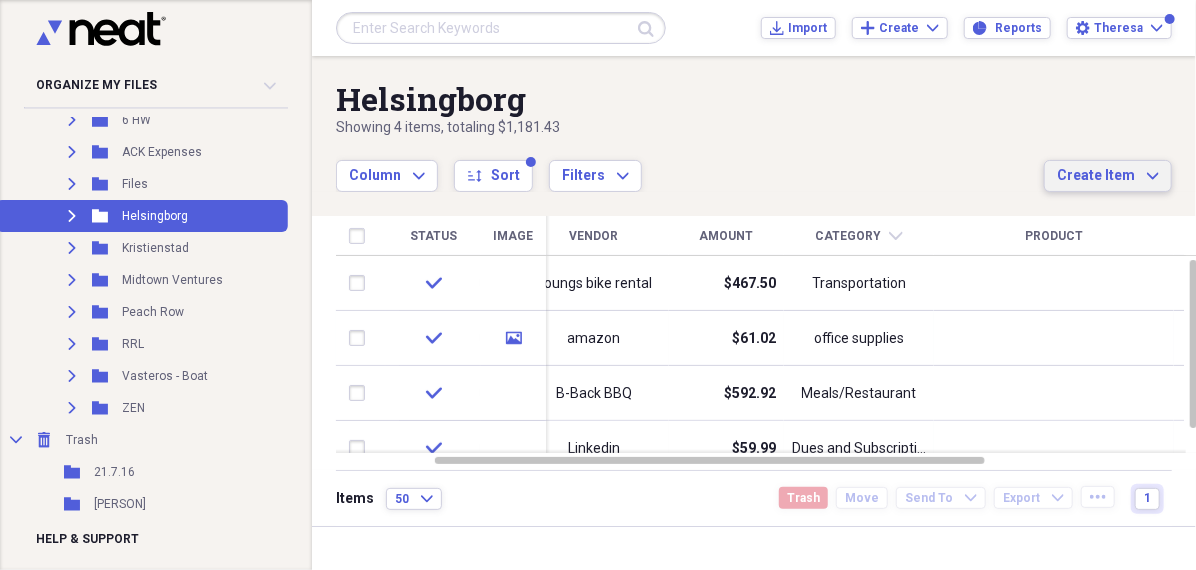 click on "Create Item" at bounding box center [1096, 176] 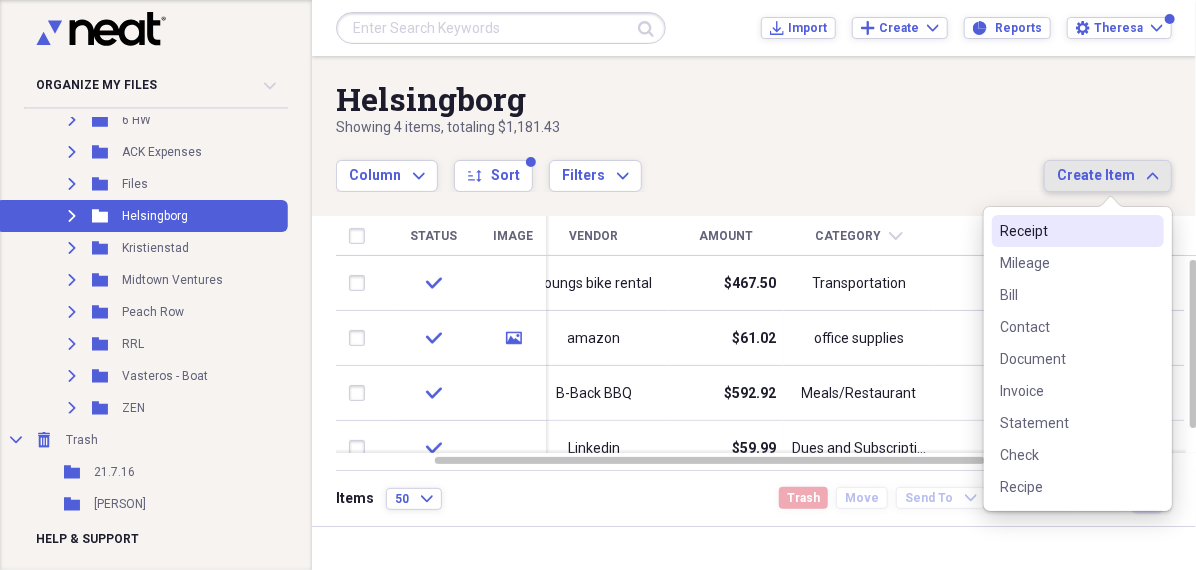 click on "Receipt" at bounding box center (1066, 231) 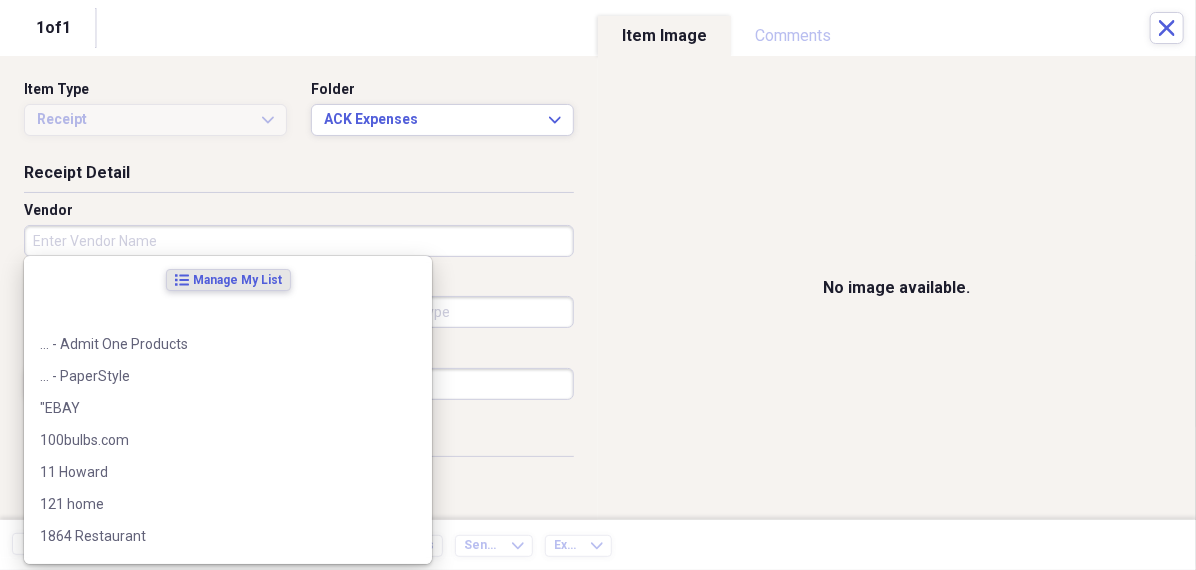 click on "Vendor" at bounding box center [299, 241] 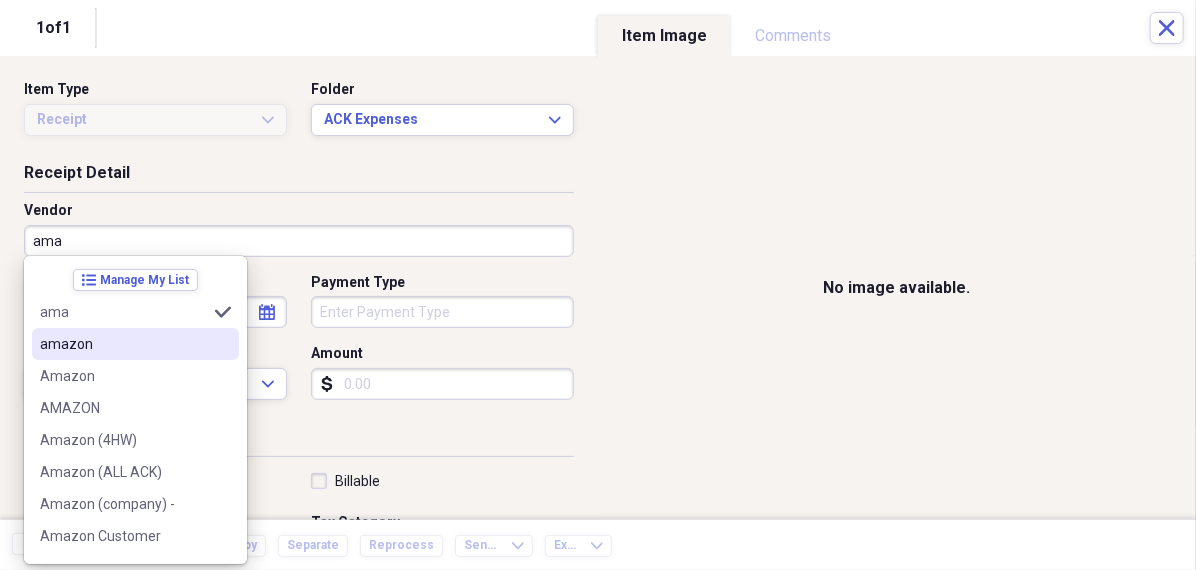 click on "amazon" at bounding box center [123, 344] 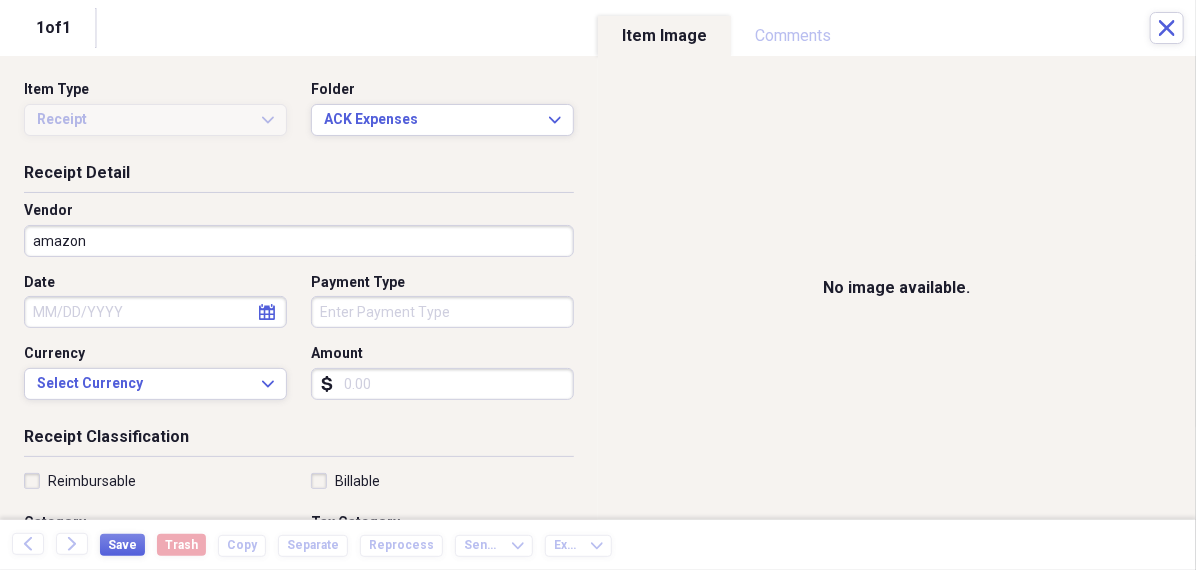 click 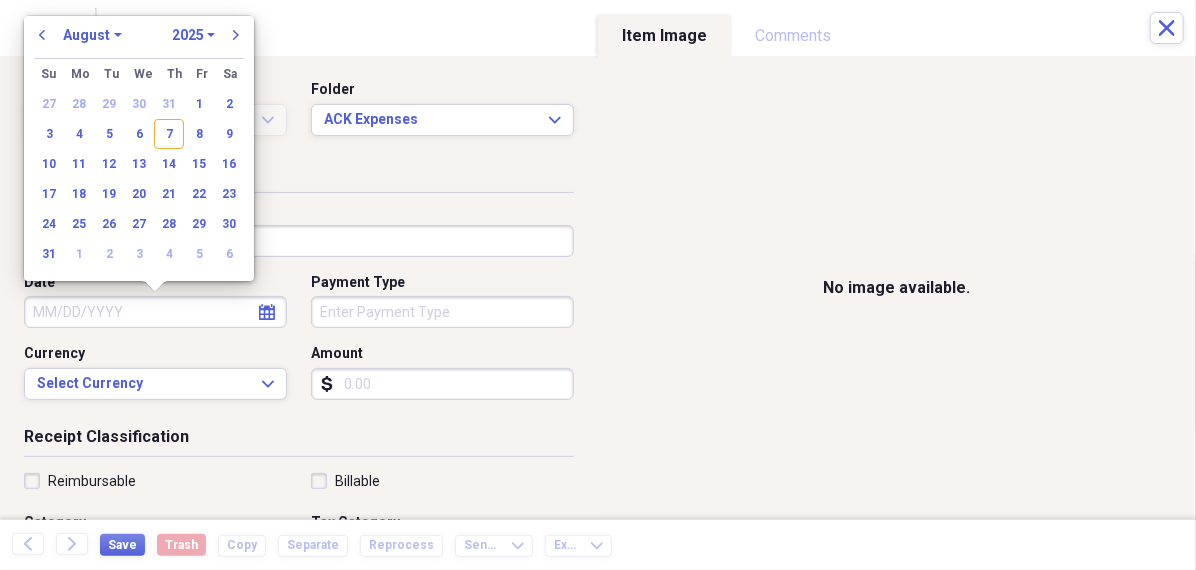 click on "January February March April May June July August September October November December" at bounding box center [92, 35] 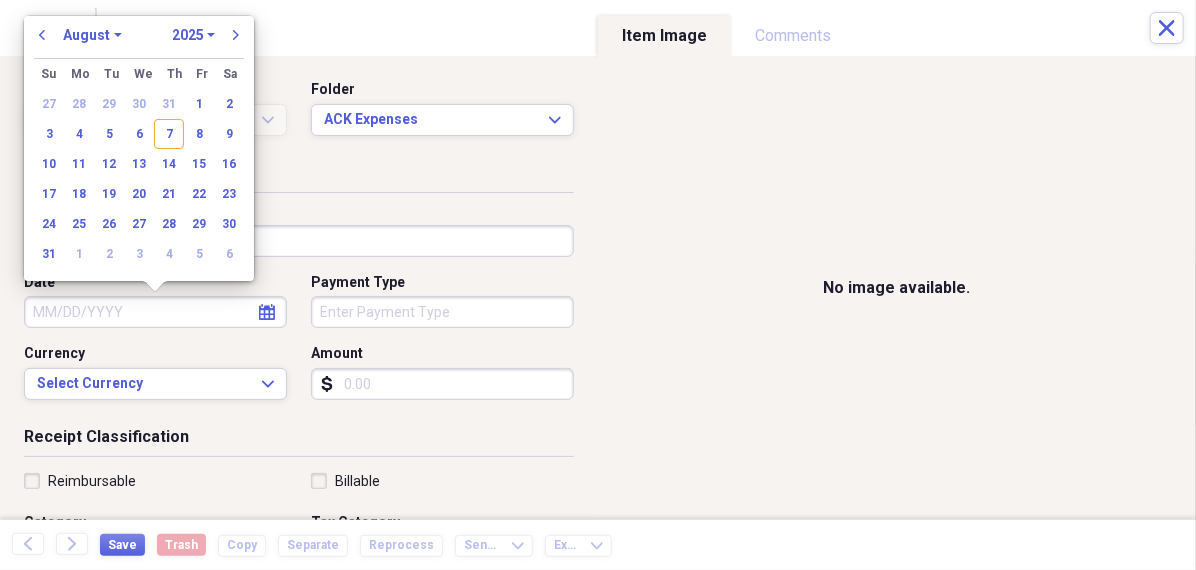 select on "6" 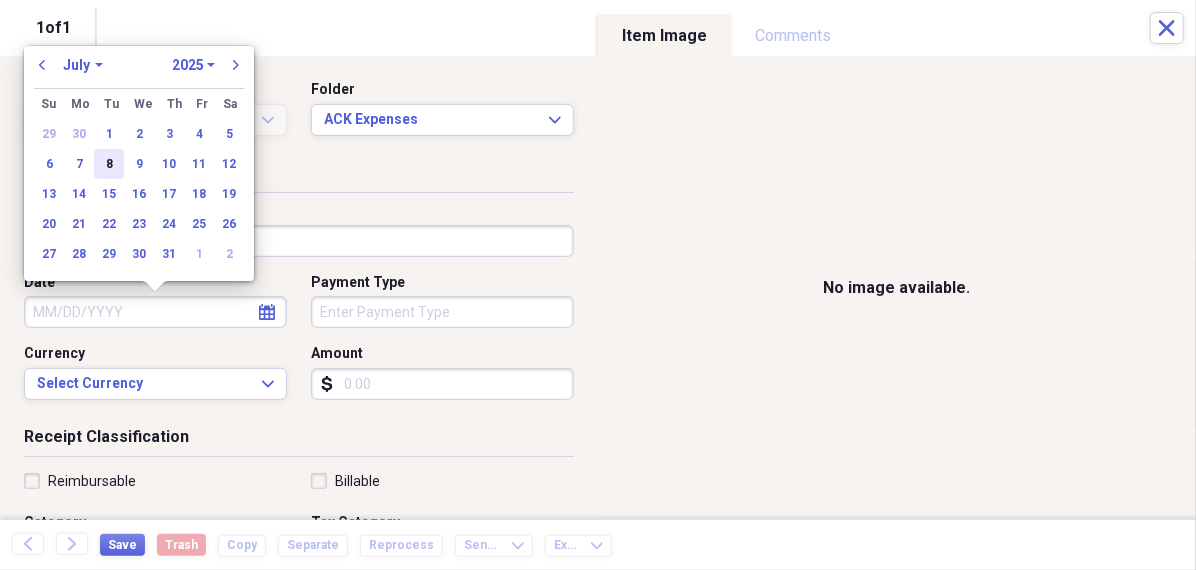 click on "8" at bounding box center [109, 164] 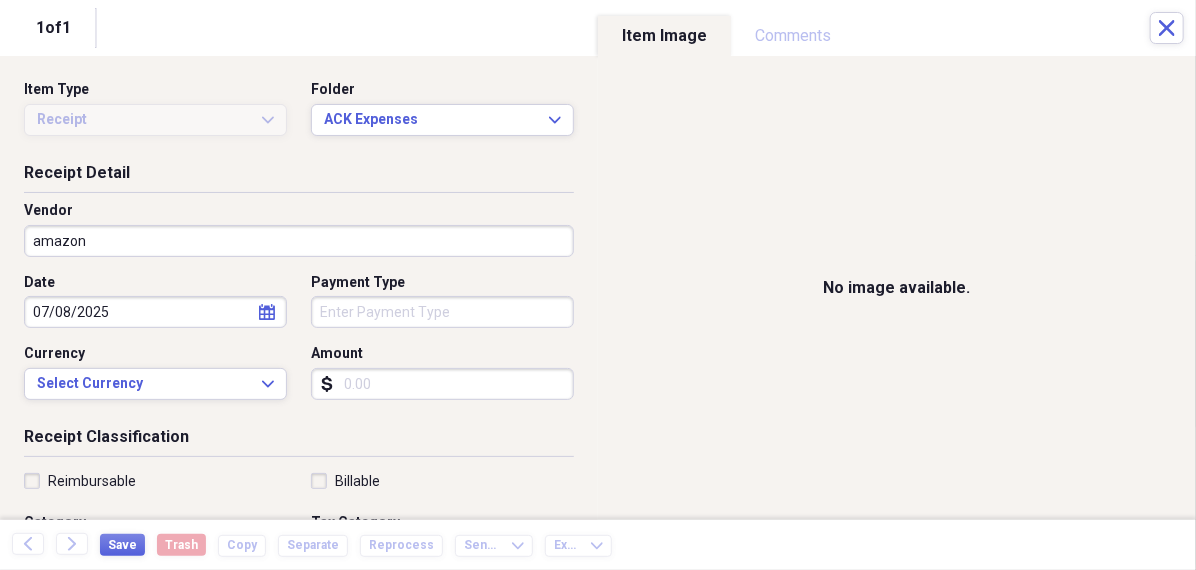 click on "Organize My Files 99+ Collapse Unfiled Needs Review 99+ Unfiled All Files Unfiled Unfiled Unfiled Saved Reports Collapse My Cabinet [PERSON]'s Cabinet Add Folder Folder 456 Add Folder Collapse Open Folder Expense Reports Add Folder Expand Folder 11 Fayette Add Folder Expand Folder 13 Fayette Add Folder Expand Folder 15 Meader A Add Folder Expand Folder 15 Meader C Add Folder Expand Folder 15 Meader D Add Folder Expand Folder 4 Howard Court Add Folder Expand Folder 6 HW Add Folder Expand Folder ACK Expenses Add Folder Expand Folder Files Add Folder Expand Folder Helsingborg Add Folder Expand Folder Kristienstad Add Folder Expand Folder Midtown Ventures Add Folder Expand Folder Peach Row Add Folder Expand Folder RRL Add Folder Expand Folder Vasteros - Boat Add Folder Expand Folder ZEN Add Folder Collapse Trash Trash Folder 21.7.16 Folder [PERSON] Folder Kristienstad Help & Support Submit Import Import Add Create Expand Reports Reports Settings [PERSON] Expand ACK Expenses Showing 28 items , totaling $2,346.74 sort" at bounding box center (598, 285) 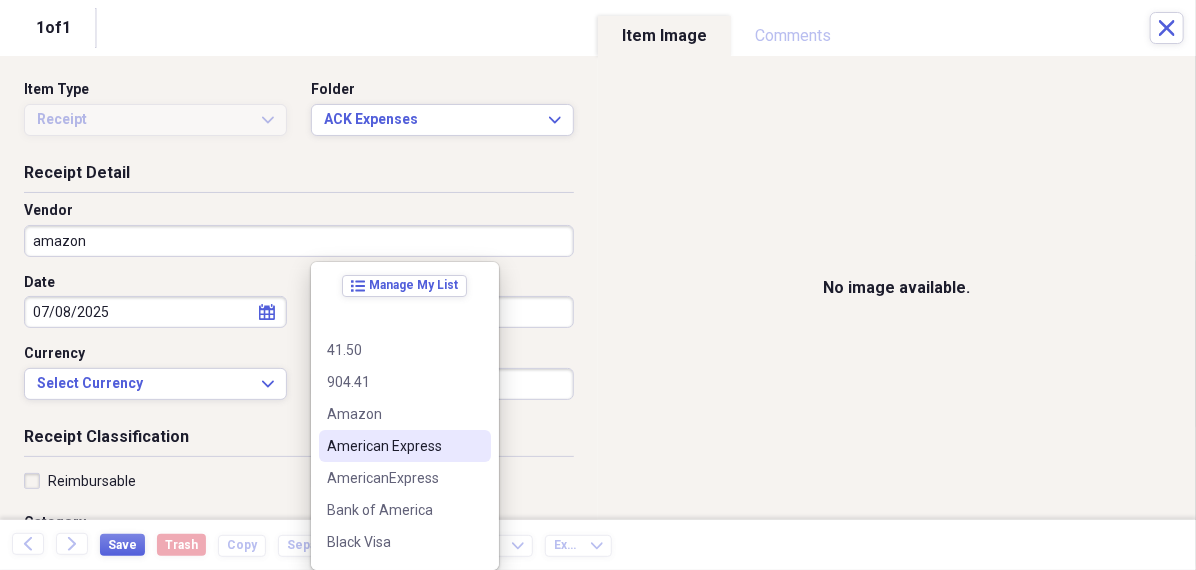 click on "American Express" at bounding box center [393, 446] 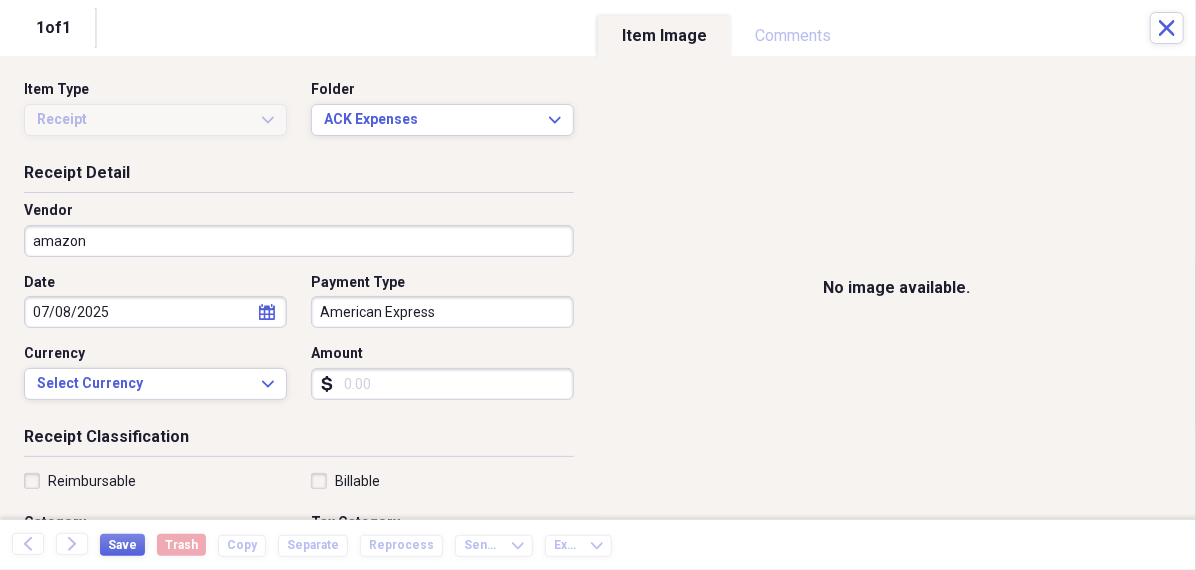 click on "Amount" at bounding box center [442, 384] 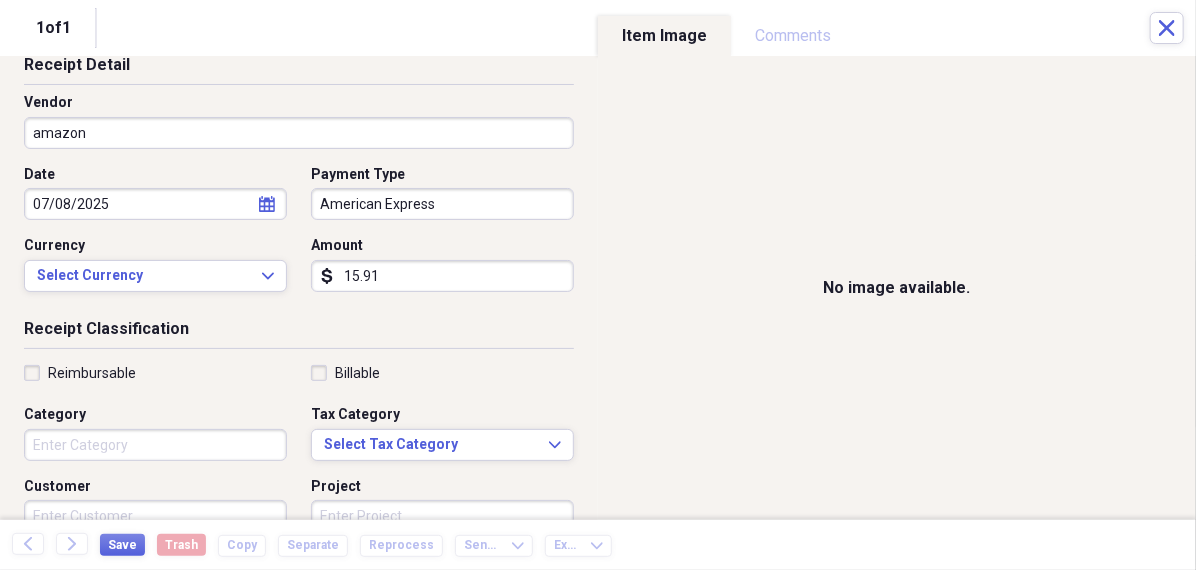 scroll, scrollTop: 126, scrollLeft: 0, axis: vertical 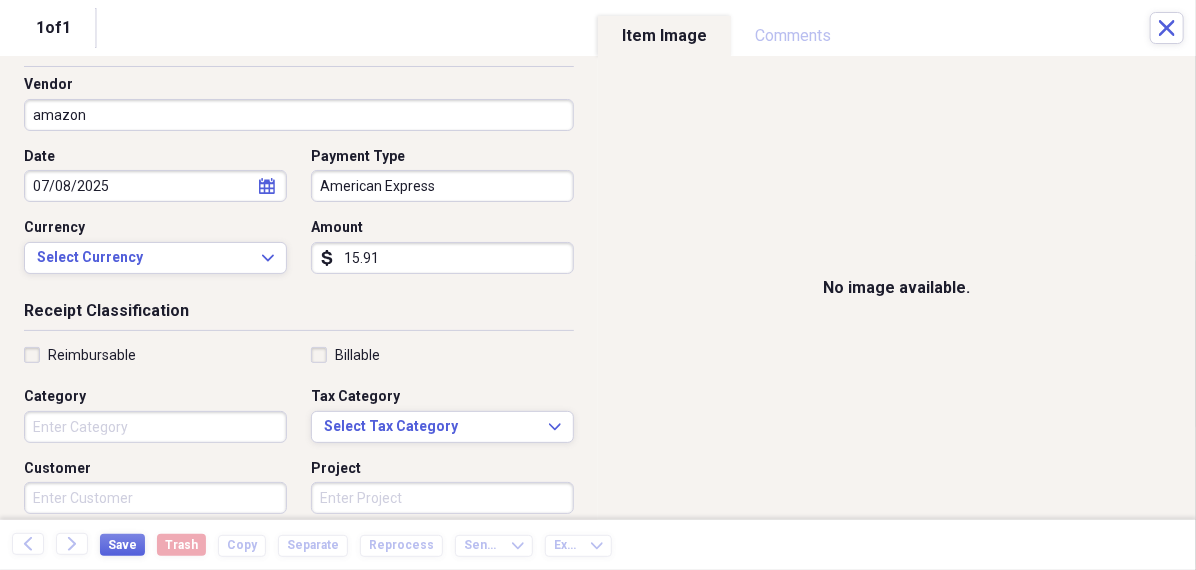 type on "15.91" 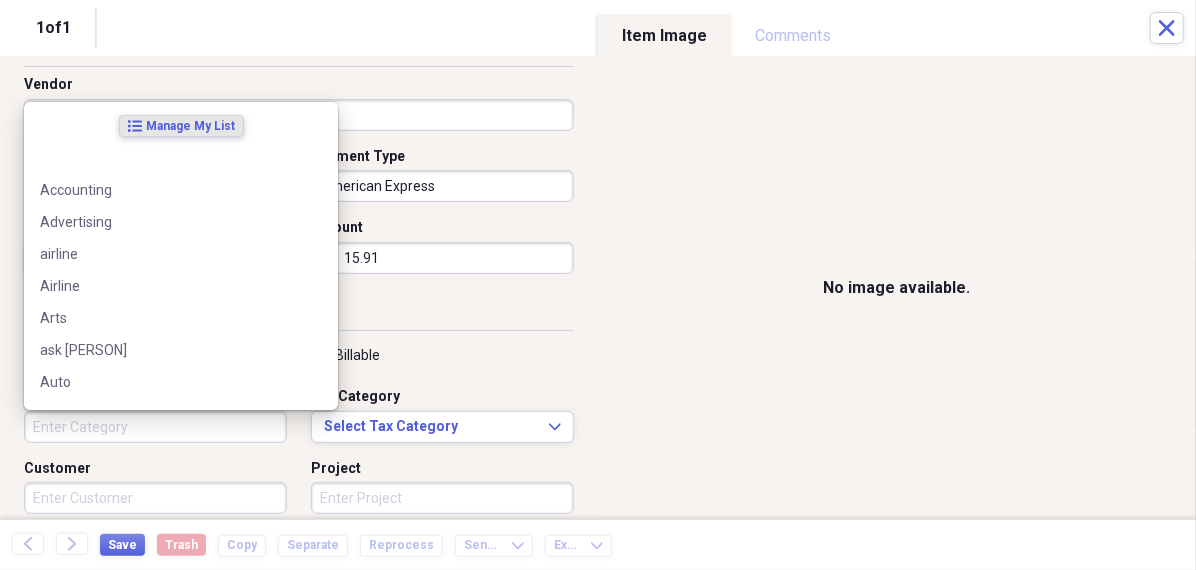 click on "Category" at bounding box center [155, 427] 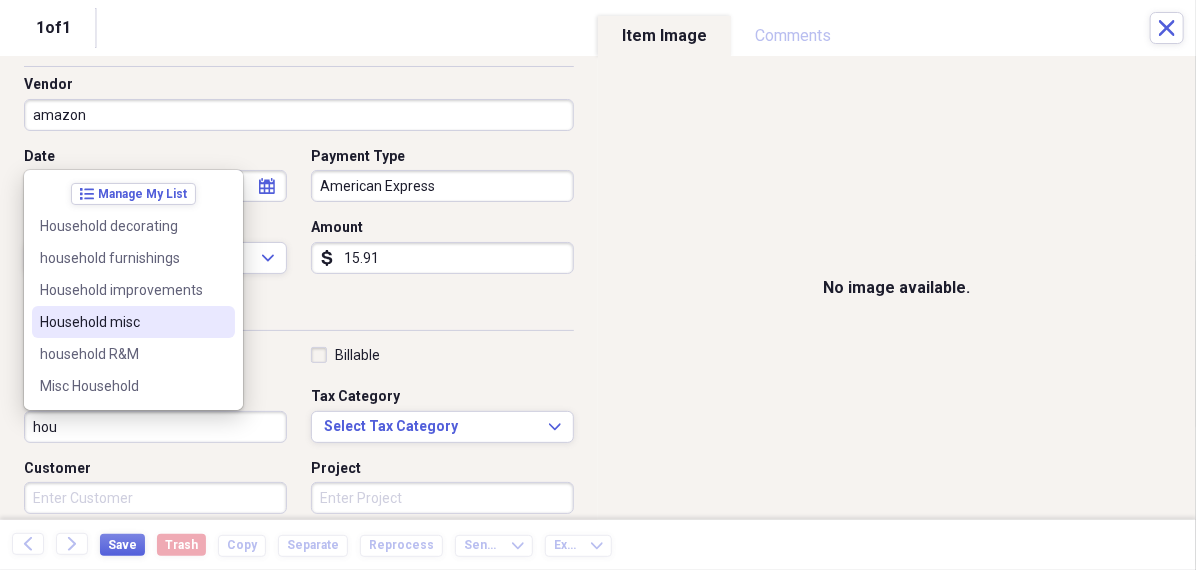 click on "Household misc" at bounding box center [121, 322] 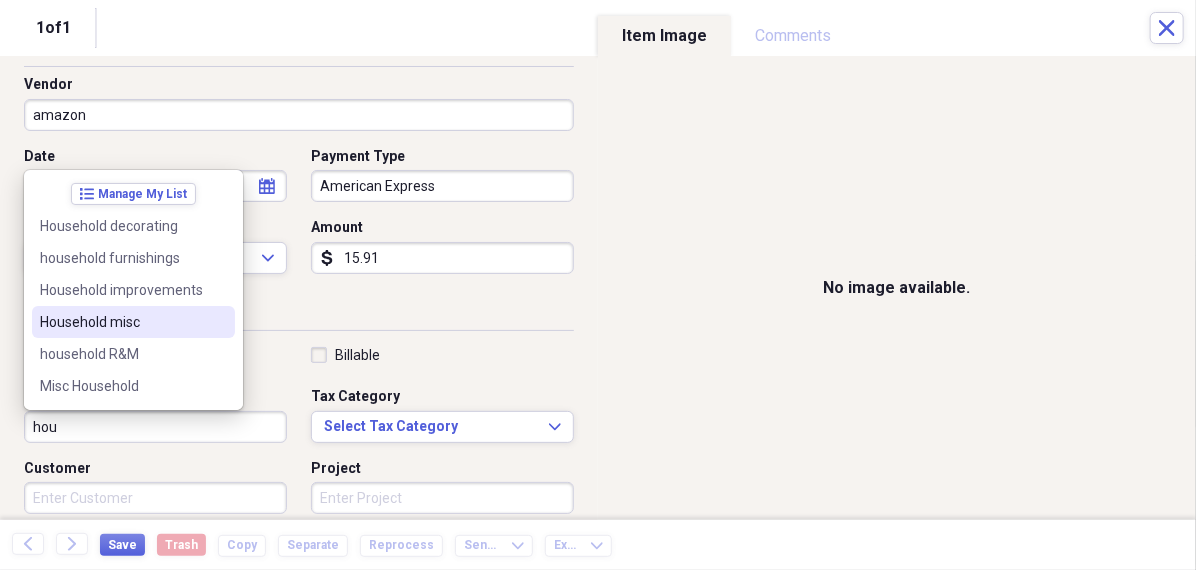 type on "Household misc" 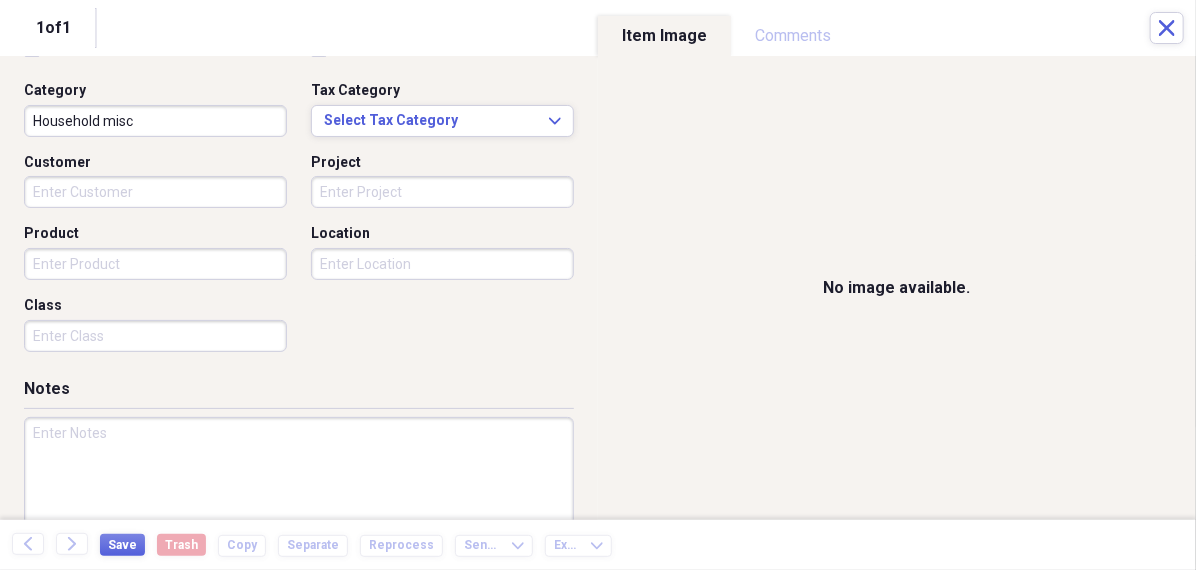 scroll, scrollTop: 433, scrollLeft: 0, axis: vertical 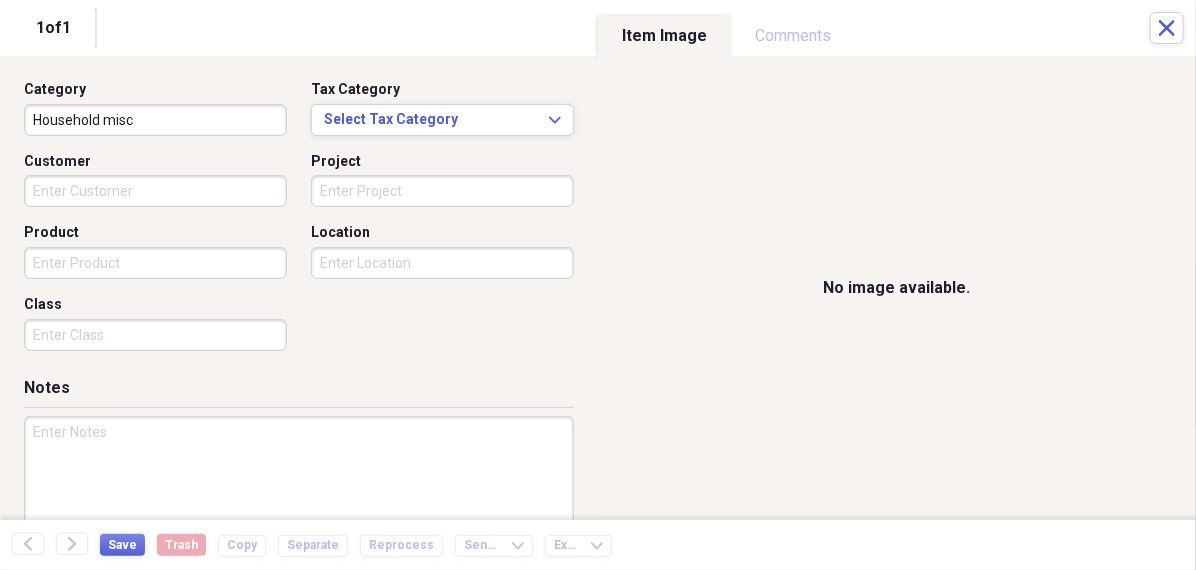 click at bounding box center [299, 481] 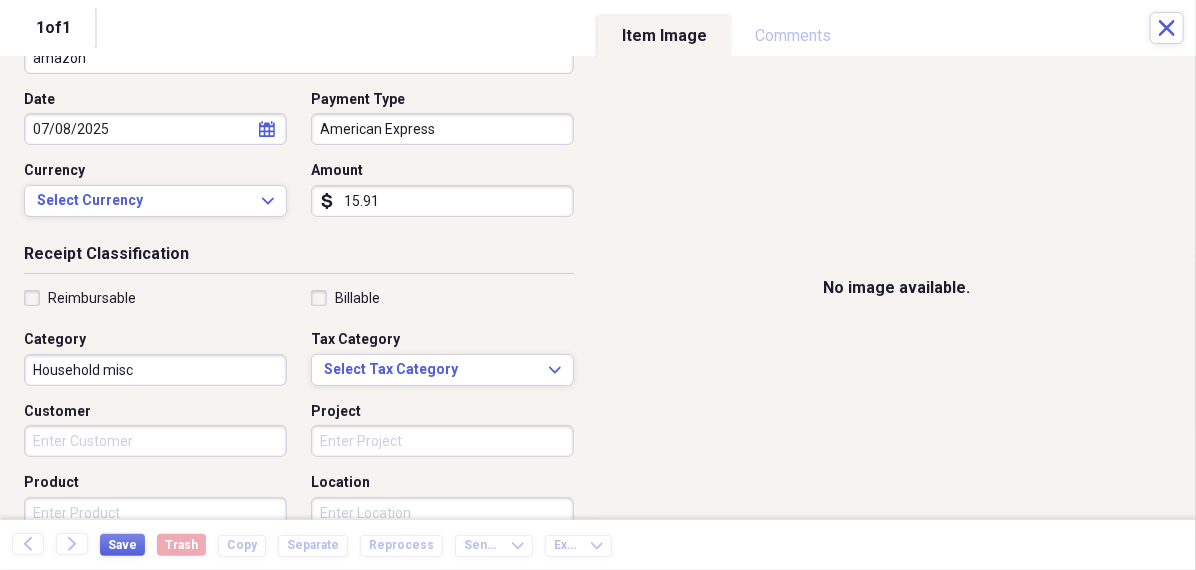 scroll, scrollTop: 0, scrollLeft: 0, axis: both 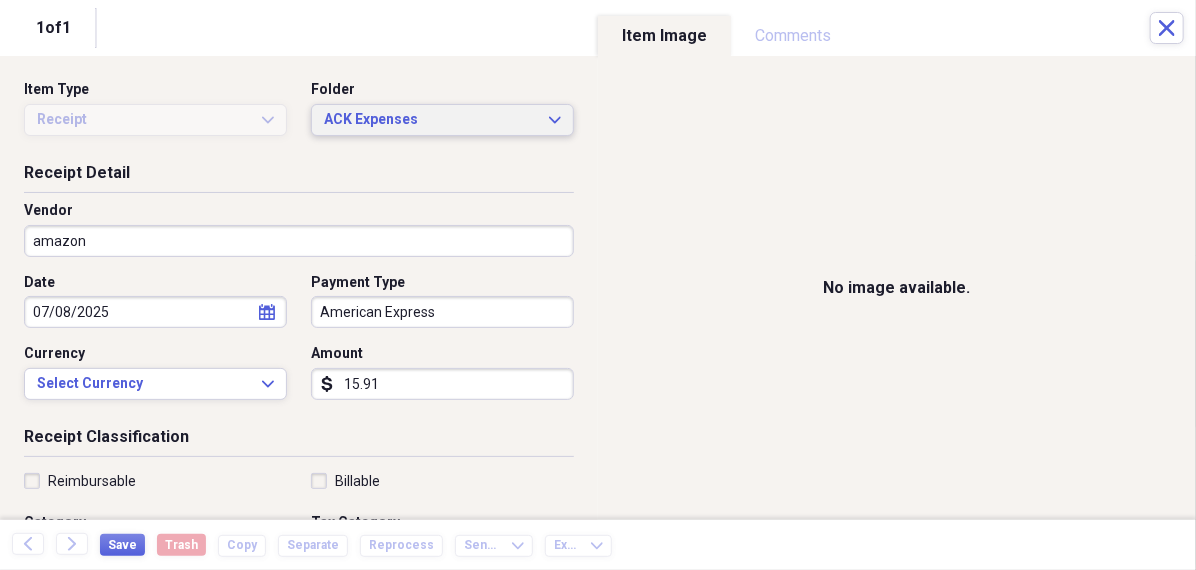 type on "remotes" 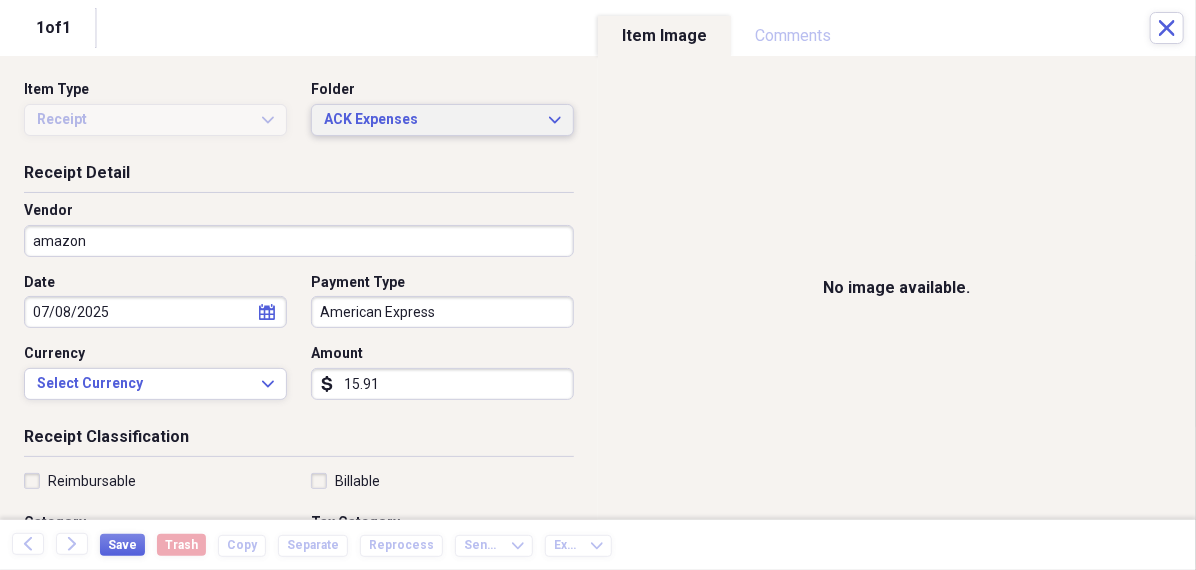 click on "ACK Expenses" at bounding box center [430, 120] 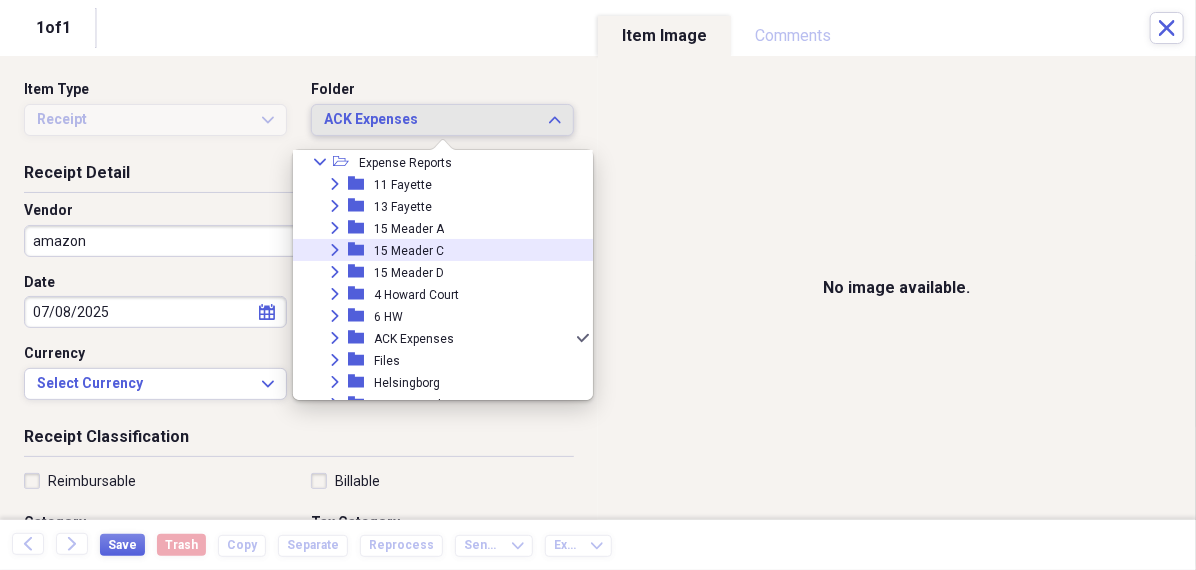 scroll, scrollTop: 65, scrollLeft: 0, axis: vertical 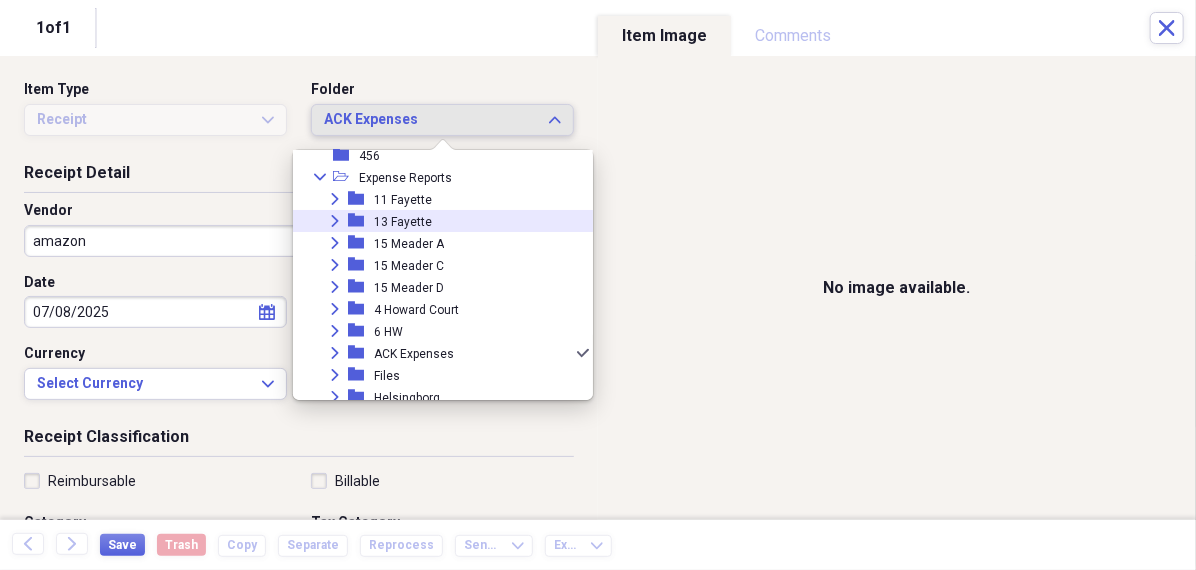 click on "13 Fayette" at bounding box center (403, 222) 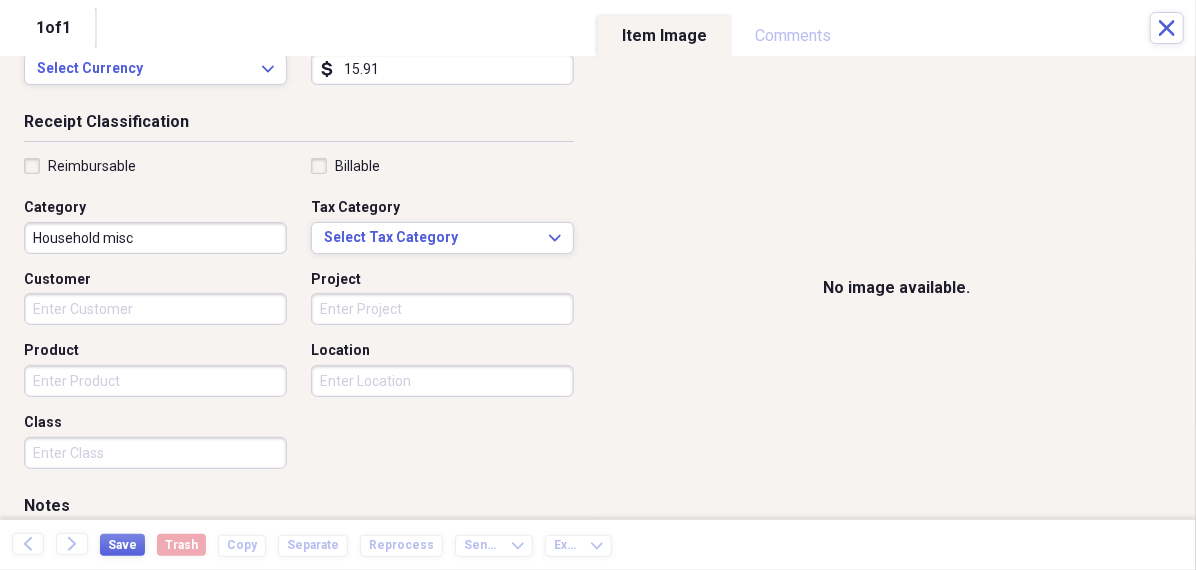 scroll, scrollTop: 343, scrollLeft: 0, axis: vertical 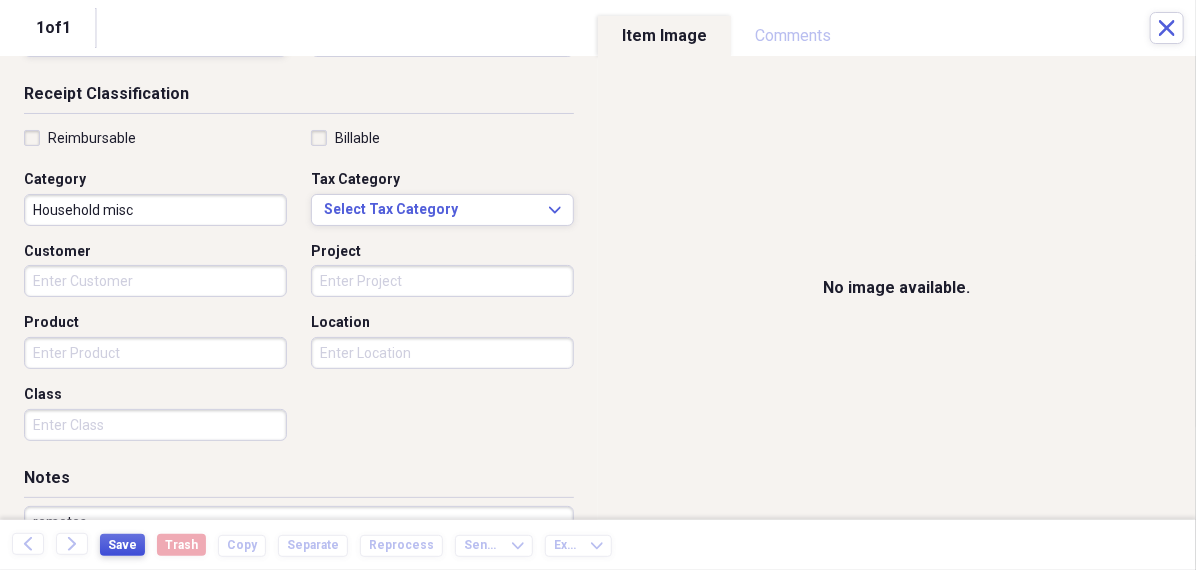 click on "Save" at bounding box center [122, 545] 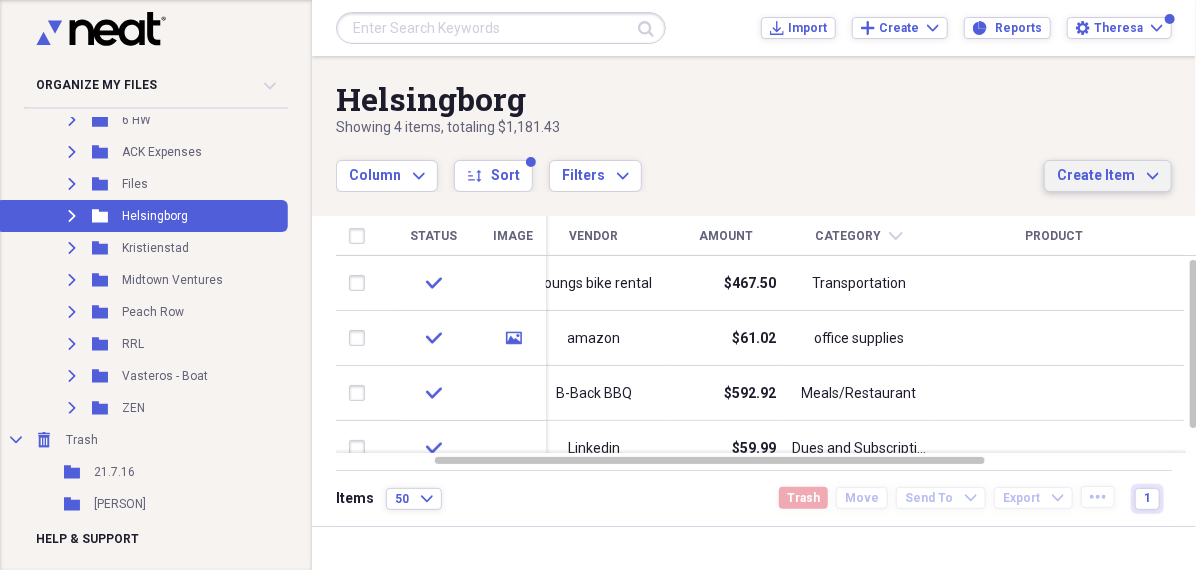 click on "Create Item" at bounding box center (1096, 176) 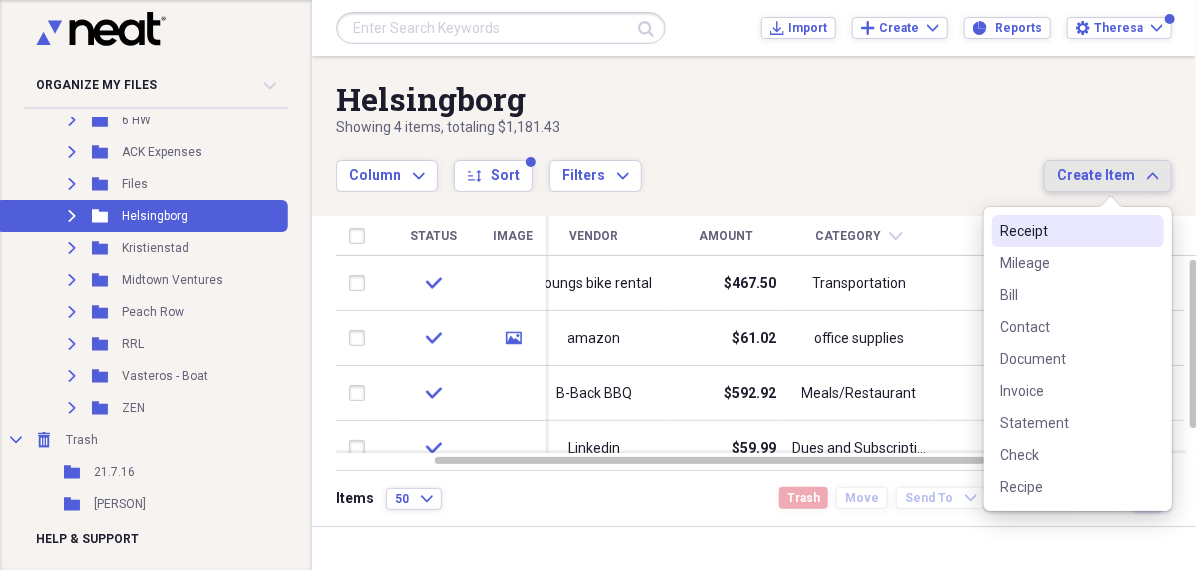 click on "Receipt" at bounding box center [1066, 231] 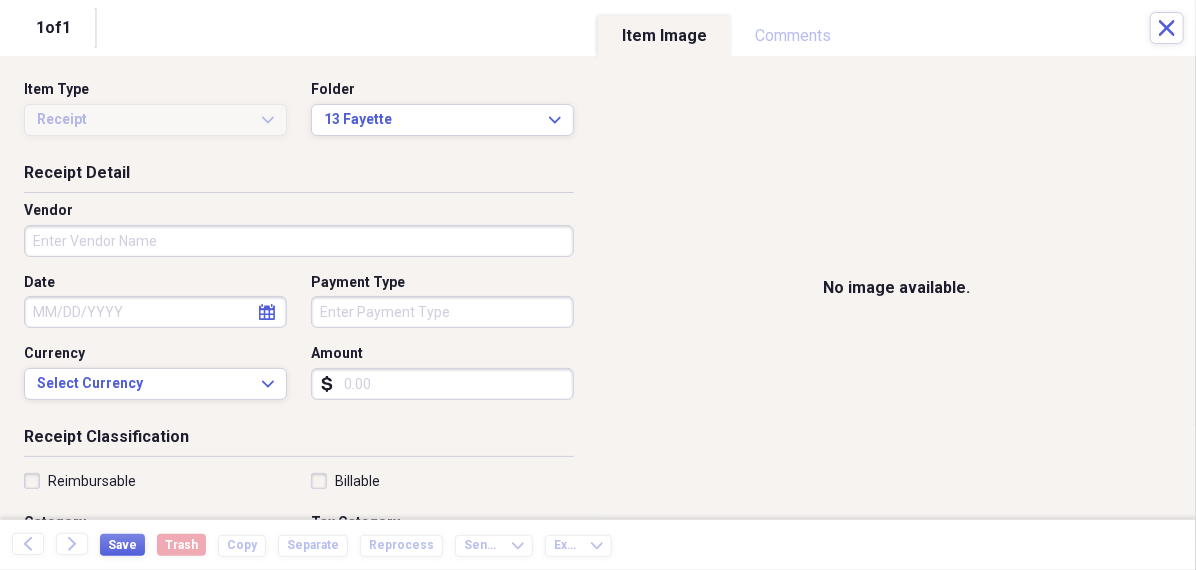 click on "Date" at bounding box center (155, 312) 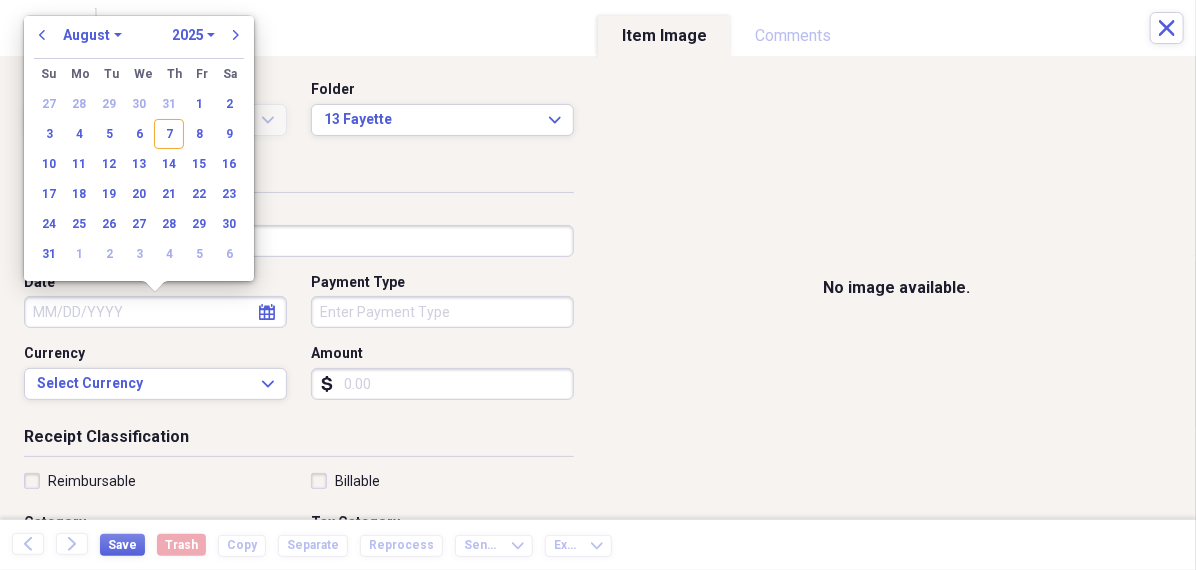 click on "January February March April May June July August September October November December" at bounding box center [92, 35] 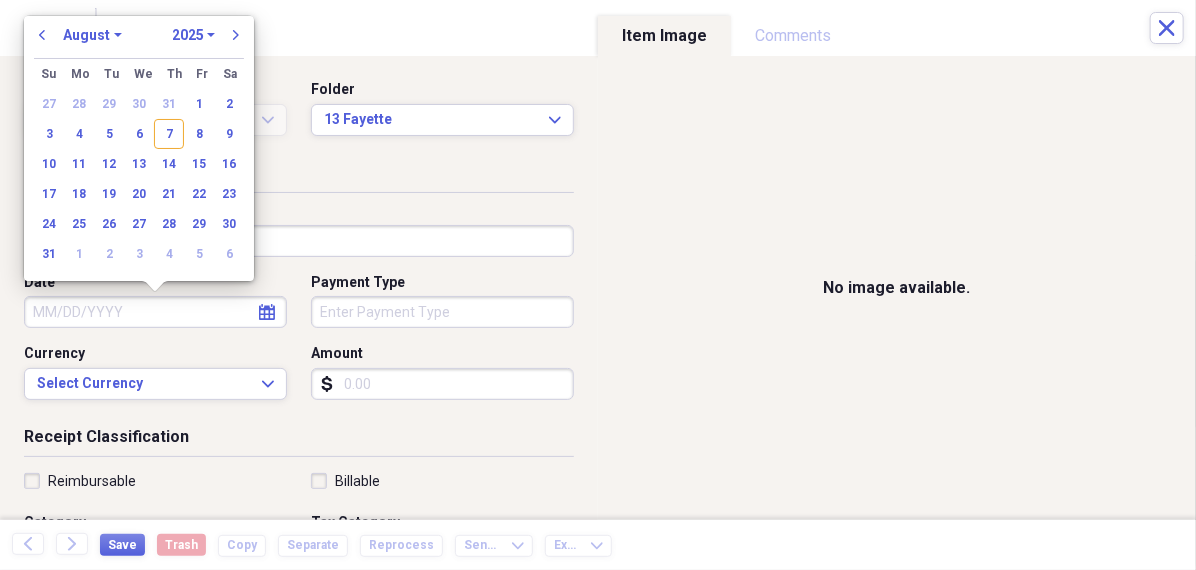 select on "6" 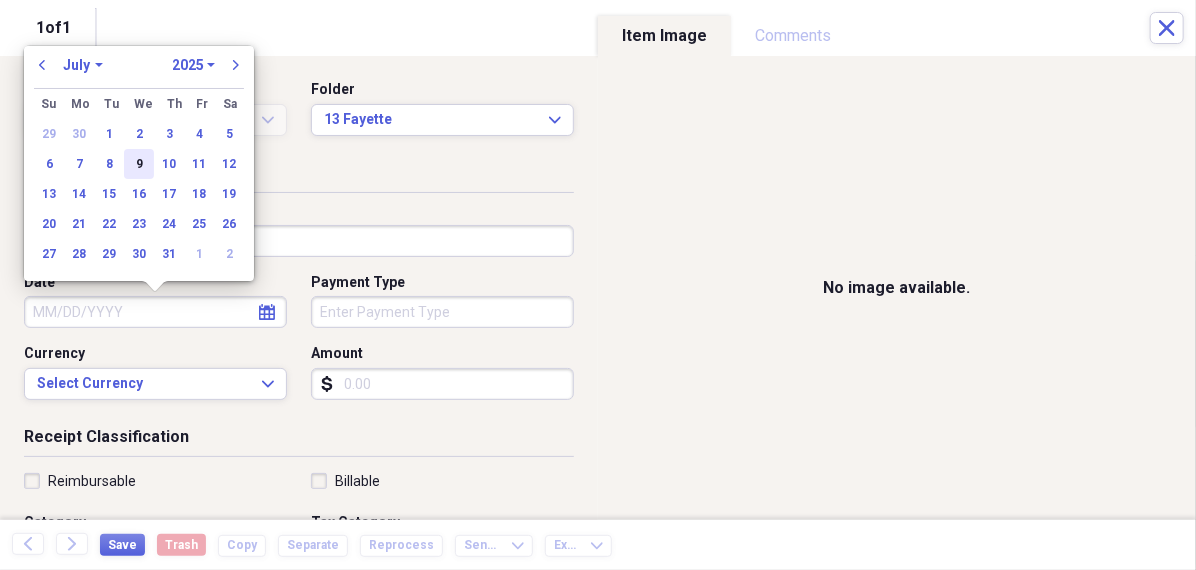 click on "9" at bounding box center (139, 164) 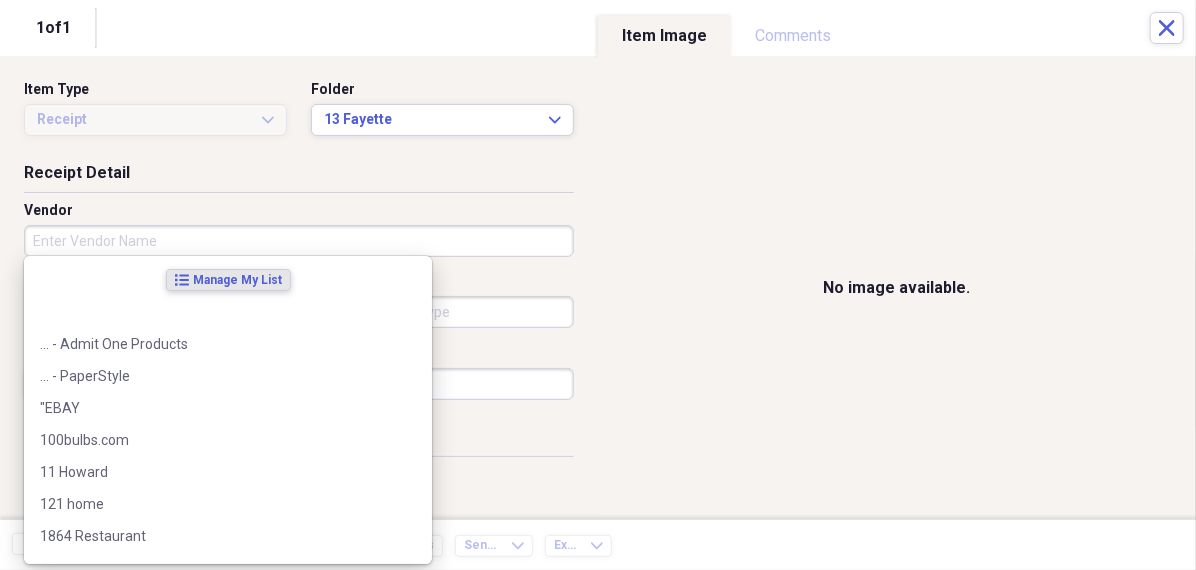 click on "Vendor" at bounding box center [299, 241] 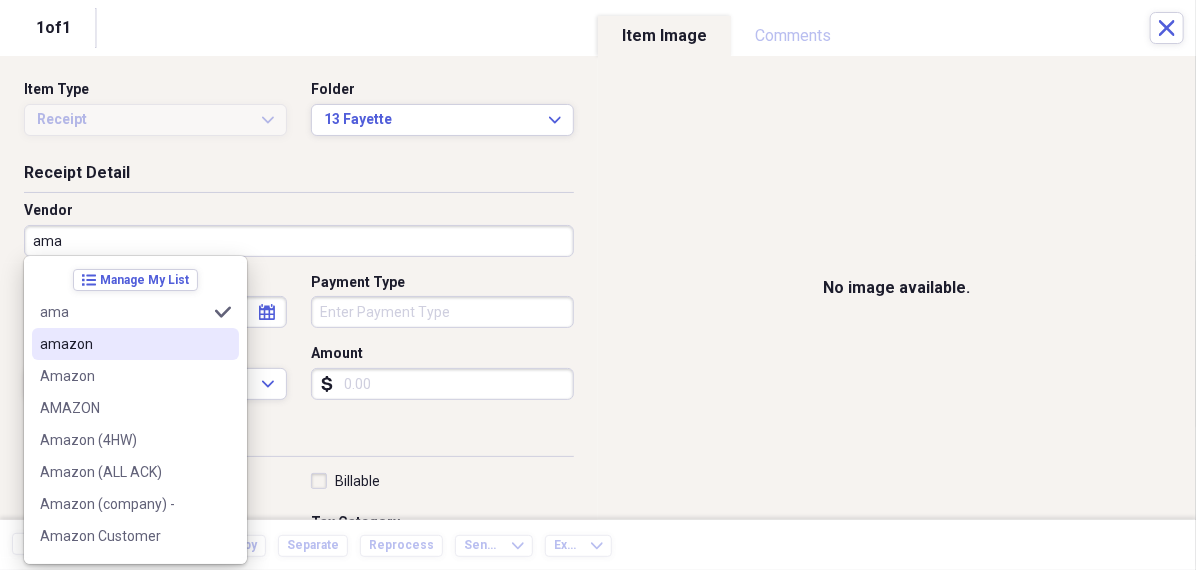 click on "amazon" at bounding box center [123, 344] 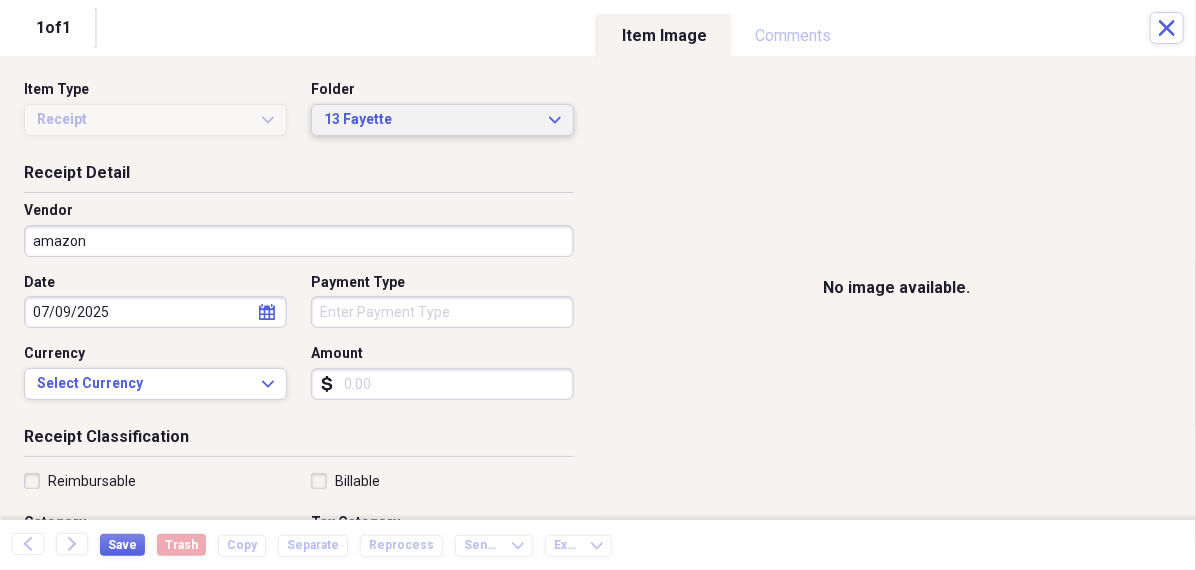 click on "13 Fayette" at bounding box center [430, 120] 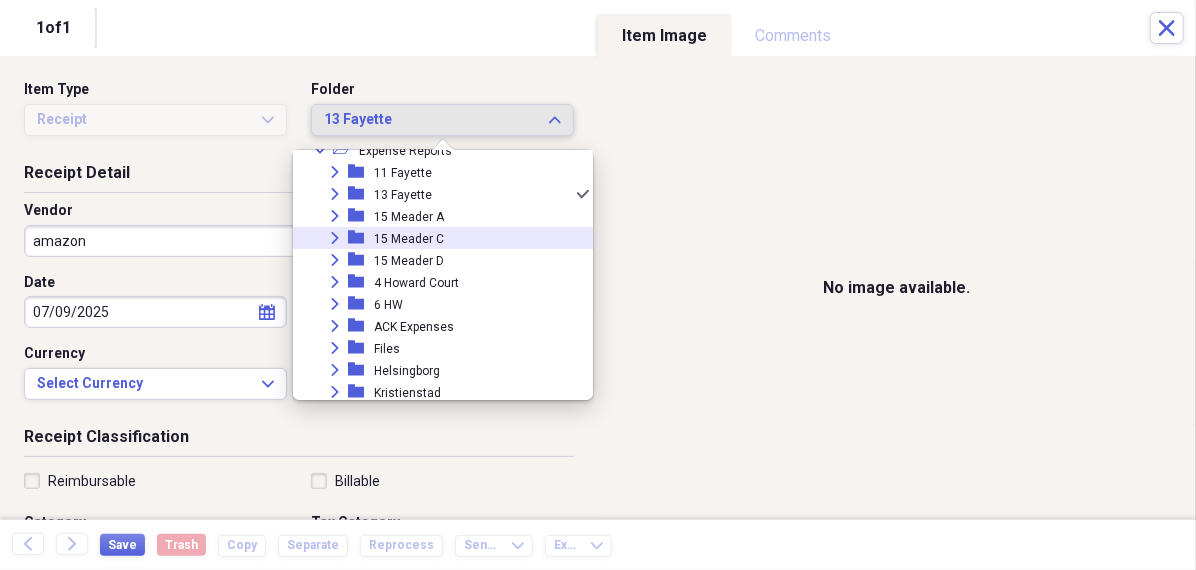 scroll, scrollTop: 94, scrollLeft: 0, axis: vertical 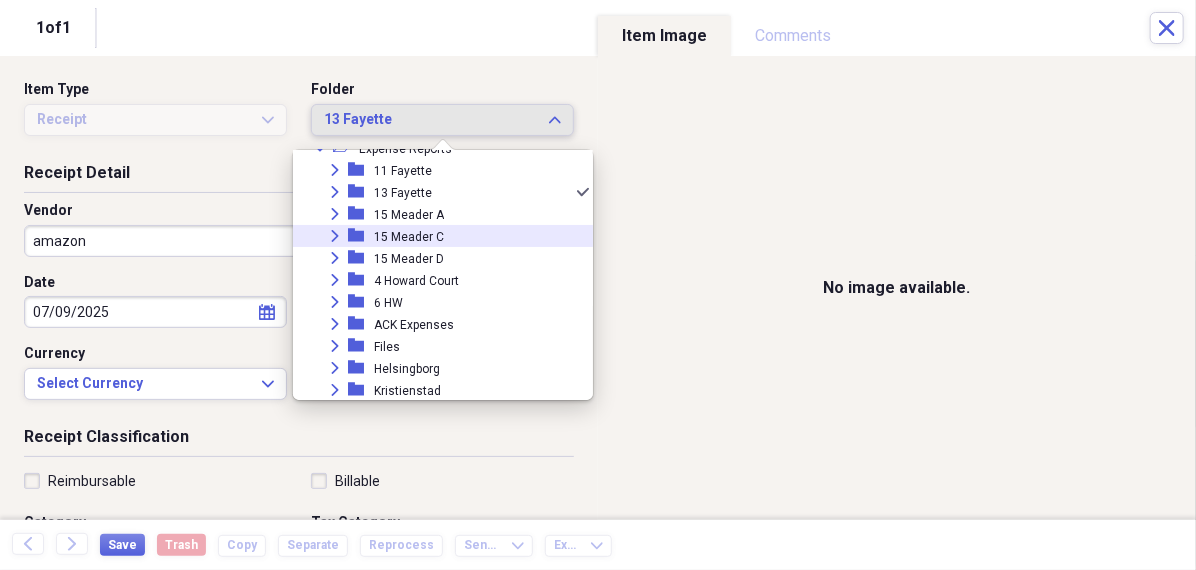 click on "ACK Expenses" at bounding box center (414, 325) 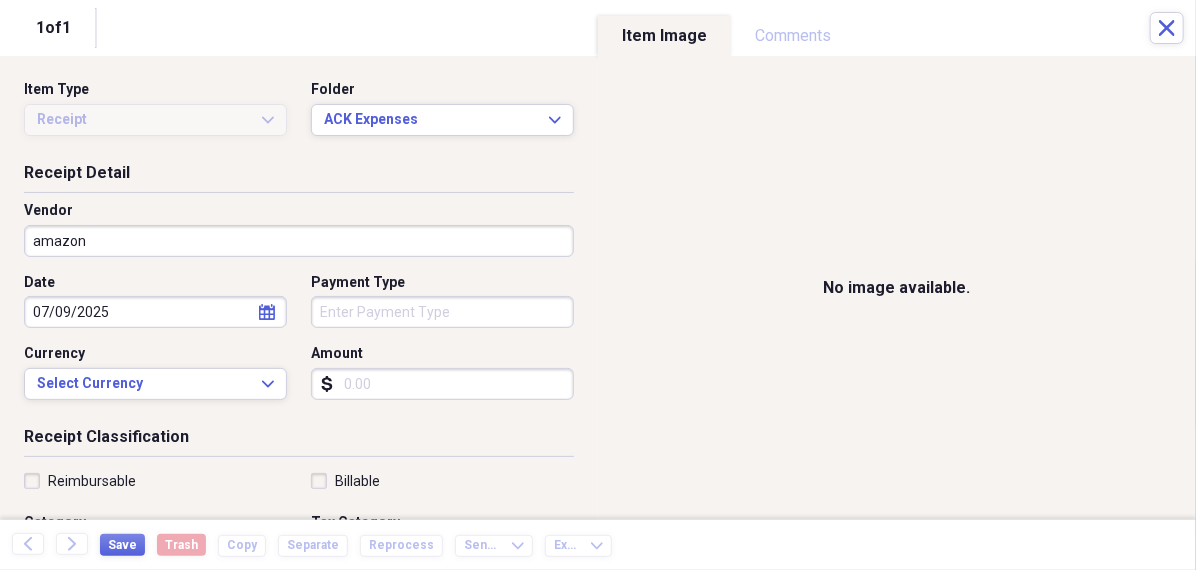 click on "Organize My Files 99+ Collapse Unfiled Needs Review 99+ Unfiled All Files Unfiled Unfiled Unfiled Saved Reports Collapse My Cabinet [PERSON]'s Cabinet Add Folder Folder 456 Add Folder Collapse Open Folder Expense Reports Add Folder Expand Folder 11 Fayette Add Folder Expand Folder 13 Fayette Add Folder Expand Folder 15 Meader A Add Folder Expand Folder 15 Meader C Add Folder Expand Folder 15 Meader D Add Folder Expand Folder 4 Howard Court Add Folder Expand Folder 6 HW Add Folder Expand Folder ACK Expenses Add Folder Expand Folder Files Add Folder Expand Folder Helsingborg Add Folder Expand Folder Kristienstad Add Folder Expand Folder Midtown Ventures Add Folder Expand Folder Peach Row Add Folder Expand Folder RRL Add Folder Expand Folder Vasteros - Boat Add Folder Expand Folder ZEN Add Folder Collapse Trash Trash Folder 21.7.16 Folder [PERSON] Folder Kristienstad Help & Support Submit Import Import Add Create Expand Reports Reports Settings [PERSON] Expand ACK Expenses Showing 28 items , totaling $2,346.74 sort" at bounding box center (598, 285) 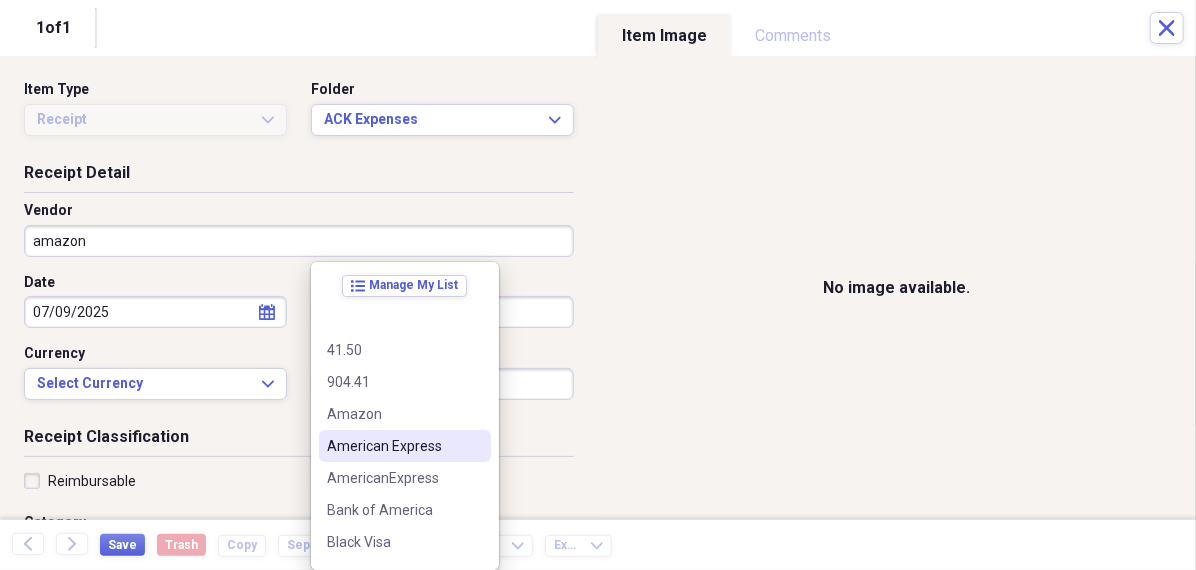 click on "American Express" at bounding box center (405, 446) 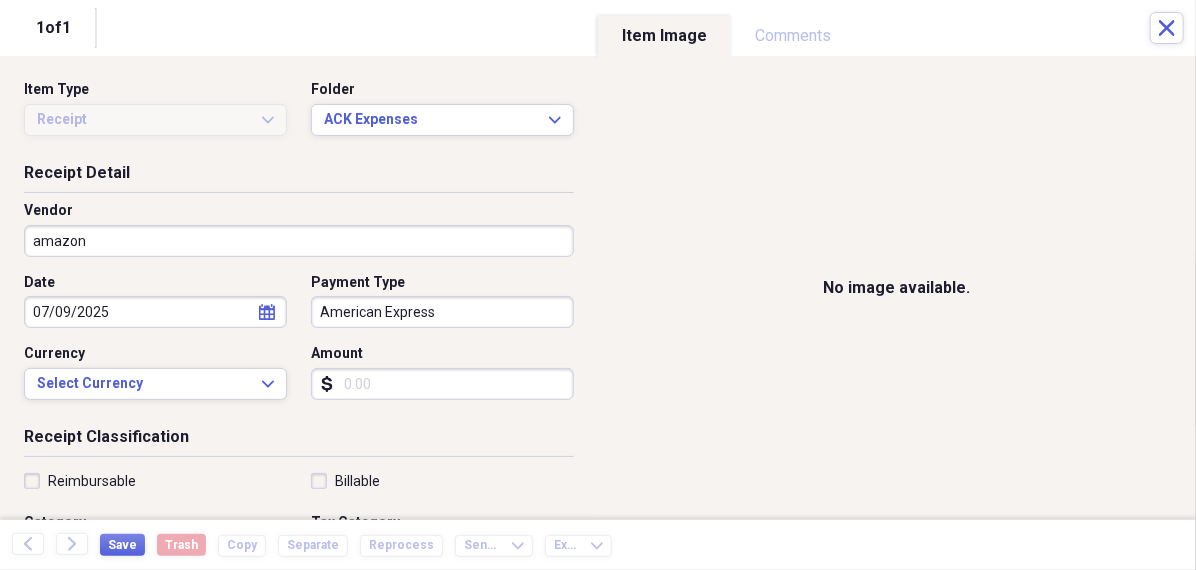 click on "Amount" at bounding box center [442, 384] 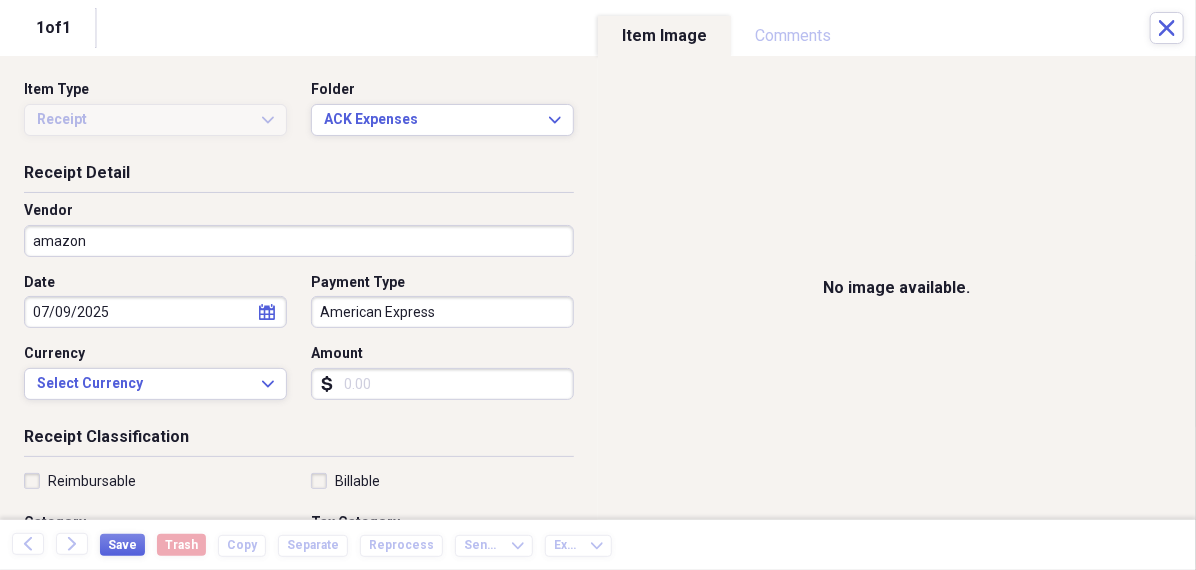 click on "Amount" at bounding box center [442, 384] 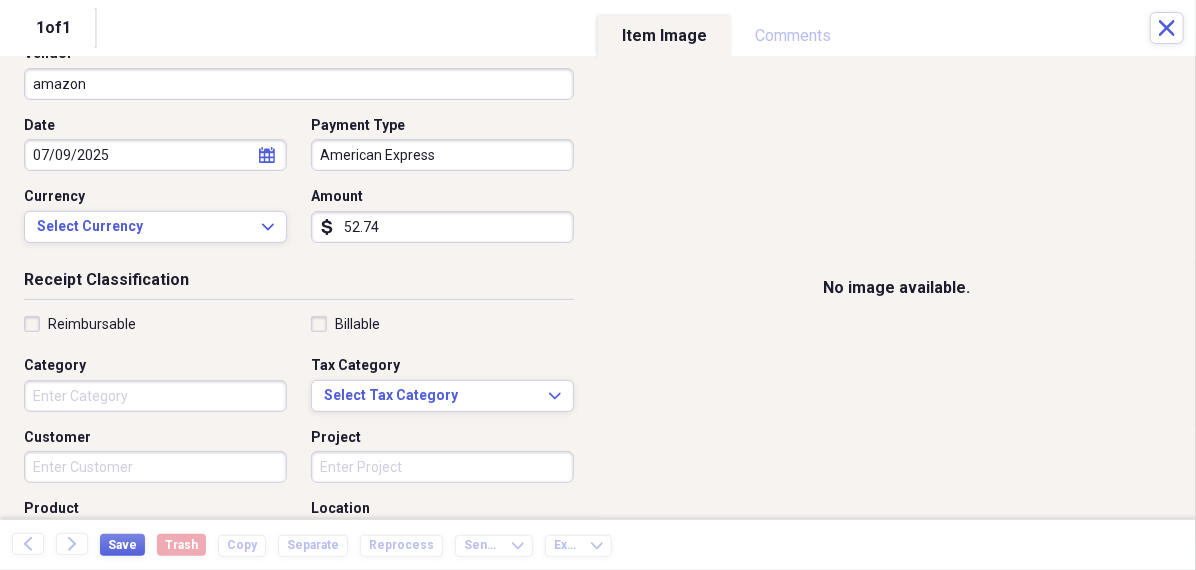 scroll, scrollTop: 189, scrollLeft: 0, axis: vertical 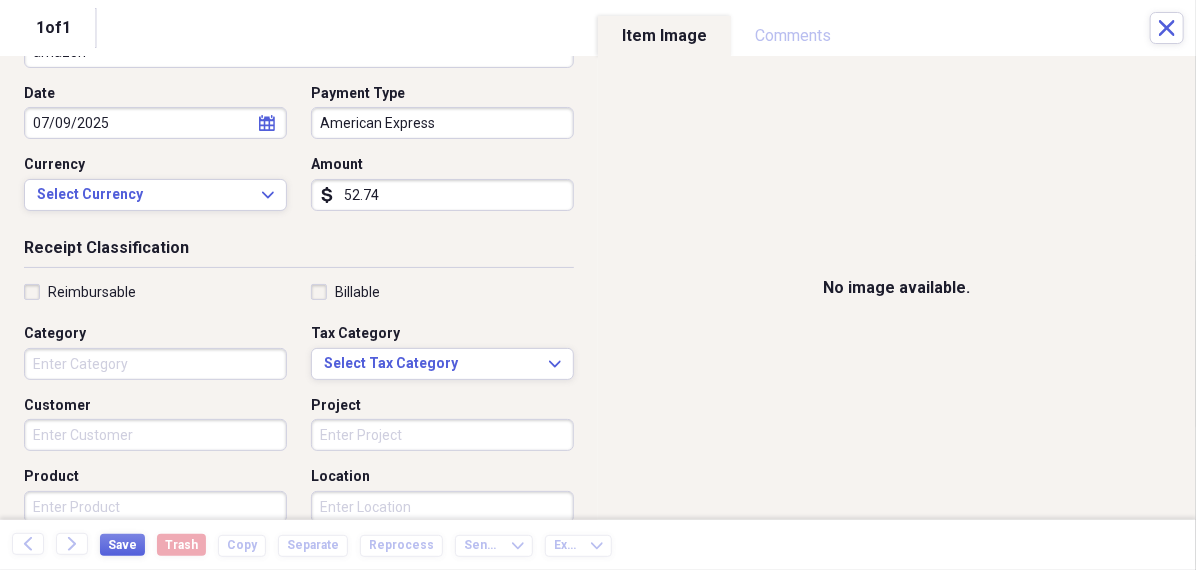 type on "52.74" 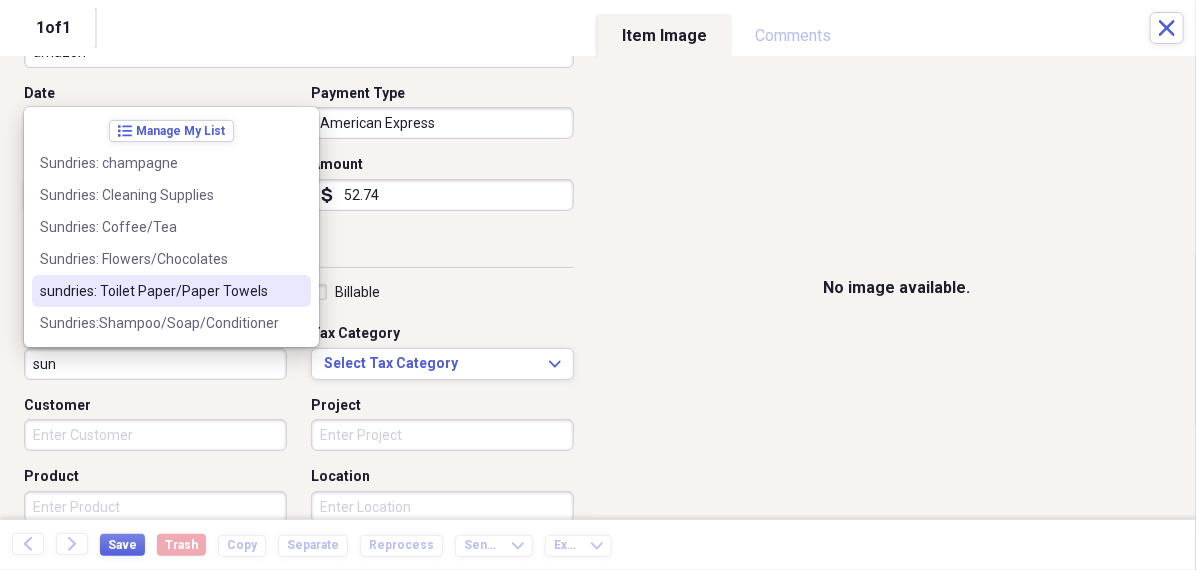 click on "sundries: Toilet Paper/Paper Towels" at bounding box center (171, 291) 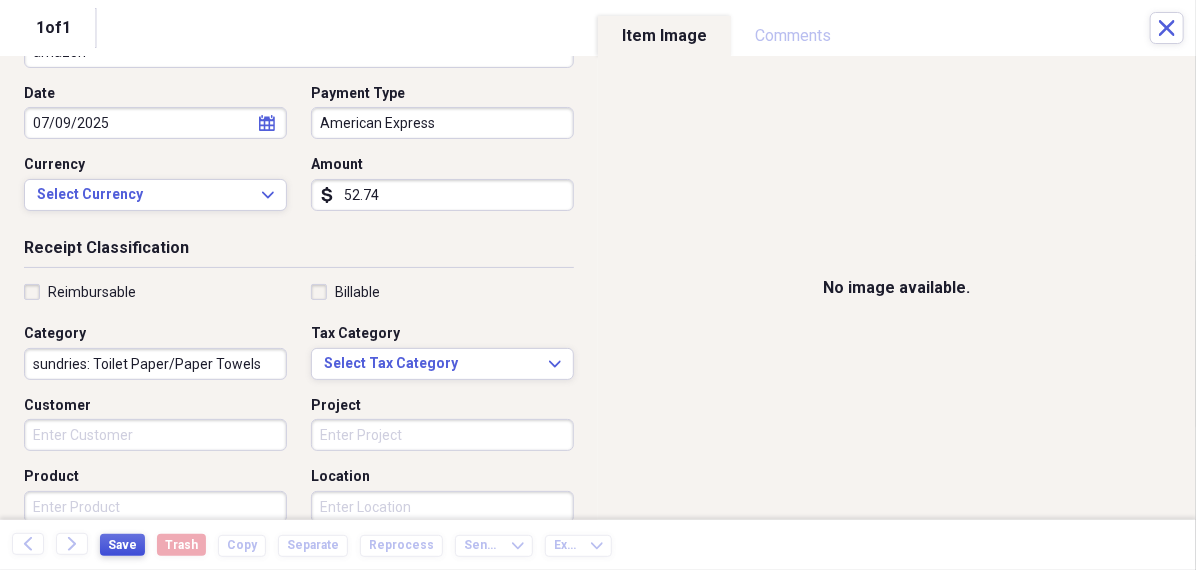 click on "Save" at bounding box center (122, 545) 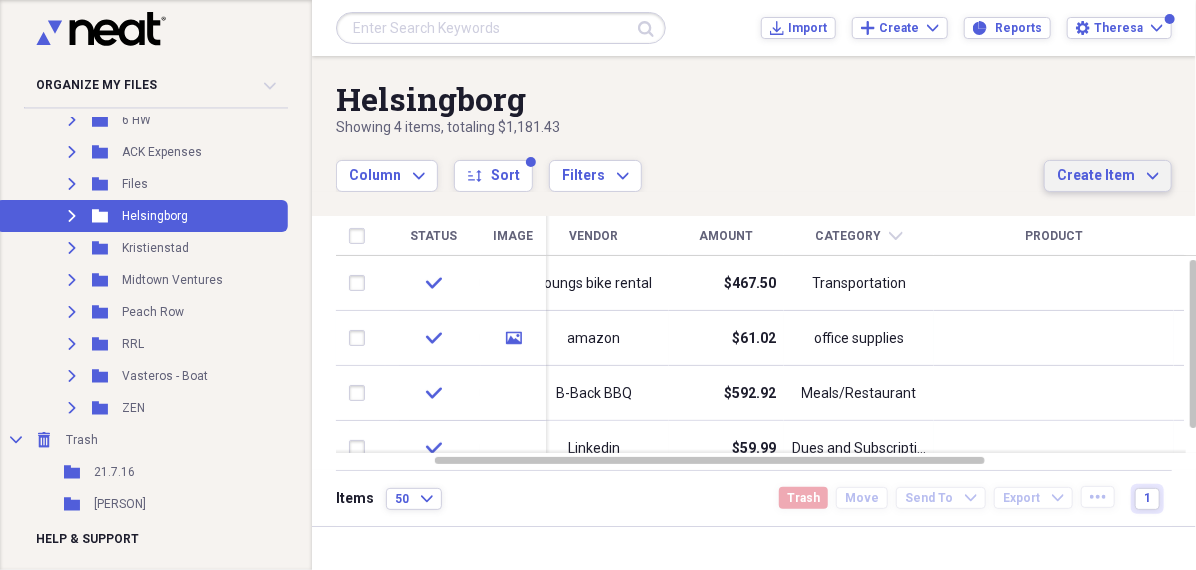 click on "Create Item" at bounding box center (1096, 176) 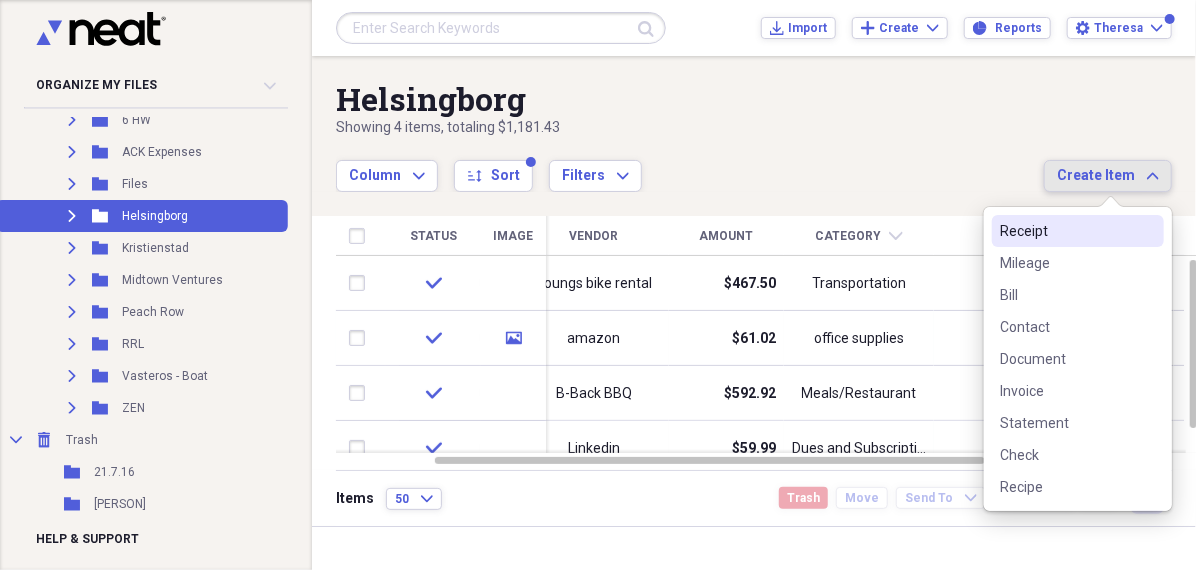 click on "Receipt" at bounding box center [1066, 231] 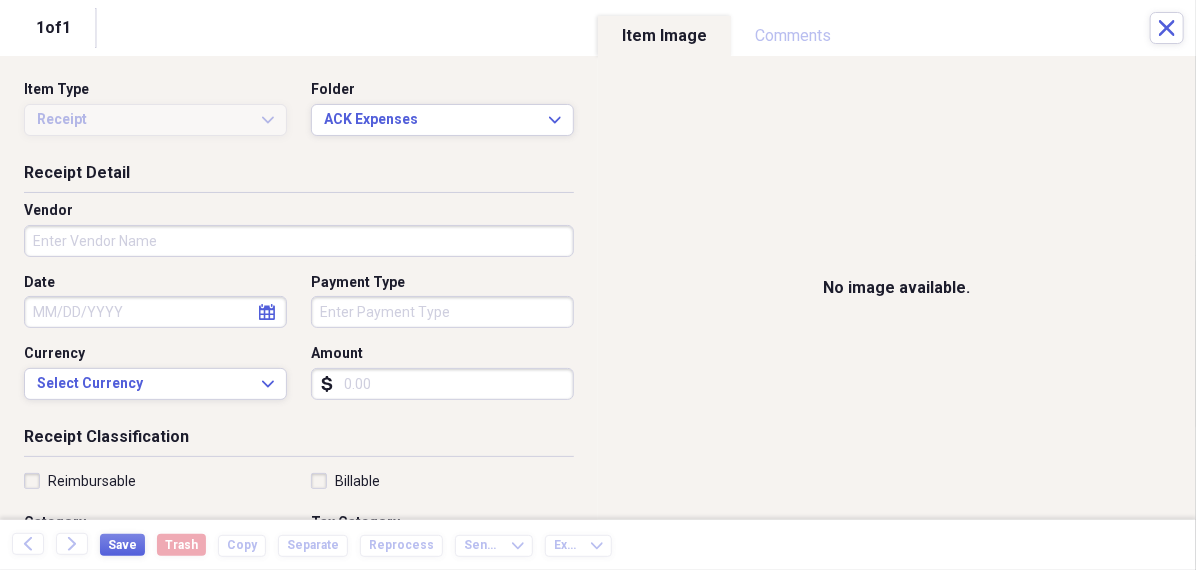 select on "7" 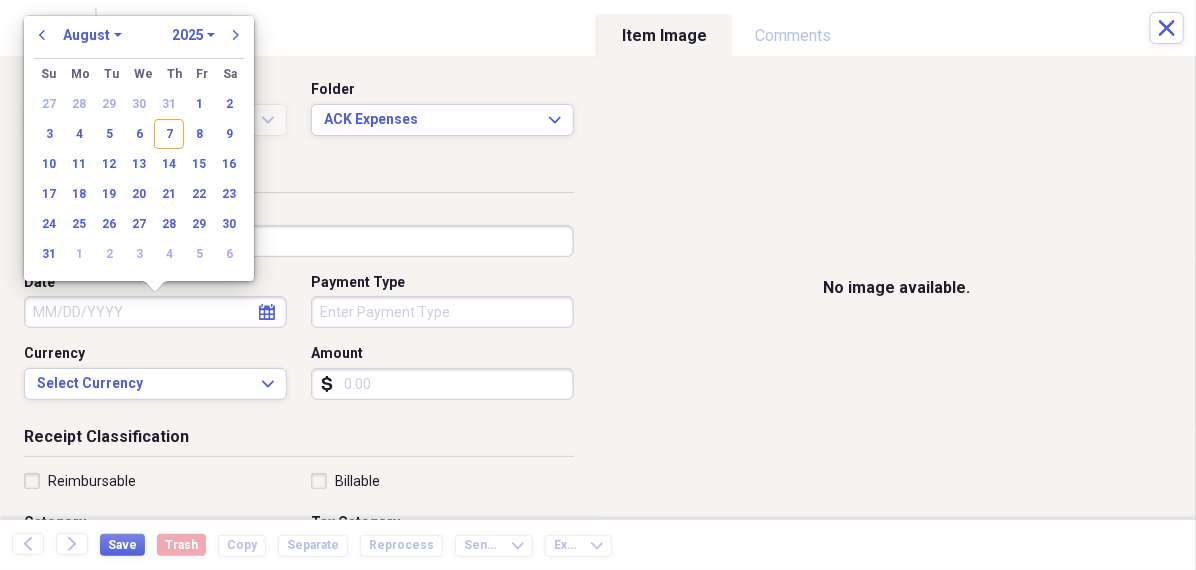 click on "Date" at bounding box center (155, 312) 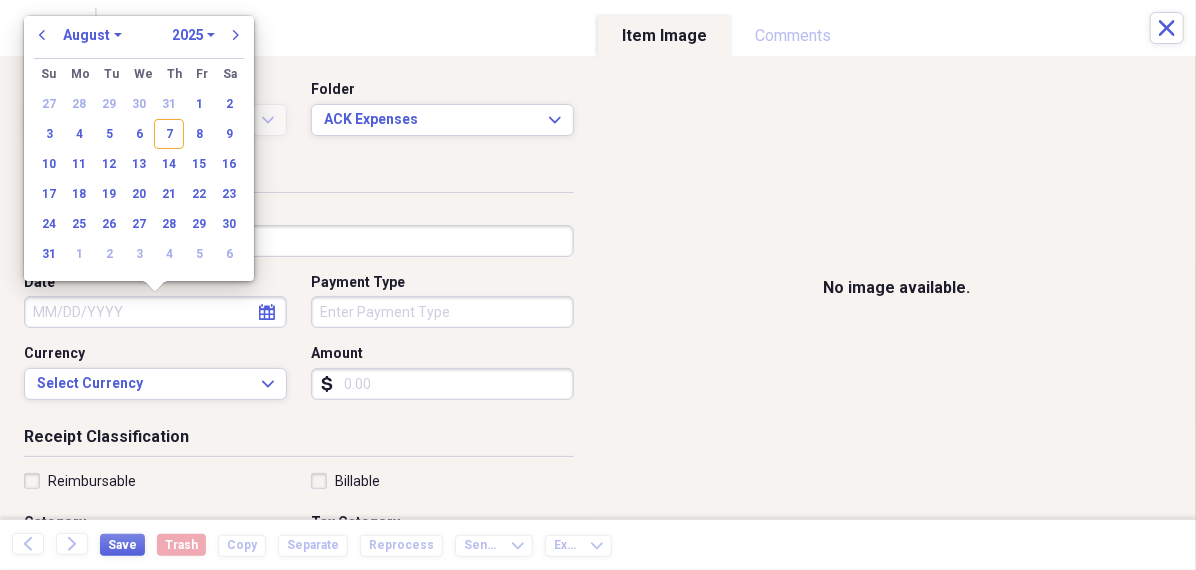 click on "January February March April May June July August September October November December" at bounding box center (92, 35) 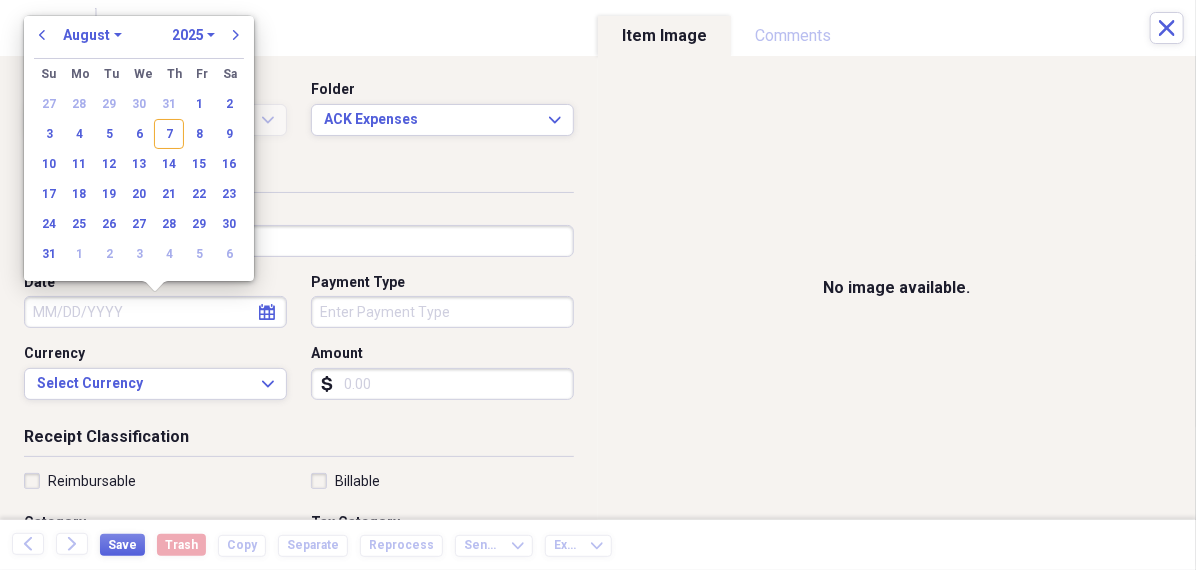 select on "6" 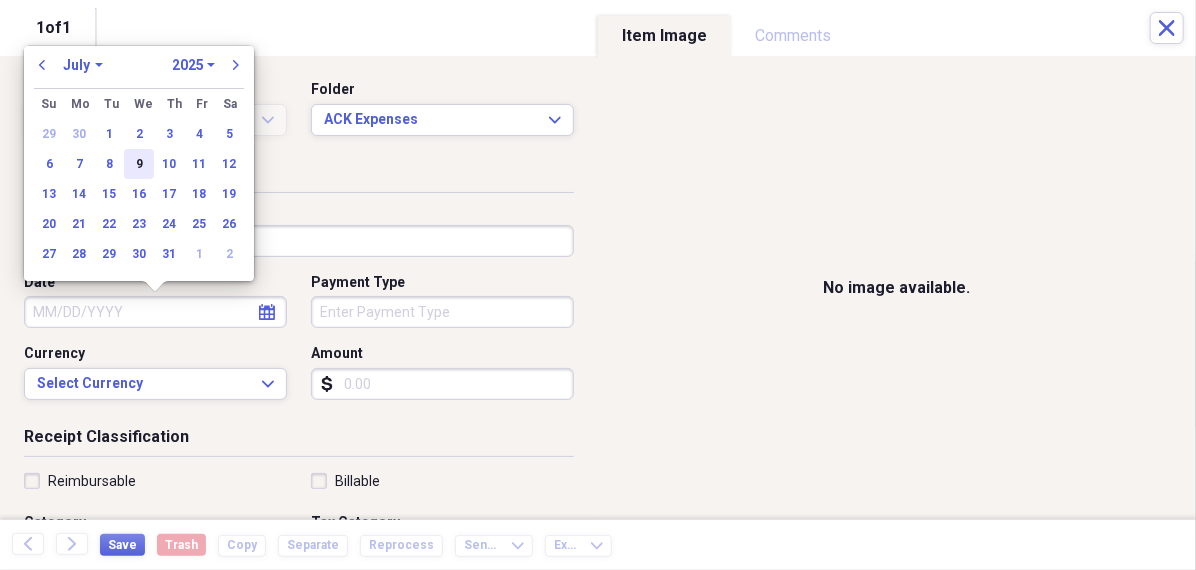 click on "9" at bounding box center [139, 164] 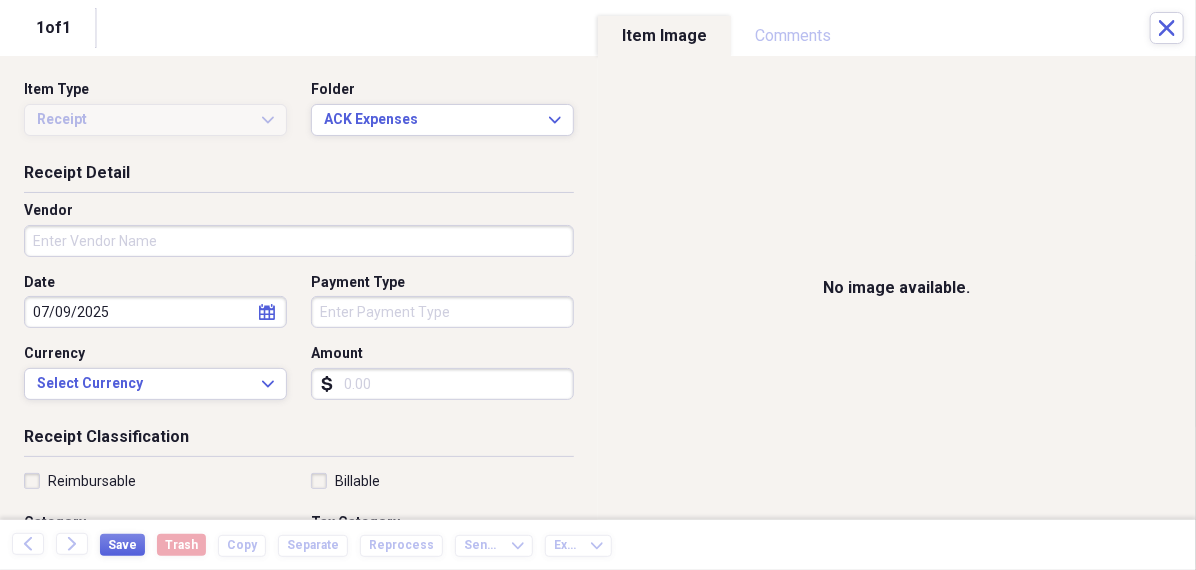 click on "Vendor" at bounding box center [299, 241] 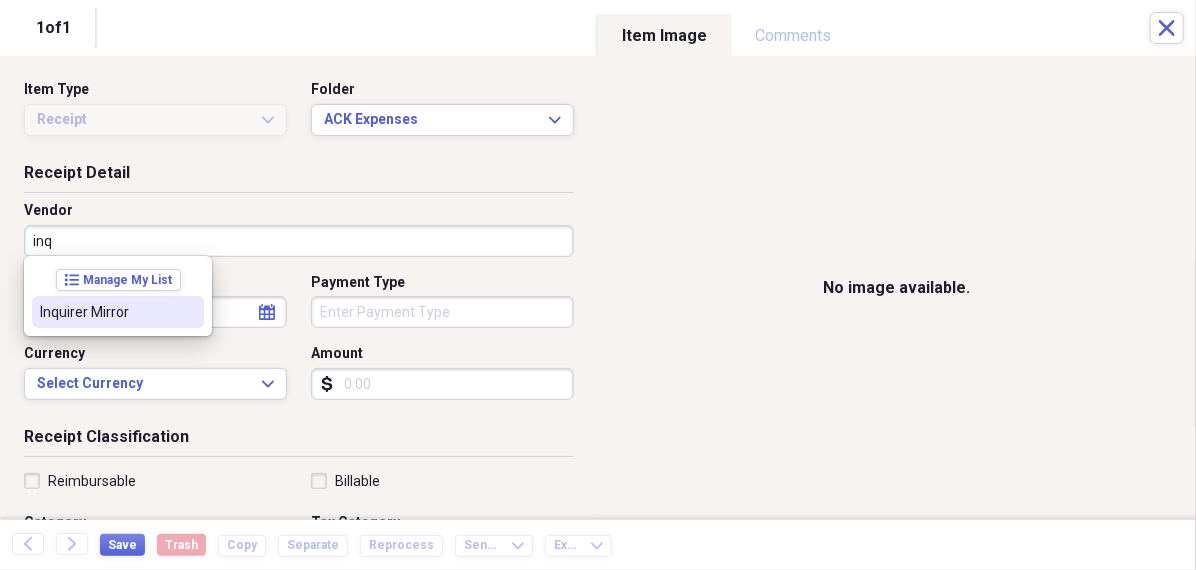 click on "Inquirer Mirror" at bounding box center (118, 312) 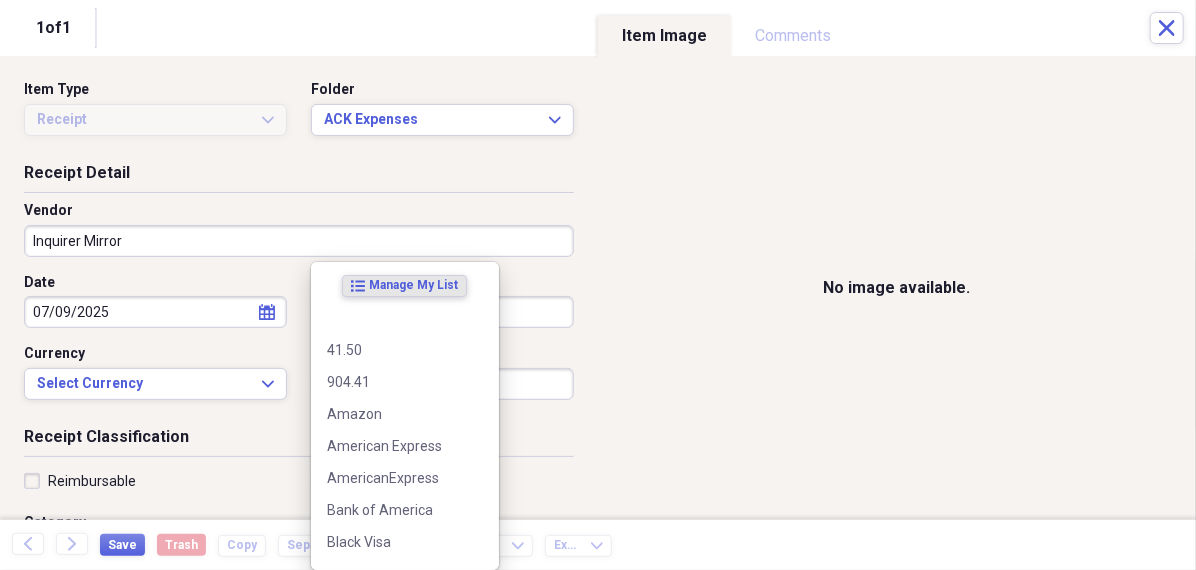 click on "Organize My Files 99+ Collapse Unfiled Needs Review 99+ Unfiled All Files Unfiled Unfiled Unfiled Saved Reports Collapse My Cabinet [PERSON]'s Cabinet Add Folder Folder 456 Add Folder Collapse Open Folder Expense Reports Add Folder Expand Folder 11 Fayette Add Folder Expand Folder 13 Fayette Add Folder Expand Folder 15 Meader A Add Folder Expand Folder 15 Meader C Add Folder Expand Folder 15 Meader D Add Folder Expand Folder 4 Howard Court Add Folder Expand Folder 6 HW Add Folder Expand Folder ACK Expenses Add Folder Expand Folder Files Add Folder Expand Folder Helsingborg Add Folder Expand Folder Kristienstad Add Folder Expand Folder Midtown Ventures Add Folder Expand Folder Peach Row Add Folder Expand Folder RRL Add Folder Expand Folder Vasteros - Boat Add Folder Expand Folder ZEN Add Folder Collapse Trash Trash Folder 21.7.16 Folder [PERSON] Folder Kristienstad Help & Support Submit Import Import Add Create Expand Reports Reports Settings [PERSON] Expand ACK Expenses Showing 28 items , totaling $2,346.74 sort" at bounding box center (598, 285) 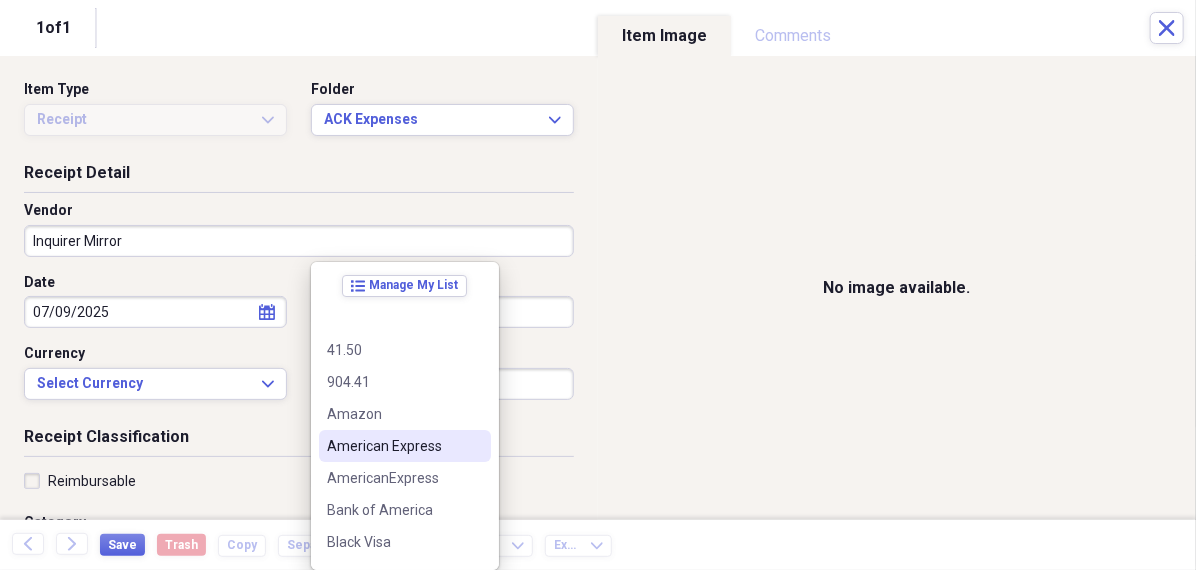 click on "American Express" at bounding box center [393, 446] 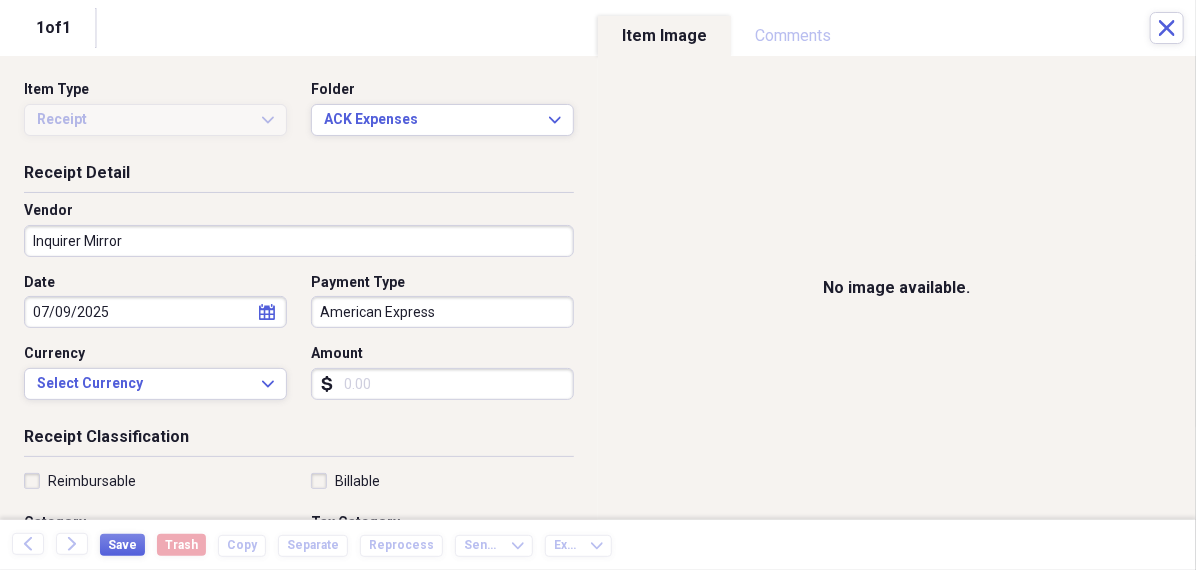click on "Amount" at bounding box center [442, 384] 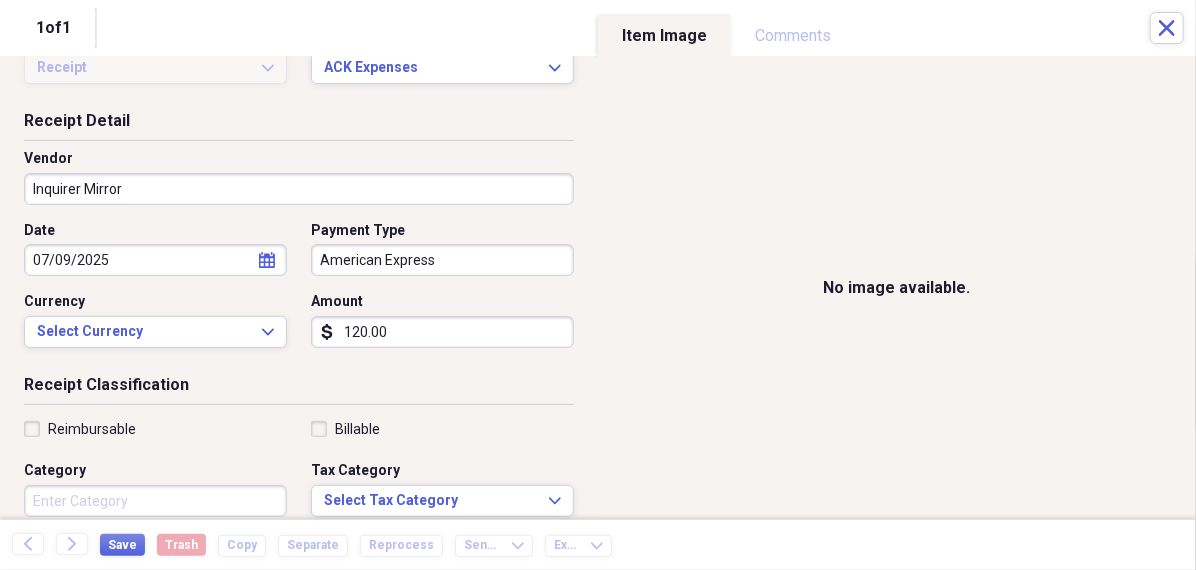 scroll, scrollTop: 89, scrollLeft: 0, axis: vertical 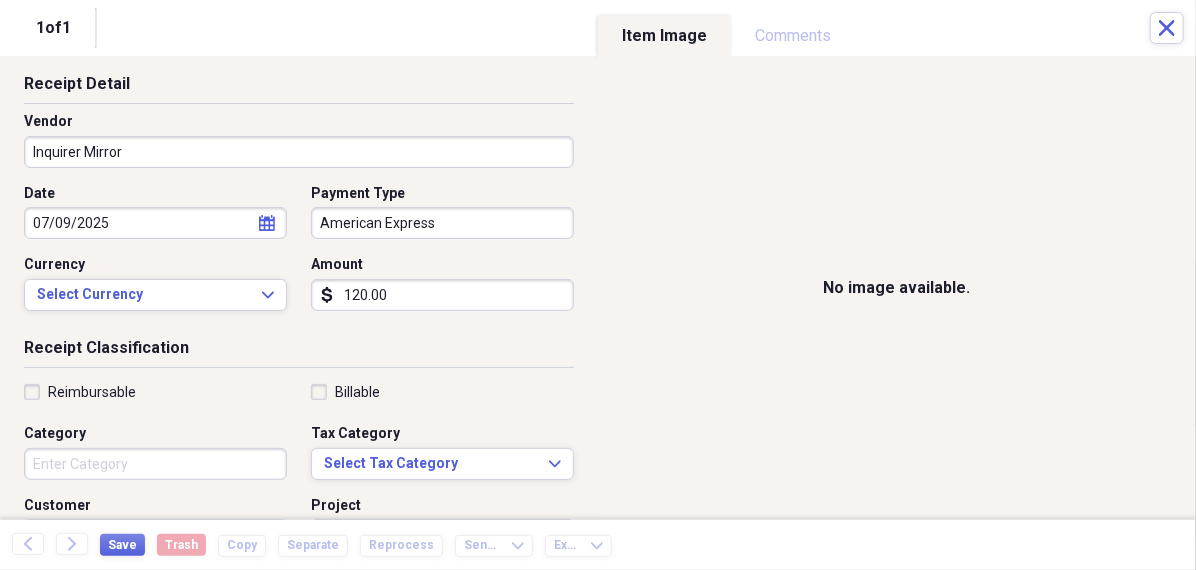 type on "120.00" 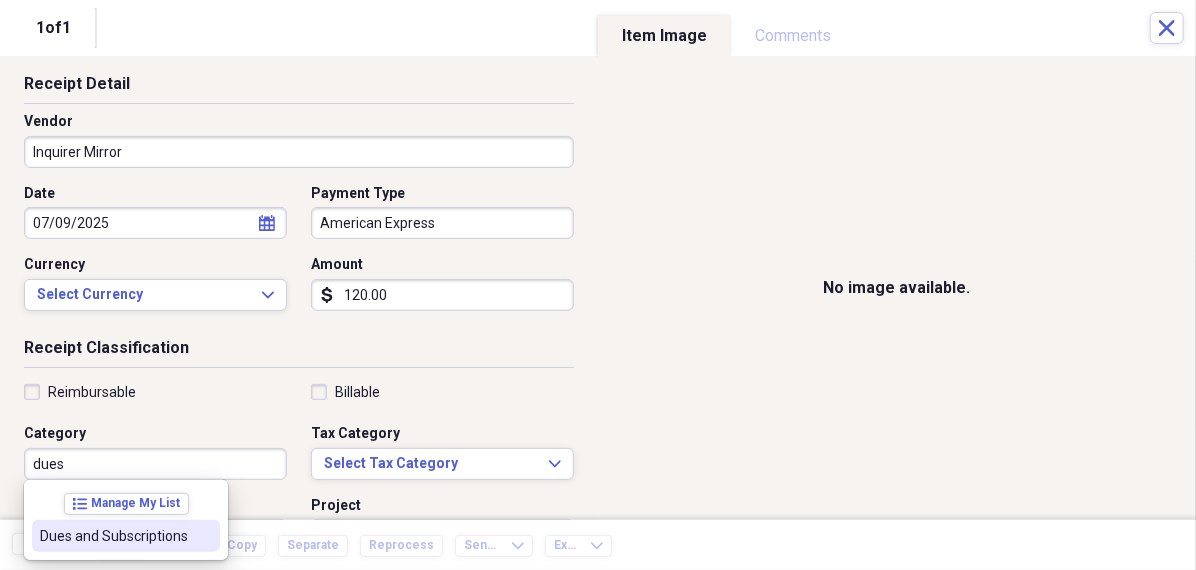 click on "Dues and Subscriptions" at bounding box center [114, 536] 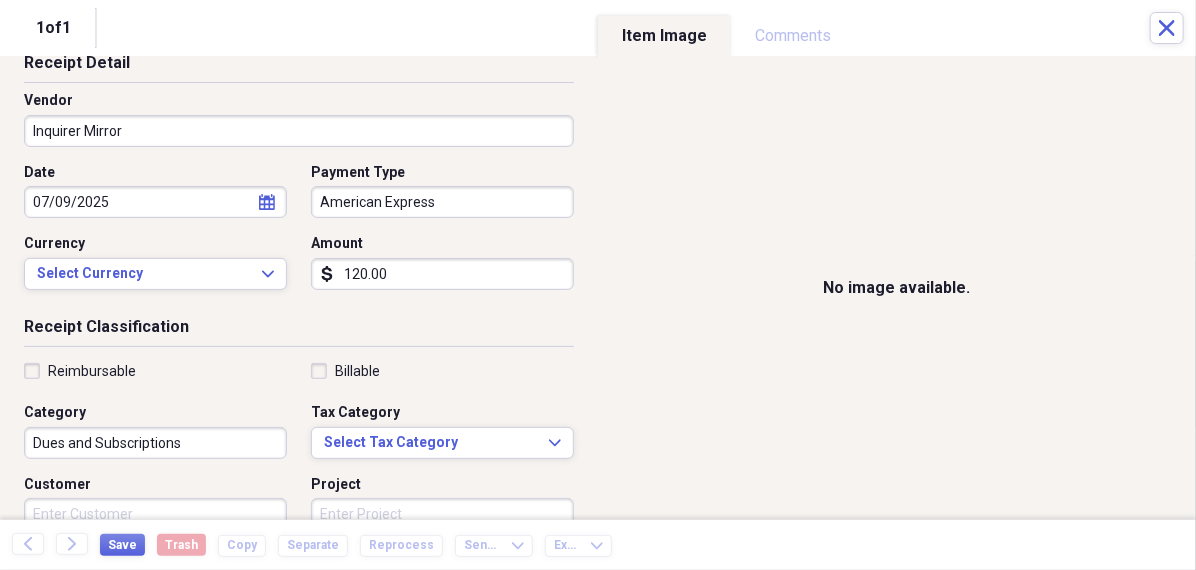 scroll, scrollTop: 124, scrollLeft: 0, axis: vertical 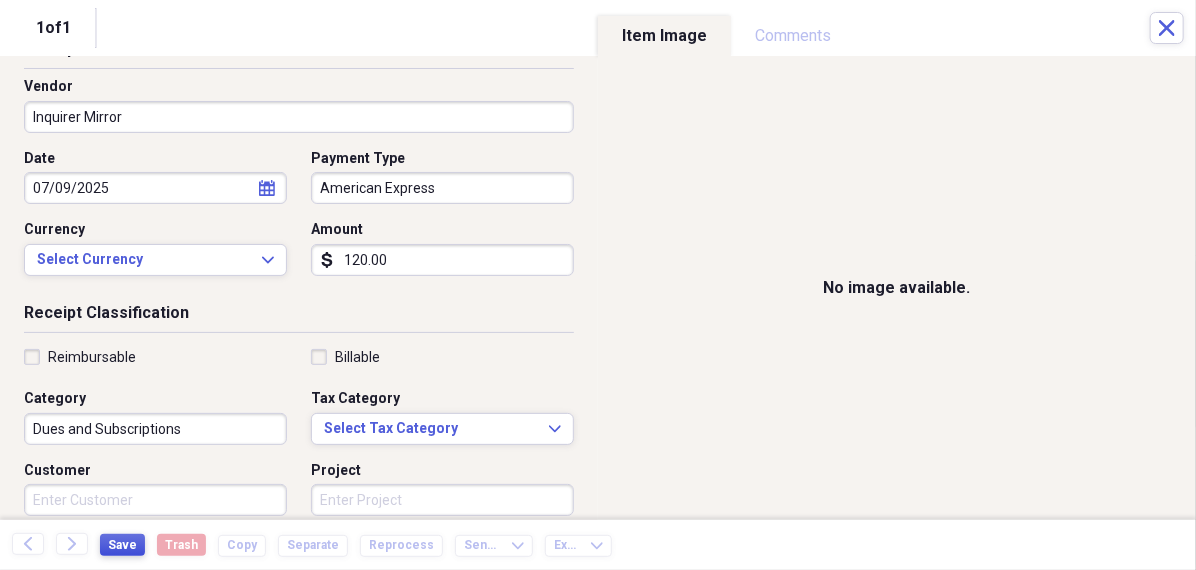 click on "Save" at bounding box center (122, 545) 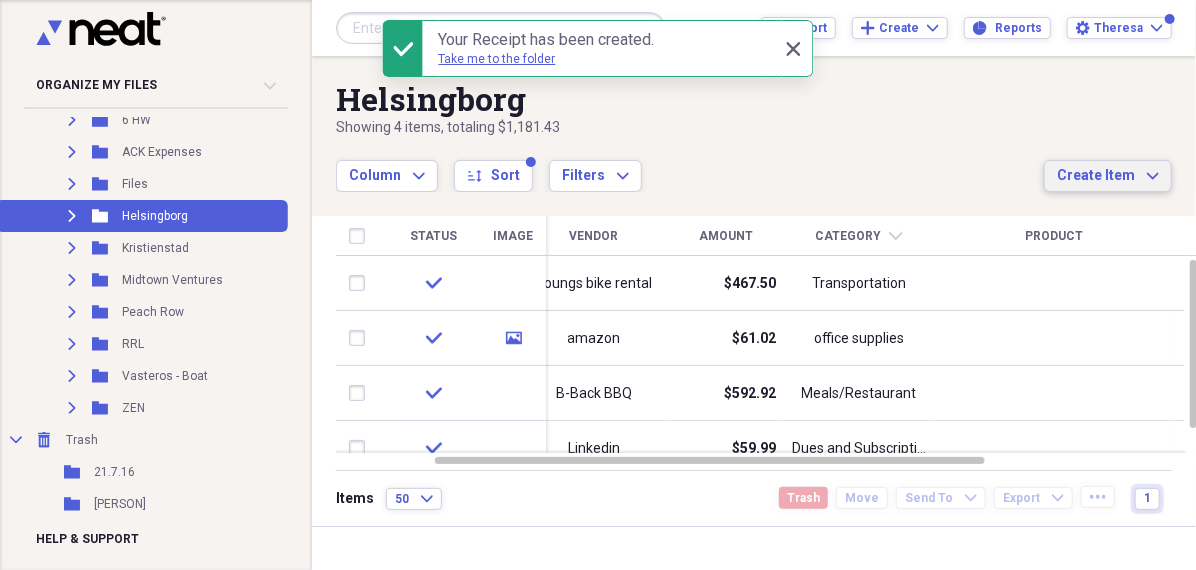 click on "Create Item" at bounding box center (1096, 176) 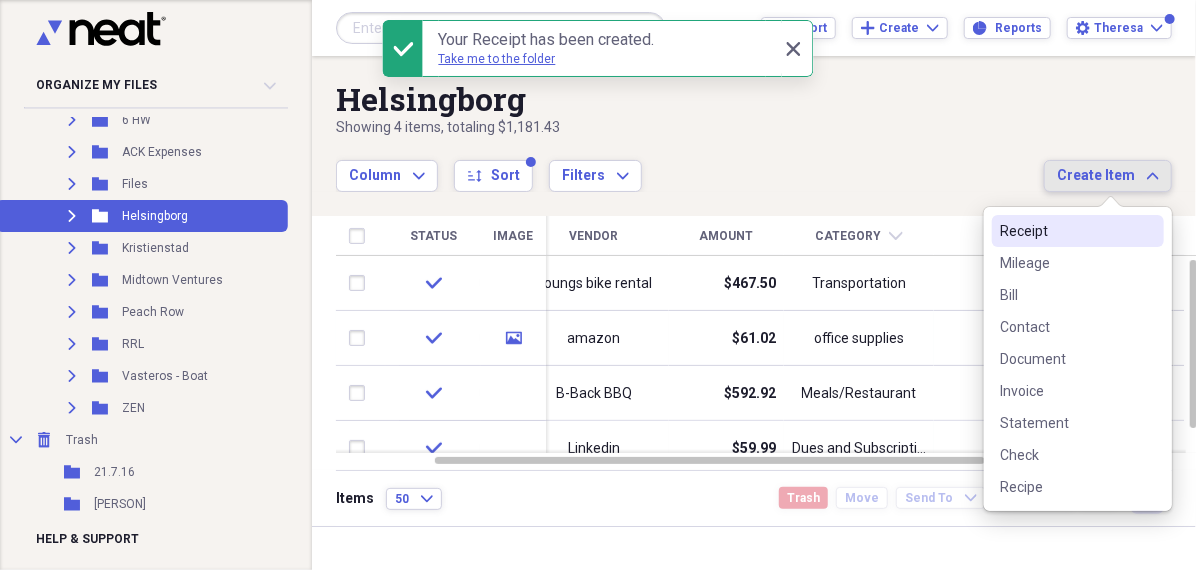 click on "Receipt" at bounding box center (1066, 231) 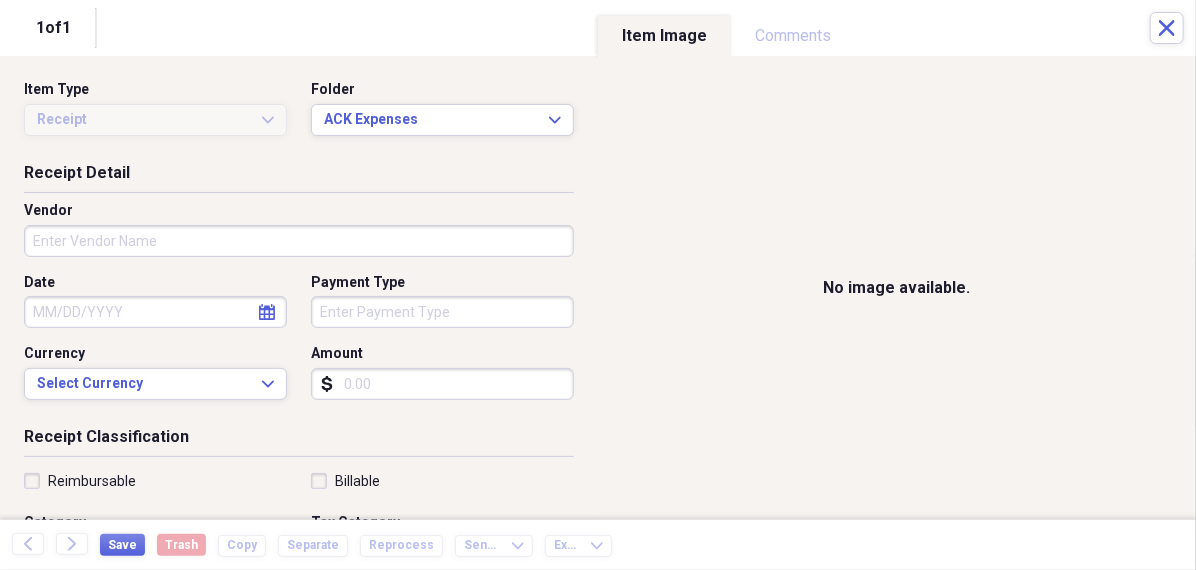 click on "Vendor" at bounding box center (299, 241) 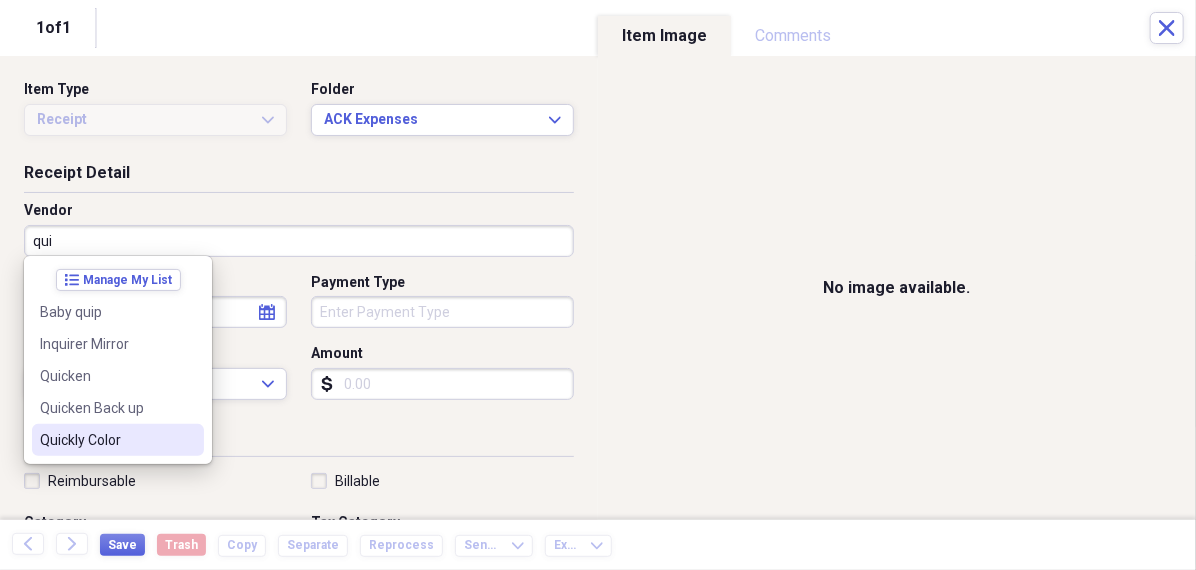 click on "Quickly Color" at bounding box center (106, 440) 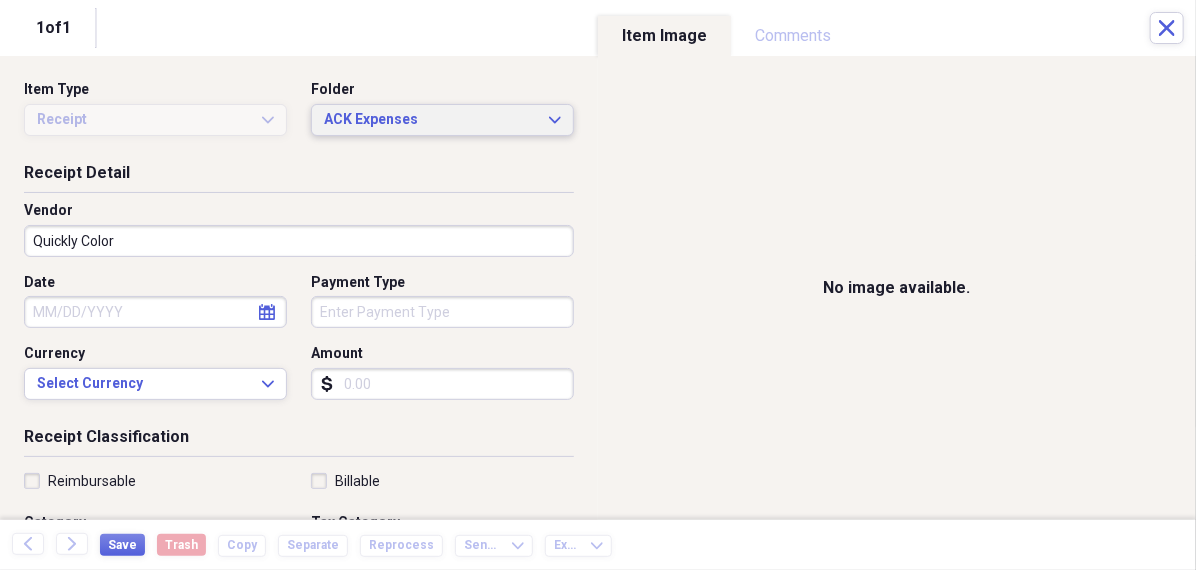 click on "ACK Expenses" at bounding box center (430, 120) 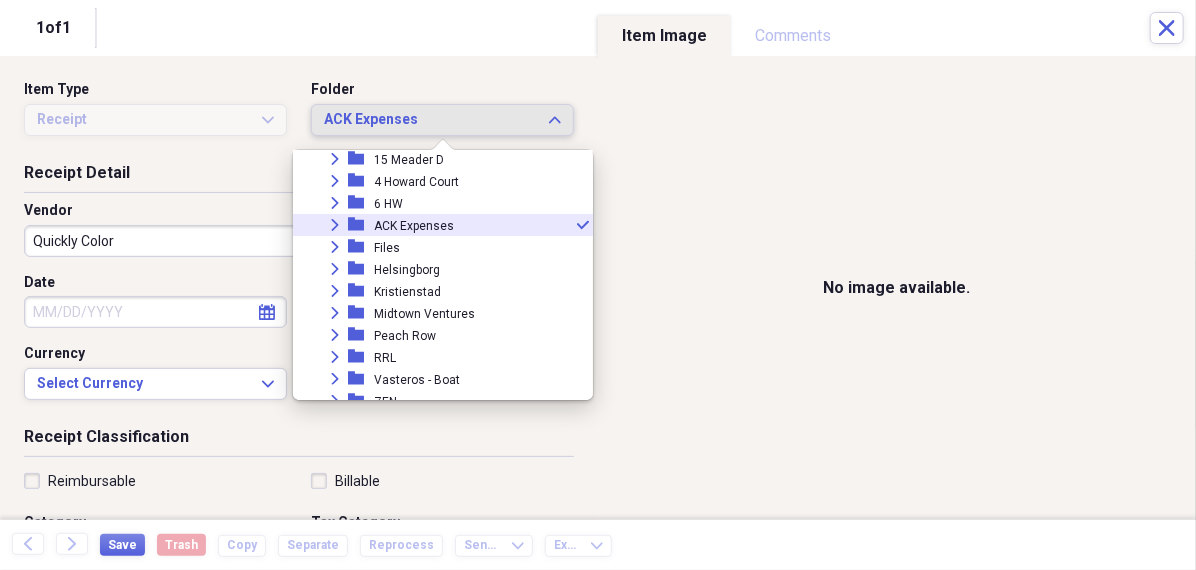 scroll, scrollTop: 205, scrollLeft: 0, axis: vertical 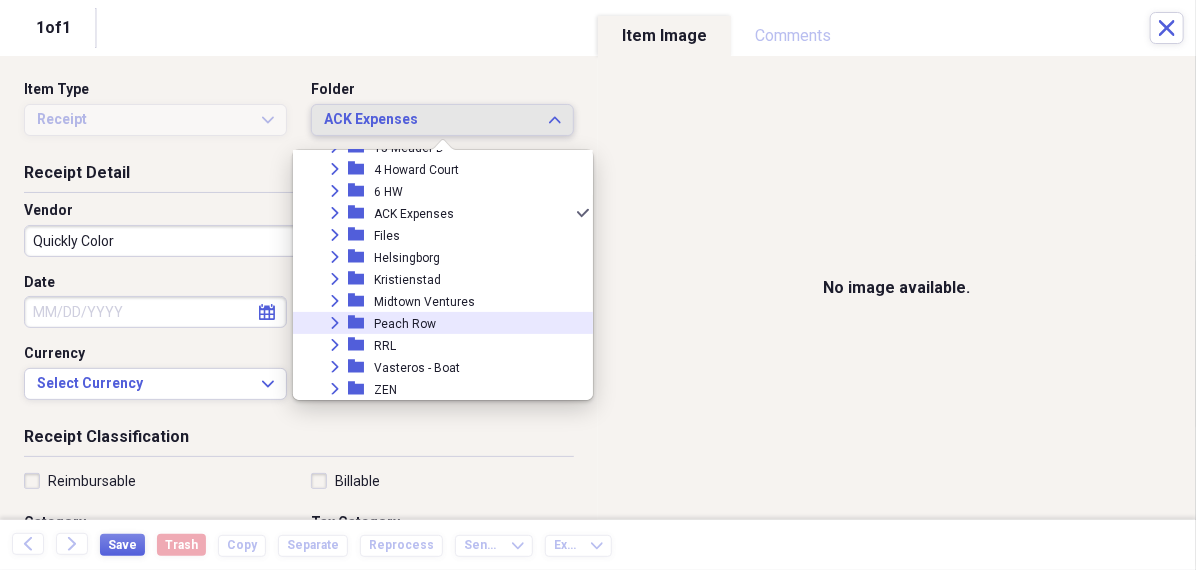 click on "Peach Row" at bounding box center (405, 324) 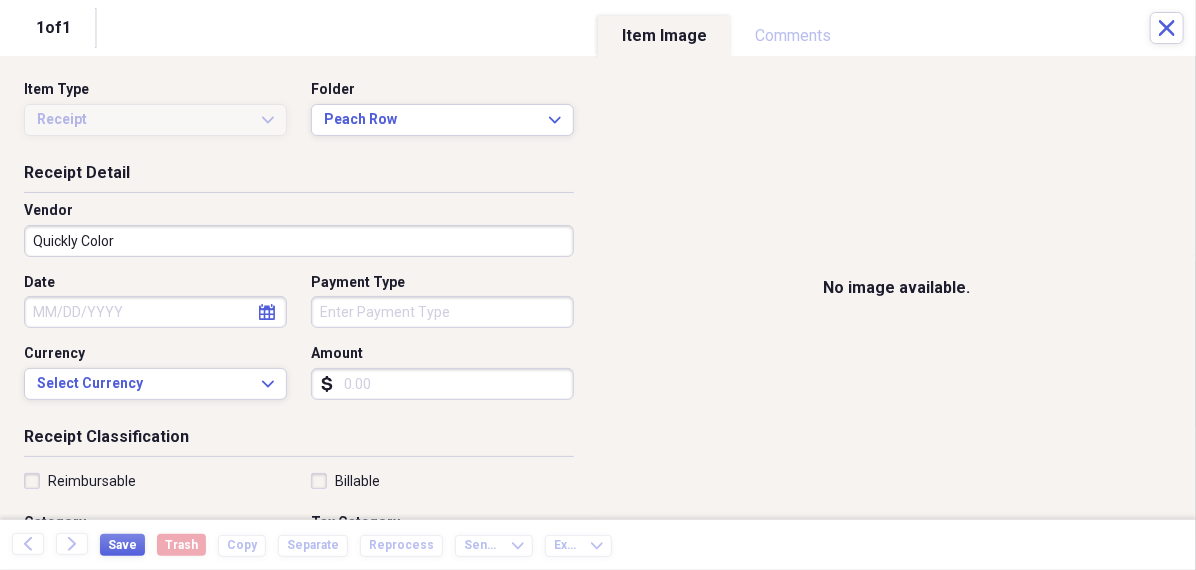 click 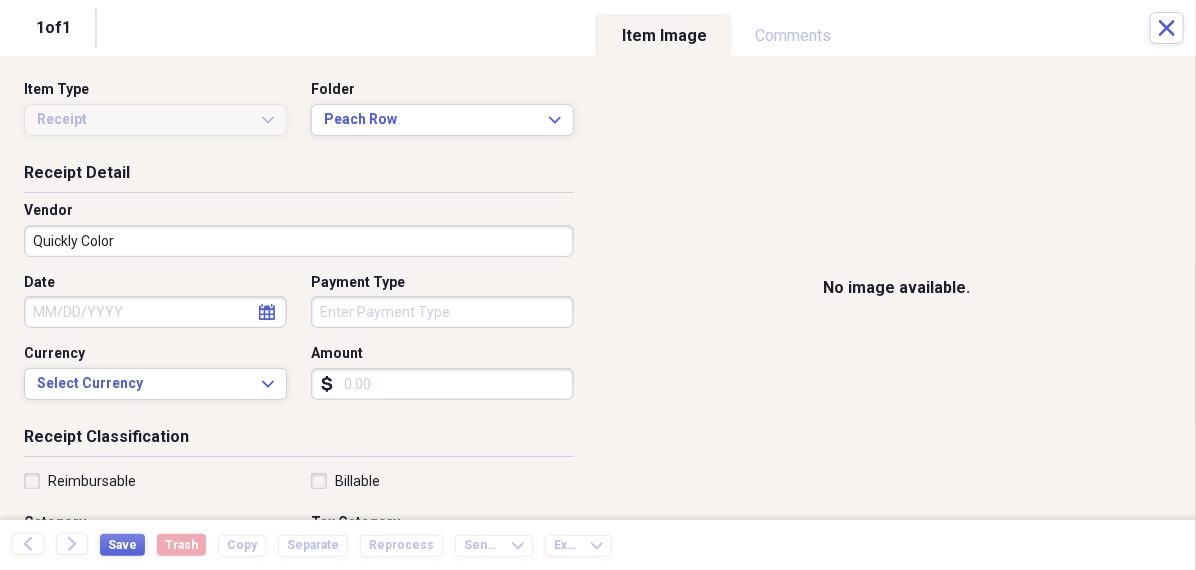 select on "7" 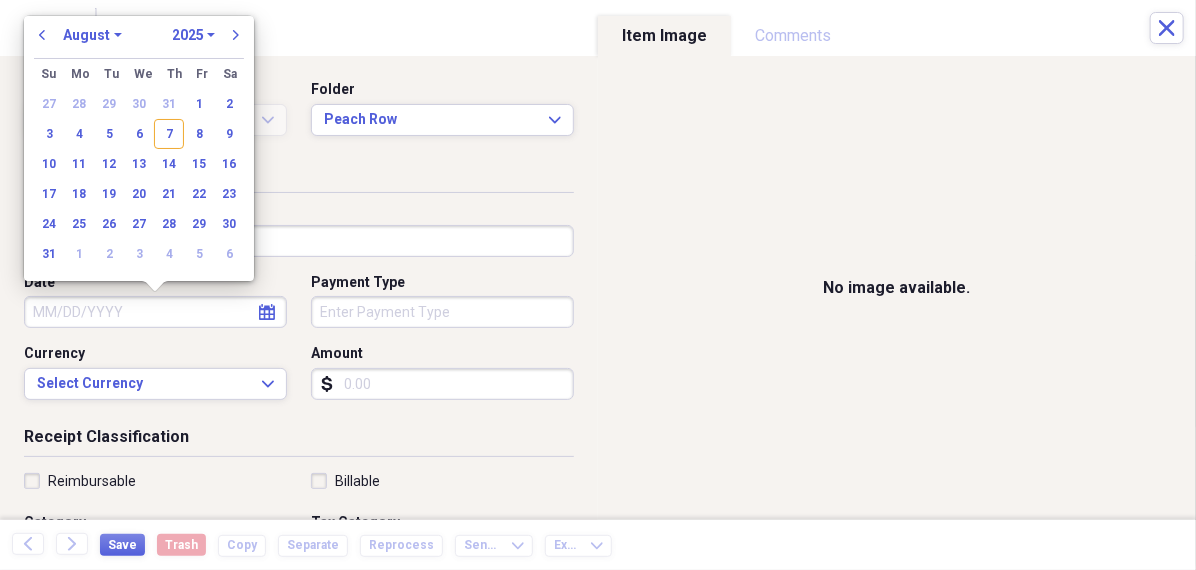 click on "January February March April May June July August September October November December" at bounding box center (92, 35) 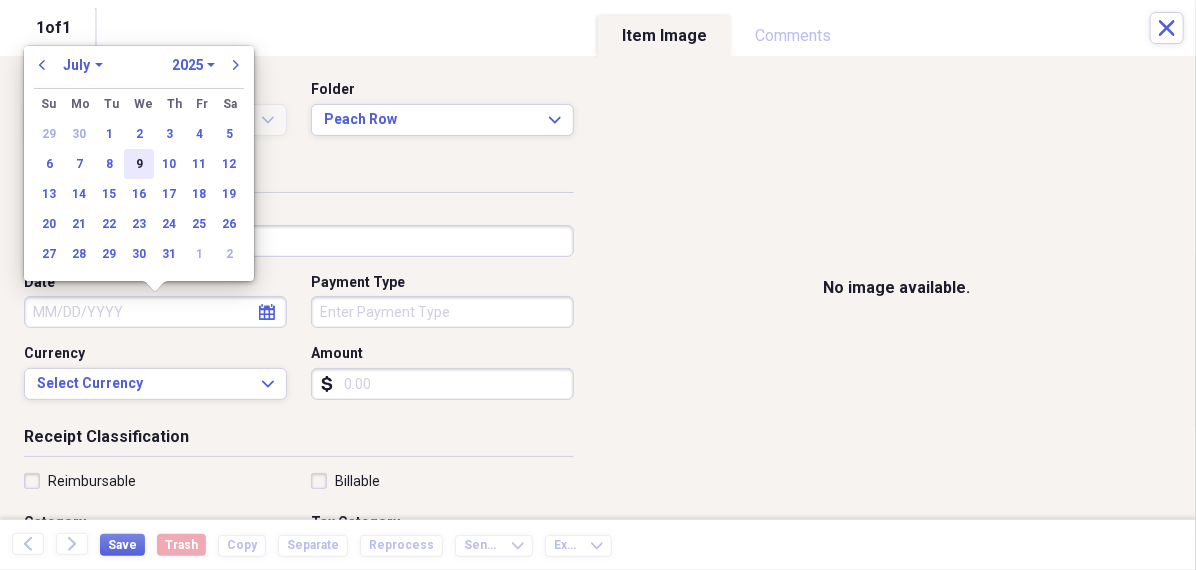 click on "9" at bounding box center [139, 164] 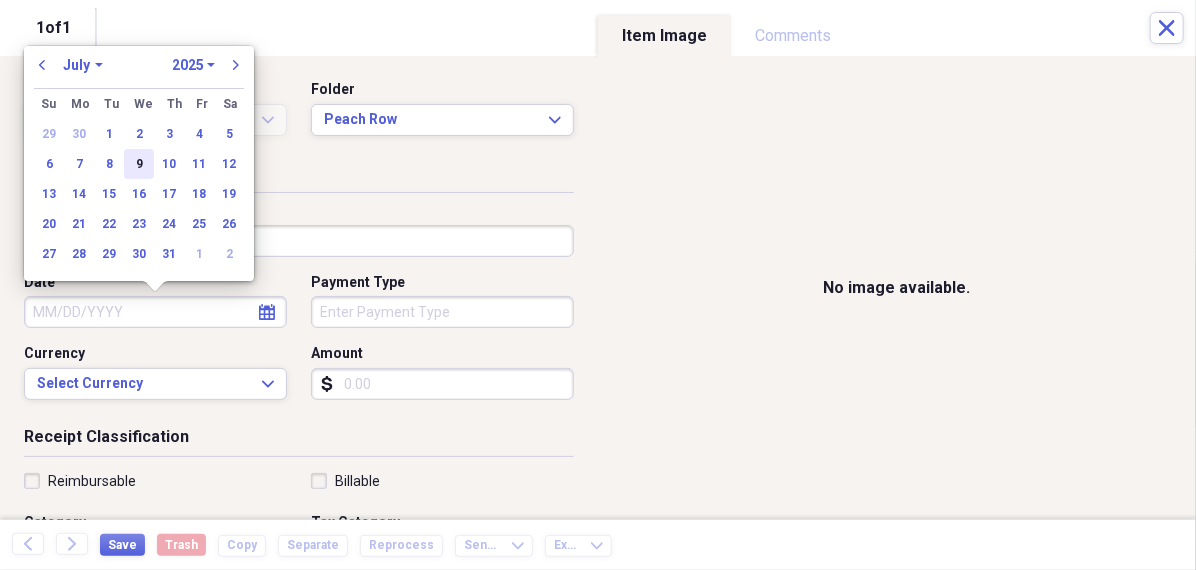 type on "07/09/2025" 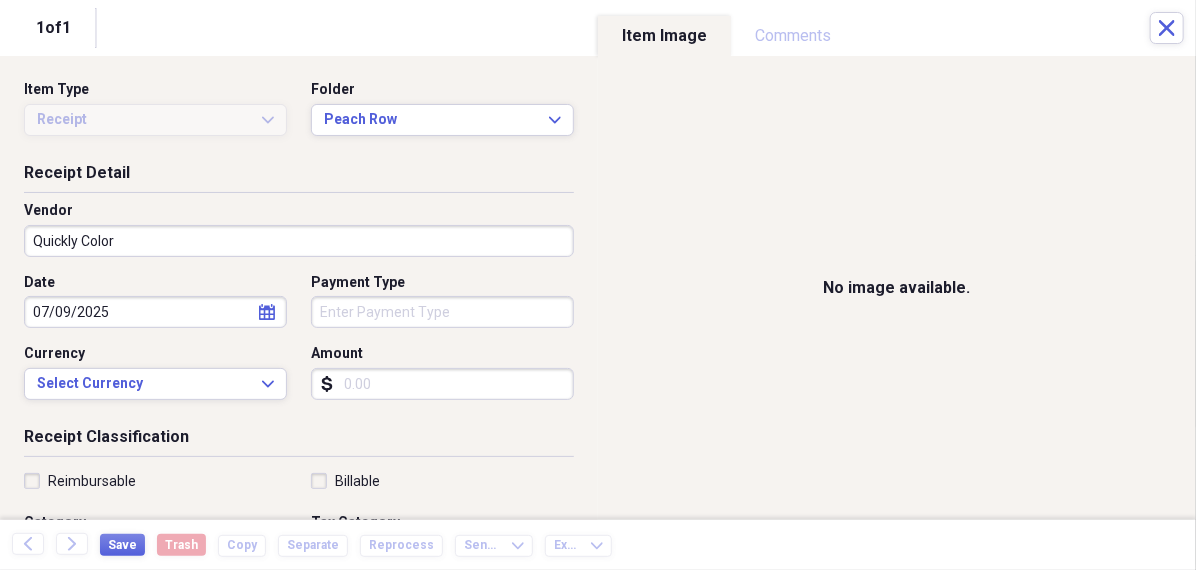 click on "Organize My Files 99+ Collapse Unfiled Needs Review 99+ Unfiled All Files Unfiled Unfiled Unfiled Saved Reports Collapse My Cabinet [PERSON]'s Cabinet Add Folder Folder 456 Add Folder Collapse Open Folder Expense Reports Add Folder Expand Folder 11 Fayette Add Folder Expand Folder 13 Fayette Add Folder Expand Folder 15 Meader A Add Folder Expand Folder 15 Meader C Add Folder Expand Folder 15 Meader D Add Folder Expand Folder 4 Howard Court Add Folder Expand Folder 6 HW Add Folder Expand Folder ACK Expenses Add Folder Expand Folder Files Add Folder Expand Folder Helsingborg Add Folder Expand Folder Kristienstad Add Folder Expand Folder Midtown Ventures Add Folder Expand Folder Peach Row Add Folder Expand Folder RRL Add Folder Expand Folder Vasteros - Boat Add Folder Expand Folder ZEN Add Folder Collapse Trash Trash Folder 21.7.16 Folder [PERSON] Folder Kristienstad Help & Support Submit Import Import Add Create Expand Reports Reports Settings [PERSON] Expand ACK Expenses Showing 28 items , totaling $2,346.74 sort" at bounding box center (598, 285) 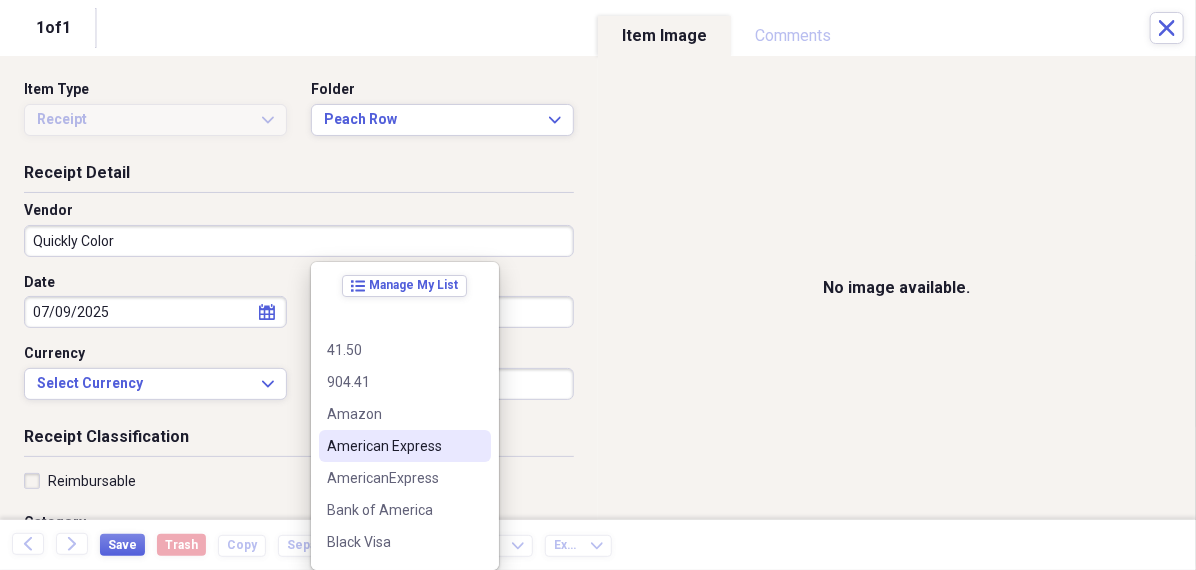 click on "American Express" at bounding box center (405, 446) 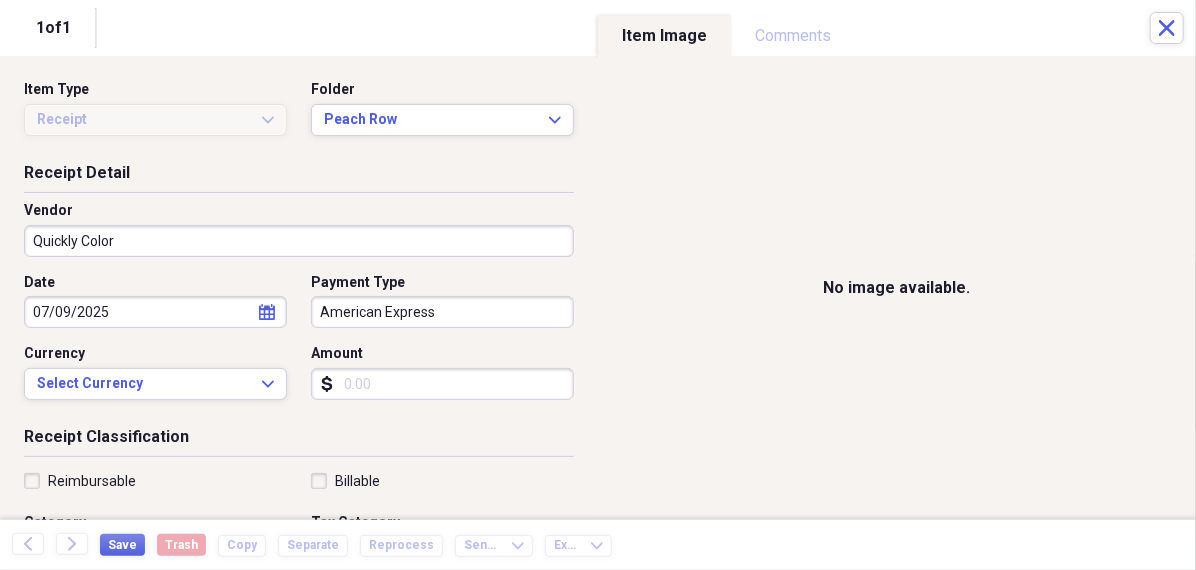 click on "Date 07/09/2025 calendar Calendar Payment Type American Express Currency Select Currency Expand Amount dollar-sign" at bounding box center (299, 344) 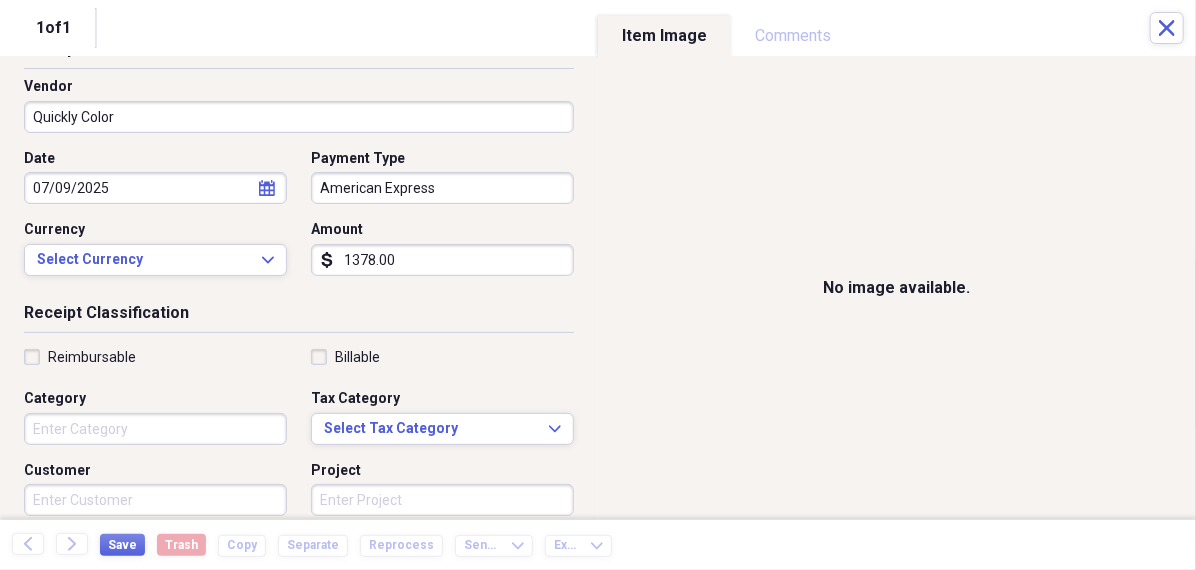 scroll, scrollTop: 135, scrollLeft: 0, axis: vertical 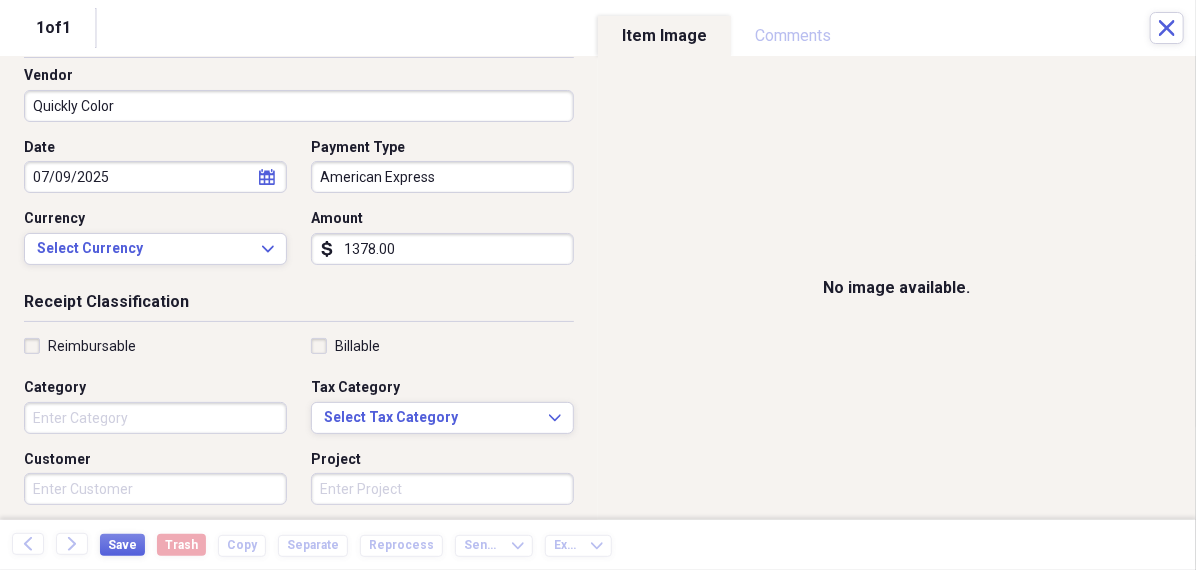 type on "1378.00" 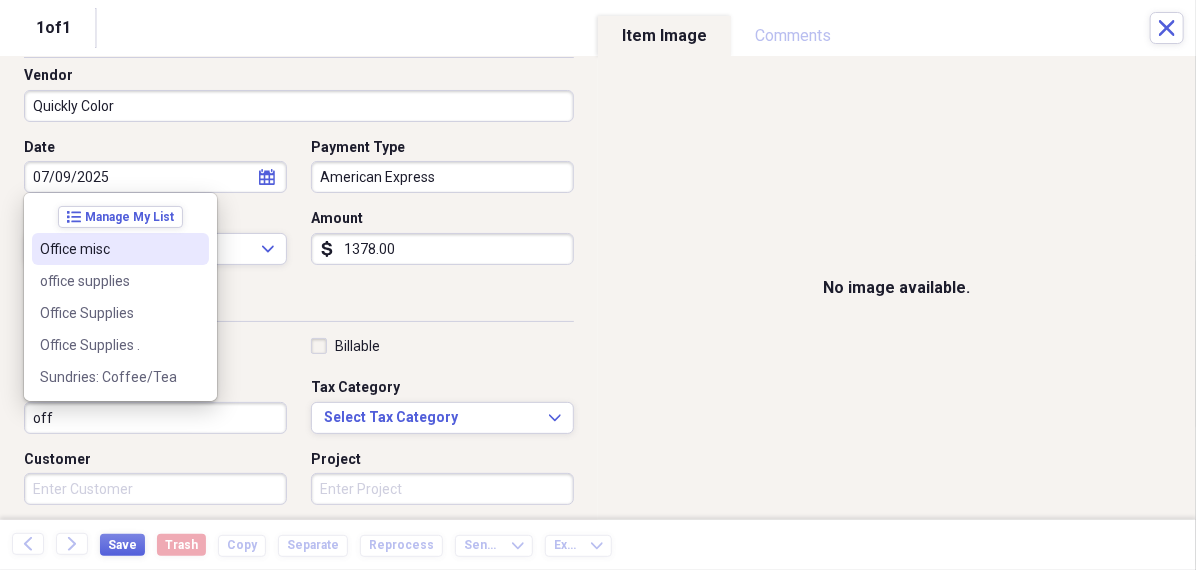click on "Office misc" at bounding box center [120, 249] 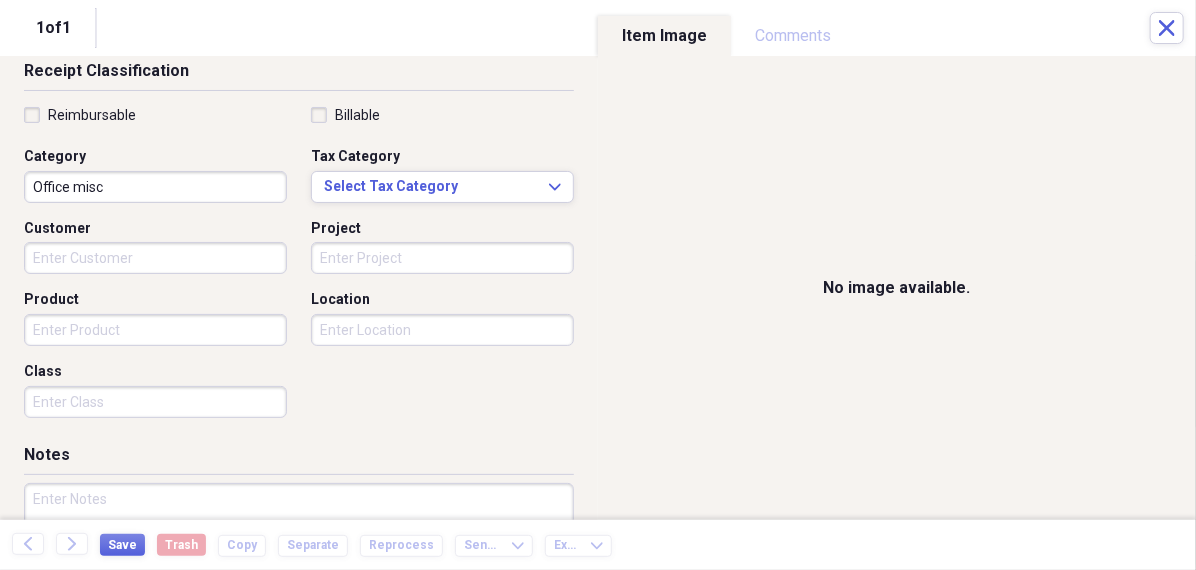 scroll, scrollTop: 411, scrollLeft: 0, axis: vertical 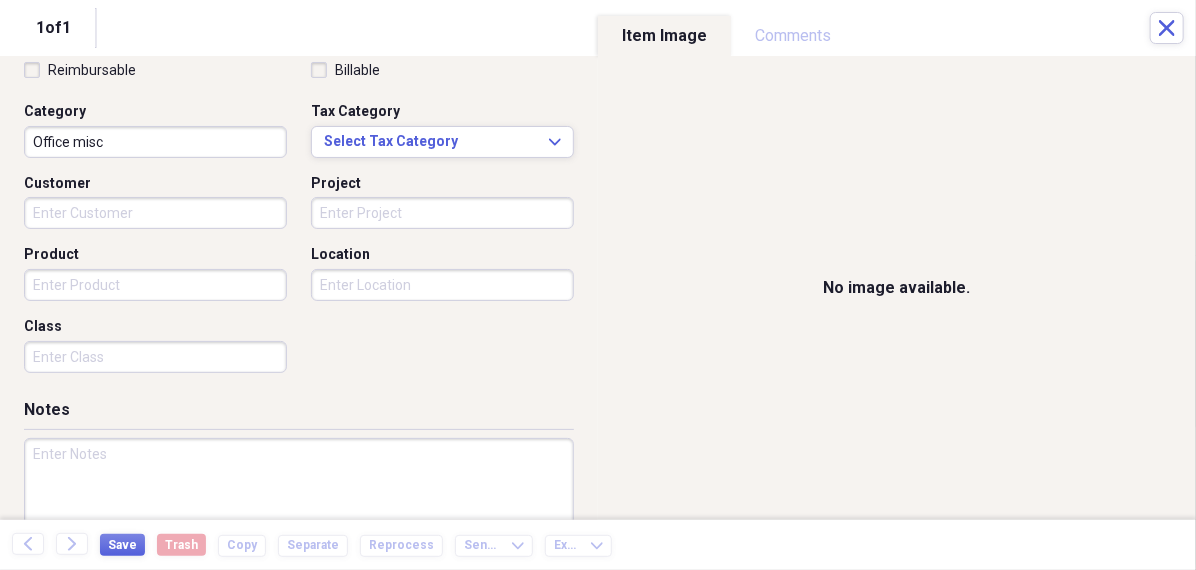 click at bounding box center (299, 503) 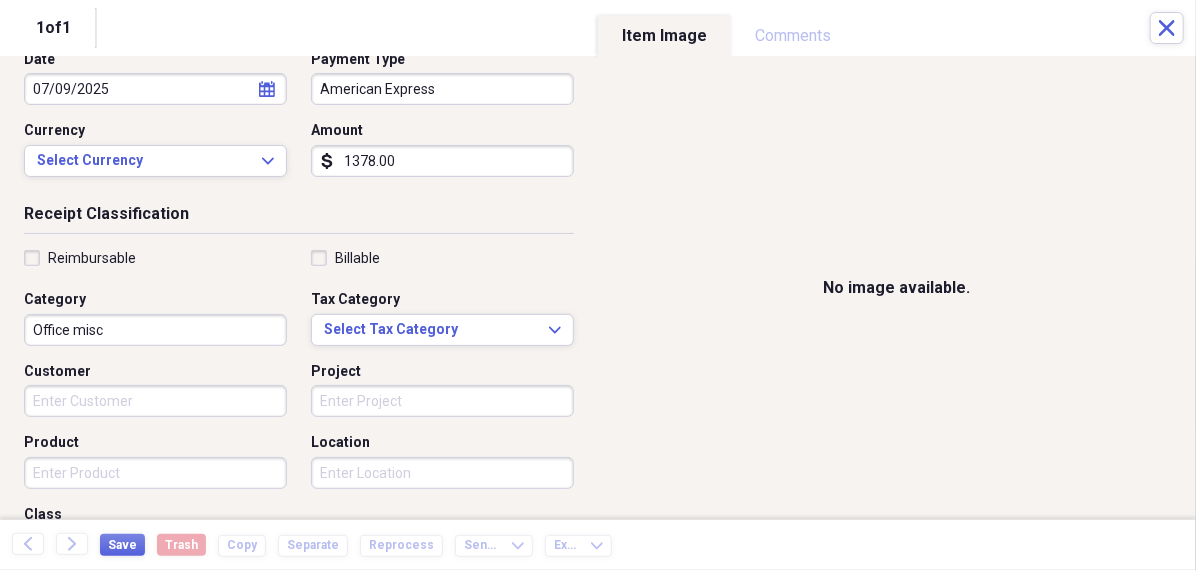 scroll, scrollTop: 195, scrollLeft: 0, axis: vertical 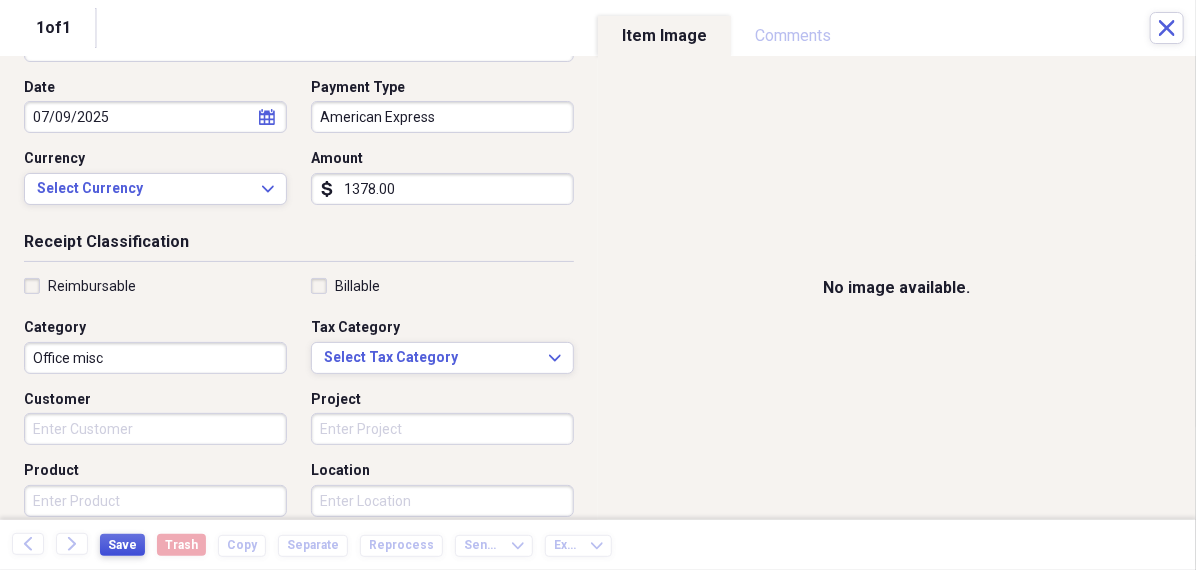 type on "tickets" 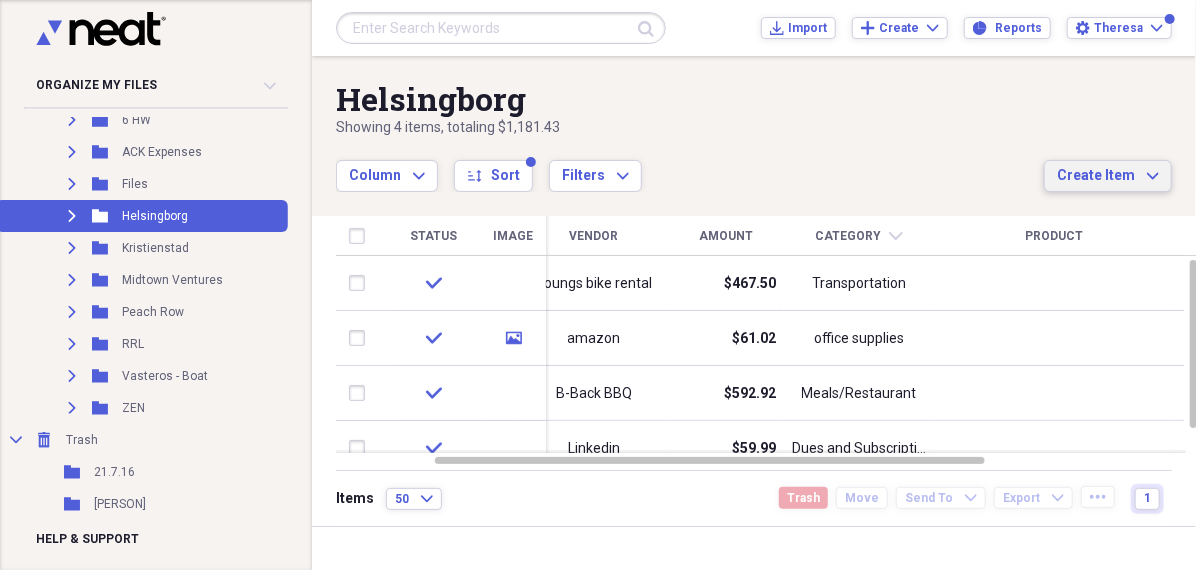 click on "Create Item" at bounding box center (1096, 176) 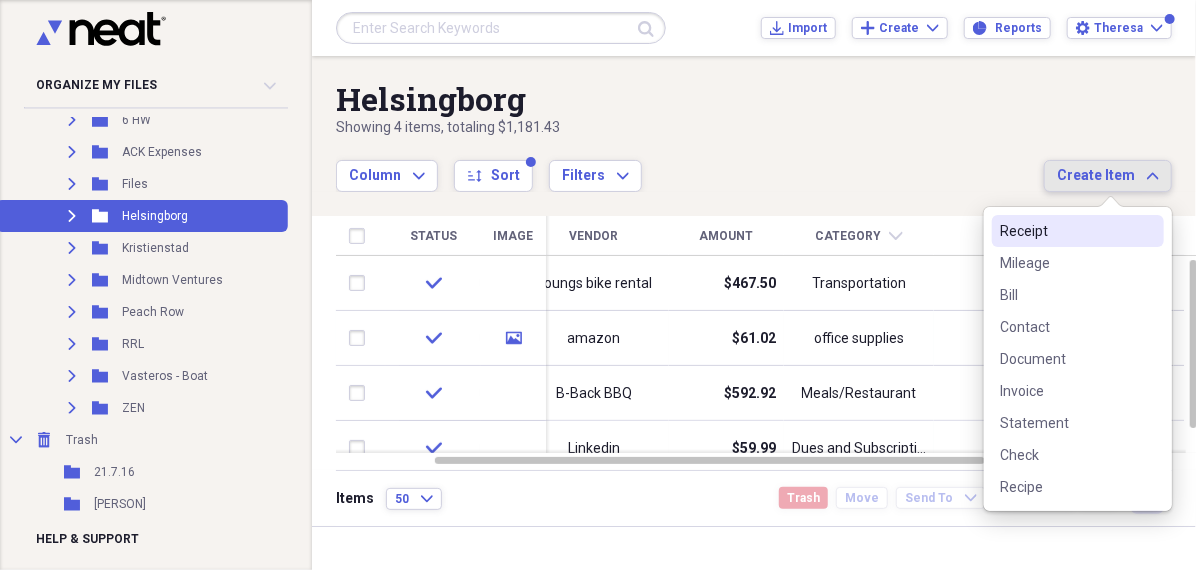 click on "Receipt" at bounding box center (1066, 231) 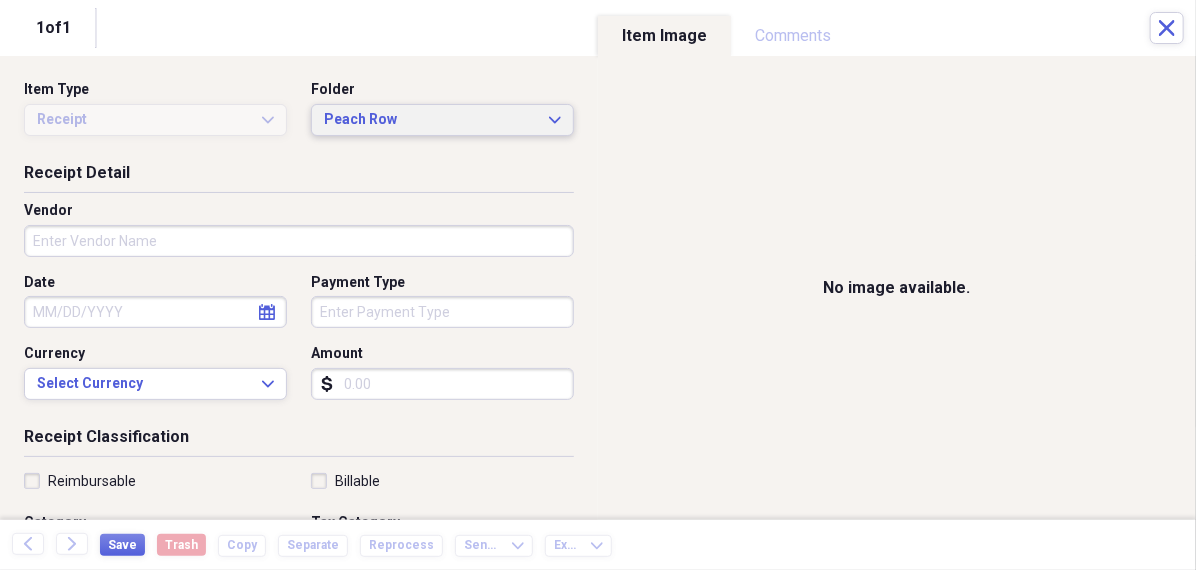 click on "Peach Row" at bounding box center (430, 120) 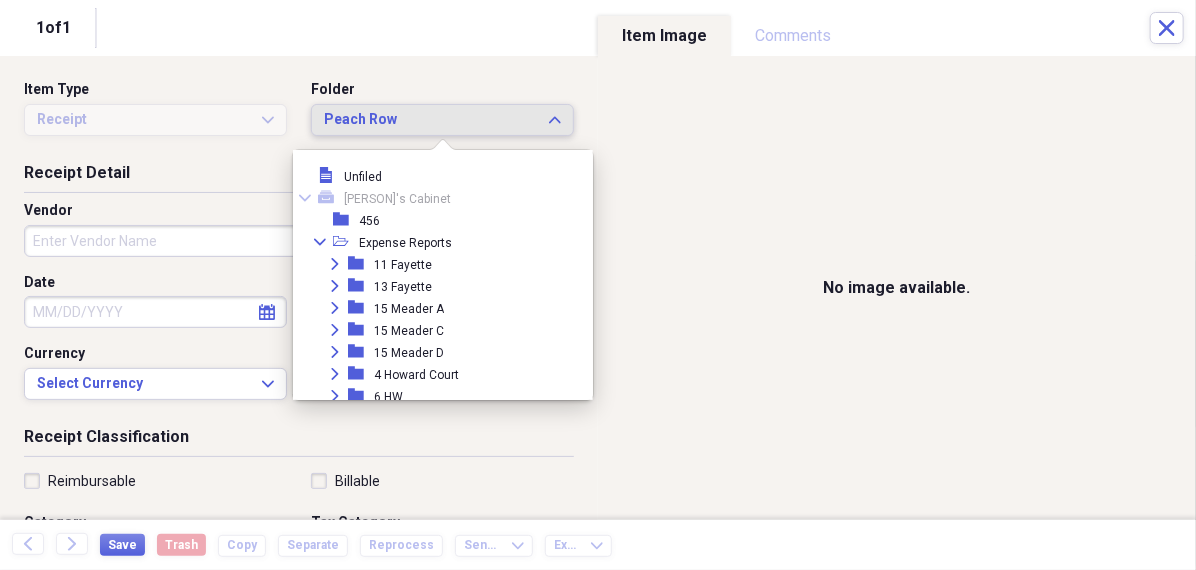scroll, scrollTop: 205, scrollLeft: 0, axis: vertical 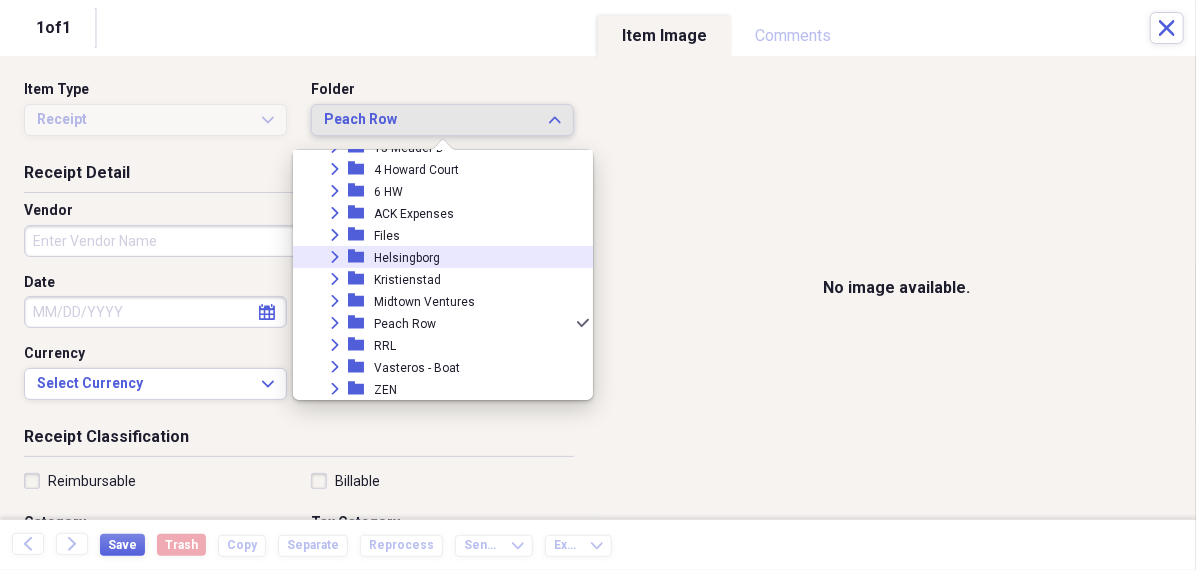 click on "Helsingborg" at bounding box center [407, 258] 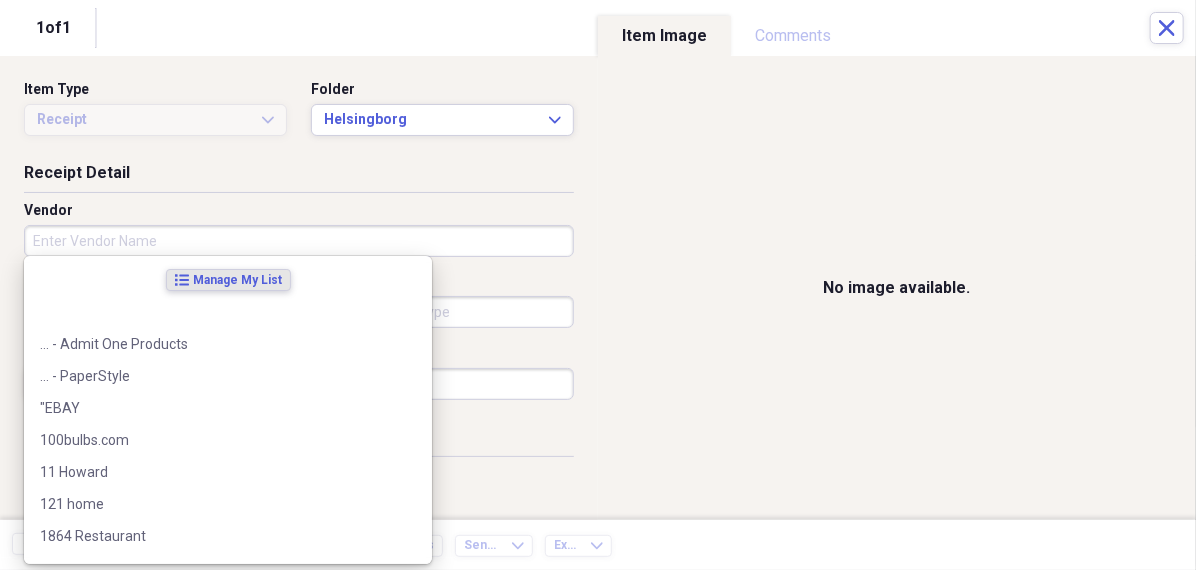 click on "Vendor" at bounding box center (299, 241) 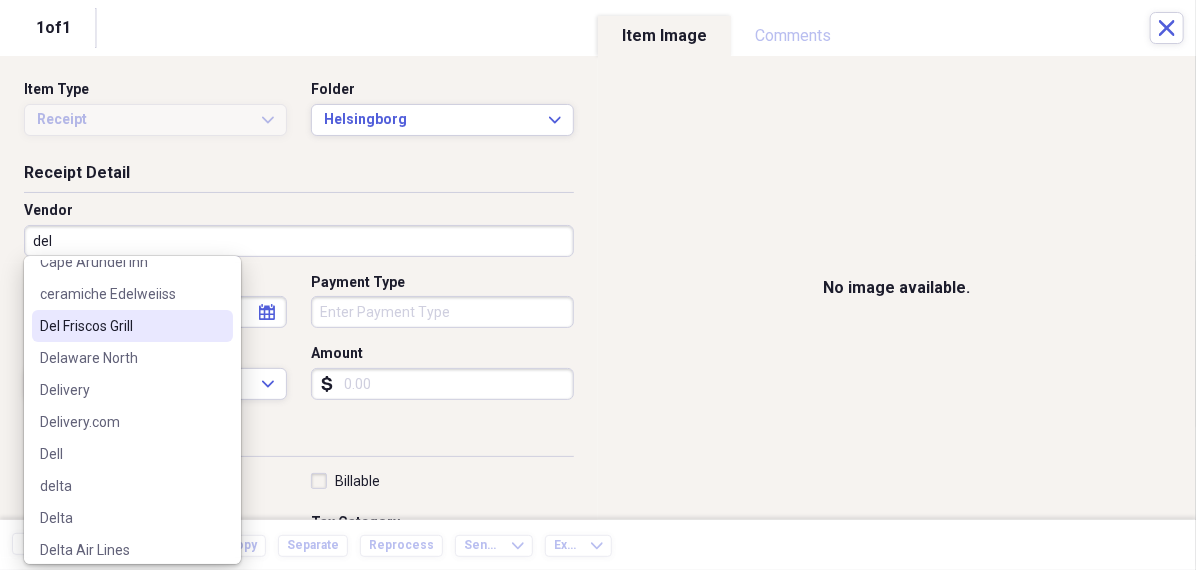 scroll, scrollTop: 112, scrollLeft: 0, axis: vertical 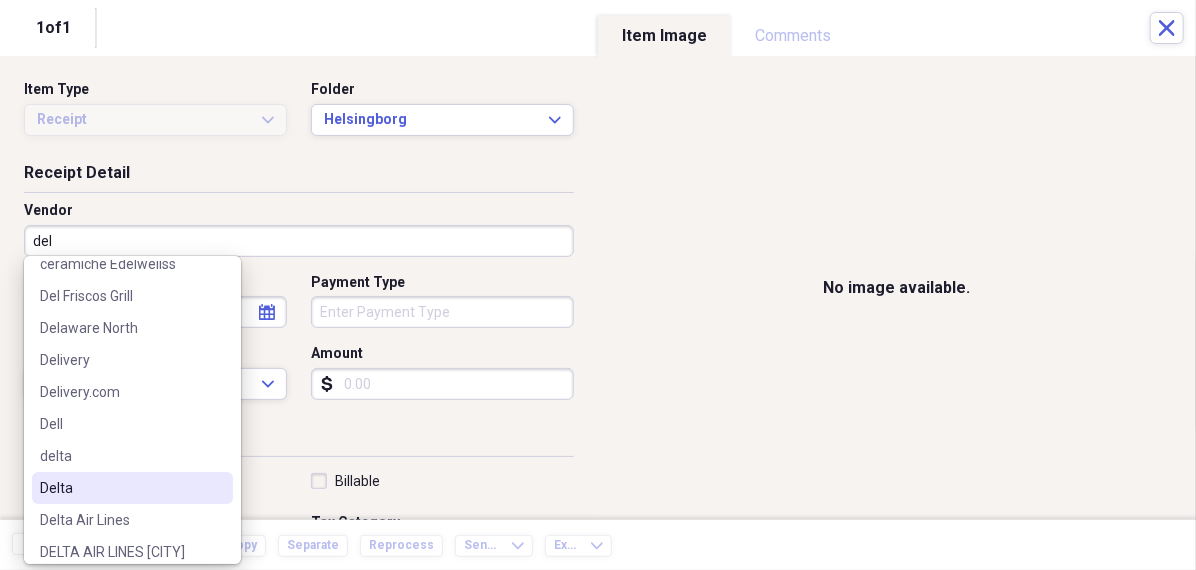 click on "Delta" at bounding box center (132, 488) 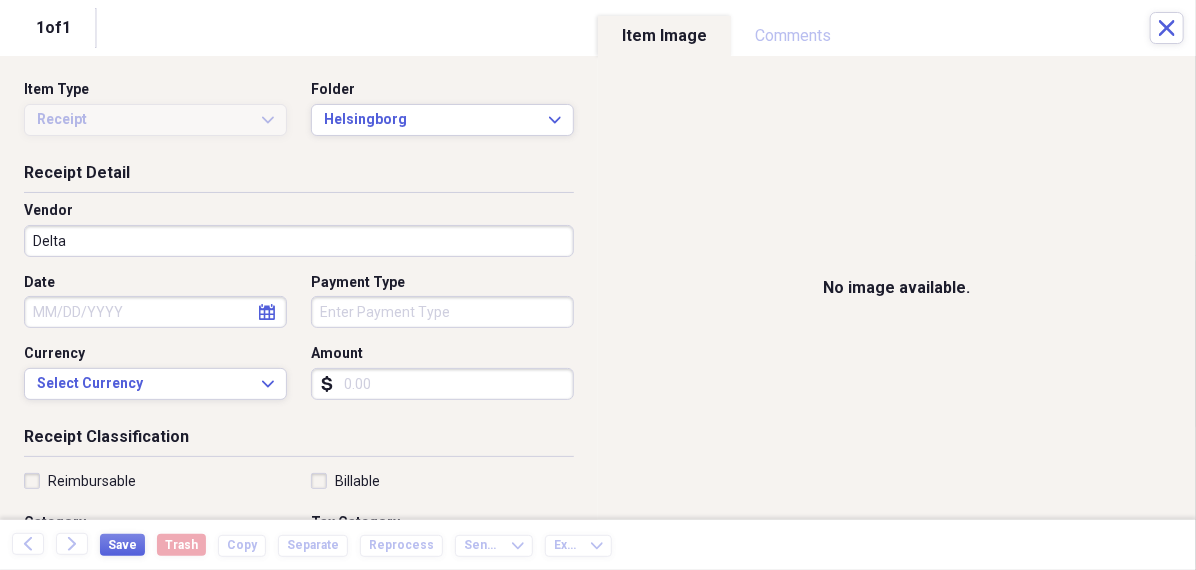 click on "Date" at bounding box center [155, 312] 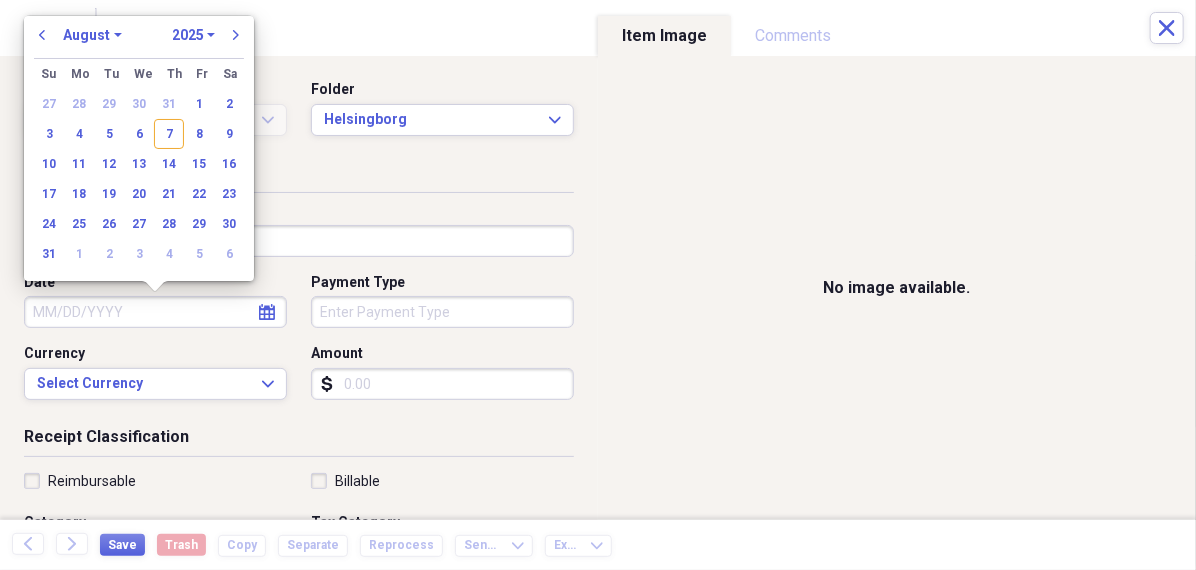 click on "January February March April May June July August September October November December" at bounding box center (92, 35) 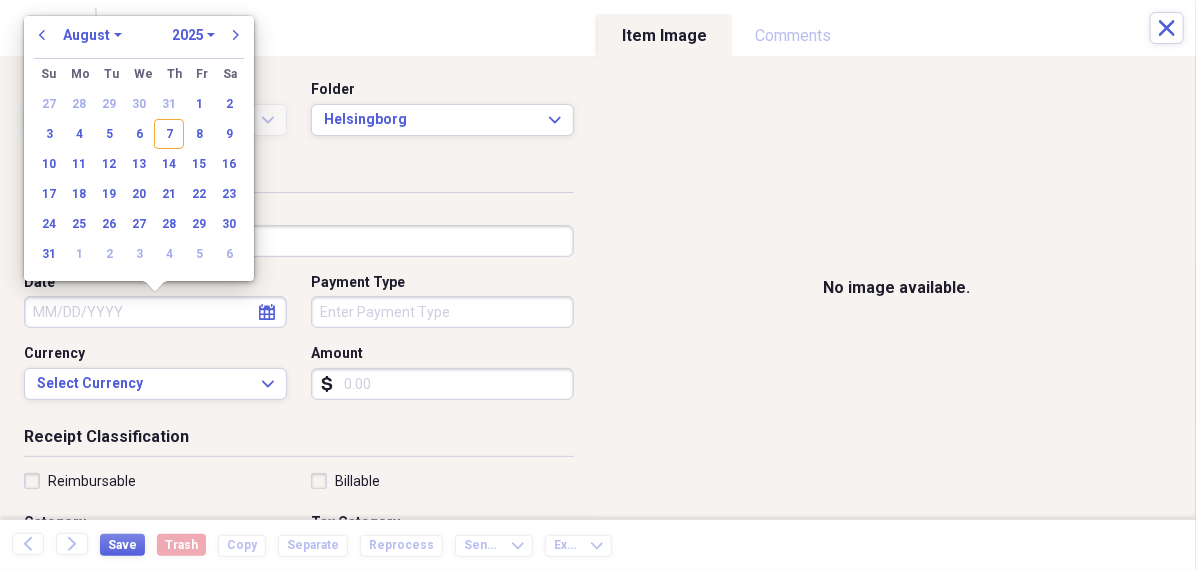 select on "6" 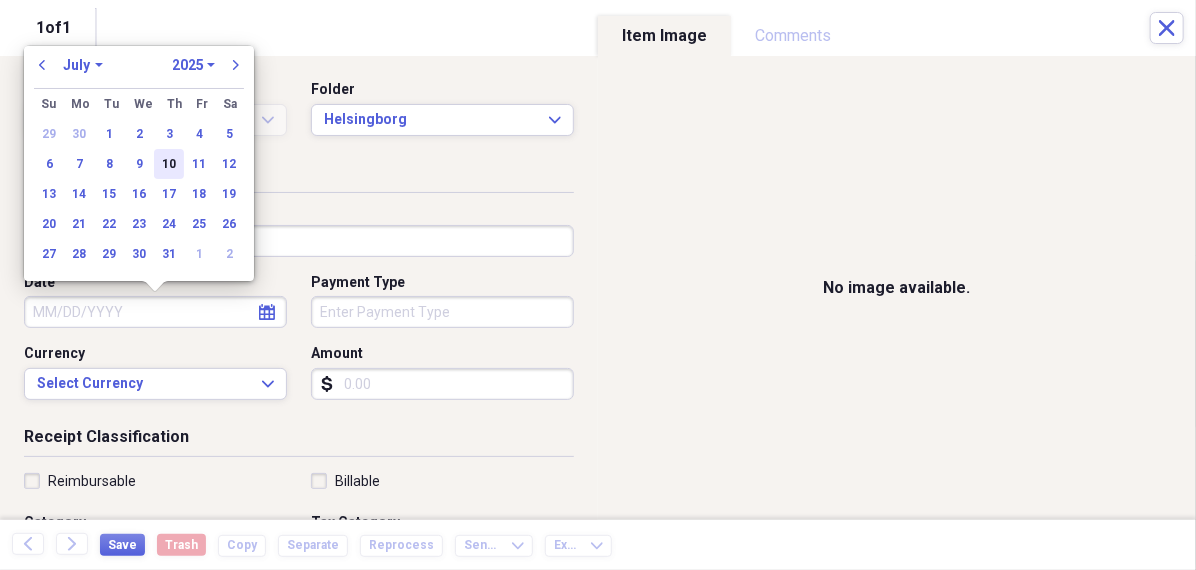 click on "10" at bounding box center (169, 164) 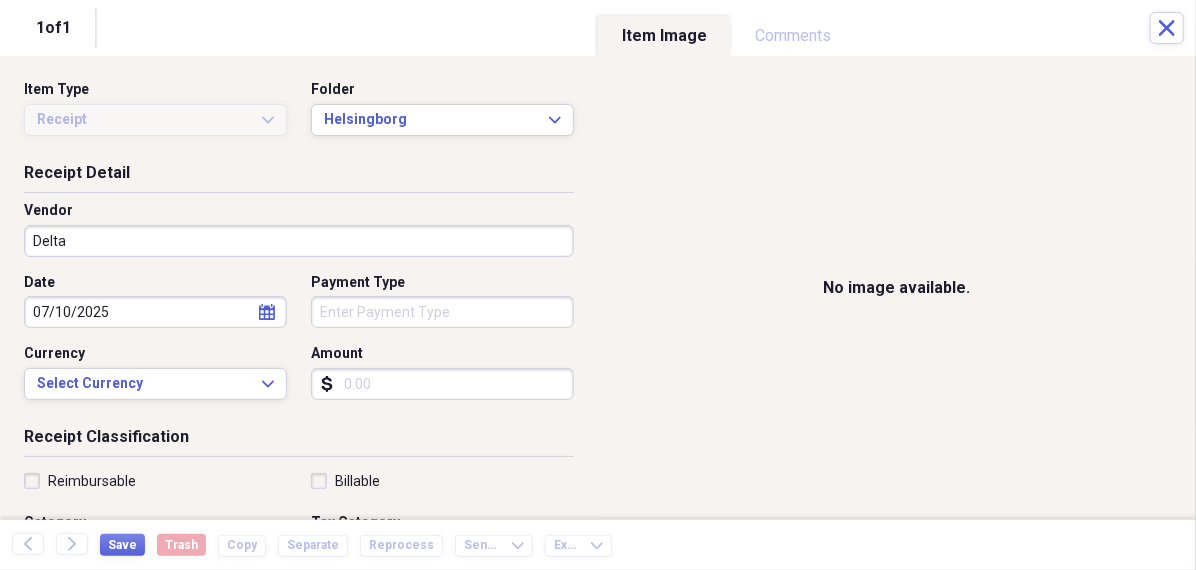 click on "Organize My Files 99+ Collapse Unfiled Needs Review 99+ Unfiled All Files Unfiled Unfiled Unfiled Saved Reports Collapse My Cabinet [PERSON]'s Cabinet Add Folder Folder 456 Add Folder Collapse Open Folder Expense Reports Add Folder Expand Folder 11 Fayette Add Folder Expand Folder 13 Fayette Add Folder Expand Folder 15 Meader A Add Folder Expand Folder 15 Meader C Add Folder Expand Folder 15 Meader D Add Folder Expand Folder 4 Howard Court Add Folder Expand Folder 6 HW Add Folder Expand Folder ACK Expenses Add Folder Expand Folder Files Add Folder Expand Folder Helsingborg Add Folder Expand Folder Kristienstad Add Folder Expand Folder Midtown Ventures Add Folder Expand Folder Peach Row Add Folder Expand Folder RRL Add Folder Expand Folder Vasteros - Boat Add Folder Expand Folder ZEN Add Folder Collapse Trash Trash Folder 21.7.16 Folder [PERSON] Folder Kristienstad Help & Support Submit Import Import Add Create Expand Reports Reports Settings [PERSON] Expand ACK Expenses Showing 28 items , totaling $2,346.74 sort" at bounding box center (598, 285) 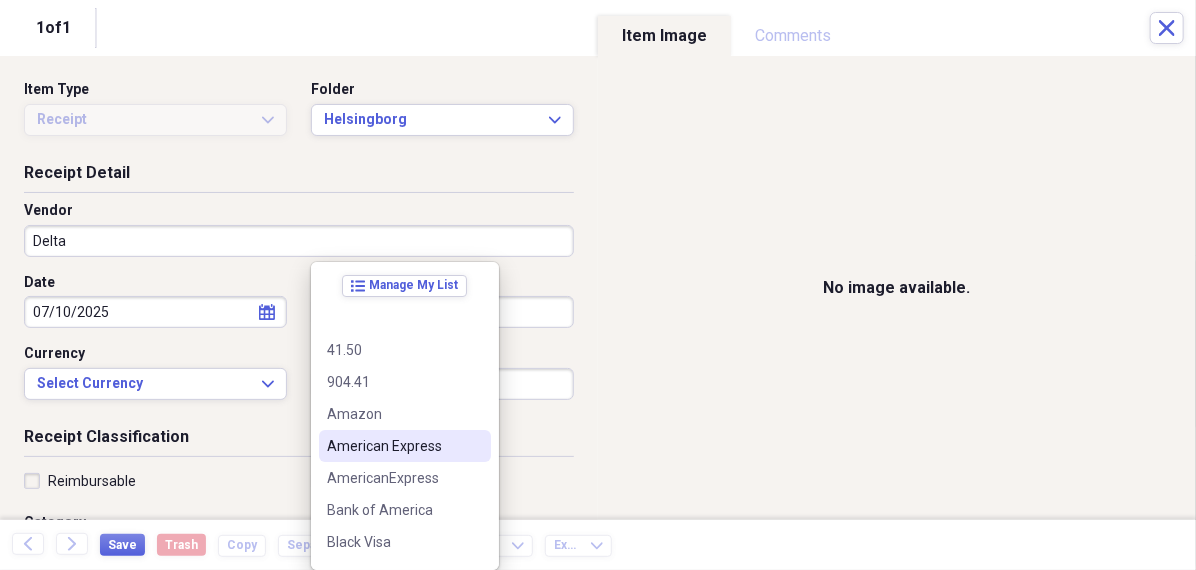 click on "American Express" at bounding box center [393, 446] 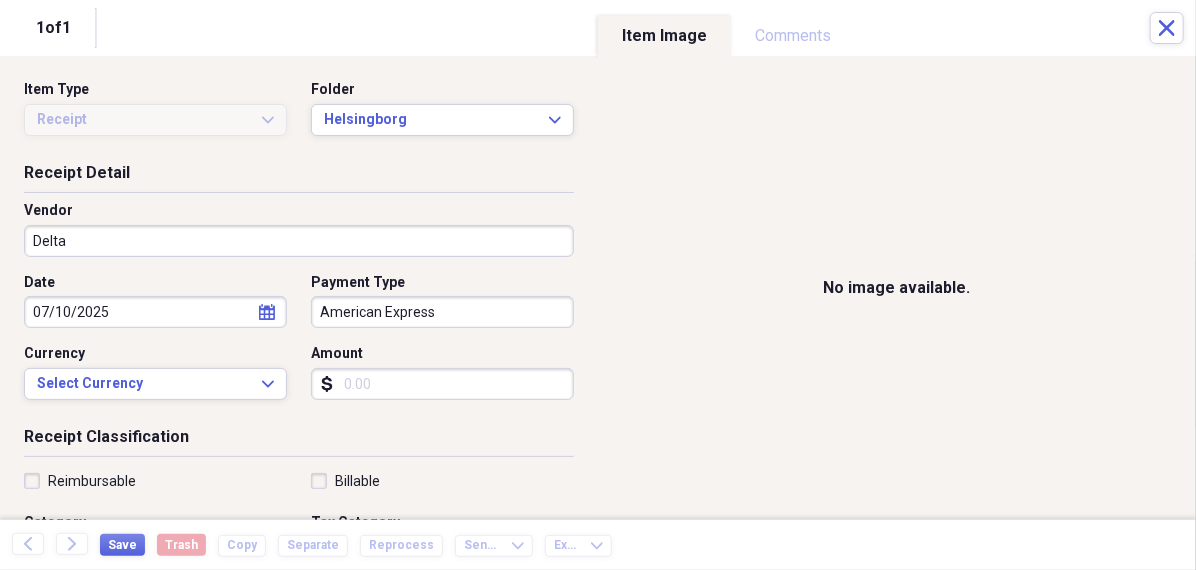 click on "Amount" at bounding box center (442, 384) 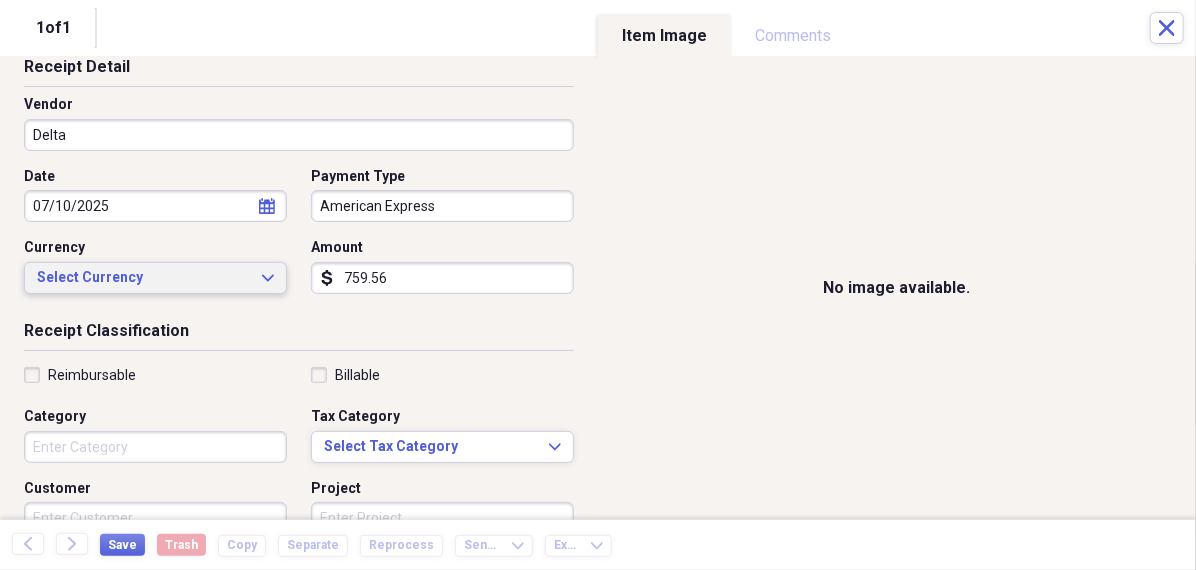 scroll, scrollTop: 116, scrollLeft: 0, axis: vertical 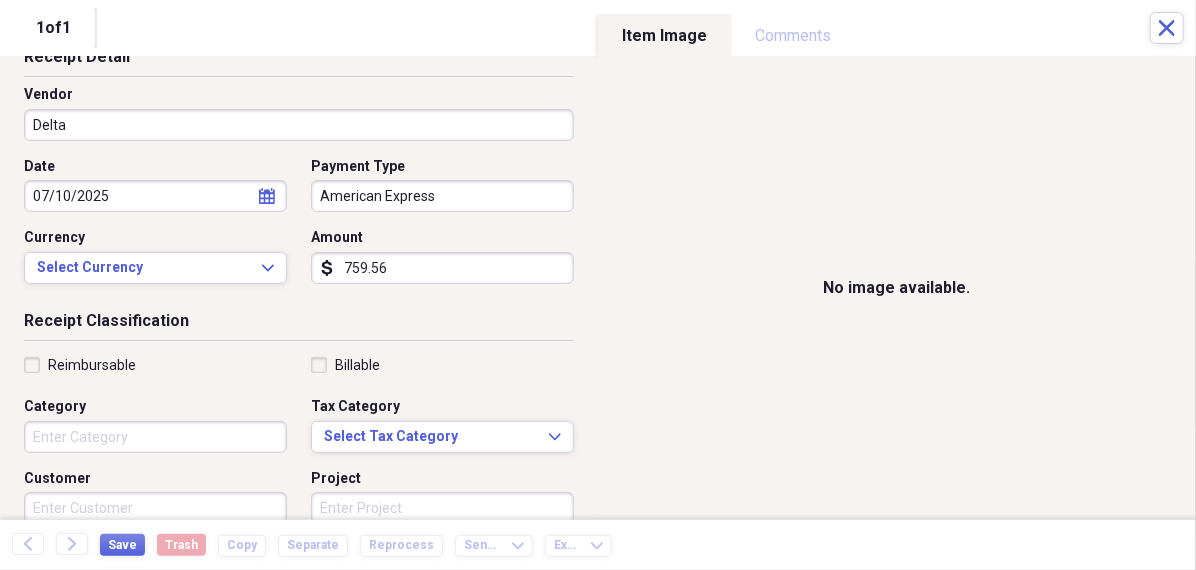 type on "759.56" 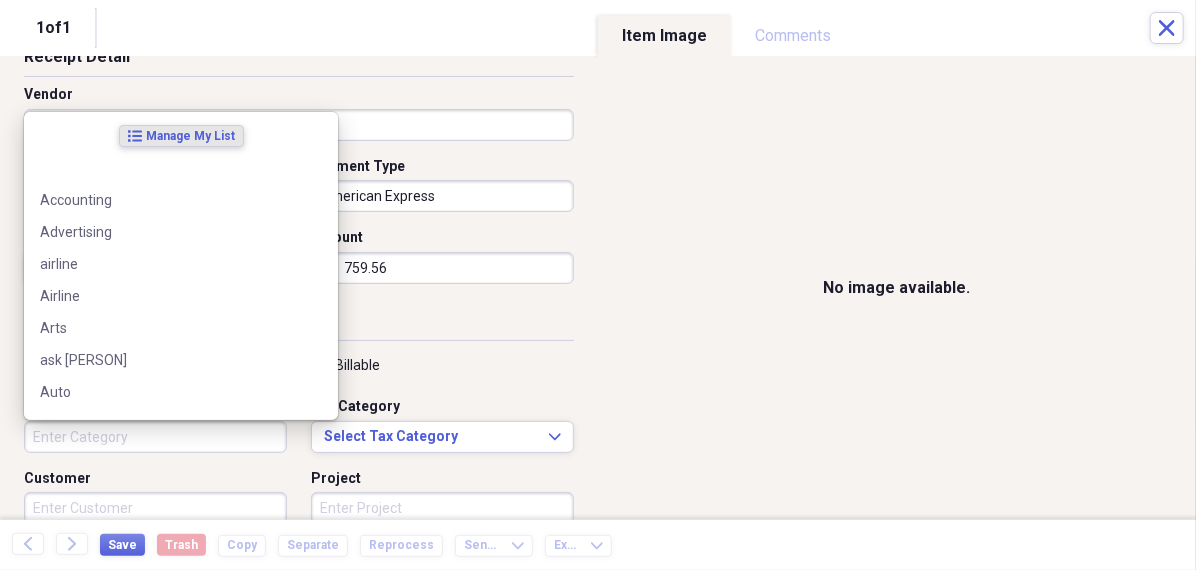 click on "Category" at bounding box center [155, 437] 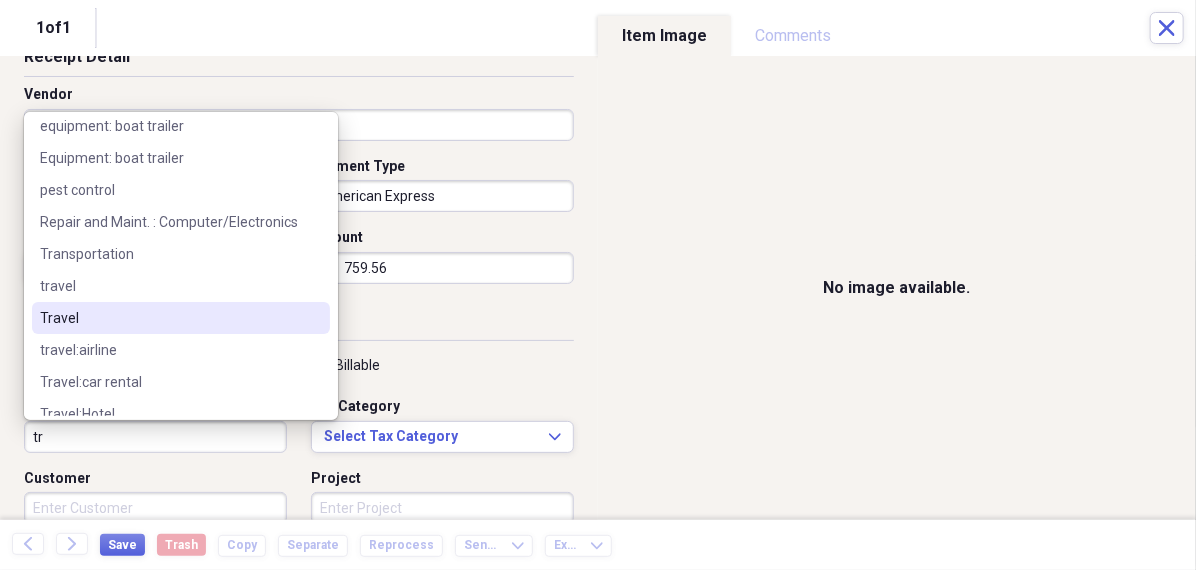 scroll, scrollTop: 85, scrollLeft: 0, axis: vertical 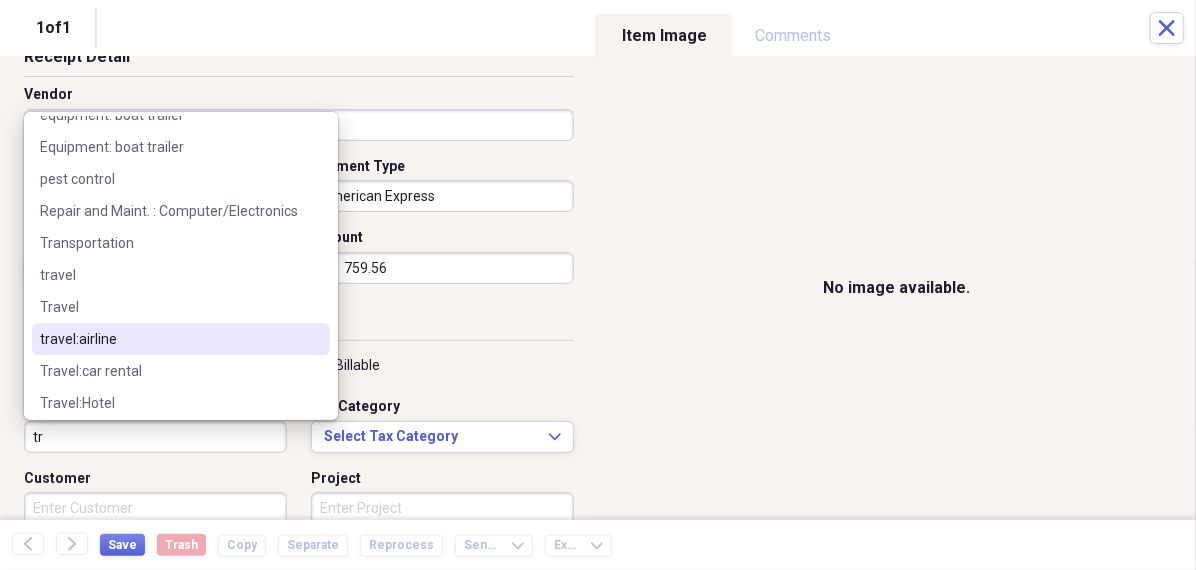 click on "travel:airline" at bounding box center [169, 339] 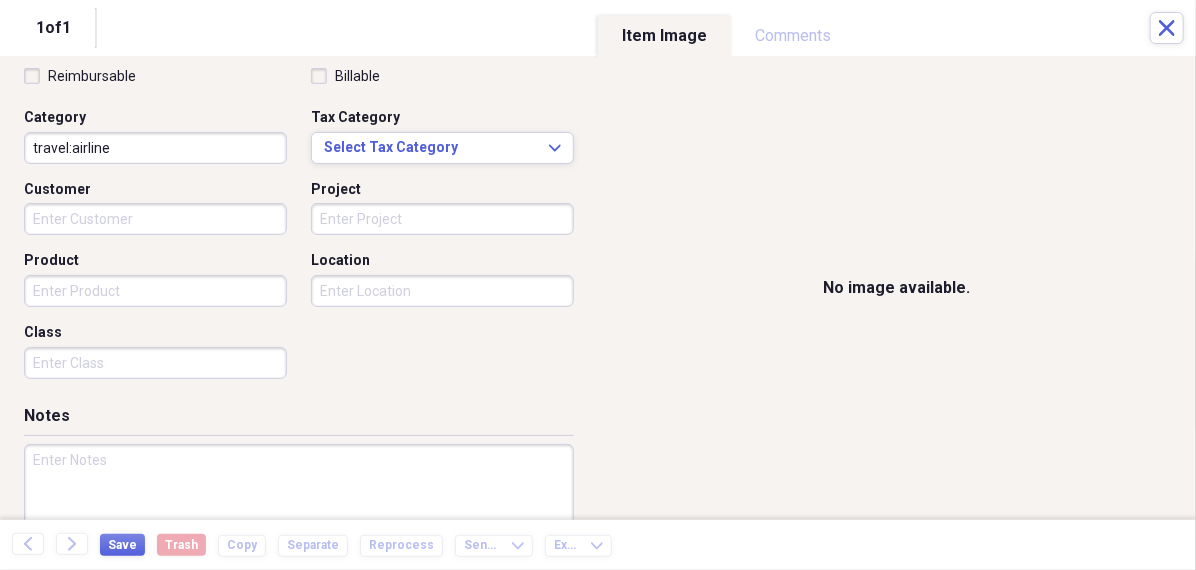 scroll, scrollTop: 445, scrollLeft: 0, axis: vertical 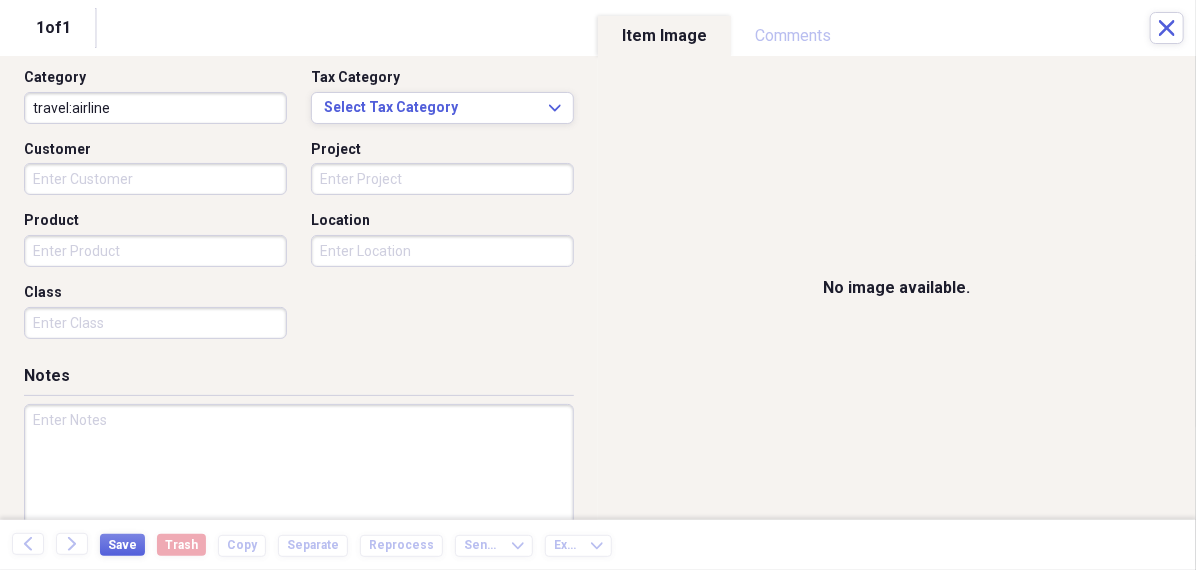 click at bounding box center [299, 469] 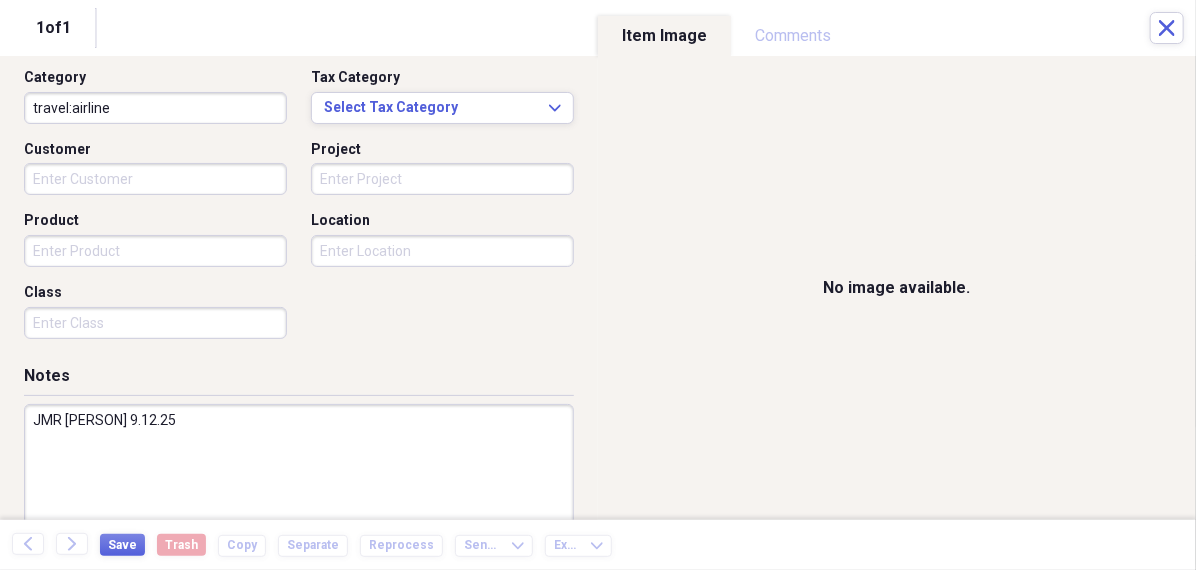drag, startPoint x: 174, startPoint y: 417, endPoint x: 11, endPoint y: 414, distance: 163.0276 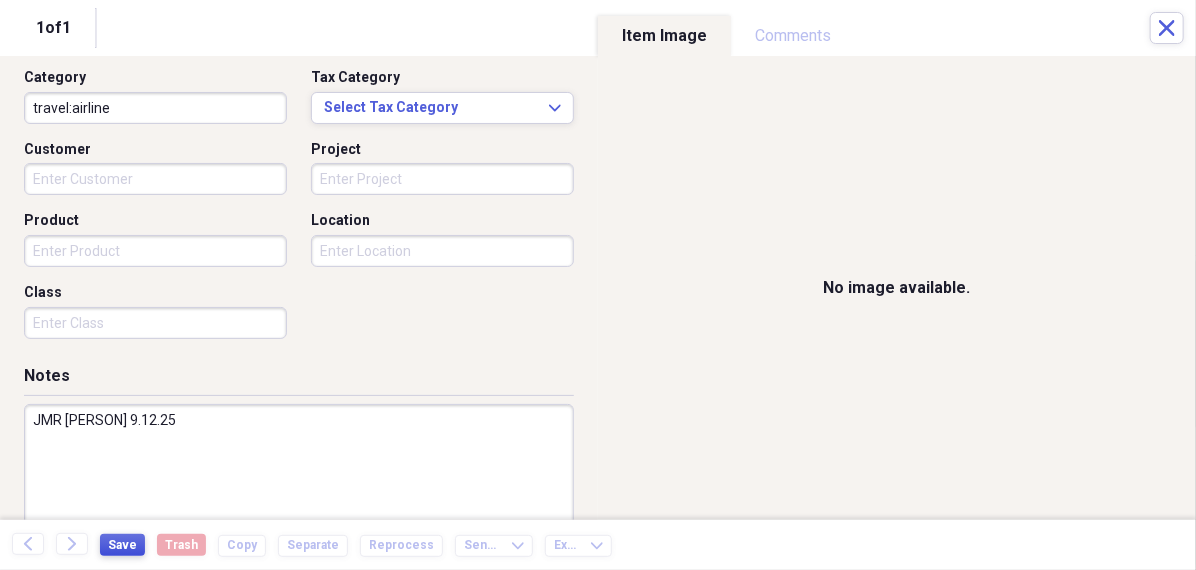 type on "JMR [PERSON] 9.12.25" 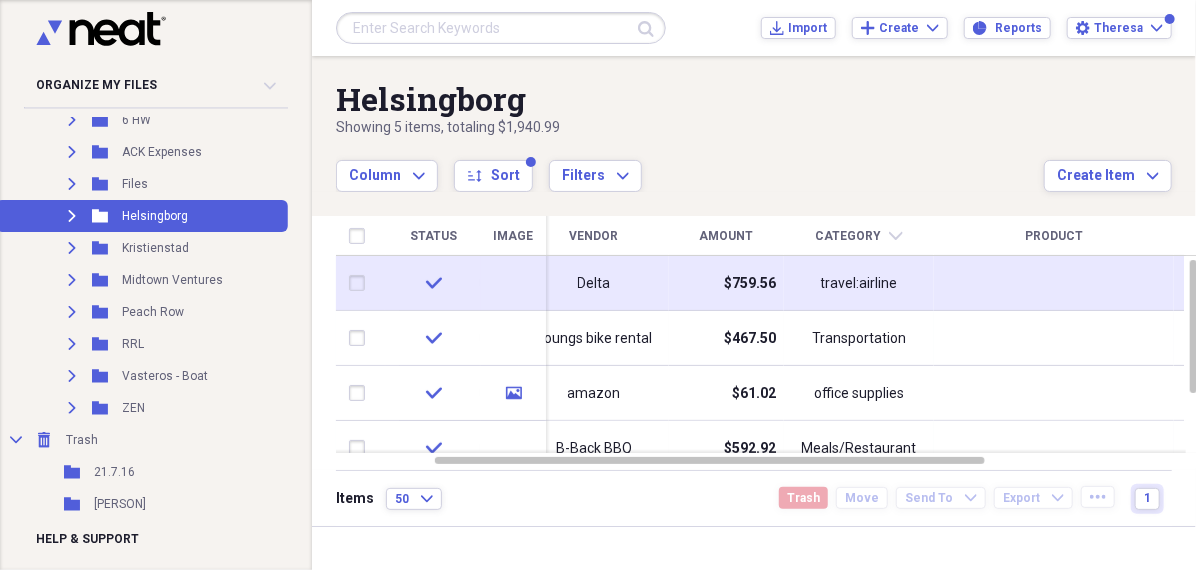 click on "Delta" at bounding box center (594, 283) 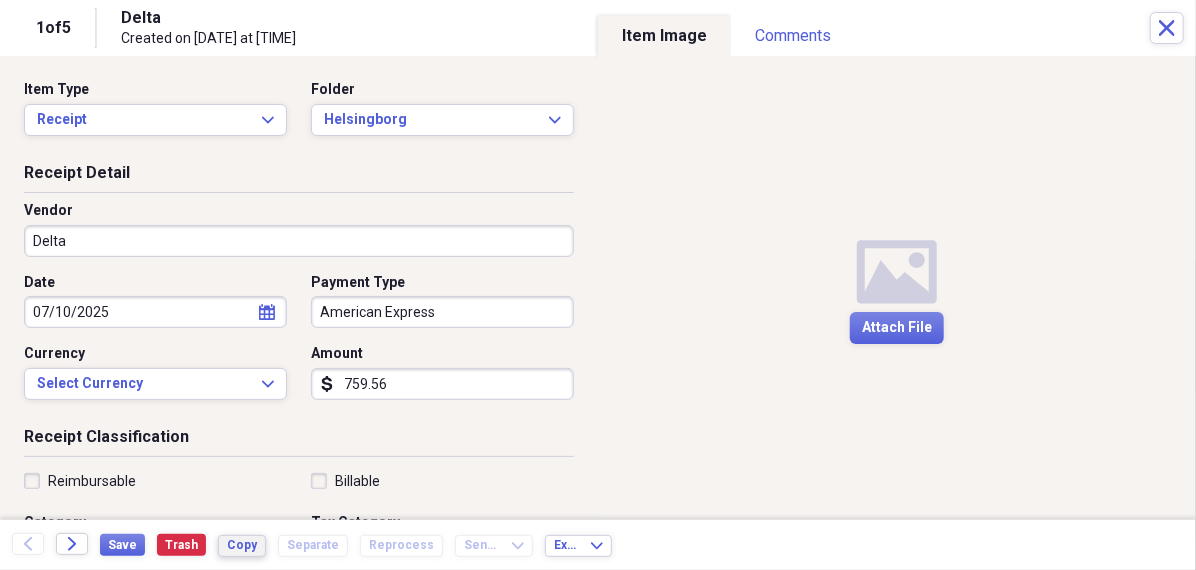 click on "Copy" at bounding box center [242, 546] 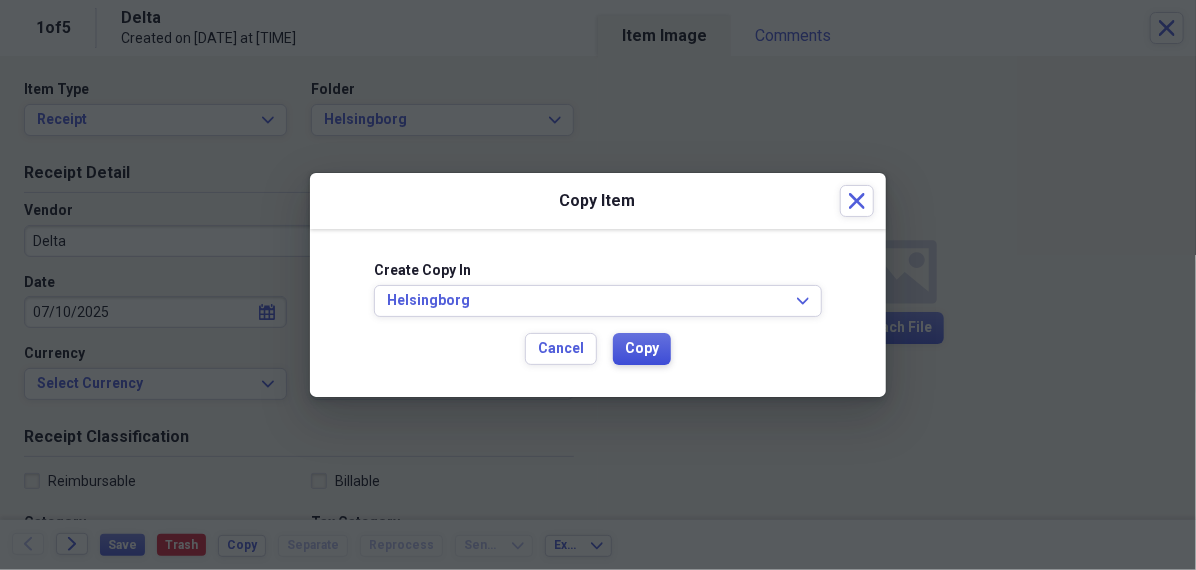 click on "Copy" at bounding box center (642, 349) 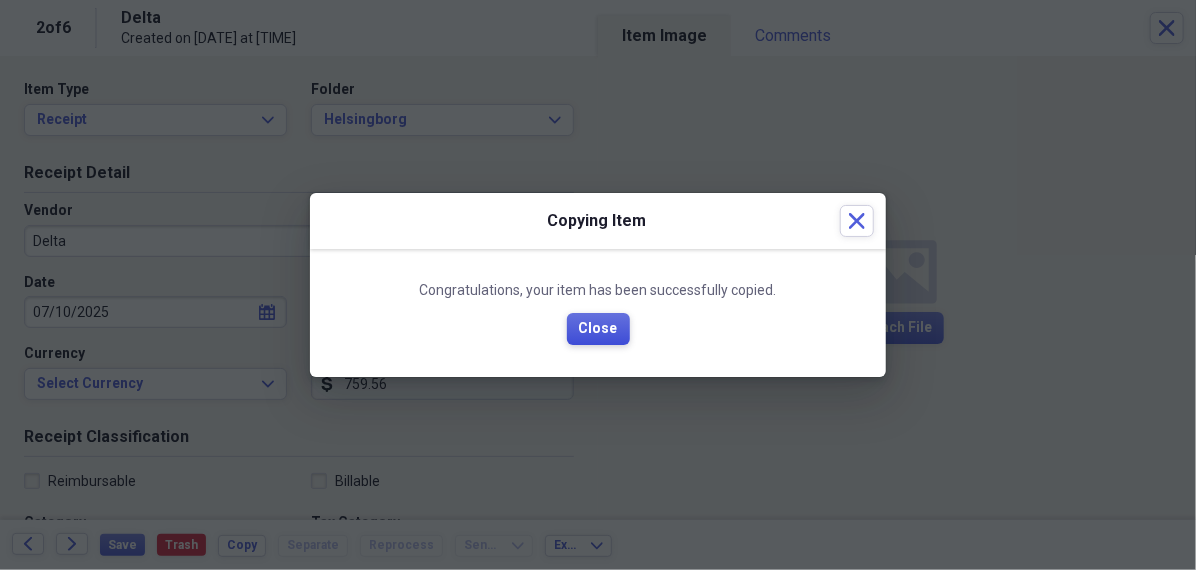 click on "Close" at bounding box center [598, 329] 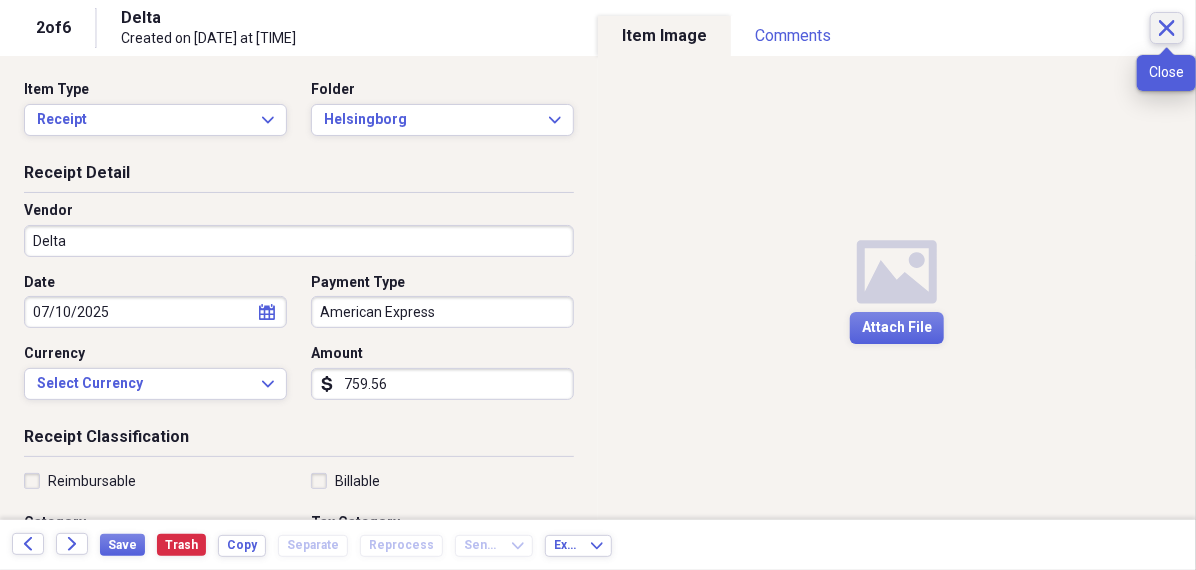click on "Close" 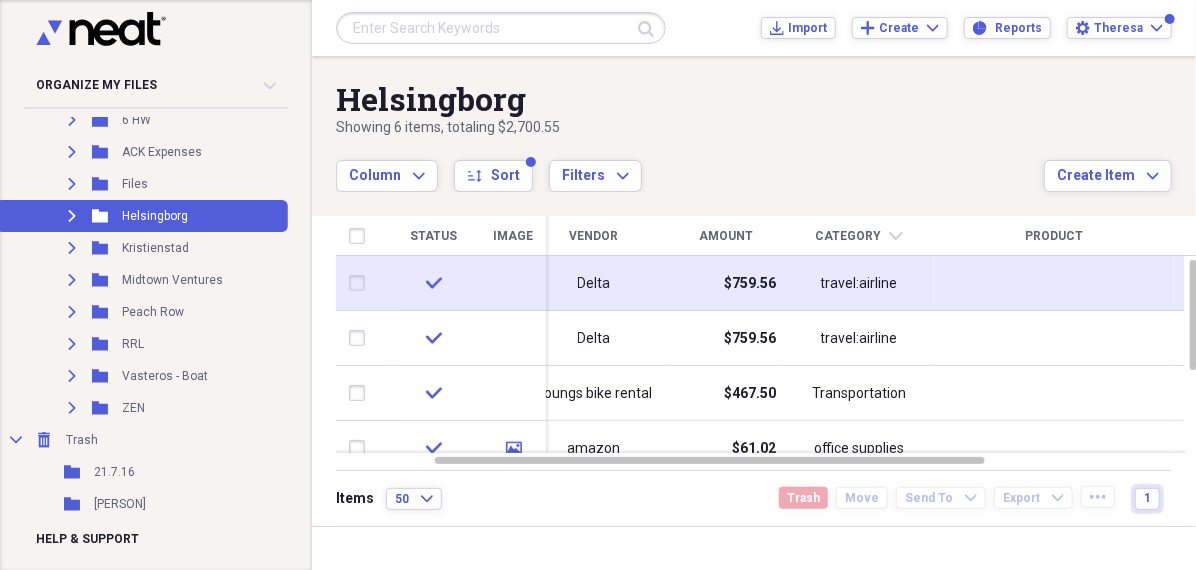 click on "travel:airline" at bounding box center [859, 283] 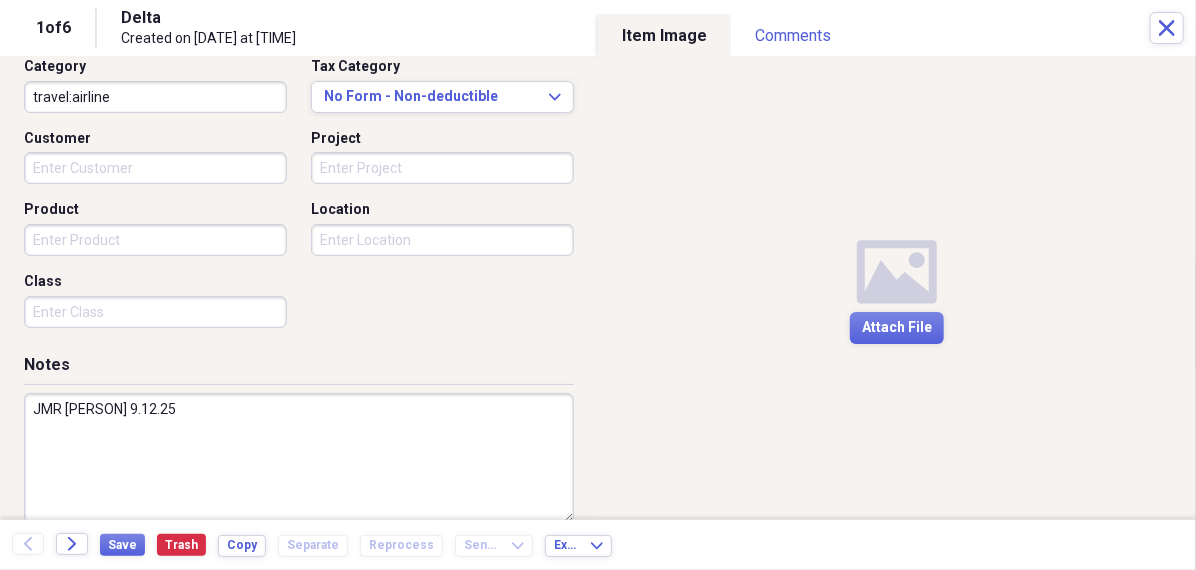 scroll, scrollTop: 484, scrollLeft: 0, axis: vertical 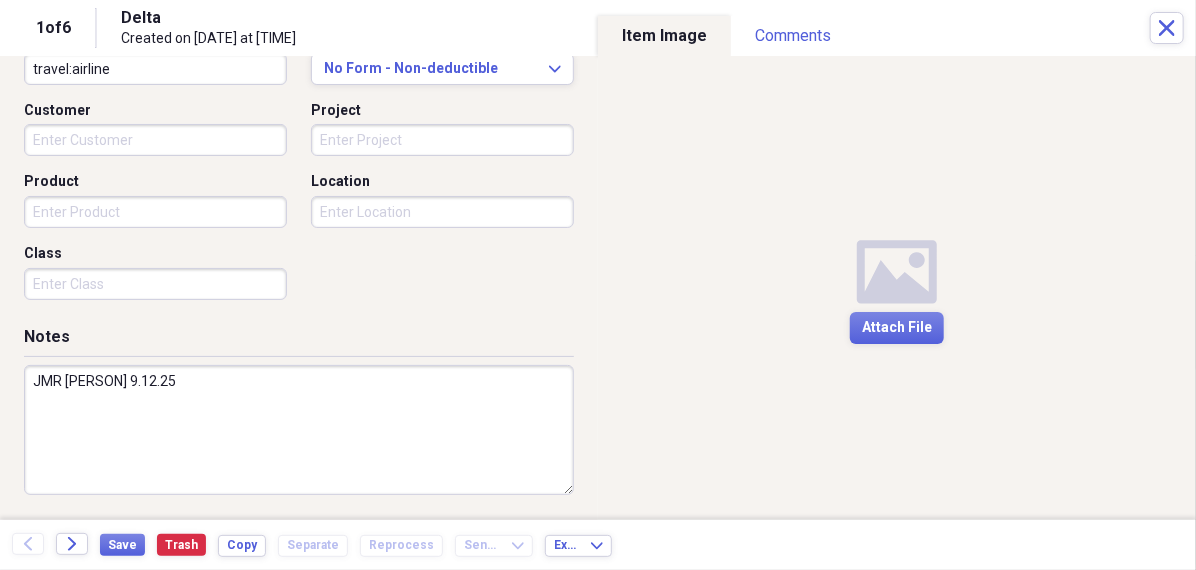 click on "JMR [PERSON] 9.12.25" at bounding box center (299, 430) 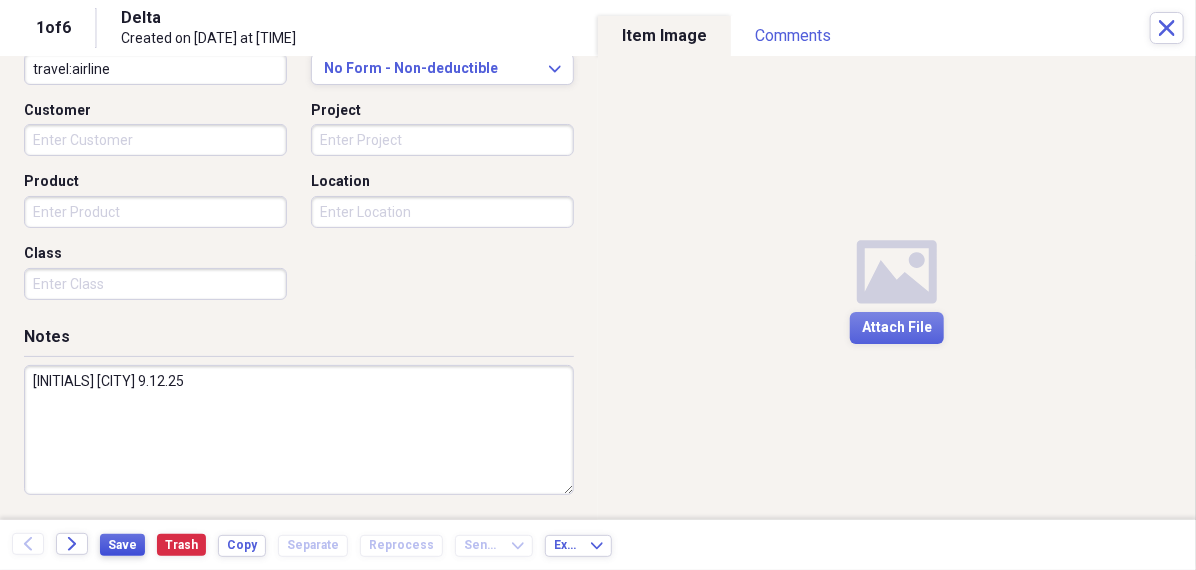 type on "[INITIALS] [CITY] 9.12.25" 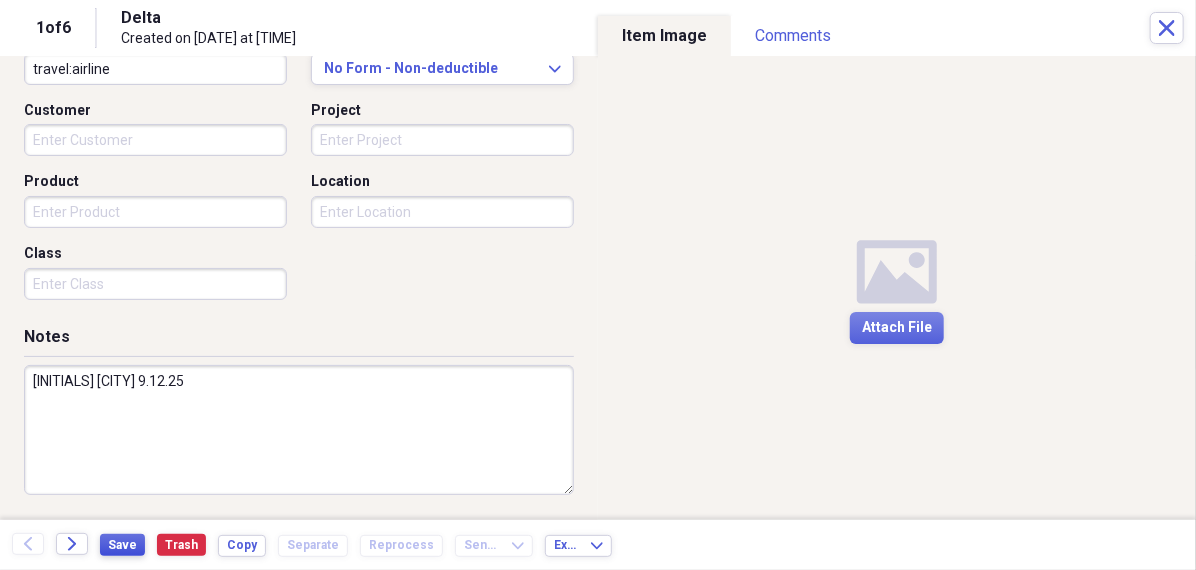 click on "Save" at bounding box center (122, 545) 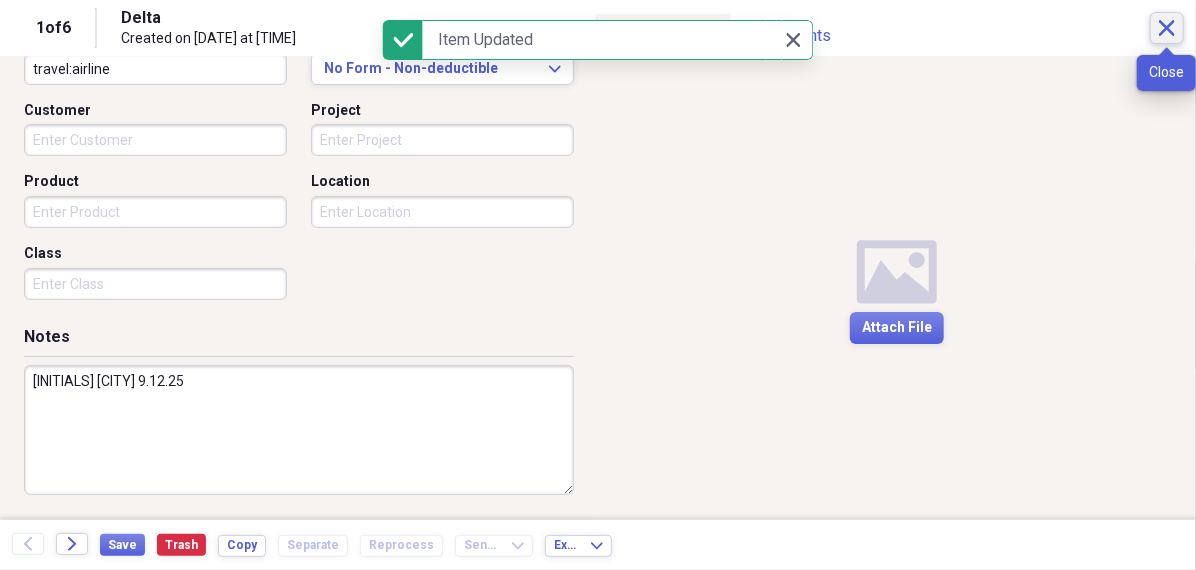 click 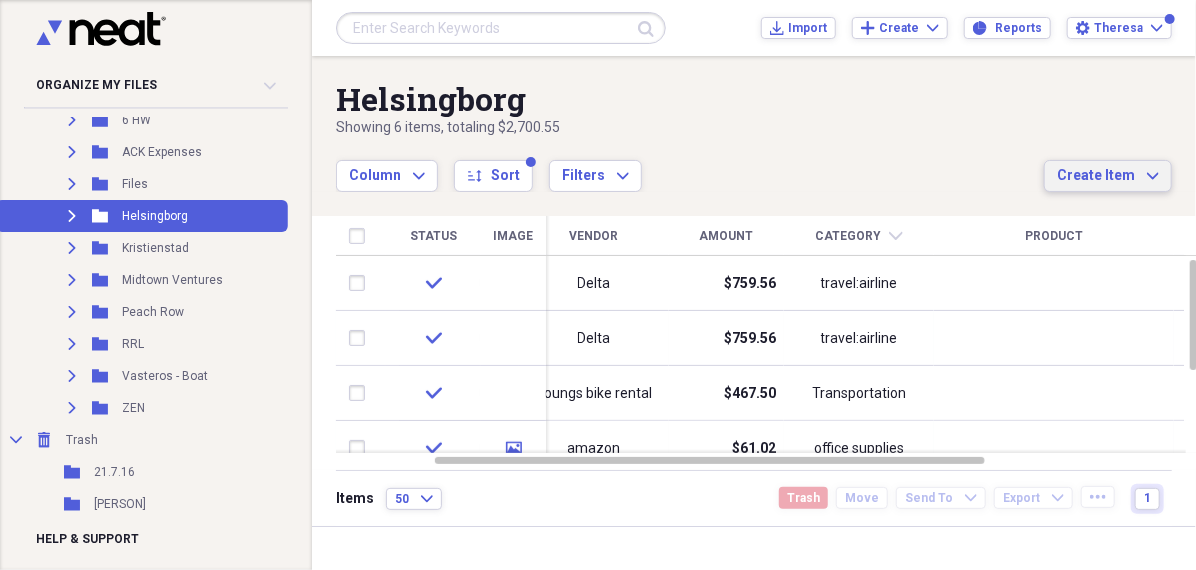 click on "Create Item" at bounding box center [1096, 176] 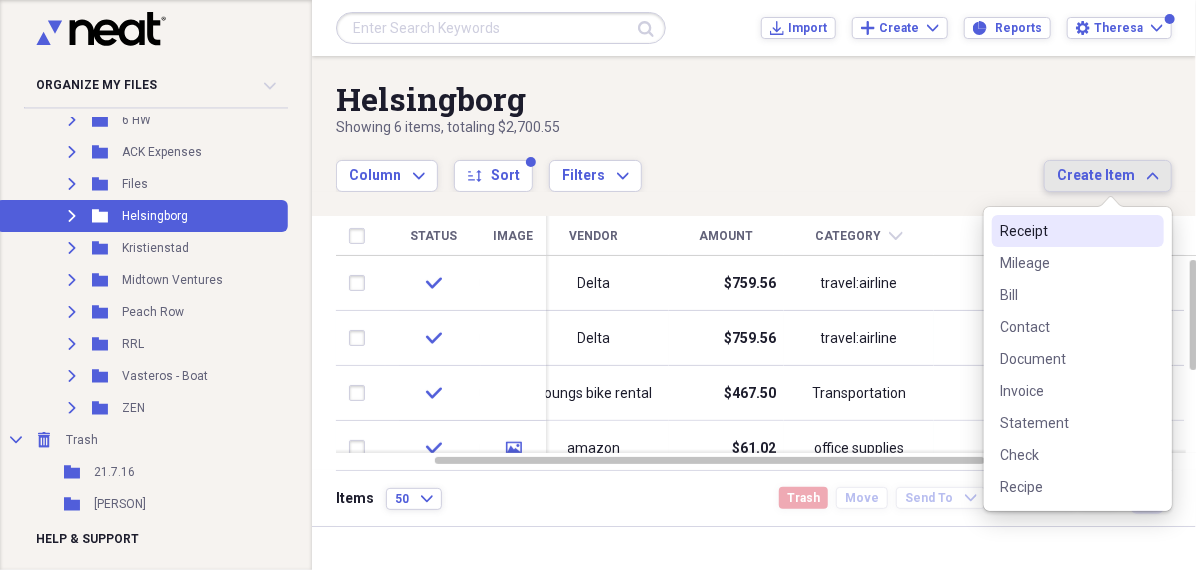 click on "Receipt" at bounding box center [1066, 231] 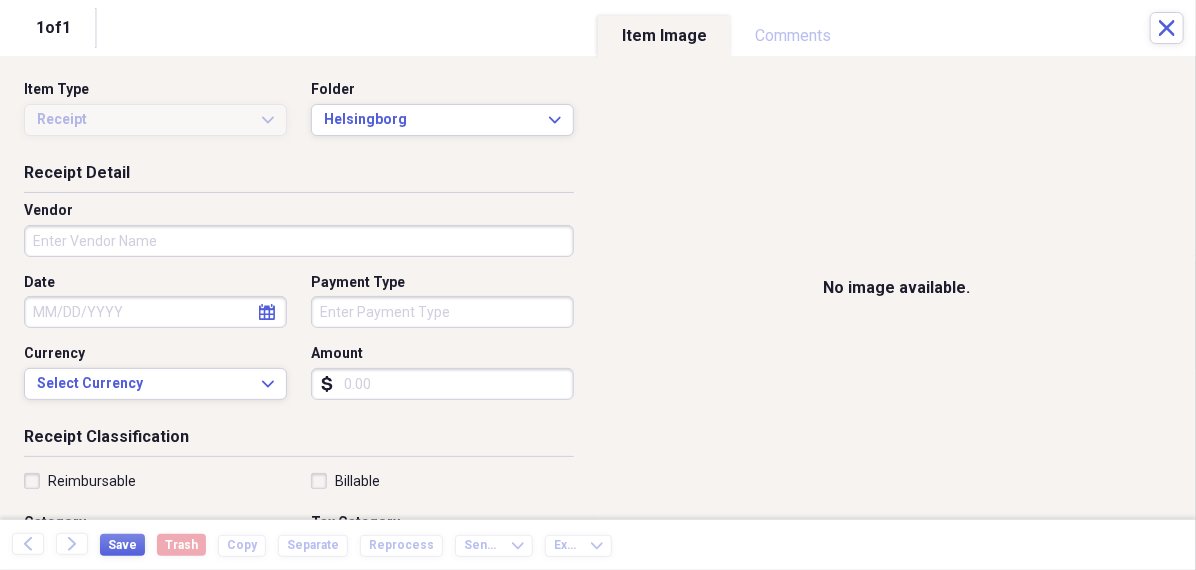 click on "Vendor" at bounding box center [299, 241] 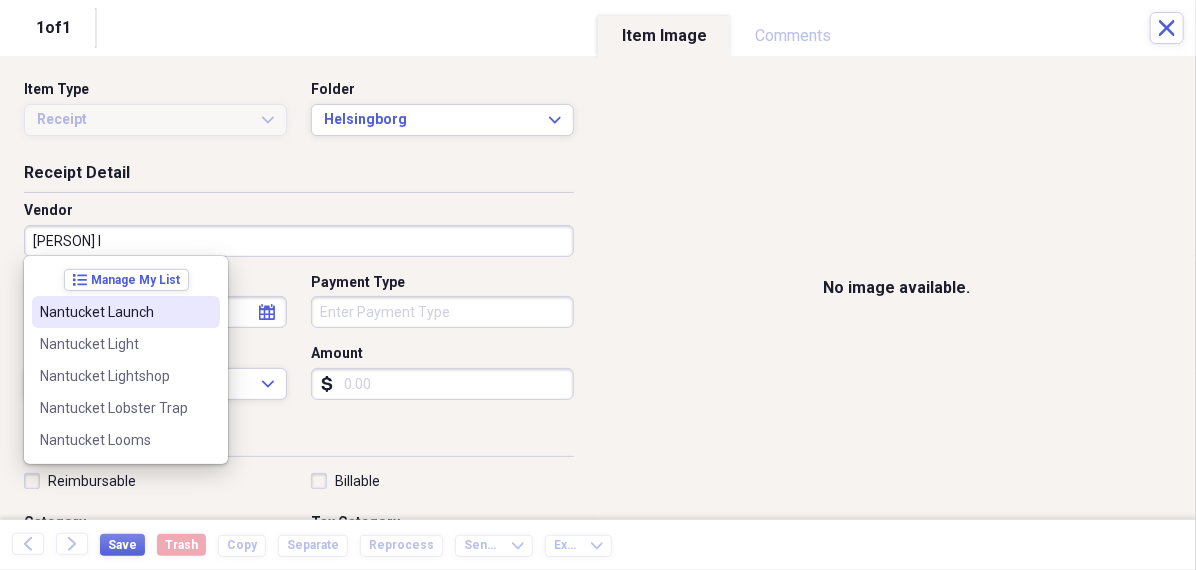 click on "Nantucket Launch" at bounding box center [114, 312] 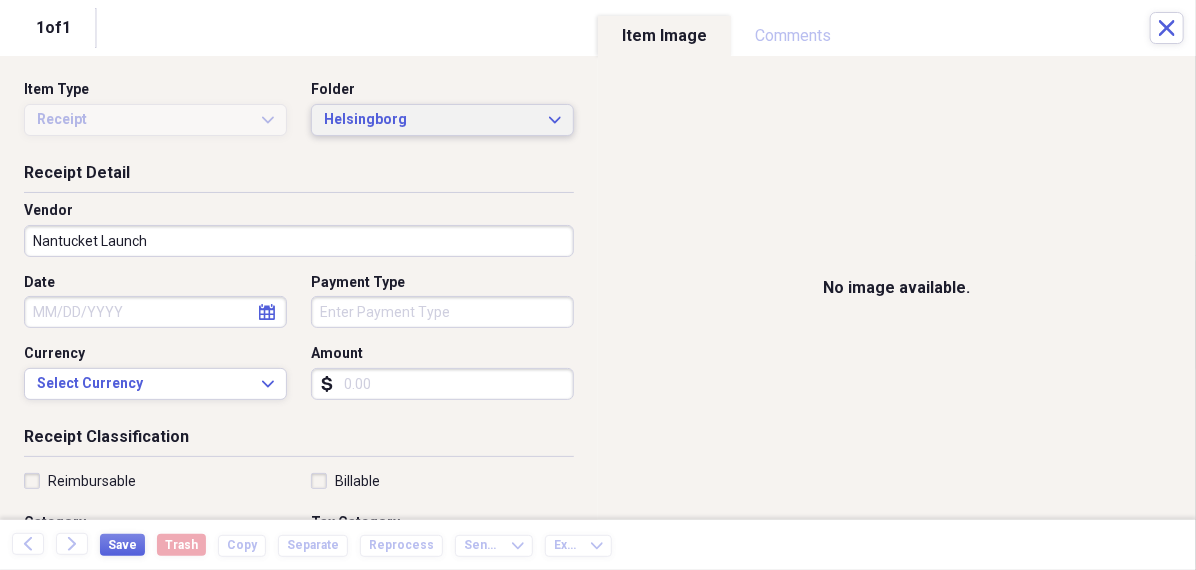 click on "Helsingborg" at bounding box center [430, 120] 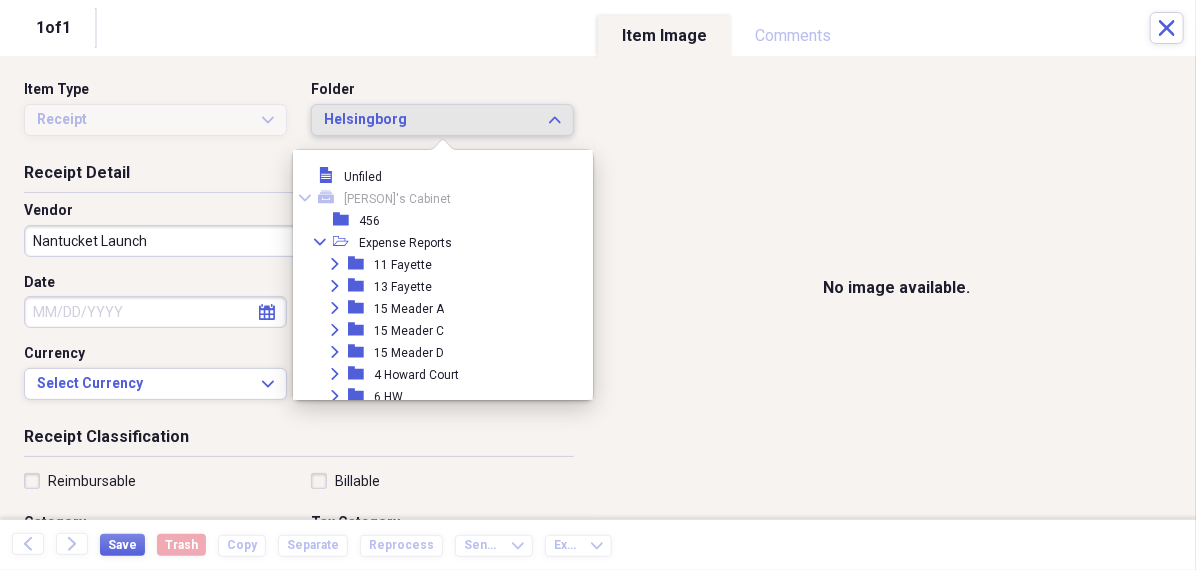 scroll, scrollTop: 186, scrollLeft: 0, axis: vertical 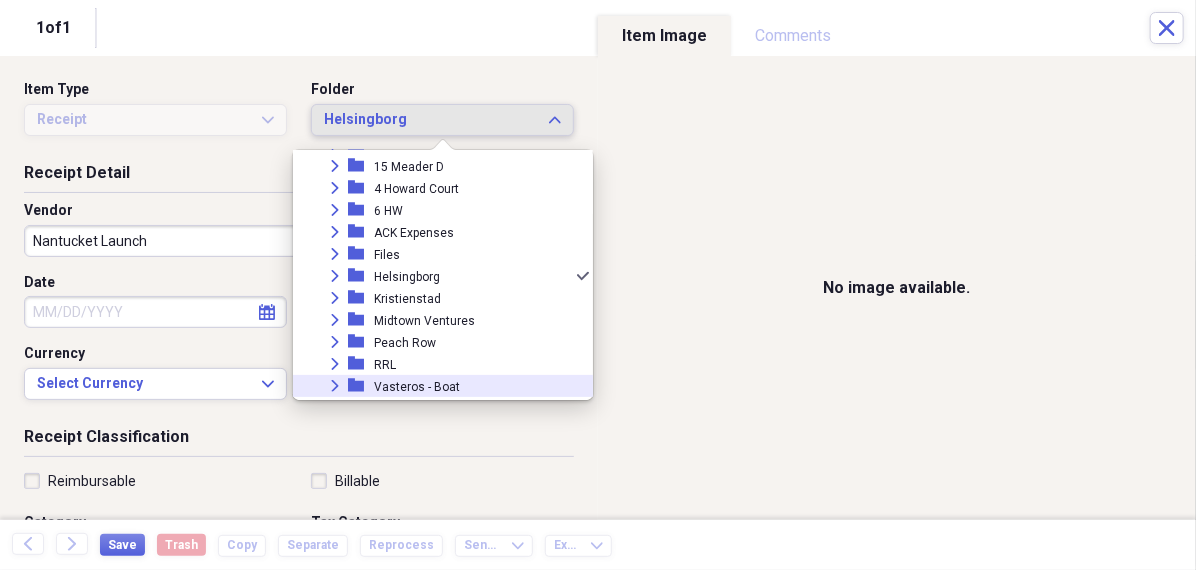 click on "Vasteros - Boat" at bounding box center (417, 387) 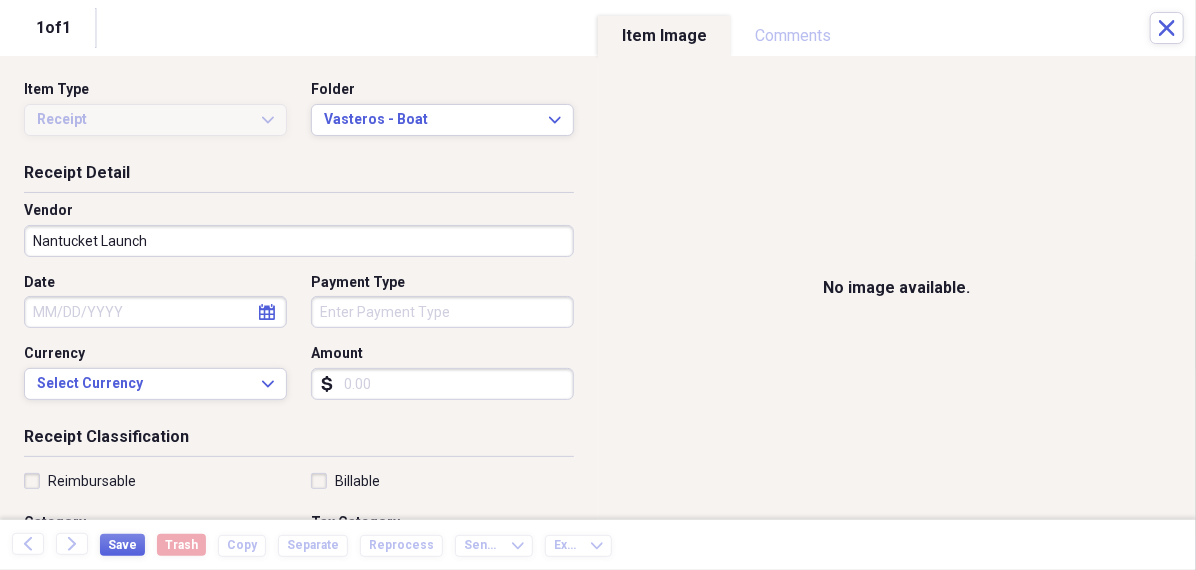 click on "calendar" 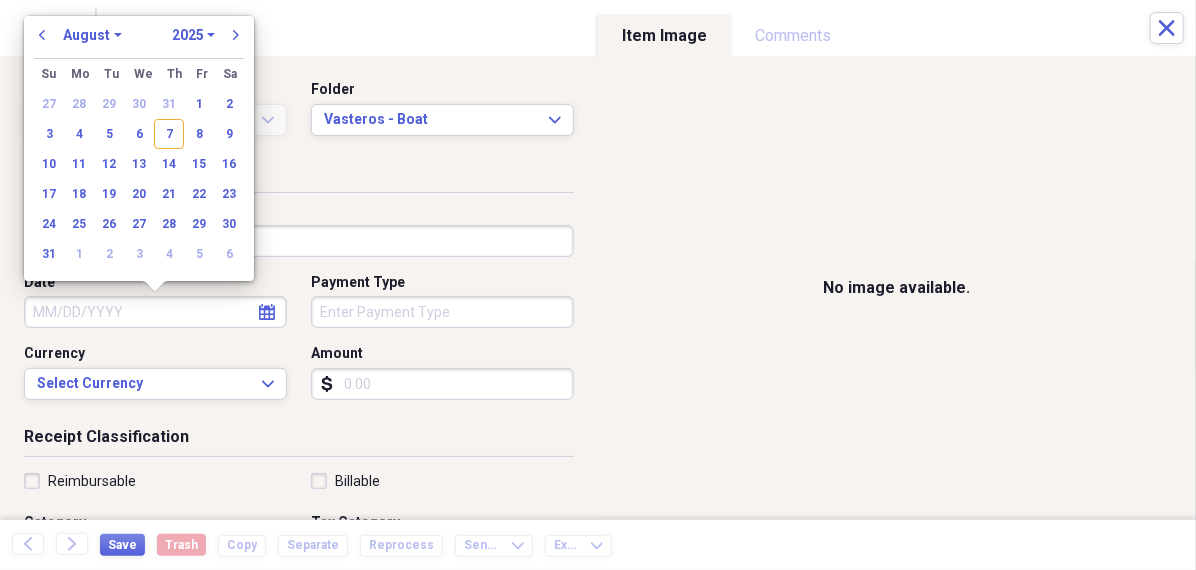 click on "January February March April May June July August September October November December" at bounding box center (92, 35) 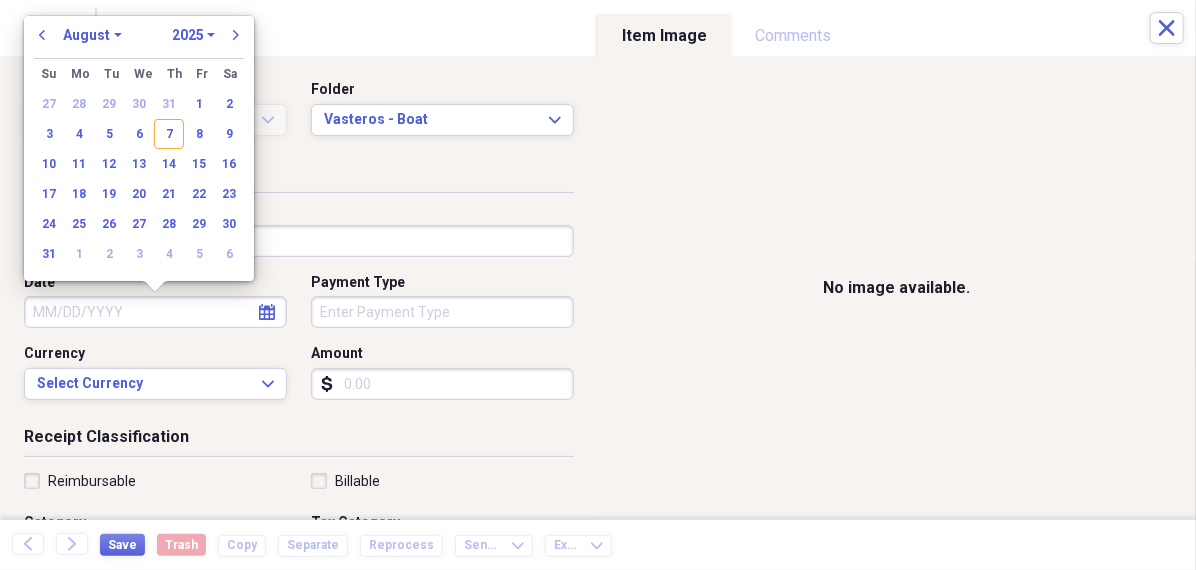select on "6" 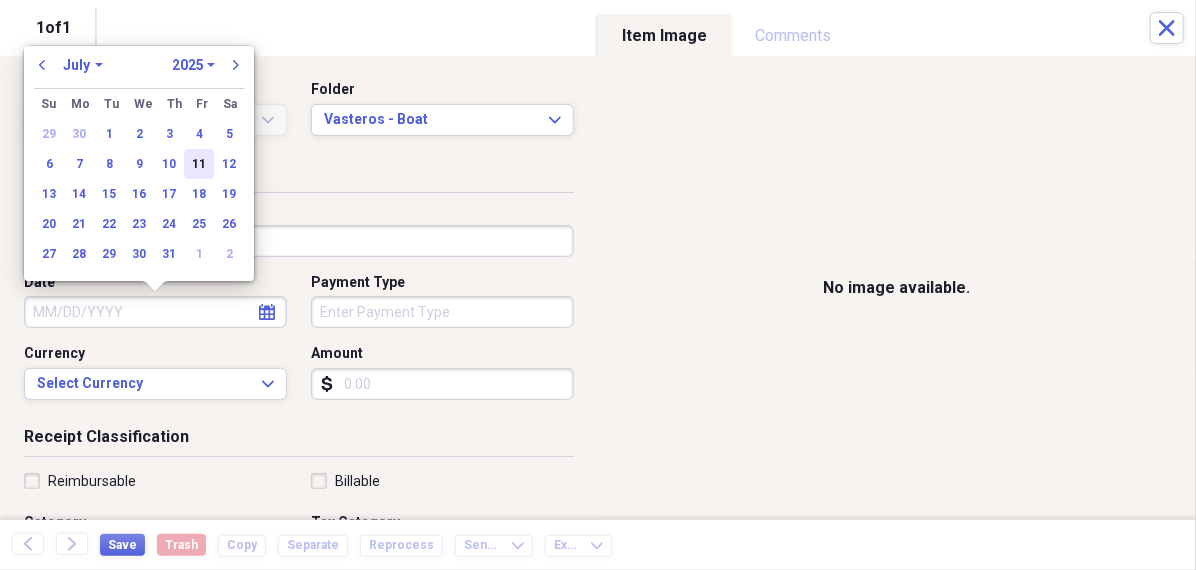click on "11" at bounding box center [199, 164] 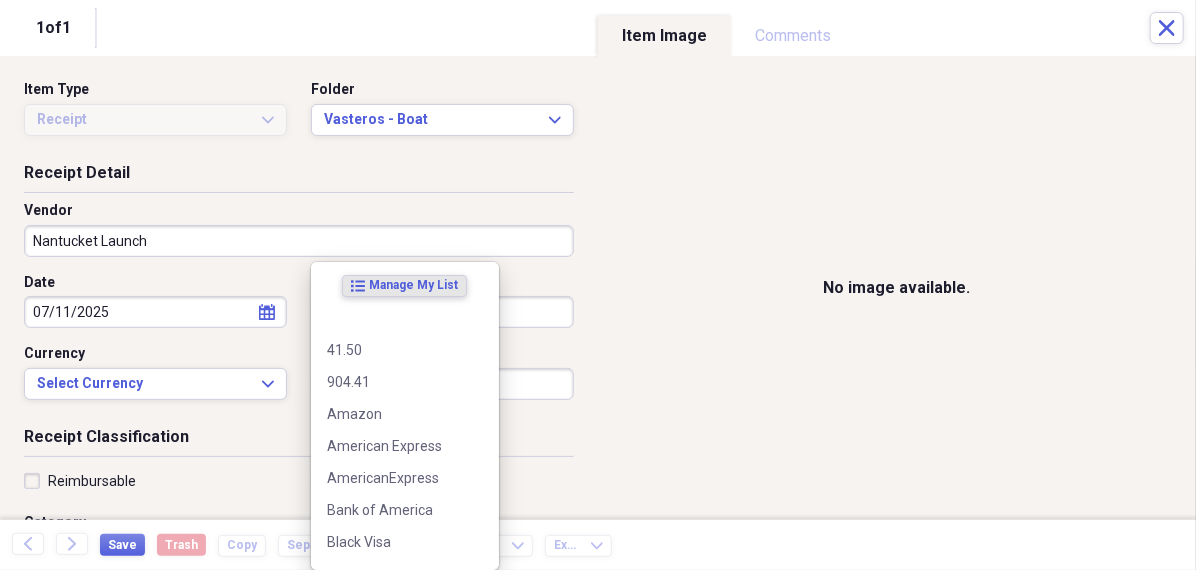 click on "Organize My Files 99+ Collapse Unfiled Needs Review 99+ Unfiled All Files Unfiled Unfiled Unfiled Saved Reports Collapse My Cabinet [PERSON]'s Cabinet Add Folder Folder 456 Add Folder Collapse Open Folder Expense Reports Add Folder Expand Folder 11 Fayette Add Folder Expand Folder 13 Fayette Add Folder Expand Folder 15 Meader A Add Folder Expand Folder 15 Meader C Add Folder Expand Folder 15 Meader D Add Folder Expand Folder 4 Howard Court Add Folder Expand Folder 6 HW Add Folder Expand Folder ACK Expenses Add Folder Expand Folder Files Add Folder Expand Folder Helsingborg Add Folder Expand Folder Kristienstad Add Folder Expand Folder Midtown Ventures Add Folder Expand Folder Peach Row Add Folder Expand Folder RRL Add Folder Expand Folder Vasteros - Boat Add Folder Expand Folder ZEN Add Folder Collapse Trash Trash Folder 21.7.16 Folder [PERSON] Folder Kristienstad Help & Support Submit Import Import Add Create Expand Reports Reports Settings [PERSON] Expand Helsingborg Showing 6 items , totaling $2,700.55 Column" at bounding box center (598, 285) 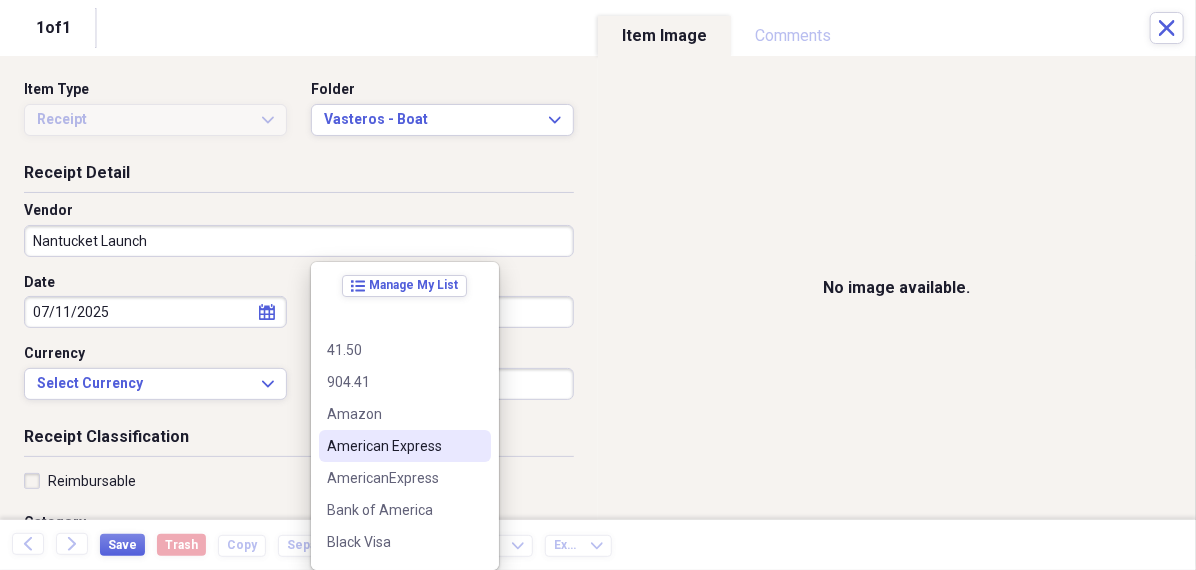 click on "American Express" at bounding box center (393, 446) 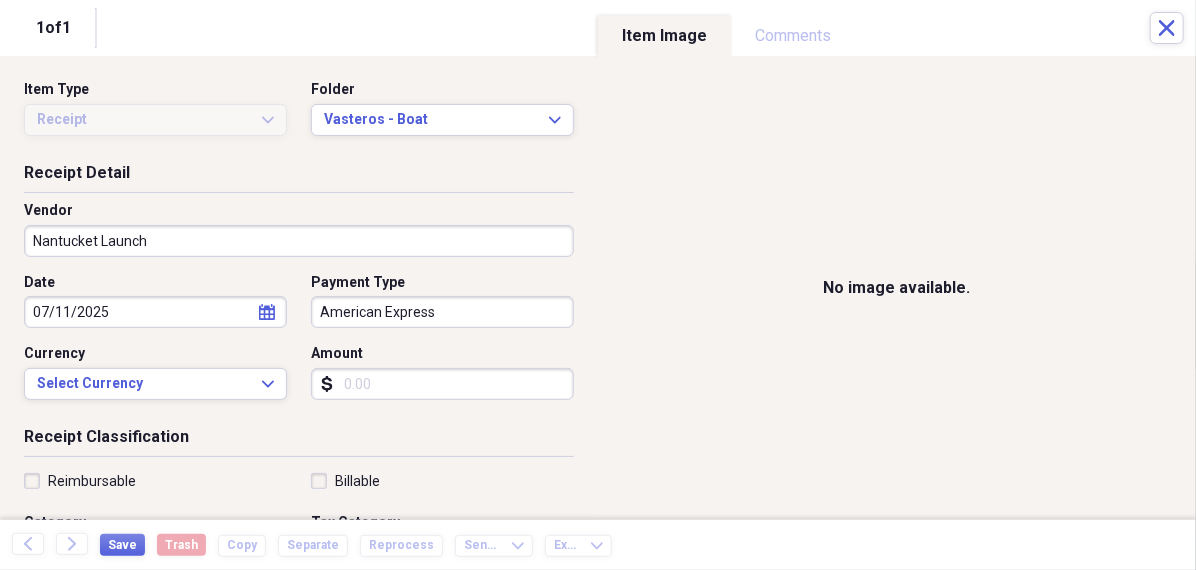 click on "Date 07/11/2025 calendar Calendar Payment Type American Express Currency Select Currency Expand Amount dollar-sign" at bounding box center (299, 344) 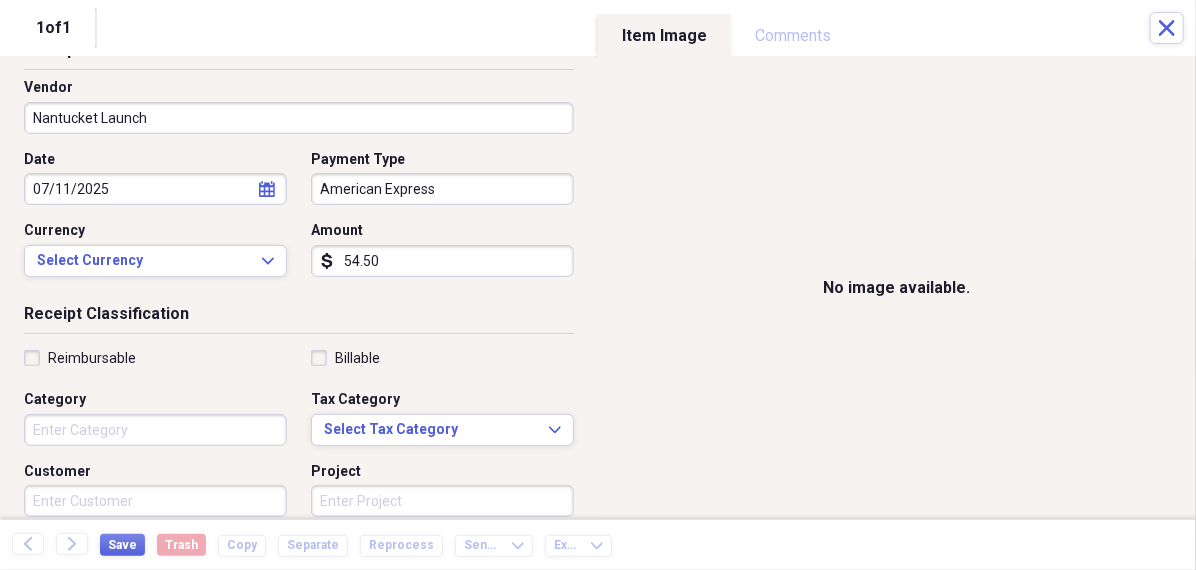 scroll, scrollTop: 130, scrollLeft: 0, axis: vertical 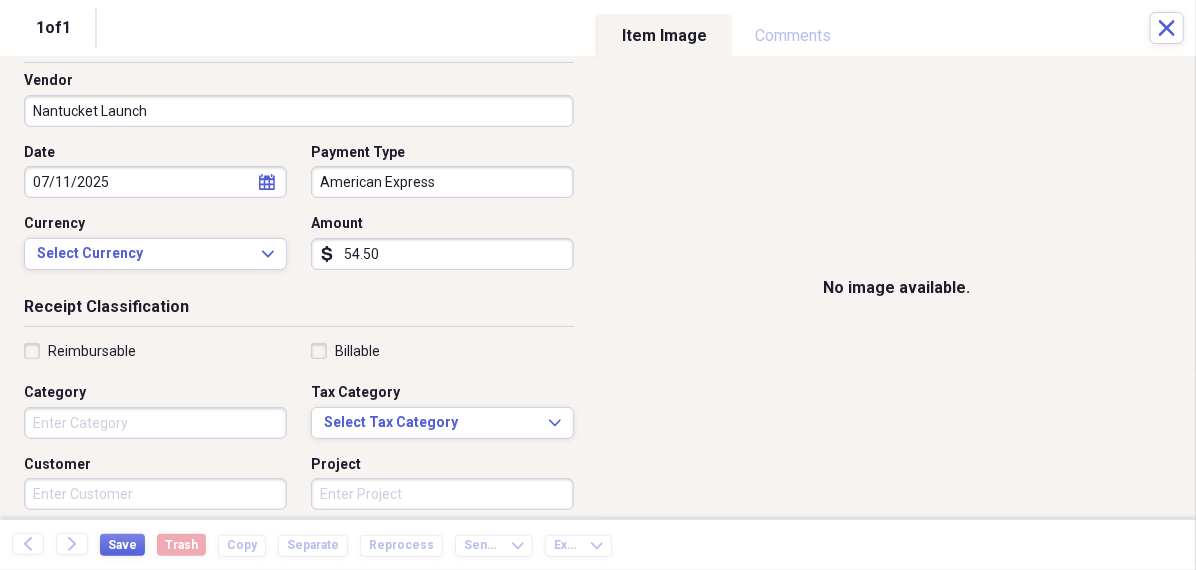type on "54.50" 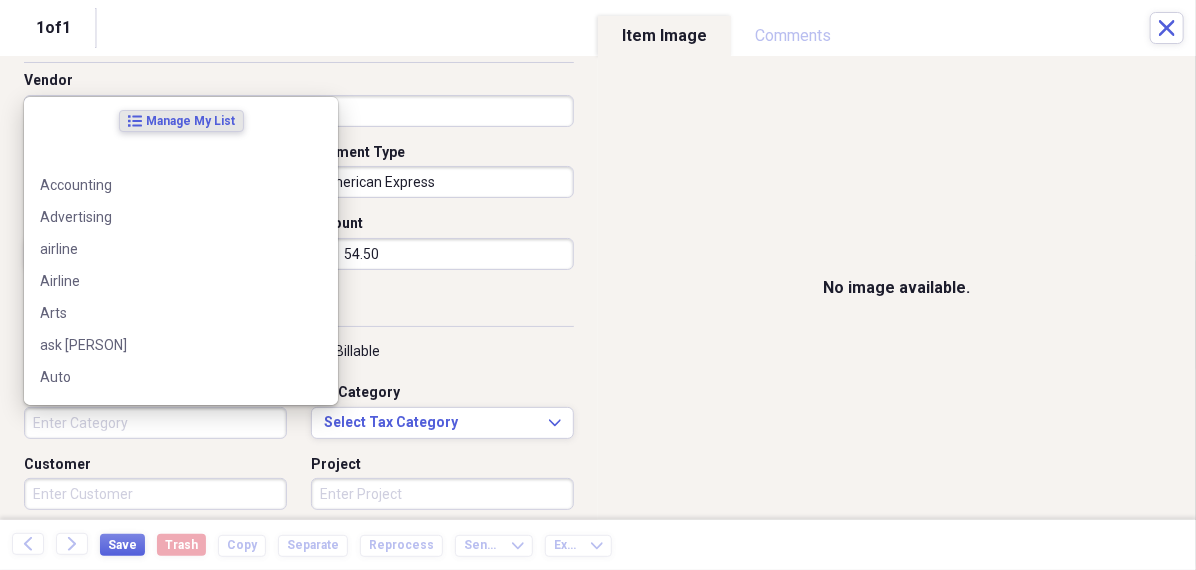 click on "Category" at bounding box center (155, 423) 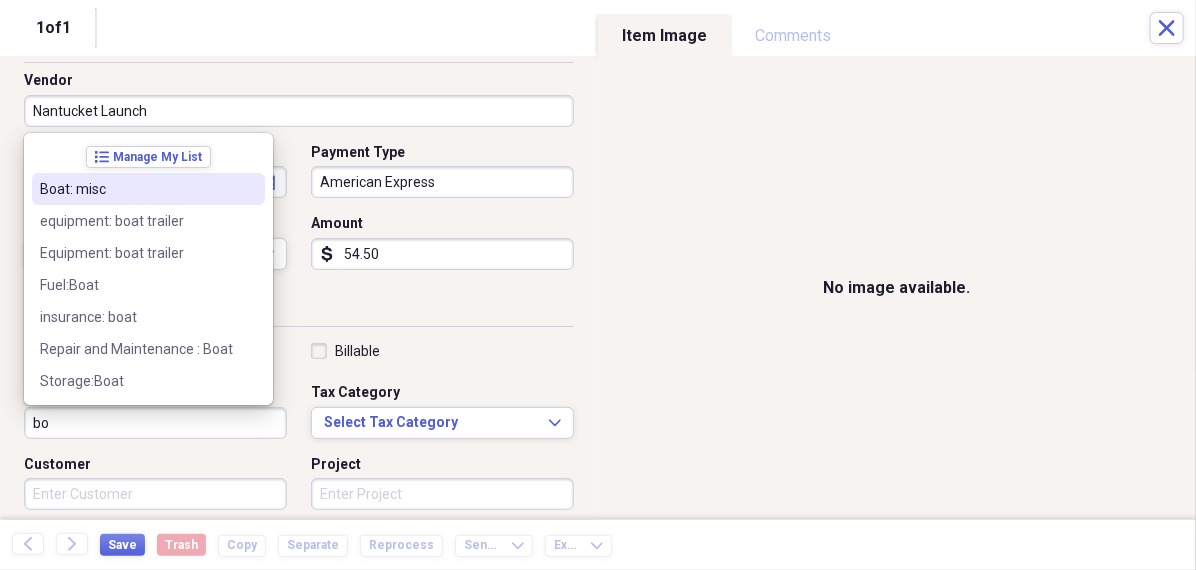 click on "Boat: misc" at bounding box center [136, 189] 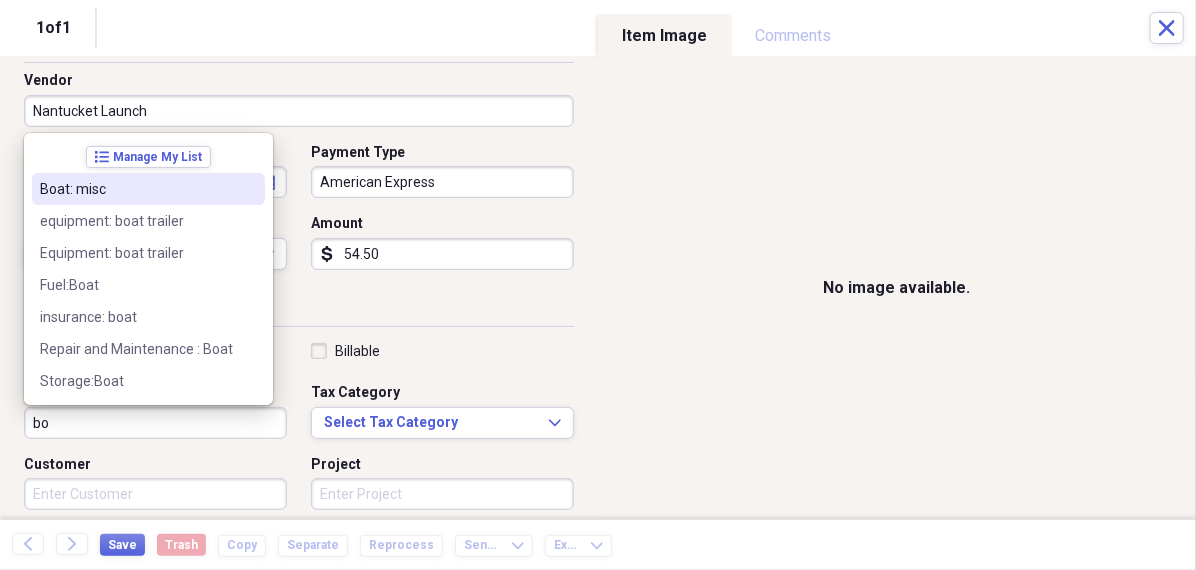 type on "Boat: misc" 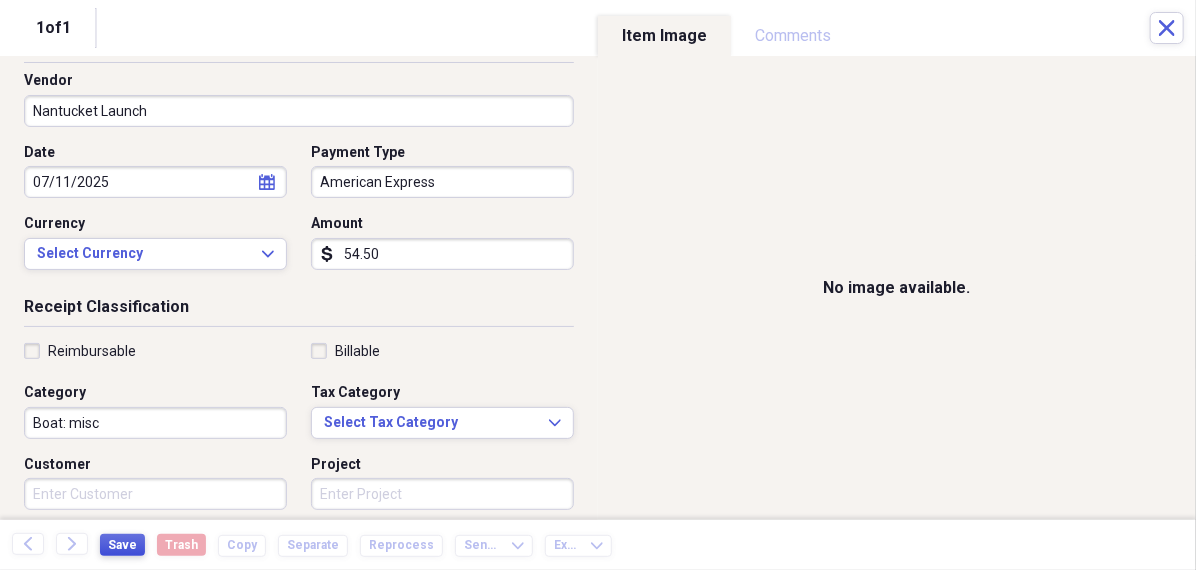 click on "Save" at bounding box center (122, 545) 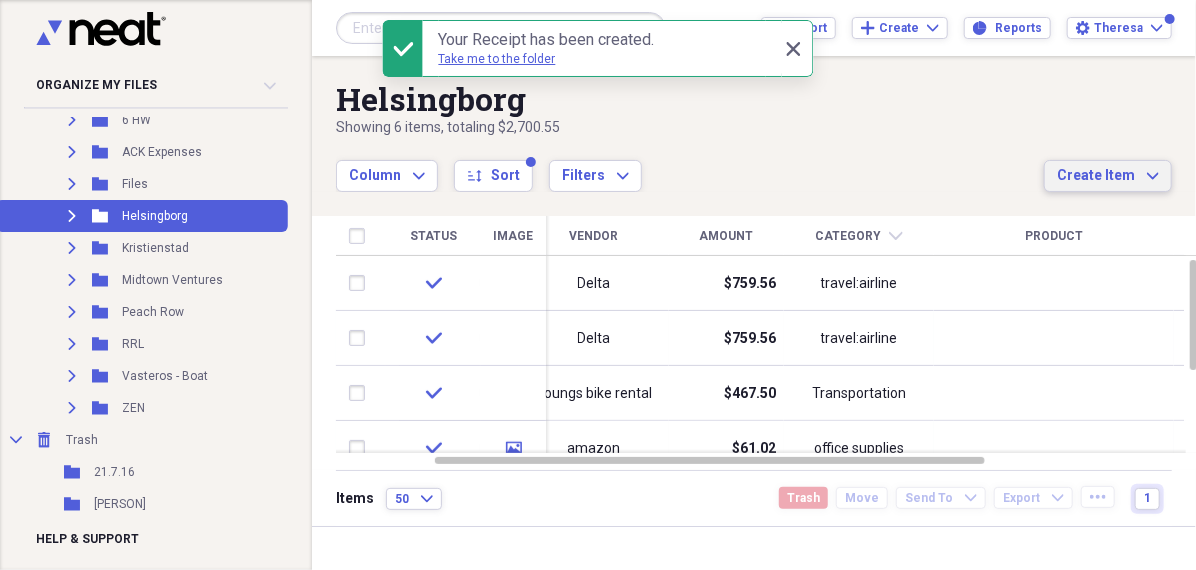 click on "Create Item" at bounding box center [1096, 176] 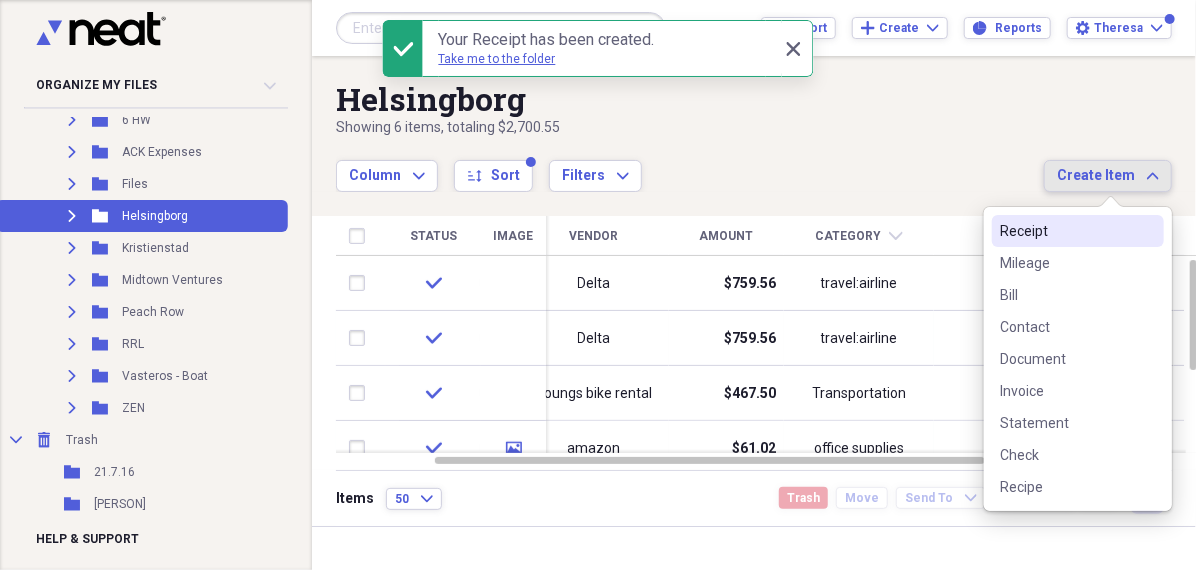 click on "Receipt" at bounding box center (1066, 231) 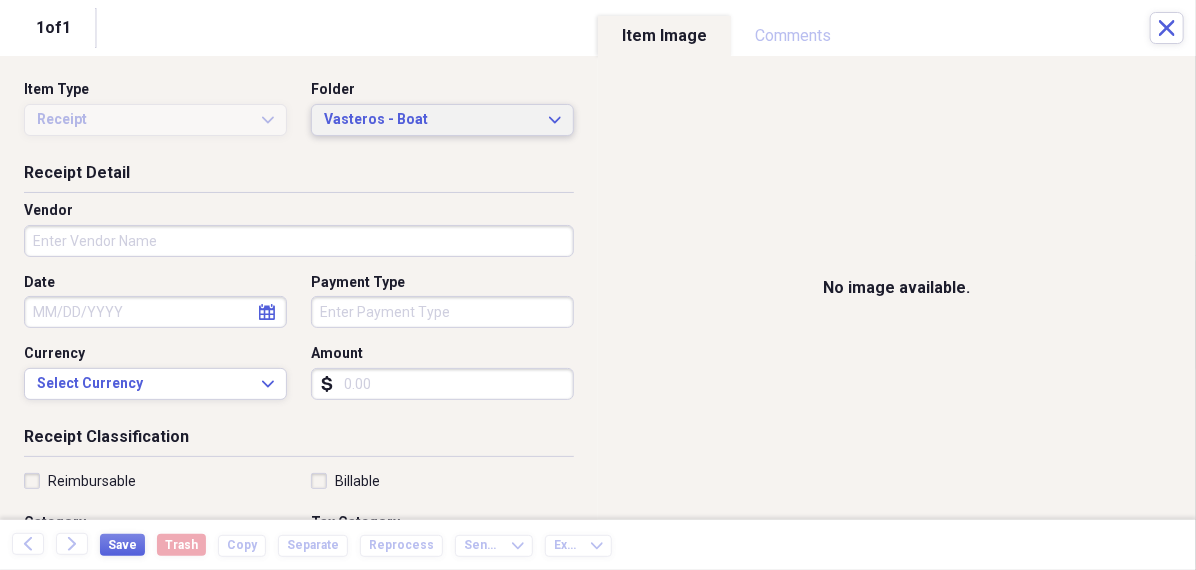 click on "Vasteros - Boat" at bounding box center (430, 120) 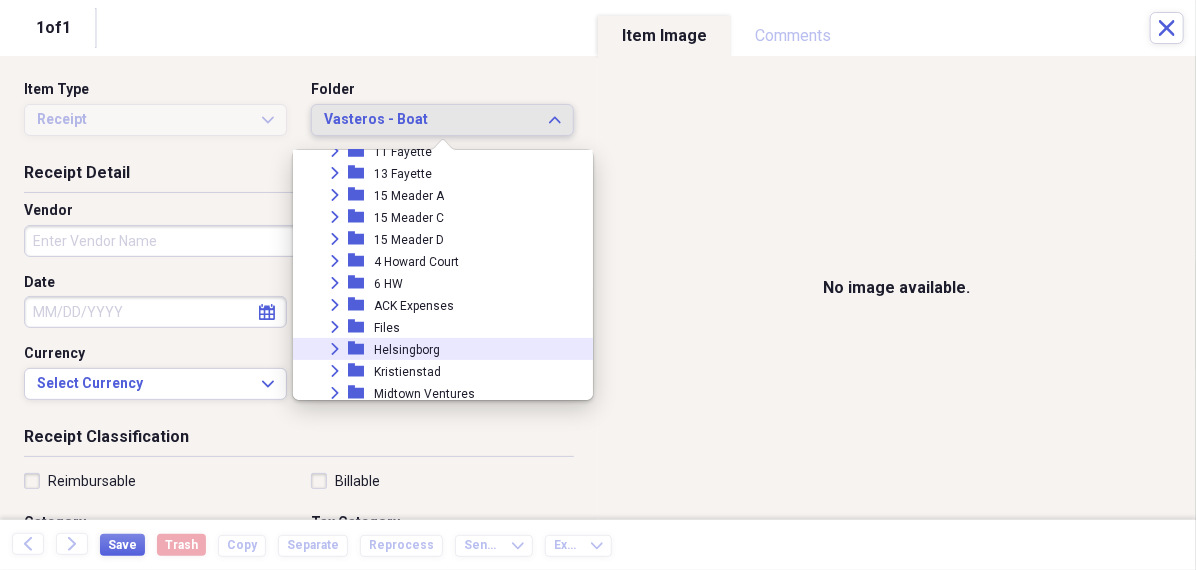 scroll, scrollTop: 110, scrollLeft: 0, axis: vertical 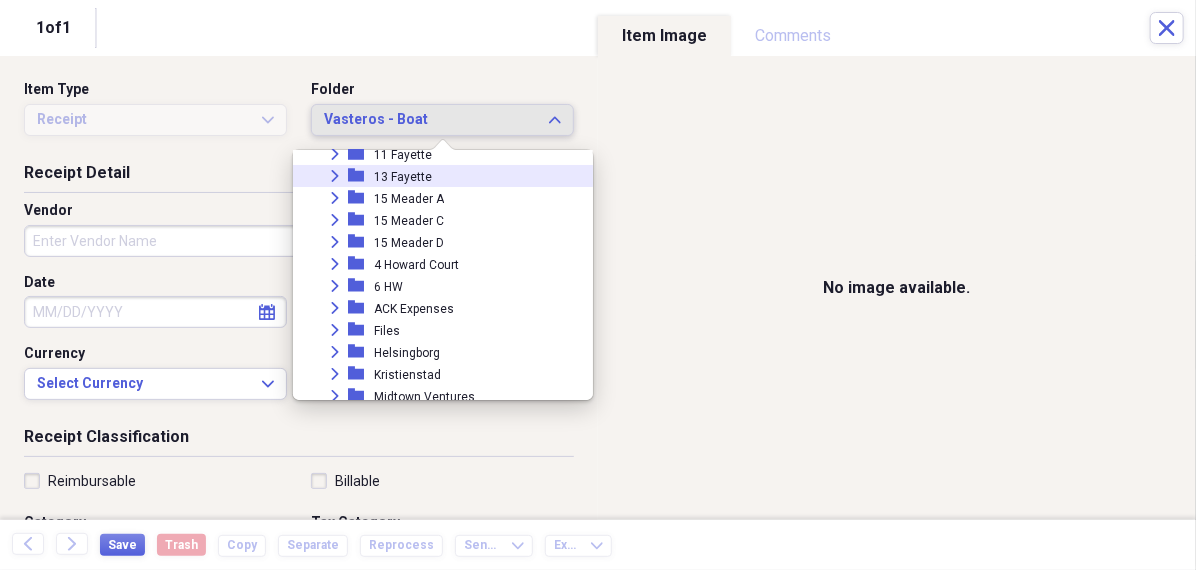 click on "13 Fayette" at bounding box center (403, 177) 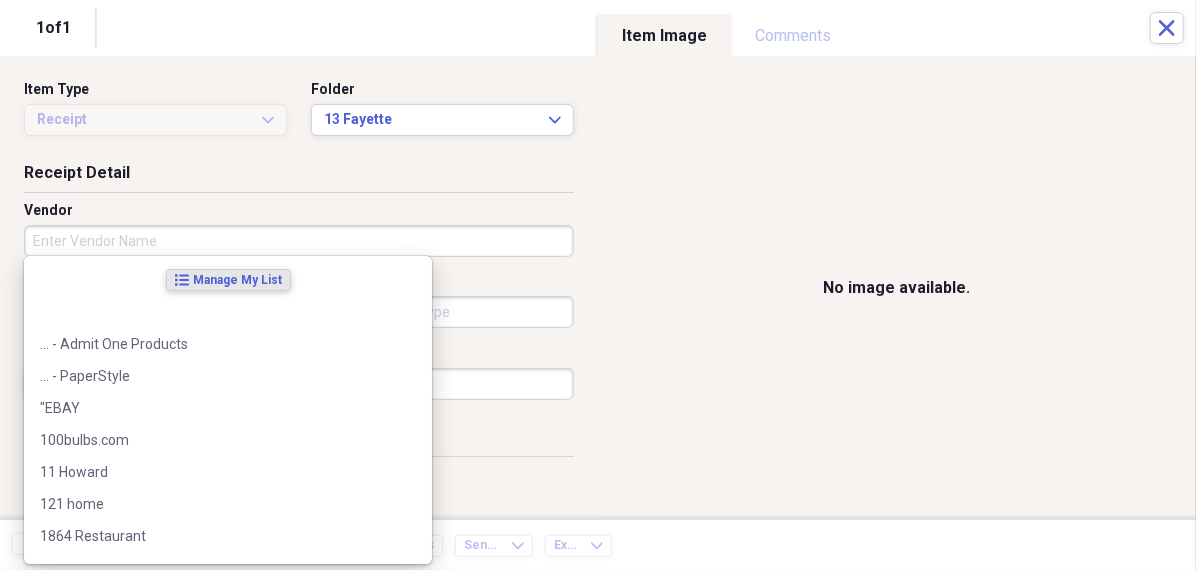 click on "Vendor" at bounding box center [299, 241] 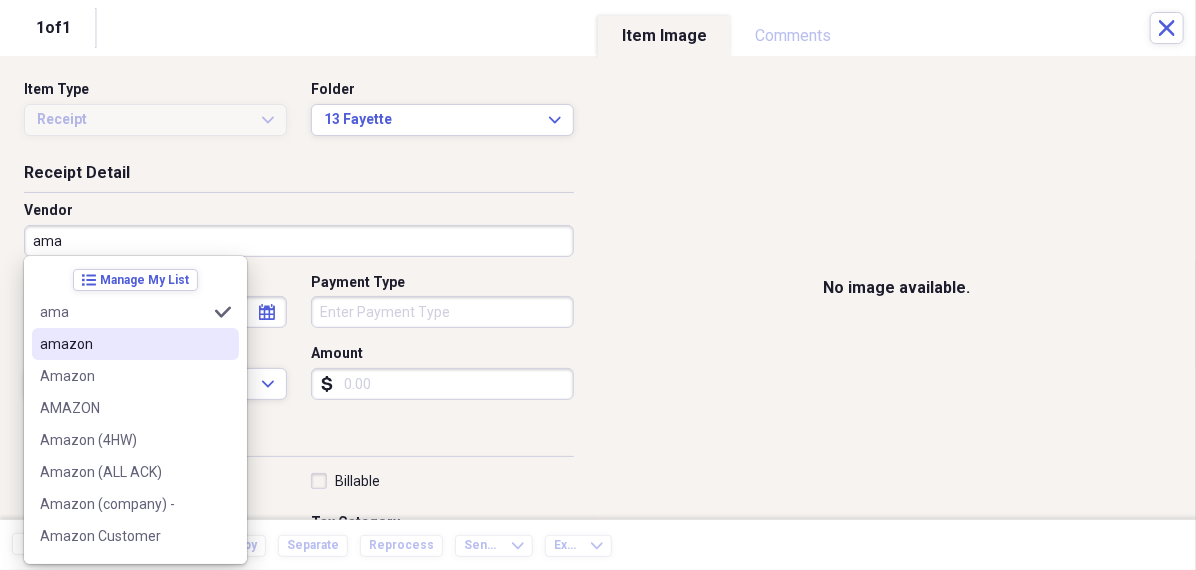click on "amazon" at bounding box center (123, 344) 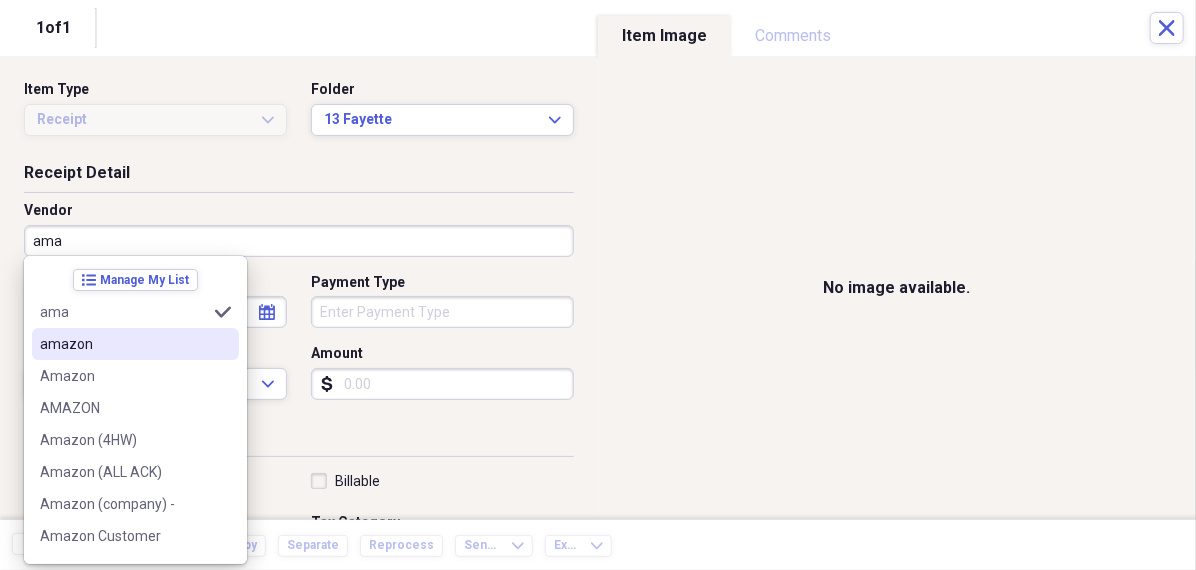 type on "amazon" 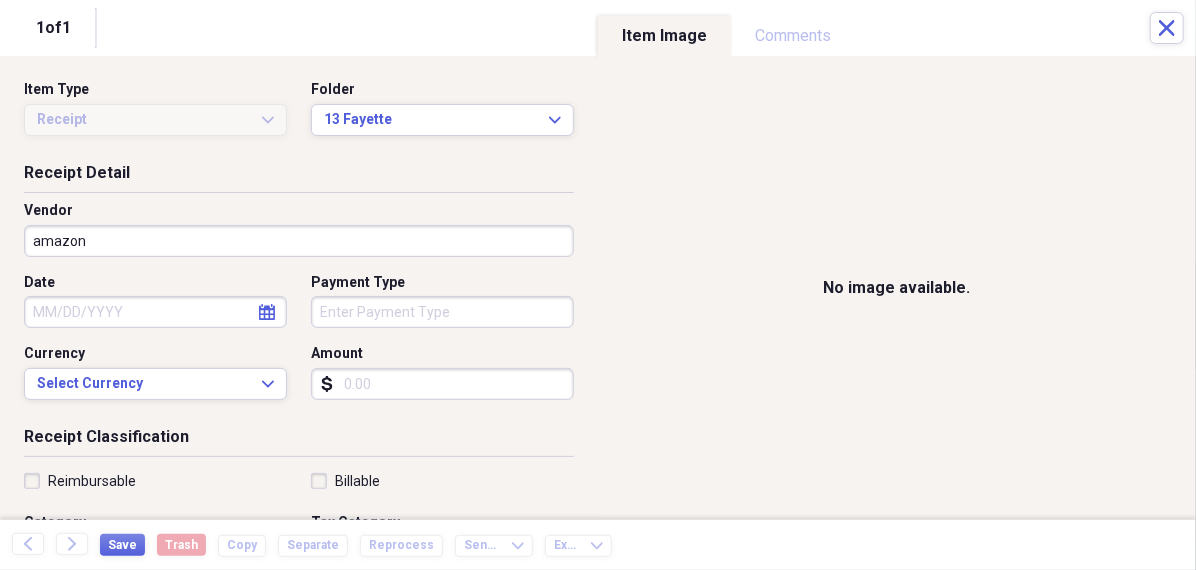 select on "7" 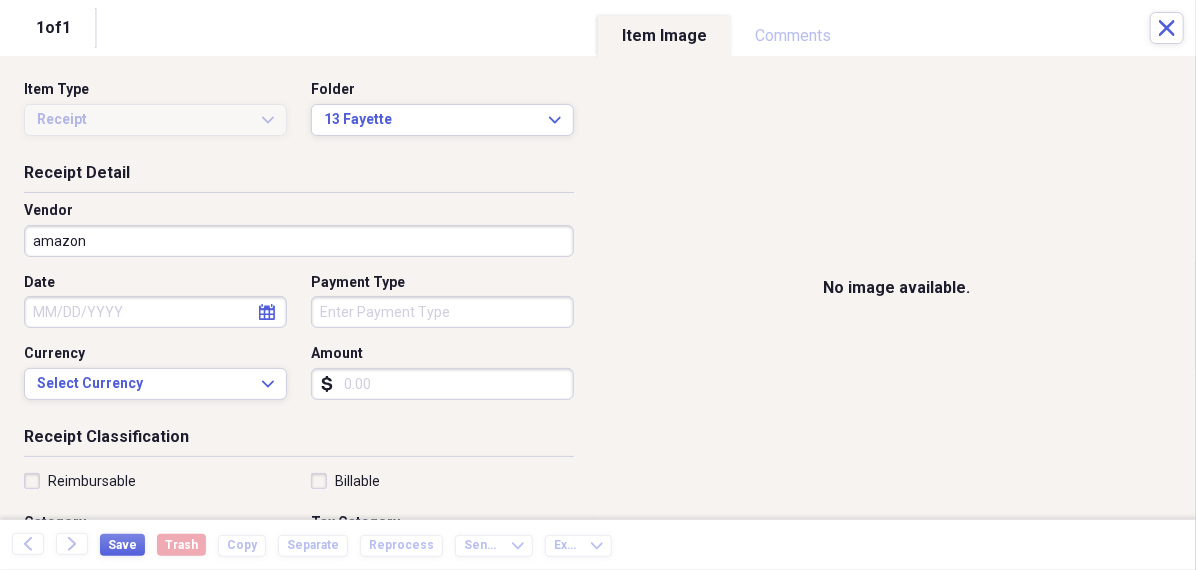 select on "2025" 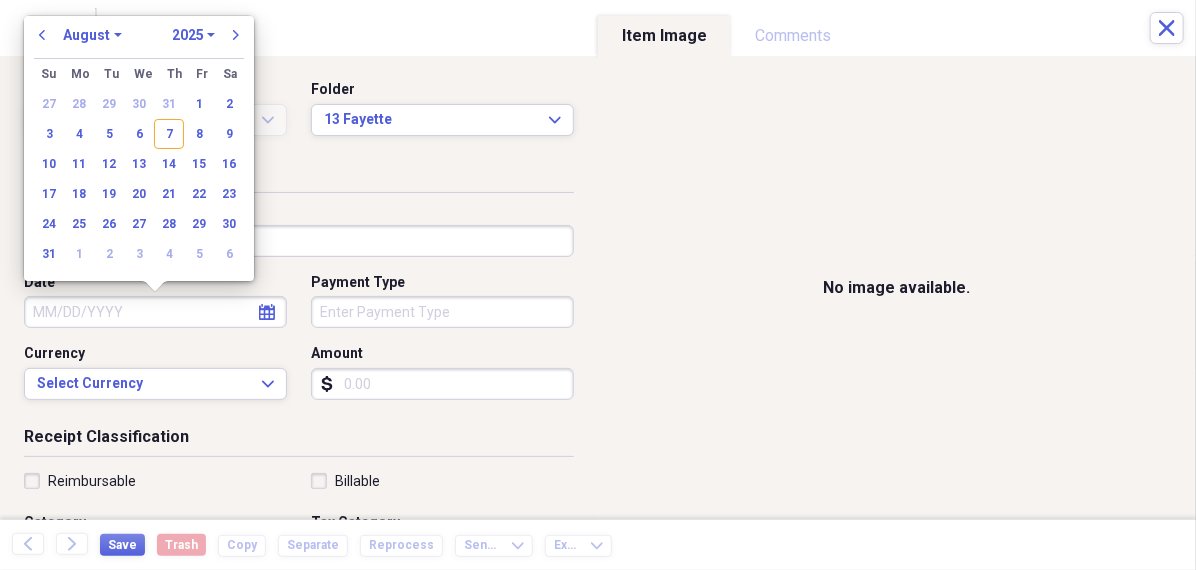 click on "Date" at bounding box center [155, 312] 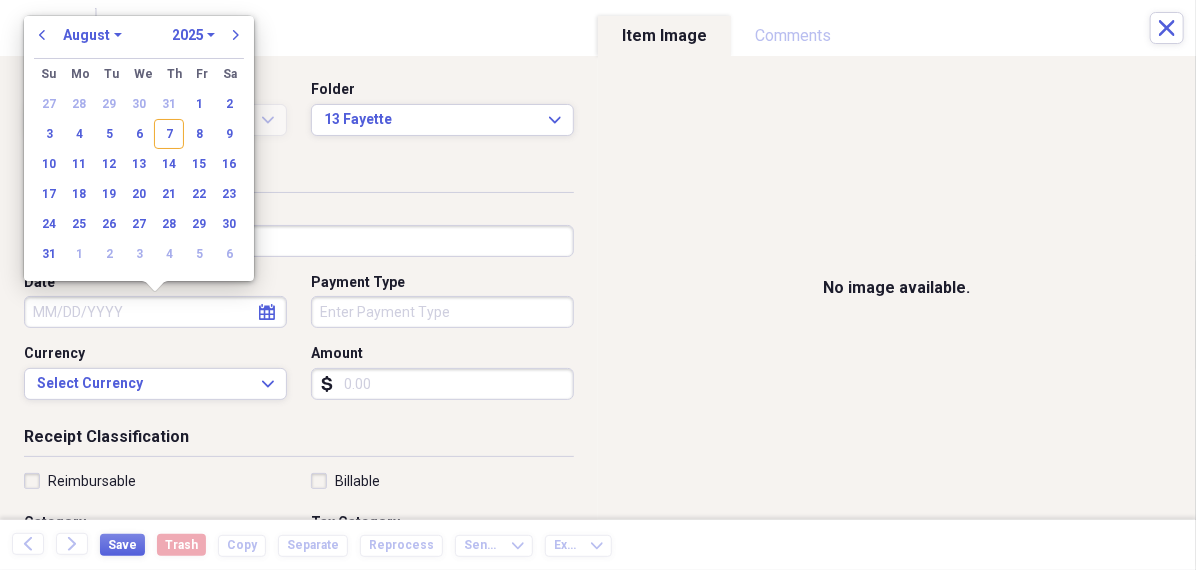 click on "January February March April May June July August September October November December" at bounding box center (92, 35) 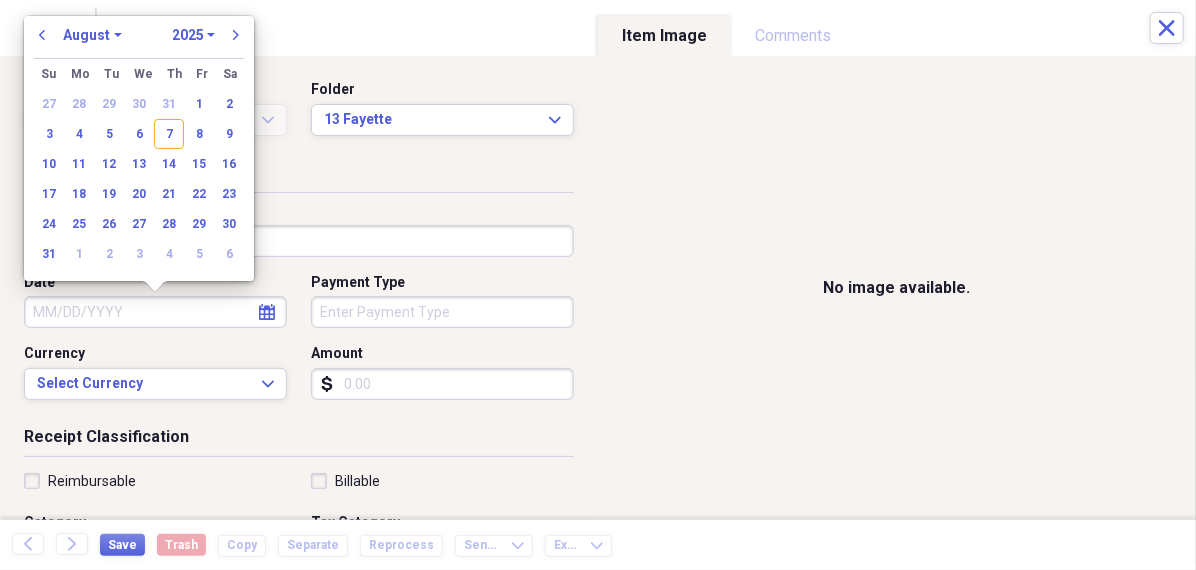 select on "6" 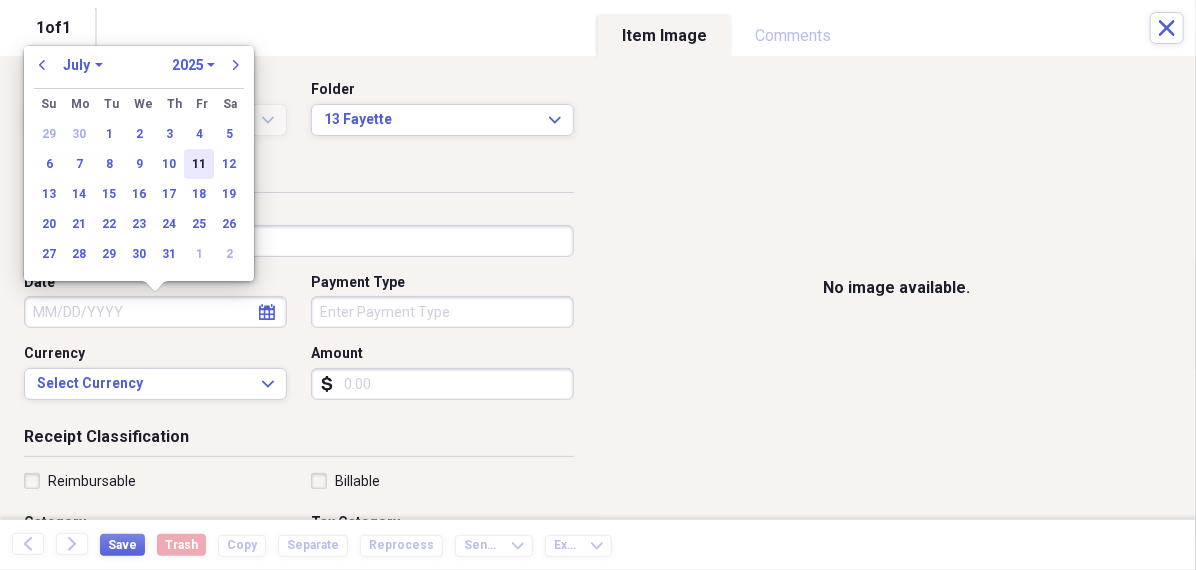 click on "11" at bounding box center (199, 164) 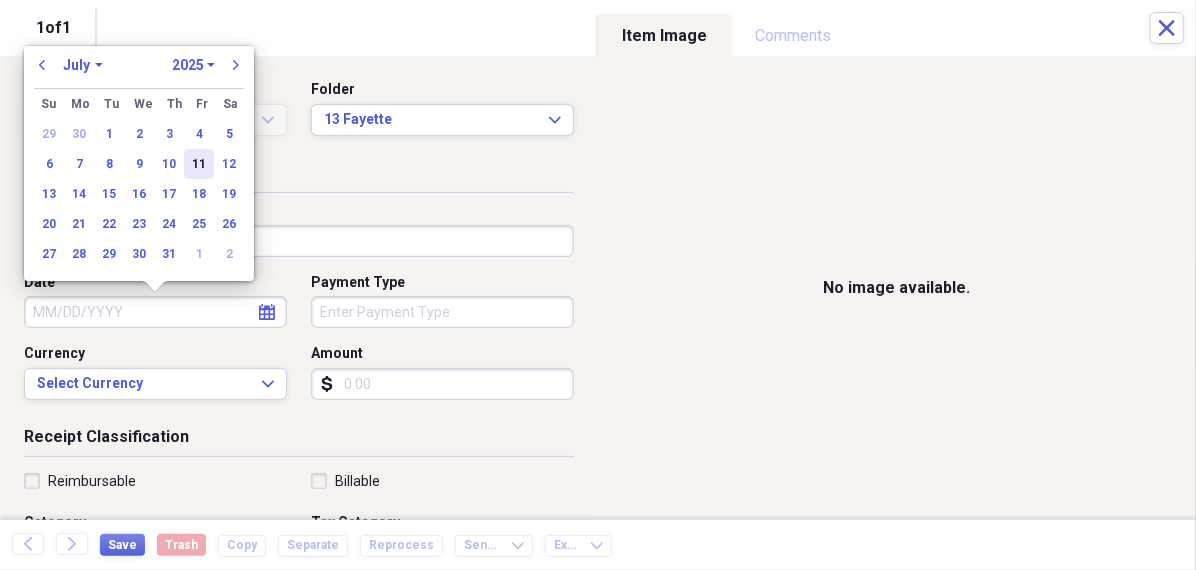 type on "07/11/2025" 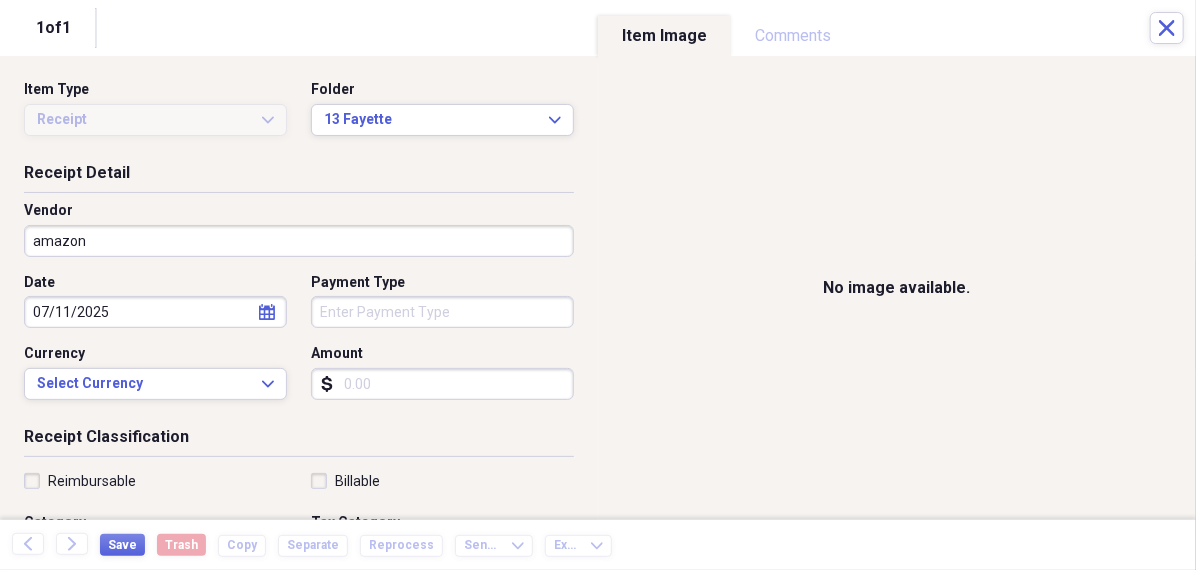click on "Organize My Files 99+ Collapse Unfiled Needs Review 99+ Unfiled All Files Unfiled Unfiled Unfiled Saved Reports Collapse My Cabinet [PERSON]'s Cabinet Add Folder Folder 456 Add Folder Collapse Open Folder Expense Reports Add Folder Expand Folder 11 Fayette Add Folder Expand Folder 13 Fayette Add Folder Expand Folder 15 Meader A Add Folder Expand Folder 15 Meader C Add Folder Expand Folder 15 Meader D Add Folder Expand Folder 4 Howard Court Add Folder Expand Folder 6 HW Add Folder Expand Folder ACK Expenses Add Folder Expand Folder Files Add Folder Expand Folder Helsingborg Add Folder Expand Folder Kristienstad Add Folder Expand Folder Midtown Ventures Add Folder Expand Folder Peach Row Add Folder Expand Folder RRL Add Folder Expand Folder Vasteros - Boat Add Folder Expand Folder ZEN Add Folder Collapse Trash Trash Folder 21.7.16 Folder [PERSON] Folder Kristienstad Help & Support Submit Import Import Add Create Expand Reports Reports Settings [PERSON] Expand Helsingborg Showing 6 items , totaling $2,700.55 Column" at bounding box center [598, 285] 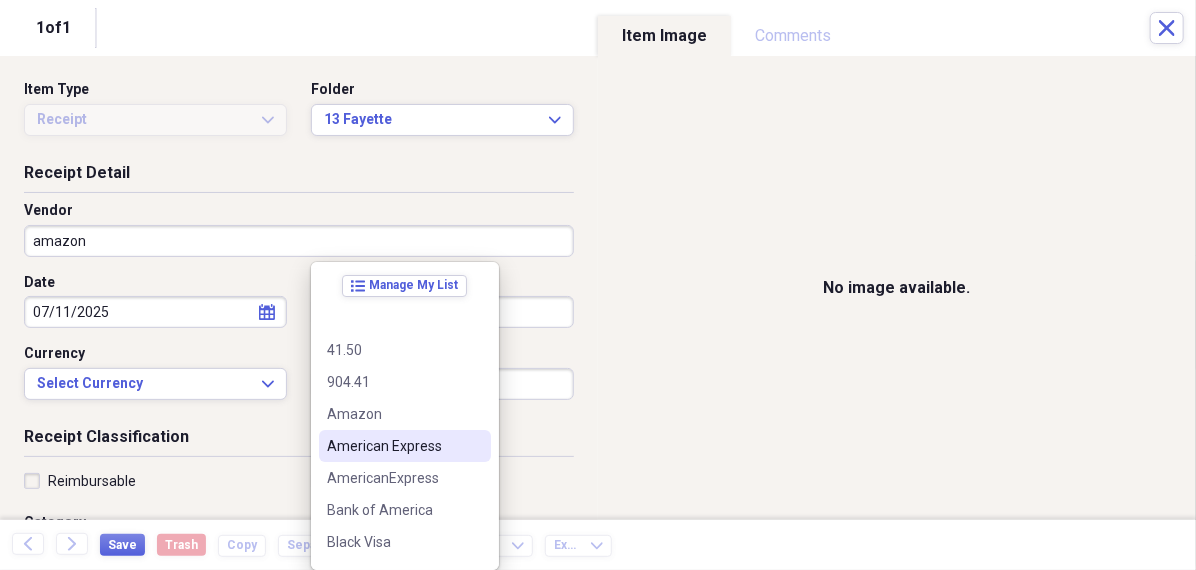 click on "American Express" at bounding box center [393, 446] 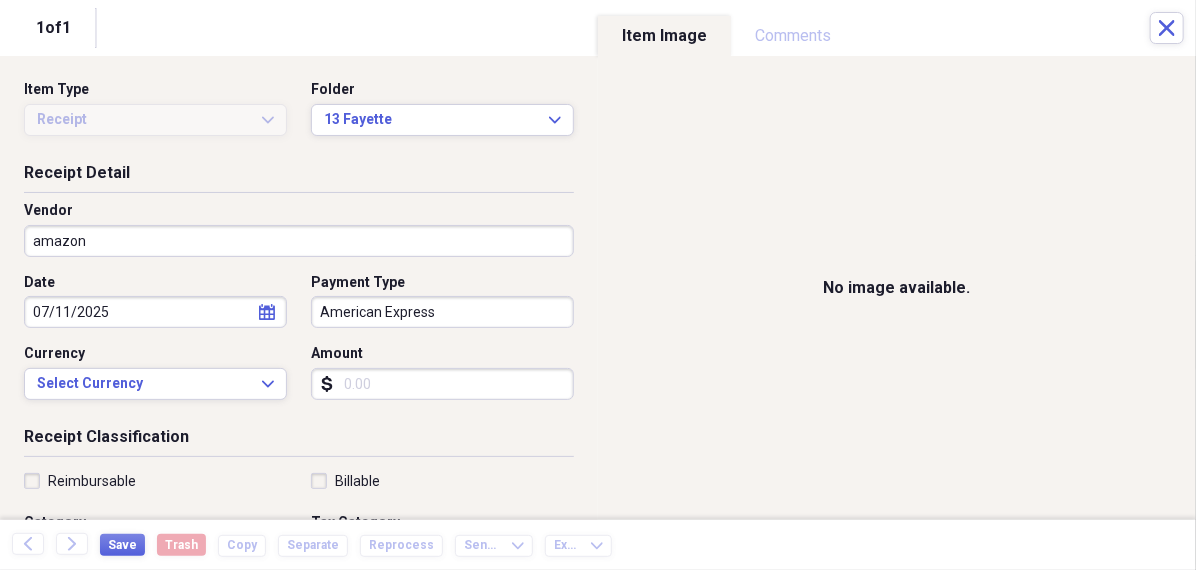 click on "Amount" at bounding box center [442, 384] 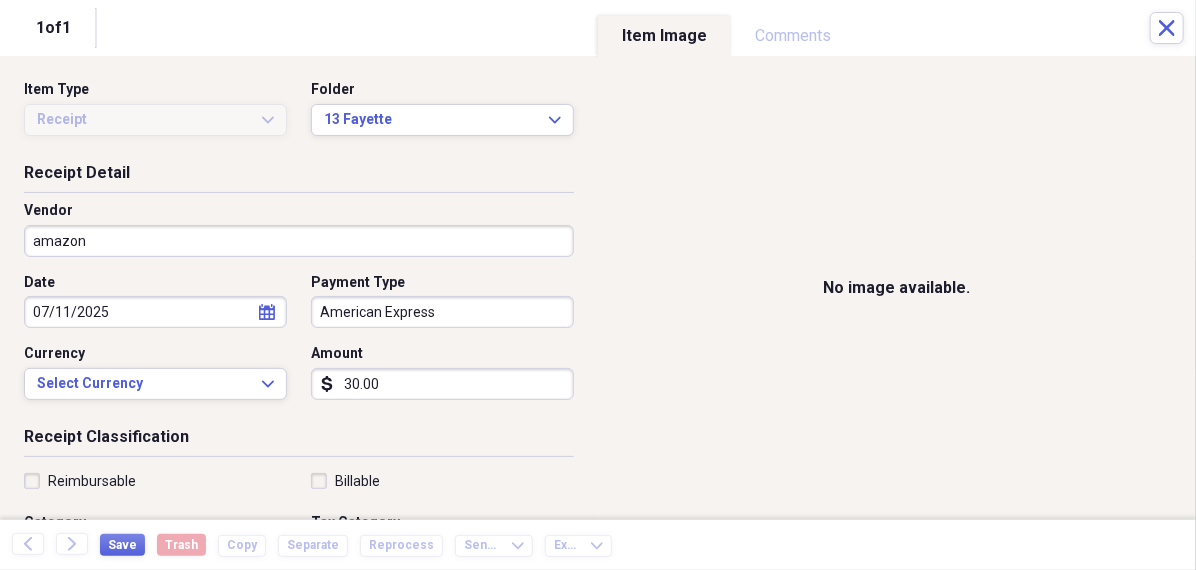 type on "30.00" 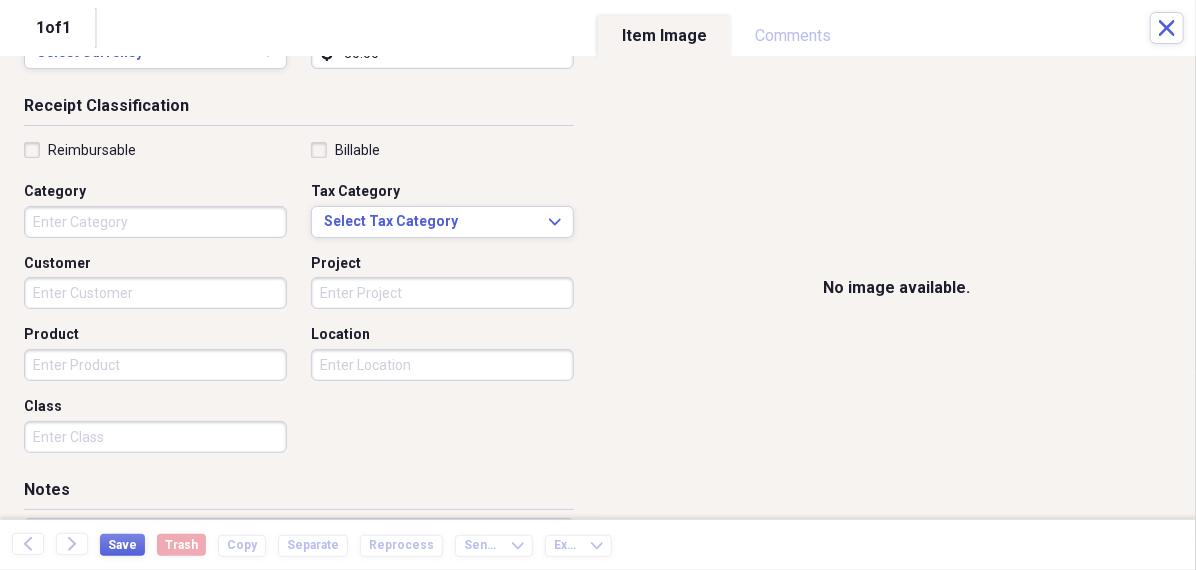 scroll, scrollTop: 341, scrollLeft: 0, axis: vertical 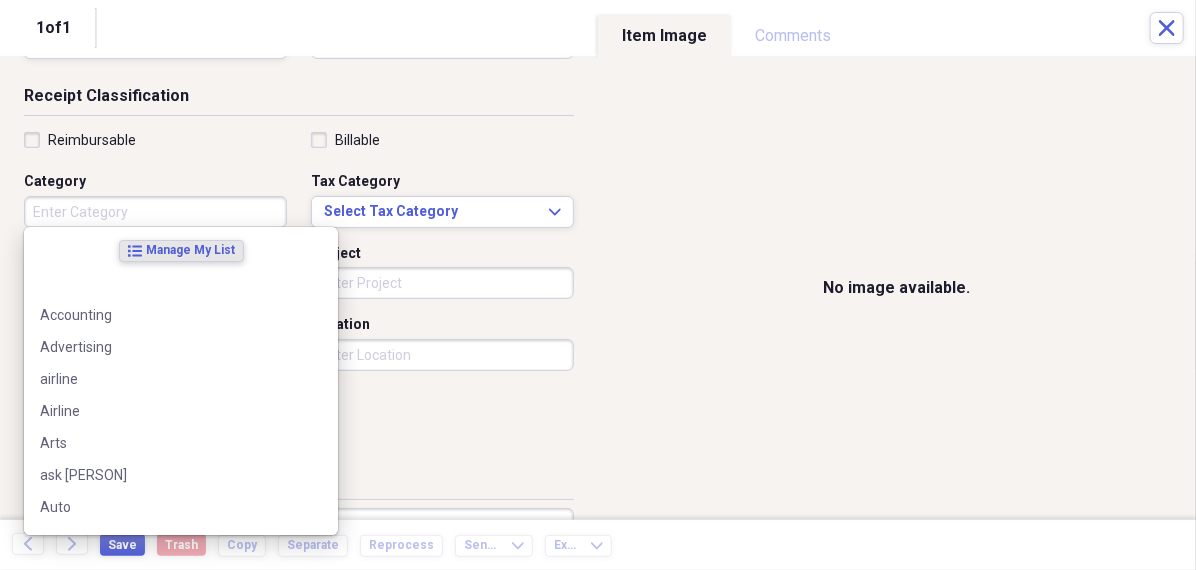click on "Category" at bounding box center (155, 212) 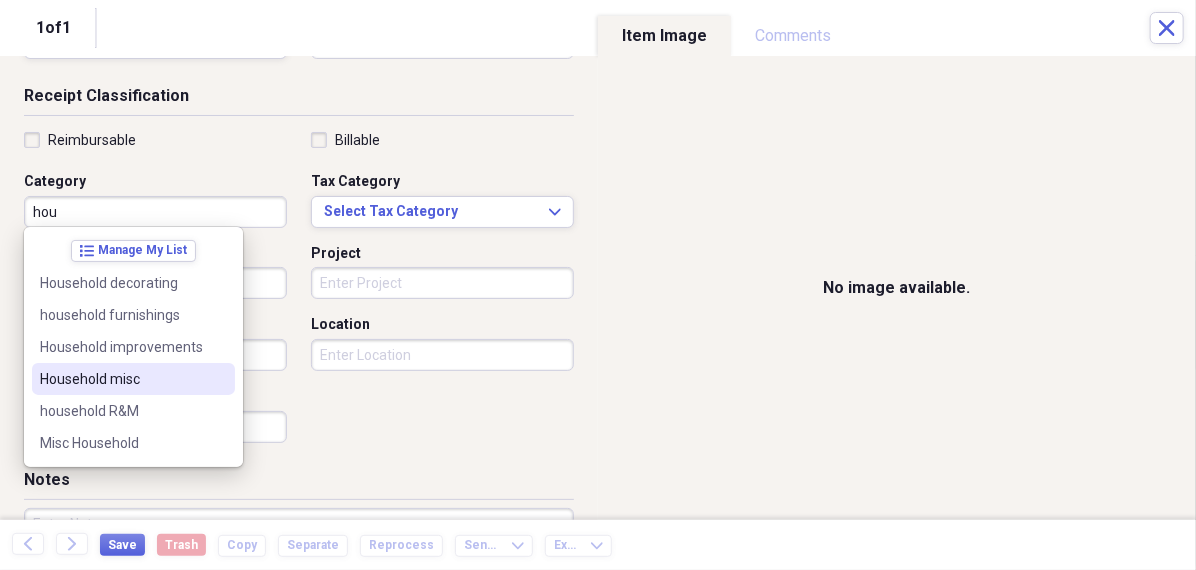 click on "Household misc" at bounding box center (121, 379) 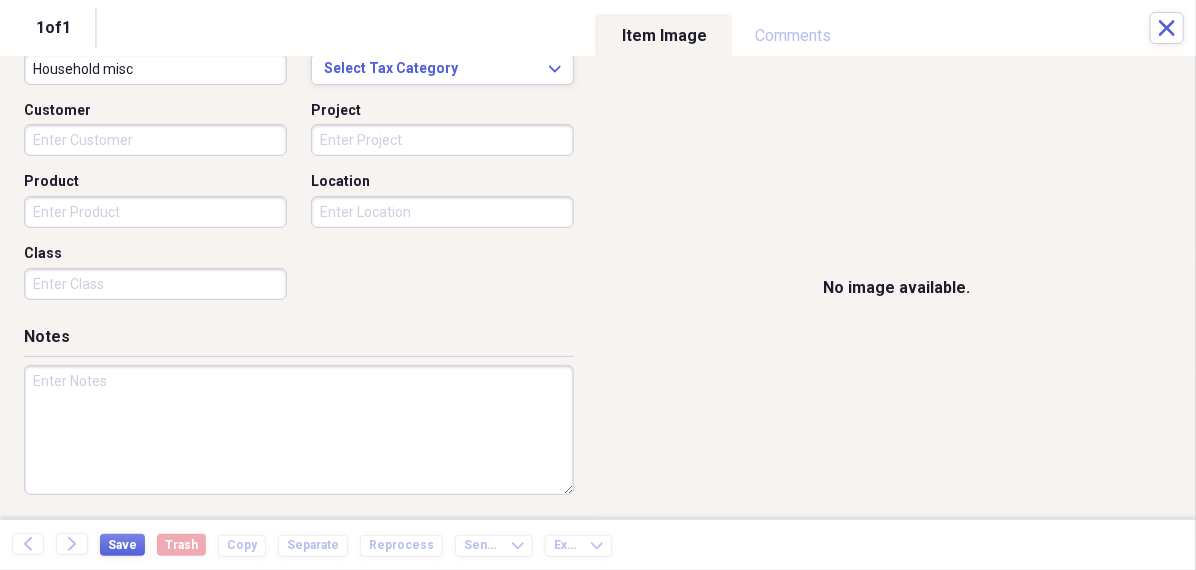 scroll, scrollTop: 482, scrollLeft: 0, axis: vertical 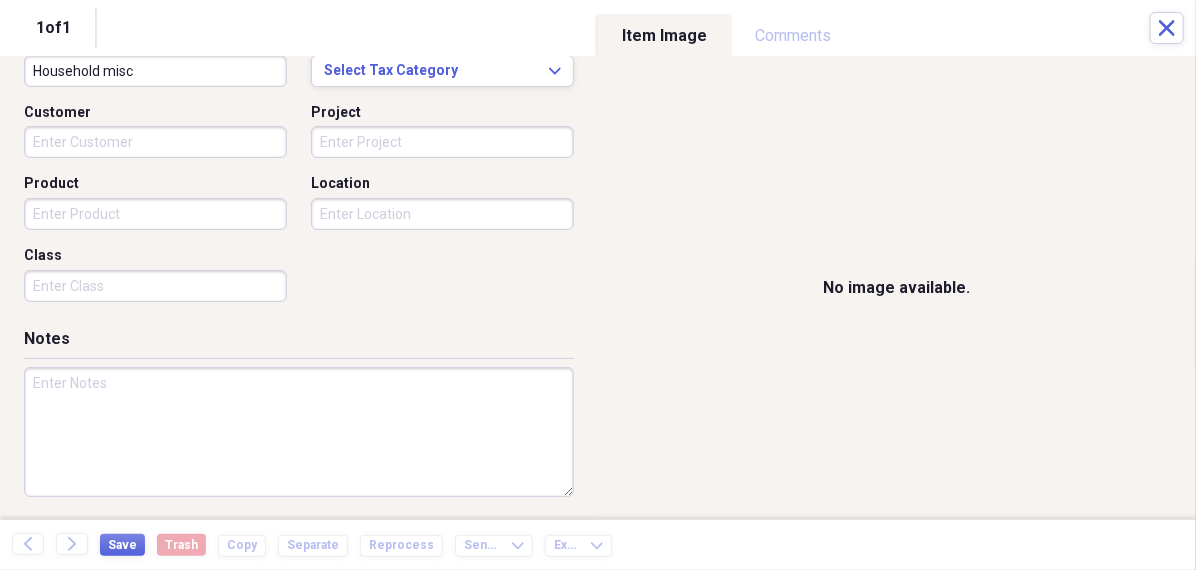 click at bounding box center [299, 432] 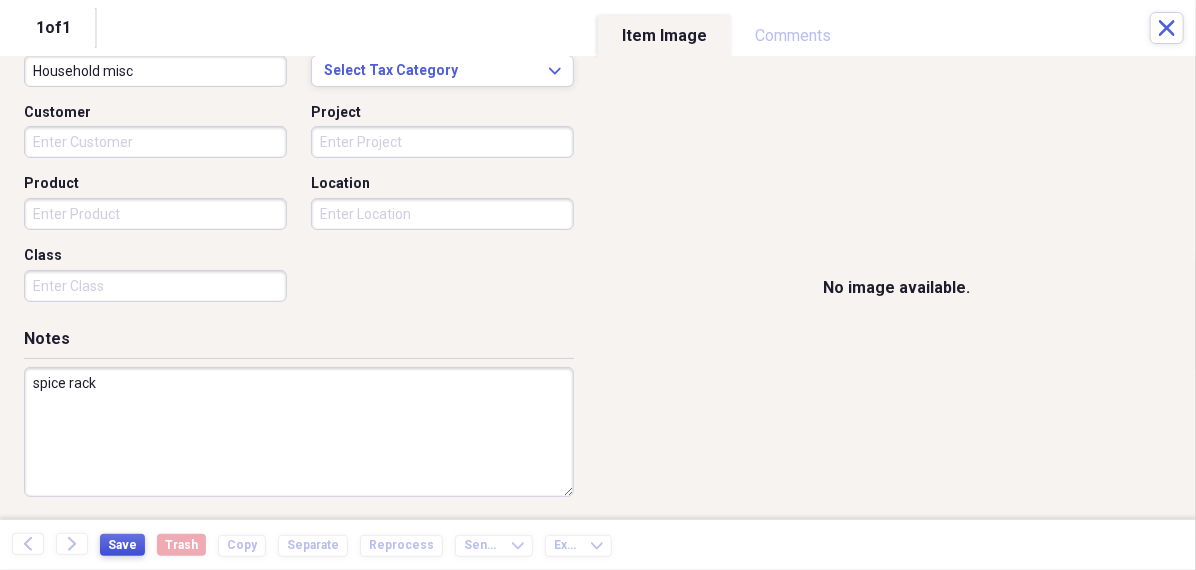 type on "spice rack" 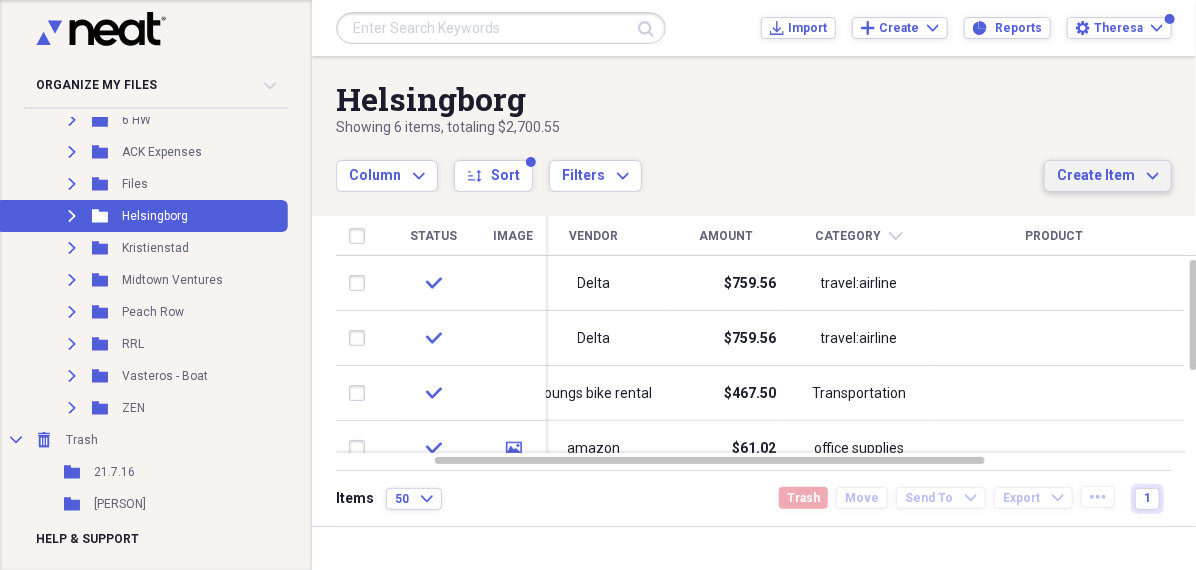 click on "Create Item" at bounding box center [1096, 176] 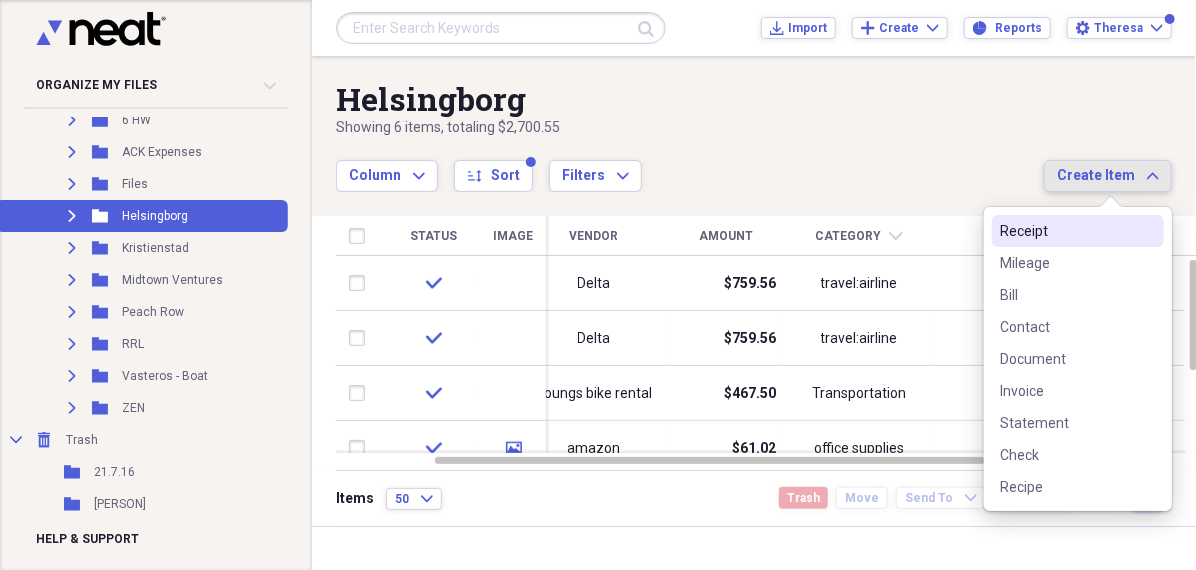 click on "Receipt" at bounding box center [1066, 231] 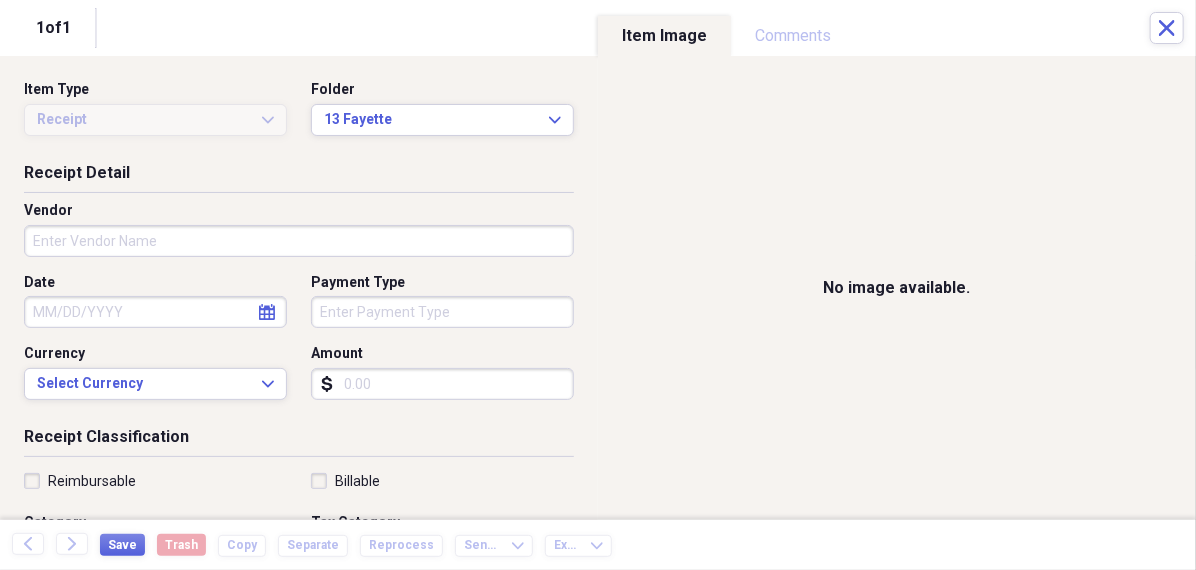 click 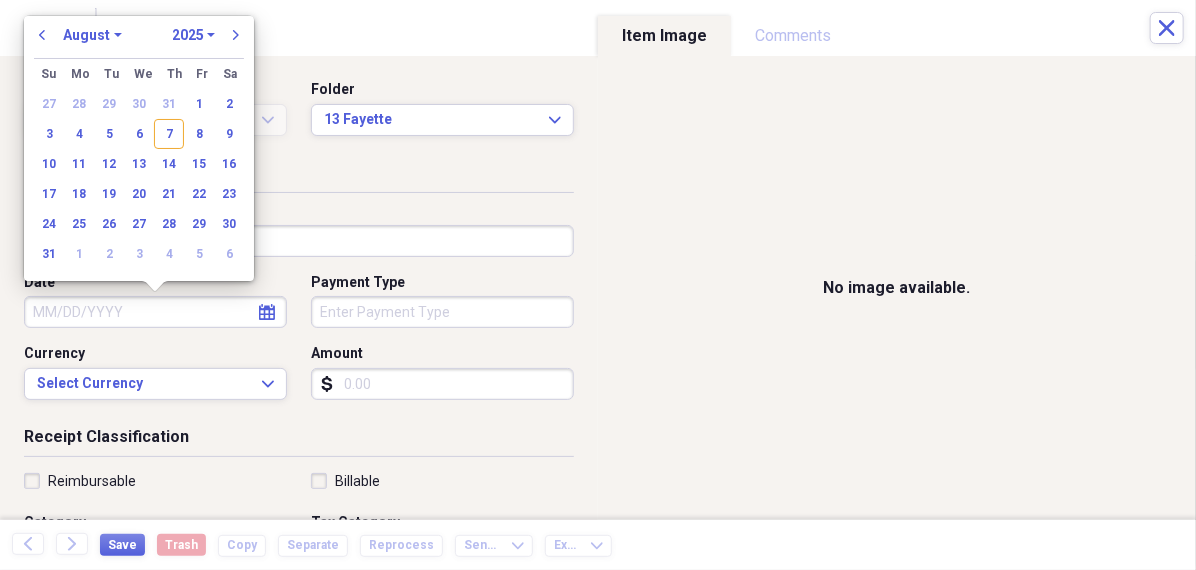 click on "January February March April May June July August September October November December" at bounding box center (92, 35) 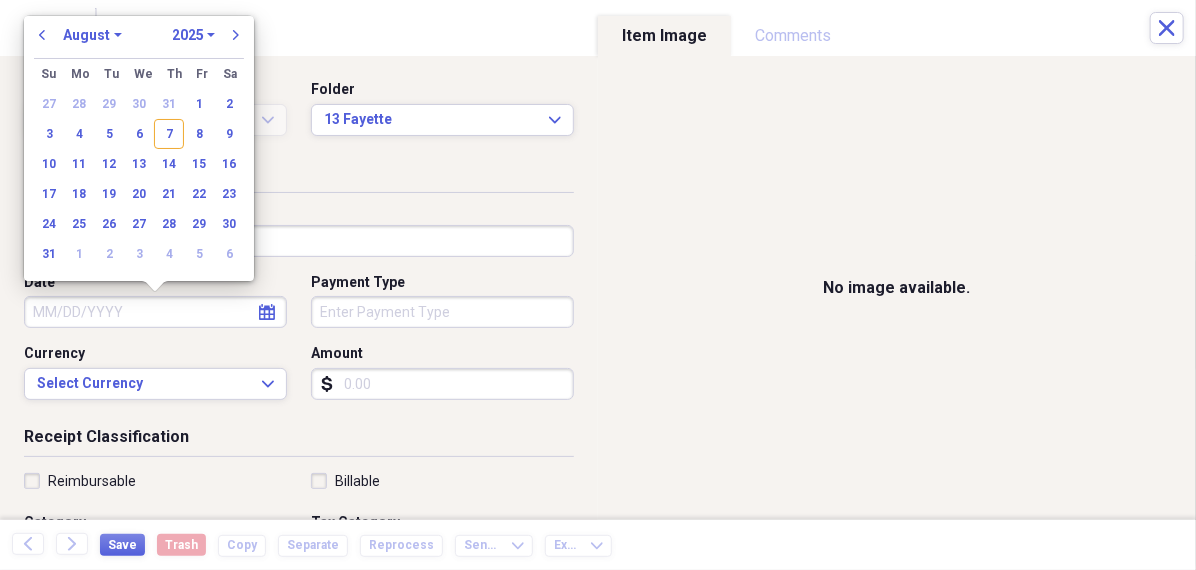 select on "6" 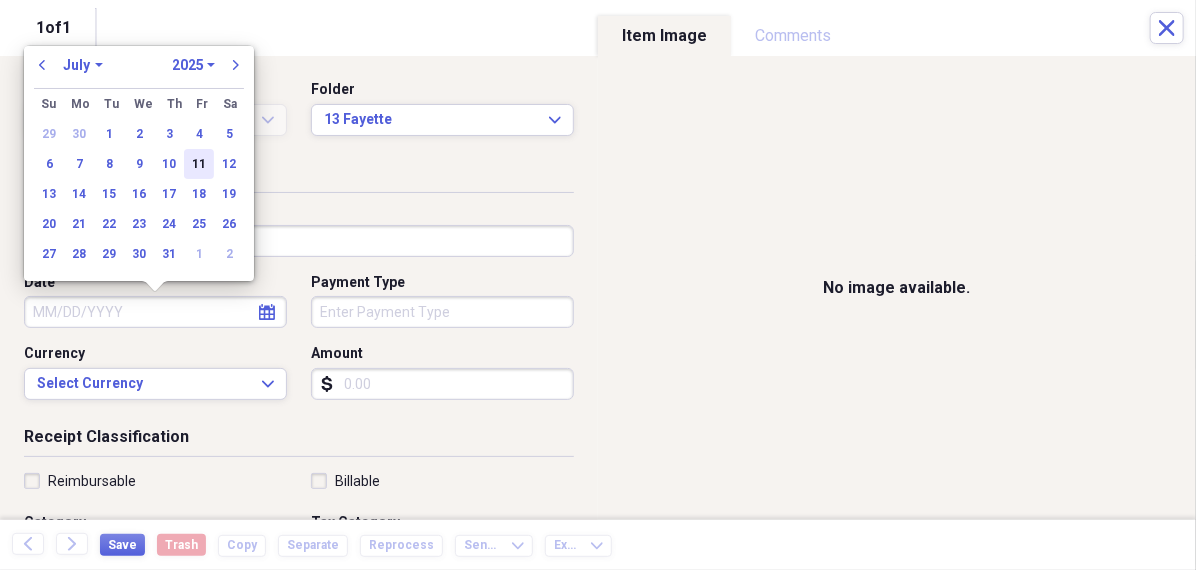 click on "11" at bounding box center [199, 164] 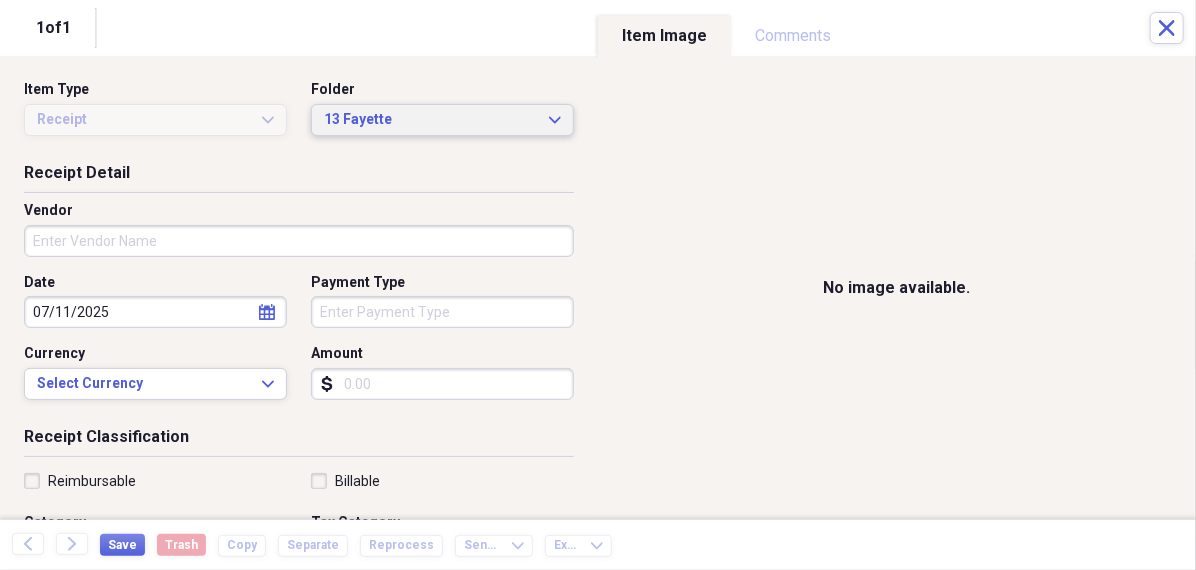 click on "13 Fayette" at bounding box center (430, 120) 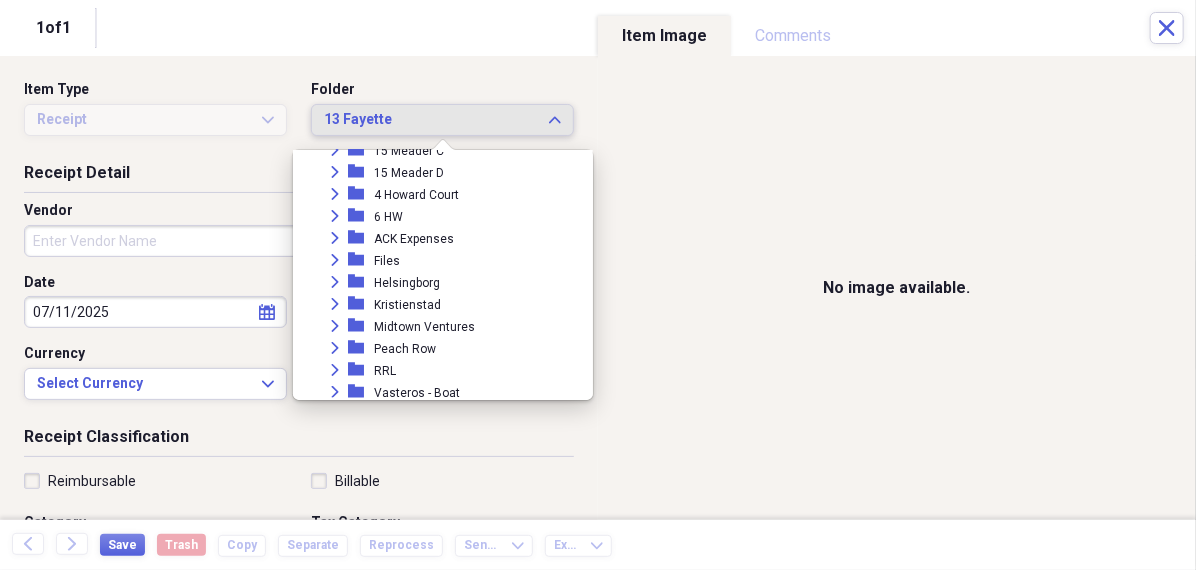 scroll, scrollTop: 205, scrollLeft: 0, axis: vertical 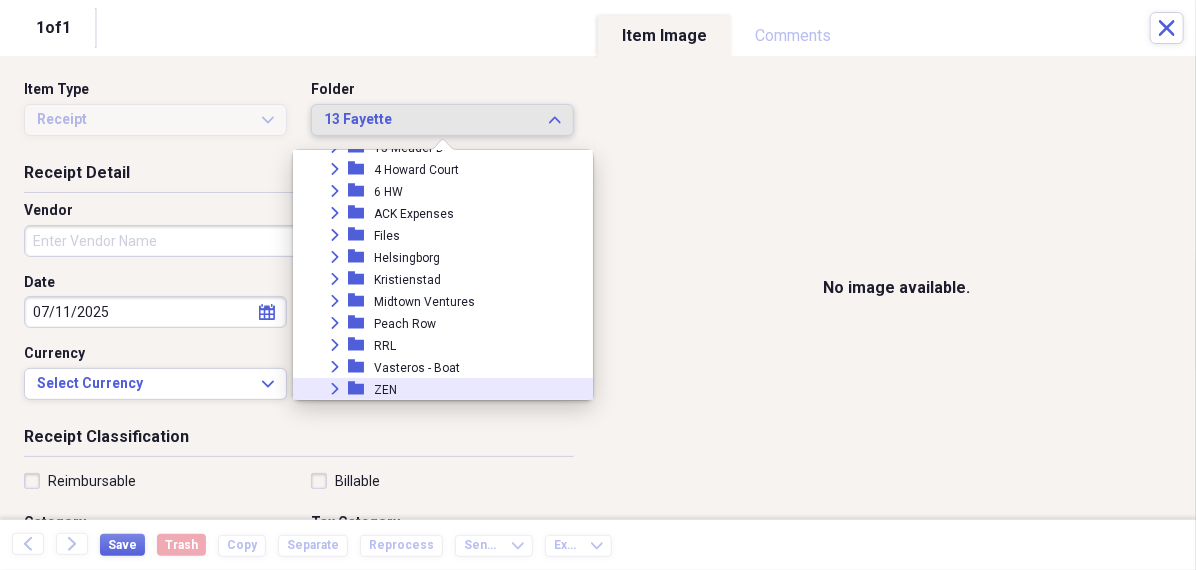 click on "ZEN" at bounding box center [385, 390] 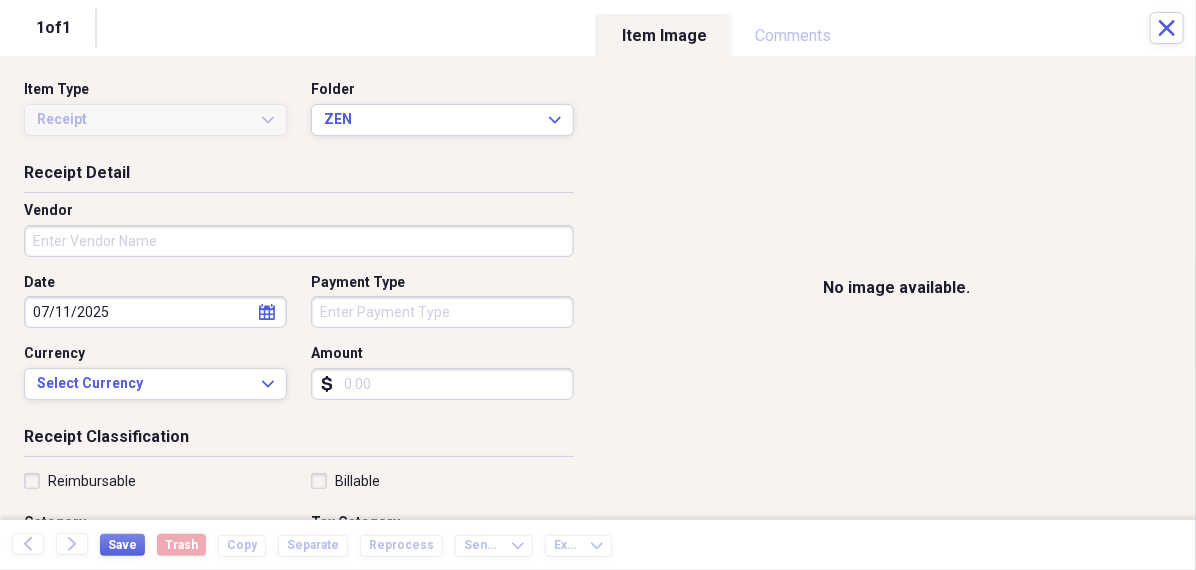 click on "Vendor" at bounding box center [299, 241] 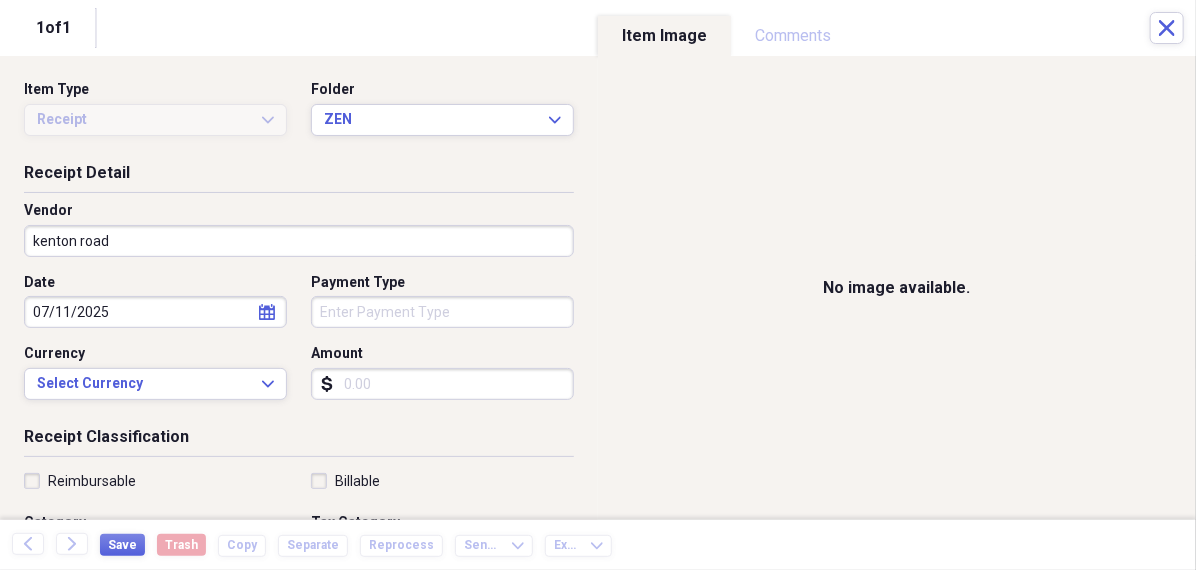 type on "kenton road" 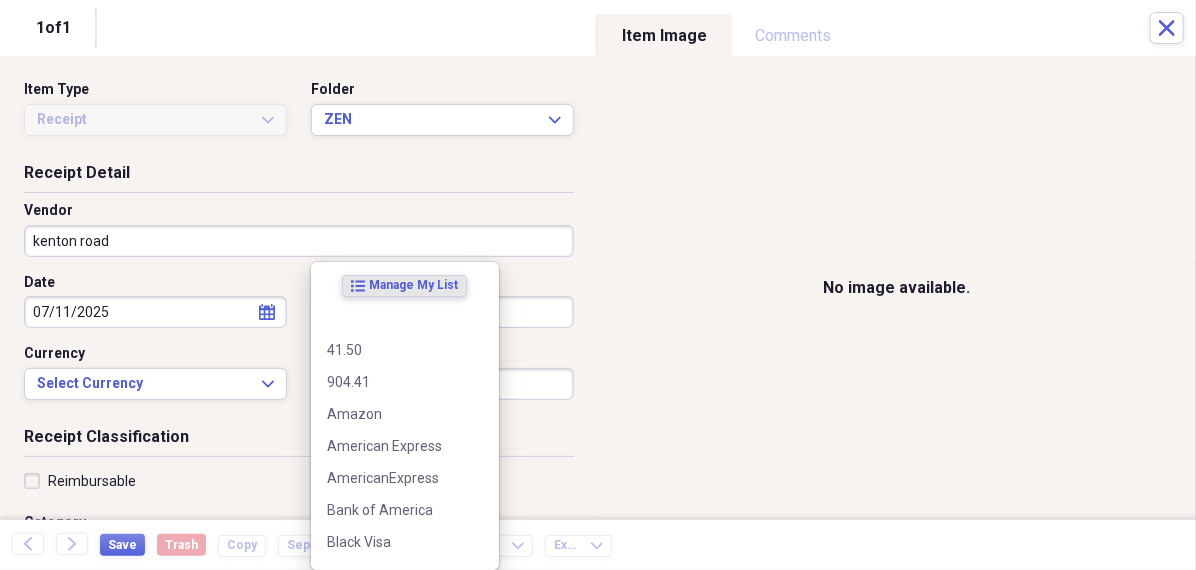 click on "Organize My Files 99+ Collapse Unfiled Needs Review 99+ Unfiled All Files Unfiled Unfiled Unfiled Saved Reports Collapse My Cabinet [PERSON]'s Cabinet Add Folder Folder 456 Add Folder Collapse Open Folder Expense Reports Add Folder Expand Folder 11 Fayette Add Folder Expand Folder 13 Fayette Add Folder Expand Folder 15 Meader A Add Folder Expand Folder 15 Meader C Add Folder Expand Folder 15 Meader D Add Folder Expand Folder 4 Howard Court Add Folder Expand Folder 6 HW Add Folder Expand Folder ACK Expenses Add Folder Expand Folder Files Add Folder Expand Folder Helsingborg Add Folder Expand Folder Kristienstad Add Folder Expand Folder Midtown Ventures Add Folder Expand Folder Peach Row Add Folder Expand Folder RRL Add Folder Expand Folder Vasteros - Boat Add Folder Expand Folder ZEN Add Folder Collapse Trash Trash Folder 21.7.16 Folder [PERSON] Folder Kristienstad Help & Support Submit Import Import Add Create Expand Reports Reports Settings [PERSON] Expand Helsingborg Showing 6 items , totaling $2,700.55 Column" at bounding box center (598, 285) 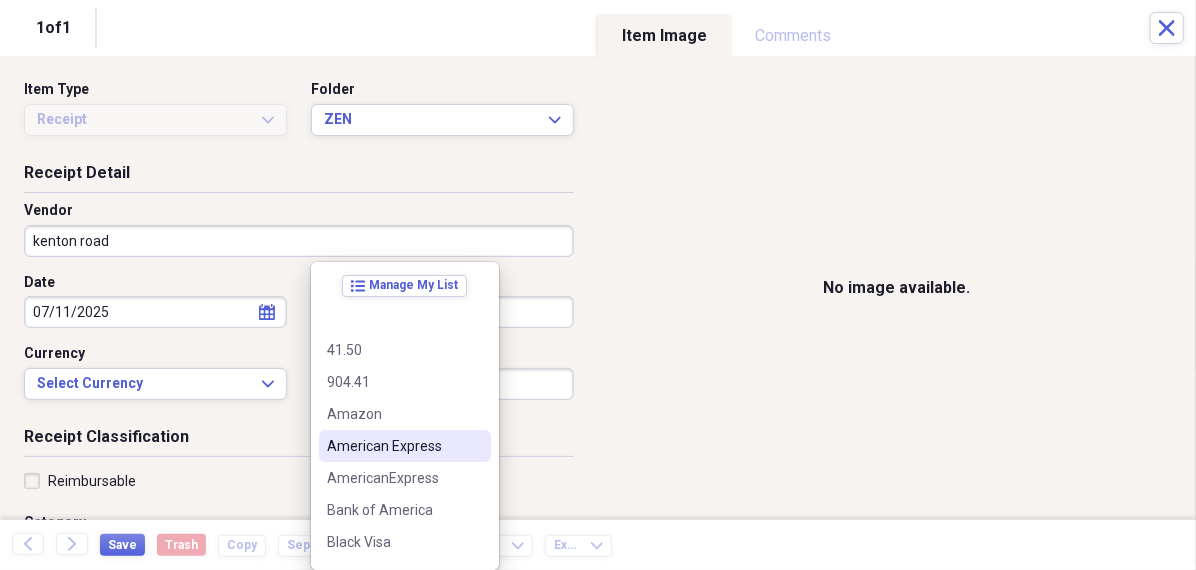click on "American Express" at bounding box center [393, 446] 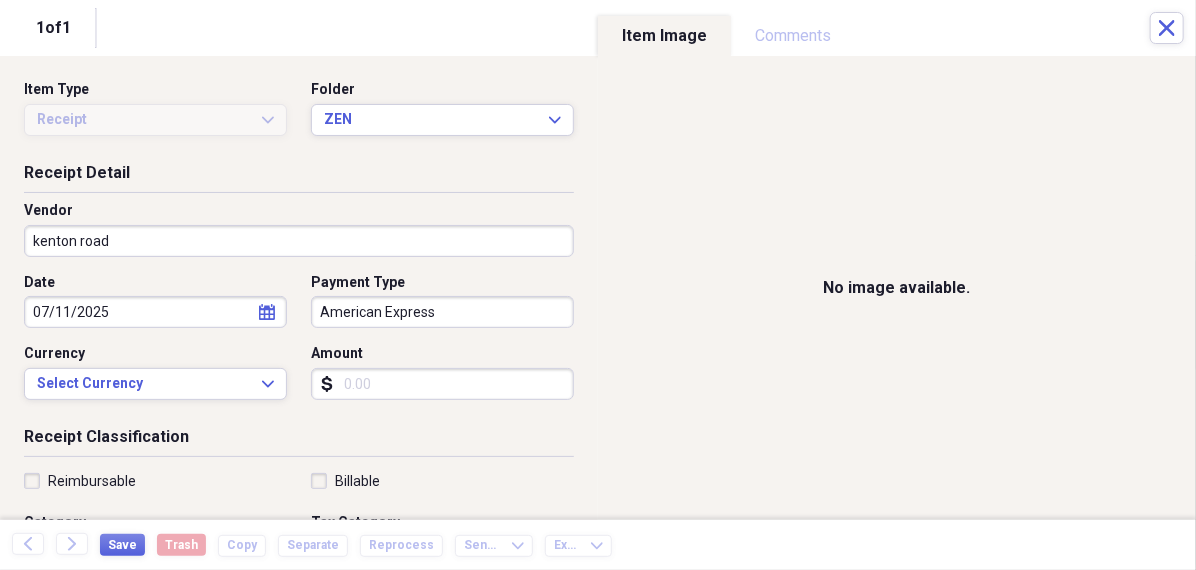 click on "Amount" at bounding box center [442, 384] 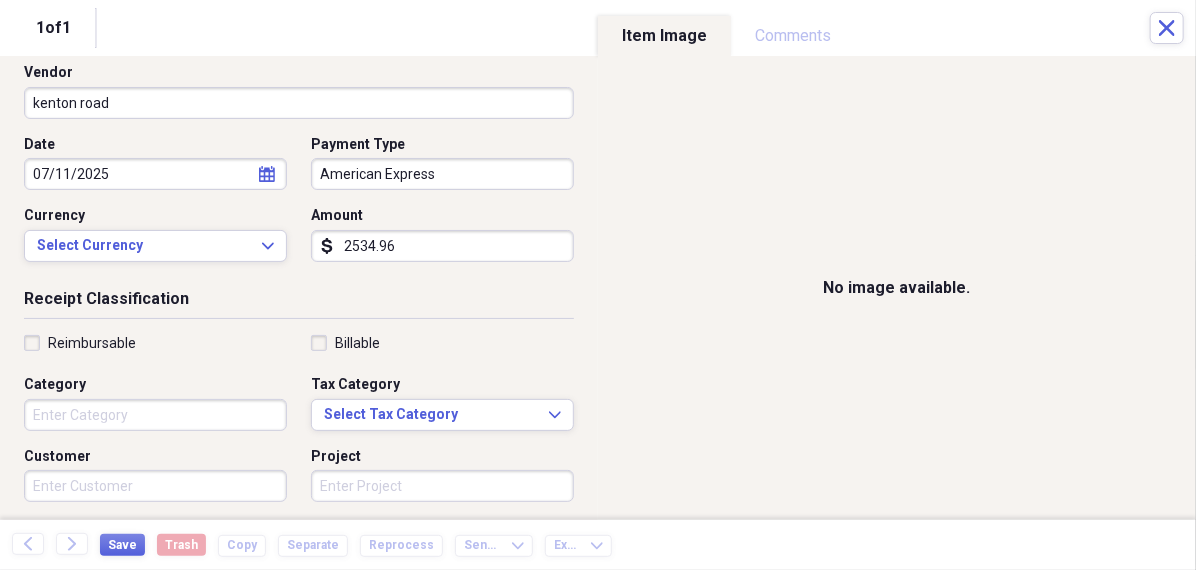 scroll, scrollTop: 150, scrollLeft: 0, axis: vertical 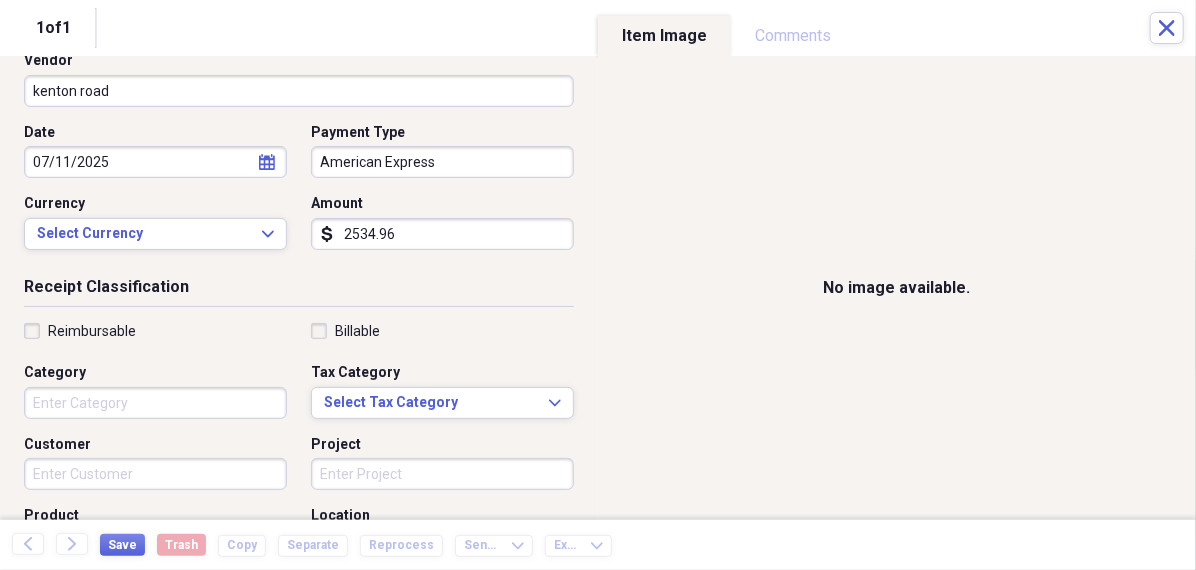 type on "2534.96" 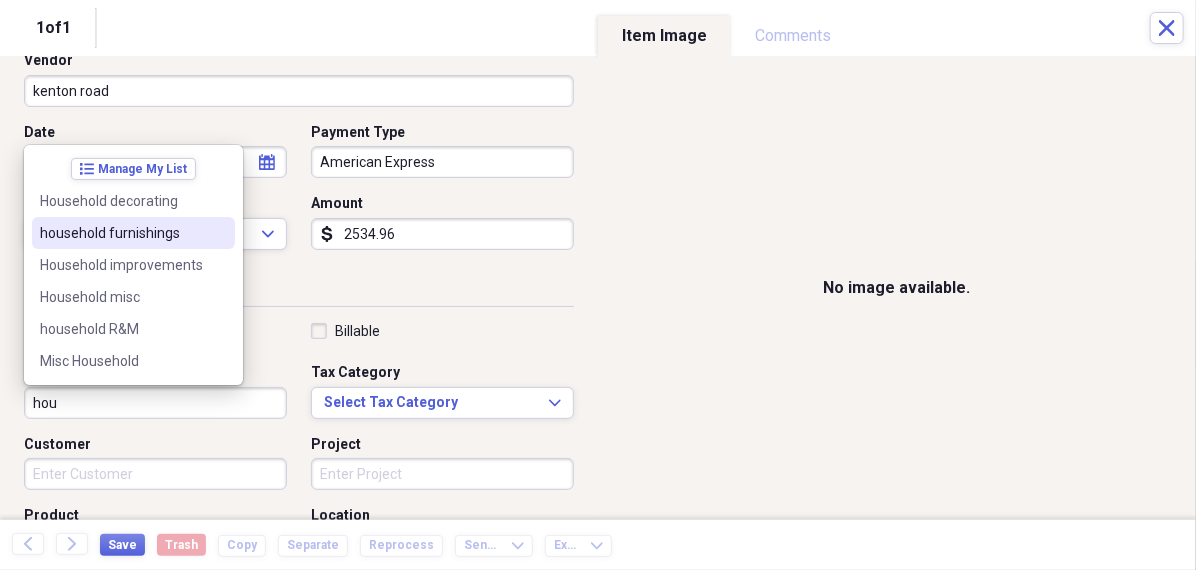 click at bounding box center (219, 233) 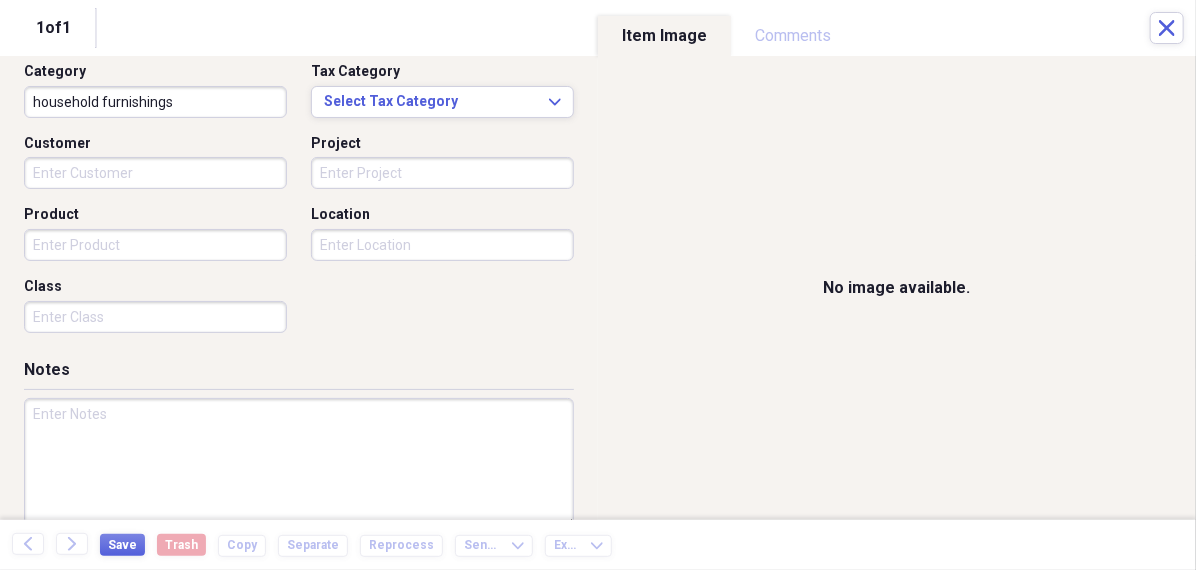 scroll, scrollTop: 484, scrollLeft: 0, axis: vertical 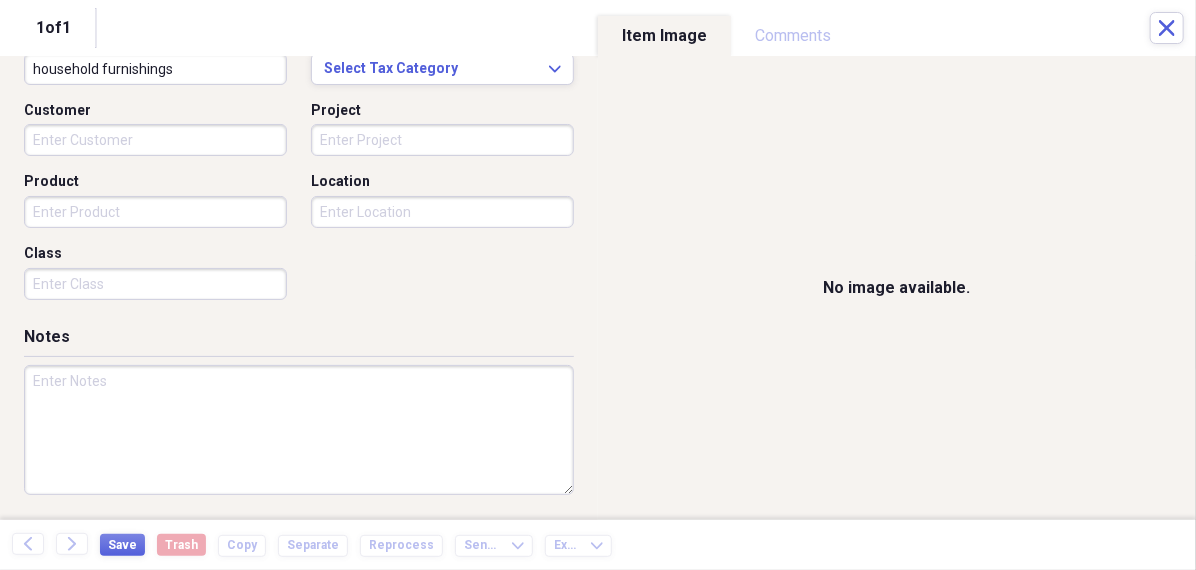 click at bounding box center (299, 430) 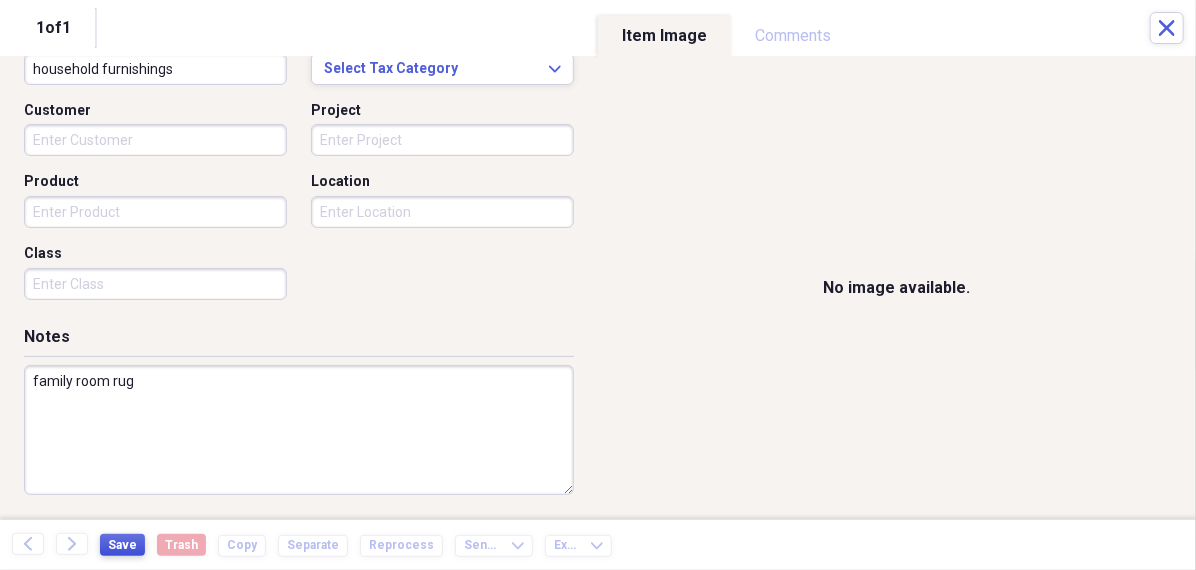 type on "family room rug" 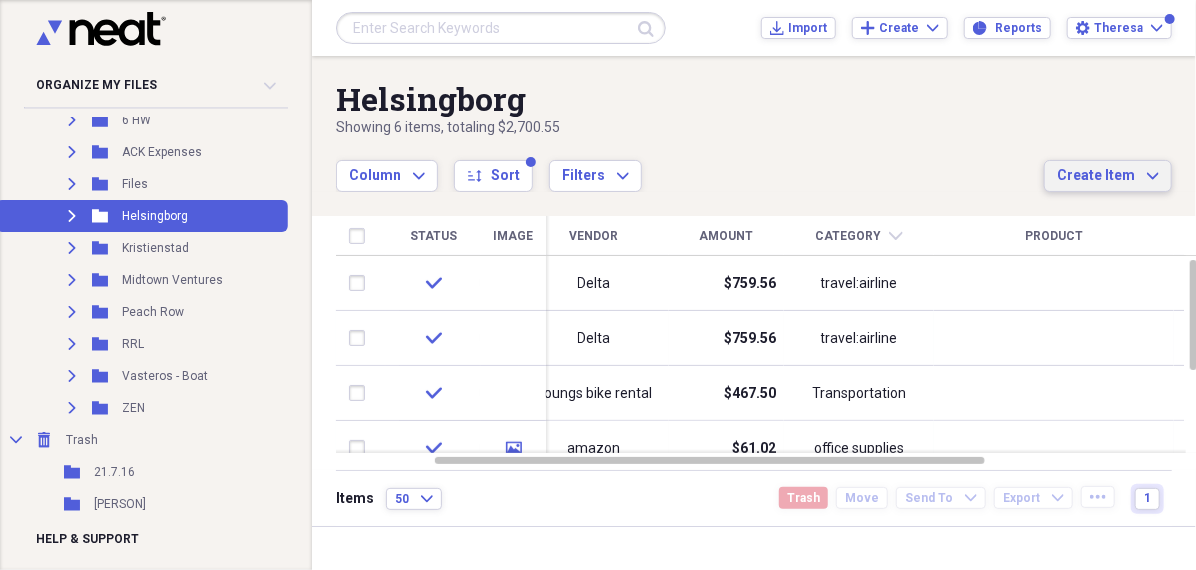 click on "Create Item" at bounding box center (1096, 176) 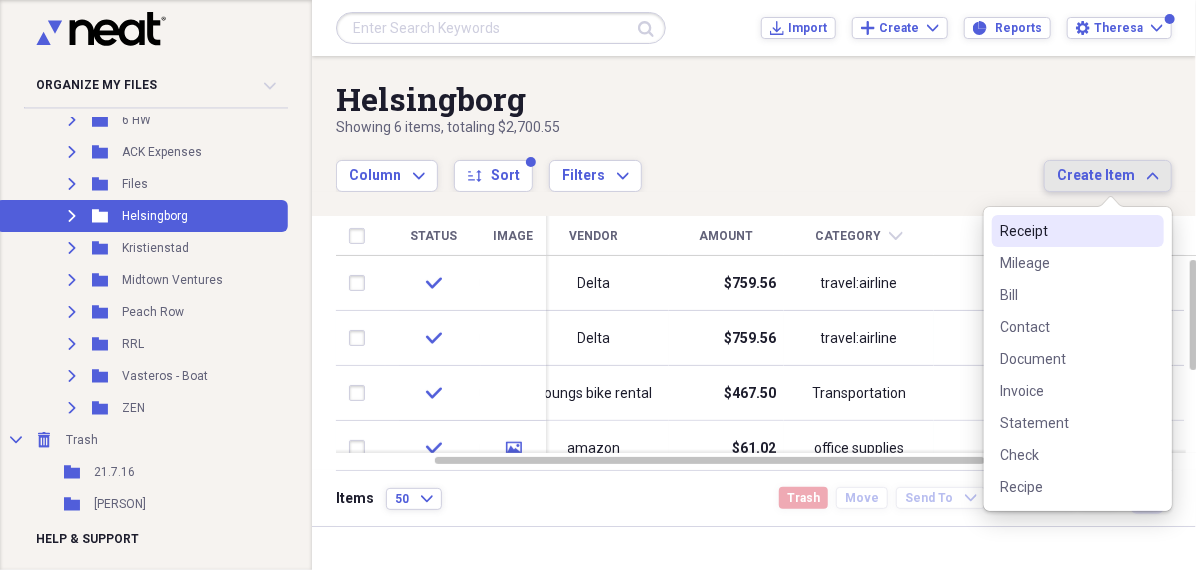 click on "Receipt" at bounding box center [1078, 231] 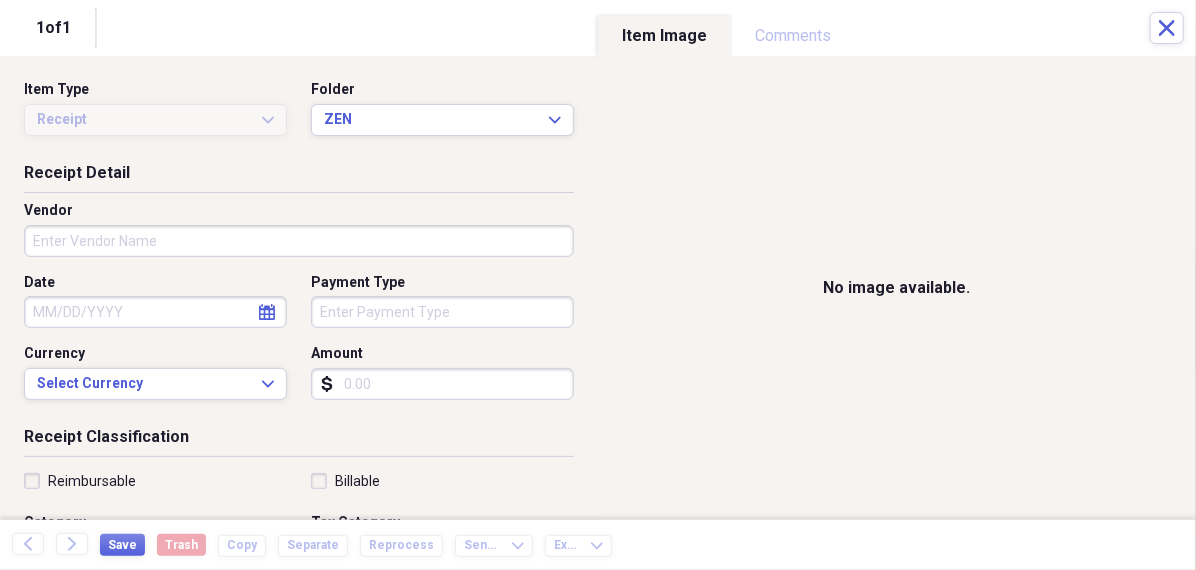 click on "Amount" at bounding box center (442, 384) 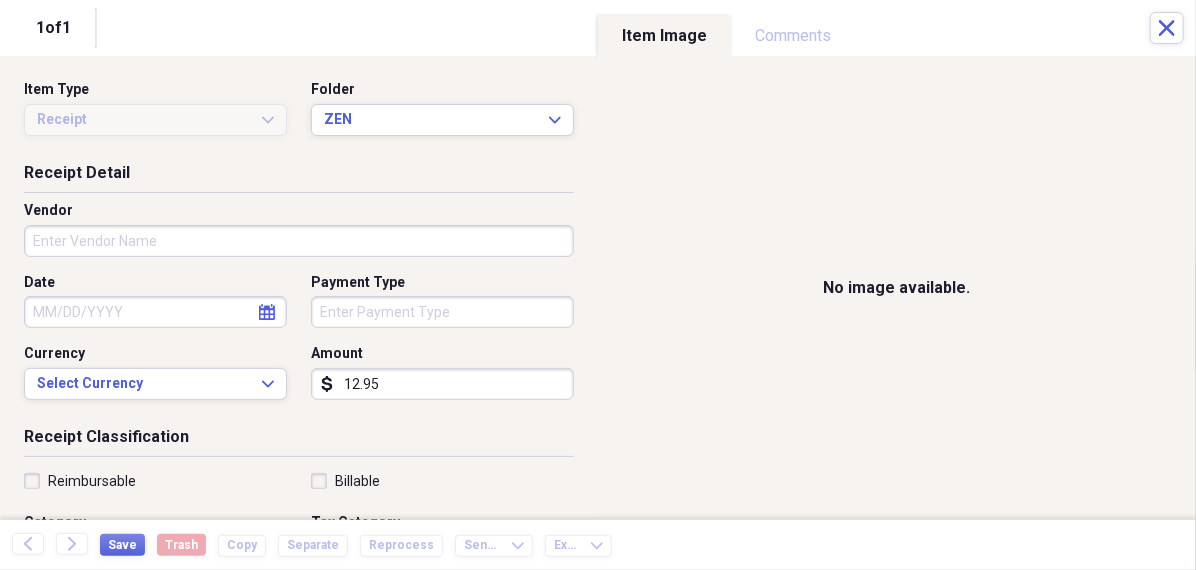 type on "12.95" 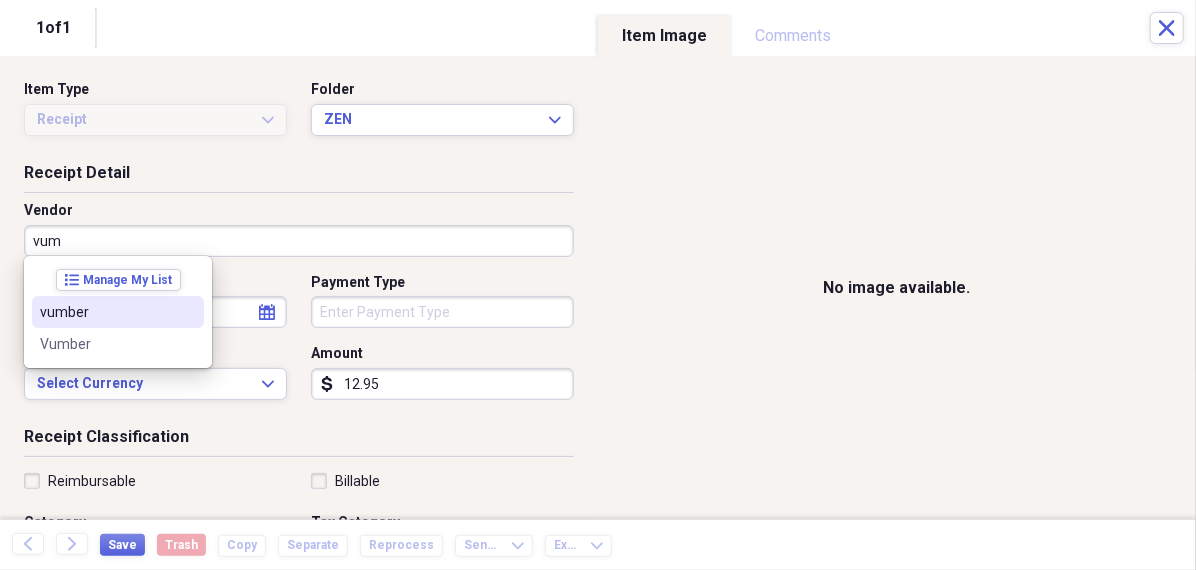 click on "vumber" at bounding box center [106, 312] 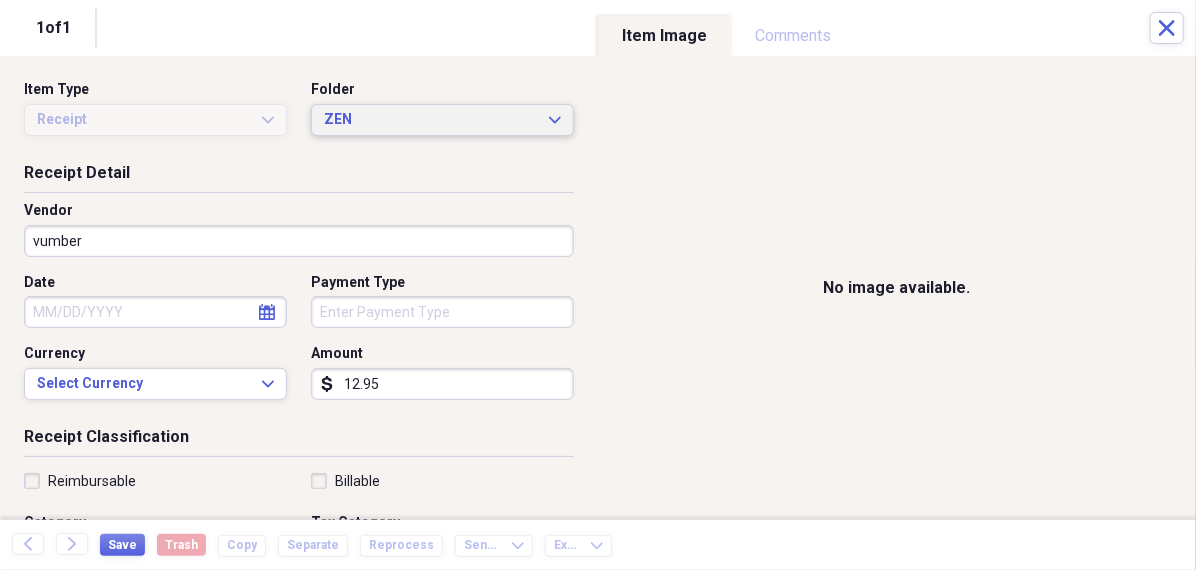 click on "ZEN" at bounding box center (430, 120) 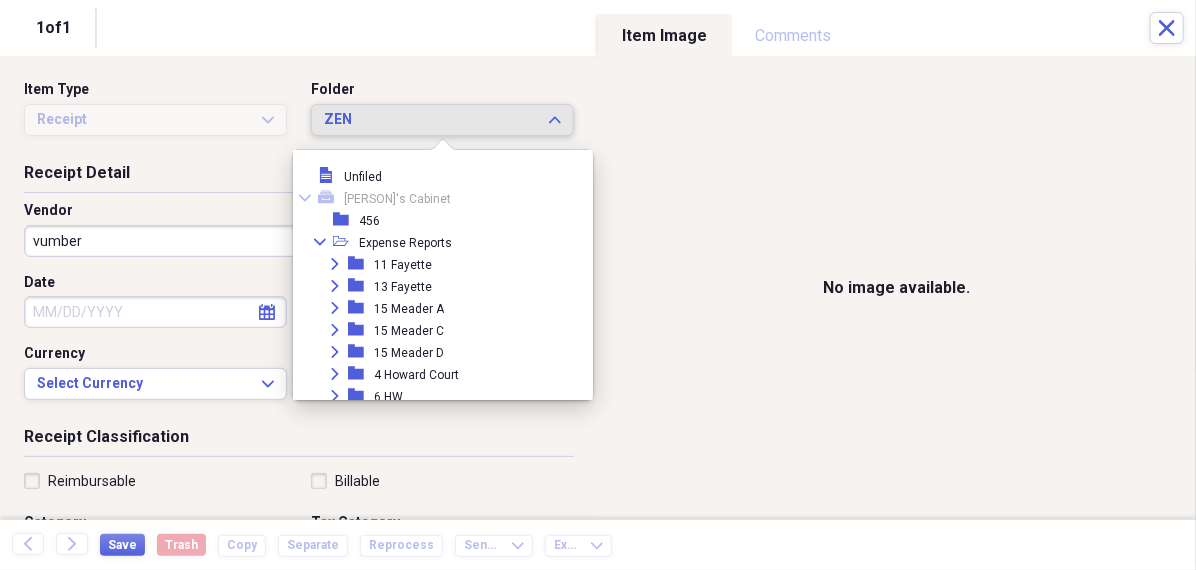 scroll, scrollTop: 205, scrollLeft: 0, axis: vertical 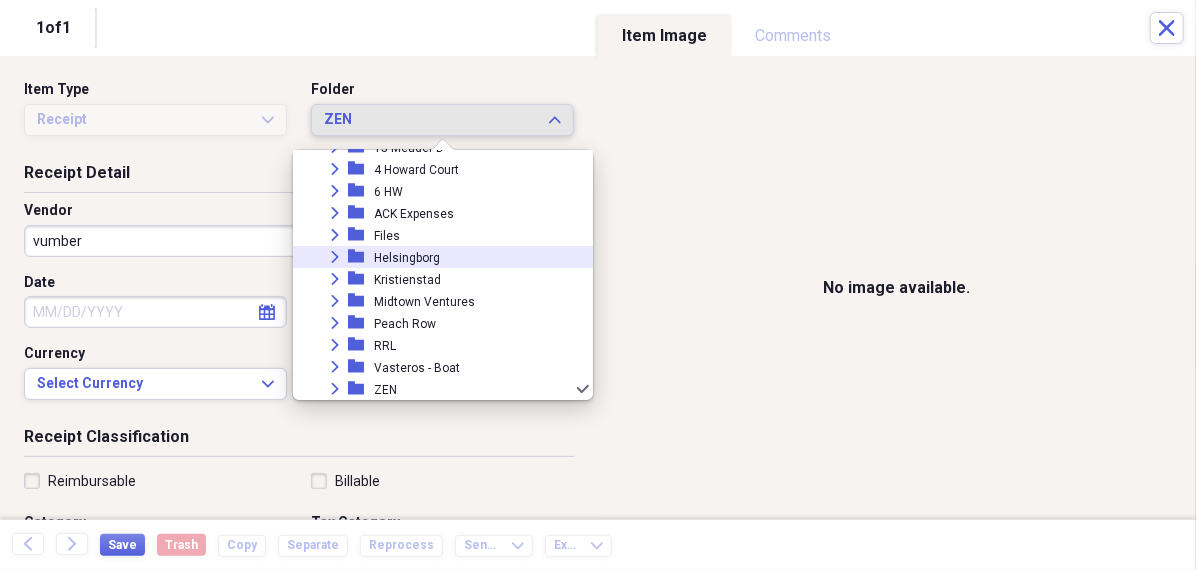 click on "Helsingborg" at bounding box center (407, 258) 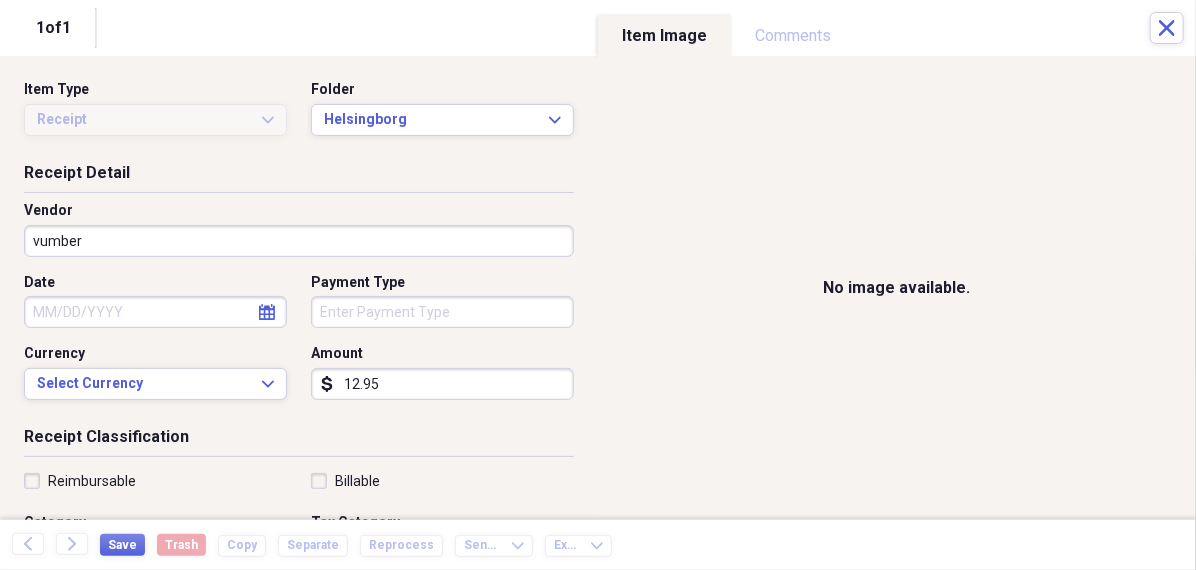 click 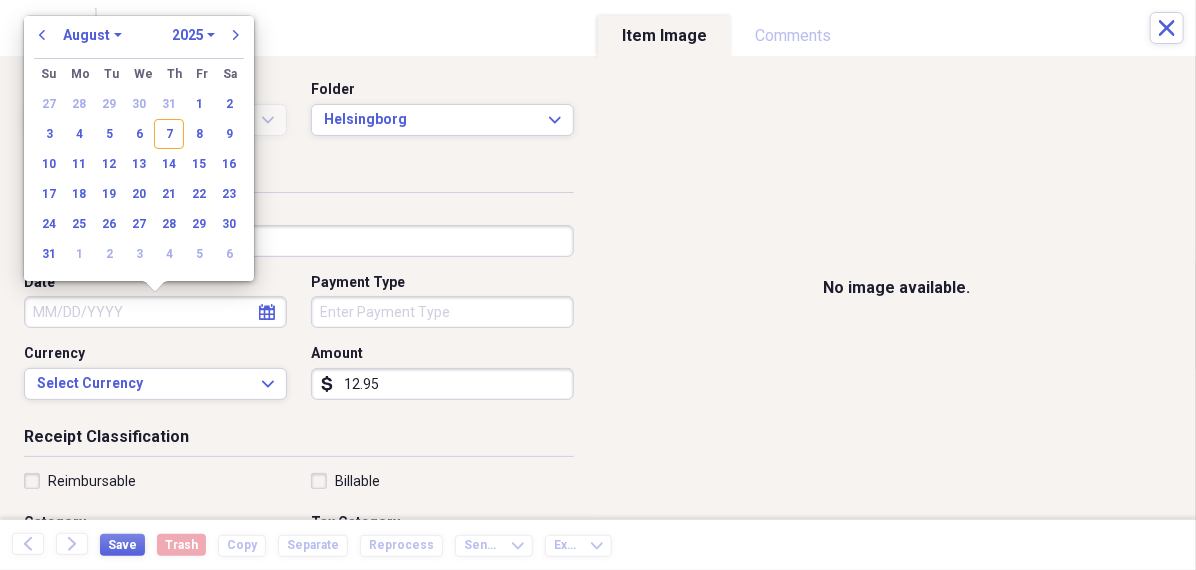 click on "January February March April May June July August September October November December" at bounding box center (92, 35) 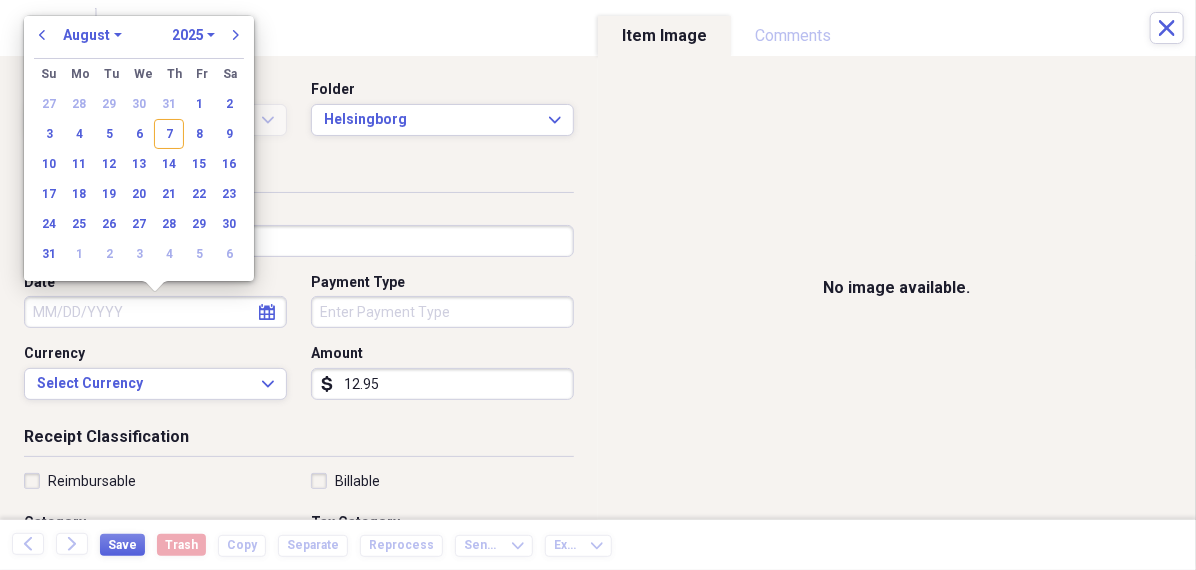 select on "6" 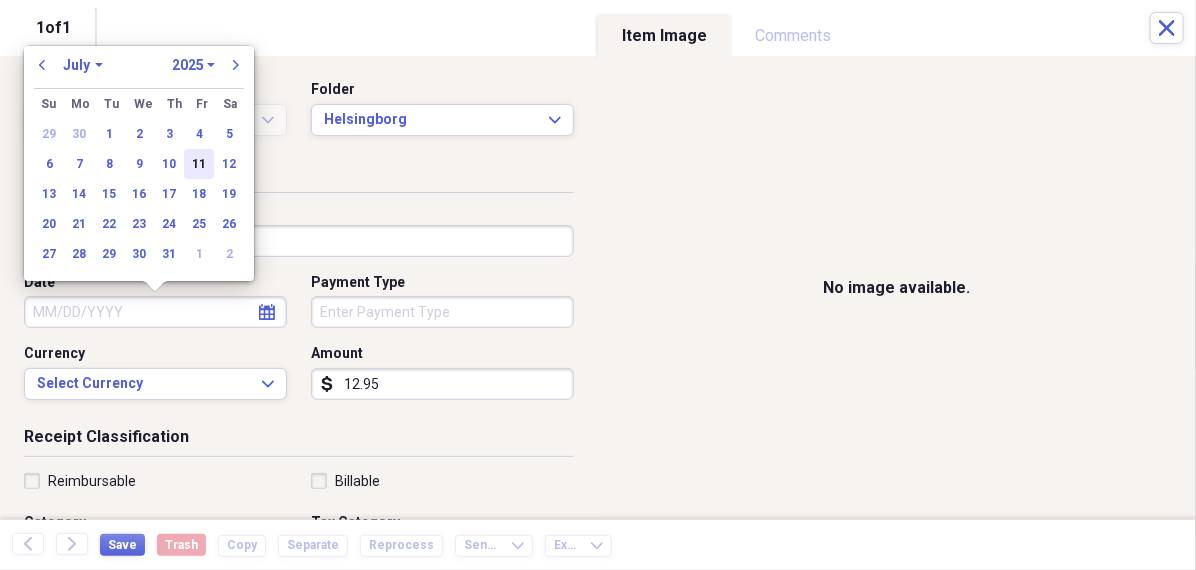 click on "11" at bounding box center [199, 164] 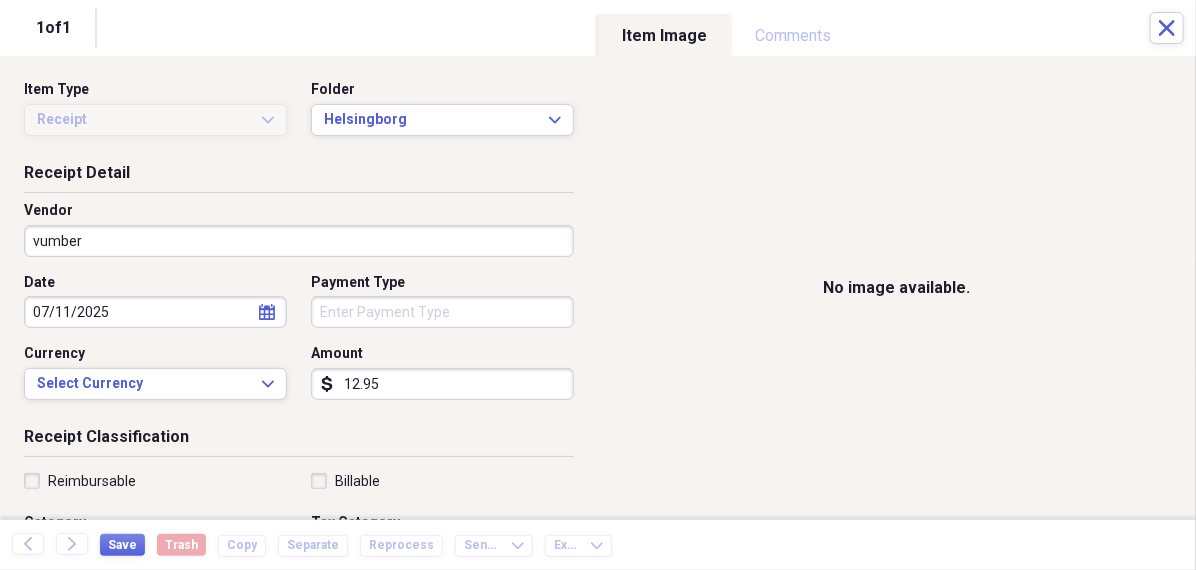click on "Organize My Files 99+ Collapse Unfiled Needs Review 99+ Unfiled All Files Unfiled Unfiled Unfiled Saved Reports Collapse My Cabinet [PERSON]'s Cabinet Add Folder Folder 456 Add Folder Collapse Open Folder Expense Reports Add Folder Expand Folder 11 Fayette Add Folder Expand Folder 13 Fayette Add Folder Expand Folder 15 Meader A Add Folder Expand Folder 15 Meader C Add Folder Expand Folder 15 Meader D Add Folder Expand Folder 4 Howard Court Add Folder Expand Folder 6 HW Add Folder Expand Folder ACK Expenses Add Folder Expand Folder Files Add Folder Expand Folder Helsingborg Add Folder Expand Folder Kristienstad Add Folder Expand Folder Midtown Ventures Add Folder Expand Folder Peach Row Add Folder Expand Folder RRL Add Folder Expand Folder Vasteros - Boat Add Folder Expand Folder ZEN Add Folder Collapse Trash Trash Folder 21.7.16 Folder [PERSON] Folder Kristienstad Help & Support Submit Import Import Add Create Expand Reports Reports Settings [PERSON] Expand Helsingborg Showing 6 items , totaling $2,700.55 Column" at bounding box center [598, 285] 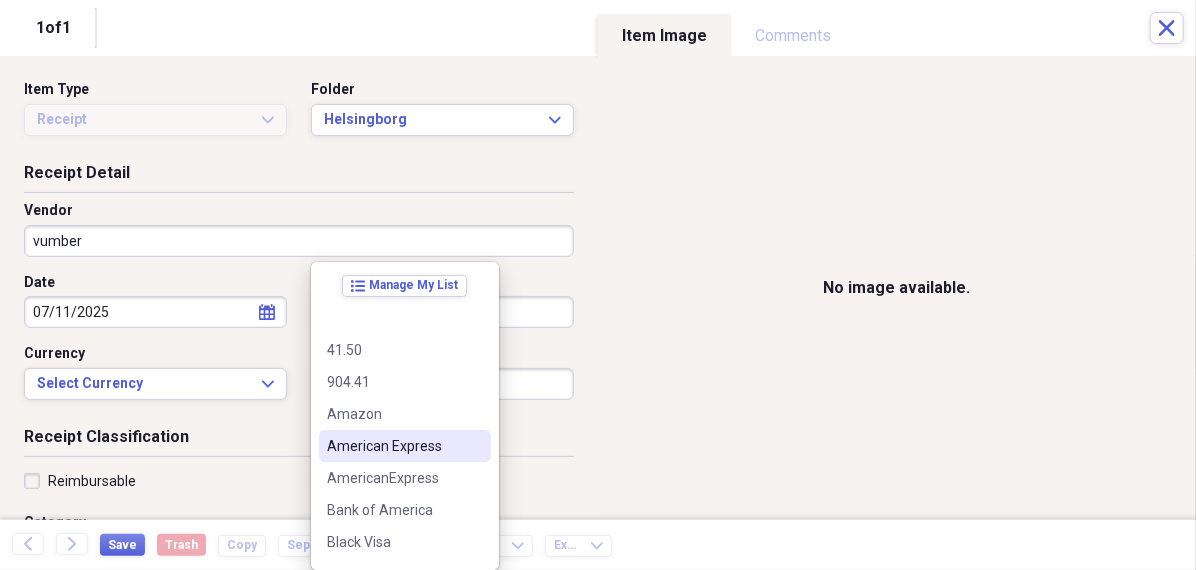 click on "American Express" at bounding box center [393, 446] 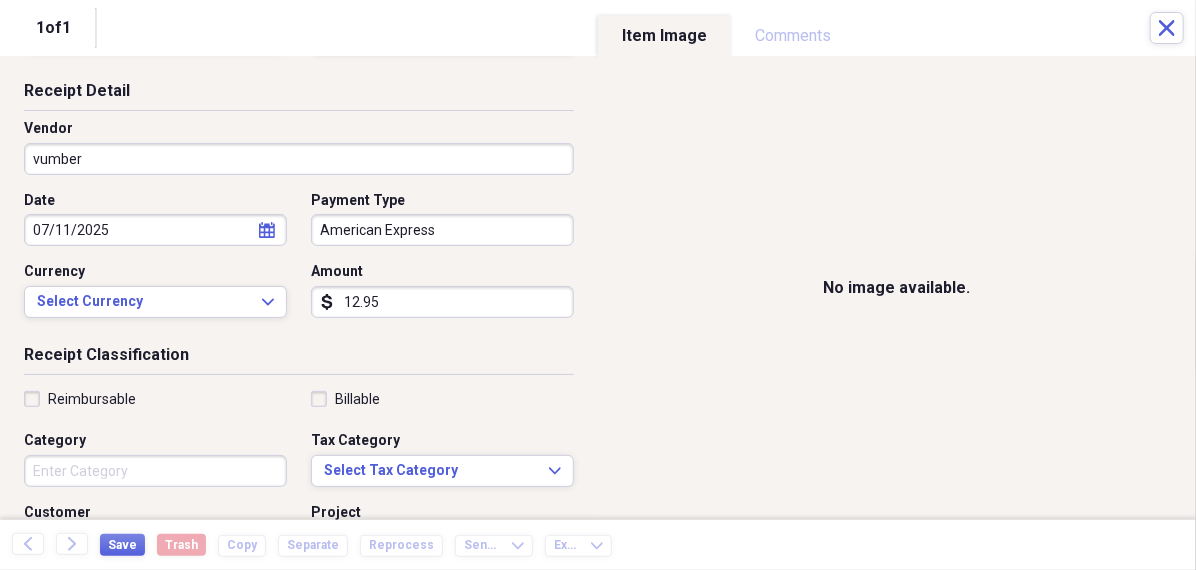 scroll, scrollTop: 154, scrollLeft: 0, axis: vertical 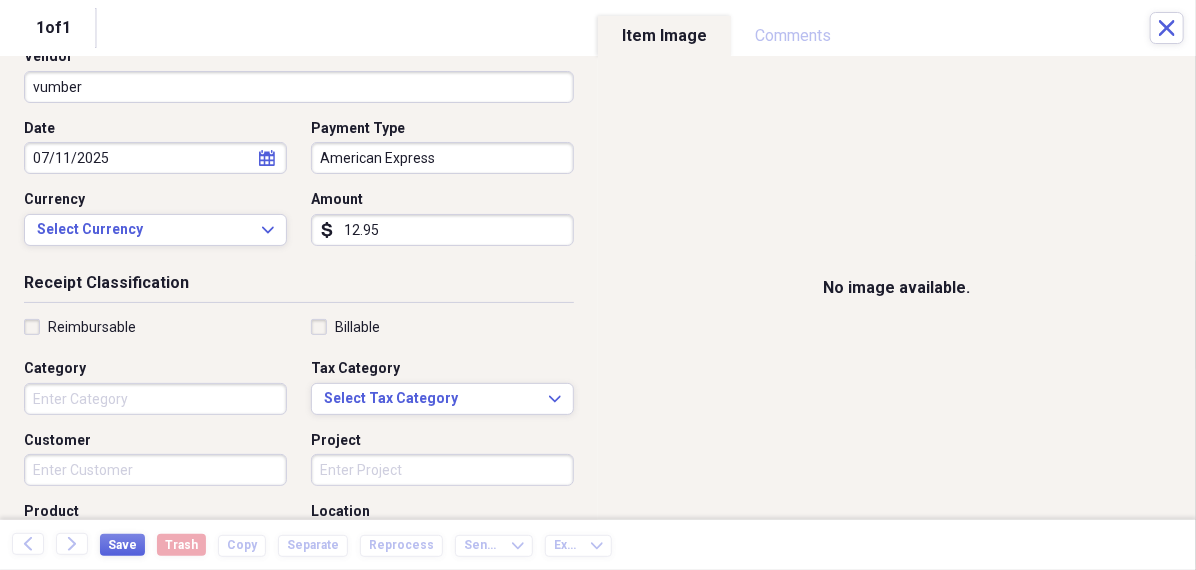 click on "Category" at bounding box center [155, 399] 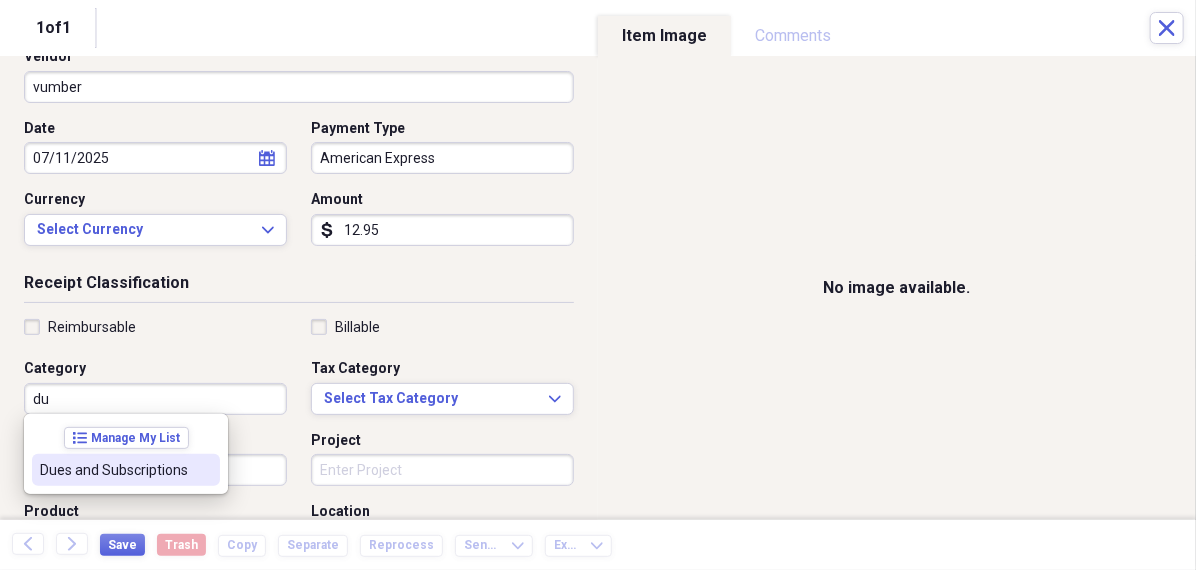 click on "Dues and Subscriptions" at bounding box center (114, 470) 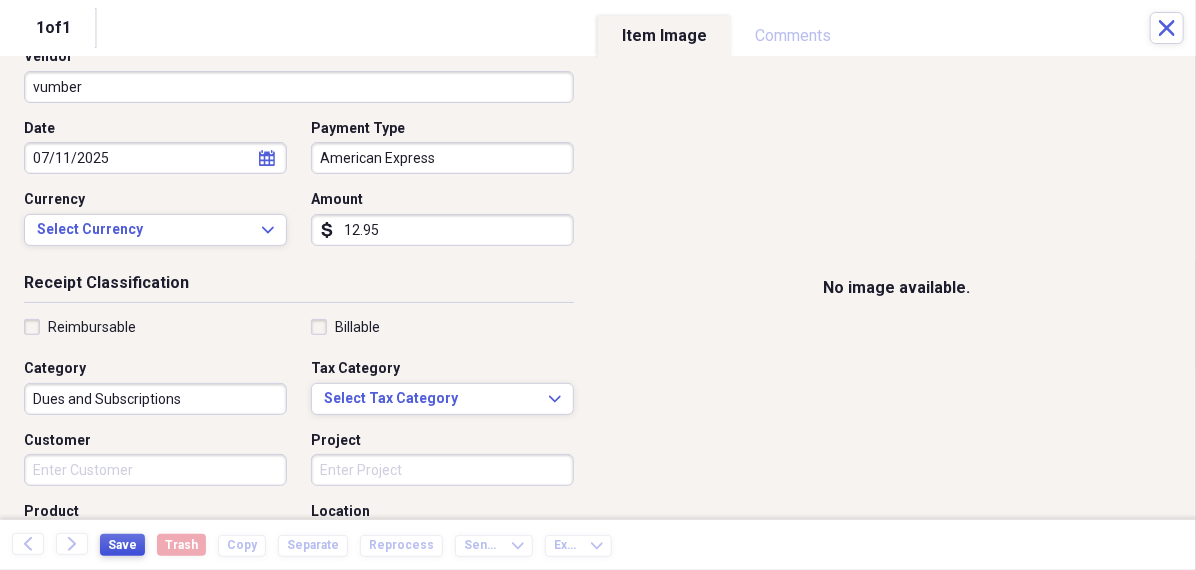 click on "Save" at bounding box center (122, 545) 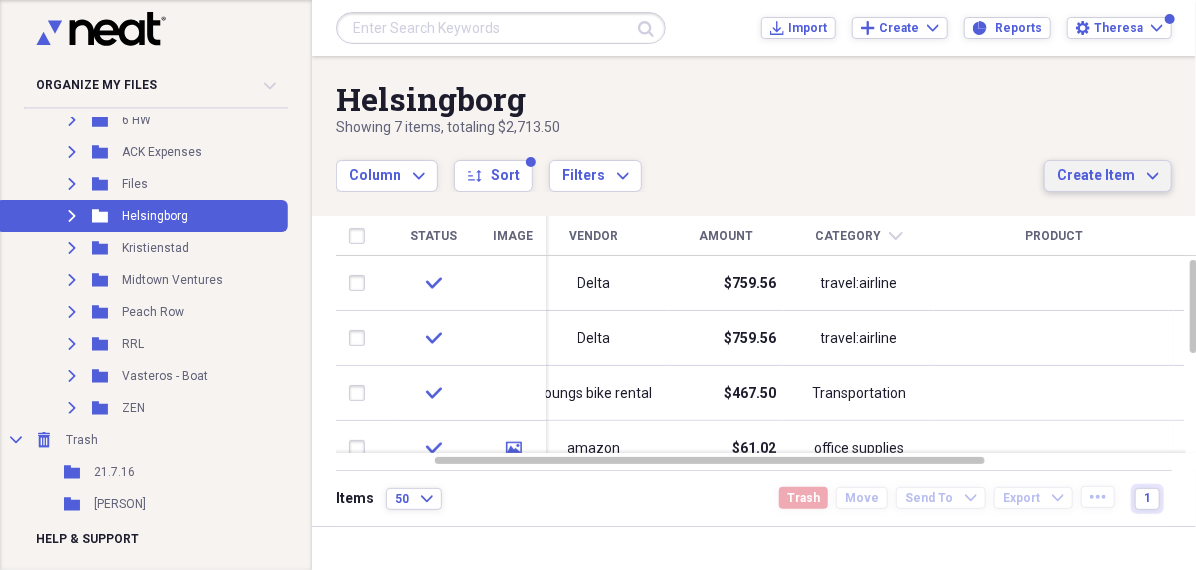 click on "Create Item" at bounding box center [1096, 176] 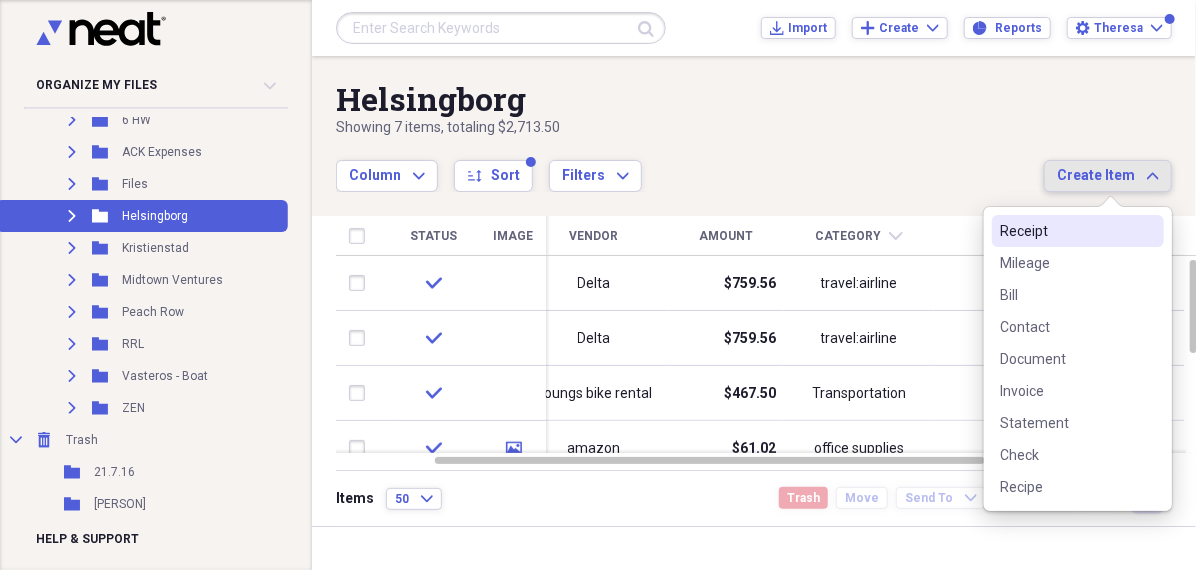 click on "Receipt" at bounding box center (1066, 231) 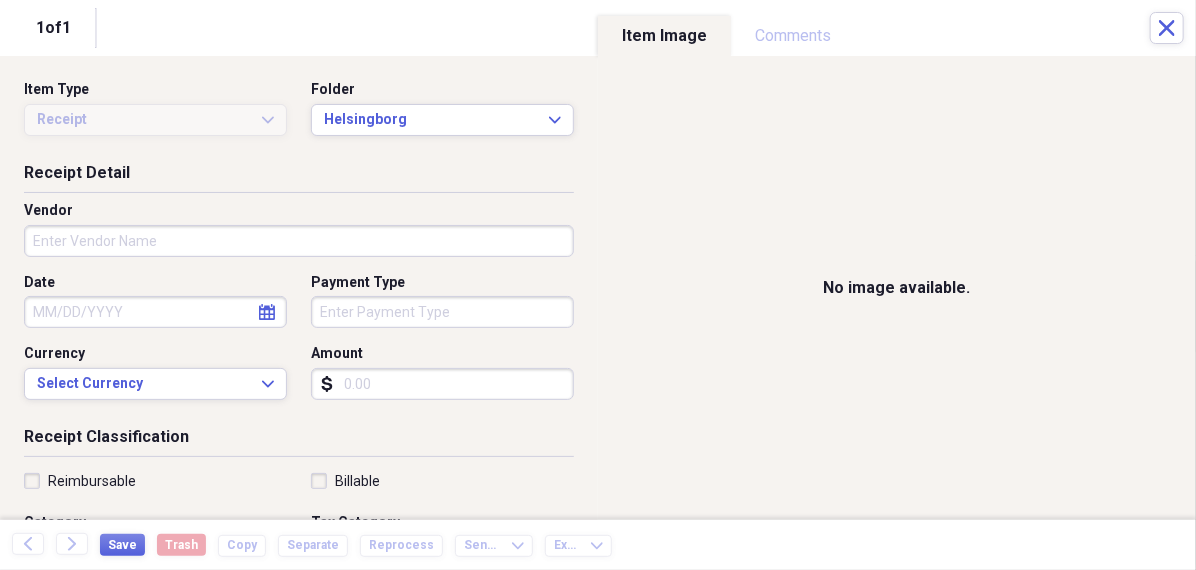 click on "Vendor" at bounding box center [299, 241] 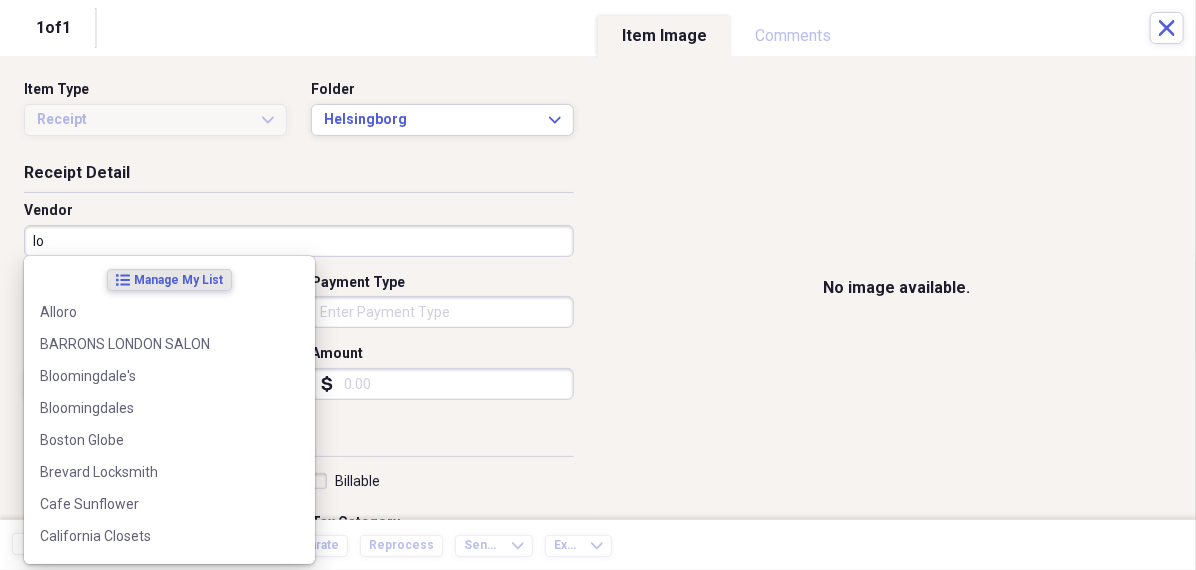 type on "l" 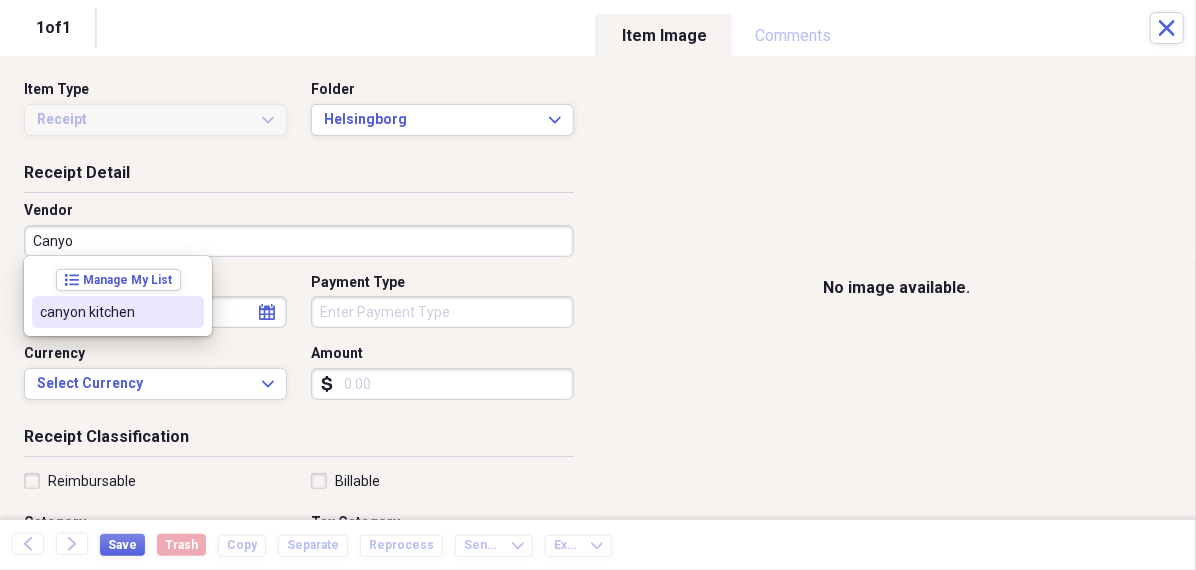 click on "canyon kitchen" at bounding box center [106, 312] 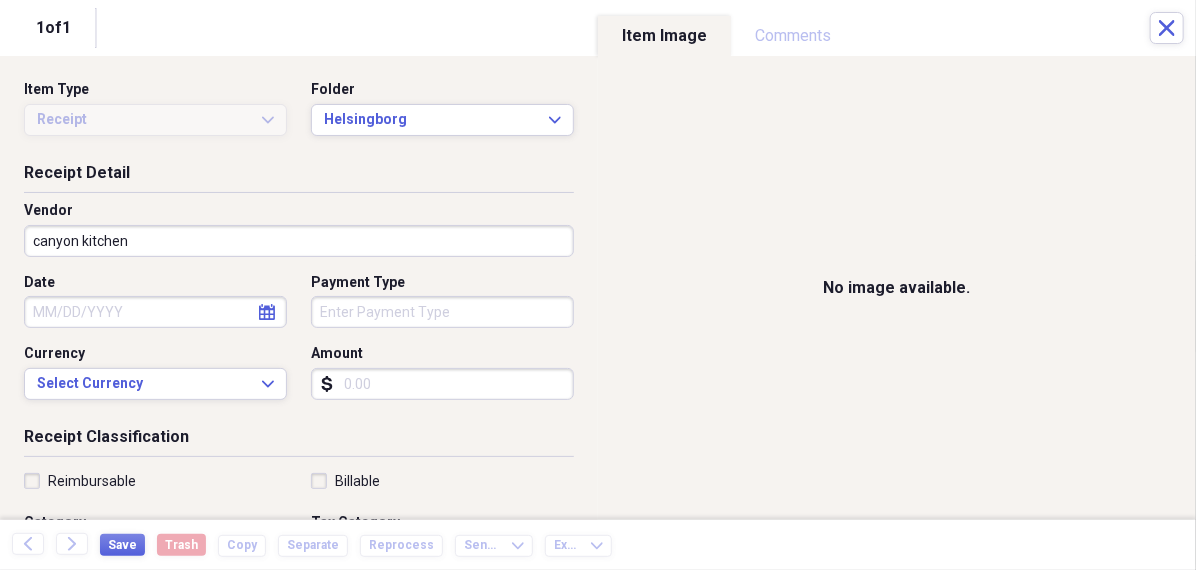 select on "7" 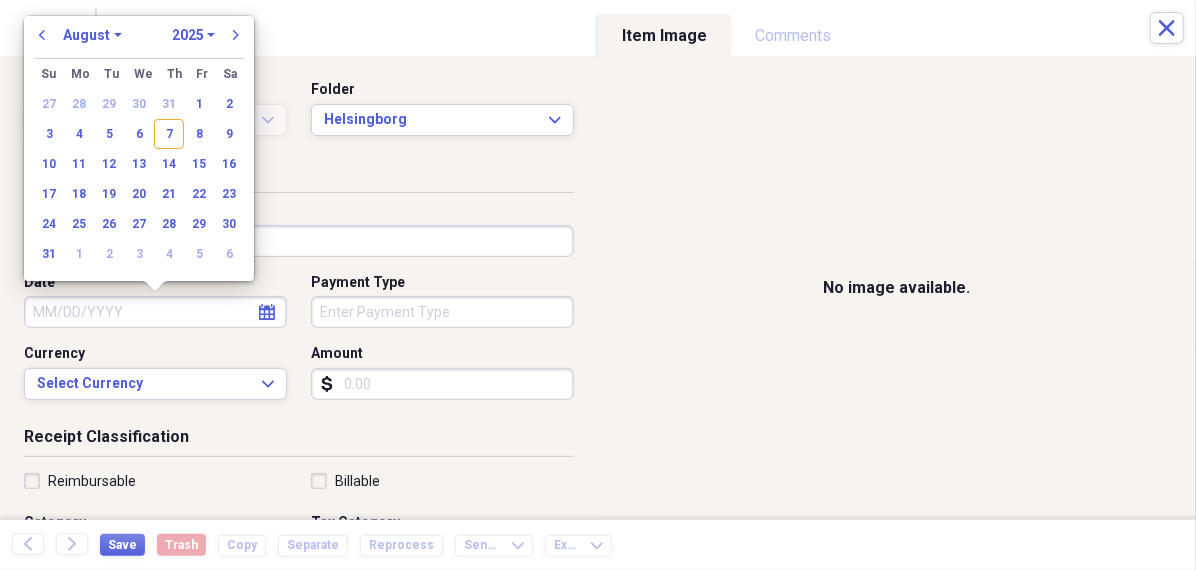 click on "Date" at bounding box center (155, 312) 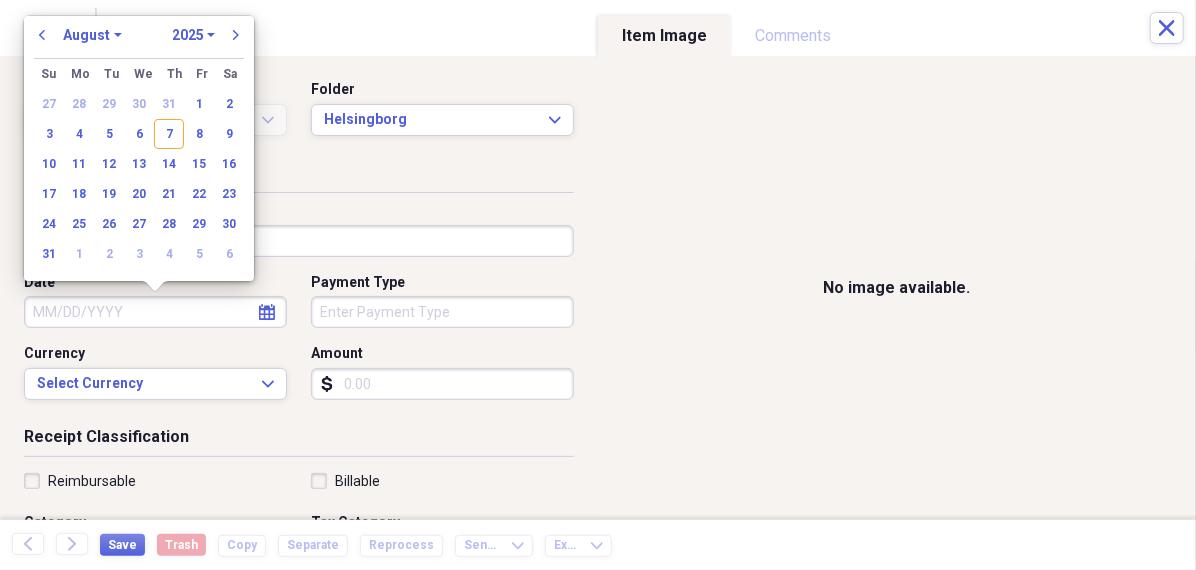 click on "January February March April May June July August September October November December" at bounding box center (92, 35) 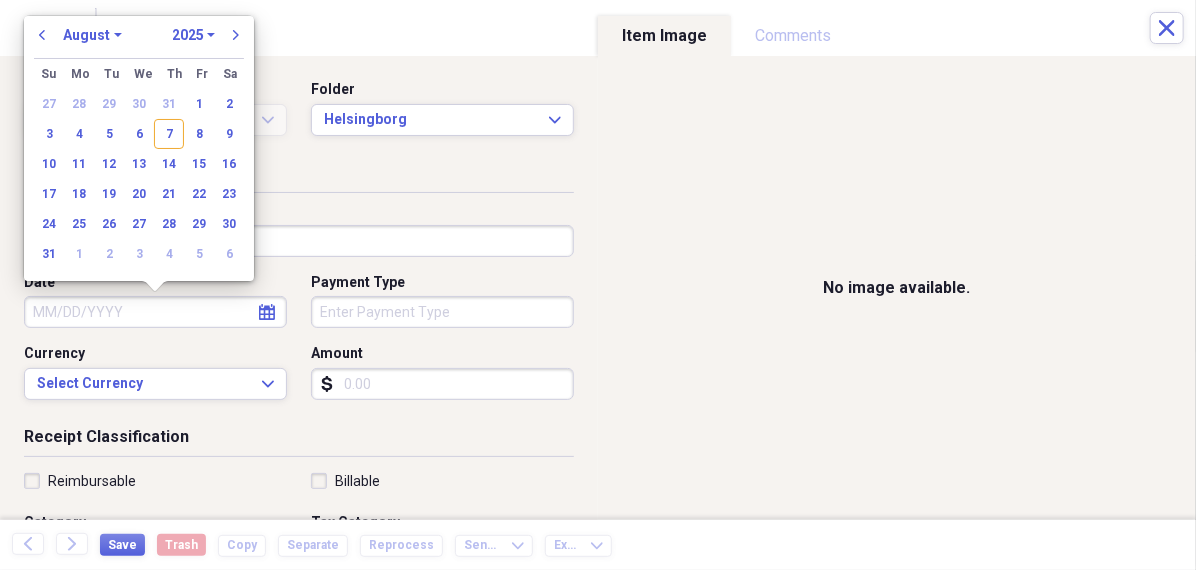 select on "6" 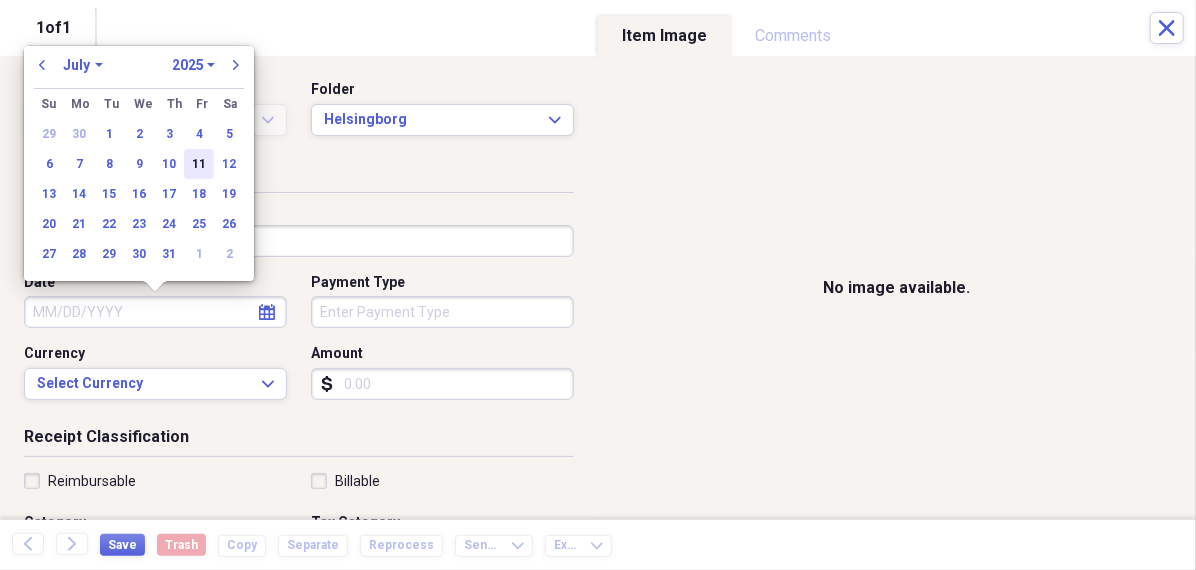 click on "11" at bounding box center (199, 164) 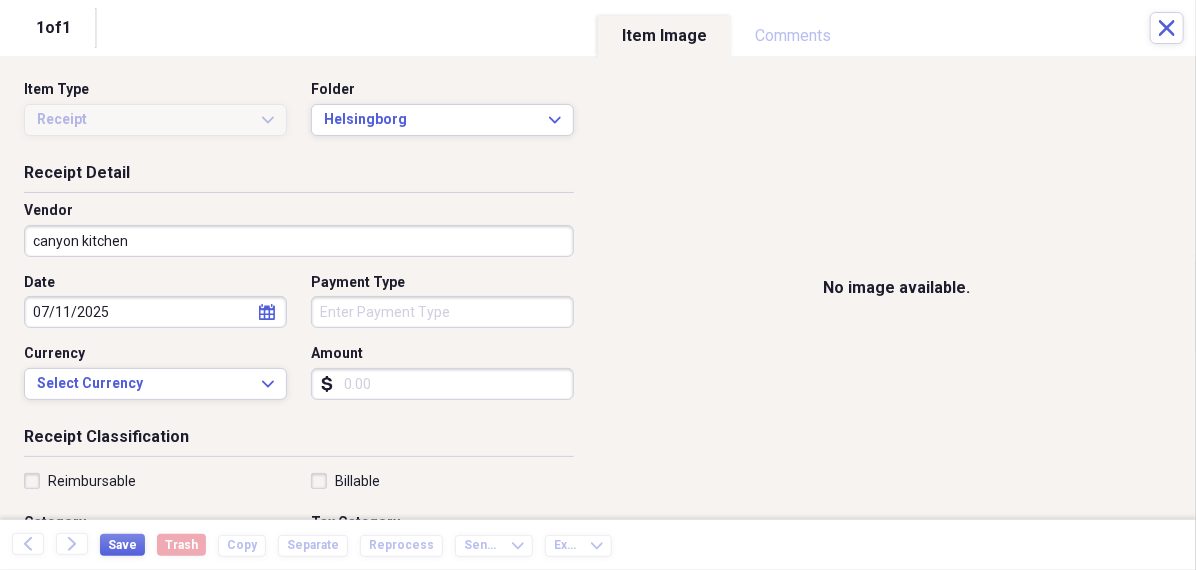 click on "Organize My Files 99+ Collapse Unfiled Needs Review 99+ Unfiled All Files Unfiled Unfiled Unfiled Saved Reports Collapse My Cabinet [PERSON]'s Cabinet Add Folder Folder 456 Add Folder Collapse Open Folder Expense Reports Add Folder Expand Folder 11 [STREET] Add Folder Expand Folder 13 [STREET] Add Folder Expand Folder 15 [STREET] A Add Folder Expand Folder 15 [STREET] C Add Folder Expand Folder 15 [STREET] D Add Folder Expand Folder 4 [STREET] Court Add Folder Expand Folder 6 [STREET] Add Folder Expand Folder ACK Expenses Add Folder Expand Folder Files Add Folder Expand Folder [CITY] Add Folder Expand Folder [CITY] Add Folder Expand Folder Midtown Ventures Add Folder Expand Folder Peach Row Add Folder Expand Folder RRL Add Folder Expand Folder Vasteros - Boat Add Folder Expand Folder ZEN Add Folder Collapse Trash Trash Folder 21.7.16 Folder [PERSON] Folder [CITY] Help & Support Submit Import Import Add Create Expand Reports Reports Settings [PERSON] Expand Helsingborg Showing 7 items , totaling $2,713.50 Column" at bounding box center [598, 285] 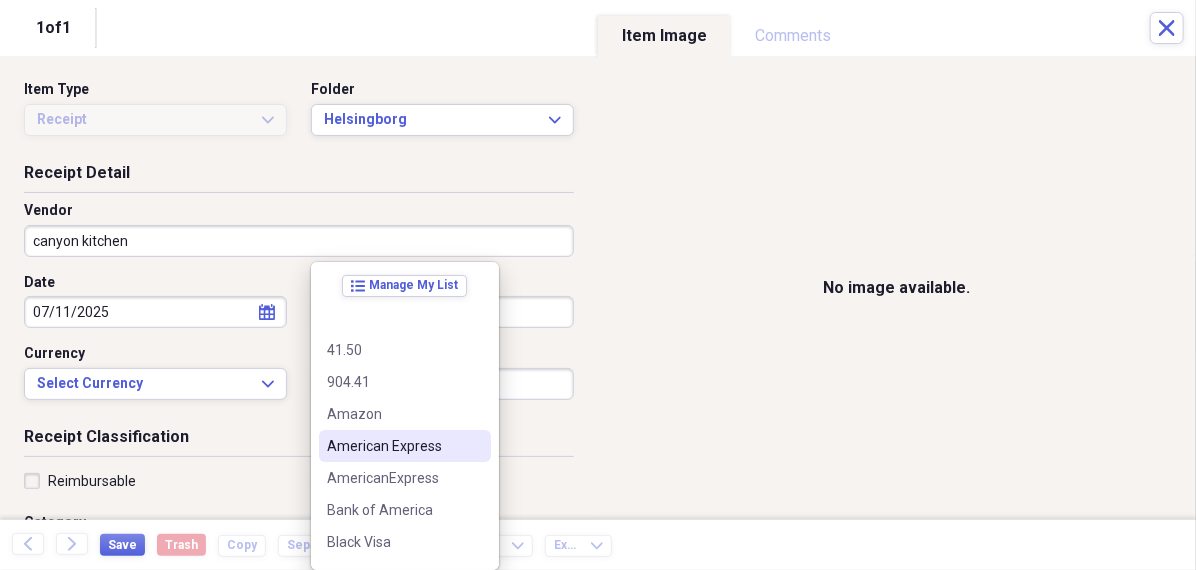 click on "American Express" at bounding box center (393, 446) 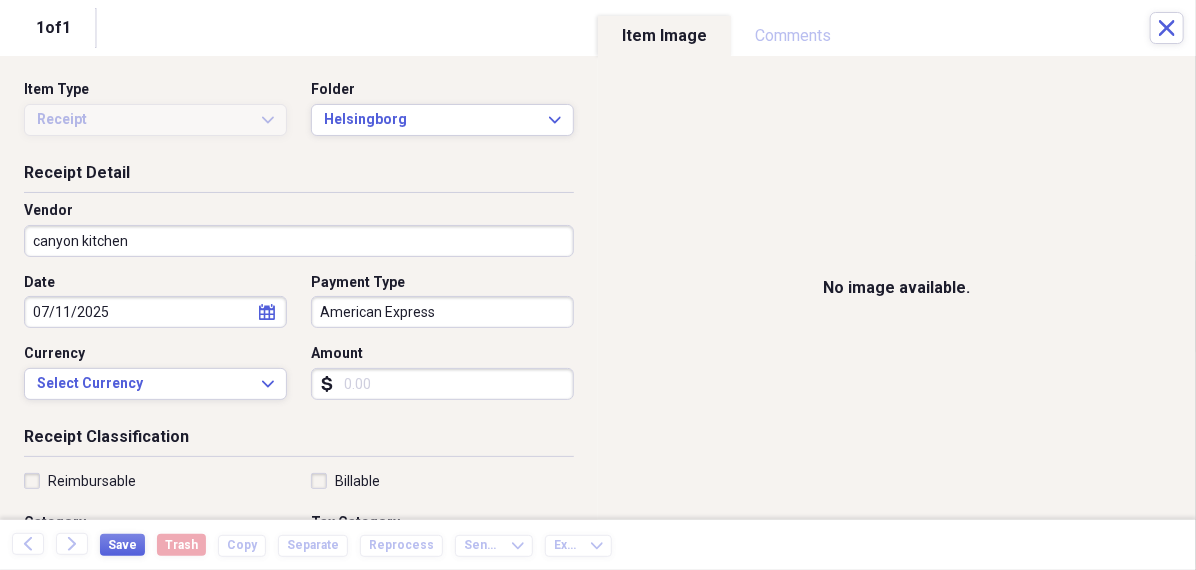 click on "Amount" at bounding box center [442, 384] 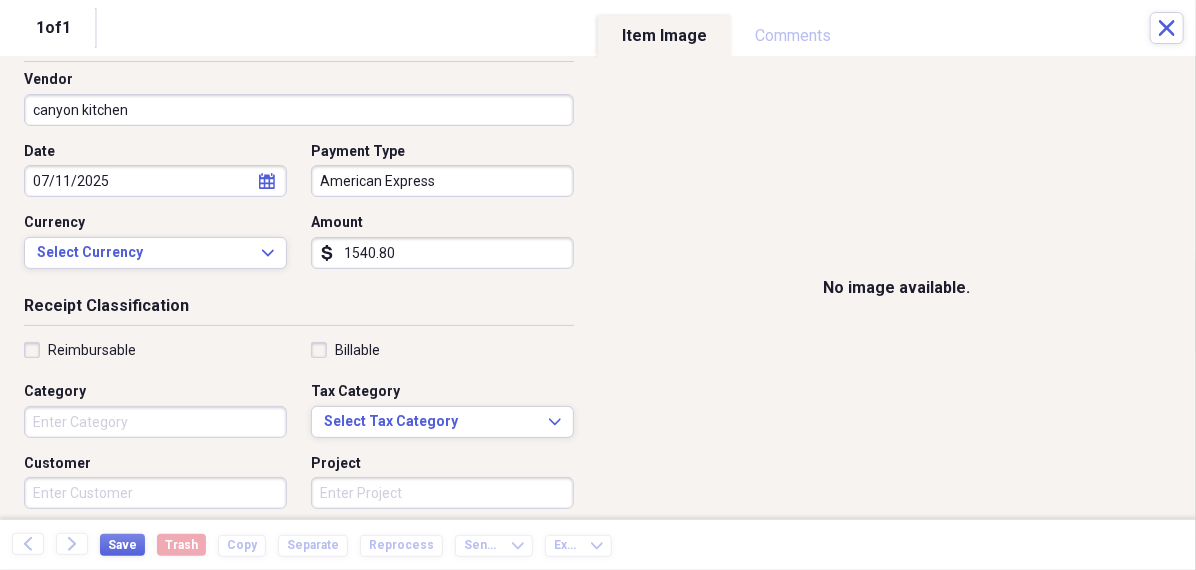 scroll, scrollTop: 136, scrollLeft: 0, axis: vertical 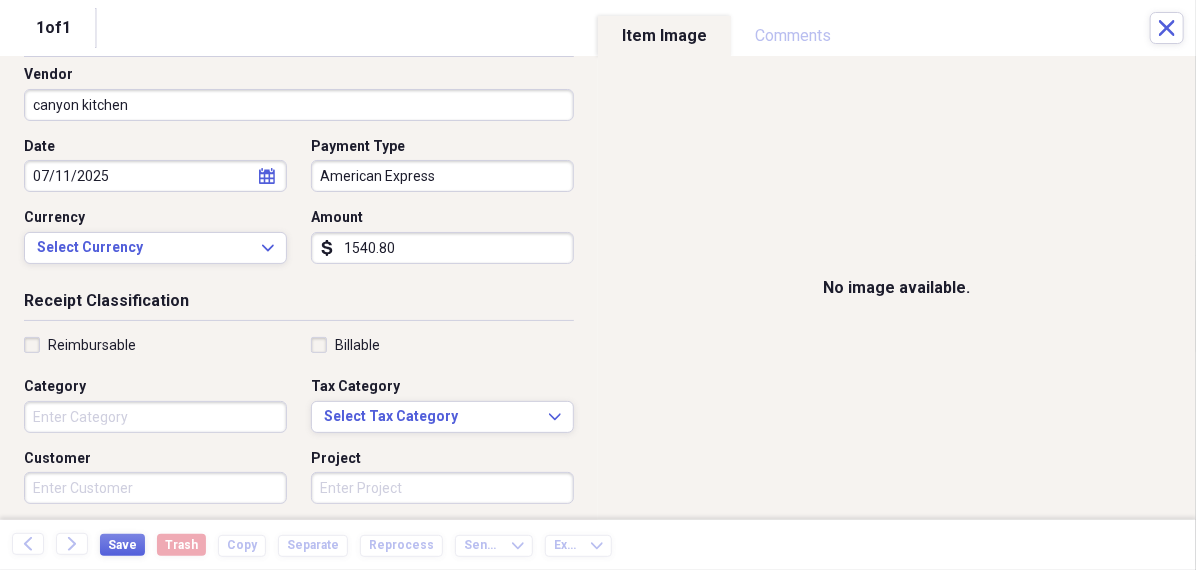 type on "1540.80" 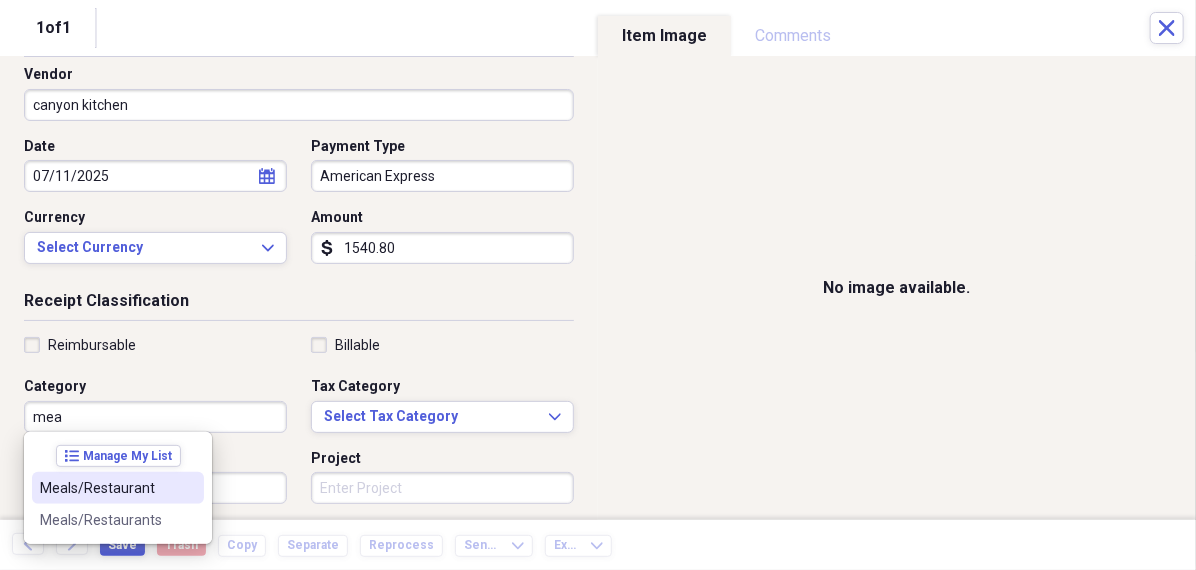 click on "Meals/Restaurant" at bounding box center [106, 488] 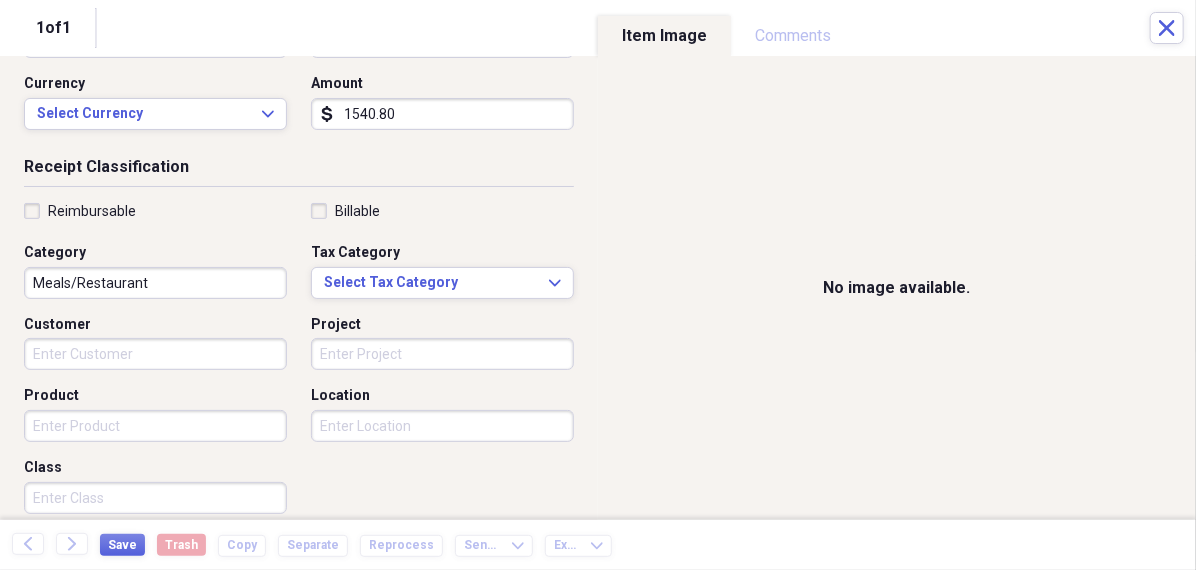 scroll, scrollTop: 398, scrollLeft: 0, axis: vertical 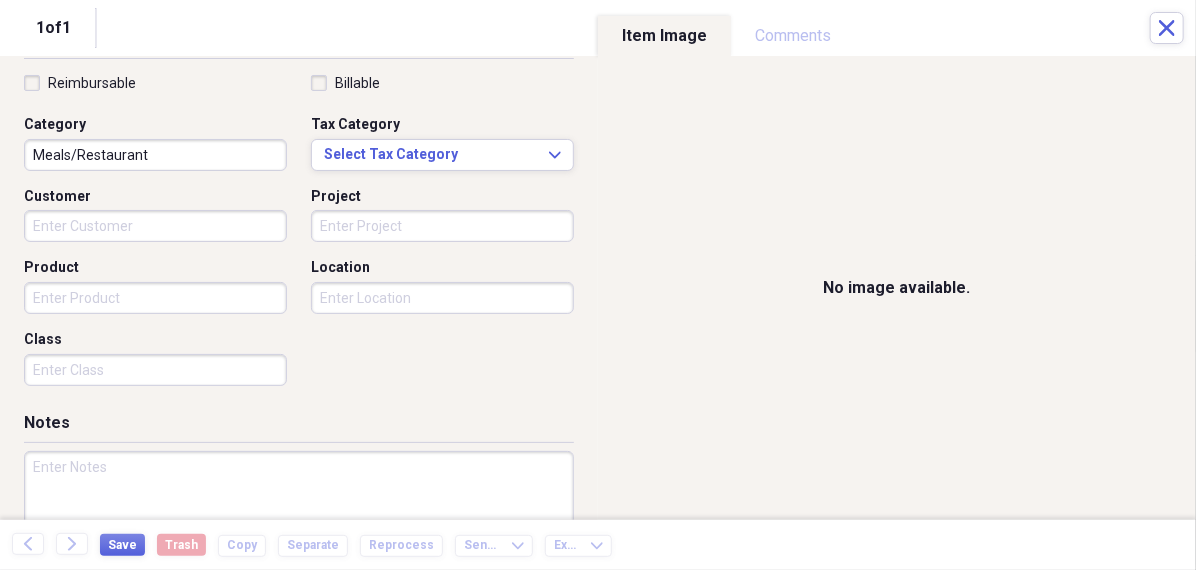 click at bounding box center (299, 516) 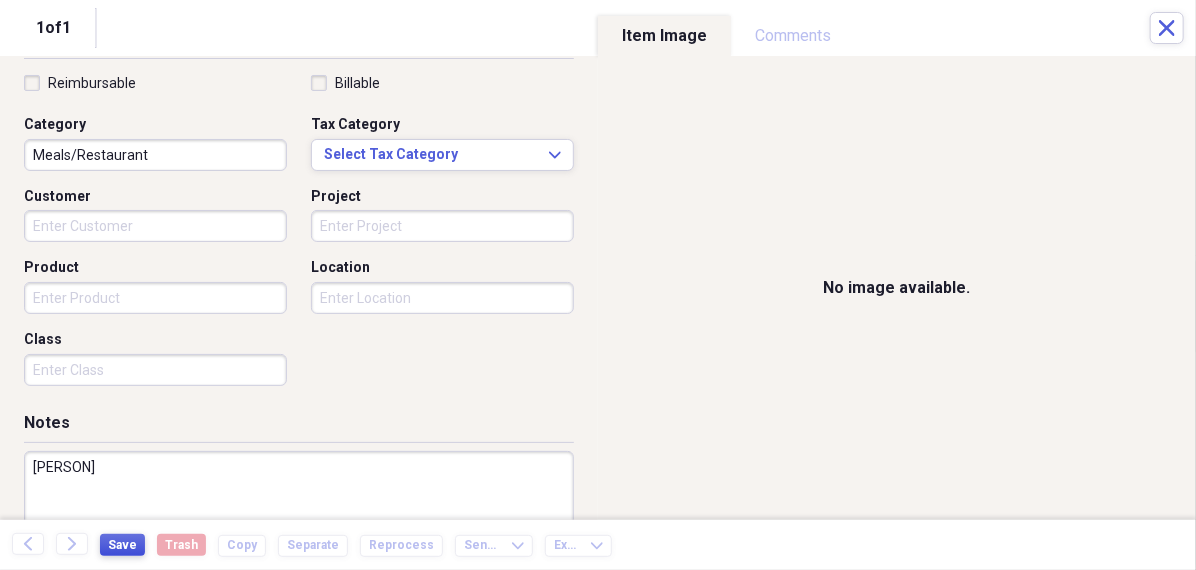type on "[PERSON]" 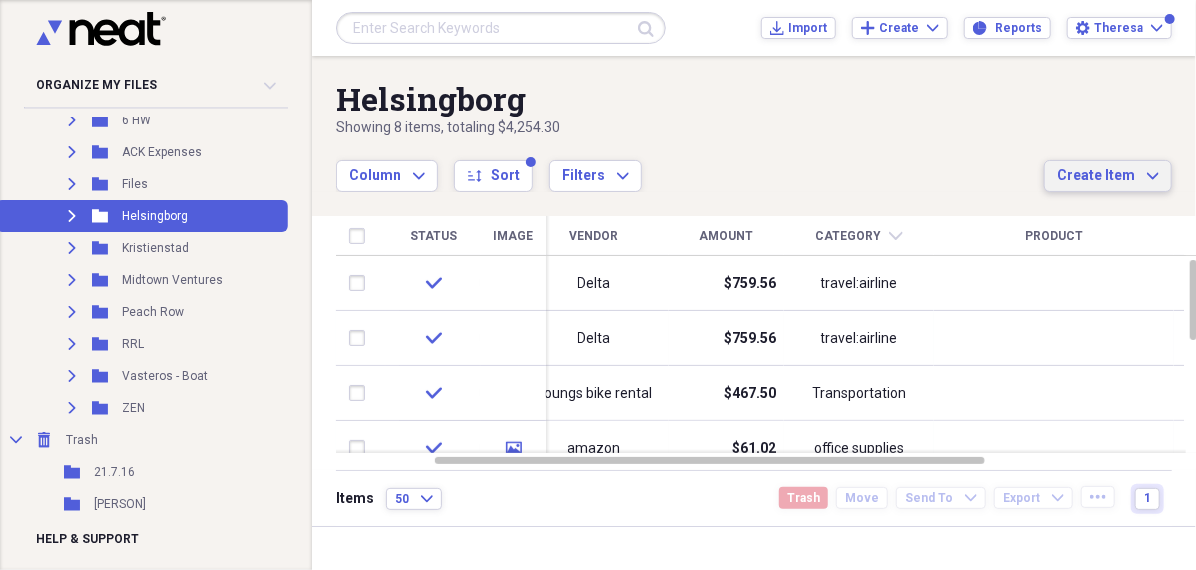 click on "Create Item" at bounding box center [1096, 176] 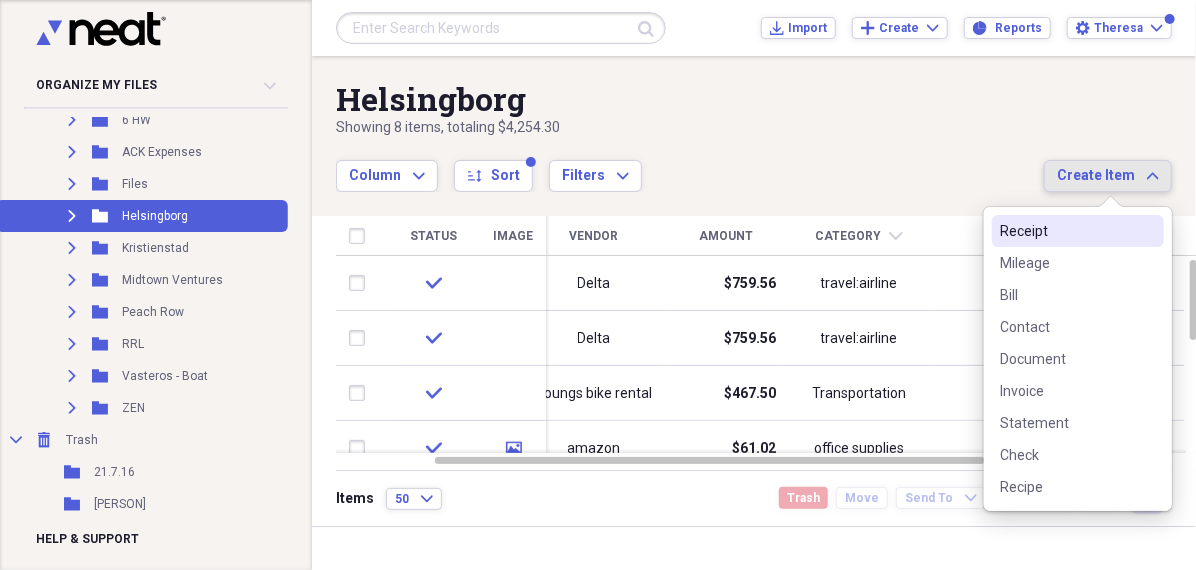 click on "Receipt" at bounding box center (1066, 231) 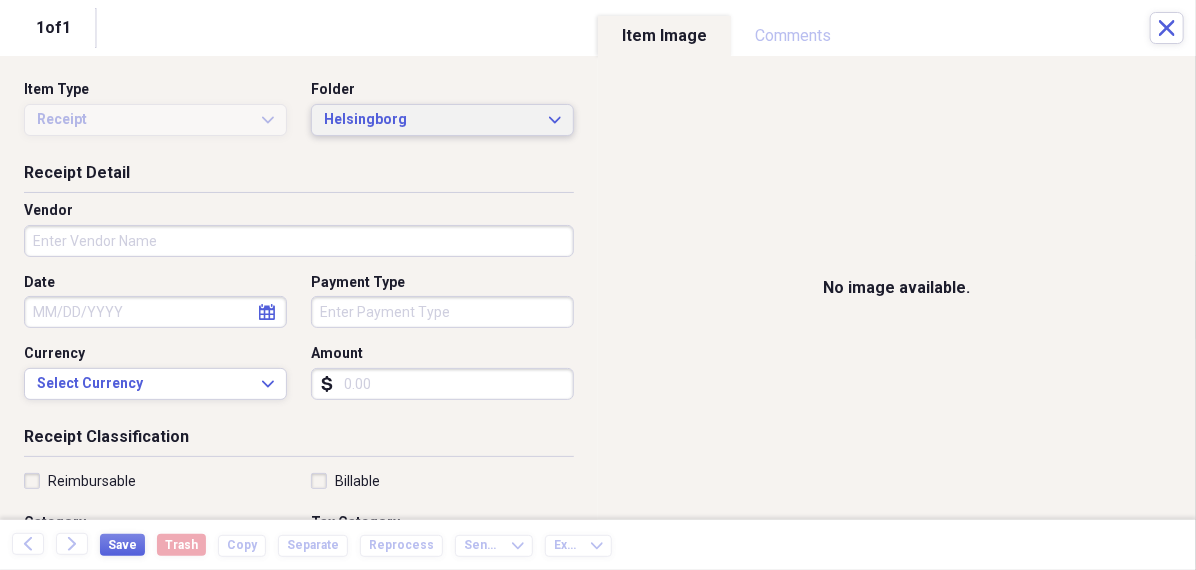 click on "Helsingborg" at bounding box center [430, 120] 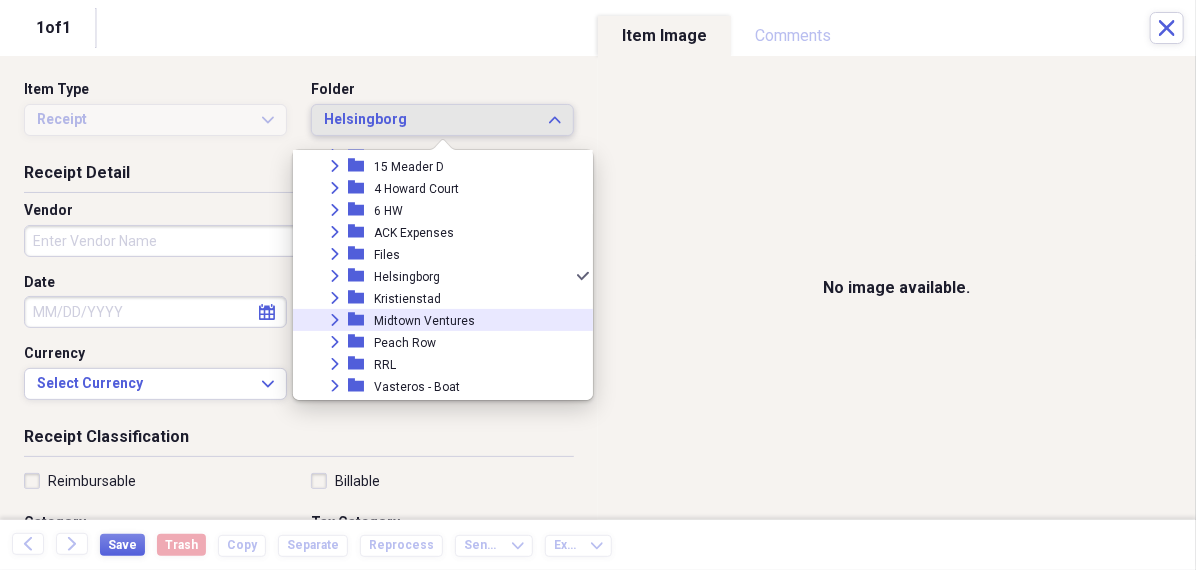 scroll, scrollTop: 205, scrollLeft: 0, axis: vertical 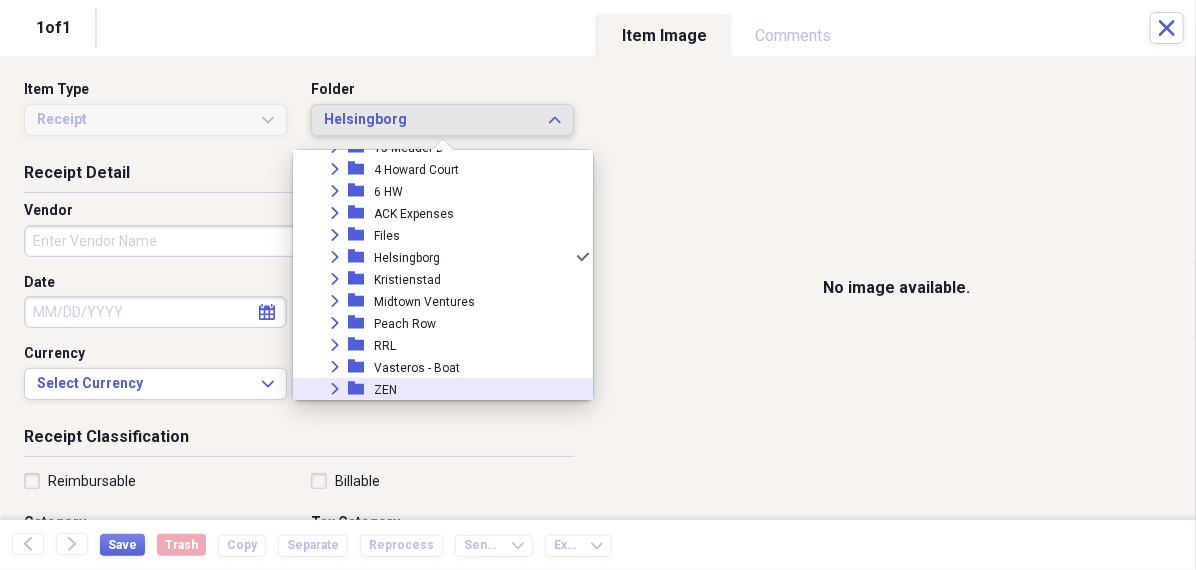 click on "Expand folder ZEN" at bounding box center [435, 389] 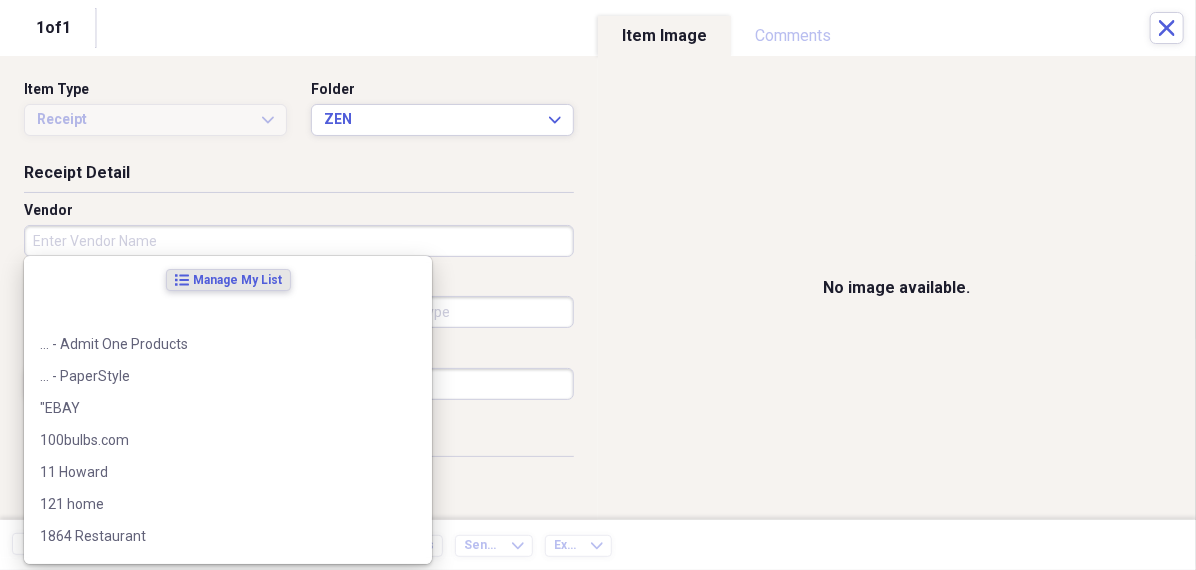 click on "Vendor" at bounding box center (299, 241) 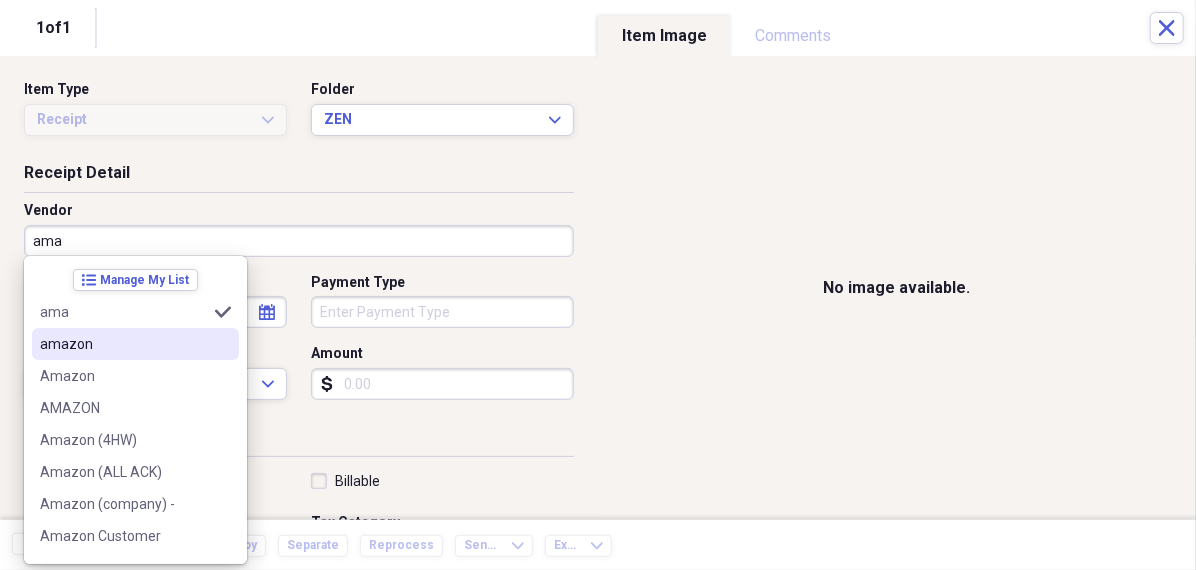 click on "amazon" at bounding box center (123, 344) 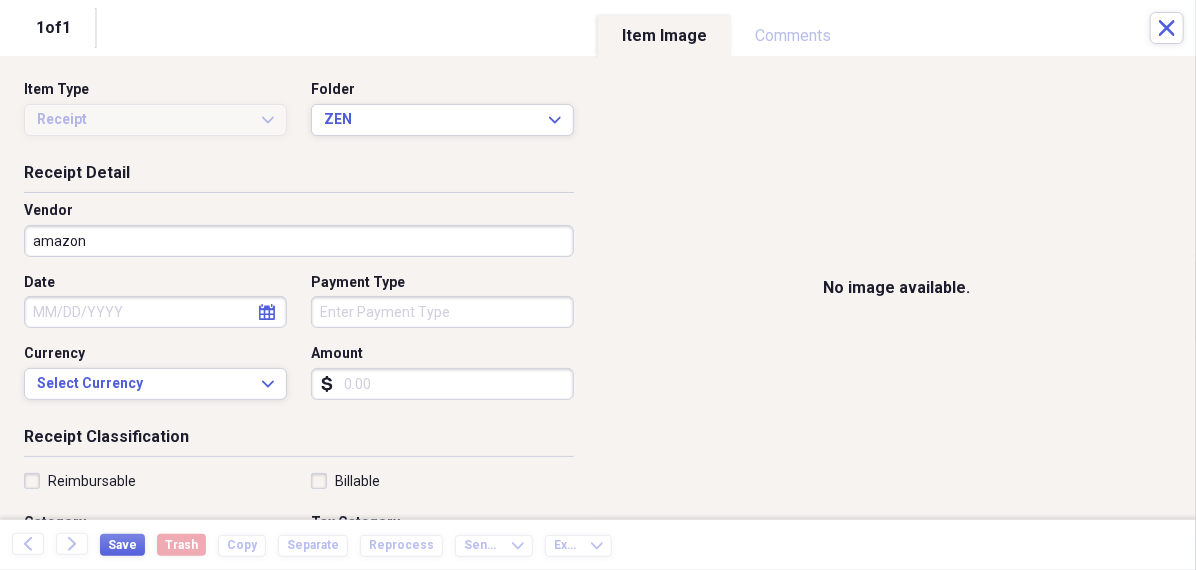 select on "7" 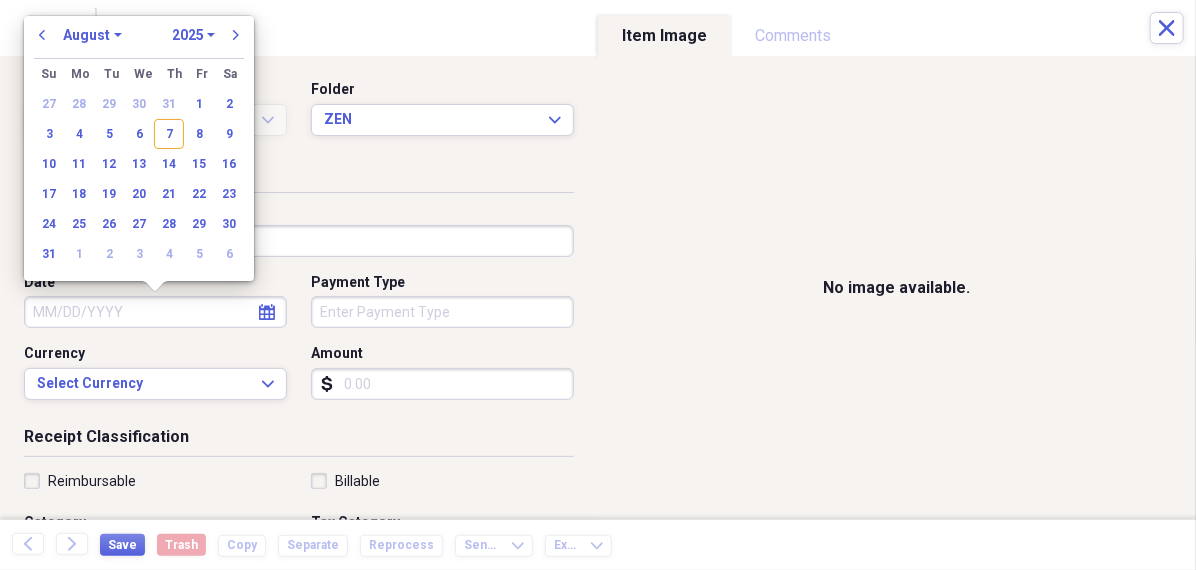 click on "Date" at bounding box center [155, 312] 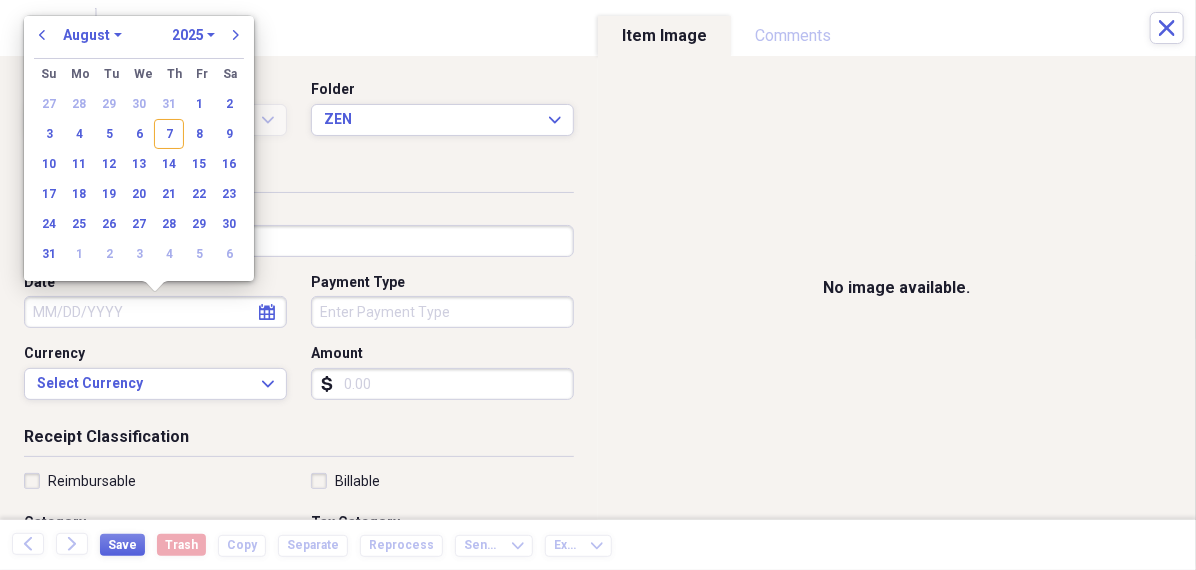 click on "January February March April May June July August September October November December" at bounding box center [92, 35] 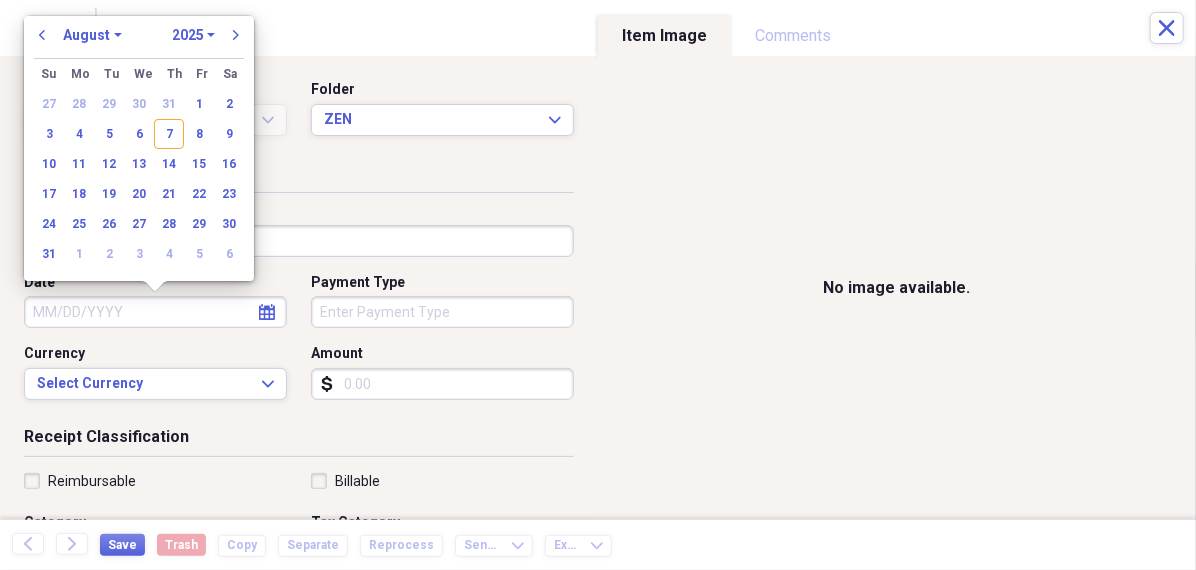 select on "6" 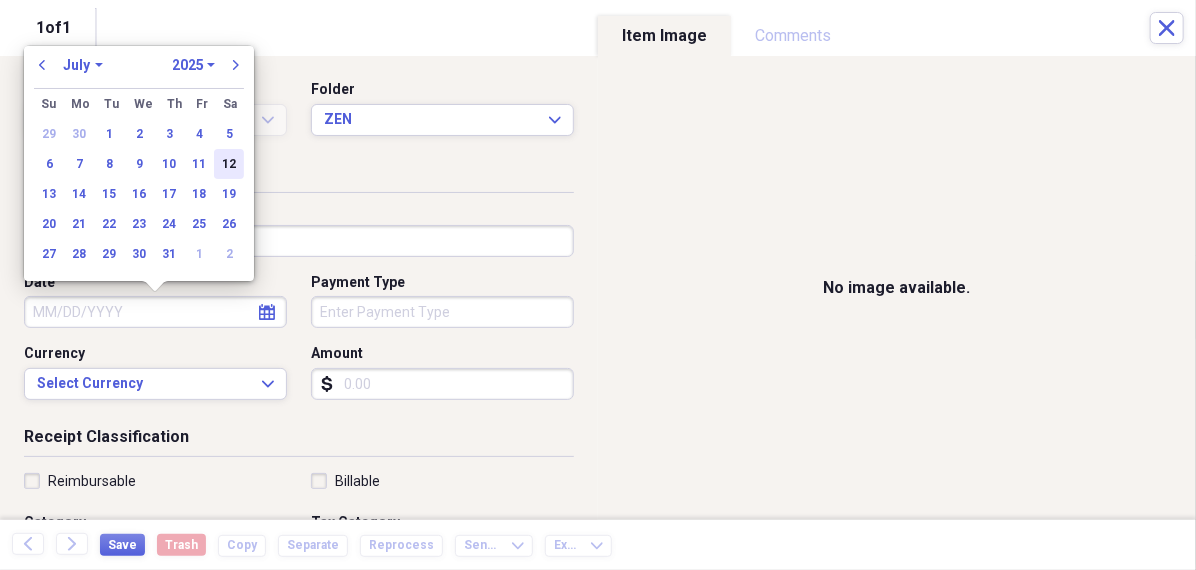 click on "12" at bounding box center [229, 164] 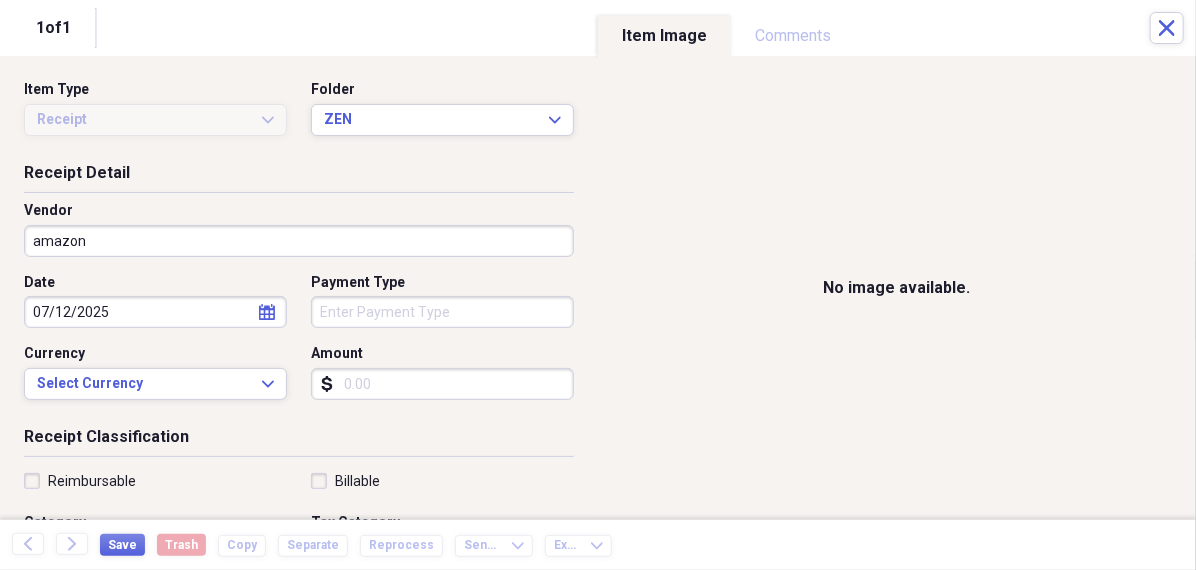 click on "Organize My Files 99+ Collapse Unfiled Needs Review 99+ Unfiled All Files Unfiled Unfiled Unfiled Saved Reports Collapse My Cabinet [PERSON]'s Cabinet Add Folder Folder 456 Add Folder Collapse Open Folder Expense Reports Add Folder Expand Folder 11 Fayette Add Folder Expand Folder 13 Fayette Add Folder Expand Folder 15 Meader A Add Folder Expand Folder 15 Meader C Add Folder Expand Folder 15 Meader D Add Folder Expand Folder 4 Howard Court Add Folder Expand Folder 6 HW Add Folder Expand Folder ACK Expenses Add Folder Expand Folder Files Add Folder Expand Folder Helsingborg Add Folder Expand Folder Kristienstad Add Folder Expand Folder Midtown Ventures Add Folder Expand Folder Peach Row Add Folder Expand Folder RRL Add Folder Expand Folder Vasteros - Boat Add Folder Expand Folder ZEN Add Folder Collapse Trash Trash Folder 21.7.16 Folder [PERSON] Folder Kristienstad Help & Support Submit Import Import Add Create Expand Reports Reports Settings [PERSON] Expand Helsingborg Showing 8 items , totaling $4,254.30 Column" at bounding box center [598, 285] 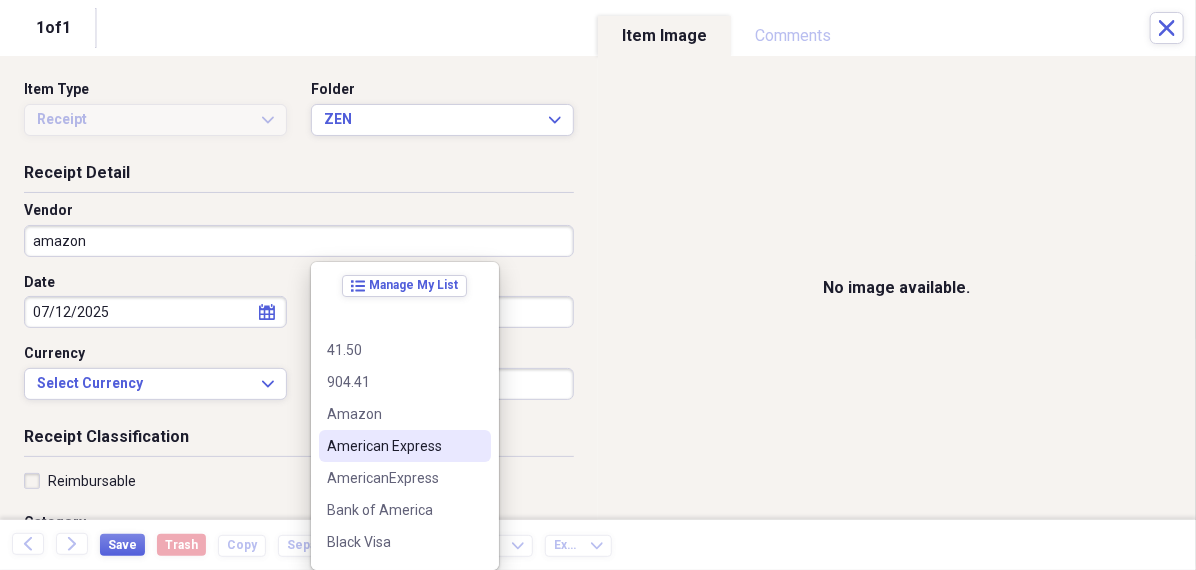 click on "American Express" at bounding box center [393, 446] 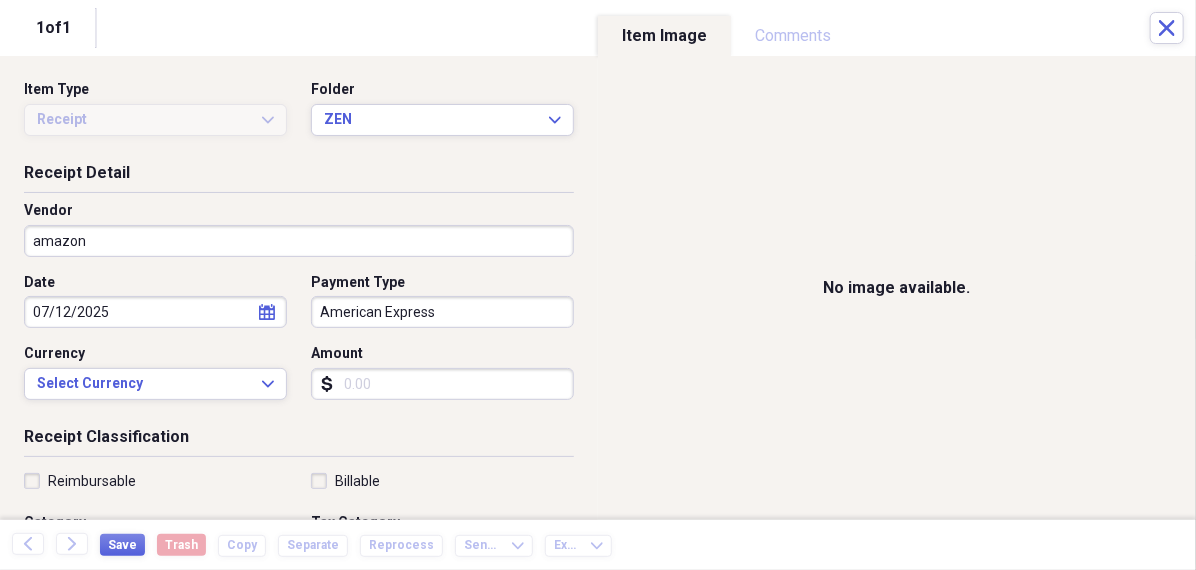 click on "Amount" at bounding box center (442, 384) 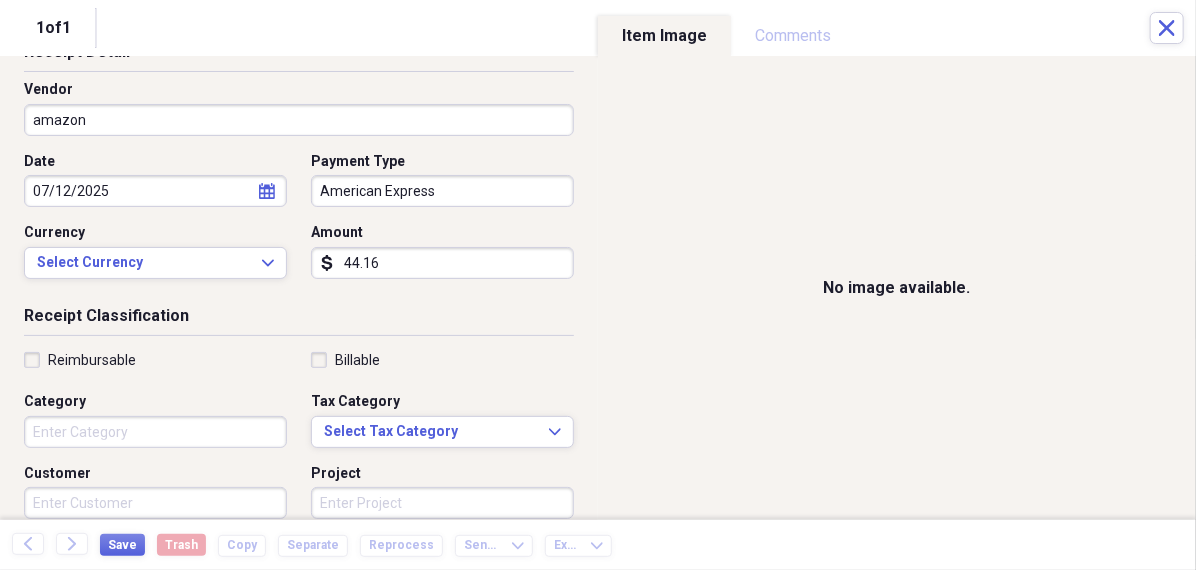 scroll, scrollTop: 124, scrollLeft: 0, axis: vertical 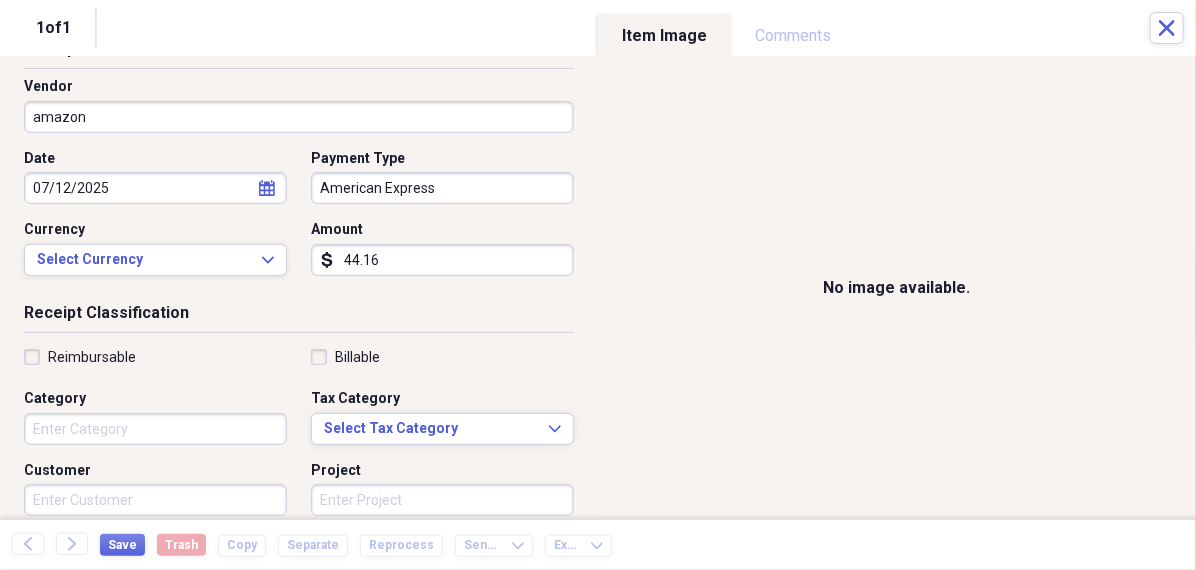 type on "44.16" 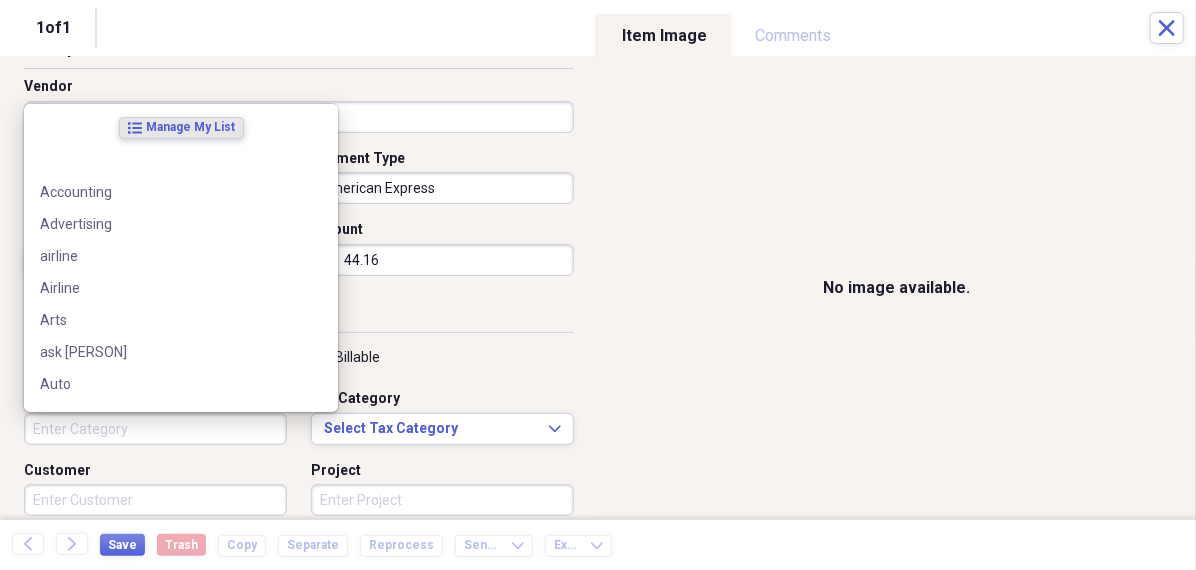 click on "Category" at bounding box center (155, 429) 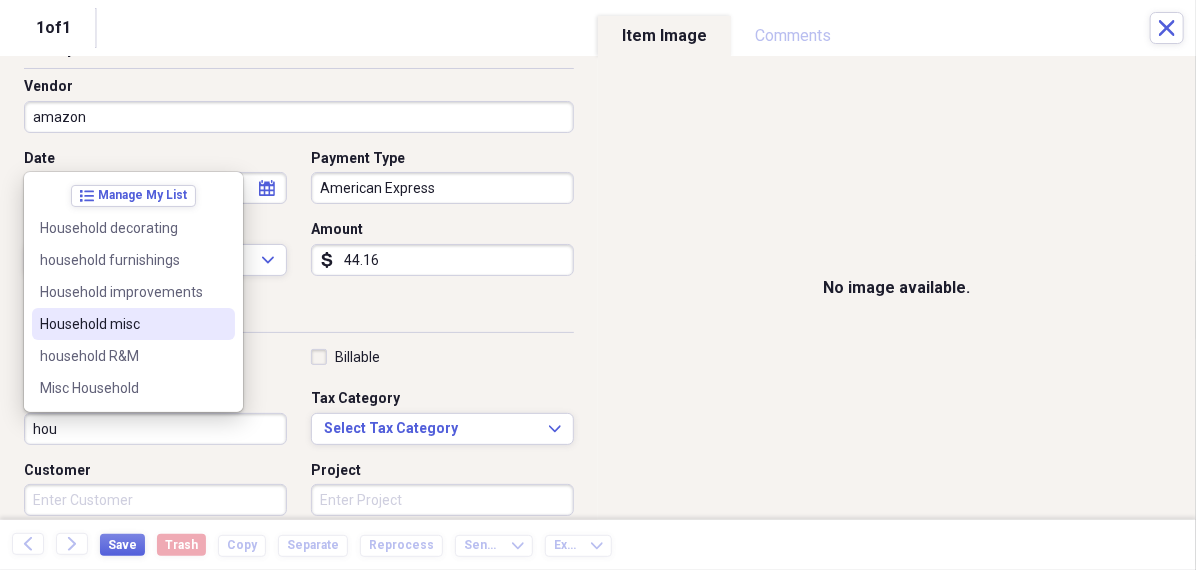 click on "Household misc" at bounding box center (121, 324) 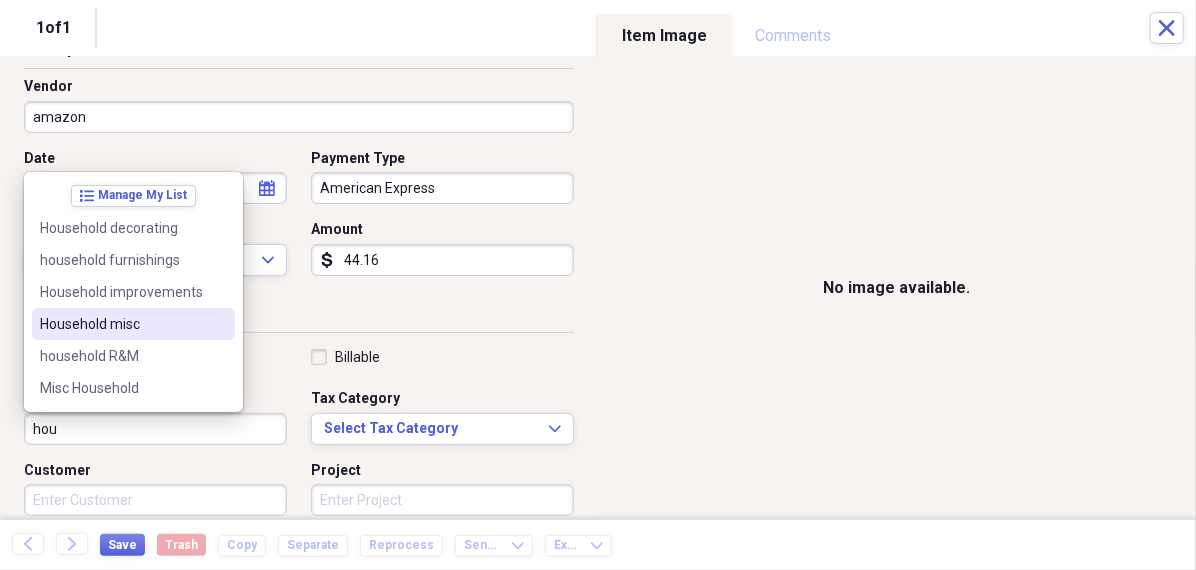 type on "Household misc" 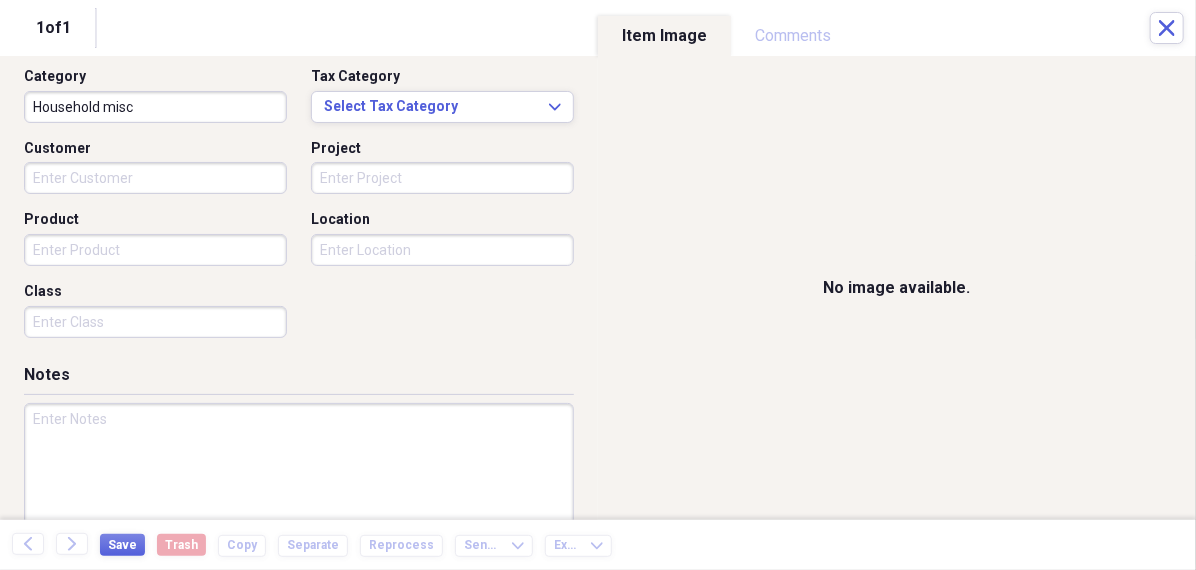 scroll, scrollTop: 484, scrollLeft: 0, axis: vertical 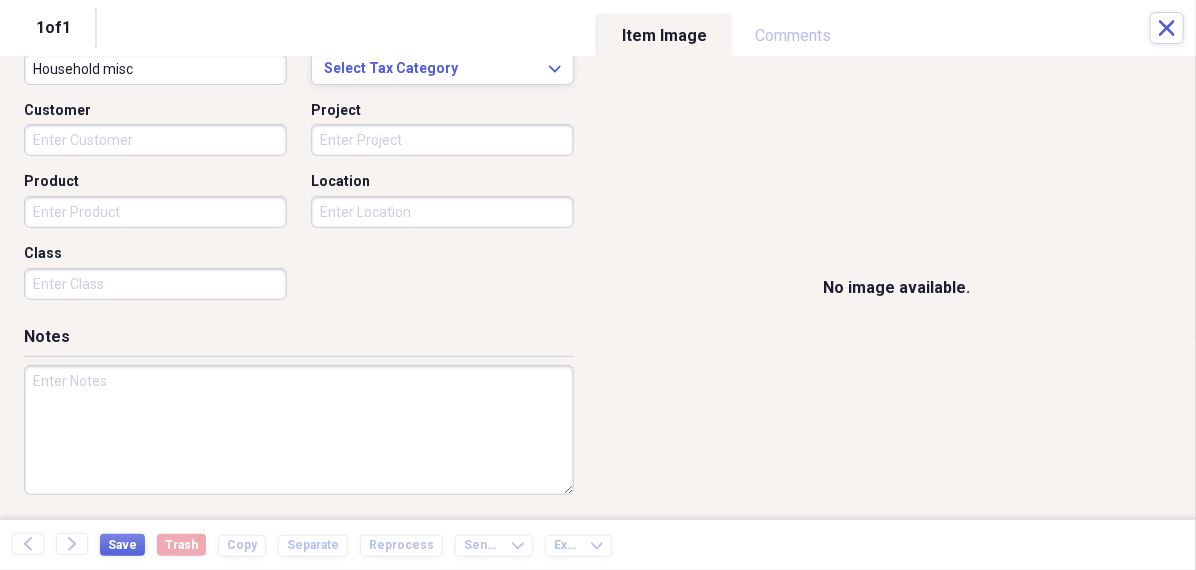 click at bounding box center (299, 430) 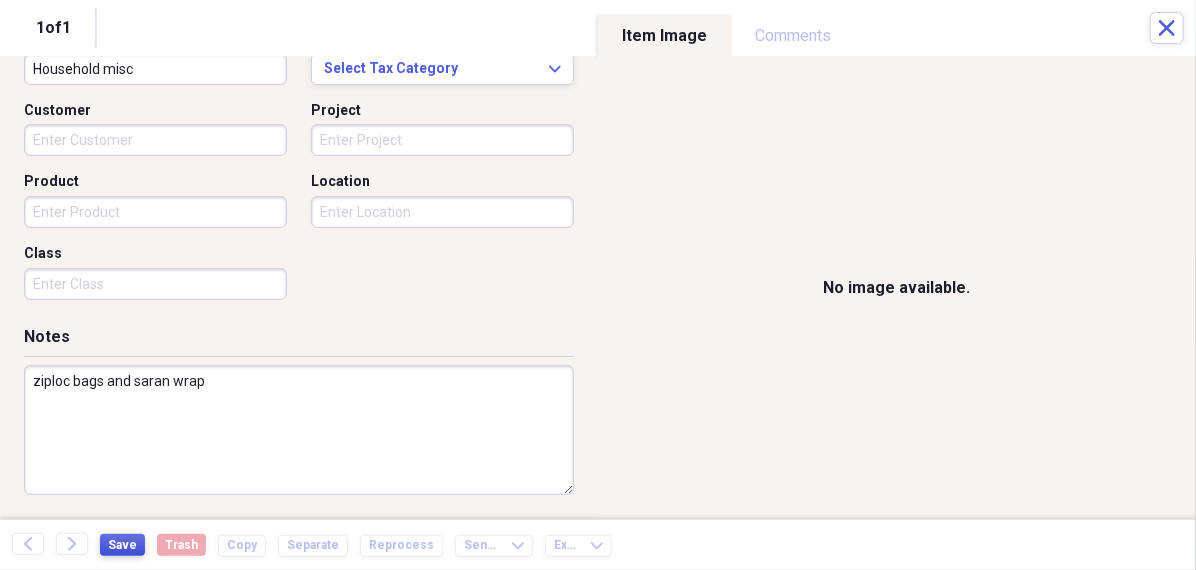 type on "ziploc bags and saran wrap" 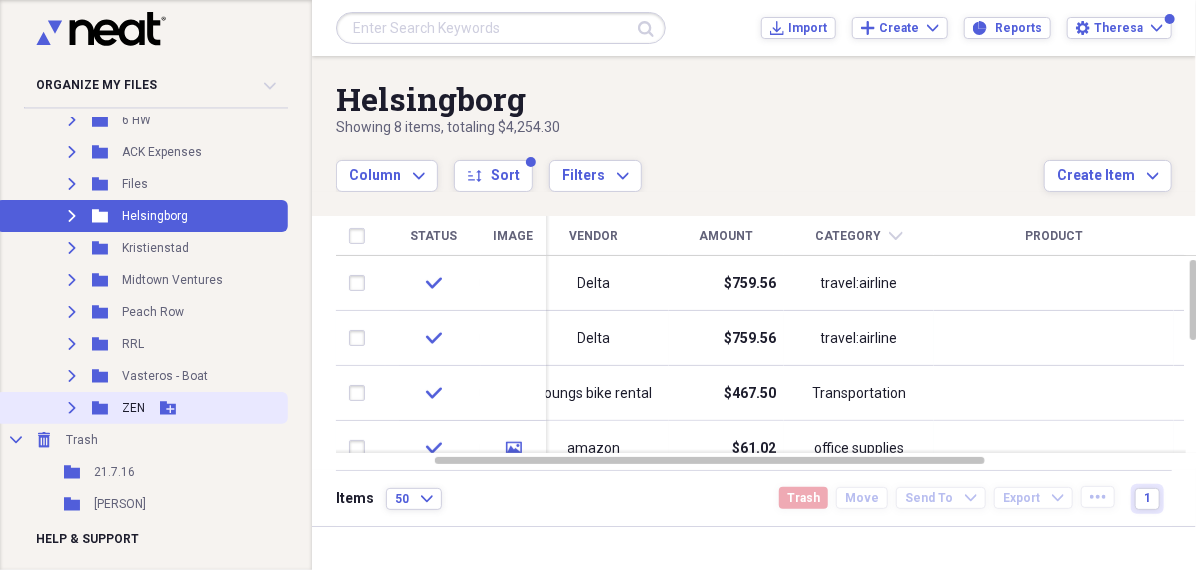 click on "Expand Folder ZEN Add Folder" at bounding box center (142, 408) 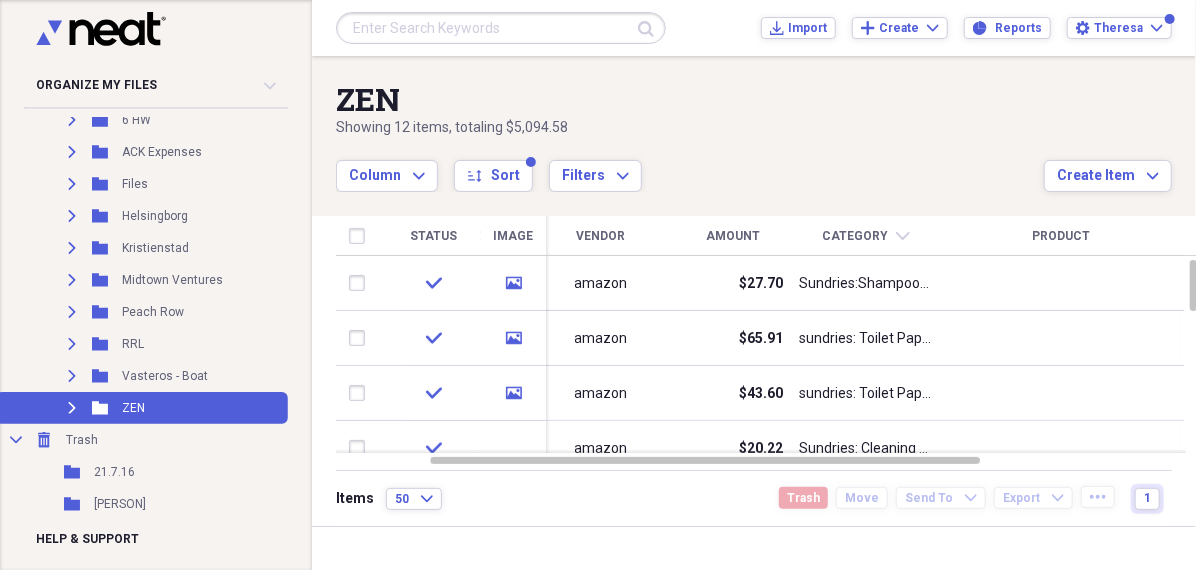 click on "Amount" at bounding box center (734, 236) 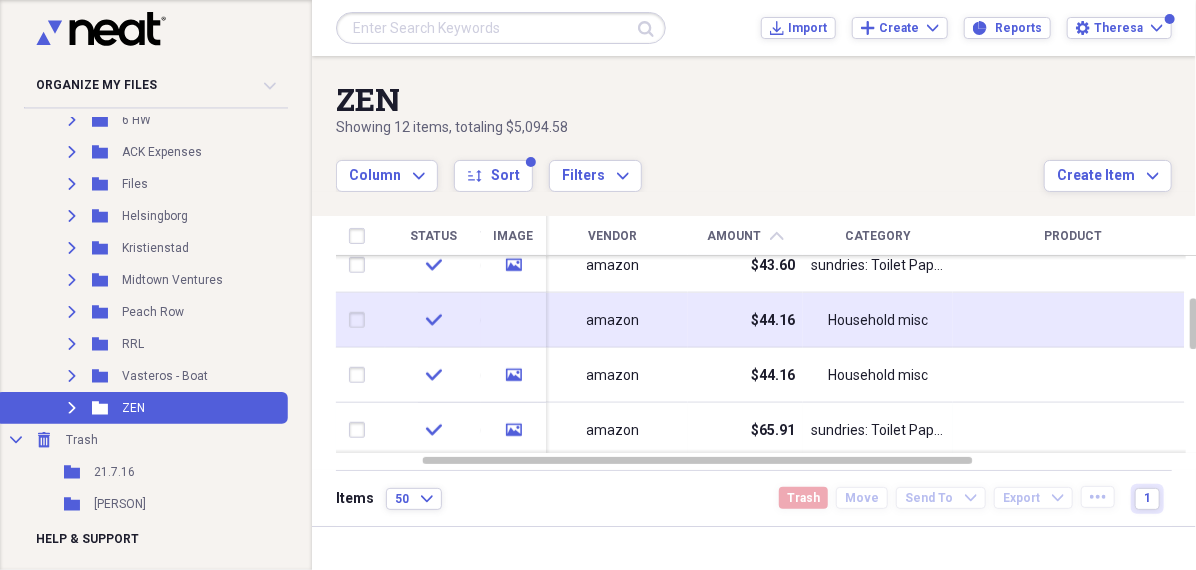 click on "$44.16" at bounding box center (745, 320) 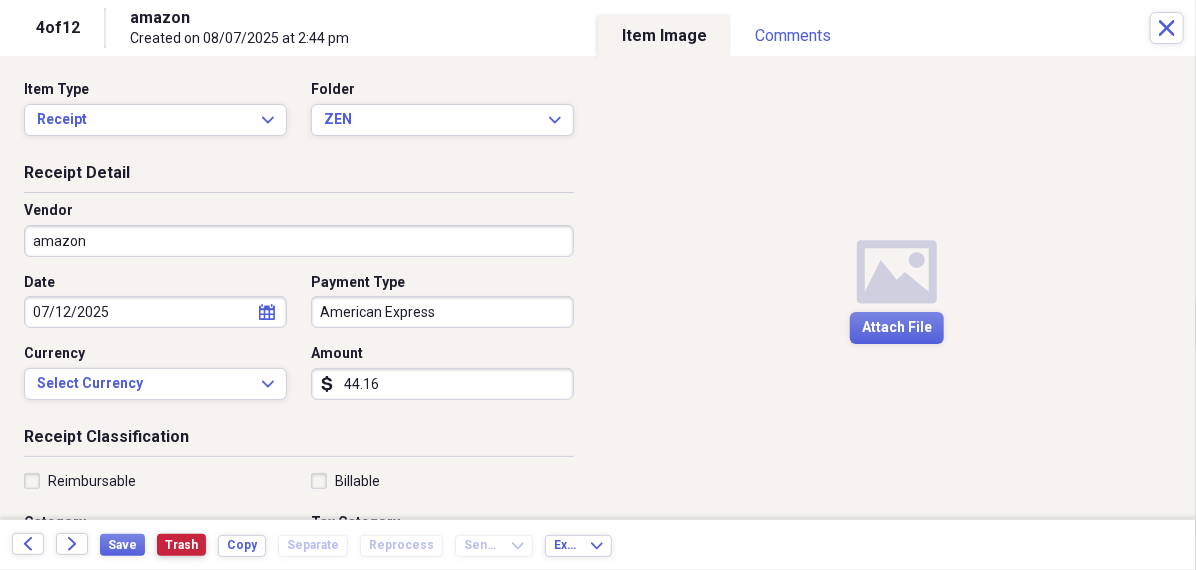 click on "Trash" at bounding box center (181, 545) 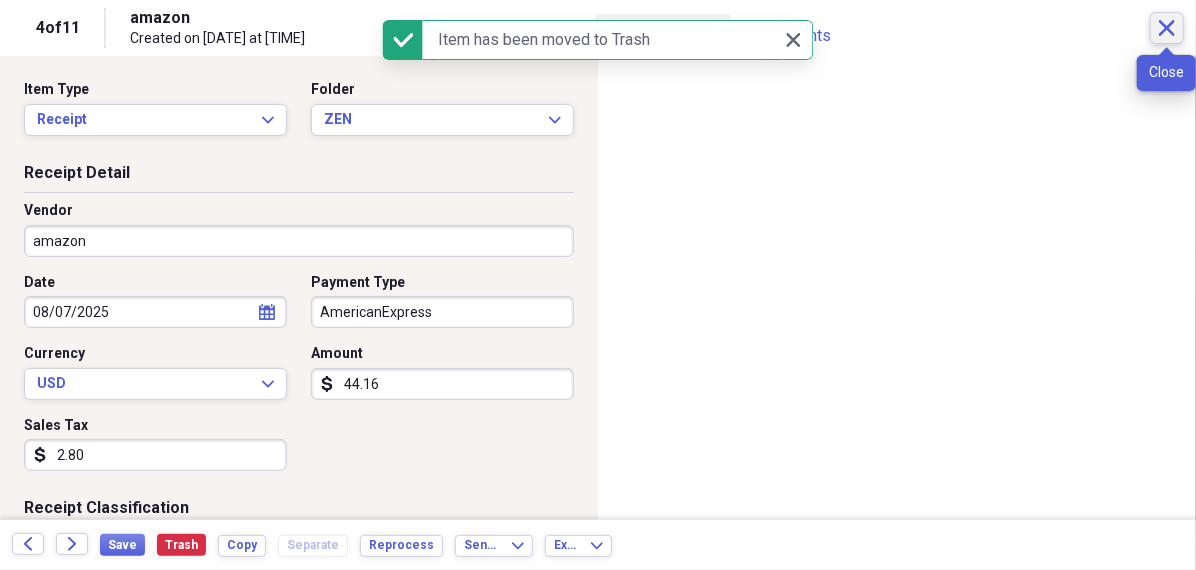 click on "Close" at bounding box center [1167, 28] 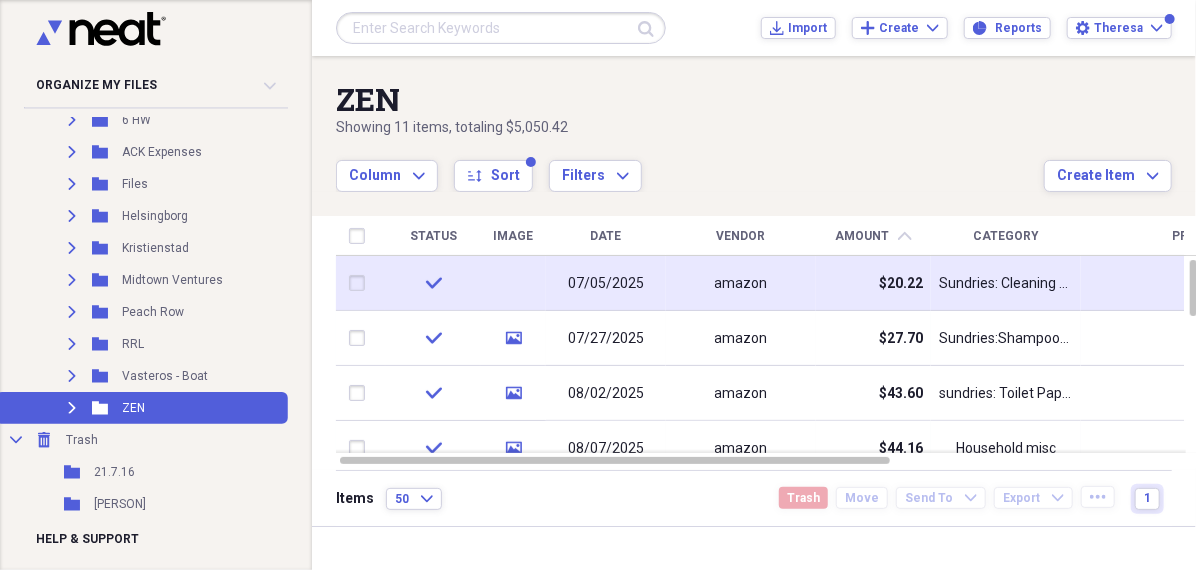 click on "amazon" at bounding box center [741, 283] 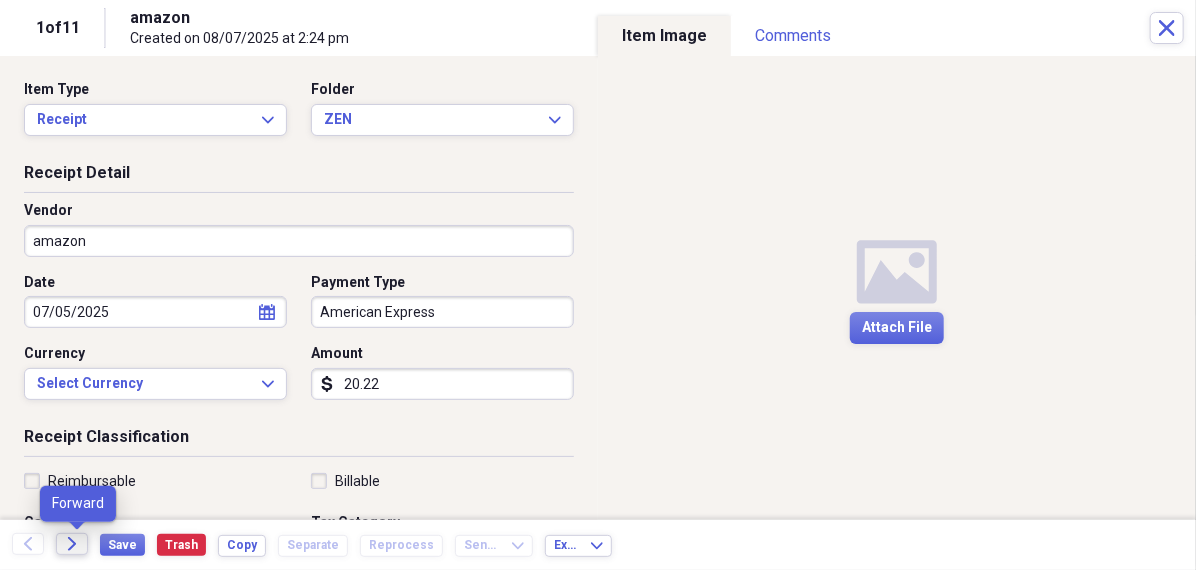 click on "Forward" 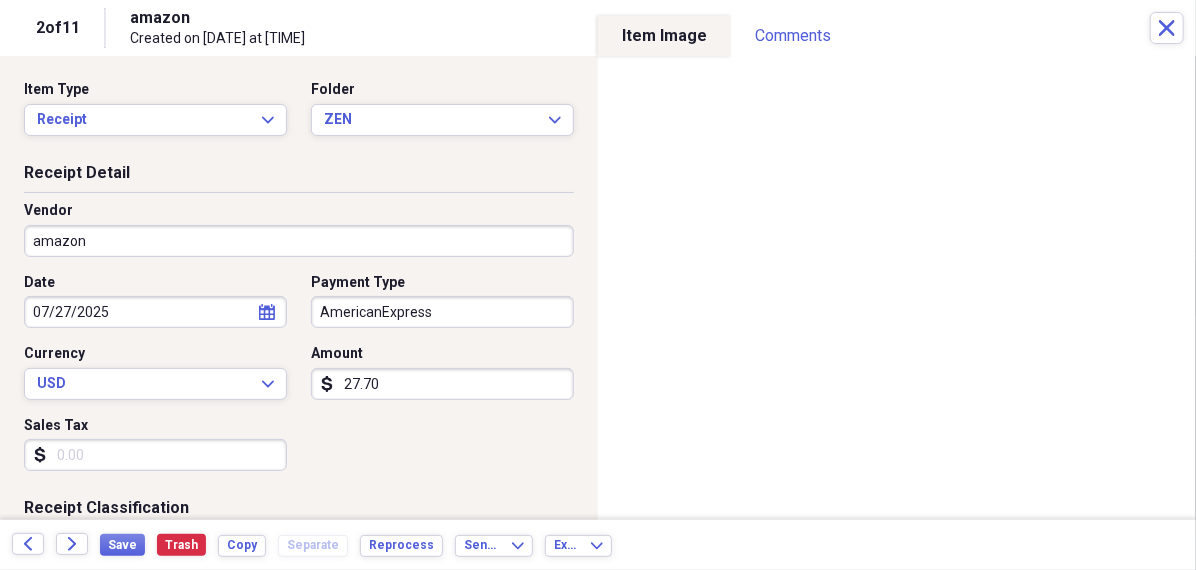 click 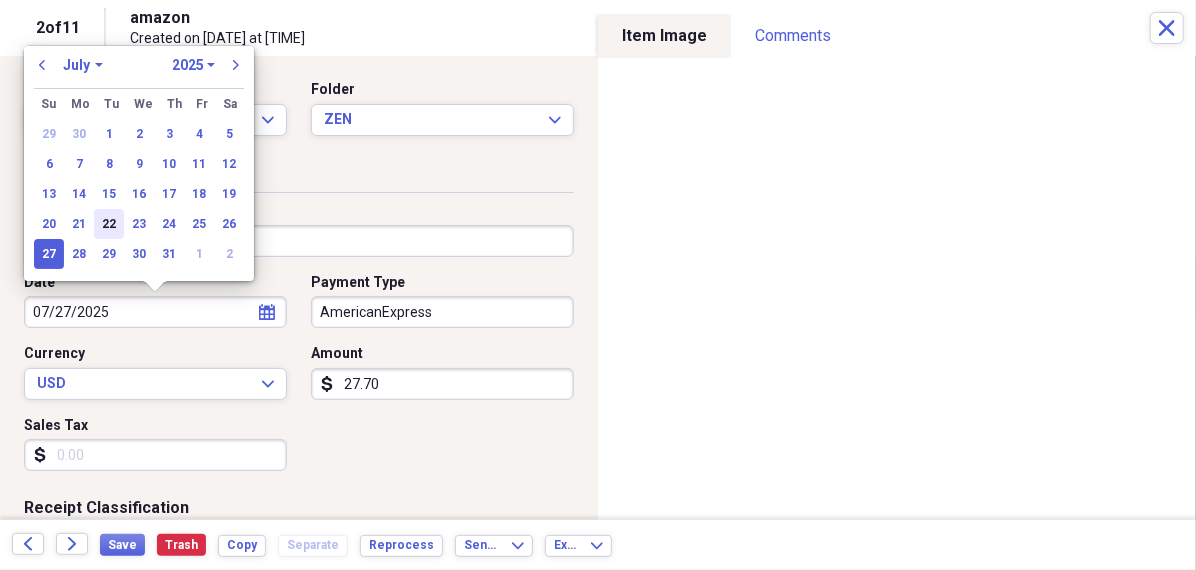 click on "22" at bounding box center [109, 224] 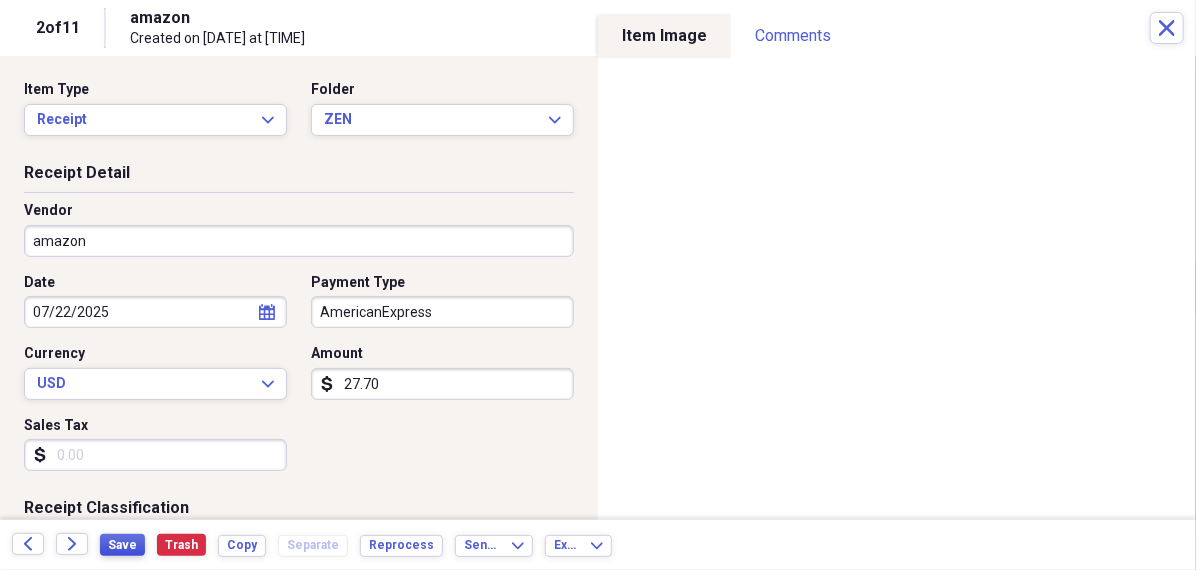 click on "Save" at bounding box center (122, 545) 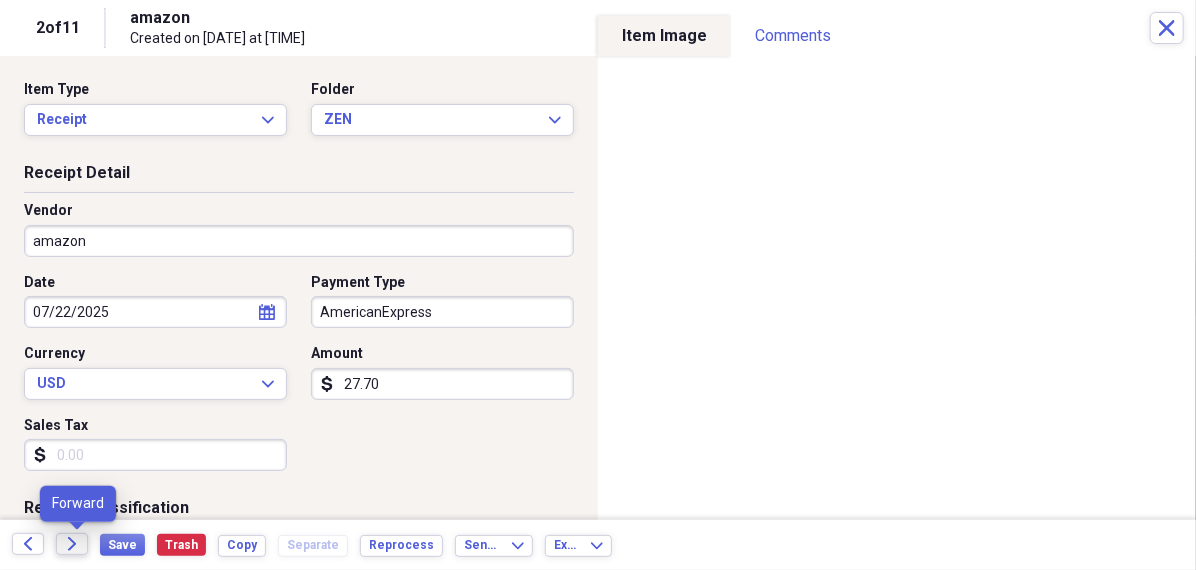 click on "Forward" 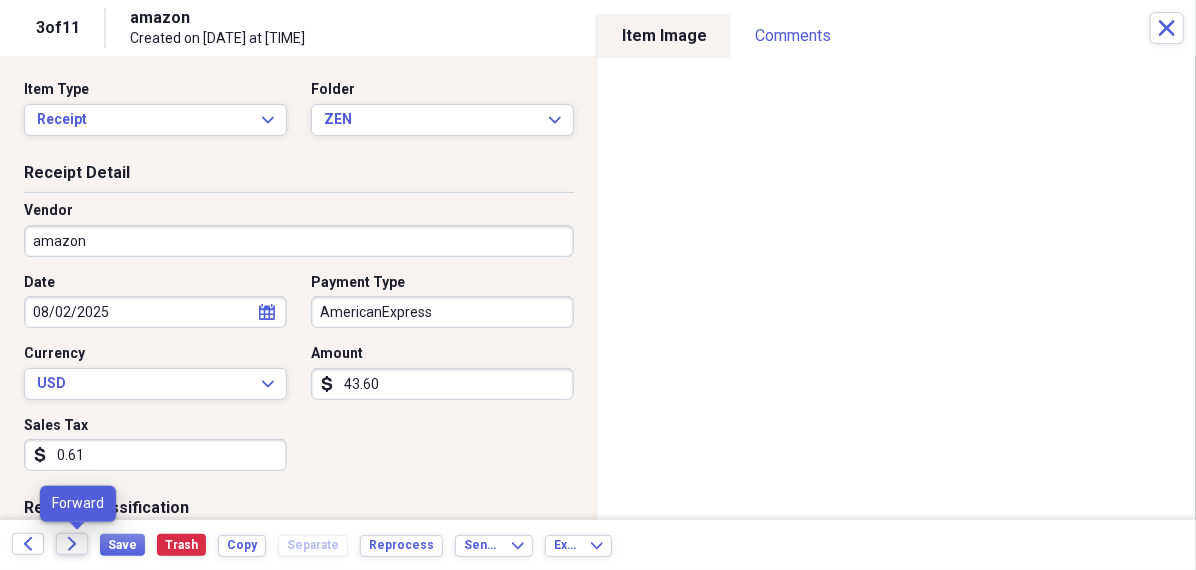 click on "Forward" 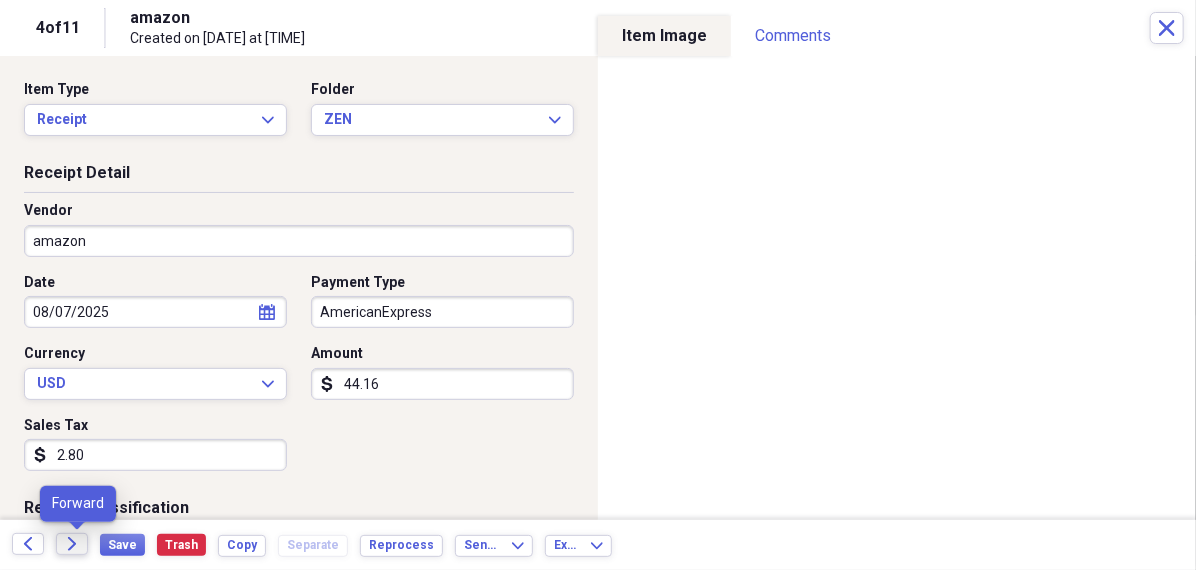 click on "Forward" 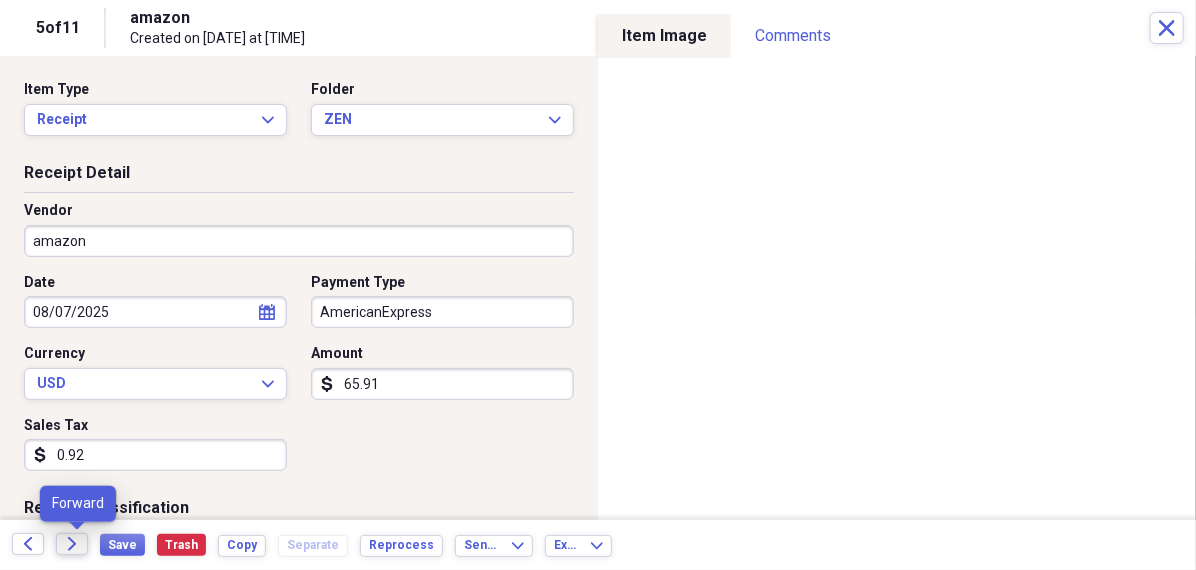 click on "Forward" 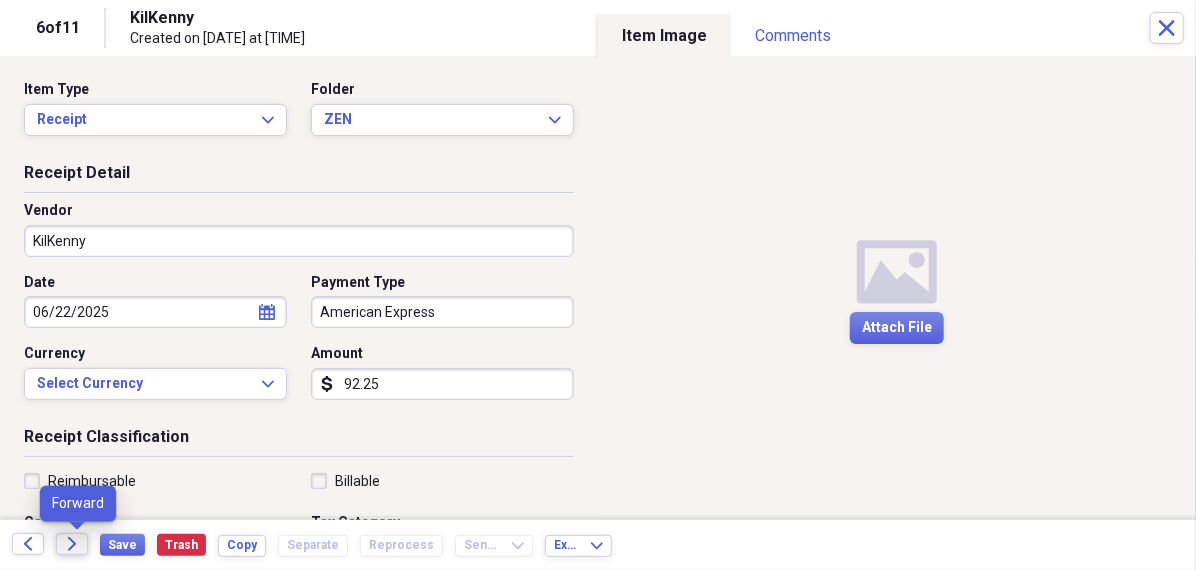 click on "Forward" 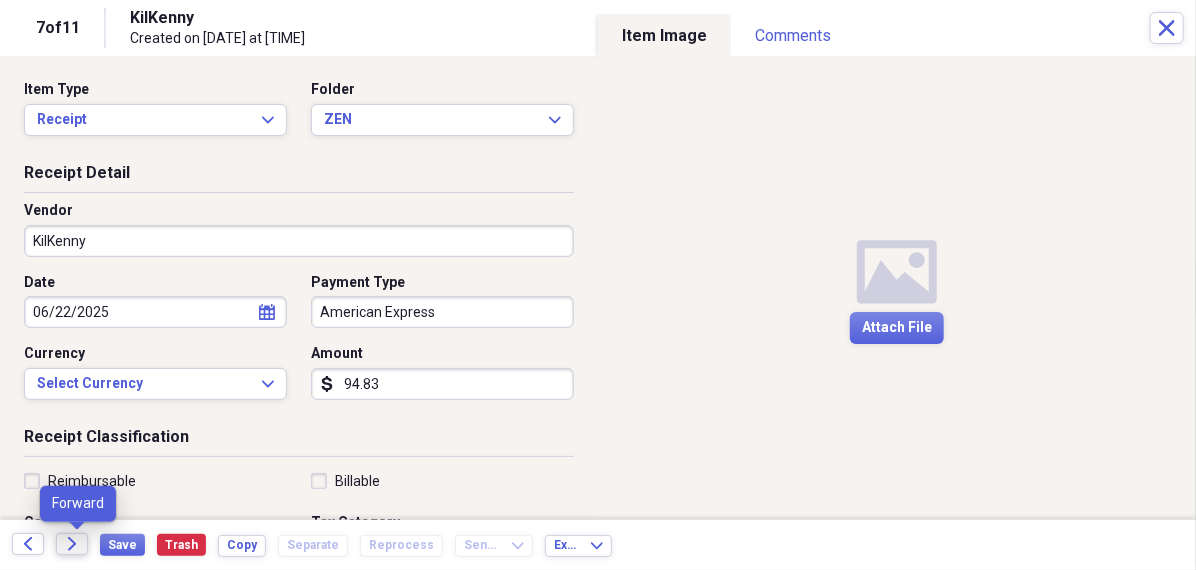 click on "Forward" 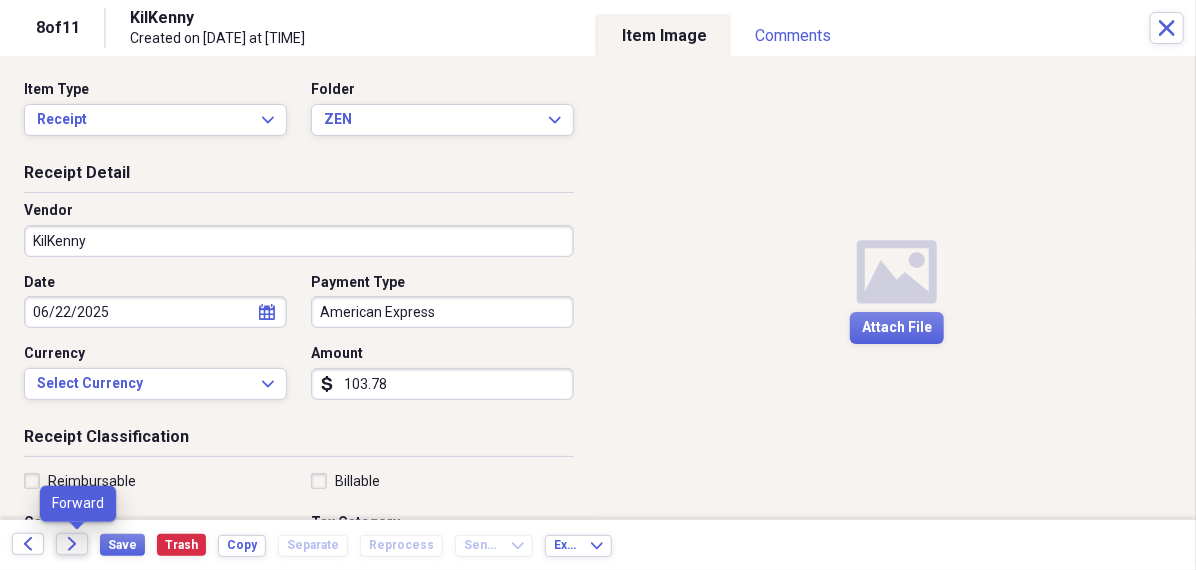 click on "Forward" 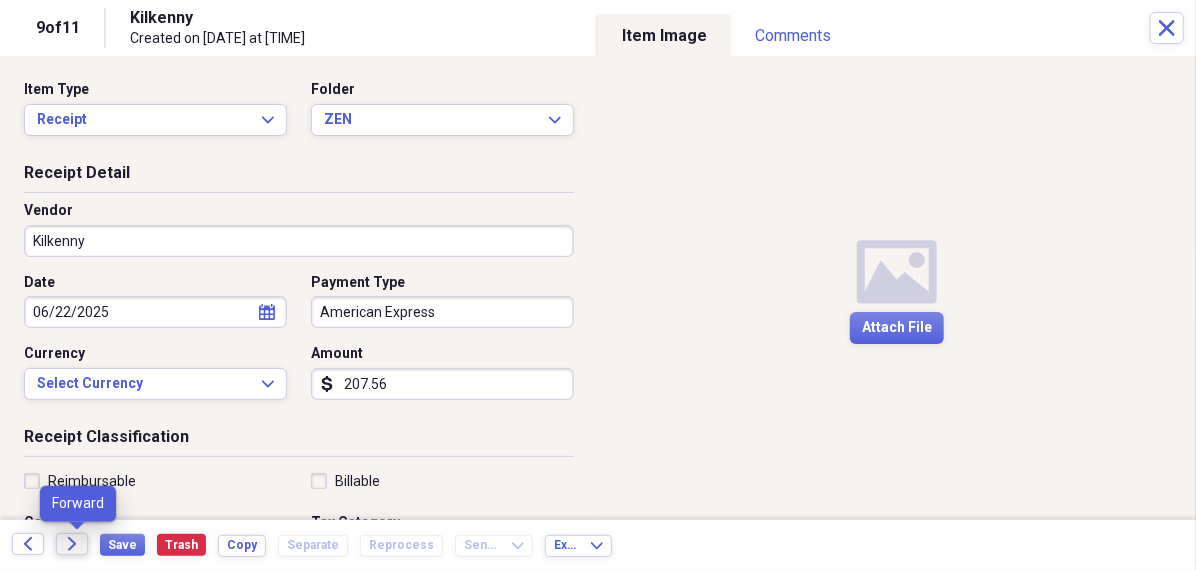 click on "Forward" 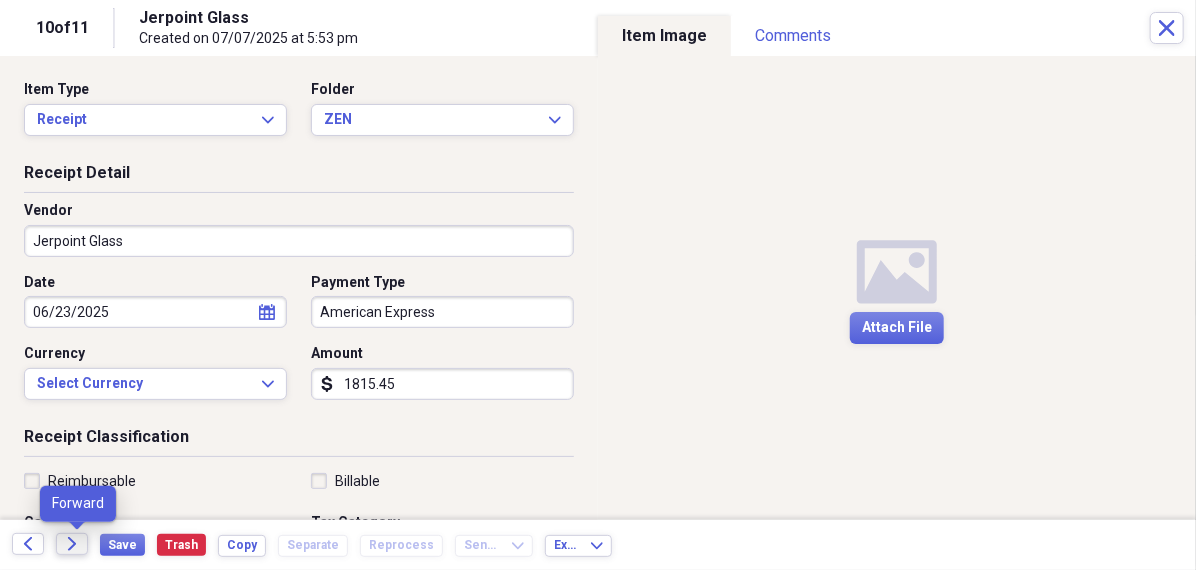 click on "Forward" 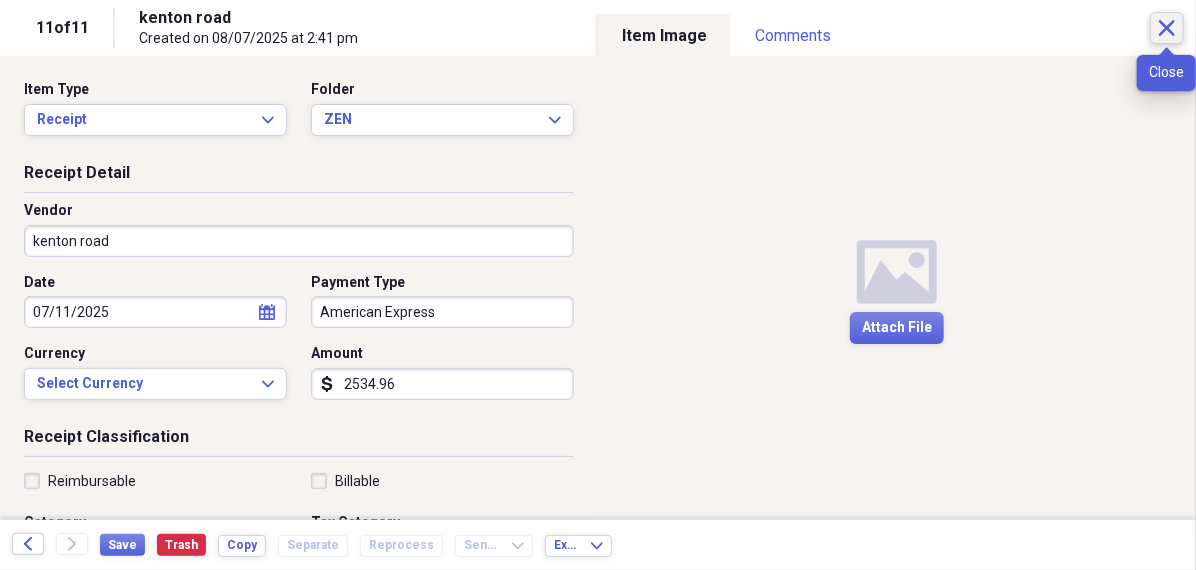 click 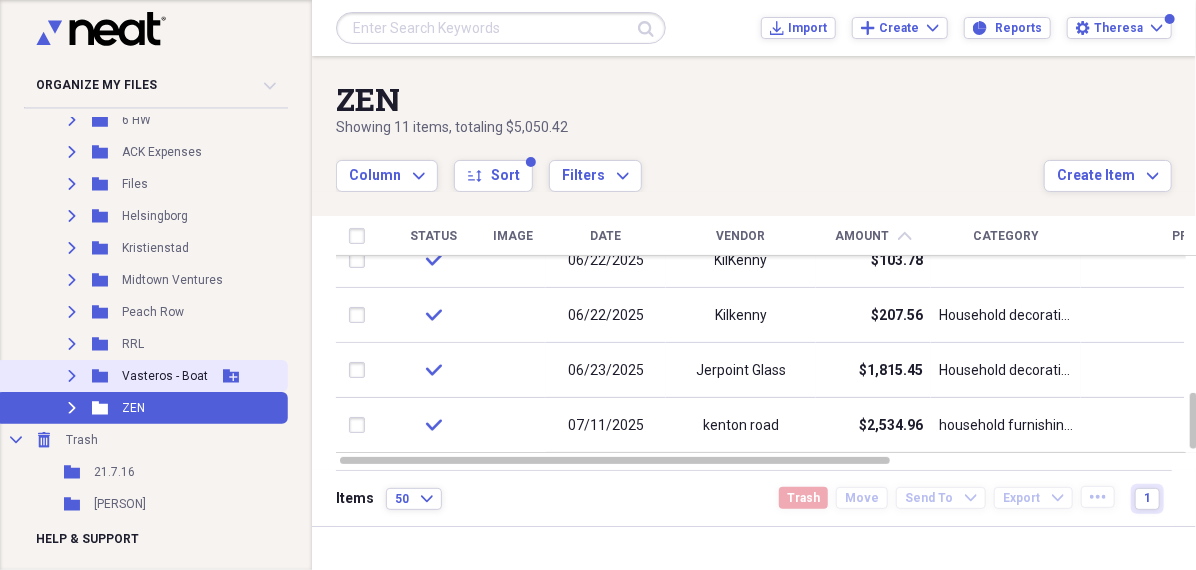 click on "Vasteros - Boat" at bounding box center (165, 376) 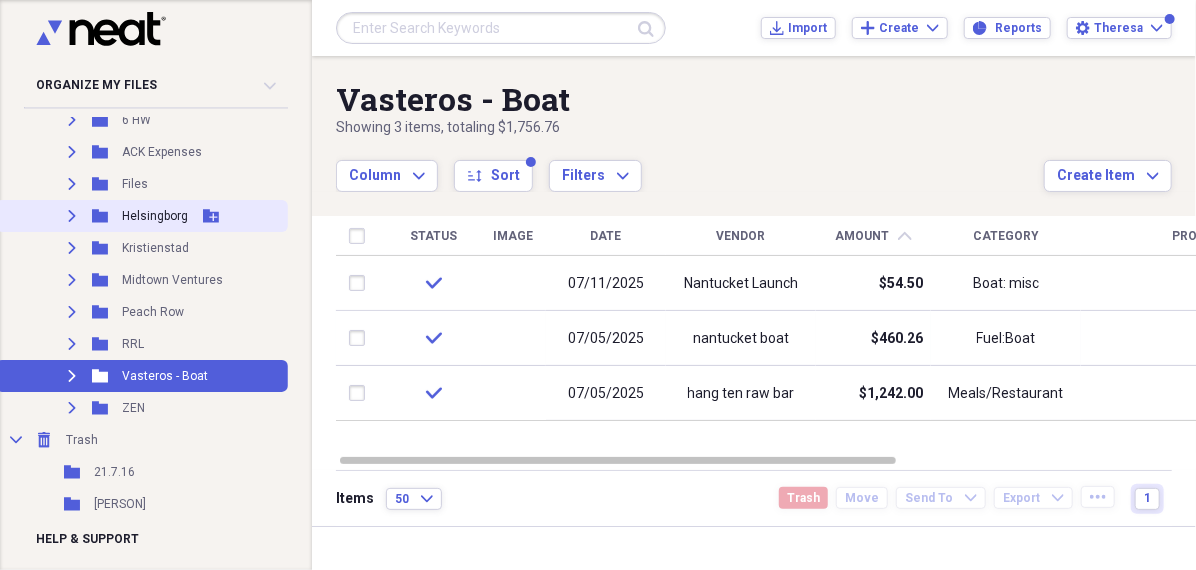 click on "Helsingborg" at bounding box center (155, 216) 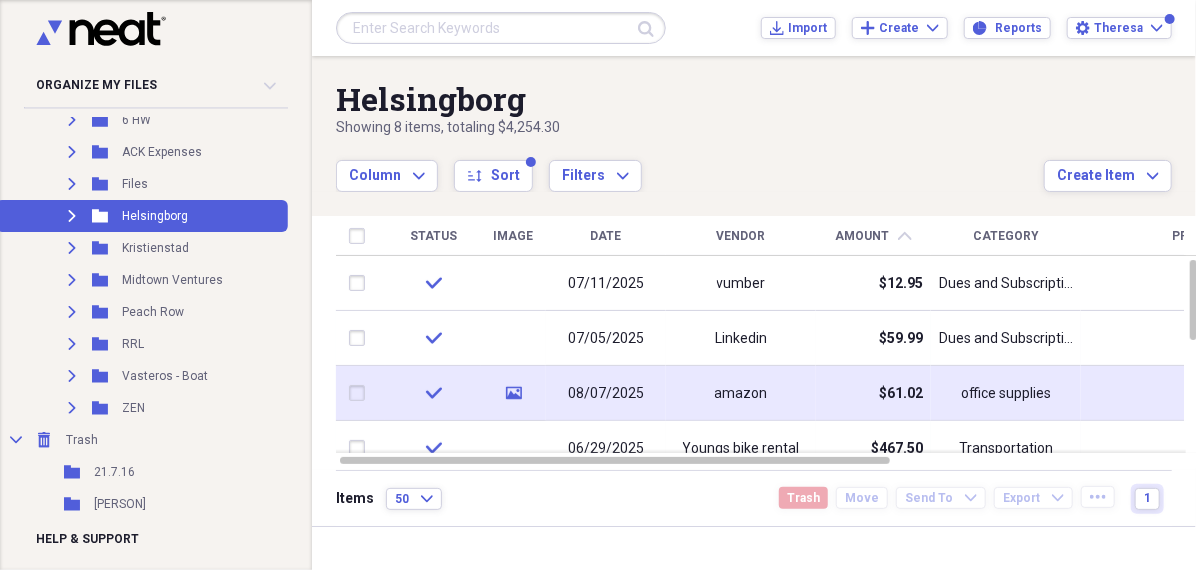 click on "08/07/2025" at bounding box center (606, 394) 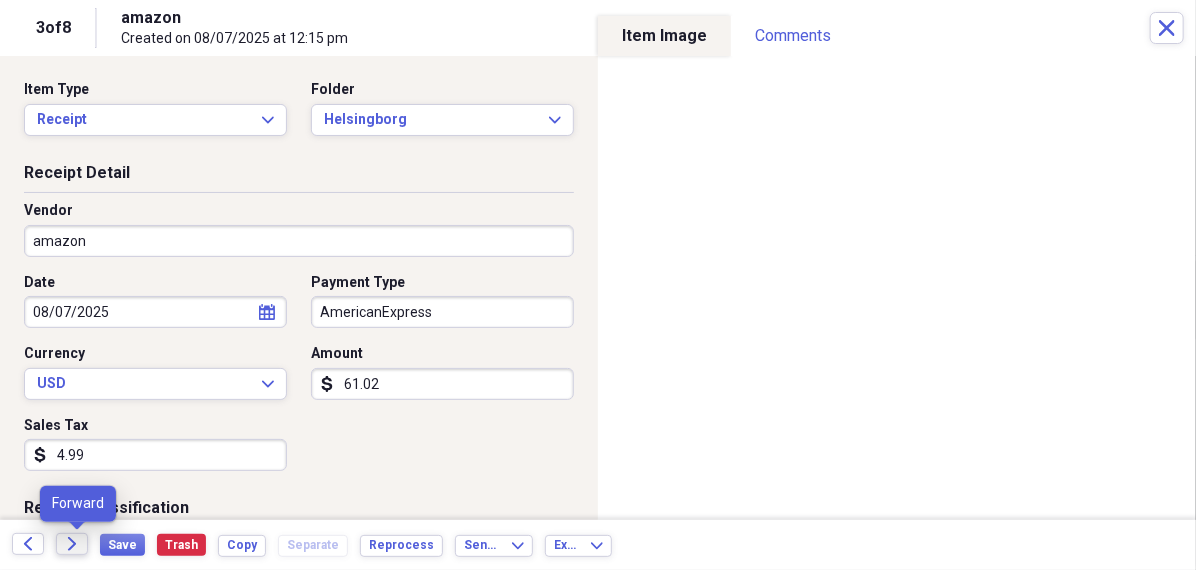 click on "Forward" at bounding box center (72, 544) 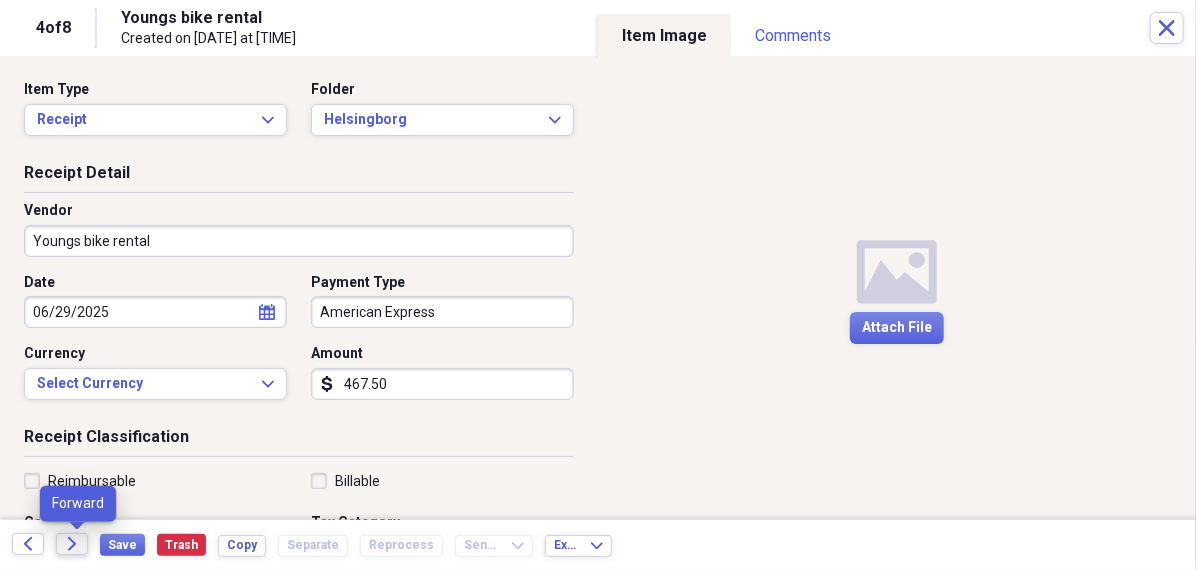 click on "Forward" at bounding box center [72, 544] 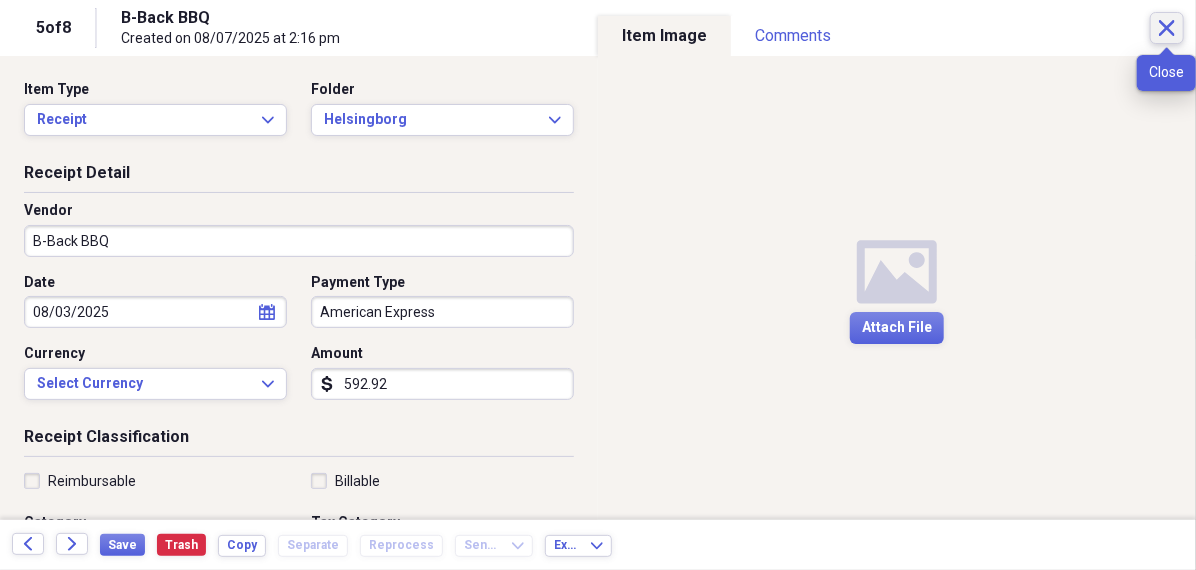 click on "Close" 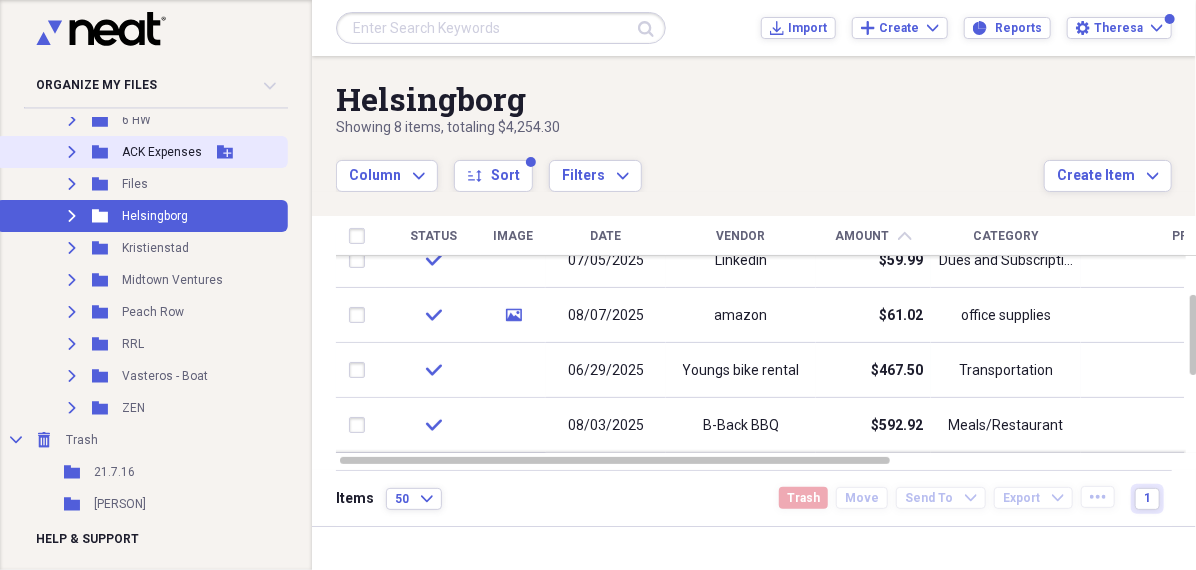 click on "ACK Expenses" at bounding box center (162, 152) 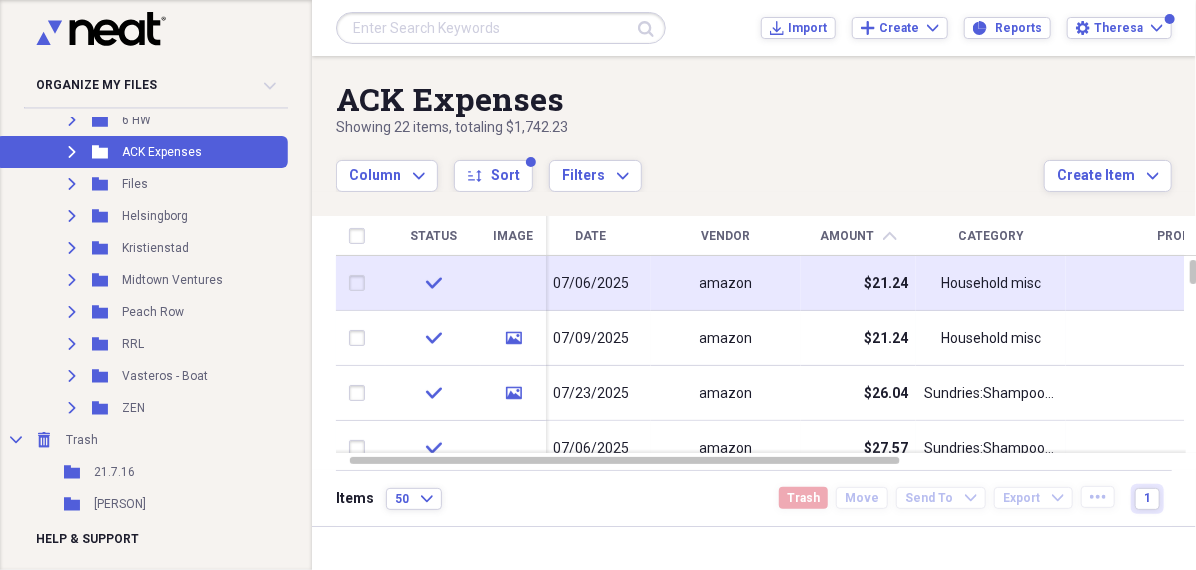 click on "amazon" at bounding box center [726, 283] 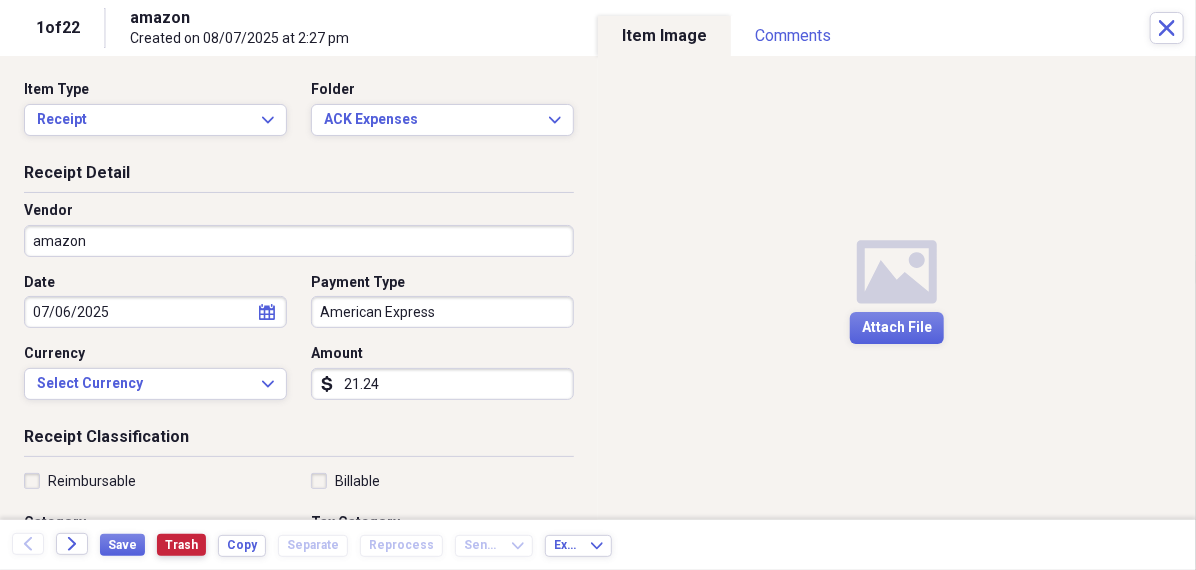 click on "Trash" at bounding box center (181, 545) 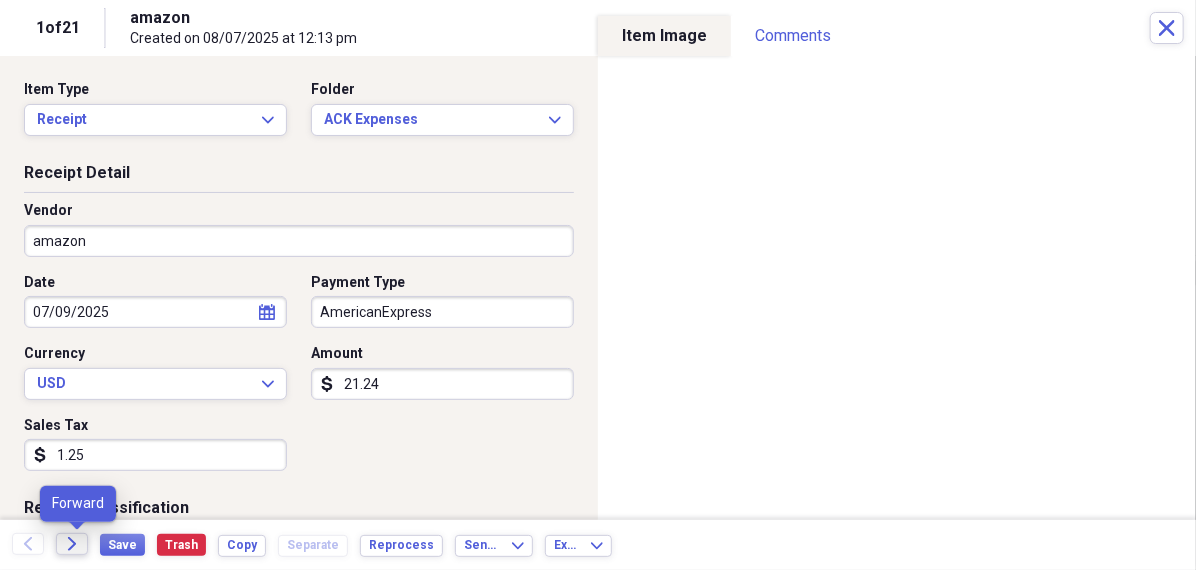 click on "Forward" 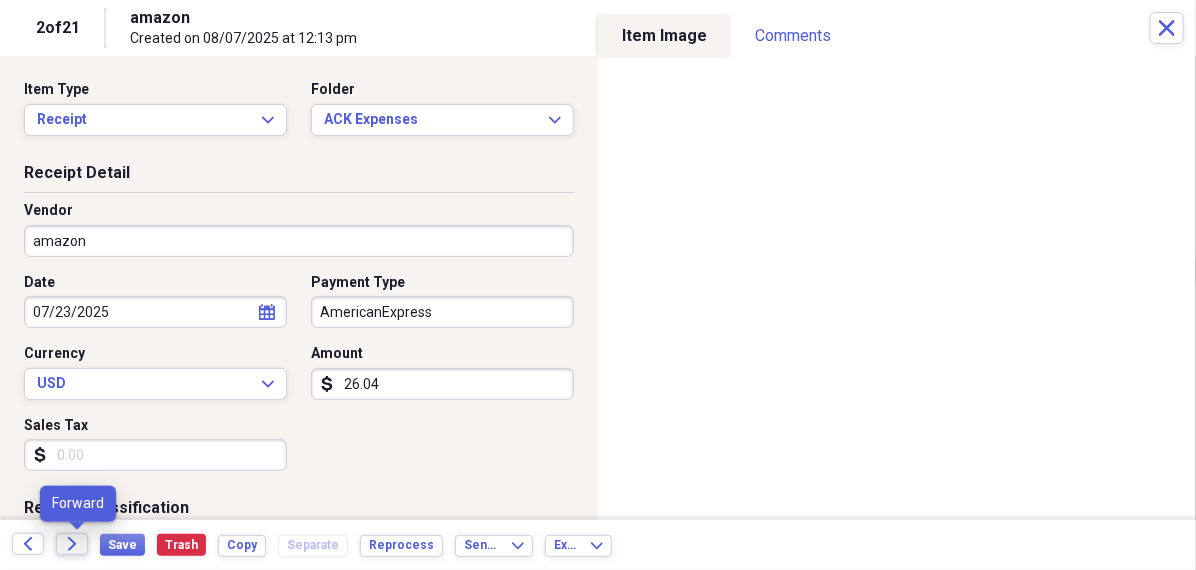 click on "Forward" 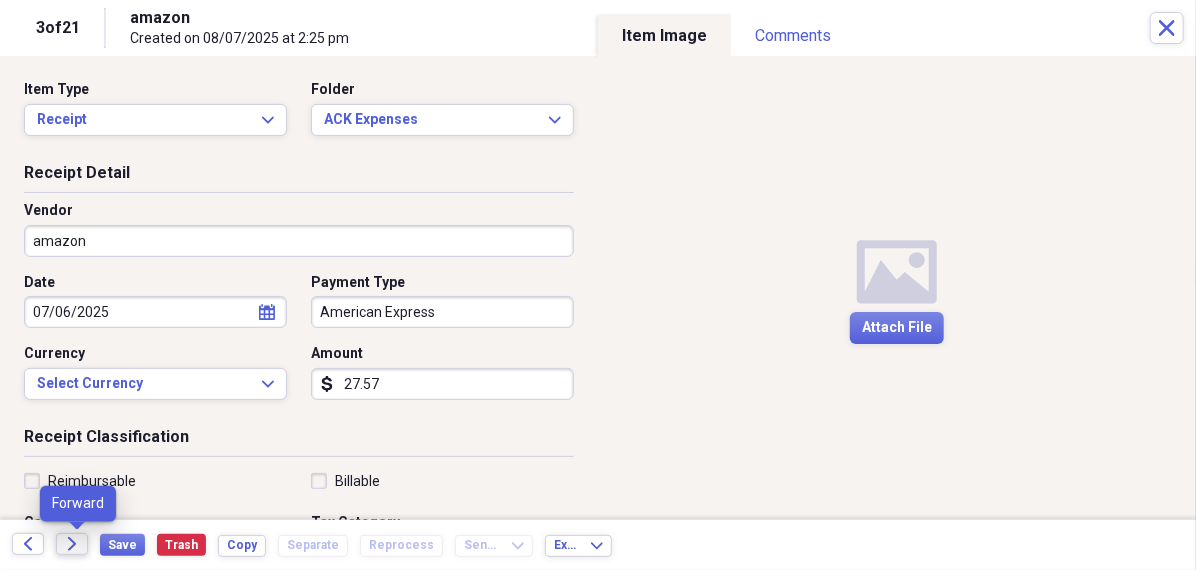 click 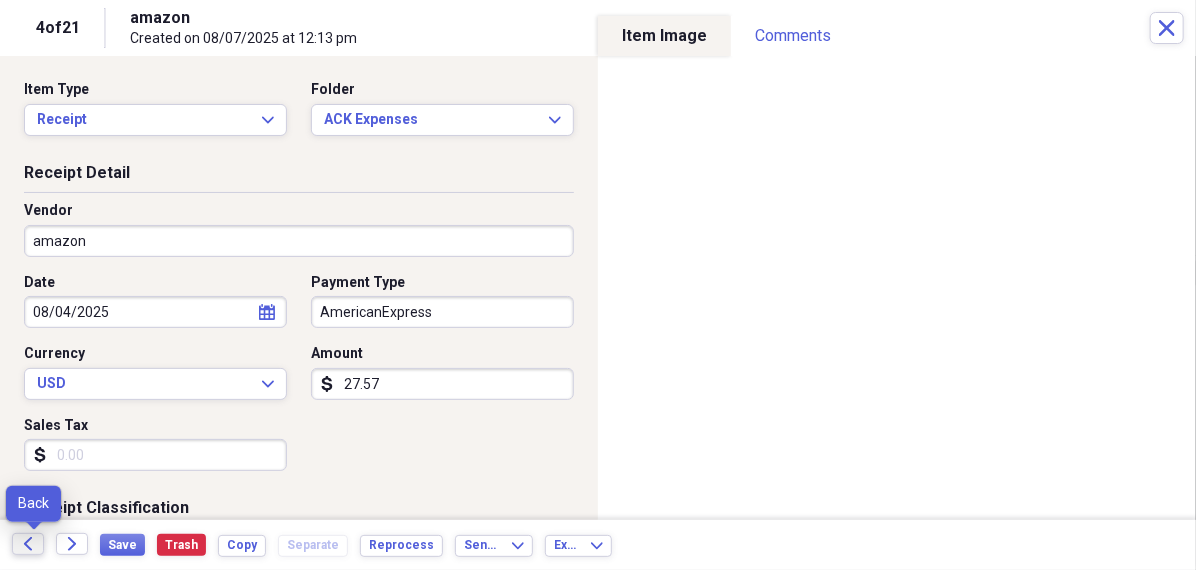 click on "Back" 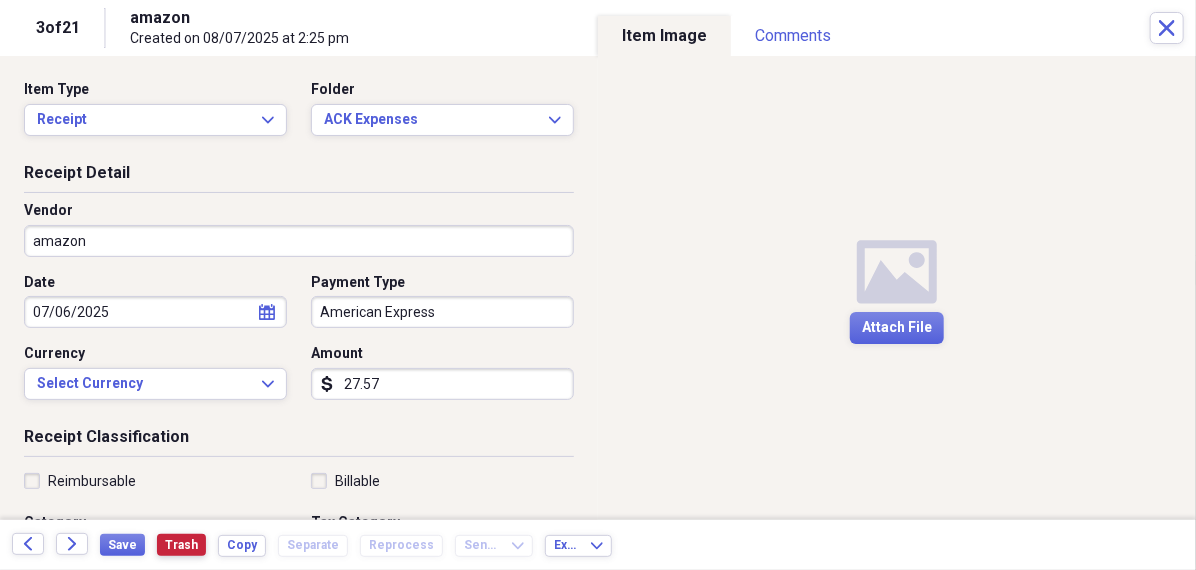 click on "Trash" at bounding box center [181, 545] 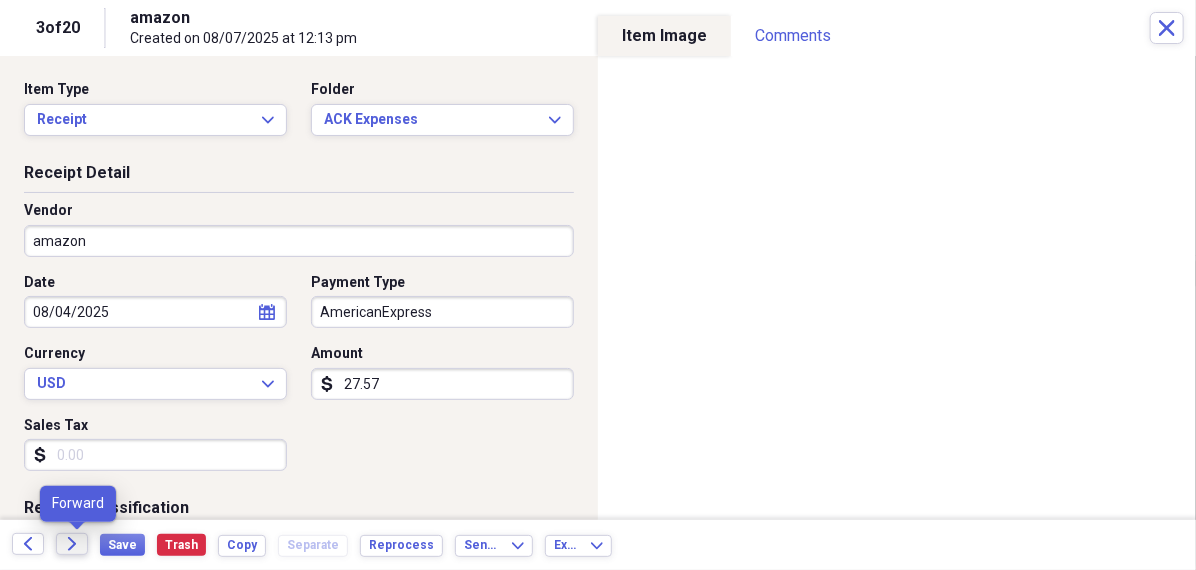 click on "Forward" 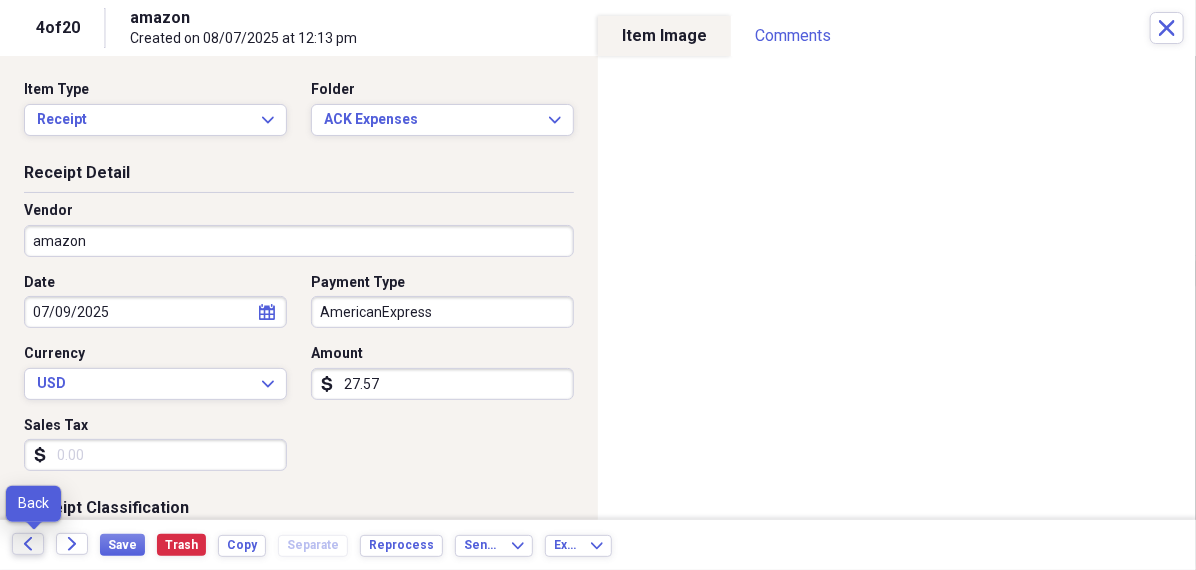 click on "Back" 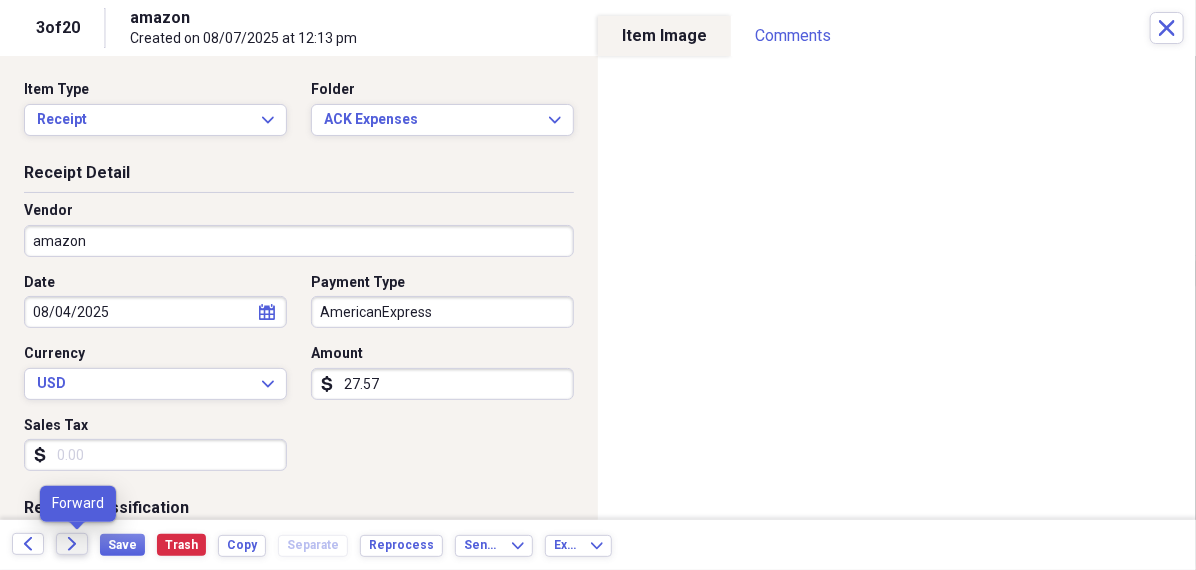 click 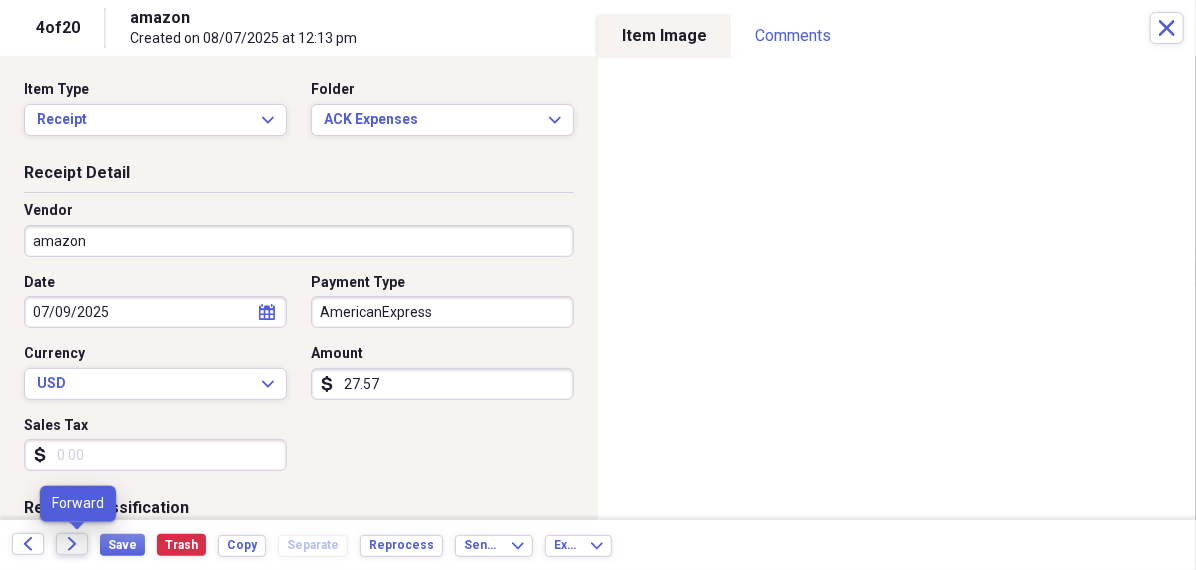 click 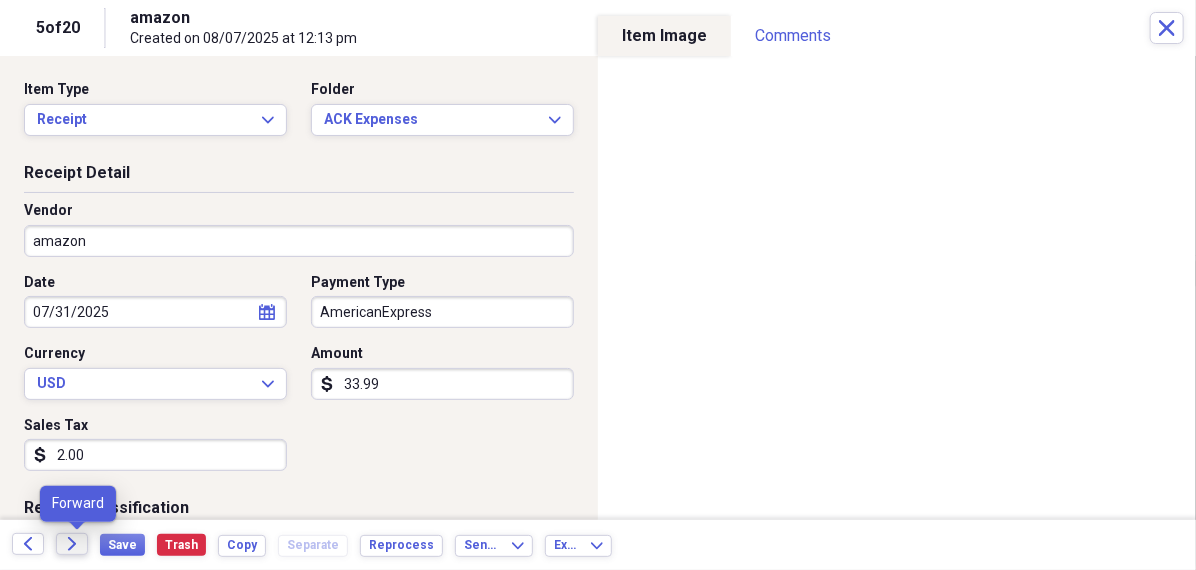 click 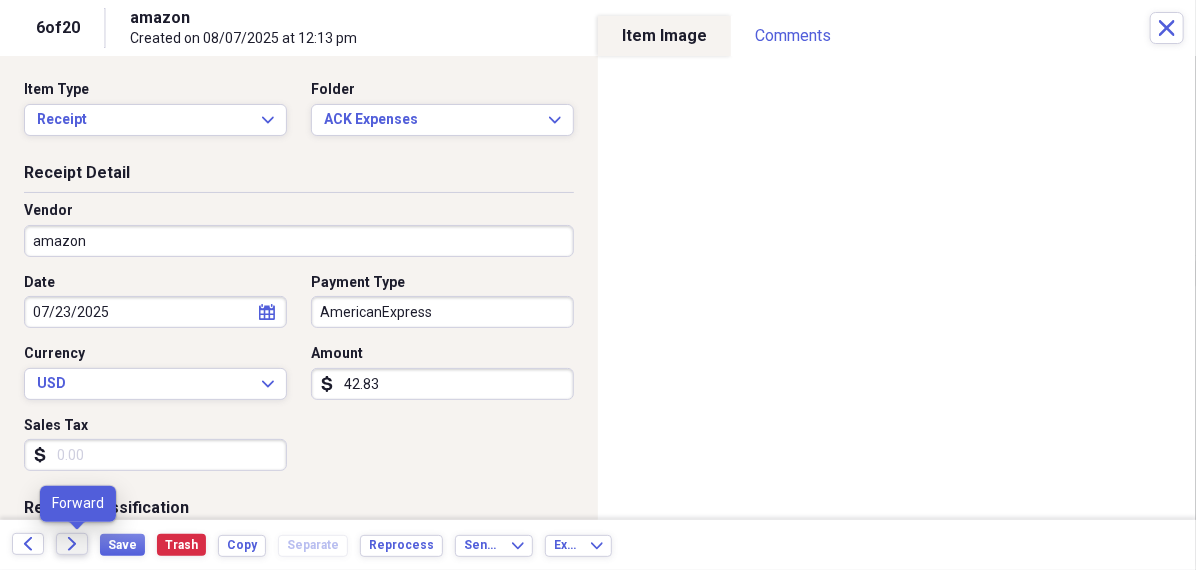 click 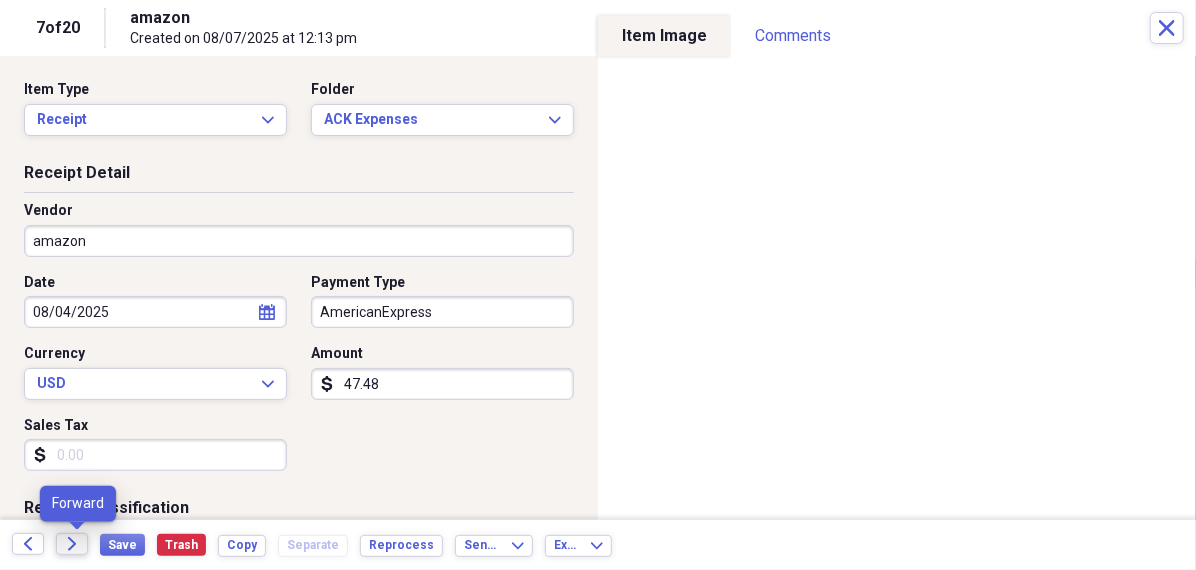 click 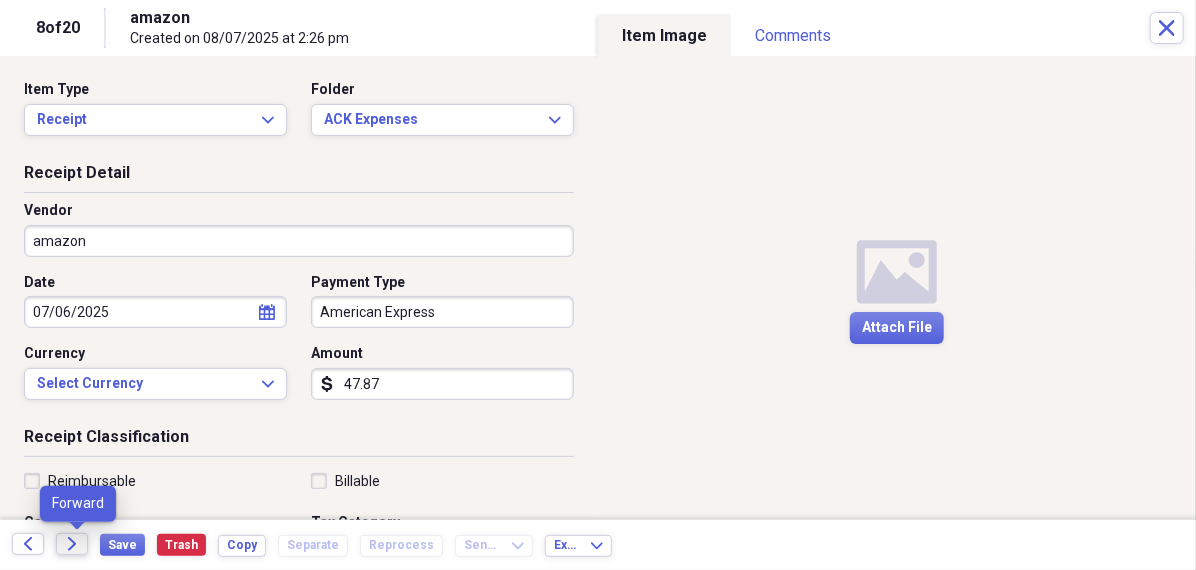 click 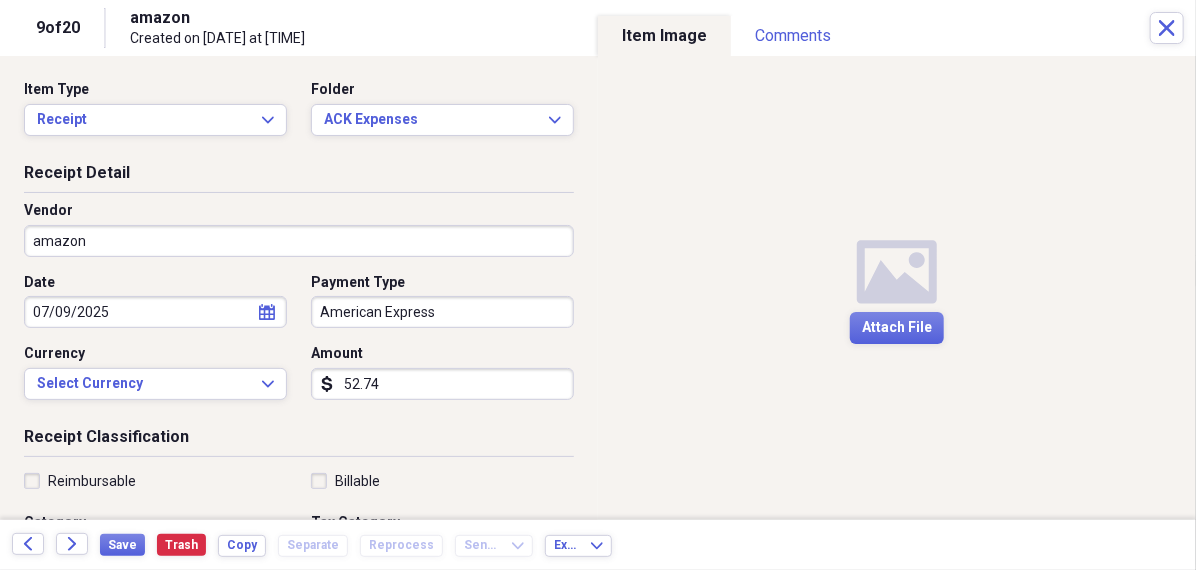 drag, startPoint x: 423, startPoint y: 381, endPoint x: 388, endPoint y: 377, distance: 35.22783 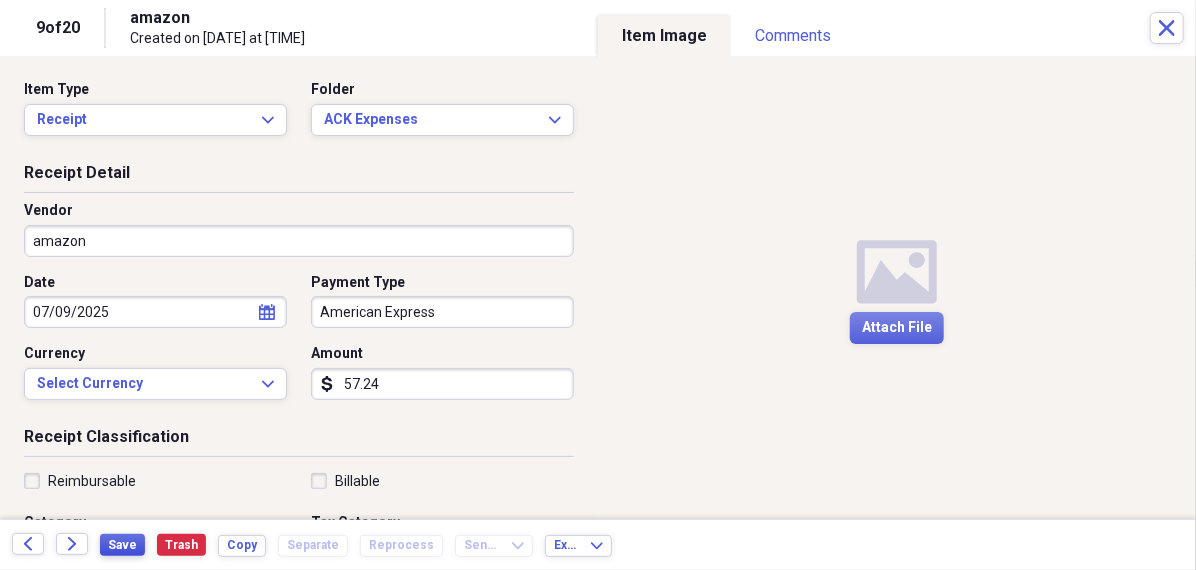 type on "57.24" 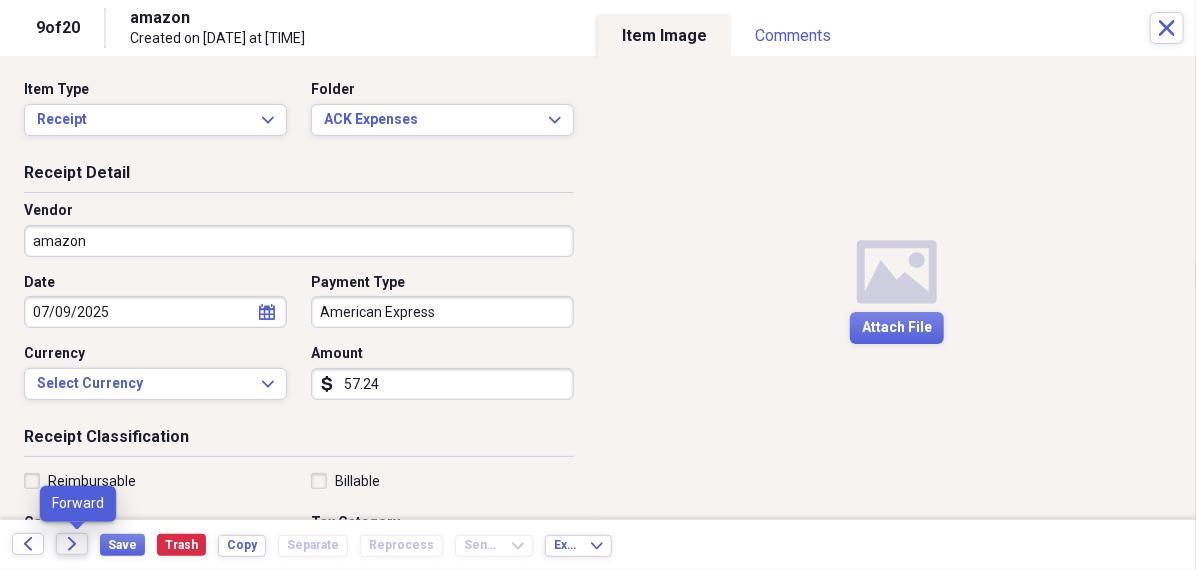 click 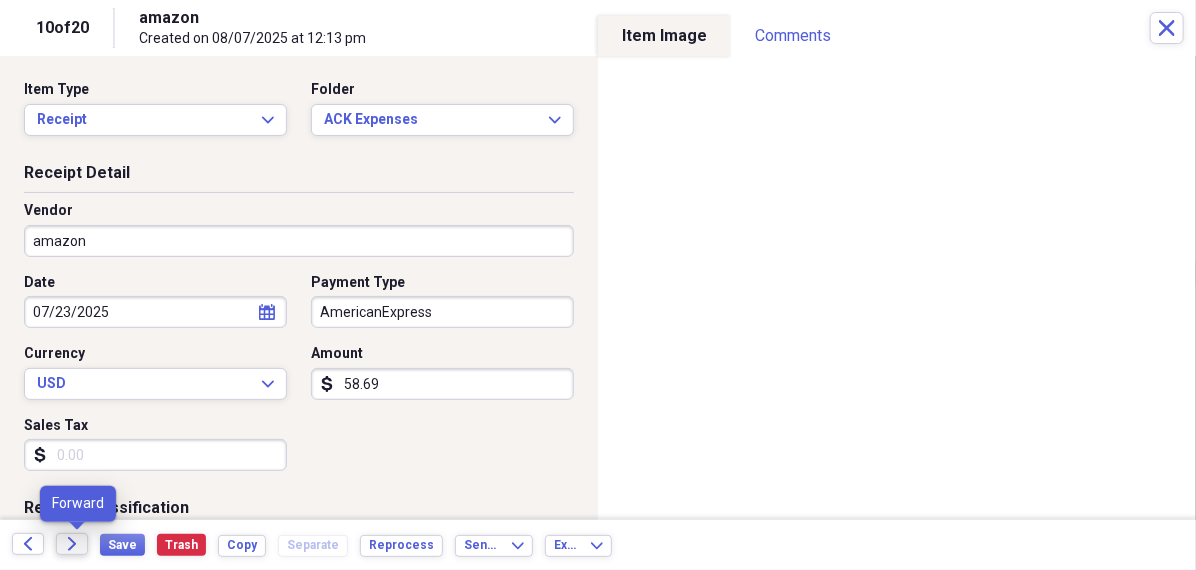 click 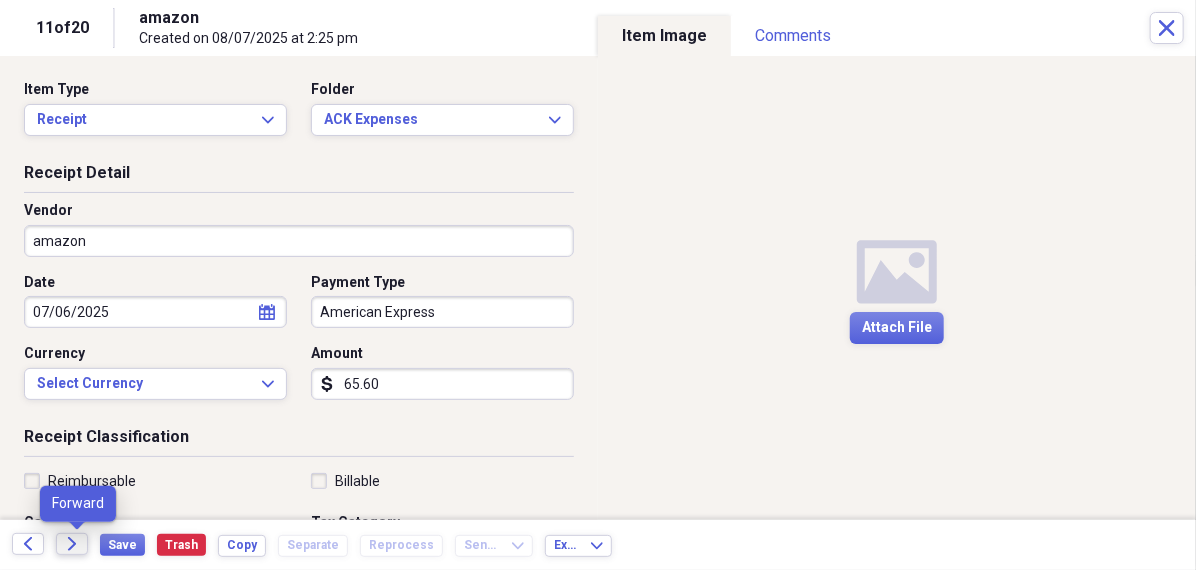 click 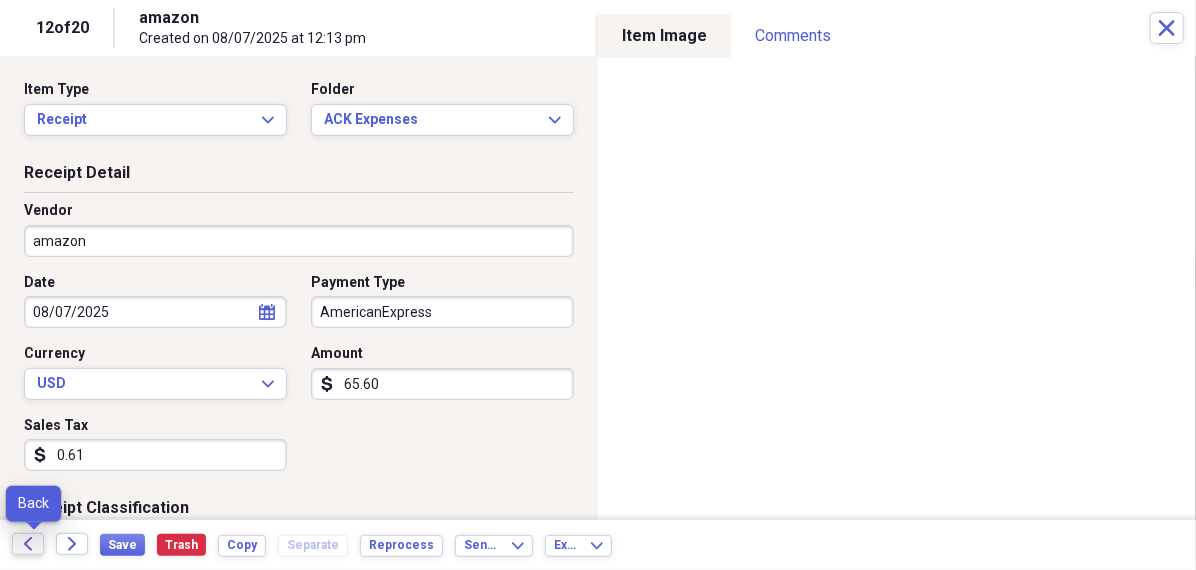 click on "Back" 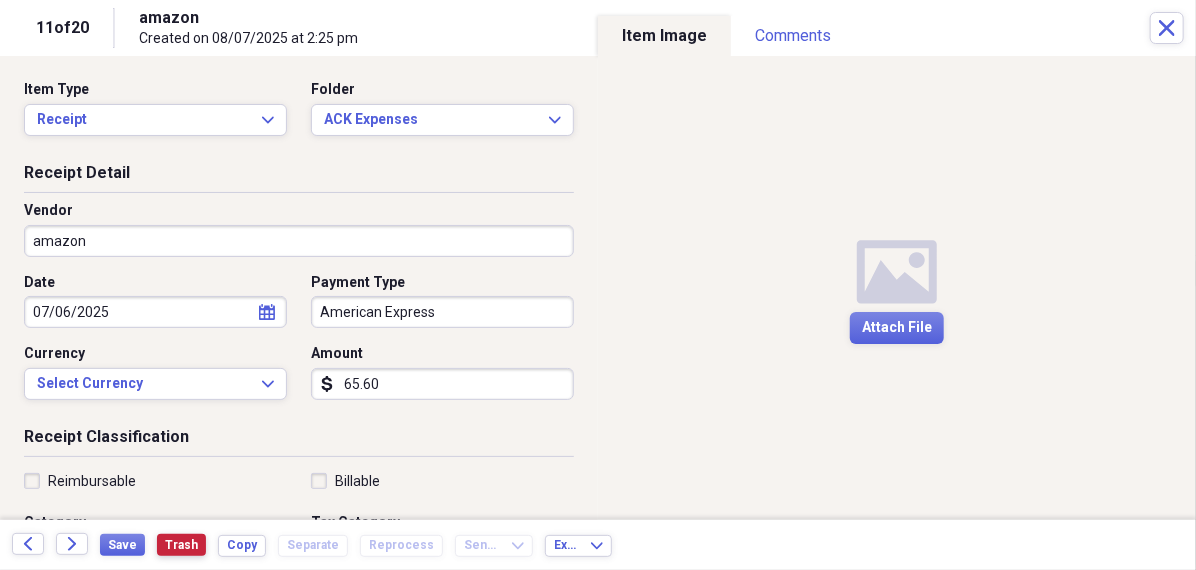 click on "Trash" at bounding box center (181, 545) 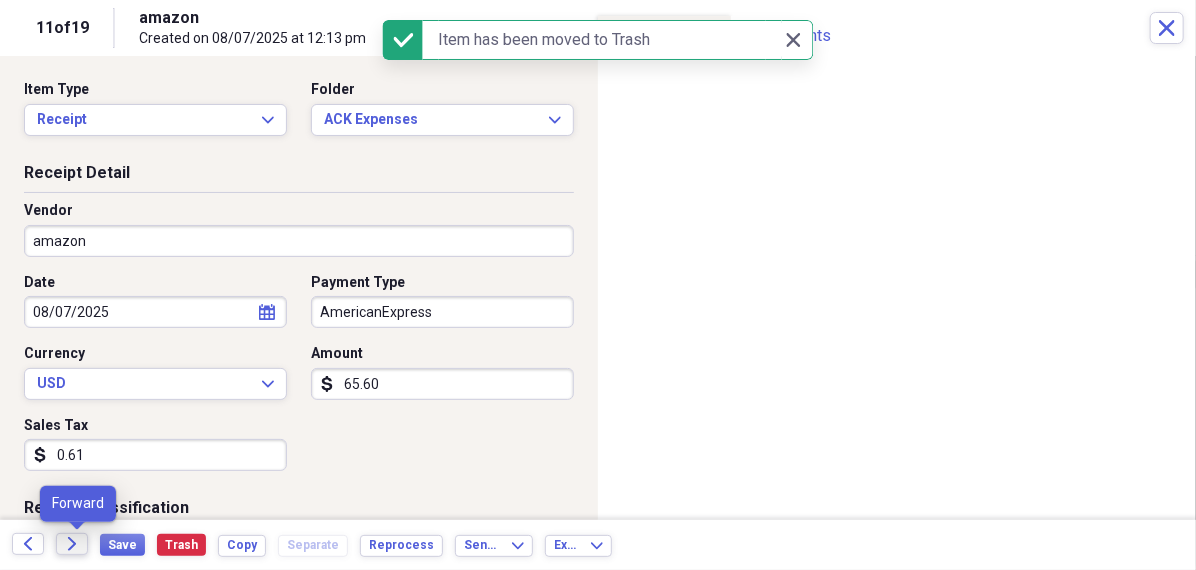 click on "Forward" 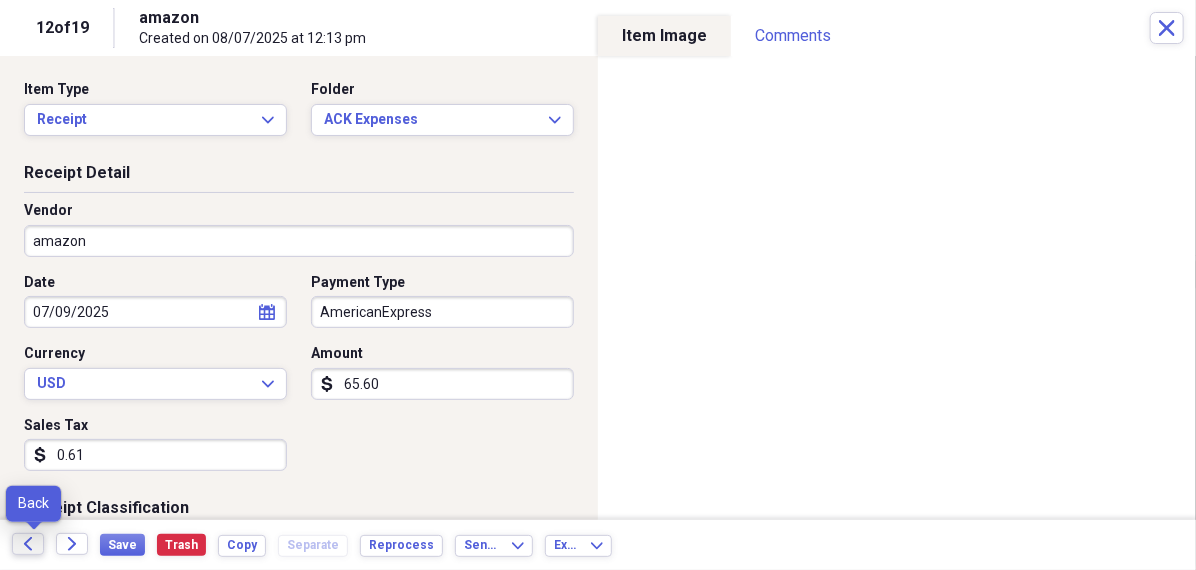 click 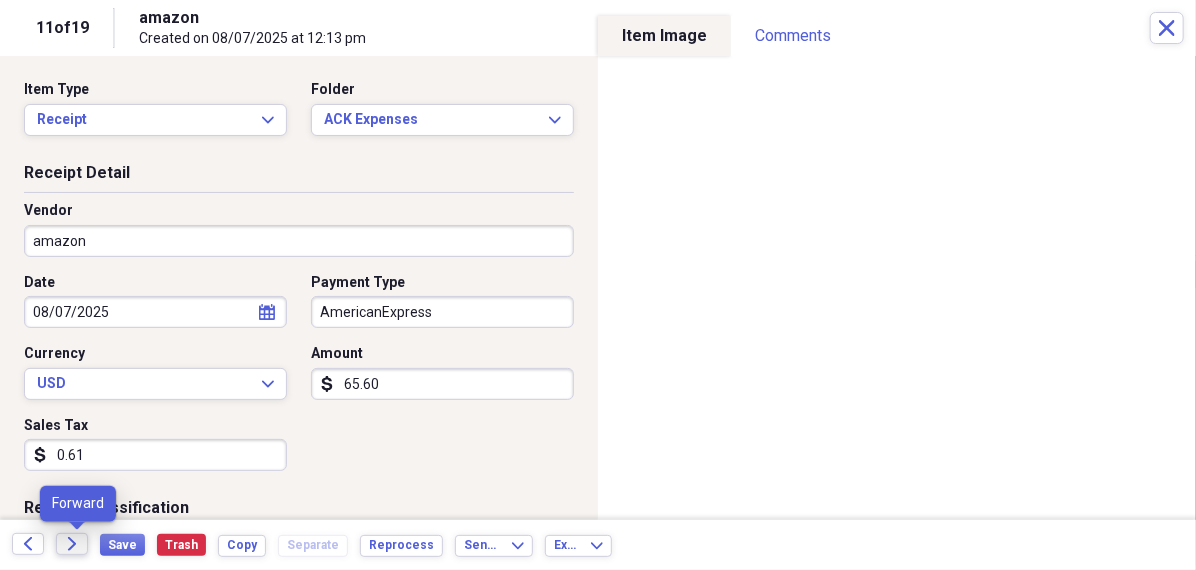 click on "Forward" 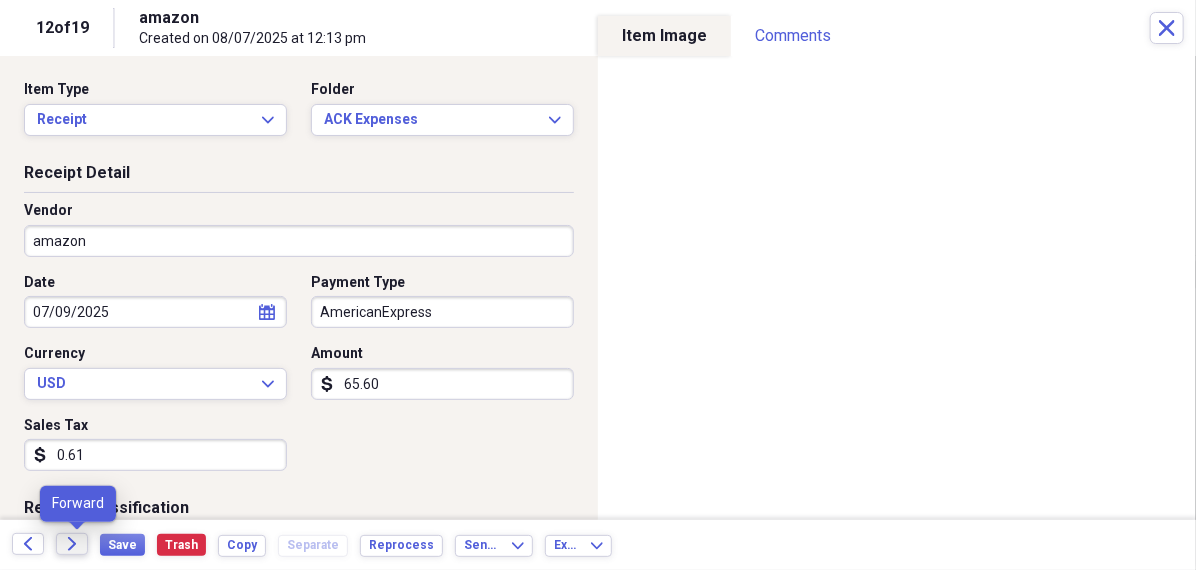click on "Forward" 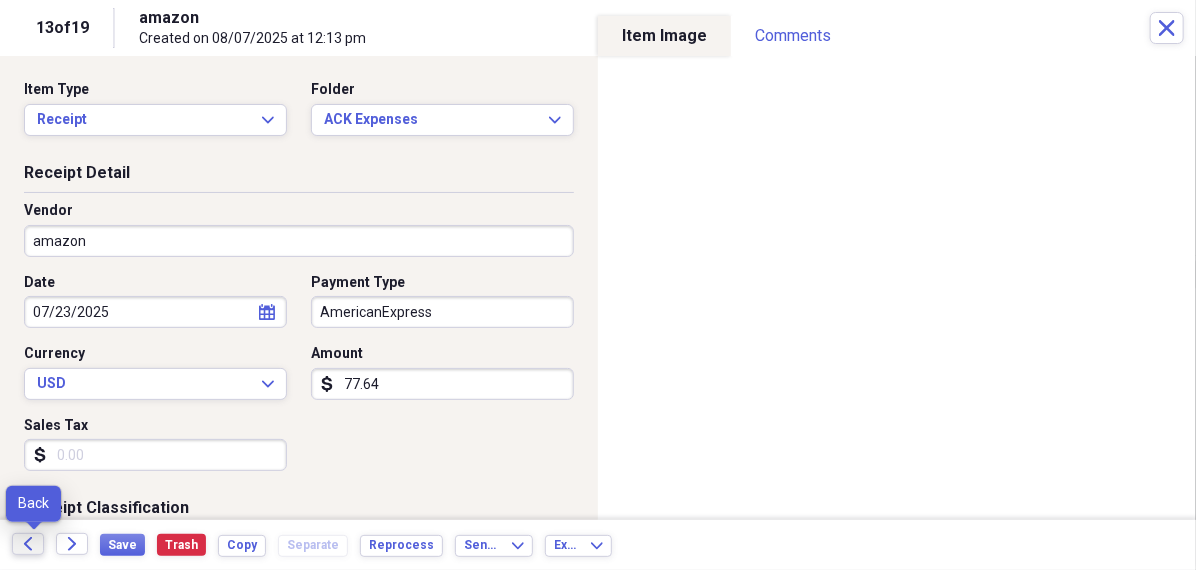 click on "Back" 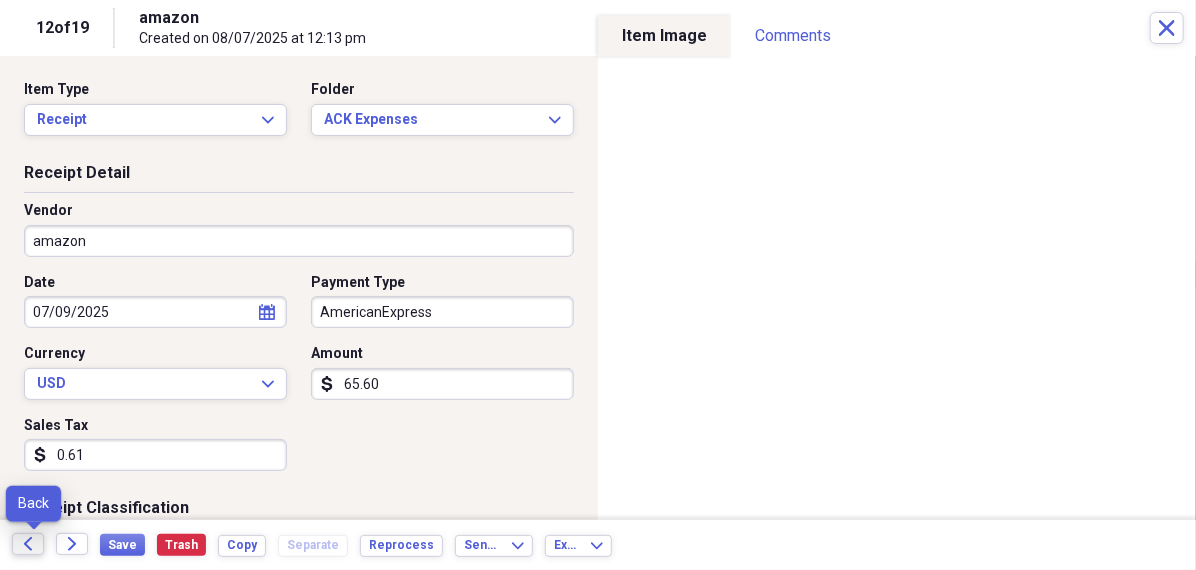 click on "Back" 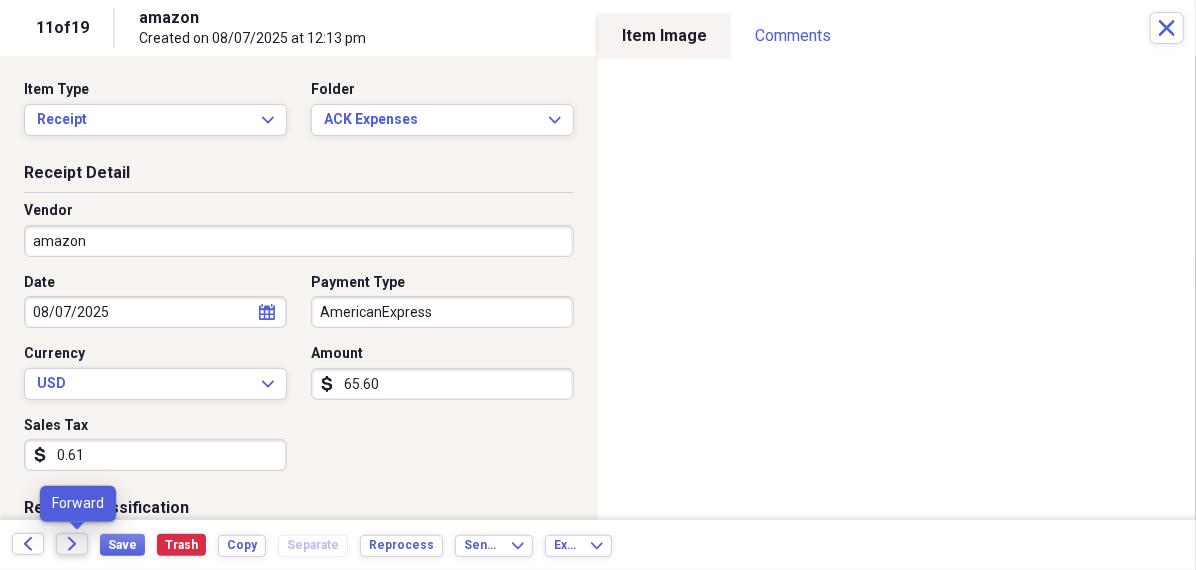 click on "Forward" 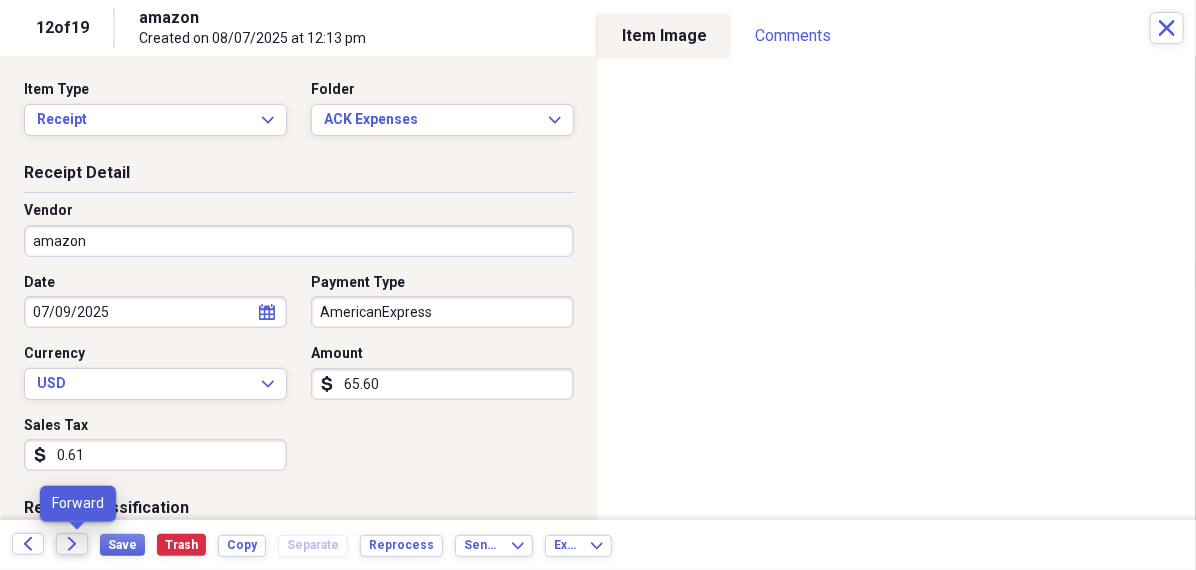 click on "Forward" 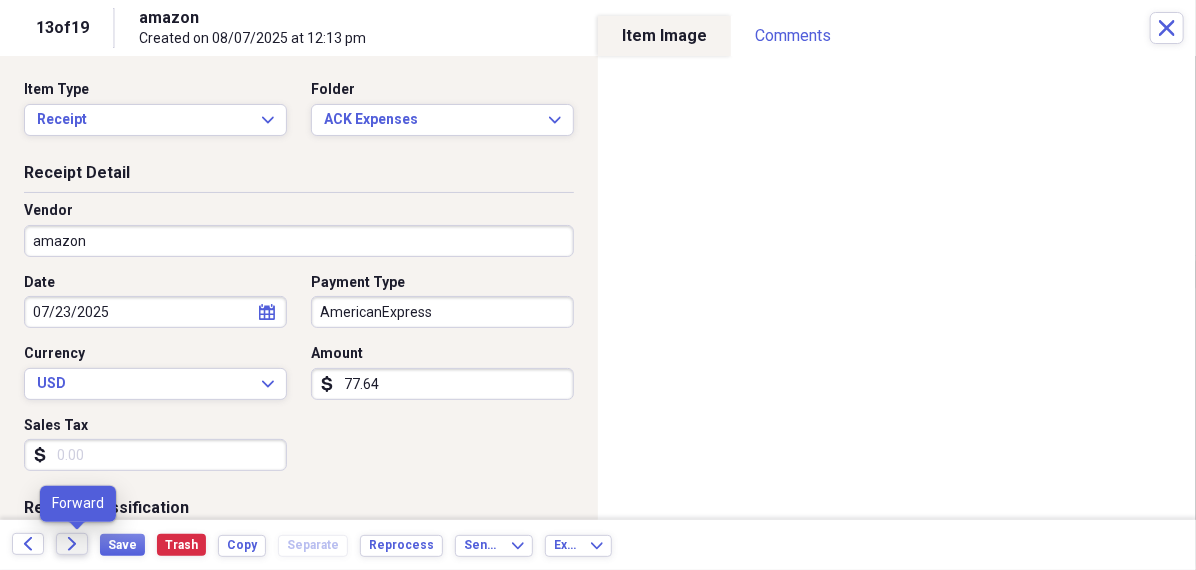 click on "Forward" 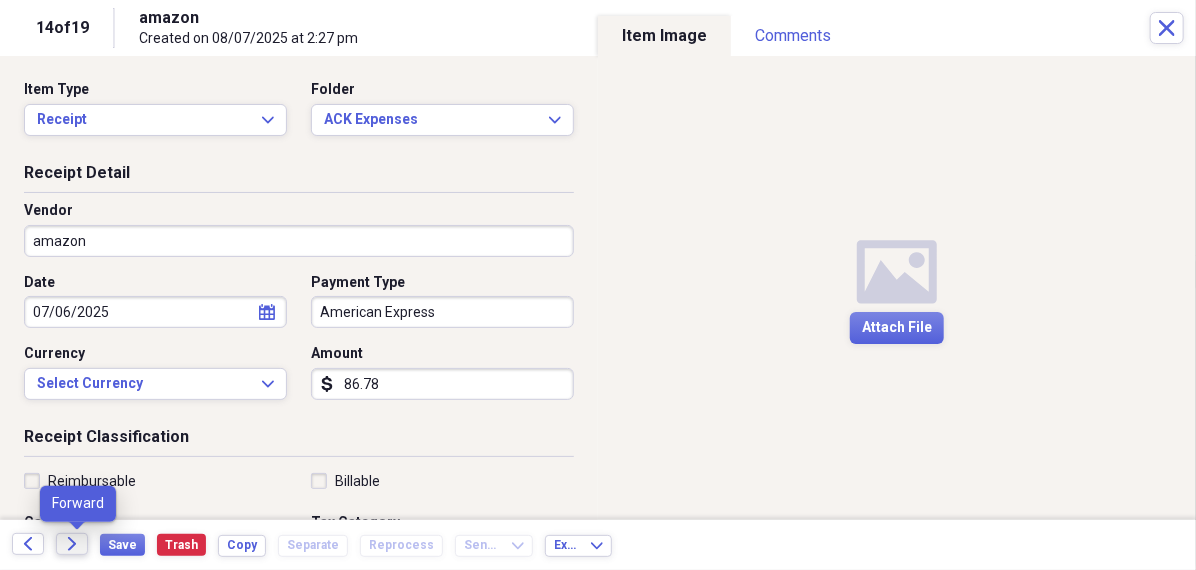click on "Forward" 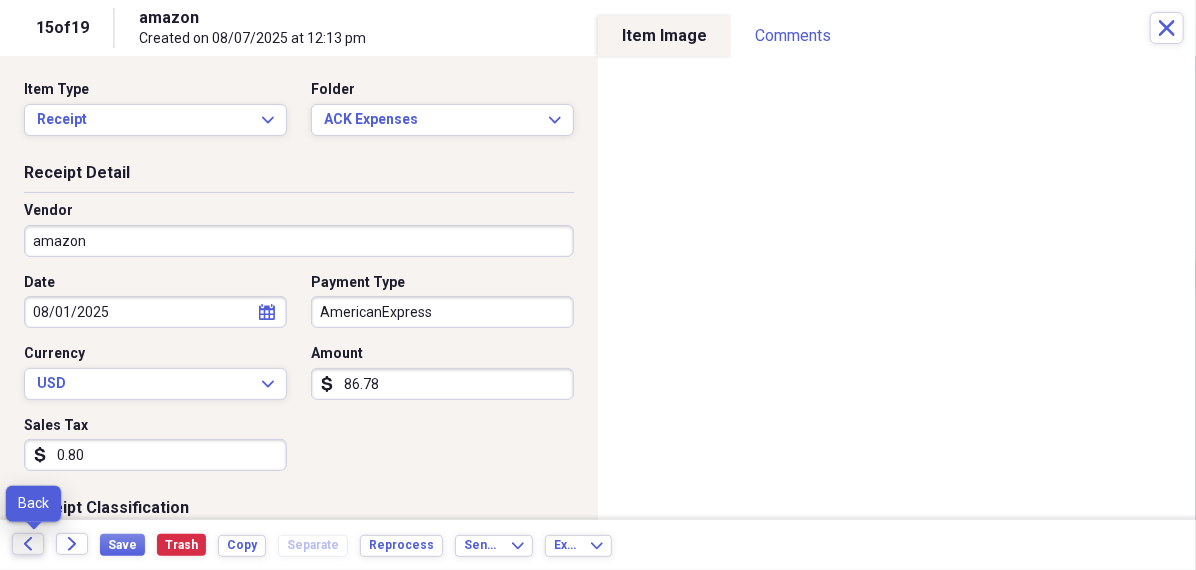 click on "Back" 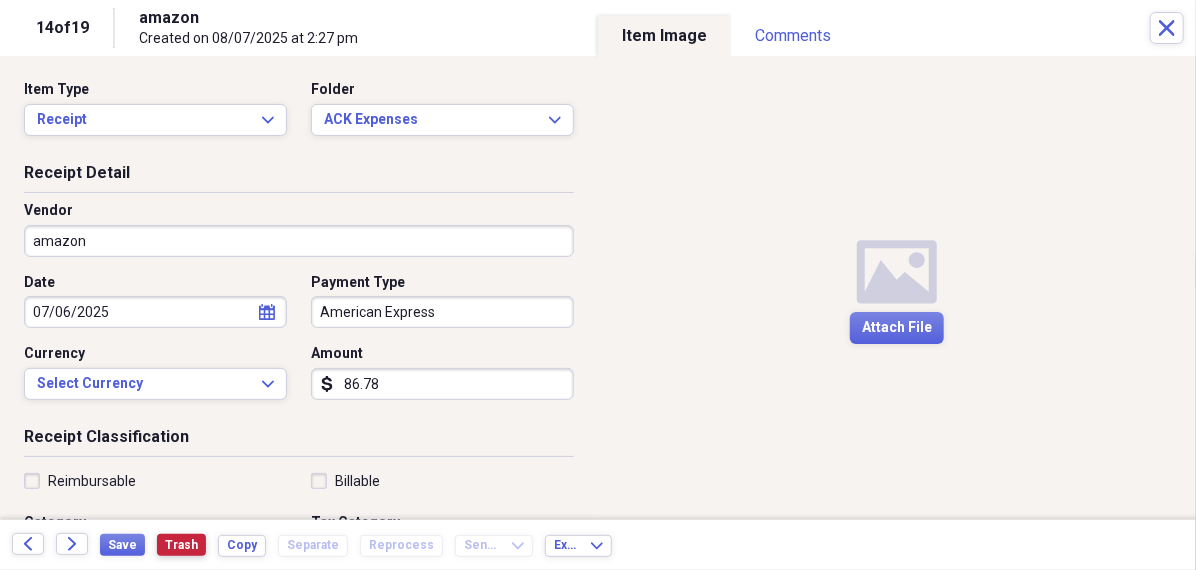 click on "Trash" at bounding box center (181, 545) 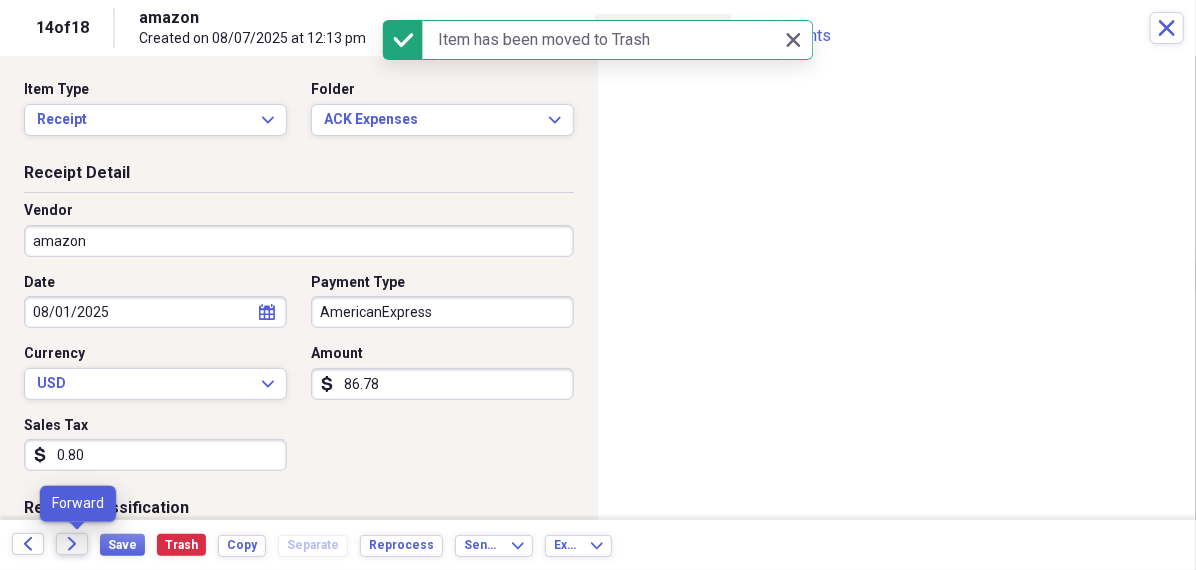 click on "Forward" at bounding box center (72, 544) 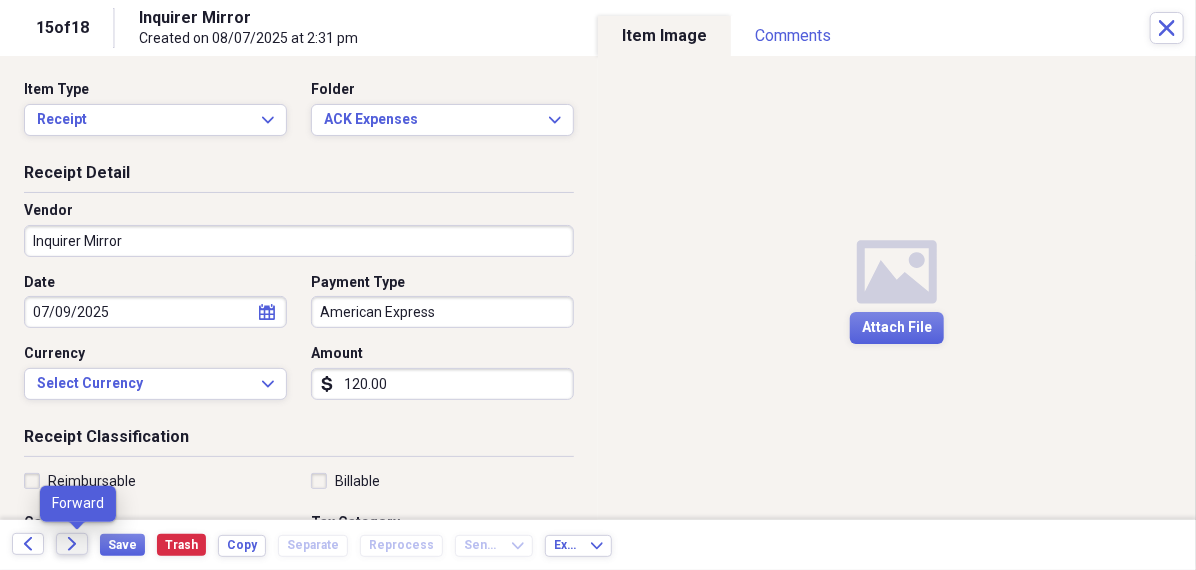 click on "Forward" at bounding box center (72, 544) 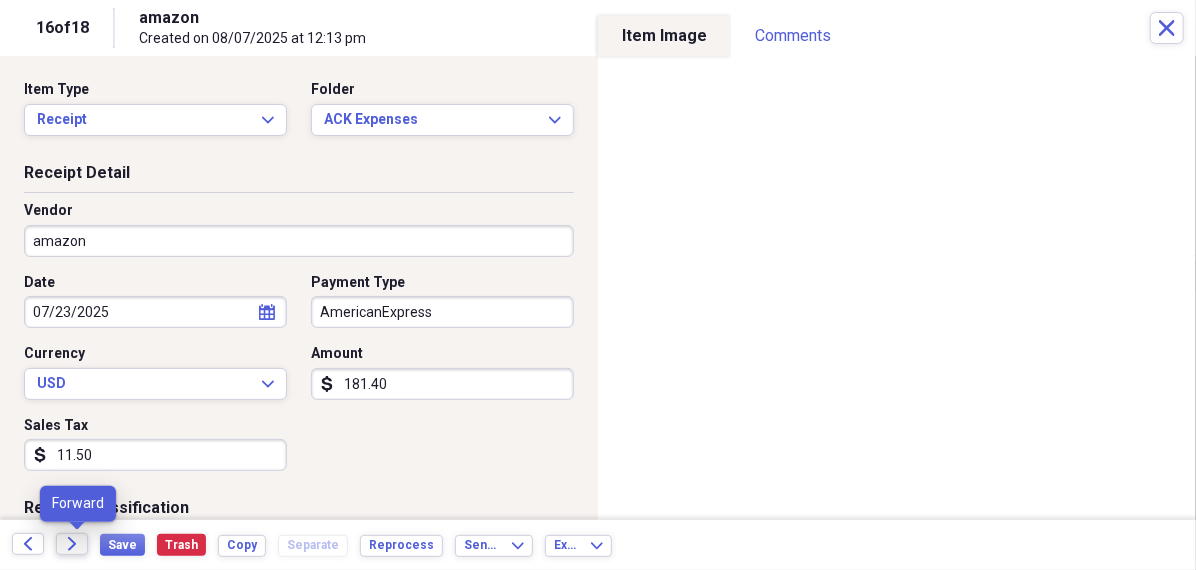 click on "Forward" at bounding box center [72, 544] 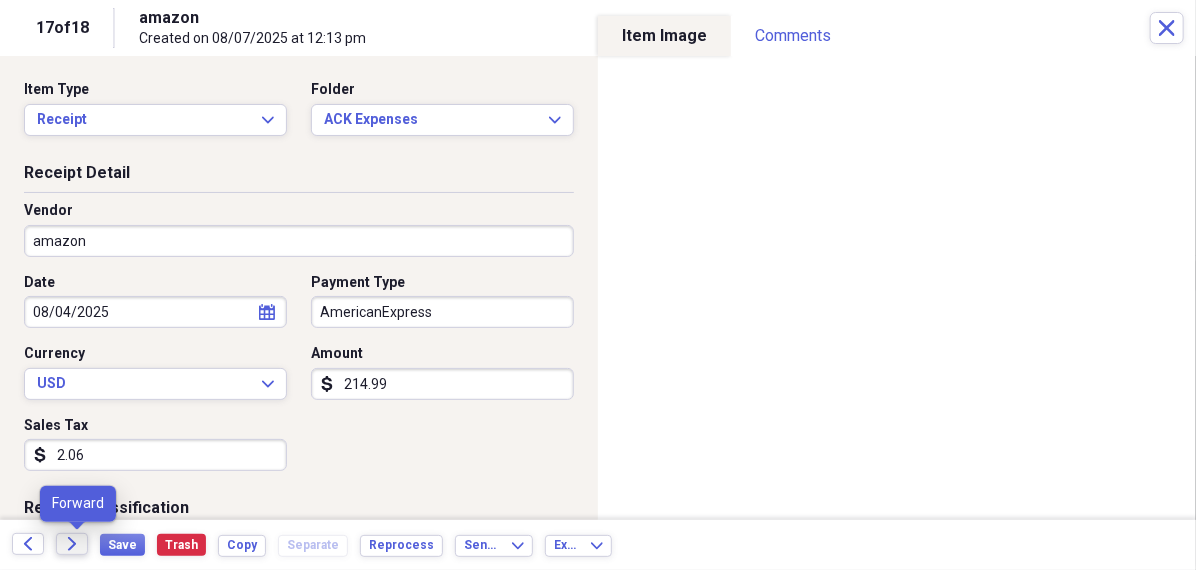click on "Forward" at bounding box center [72, 544] 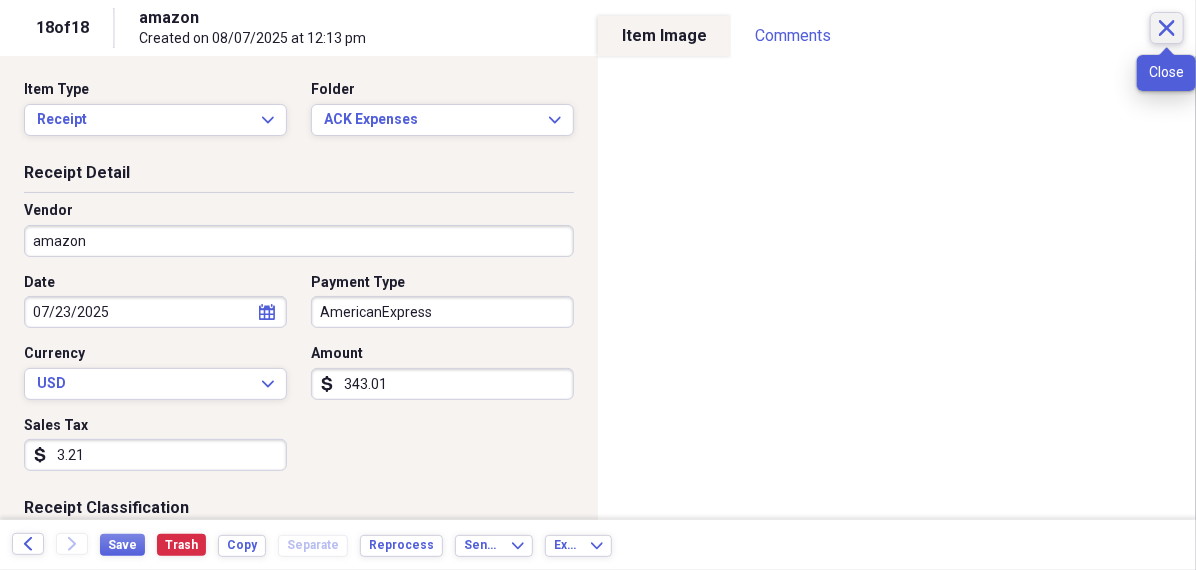 click on "Close" at bounding box center (1167, 28) 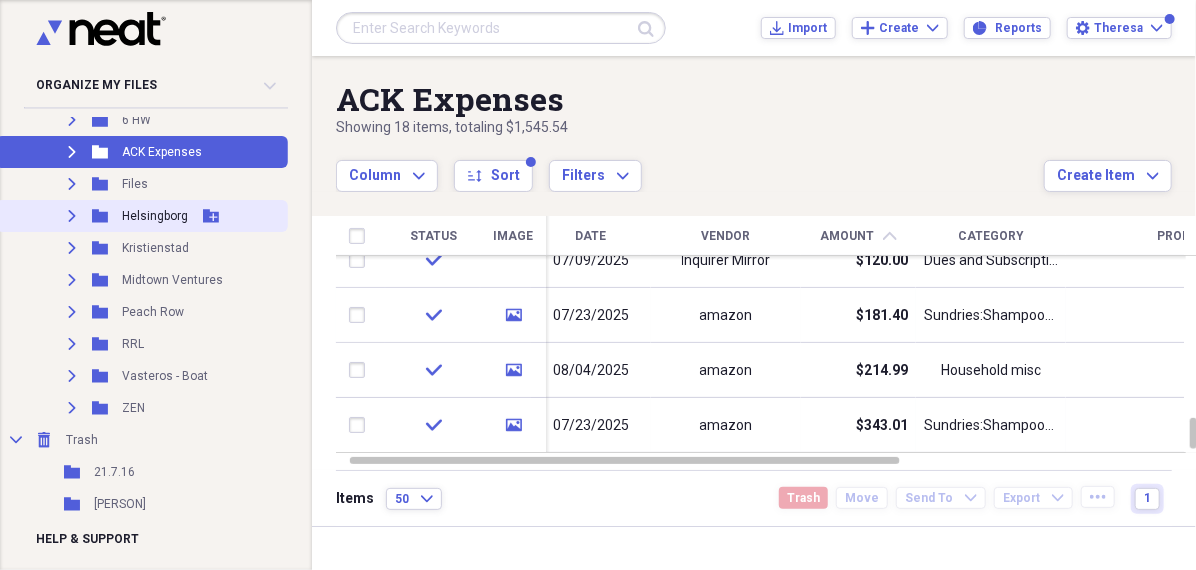 click on "Helsingborg" at bounding box center (155, 216) 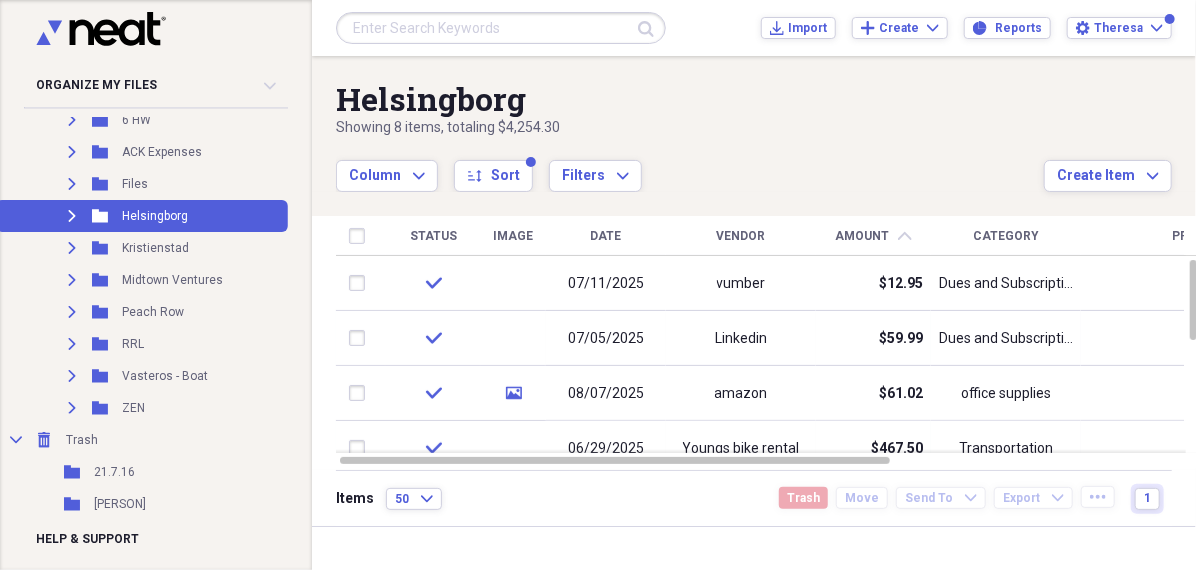 click on "Date" at bounding box center (606, 236) 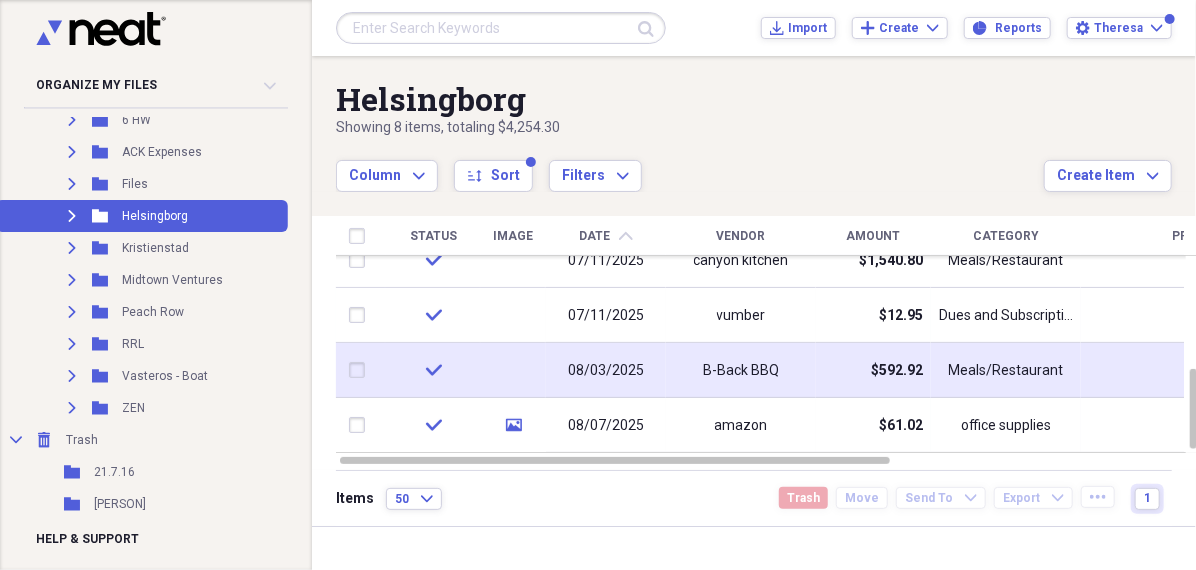 click on "B-Back BBQ" at bounding box center [741, 370] 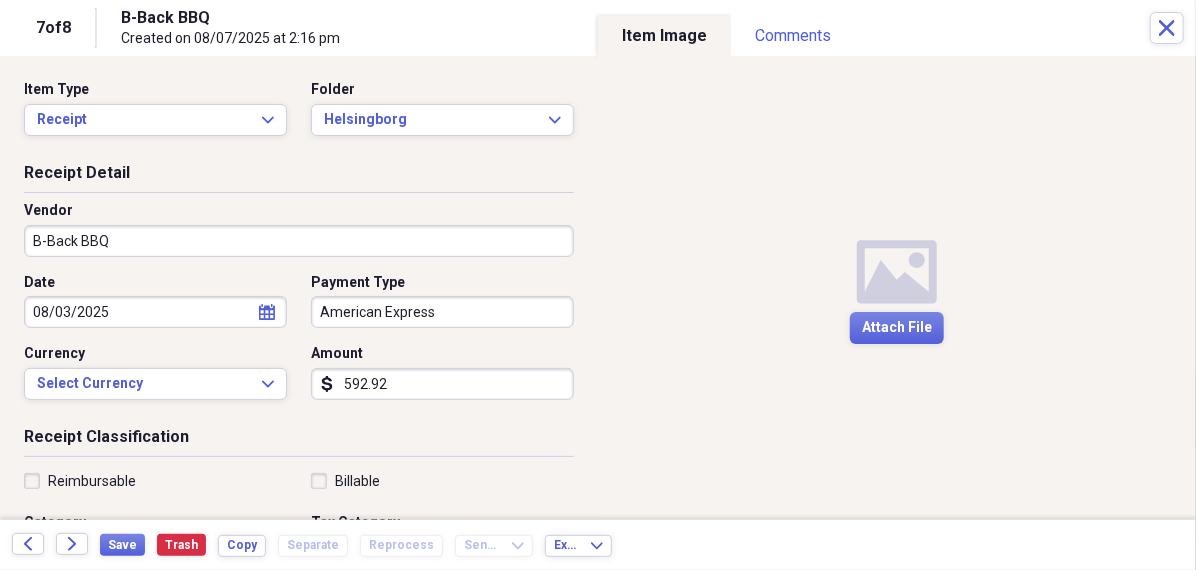 select on "7" 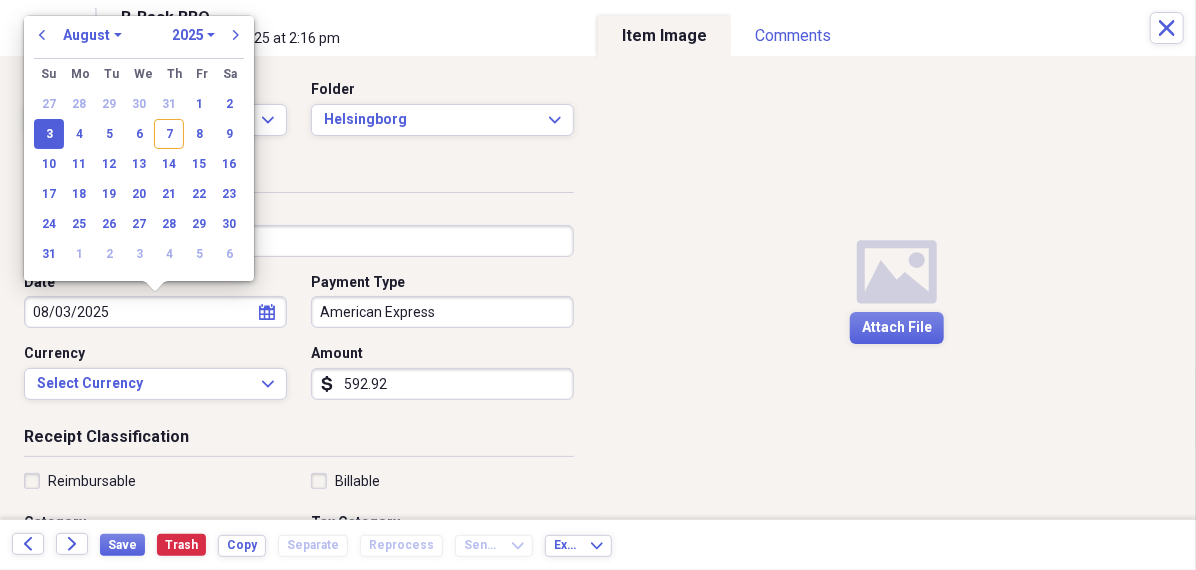 click on "08/03/2025" at bounding box center [155, 312] 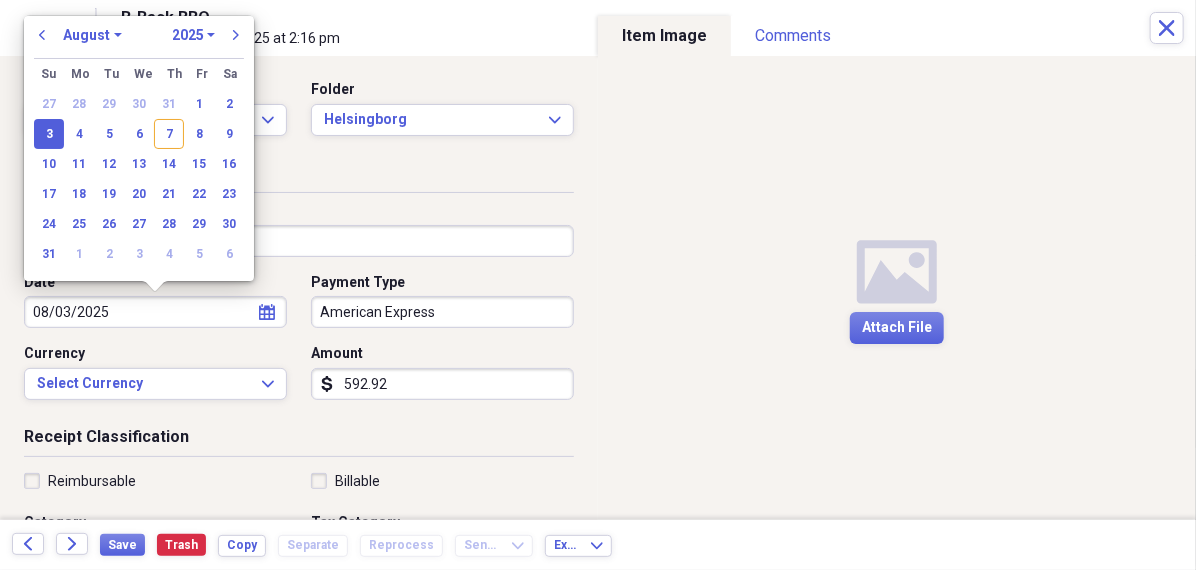 click on "January February March April May June July August September October November December" at bounding box center (92, 35) 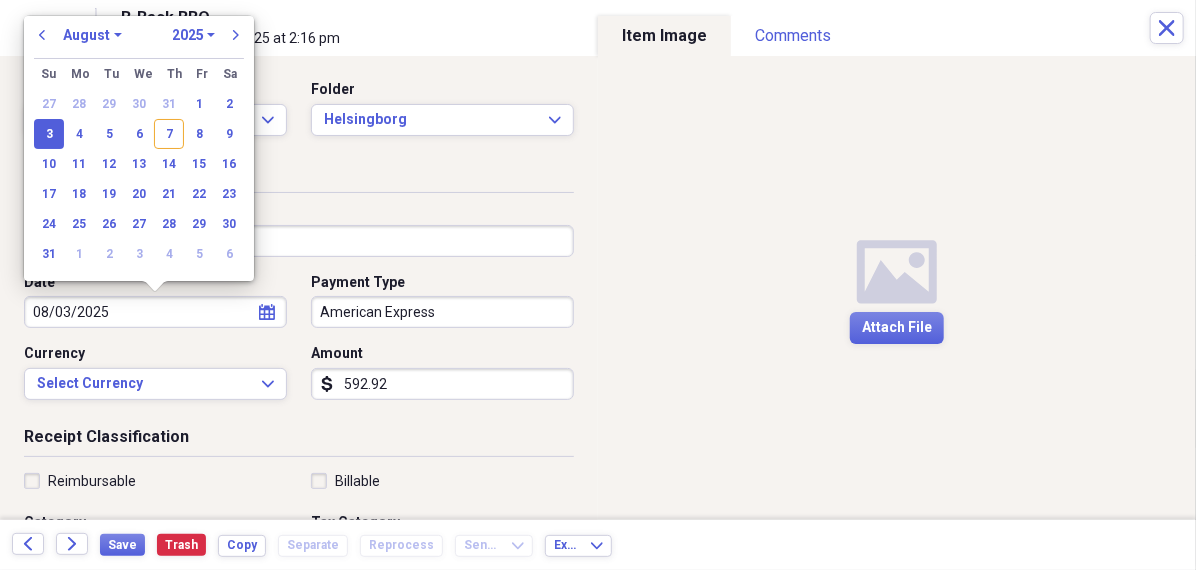 select on "6" 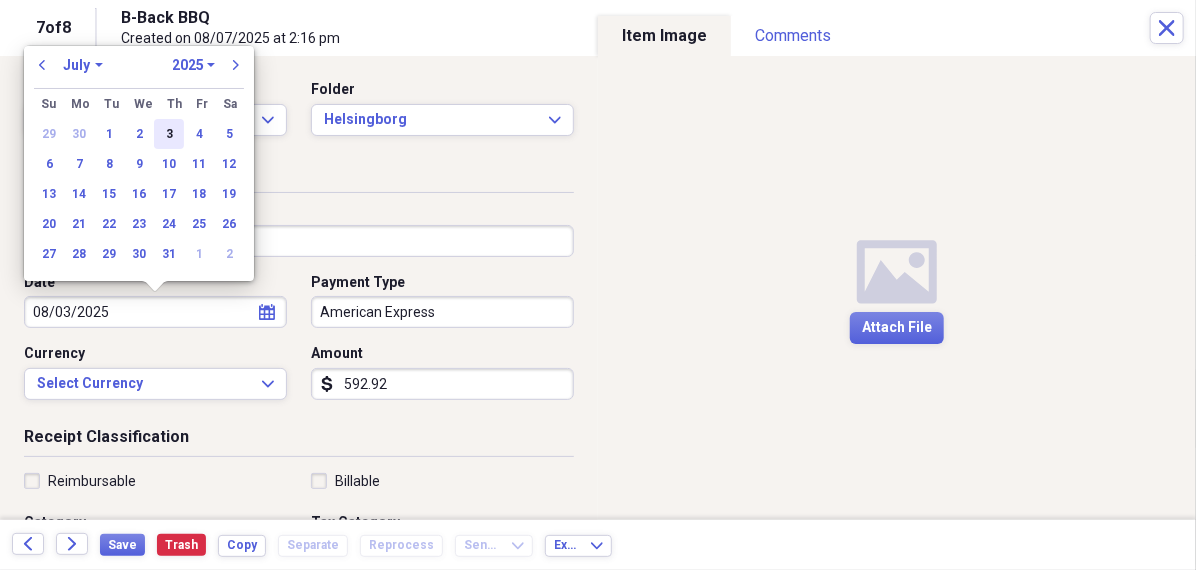 click on "3" at bounding box center (169, 134) 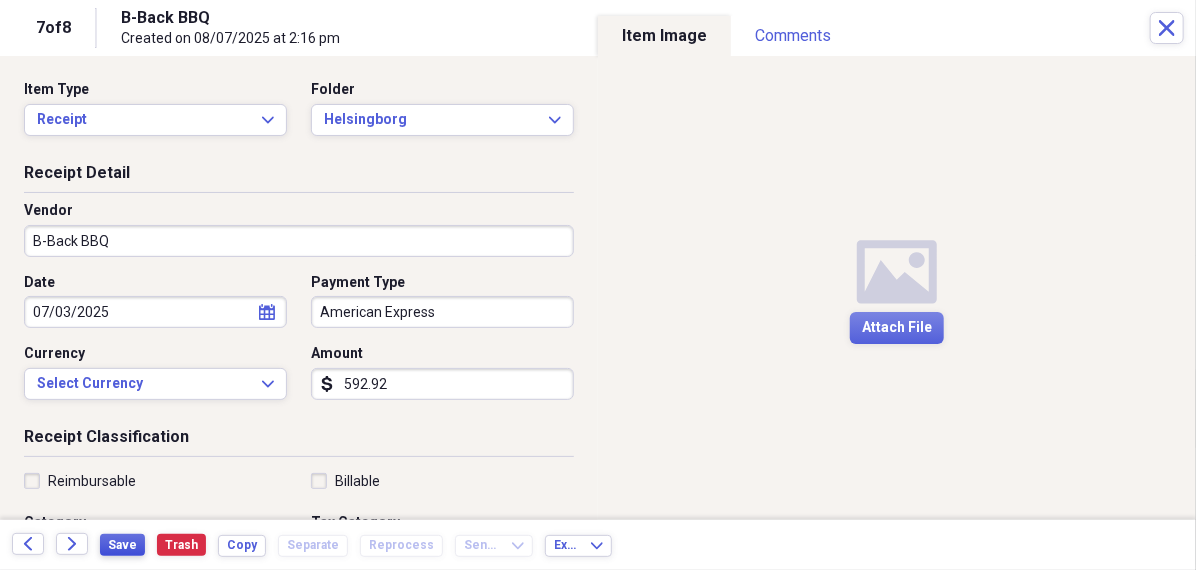 click on "Save" at bounding box center (122, 545) 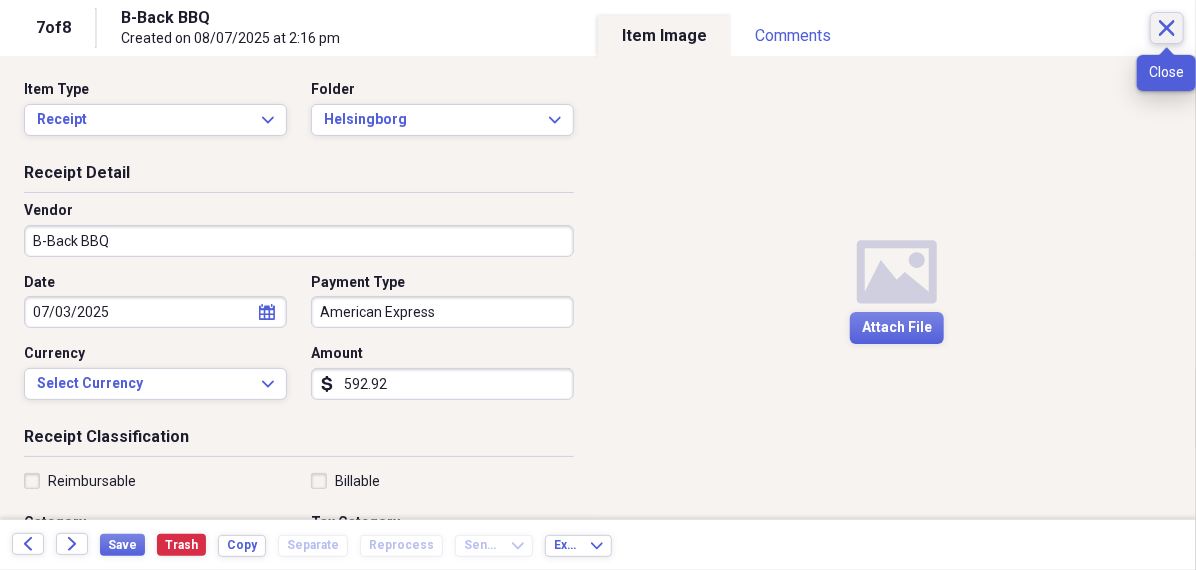 click on "Close" 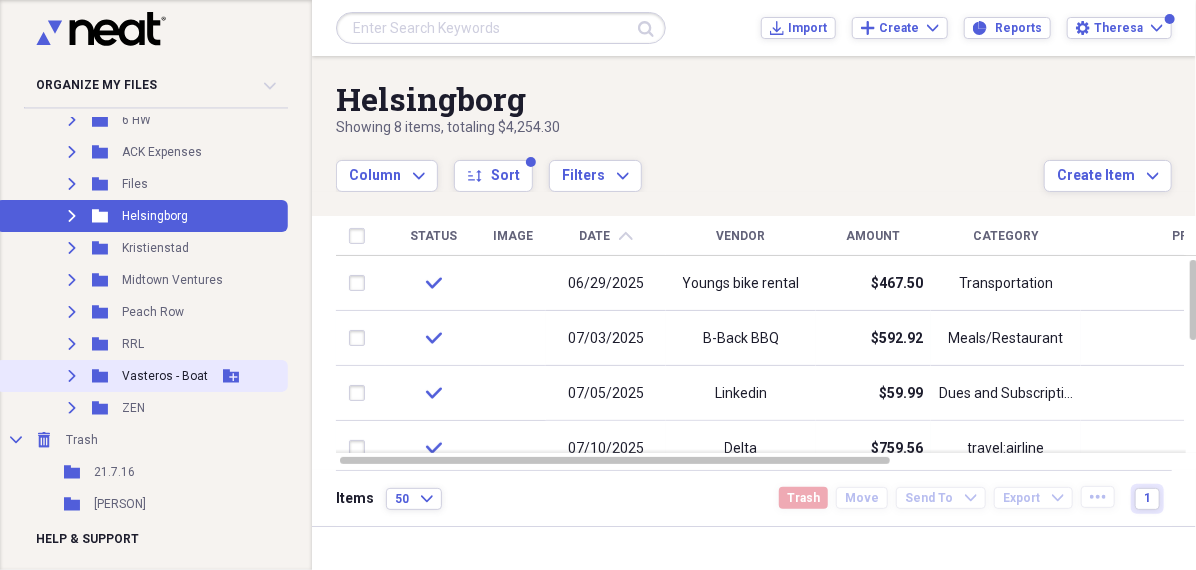 click on "Vasteros - Boat" at bounding box center [165, 376] 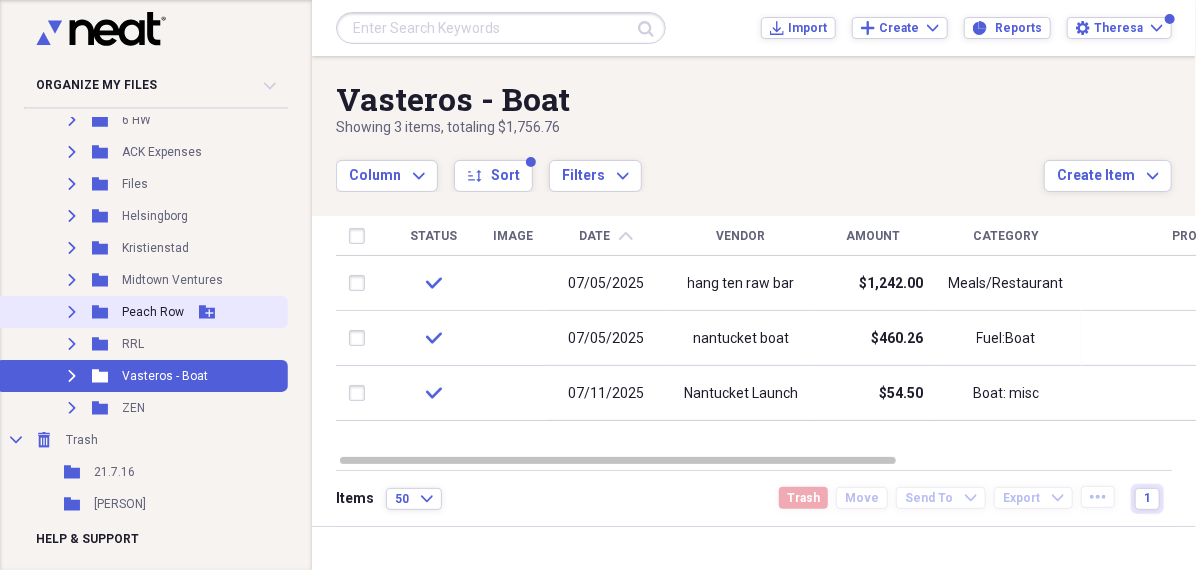 click on "Peach Row" at bounding box center [153, 312] 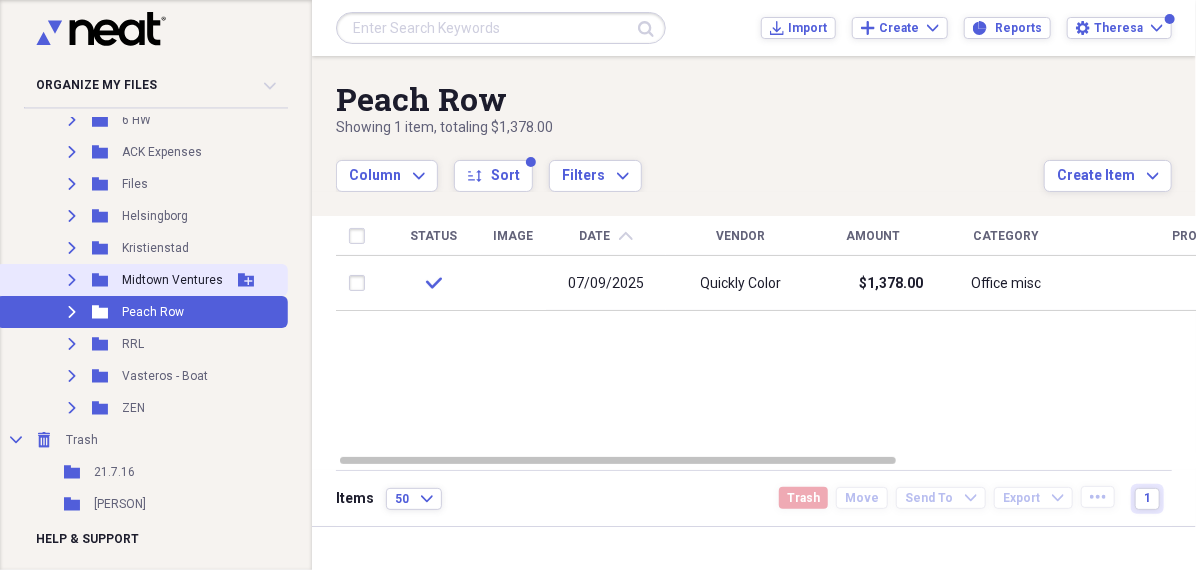 click on "Midtown Ventures" at bounding box center [172, 280] 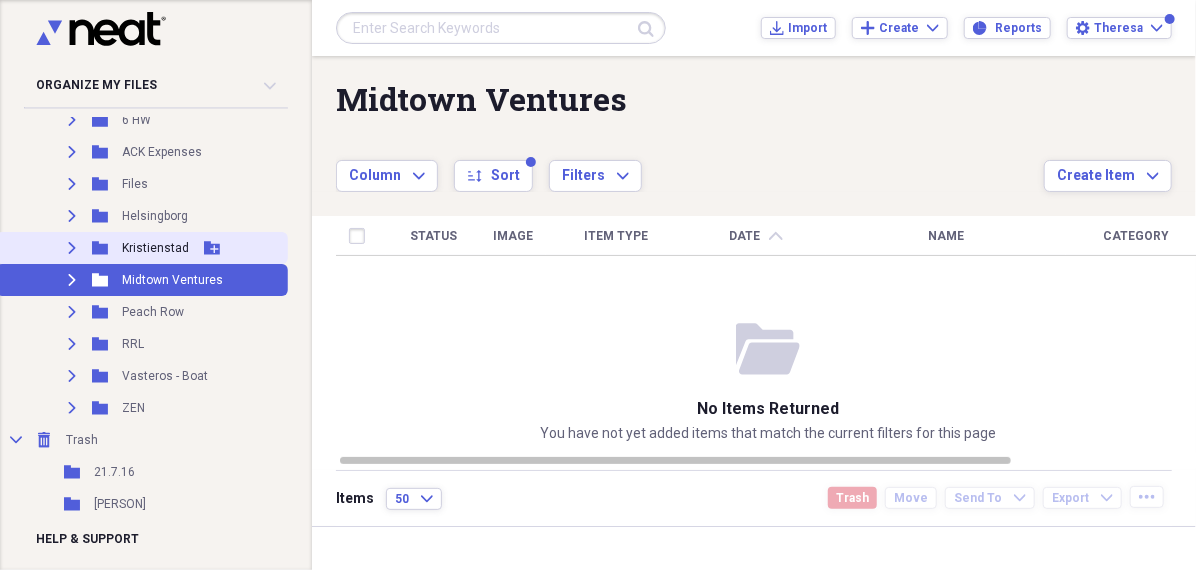 click on "Expand Folder Kristienstad Add Folder" at bounding box center [142, 248] 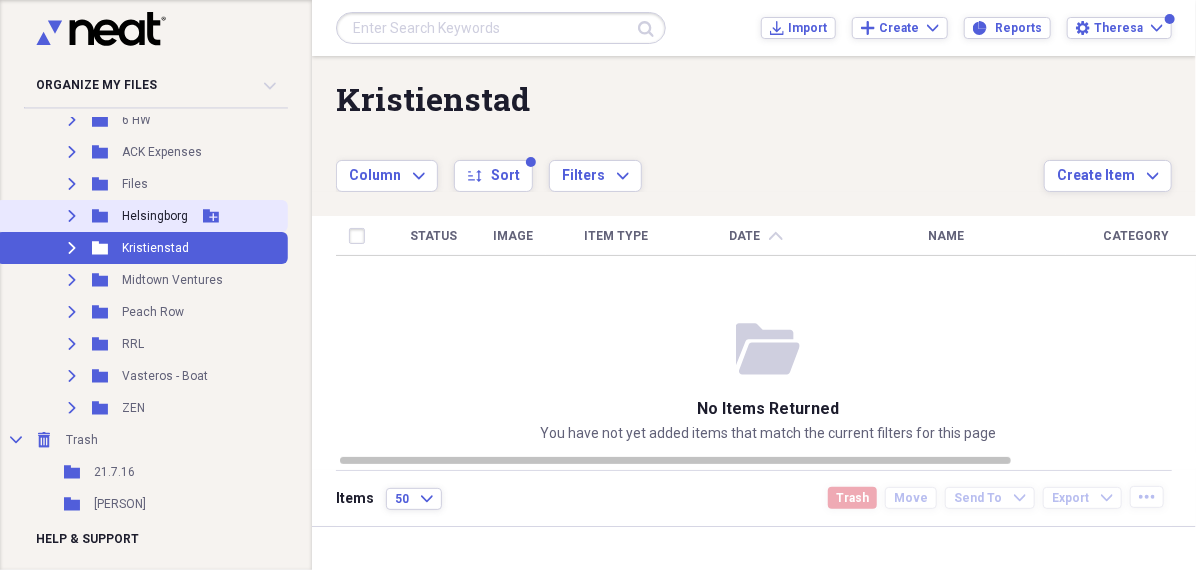 click on "Helsingborg" at bounding box center [155, 216] 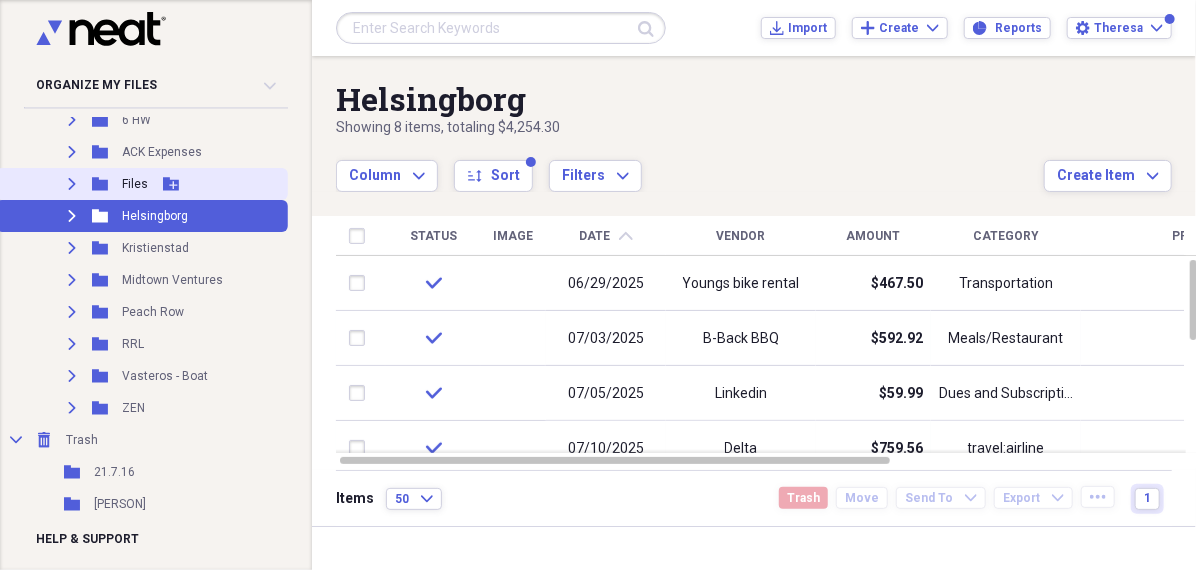 click on "Expand Folder Files Add Folder" at bounding box center (142, 184) 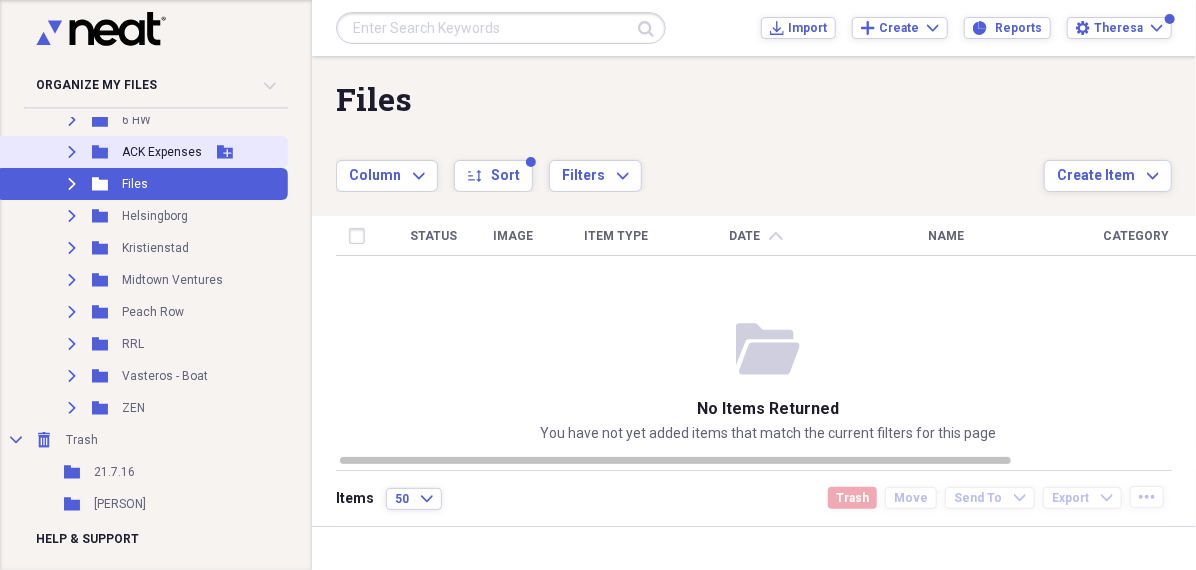 click on "ACK Expenses" at bounding box center [162, 152] 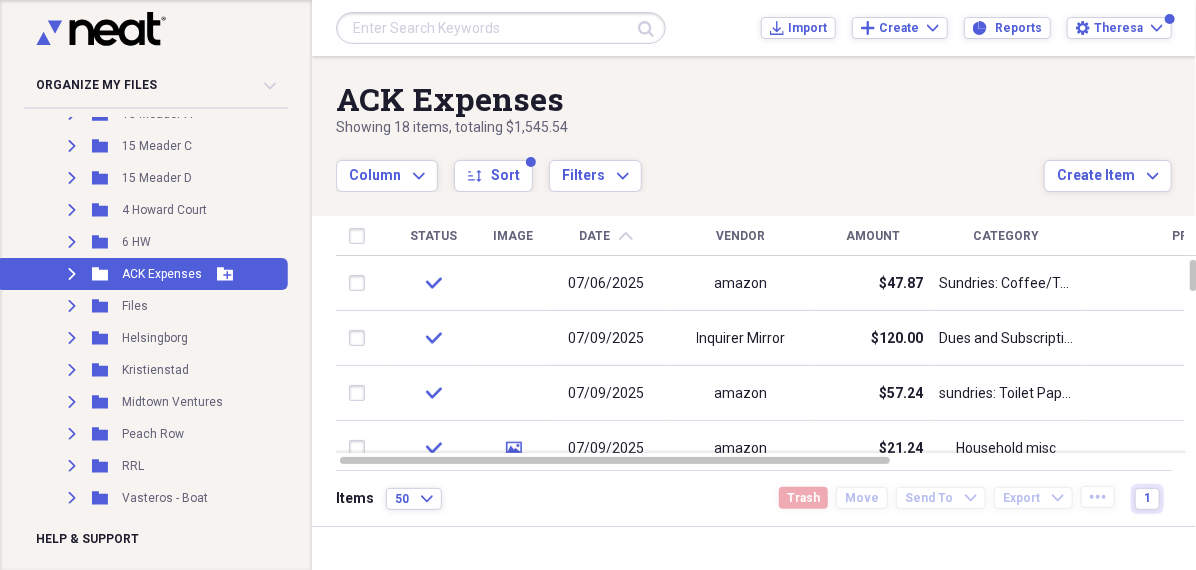 scroll, scrollTop: 302, scrollLeft: 0, axis: vertical 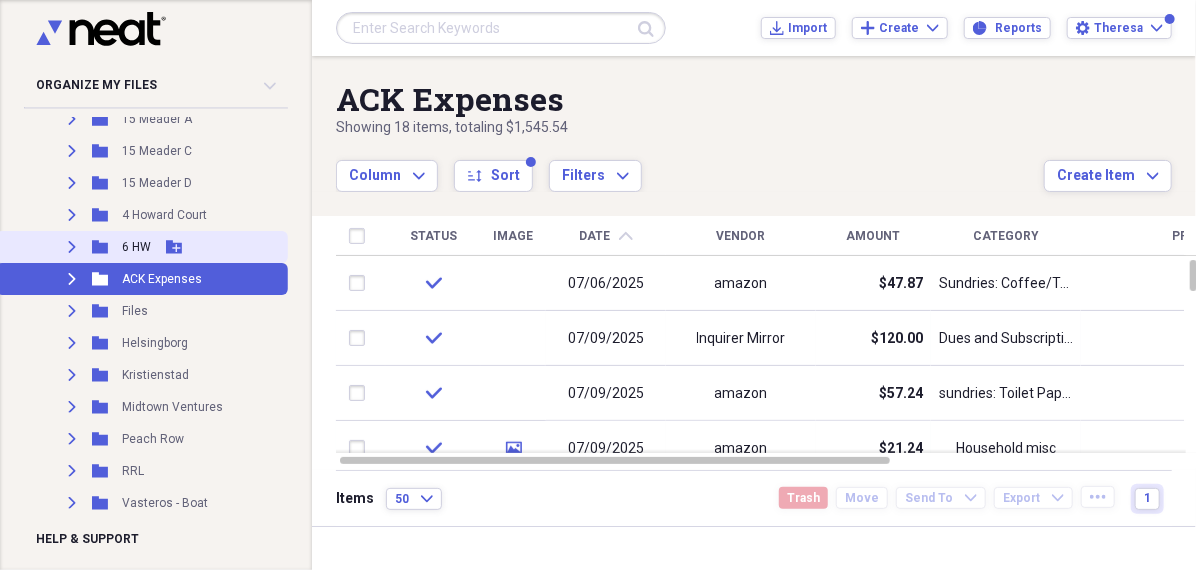 click on "Expand Folder 6 HW Add Folder" at bounding box center [142, 247] 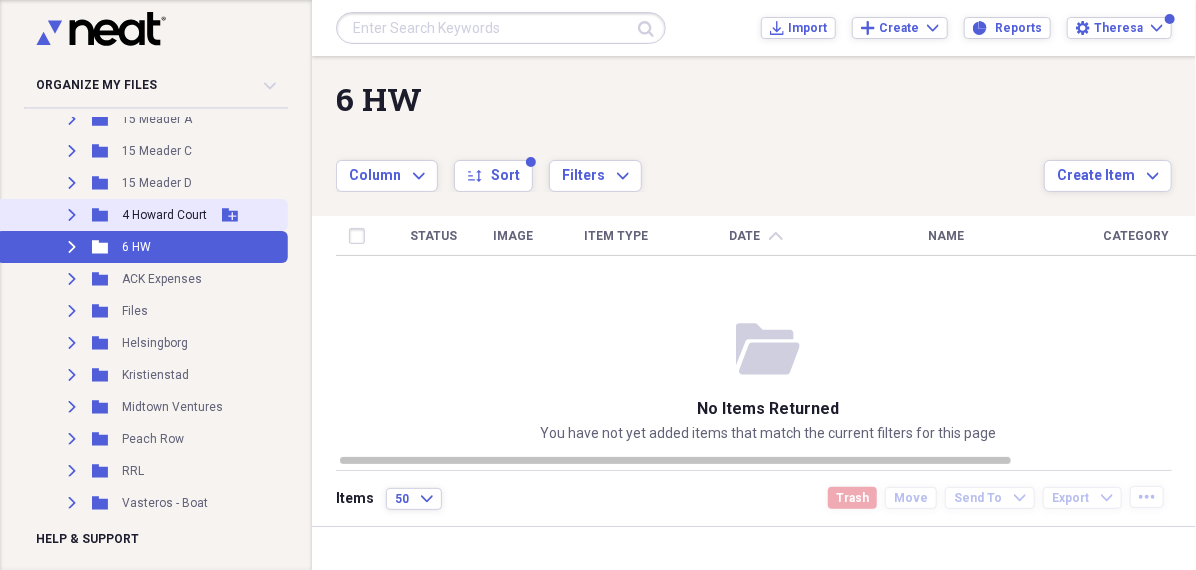 click on "4 Howard Court" at bounding box center (164, 215) 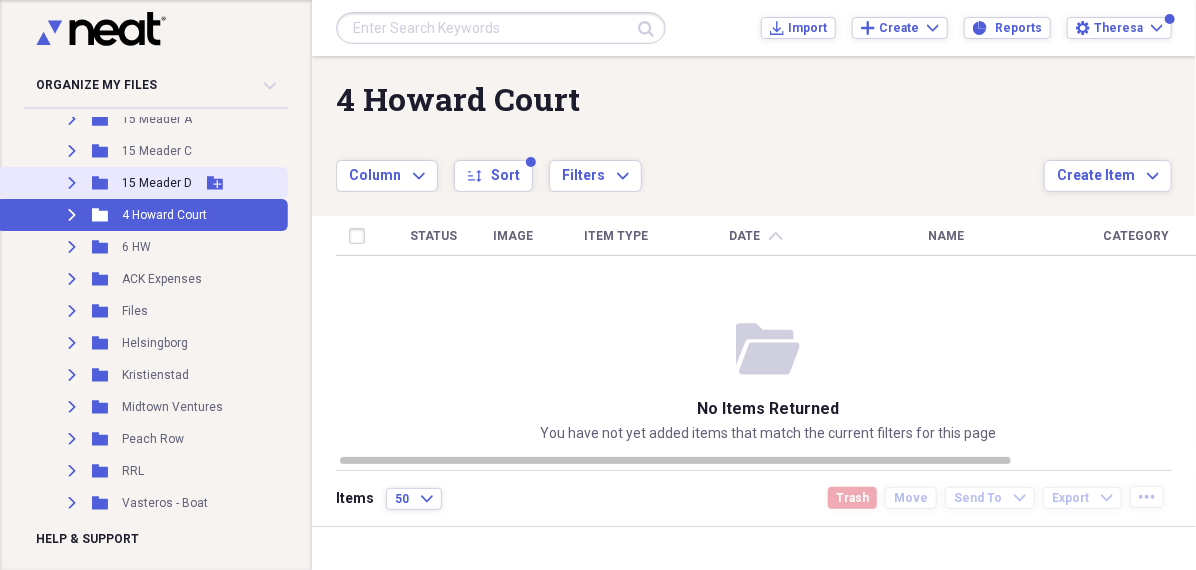 click on "15 Meader D" at bounding box center [157, 183] 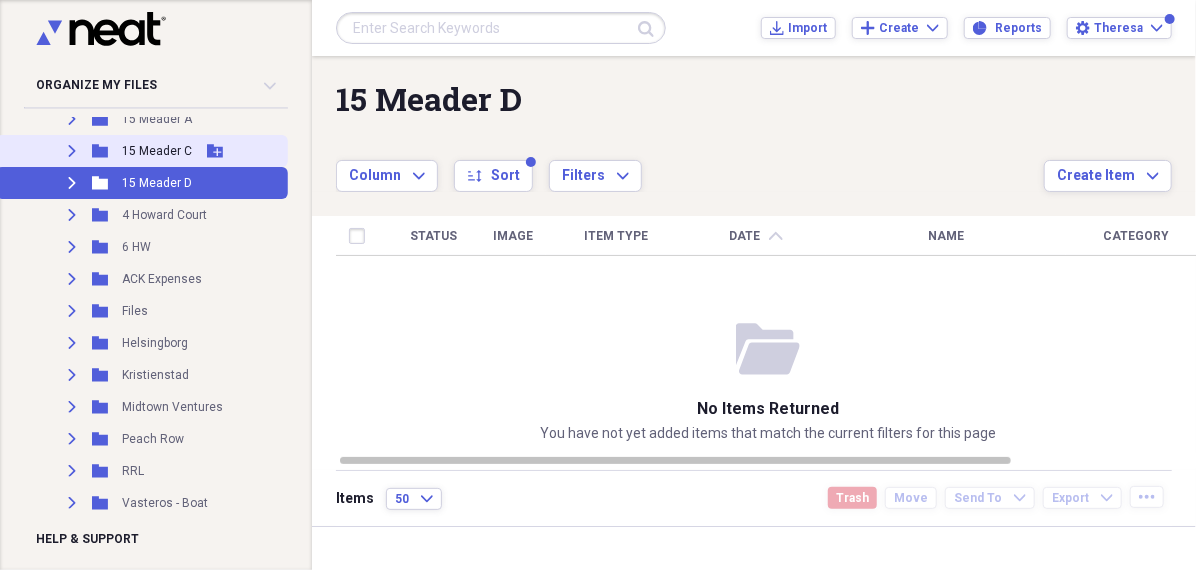 click on "15 Meader C" at bounding box center [157, 151] 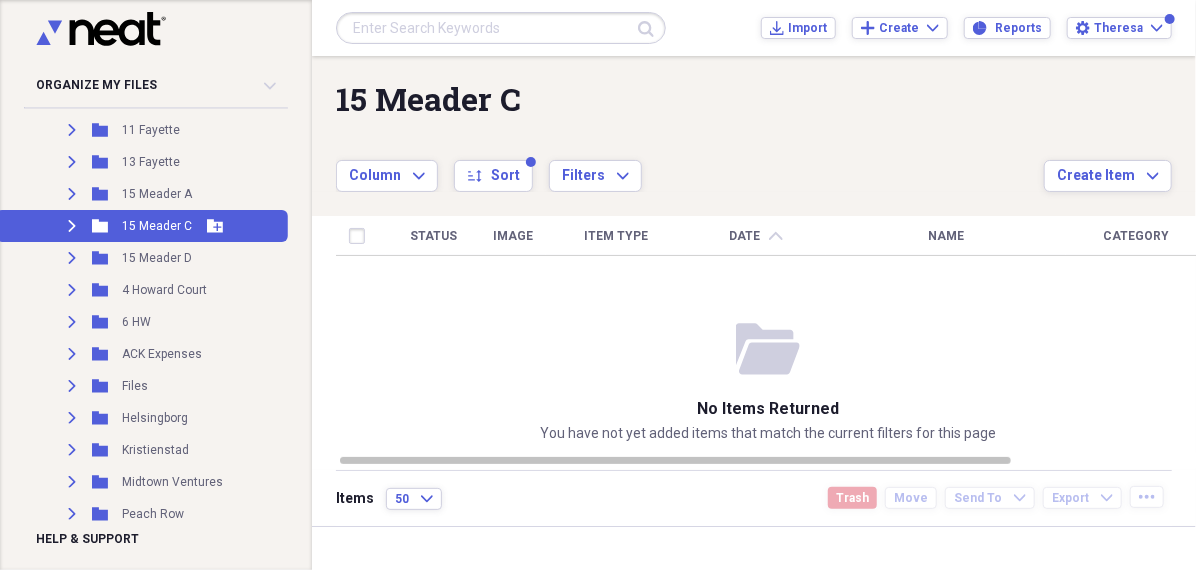 scroll, scrollTop: 226, scrollLeft: 0, axis: vertical 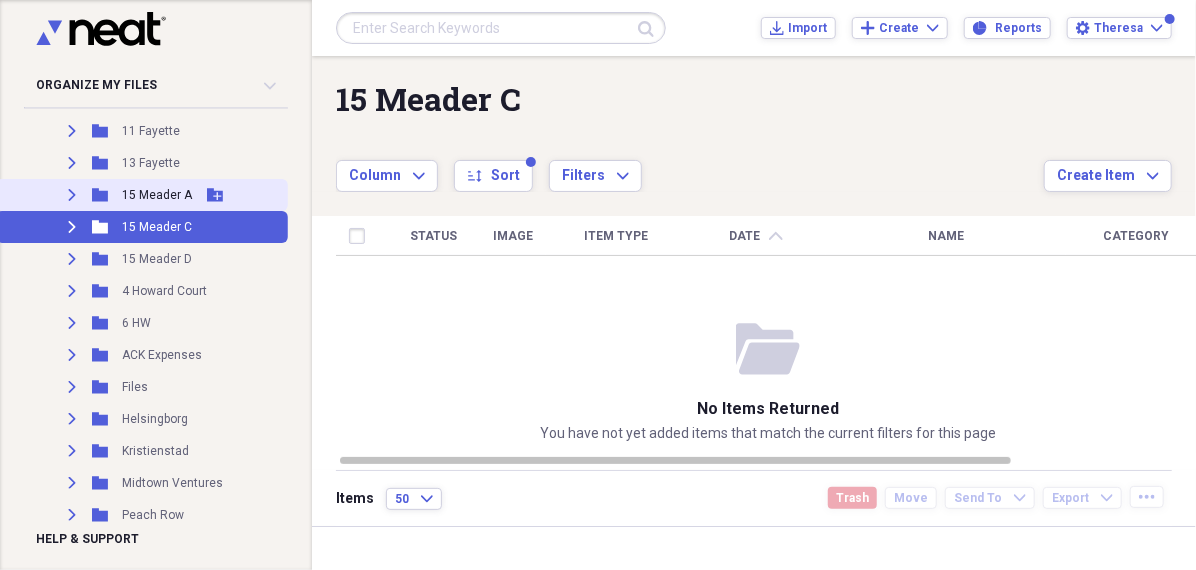 click on "Expand Folder 15 Meader A Add Folder" at bounding box center (142, 195) 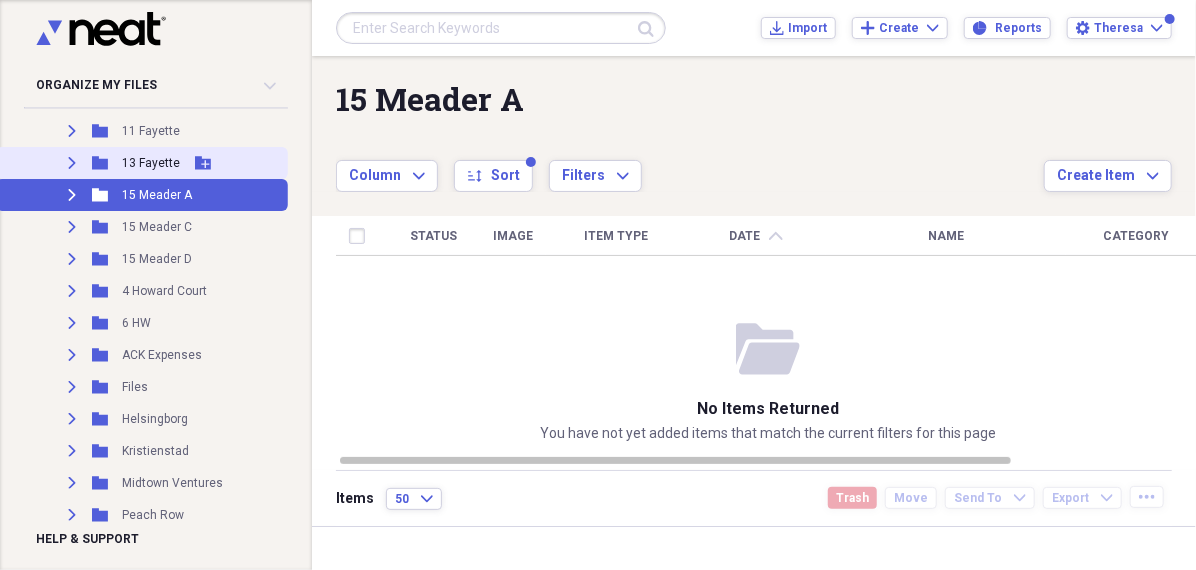 click on "Expand Folder 13 Fayette Add Folder" at bounding box center (142, 163) 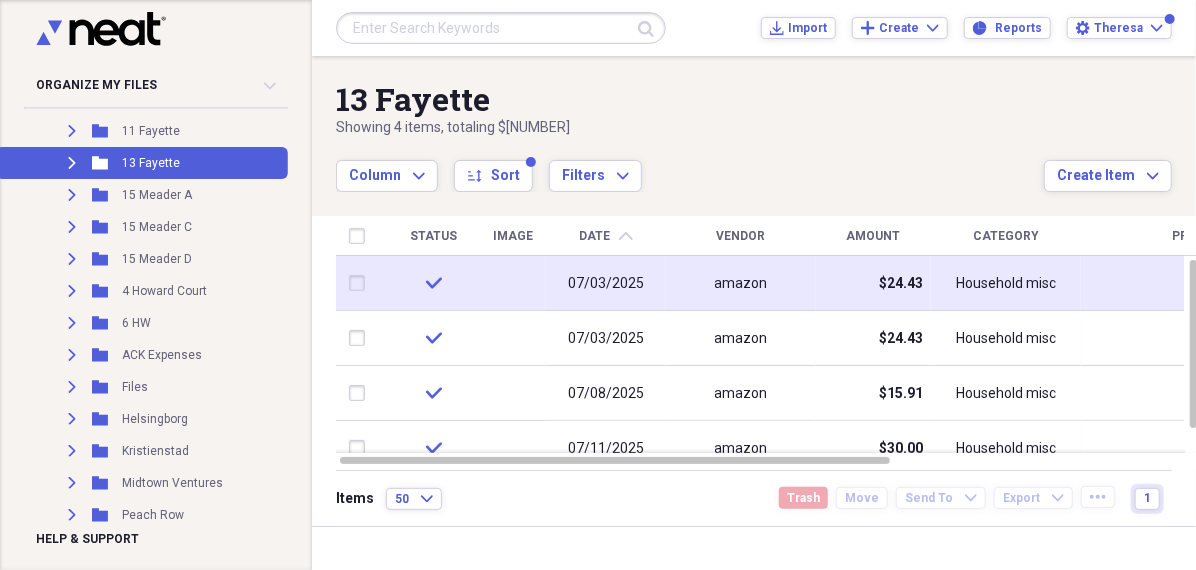 click on "07/03/2025" at bounding box center [606, 283] 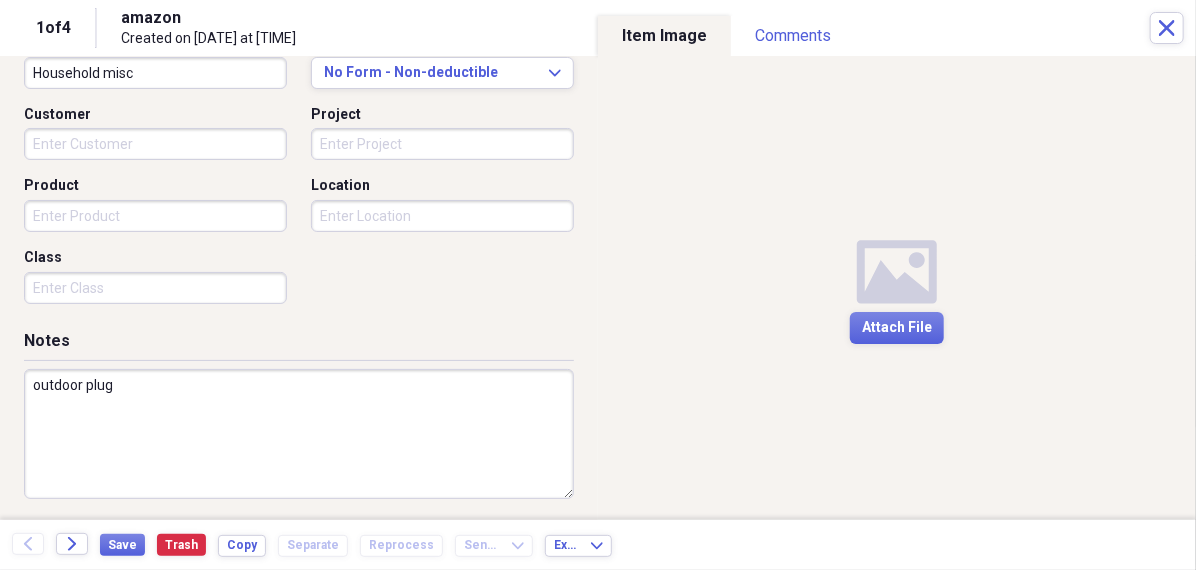 scroll, scrollTop: 481, scrollLeft: 0, axis: vertical 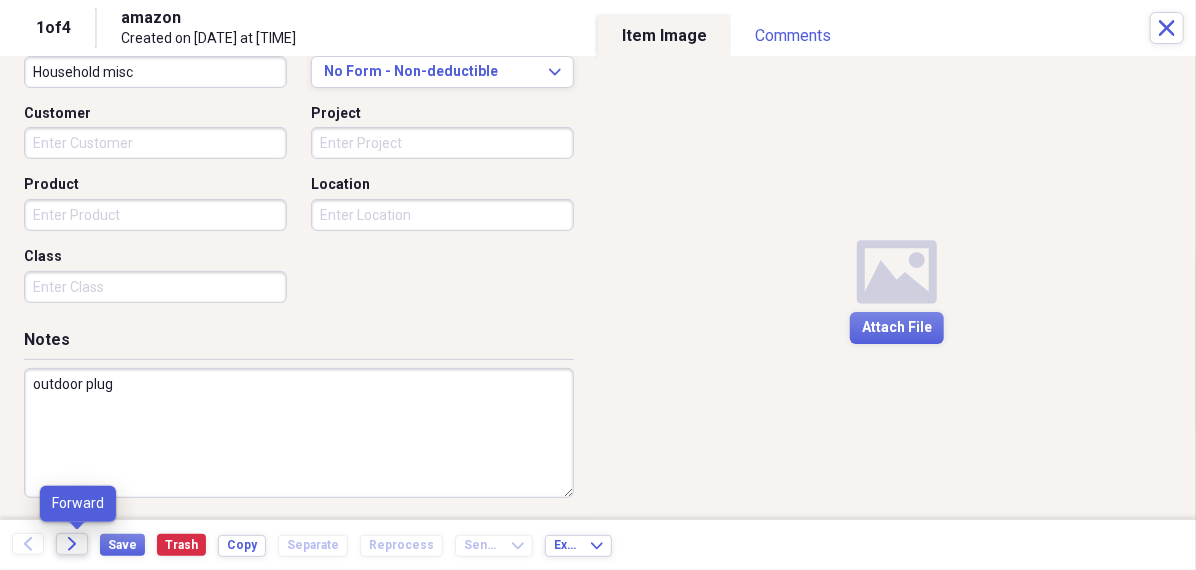 click on "Forward" 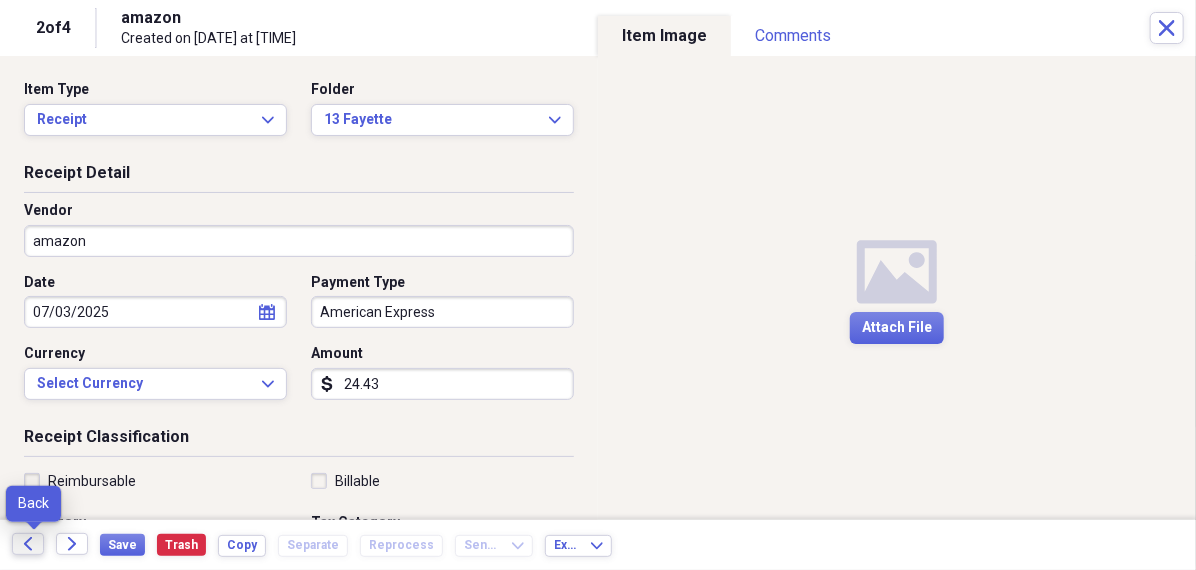 click on "Back" at bounding box center [28, 544] 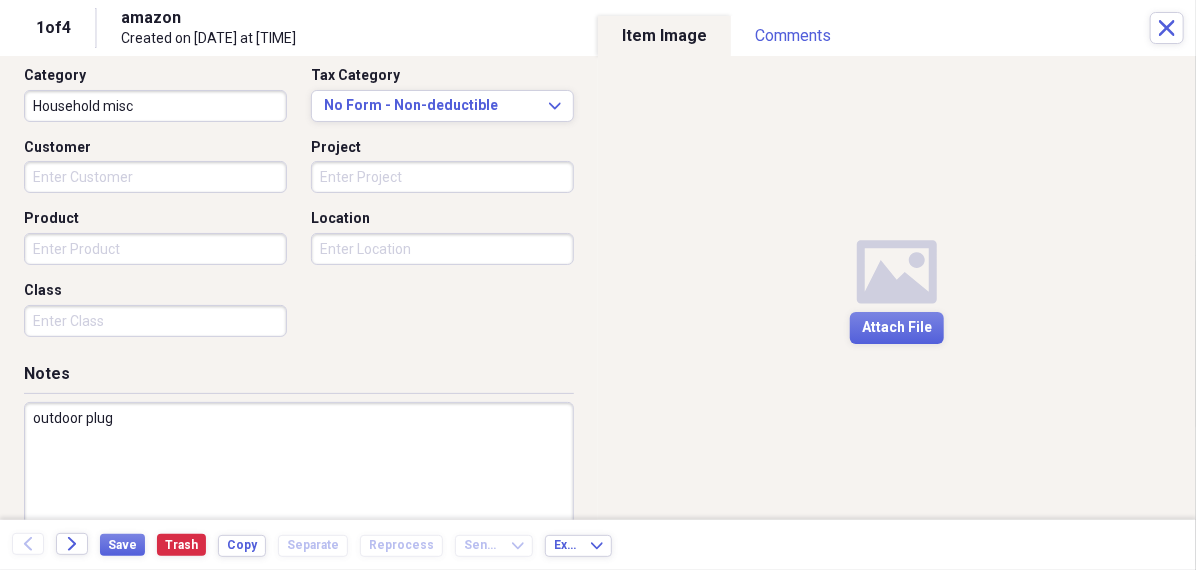 scroll, scrollTop: 466, scrollLeft: 0, axis: vertical 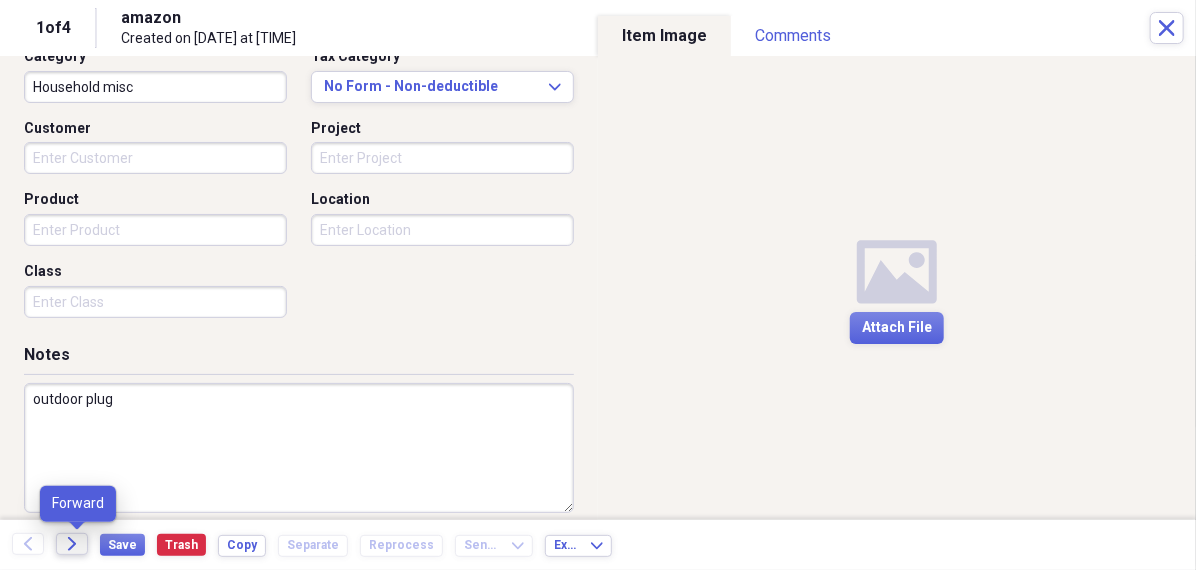 click on "Forward" 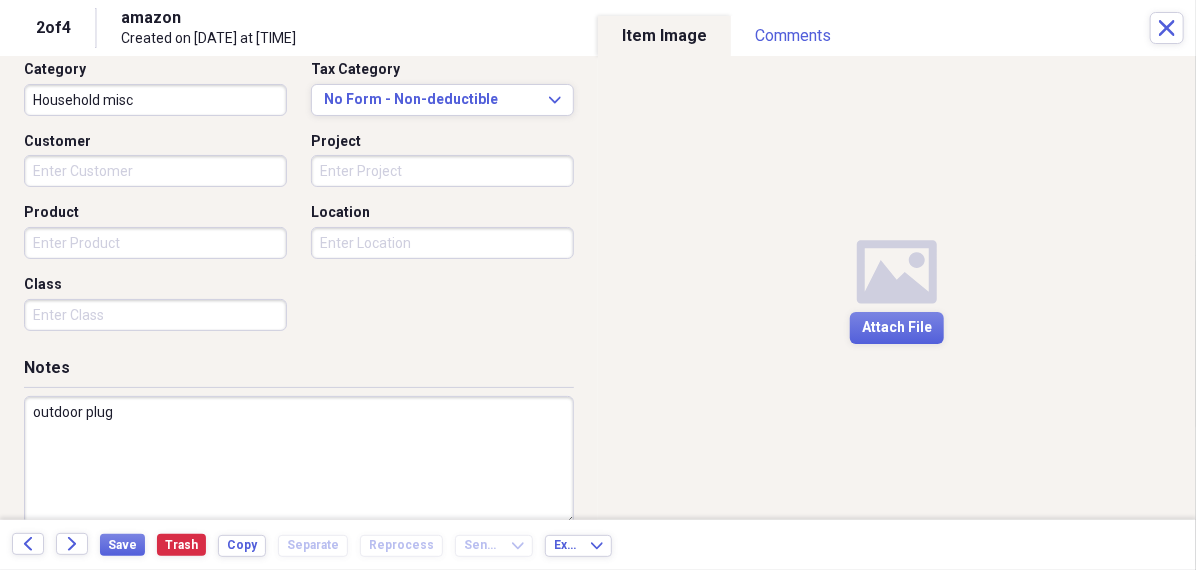 scroll, scrollTop: 455, scrollLeft: 0, axis: vertical 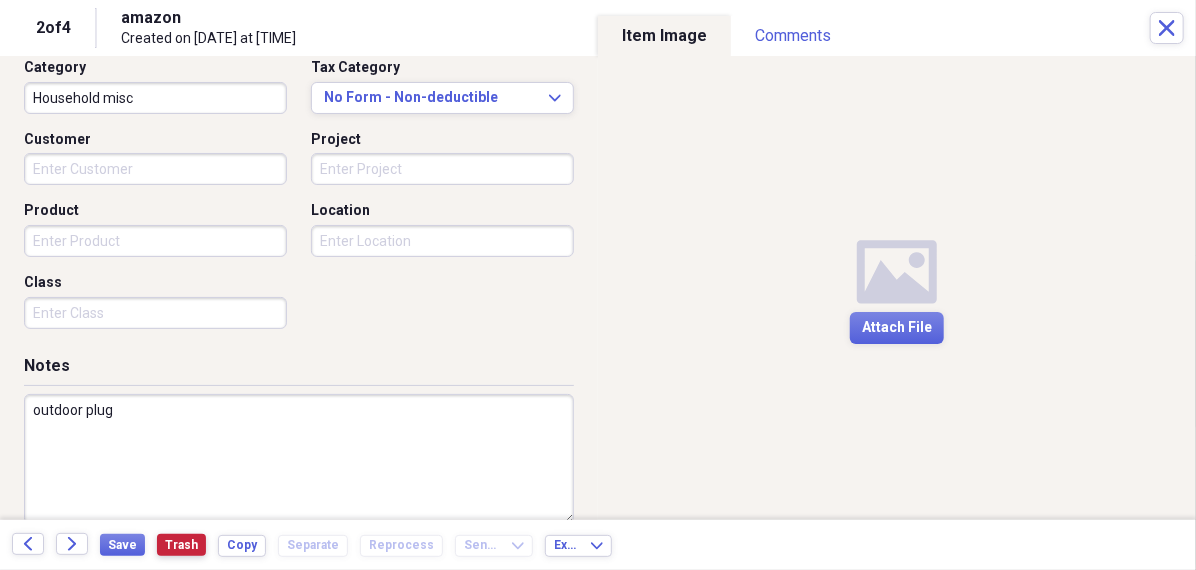 click on "Trash" at bounding box center (181, 545) 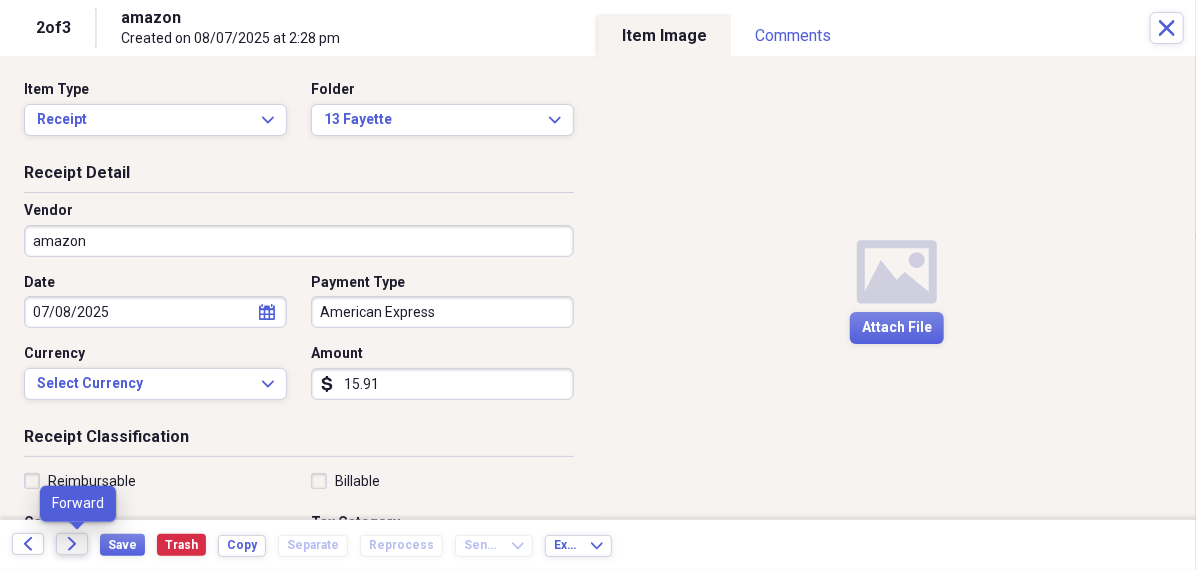 click on "Forward" 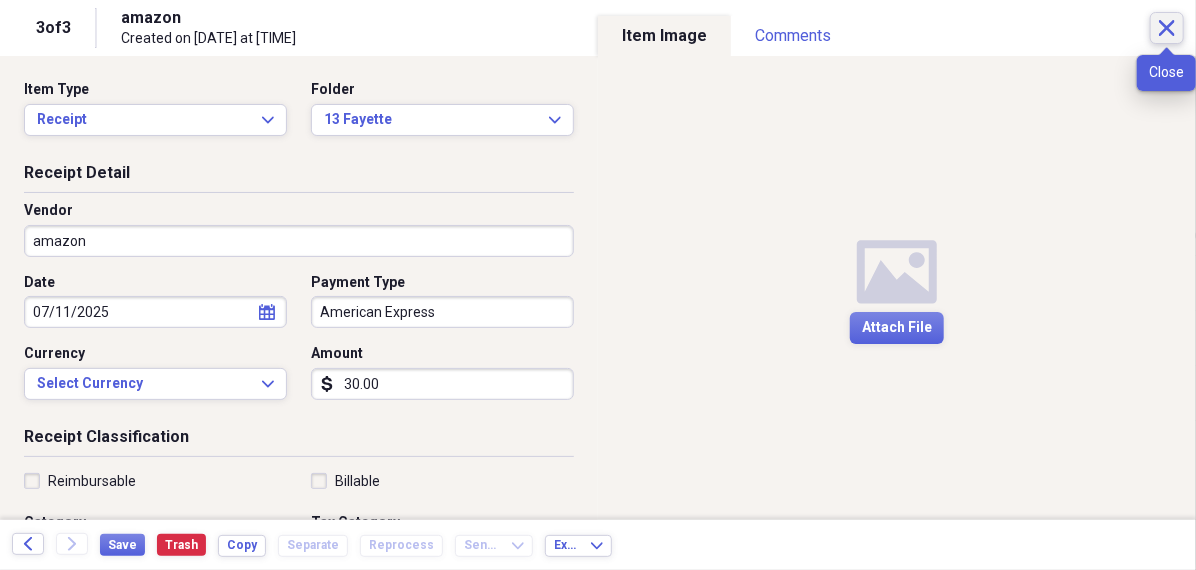 click on "Close" 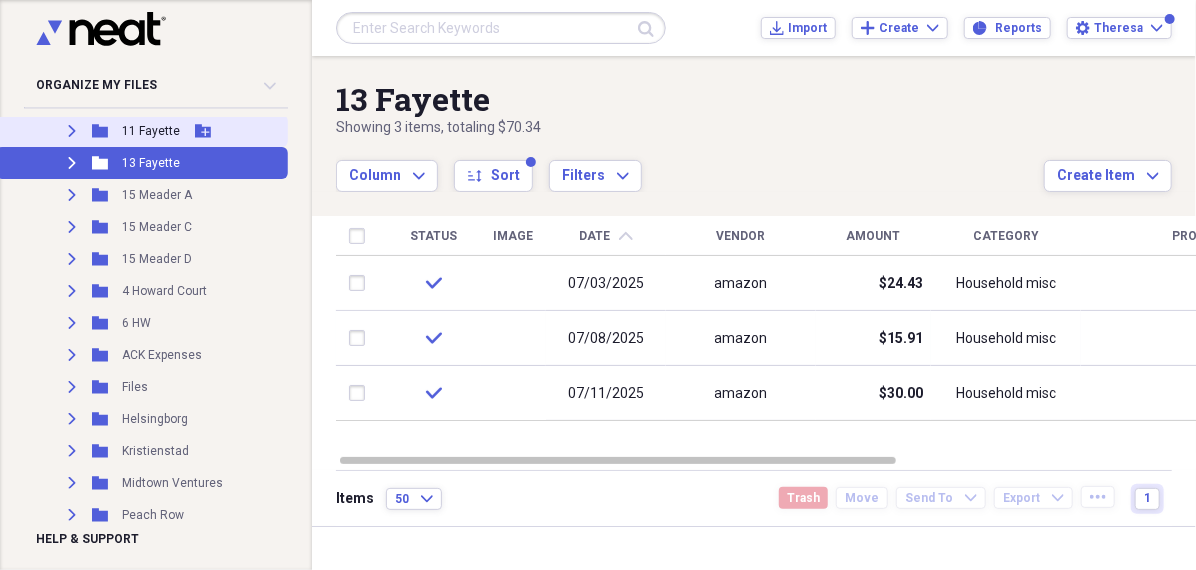 click on "11 Fayette" at bounding box center [151, 131] 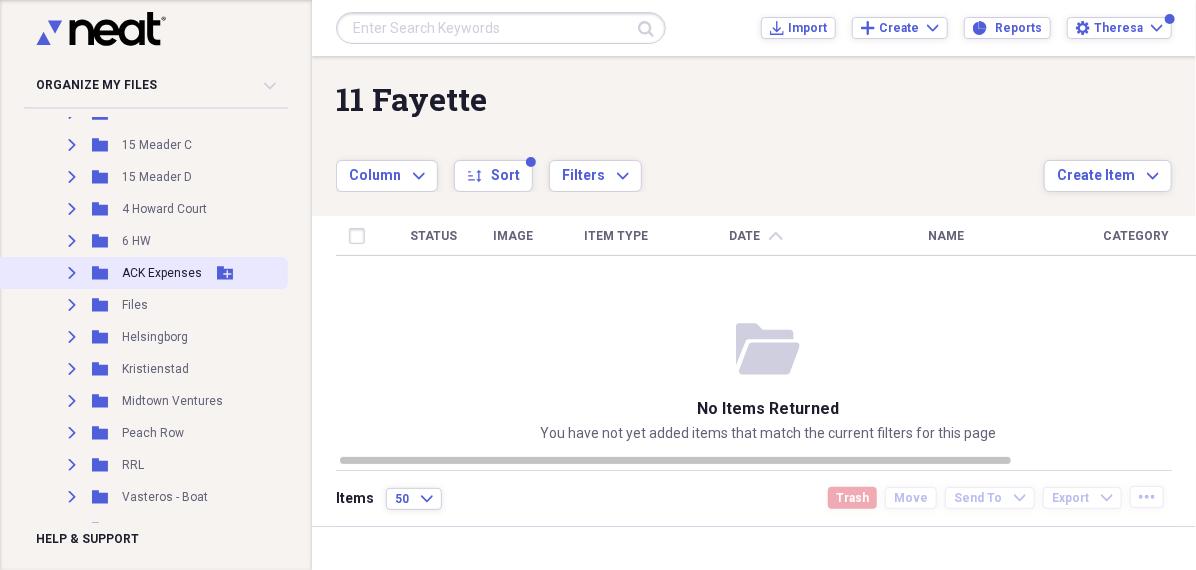 scroll, scrollTop: 457, scrollLeft: 0, axis: vertical 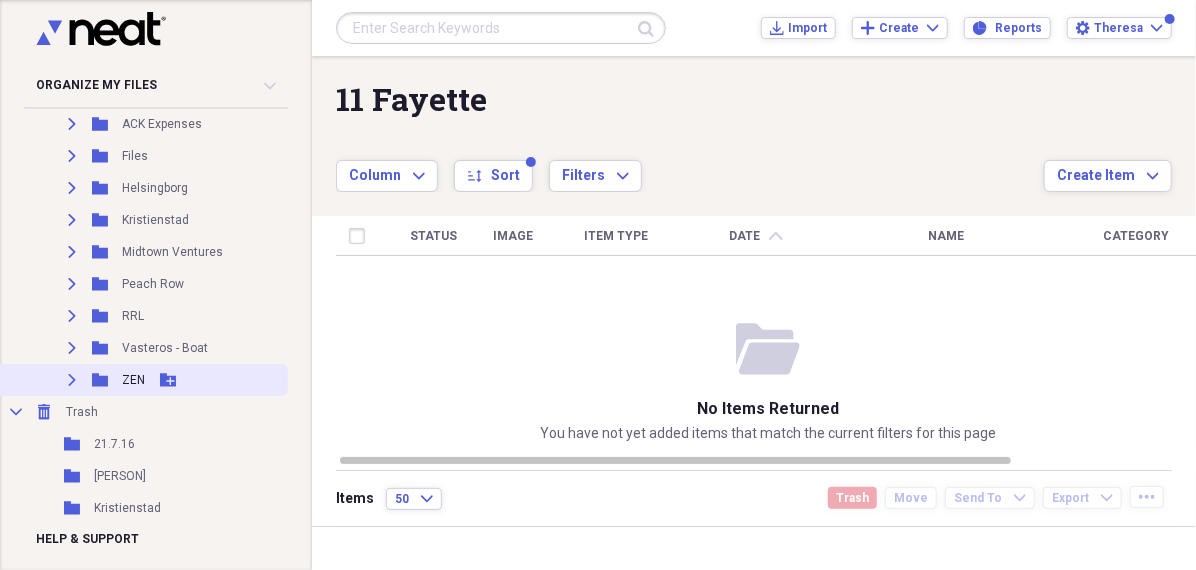 click on "ZEN" at bounding box center [133, 380] 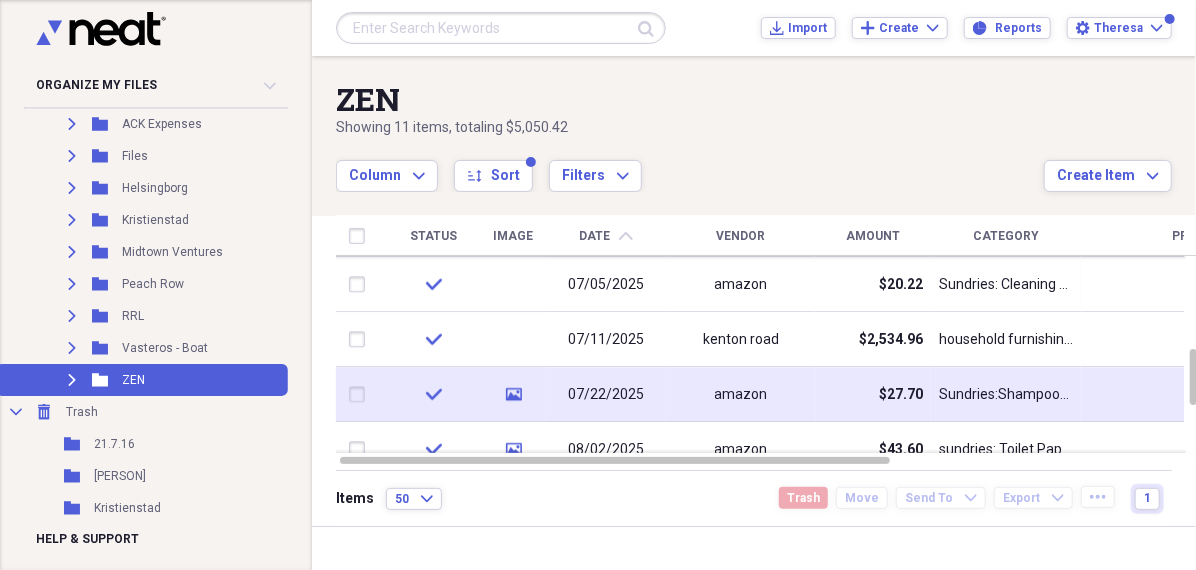 click on "07/22/2025" at bounding box center [606, 394] 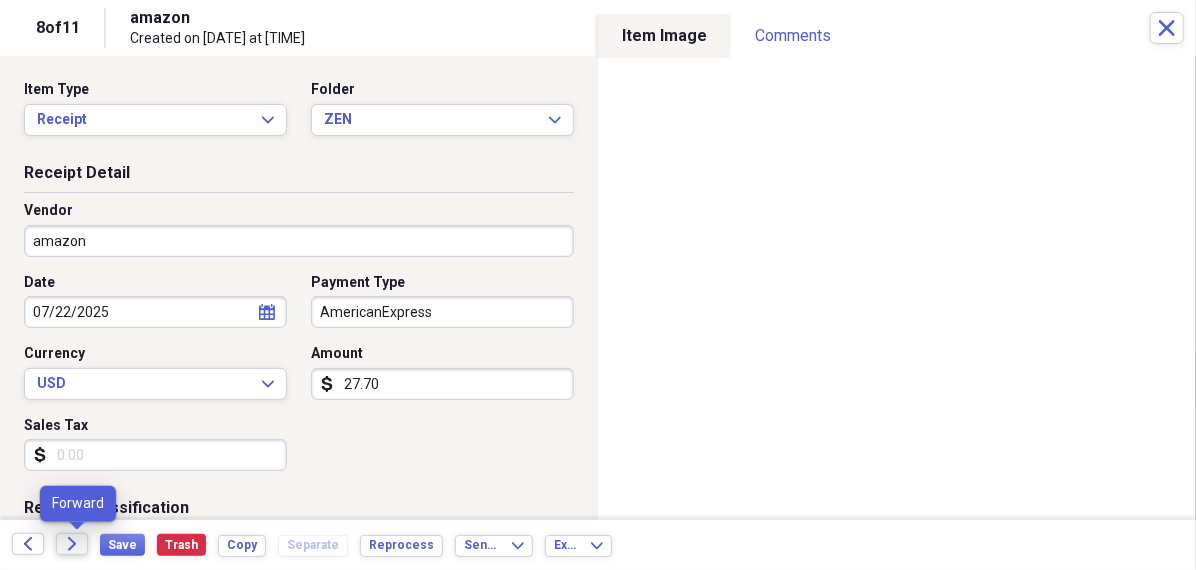 click 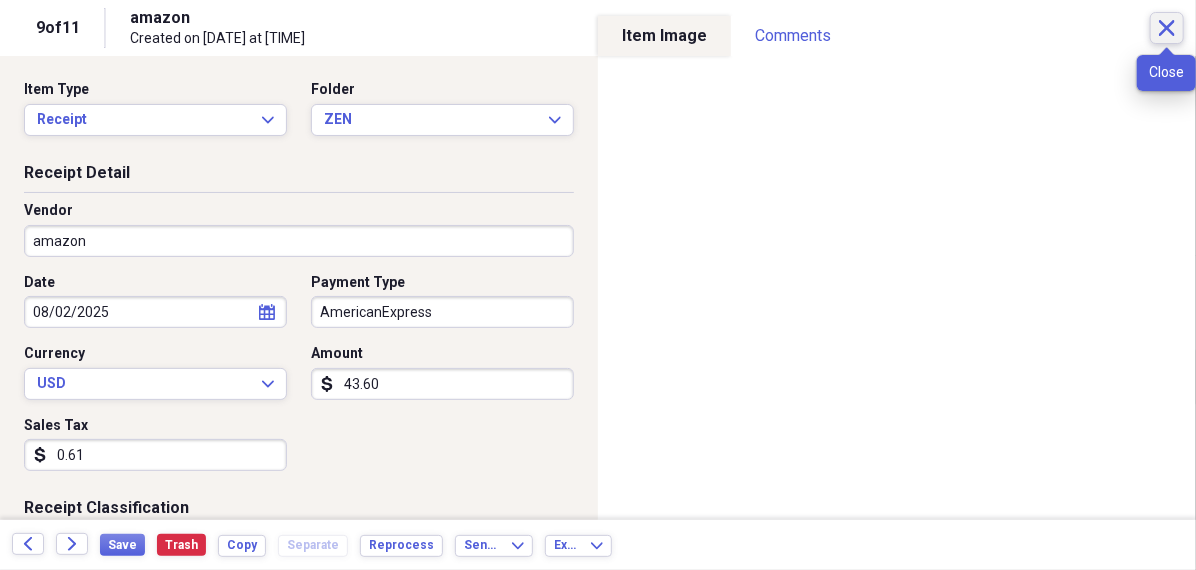 click 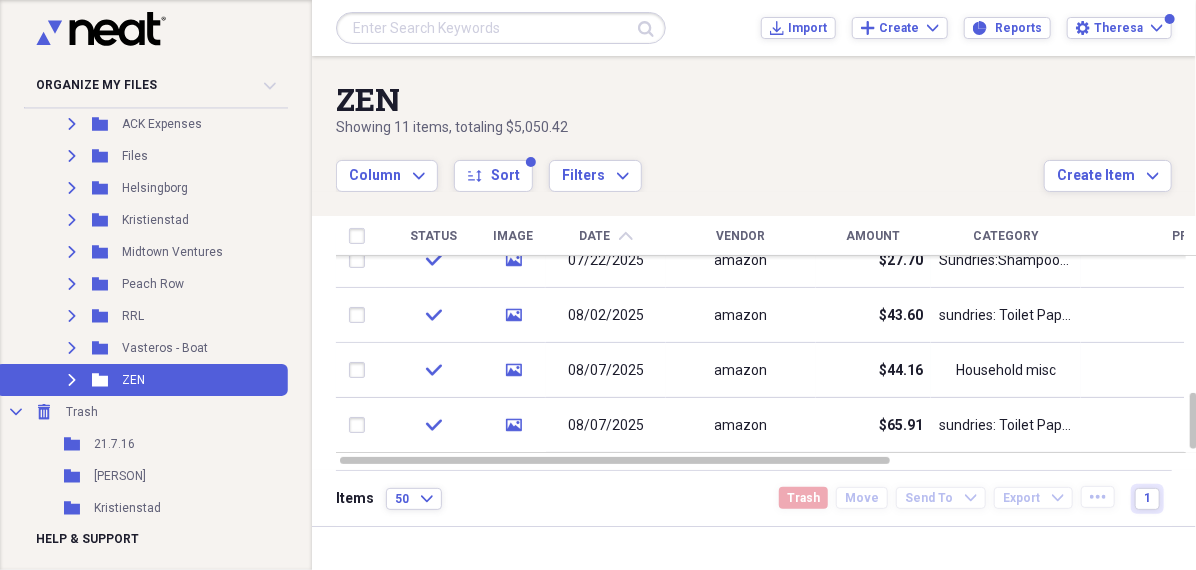 click on "amazon" at bounding box center [741, 315] 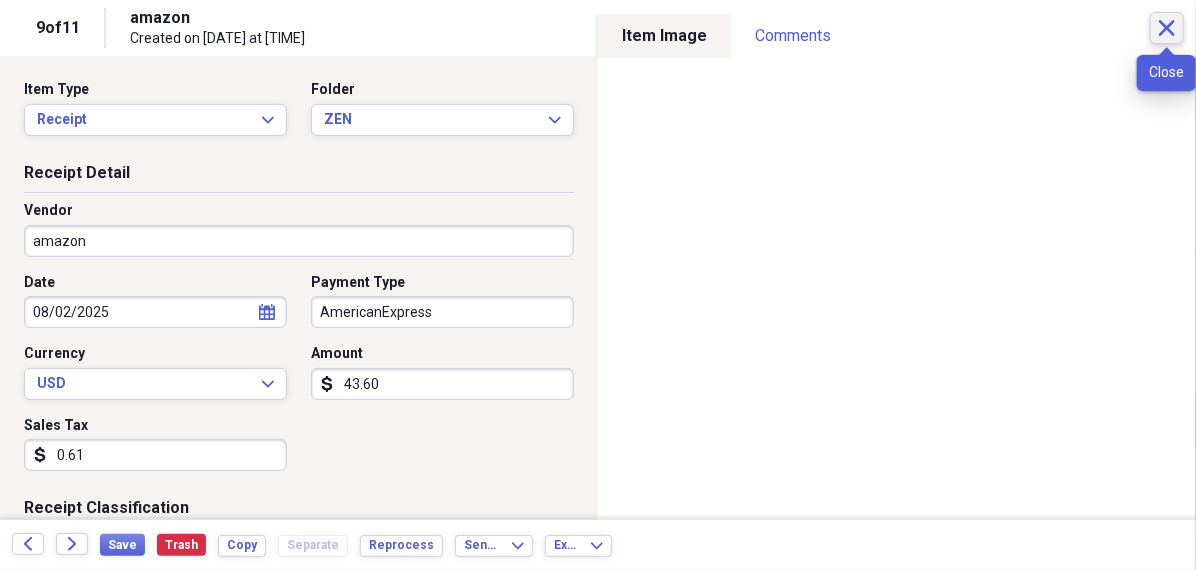 click 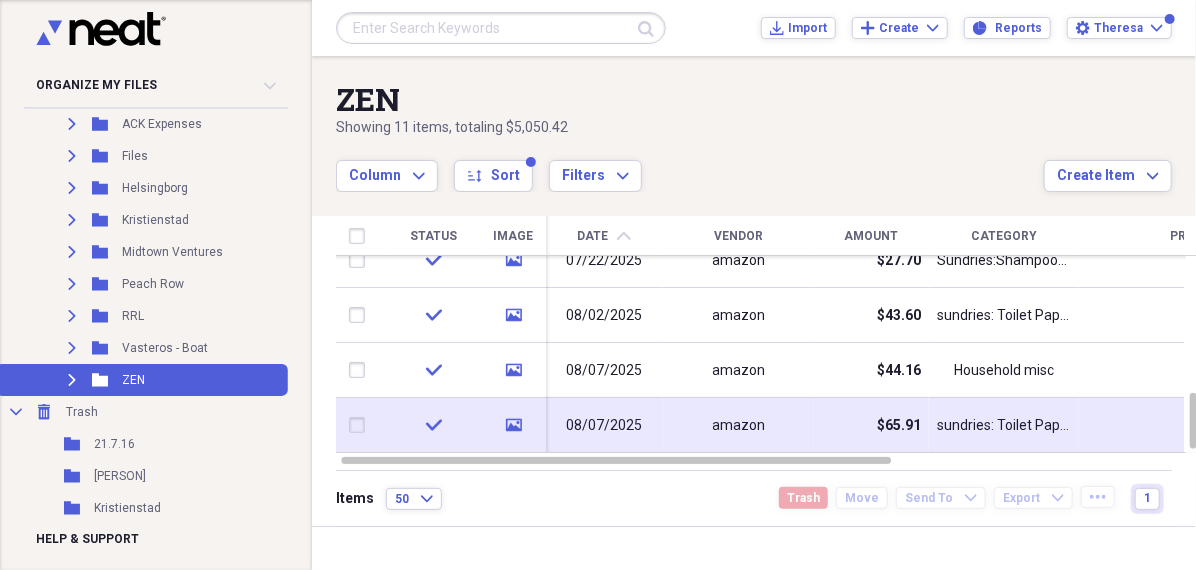click on "amazon" at bounding box center [739, 425] 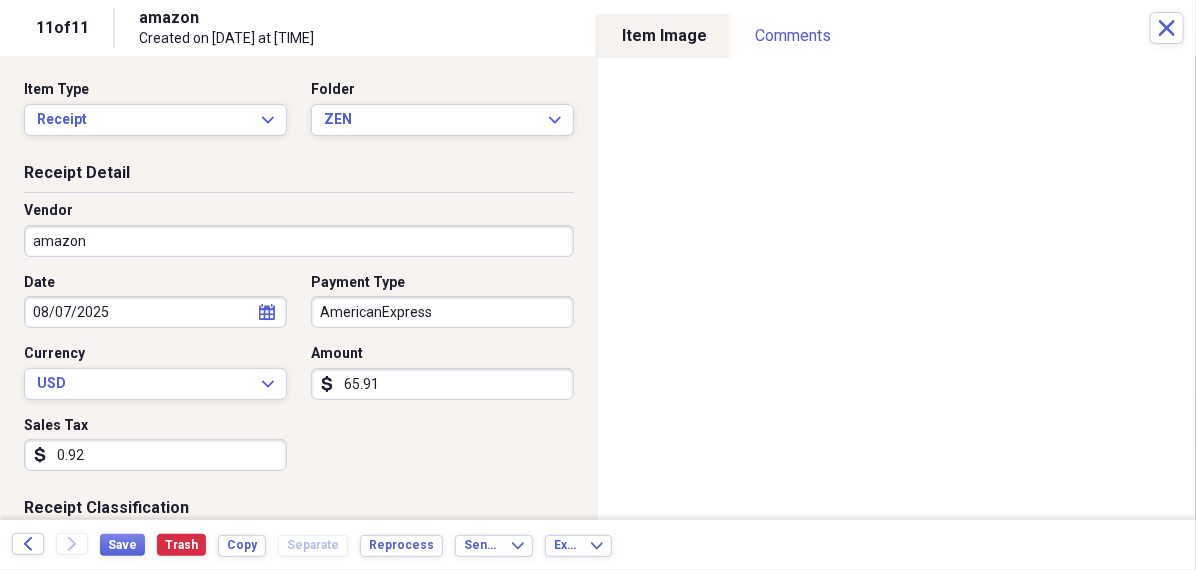 click on "calendar" 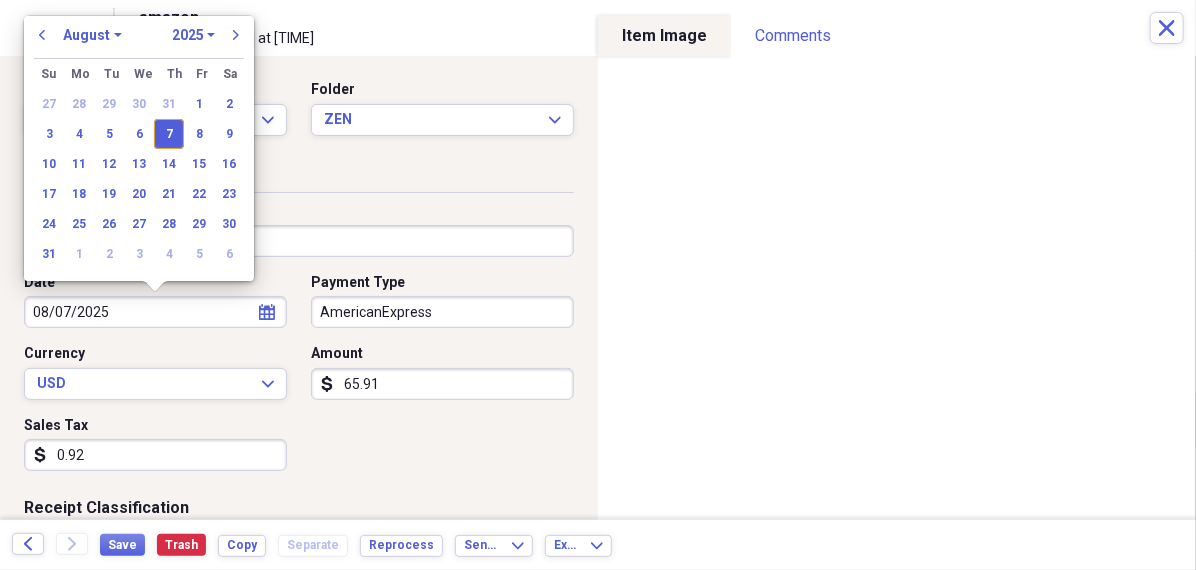 click on "January February March April May June July August September October November December" at bounding box center [92, 35] 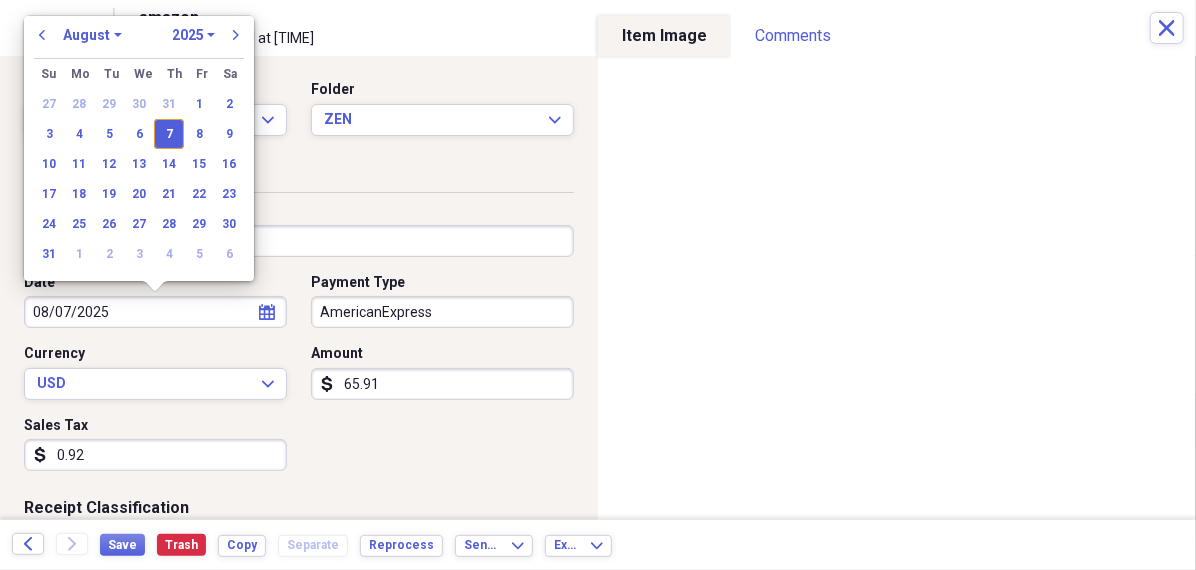 select on "6" 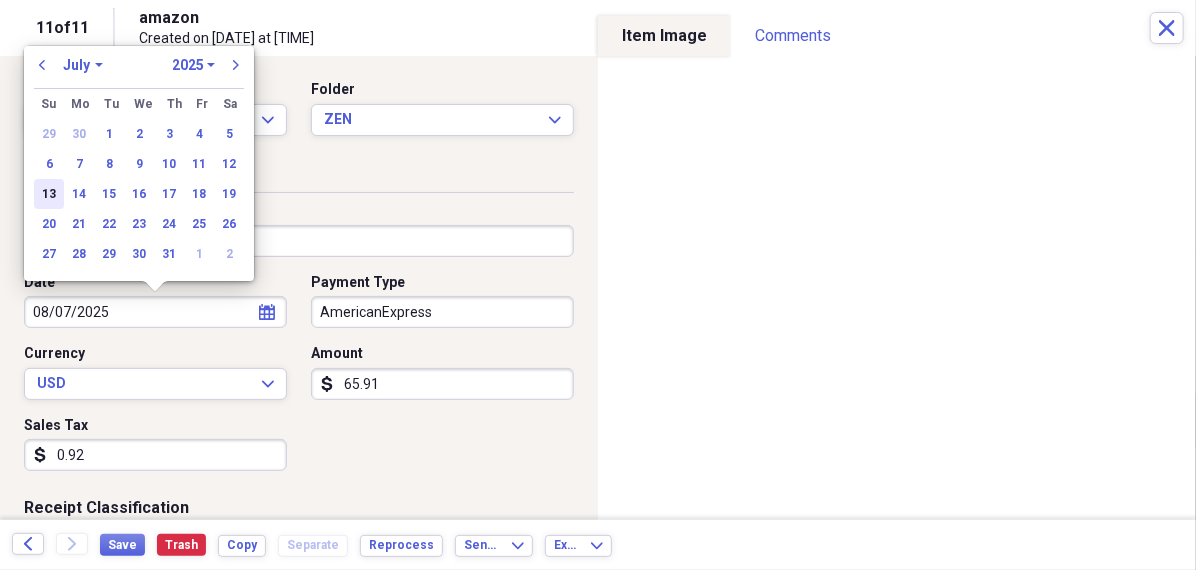 click on "13" at bounding box center (49, 194) 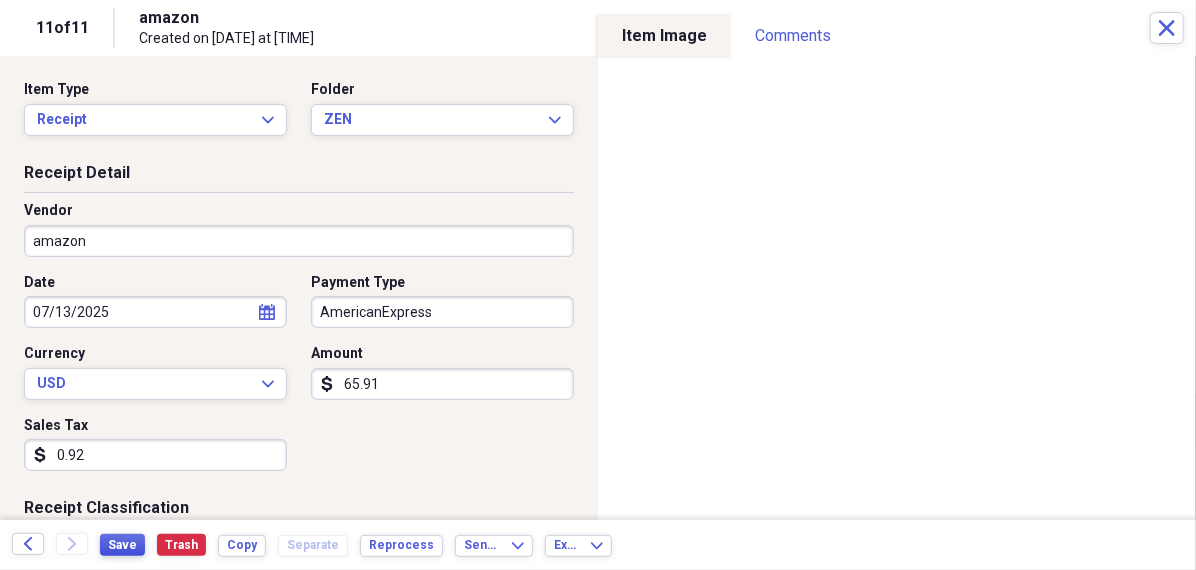 click on "Save" at bounding box center (122, 545) 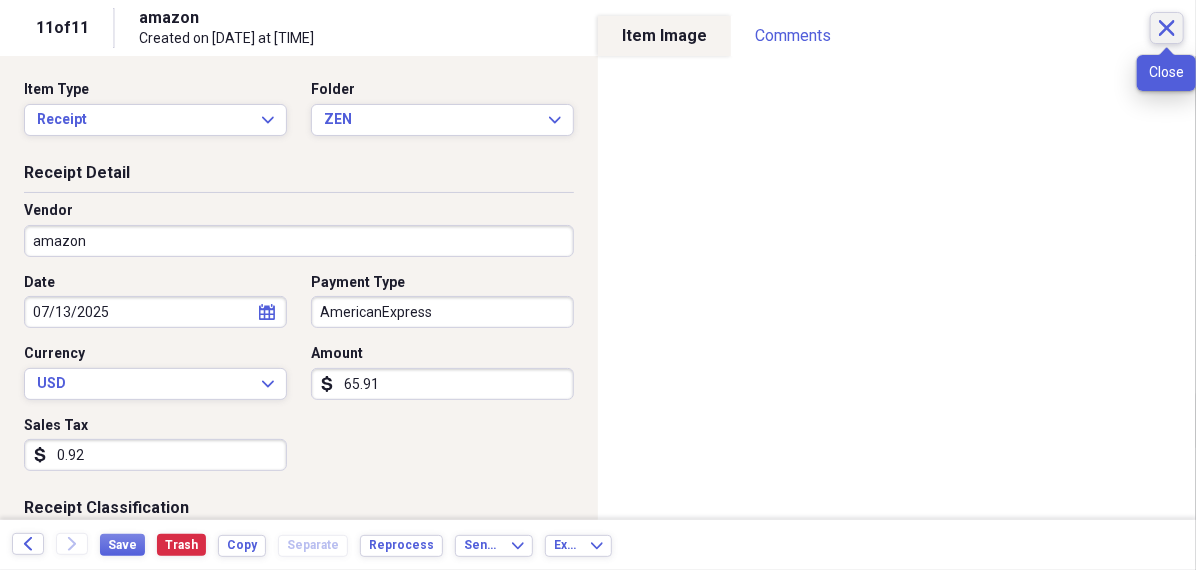 click 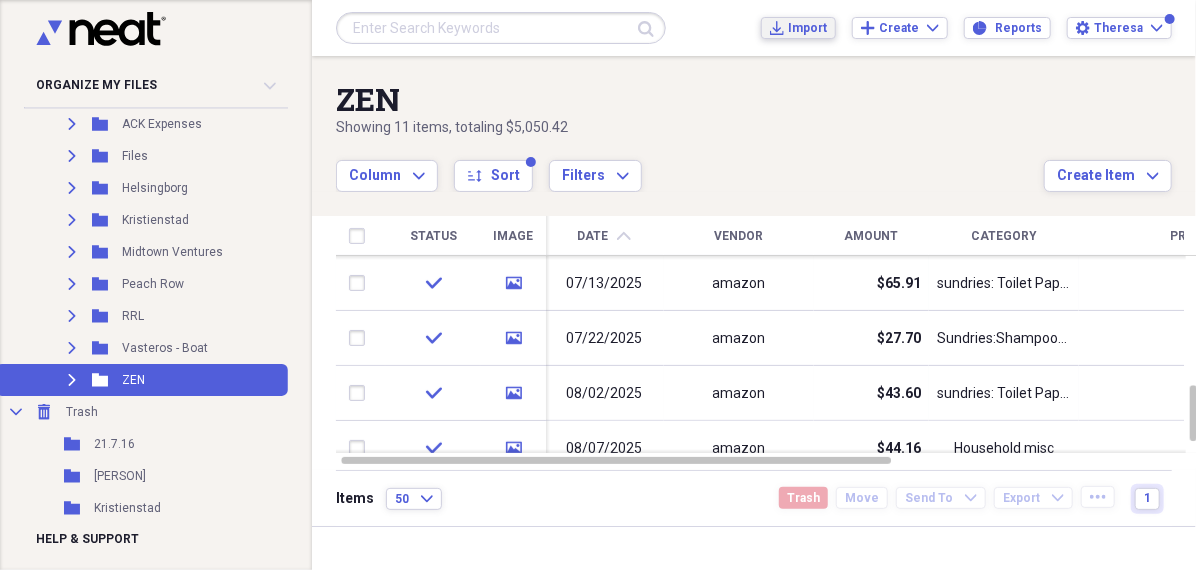 click on "Import" at bounding box center (807, 28) 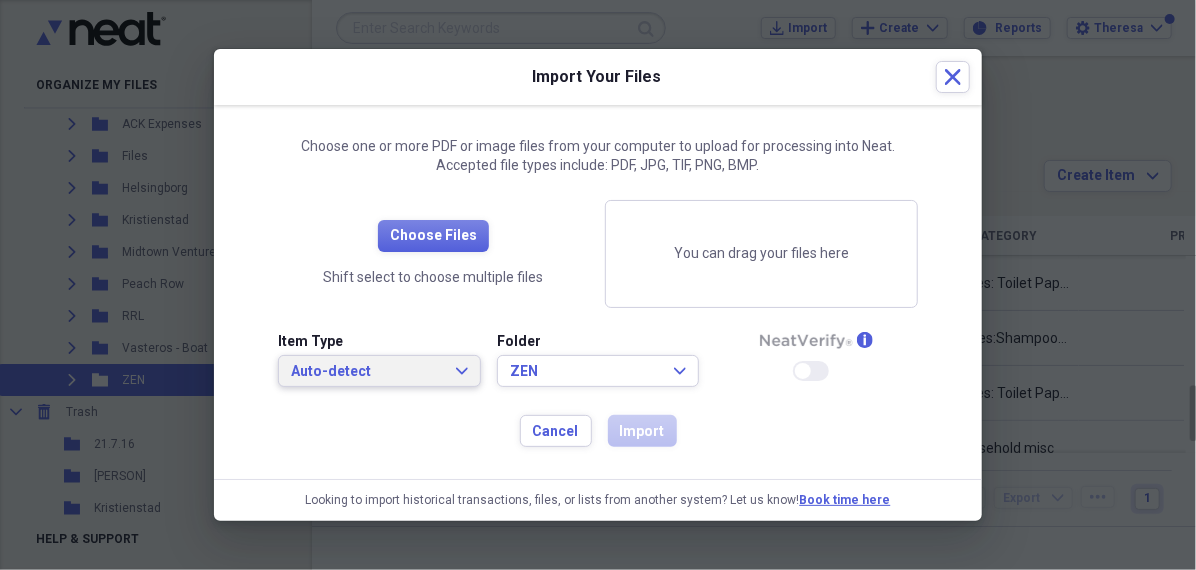click on "Auto-detect" at bounding box center (367, 372) 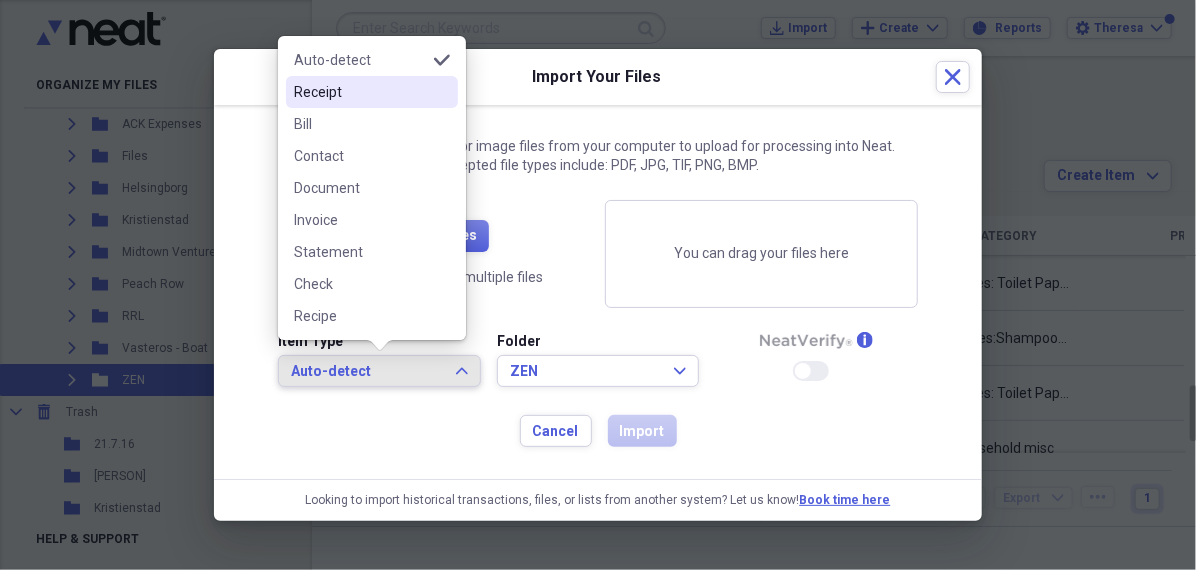 click on "Receipt" at bounding box center (360, 92) 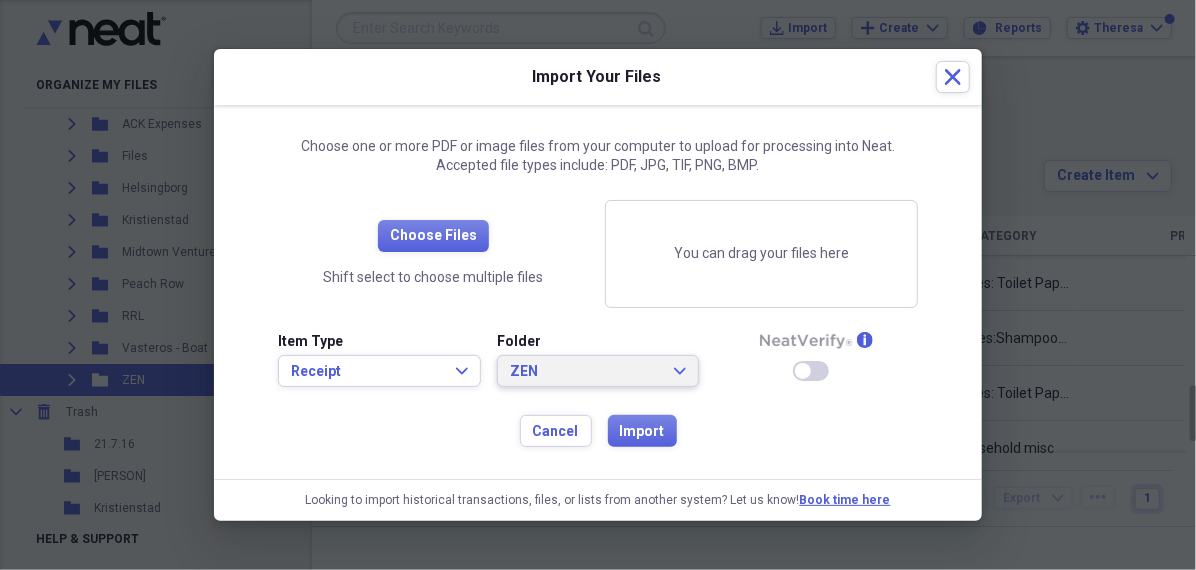 click on "ZEN" at bounding box center (586, 372) 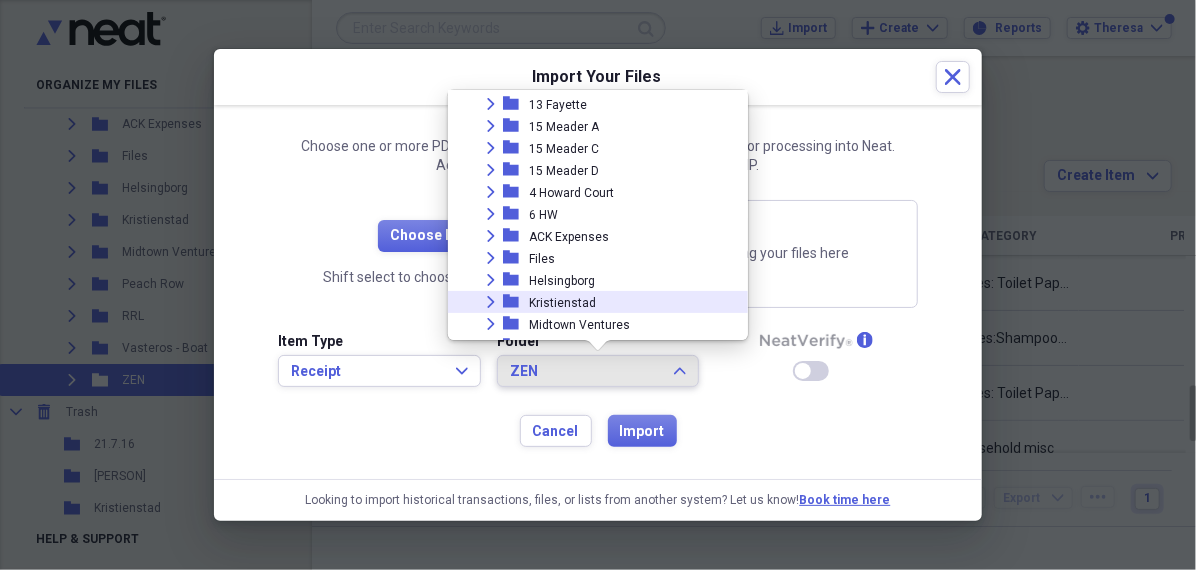 scroll, scrollTop: 135, scrollLeft: 0, axis: vertical 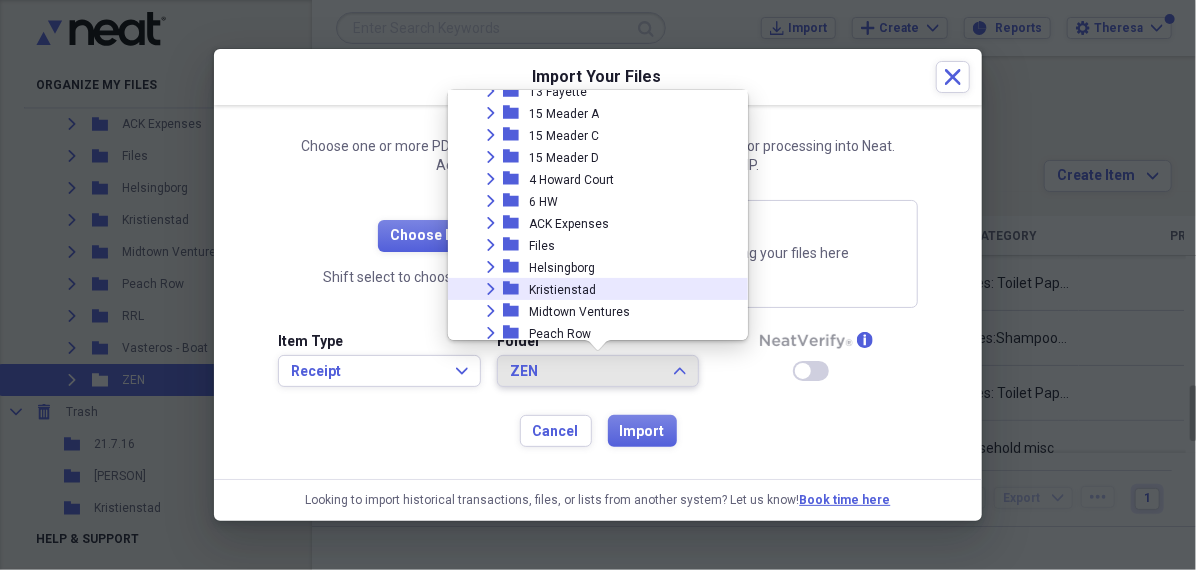 click on "ACK Expenses" at bounding box center (569, 224) 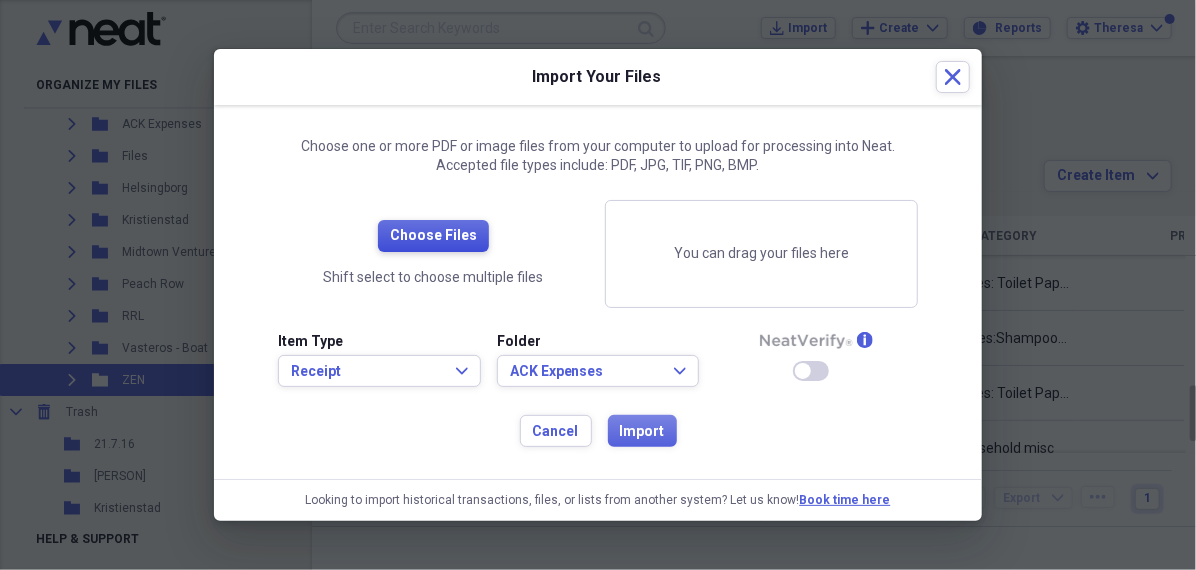click on "Choose Files" at bounding box center [433, 236] 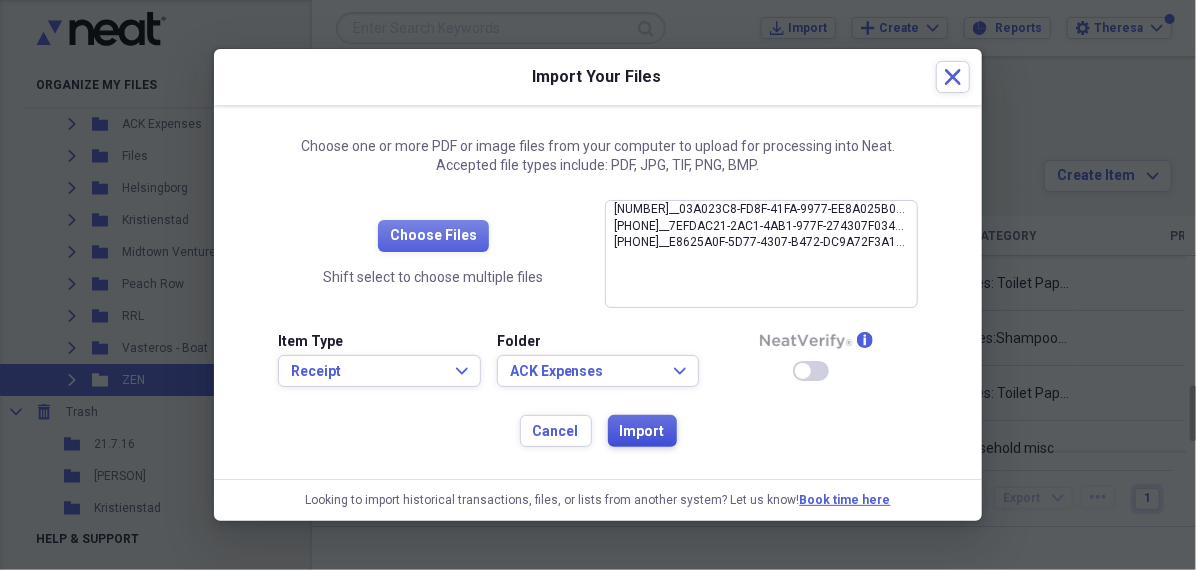 click on "Import" at bounding box center [642, 432] 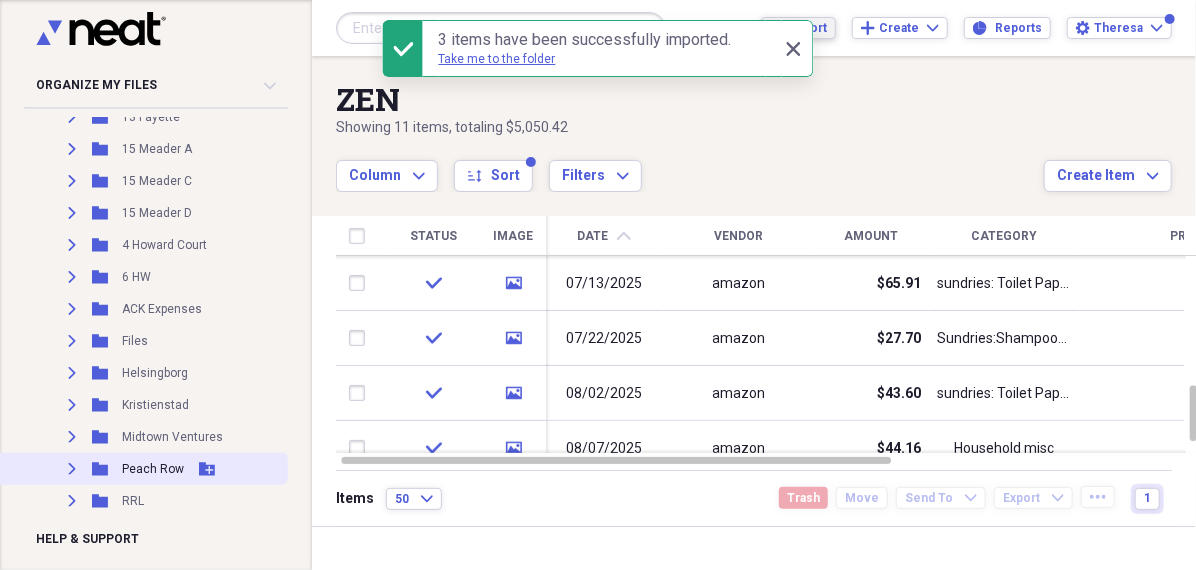 scroll, scrollTop: 253, scrollLeft: 0, axis: vertical 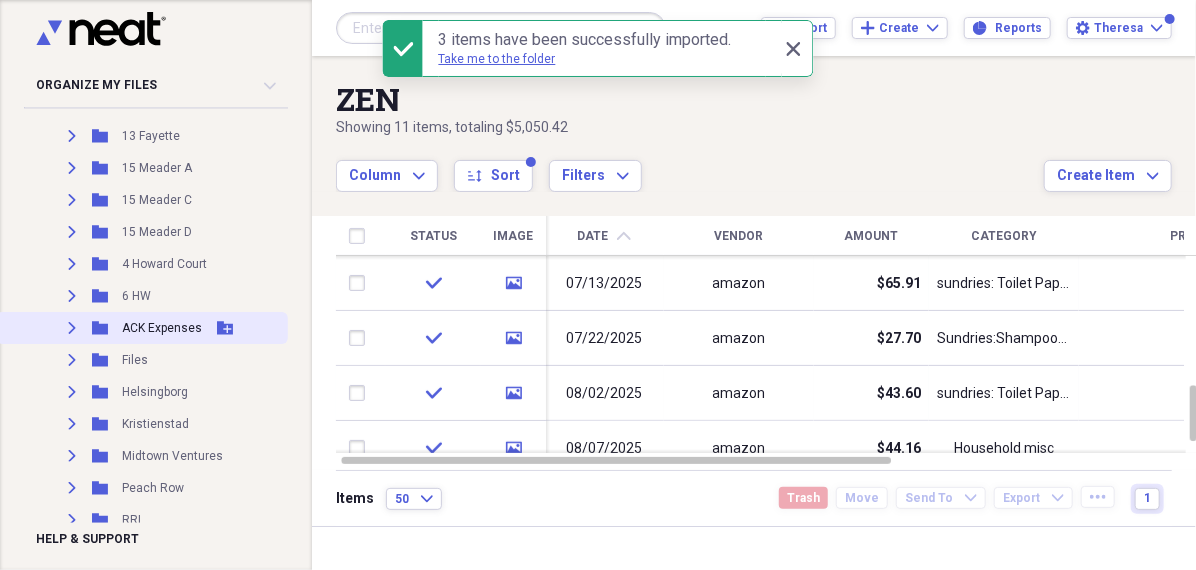click on "ACK Expenses" at bounding box center [162, 328] 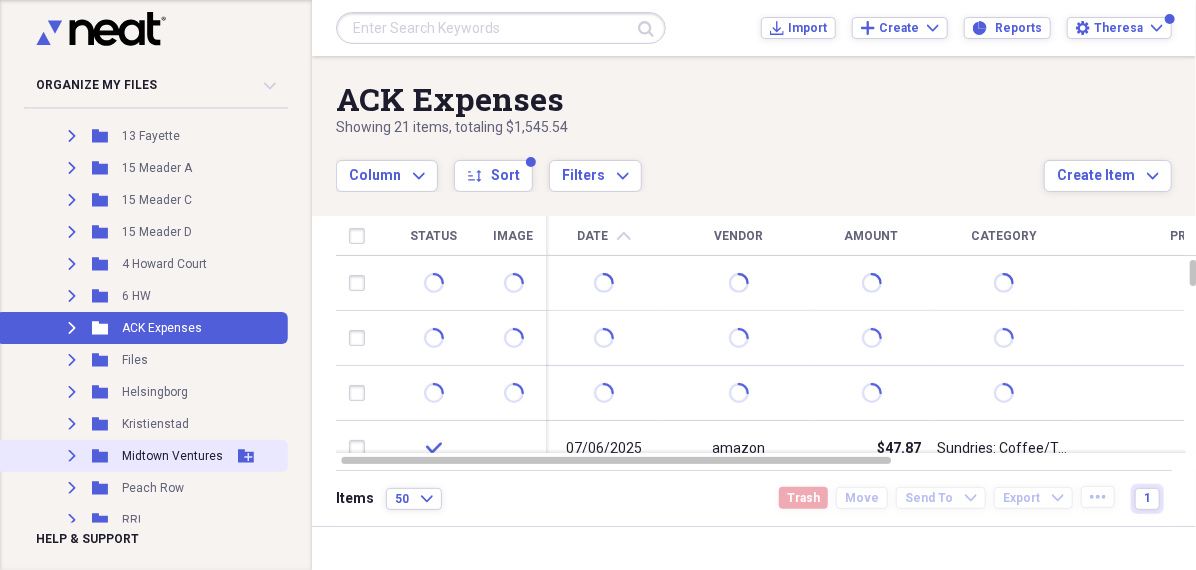 click on "Expand Folder Midtown Ventures Add Folder" at bounding box center (142, 456) 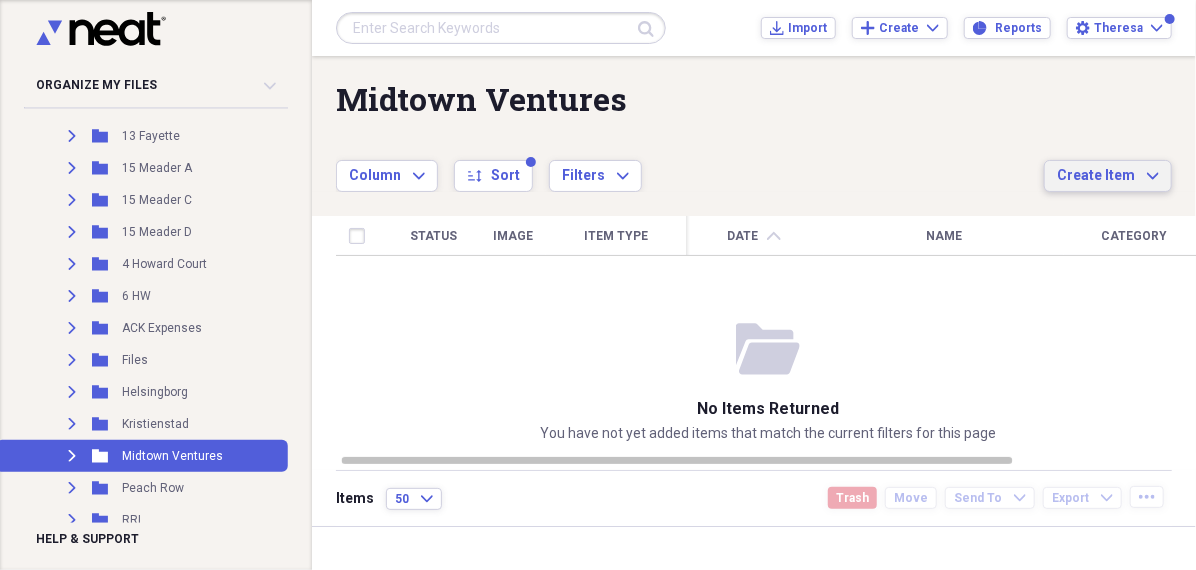 click on "Create Item" at bounding box center (1096, 176) 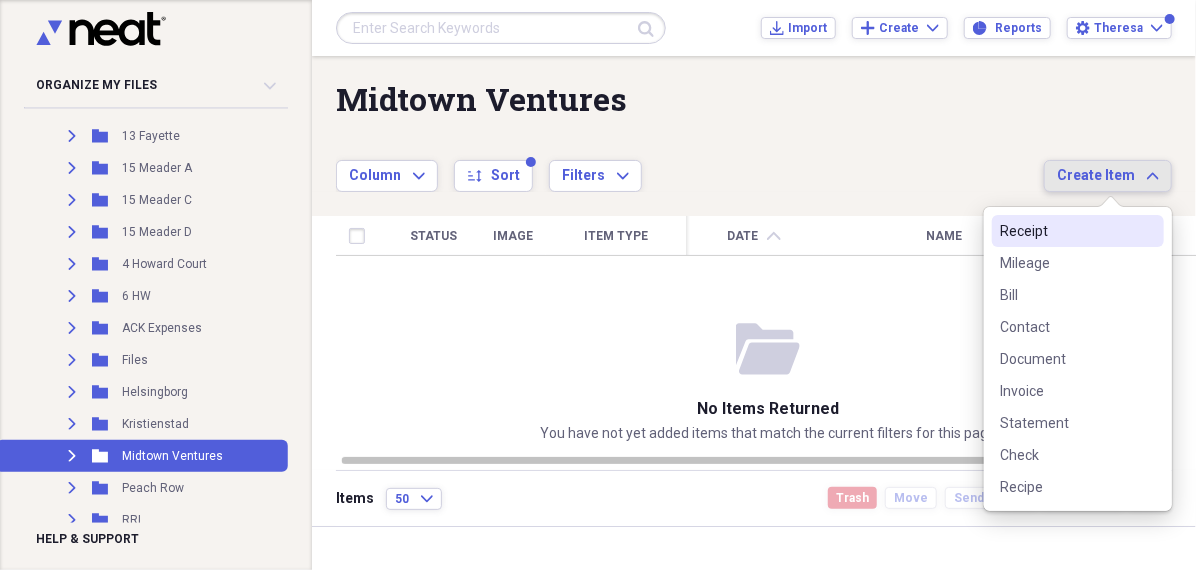 click on "Receipt" at bounding box center (1066, 231) 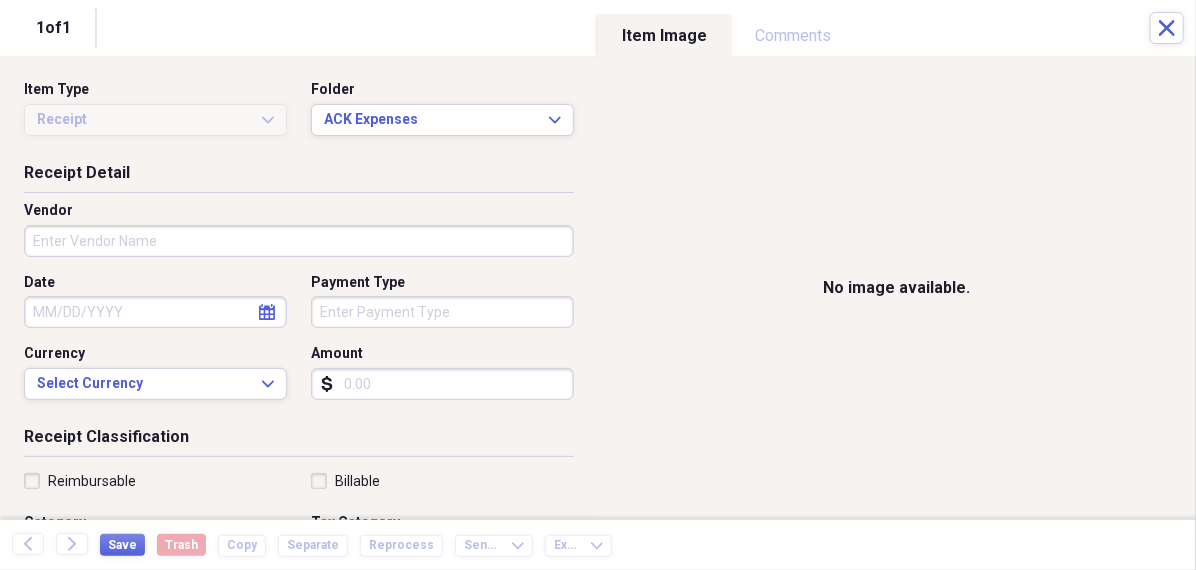 click on "Amount" at bounding box center (442, 384) 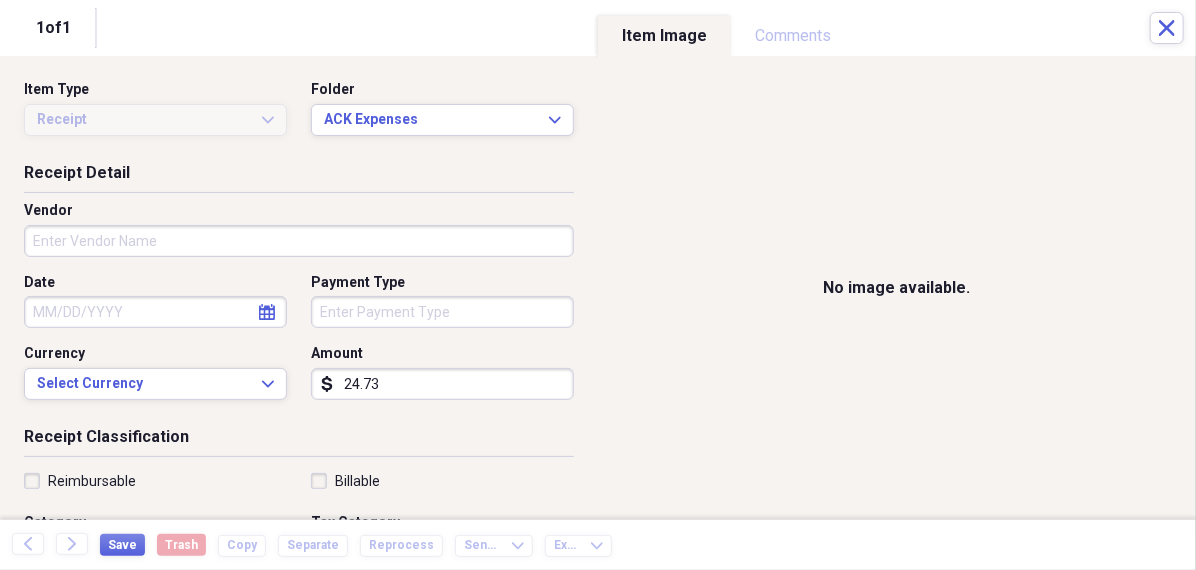 type 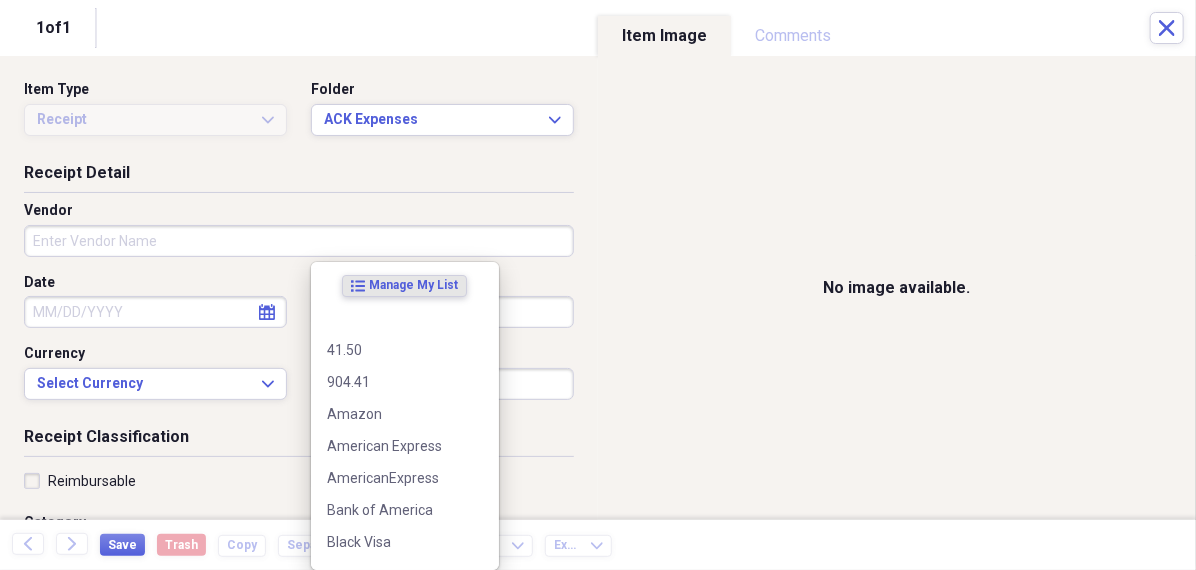 click on "Organize My Files 99+ Collapse Unfiled Needs Review 99+ Unfiled All Files Unfiled Unfiled Unfiled Saved Reports Collapse My Cabinet [PERSON]'s Cabinet Add Folder Folder 456 Add Folder Collapse Open Folder Expense Reports Add Folder Expand Folder 11 [STREET] Add Folder Expand Folder 13 [STREET] Add Folder Expand Folder 15 [STREET] A Add Folder Expand Folder 15 [STREET] C Add Folder Expand Folder 15 [STREET] D Add Folder Expand Folder 4 [STREET] Court Add Folder Expand Folder 6 [STREET] Add Folder Expand Folder ACK Expenses Add Folder Expand Folder Files Add Folder Expand Folder [CITY] Add Folder Expand Folder [CITY] Add Folder Expand Folder Midtown Ventures Add Folder Expand Folder Peach Row Add Folder Expand Folder RRL Add Folder Expand Folder Vasteros - Boat Add Folder Expand Folder ZEN Add Folder Collapse Trash Trash Folder 21.7.16 Folder [PERSON] Folder [CITY] Help & Support Submit Import Import Add Create Expand Reports Reports Settings [PERSON] Expand ACK Expenses Showing 22 items , totaling $1,809.89 sort" at bounding box center (598, 285) 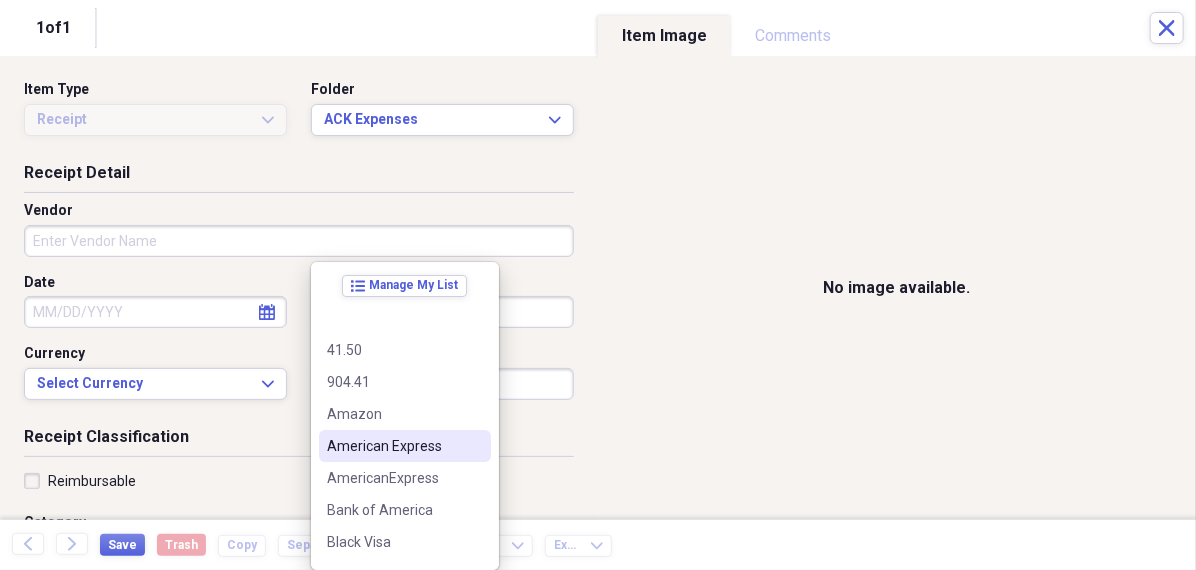 click on "American Express" at bounding box center (405, 446) 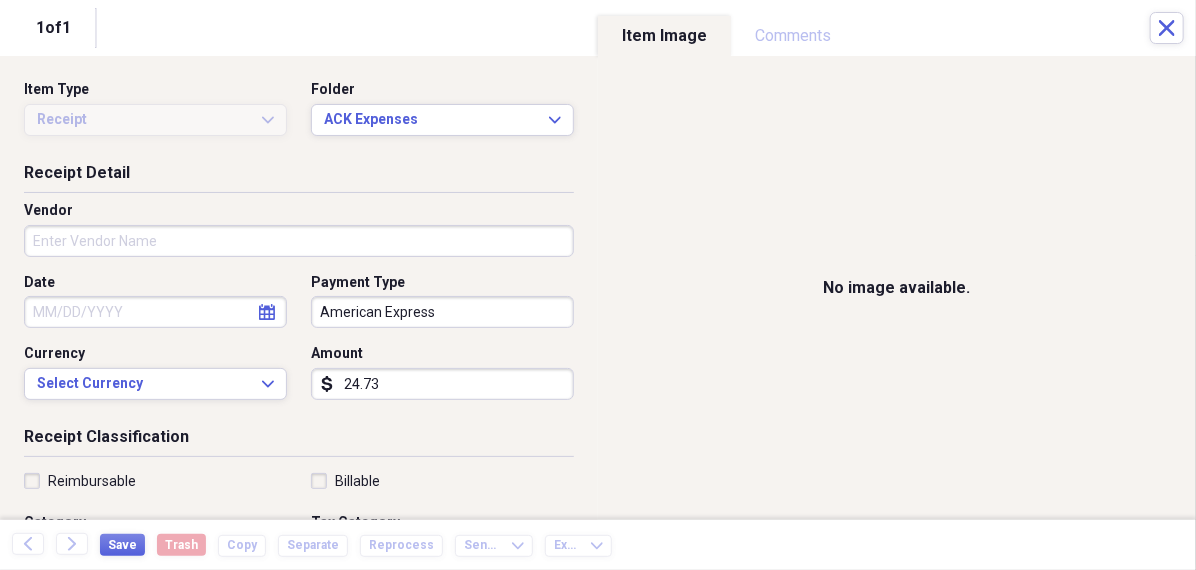click on "calendar" 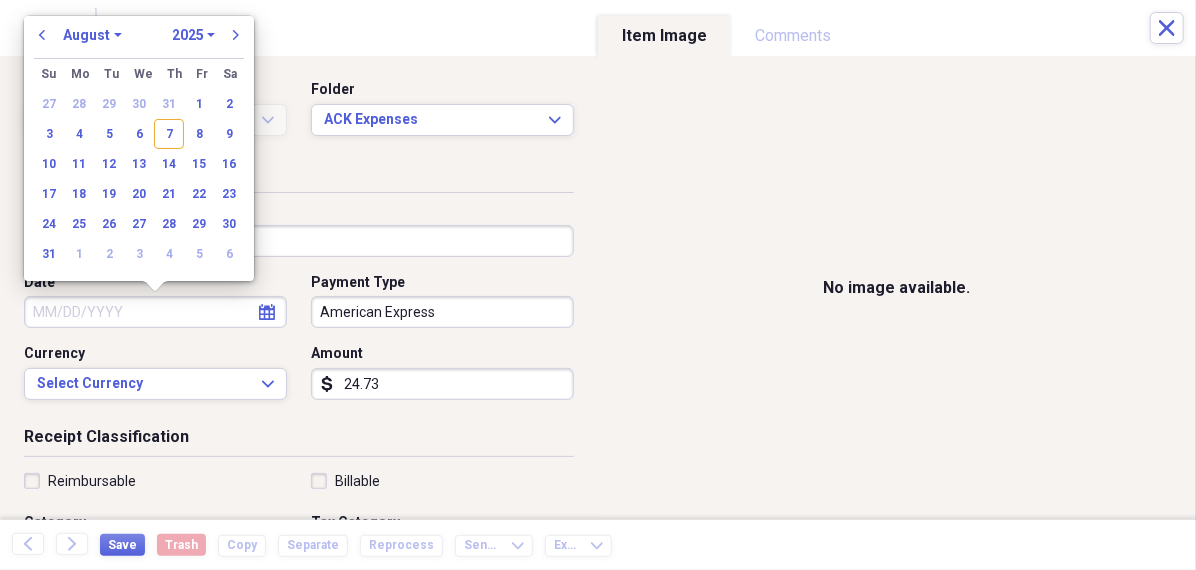 click on "January February March April May June July August September October November December" at bounding box center (92, 35) 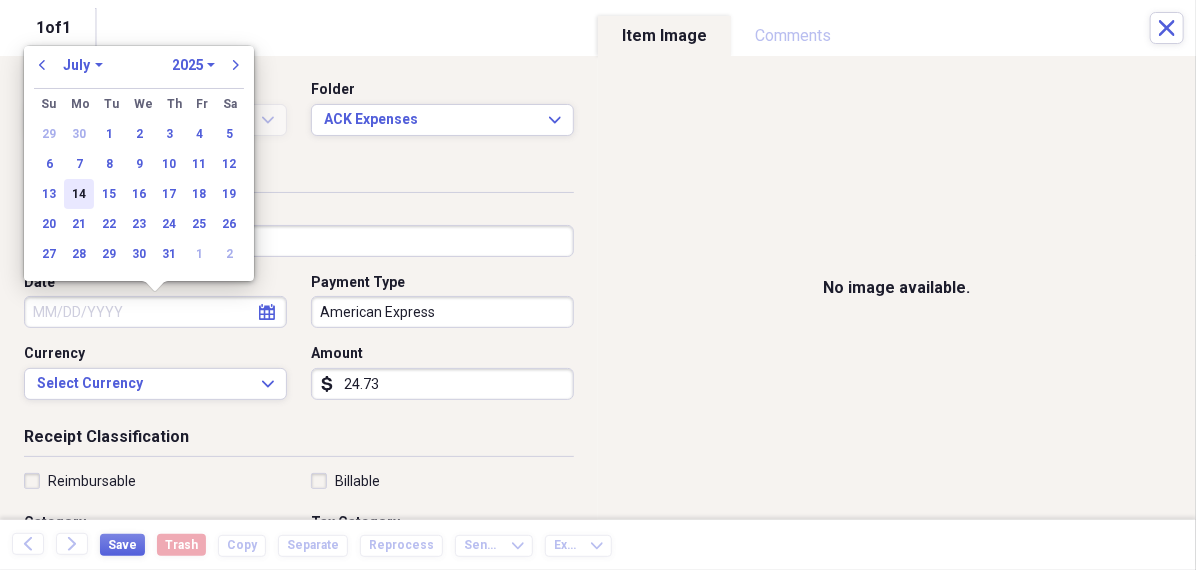 click on "14" at bounding box center [79, 194] 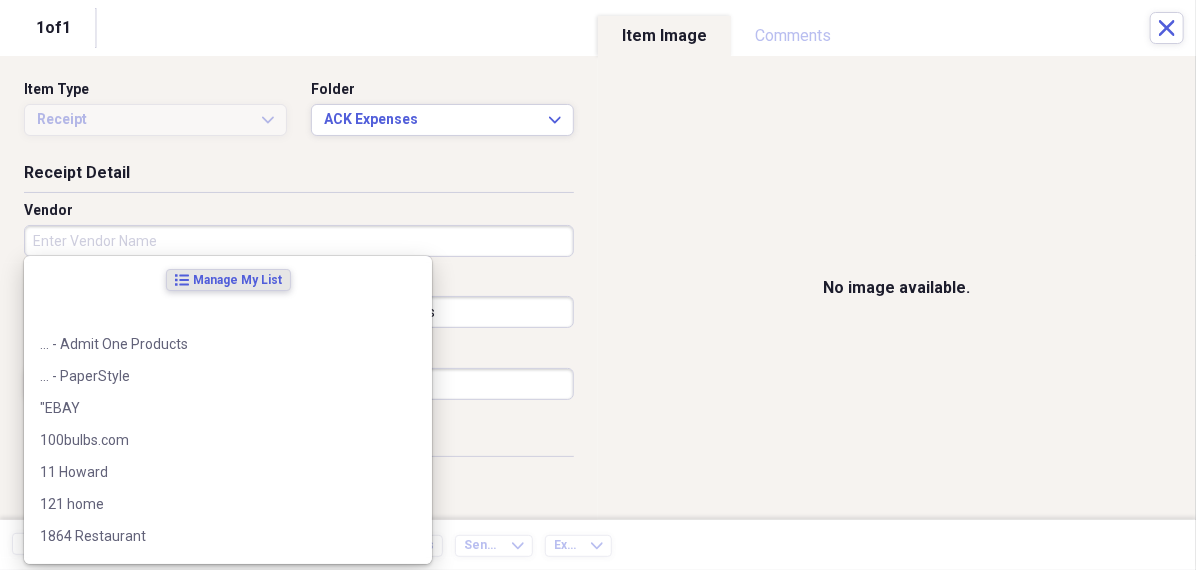 click on "Vendor" at bounding box center (299, 241) 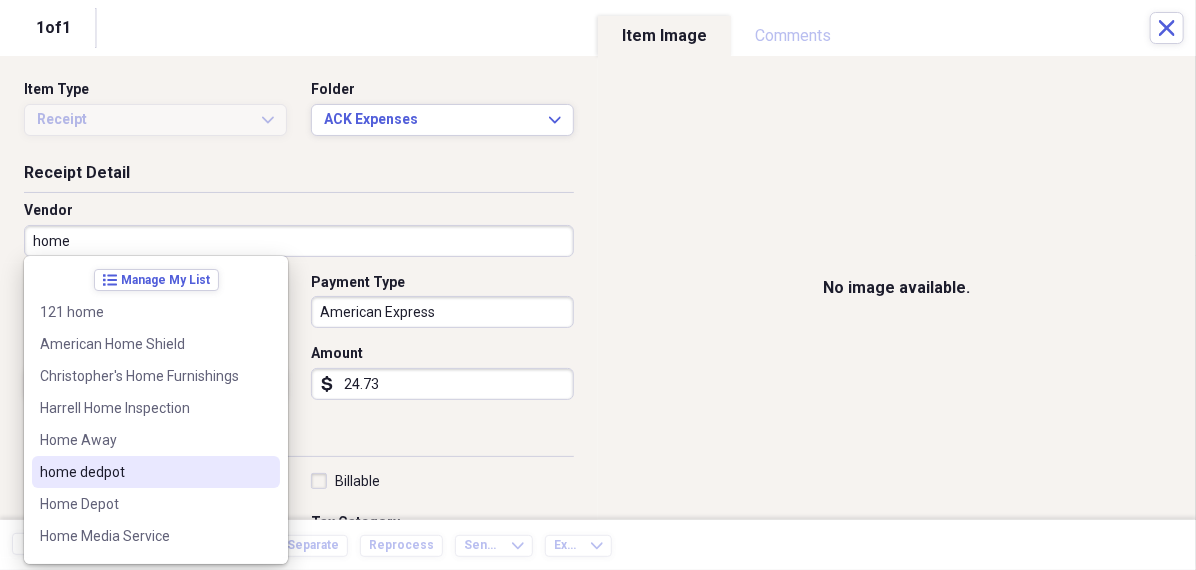 click on "home dedpot" at bounding box center (144, 472) 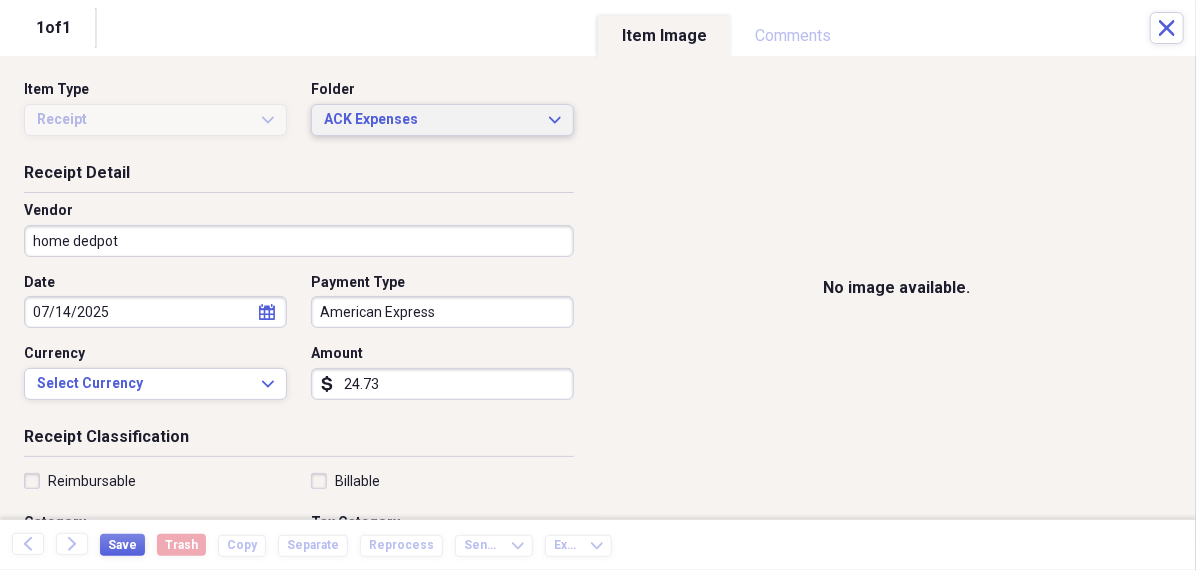 click on "ACK Expenses" at bounding box center (430, 120) 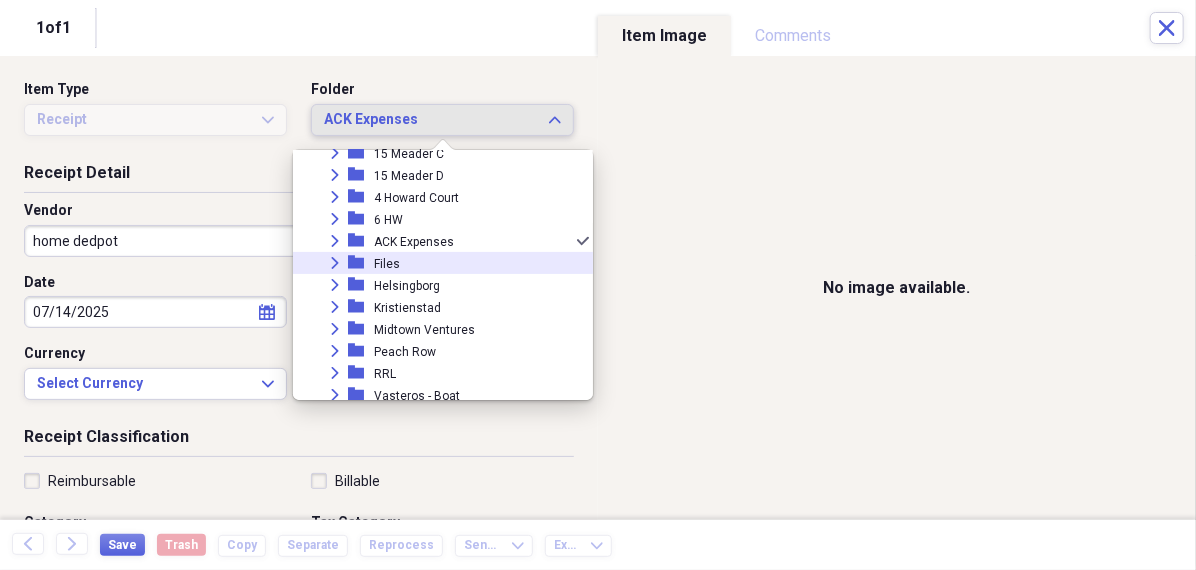 scroll, scrollTop: 205, scrollLeft: 0, axis: vertical 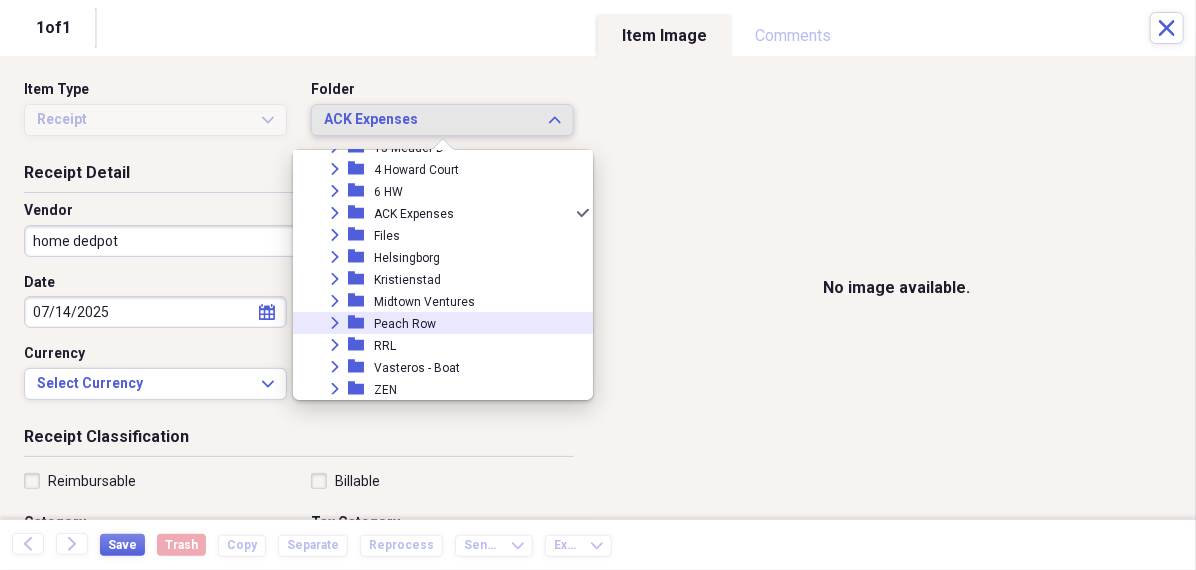 click on "Peach Row" at bounding box center [405, 324] 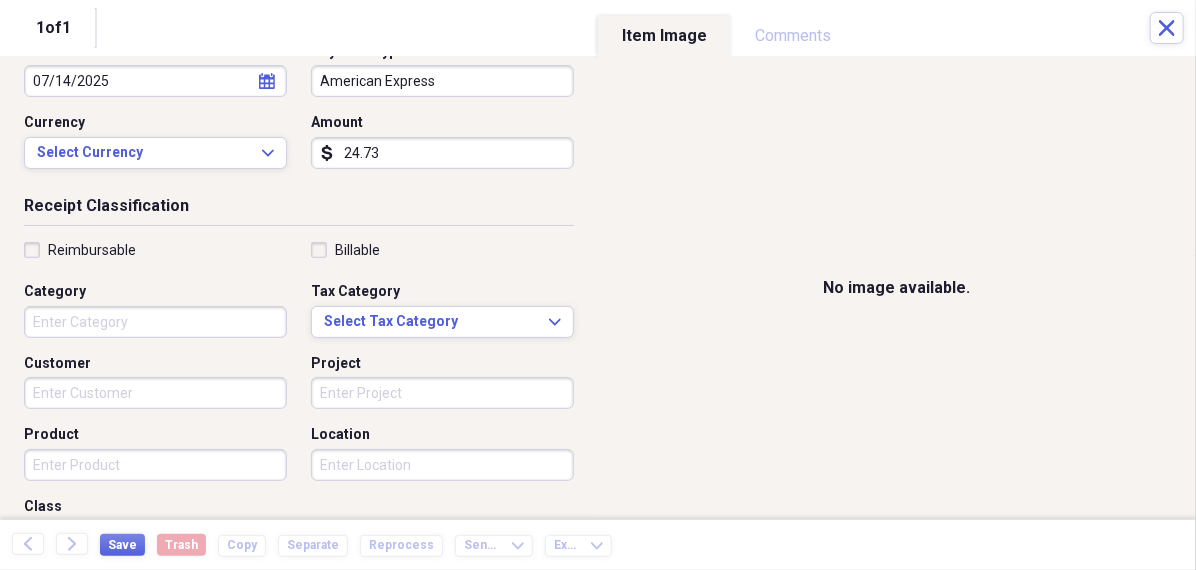 scroll, scrollTop: 270, scrollLeft: 0, axis: vertical 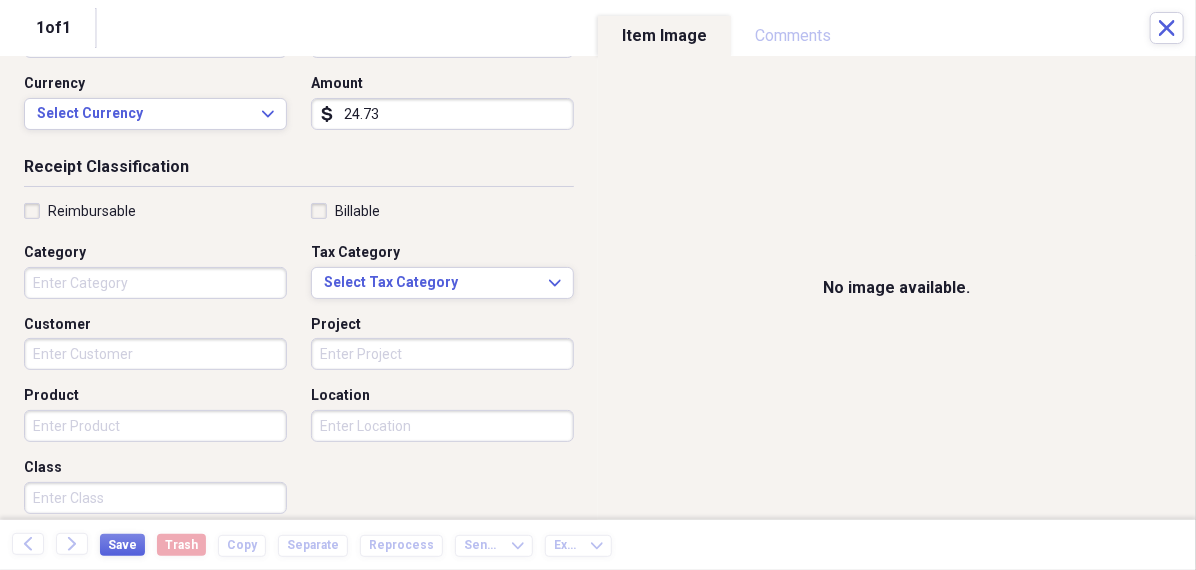 click on "Organize My Files 99+ Collapse Unfiled Needs Review 99+ Unfiled All Files Unfiled Unfiled Unfiled Saved Reports Collapse My Cabinet [PERSON]'s Cabinet Add Folder Folder 456 Add Folder Collapse Open Folder Expense Reports Add Folder Expand Folder 11 [STREET] Add Folder Expand Folder 13 [STREET] Add Folder Expand Folder 15 [STREET] A Add Folder Expand Folder 15 [STREET] C Add Folder Expand Folder 15 [STREET] D Add Folder Expand Folder 4 [STREET] Court Add Folder Expand Folder 6 [STREET] Add Folder Expand Folder ACK Expenses Add Folder Expand Folder Files Add Folder Expand Folder [CITY] Add Folder Expand Folder [CITY] Add Folder Expand Folder Midtown Ventures Add Folder Expand Folder Peach Row Add Folder Expand Folder RRL Add Folder Expand Folder Vasteros - Boat Add Folder Expand Folder ZEN Add Folder Collapse Trash Trash Folder 21.7.16 Folder [PERSON] Folder [CITY] Help & Support Submit Import Import Add Create Expand Reports Reports Settings [PERSON] Expand ACK Expenses Showing 22 items , totaling $1,809.89 sort" at bounding box center (598, 285) 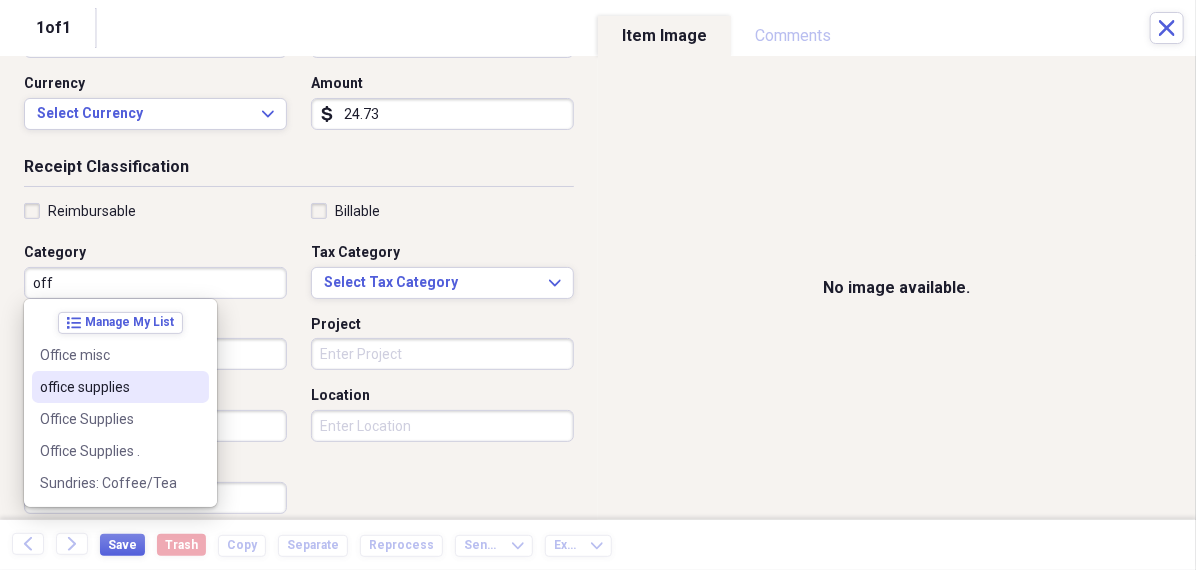 click on "office supplies" at bounding box center [108, 387] 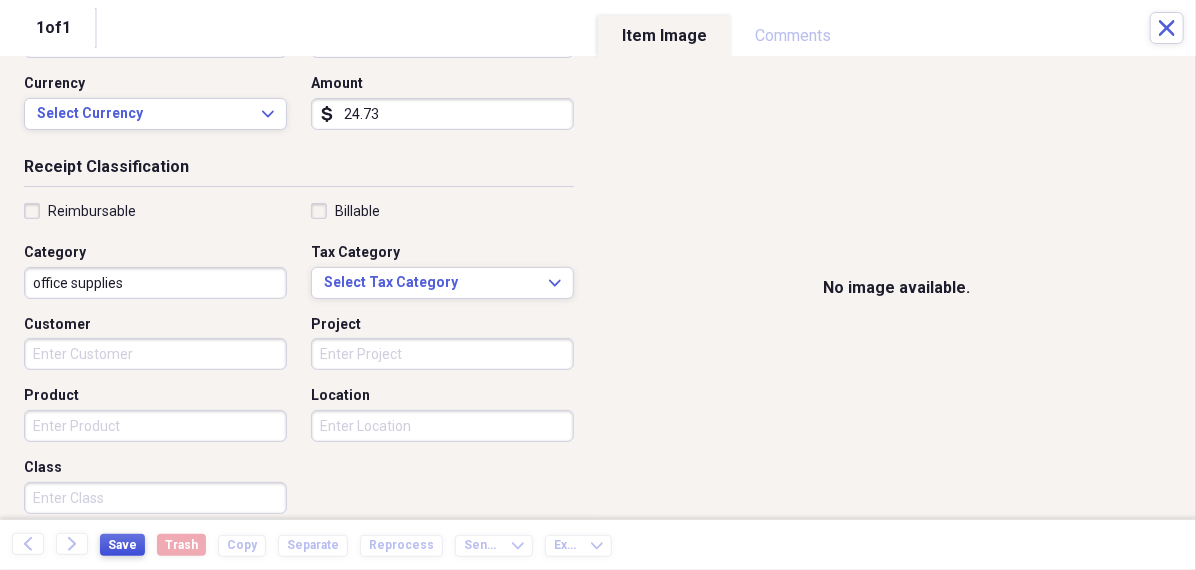 click on "Save" at bounding box center (122, 545) 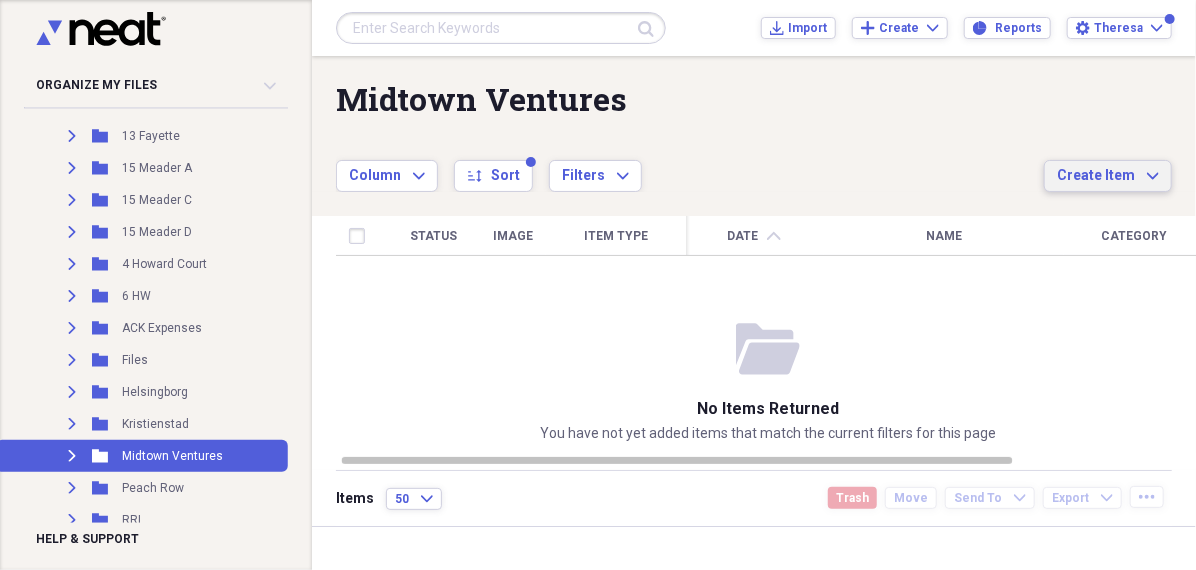 click on "Create Item Expand" at bounding box center [1108, 176] 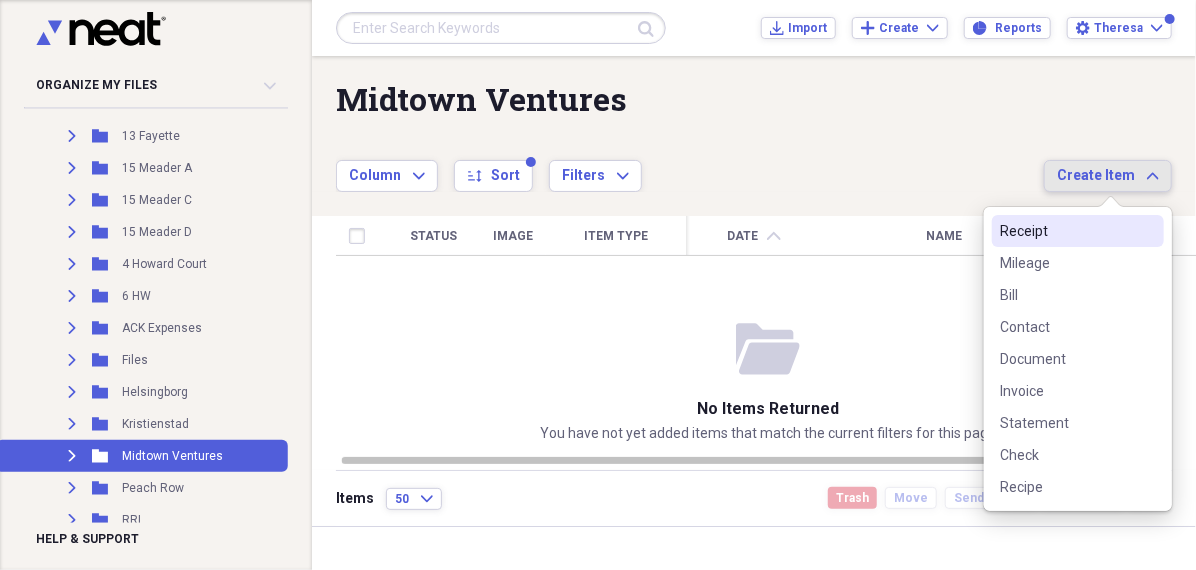 click on "Receipt" at bounding box center (1066, 231) 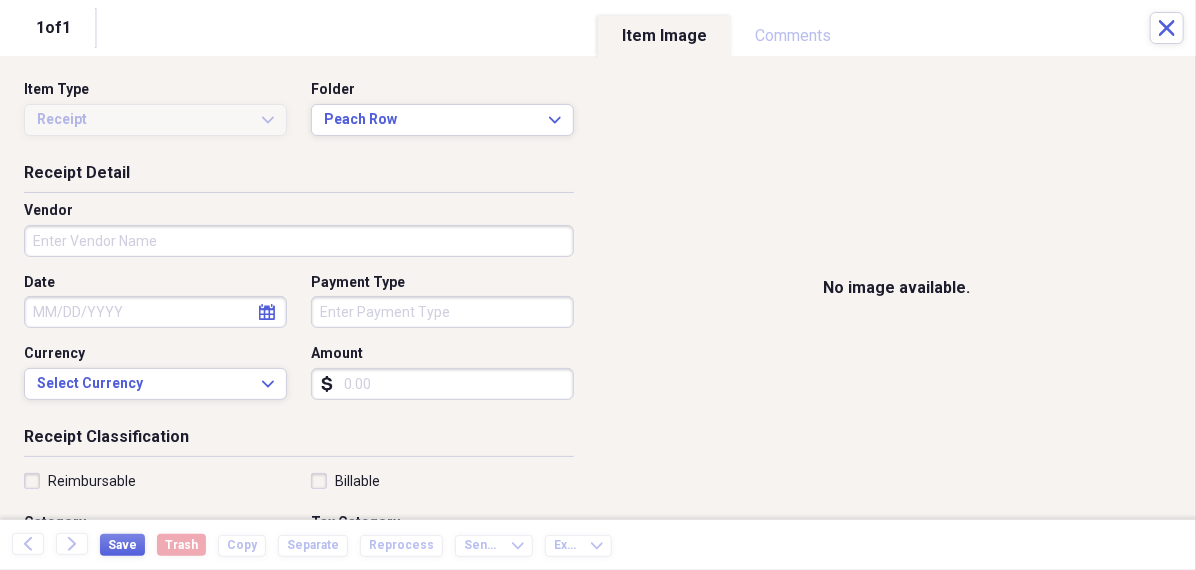 click on "Amount" at bounding box center (442, 384) 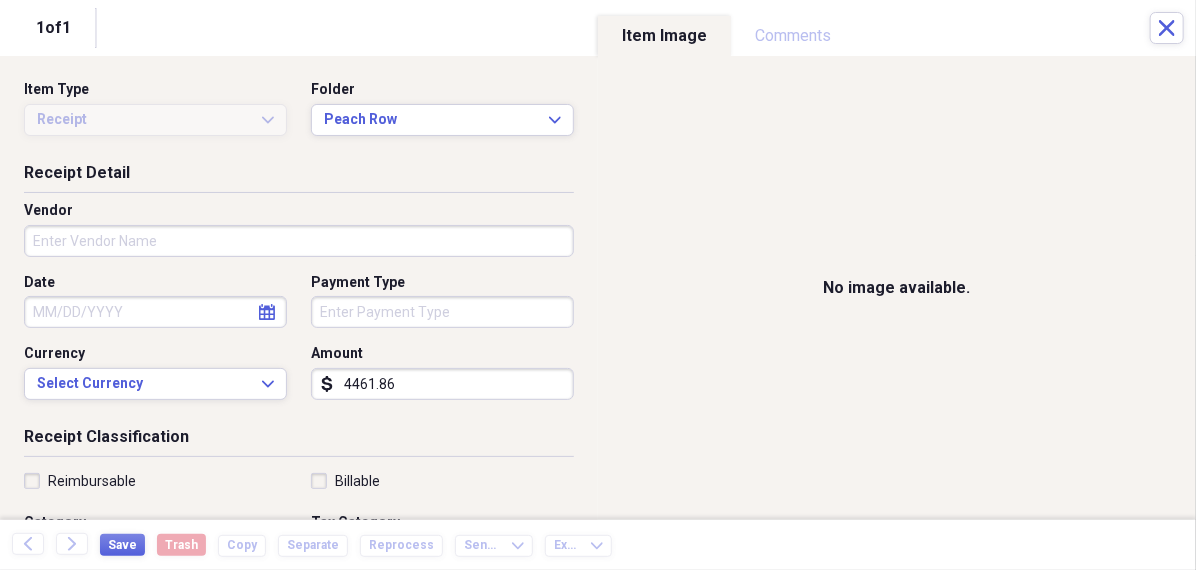 click on "Organize My Files 99+ Collapse Unfiled Needs Review 99+ Unfiled All Files Unfiled Unfiled Unfiled Saved Reports Collapse My Cabinet [PERSON]'s Cabinet Add Folder Folder 456 Add Folder Collapse Open Folder Expense Reports Add Folder Expand Folder 11 [STREET] Add Folder Expand Folder 13 [STREET] Add Folder Expand Folder 15 [STREET] A Add Folder Expand Folder 15 [STREET] C Add Folder Expand Folder 15 [STREET] D Add Folder Expand Folder 4 [STREET] Court Add Folder Expand Folder 6 [STREET] Add Folder Expand Folder ACK Expenses Add Folder Expand Folder Files Add Folder Expand Folder [CITY] Add Folder Expand Folder [CITY] Add Folder Expand Folder Midtown Ventures Add Folder Expand Folder Peach Row Add Folder Expand Folder RRL Add Folder Expand Folder Vasteros - Boat Add Folder Expand Folder ZEN Add Folder Collapse Trash Trash Folder 21.7.16 Folder [PERSON] Folder [CITY] Help & Support Submit Import Import Add Create Expand Reports Reports Settings [PERSON] Expand ACK Expenses Showing 22 items , totaling $1,809.89 sort" at bounding box center (598, 285) 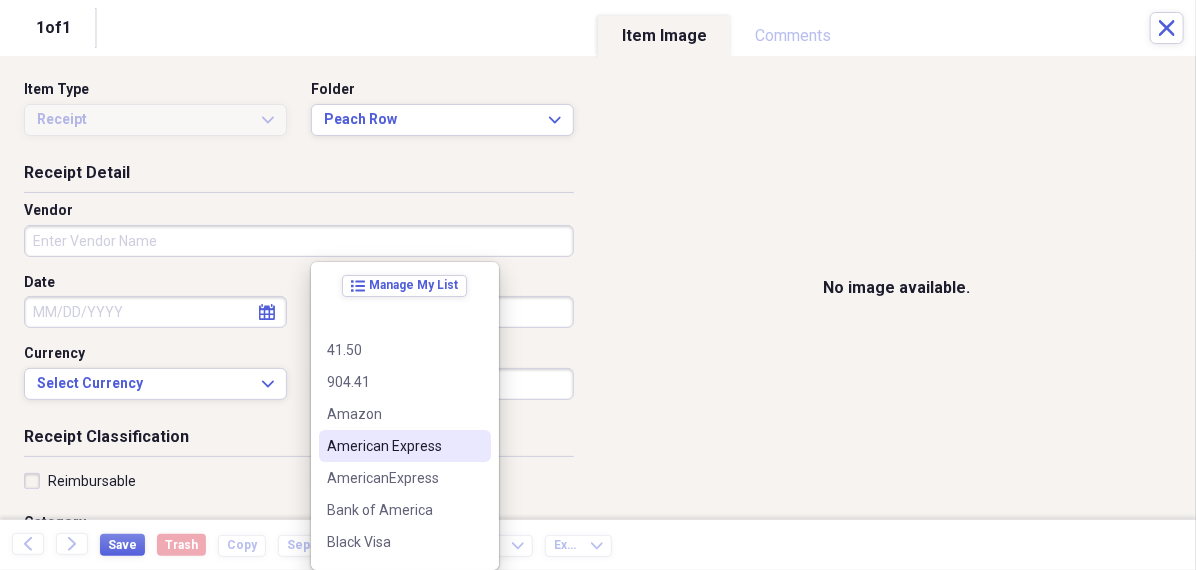 click on "American Express" at bounding box center [393, 446] 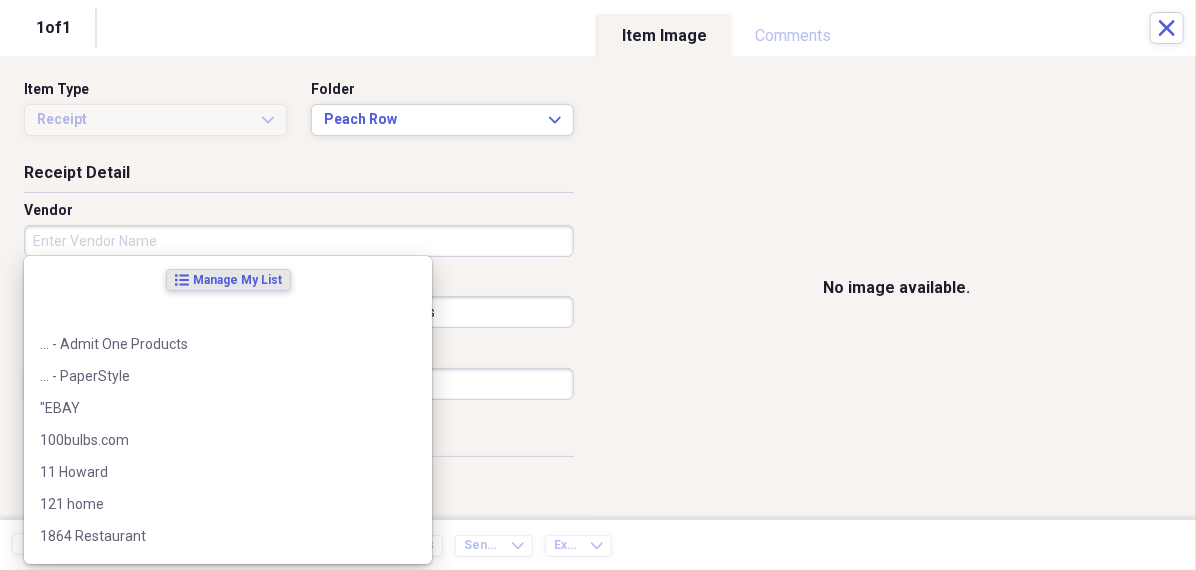 click on "Vendor" at bounding box center (299, 241) 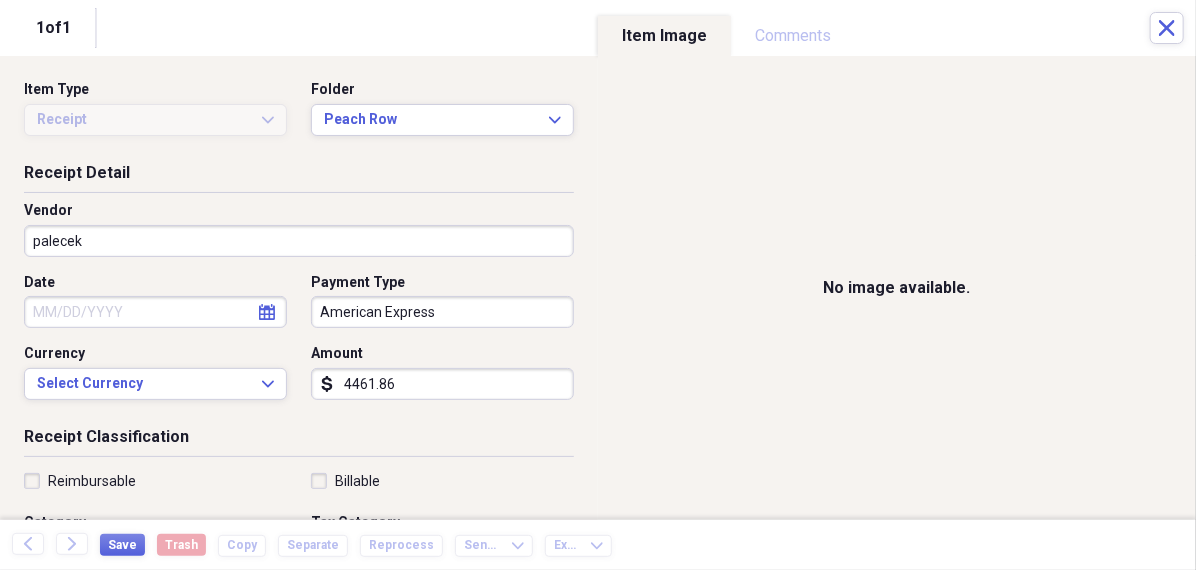click 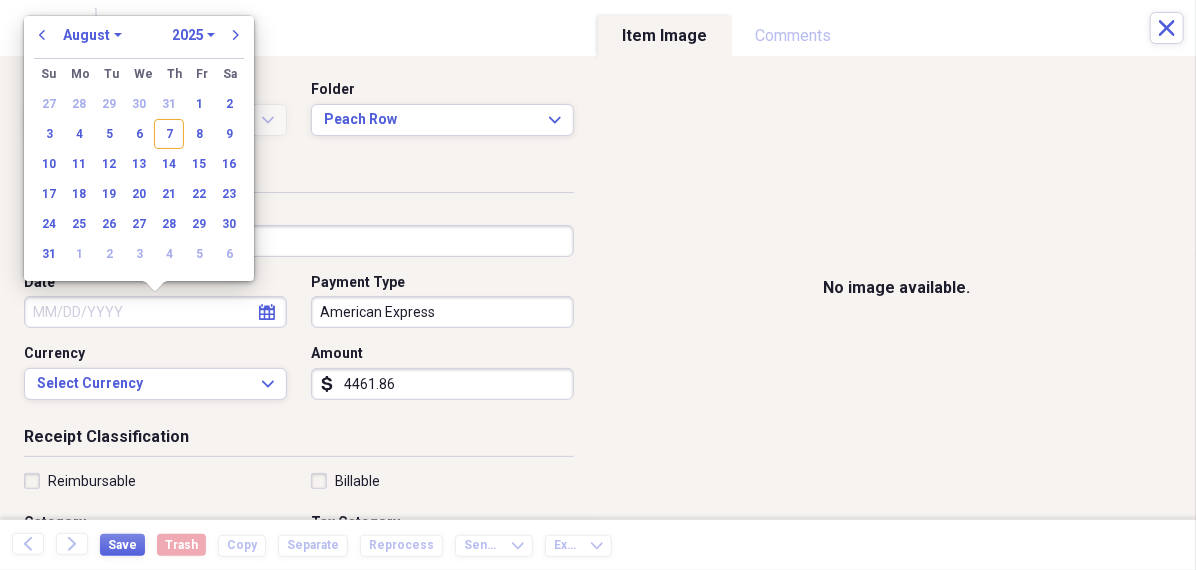 click on "January February March April May June July August September October November December" at bounding box center [92, 35] 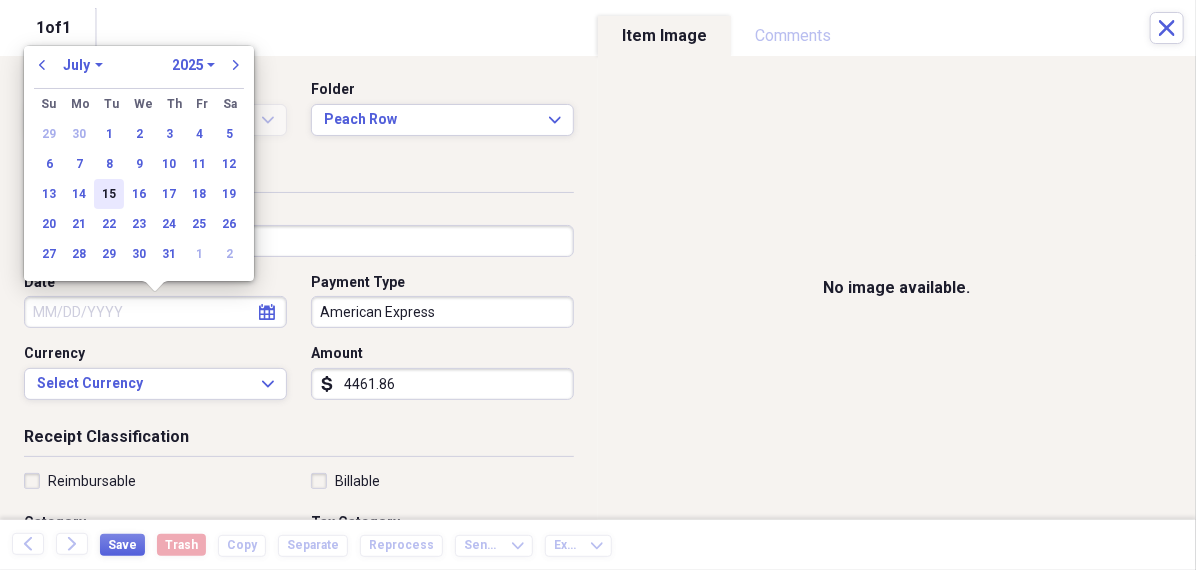 click on "15" at bounding box center (109, 194) 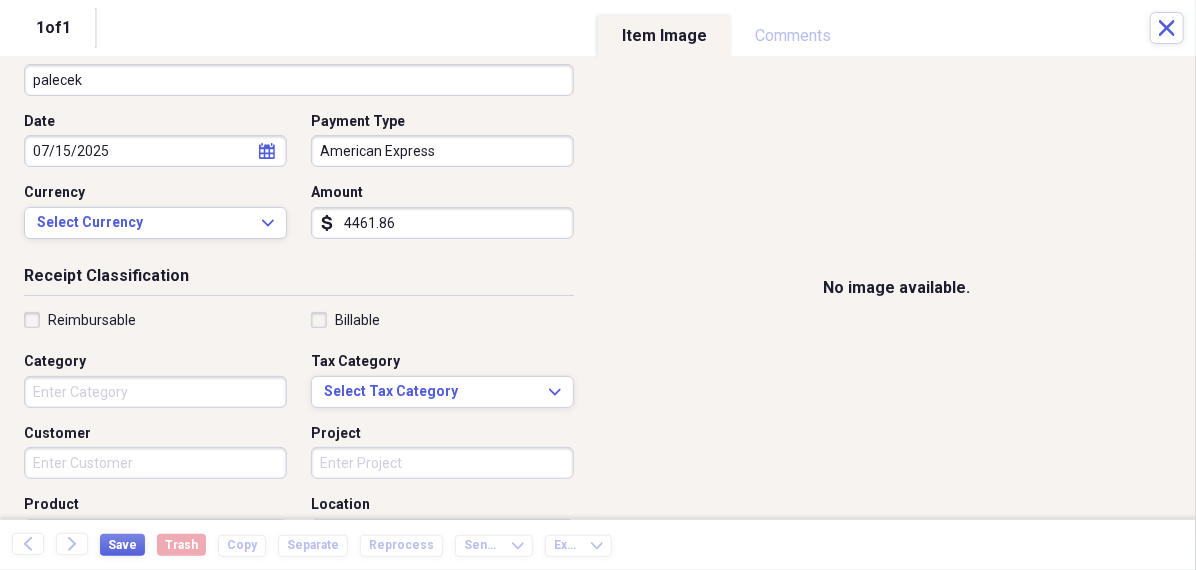 scroll, scrollTop: 175, scrollLeft: 0, axis: vertical 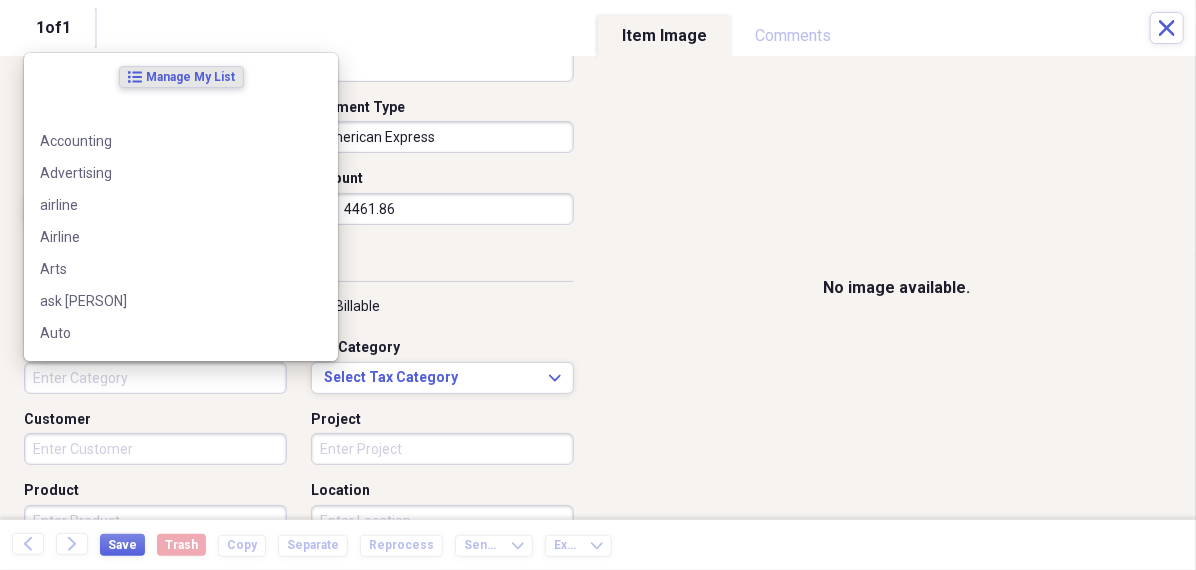 click on "Category" at bounding box center [155, 378] 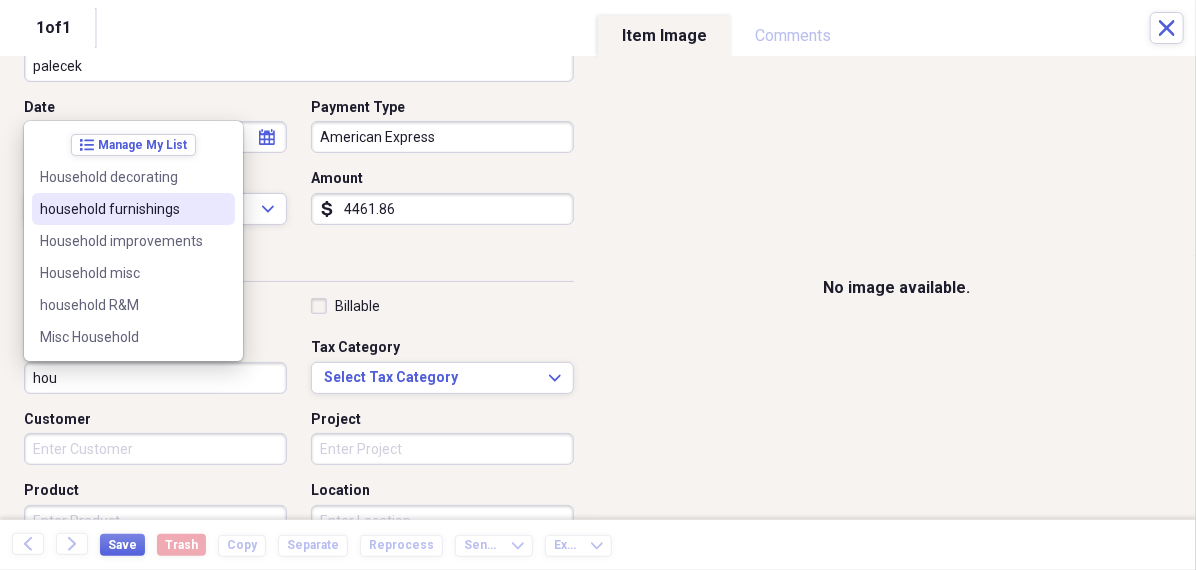 click on "household furnishings" at bounding box center [121, 209] 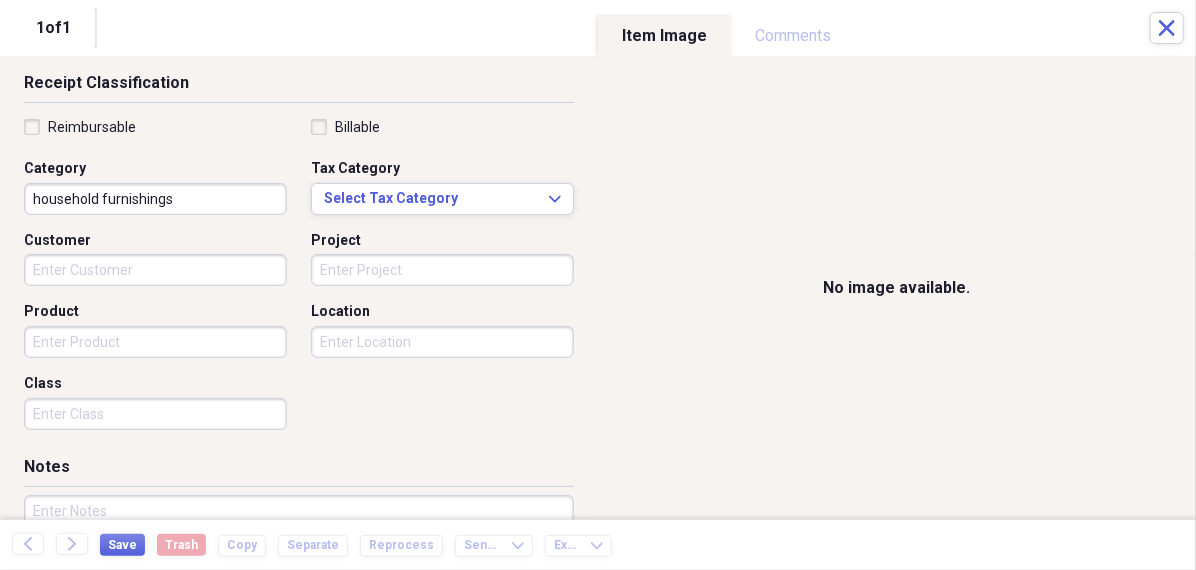 scroll, scrollTop: 484, scrollLeft: 0, axis: vertical 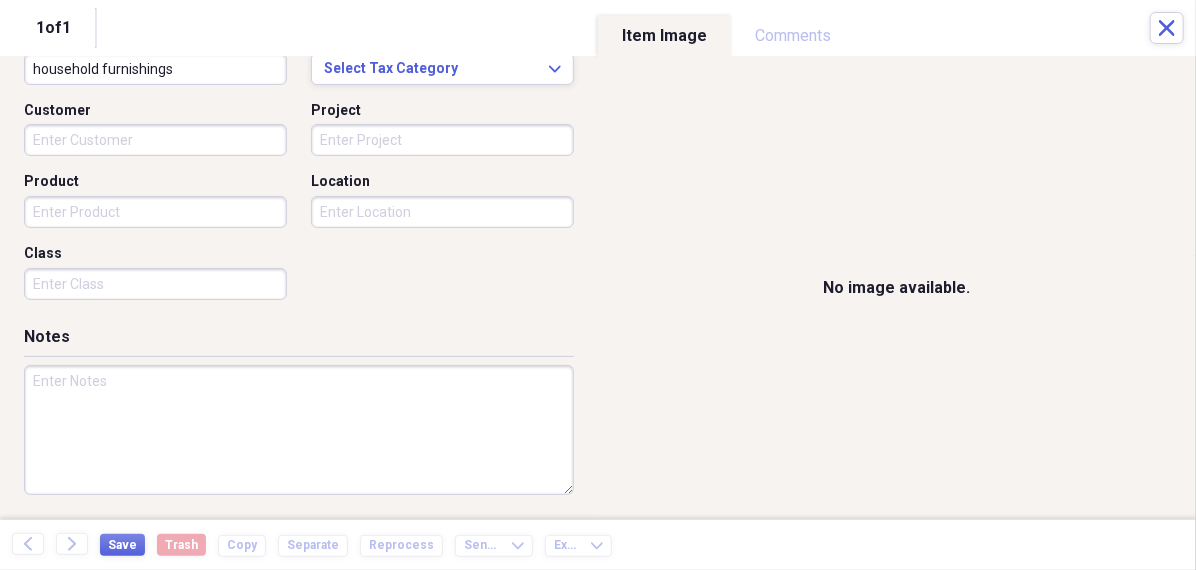 click at bounding box center [299, 430] 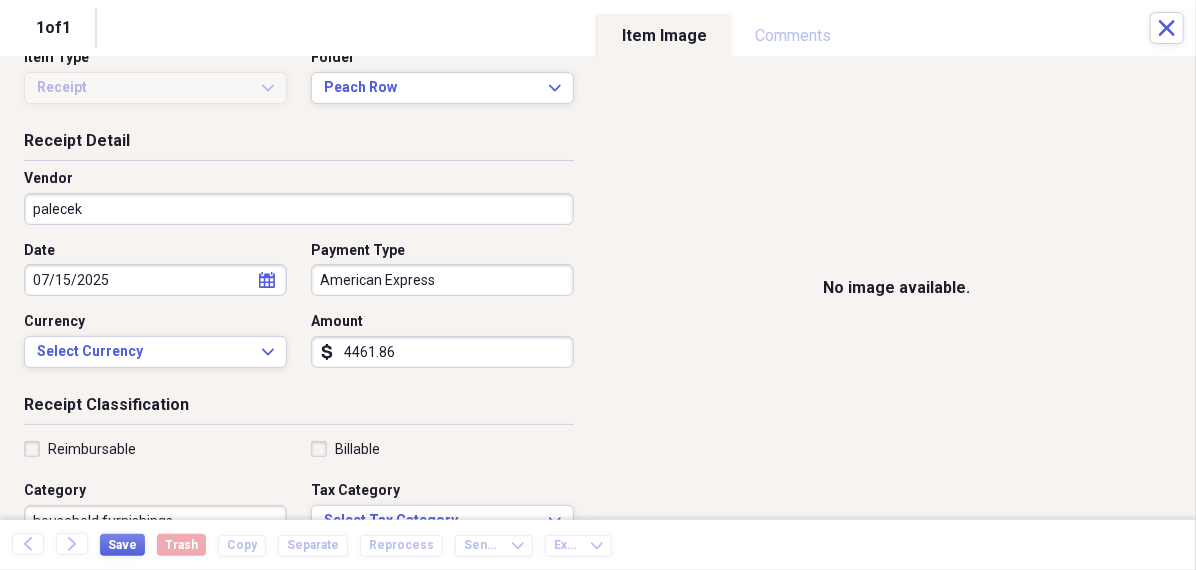 scroll, scrollTop: 0, scrollLeft: 0, axis: both 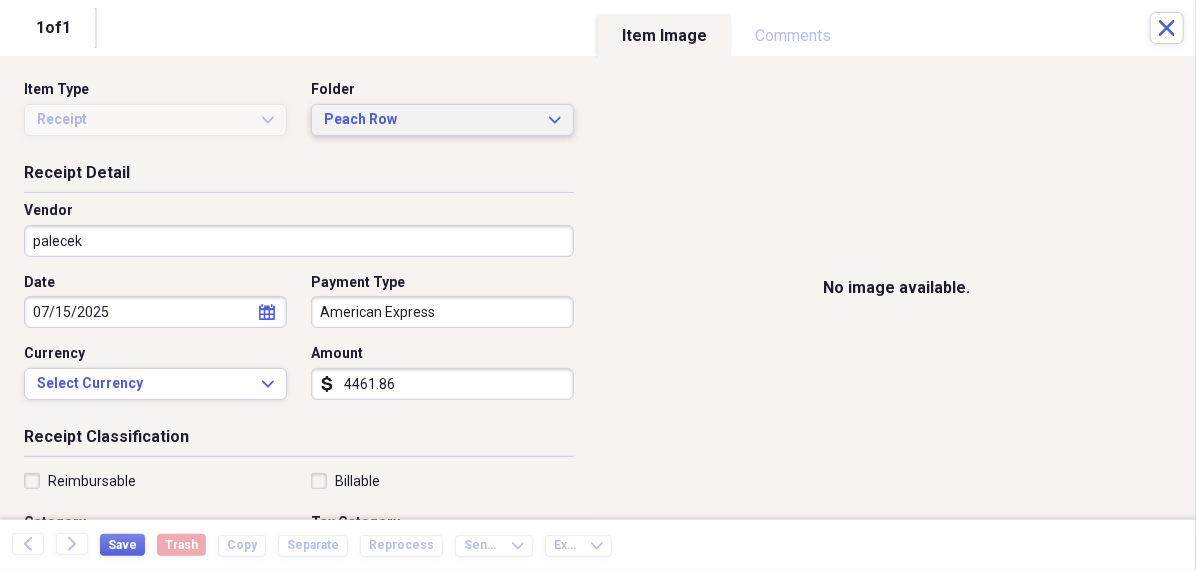 click on "Peach Row" at bounding box center [430, 120] 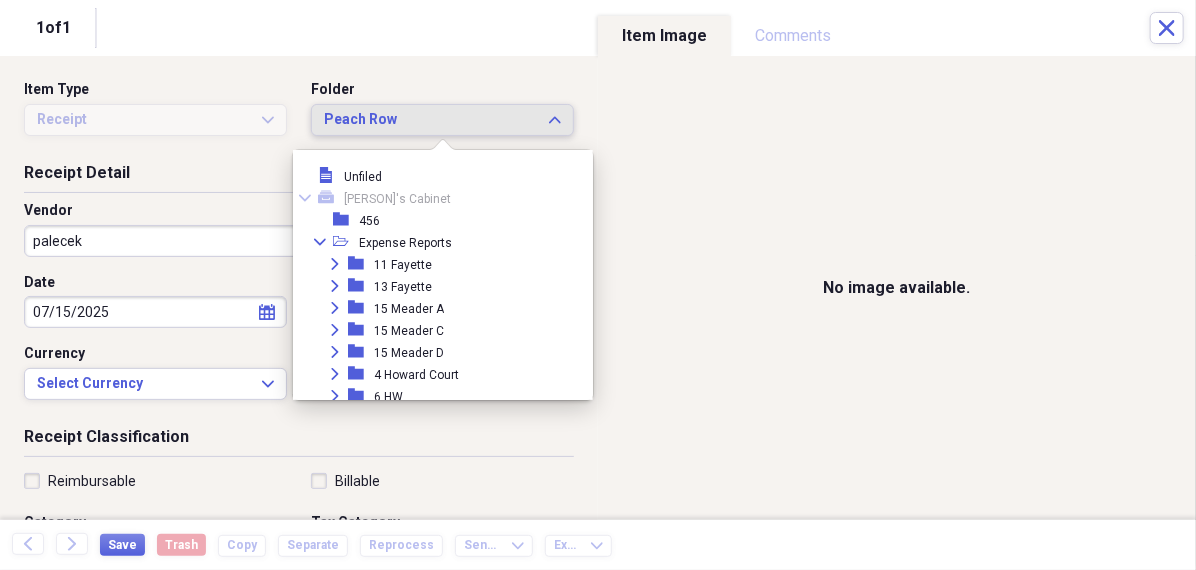 scroll, scrollTop: 205, scrollLeft: 0, axis: vertical 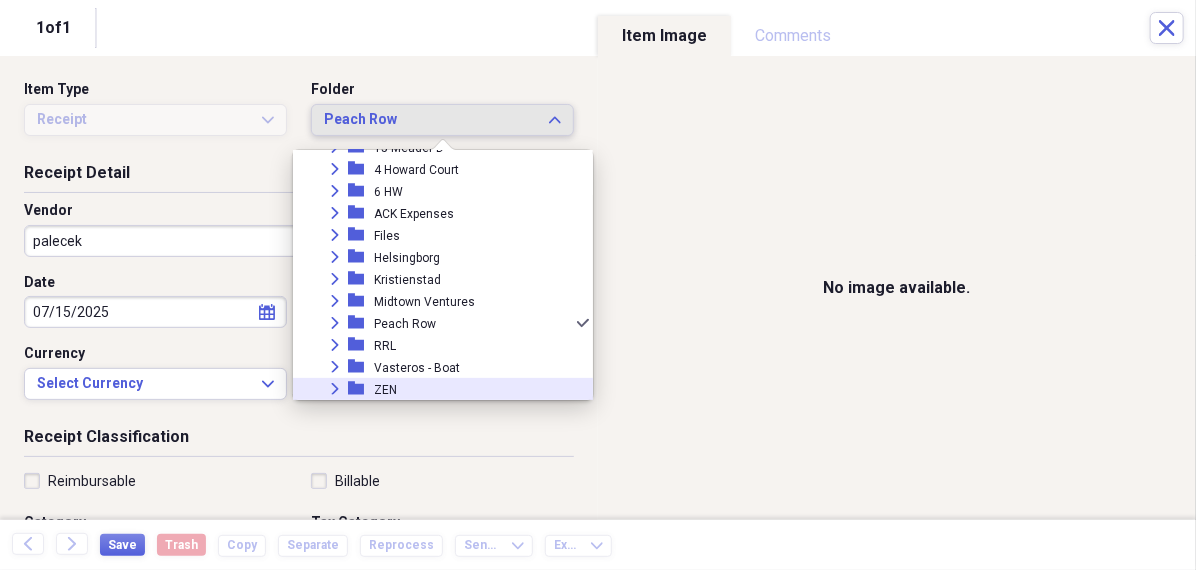 click on "ZEN" at bounding box center [385, 390] 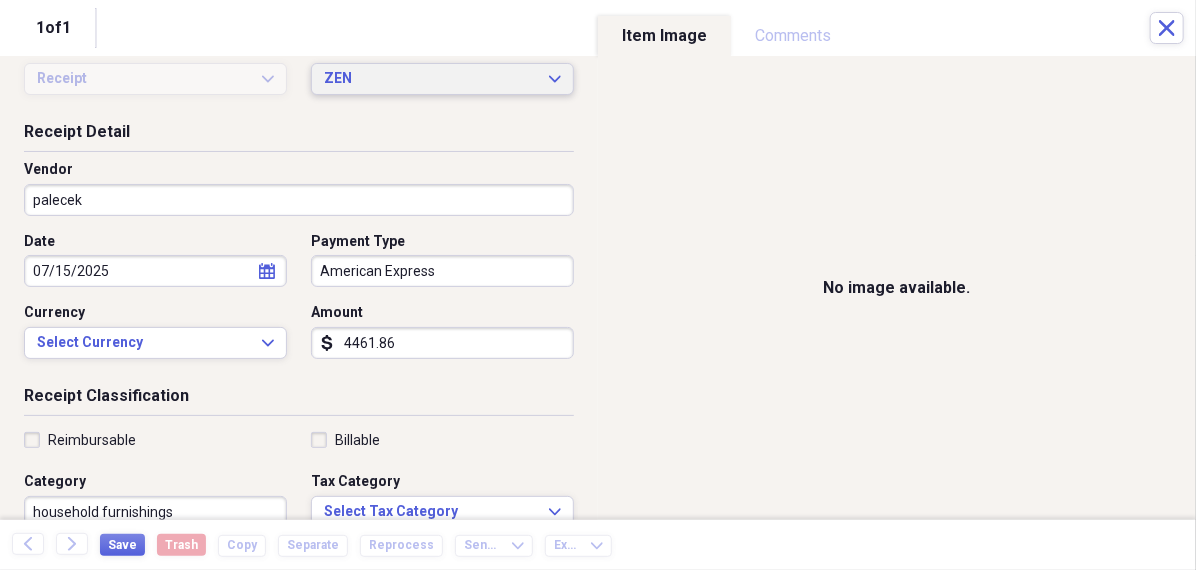 scroll, scrollTop: 65, scrollLeft: 0, axis: vertical 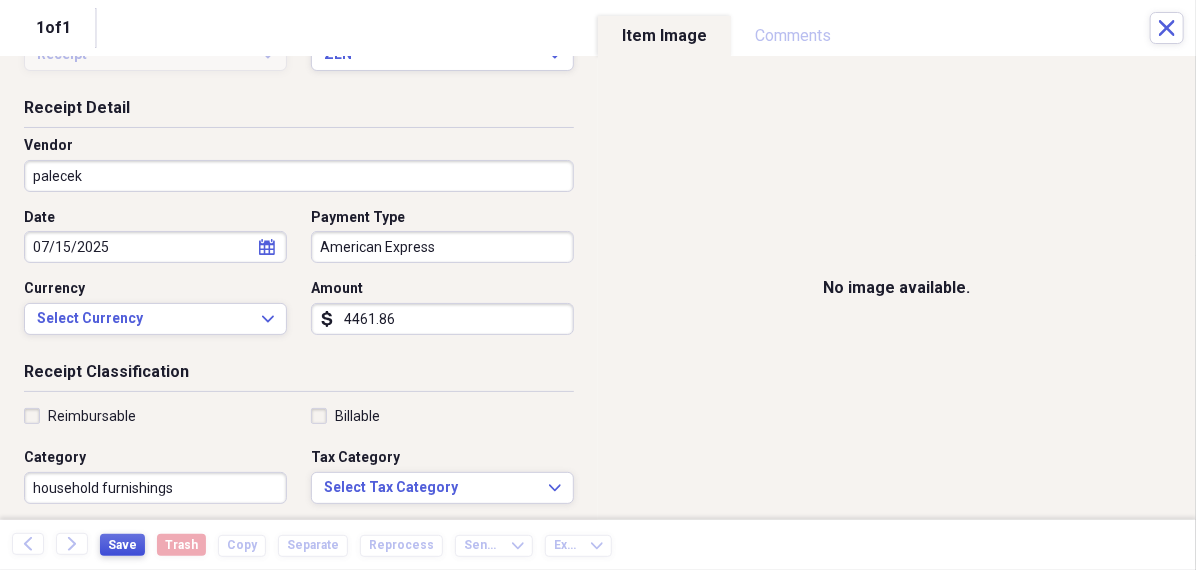 click on "Save" at bounding box center (122, 545) 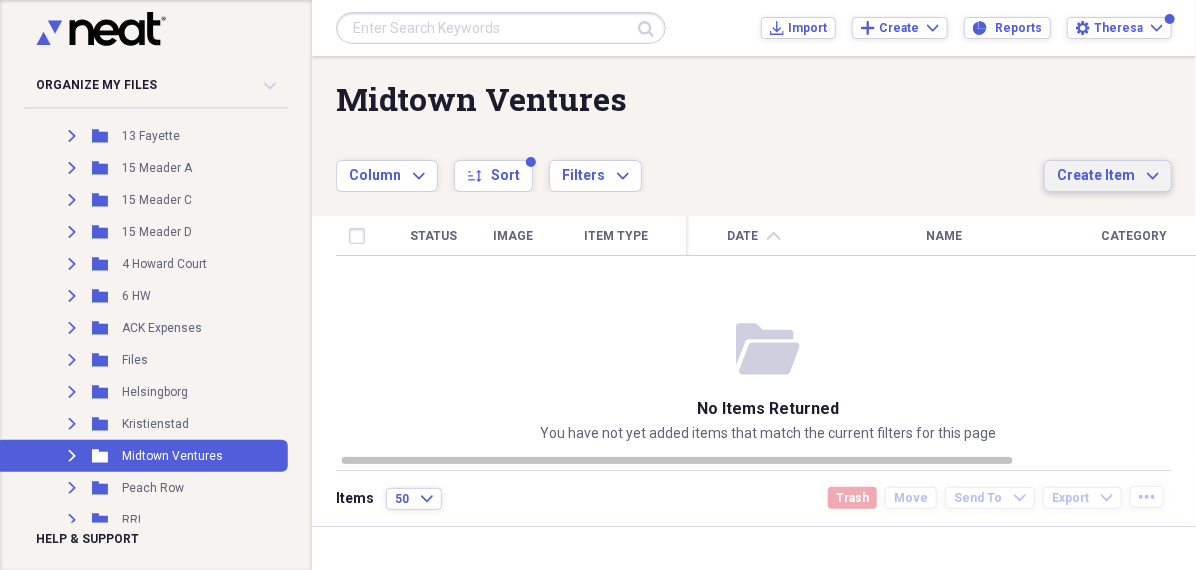 click on "Create Item" at bounding box center (1096, 176) 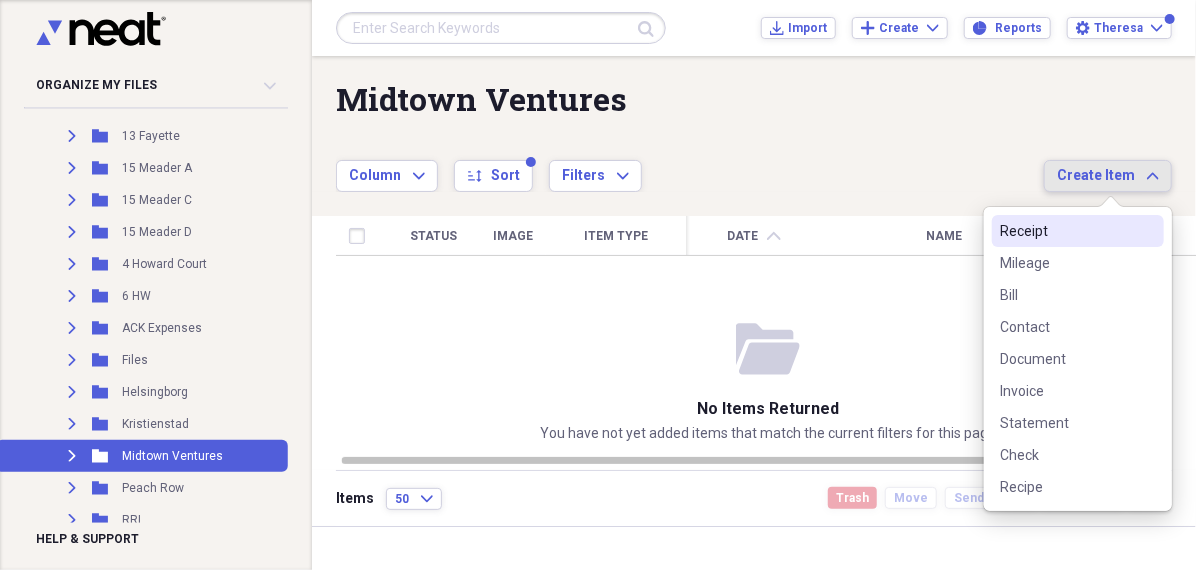 click on "Receipt" at bounding box center [1066, 231] 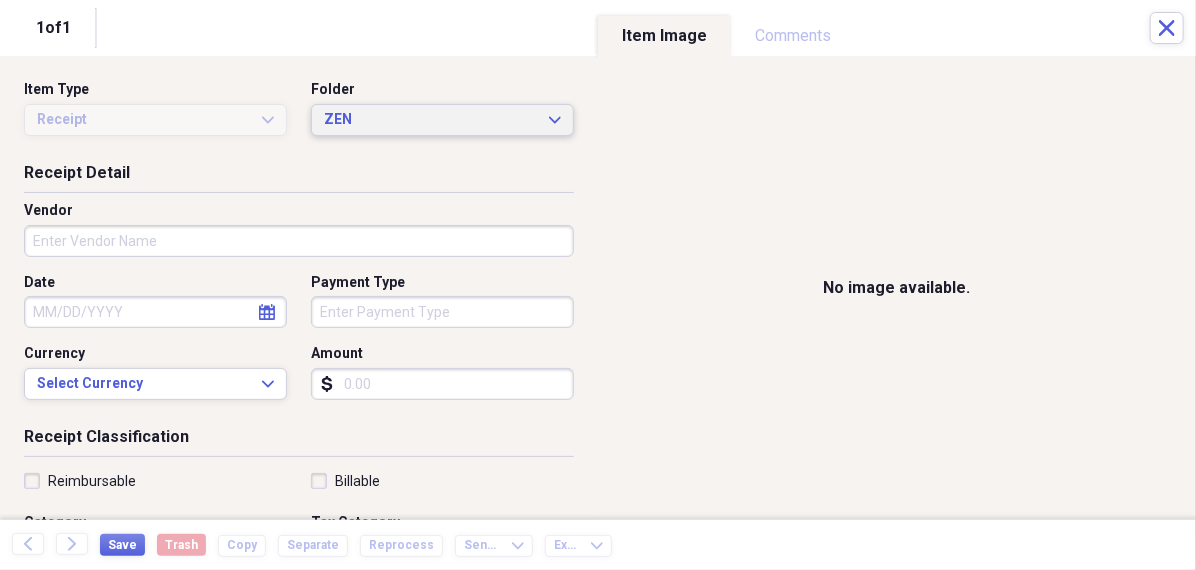 click on "ZEN" at bounding box center (430, 120) 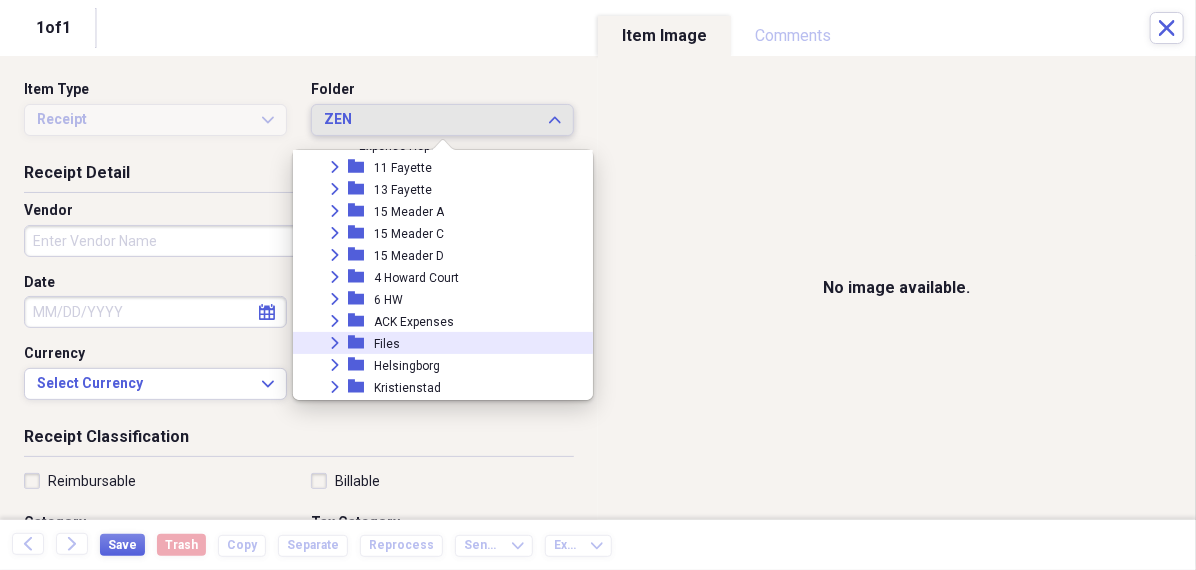 scroll, scrollTop: 80, scrollLeft: 0, axis: vertical 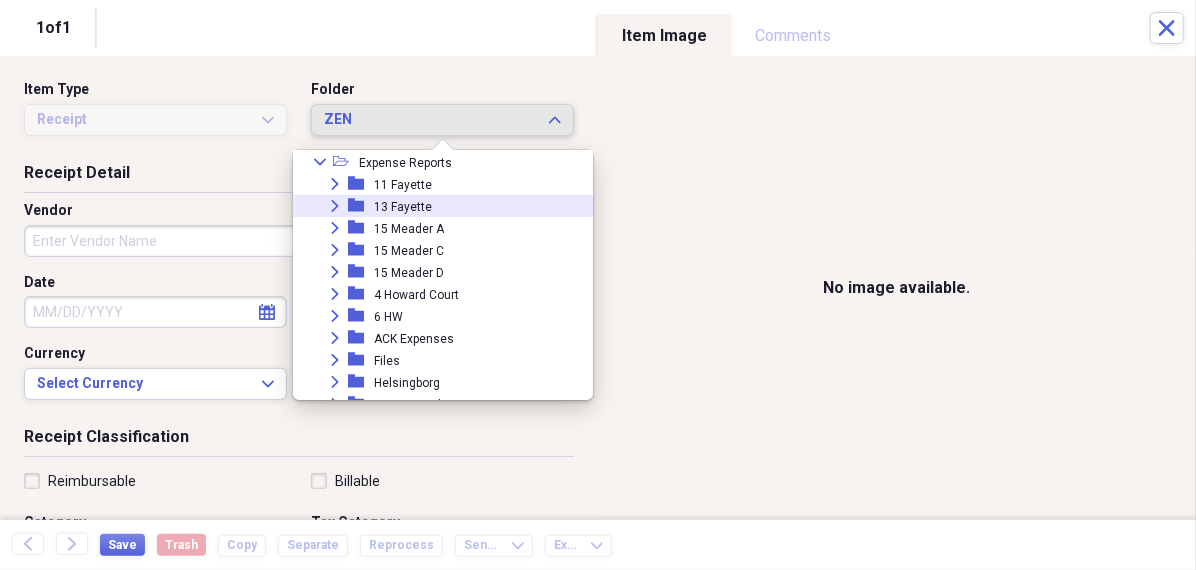 click on "13 Fayette" at bounding box center [403, 207] 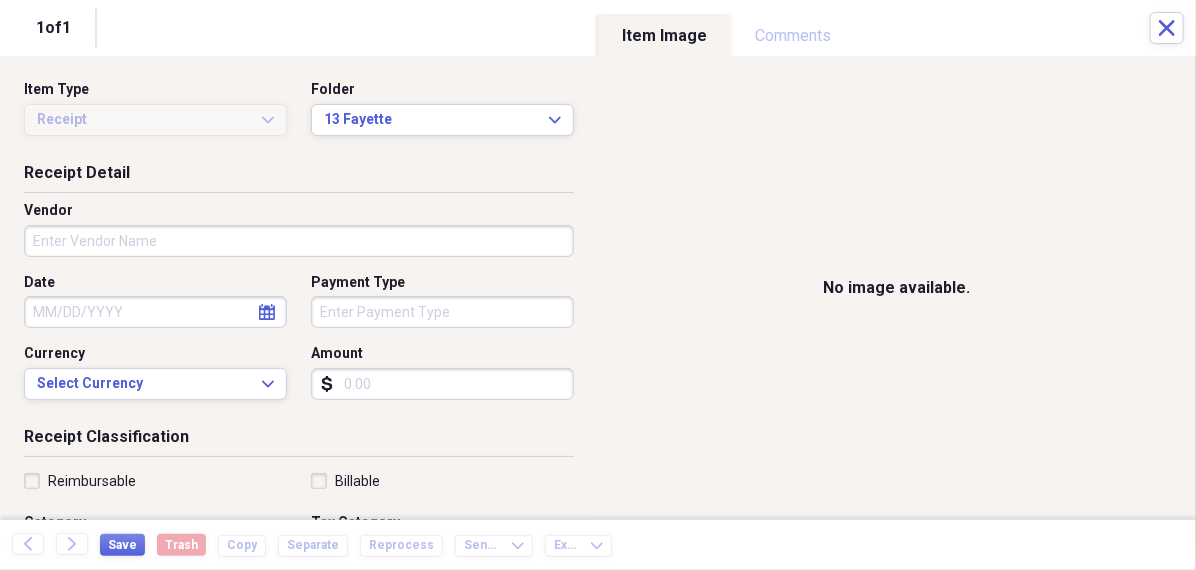 click on "Vendor" at bounding box center [299, 241] 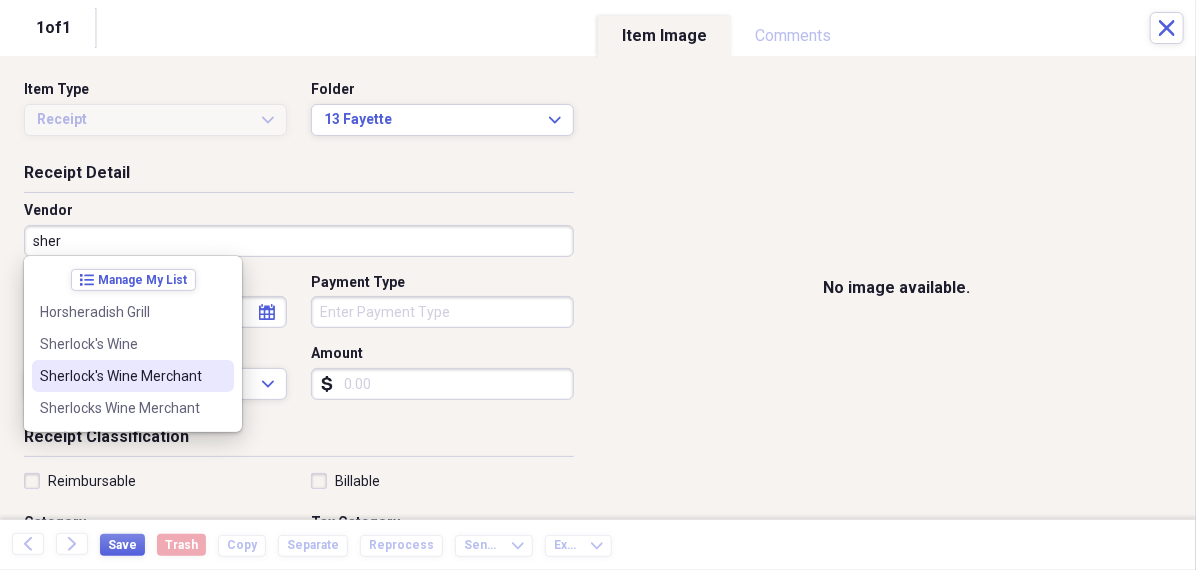 click on "Sherlock's Wine Merchant" at bounding box center [133, 376] 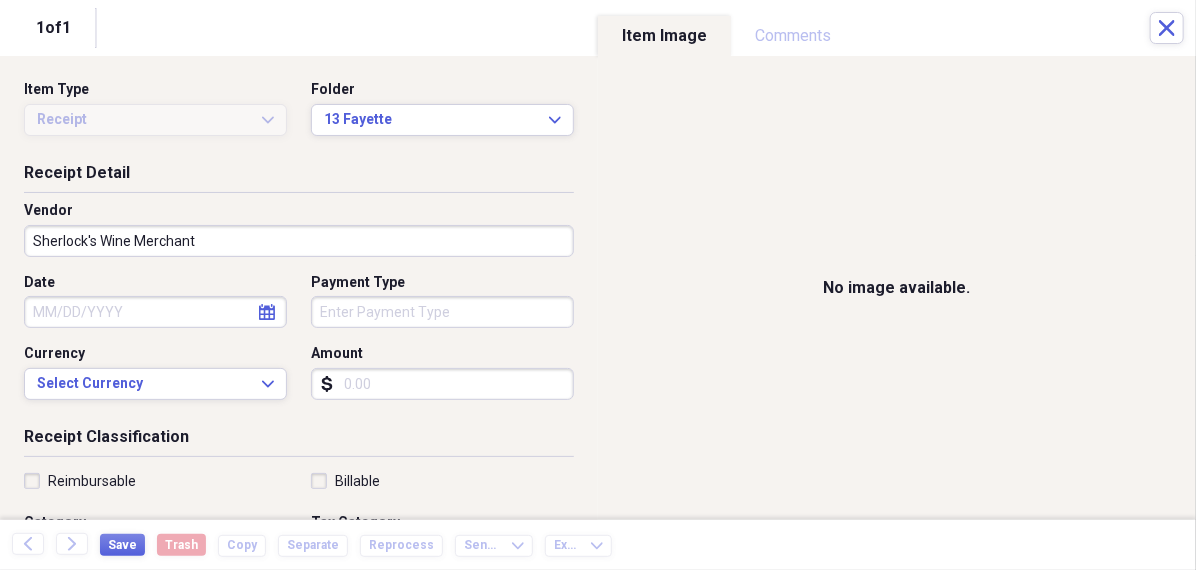 click 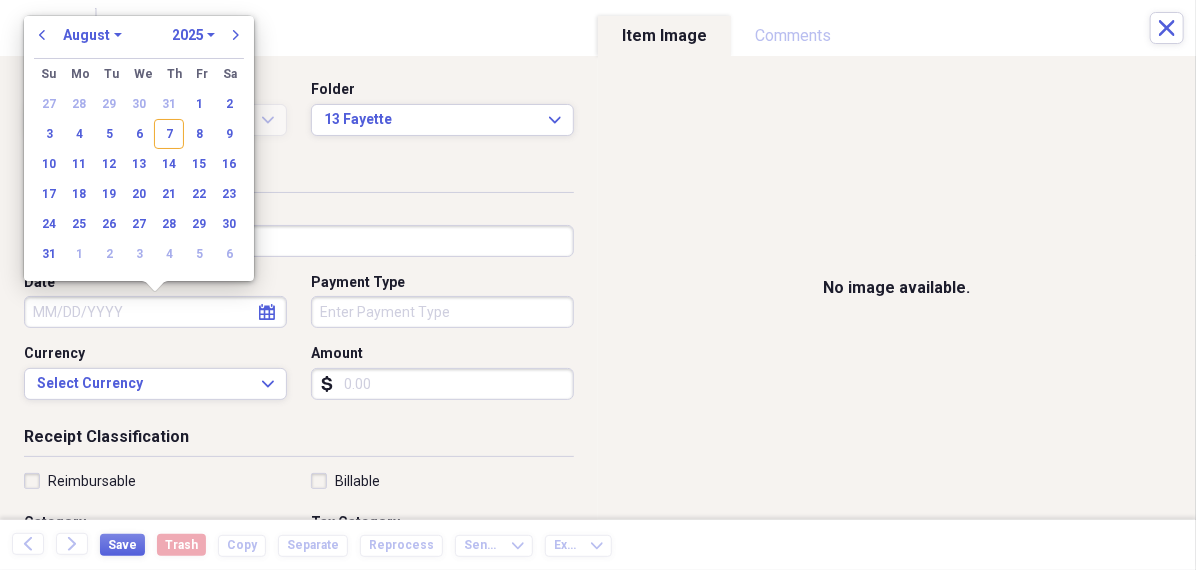 click on "January February March April May June July August September October November December" at bounding box center (92, 35) 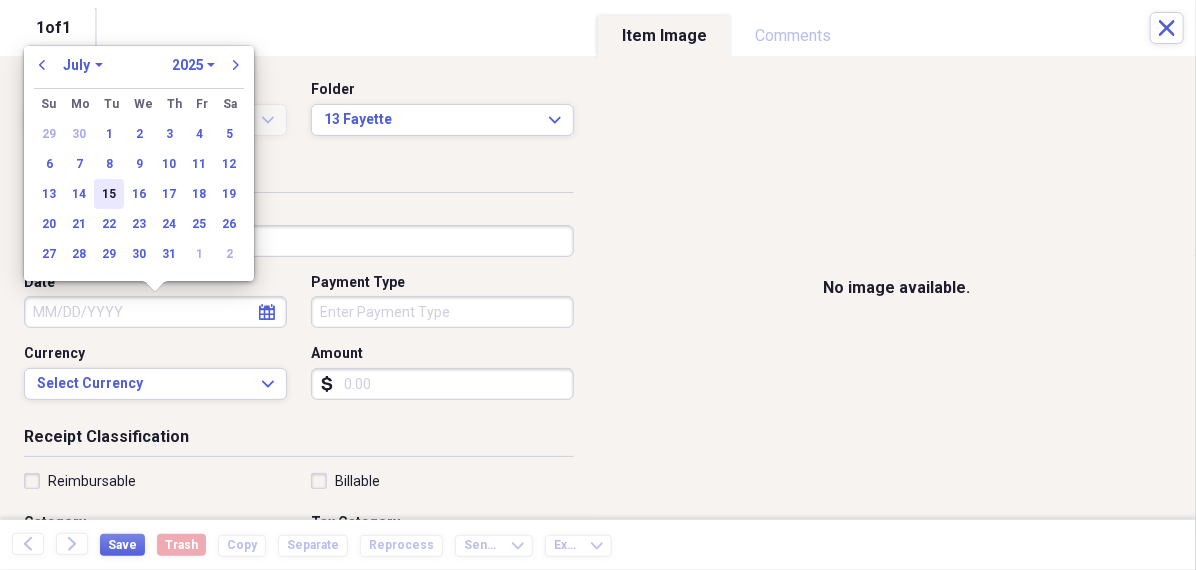 click on "15" at bounding box center (109, 194) 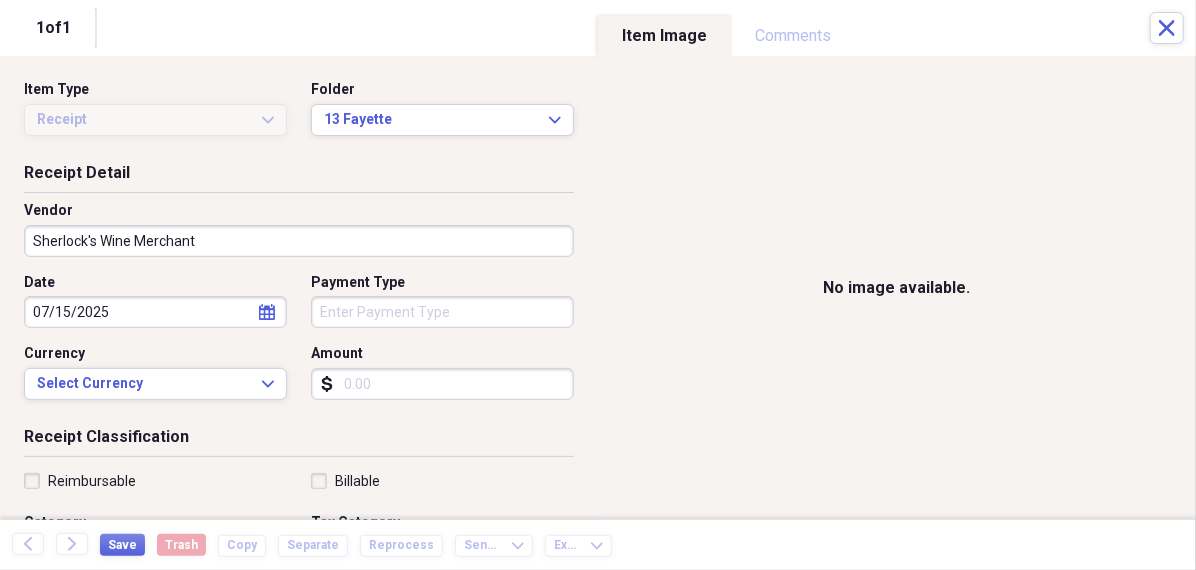 click on "Organize My Files 99+ Collapse Unfiled Needs Review 99+ Unfiled All Files Unfiled Unfiled Unfiled Saved Reports Collapse My Cabinet [PERSON]'s Cabinet Add Folder Folder 456 Add Folder Collapse Open Folder Expense Reports Add Folder Expand Folder 11 [STREET] Add Folder Expand Folder 13 [STREET] Add Folder Expand Folder 15 [STREET] A Add Folder Expand Folder 15 [STREET] C Add Folder Expand Folder 15 [STREET] D Add Folder Expand Folder 4 [STREET] Court Add Folder Expand Folder 6 [STREET] Add Folder Expand Folder ACK Expenses Add Folder Expand Folder Files Add Folder Expand Folder [CITY] Add Folder Expand Folder [CITY] Add Folder Expand Folder Midtown Ventures Add Folder Expand Folder Peach Row Add Folder Expand Folder RRL Add Folder Expand Folder Vasteros - Boat Add Folder Expand Folder ZEN Add Folder Collapse Trash Trash Folder 21.7.16 Folder [PERSON] Folder [CITY] Help & Support Submit Import Import Add Create Expand Reports Reports Settings [PERSON] Expand ACK Expenses Showing 22 items , totaling $1,809.89 sort" at bounding box center [598, 285] 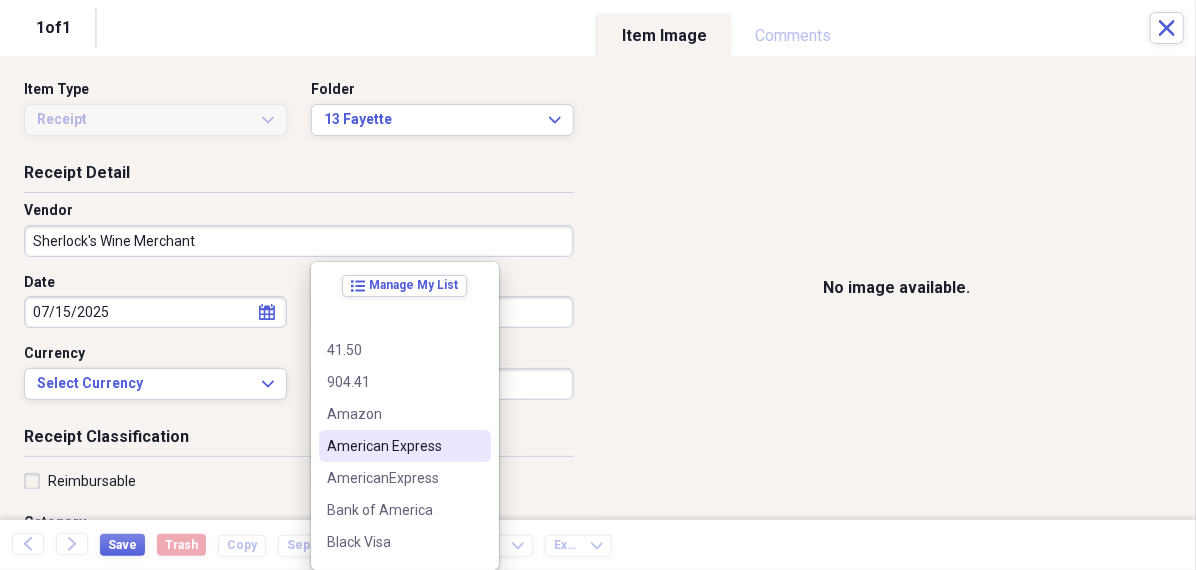 click on "American Express" at bounding box center (393, 446) 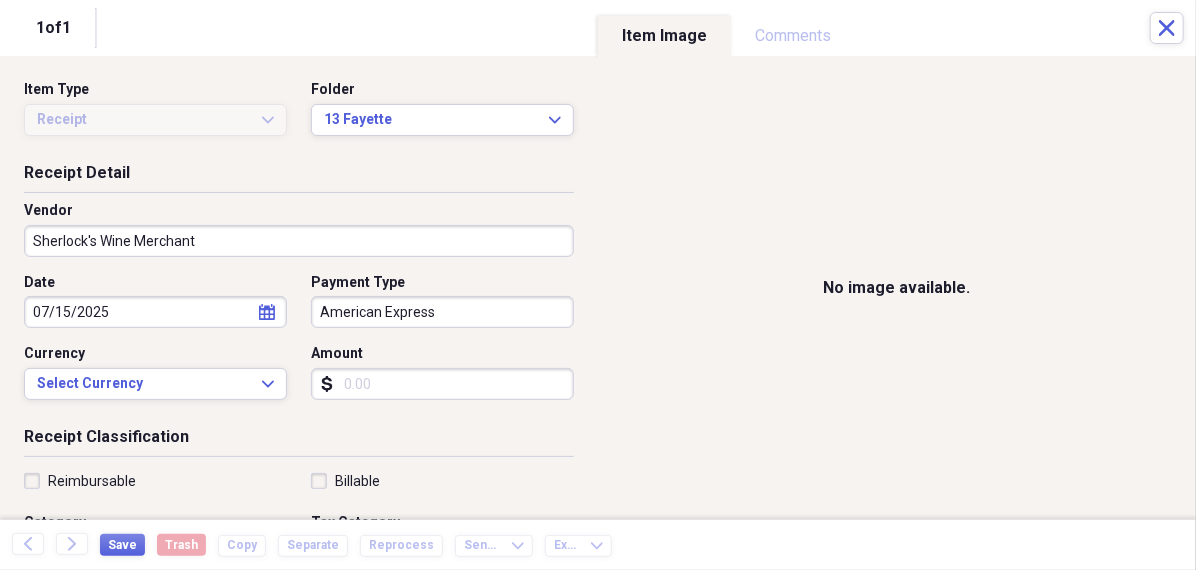 click on "Amount" at bounding box center [442, 384] 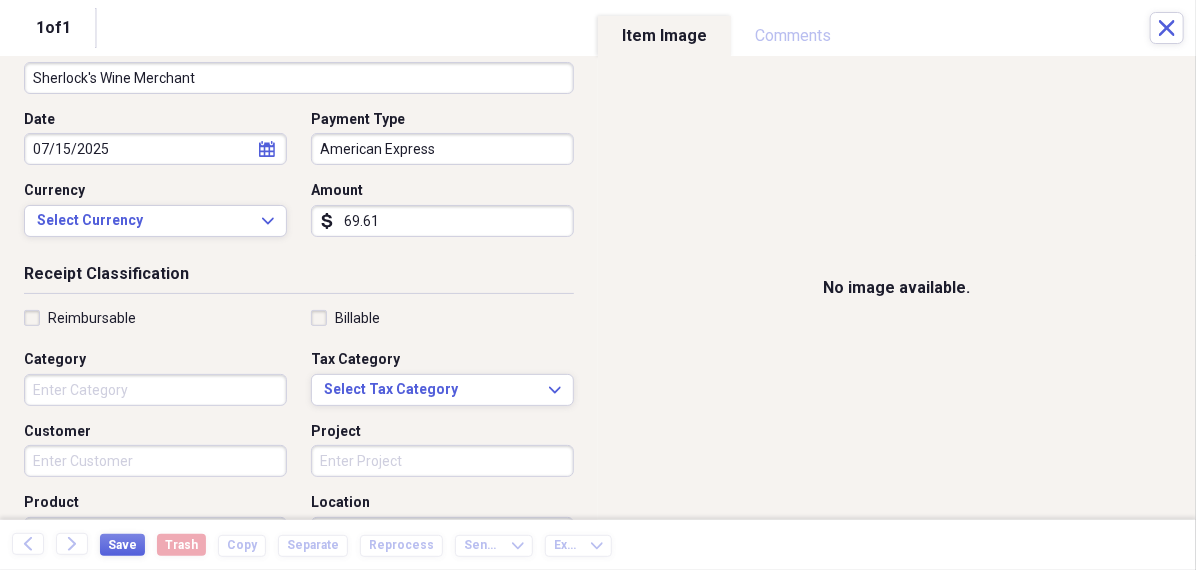 scroll, scrollTop: 176, scrollLeft: 0, axis: vertical 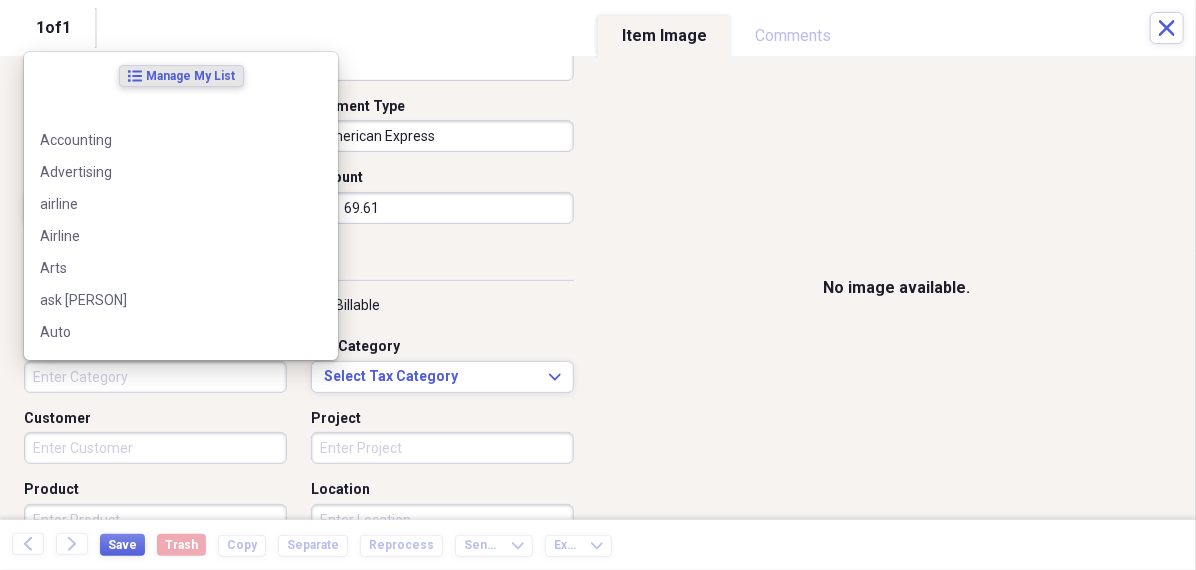 click on "Category" at bounding box center (155, 377) 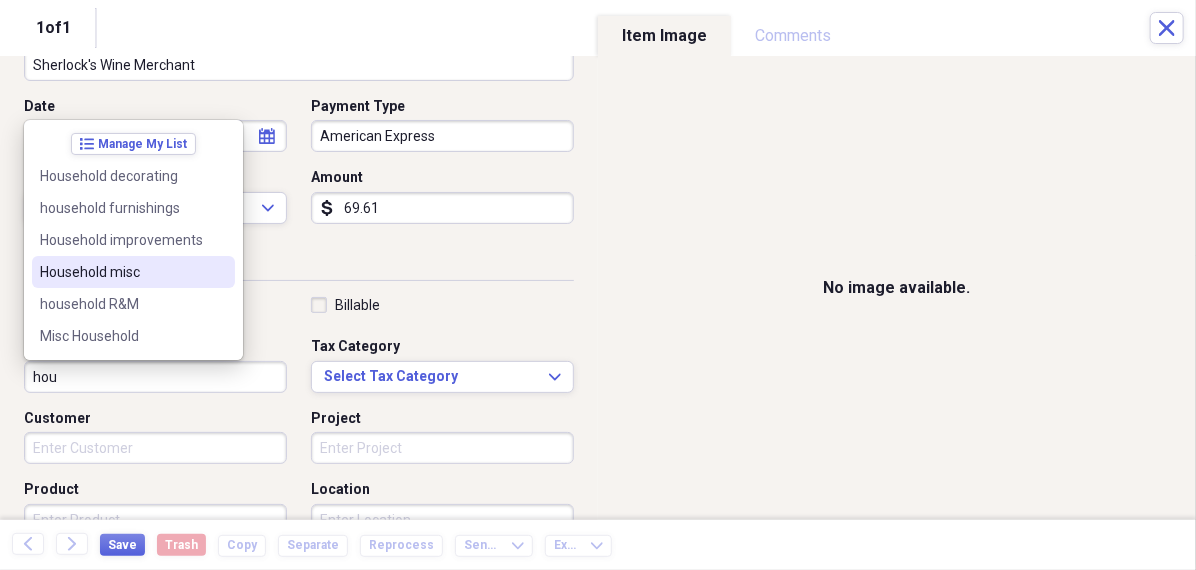 click on "Household misc" at bounding box center [121, 272] 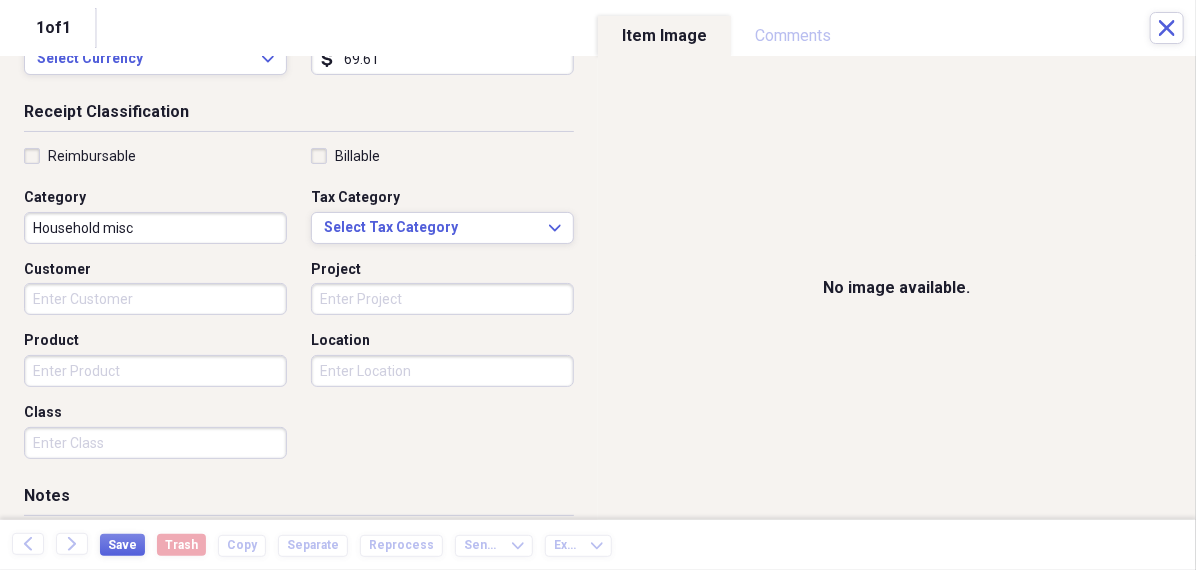 scroll, scrollTop: 484, scrollLeft: 0, axis: vertical 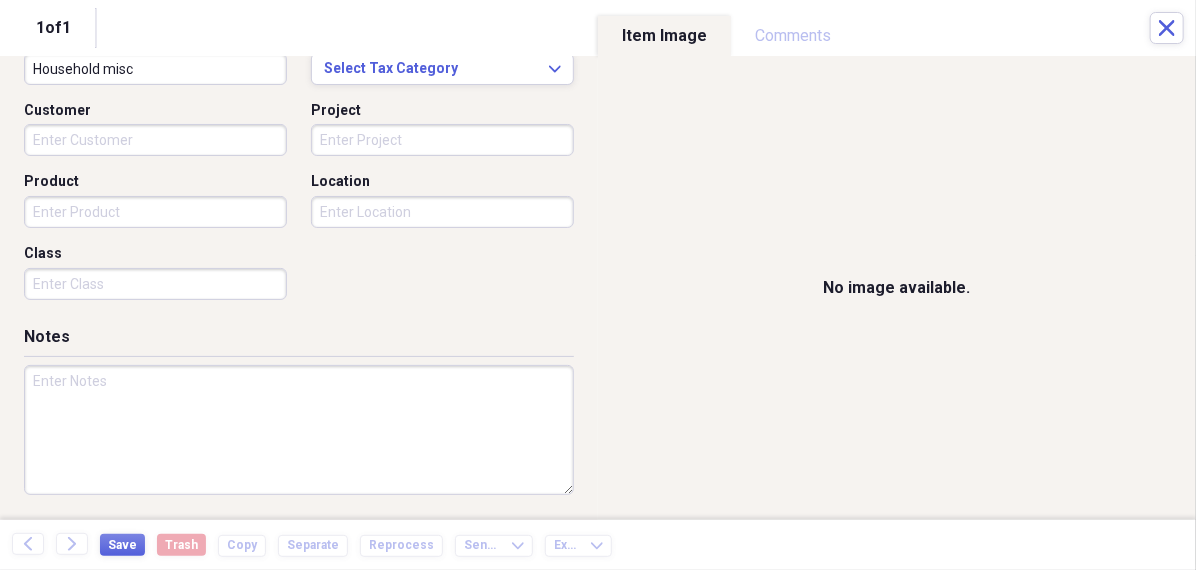 click at bounding box center (299, 430) 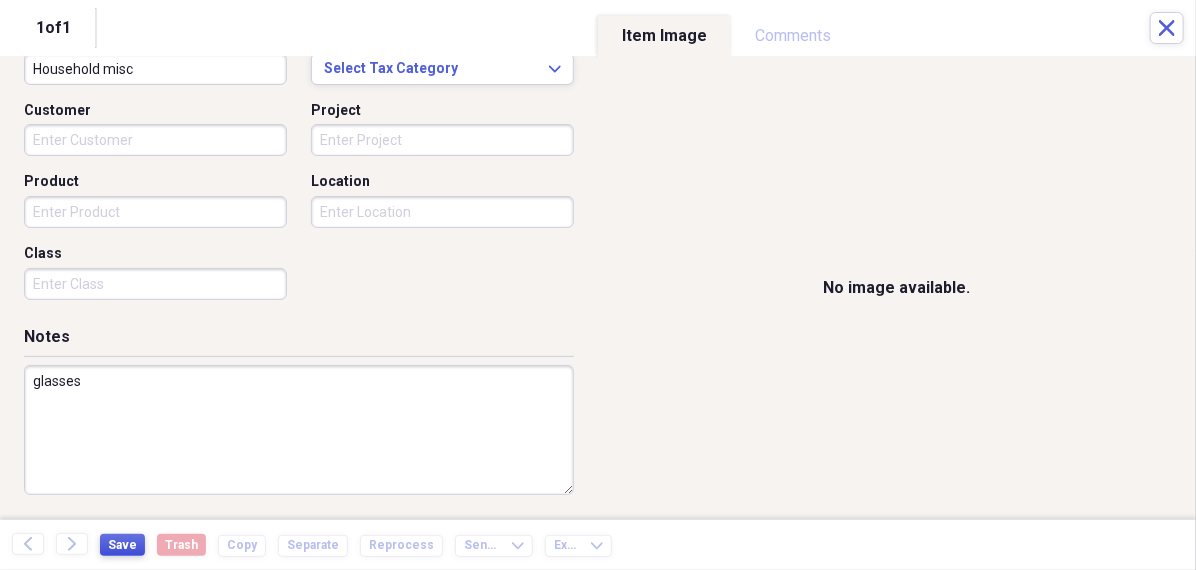 click on "Save" at bounding box center [122, 545] 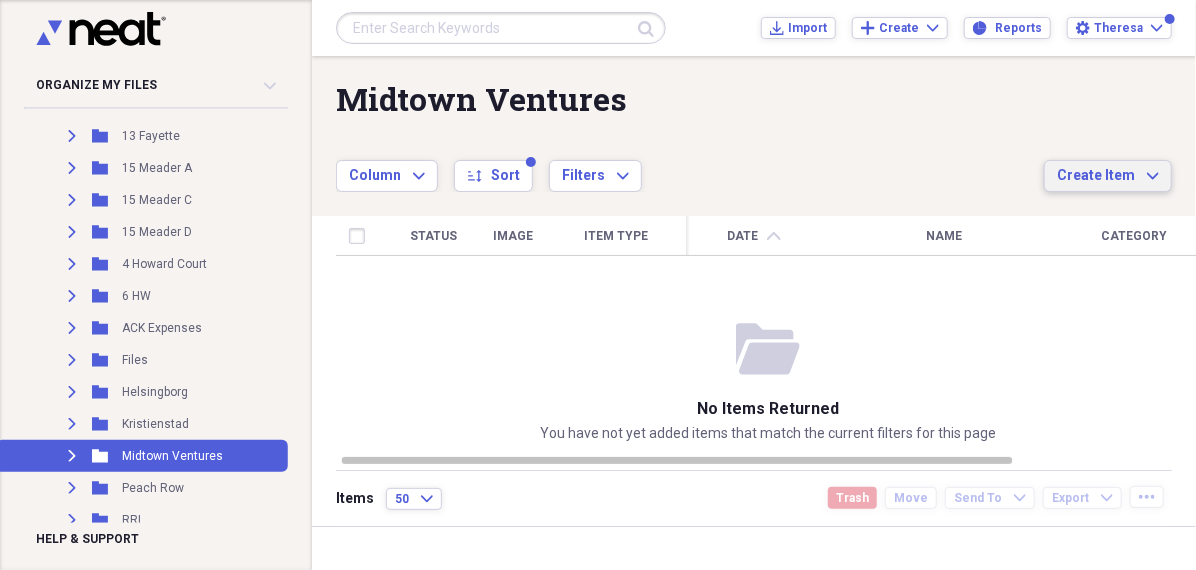 click on "Create Item" at bounding box center [1096, 176] 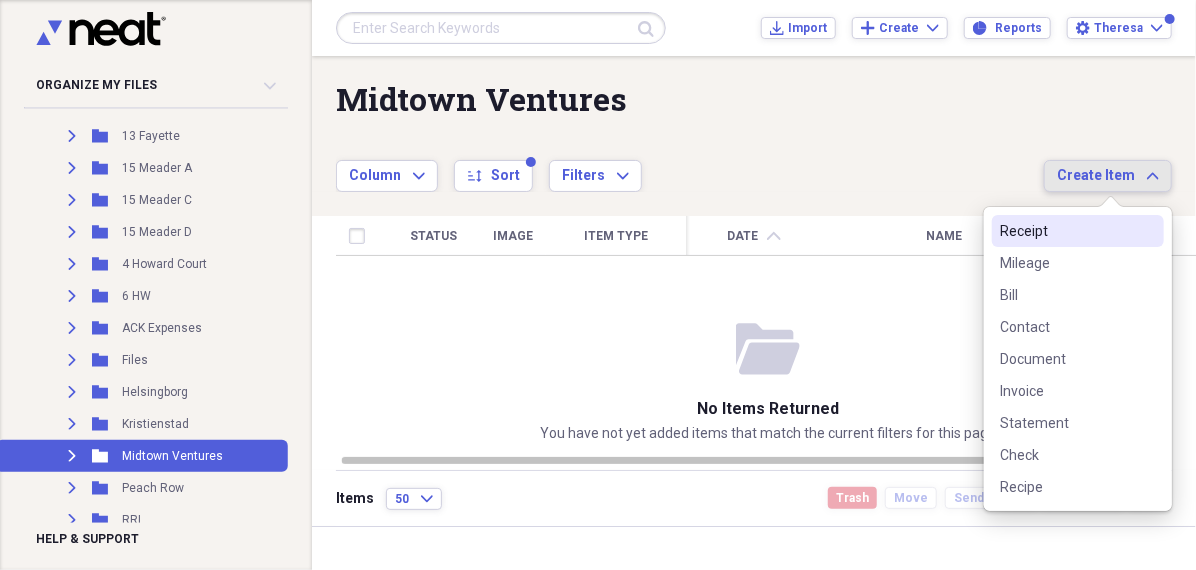 click on "Receipt" at bounding box center [1066, 231] 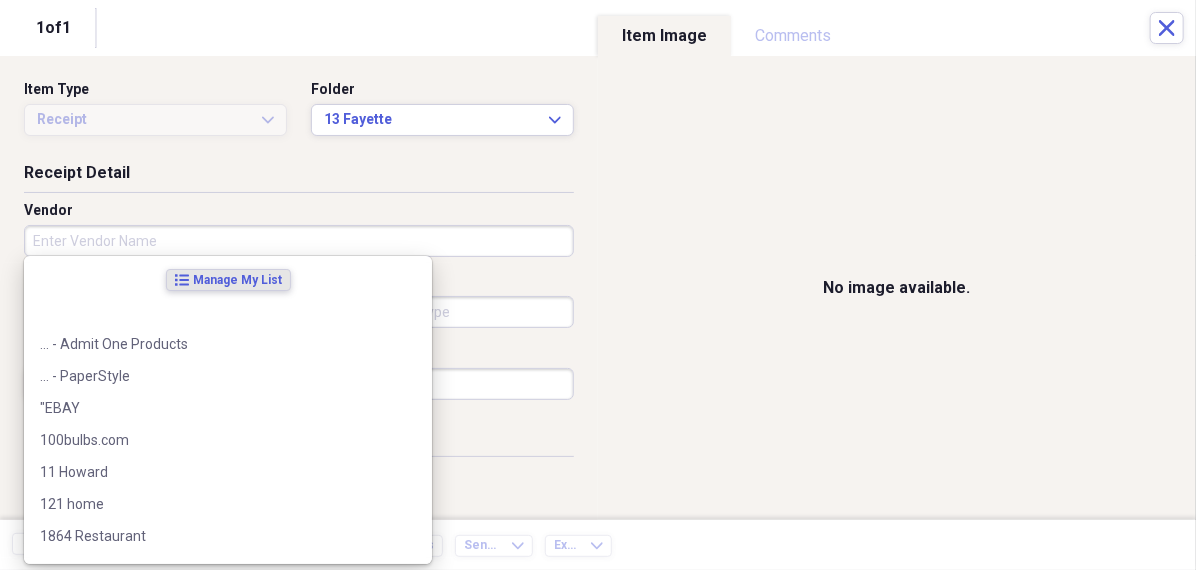 click on "Vendor" at bounding box center [299, 241] 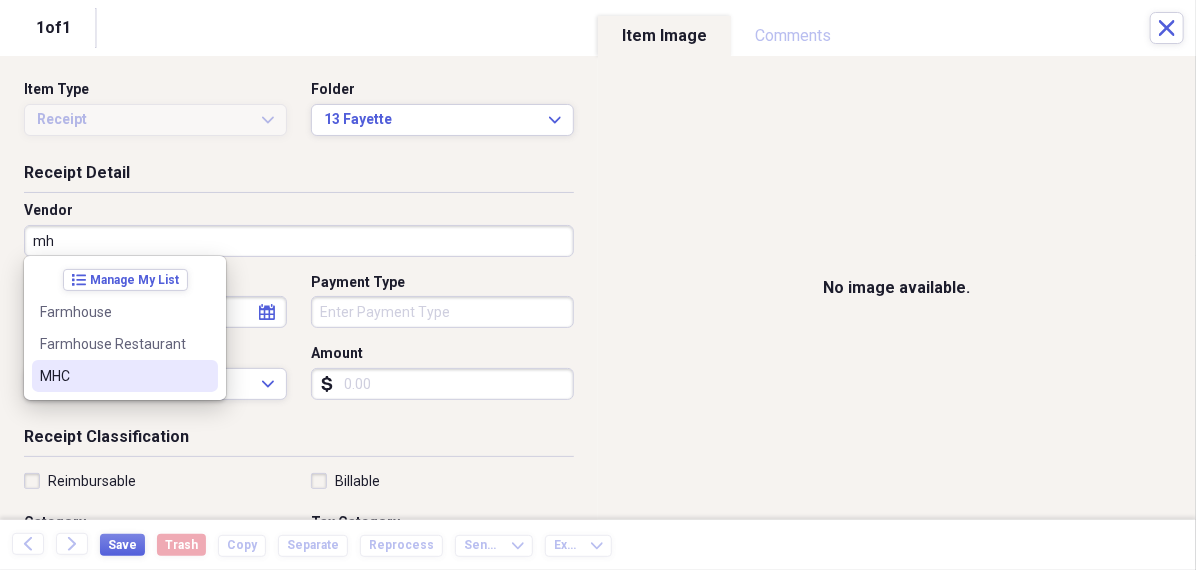click on "MHC" at bounding box center [113, 376] 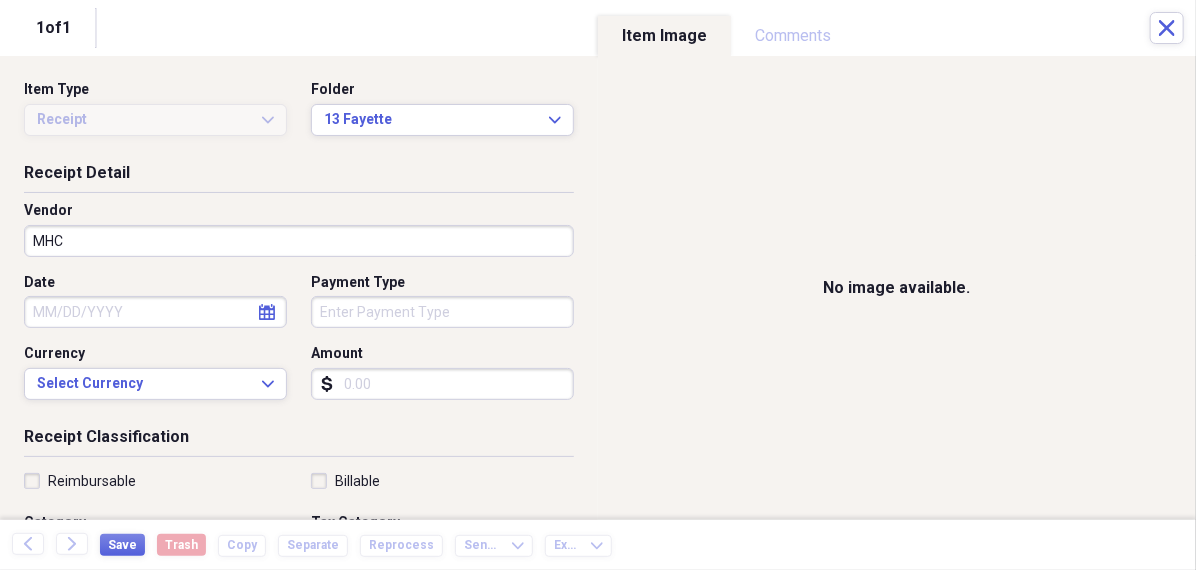 click 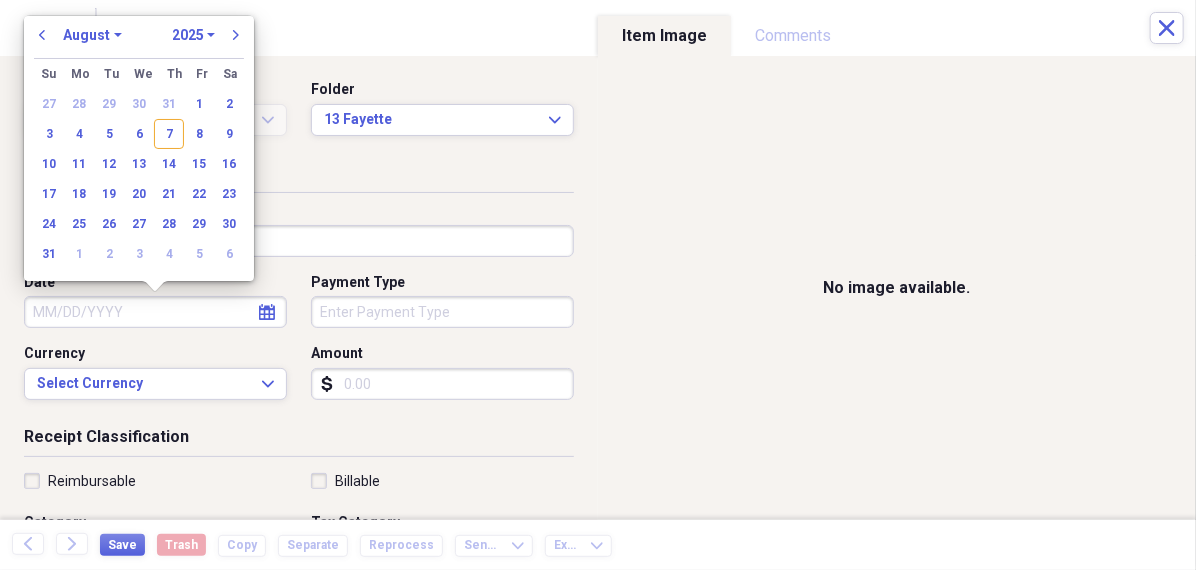 click on "January February March April May June July August September October November December" at bounding box center [92, 35] 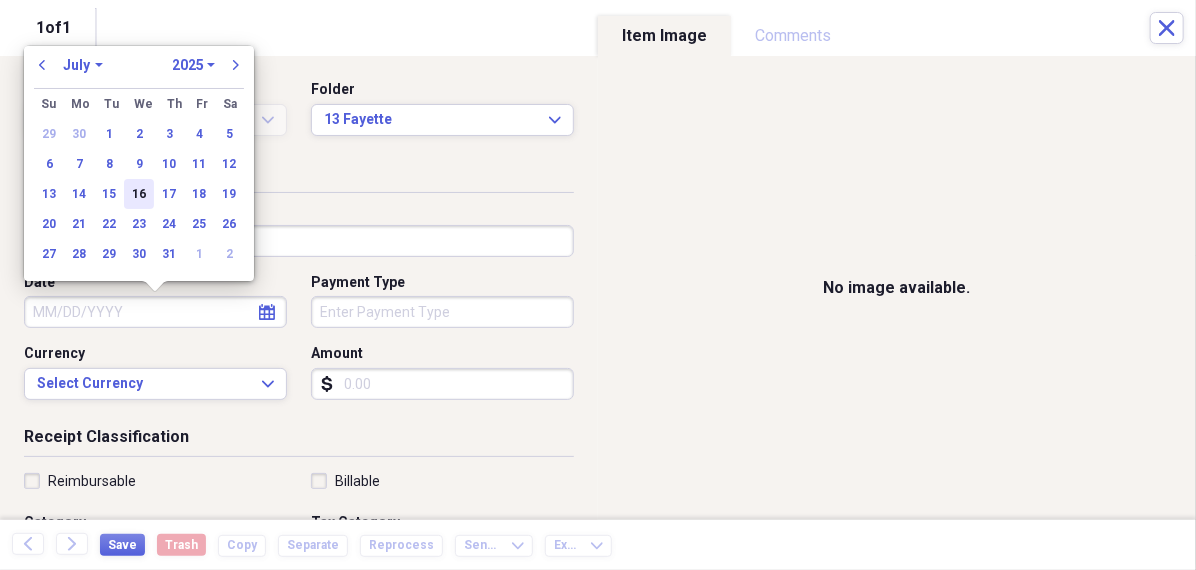 click on "16" at bounding box center [139, 194] 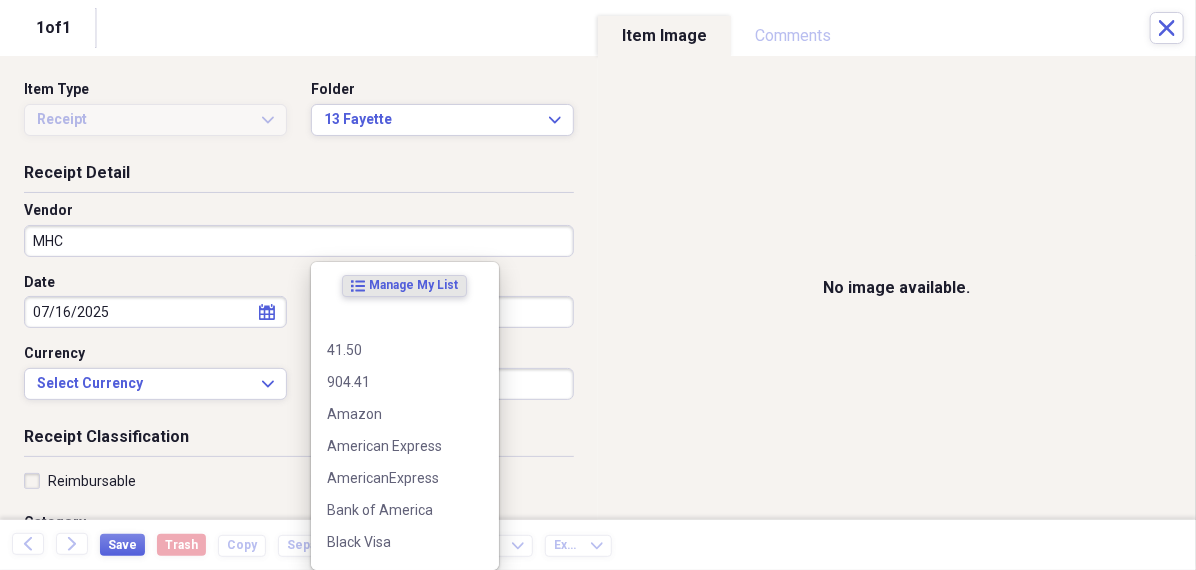 click on "Organize My Files 99+ Collapse Unfiled Needs Review 99+ Unfiled All Files Unfiled Unfiled Unfiled Saved Reports Collapse My Cabinet [PERSON]'s Cabinet Add Folder Folder 456 Add Folder Collapse Open Folder Expense Reports Add Folder Expand Folder 11 [STREET] Add Folder Expand Folder 13 [STREET] Add Folder Expand Folder 15 [STREET] A Add Folder Expand Folder 15 [STREET] C Add Folder Expand Folder 15 [STREET] D Add Folder Expand Folder 4 [STREET] Court Add Folder Expand Folder 6 [STREET] Add Folder Expand Folder ACK Expenses Add Folder Expand Folder Files Add Folder Expand Folder [CITY] Add Folder Expand Folder [CITY] Add Folder Expand Folder Midtown Ventures Add Folder Expand Folder Peach Row Add Folder Expand Folder RRL Add Folder Expand Folder Vasteros - Boat Add Folder Expand Folder ZEN Add Folder Collapse Trash Trash Folder 21.7.16 Folder [PERSON] Folder [CITY] Help & Support Submit Import Import Add Create Expand Reports Reports Settings [PERSON] Expand ACK Expenses Showing 22 items , totaling $1,809.89 sort" at bounding box center [598, 285] 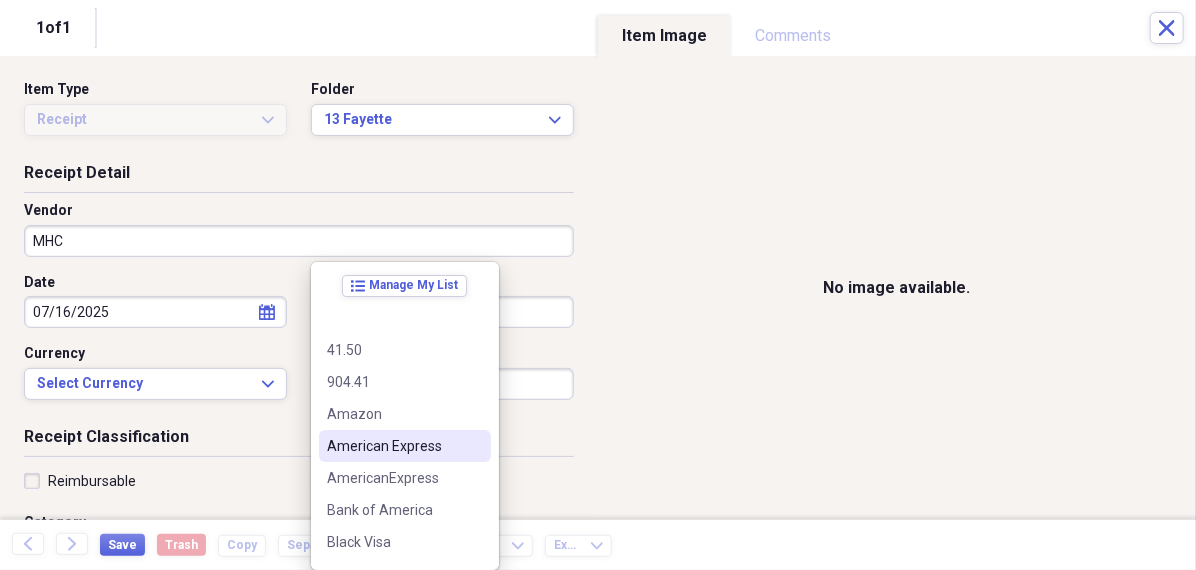 click on "American Express" at bounding box center (405, 446) 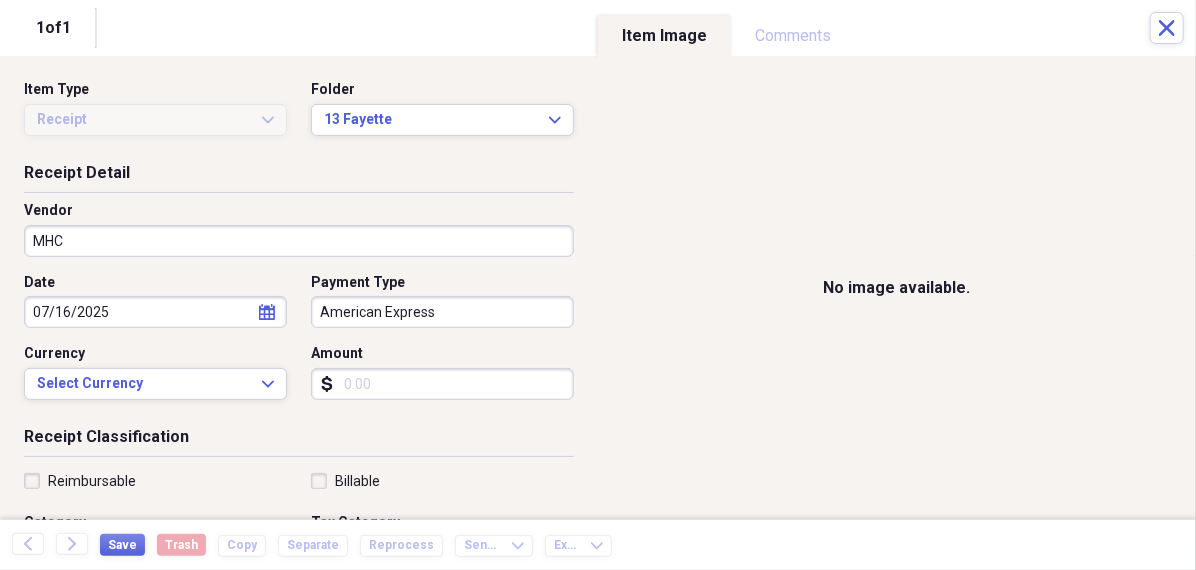 click on "Amount" at bounding box center [442, 384] 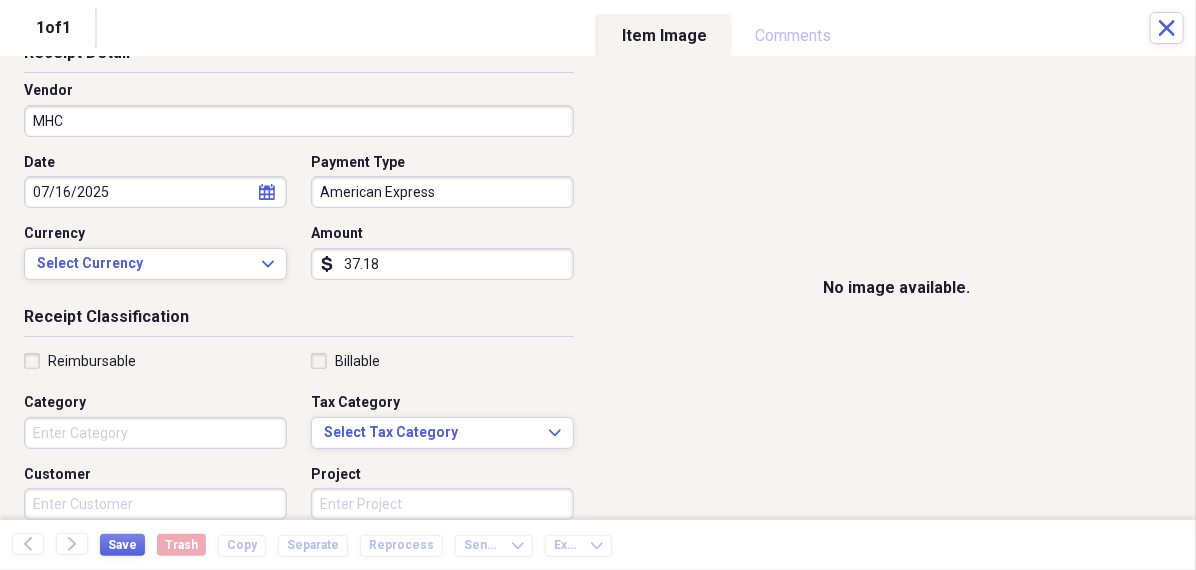 scroll, scrollTop: 138, scrollLeft: 0, axis: vertical 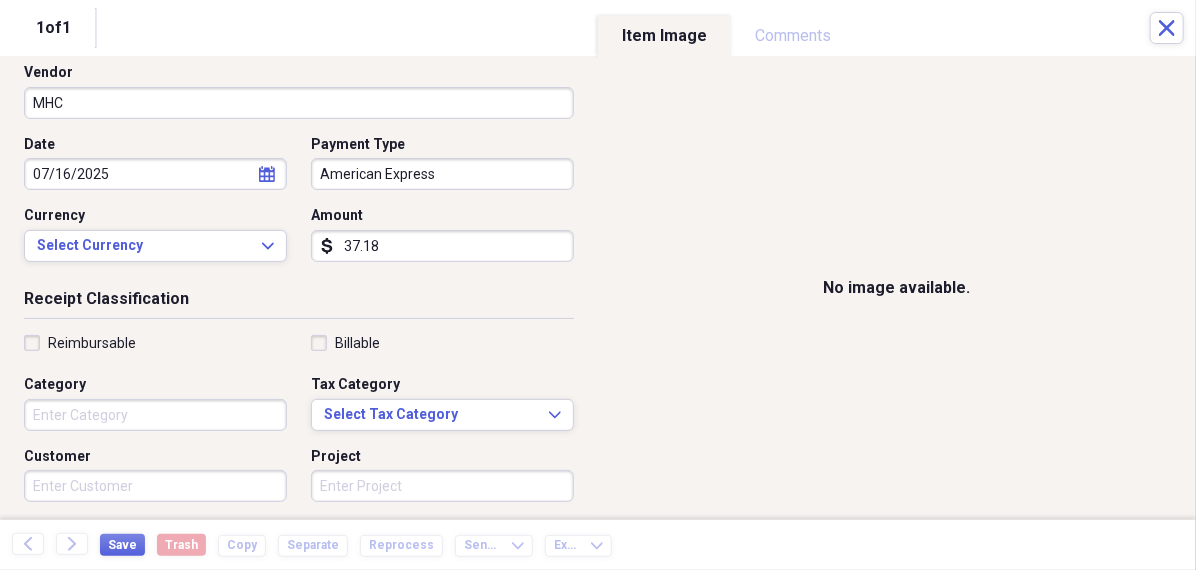 click on "Category" at bounding box center [155, 415] 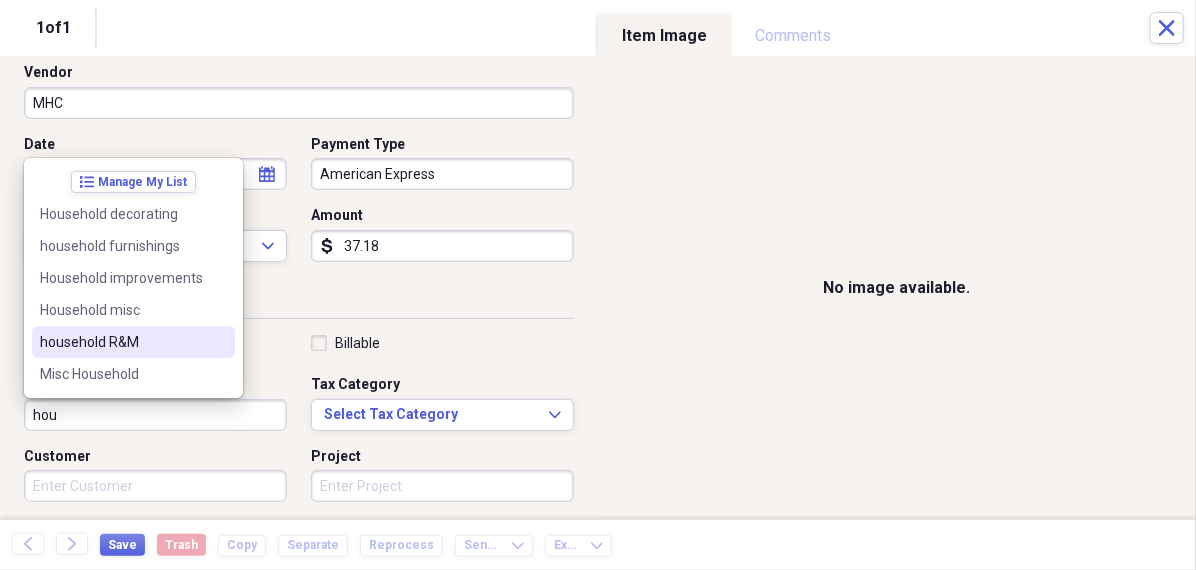 click on "household R&M" at bounding box center (121, 342) 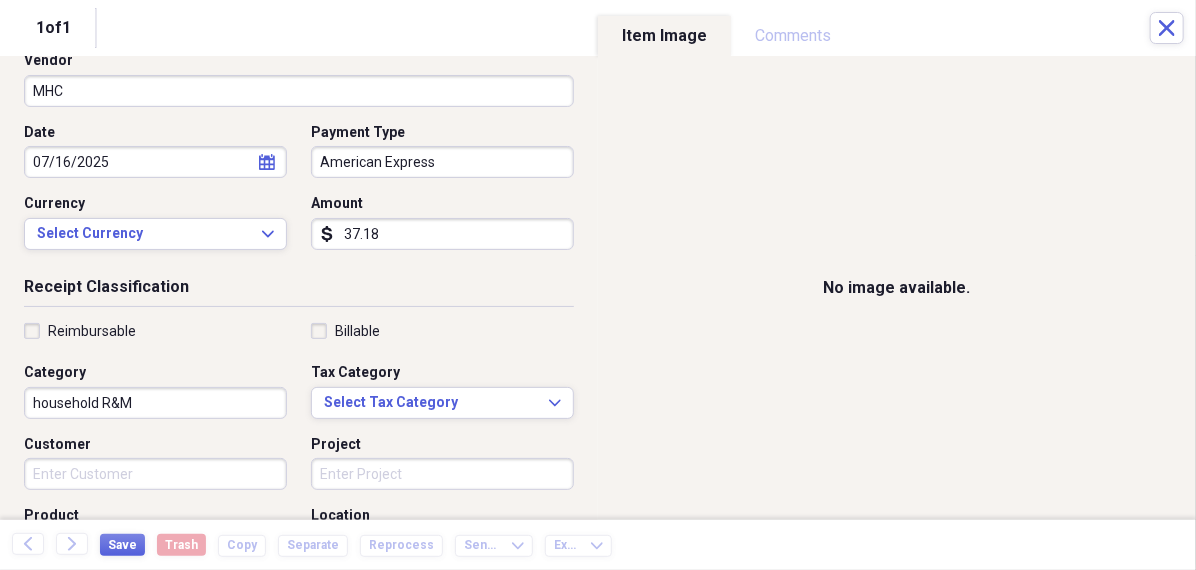 scroll, scrollTop: 152, scrollLeft: 0, axis: vertical 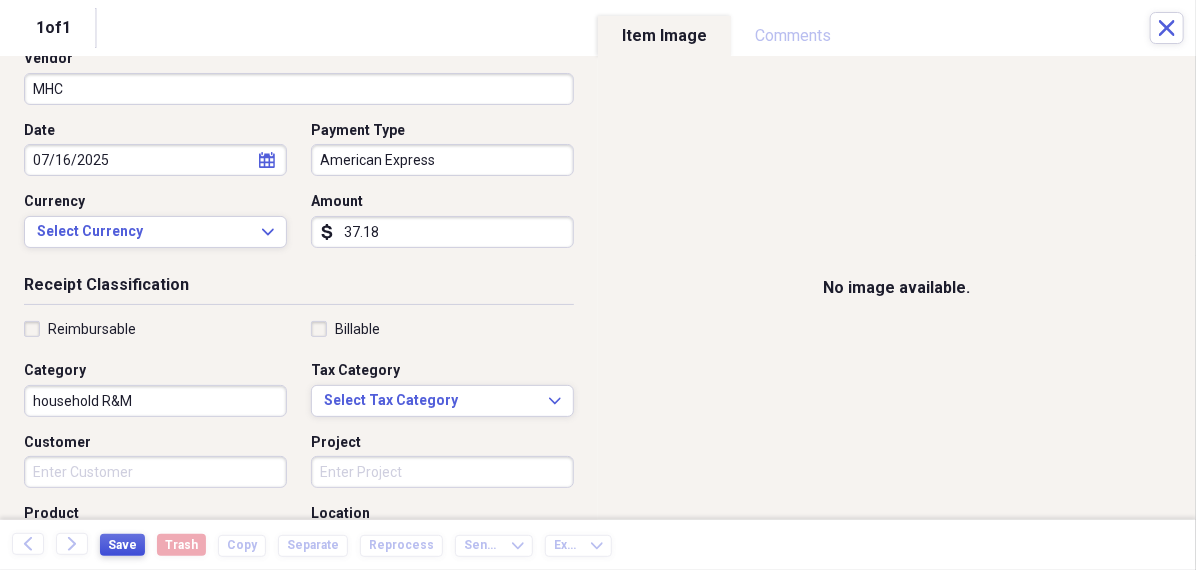 click on "Save" at bounding box center [122, 545] 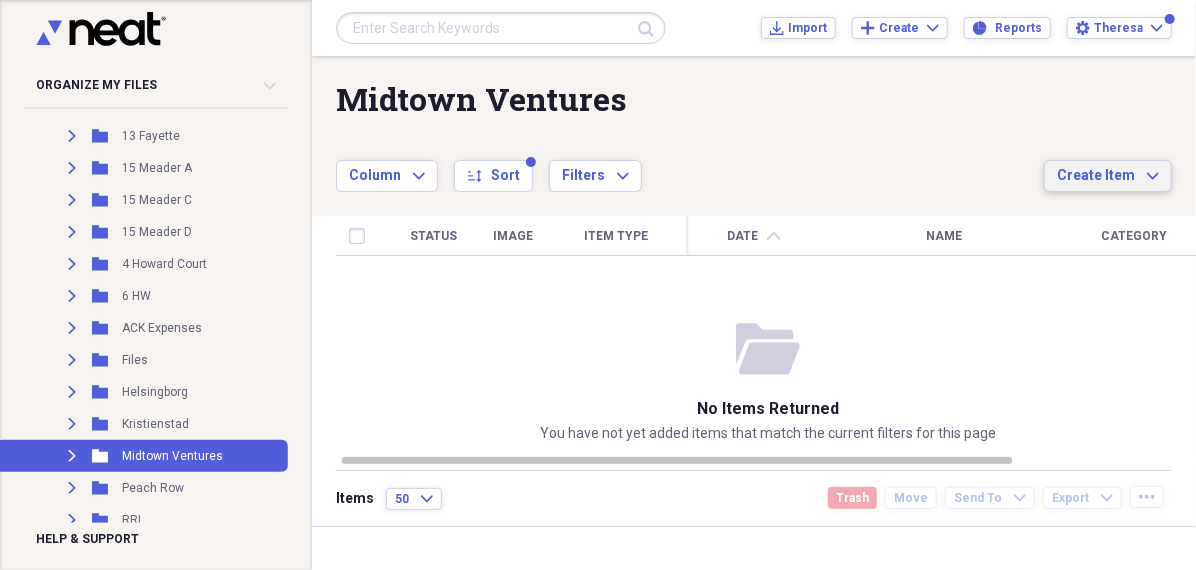 click on "Create Item" at bounding box center (1096, 176) 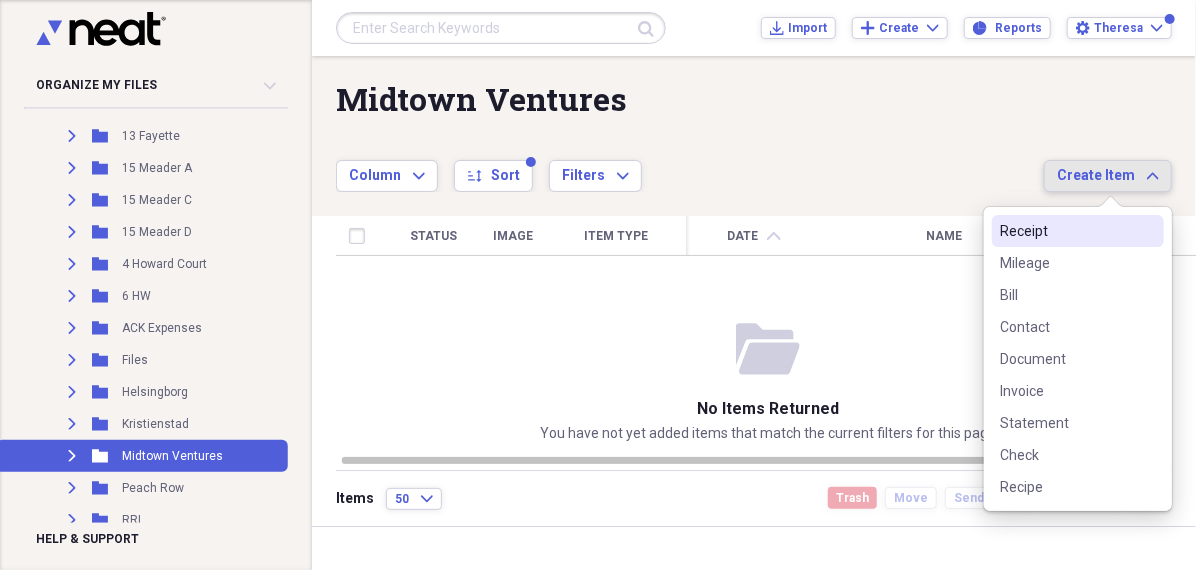 click on "Receipt" at bounding box center (1066, 231) 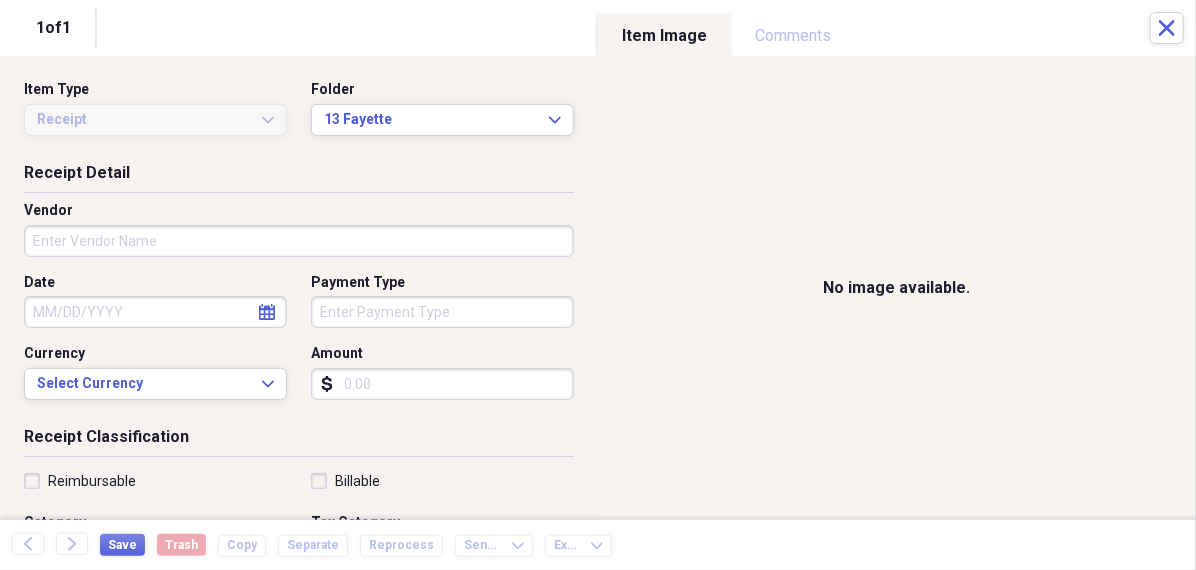 click 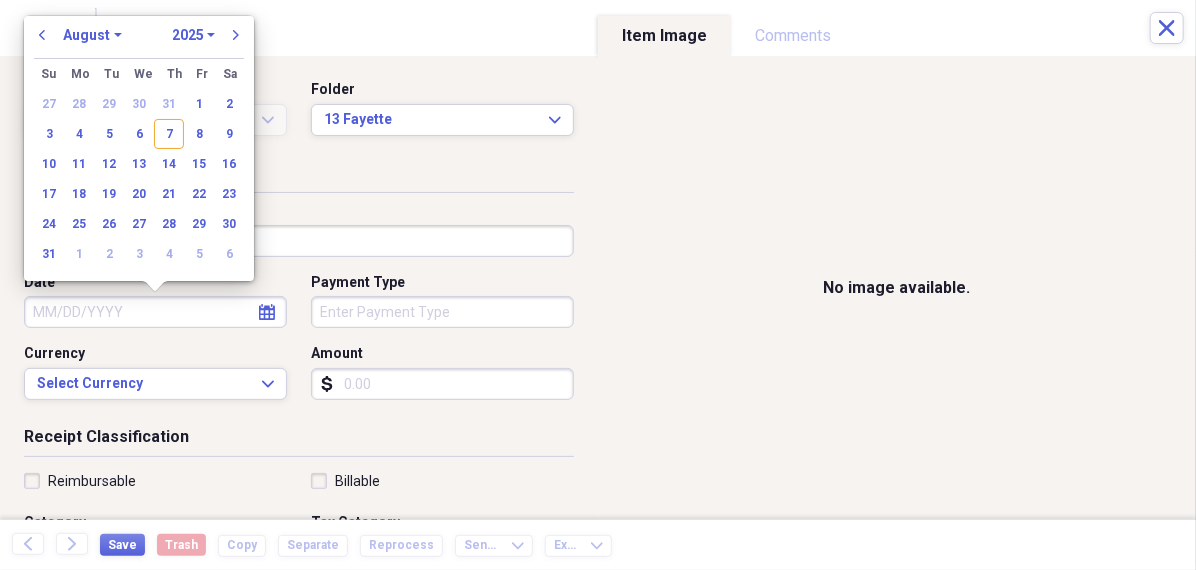 click on "January February March April May June July August September October November December" at bounding box center [92, 35] 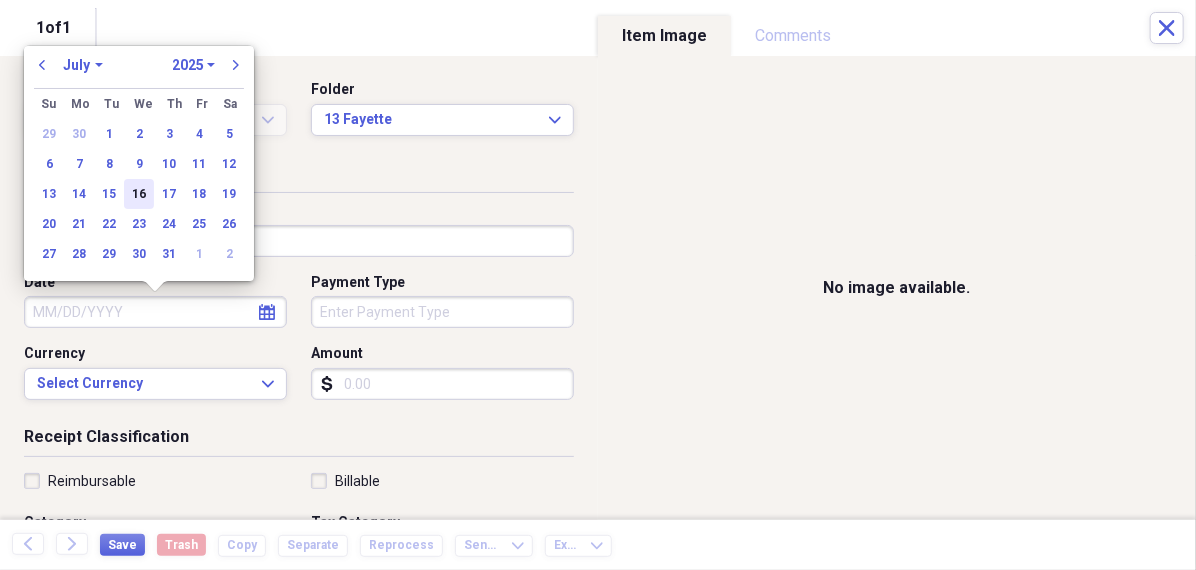 click on "16" at bounding box center [139, 194] 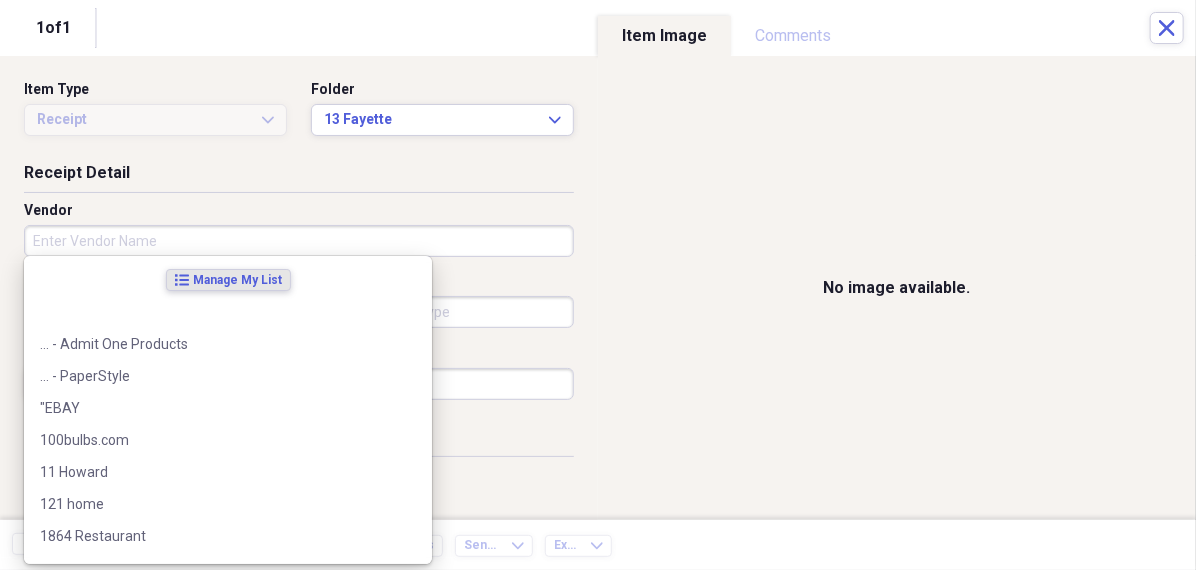 click on "Vendor" at bounding box center (299, 241) 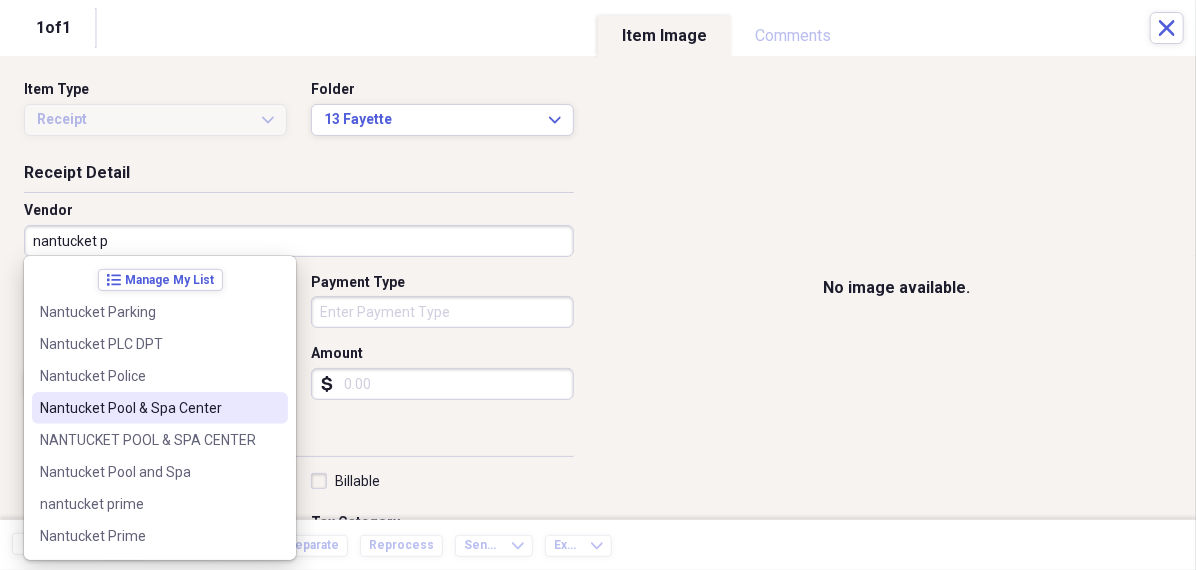 click on "Nantucket Pool & Spa Center" at bounding box center [148, 408] 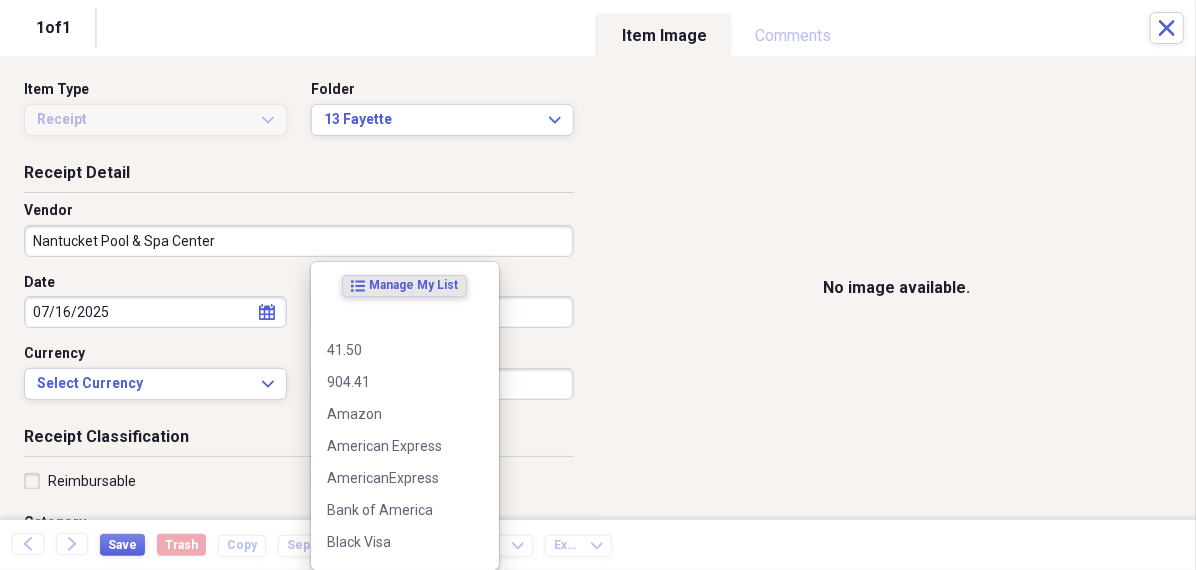 click on "Organize My Files 99+ Collapse Unfiled Needs Review 99+ Unfiled All Files Unfiled Unfiled Unfiled Saved Reports Collapse My Cabinet [PERSON]'s Cabinet Add Folder Folder 456 Add Folder Collapse Open Folder Expense Reports Add Folder Expand Folder 11 [STREET] Add Folder Expand Folder 13 [STREET] Add Folder Expand Folder 15 [STREET] A Add Folder Expand Folder 15 [STREET] C Add Folder Expand Folder 15 [STREET] D Add Folder Expand Folder 4 [STREET] Court Add Folder Expand Folder 6 [STREET] Add Folder Expand Folder ACK Expenses Add Folder Expand Folder Files Add Folder Expand Folder [CITY] Add Folder Expand Folder [CITY] Add Folder Expand Folder Midtown Ventures Add Folder Expand Folder Peach Row Add Folder Expand Folder RRL Add Folder Expand Folder Vasteros - Boat Add Folder Expand Folder ZEN Add Folder Collapse Trash Trash Folder 21.7.16 Folder [PERSON] Folder [CITY] Help & Support Submit Import Import Add Create Expand Reports Reports Settings [PERSON] Expand ACK Expenses Showing 22 items , totaling $1,809.89 sort" at bounding box center [598, 285] 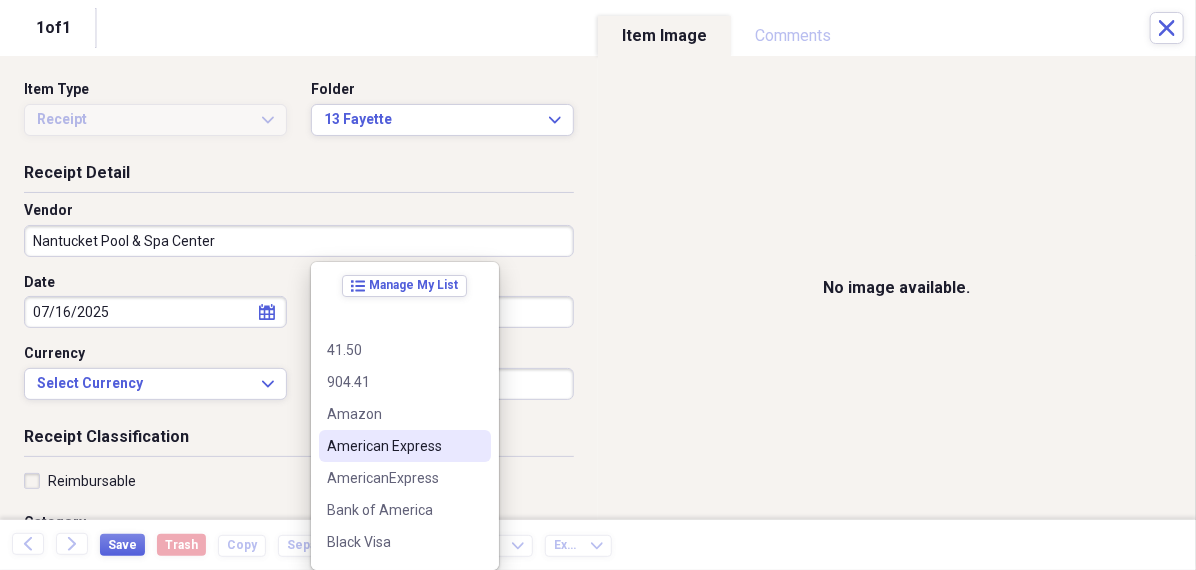 click on "American Express" at bounding box center (393, 446) 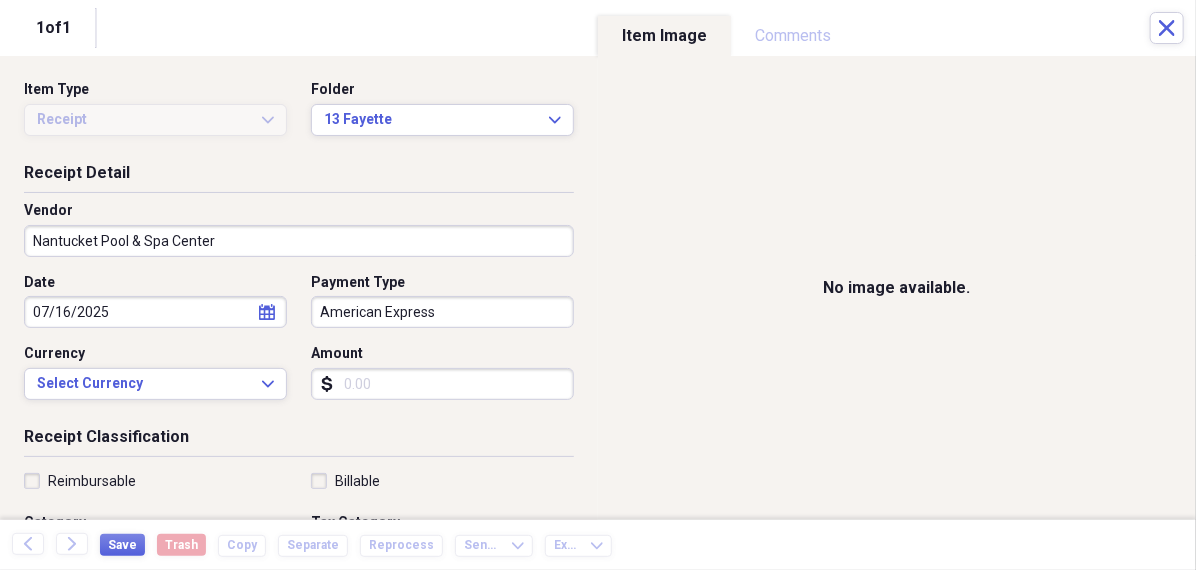 click on "Amount" at bounding box center [442, 384] 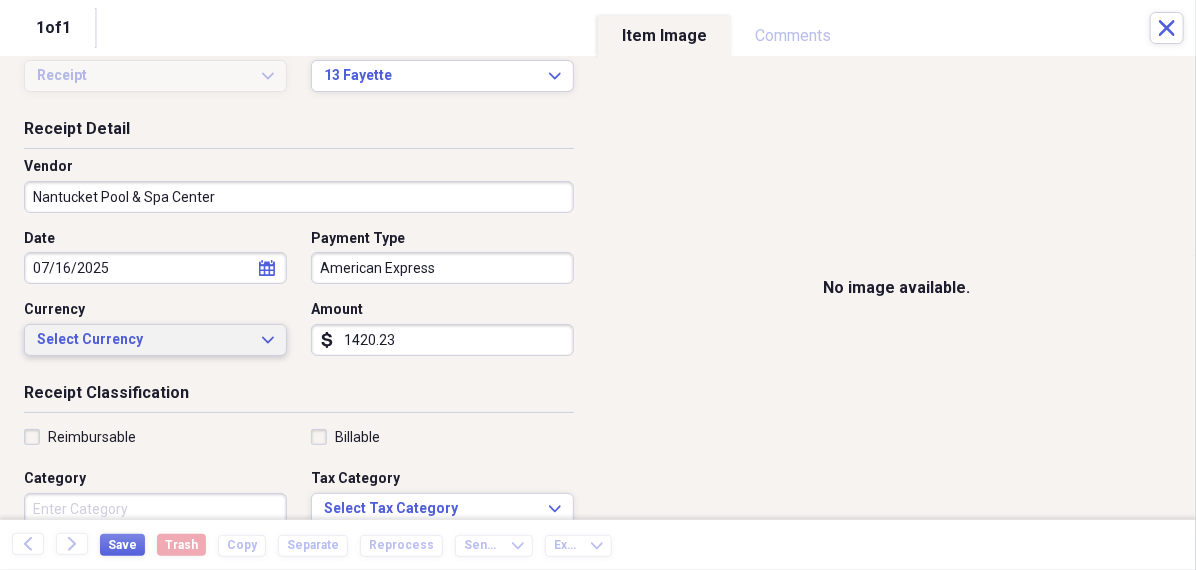 scroll, scrollTop: 89, scrollLeft: 0, axis: vertical 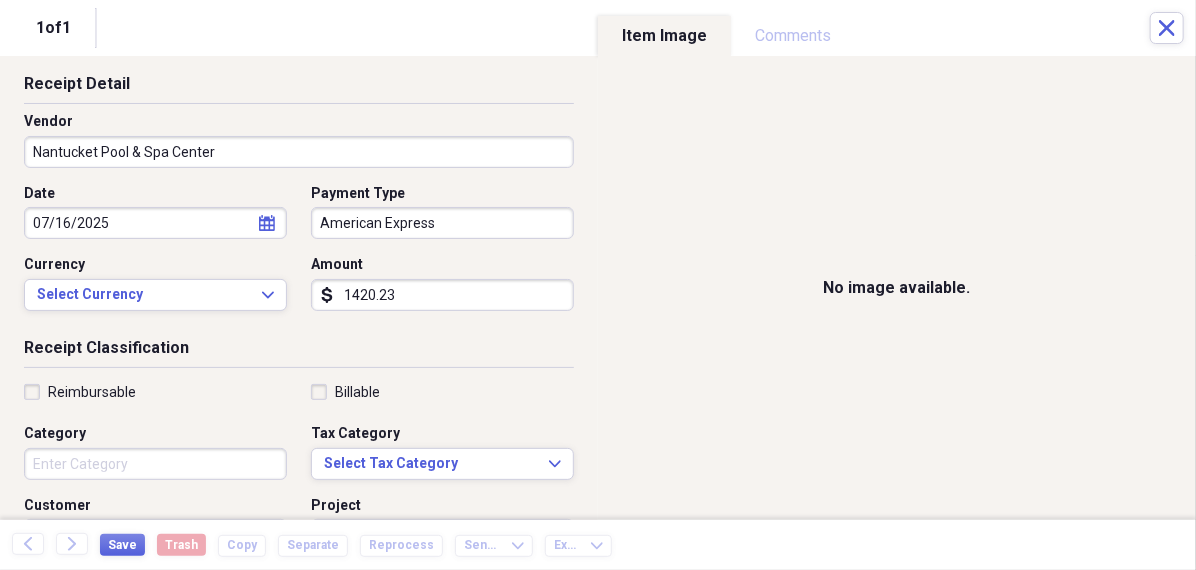 click on "Category" at bounding box center [155, 464] 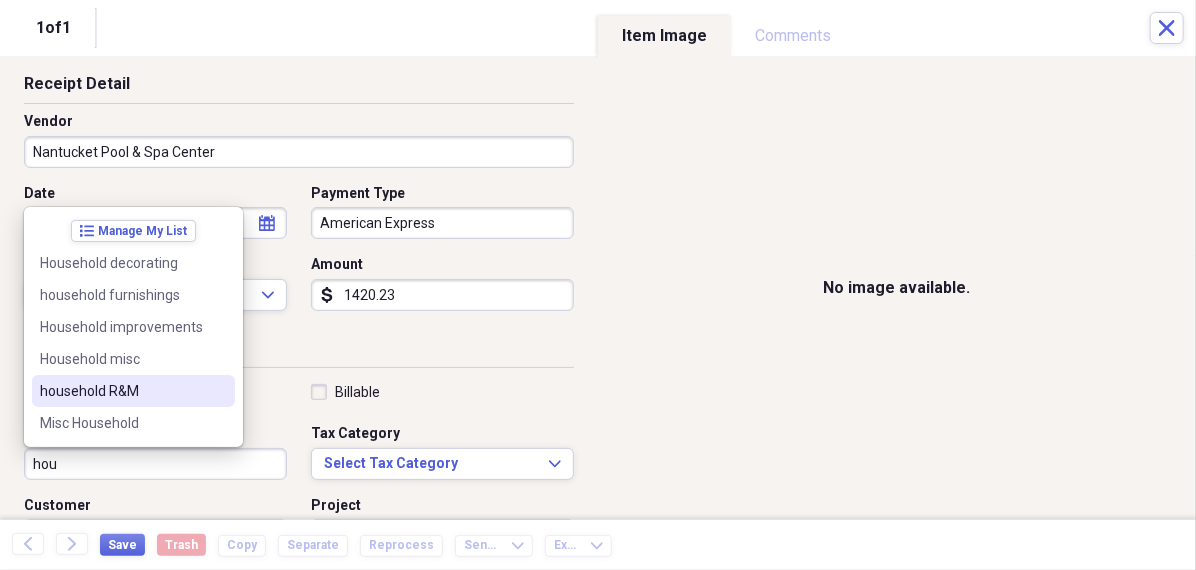 click on "household R&M" at bounding box center (121, 391) 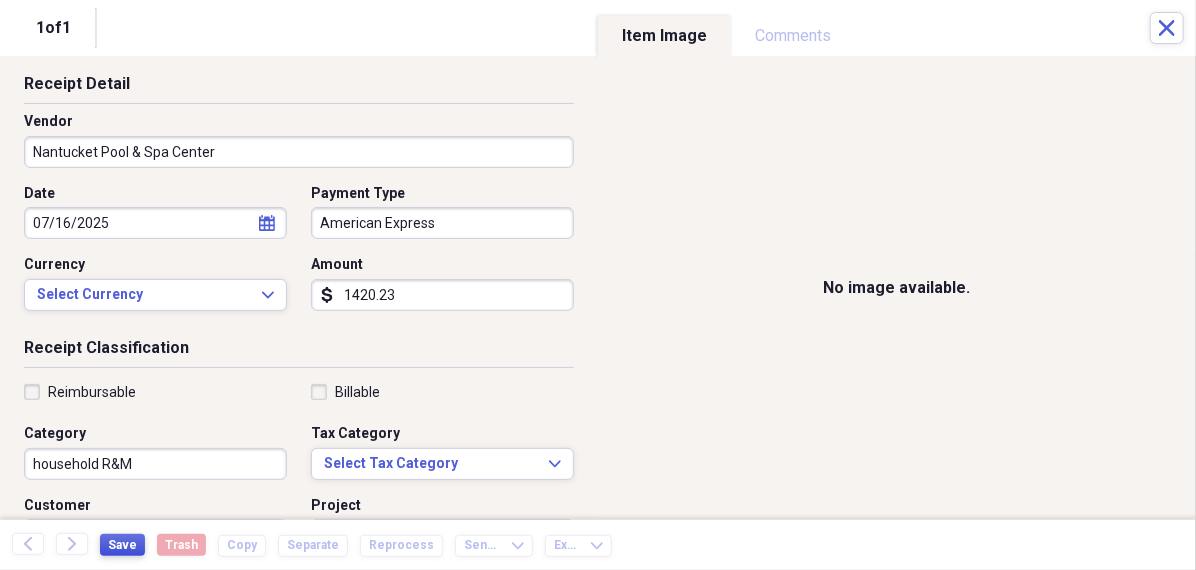 click on "Save" at bounding box center (122, 545) 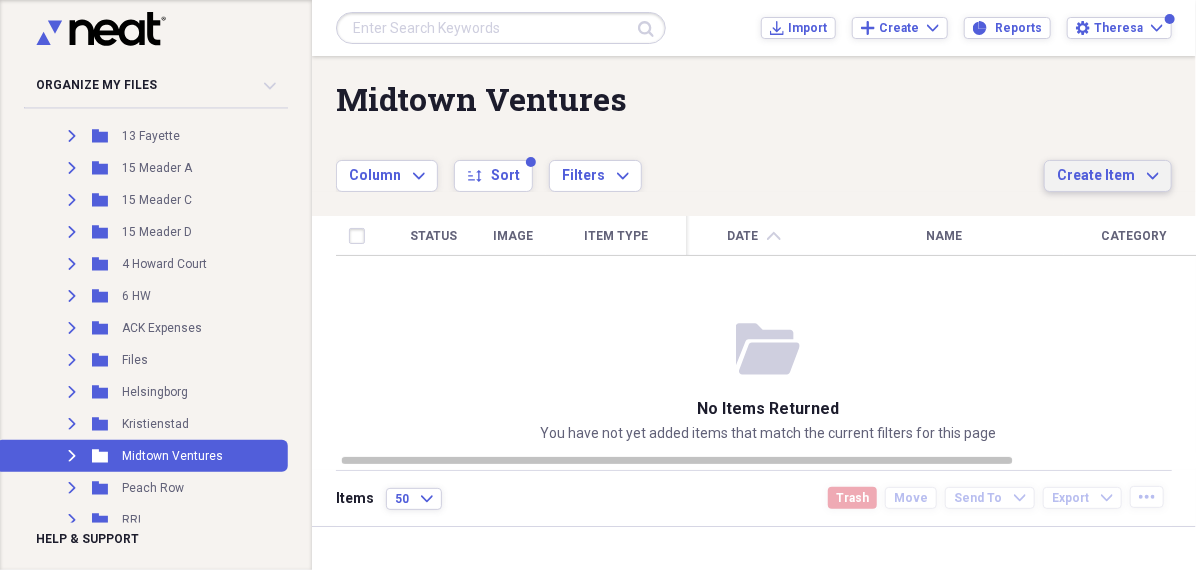 click on "Create Item" at bounding box center (1096, 176) 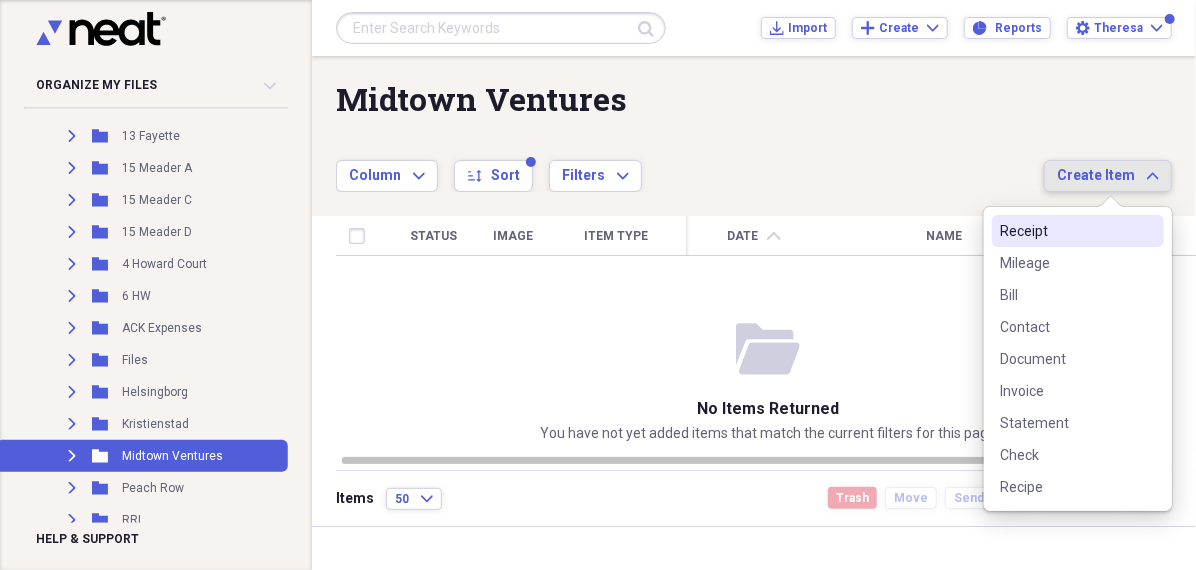 click on "Receipt" at bounding box center (1066, 231) 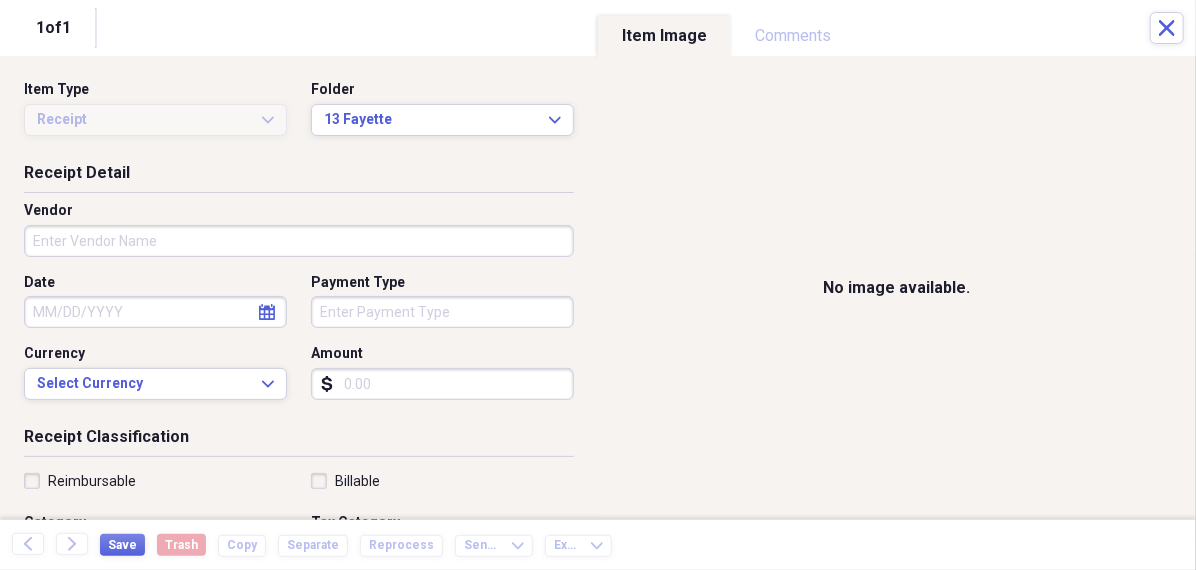 click 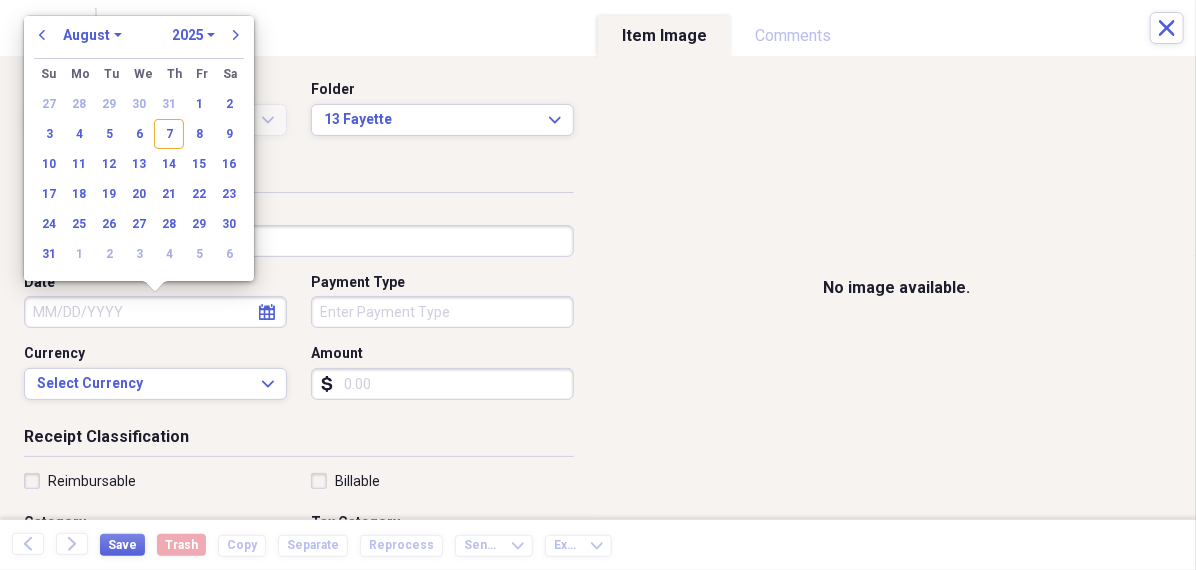 click on "January February March April May June July August September October November December" at bounding box center (92, 35) 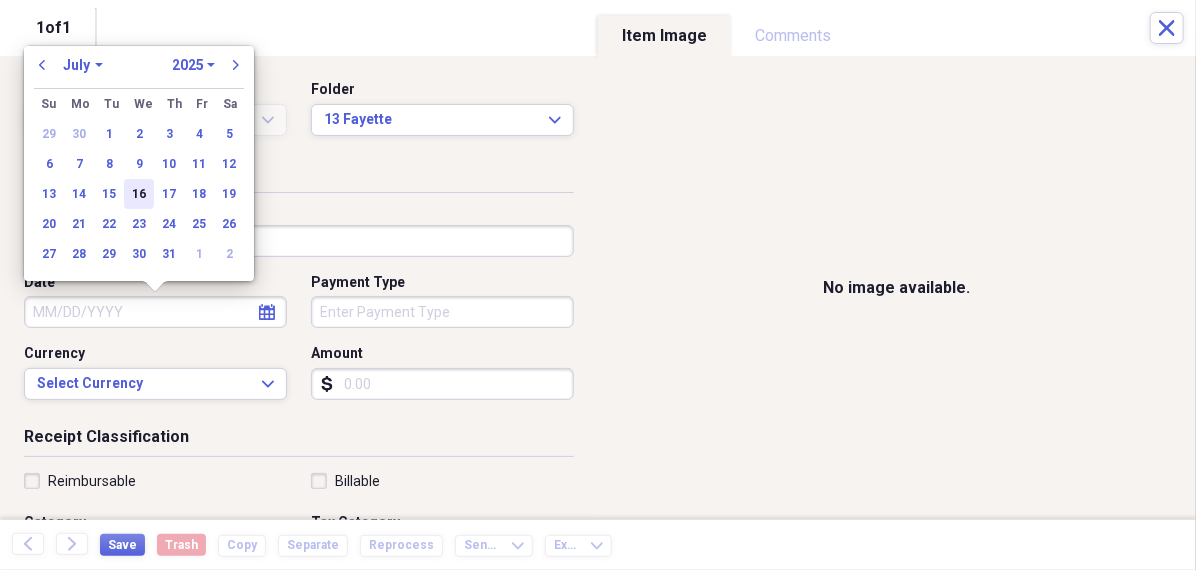 click on "16" at bounding box center (139, 194) 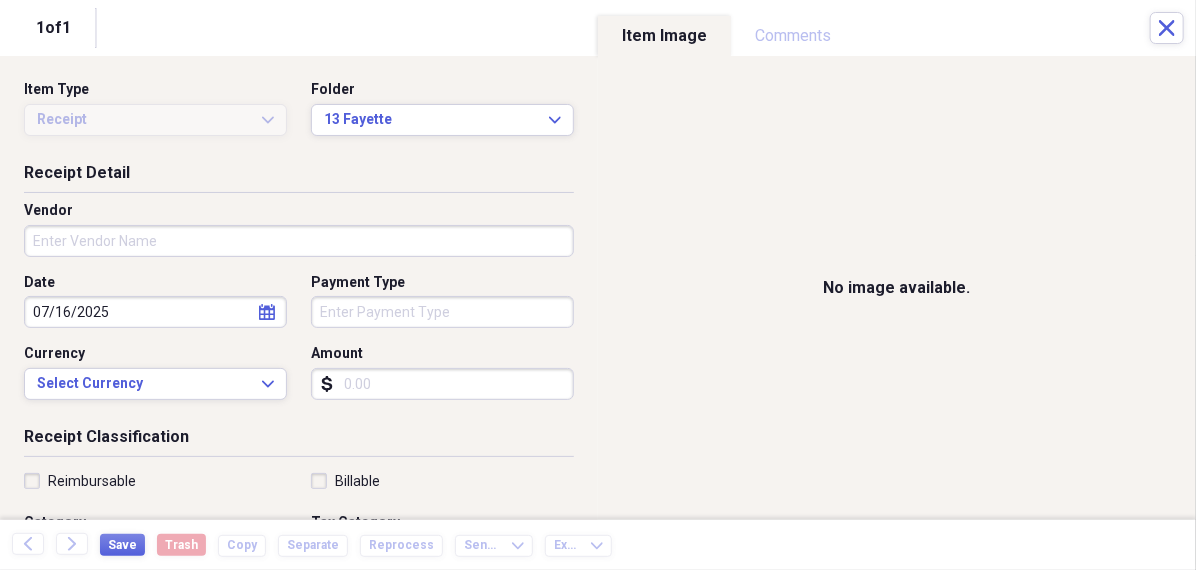 click on "Vendor" at bounding box center (299, 241) 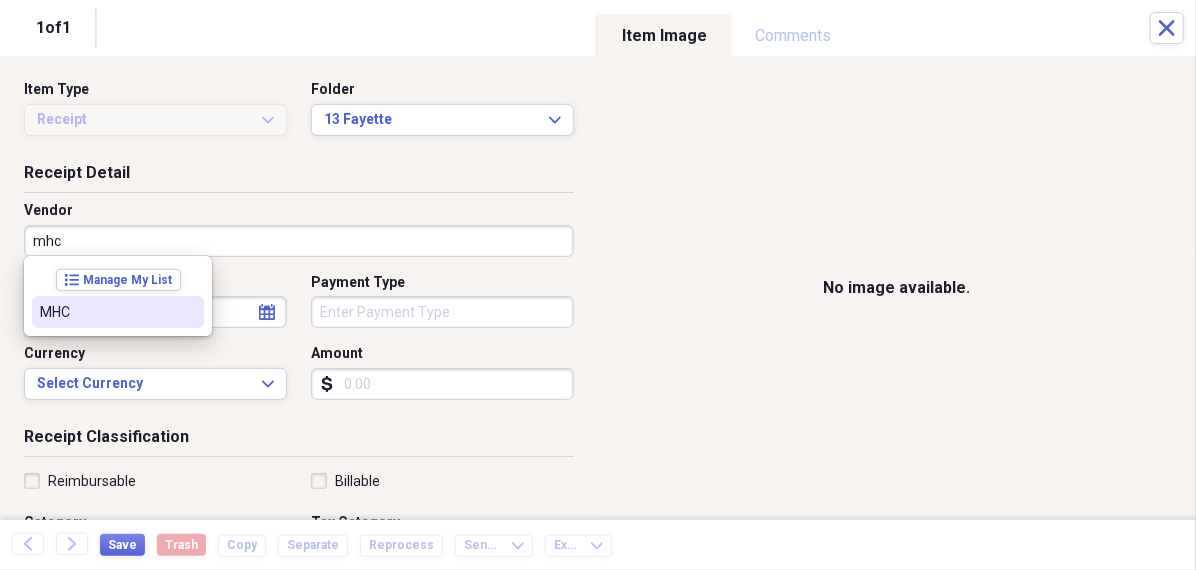 click on "MHC" at bounding box center (106, 312) 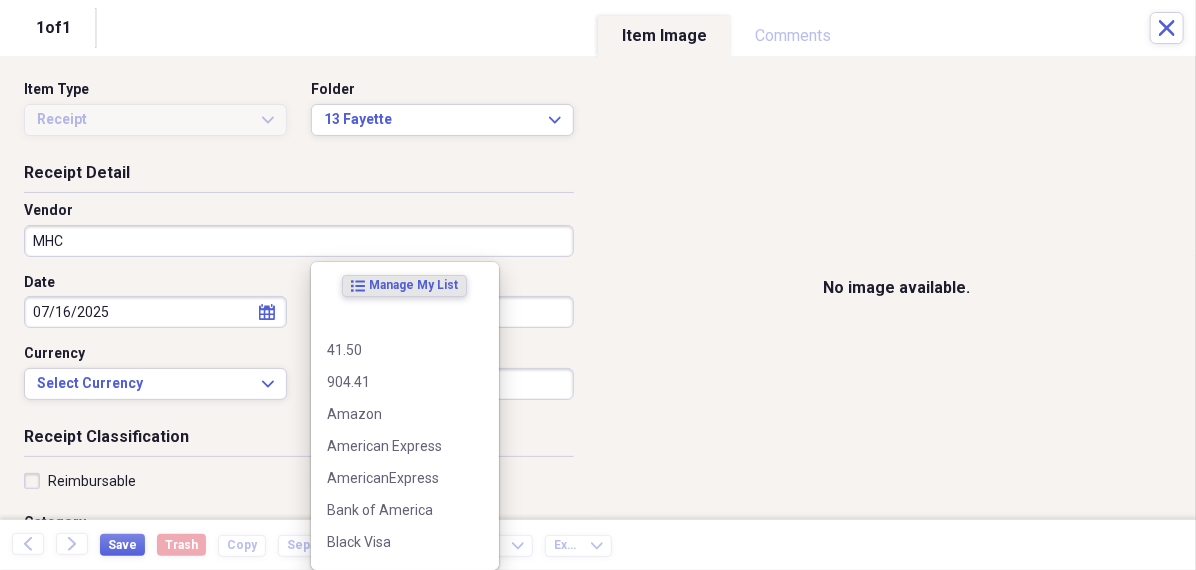 click on "Organize My Files 99+ Collapse Unfiled Needs Review 99+ Unfiled All Files Unfiled Unfiled Unfiled Saved Reports Collapse My Cabinet [PERSON]'s Cabinet Add Folder Folder 456 Add Folder Collapse Open Folder Expense Reports Add Folder Expand Folder 11 [STREET] Add Folder Expand Folder 13 [STREET] Add Folder Expand Folder 15 [STREET] A Add Folder Expand Folder 15 [STREET] C Add Folder Expand Folder 15 [STREET] D Add Folder Expand Folder 4 [STREET] Court Add Folder Expand Folder 6 [STREET] Add Folder Expand Folder ACK Expenses Add Folder Expand Folder Files Add Folder Expand Folder [CITY] Add Folder Expand Folder [CITY] Add Folder Expand Folder Midtown Ventures Add Folder Expand Folder Peach Row Add Folder Expand Folder RRL Add Folder Expand Folder Vasteros - Boat Add Folder Expand Folder ZEN Add Folder Collapse Trash Trash Folder 21.7.16 Folder [PERSON] Folder [CITY] Help & Support Submit Import Import Add Create Expand Reports Reports Settings [PERSON] Expand ACK Expenses Showing 22 items , totaling $1,809.89 sort" at bounding box center (598, 285) 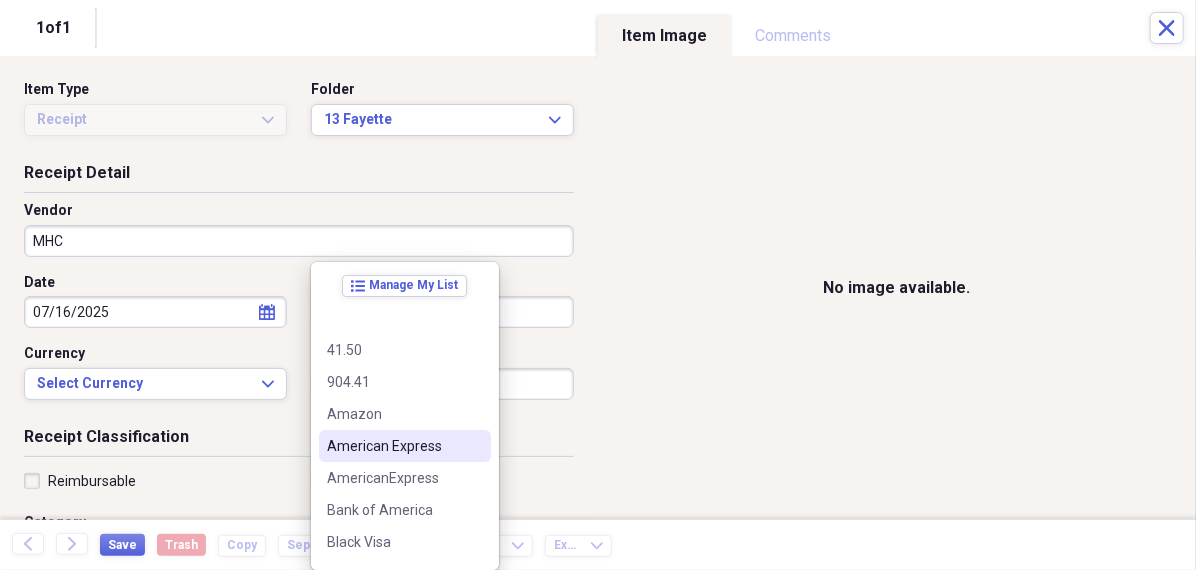 click on "American Express" at bounding box center (393, 446) 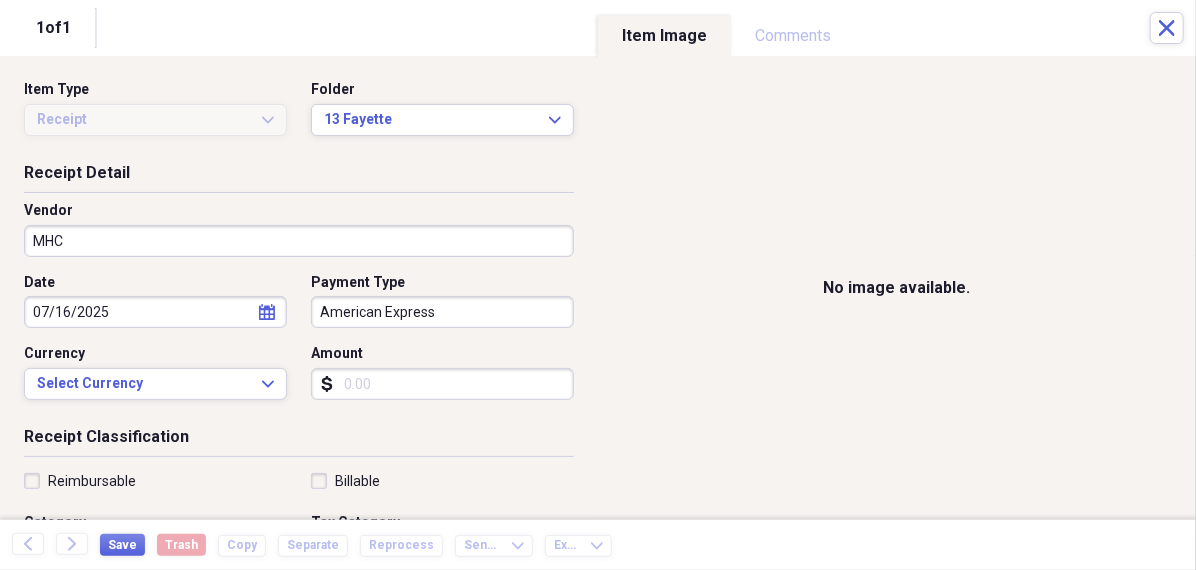 click on "Amount" at bounding box center (442, 384) 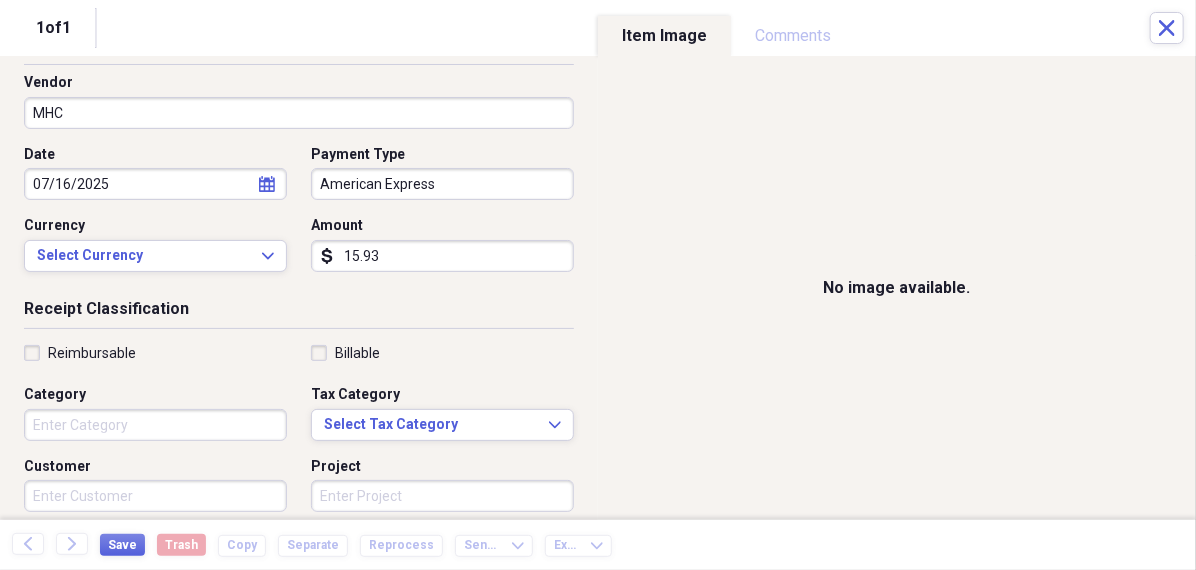 scroll, scrollTop: 133, scrollLeft: 0, axis: vertical 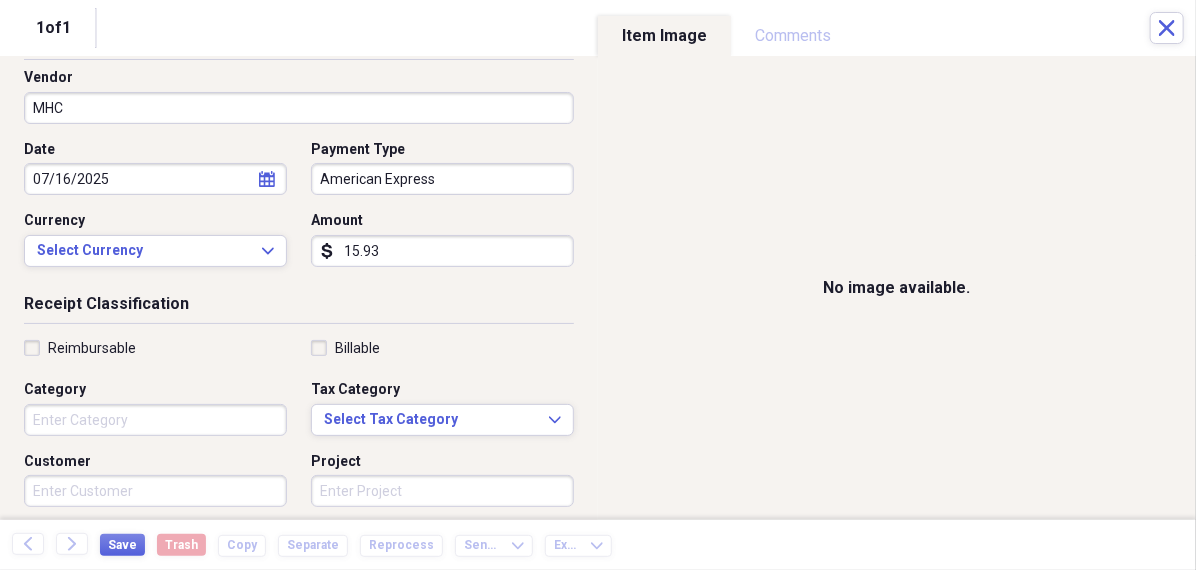 click on "Category" at bounding box center [155, 420] 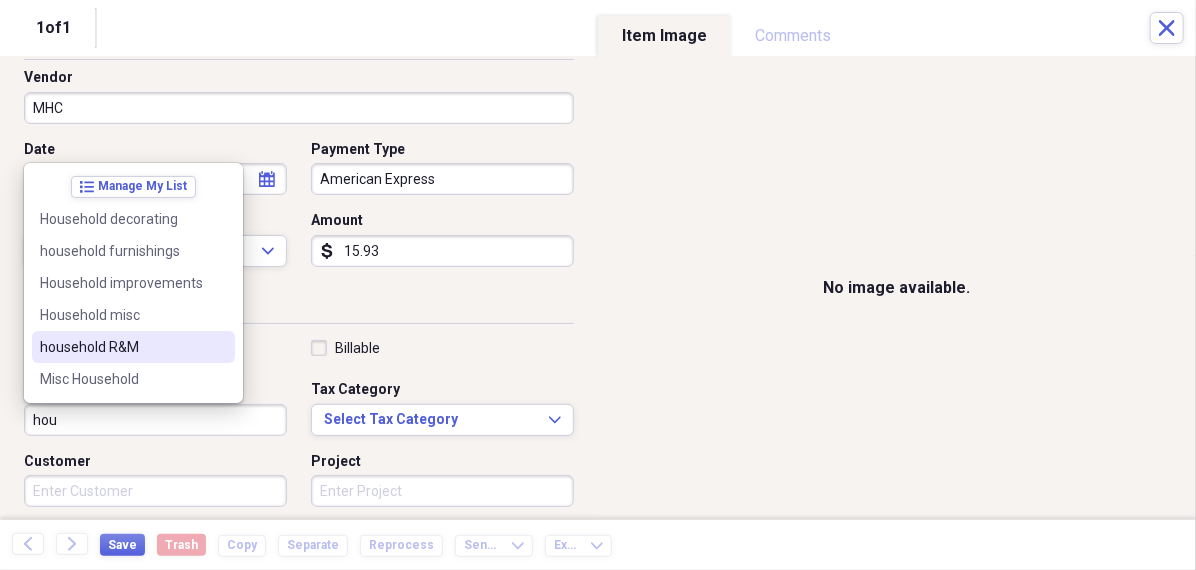 click on "household R&M" at bounding box center (121, 347) 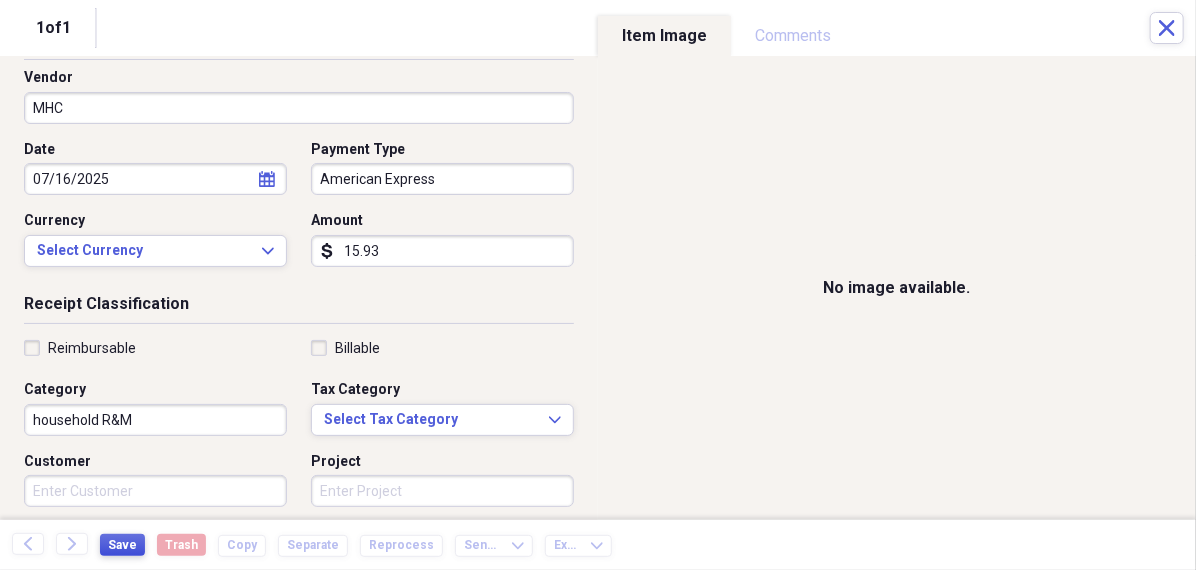 click on "Save" at bounding box center [122, 545] 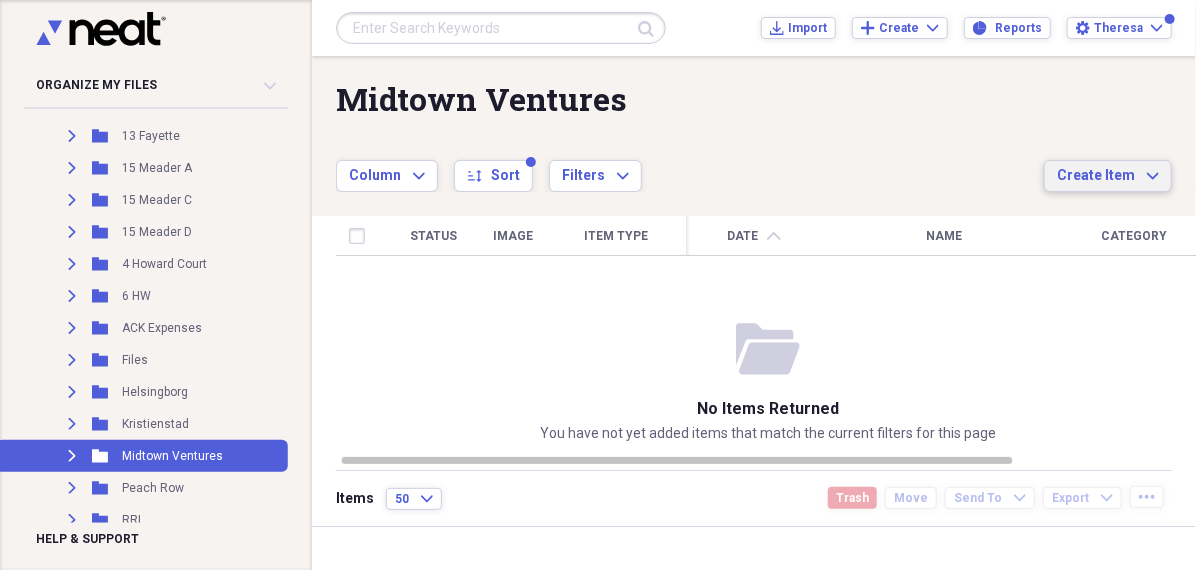 click on "Create Item" at bounding box center (1096, 176) 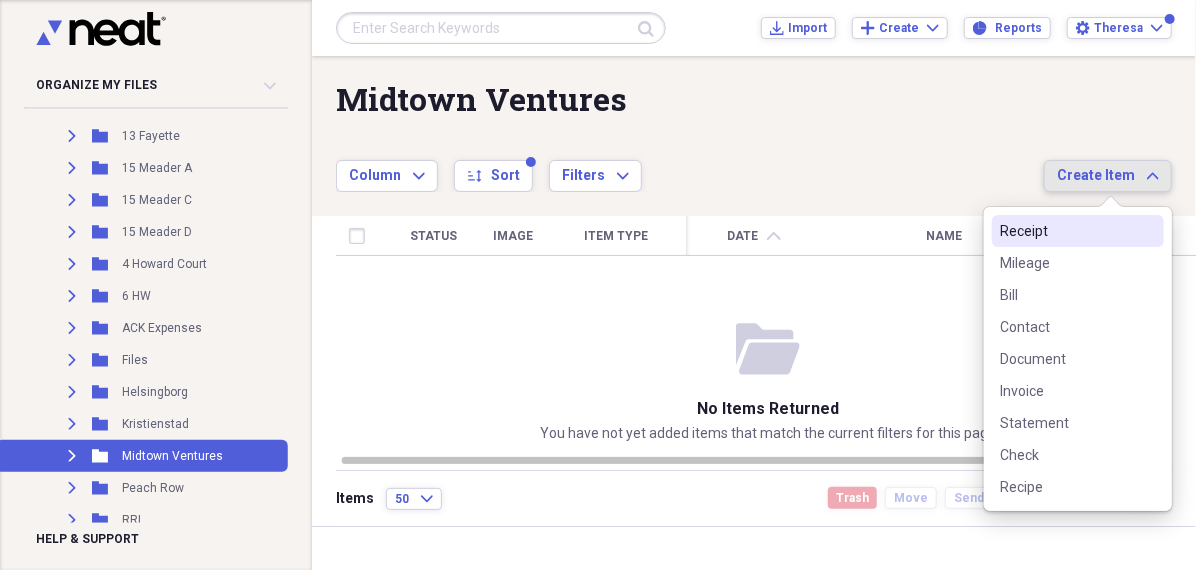 click on "Receipt" at bounding box center [1066, 231] 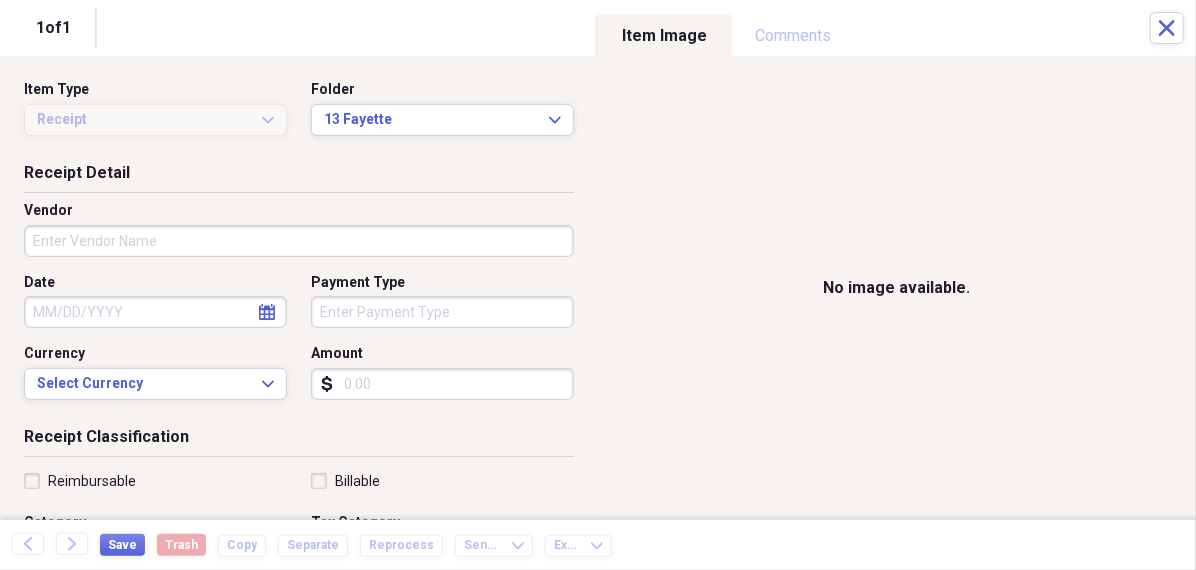 click on "Vendor" at bounding box center [299, 241] 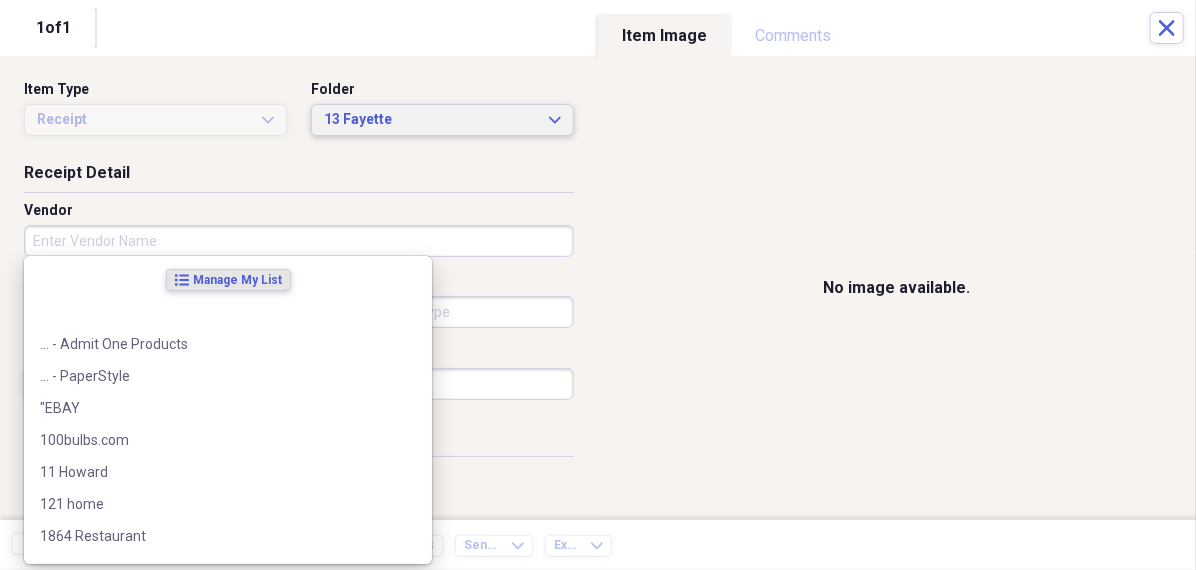 click on "13 Fayette" at bounding box center (430, 120) 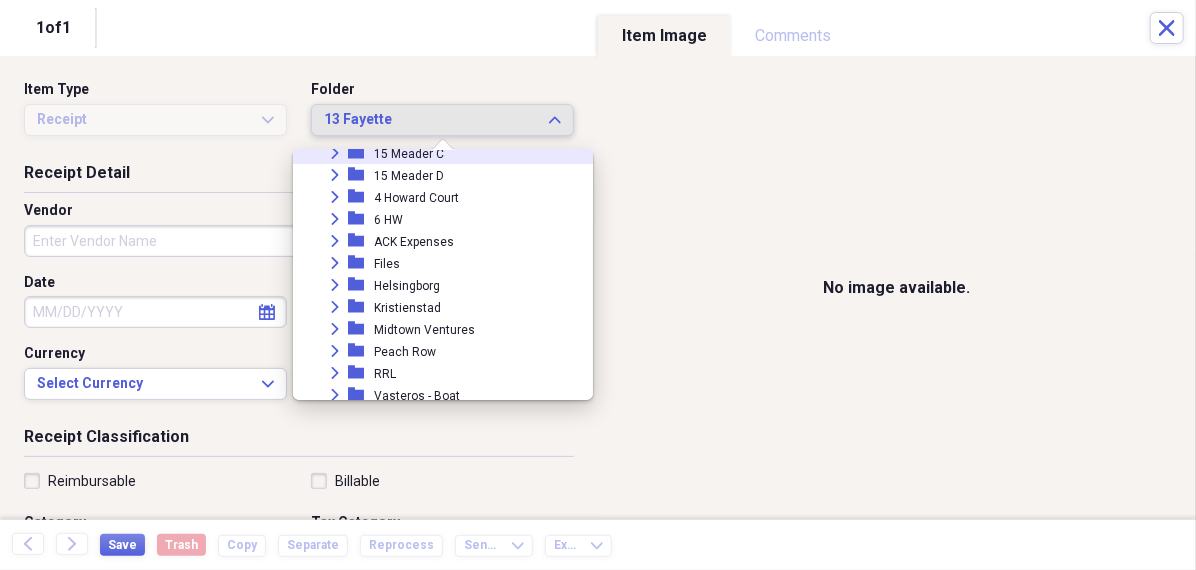 scroll, scrollTop: 205, scrollLeft: 0, axis: vertical 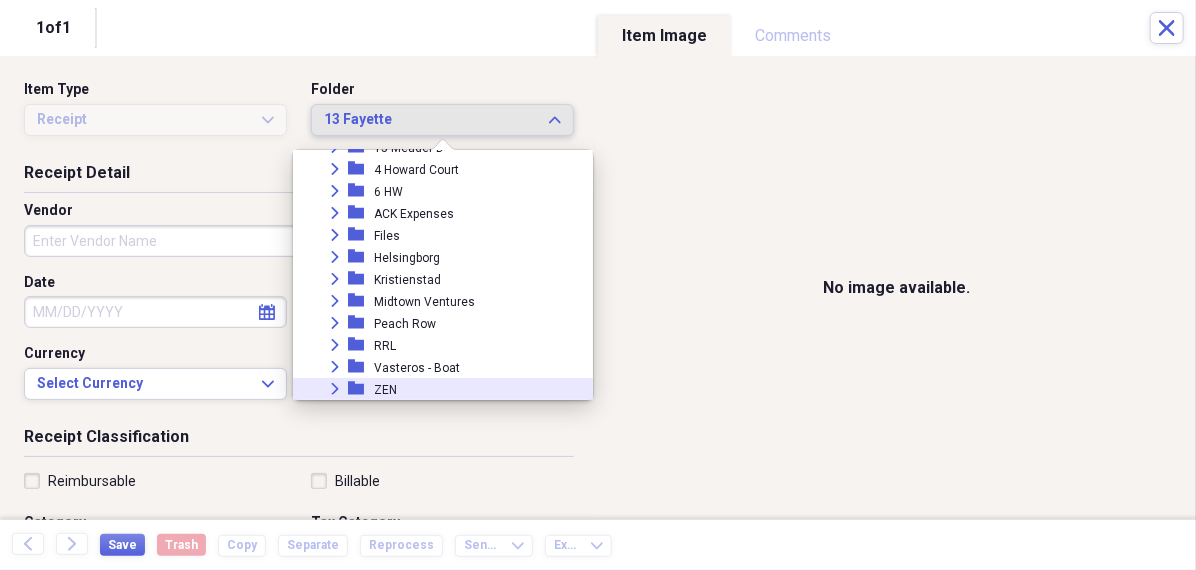 click on "ZEN" at bounding box center (385, 390) 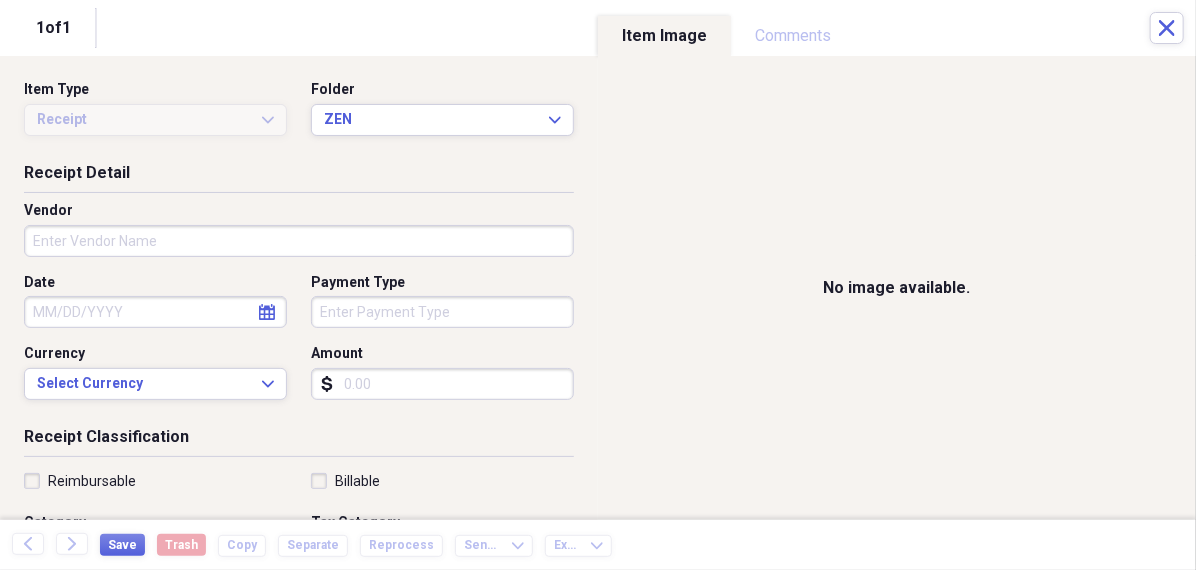 click on "Vendor" at bounding box center [299, 241] 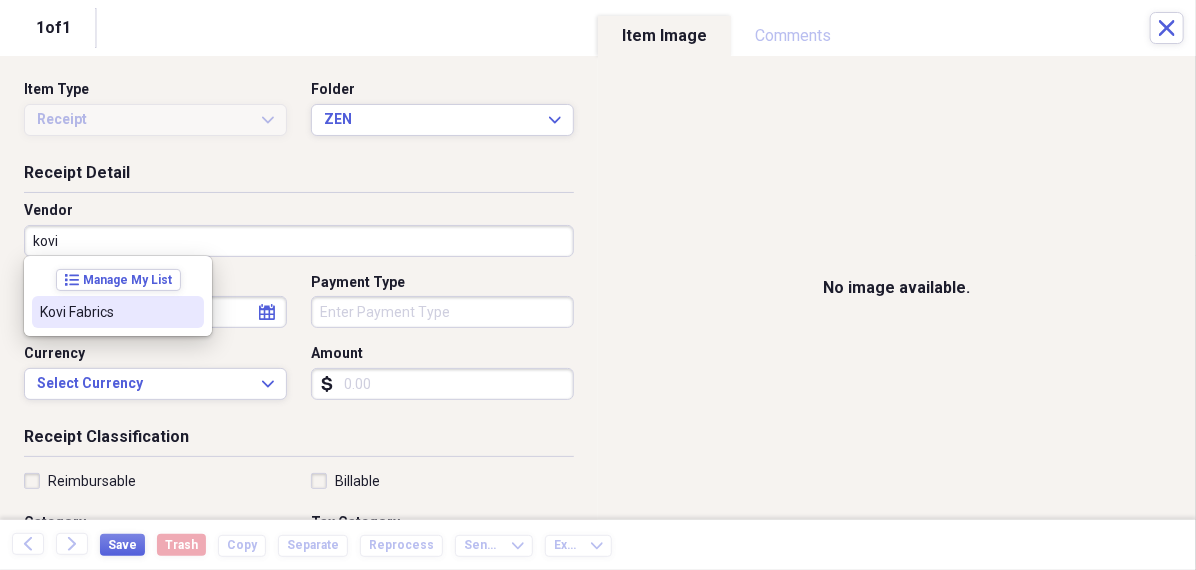 click on "Kovi Fabrics" at bounding box center [106, 312] 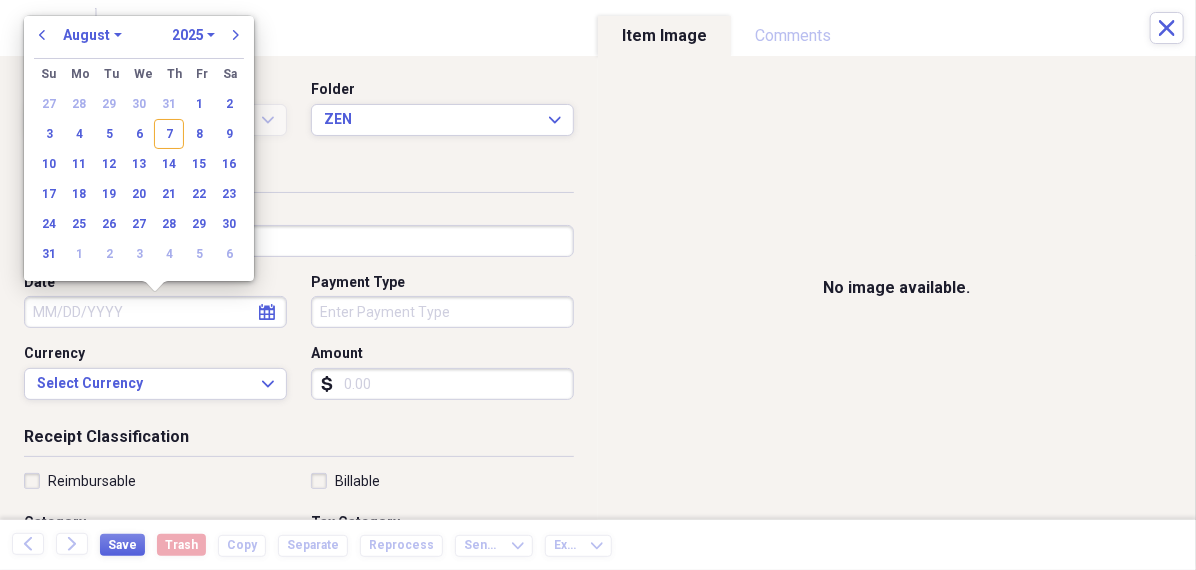 click on "Date" at bounding box center (155, 312) 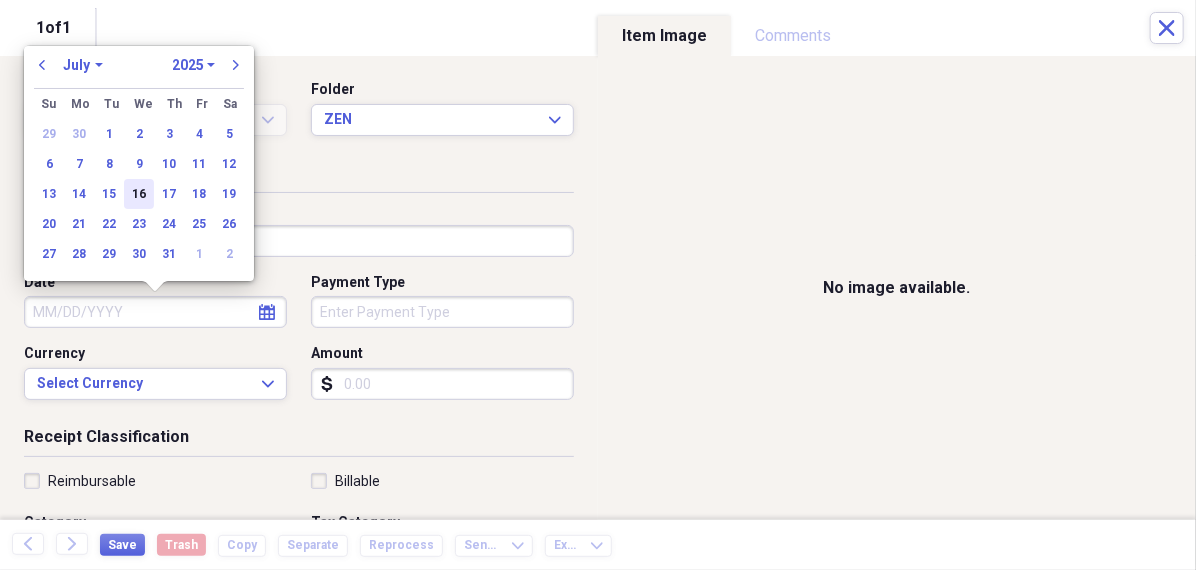 click on "16" at bounding box center [139, 194] 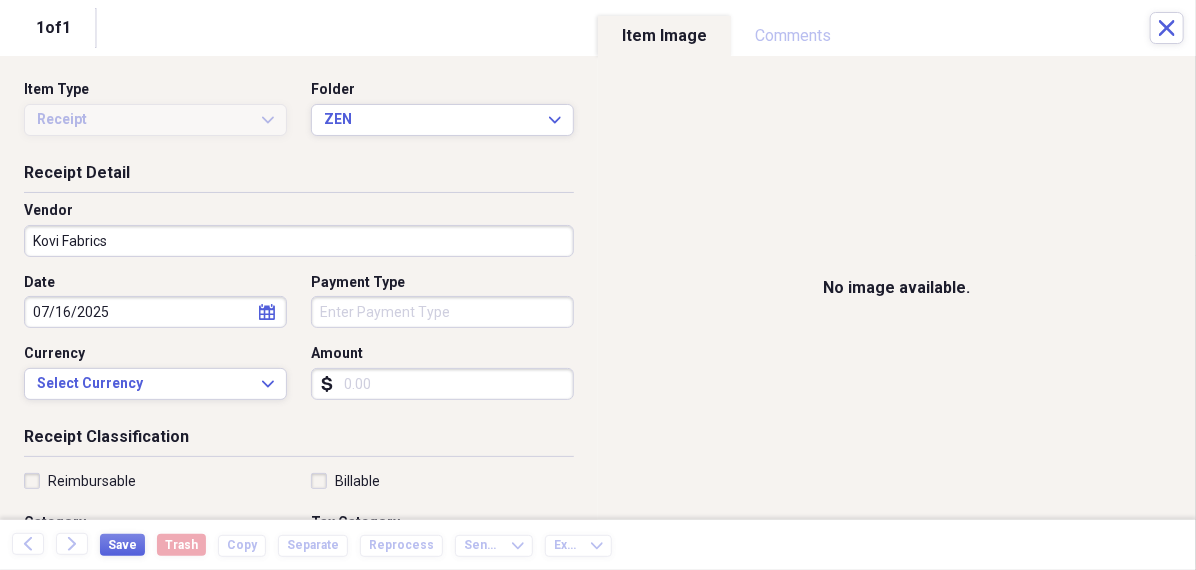 click on "Organize My Files 99+ Collapse Unfiled Needs Review 99+ Unfiled All Files Unfiled Unfiled Unfiled Saved Reports Collapse My Cabinet [PERSON]'s Cabinet Add Folder Folder 456 Add Folder Collapse Open Folder Expense Reports Add Folder Expand Folder 11 [STREET] Add Folder Expand Folder 13 [STREET] Add Folder Expand Folder 15 [STREET] A Add Folder Expand Folder 15 [STREET] C Add Folder Expand Folder 15 [STREET] D Add Folder Expand Folder 4 [STREET] Court Add Folder Expand Folder 6 [STREET] Add Folder Expand Folder ACK Expenses Add Folder Expand Folder Files Add Folder Expand Folder [CITY] Add Folder Expand Folder [CITY] Add Folder Expand Folder Midtown Ventures Add Folder Expand Folder Peach Row Add Folder Expand Folder RRL Add Folder Expand Folder Vasteros - Boat Add Folder Expand Folder ZEN Add Folder Collapse Trash Trash Folder 21.7.16 Folder [PERSON] Folder [CITY] Help & Support Submit Import Import Add Create Expand Reports Reports Settings [PERSON] Expand ACK Expenses Showing 22 items , totaling $1,809.89 sort" at bounding box center [598, 285] 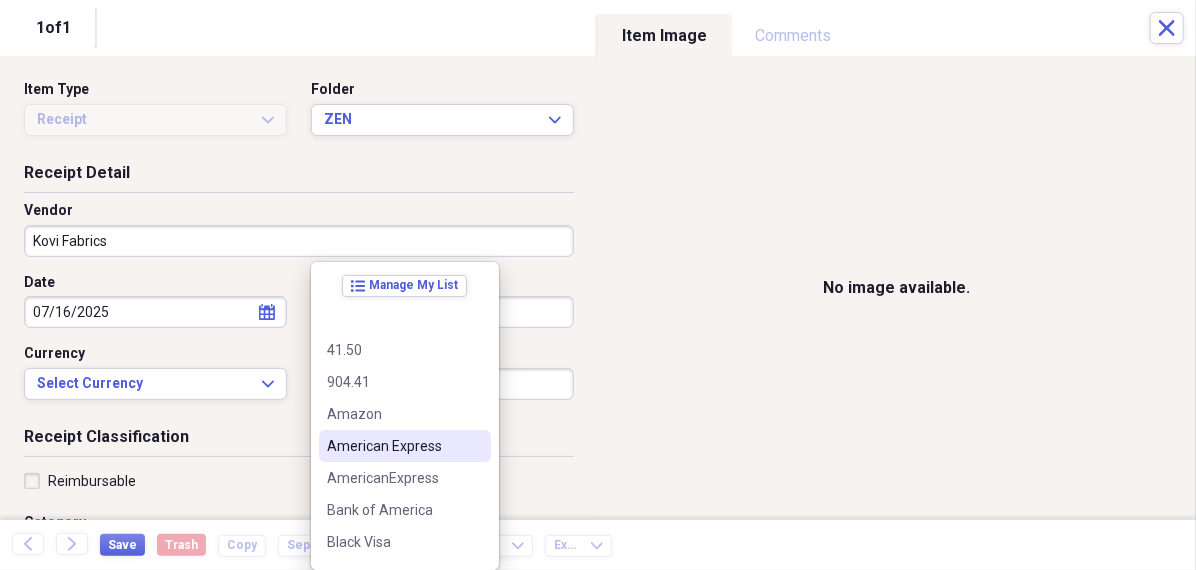 click on "American Express" at bounding box center (393, 446) 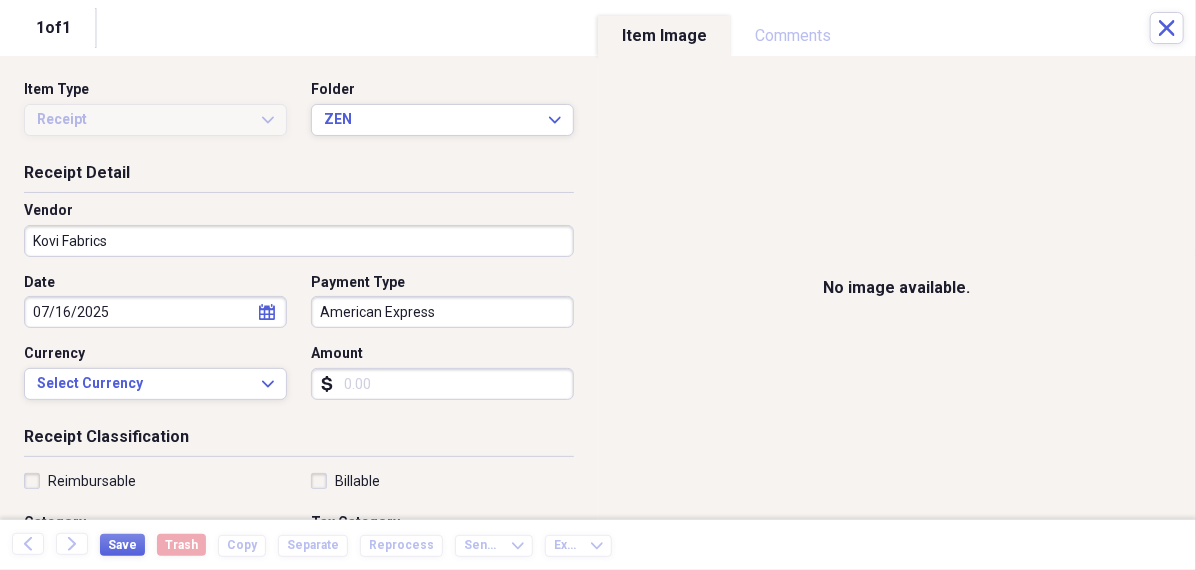 click on "Amount" at bounding box center [442, 384] 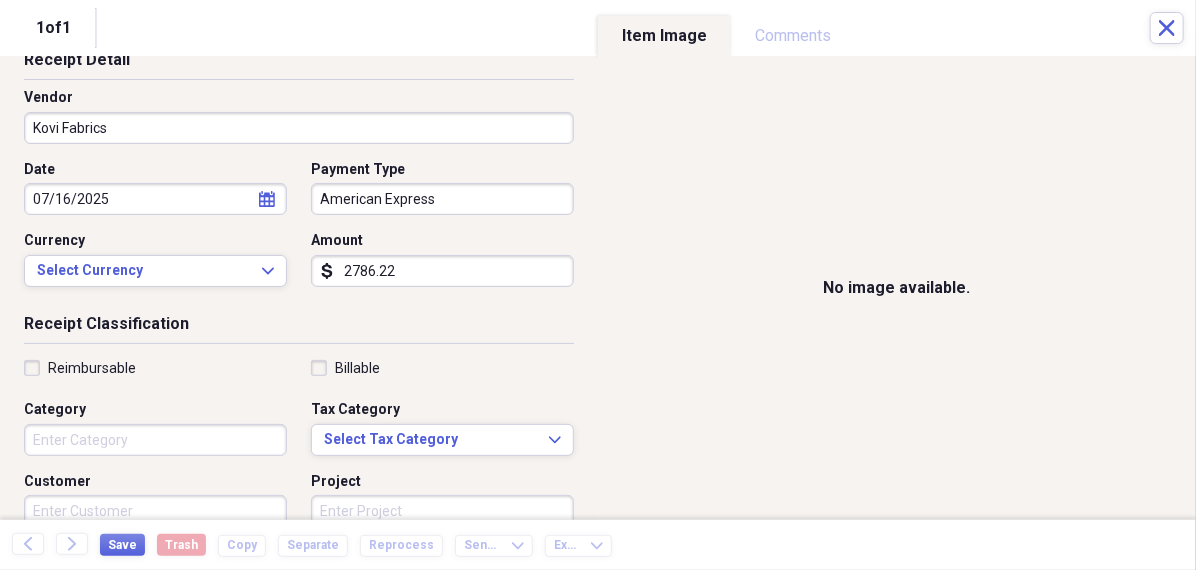 scroll, scrollTop: 114, scrollLeft: 0, axis: vertical 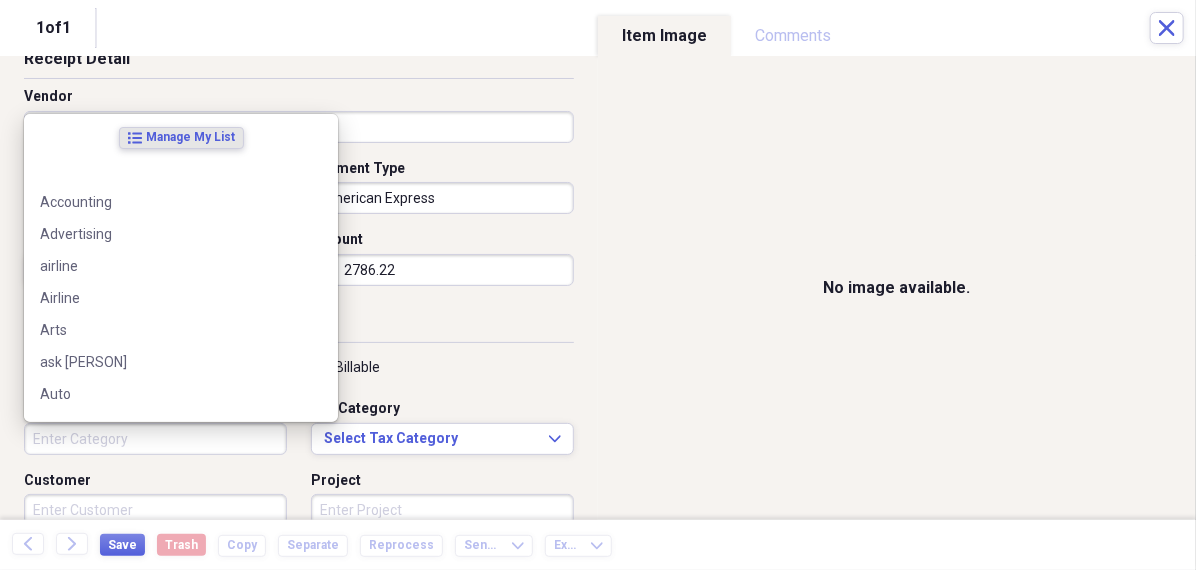 click on "Category" at bounding box center [155, 439] 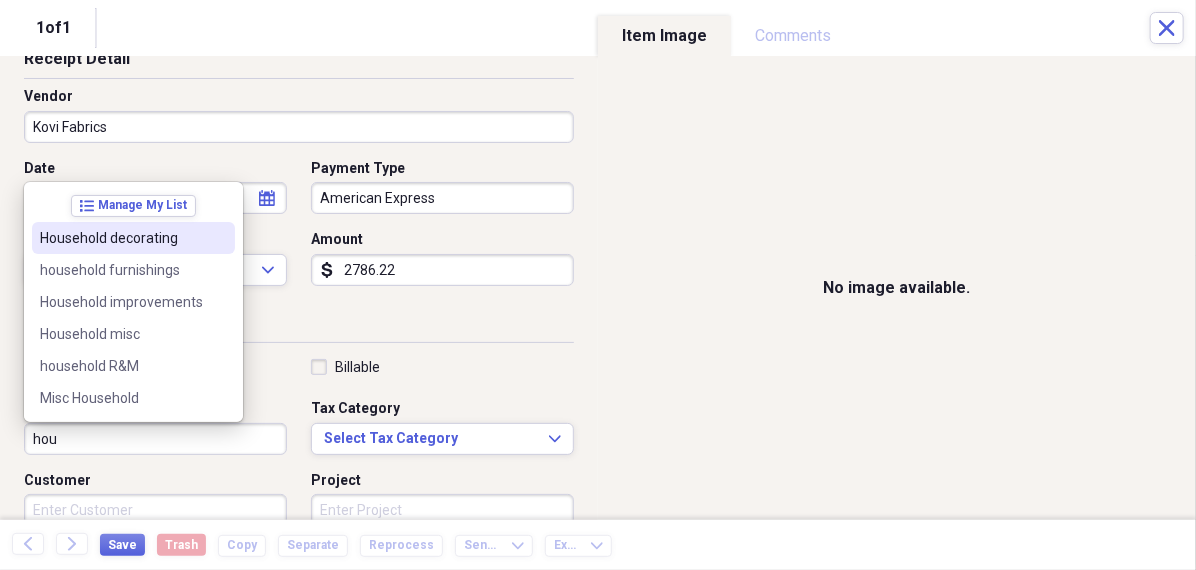click on "Household decorating" at bounding box center (121, 238) 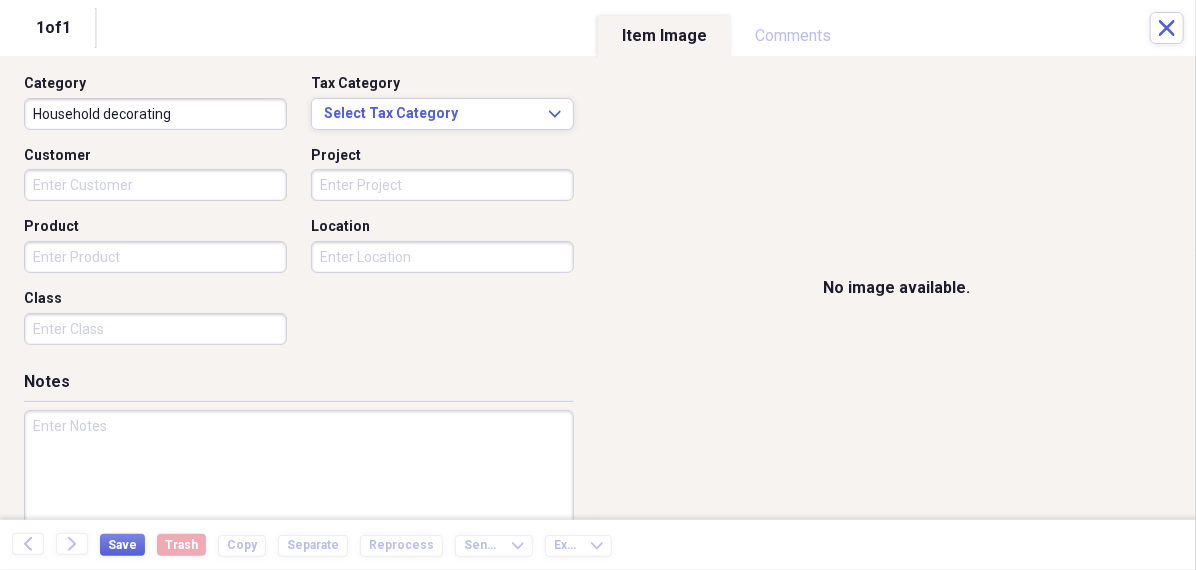 scroll, scrollTop: 484, scrollLeft: 0, axis: vertical 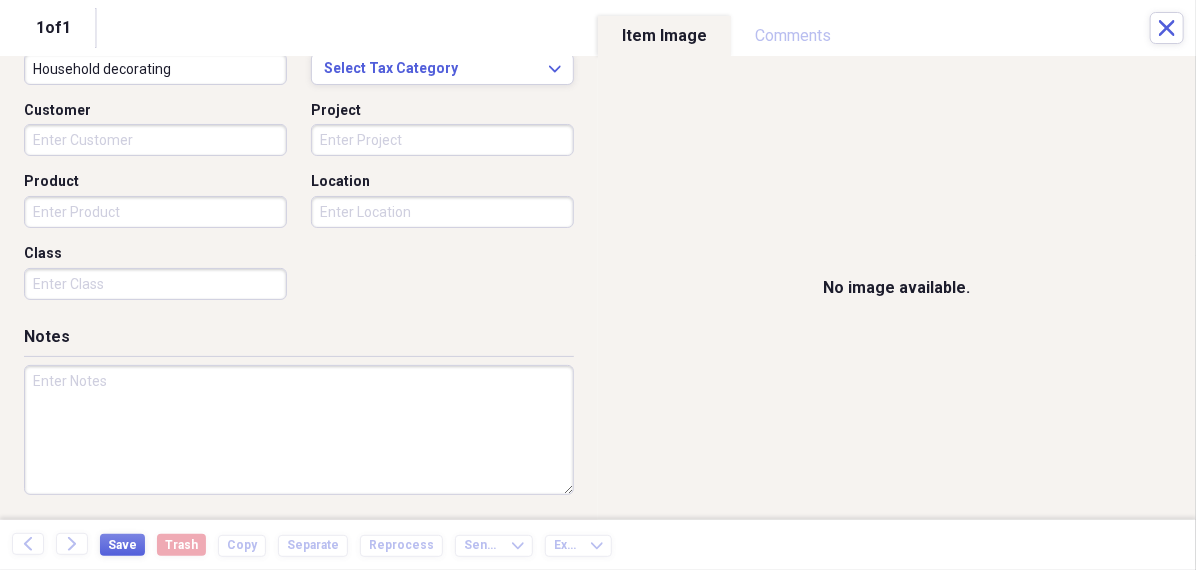 click at bounding box center [299, 430] 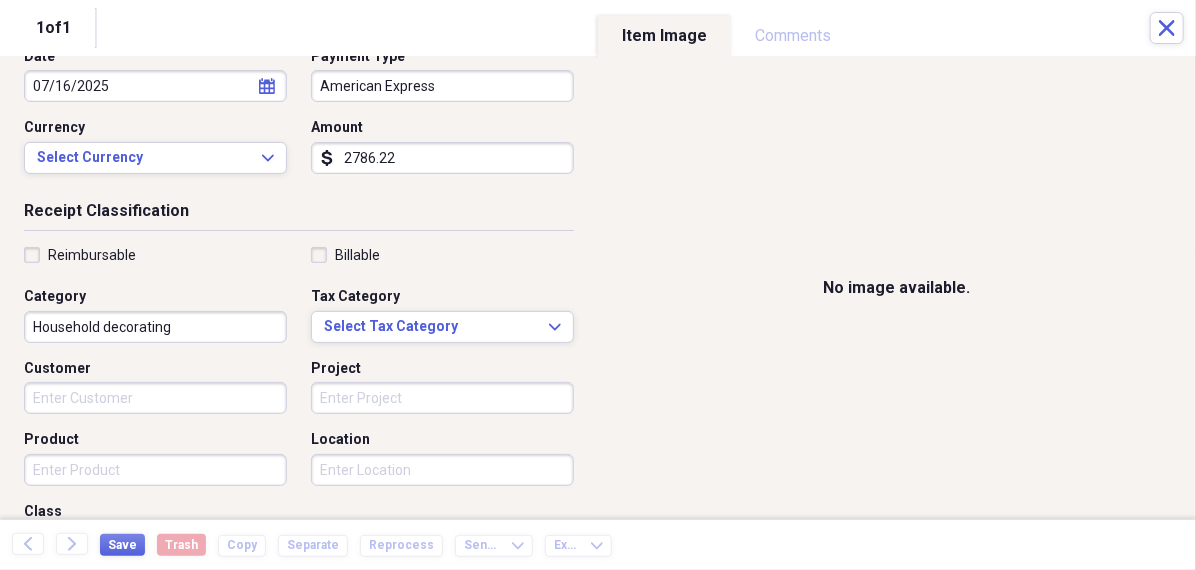 scroll, scrollTop: 259, scrollLeft: 0, axis: vertical 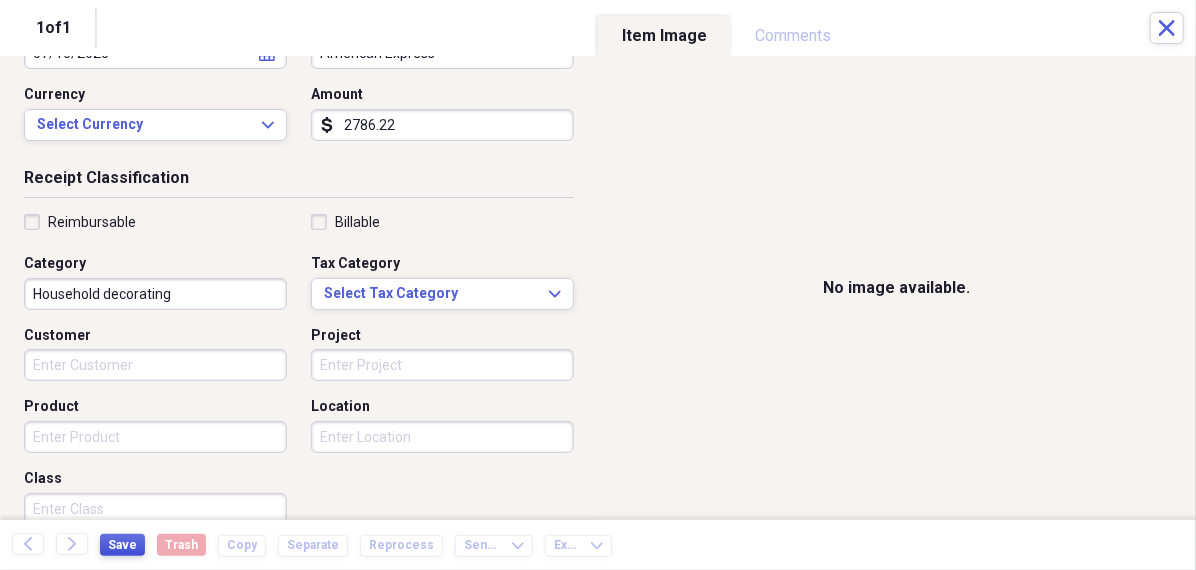 click on "Save" at bounding box center (122, 545) 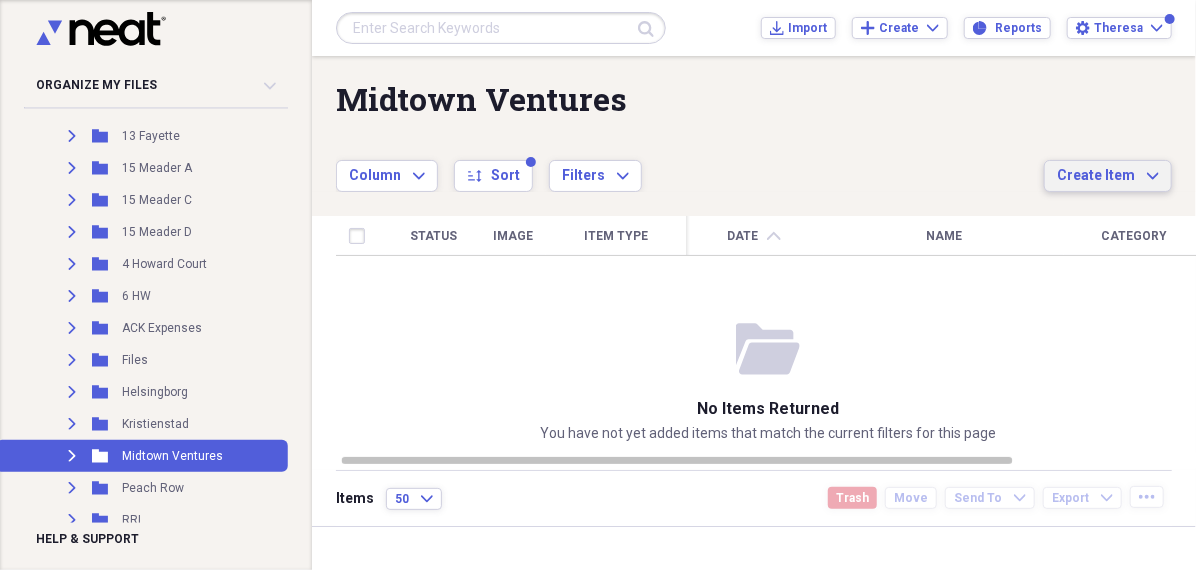 click on "Create Item" at bounding box center [1096, 176] 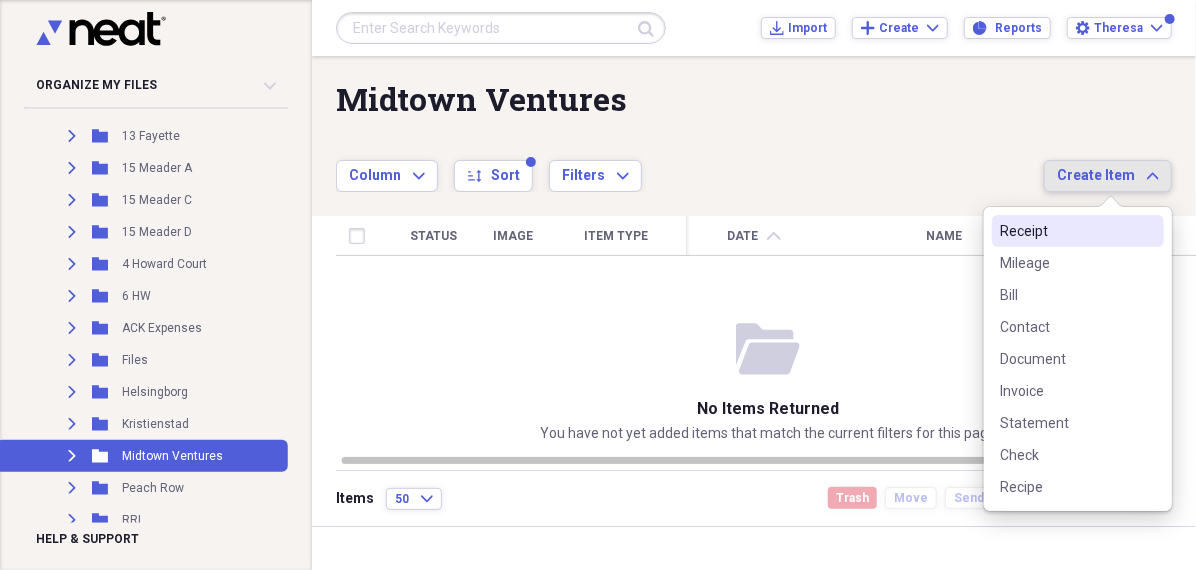 click on "Receipt" at bounding box center [1066, 231] 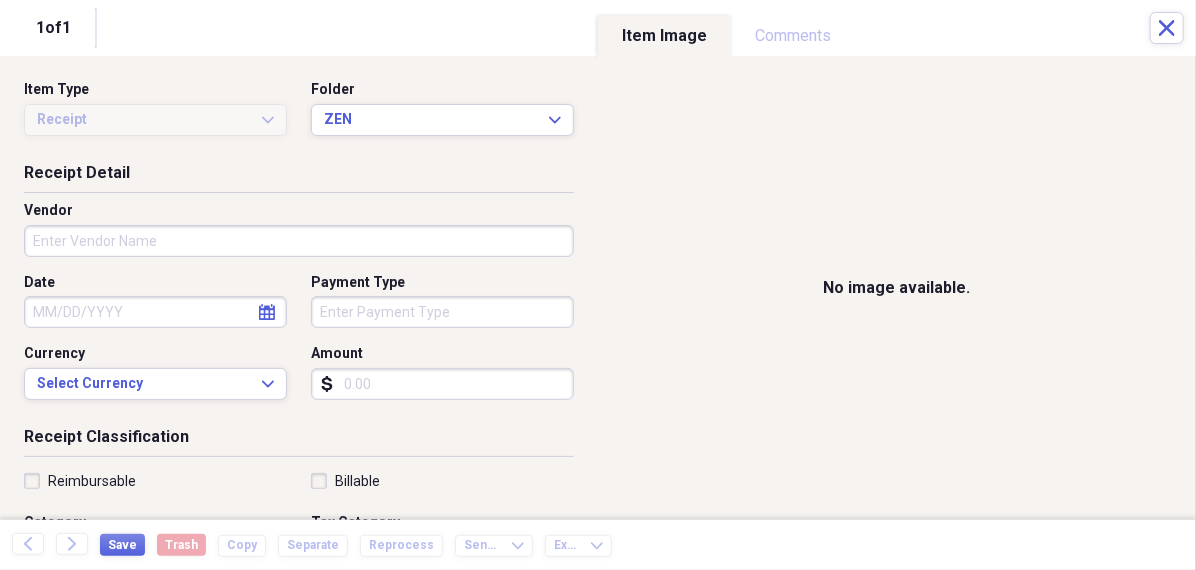 click on "Amount" at bounding box center [442, 384] 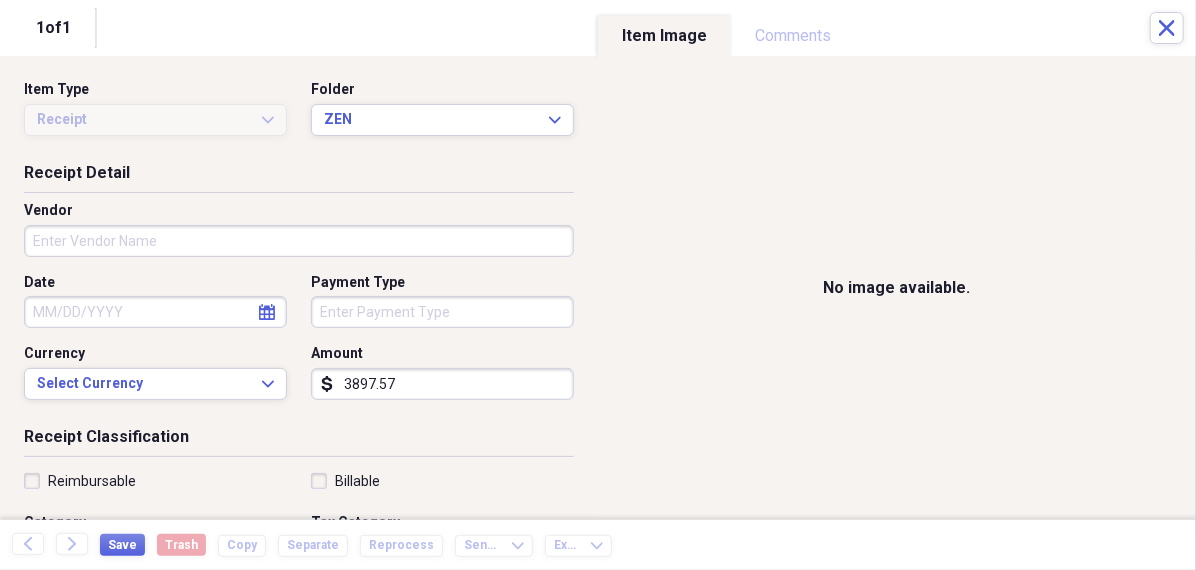click on "Vendor" at bounding box center (299, 241) 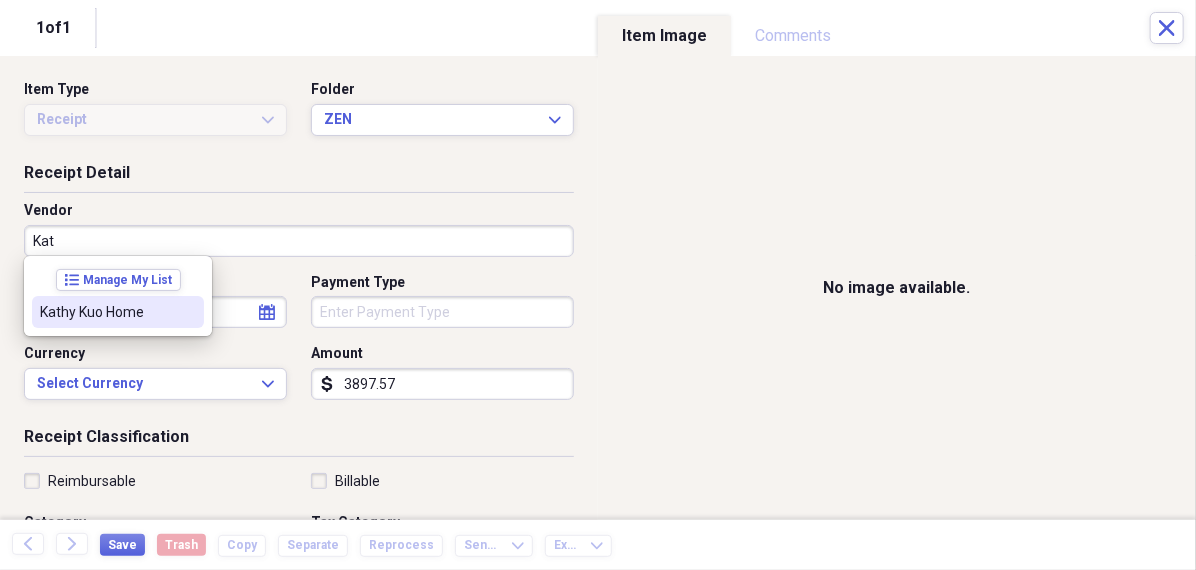click on "Kathy Kuo Home" at bounding box center [106, 312] 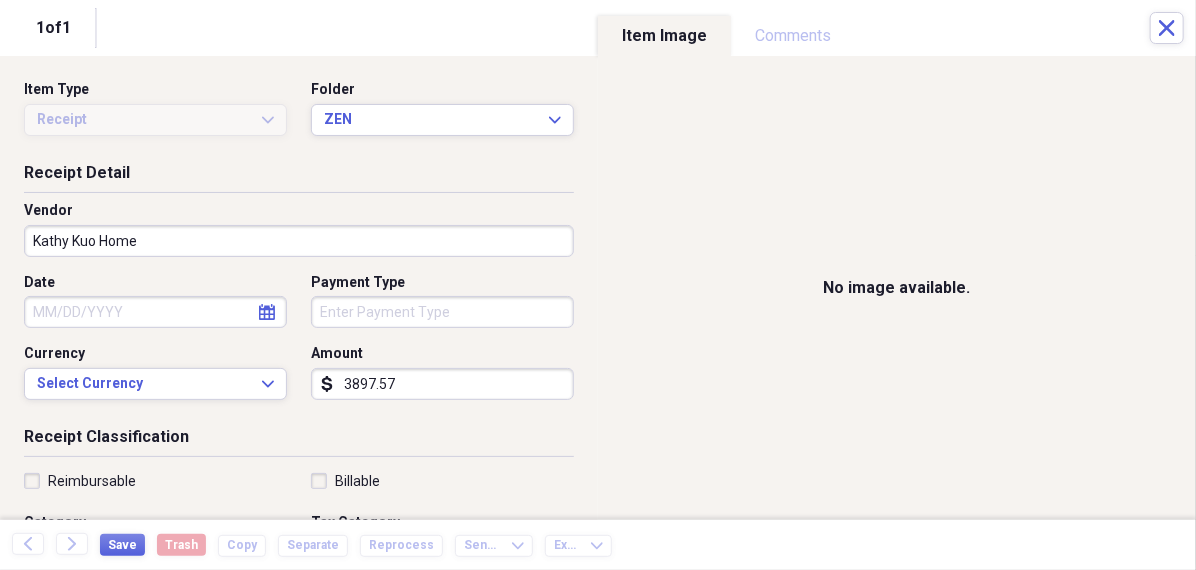 click 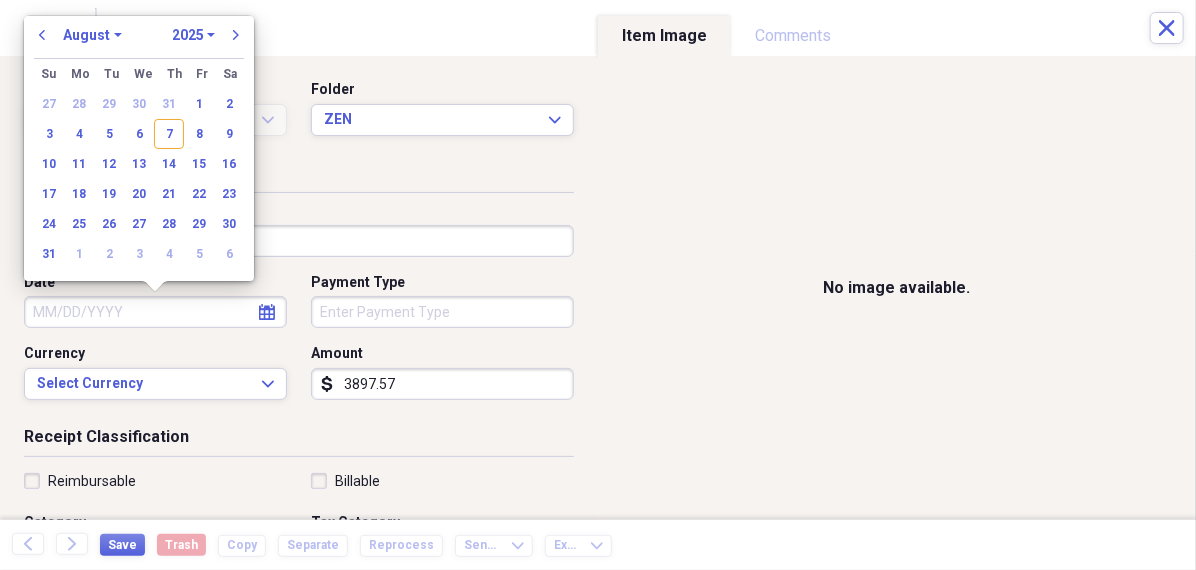 click on "January February March April May June July August September October November December" at bounding box center [92, 35] 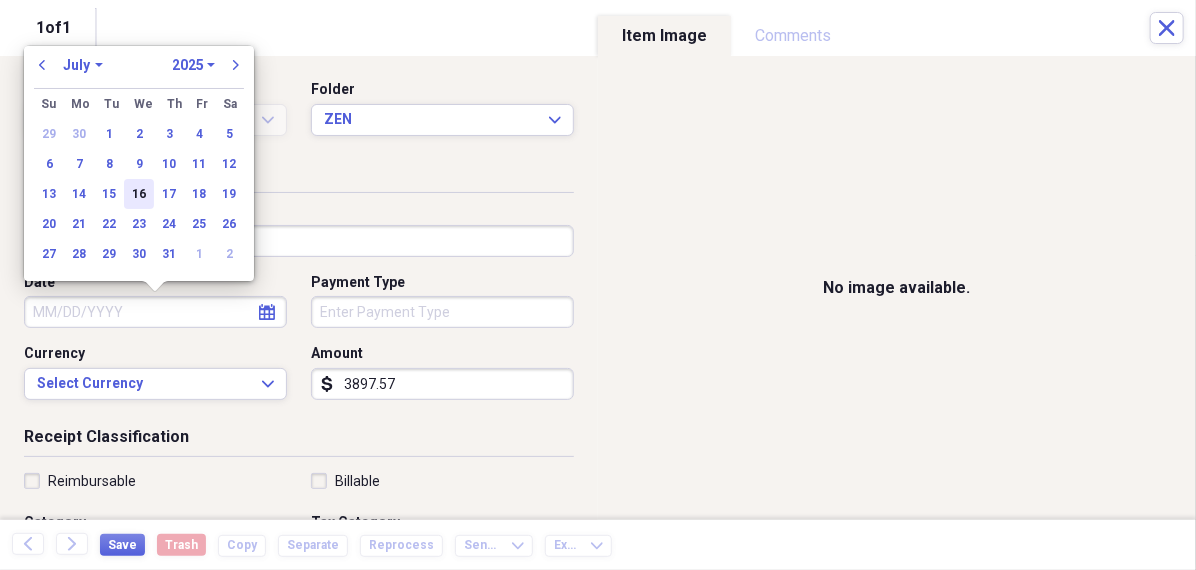 click on "16" at bounding box center [139, 194] 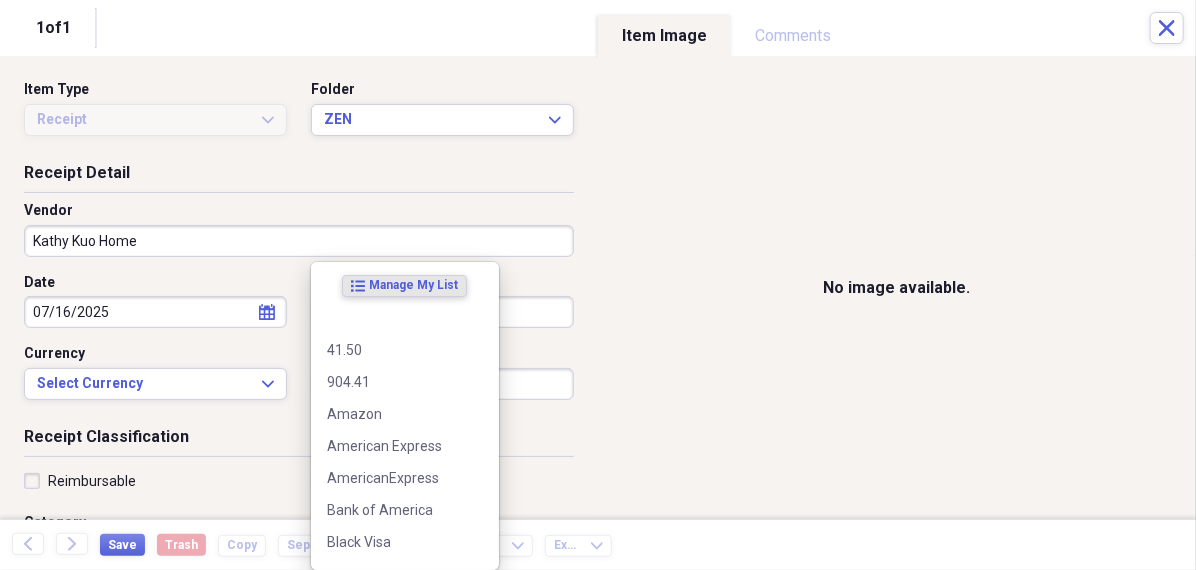 click on "Organize My Files 99+ Collapse Unfiled Needs Review 99+ Unfiled All Files Unfiled Unfiled Unfiled Saved Reports Collapse My Cabinet [PERSON]'s Cabinet Add Folder Folder 456 Add Folder Collapse Open Folder Expense Reports Add Folder Expand Folder 11 [STREET] Add Folder Expand Folder 13 [STREET] Add Folder Expand Folder 15 [STREET] A Add Folder Expand Folder 15 [STREET] C Add Folder Expand Folder 15 [STREET] D Add Folder Expand Folder 4 [STREET] Court Add Folder Expand Folder 6 [STREET] Add Folder Expand Folder ACK Expenses Add Folder Expand Folder Files Add Folder Expand Folder [CITY] Add Folder Expand Folder [CITY] Add Folder Expand Folder Midtown Ventures Add Folder Expand Folder Peach Row Add Folder Expand Folder RRL Add Folder Expand Folder Vasteros - Boat Add Folder Expand Folder ZEN Add Folder Collapse Trash Trash Folder 21.7.16 Folder [PERSON] Folder [CITY] Help & Support Submit Import Import Add Create Expand Reports Reports Settings [PERSON] Expand ACK Expenses Showing 22 items , totaling $1,809.89 sort" at bounding box center [598, 285] 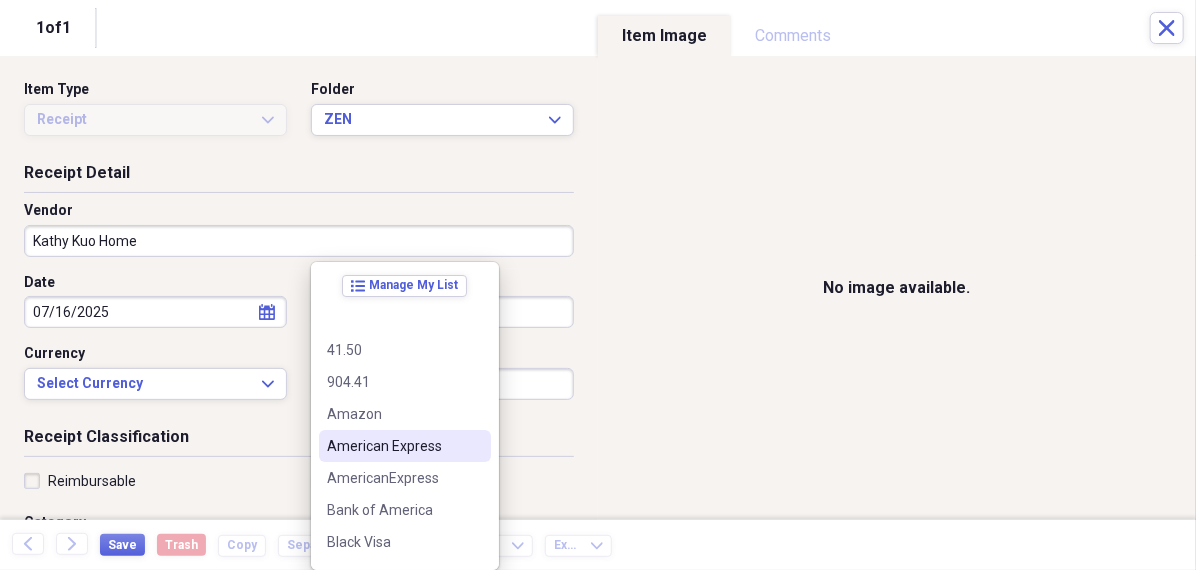 click on "American Express" at bounding box center [405, 446] 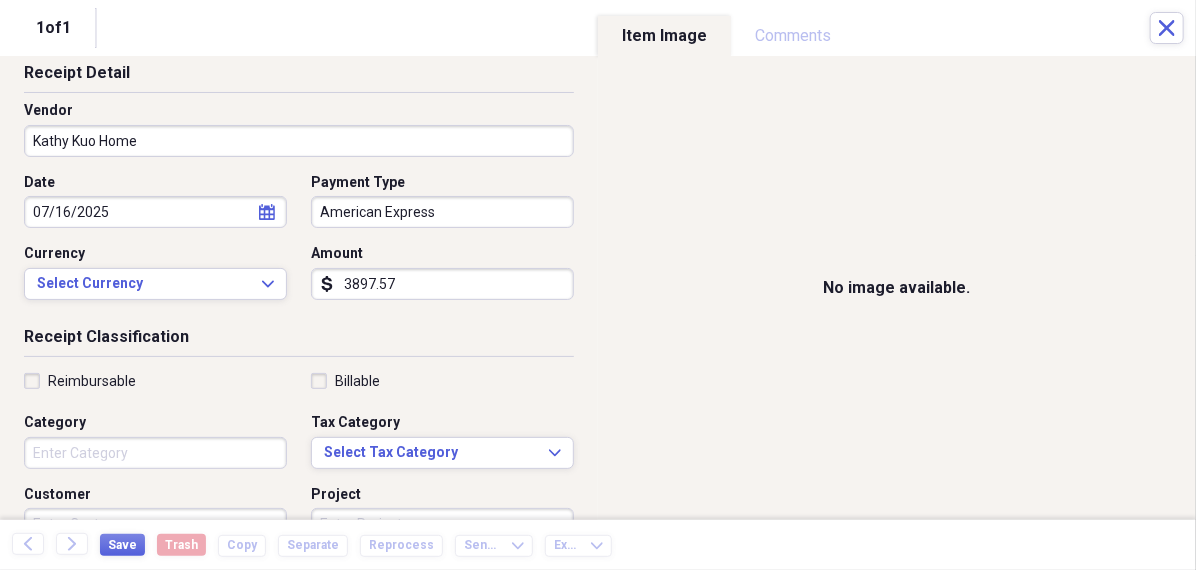 scroll, scrollTop: 126, scrollLeft: 0, axis: vertical 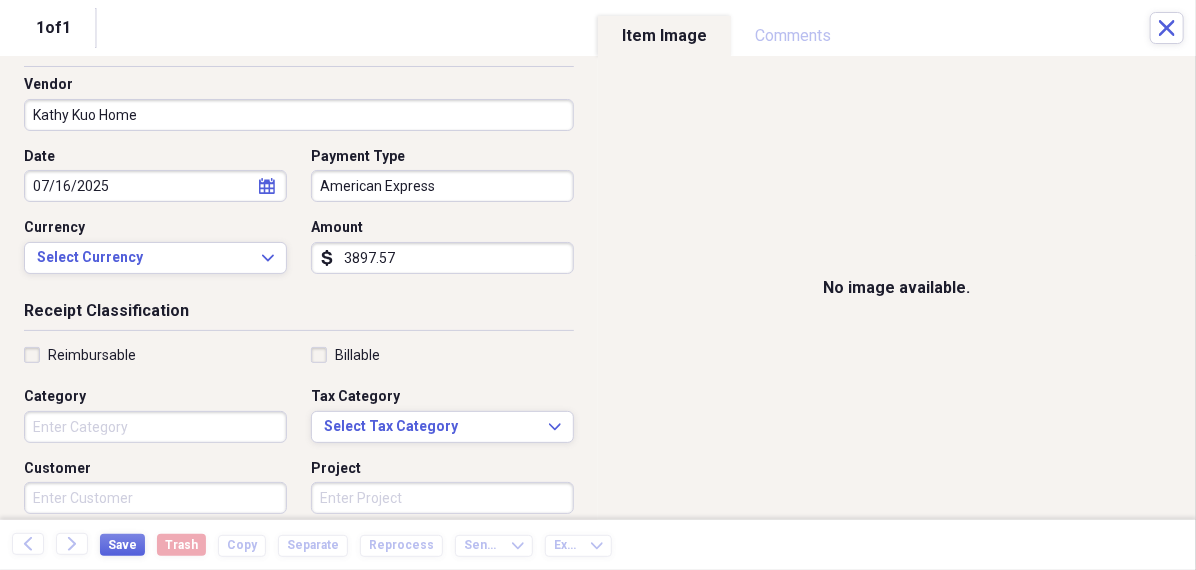 click on "3897.57" at bounding box center (442, 258) 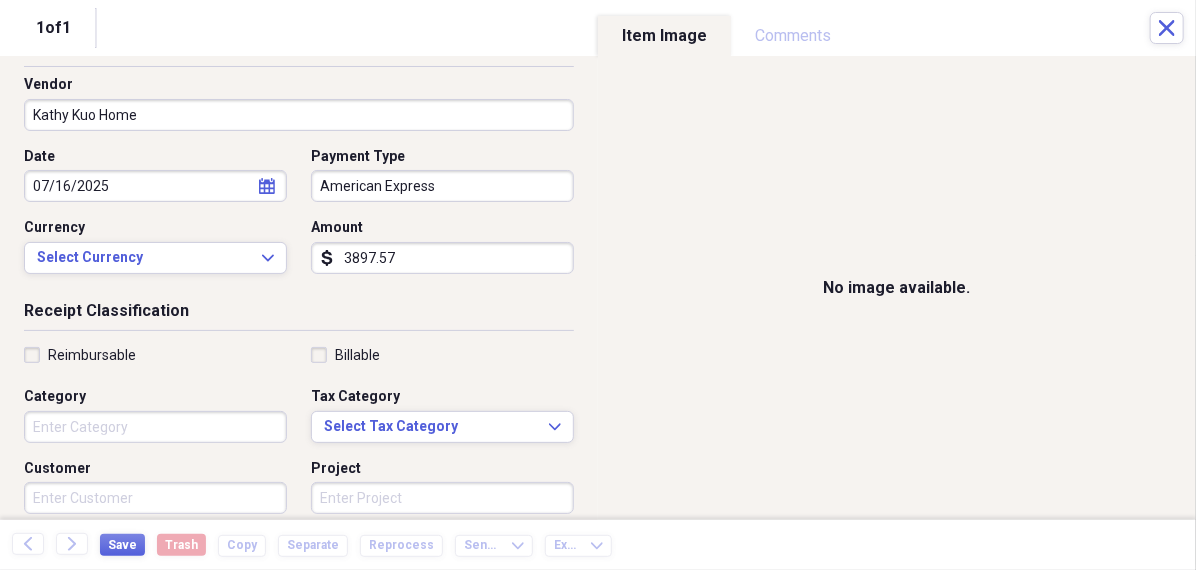 click on "3897.57" at bounding box center [442, 258] 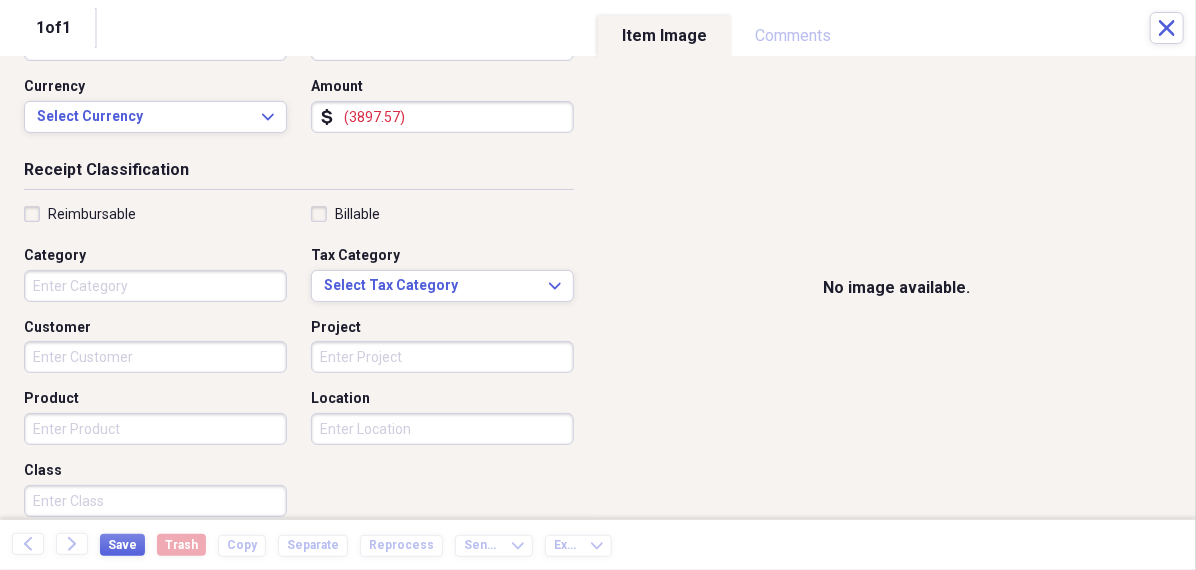 scroll, scrollTop: 270, scrollLeft: 0, axis: vertical 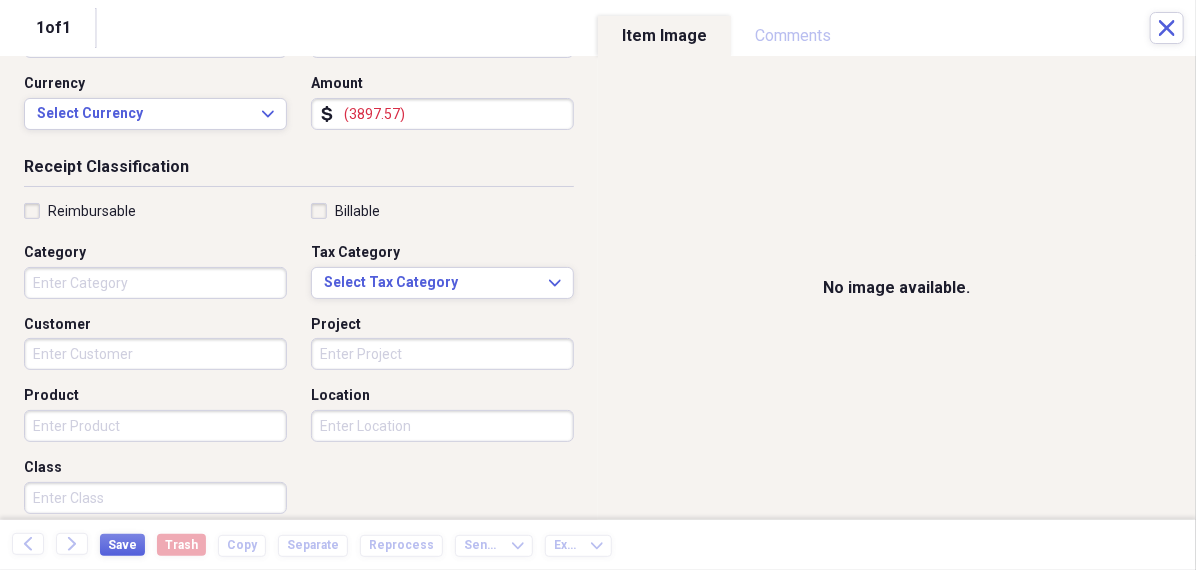 click on "Organize My Files 99+ Collapse Unfiled Needs Review 99+ Unfiled All Files Unfiled Unfiled Unfiled Saved Reports Collapse My Cabinet [PERSON]'s Cabinet Add Folder Folder 456 Add Folder Collapse Open Folder Expense Reports Add Folder Expand Folder 11 [STREET] Add Folder Expand Folder 13 [STREET] Add Folder Expand Folder 15 [STREET] A Add Folder Expand Folder 15 [STREET] C Add Folder Expand Folder 15 [STREET] D Add Folder Expand Folder 4 [STREET] Court Add Folder Expand Folder 6 [STREET] Add Folder Expand Folder ACK Expenses Add Folder Expand Folder Files Add Folder Expand Folder [CITY] Add Folder Expand Folder [CITY] Add Folder Expand Folder Midtown Ventures Add Folder Expand Folder Peach Row Add Folder Expand Folder RRL Add Folder Expand Folder Vasteros - Boat Add Folder Expand Folder ZEN Add Folder Collapse Trash Trash Folder 21.7.16 Folder [PERSON] Folder [CITY] Help & Support Submit Import Import Add Create Expand Reports Reports Settings [PERSON] Expand ACK Expenses Showing 22 items , totaling $1,809.89 sort" at bounding box center [598, 285] 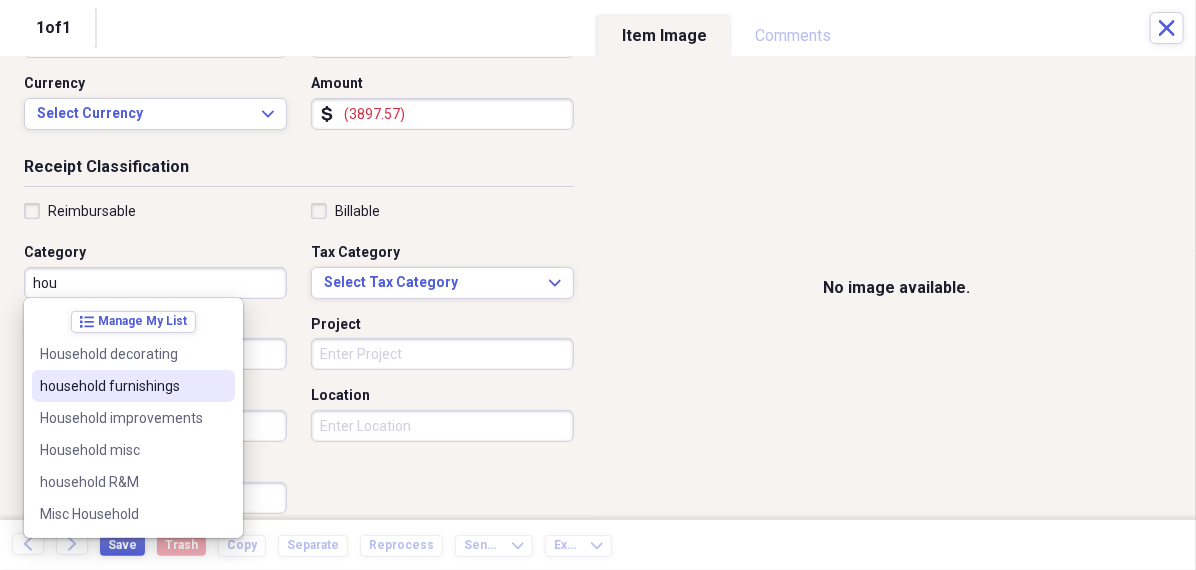click on "household furnishings" at bounding box center (121, 386) 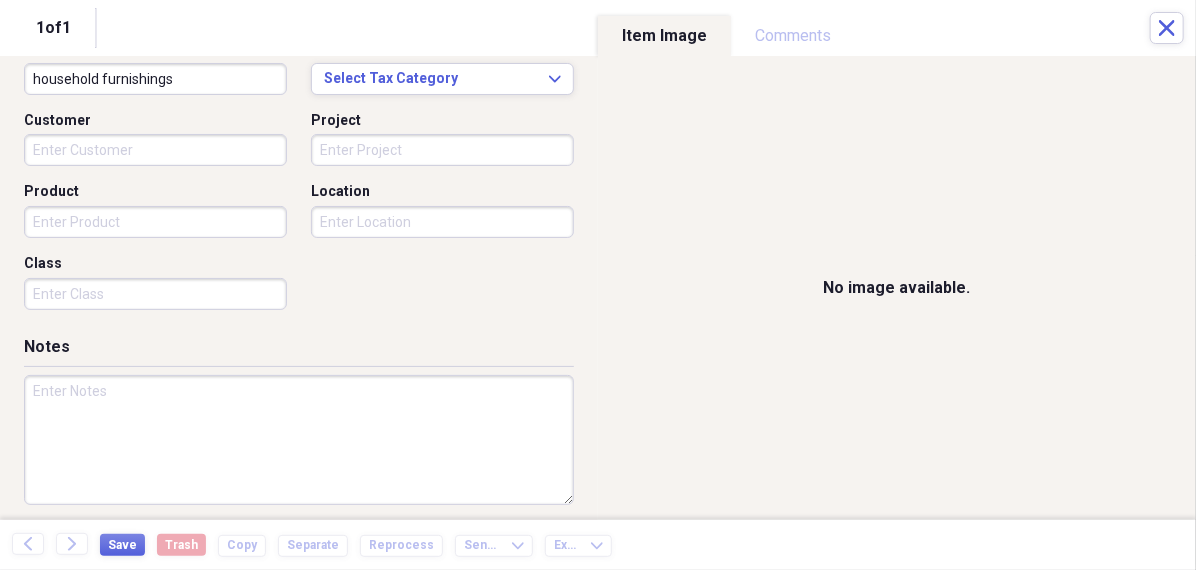 scroll, scrollTop: 484, scrollLeft: 0, axis: vertical 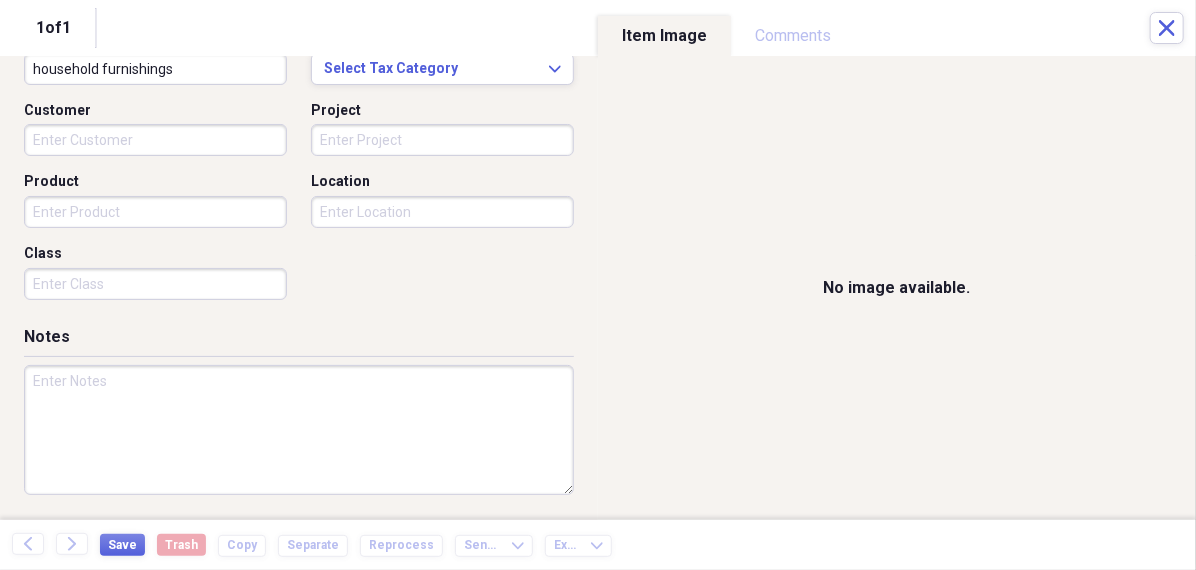 click at bounding box center (299, 430) 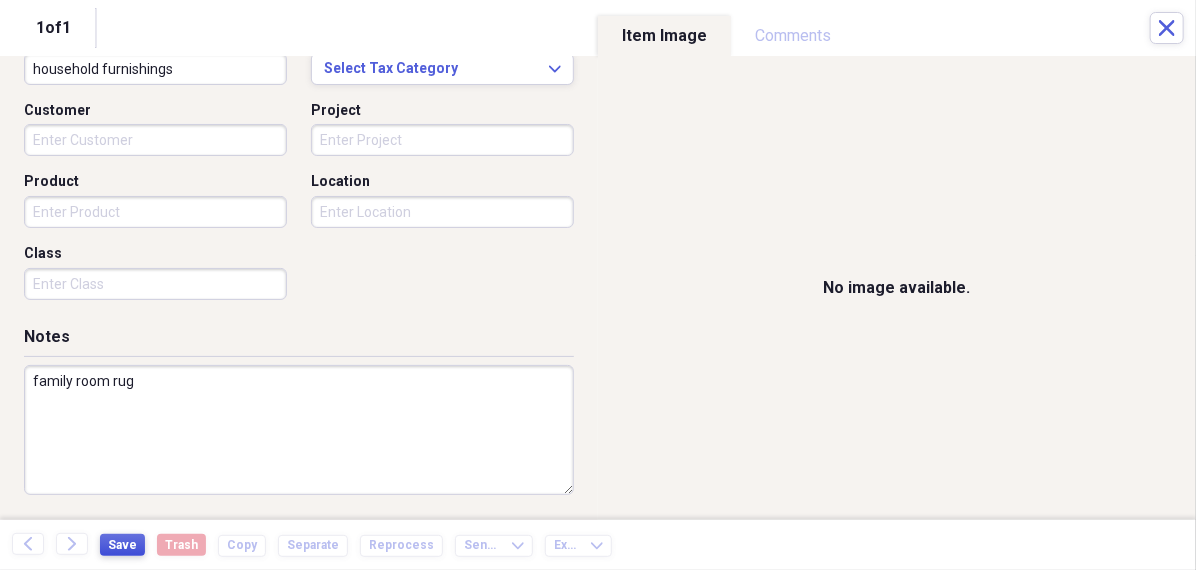 click on "Save" at bounding box center [122, 545] 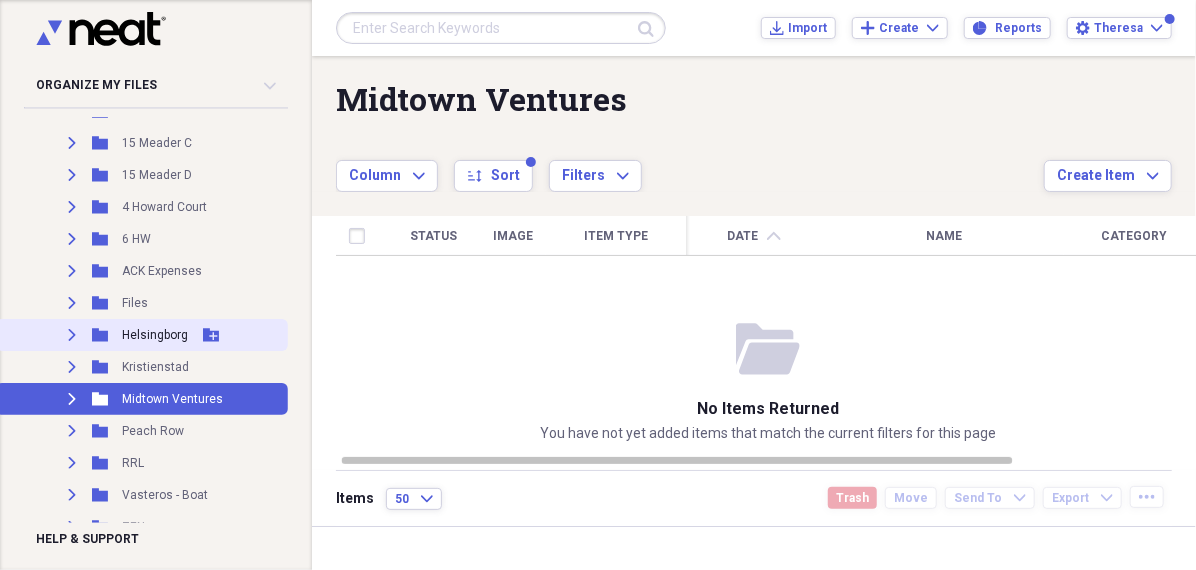 scroll, scrollTop: 311, scrollLeft: 0, axis: vertical 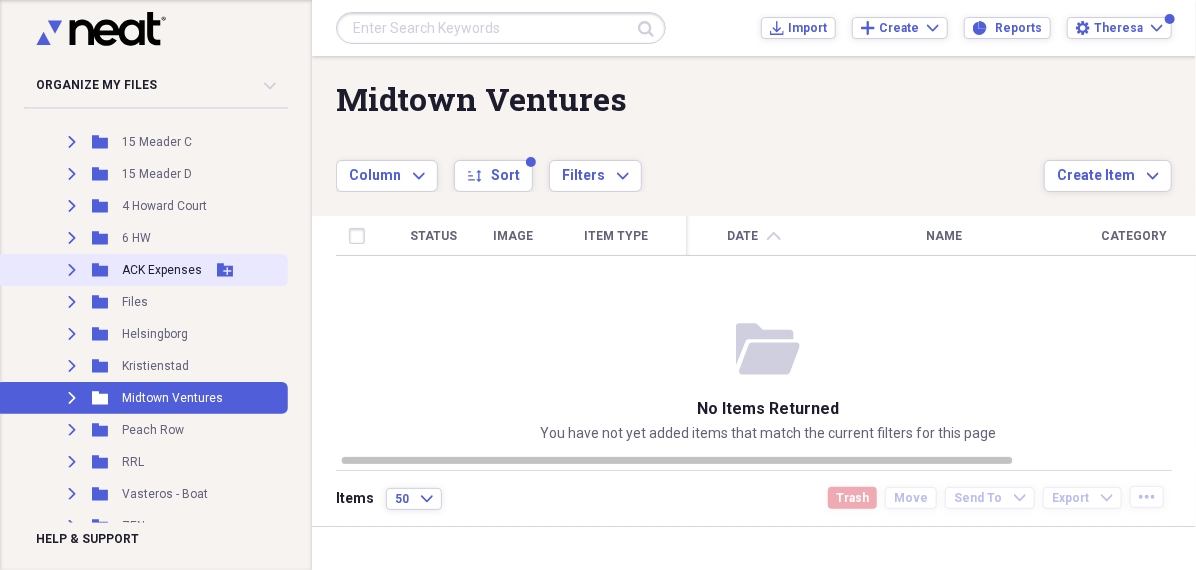click on "ACK Expenses" at bounding box center (162, 270) 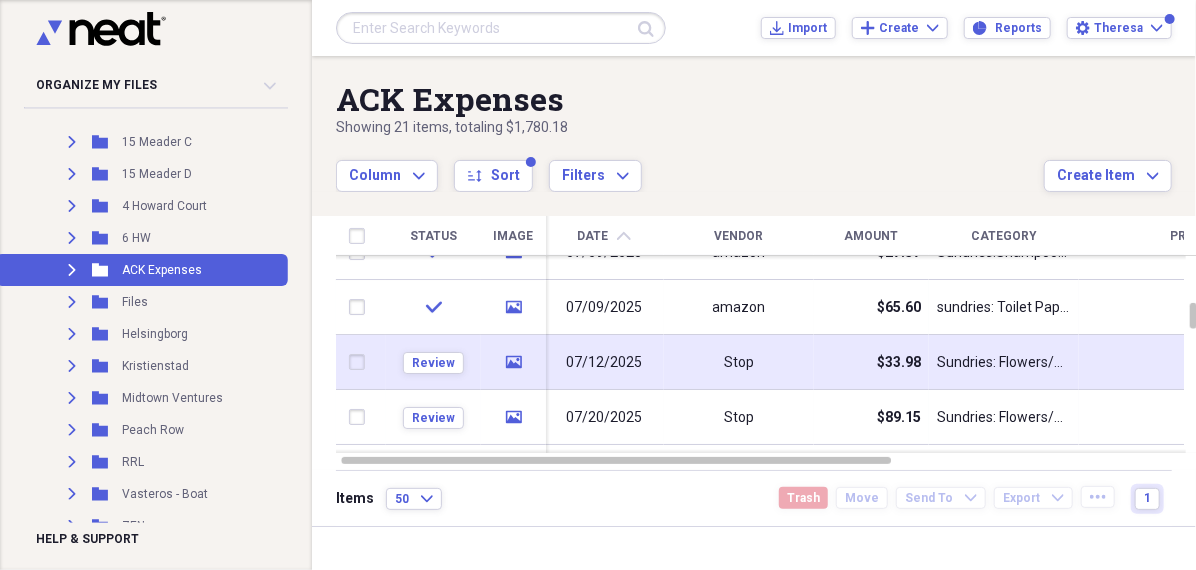 click on "07/12/2025" at bounding box center (604, 362) 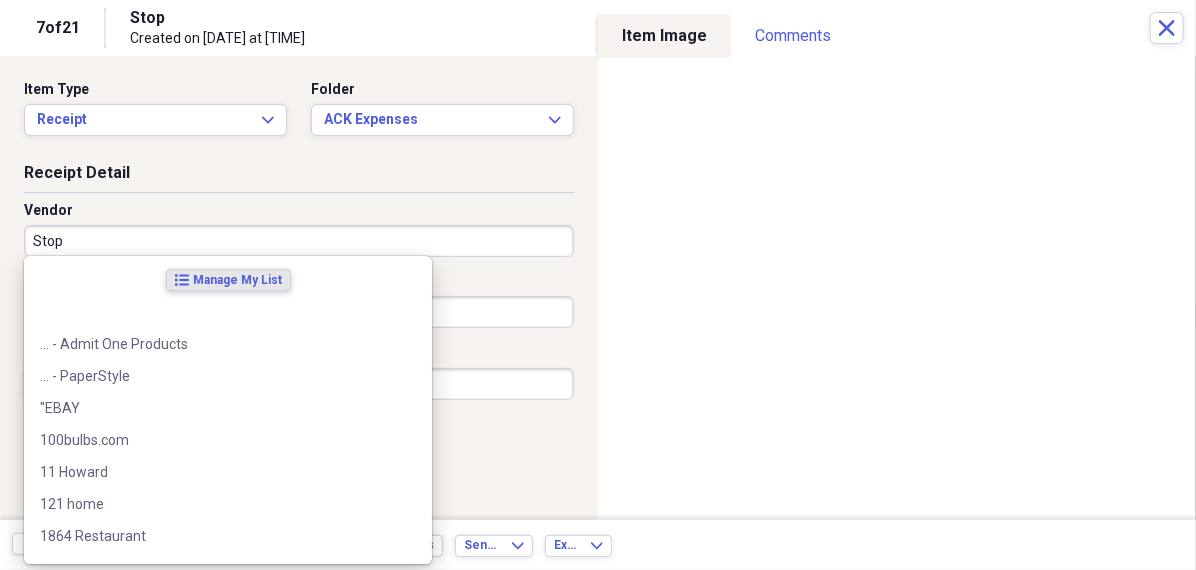 click on "Stop" at bounding box center [299, 241] 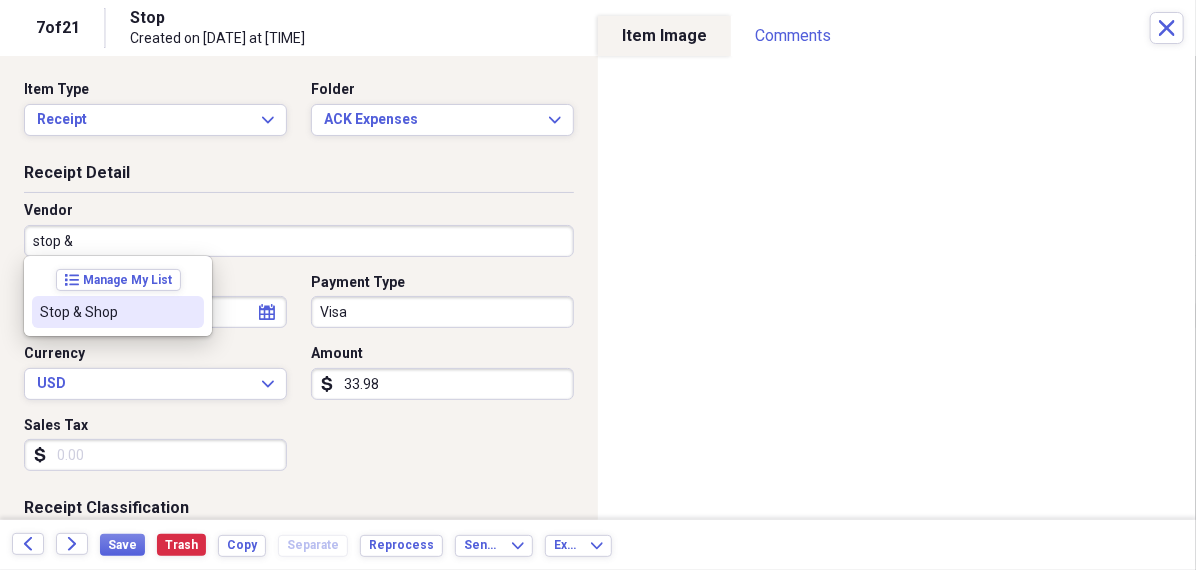 click on "Stop & Shop" at bounding box center [106, 312] 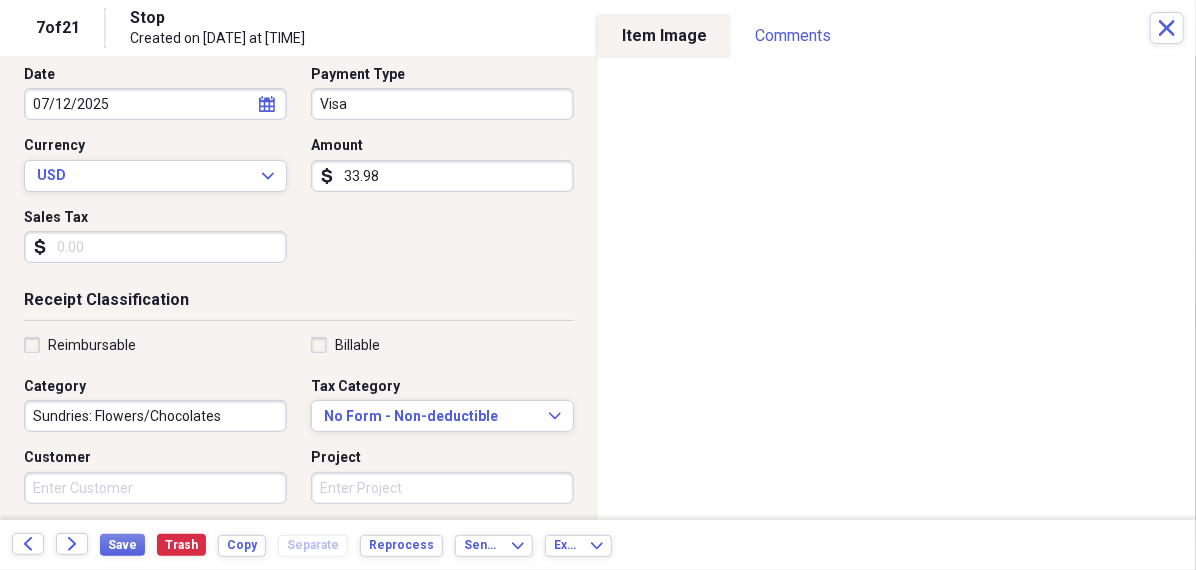 scroll, scrollTop: 217, scrollLeft: 0, axis: vertical 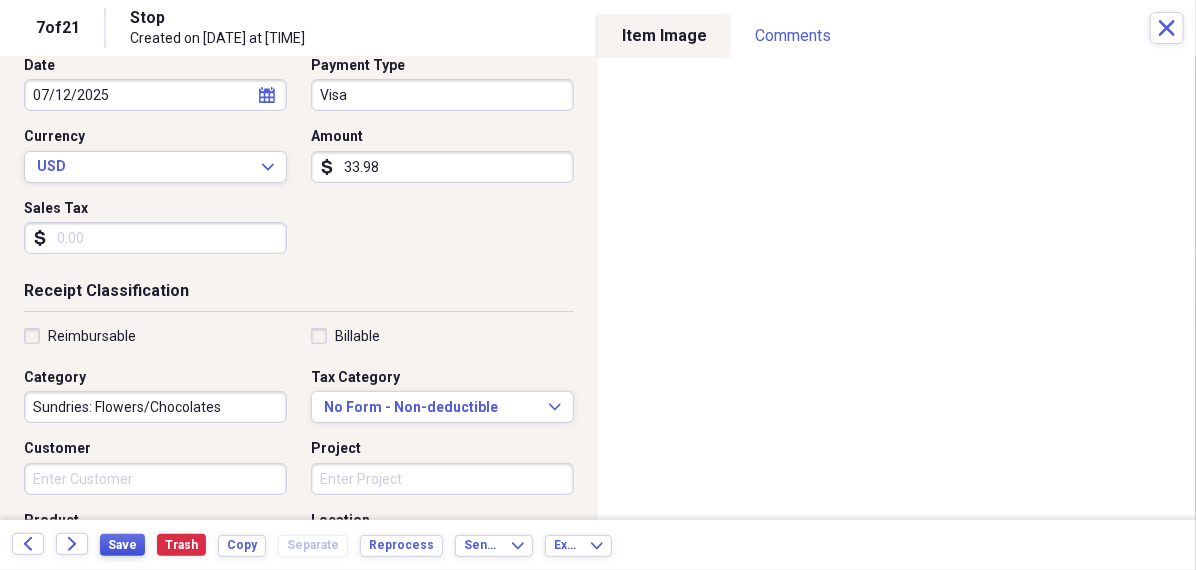 click on "Save" at bounding box center [122, 545] 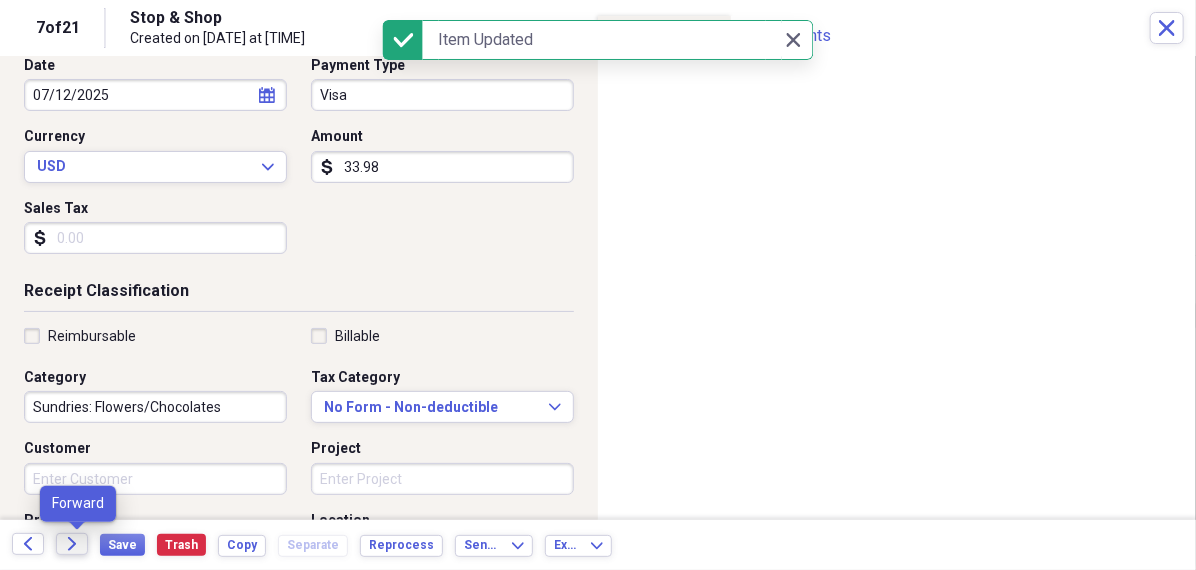 click on "Forward" 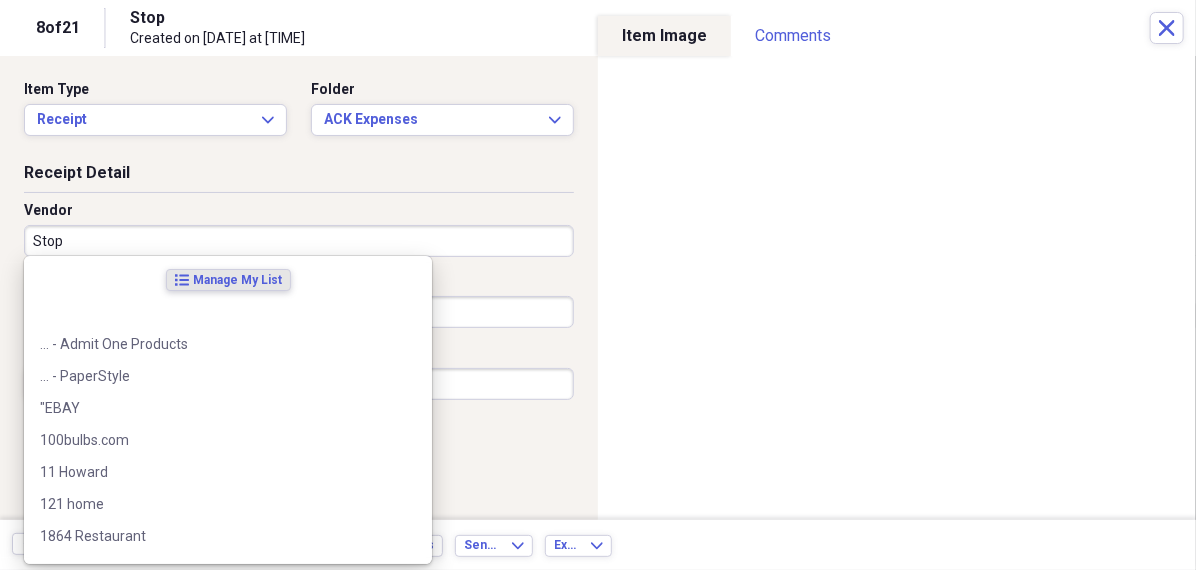 click on "Stop" at bounding box center [299, 241] 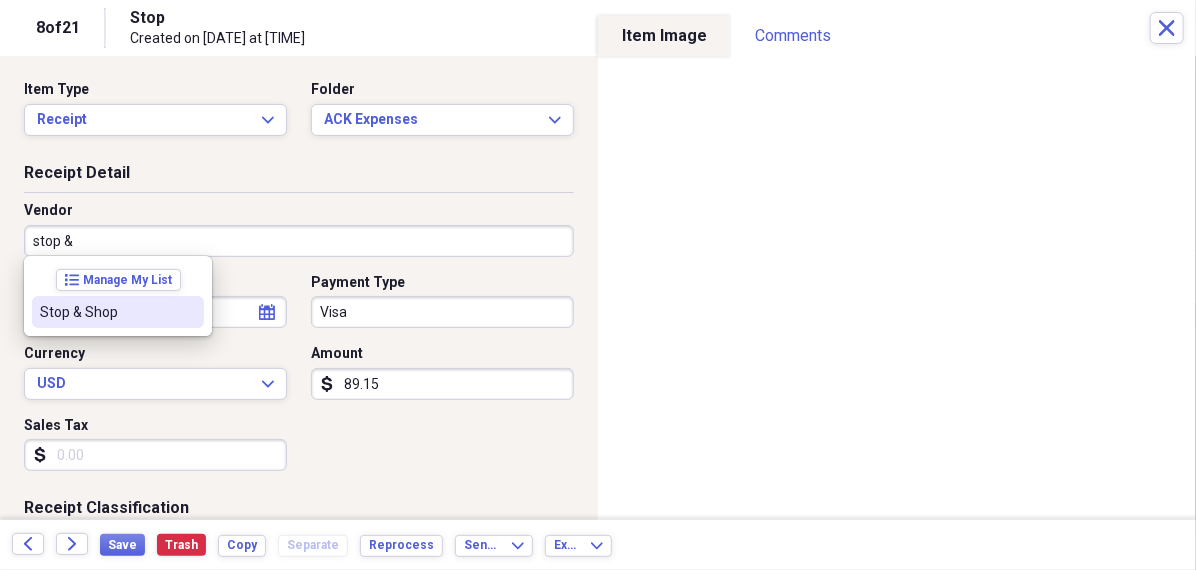 click on "Stop & Shop" at bounding box center [106, 312] 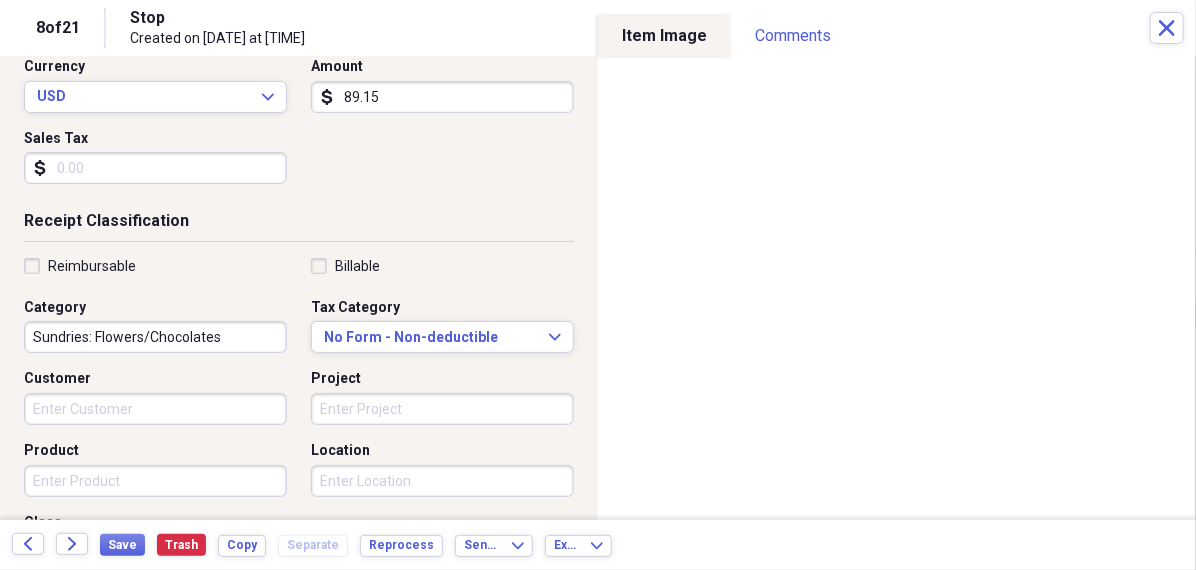 scroll, scrollTop: 292, scrollLeft: 0, axis: vertical 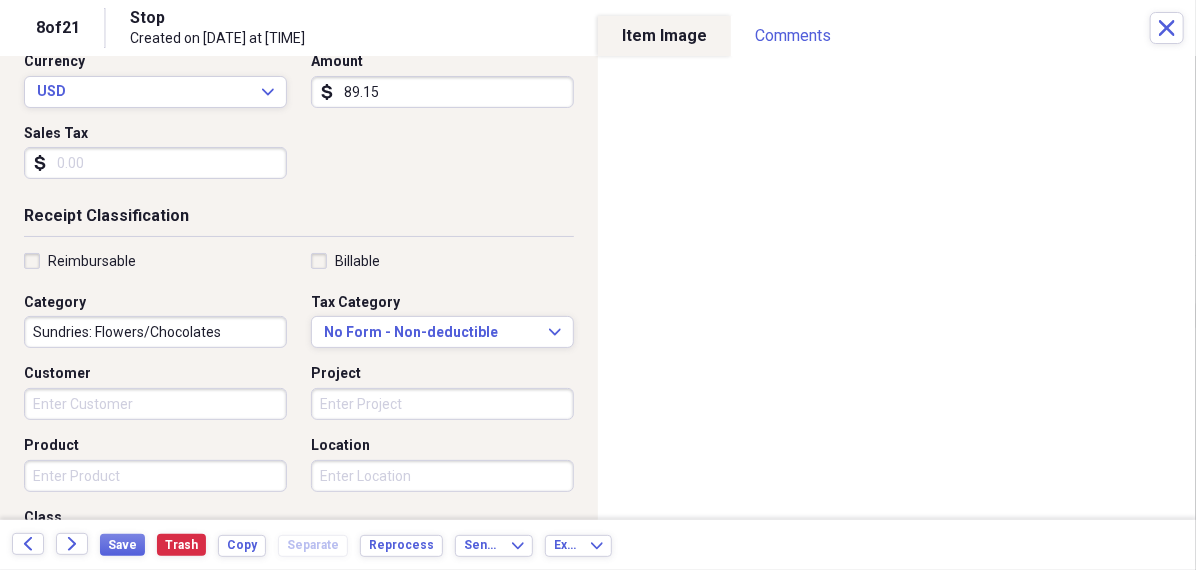 click on "Sundries: Flowers/Chocolates" at bounding box center (155, 332) 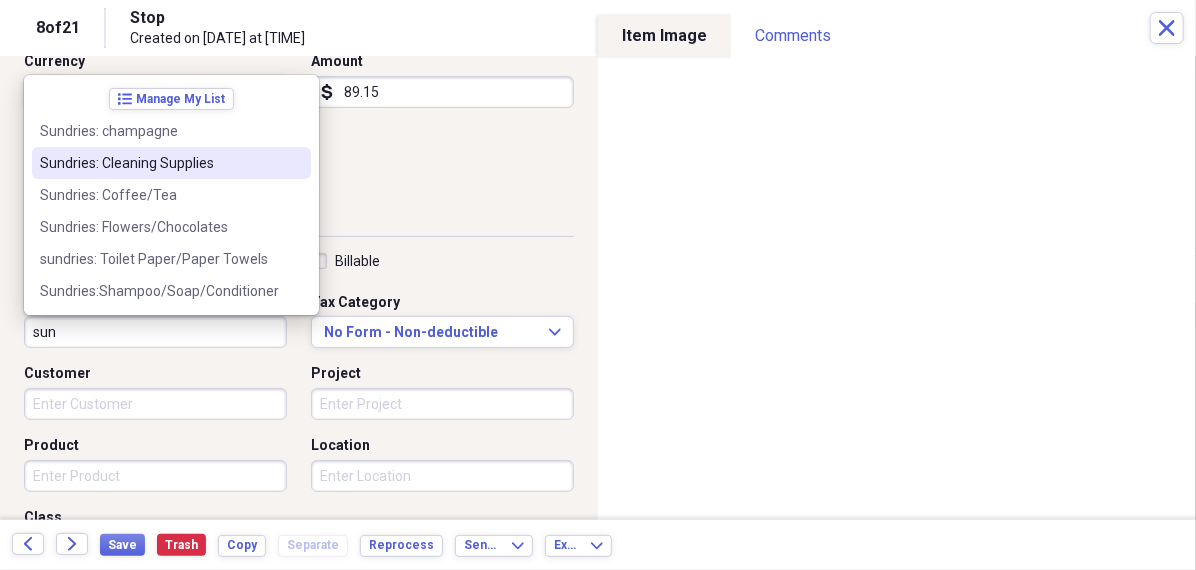 click on "Sundries: Cleaning Supplies" at bounding box center [159, 163] 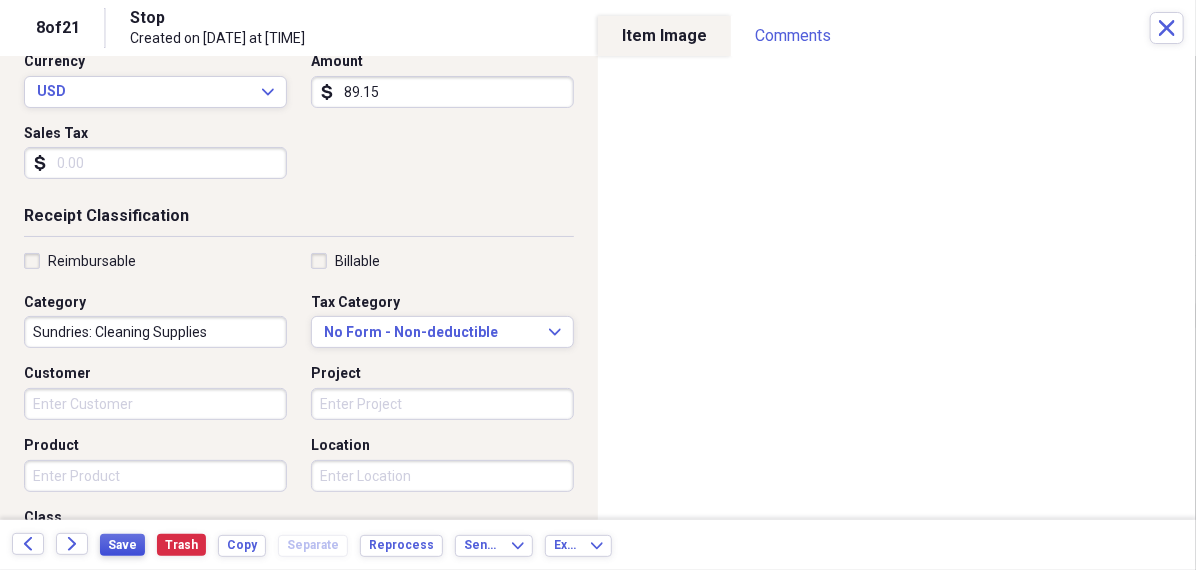 click on "Save" at bounding box center (122, 545) 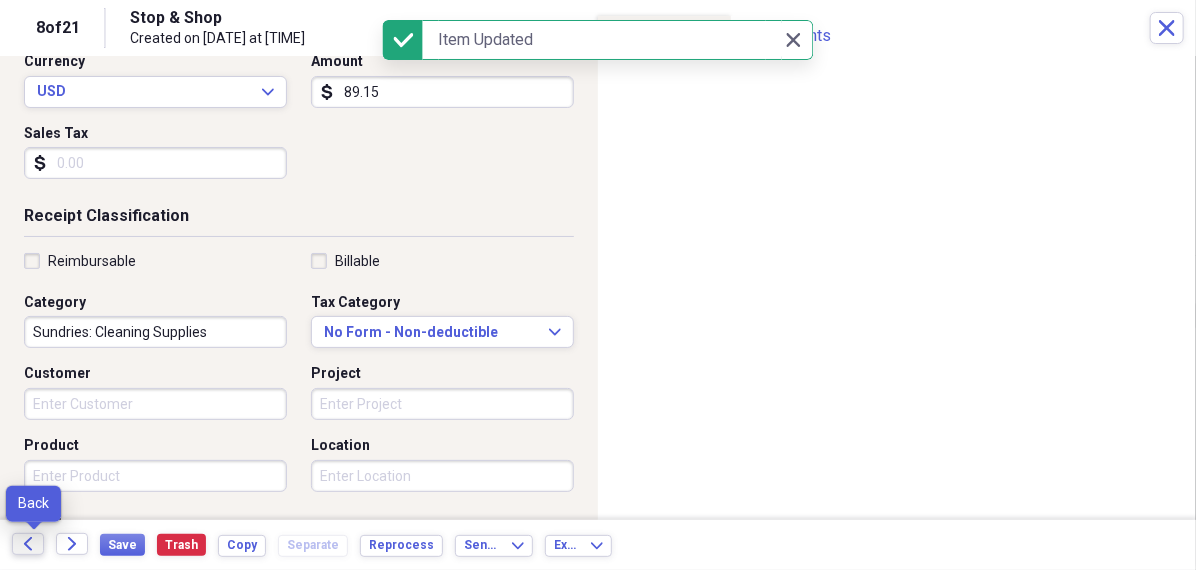 click 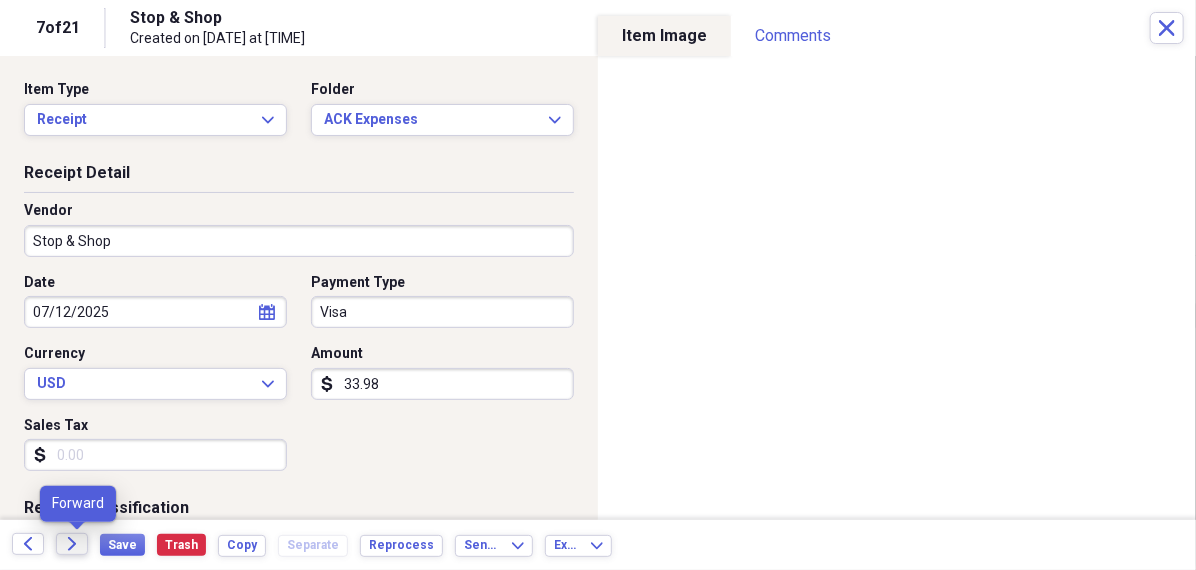 click on "Forward" 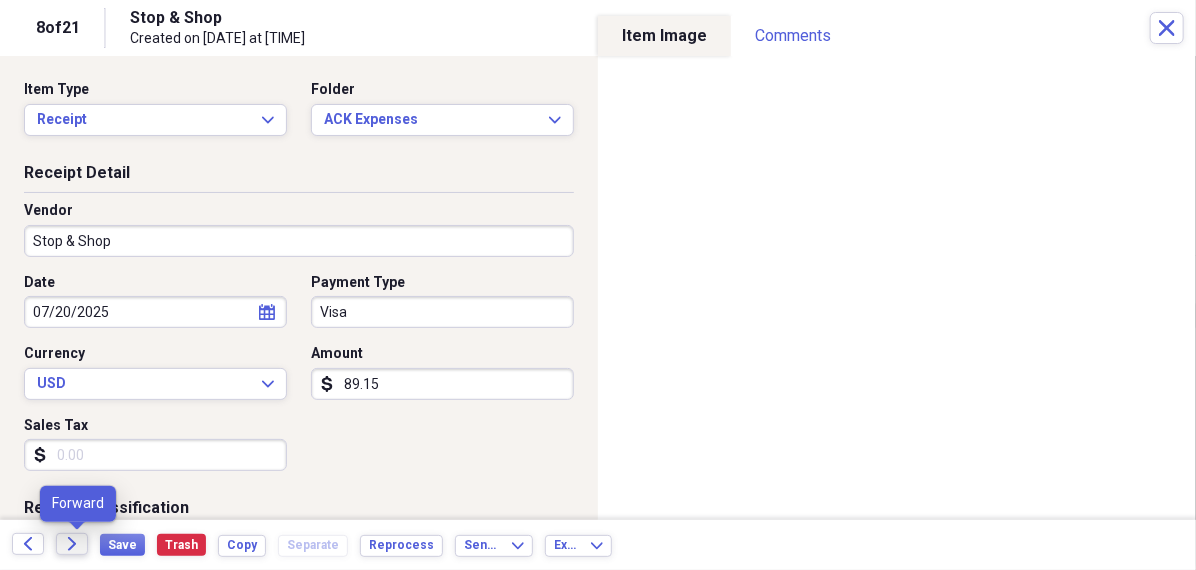click on "Forward" 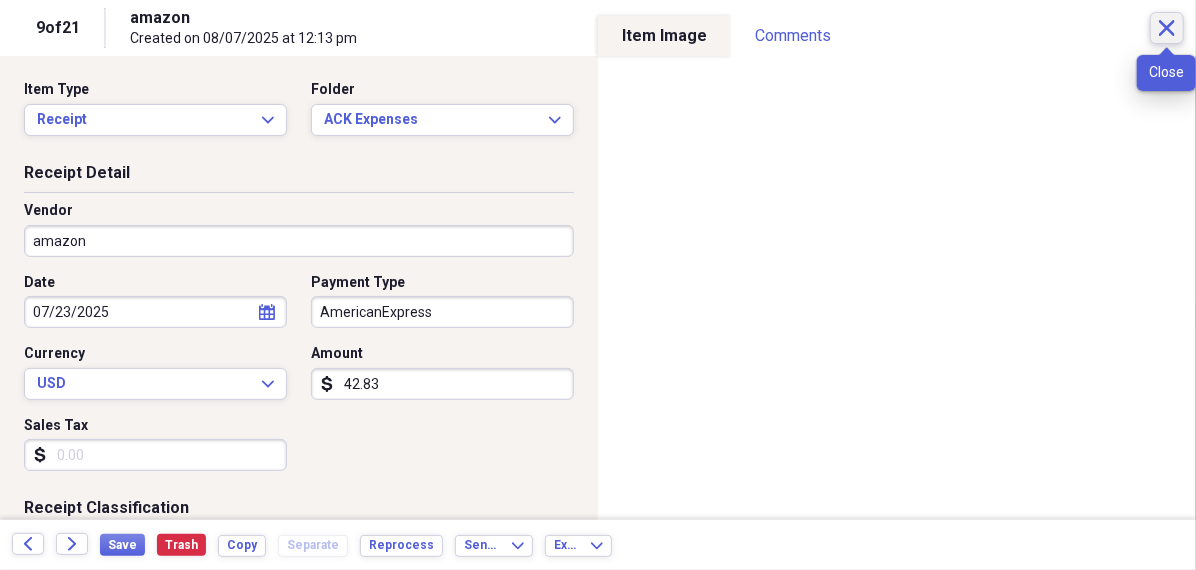 click on "Close" 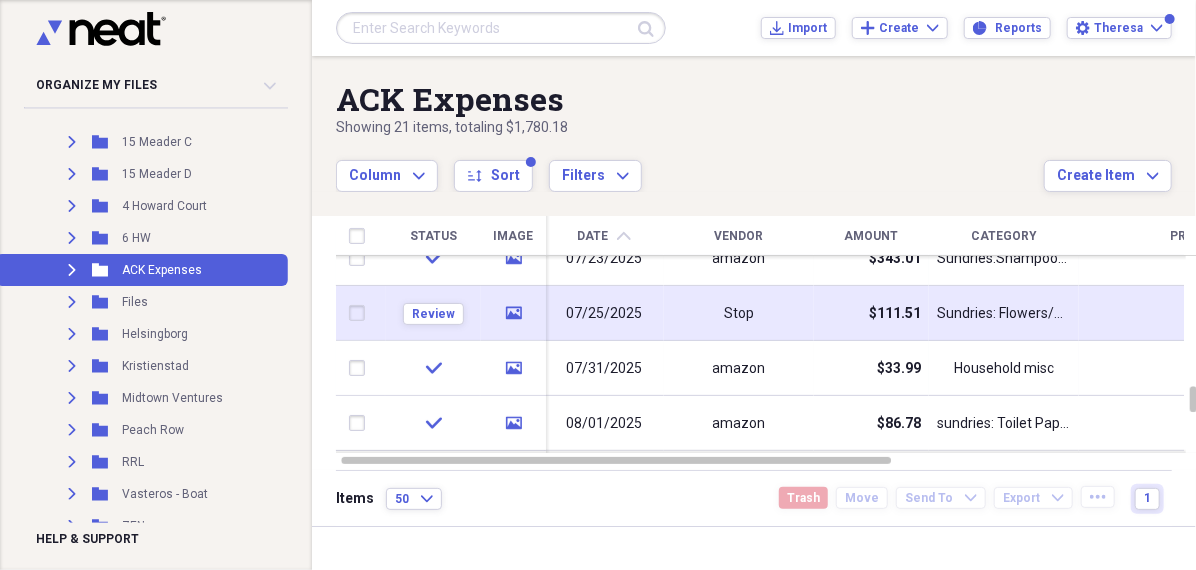 click on "Stop" at bounding box center [739, 313] 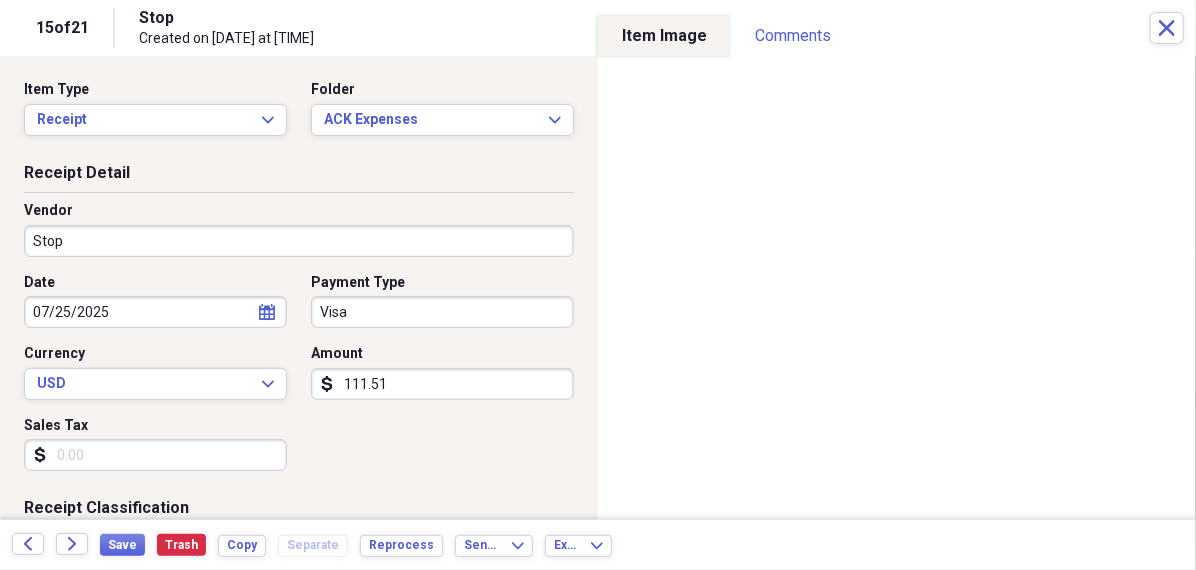 click on "Stop" at bounding box center (299, 241) 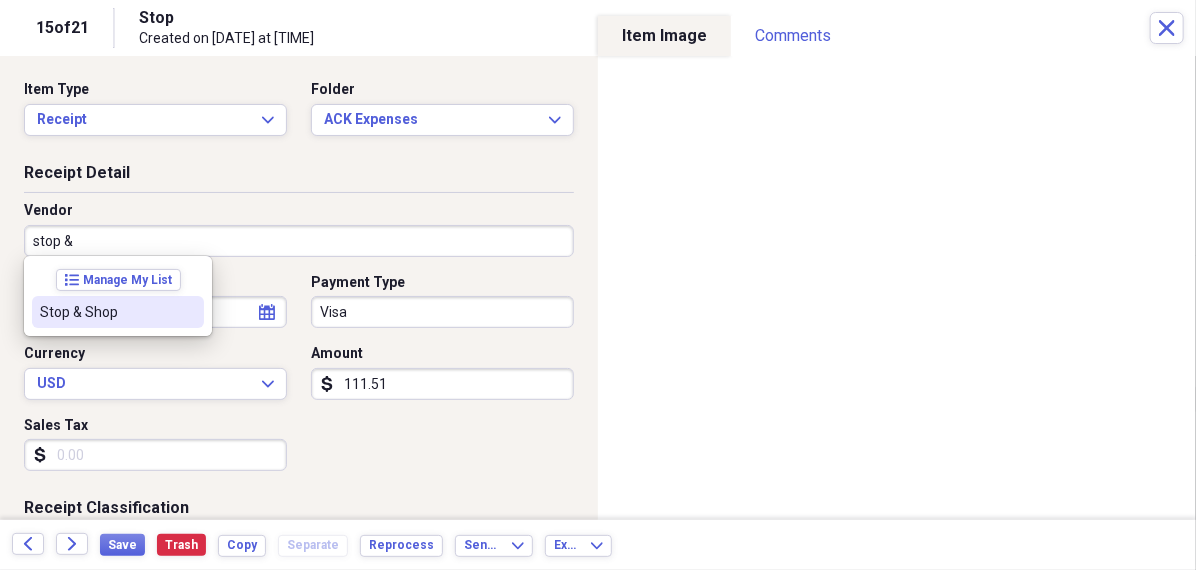 click on "Stop & Shop" at bounding box center (118, 312) 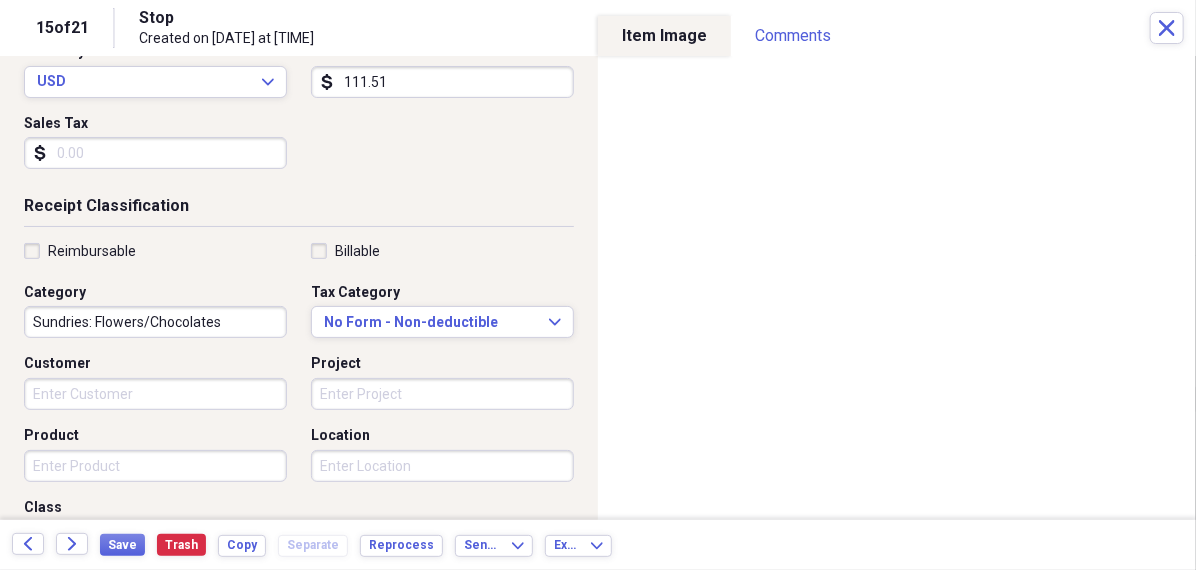 scroll, scrollTop: 308, scrollLeft: 0, axis: vertical 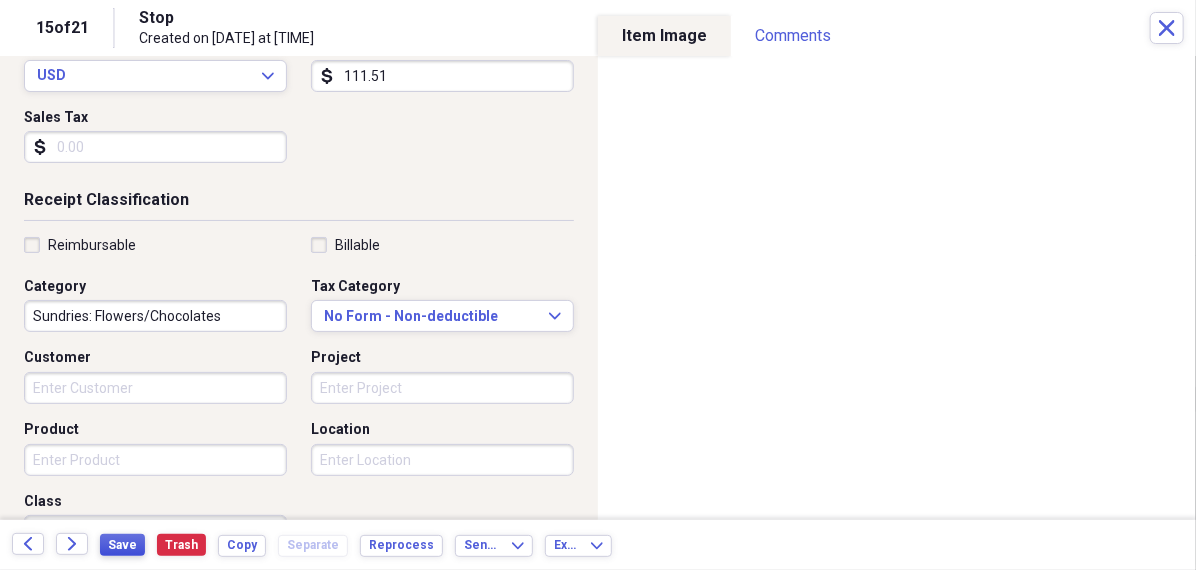 click on "Save" at bounding box center (122, 545) 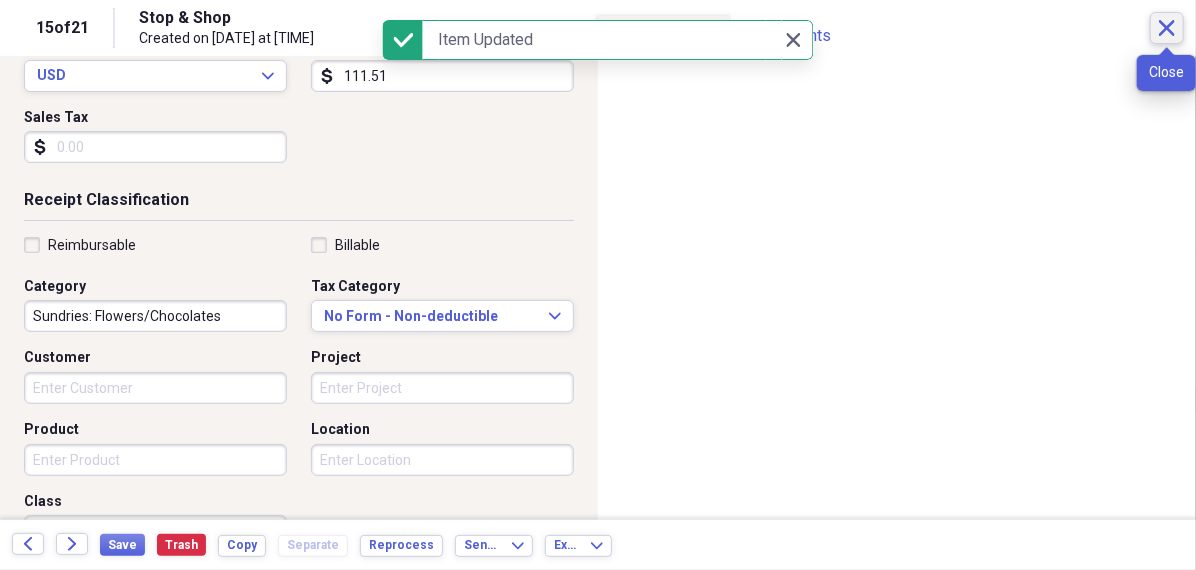 click 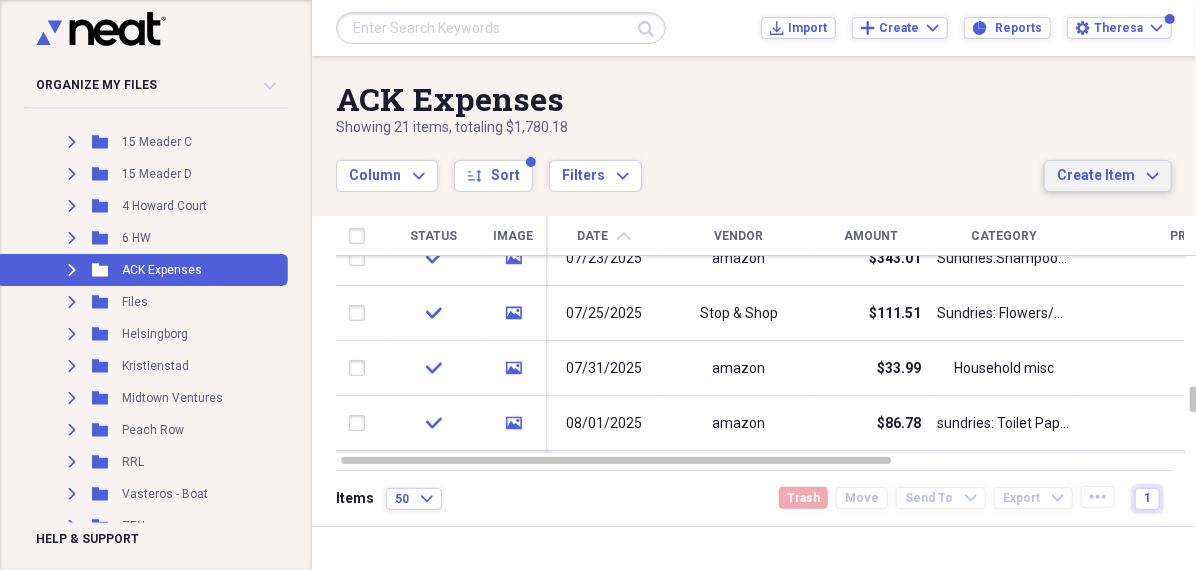 click on "Create Item" at bounding box center [1096, 176] 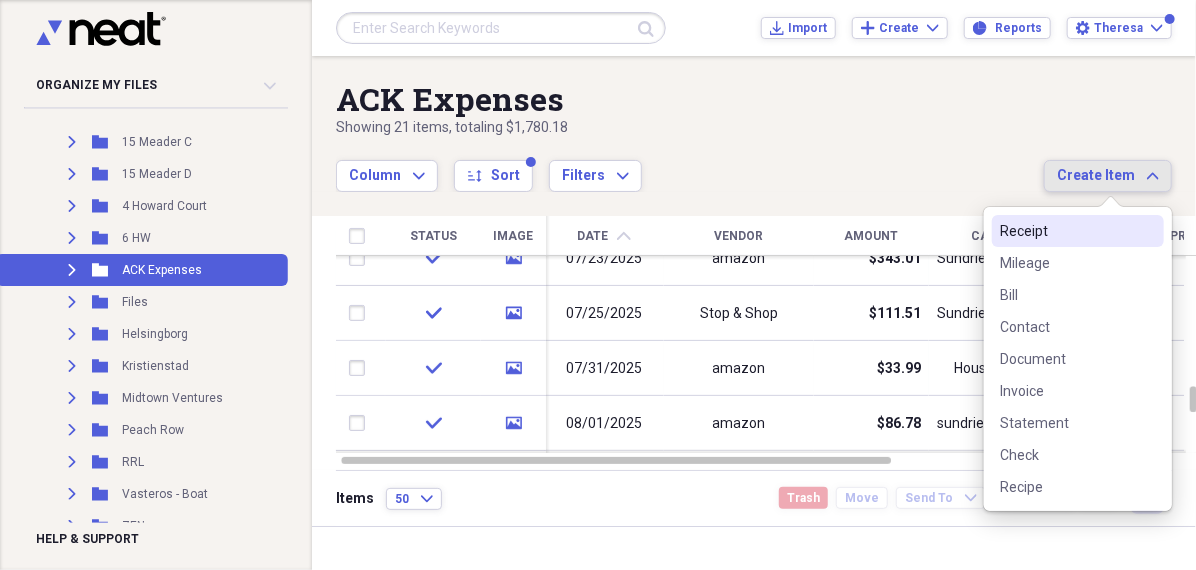 click on "Receipt" at bounding box center (1066, 231) 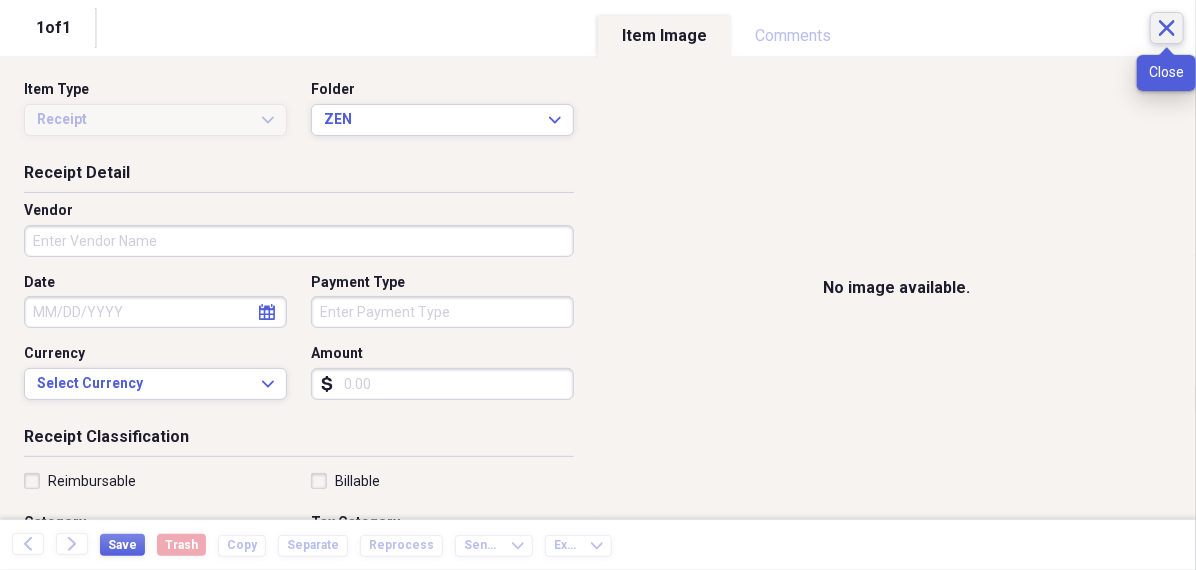 click on "Close" at bounding box center (1167, 28) 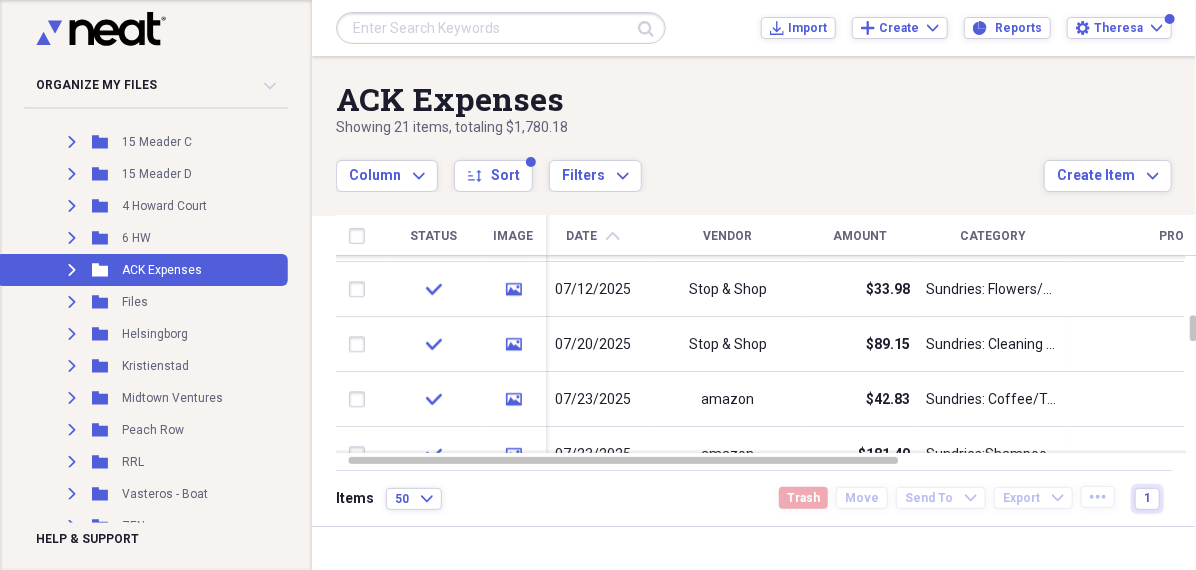 click on "Amount" at bounding box center [861, 236] 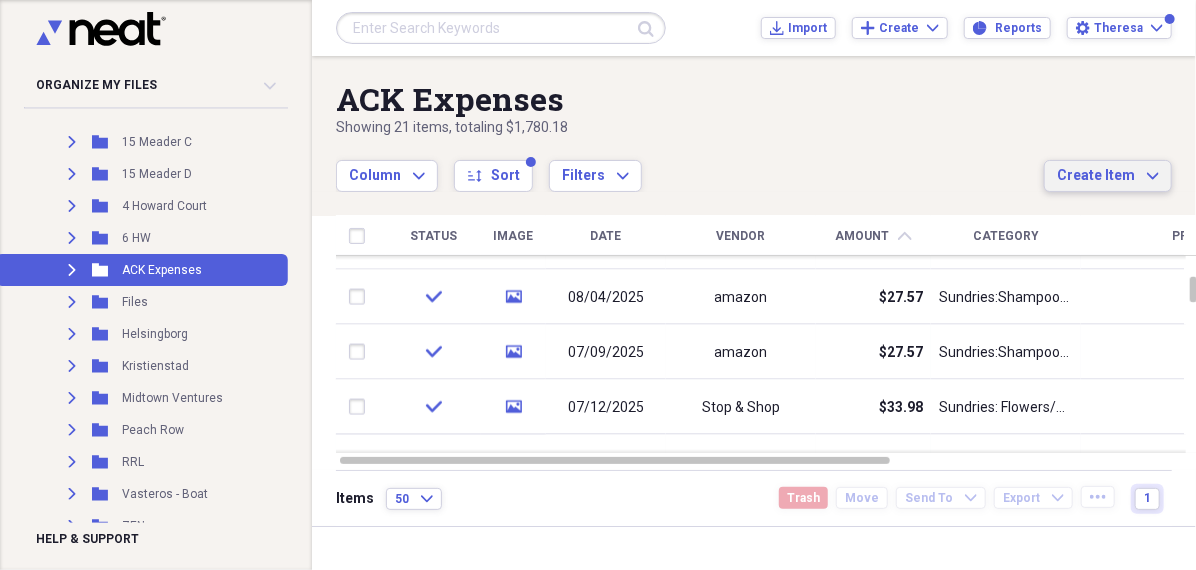 click on "Create Item" at bounding box center (1096, 176) 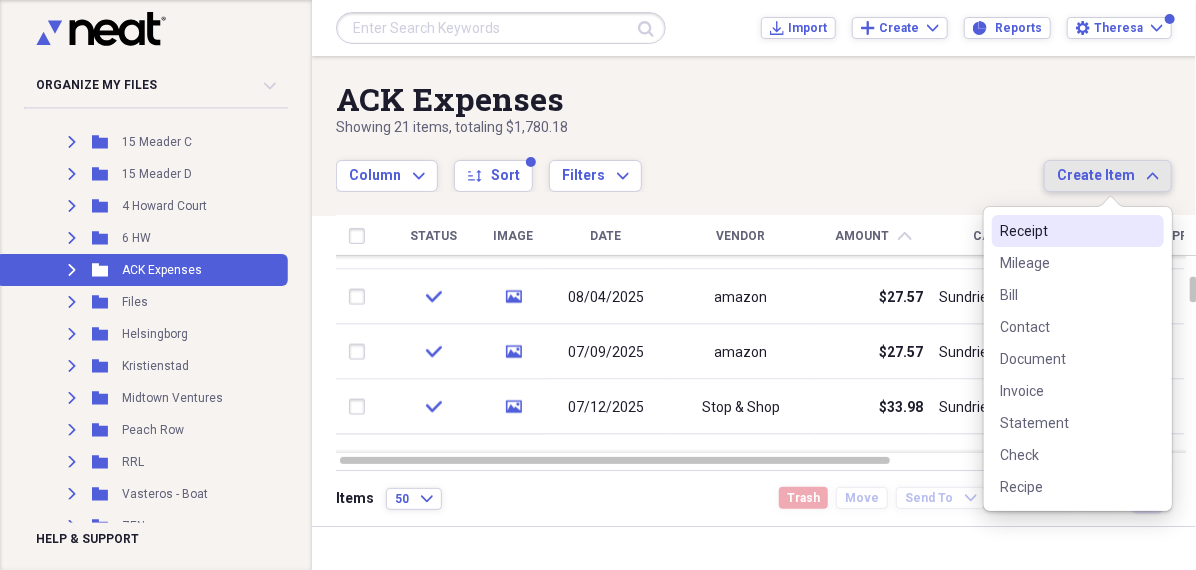 click on "Receipt" at bounding box center [1066, 231] 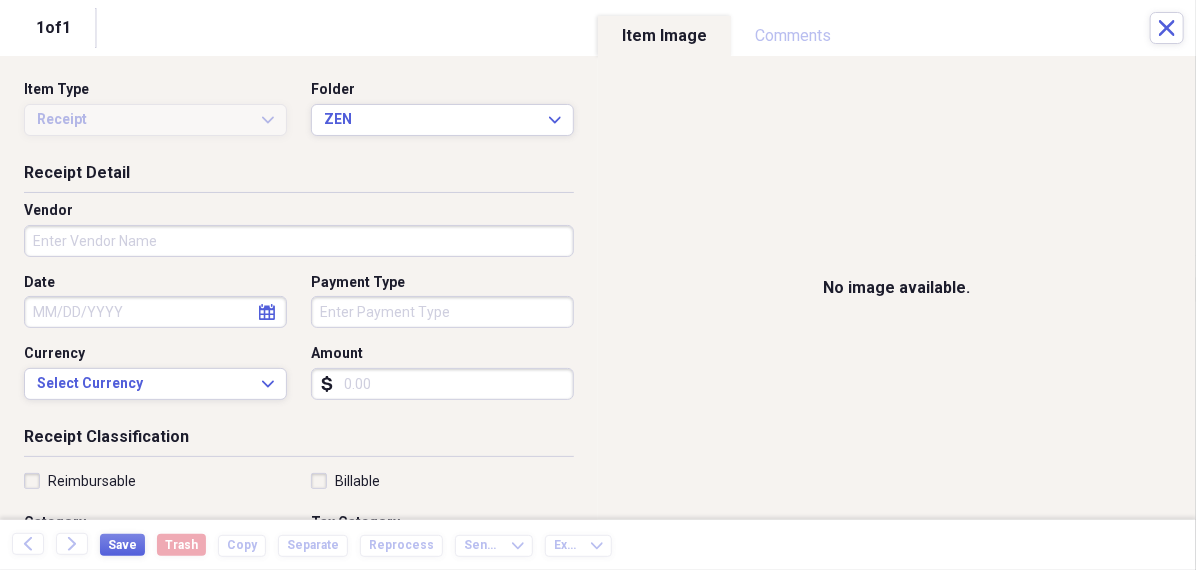 click on "Amount" at bounding box center [442, 384] 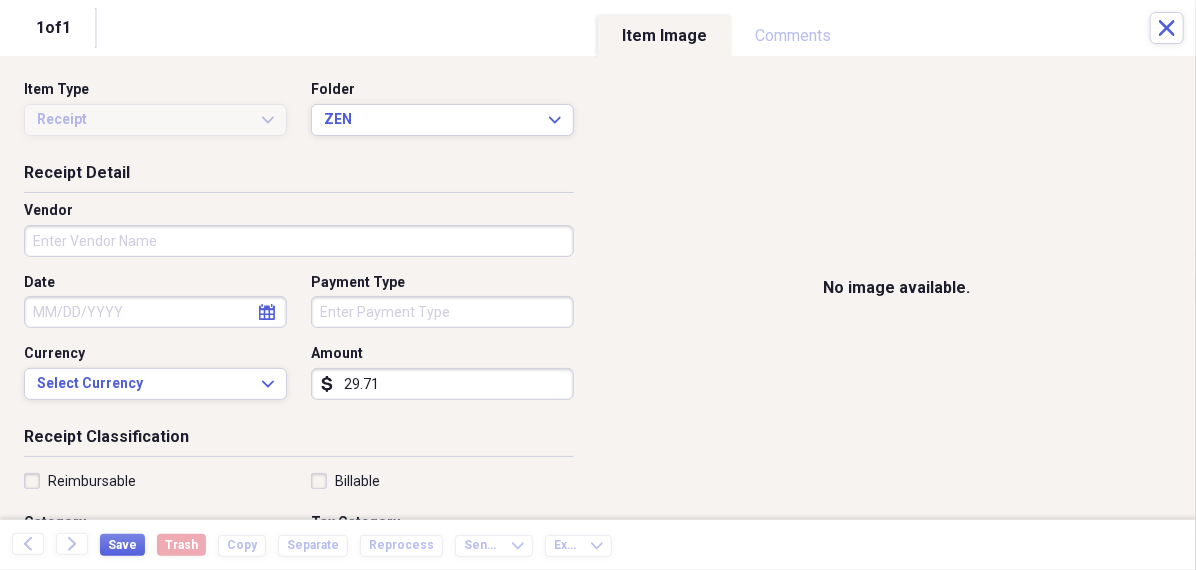 click on "Vendor" at bounding box center (299, 241) 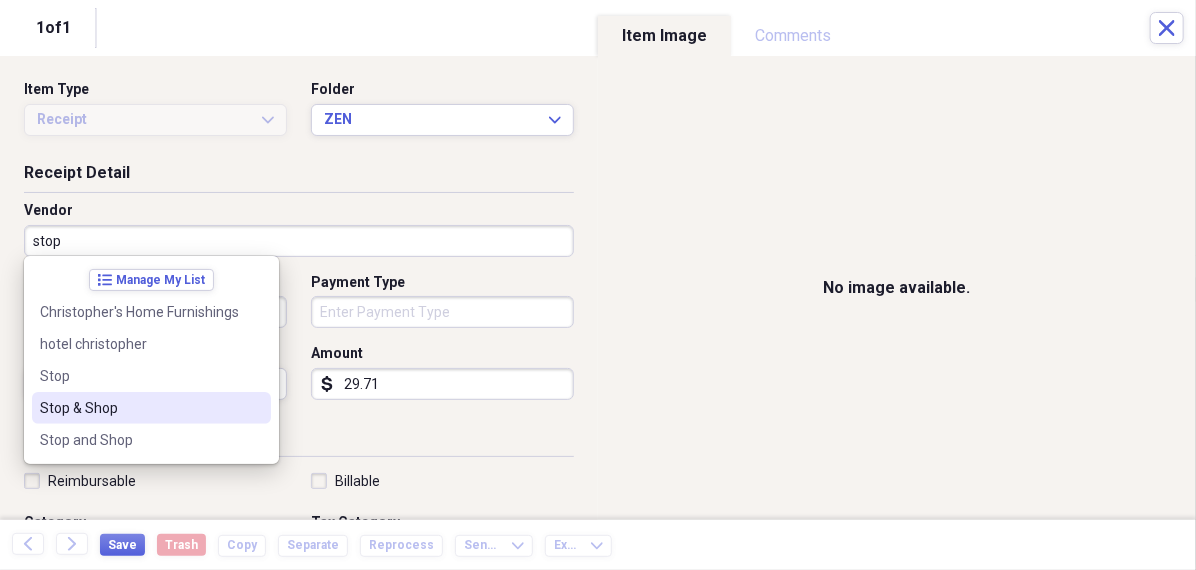 click on "Stop & Shop" at bounding box center (139, 408) 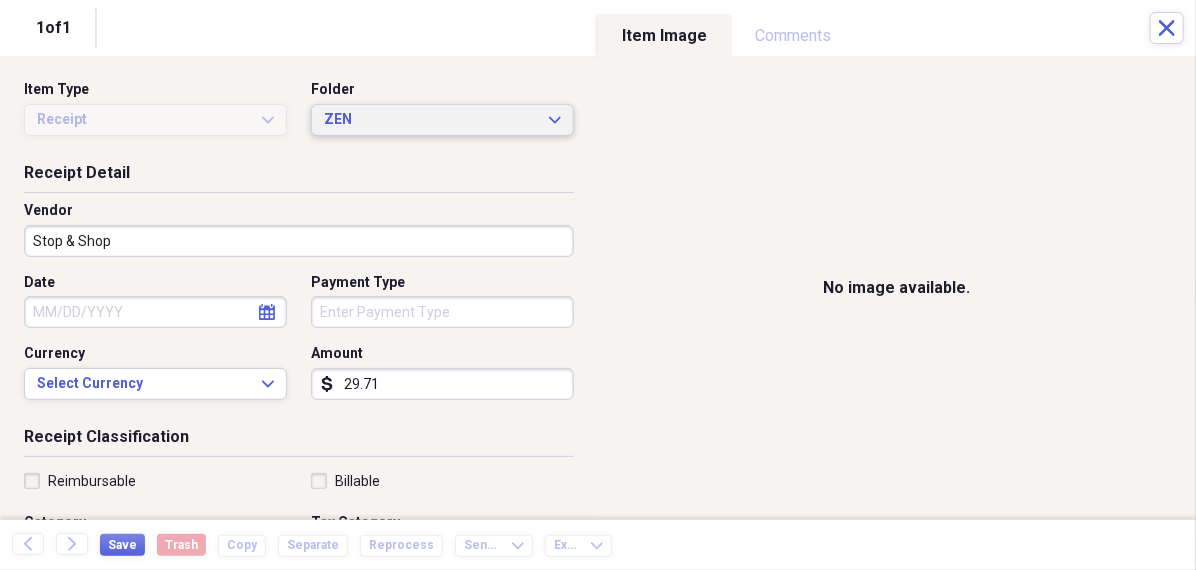 click on "ZEN" at bounding box center (430, 120) 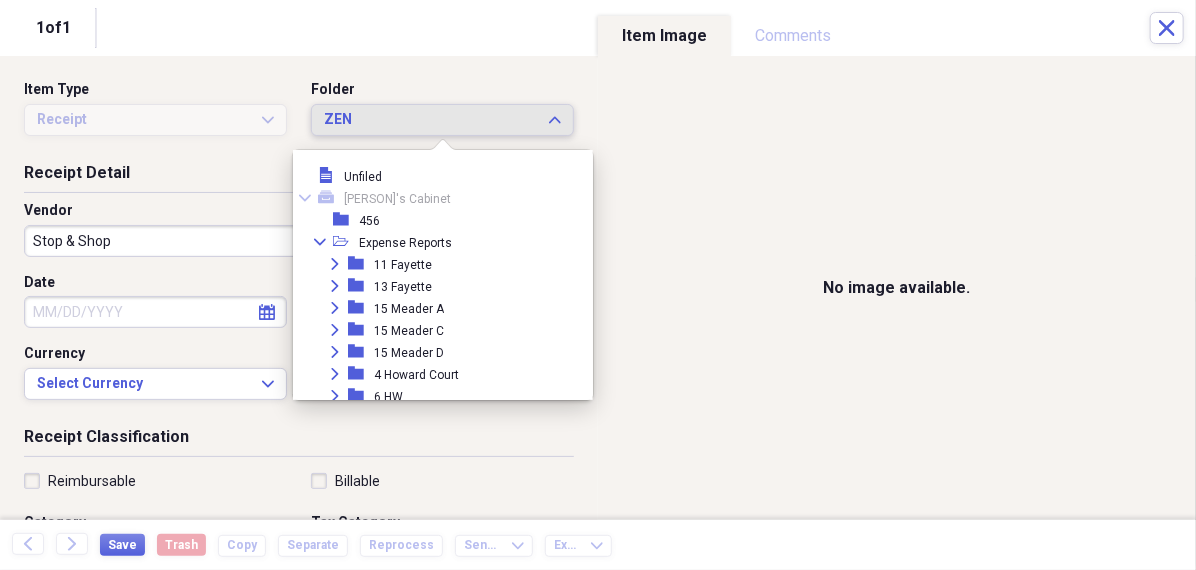 scroll, scrollTop: 205, scrollLeft: 0, axis: vertical 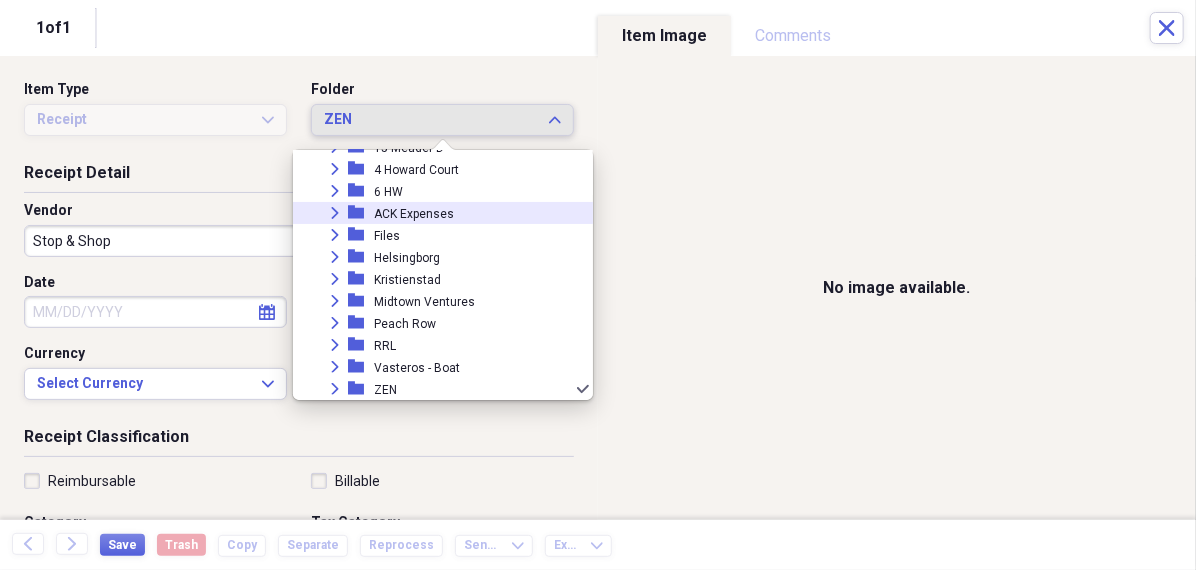 click on "ACK Expenses" at bounding box center [414, 214] 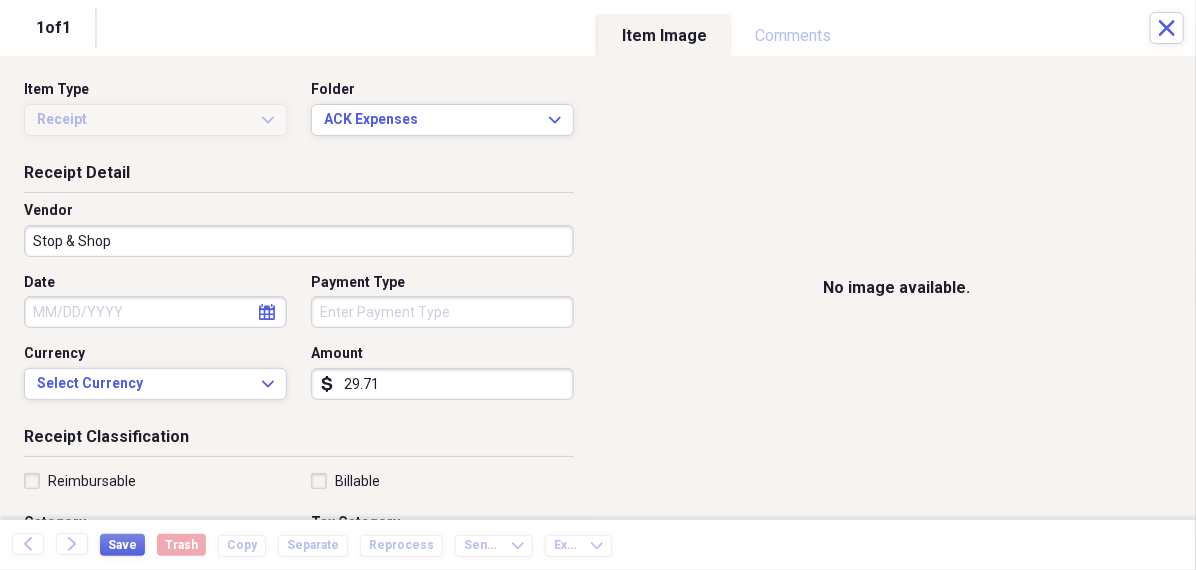 click 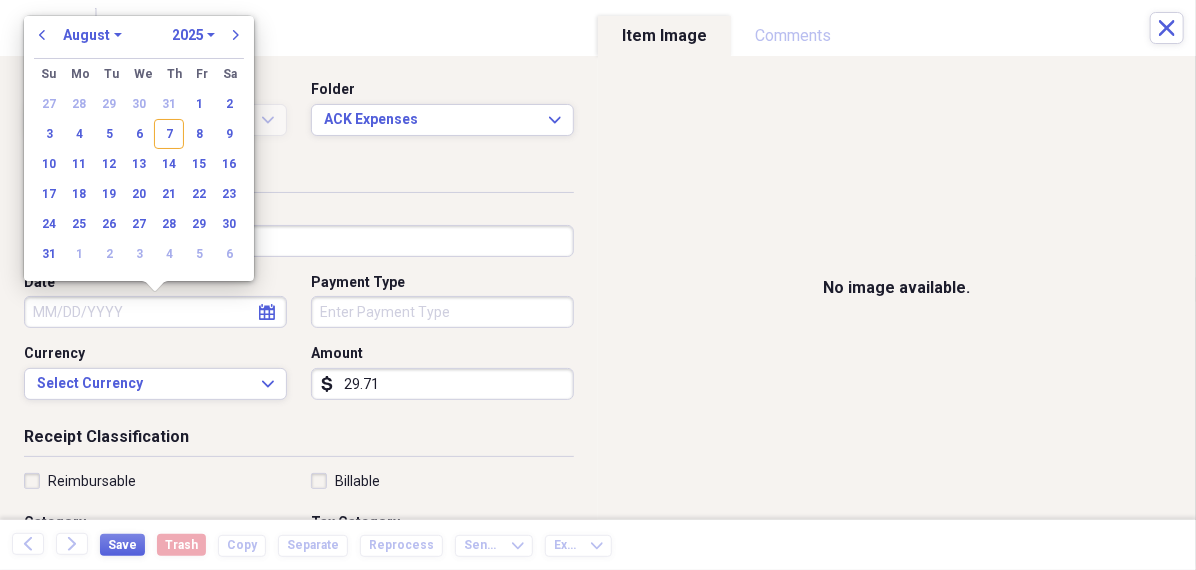 click on "January February March April May June July August September October November December" at bounding box center (92, 35) 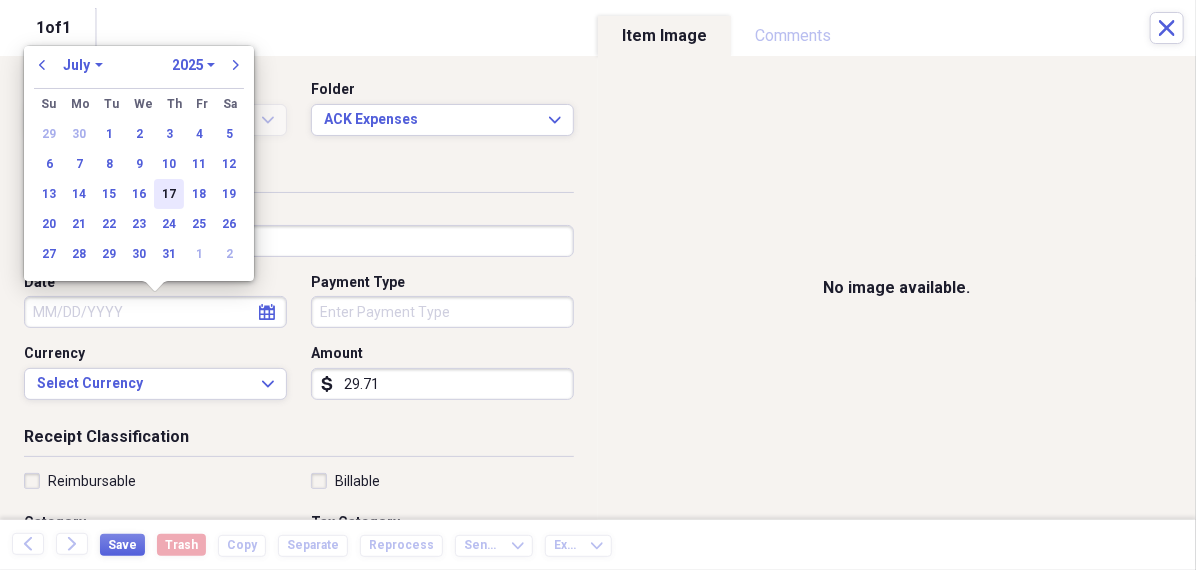 click on "17" at bounding box center (169, 194) 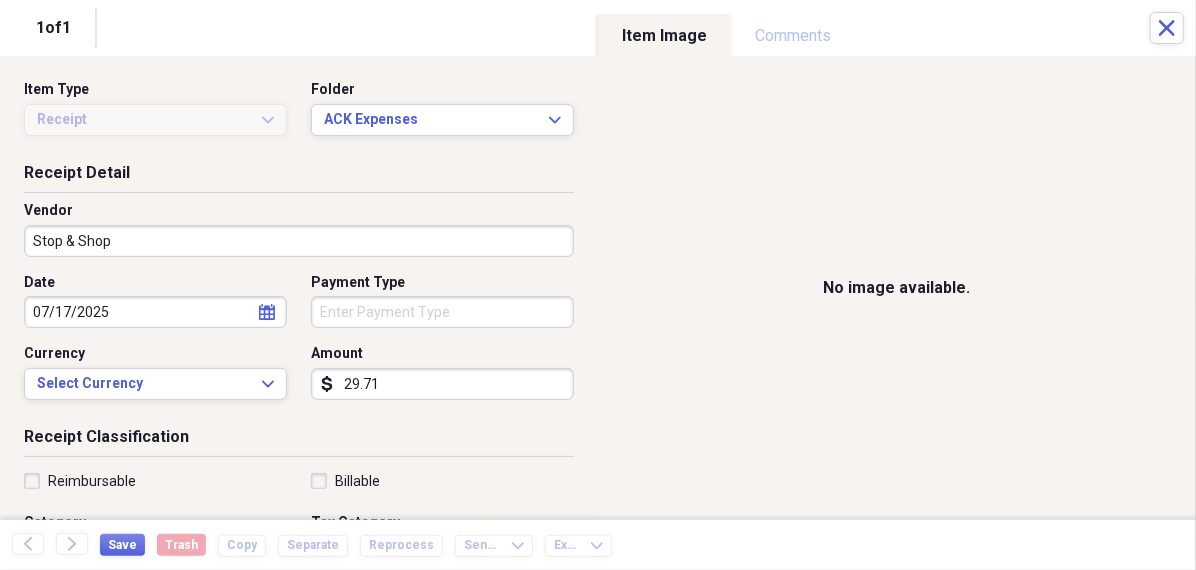 click on "Organize My Files 99+ Collapse Unfiled Needs Review 99+ Unfiled All Files Unfiled Unfiled Unfiled Saved Reports Collapse My Cabinet [PERSON]'s Cabinet Add Folder Folder 456 Add Folder Collapse Open Folder Expense Reports Add Folder Expand Folder 11 [STREET] Add Folder Expand Folder 13 [STREET] Add Folder Expand Folder 15 [STREET] A Add Folder Expand Folder 15 [STREET] C Add Folder Expand Folder 15 [STREET] D Add Folder Expand Folder 4 [STREET] Court Add Folder Expand Folder 6 [STREET] Add Folder Expand Folder ACK Expenses Add Folder Expand Folder Files Add Folder Expand Folder [CITY] Add Folder Expand Folder [CITY] Add Folder Expand Folder Midtown Ventures Add Folder Expand Folder Peach Row Add Folder Expand Folder RRL Add Folder Expand Folder Vasteros - Boat Add Folder Expand Folder ZEN Add Folder Collapse Trash Trash Folder 21.7.16 Folder [PERSON] Folder [CITY] Help & Support Submit Import Import Add Create Expand Reports Reports Settings [PERSON] Expand ACK Expenses Showing 21 items , totaling $1,780.18 sort" at bounding box center [598, 285] 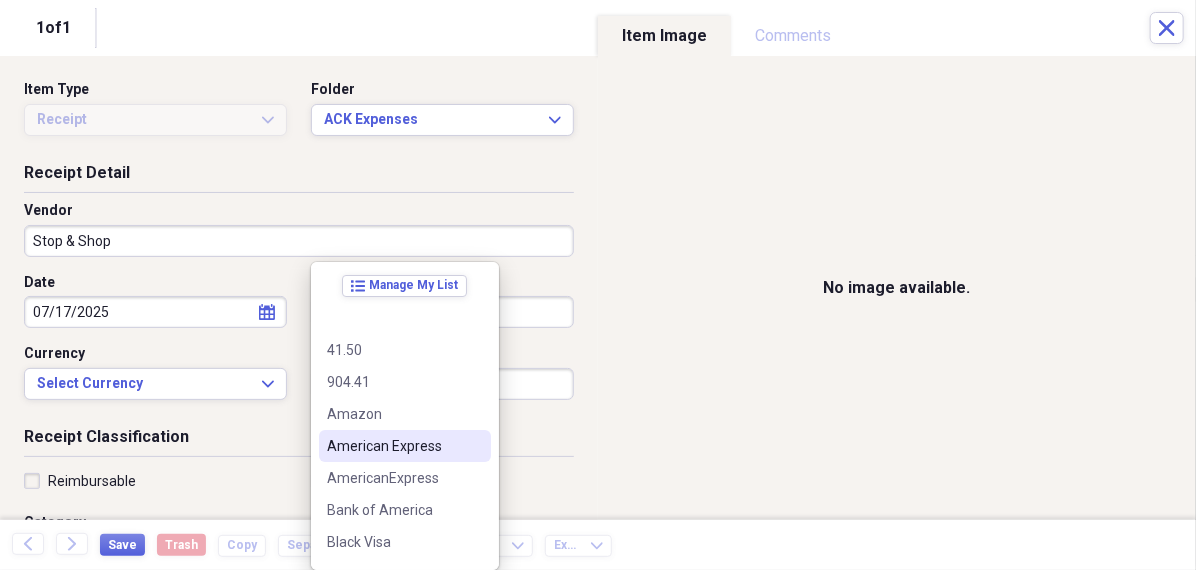 click on "American Express" at bounding box center (393, 446) 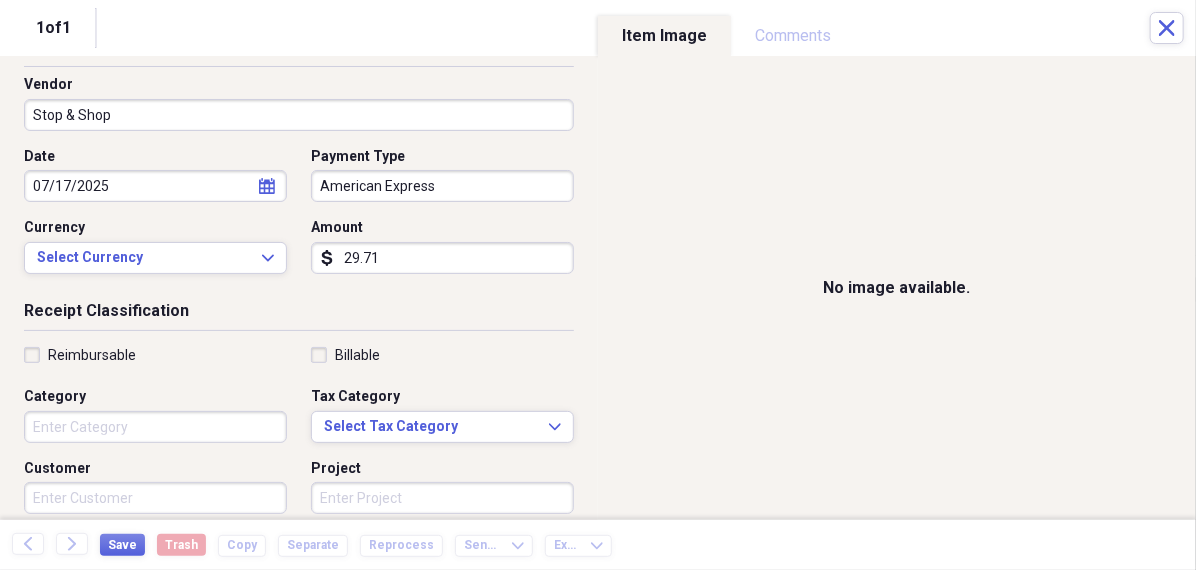 scroll, scrollTop: 135, scrollLeft: 0, axis: vertical 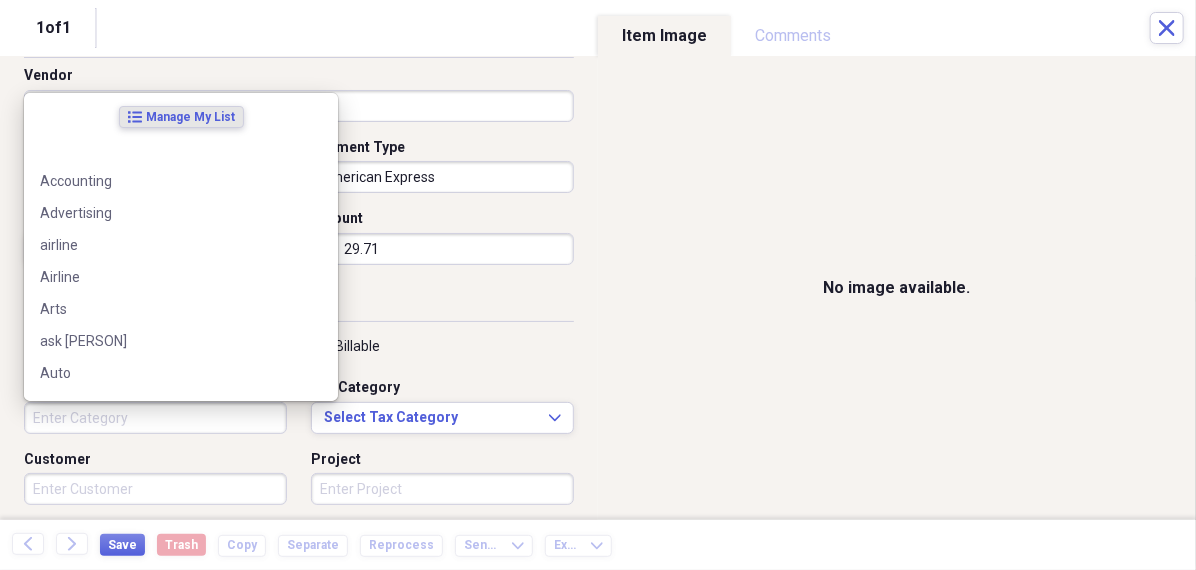 click on "Category" at bounding box center (155, 418) 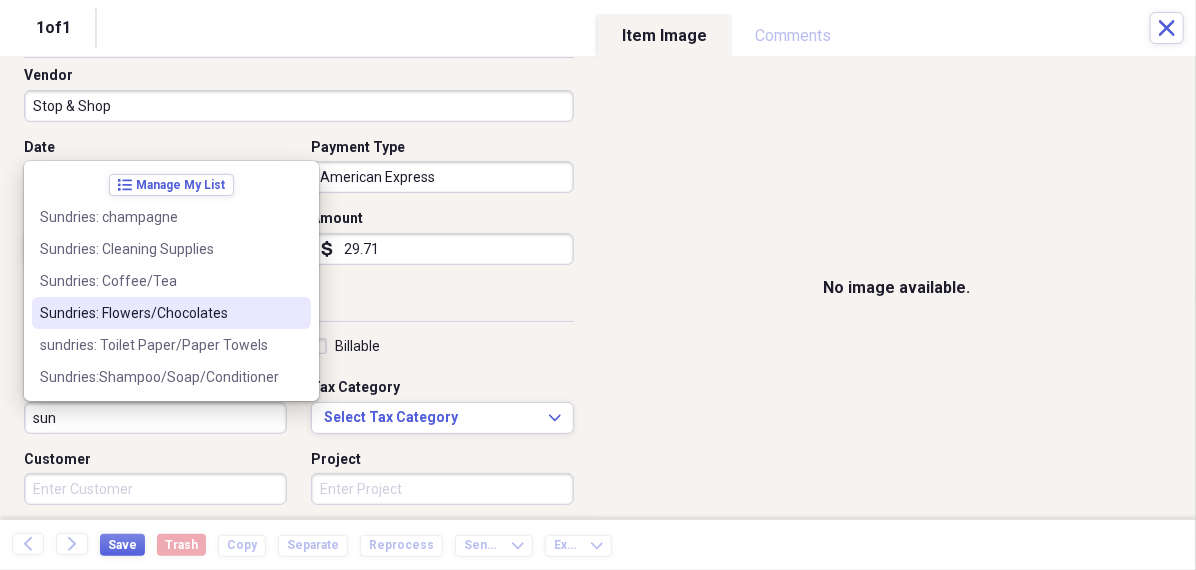 click on "Sundries: Flowers/Chocolates" at bounding box center [159, 313] 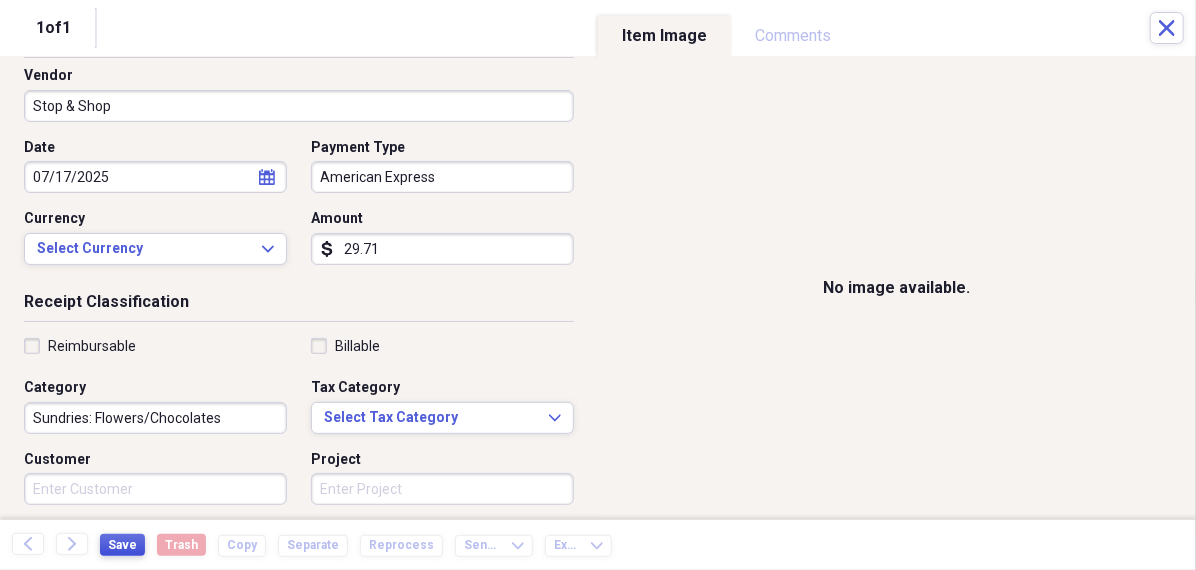 click on "Save" at bounding box center (122, 545) 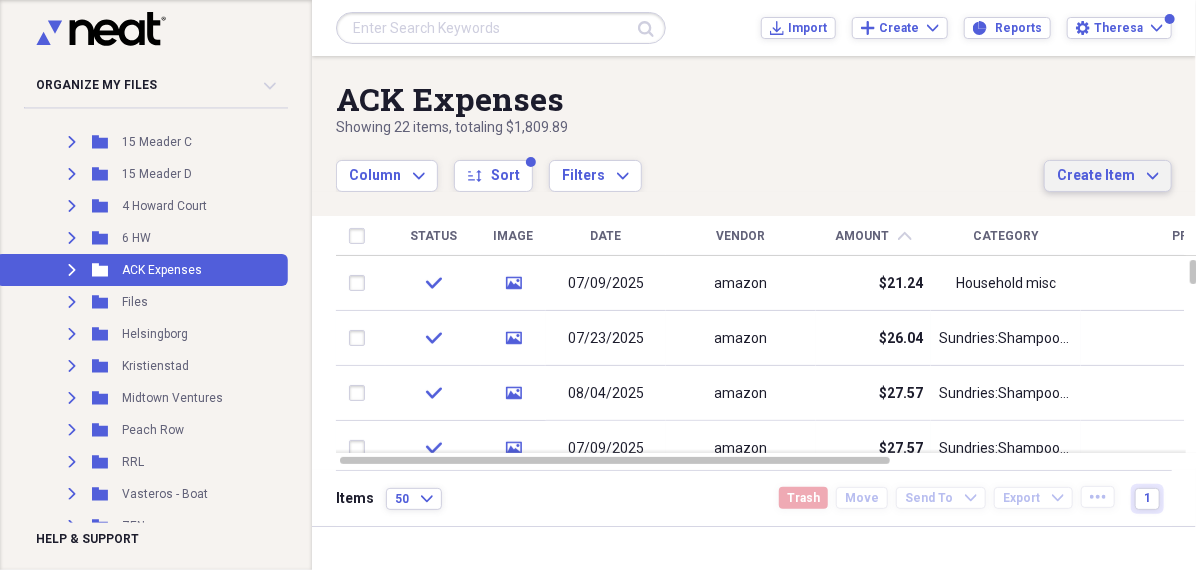 click on "Create Item" at bounding box center [1096, 176] 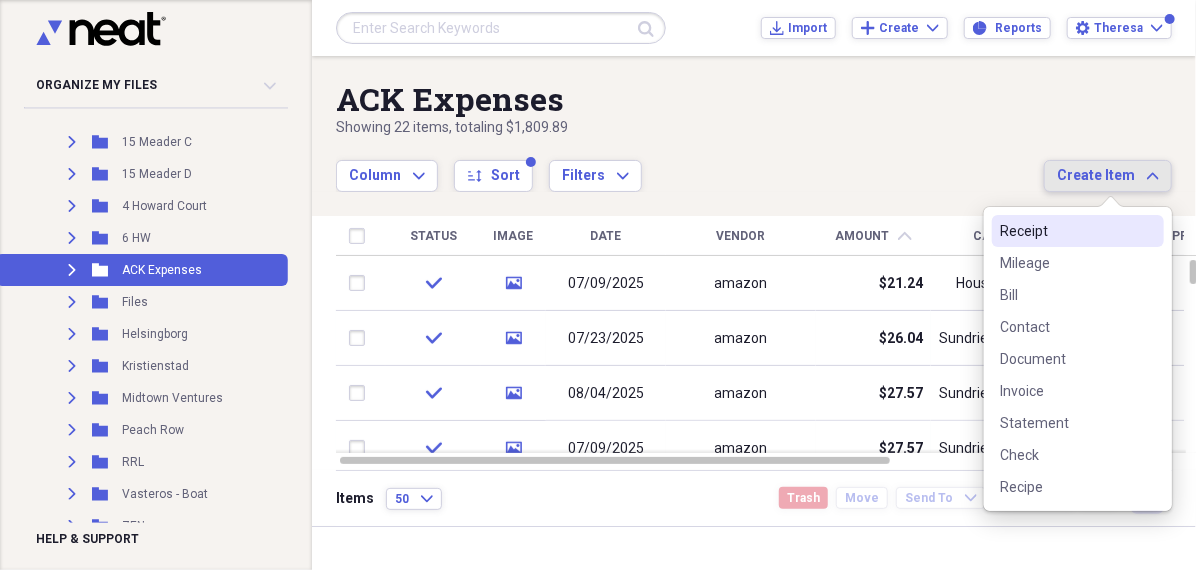 click on "Receipt" at bounding box center (1066, 231) 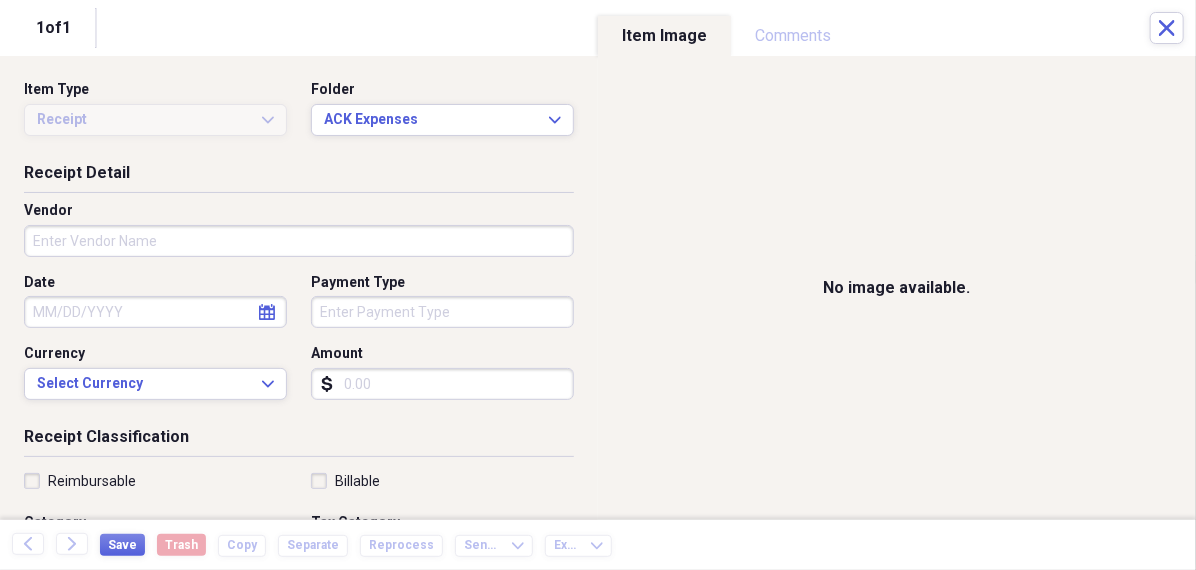 click on "Amount" at bounding box center (442, 384) 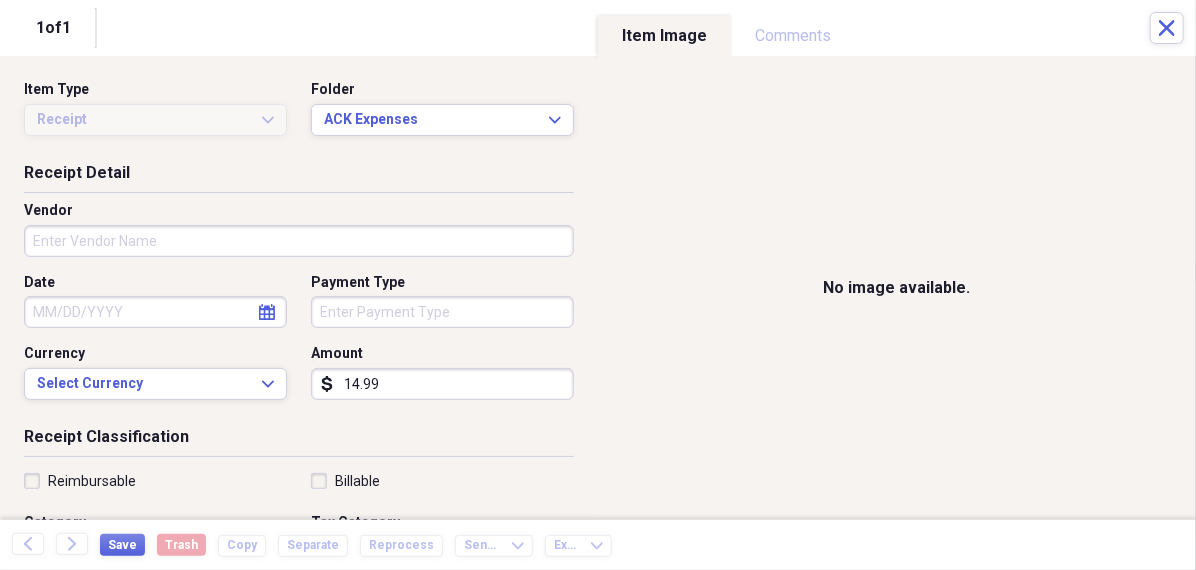 click on "Organize My Files 99+ Collapse Unfiled Needs Review 99+ Unfiled All Files Unfiled Unfiled Unfiled Saved Reports Collapse My Cabinet [PERSON]'s Cabinet Add Folder Folder 456 Add Folder Collapse Open Folder Expense Reports Add Folder Expand Folder 11 [STREET] Add Folder Expand Folder 13 [STREET] Add Folder Expand Folder 15 [STREET] A Add Folder Expand Folder 15 [STREET] C Add Folder Expand Folder 15 [STREET] D Add Folder Expand Folder 4 [STREET] Court Add Folder Expand Folder 6 [STREET] Add Folder Expand Folder ACK Expenses Add Folder Expand Folder Files Add Folder Expand Folder [CITY] Add Folder Expand Folder [CITY] Add Folder Expand Folder Midtown Ventures Add Folder Expand Folder Peach Row Add Folder Expand Folder RRL Add Folder Expand Folder Vasteros - Boat Add Folder Expand Folder ZEN Add Folder Collapse Trash Trash Folder 21.7.16 Folder [PERSON] Folder [CITY] Help & Support Submit Import Import Add Create Expand Reports Reports Settings [PERSON] Expand ACK Expenses Showing 23 items , totaling $1,824.88 sort" at bounding box center (598, 285) 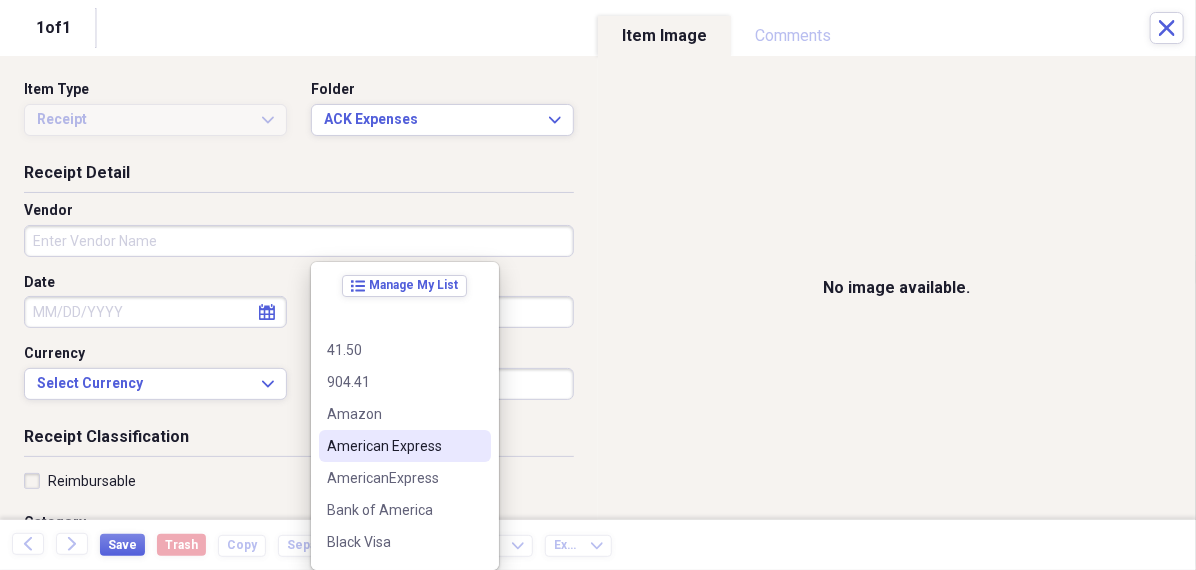 click on "American Express" at bounding box center (393, 446) 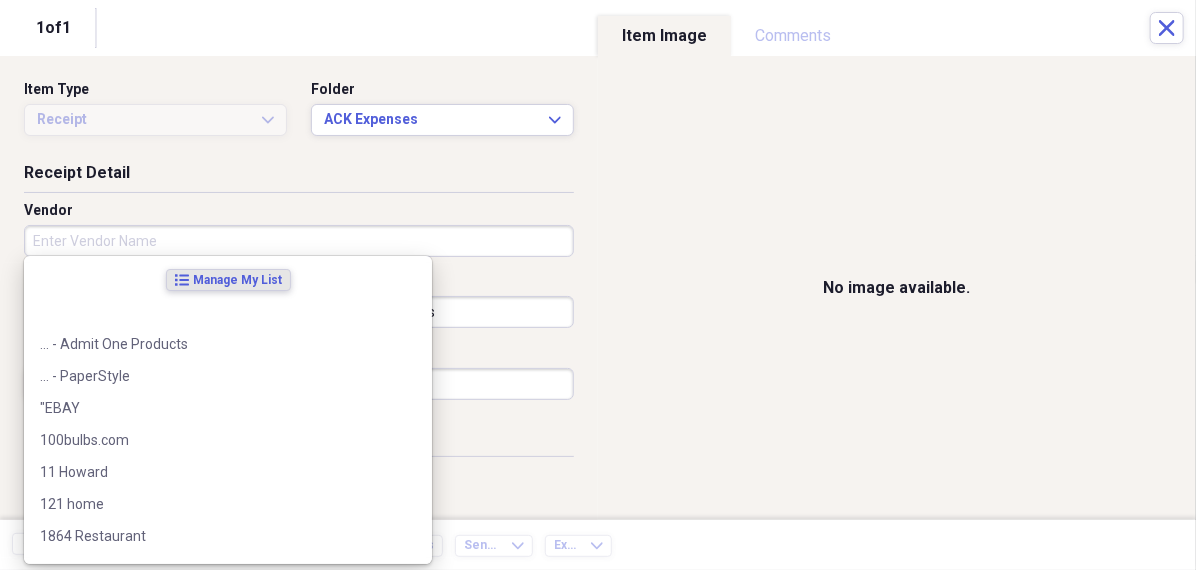 click on "Vendor" at bounding box center [299, 241] 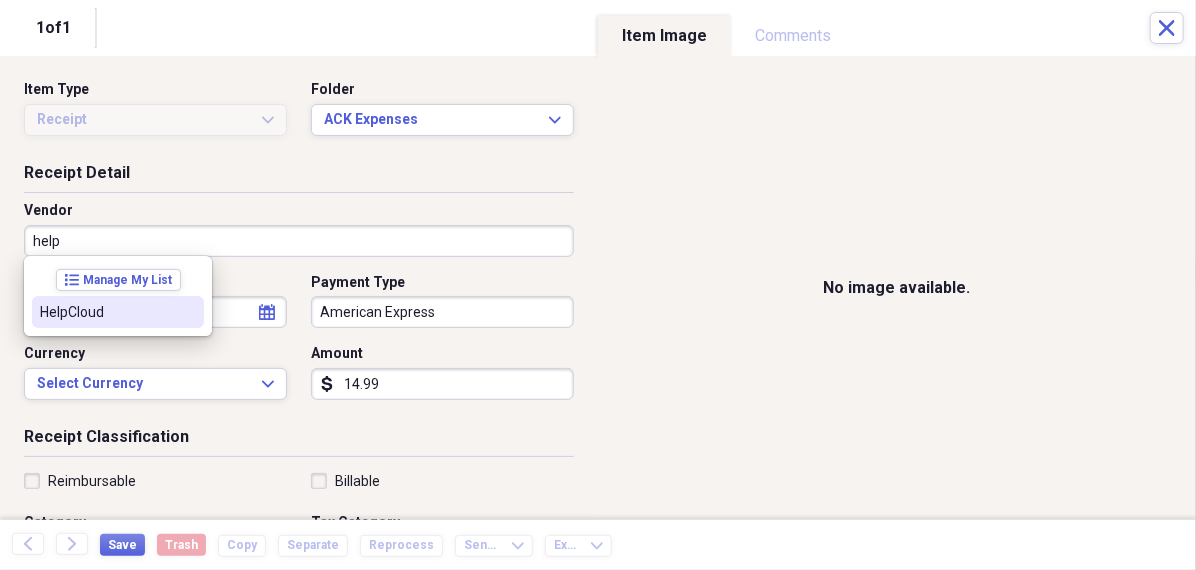 click on "HelpCloud" at bounding box center [106, 312] 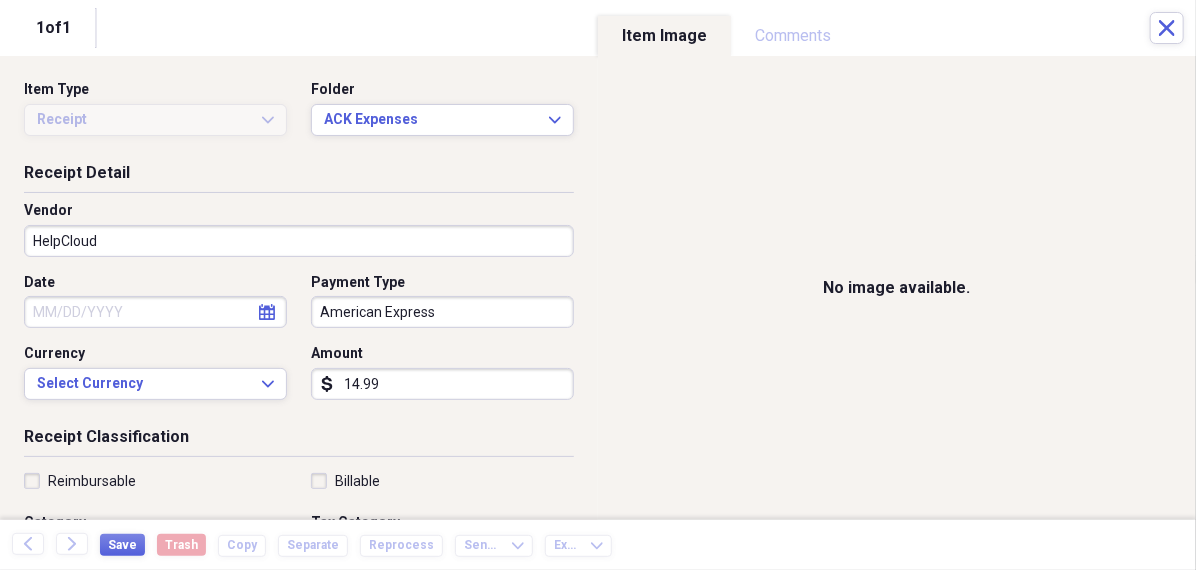 click on "calendar Calendar" at bounding box center [267, 312] 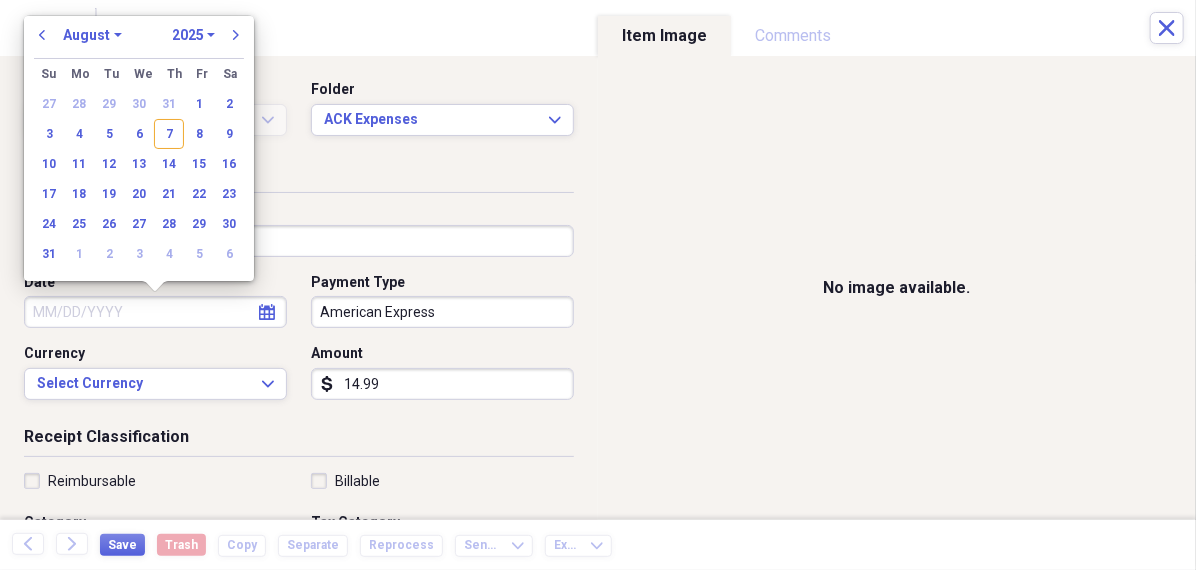 click on "January February March April May June July August September October November December" at bounding box center [92, 35] 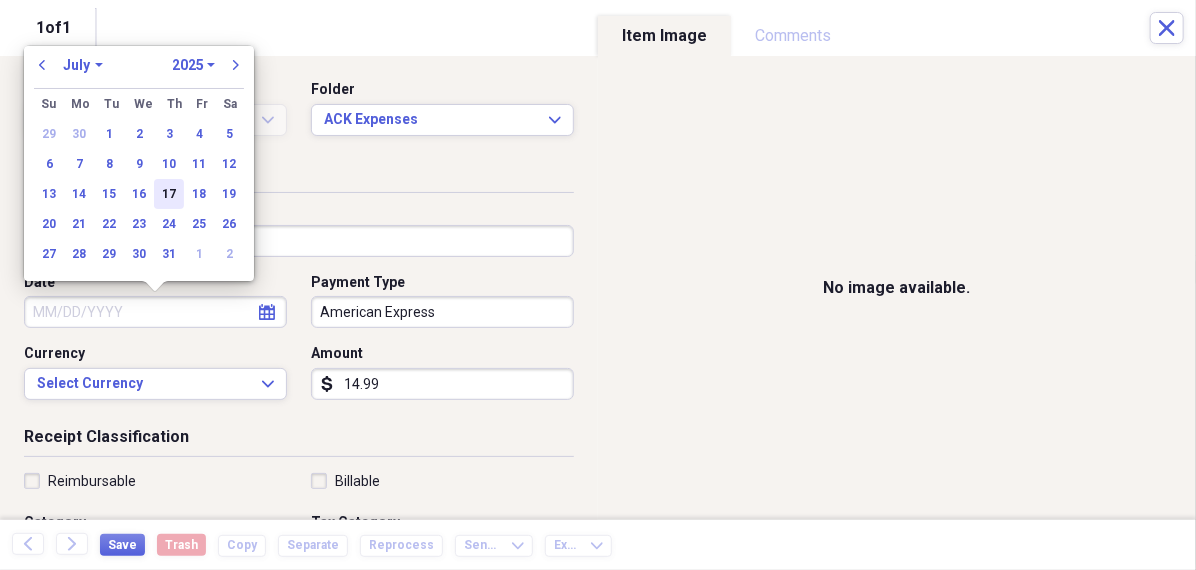 click on "17" at bounding box center (169, 194) 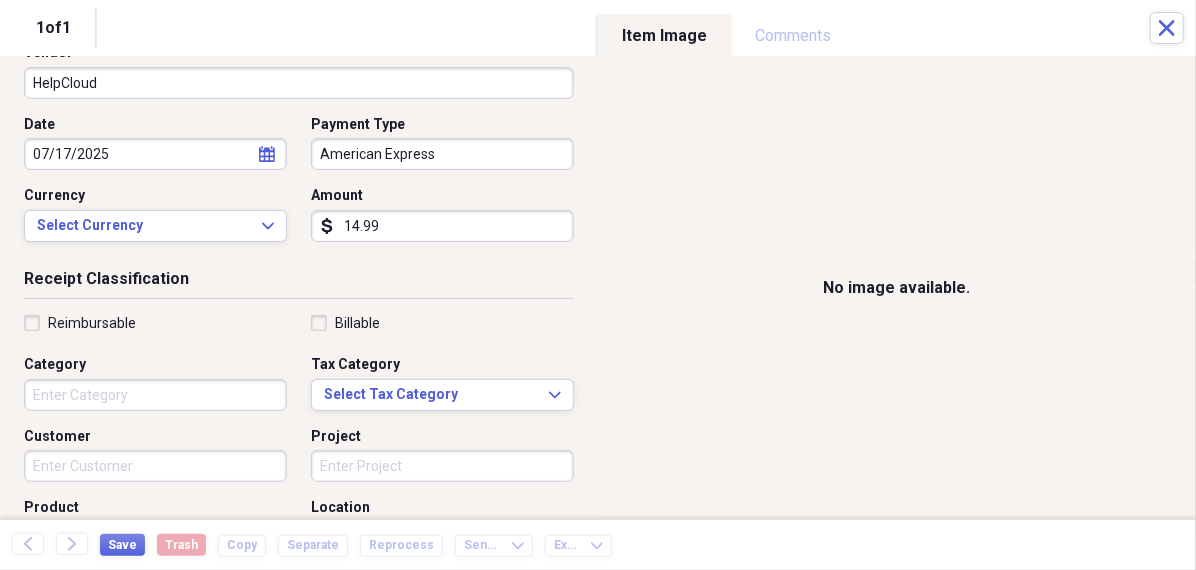 scroll, scrollTop: 194, scrollLeft: 0, axis: vertical 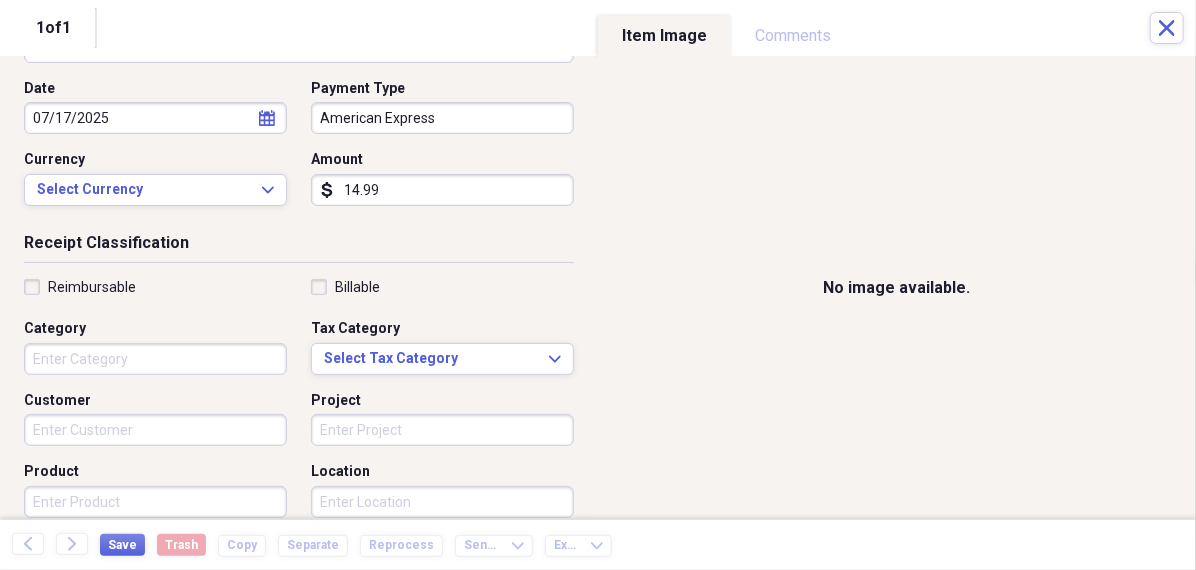 click on "Category" at bounding box center (155, 359) 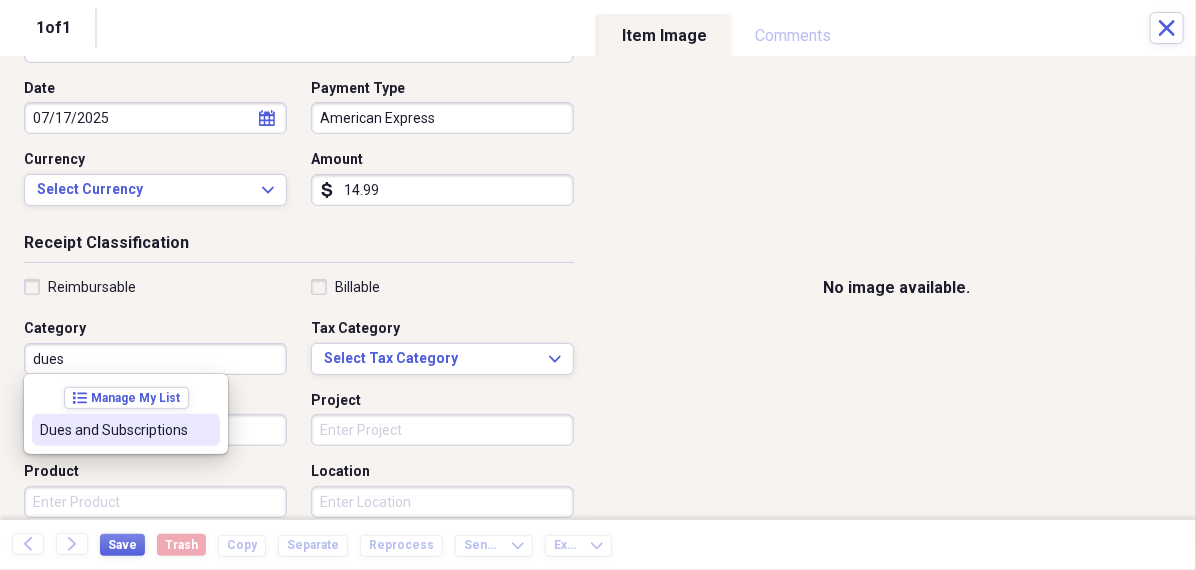 click on "Dues and Subscriptions" at bounding box center [114, 430] 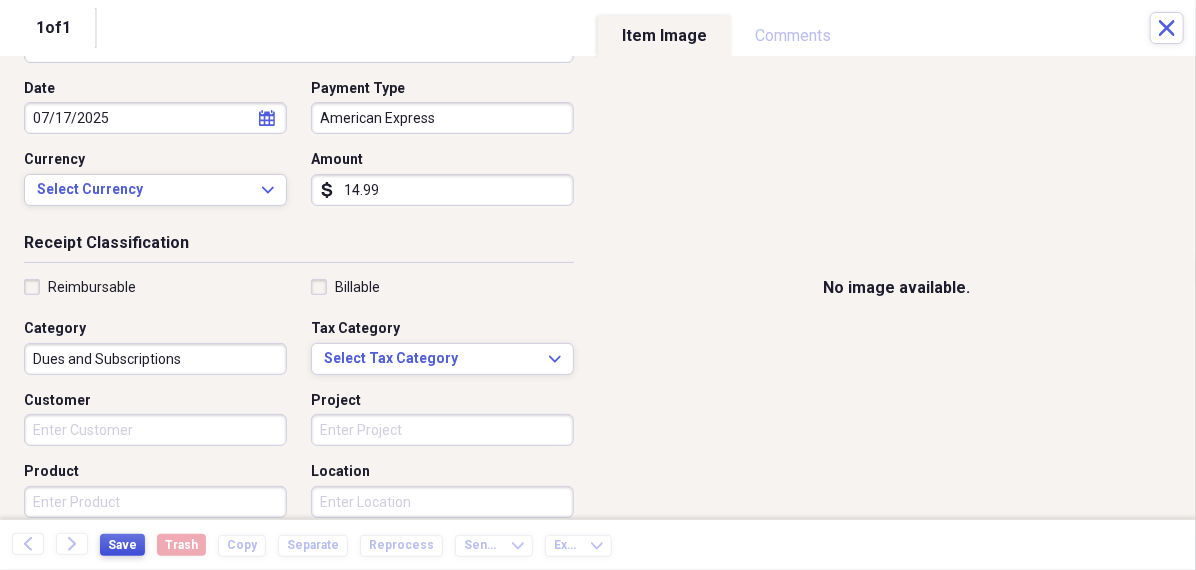click on "Save" at bounding box center (122, 545) 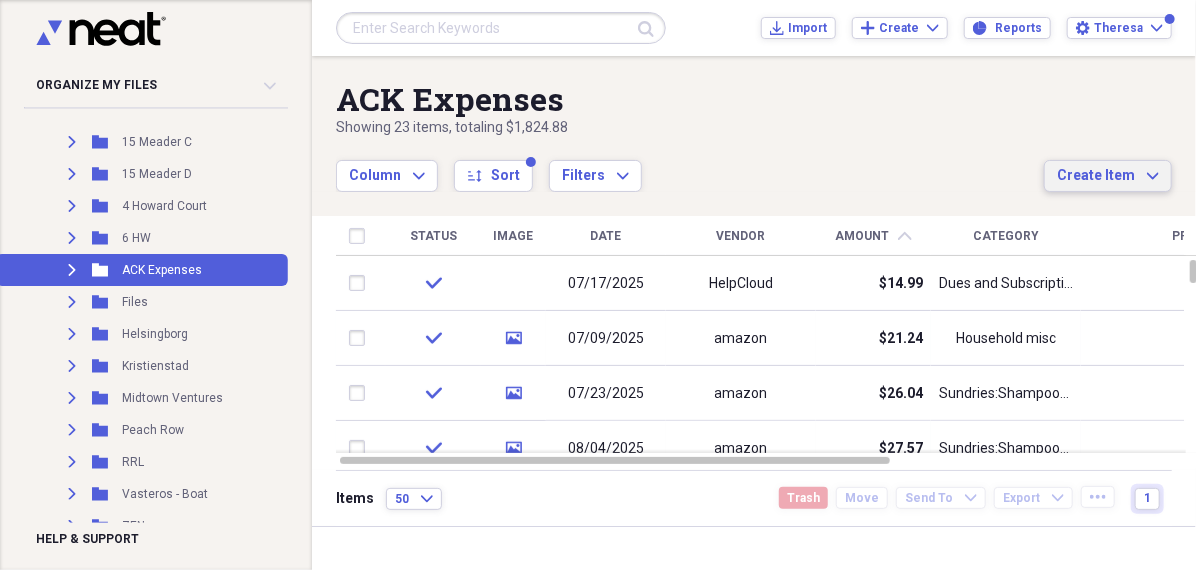click on "Create Item Expand" at bounding box center (1108, 176) 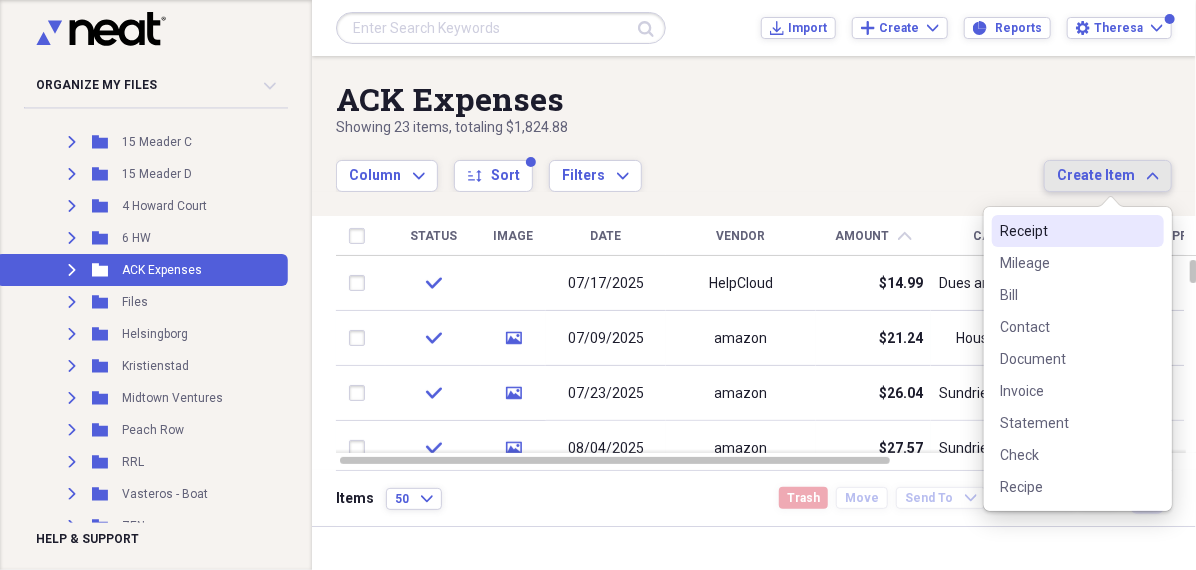 click on "Receipt" at bounding box center (1066, 231) 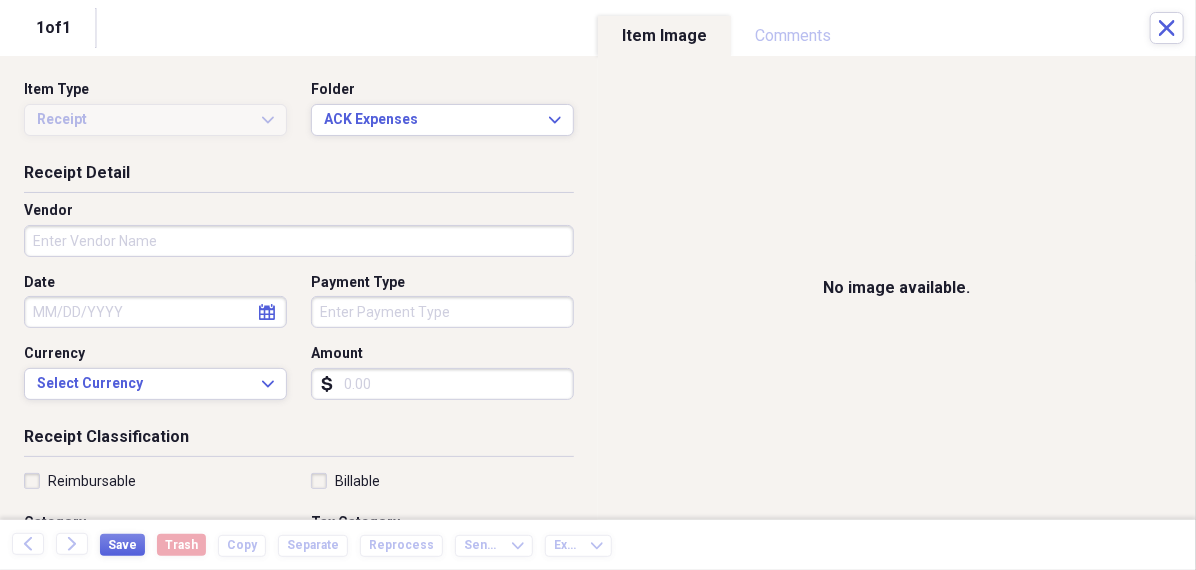 click on "calendar" 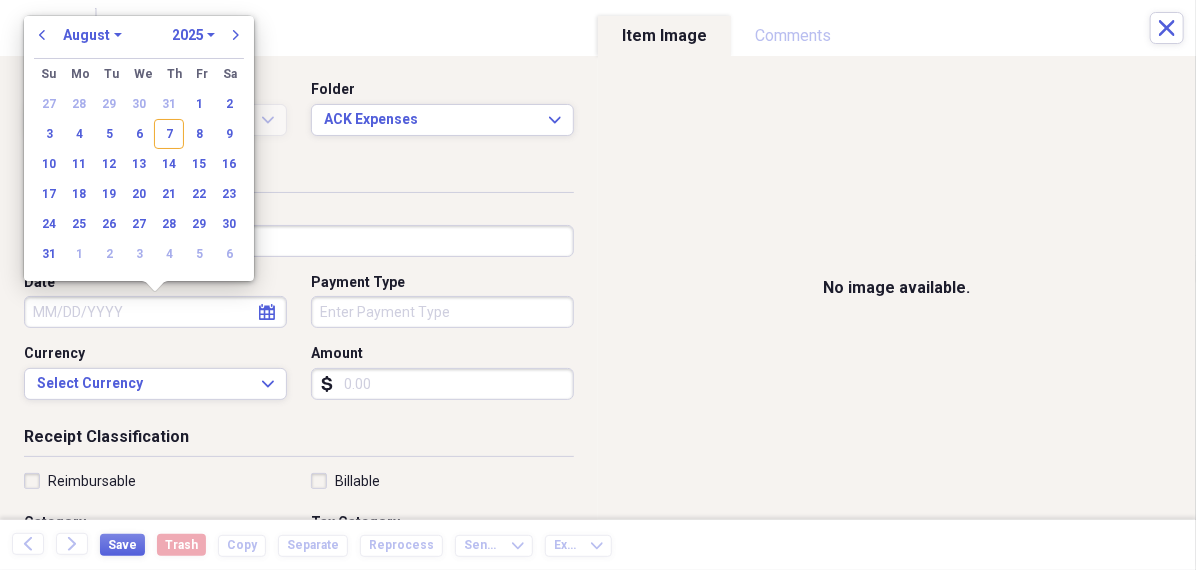 click on "January February March April May June July August September October November December" at bounding box center [92, 35] 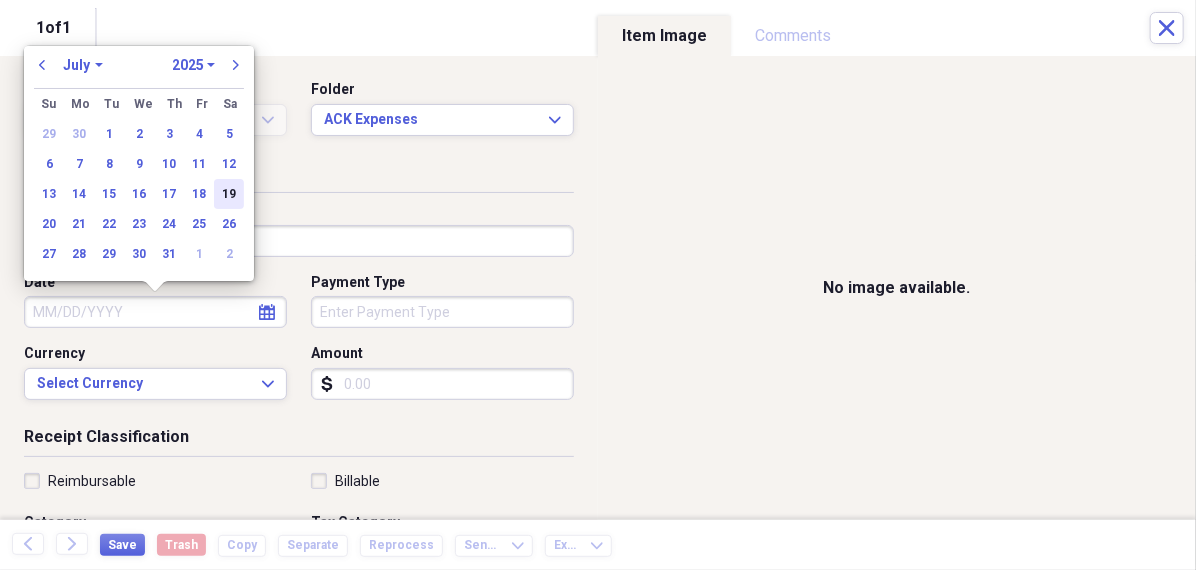 click on "19" at bounding box center [229, 194] 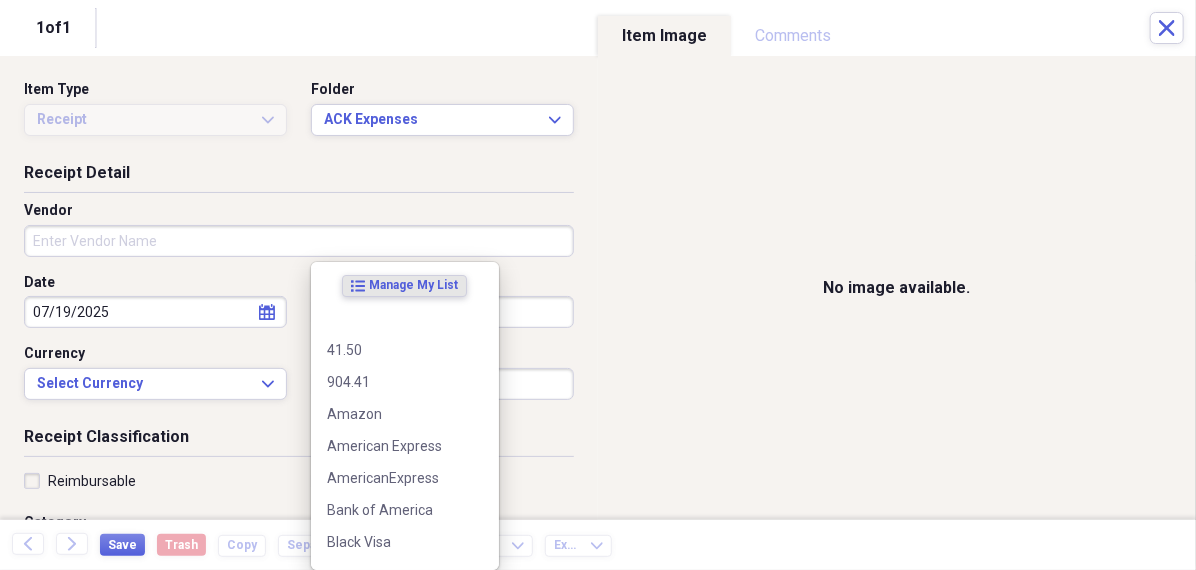 click on "Organize My Files 99+ Collapse Unfiled Needs Review 99+ Unfiled All Files Unfiled Unfiled Unfiled Saved Reports Collapse My Cabinet [PERSON]'s Cabinet Add Folder Folder 456 Add Folder Collapse Open Folder Expense Reports Add Folder Expand Folder 11 [STREET] Add Folder Expand Folder 13 [STREET] Add Folder Expand Folder 15 [STREET] A Add Folder Expand Folder 15 [STREET] C Add Folder Expand Folder 15 [STREET] D Add Folder Expand Folder 4 [STREET] Court Add Folder Expand Folder 6 [STREET] Add Folder Expand Folder ACK Expenses Add Folder Expand Folder Files Add Folder Expand Folder [CITY] Add Folder Expand Folder [CITY] Add Folder Expand Folder Midtown Ventures Add Folder Expand Folder Peach Row Add Folder Expand Folder RRL Add Folder Expand Folder Vasteros - Boat Add Folder Expand Folder ZEN Add Folder Collapse Trash Trash Folder 21.7.16 Folder [PERSON] Folder [CITY] Help & Support Submit Import Import Add Create Expand Reports Reports Settings [PERSON] Expand ACK Expenses Showing 23 items , totaling $1,824.88 sort" at bounding box center (598, 285) 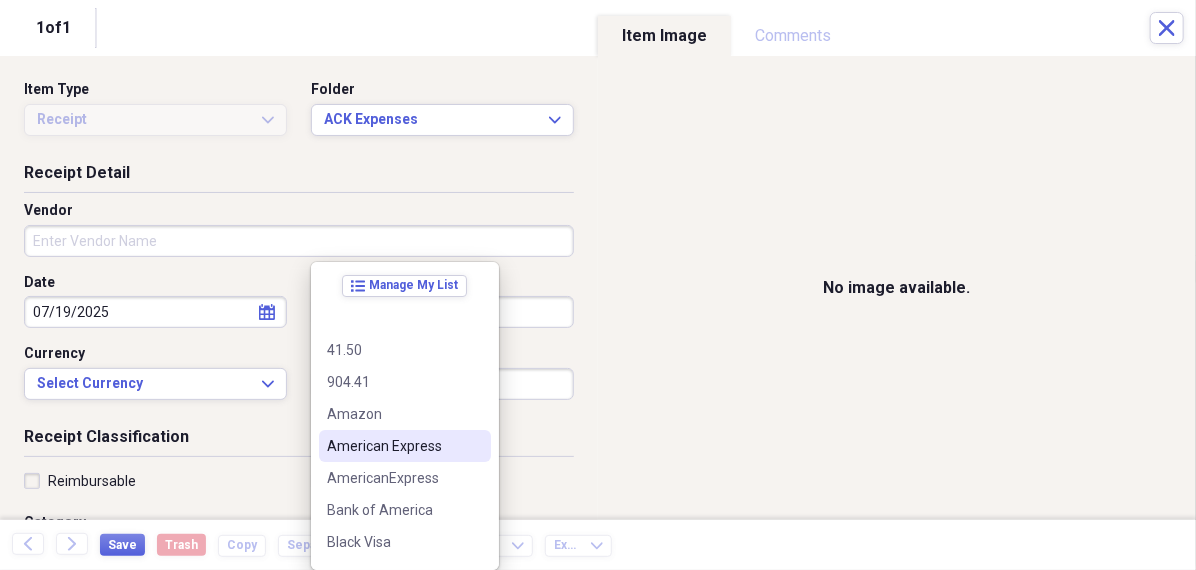 click on "American Express" at bounding box center [393, 446] 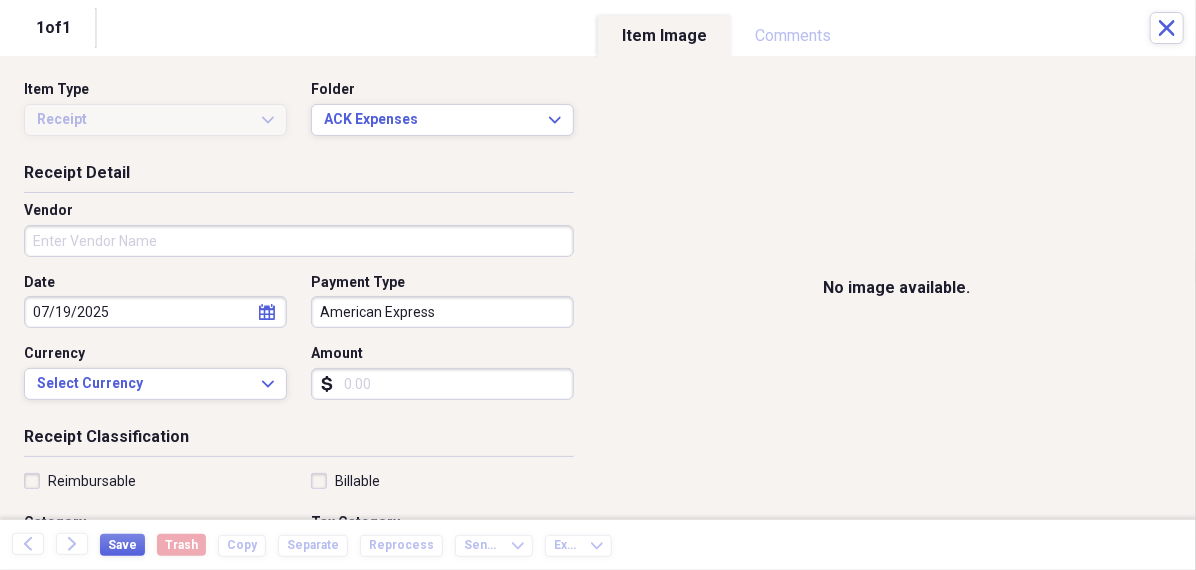 click on "Amount" at bounding box center [442, 384] 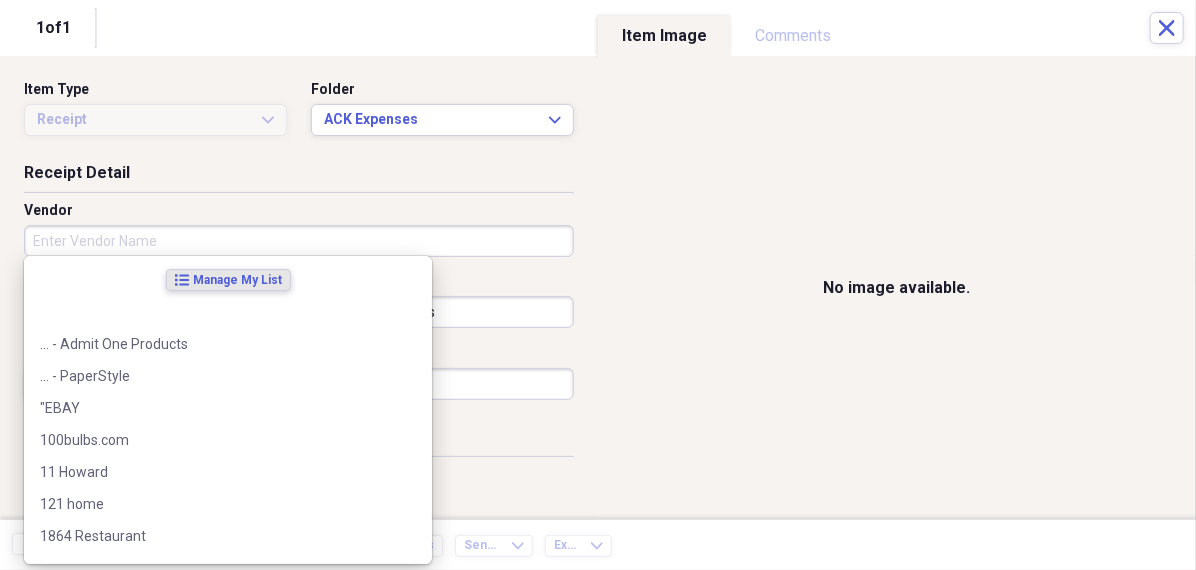 click on "Vendor" at bounding box center (299, 241) 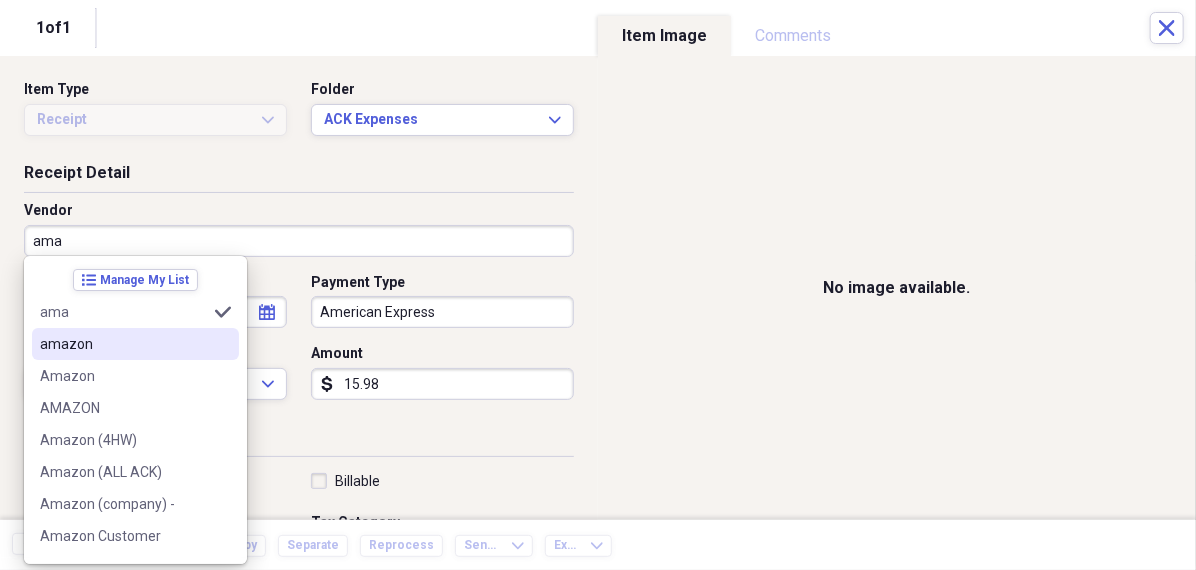 click on "amazon" at bounding box center [123, 344] 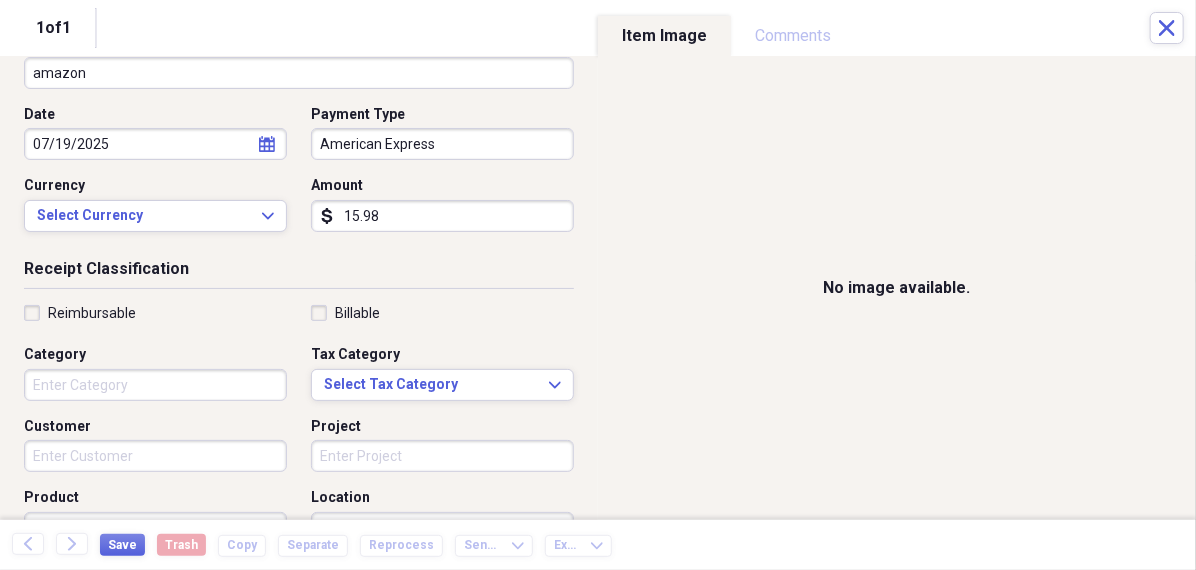 scroll, scrollTop: 175, scrollLeft: 0, axis: vertical 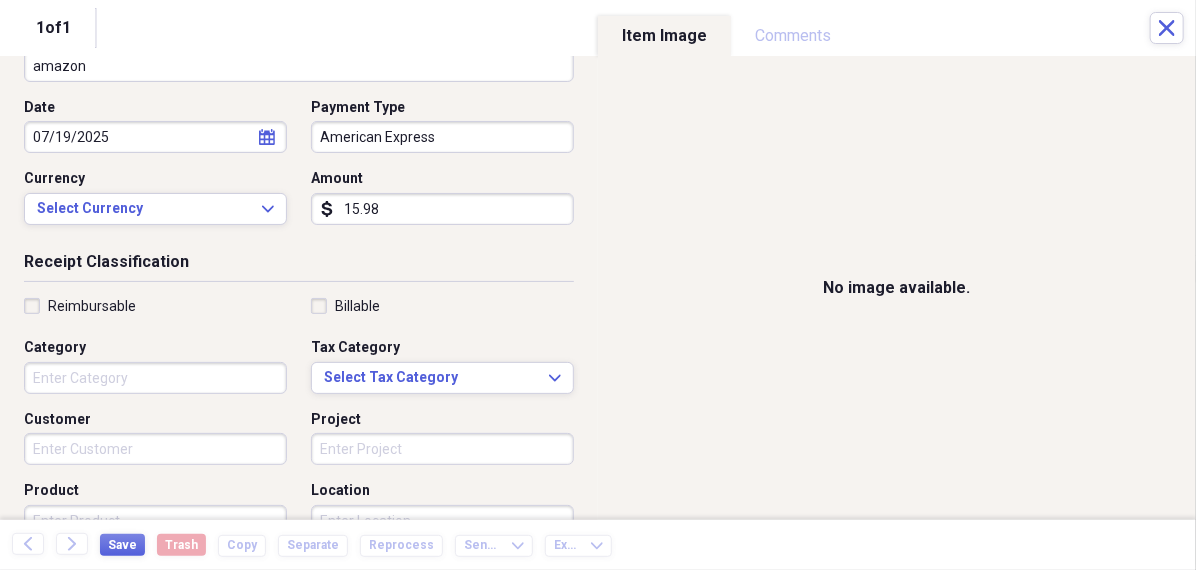 click on "Category" at bounding box center (155, 378) 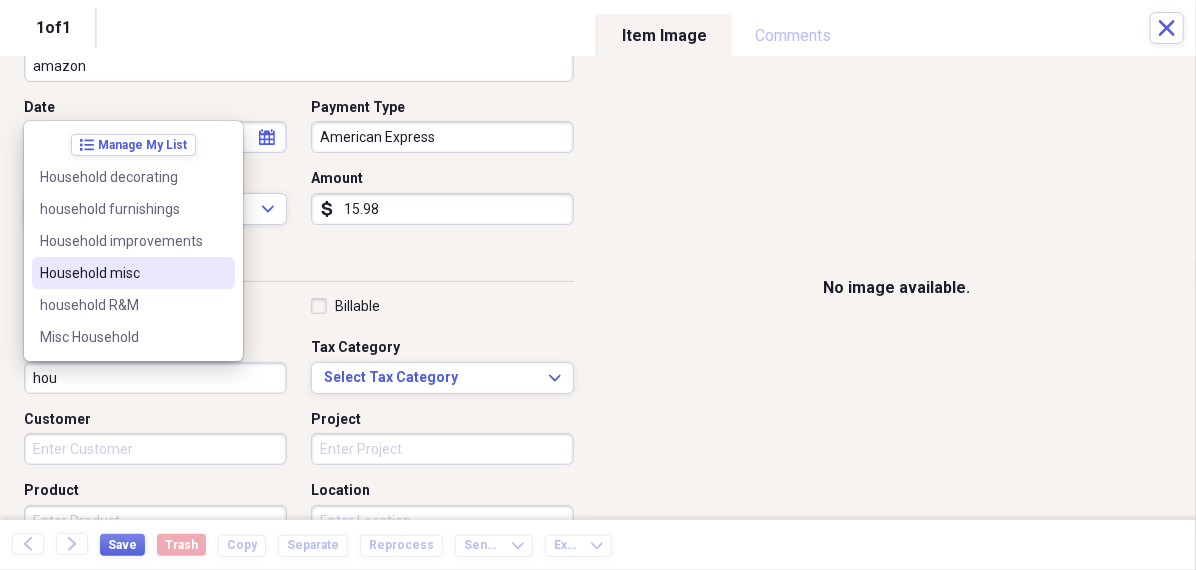 click on "Household misc" at bounding box center (121, 273) 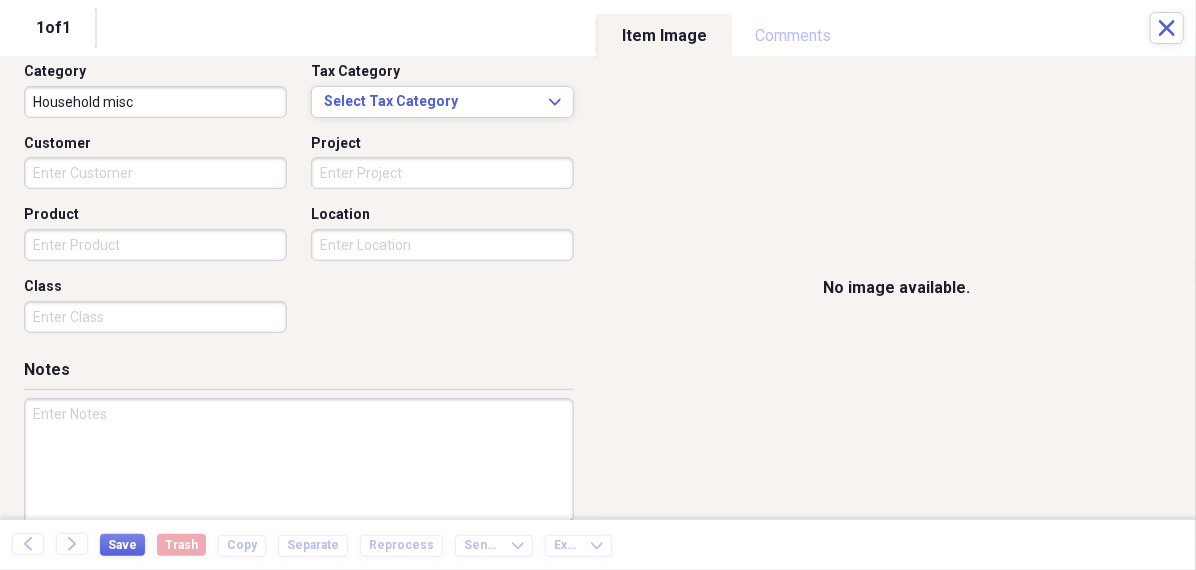 scroll, scrollTop: 481, scrollLeft: 0, axis: vertical 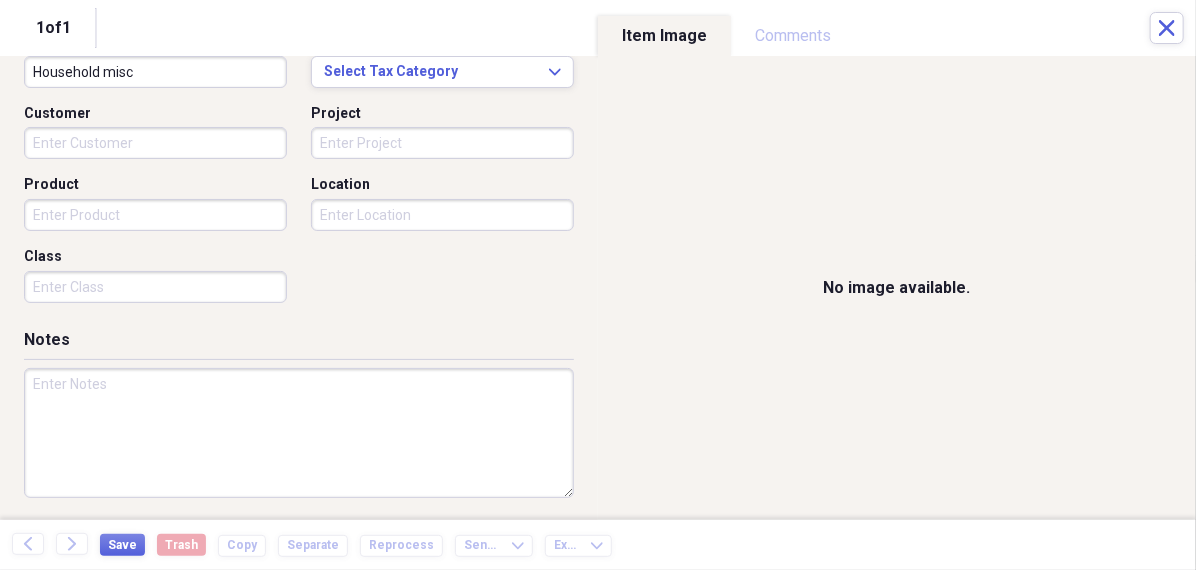 click at bounding box center [299, 433] 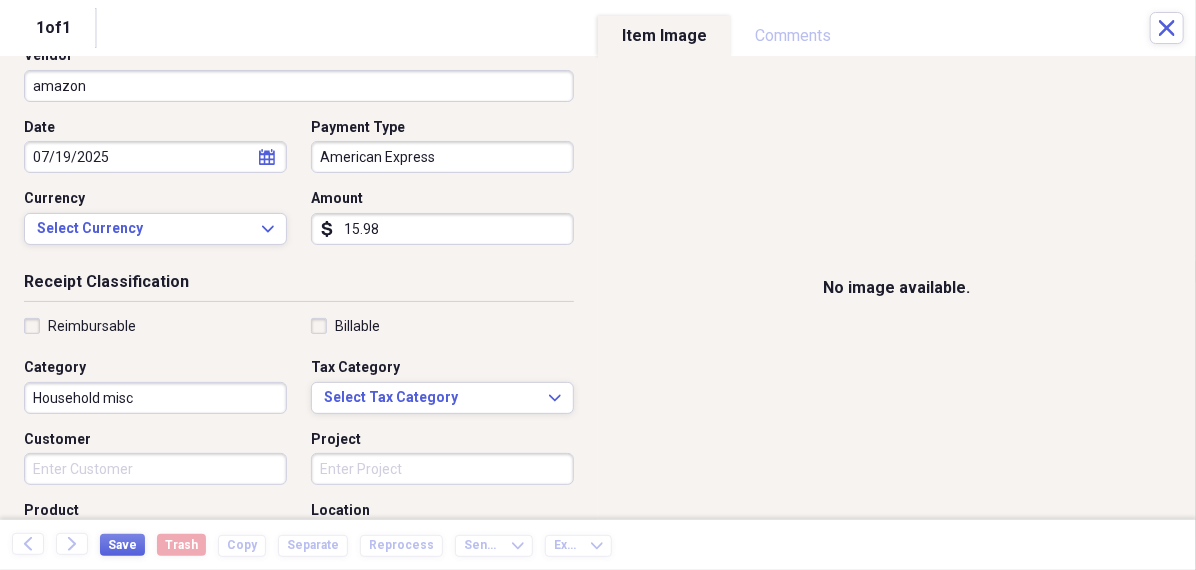 scroll, scrollTop: 0, scrollLeft: 0, axis: both 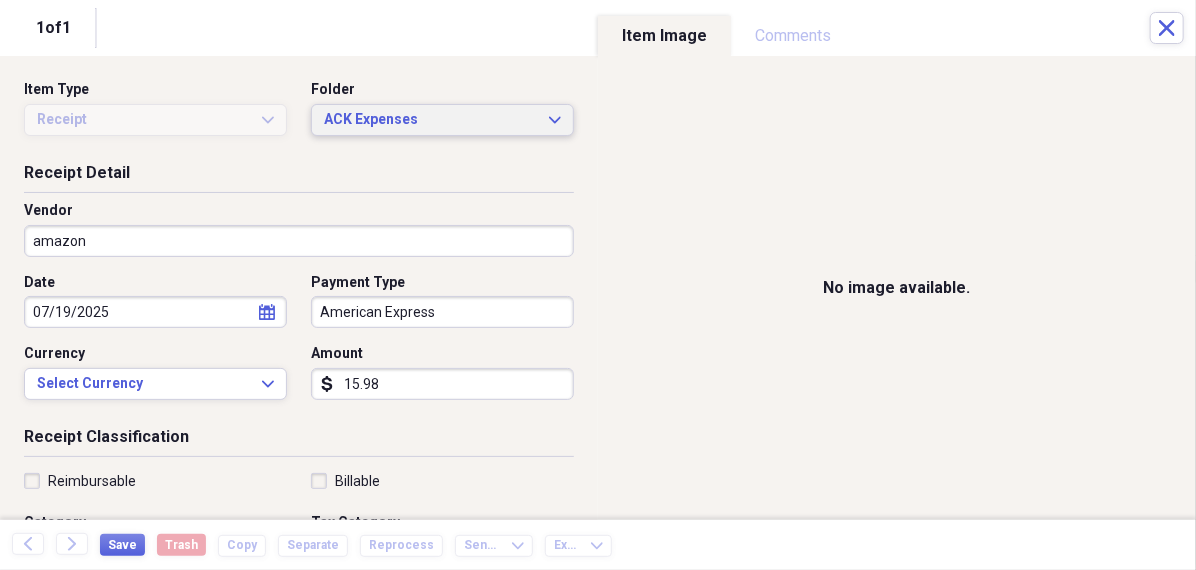 click on "ACK Expenses" at bounding box center (430, 120) 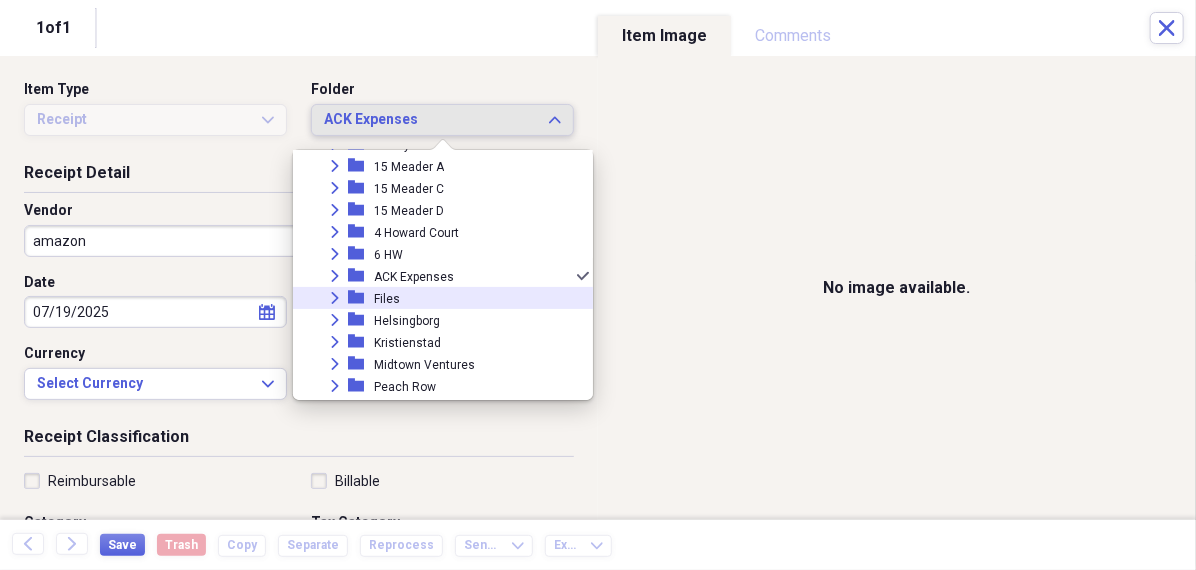 scroll, scrollTop: 205, scrollLeft: 0, axis: vertical 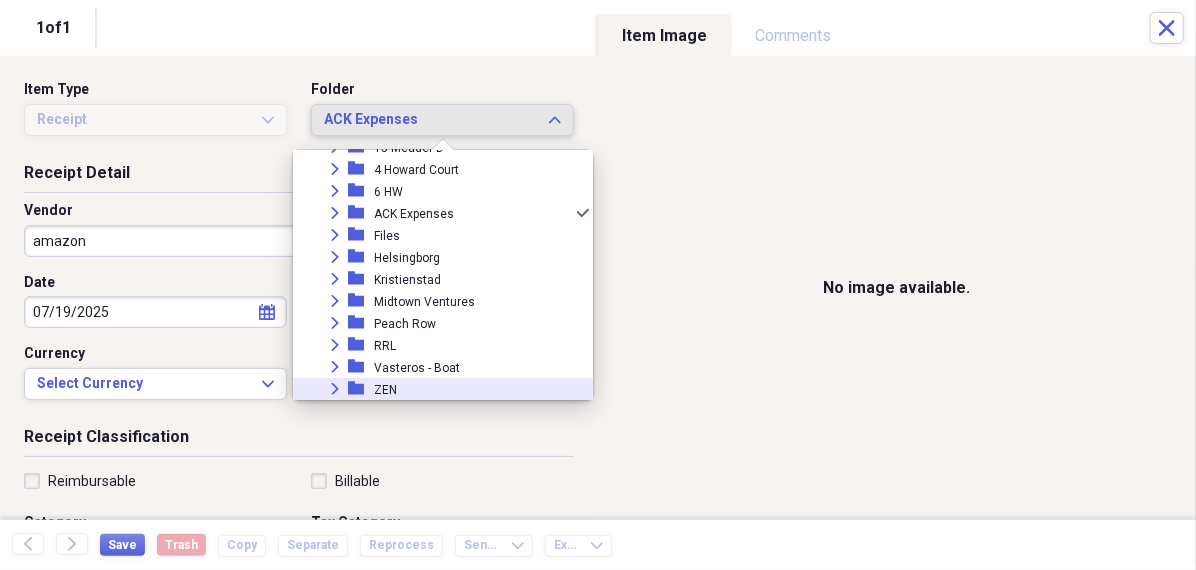 click on "Expand folder ZEN" at bounding box center (435, 389) 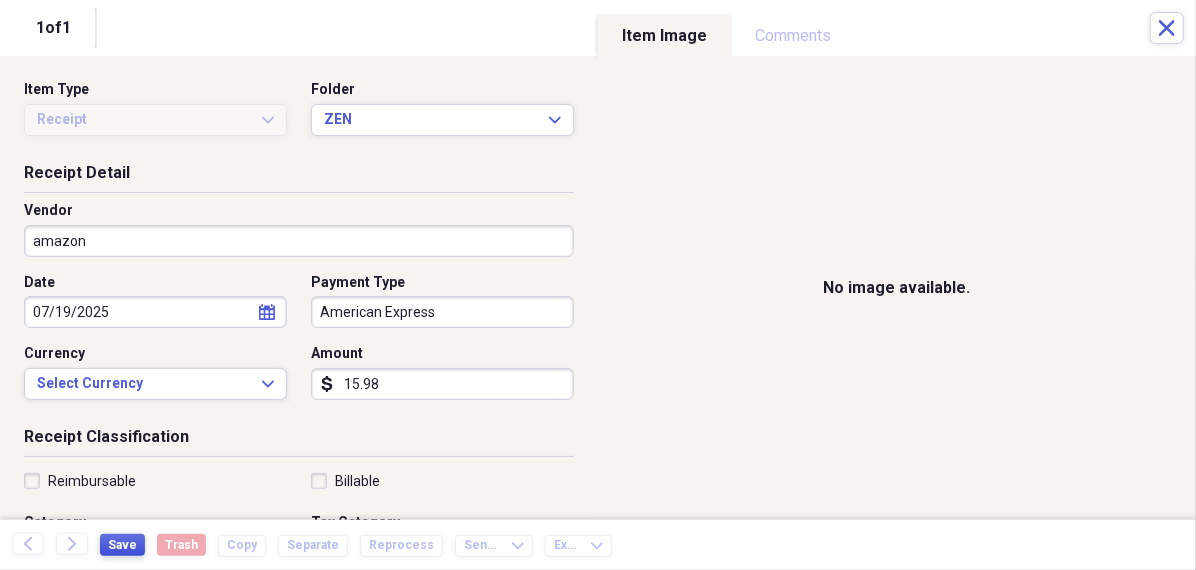 click on "Save" at bounding box center [122, 545] 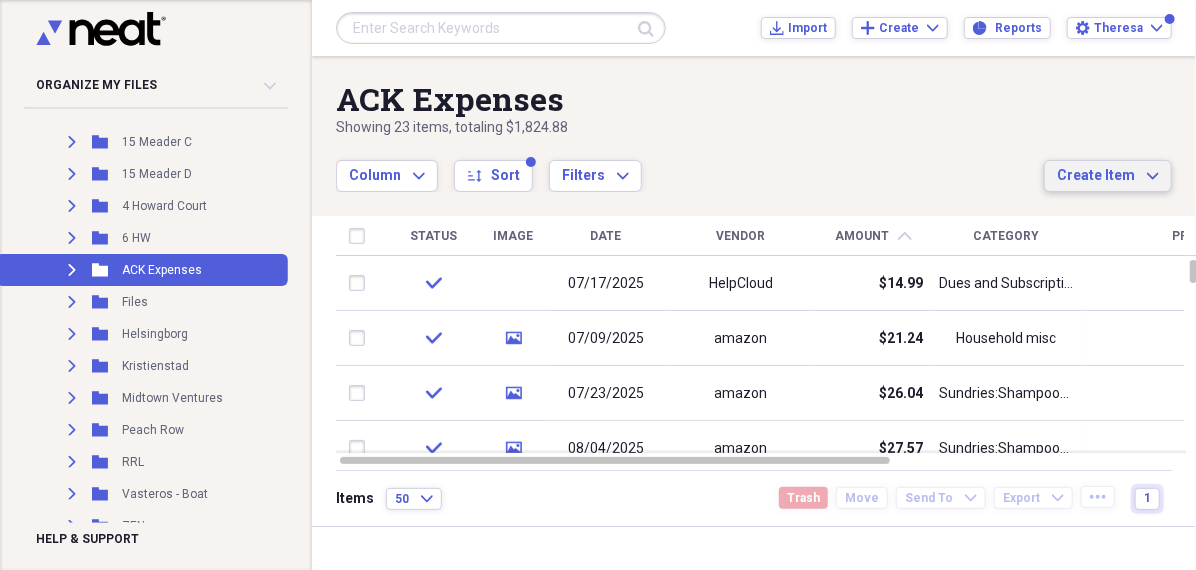 click on "Create Item Expand" at bounding box center (1108, 176) 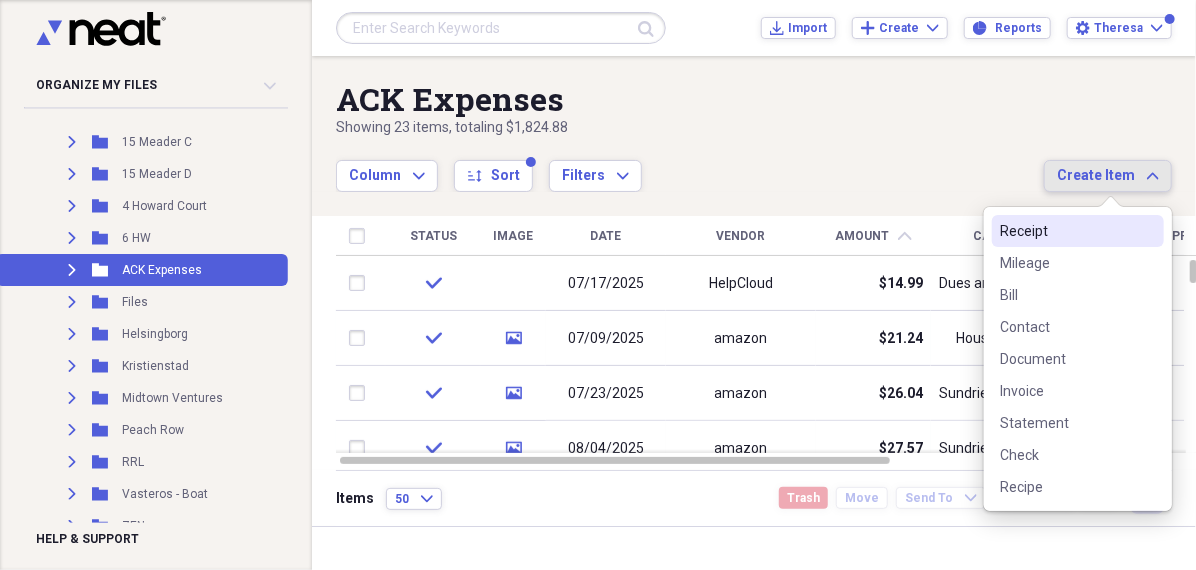 click on "Receipt" at bounding box center (1066, 231) 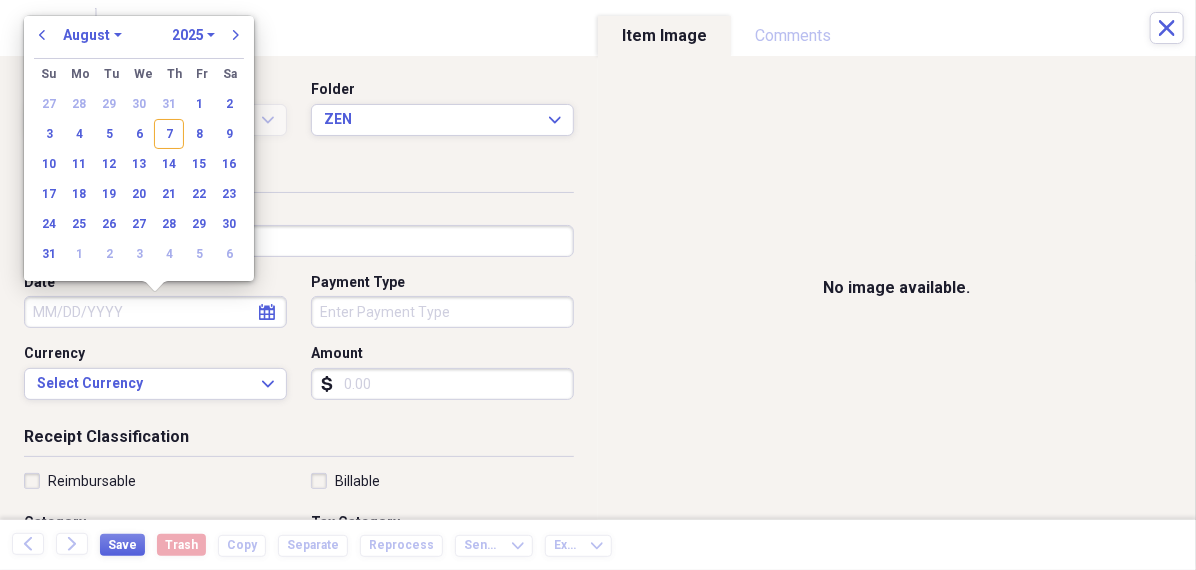click on "Date" at bounding box center (155, 312) 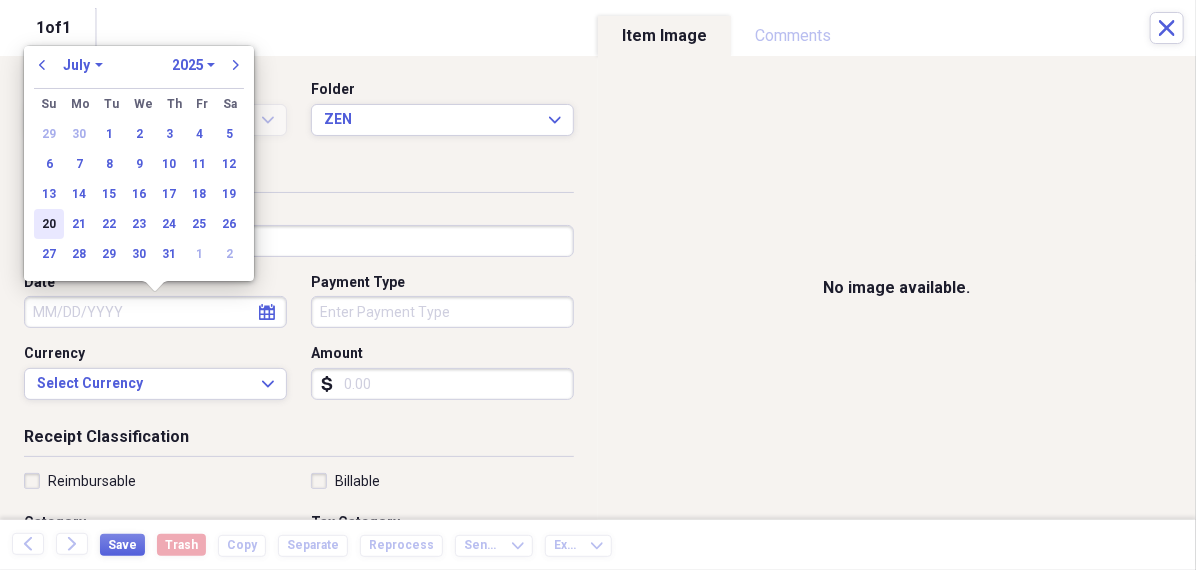 click on "20" at bounding box center [49, 224] 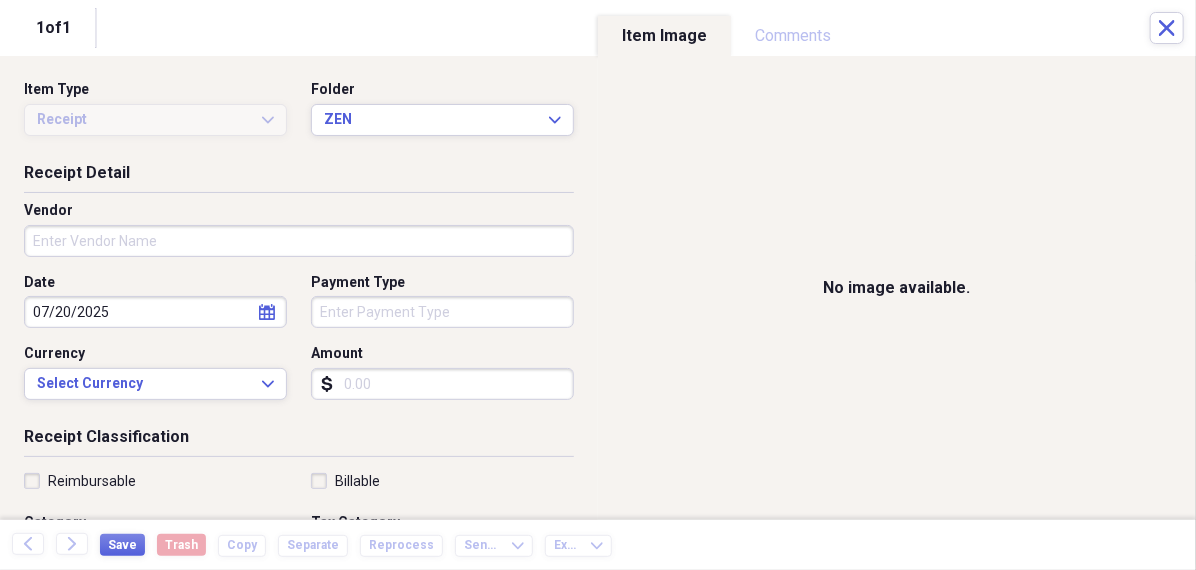 click on "Organize My Files 99+ Collapse Unfiled Needs Review 99+ Unfiled All Files Unfiled Unfiled Unfiled Saved Reports Collapse My Cabinet [PERSON]'s Cabinet Add Folder Folder 456 Add Folder Collapse Open Folder Expense Reports Add Folder Expand Folder 11 [STREET] Add Folder Expand Folder 13 [STREET] Add Folder Expand Folder 15 [STREET] A Add Folder Expand Folder 15 [STREET] C Add Folder Expand Folder 15 [STREET] D Add Folder Expand Folder 4 [STREET] Court Add Folder Expand Folder 6 [STREET] Add Folder Expand Folder ACK Expenses Add Folder Expand Folder Files Add Folder Expand Folder [CITY] Add Folder Expand Folder [CITY] Add Folder Expand Folder Midtown Ventures Add Folder Expand Folder Peach Row Add Folder Expand Folder RRL Add Folder Expand Folder Vasteros - Boat Add Folder Expand Folder ZEN Add Folder Collapse Trash Trash Folder 21.7.16 Folder [PERSON] Folder [CITY] Help & Support Submit Import Import Add Create Expand Reports Reports Settings [PERSON] Expand ACK Expenses Showing 23 items , totaling $1,824.88 sort" at bounding box center [598, 285] 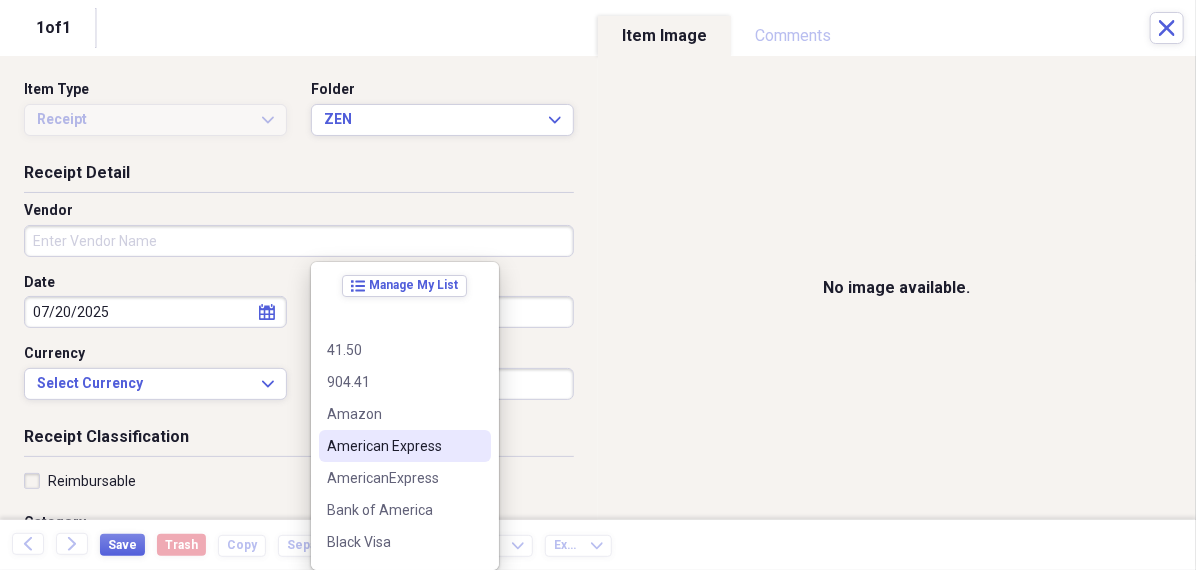 click on "American Express" at bounding box center (393, 446) 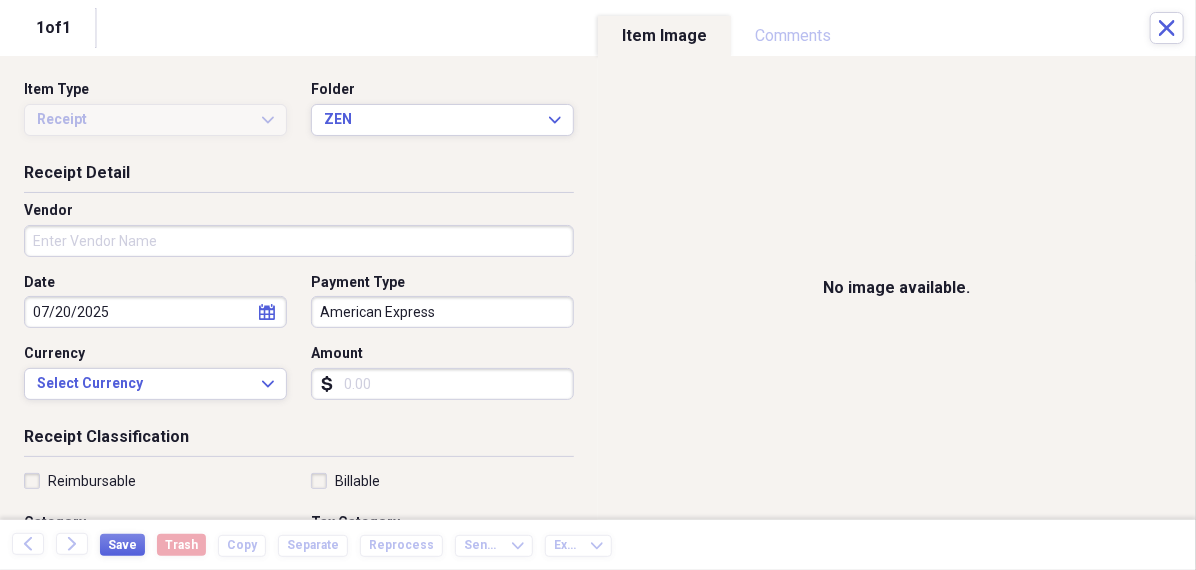 click on "Amount" at bounding box center [442, 384] 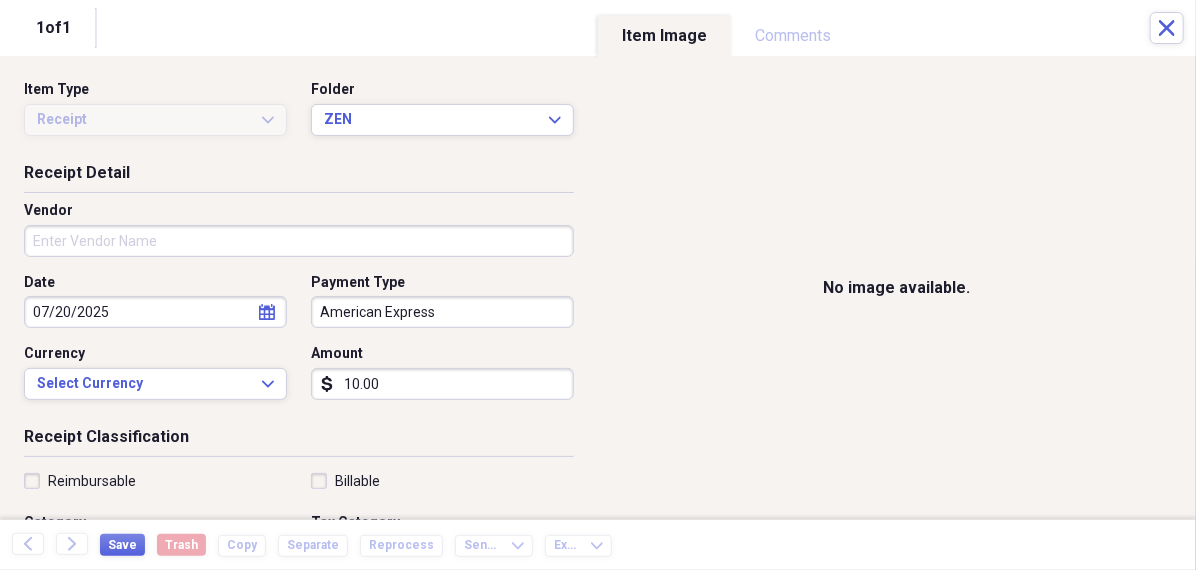 click on "Vendor" at bounding box center [299, 241] 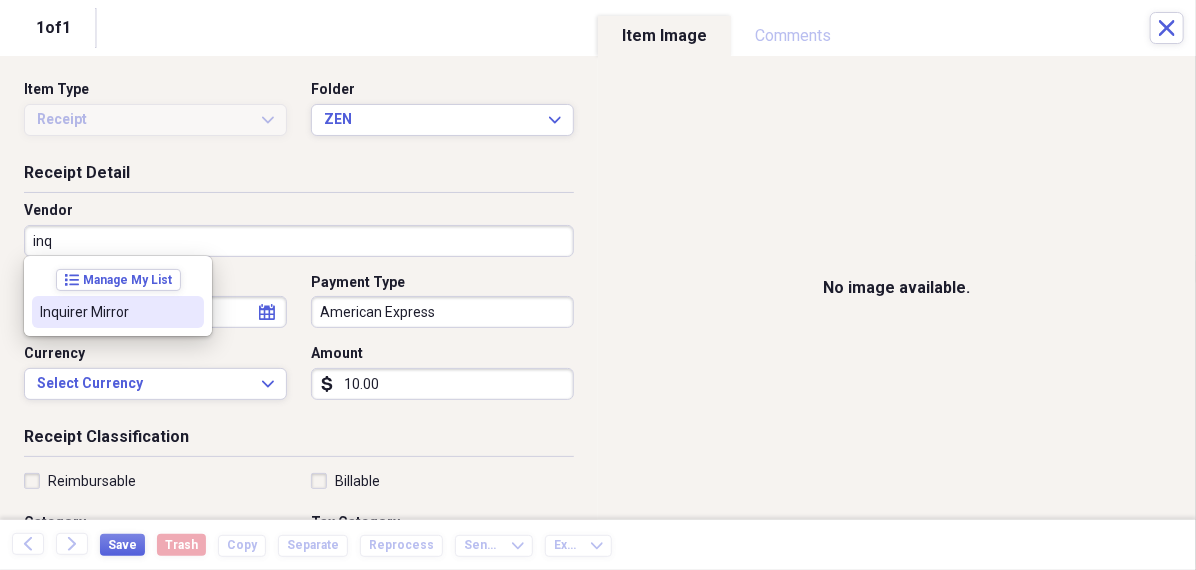 click on "Inquirer Mirror" at bounding box center [106, 312] 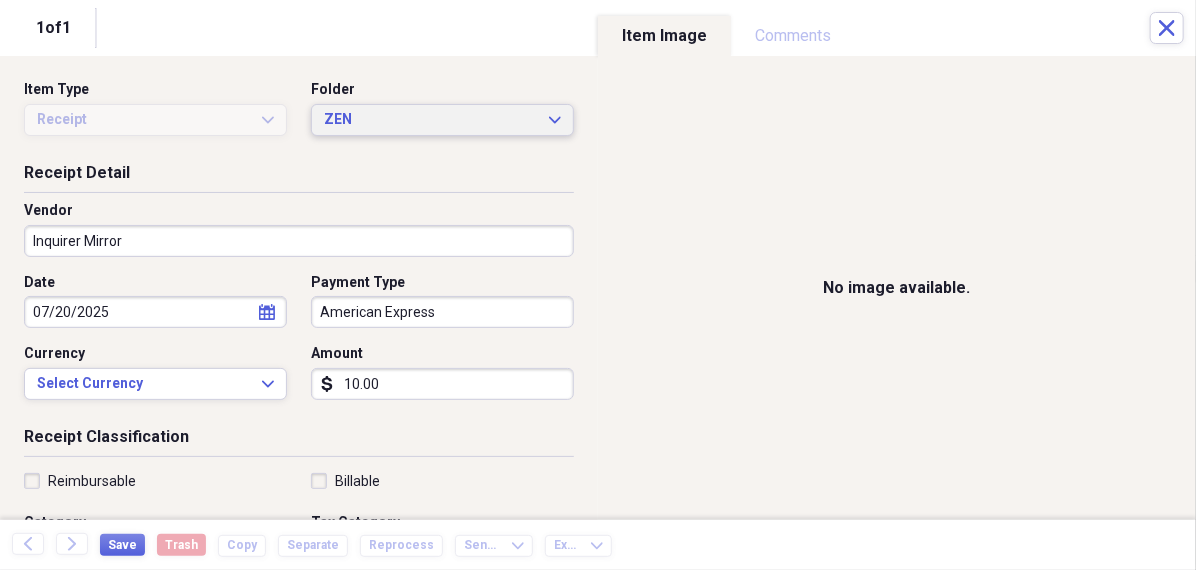 click on "ZEN" at bounding box center [430, 120] 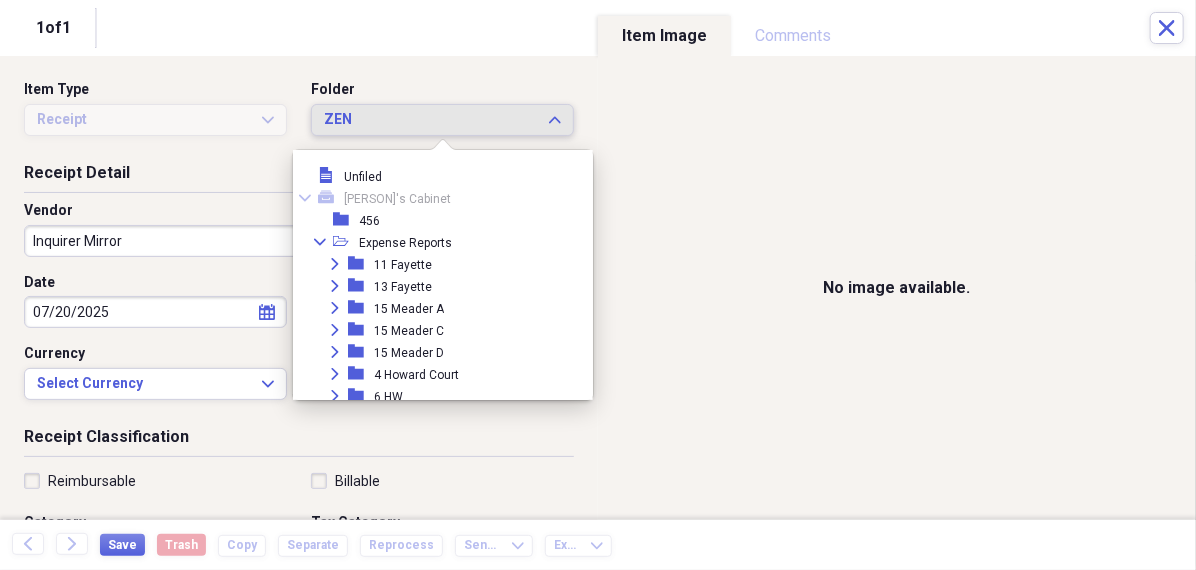 scroll, scrollTop: 205, scrollLeft: 0, axis: vertical 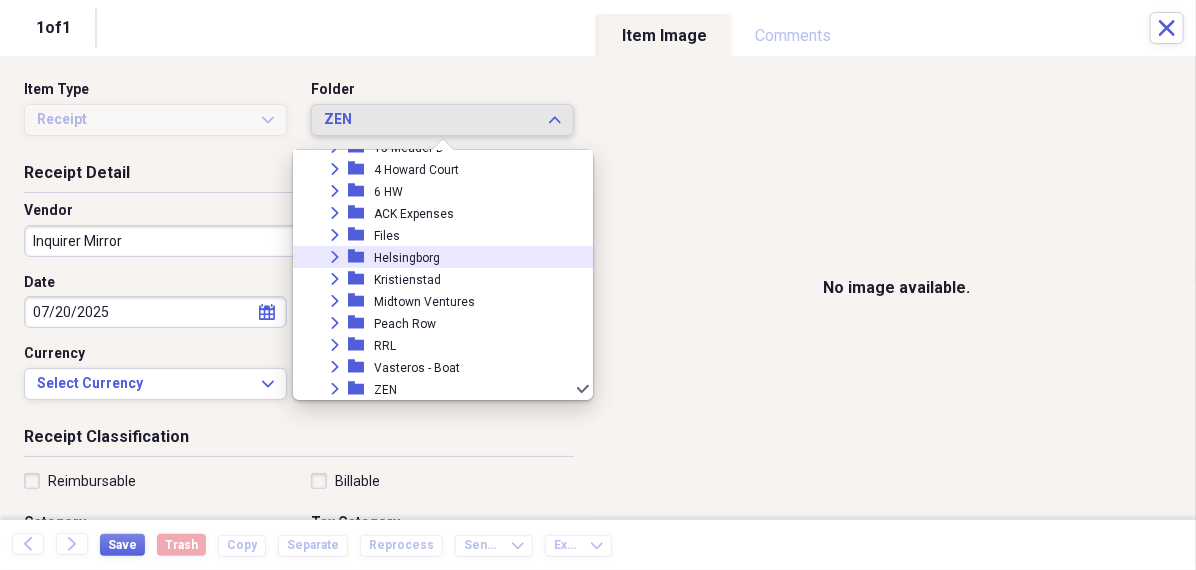 click on "Helsingborg" at bounding box center (407, 258) 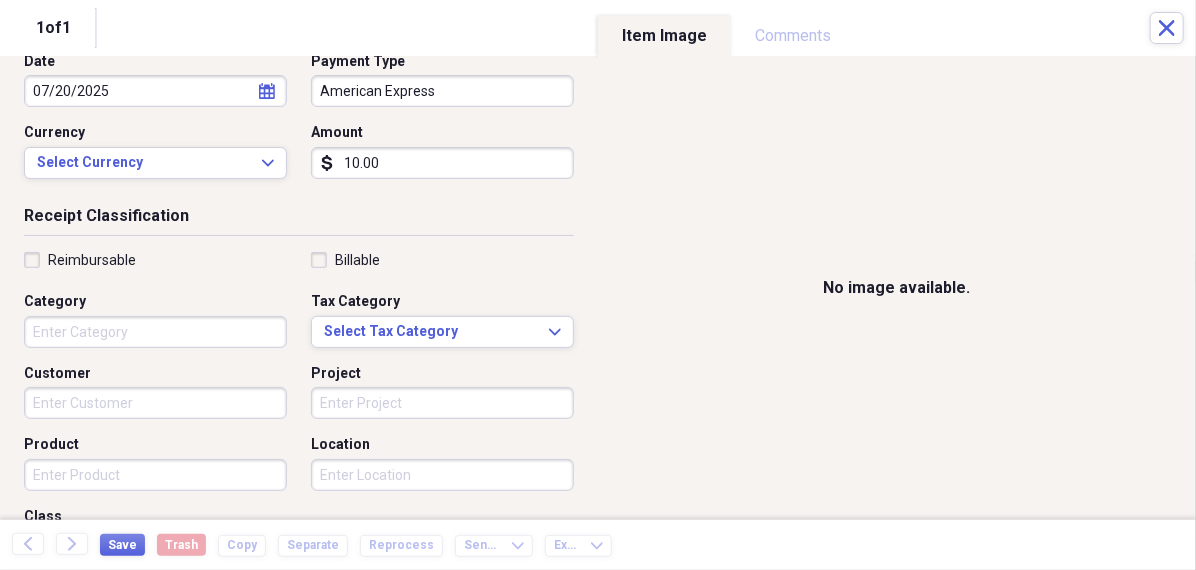 scroll, scrollTop: 224, scrollLeft: 0, axis: vertical 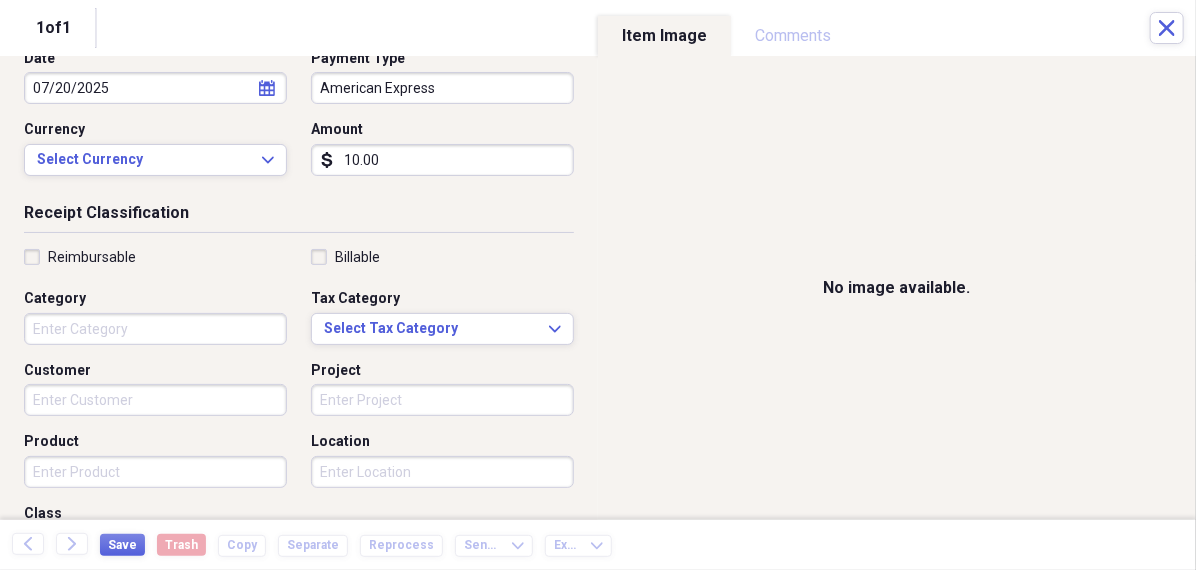 click on "Category" at bounding box center (155, 329) 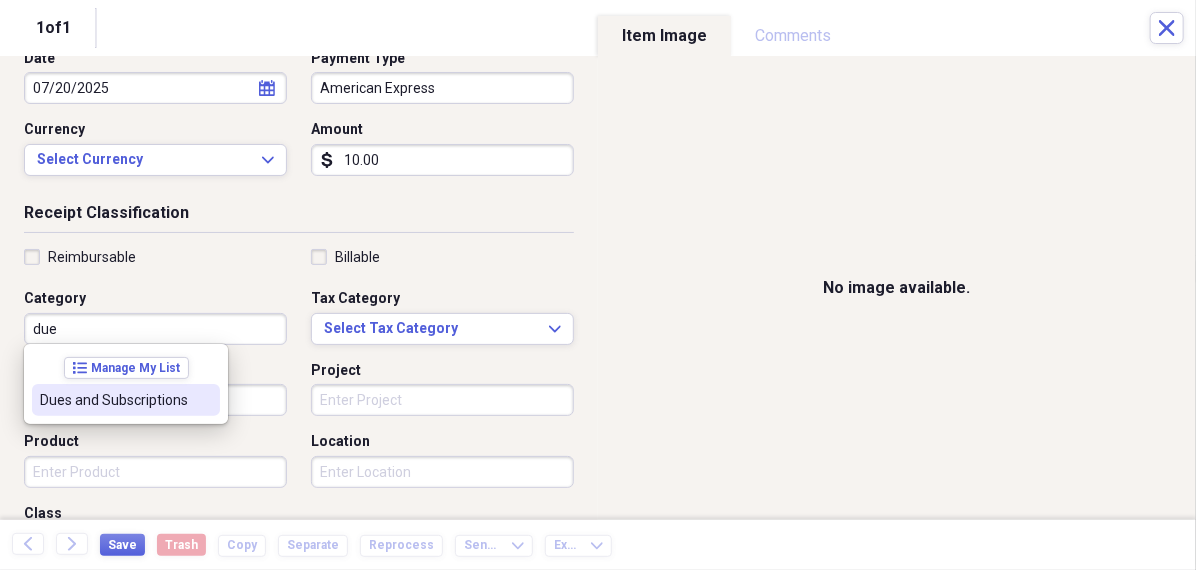 click on "Dues and Subscriptions" at bounding box center [114, 400] 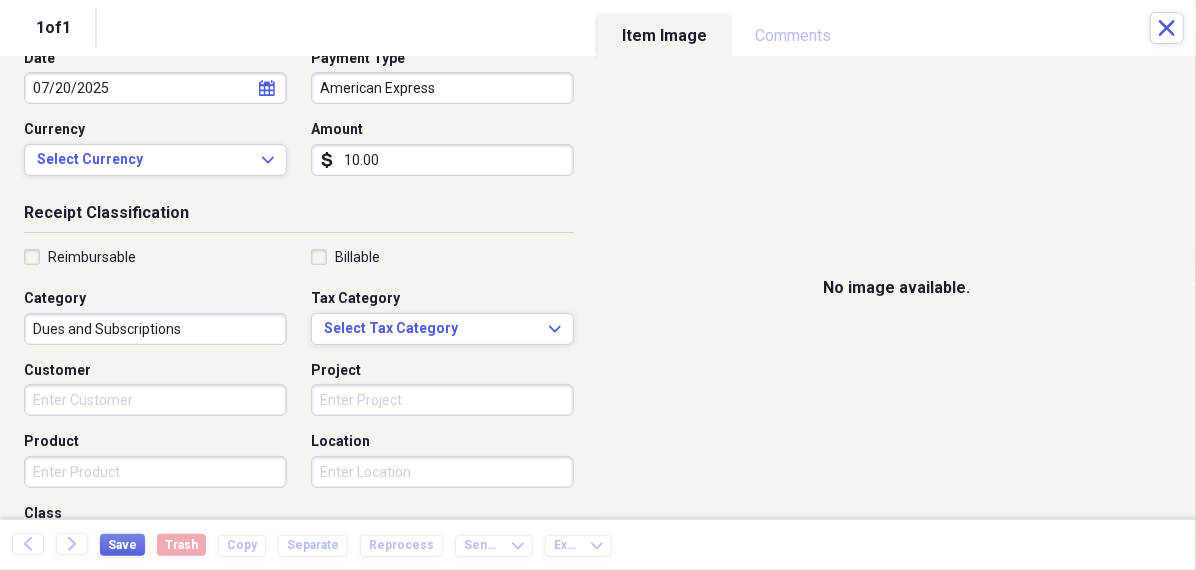 click on "Save Trash Copy Separate Reprocess" at bounding box center [277, 545] 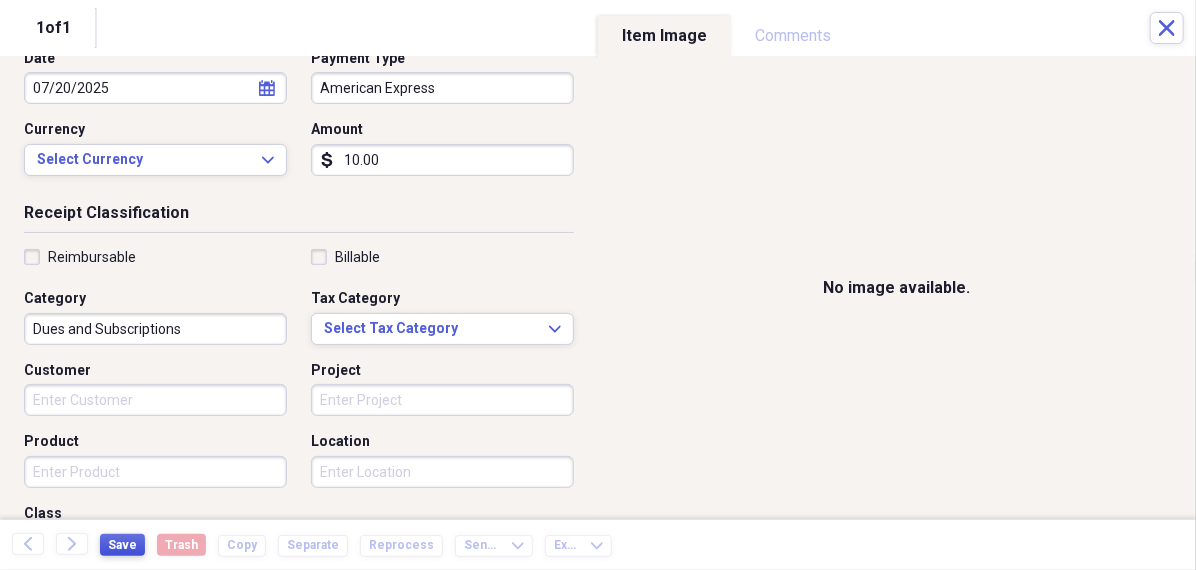 click on "Save" at bounding box center [122, 545] 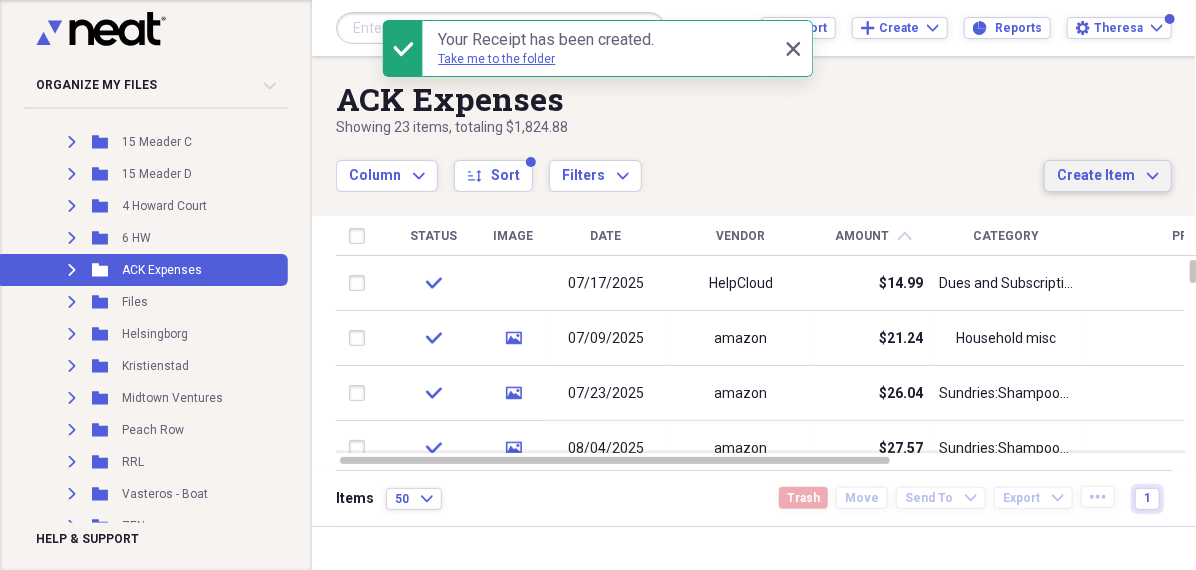 click on "Create Item Expand" at bounding box center [1108, 176] 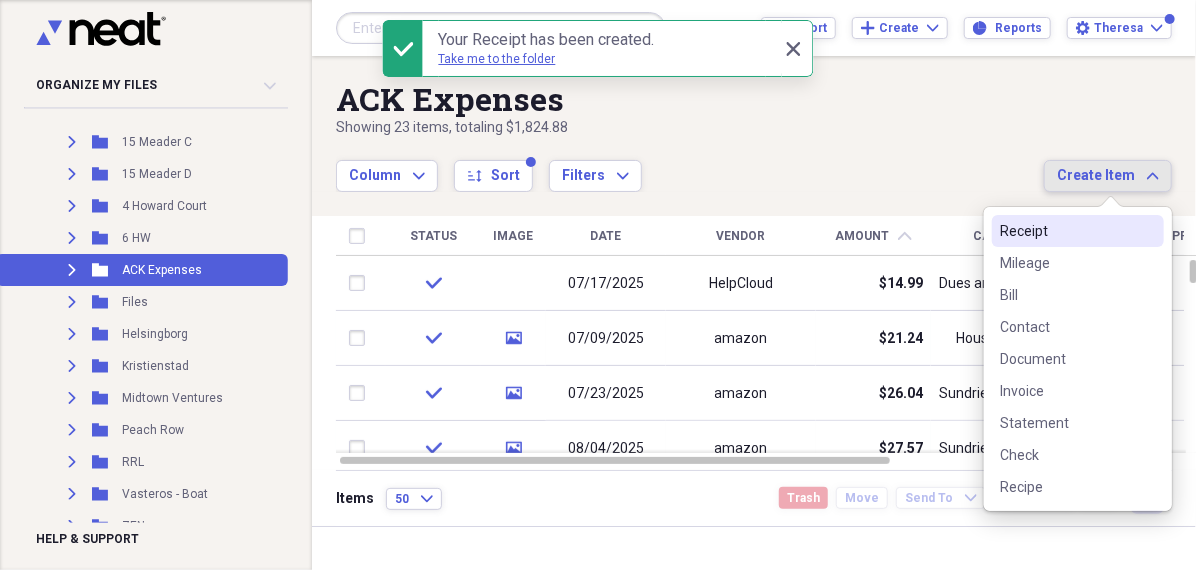 click on "Receipt" at bounding box center (1066, 231) 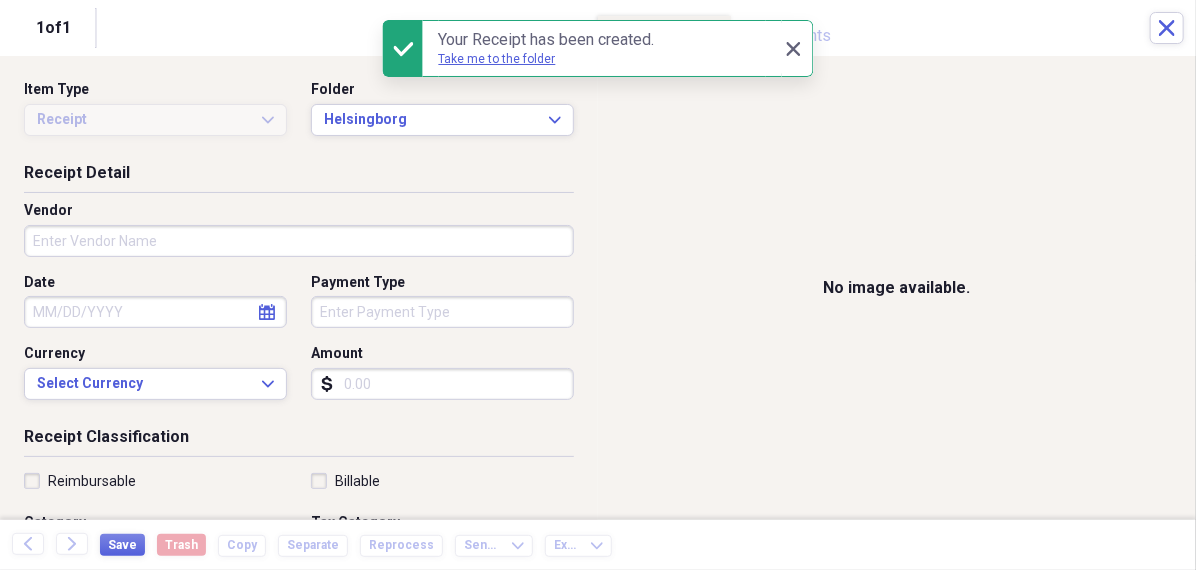 click on "Vendor" at bounding box center [299, 241] 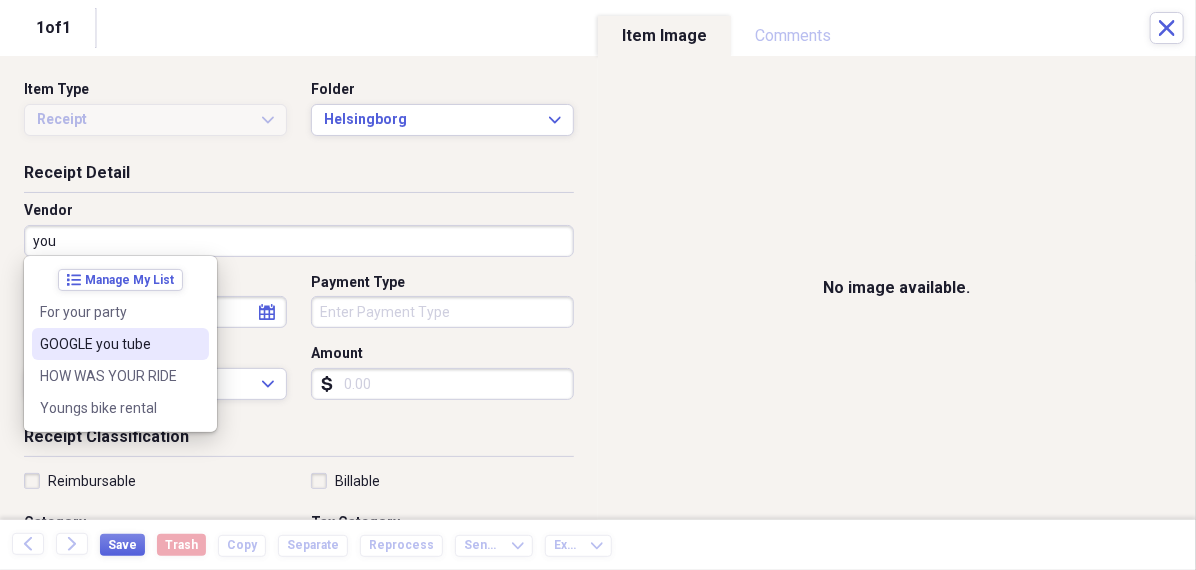 click on "GOOGLE you tube" at bounding box center (108, 344) 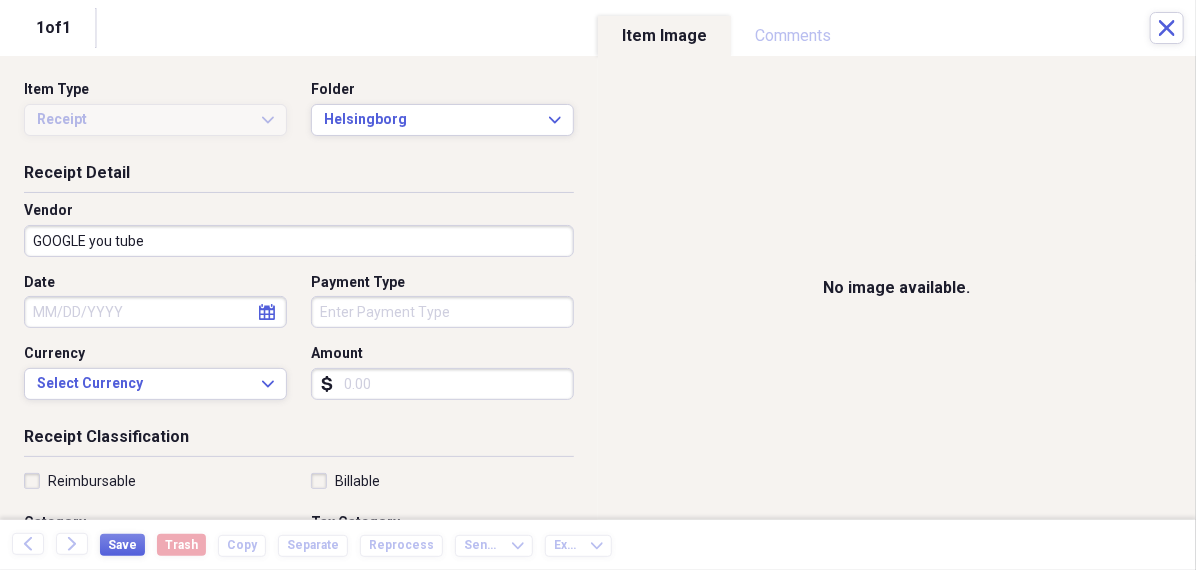 click on "Date" at bounding box center (155, 312) 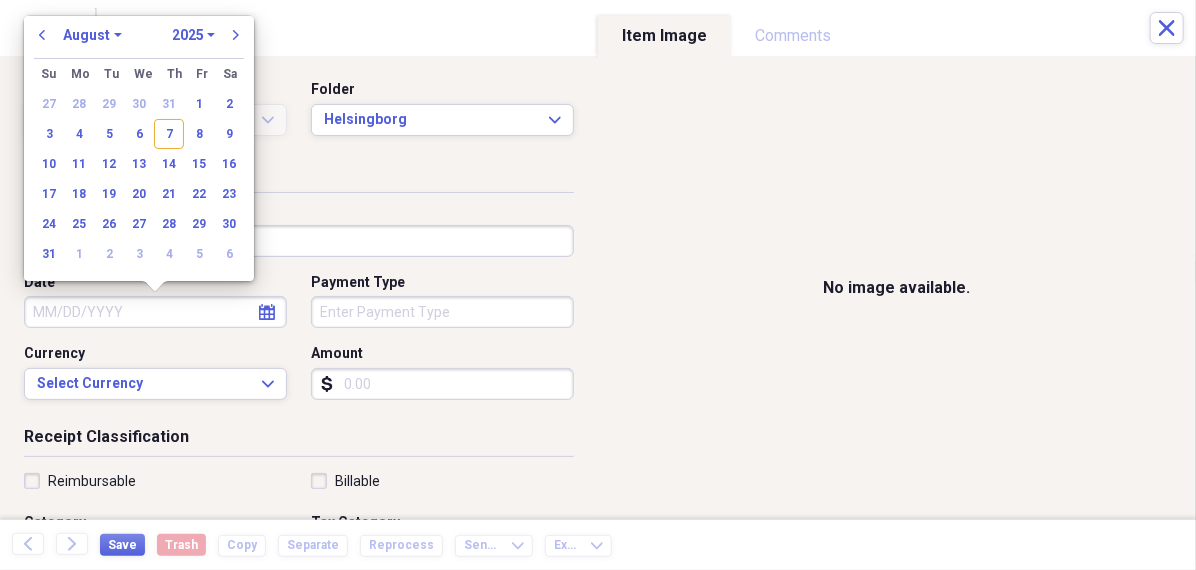 click on "January February March April May June July August September October November December" at bounding box center (92, 35) 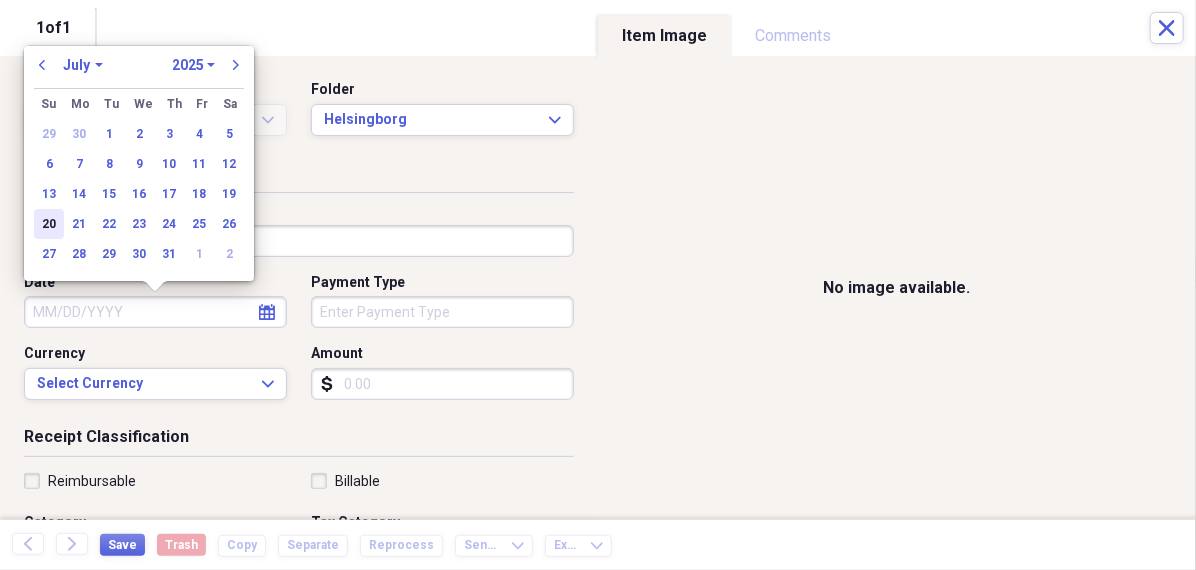 click on "20" at bounding box center [49, 224] 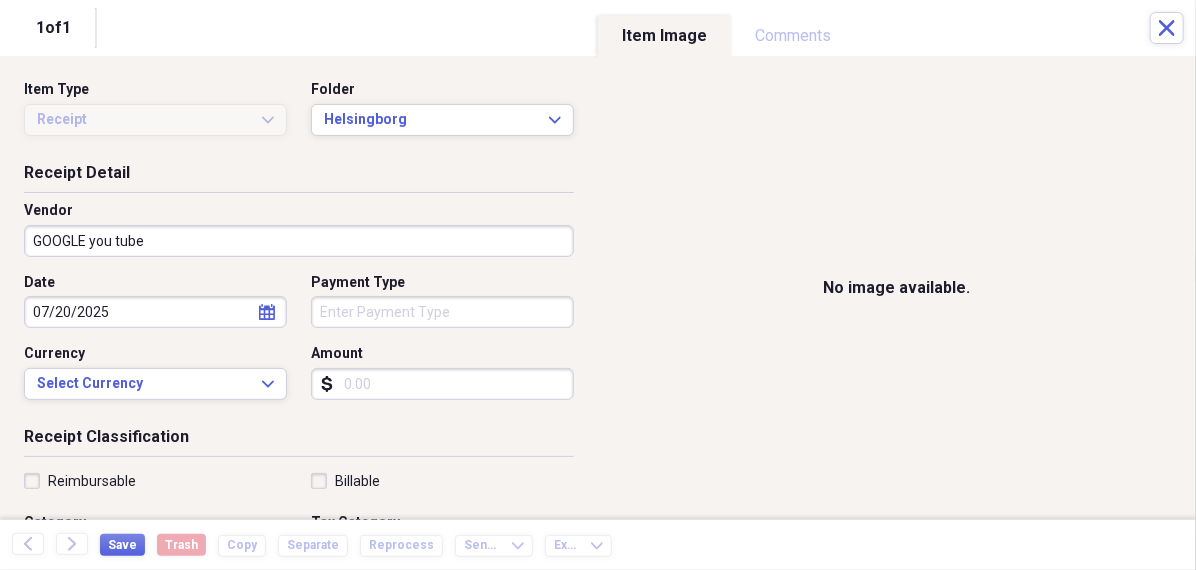 click on "Organize My Files 99+ Collapse Unfiled Needs Review 99+ Unfiled All Files Unfiled Unfiled Unfiled Saved Reports Collapse My Cabinet [PERSON]'s Cabinet Add Folder Folder 456 Add Folder Collapse Open Folder Expense Reports Add Folder Expand Folder 11 [STREET] Add Folder Expand Folder 13 [STREET] Add Folder Expand Folder 15 [STREET] A Add Folder Expand Folder 15 [STREET] C Add Folder Expand Folder 15 [STREET] D Add Folder Expand Folder 4 [STREET] Court Add Folder Expand Folder 6 [STREET] Add Folder Expand Folder ACK Expenses Add Folder Expand Folder Files Add Folder Expand Folder [CITY] Add Folder Expand Folder [CITY] Add Folder Expand Folder Midtown Ventures Add Folder Expand Folder Peach Row Add Folder Expand Folder RRL Add Folder Expand Folder Vasteros - Boat Add Folder Expand Folder ZEN Add Folder Collapse Trash Trash Folder 21.7.16 Folder [PERSON] Folder [CITY] Help & Support Submit Import Import Add Create Expand Reports Reports Settings [PERSON] Expand ACK Expenses Showing 23 items , totaling $1,824.88 sort" at bounding box center (598, 285) 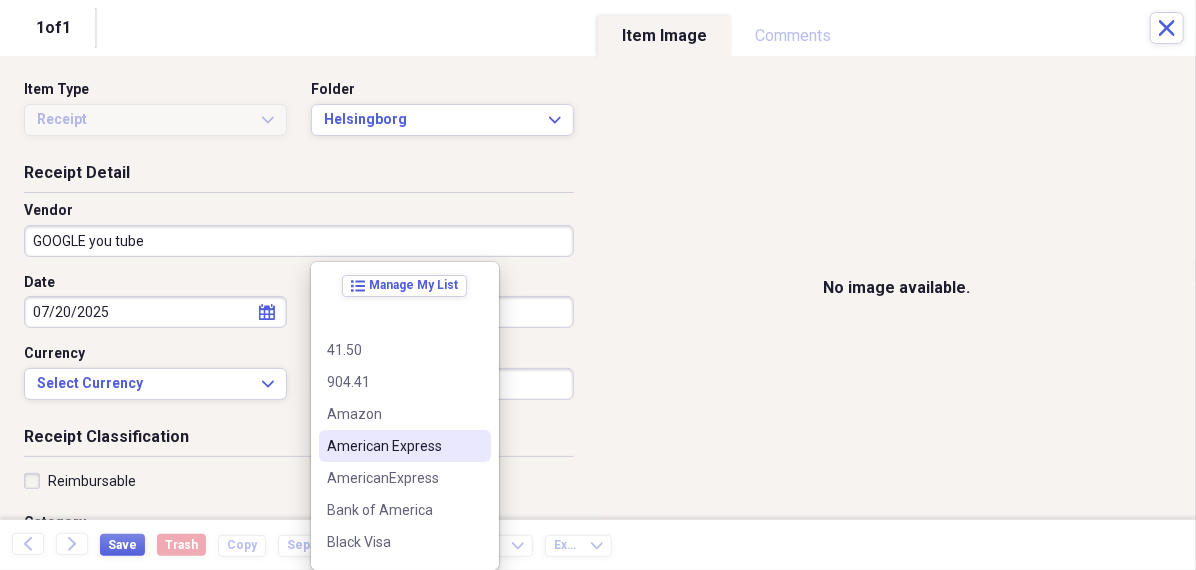 click on "American Express" at bounding box center [393, 446] 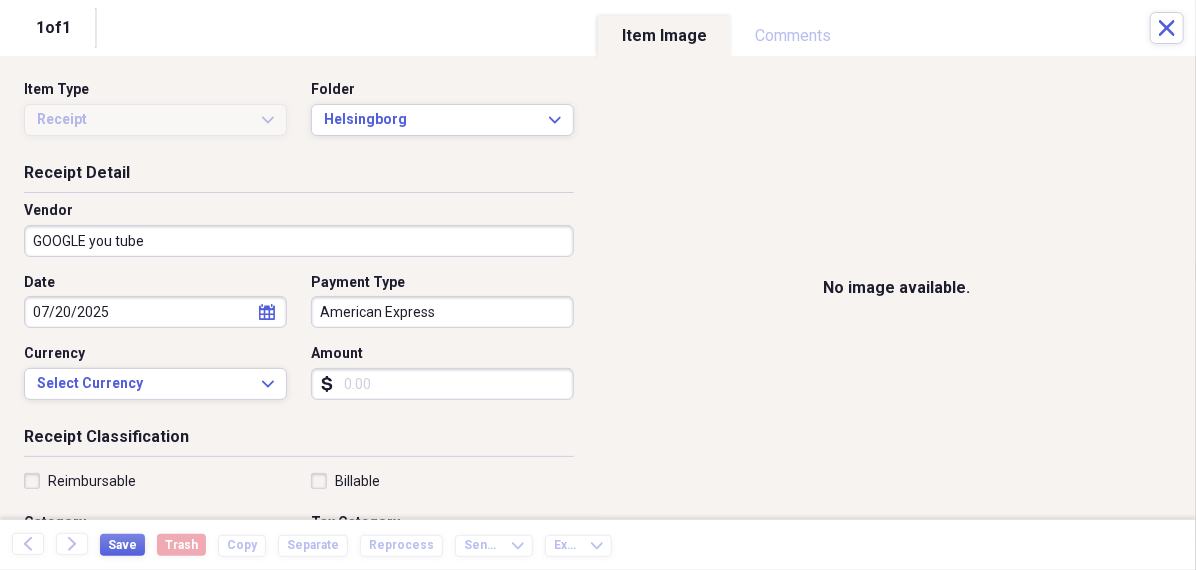 click on "Amount" at bounding box center (442, 384) 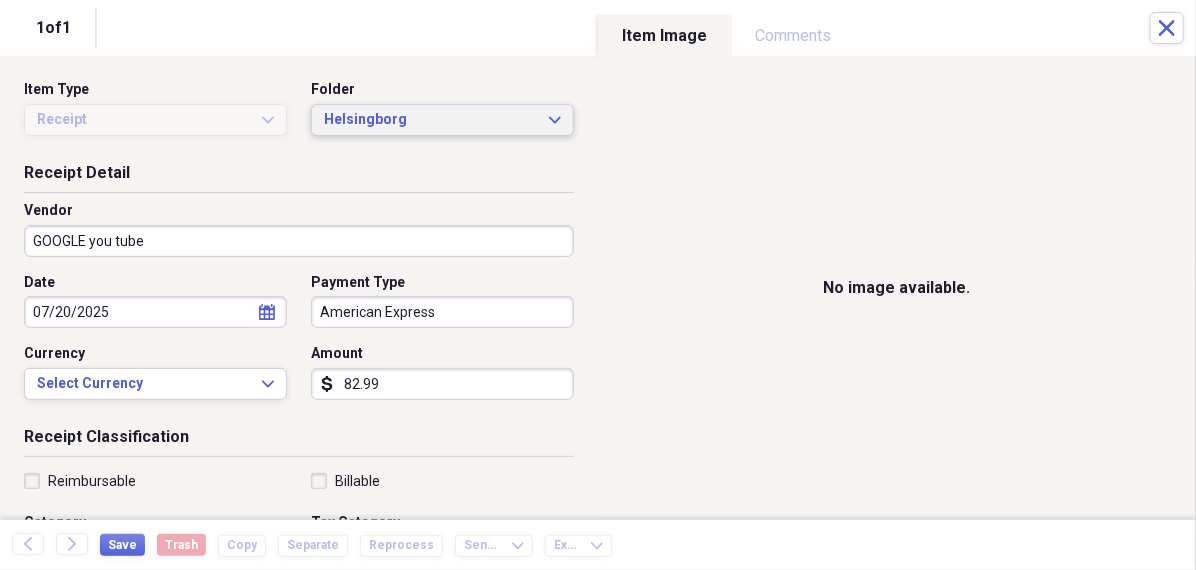 click on "Helsingborg" at bounding box center [430, 120] 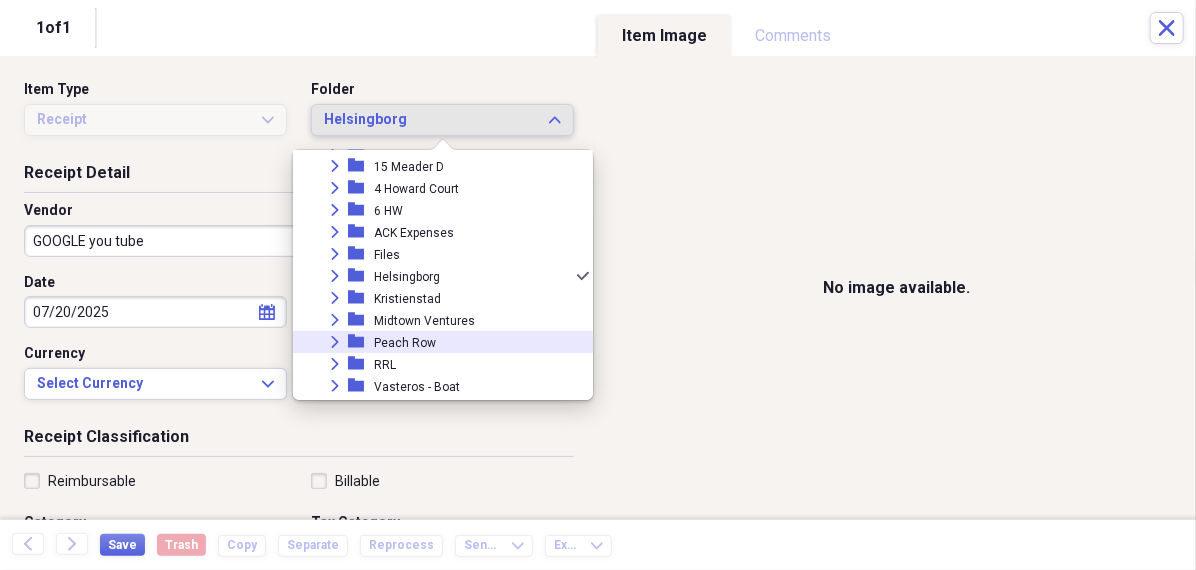 scroll, scrollTop: 205, scrollLeft: 0, axis: vertical 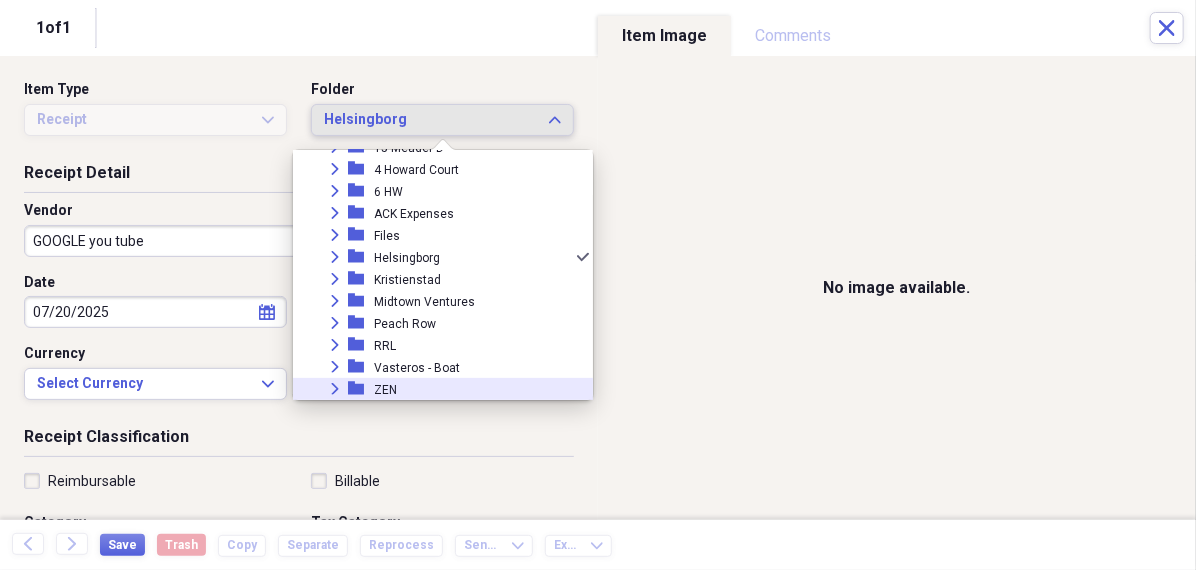 click on "Expand folder ZEN" at bounding box center (435, 389) 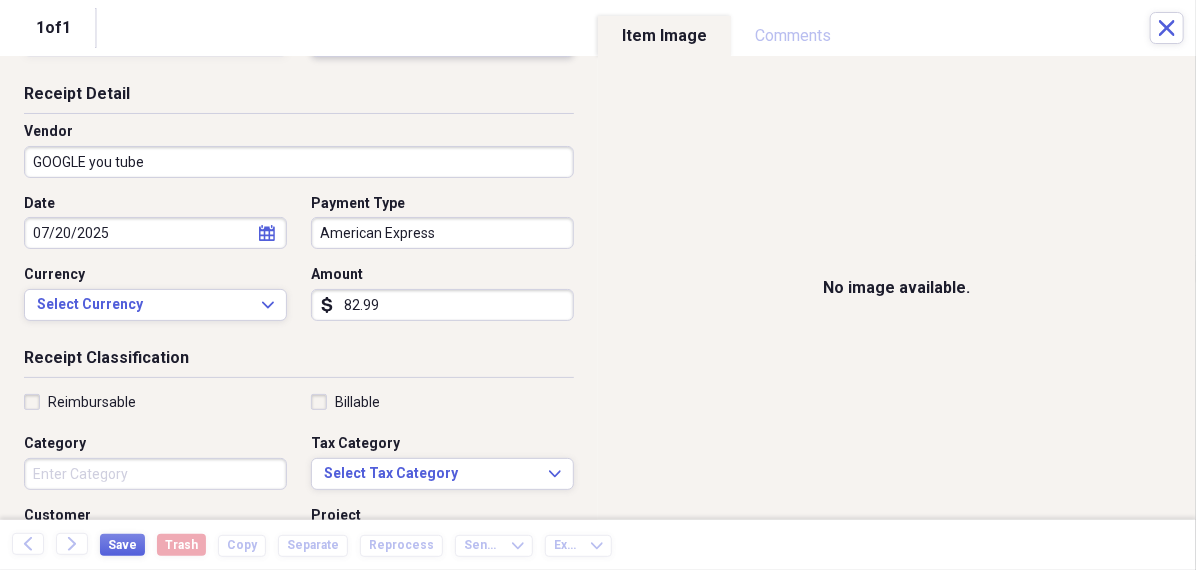 scroll, scrollTop: 125, scrollLeft: 0, axis: vertical 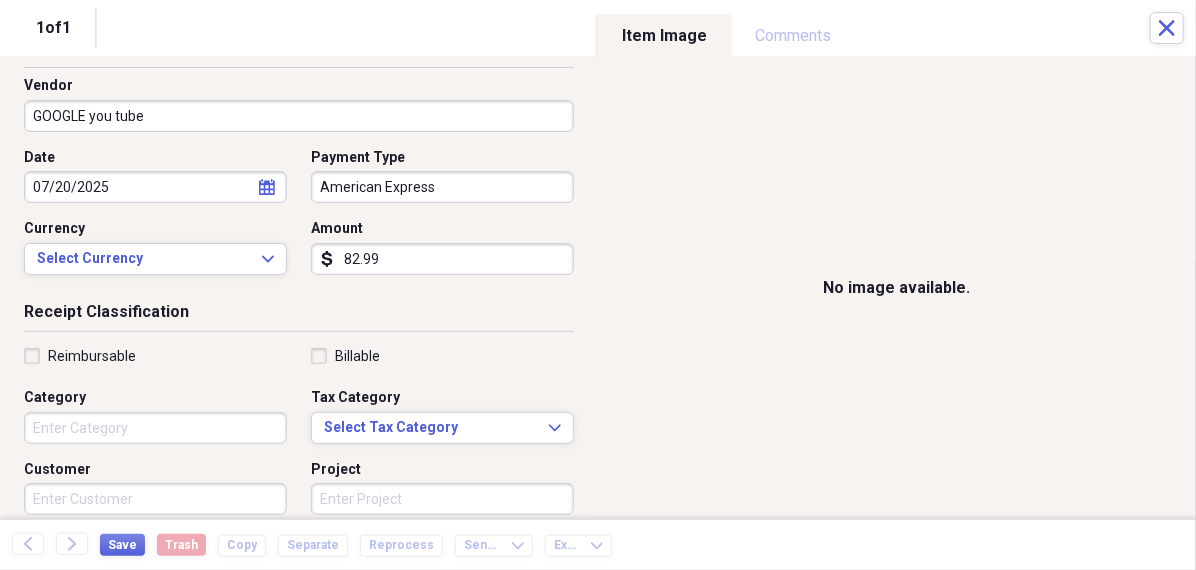 click on "Category" at bounding box center [155, 428] 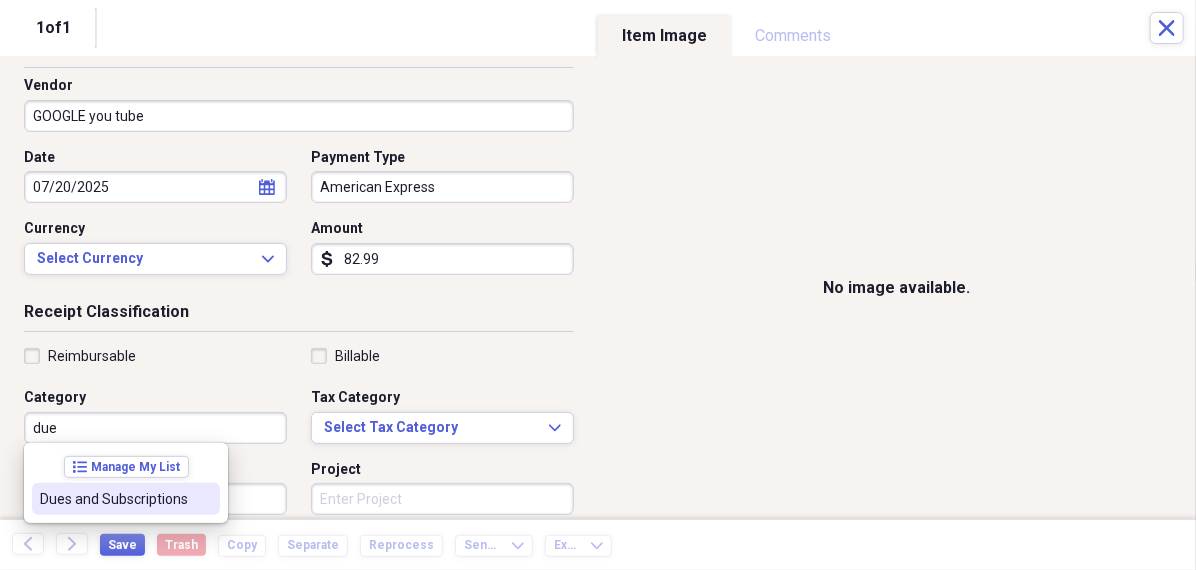 click on "Dues and Subscriptions" at bounding box center (114, 499) 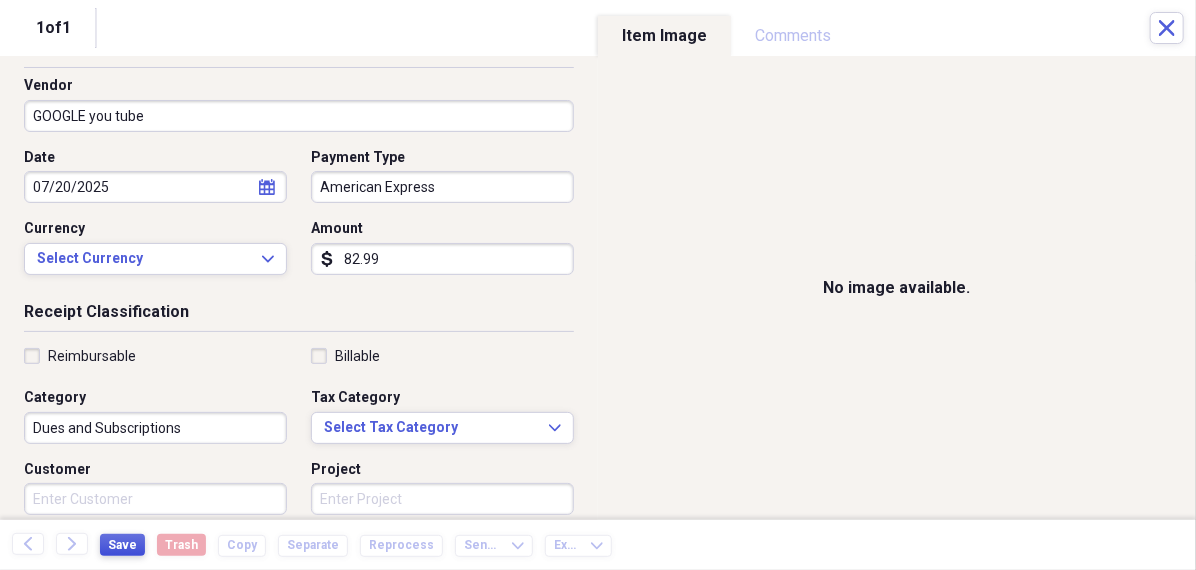 click on "Save" at bounding box center (122, 545) 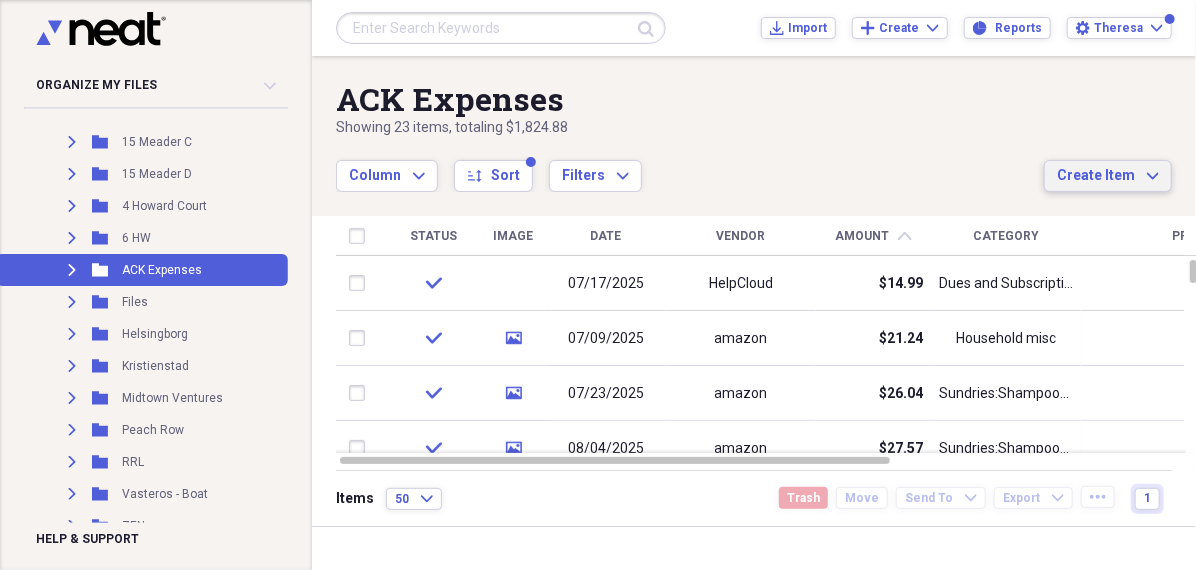click on "Create Item" at bounding box center [1096, 176] 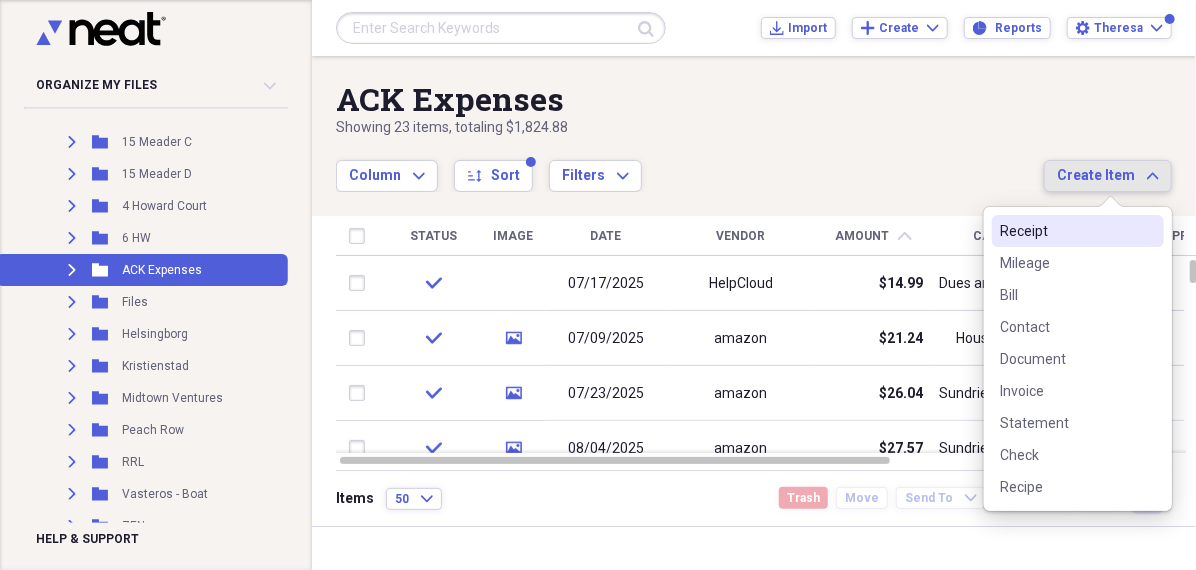 click on "Receipt" at bounding box center [1066, 231] 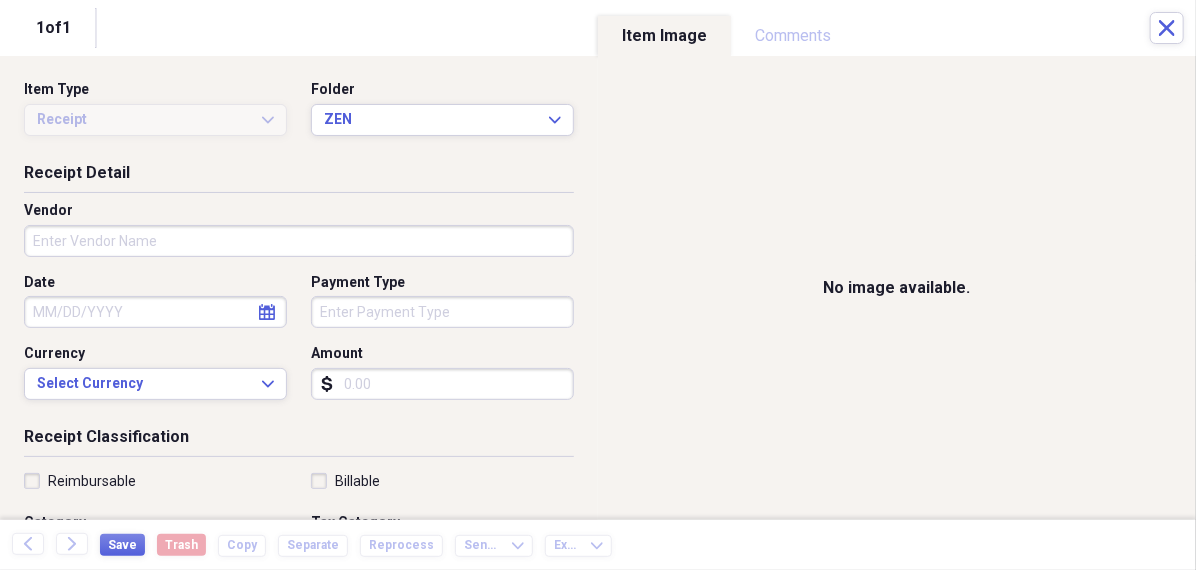 click on "Date" at bounding box center [155, 312] 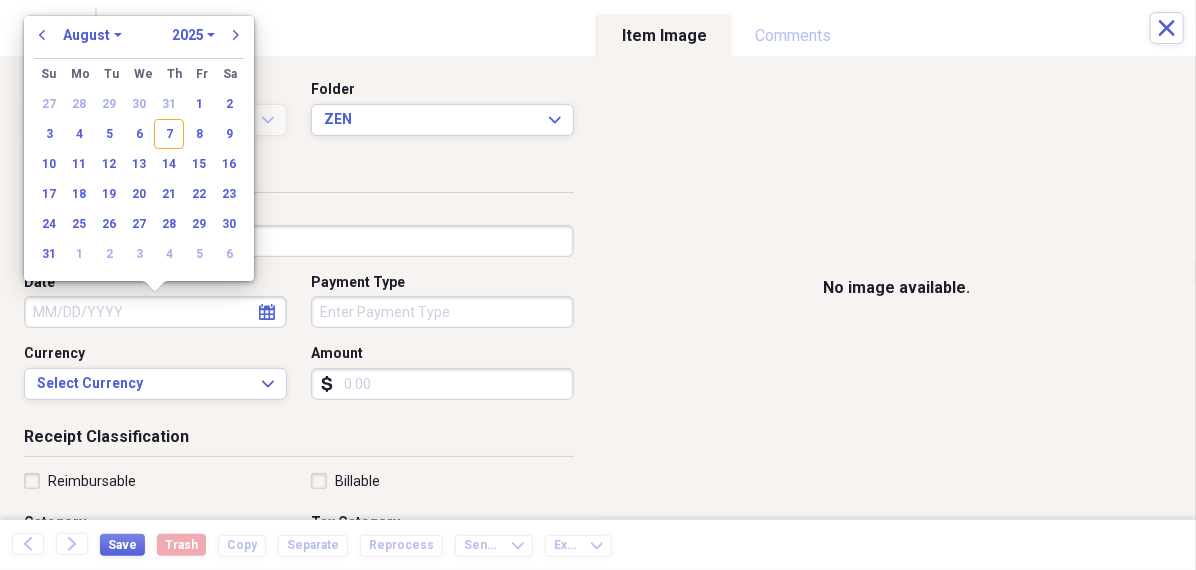 click on "January February March April May June July August September October November December" at bounding box center [92, 35] 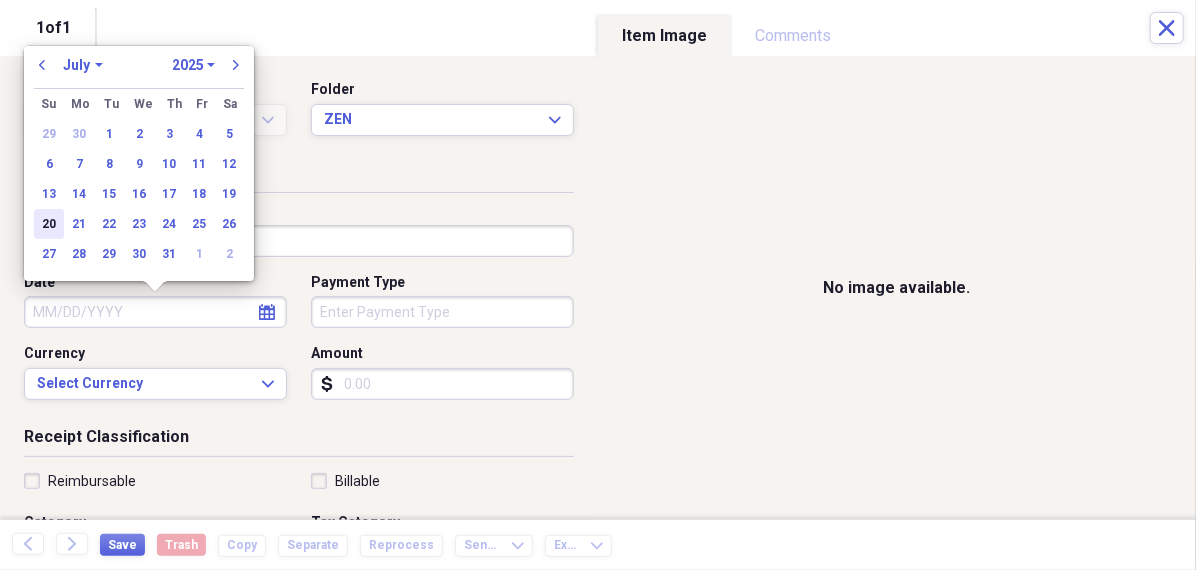 click on "20" at bounding box center (49, 224) 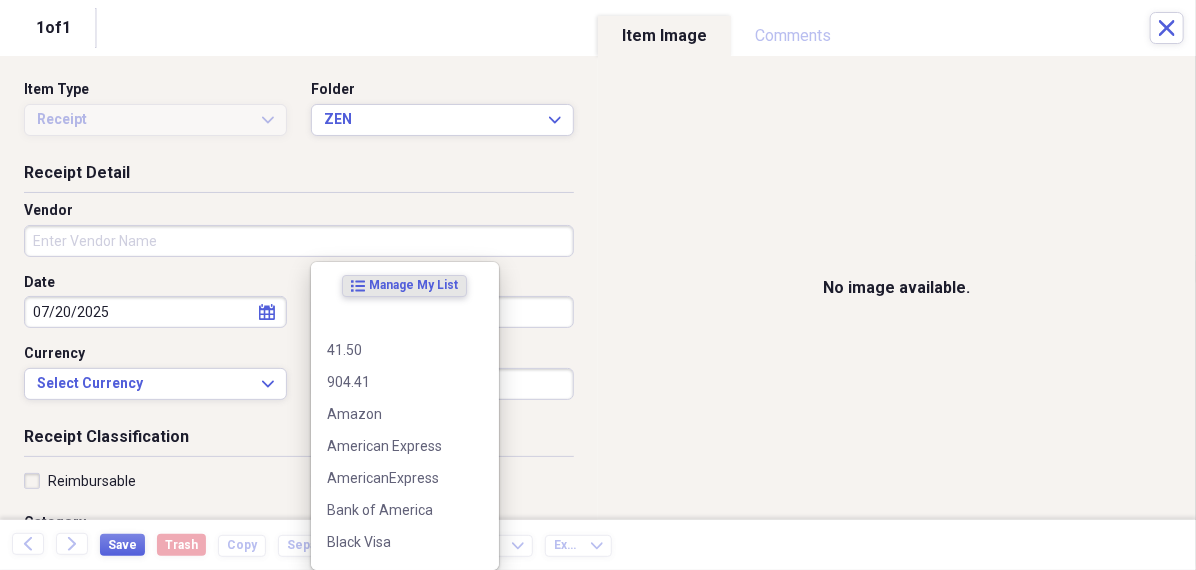 click on "Organize My Files 99+ Collapse Unfiled Needs Review 99+ Unfiled All Files Unfiled Unfiled Unfiled Saved Reports Collapse My Cabinet [PERSON]'s Cabinet Add Folder Folder 456 Add Folder Collapse Open Folder Expense Reports Add Folder Expand Folder 11 [STREET] Add Folder Expand Folder 13 [STREET] Add Folder Expand Folder 15 [STREET] A Add Folder Expand Folder 15 [STREET] C Add Folder Expand Folder 15 [STREET] D Add Folder Expand Folder 4 [STREET] Court Add Folder Expand Folder 6 [STREET] Add Folder Expand Folder ACK Expenses Add Folder Expand Folder Files Add Folder Expand Folder [CITY] Add Folder Expand Folder [CITY] Add Folder Expand Folder Midtown Ventures Add Folder Expand Folder Peach Row Add Folder Expand Folder RRL Add Folder Expand Folder Vasteros - Boat Add Folder Expand Folder ZEN Add Folder Collapse Trash Trash Folder 21.7.16 Folder [PERSON] Folder [CITY] Help & Support Submit Import Import Add Create Expand Reports Reports Settings [PERSON] Expand ACK Expenses Showing 23 items , totaling $1,824.88 sort" at bounding box center [598, 285] 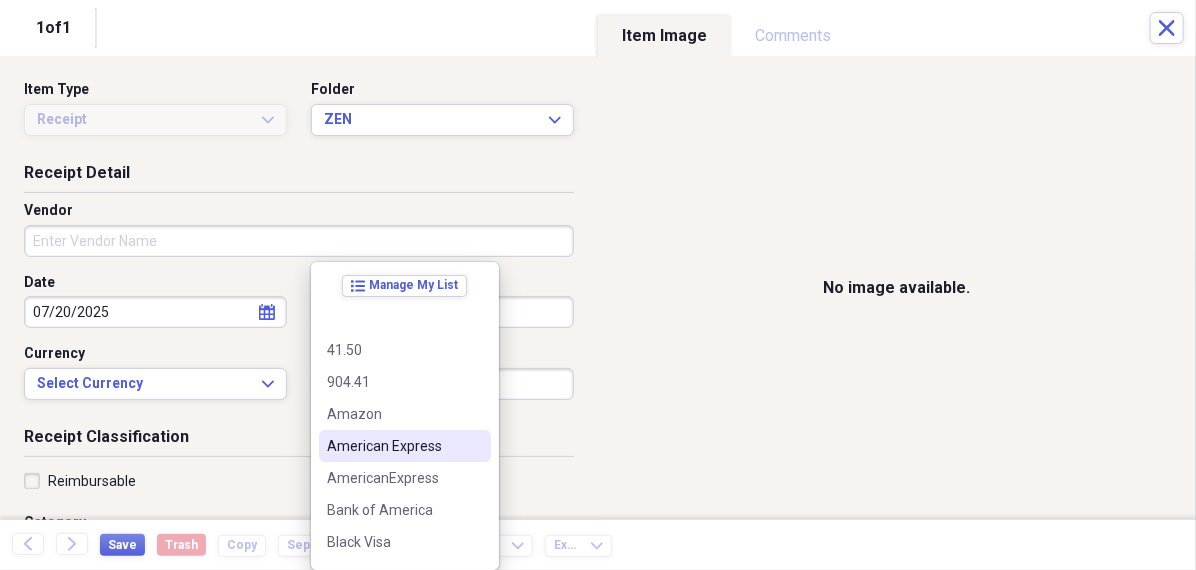click on "American Express" at bounding box center [393, 446] 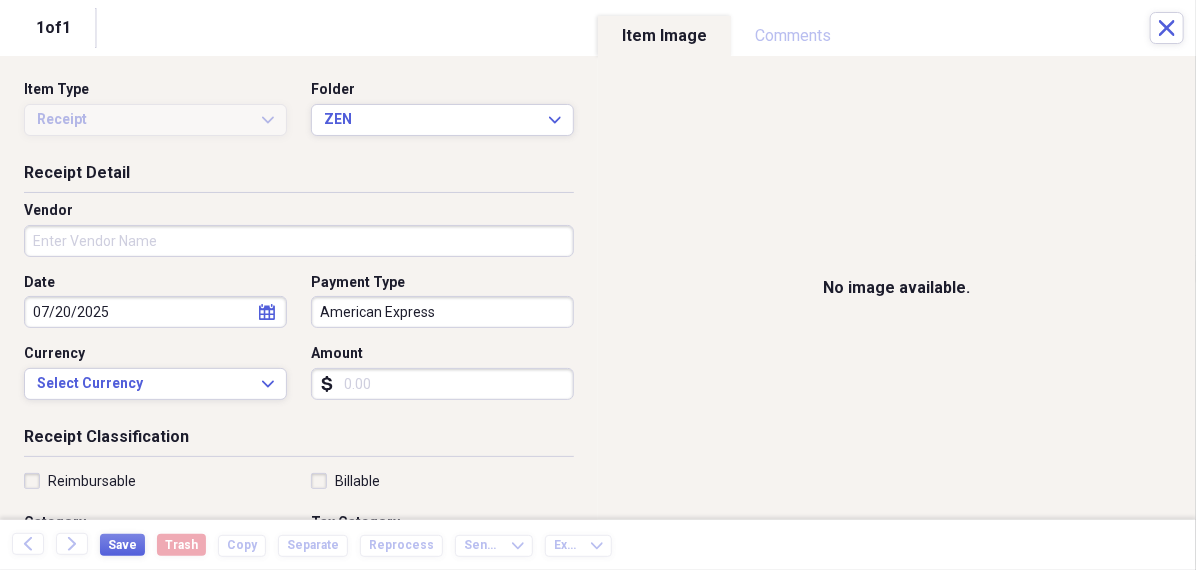 click on "Vendor" at bounding box center [299, 241] 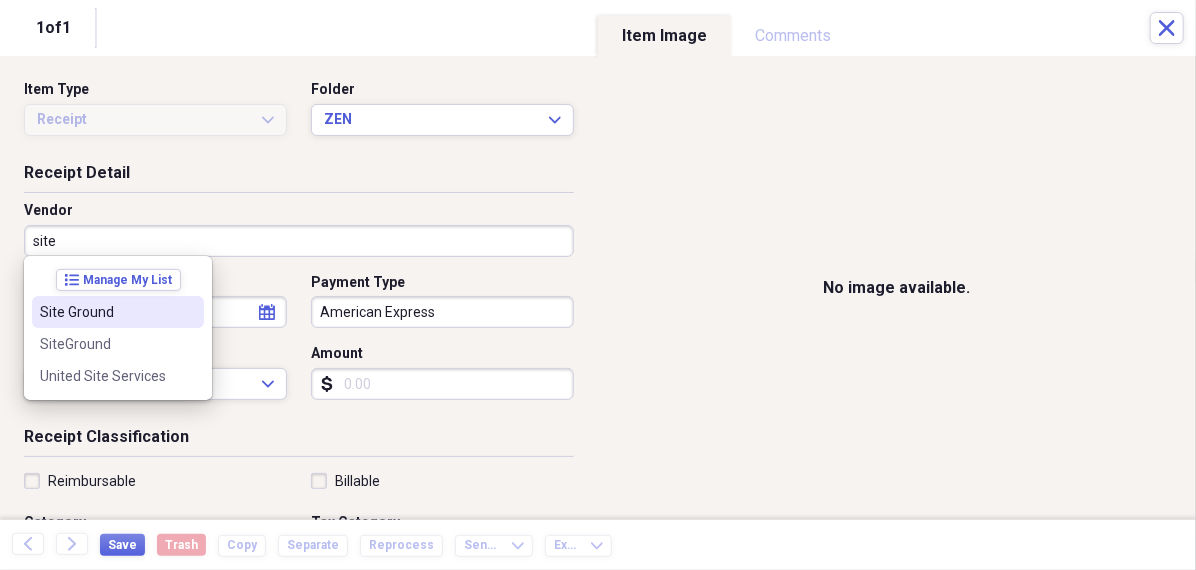 click on "Site Ground" at bounding box center (106, 312) 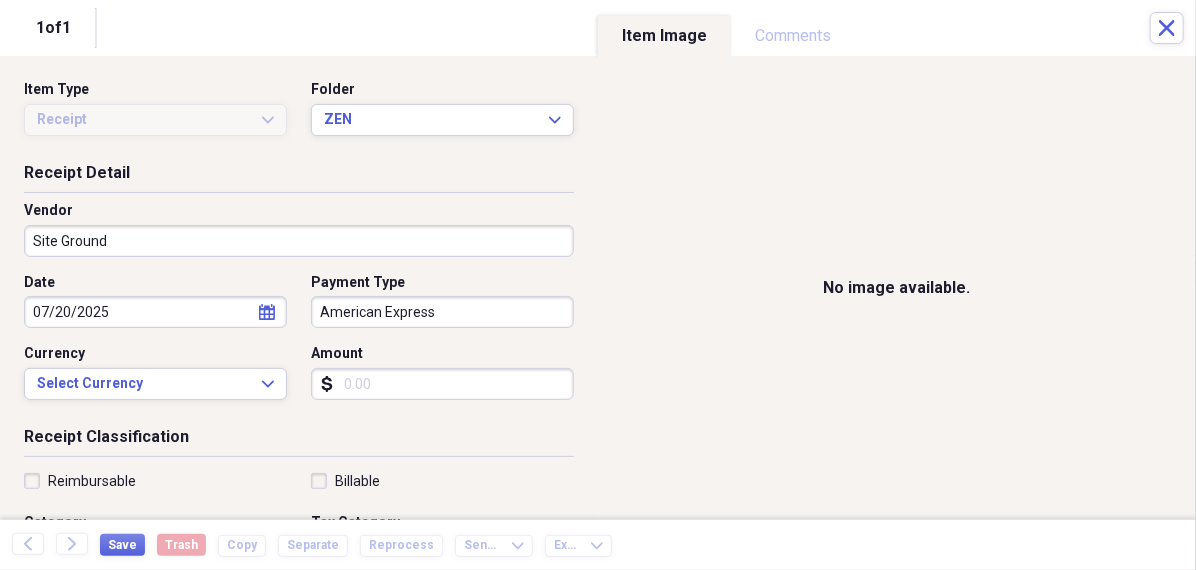 click on "Amount" at bounding box center [442, 384] 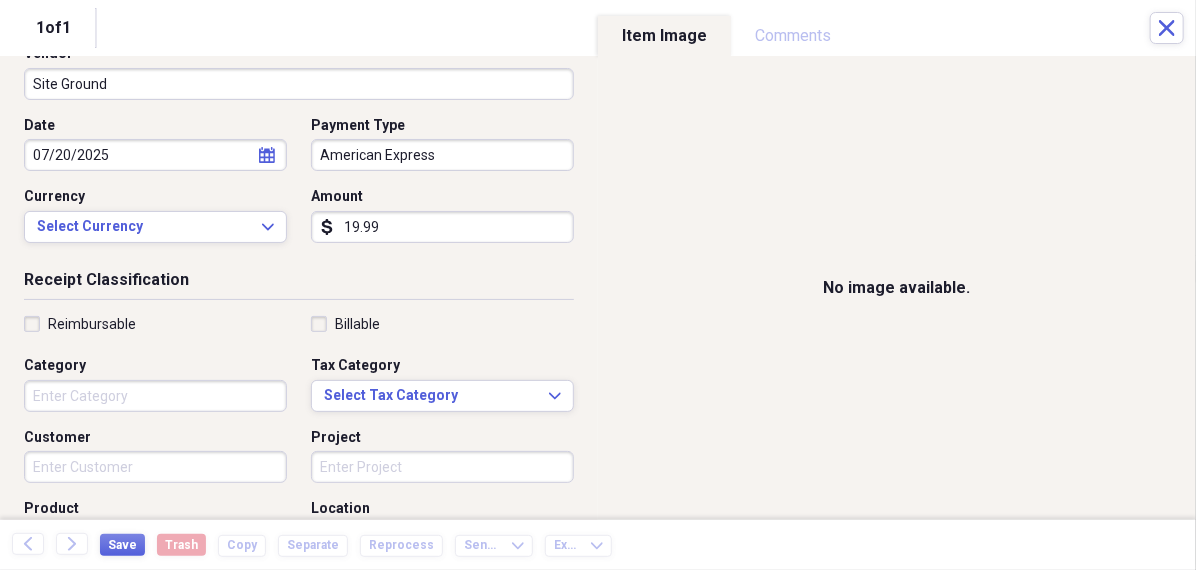 scroll, scrollTop: 168, scrollLeft: 0, axis: vertical 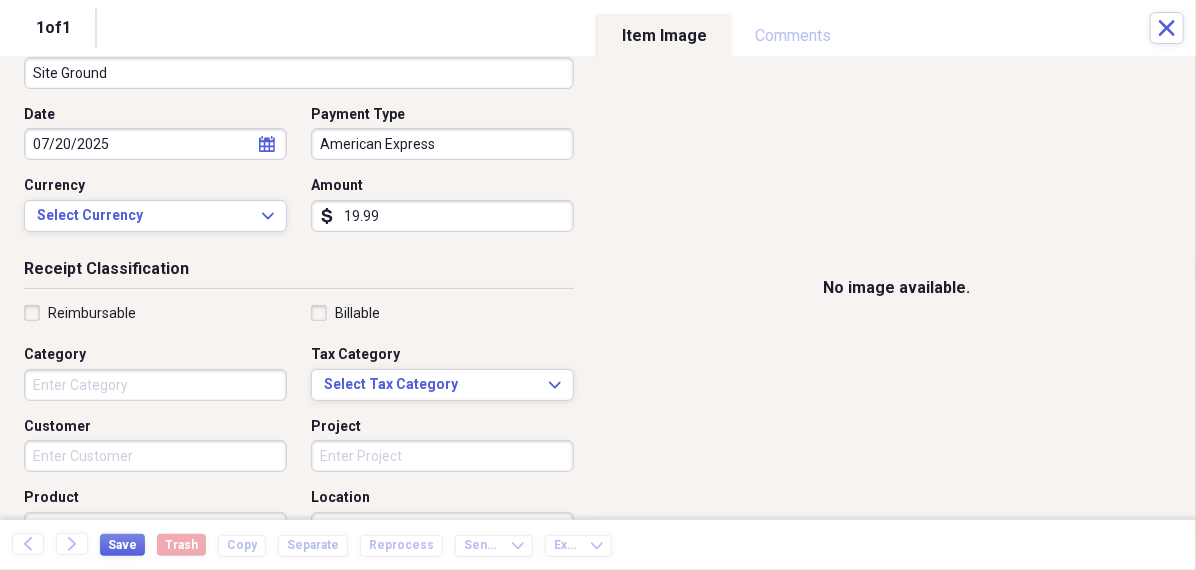 click on "Reimbursable Billable Category Tax Category Select Tax Category Expand Customer Project Product Location Class" at bounding box center [299, 464] 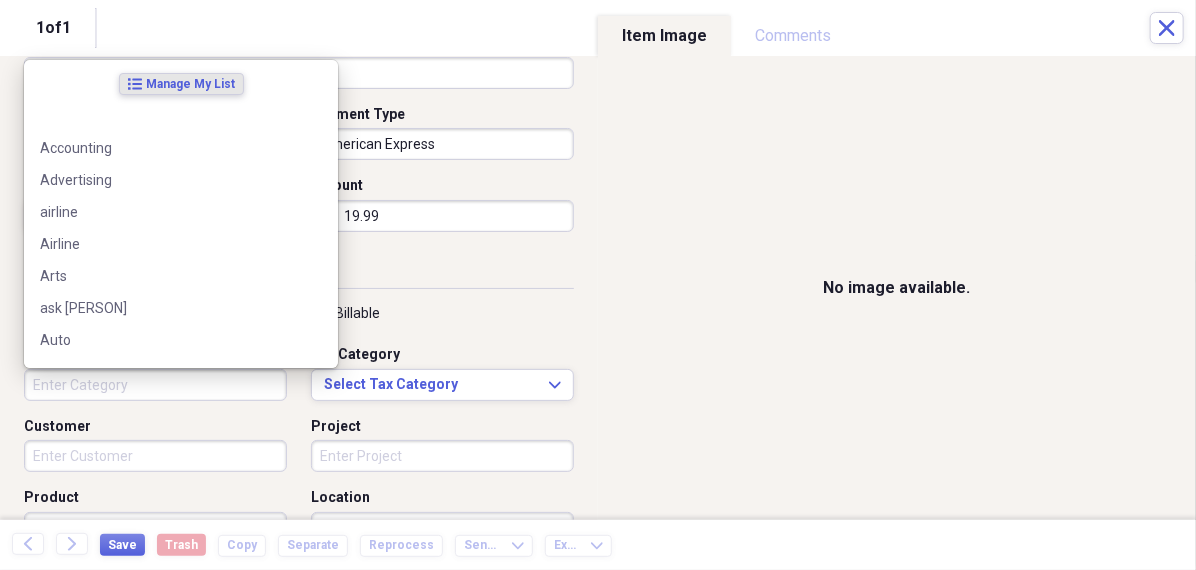 click on "Category" at bounding box center (155, 385) 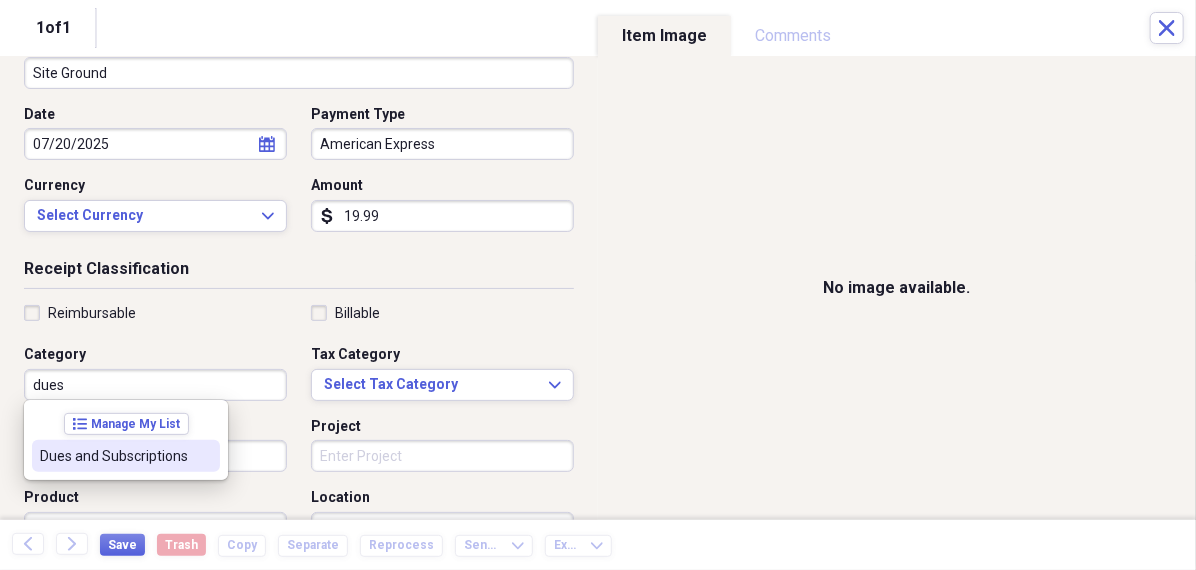 click on "Dues and Subscriptions" at bounding box center (114, 456) 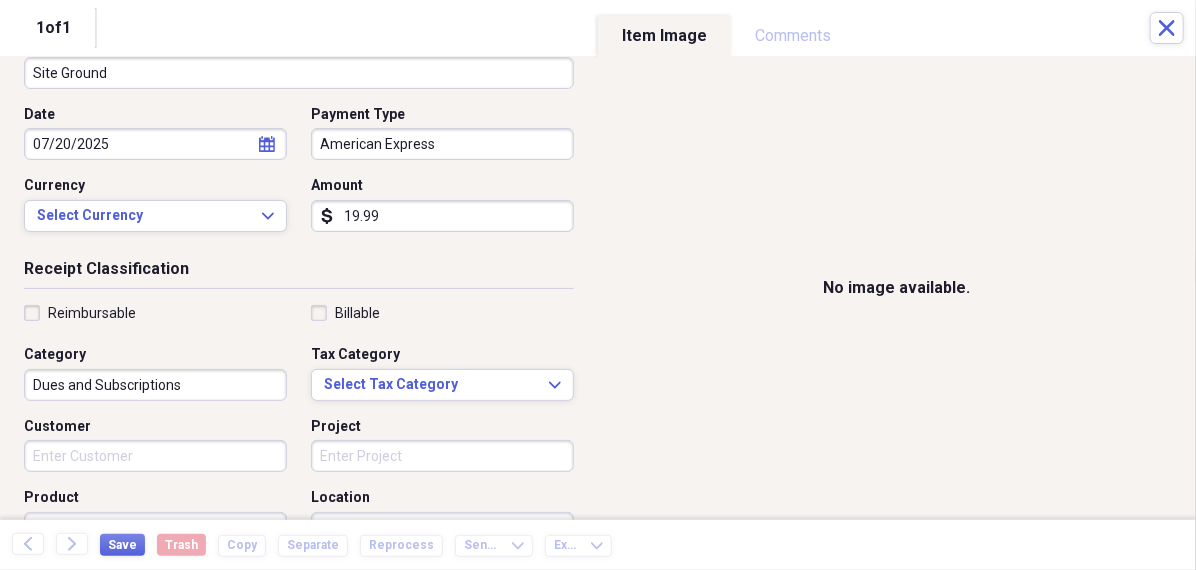 scroll, scrollTop: 0, scrollLeft: 0, axis: both 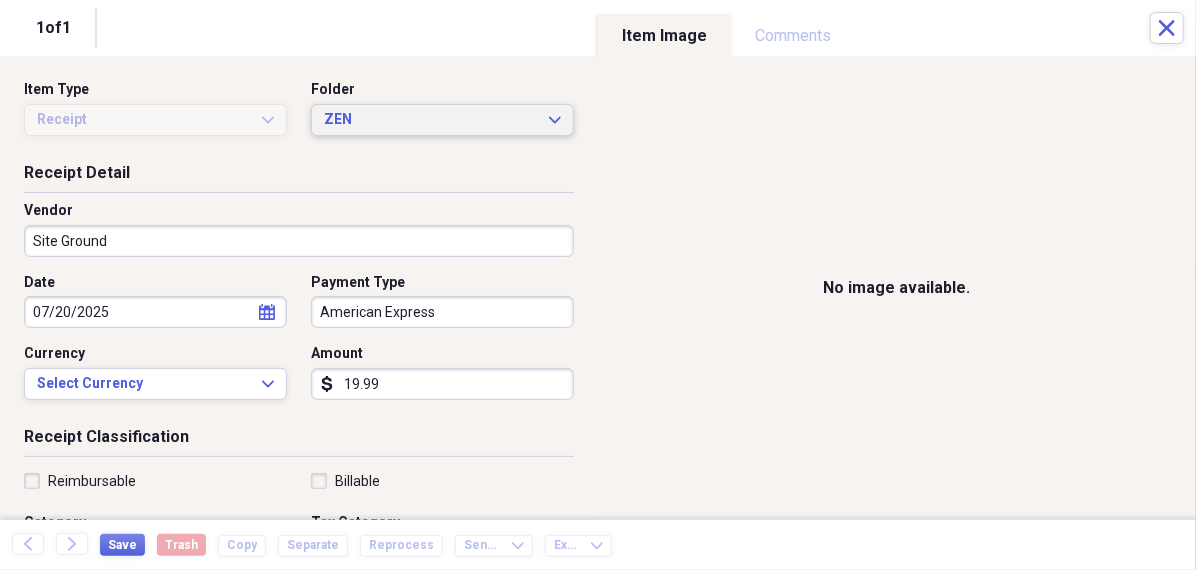 click on "ZEN" at bounding box center [430, 120] 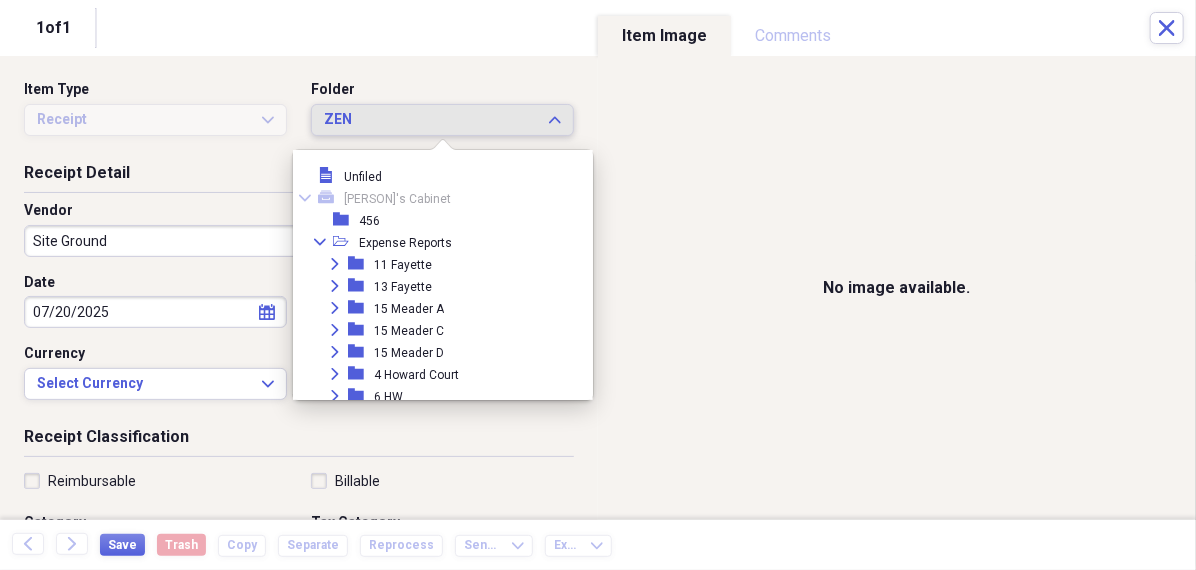 scroll, scrollTop: 205, scrollLeft: 0, axis: vertical 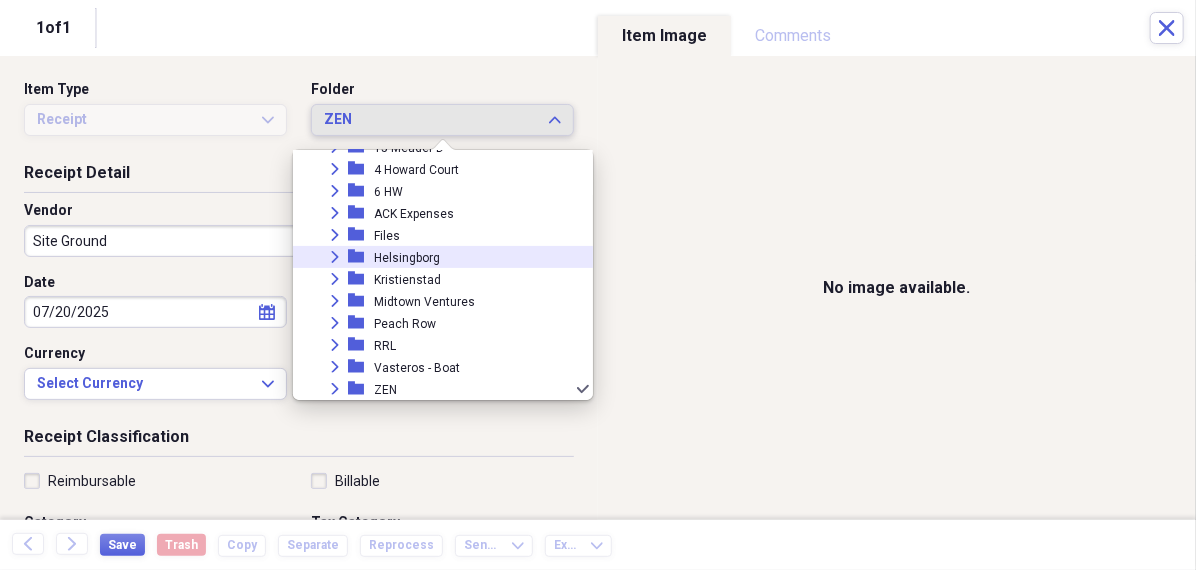click on "Helsingborg" at bounding box center (407, 258) 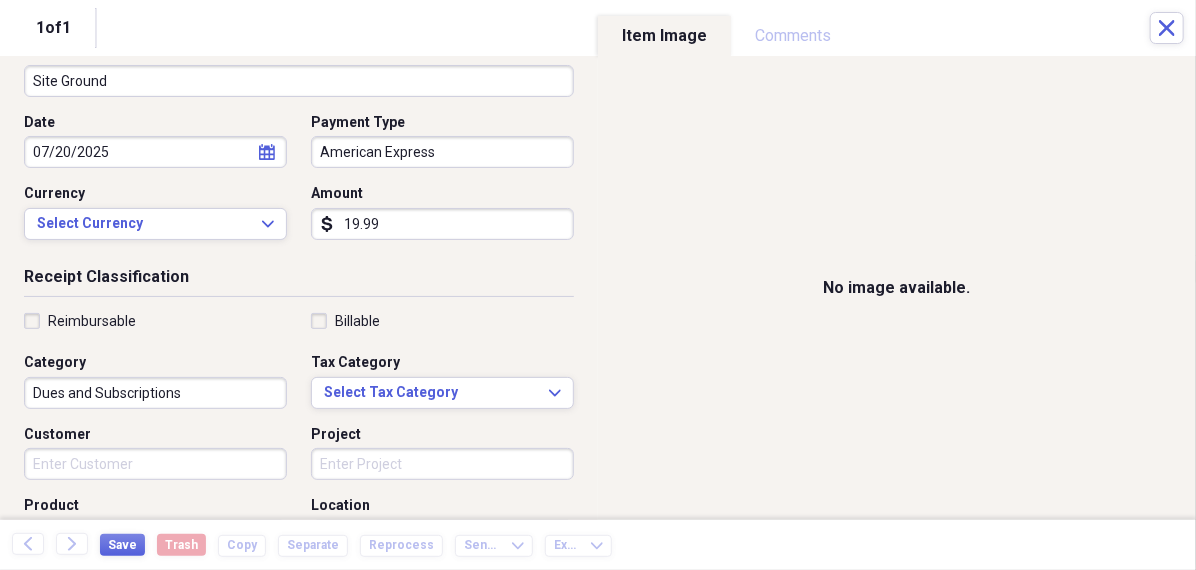 scroll, scrollTop: 182, scrollLeft: 0, axis: vertical 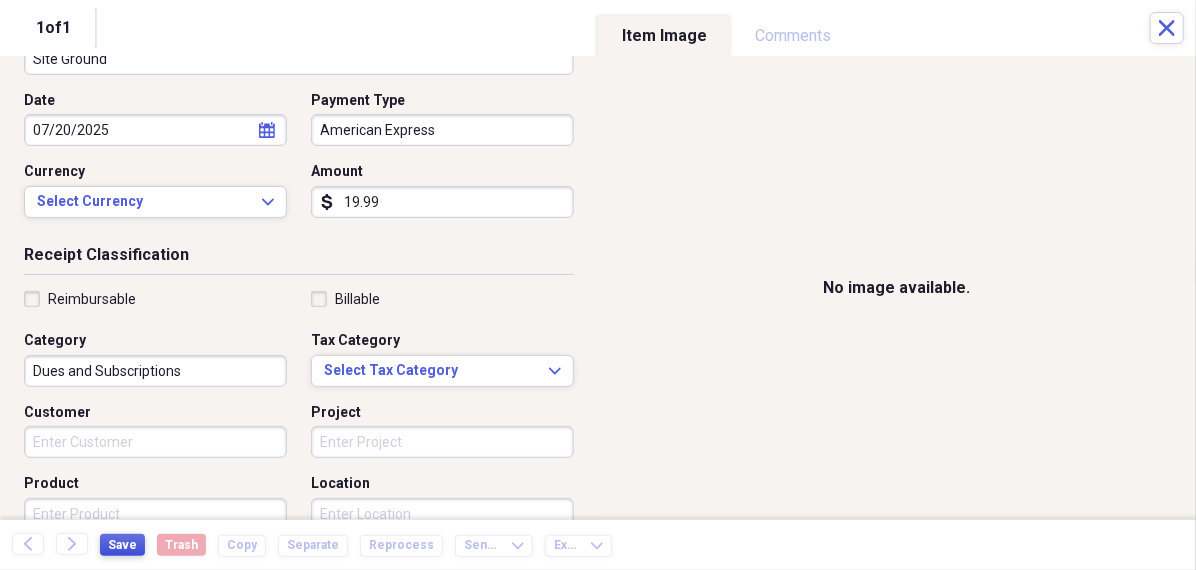click on "Save" at bounding box center (122, 545) 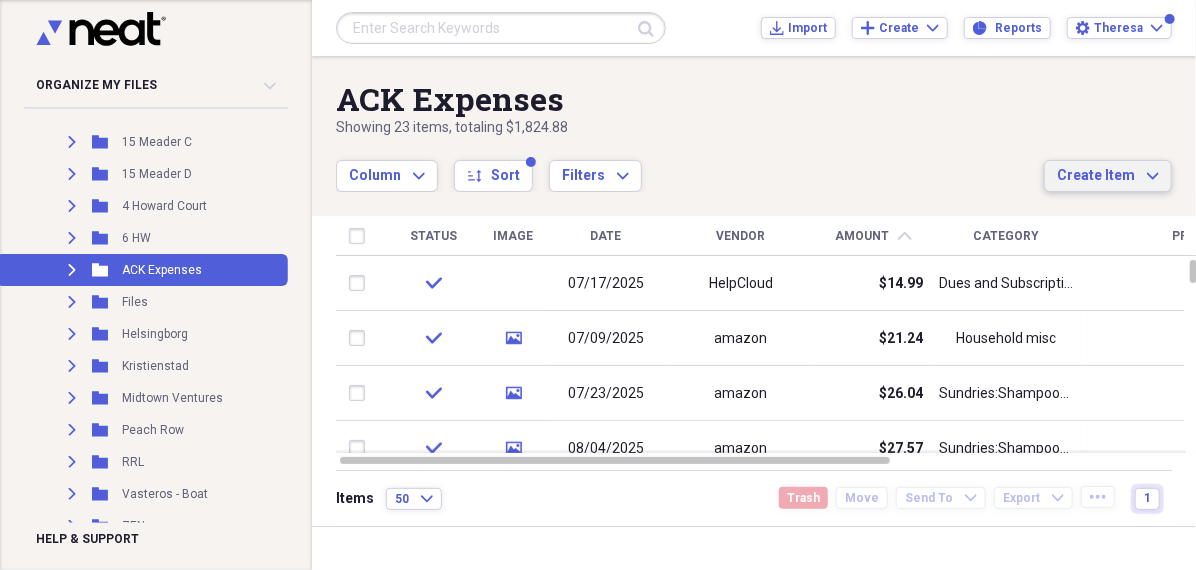 click on "Create Item" at bounding box center [1096, 176] 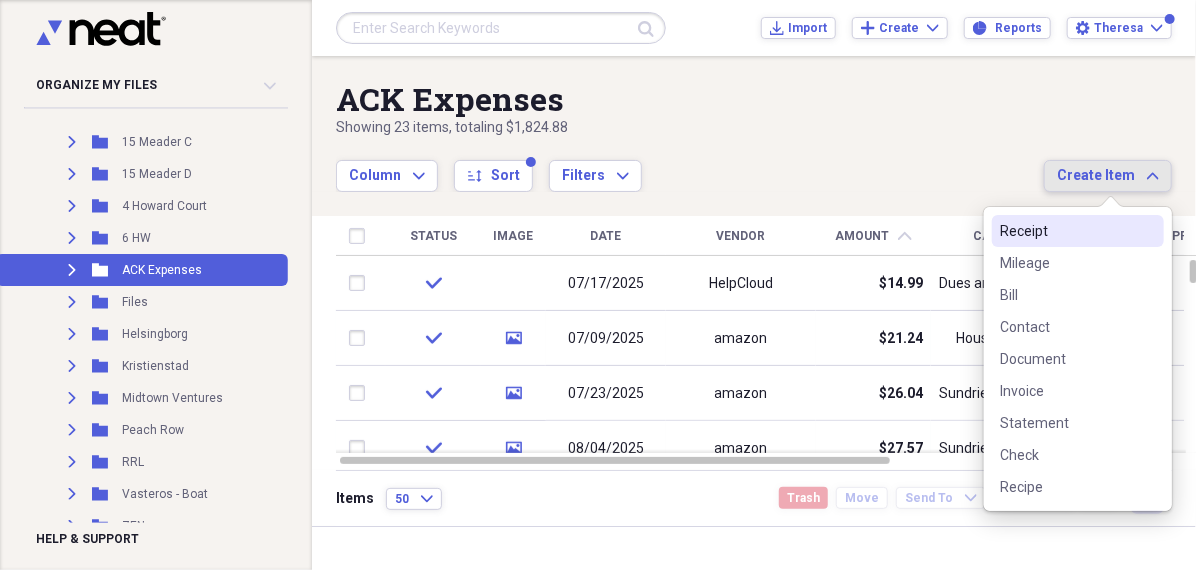 click on "Receipt" at bounding box center [1066, 231] 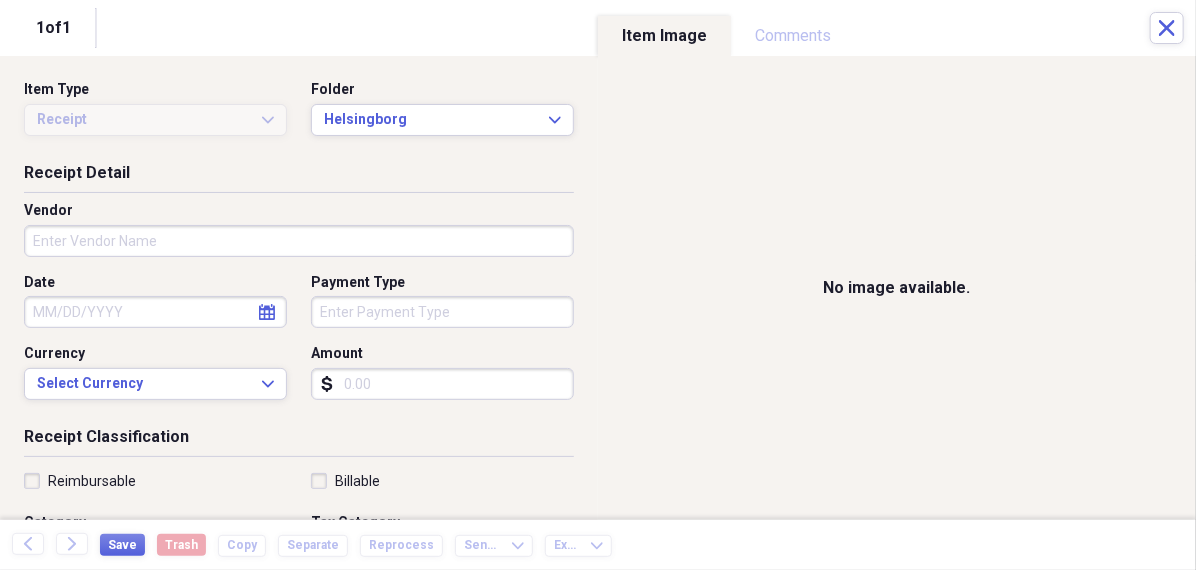 click on "Date" at bounding box center (155, 312) 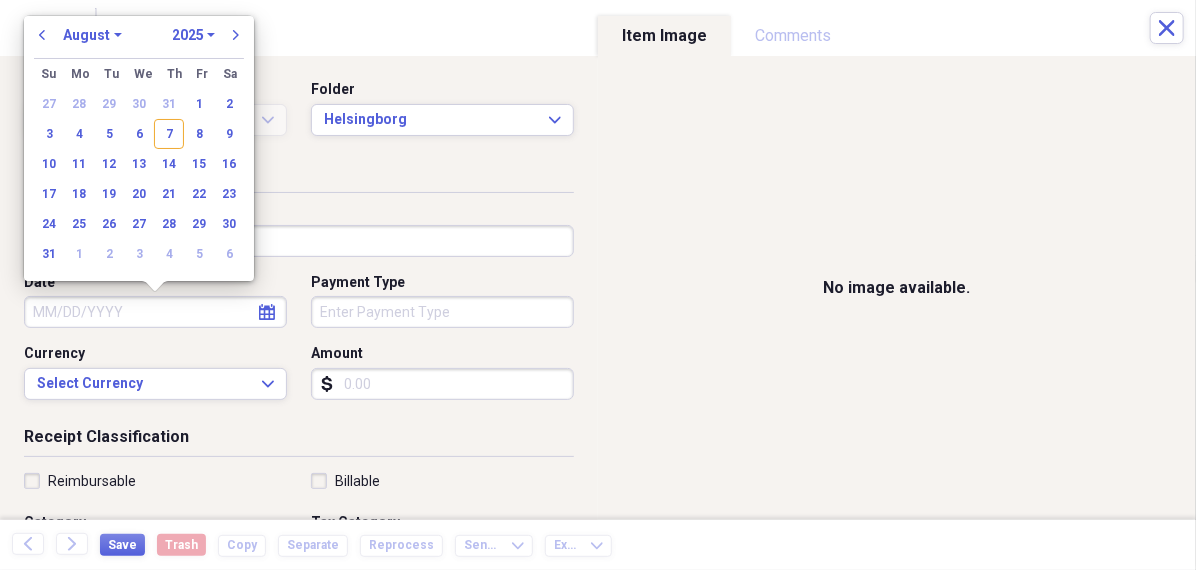 click on "January February March April May June July August September October November December" at bounding box center [92, 35] 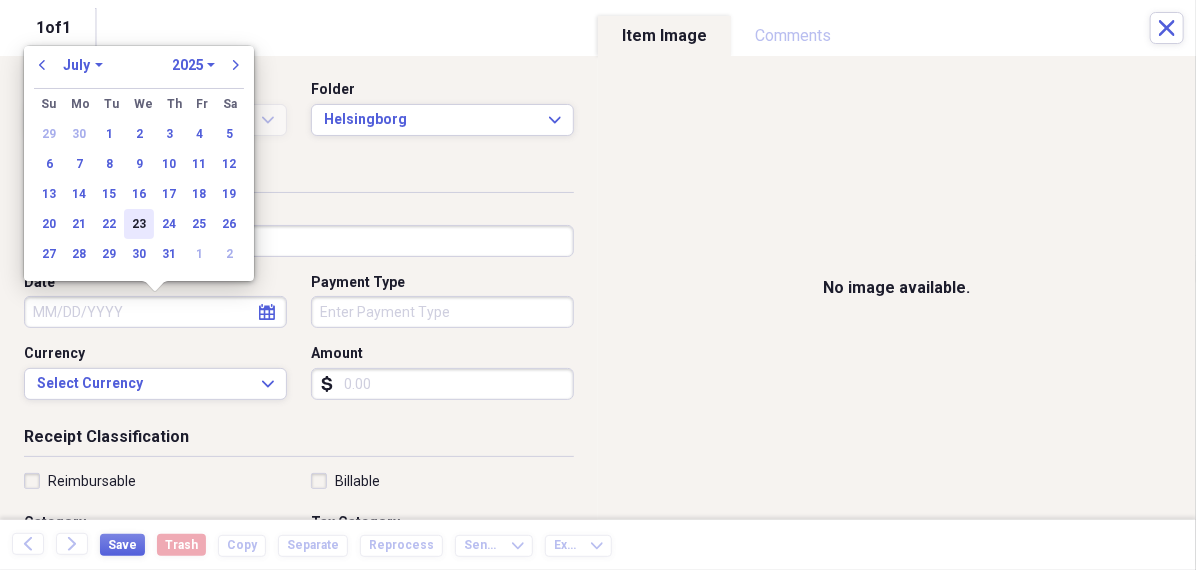click on "23" at bounding box center (139, 224) 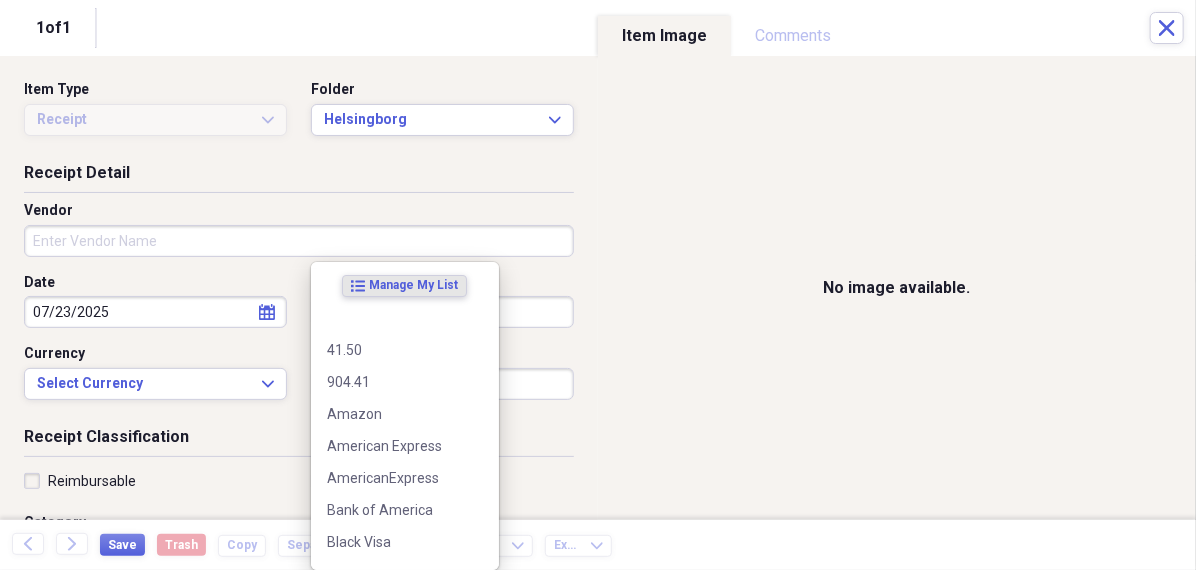 click on "Organize My Files 99+ Collapse Unfiled Needs Review 99+ Unfiled All Files Unfiled Unfiled Unfiled Saved Reports Collapse My Cabinet [PERSON]'s Cabinet Add Folder Folder 456 Add Folder Collapse Open Folder Expense Reports Add Folder Expand Folder 11 [STREET] Add Folder Expand Folder 13 [STREET] Add Folder Expand Folder 15 [STREET] A Add Folder Expand Folder 15 [STREET] C Add Folder Expand Folder 15 [STREET] D Add Folder Expand Folder 4 [STREET] Court Add Folder Expand Folder 6 [STREET] Add Folder Expand Folder ACK Expenses Add Folder Expand Folder Files Add Folder Expand Folder [CITY] Add Folder Expand Folder [CITY] Add Folder Expand Folder Midtown Ventures Add Folder Expand Folder Peach Row Add Folder Expand Folder RRL Add Folder Expand Folder Vasteros - Boat Add Folder Expand Folder ZEN Add Folder Collapse Trash Trash Folder 21.7.16 Folder [PERSON] Folder [CITY] Help & Support Submit Import Import Add Create Expand Reports Reports Settings [PERSON] Expand ACK Expenses Showing 23 items , totaling $1,824.88 sort" at bounding box center [598, 285] 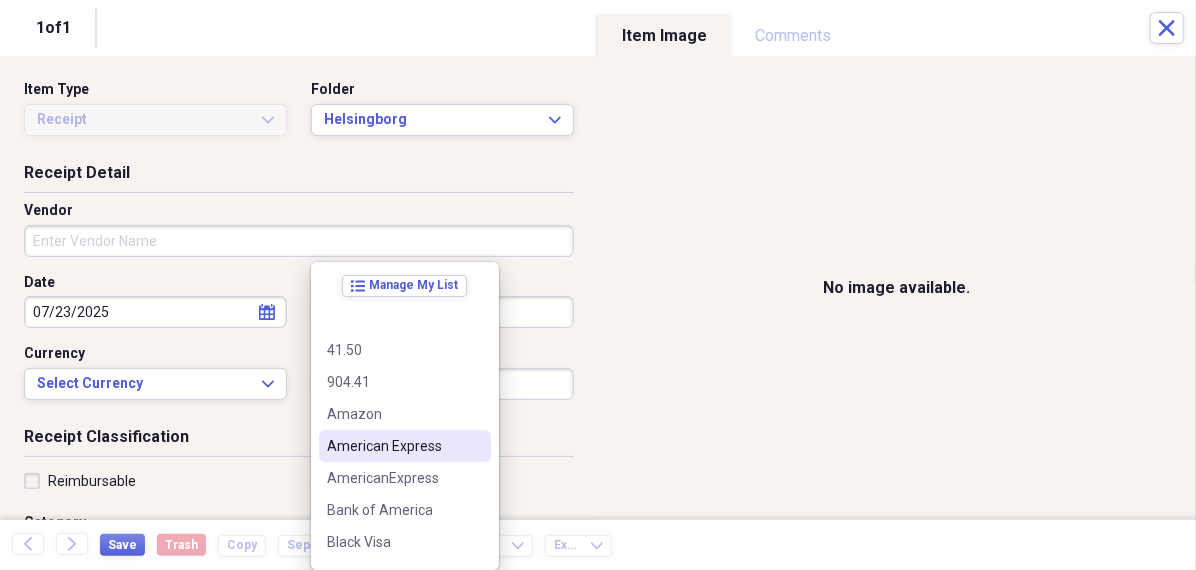 click on "American Express" at bounding box center [393, 446] 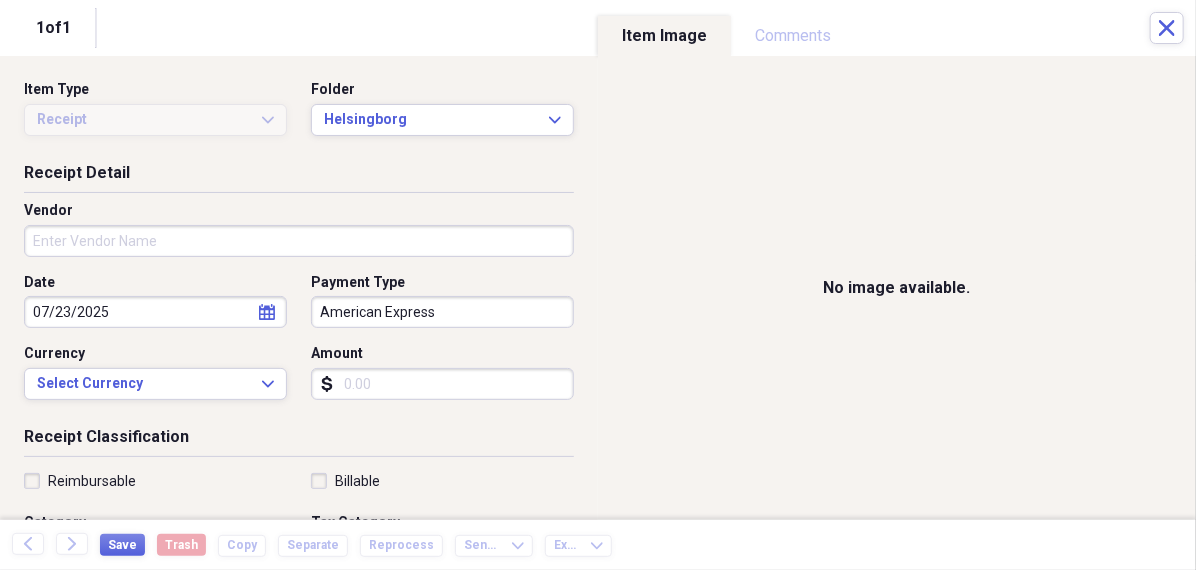 click on "Amount" at bounding box center [442, 384] 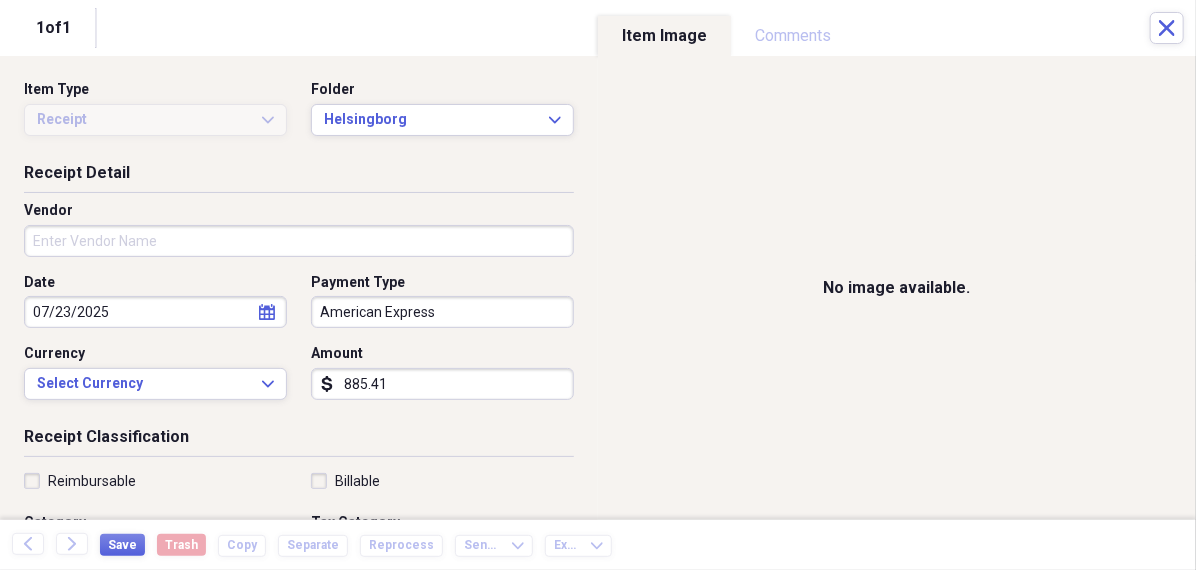 click on "Vendor" at bounding box center (299, 241) 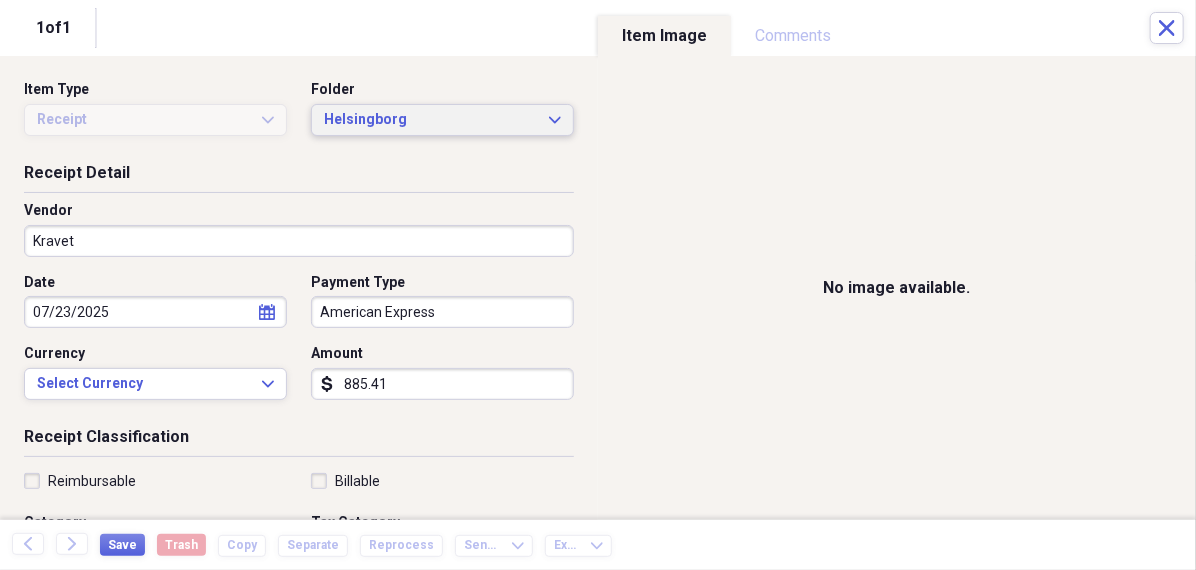click on "Helsingborg" at bounding box center [430, 120] 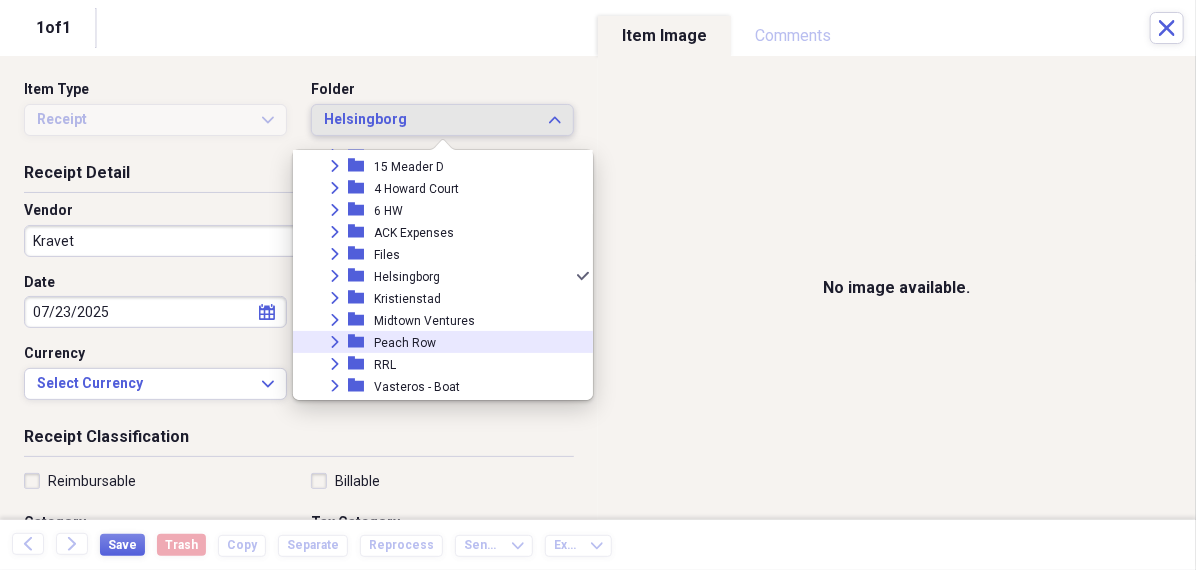 scroll, scrollTop: 205, scrollLeft: 0, axis: vertical 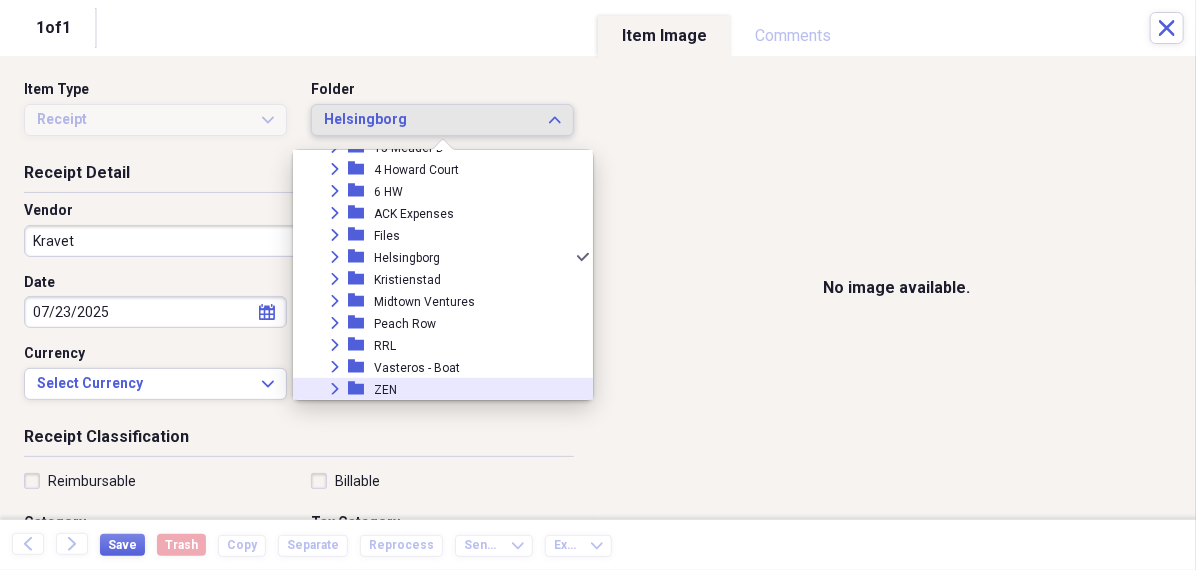 click on "ZEN" at bounding box center [385, 390] 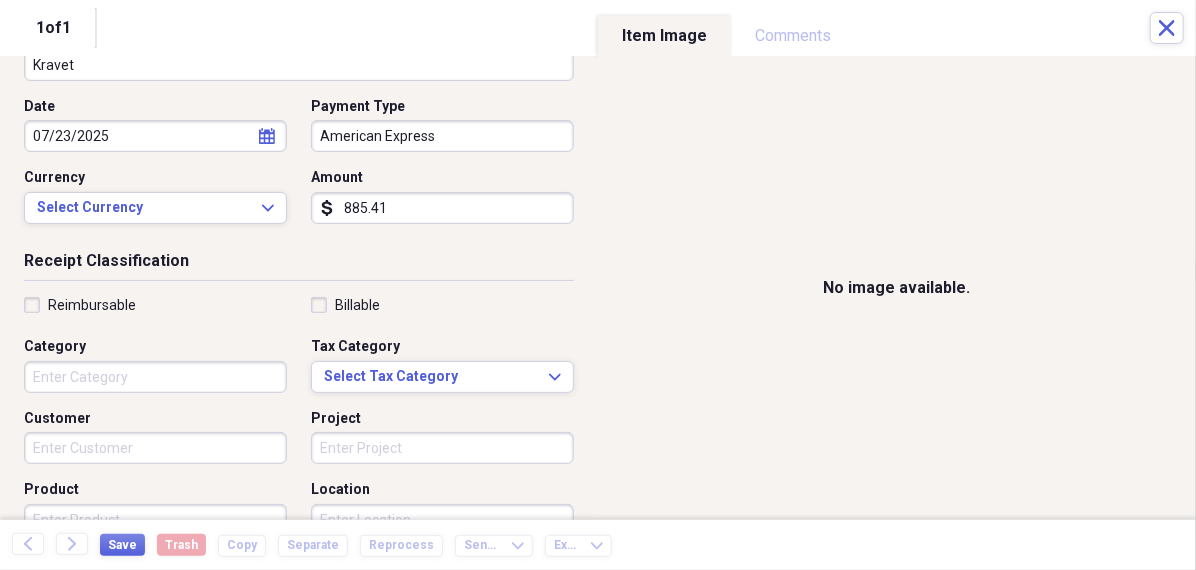 scroll, scrollTop: 309, scrollLeft: 0, axis: vertical 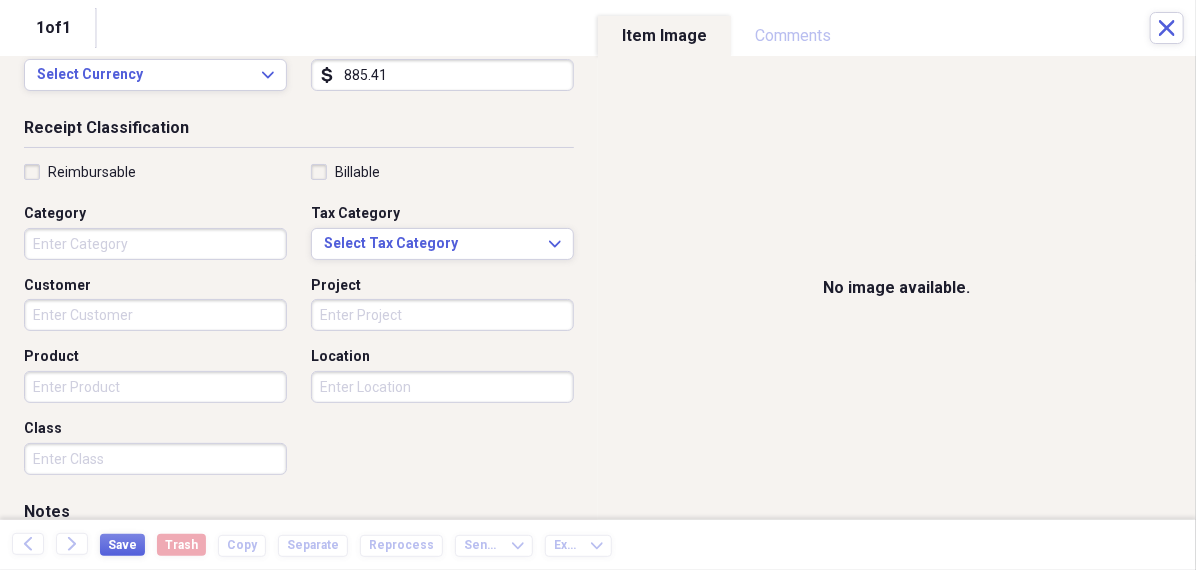 click on "Category" at bounding box center (155, 244) 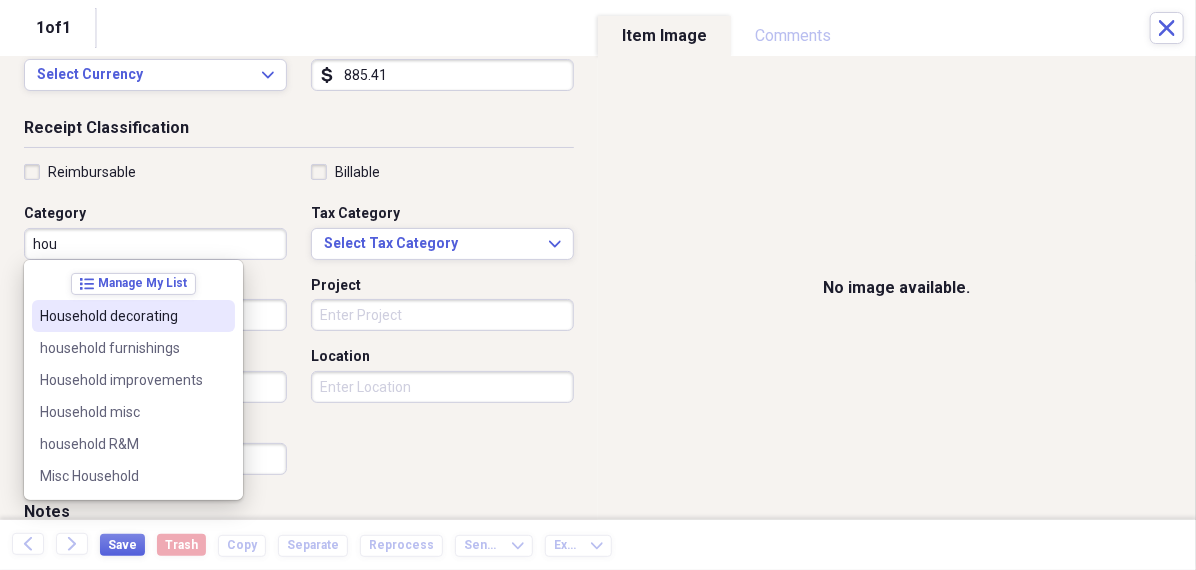 click on "Household decorating" at bounding box center [121, 316] 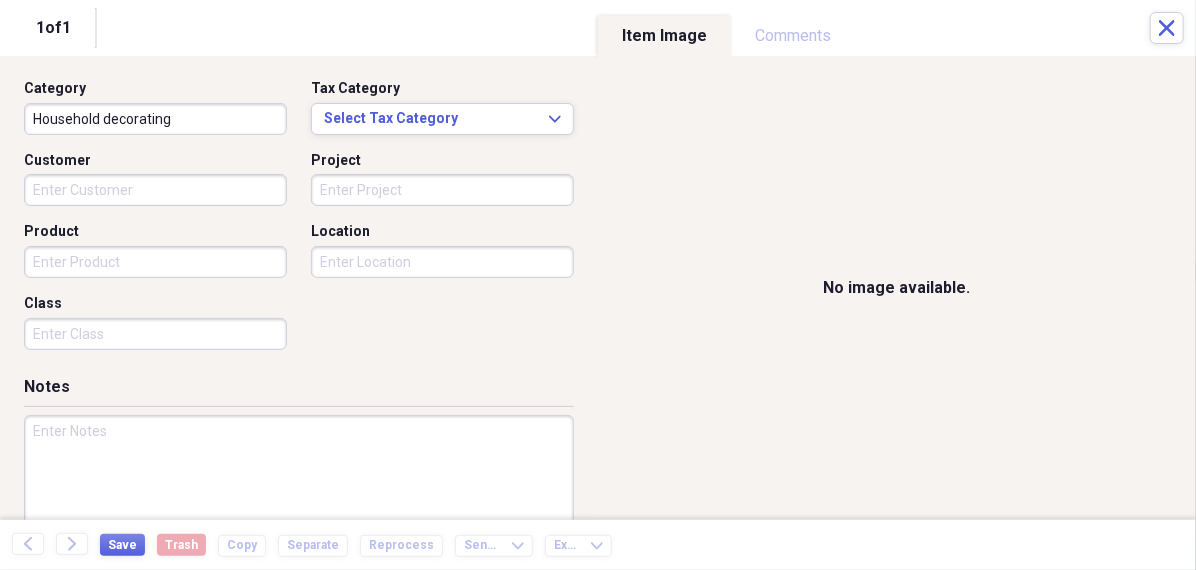 scroll, scrollTop: 484, scrollLeft: 0, axis: vertical 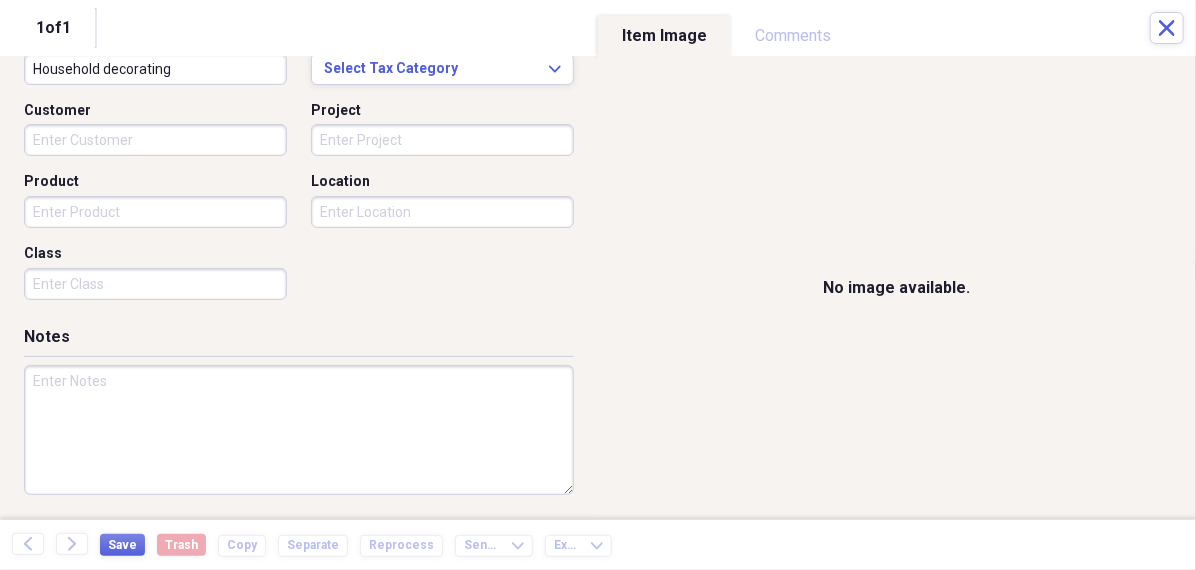 click at bounding box center (299, 430) 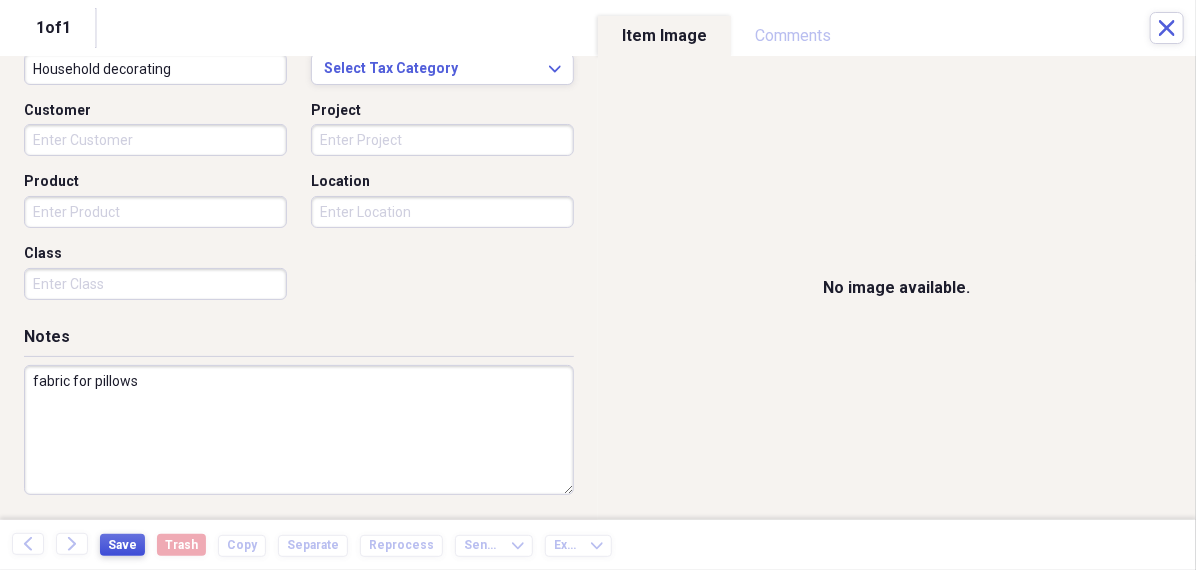 click on "Save" at bounding box center [122, 545] 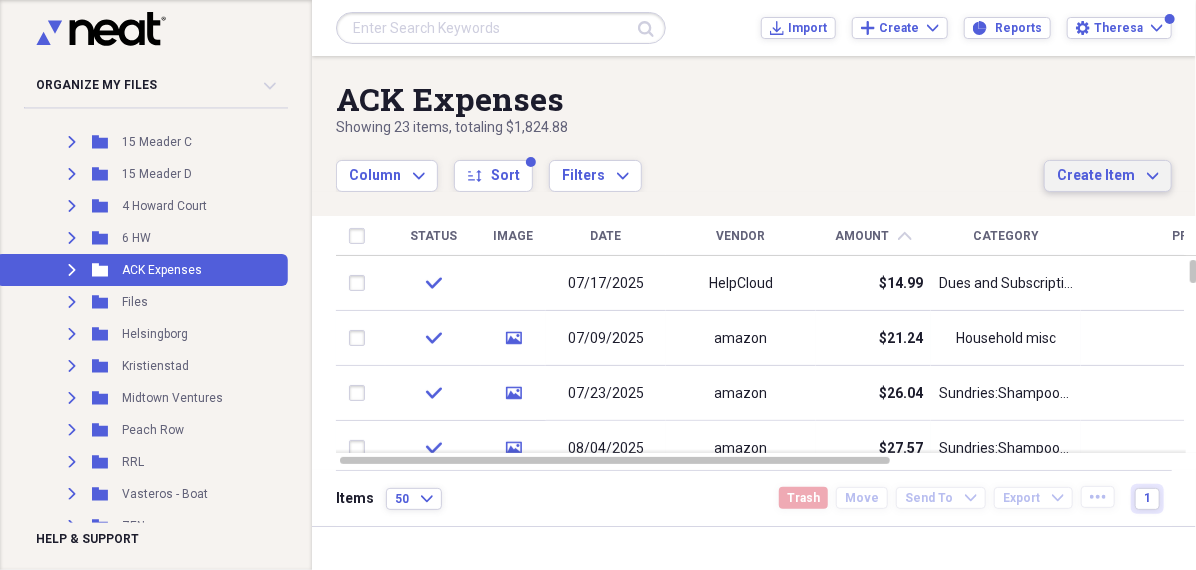 click on "Create Item Expand" at bounding box center [1108, 176] 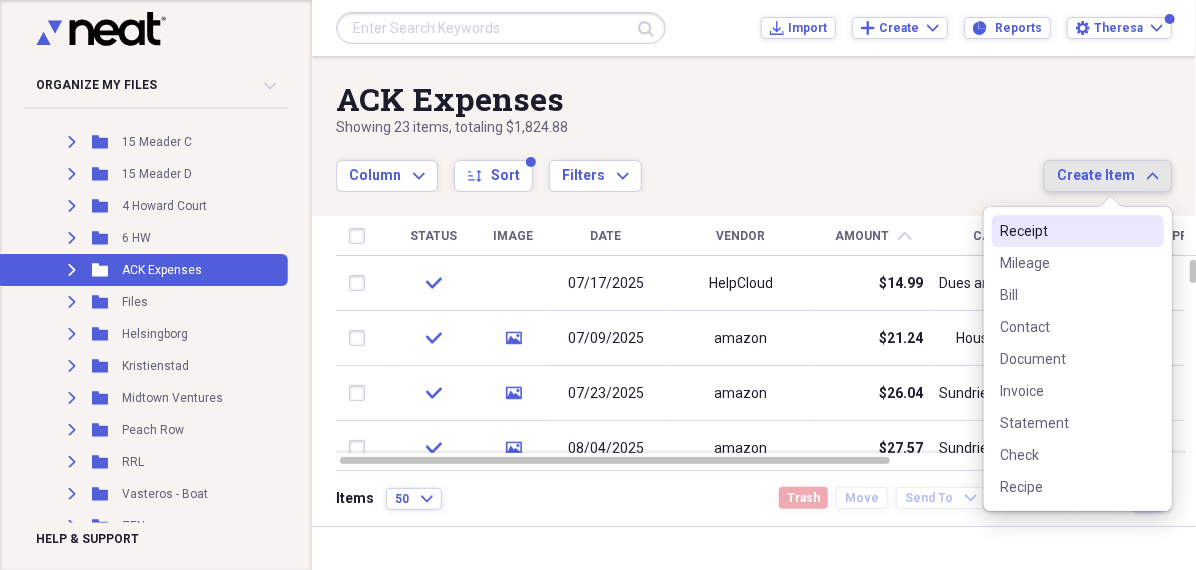 click on "Receipt" at bounding box center (1066, 231) 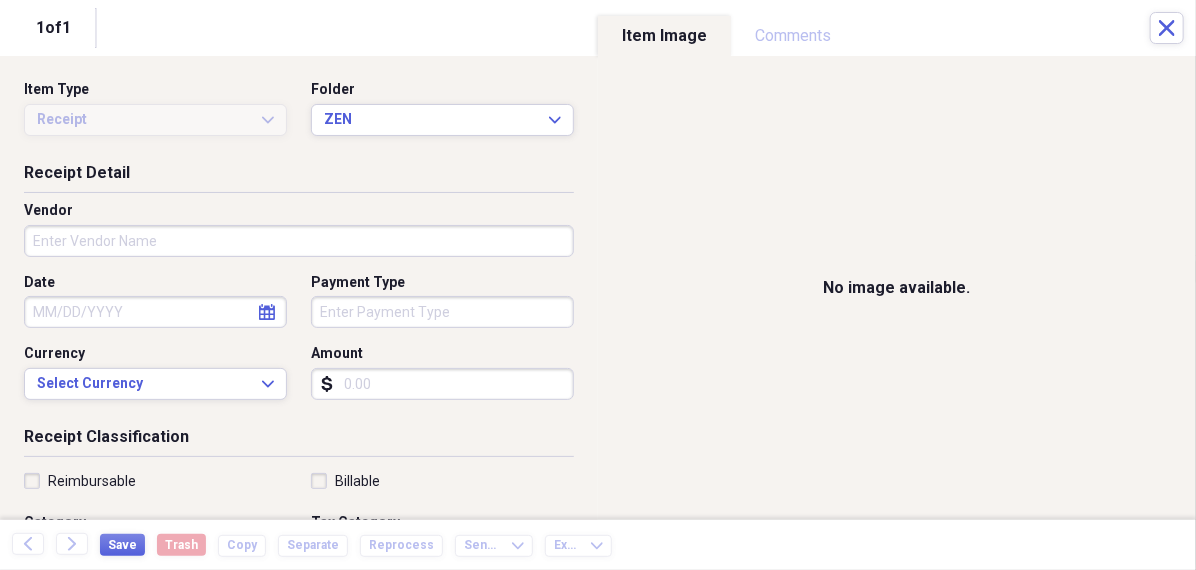 click on "Date" at bounding box center (155, 312) 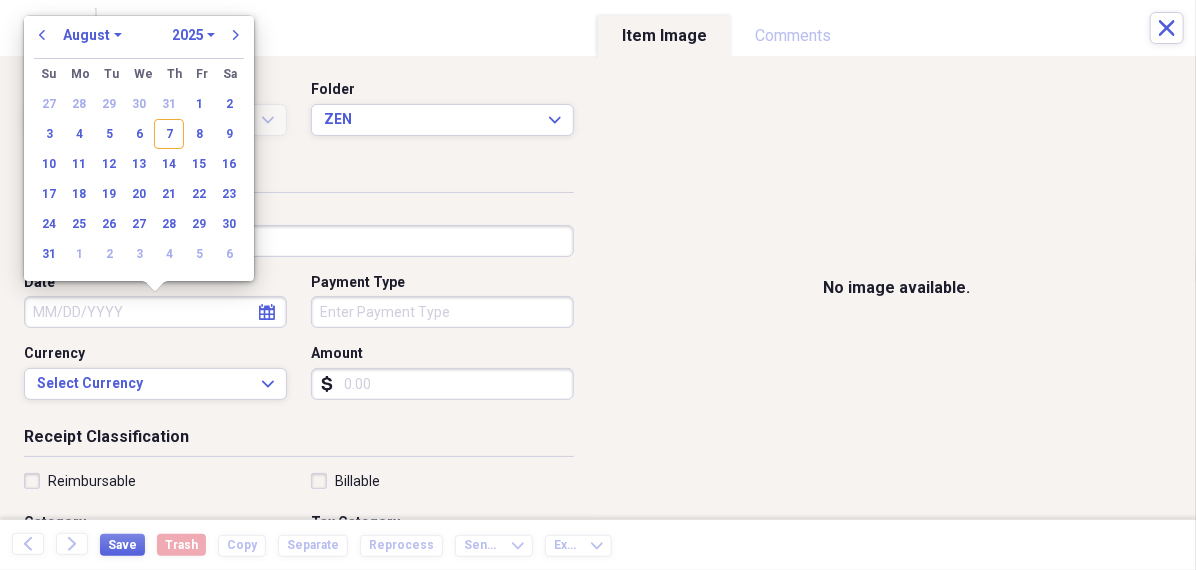click on "January February March April May June July August September October November December" at bounding box center (92, 35) 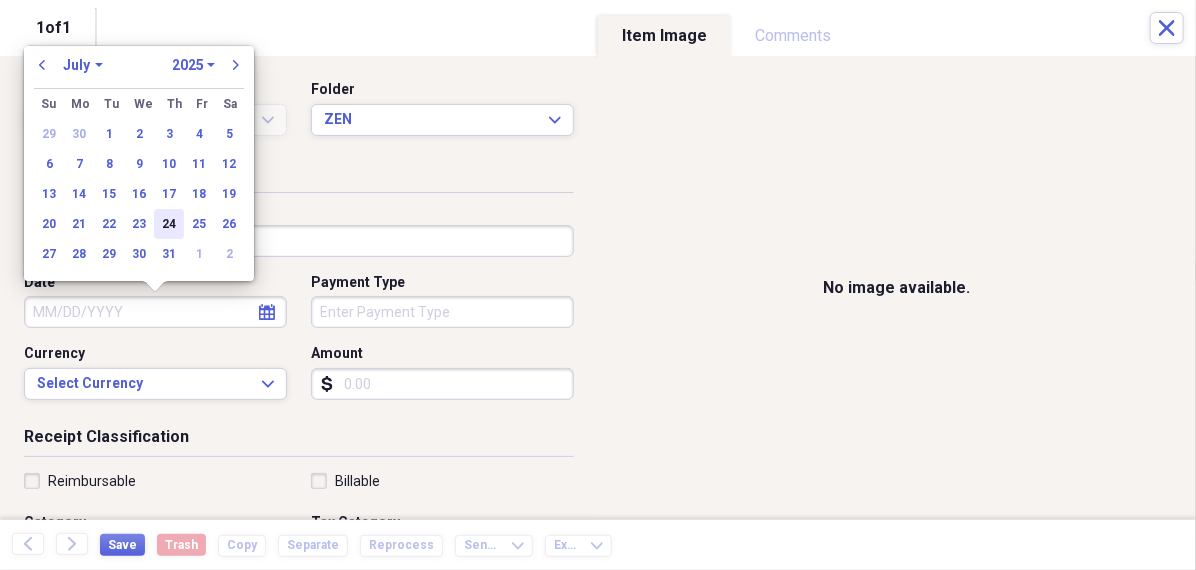 click on "24" at bounding box center (169, 224) 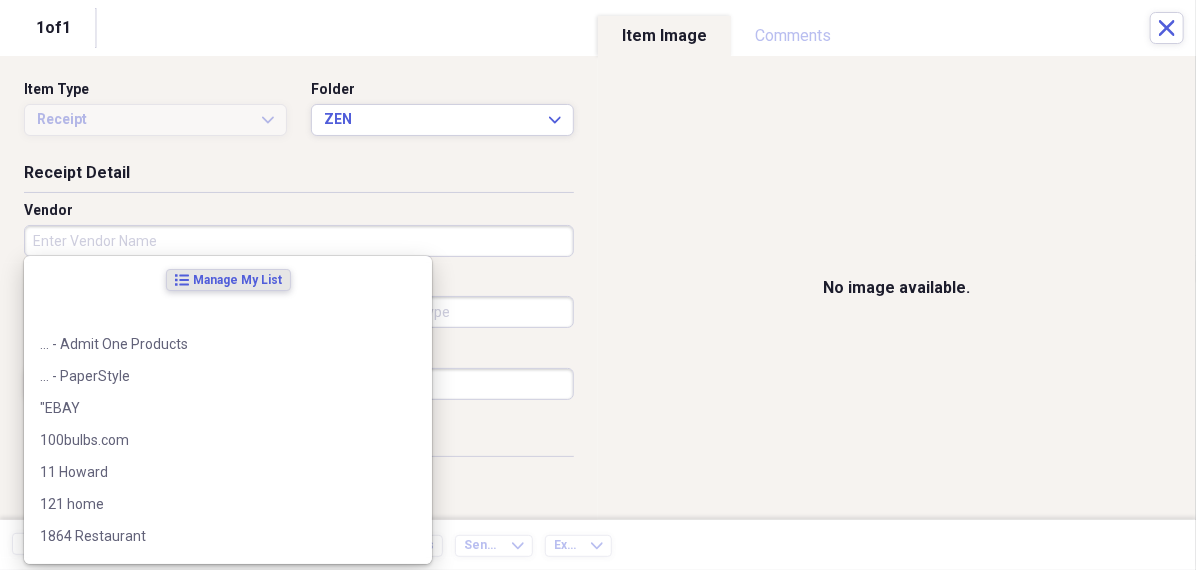 click on "Vendor" at bounding box center (299, 241) 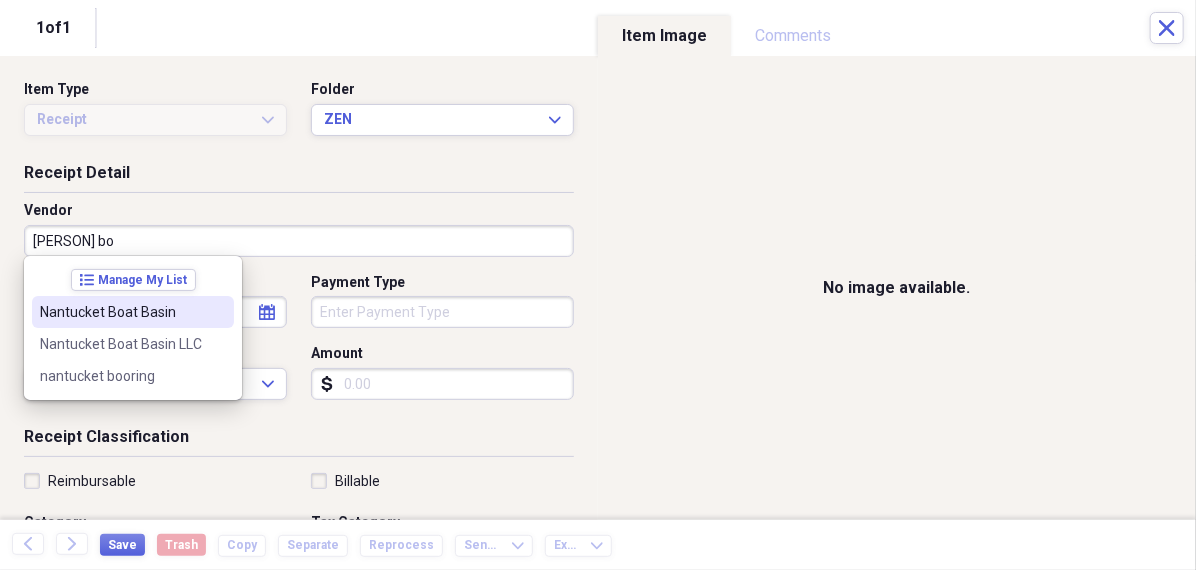 click on "Nantucket Boat Basin" at bounding box center (121, 312) 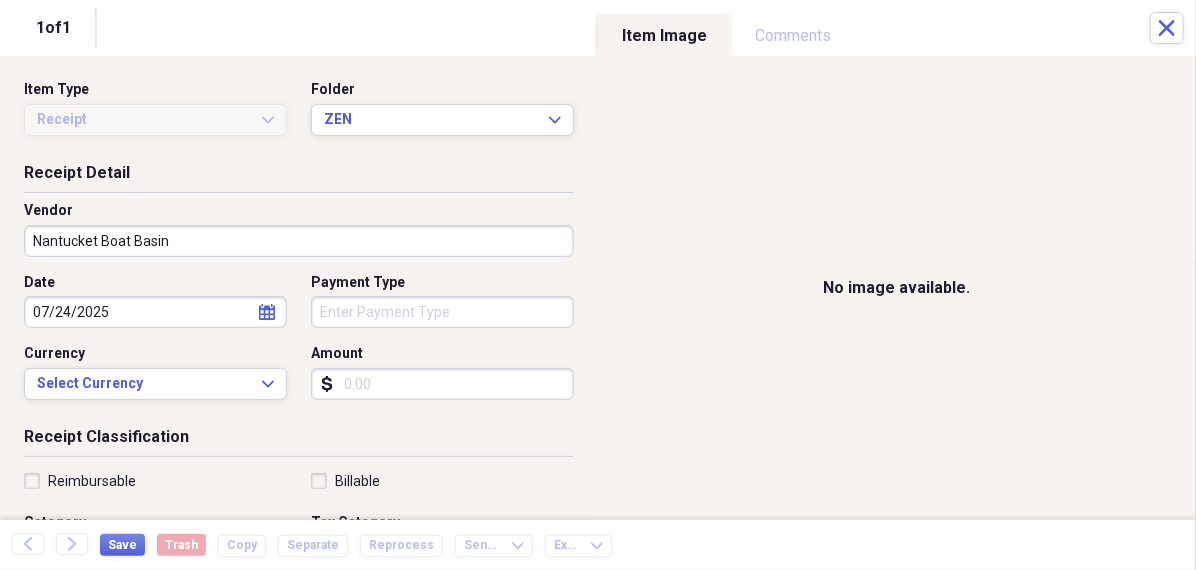 click on "Organize My Files 99+ Collapse Unfiled Needs Review 99+ Unfiled All Files Unfiled Unfiled Unfiled Saved Reports Collapse My Cabinet [PERSON]'s Cabinet Add Folder Folder 456 Add Folder Collapse Open Folder Expense Reports Add Folder Expand Folder 11 [STREET] Add Folder Expand Folder 13 [STREET] Add Folder Expand Folder 15 [STREET] A Add Folder Expand Folder 15 [STREET] C Add Folder Expand Folder 15 [STREET] D Add Folder Expand Folder 4 [STREET] Court Add Folder Expand Folder 6 [STREET] Add Folder Expand Folder ACK Expenses Add Folder Expand Folder Files Add Folder Expand Folder [CITY] Add Folder Expand Folder [CITY] Add Folder Expand Folder Midtown Ventures Add Folder Expand Folder Peach Row Add Folder Expand Folder RRL Add Folder Expand Folder Vasteros - Boat Add Folder Expand Folder ZEN Add Folder Collapse Trash Trash Folder 21.7.16 Folder [PERSON] Folder [CITY] Help & Support Submit Import Import Add Create Expand Reports Reports Settings [PERSON] Expand ACK Expenses Showing 23 items , totaling $1,824.88 sort" at bounding box center (598, 285) 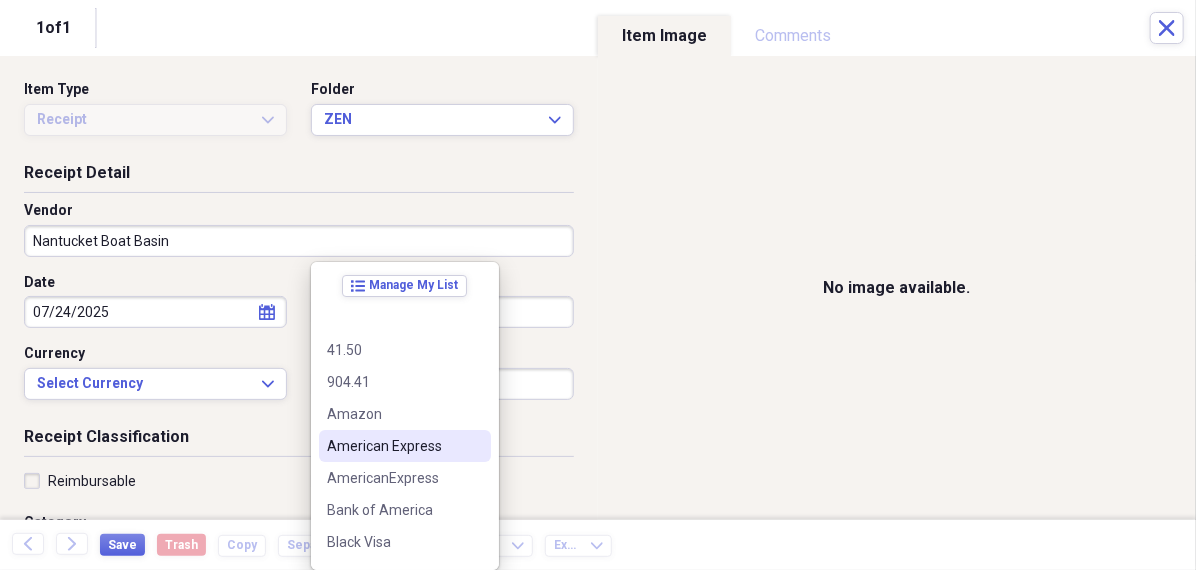 click on "American Express" at bounding box center (393, 446) 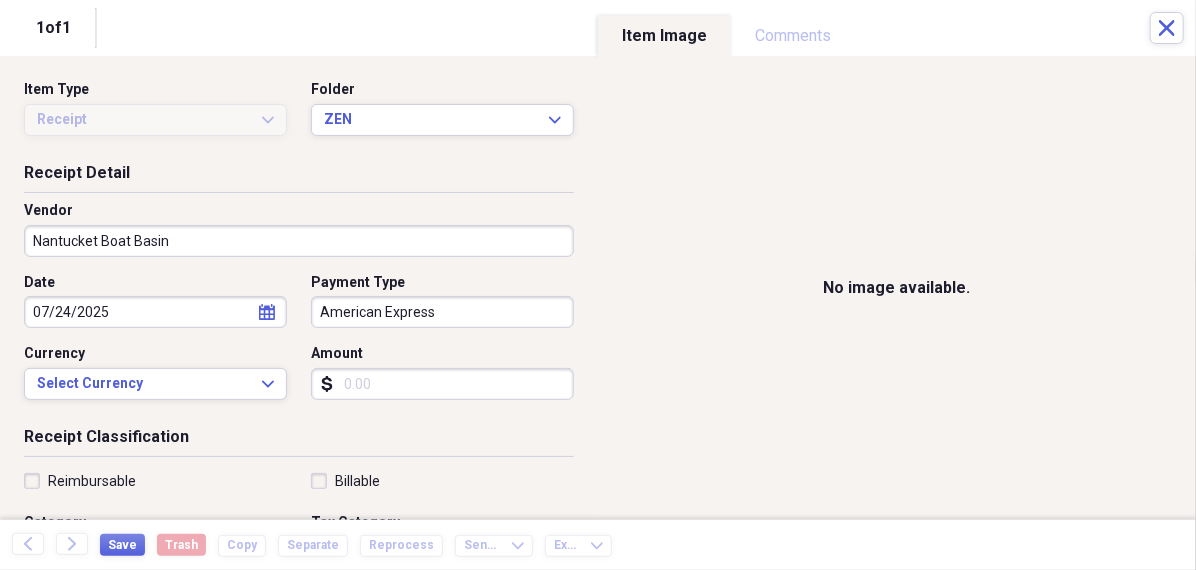 click on "Amount" at bounding box center [442, 384] 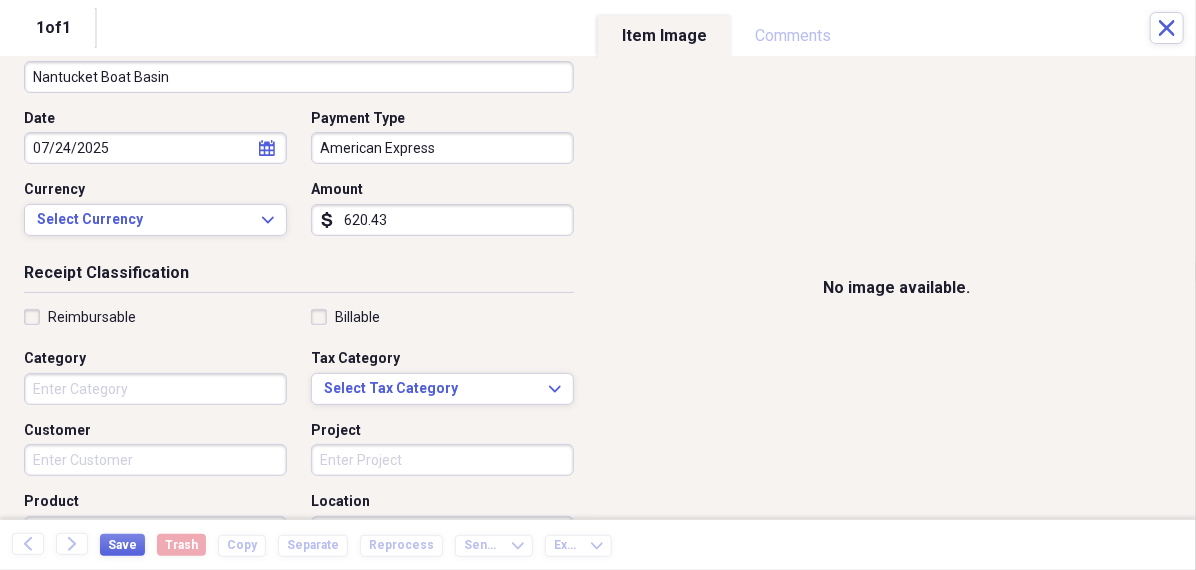 scroll, scrollTop: 171, scrollLeft: 0, axis: vertical 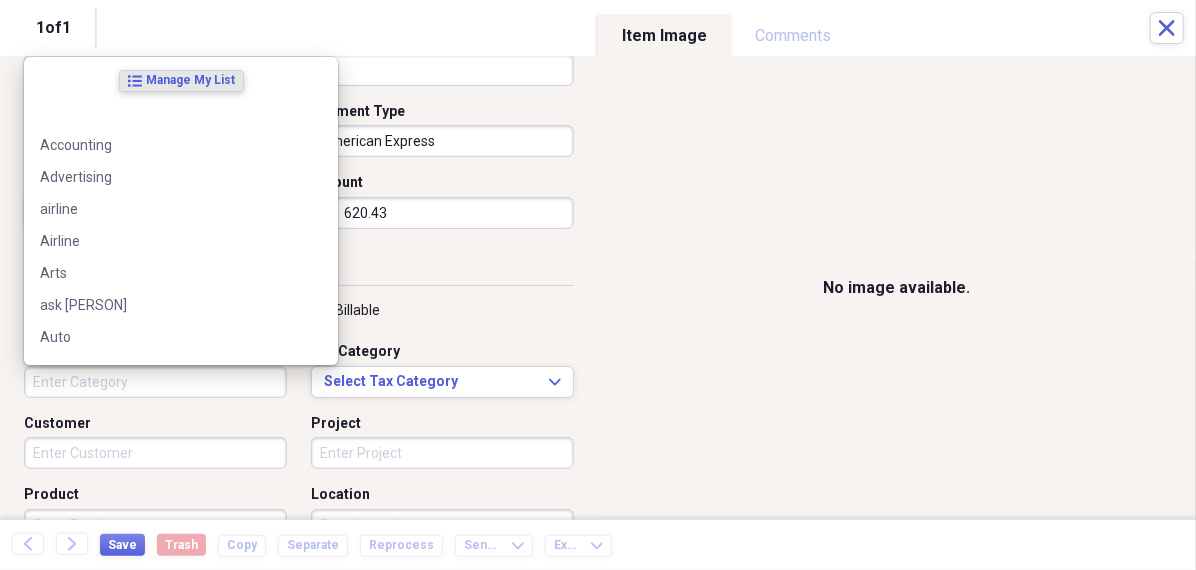 click on "Category" at bounding box center [155, 382] 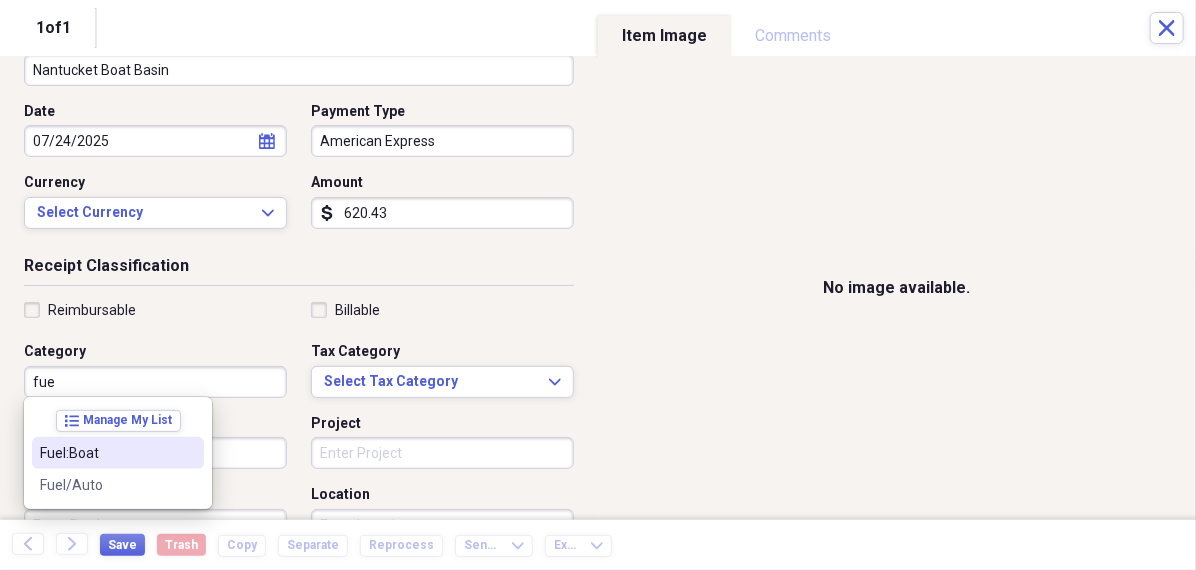 click on "Fuel:Boat" at bounding box center (106, 453) 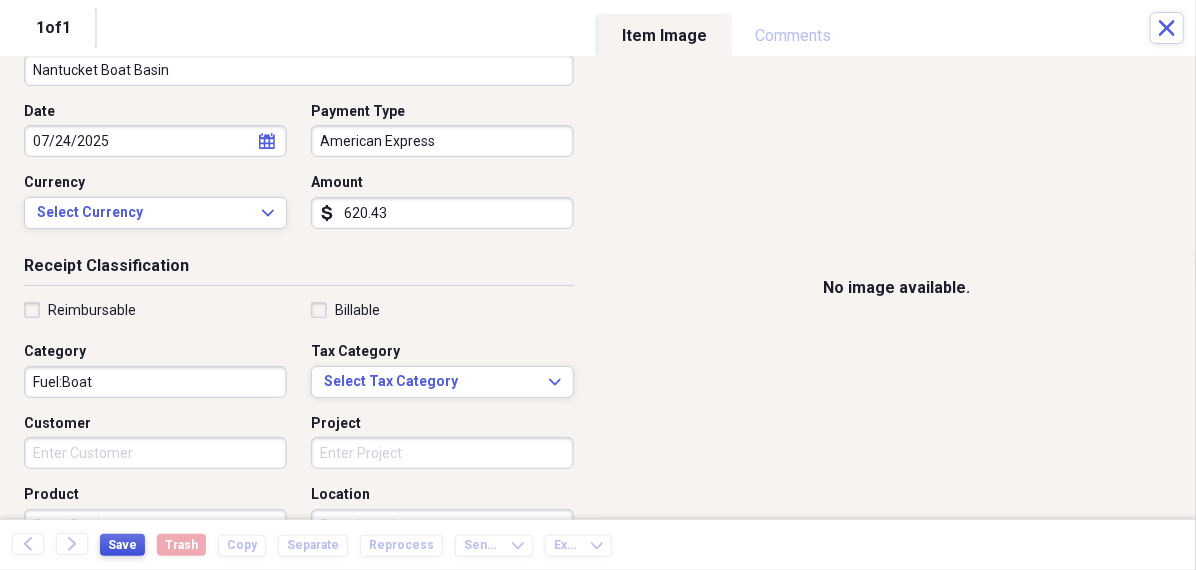 click on "Save" at bounding box center (122, 545) 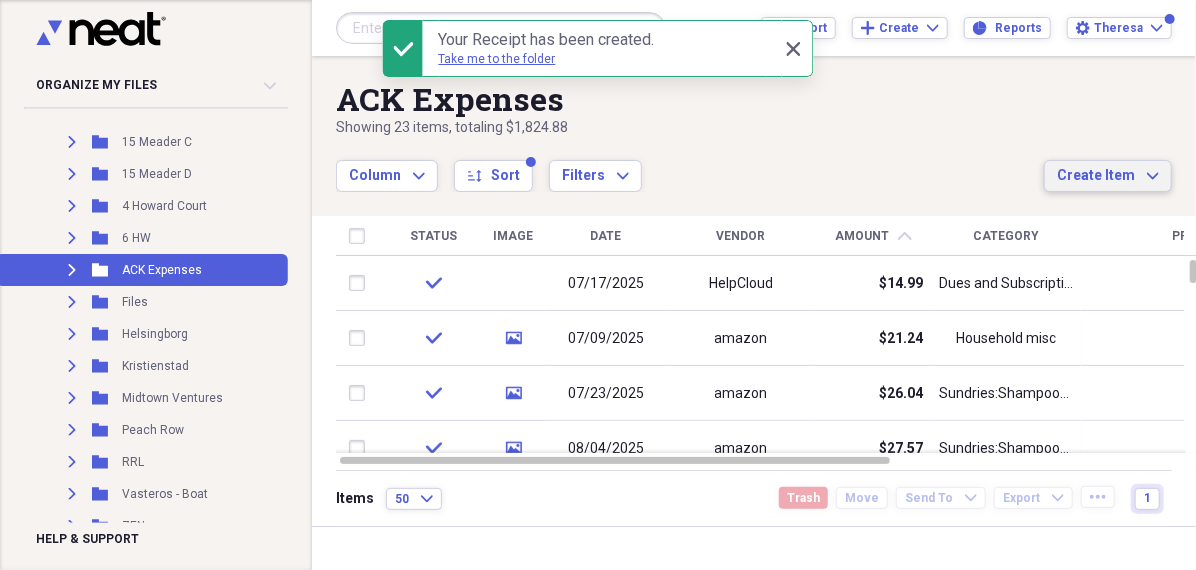 click on "Create Item" at bounding box center (1096, 176) 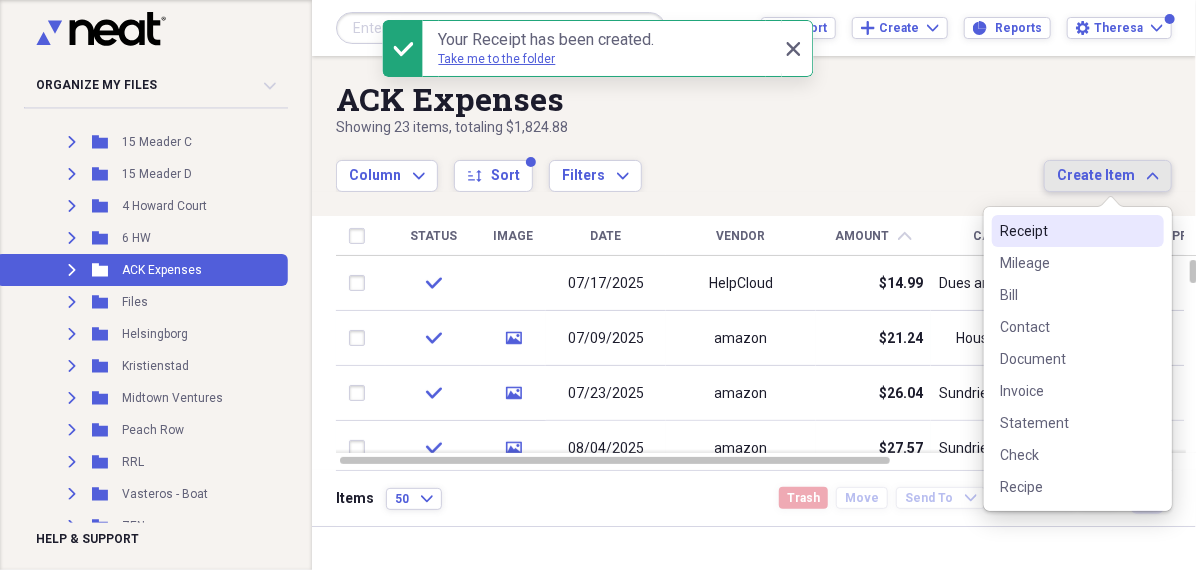 click on "Receipt" at bounding box center [1066, 231] 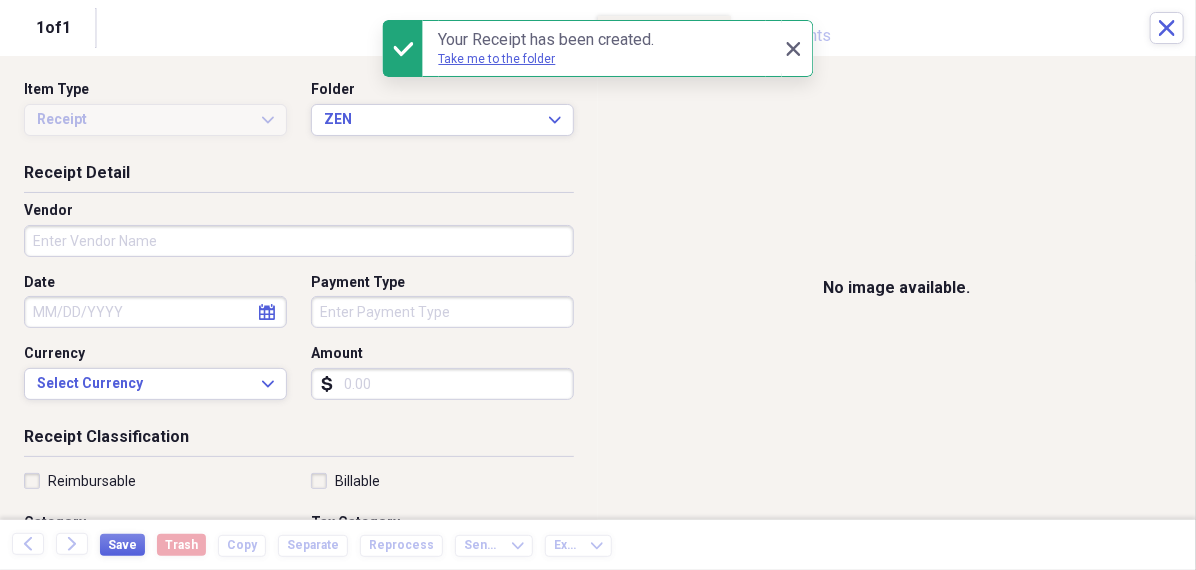 click on "Amount" at bounding box center (442, 384) 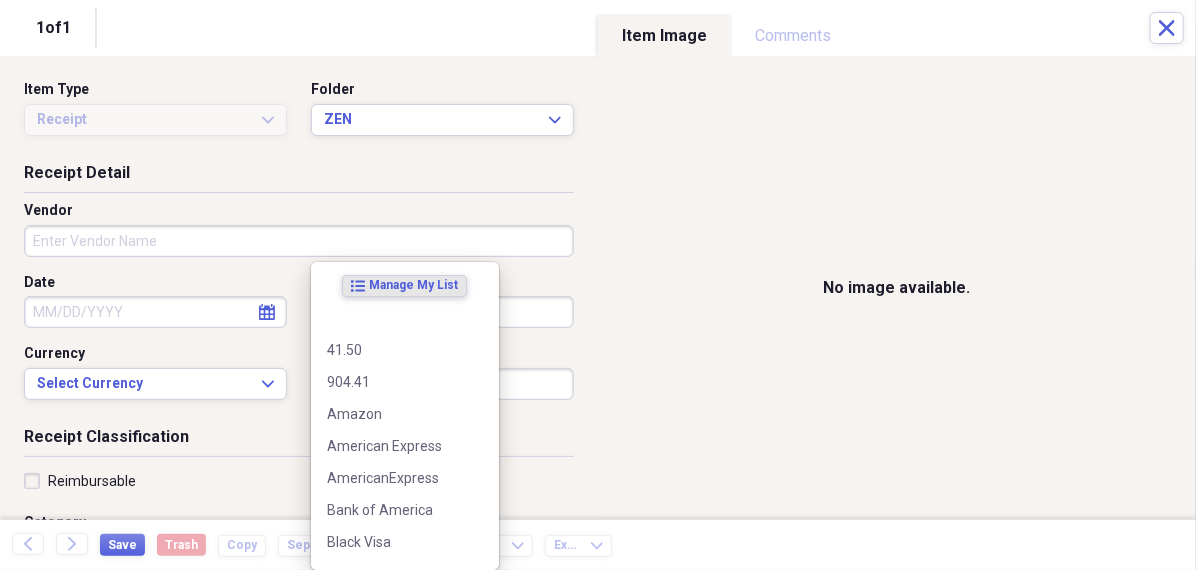 click on "Organize My Files 99+ Collapse Unfiled Needs Review 99+ Unfiled All Files Unfiled Unfiled Unfiled Saved Reports Collapse My Cabinet [PERSON]'s Cabinet Add Folder Folder 456 Add Folder Collapse Open Folder Expense Reports Add Folder Expand Folder 11 [STREET] Add Folder Expand Folder 13 [STREET] Add Folder Expand Folder 15 [STREET] A Add Folder Expand Folder 15 [STREET] C Add Folder Expand Folder 15 [STREET] D Add Folder Expand Folder 4 [STREET] Court Add Folder Expand Folder 6 [STREET] Add Folder Expand Folder ACK Expenses Add Folder Expand Folder Files Add Folder Expand Folder [CITY] Add Folder Expand Folder [CITY] Add Folder Expand Folder Midtown Ventures Add Folder Expand Folder Peach Row Add Folder Expand Folder RRL Add Folder Expand Folder Vasteros - Boat Add Folder Expand Folder ZEN Add Folder Collapse Trash Trash Folder 21.7.16 Folder [PERSON] Folder [CITY] Help & Support Submit Import Import Add Create Expand Reports Reports Settings [PERSON] Expand ACK Expenses Showing 23 items , totaling $1,824.88 sort" at bounding box center (598, 285) 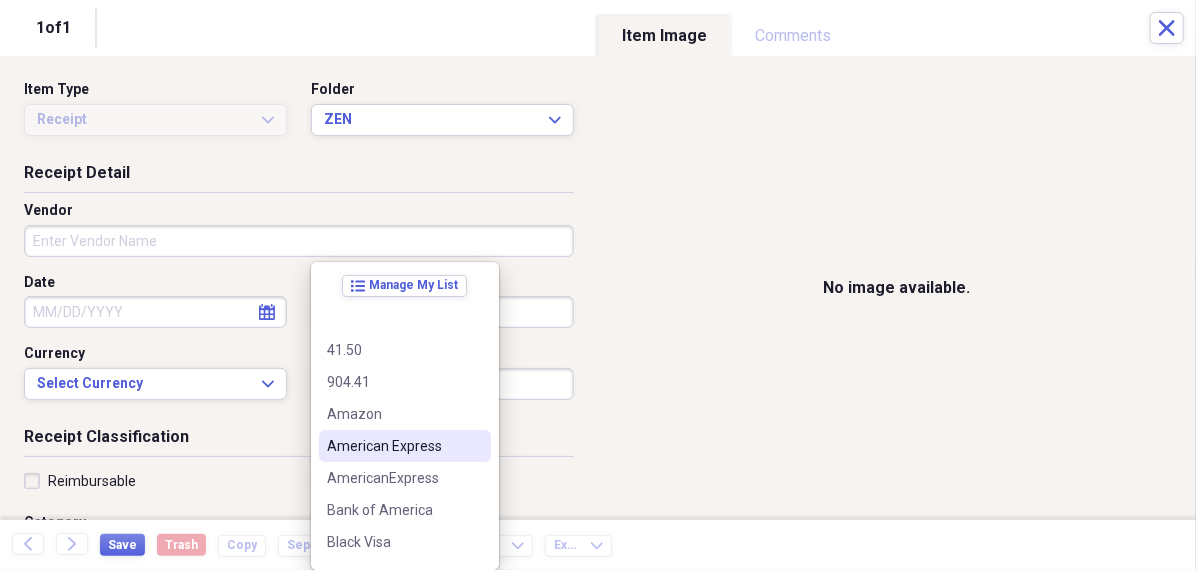 click on "American Express" at bounding box center [405, 446] 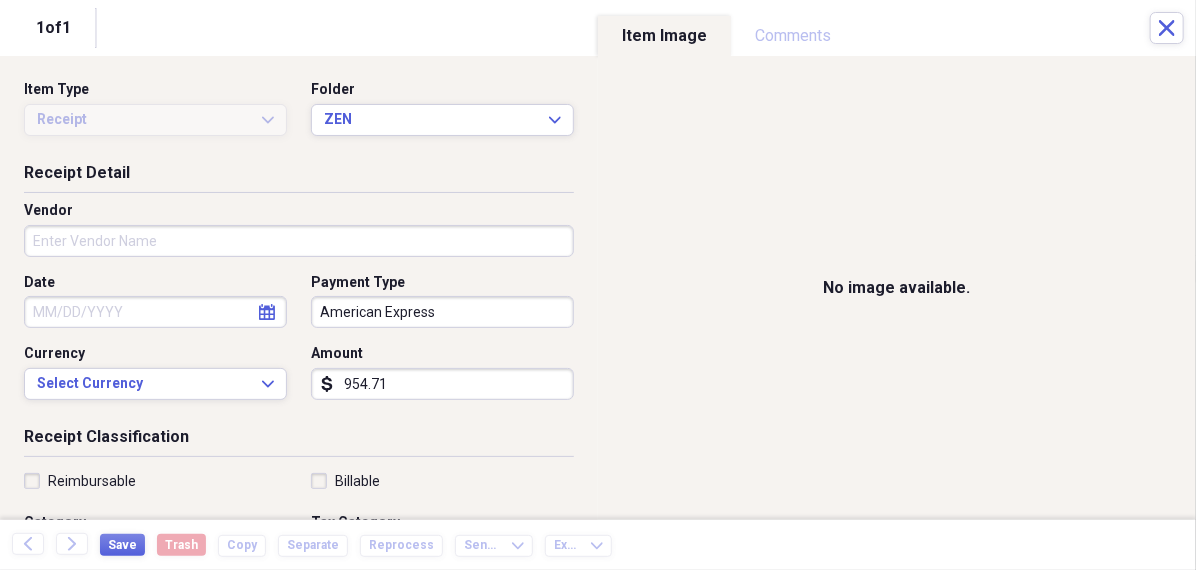 click on "Date" at bounding box center (155, 312) 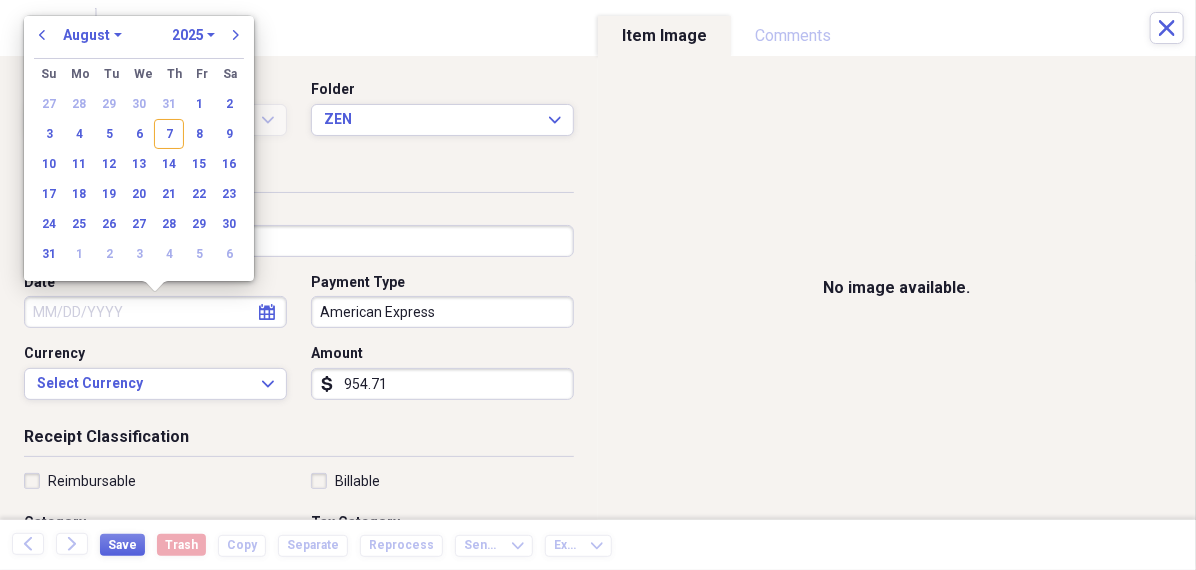 click on "January February March April May June July August September October November December" at bounding box center [92, 35] 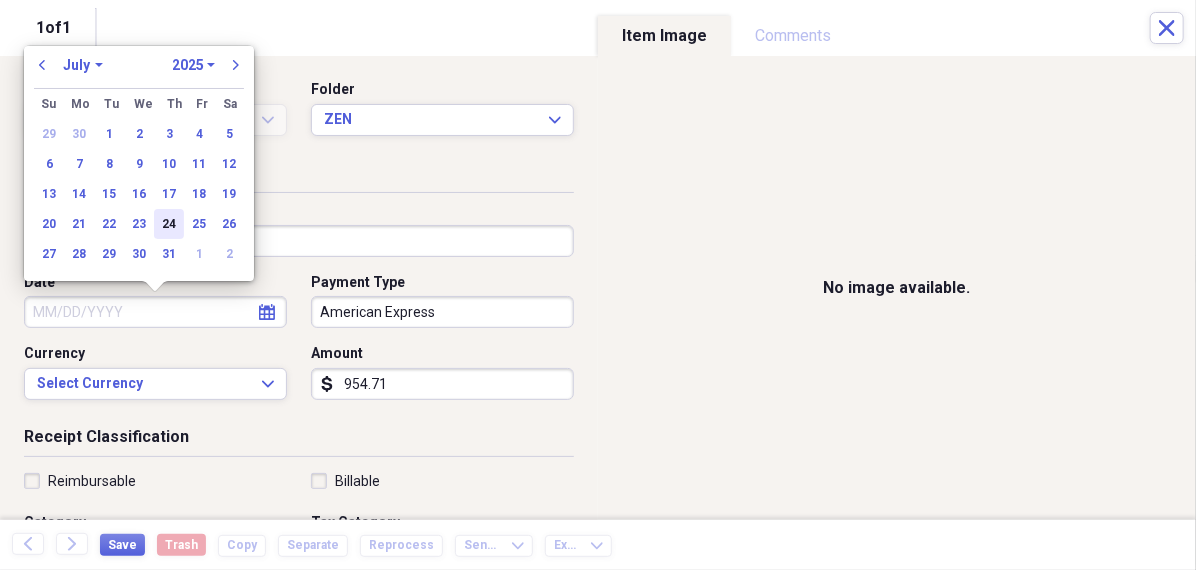 click on "24" at bounding box center [169, 224] 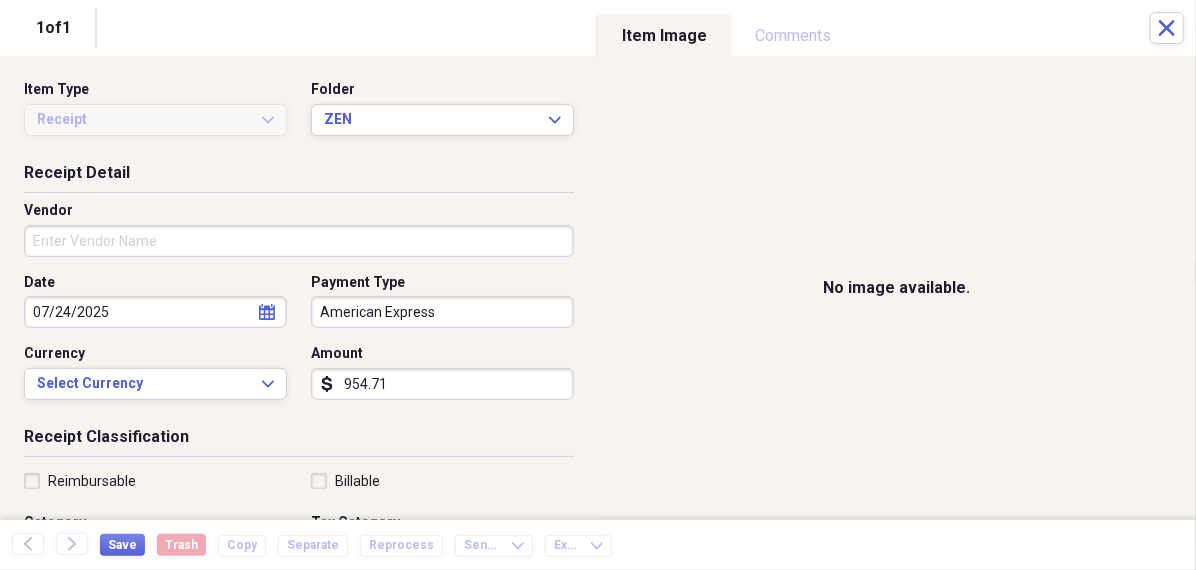 click on "Vendor" at bounding box center (299, 241) 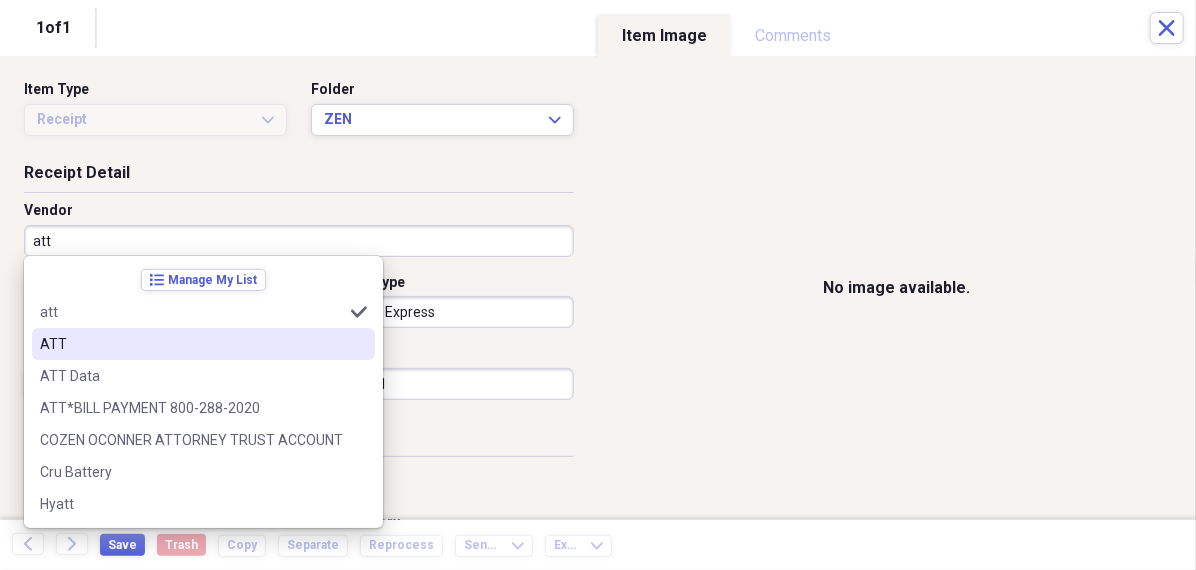 click on "ATT" at bounding box center [191, 344] 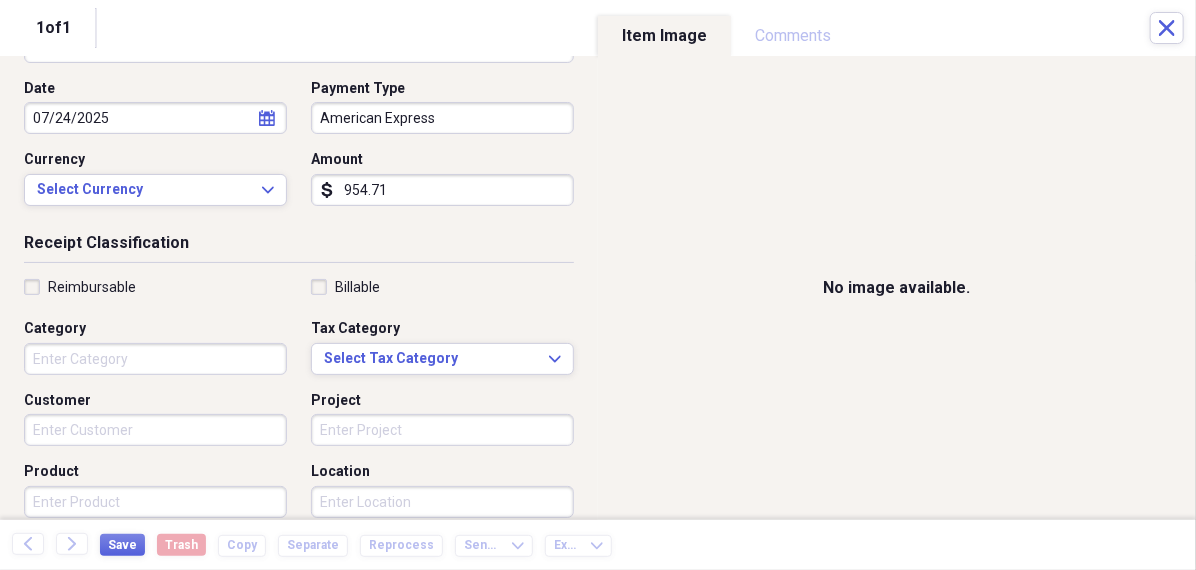 scroll, scrollTop: 196, scrollLeft: 0, axis: vertical 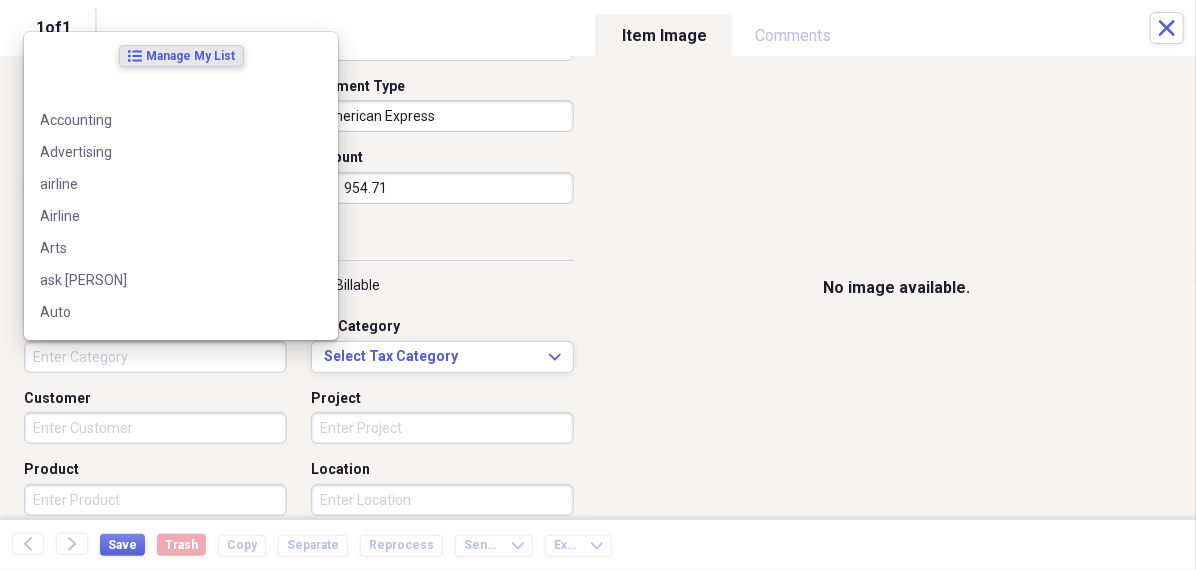 click on "Category" at bounding box center [155, 357] 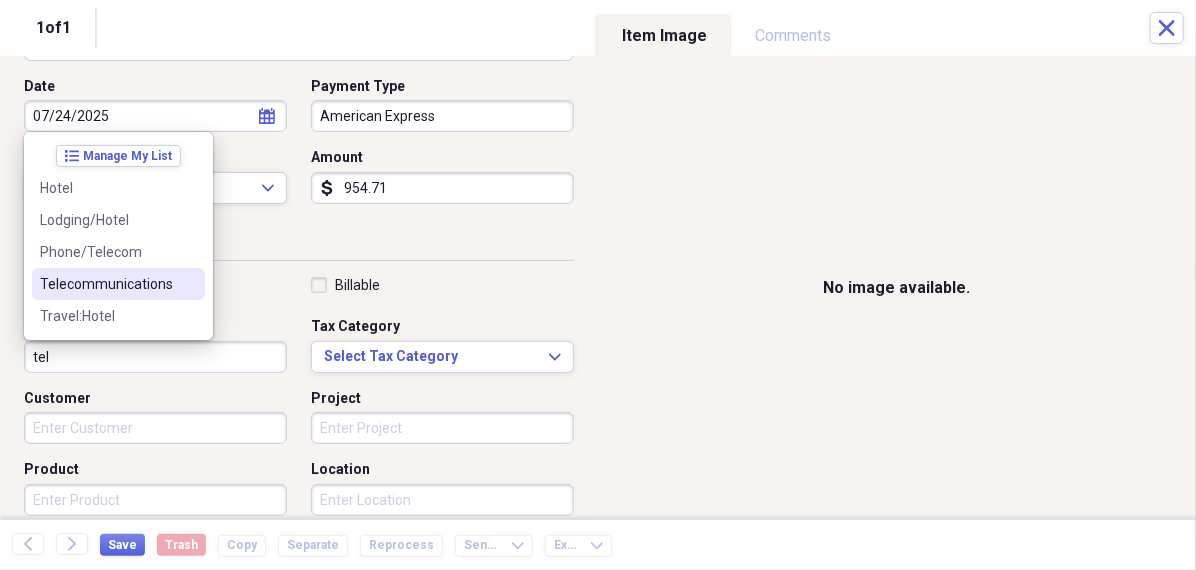 click on "Telecommunications" at bounding box center (106, 284) 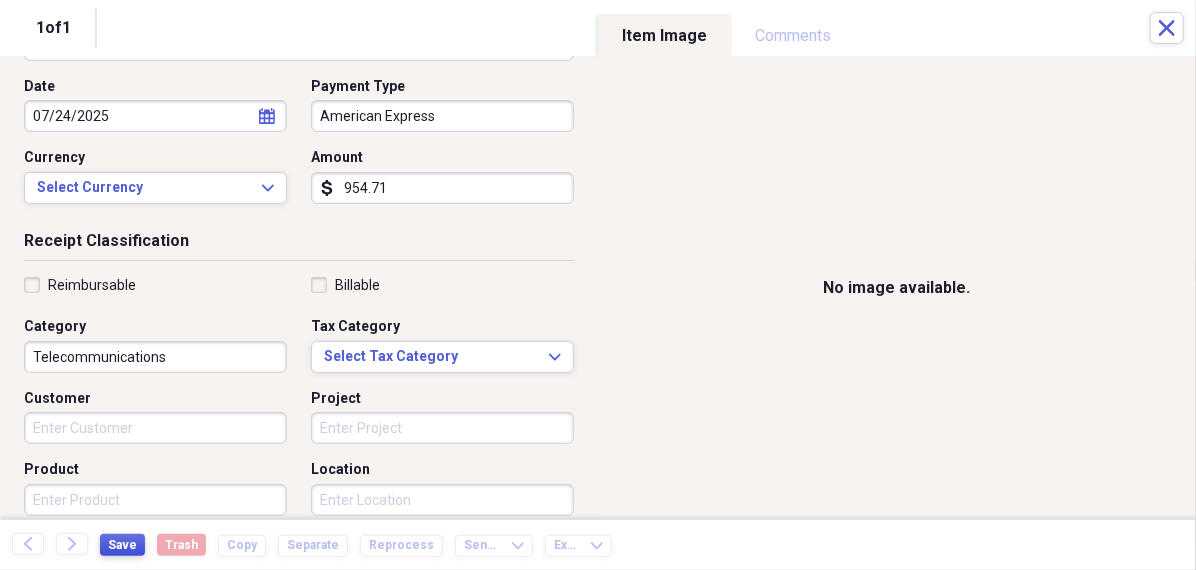 click on "Save" at bounding box center [122, 545] 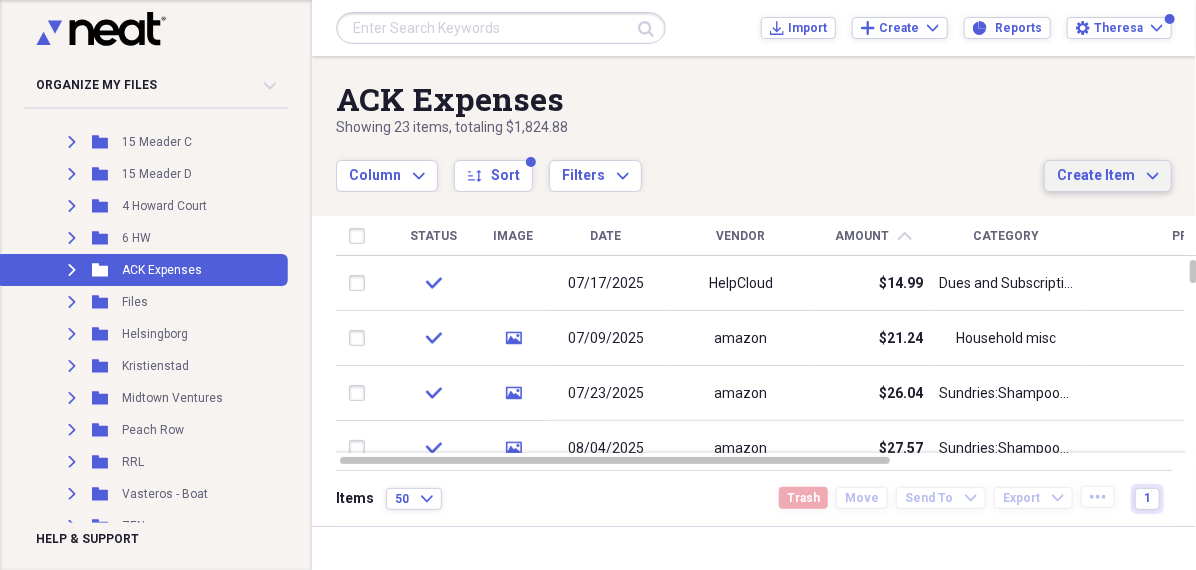 click on "Create Item" at bounding box center (1096, 176) 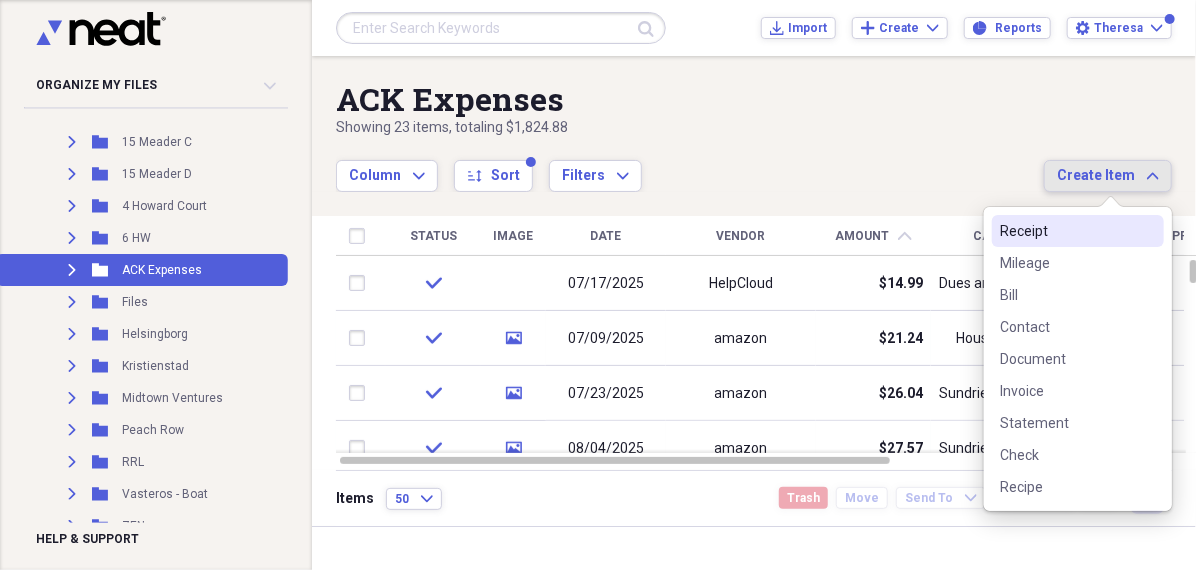 click on "Receipt" at bounding box center [1066, 231] 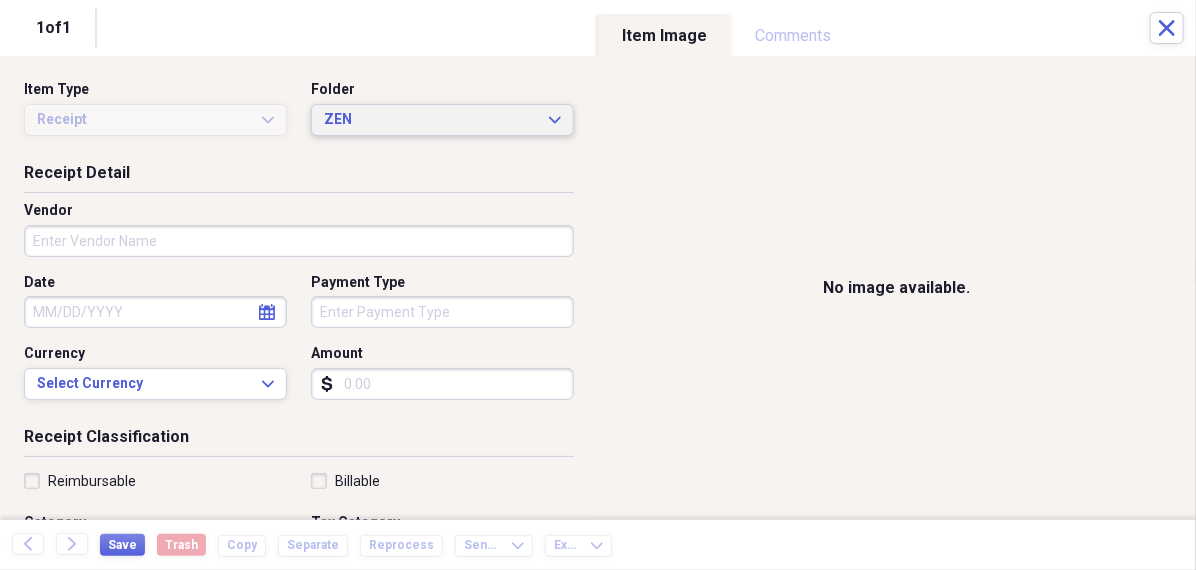 click on "ZEN" at bounding box center (430, 120) 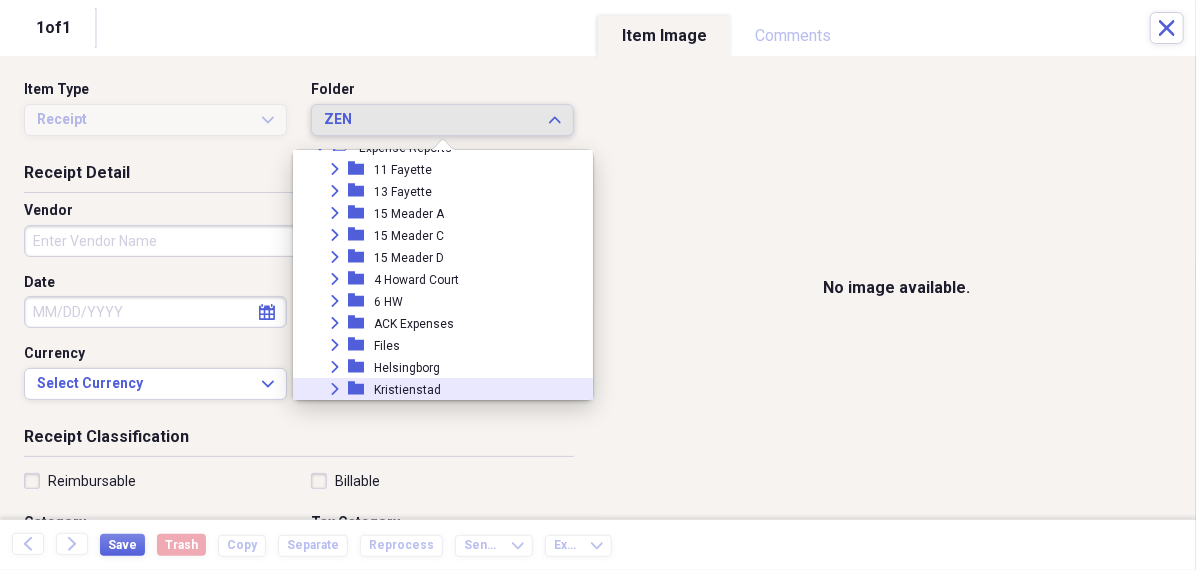 scroll, scrollTop: 94, scrollLeft: 0, axis: vertical 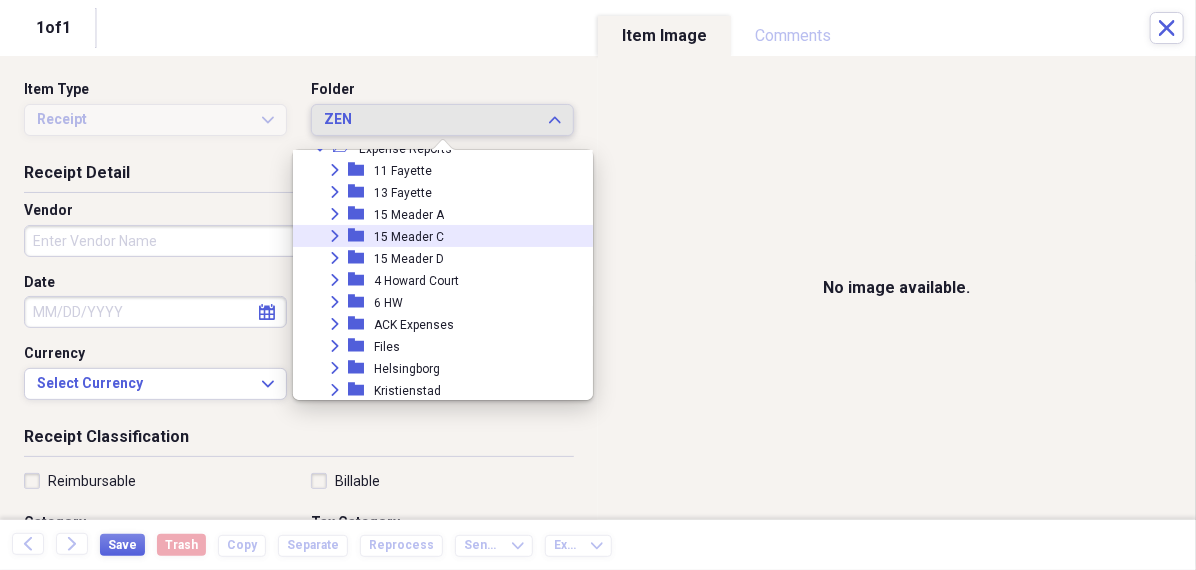 click on "15 Meader C" at bounding box center [409, 237] 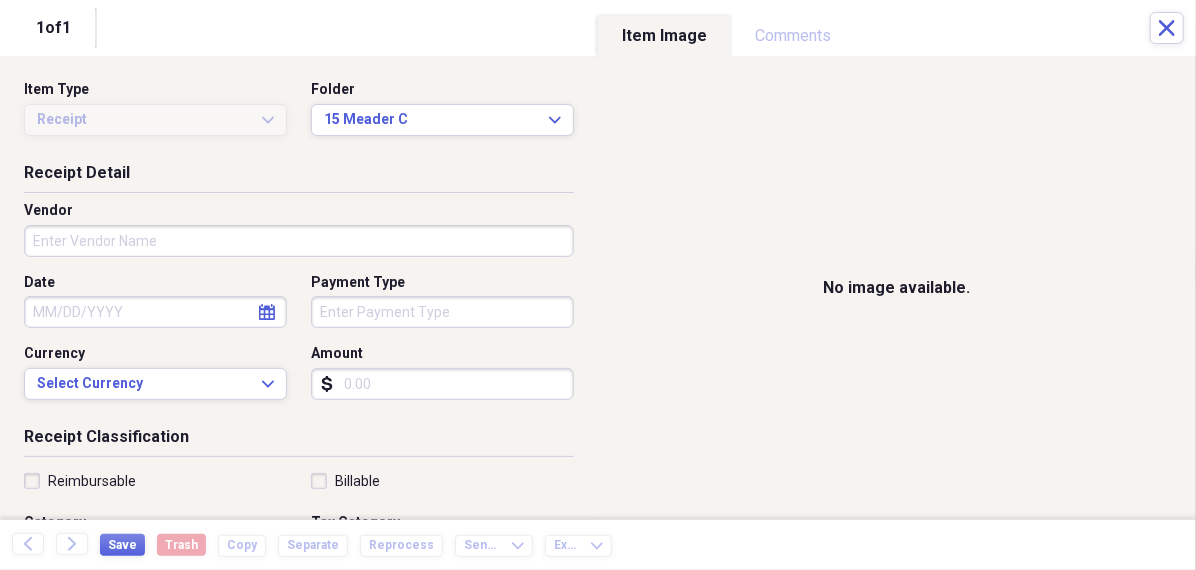 click on "Vendor" at bounding box center [299, 241] 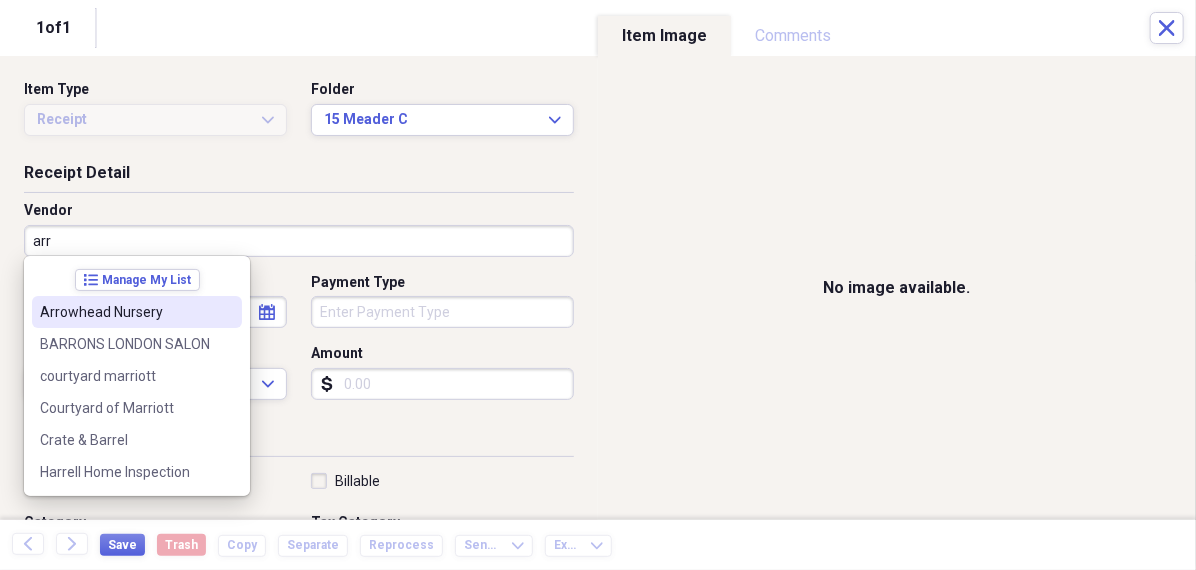 click on "Arrowhead Nursery" at bounding box center [137, 312] 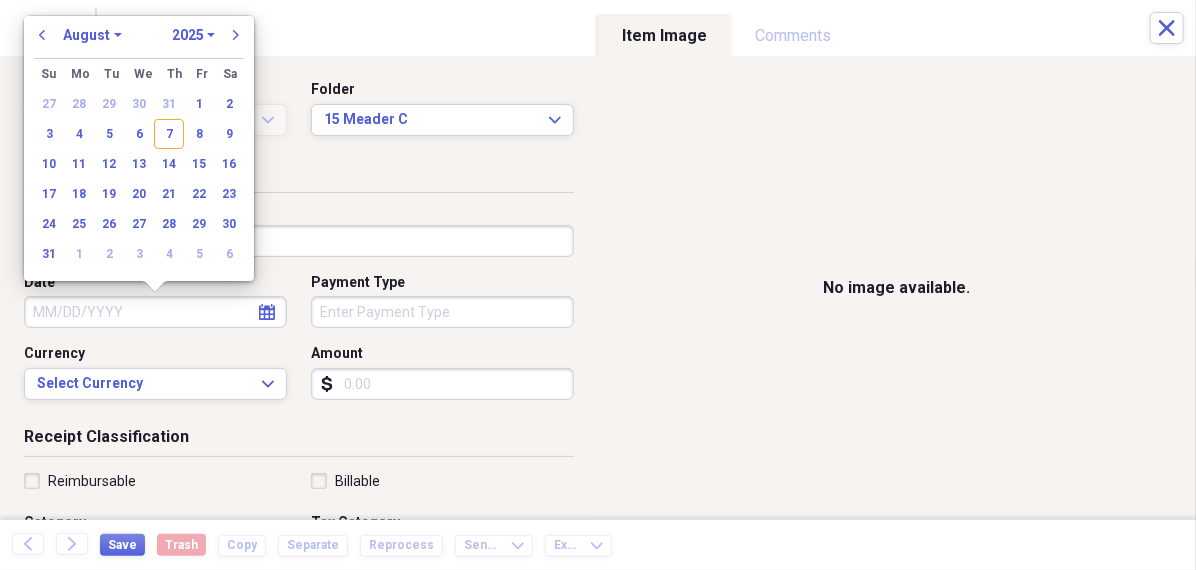 click on "Date" at bounding box center [155, 312] 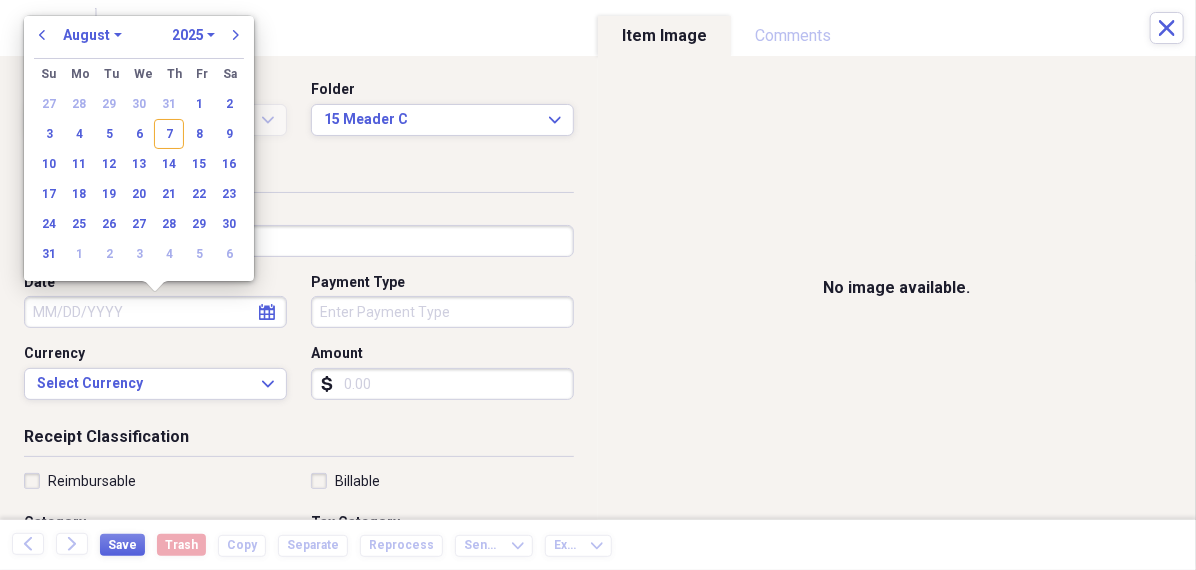 click on "January February March April May June July August September October November December" at bounding box center [92, 35] 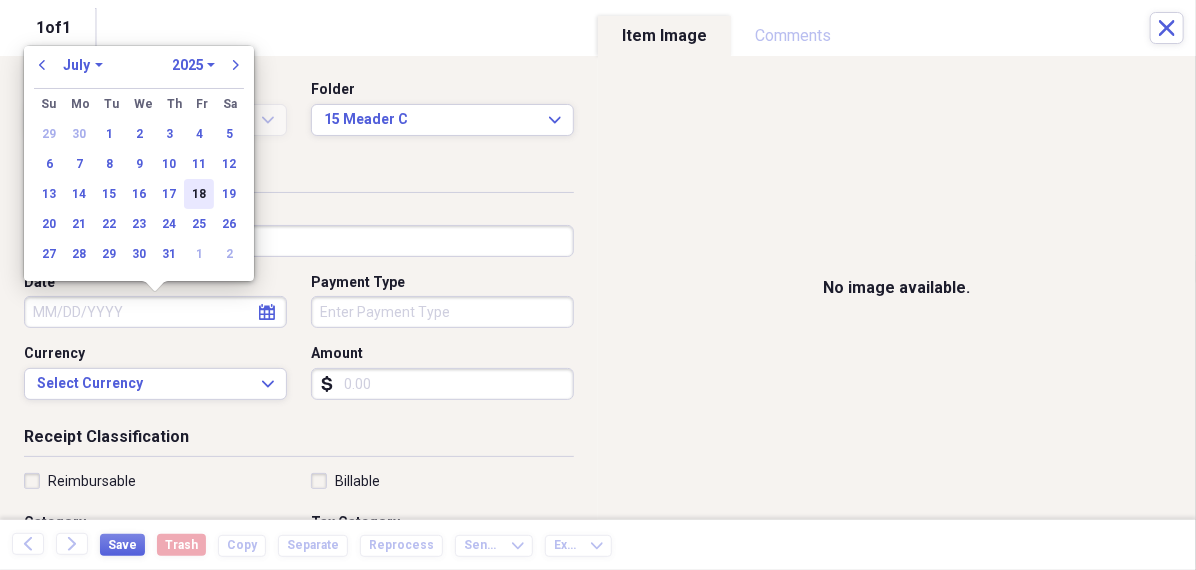 click on "18" at bounding box center (199, 194) 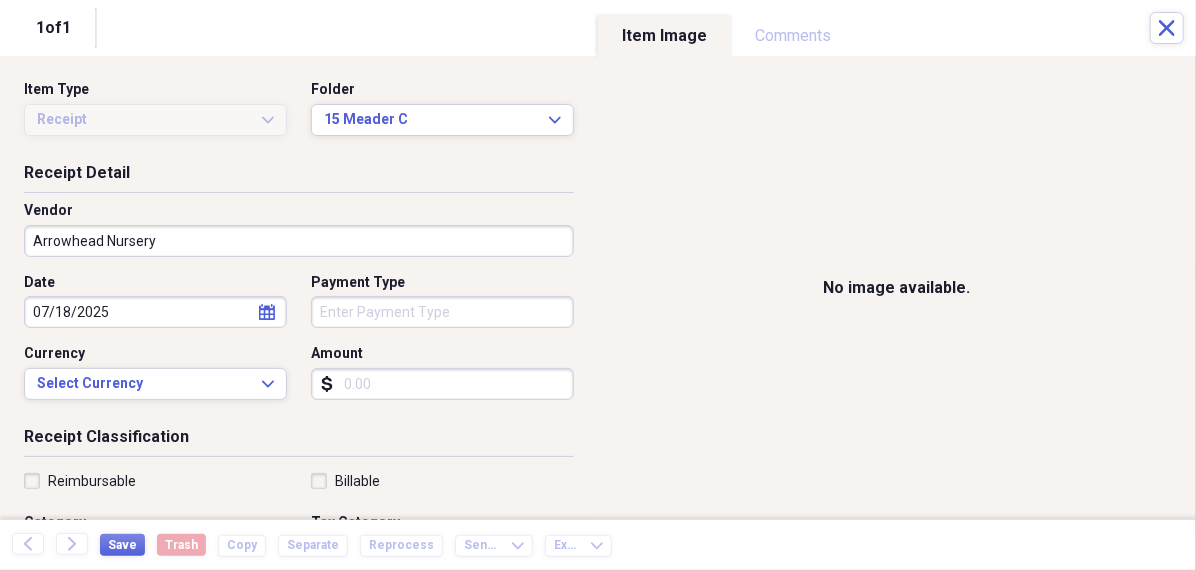 click on "Organize My Files 99+ Collapse Unfiled Needs Review 99+ Unfiled All Files Unfiled Unfiled Unfiled Saved Reports Collapse My Cabinet [PERSON]'s Cabinet Add Folder Folder 456 Add Folder Collapse Open Folder Expense Reports Add Folder Expand Folder 11 [STREET] Add Folder Expand Folder 13 [STREET] Add Folder Expand Folder 15 [STREET] A Add Folder Expand Folder 15 [STREET] C Add Folder Expand Folder 15 [STREET] D Add Folder Expand Folder 4 [STREET] Court Add Folder Expand Folder 6 [STREET] Add Folder Expand Folder ACK Expenses Add Folder Expand Folder Files Add Folder Expand Folder [CITY] Add Folder Expand Folder [CITY] Add Folder Expand Folder Midtown Ventures Add Folder Expand Folder Peach Row Add Folder Expand Folder RRL Add Folder Expand Folder Vasteros - Boat Add Folder Expand Folder ZEN Add Folder Collapse Trash Trash Folder 21.7.16 Folder [PERSON] Folder [CITY] Help & Support Submit Import Import Add Create Expand Reports Reports Settings [PERSON] Expand ACK Expenses Showing 23 items , totaling $1,824.88 sort" at bounding box center (598, 285) 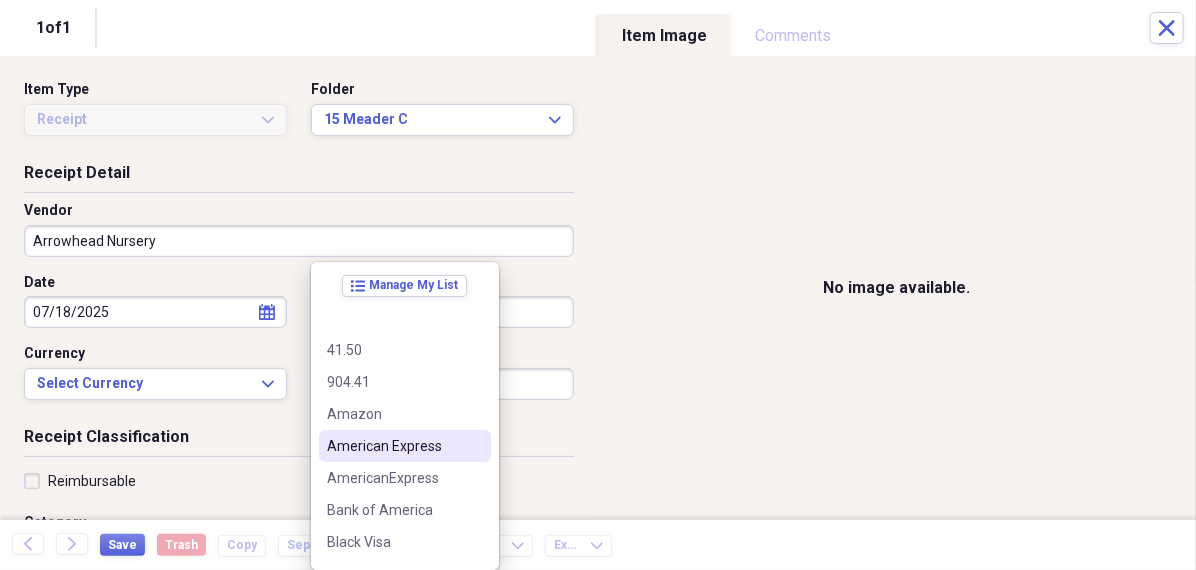 click on "American Express" at bounding box center (393, 446) 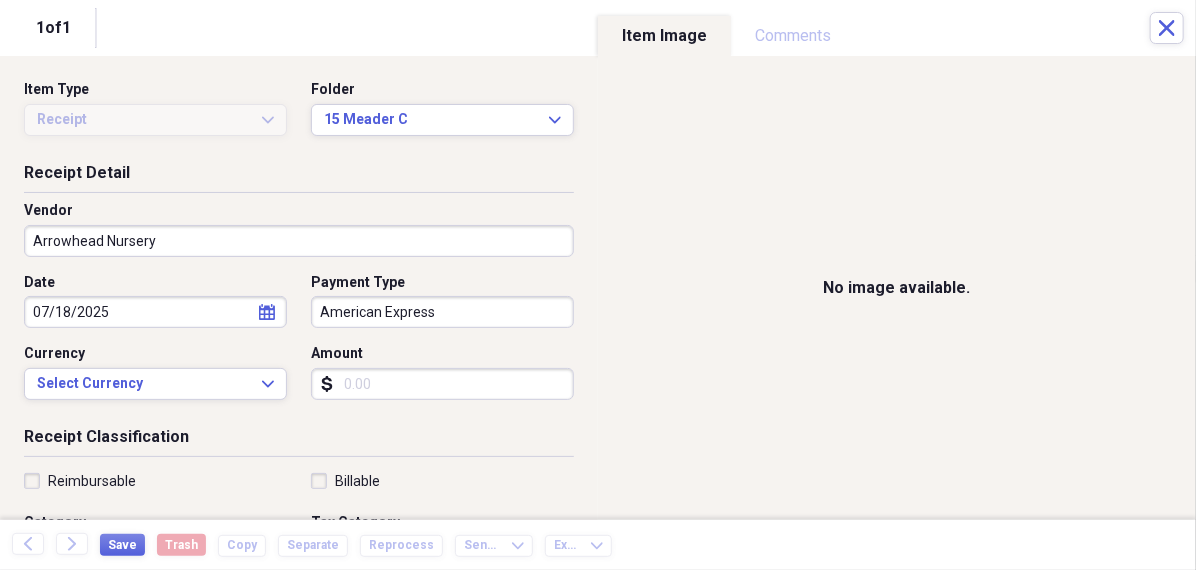 click on "Amount" at bounding box center [442, 384] 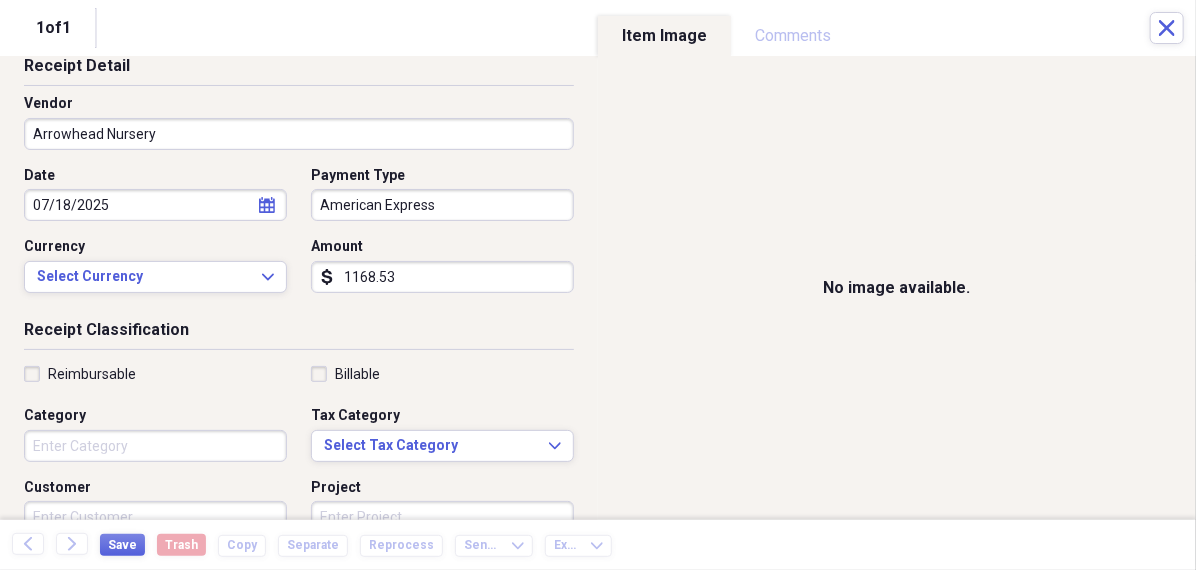 scroll, scrollTop: 135, scrollLeft: 0, axis: vertical 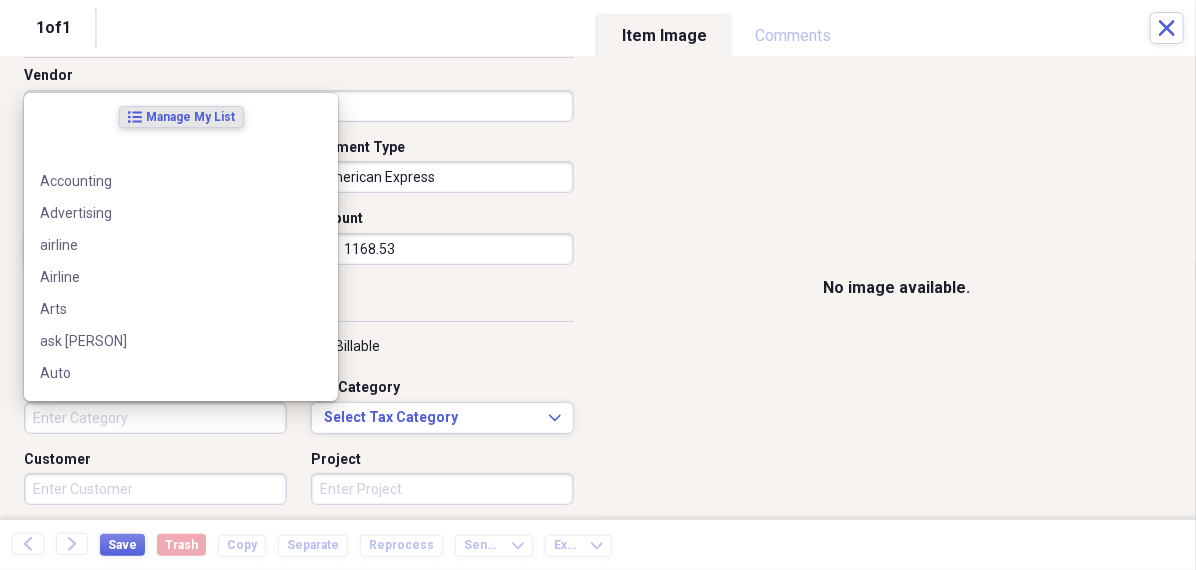 click on "Category" at bounding box center (155, 418) 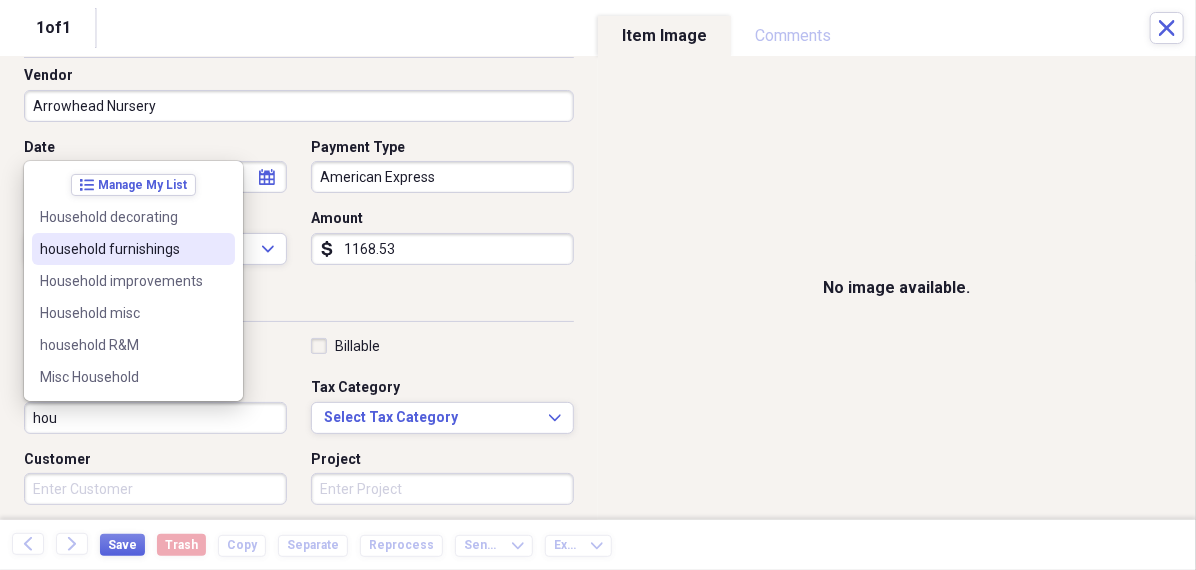 click on "household furnishings" at bounding box center [133, 249] 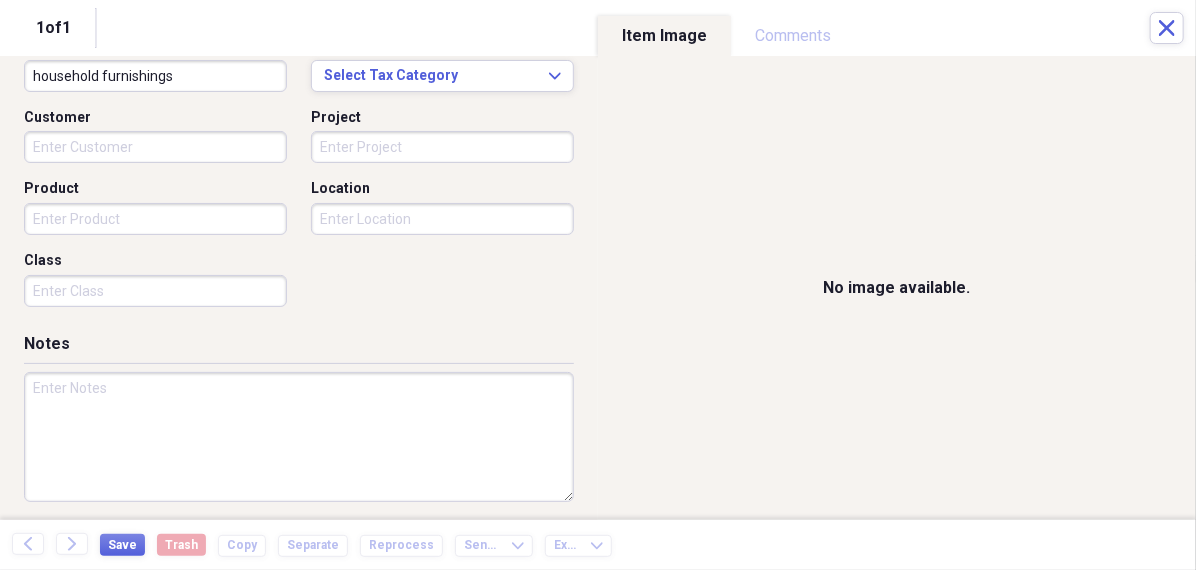 scroll, scrollTop: 484, scrollLeft: 0, axis: vertical 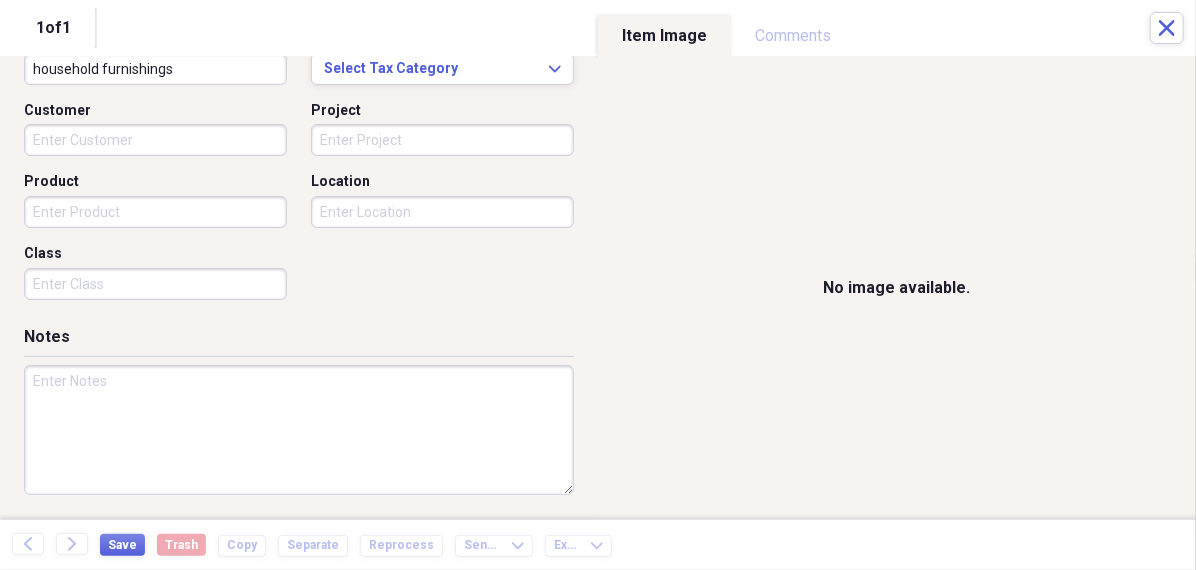 click at bounding box center [299, 430] 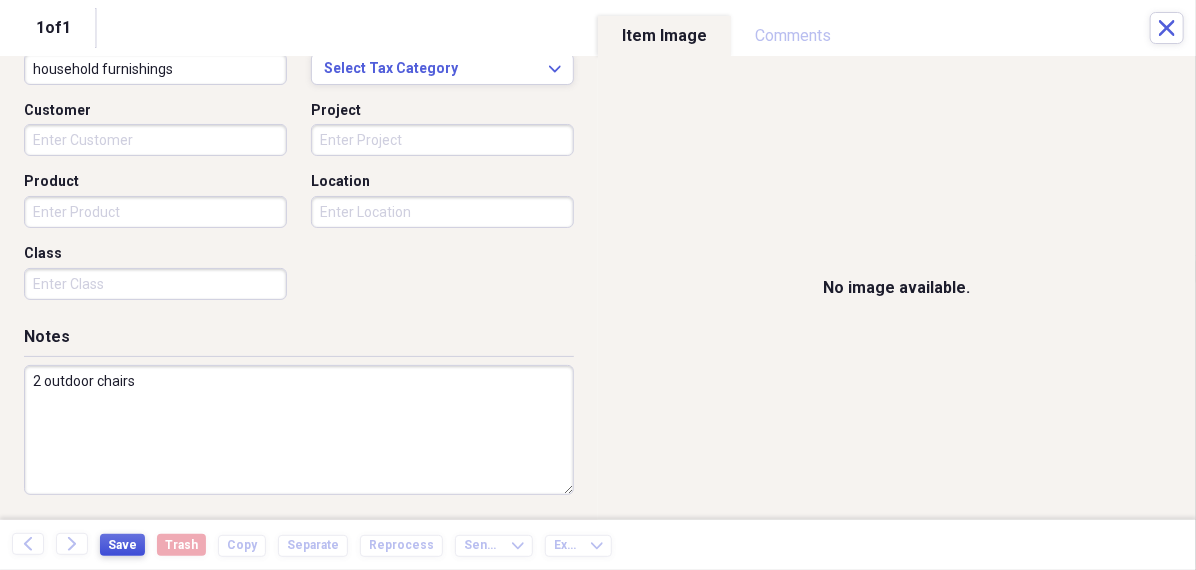 click on "Save" at bounding box center (122, 545) 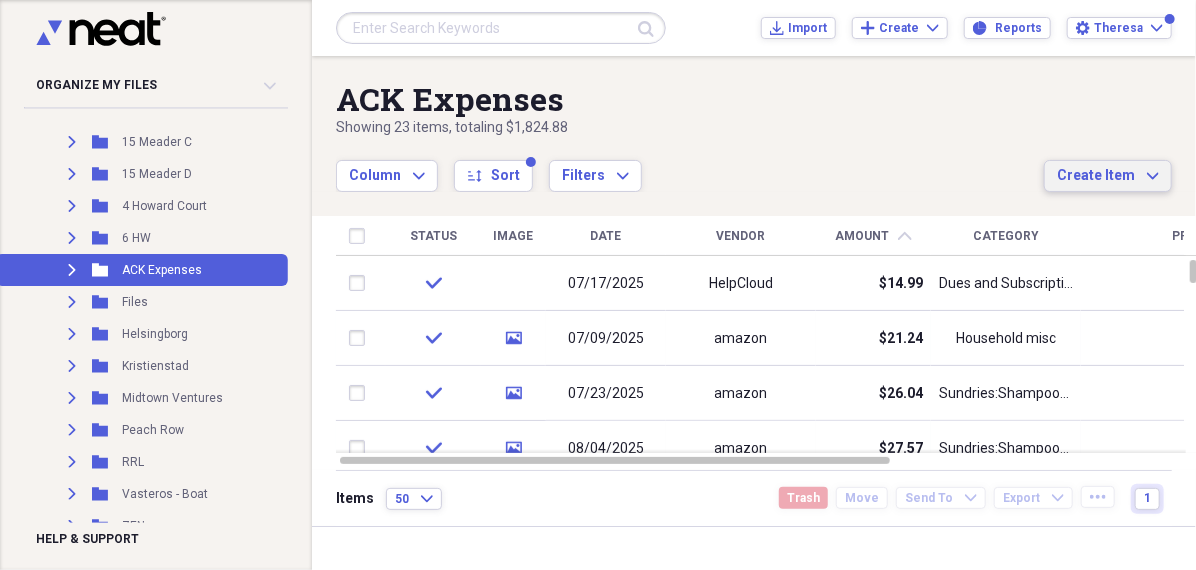 click on "Create Item" at bounding box center [1096, 176] 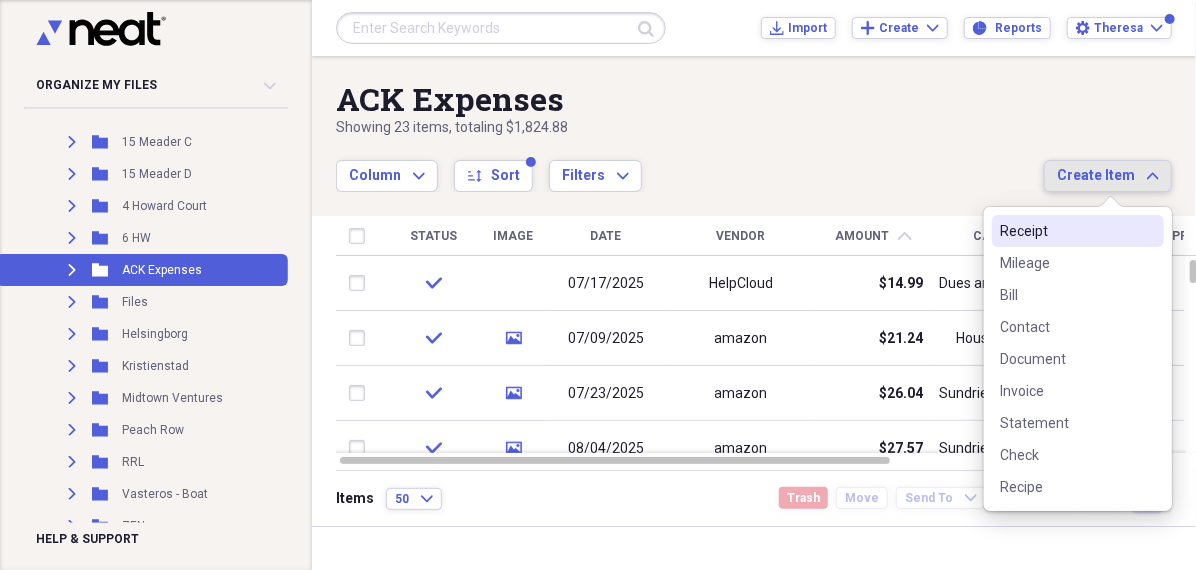 click on "Receipt" at bounding box center [1066, 231] 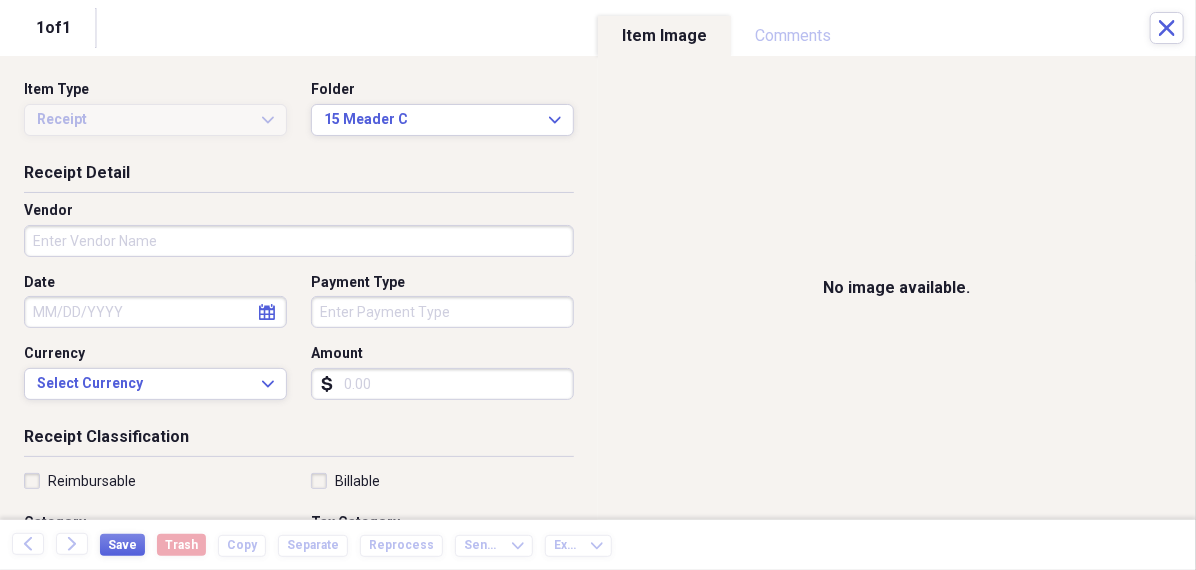 click on "Amount" at bounding box center [442, 384] 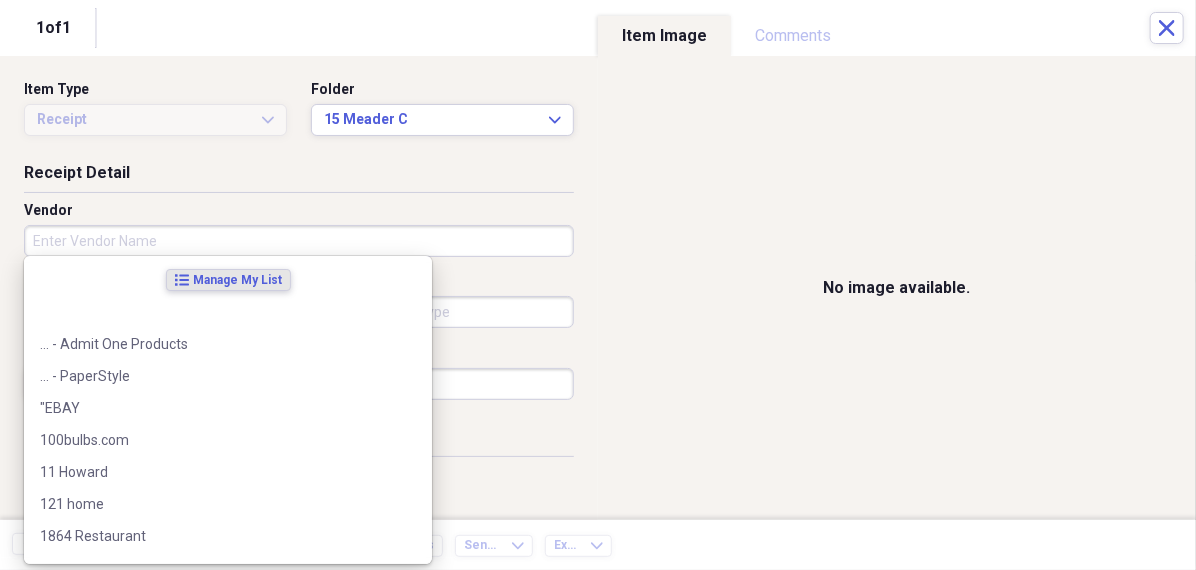 click on "Vendor" at bounding box center (299, 241) 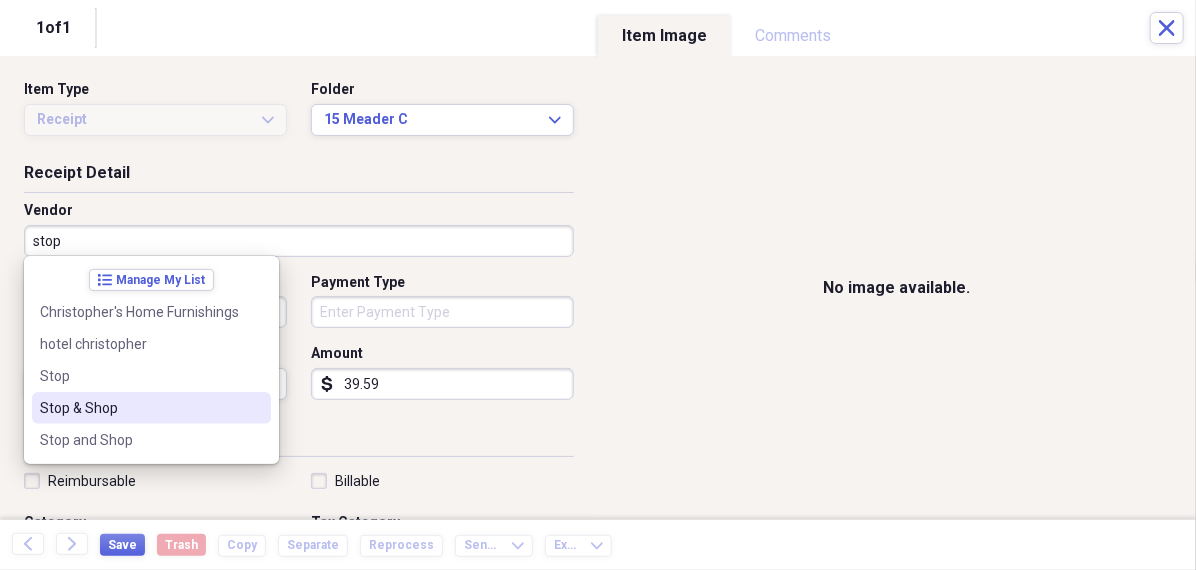 click on "Stop & Shop" at bounding box center (139, 408) 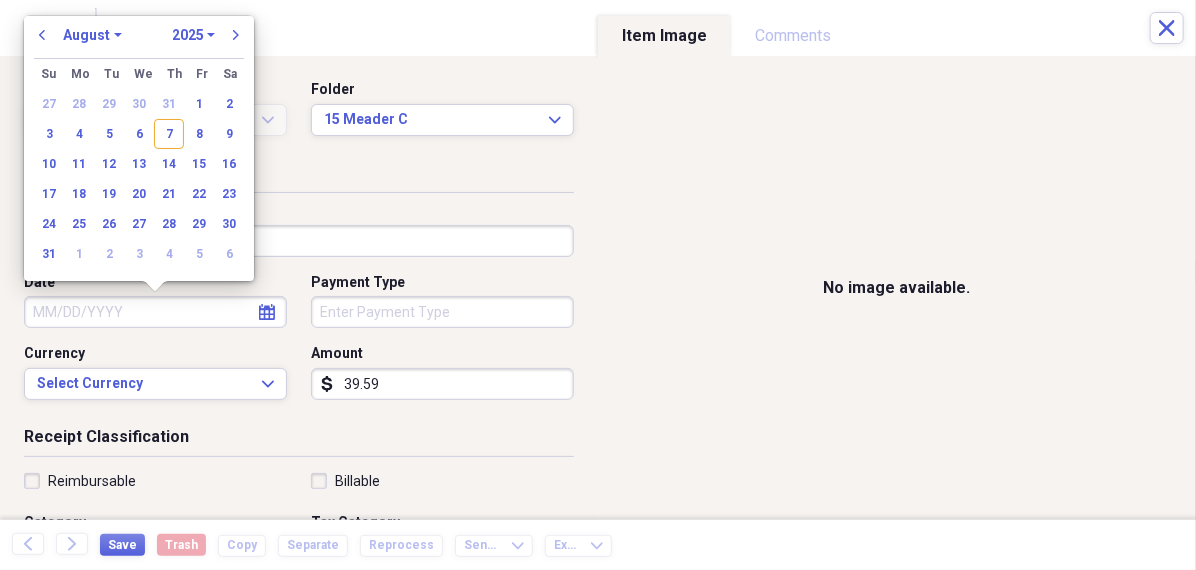 click on "Date" at bounding box center (155, 312) 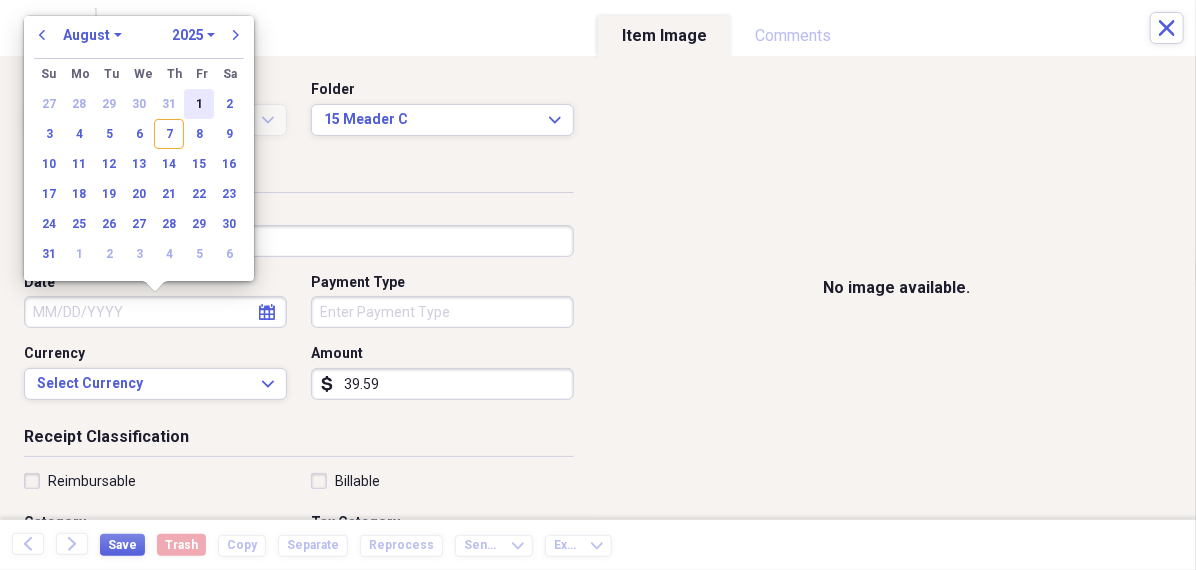 click on "1" at bounding box center [199, 104] 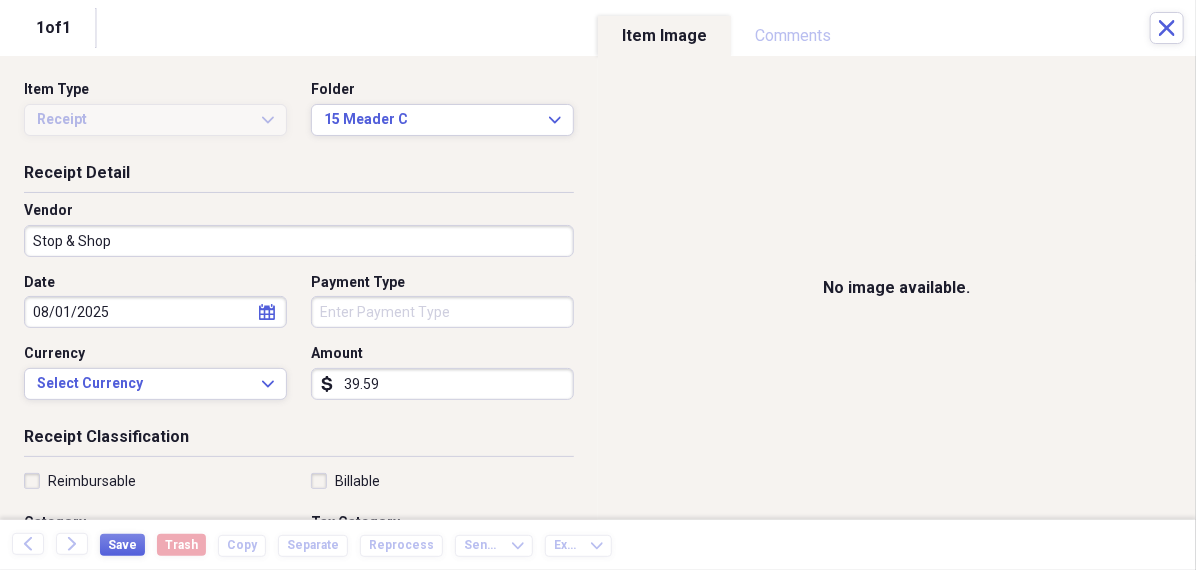 click on "Organize My Files 99+ Collapse Unfiled Needs Review 99+ Unfiled All Files Unfiled Unfiled Unfiled Saved Reports Collapse My Cabinet [PERSON]'s Cabinet Add Folder Folder 456 Add Folder Collapse Open Folder Expense Reports Add Folder Expand Folder 11 [STREET] Add Folder Expand Folder 13 [STREET] Add Folder Expand Folder 15 [STREET] A Add Folder Expand Folder 15 [STREET] C Add Folder Expand Folder 15 [STREET] D Add Folder Expand Folder 4 [STREET] Court Add Folder Expand Folder 6 [STREET] Add Folder Expand Folder ACK Expenses Add Folder Expand Folder Files Add Folder Expand Folder [CITY] Add Folder Expand Folder [CITY] Add Folder Expand Folder Midtown Ventures Add Folder Expand Folder Peach Row Add Folder Expand Folder RRL Add Folder Expand Folder Vasteros - Boat Add Folder Expand Folder ZEN Add Folder Collapse Trash Trash Folder 21.7.16 Folder [PERSON] Folder [CITY] Help & Support Submit Import Import Add Create Expand Reports Reports Settings [PERSON] Expand ACK Expenses Showing 23 items , totaling $1,824.88 sort" at bounding box center (598, 285) 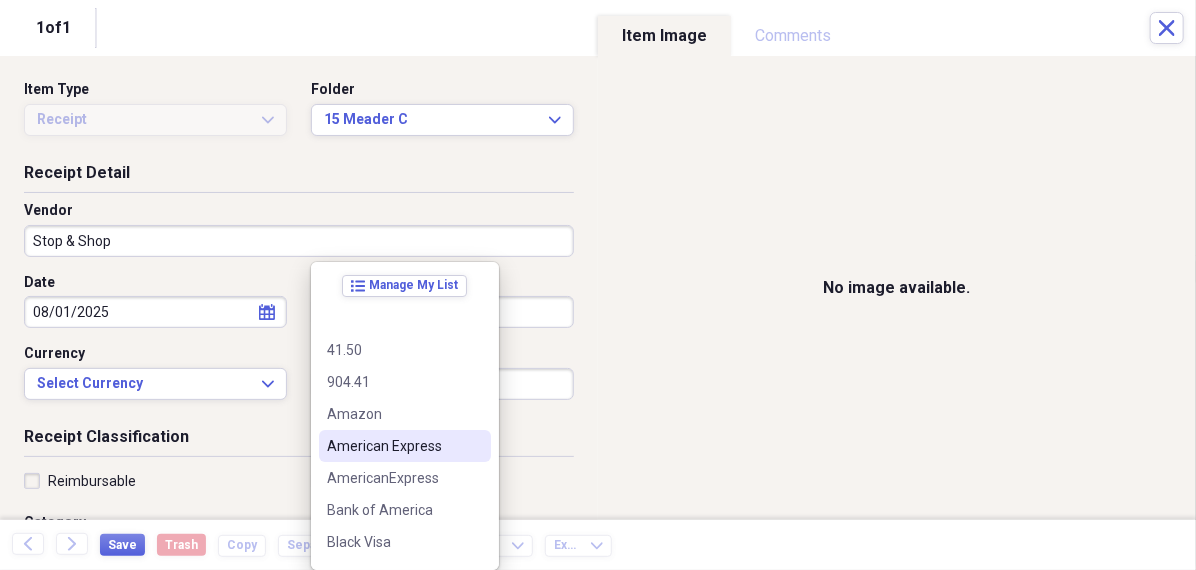 click on "American Express" at bounding box center (393, 446) 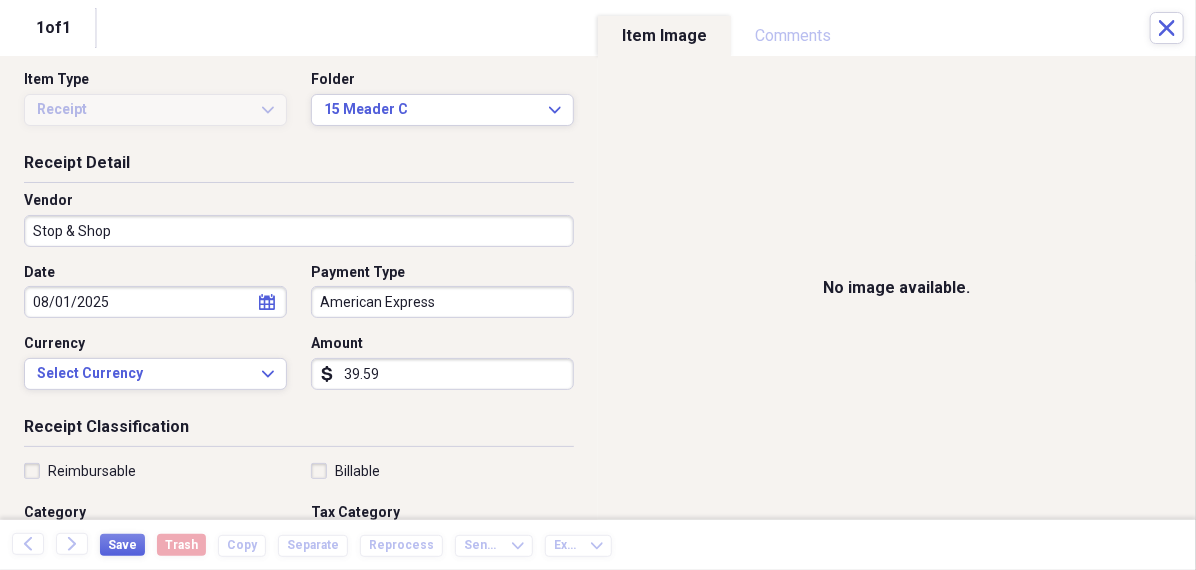 scroll, scrollTop: 0, scrollLeft: 0, axis: both 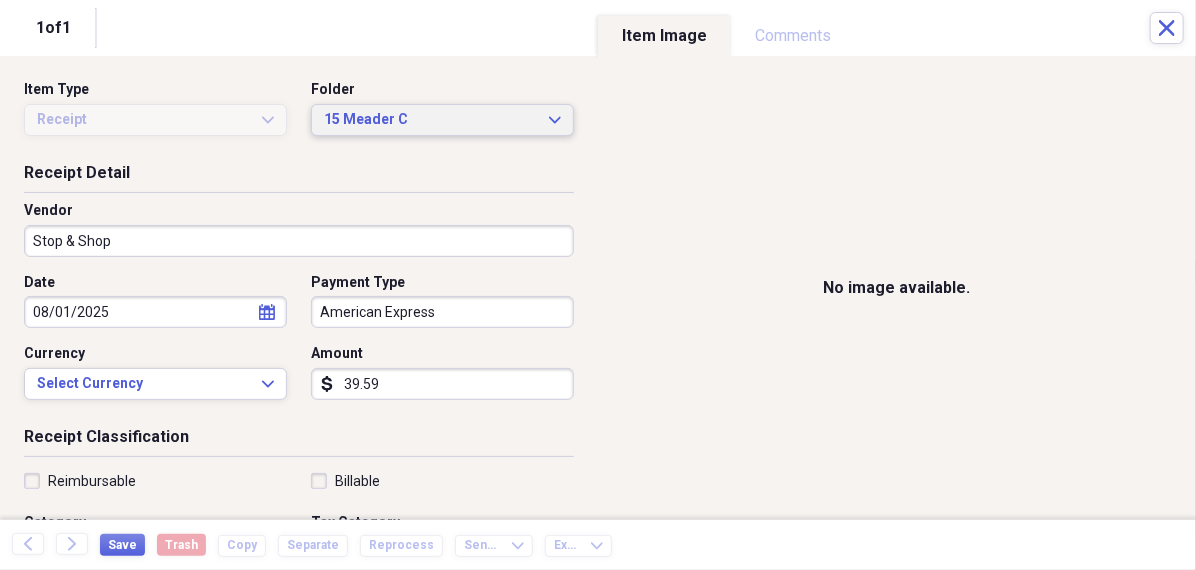 click on "15 Meader C" at bounding box center [430, 120] 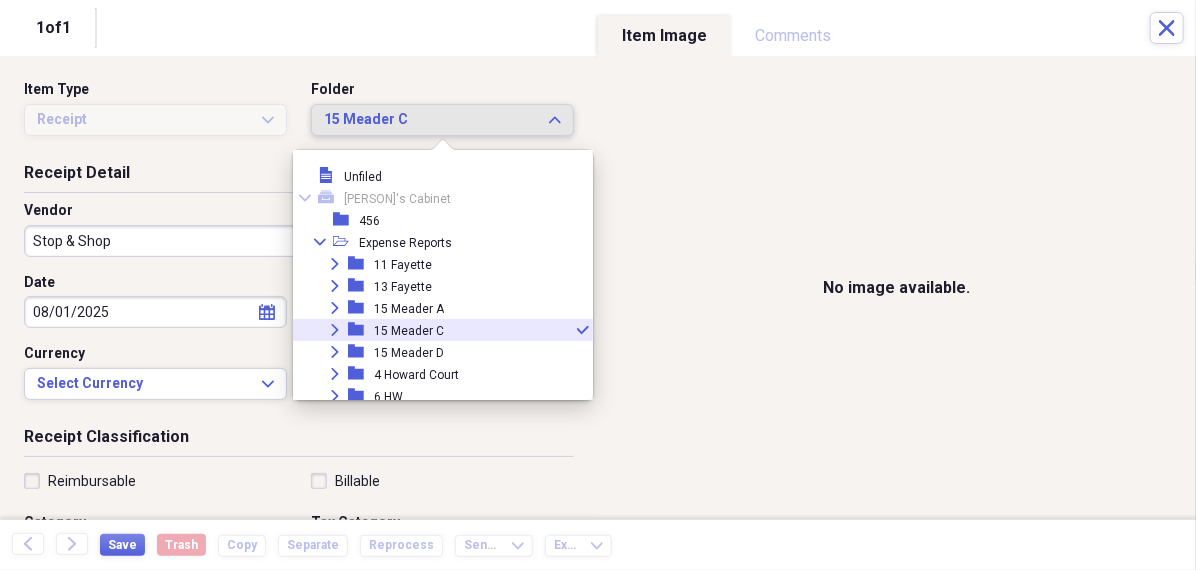 scroll, scrollTop: 55, scrollLeft: 0, axis: vertical 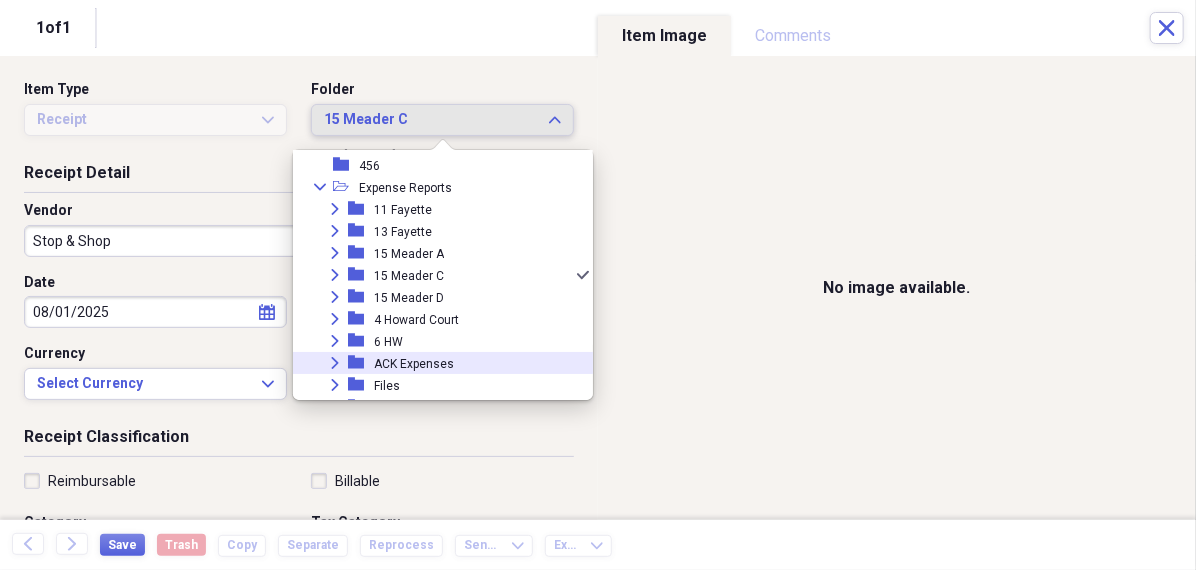click on "ACK Expenses" at bounding box center [414, 364] 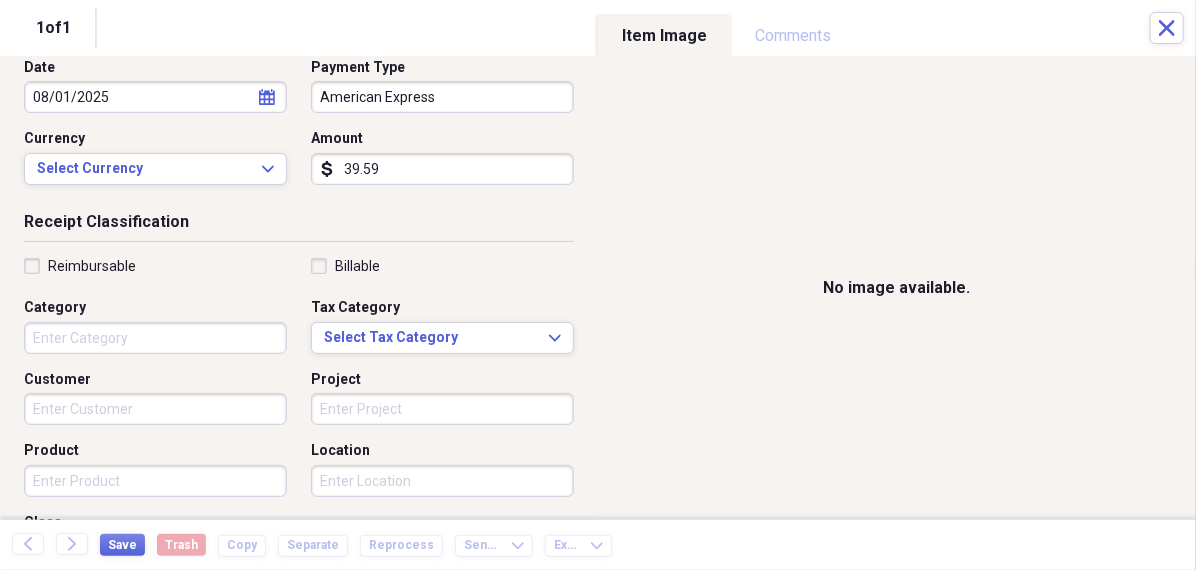 scroll, scrollTop: 270, scrollLeft: 0, axis: vertical 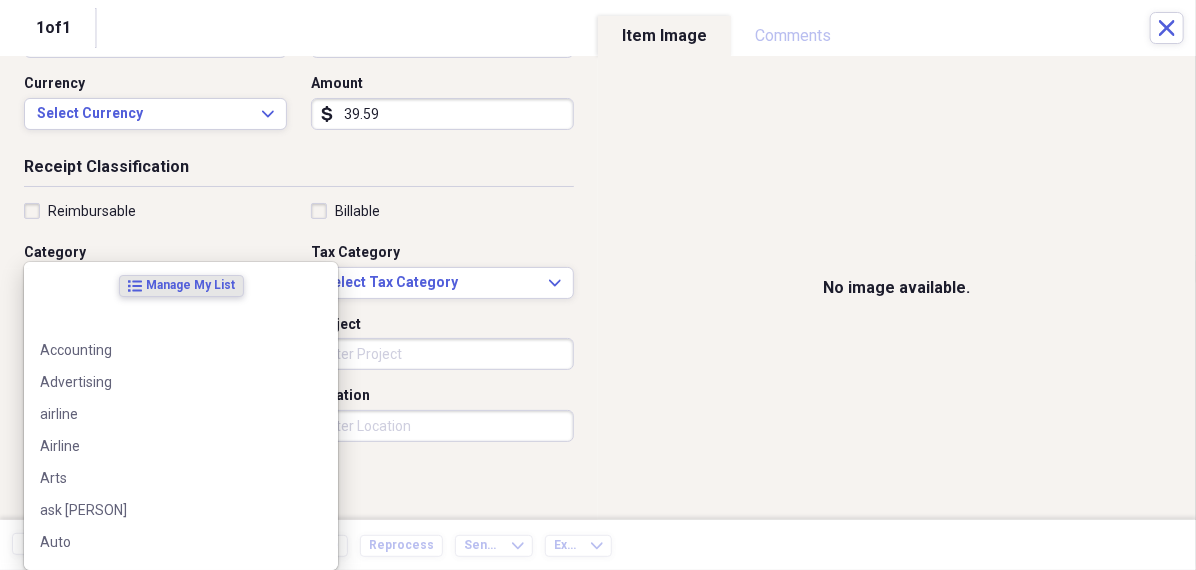 click on "Organize My Files 99+ Collapse Unfiled Needs Review 99+ Unfiled All Files Unfiled Unfiled Unfiled Saved Reports Collapse My Cabinet [PERSON]'s Cabinet Add Folder Folder 456 Add Folder Collapse Open Folder Expense Reports Add Folder Expand Folder 11 [STREET] Add Folder Expand Folder 13 [STREET] Add Folder Expand Folder 15 [STREET] A Add Folder Expand Folder 15 [STREET] C Add Folder Expand Folder 15 [STREET] D Add Folder Expand Folder 4 [STREET] Court Add Folder Expand Folder 6 [STREET] Add Folder Expand Folder ACK Expenses Add Folder Expand Folder Files Add Folder Expand Folder [CITY] Add Folder Expand Folder [CITY] Add Folder Expand Folder Midtown Ventures Add Folder Expand Folder Peach Row Add Folder Expand Folder RRL Add Folder Expand Folder Vasteros - Boat Add Folder Expand Folder ZEN Add Folder Collapse Trash Trash Folder 21.7.16 Folder [PERSON] Folder [CITY] Help & Support Submit Import Import Add Create Expand Reports Reports Settings [PERSON] Expand ACK Expenses Showing 23 items , totaling $1,824.88 sort" at bounding box center (598, 285) 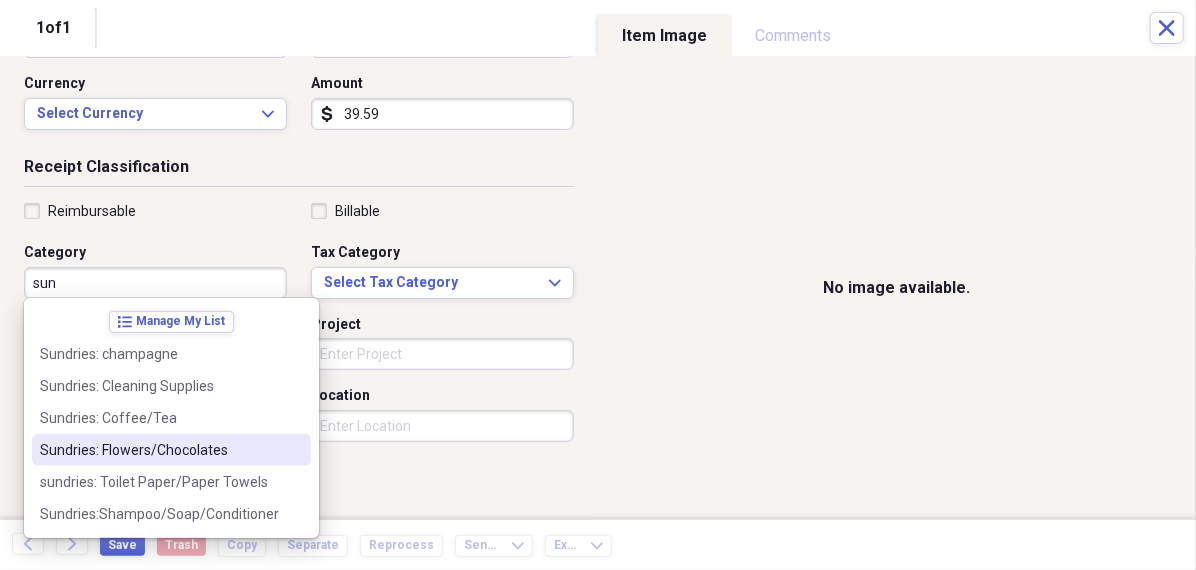 click on "Sundries: Flowers/Chocolates" at bounding box center [159, 450] 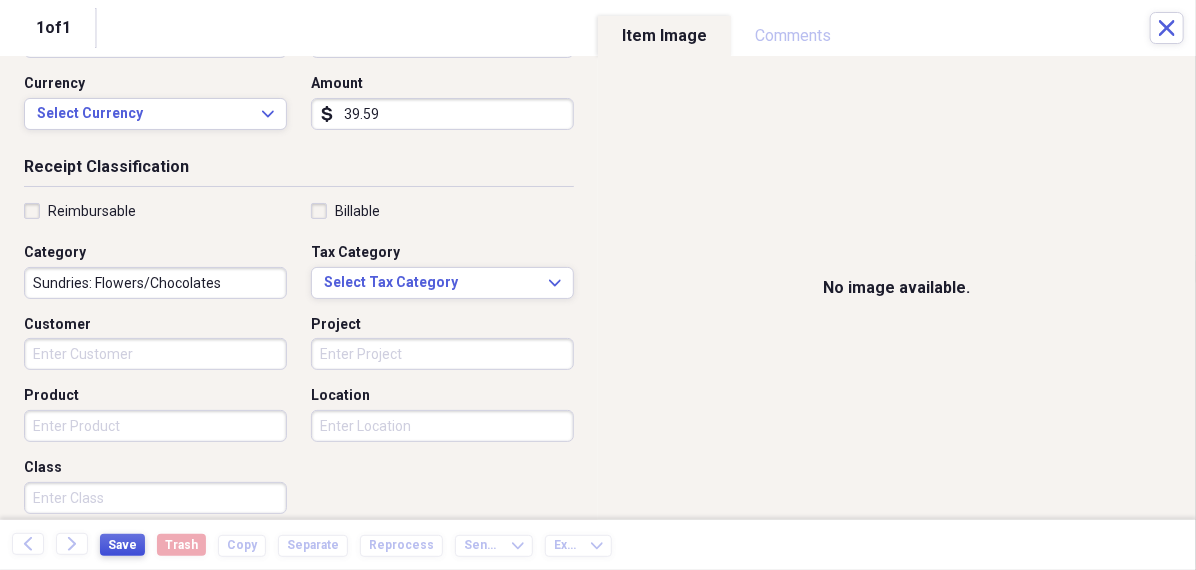 click on "Save" at bounding box center [122, 545] 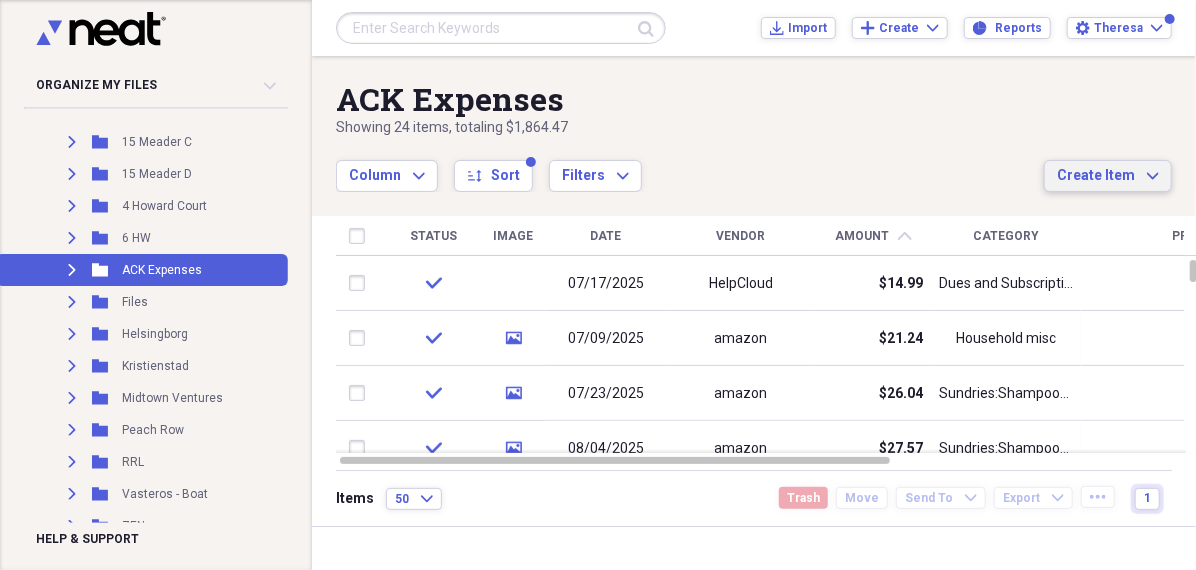 click on "Create Item" at bounding box center [1096, 176] 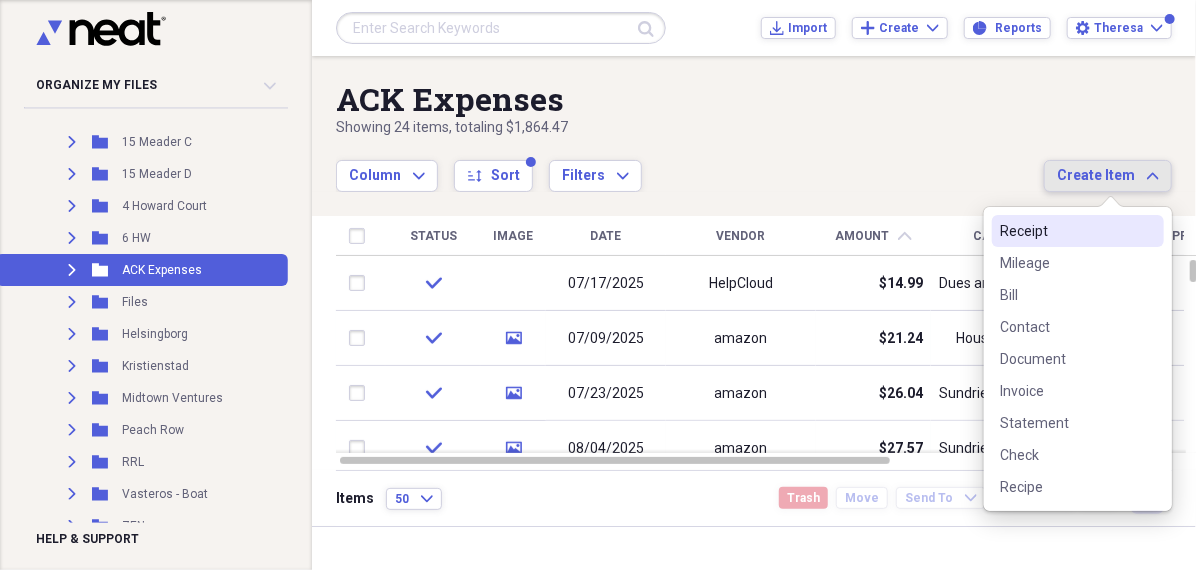 click on "Receipt" at bounding box center [1066, 231] 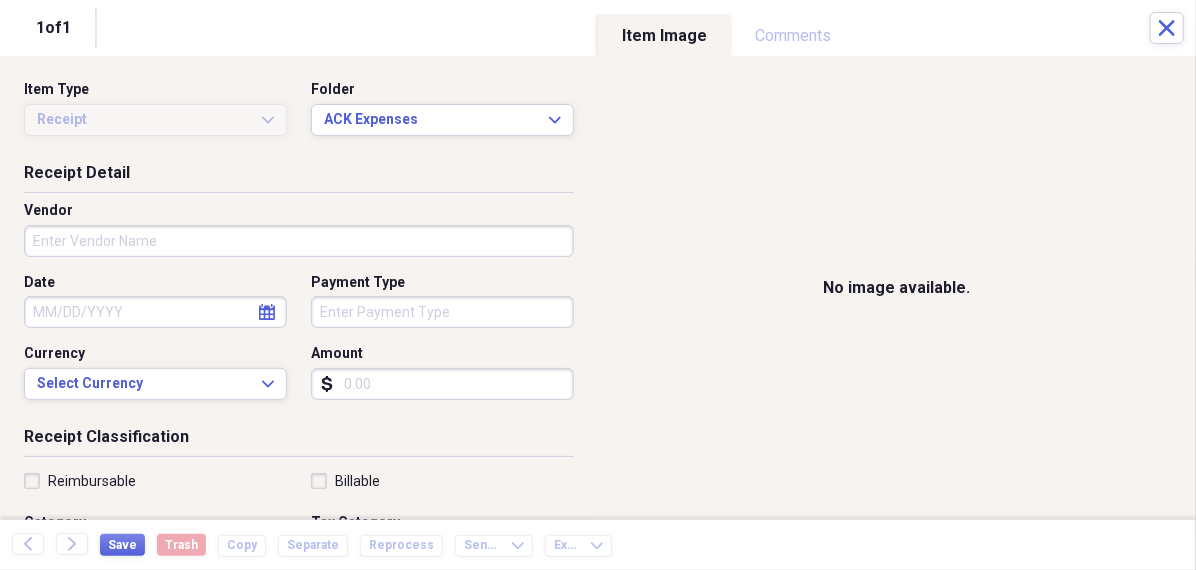 click on "Date" at bounding box center [155, 312] 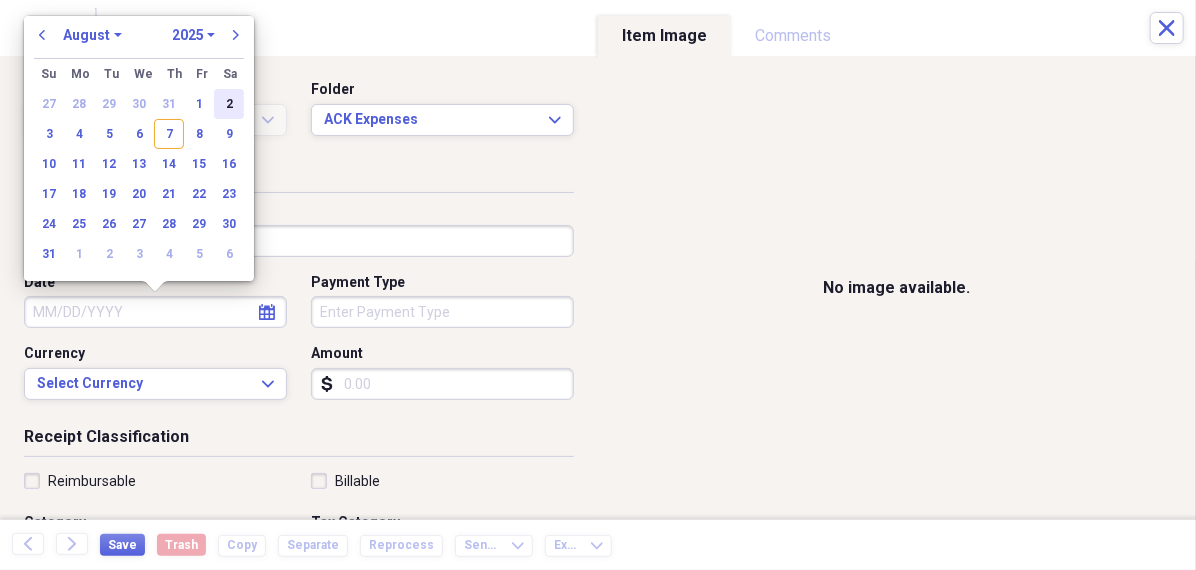 click on "2" at bounding box center [229, 104] 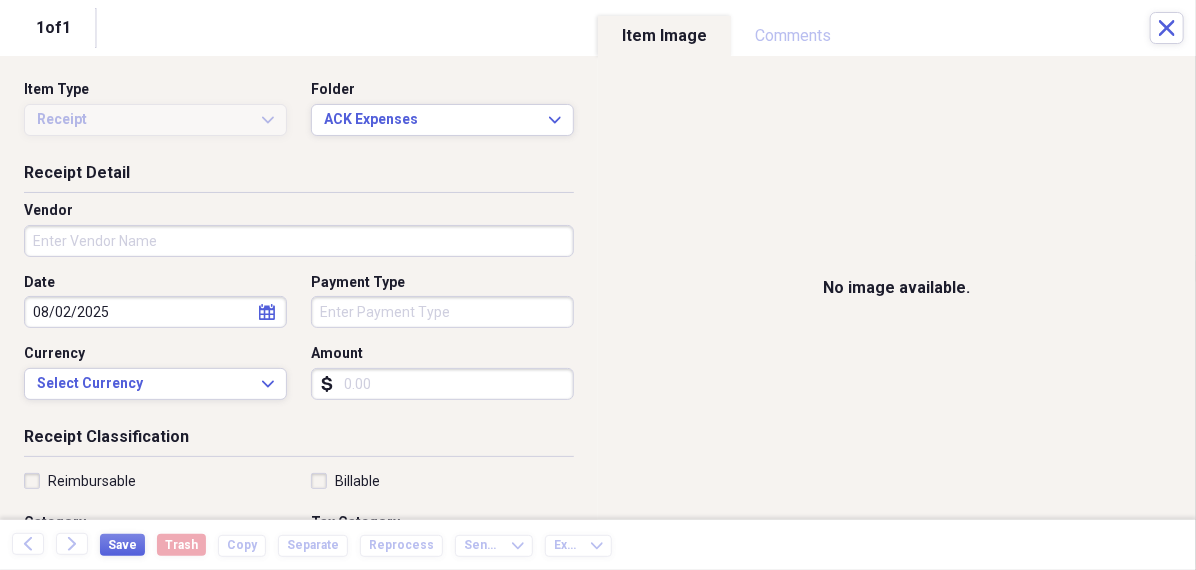 click on "Vendor" at bounding box center [299, 241] 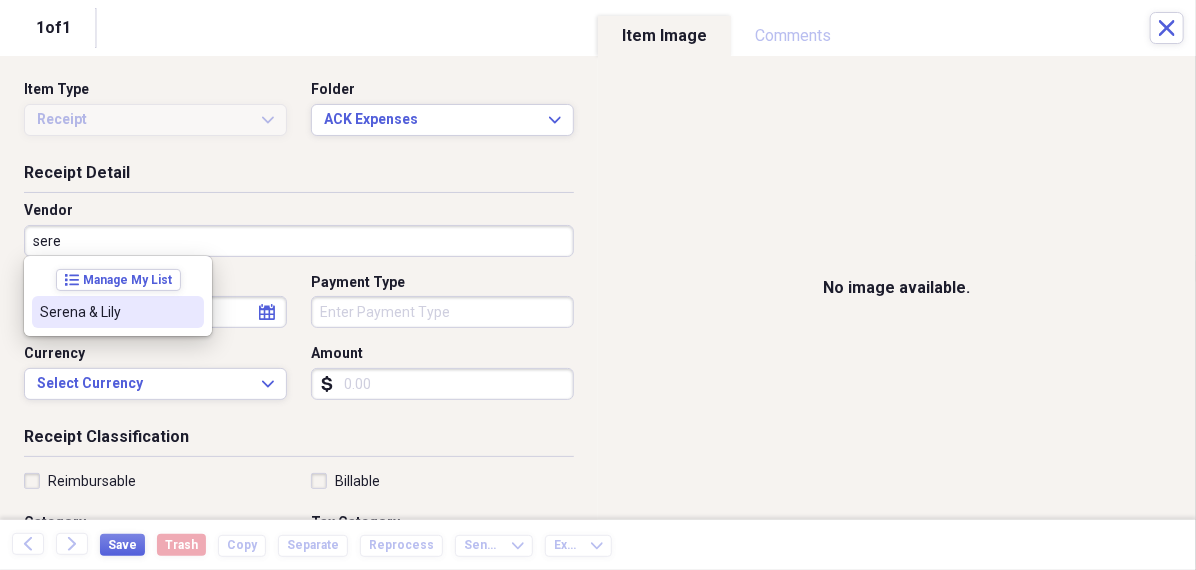 click on "Serena & Lily" at bounding box center [118, 312] 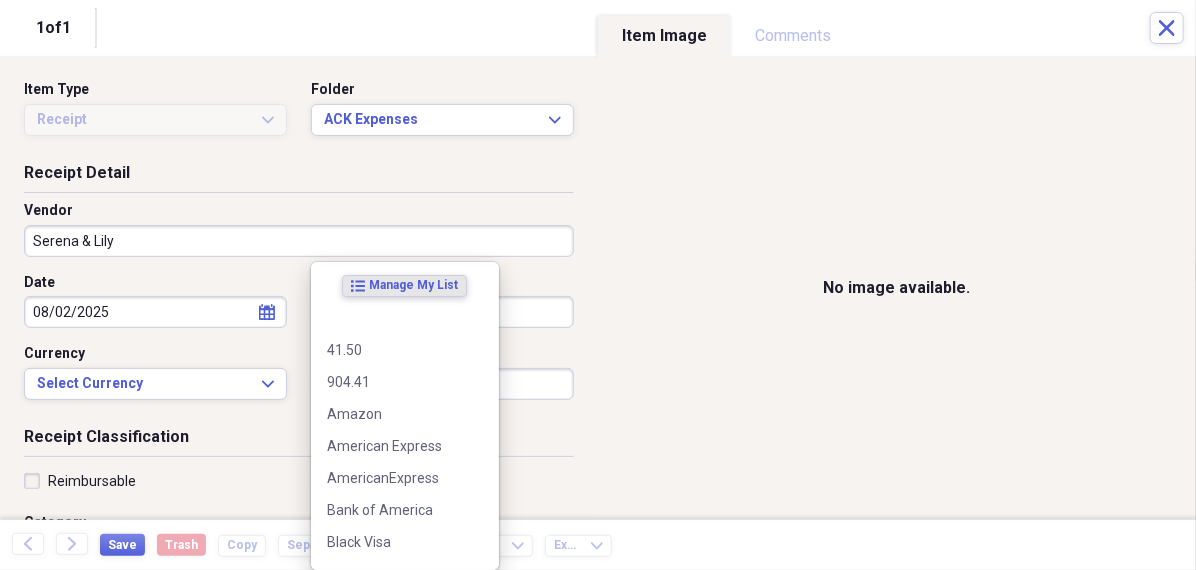 click on "Organize My Files 99+ Collapse Unfiled Needs Review 99+ Unfiled All Files Unfiled Unfiled Unfiled Saved Reports Collapse My Cabinet [PERSON]'s Cabinet Add Folder Folder 456 Add Folder Collapse Open Folder Expense Reports Add Folder Expand Folder 11 Fayette Add Folder Expand Folder 13 Fayette Add Folder Expand Folder 15 Meader A Add Folder Expand Folder 15 Meader C Add Folder Expand Folder 15 Meader D Add Folder Expand Folder 4 Howard Court Add Folder Expand Folder 6 HW Add Folder Expand Folder ACK Expenses Add Folder Expand Folder Files Add Folder Expand Folder Helsingborg Add Folder Expand Folder Kristienstad Add Folder Expand Folder Midtown Ventures Add Folder Expand Folder Peach Row Add Folder Expand Folder RRL Add Folder Expand Folder Vasteros - Boat Add Folder Expand Folder ZEN Add Folder Collapse Trash Trash Folder 21.7.16 Folder [PERSON] Folder Kristienstad Help & Support Submit Import Import Add Create Expand Reports Reports Settings [PERSON] Expand ACK Expenses Showing 24 items , totaling $1,864.47 sort" at bounding box center (598, 285) 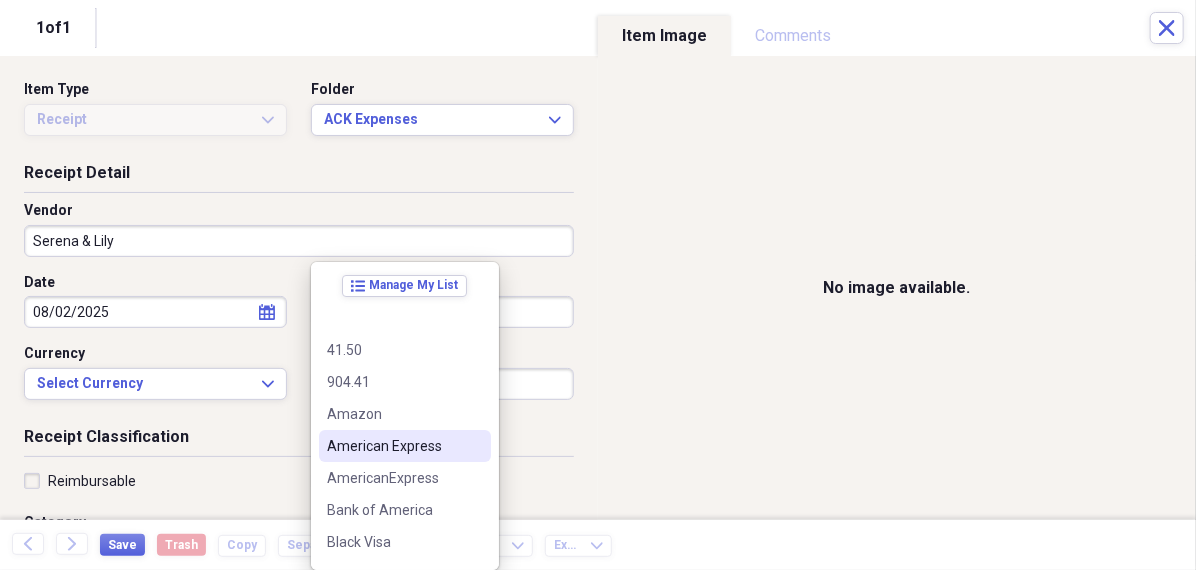 click on "American Express" at bounding box center [393, 446] 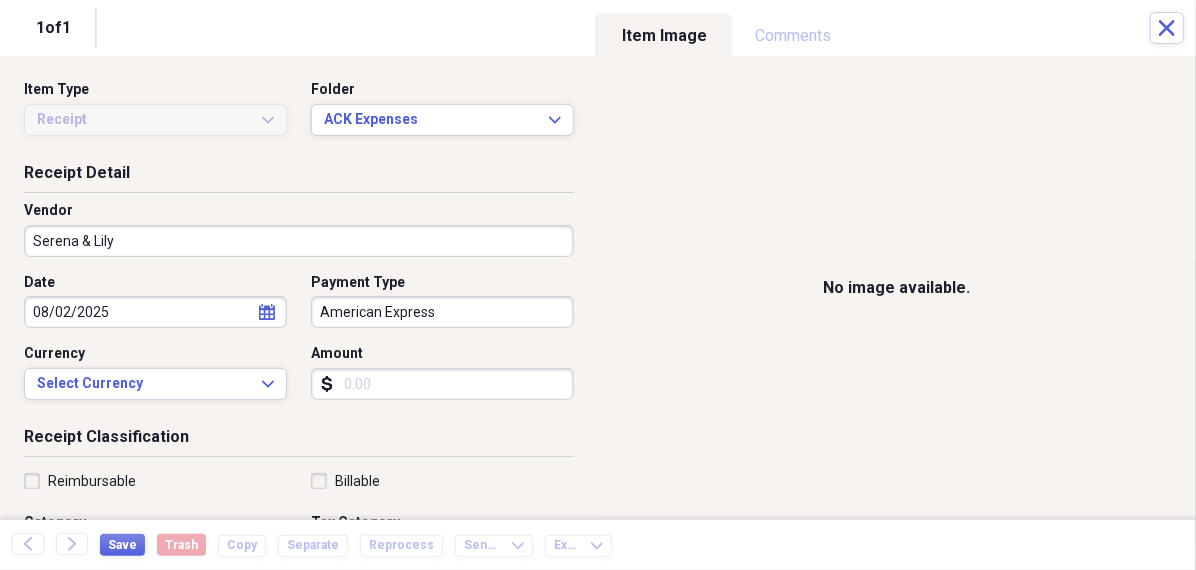 click on "Amount" at bounding box center (442, 384) 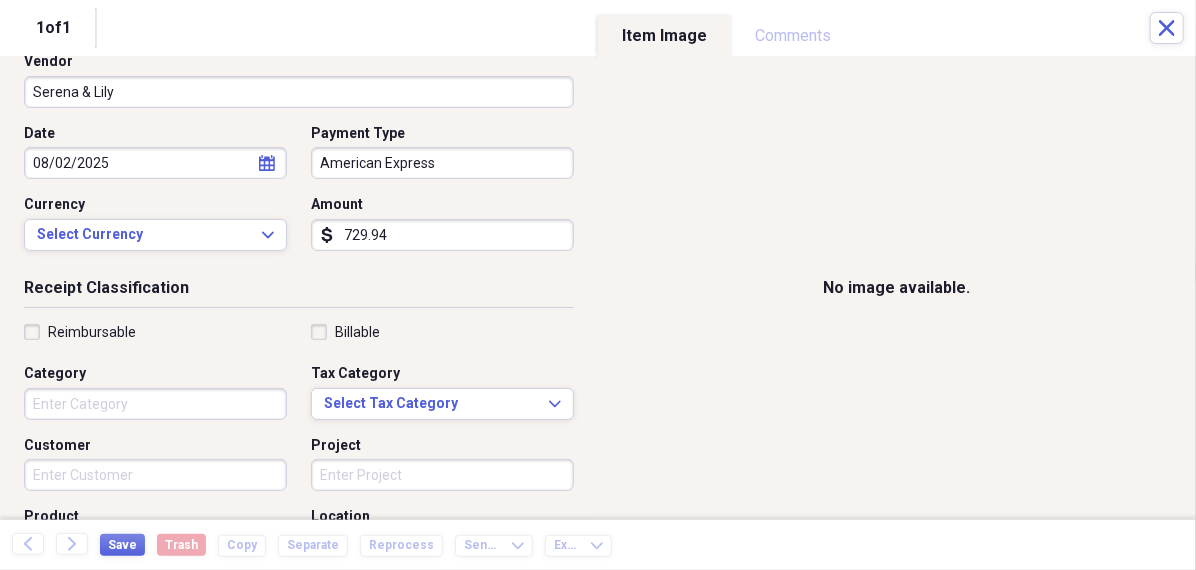 scroll, scrollTop: 0, scrollLeft: 0, axis: both 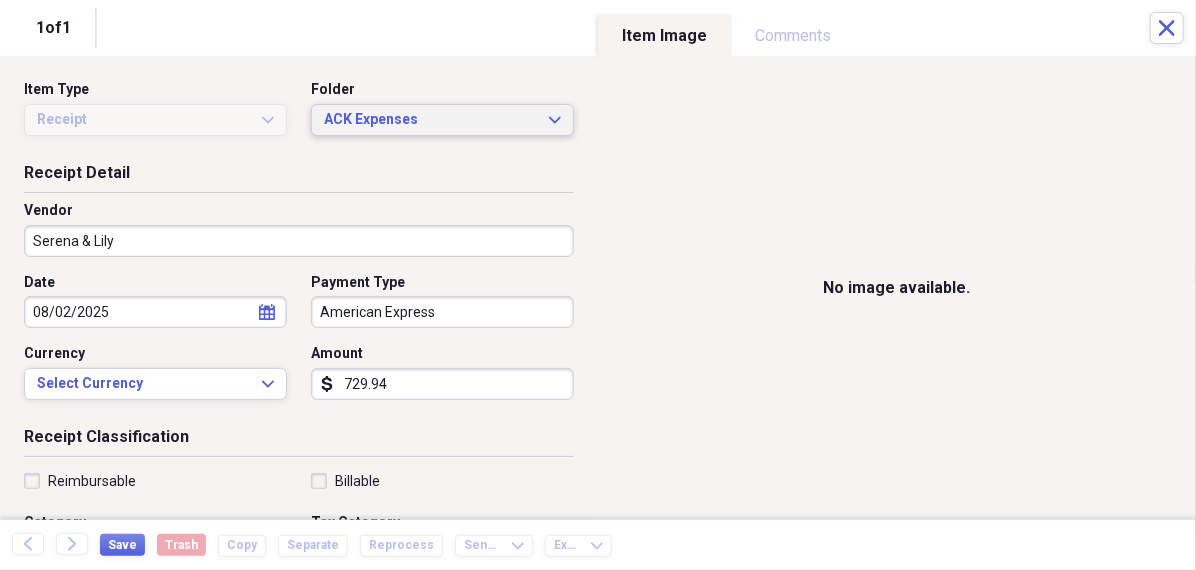 click on "ACK Expenses" at bounding box center (430, 120) 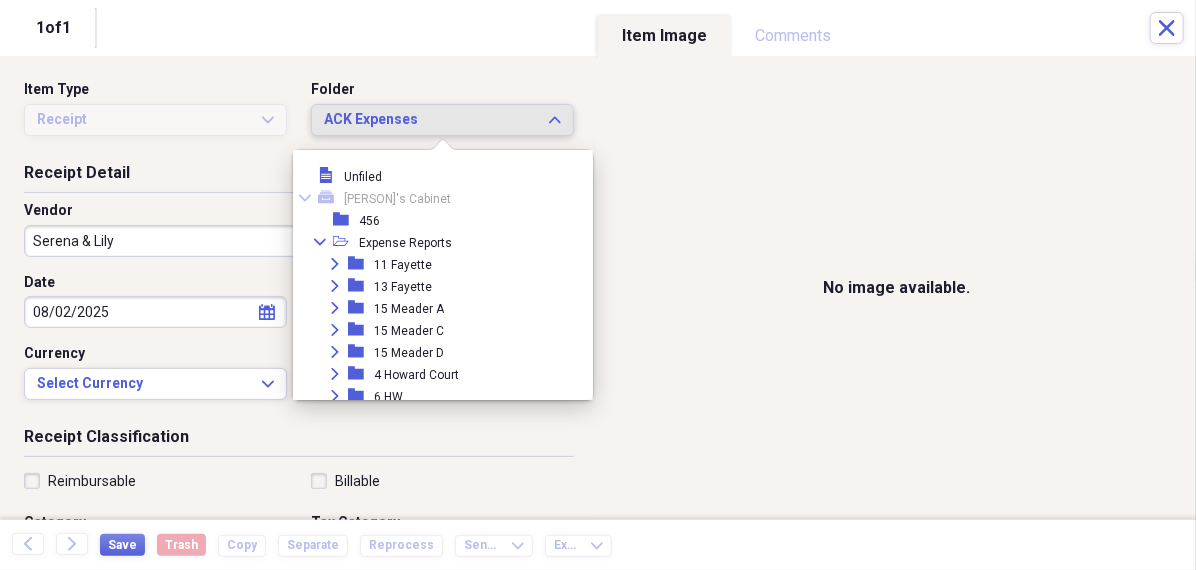 scroll, scrollTop: 142, scrollLeft: 0, axis: vertical 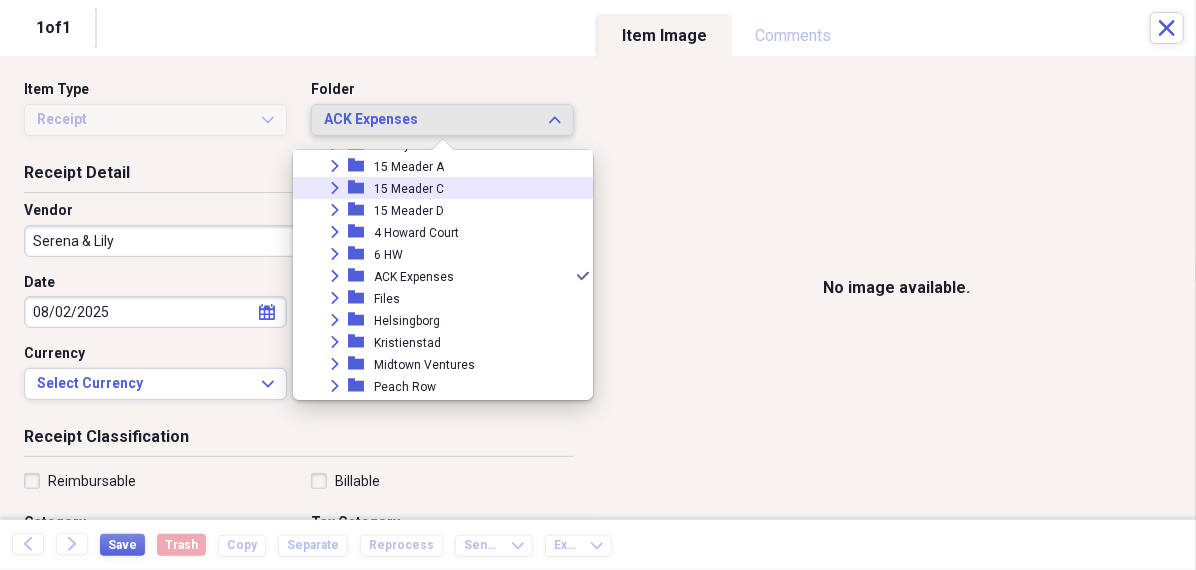 click on "15 Meader C" at bounding box center [409, 189] 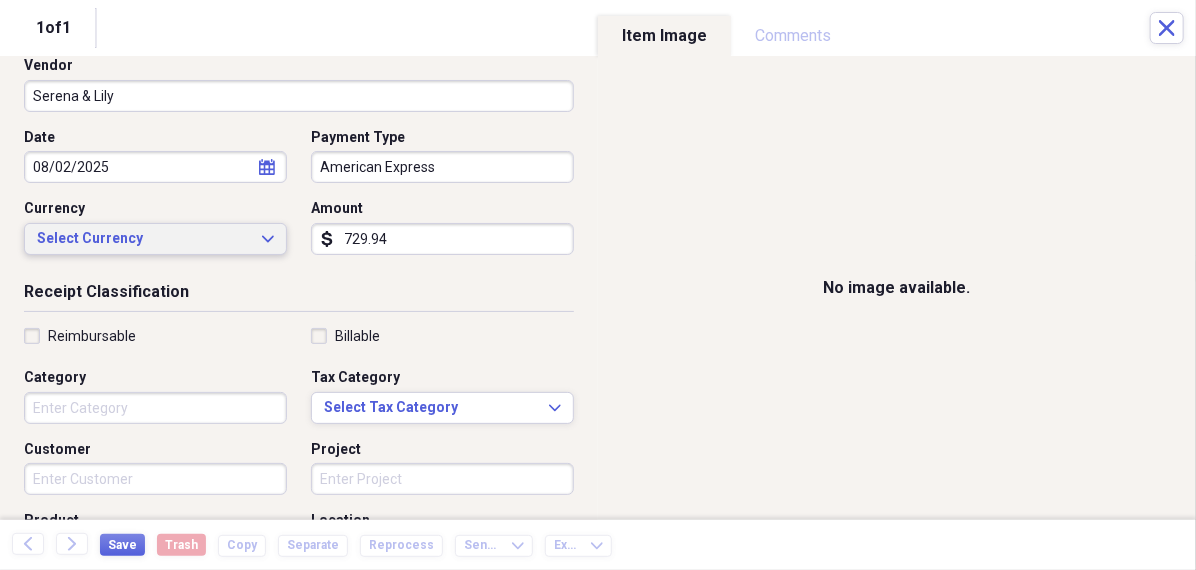 scroll, scrollTop: 158, scrollLeft: 0, axis: vertical 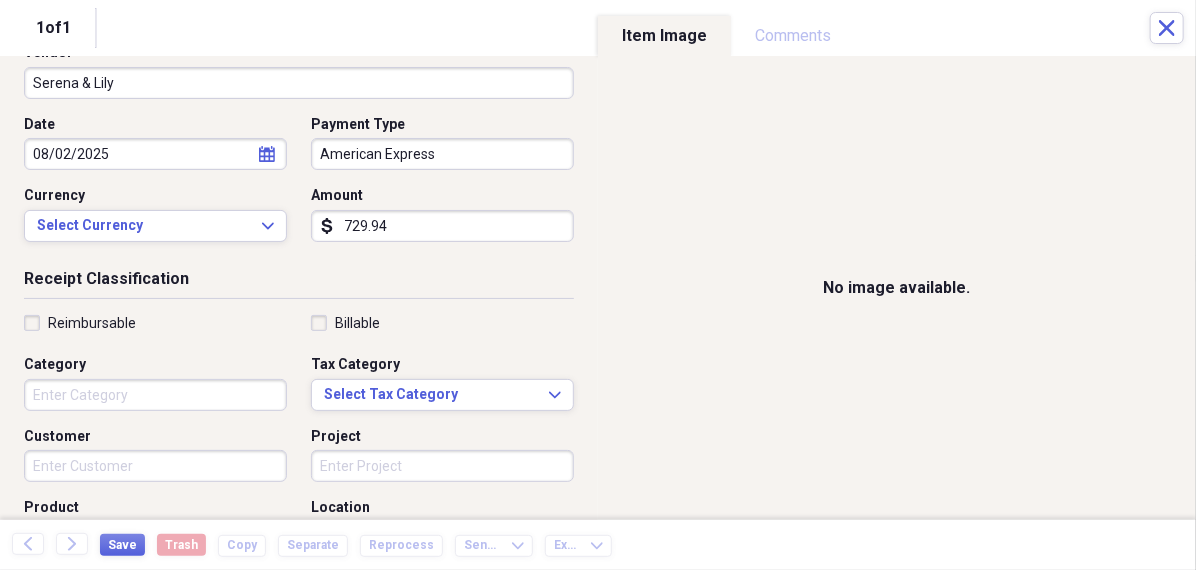 click on "Category" at bounding box center [155, 395] 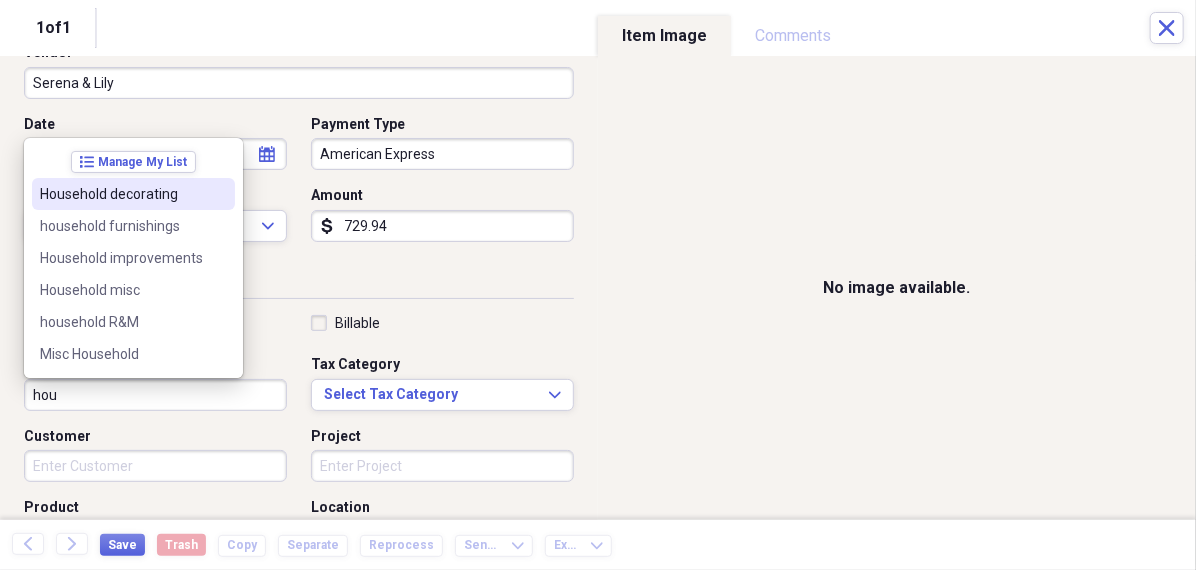 click on "Household decorating" at bounding box center [121, 194] 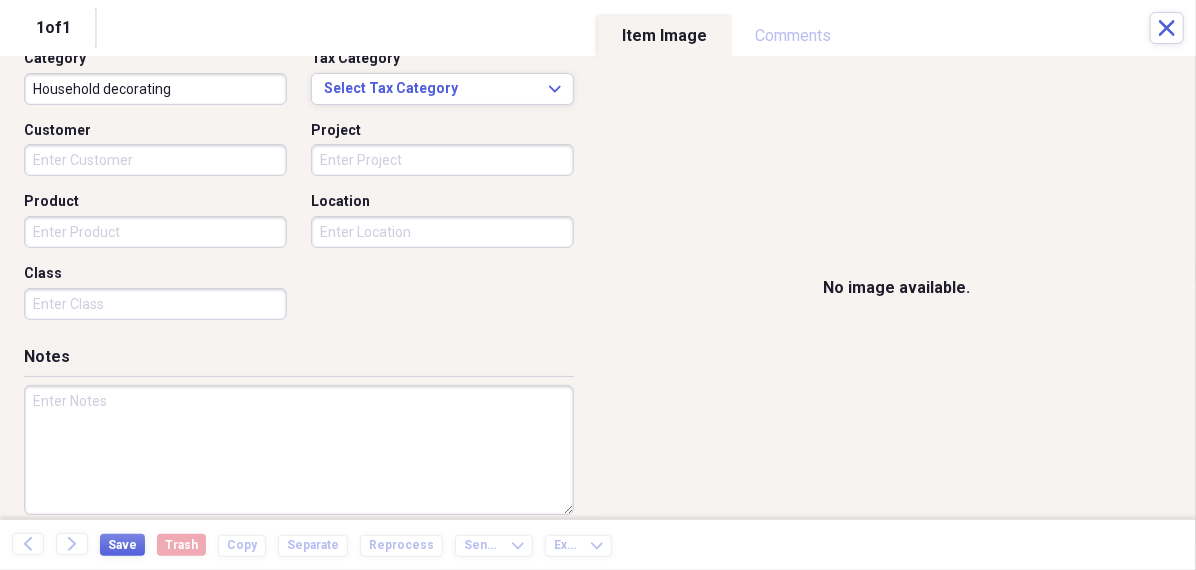 scroll, scrollTop: 484, scrollLeft: 0, axis: vertical 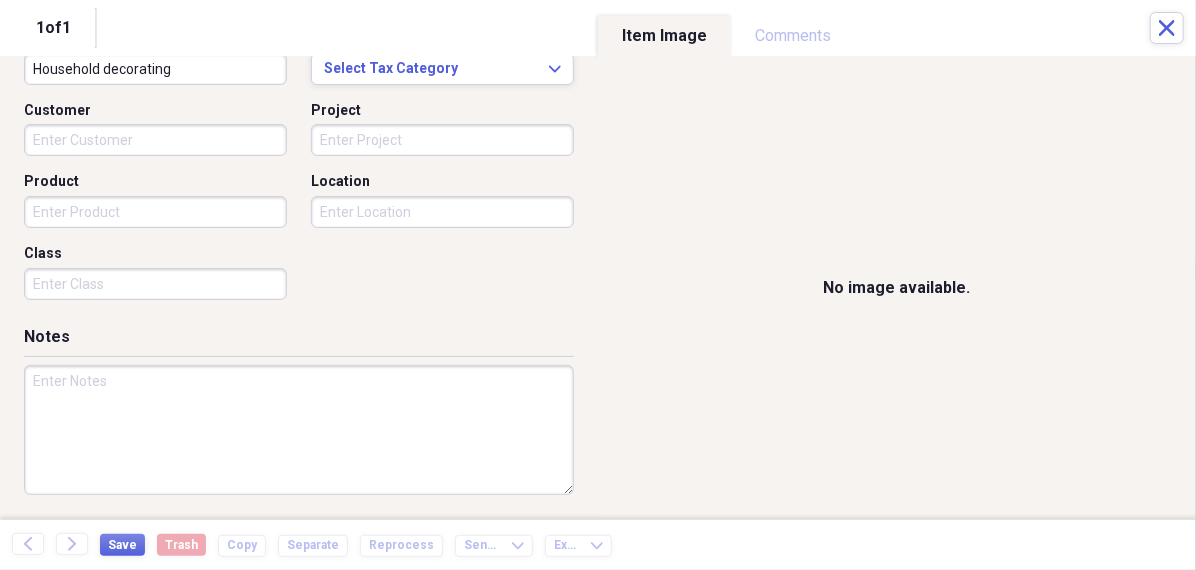 click at bounding box center (299, 430) 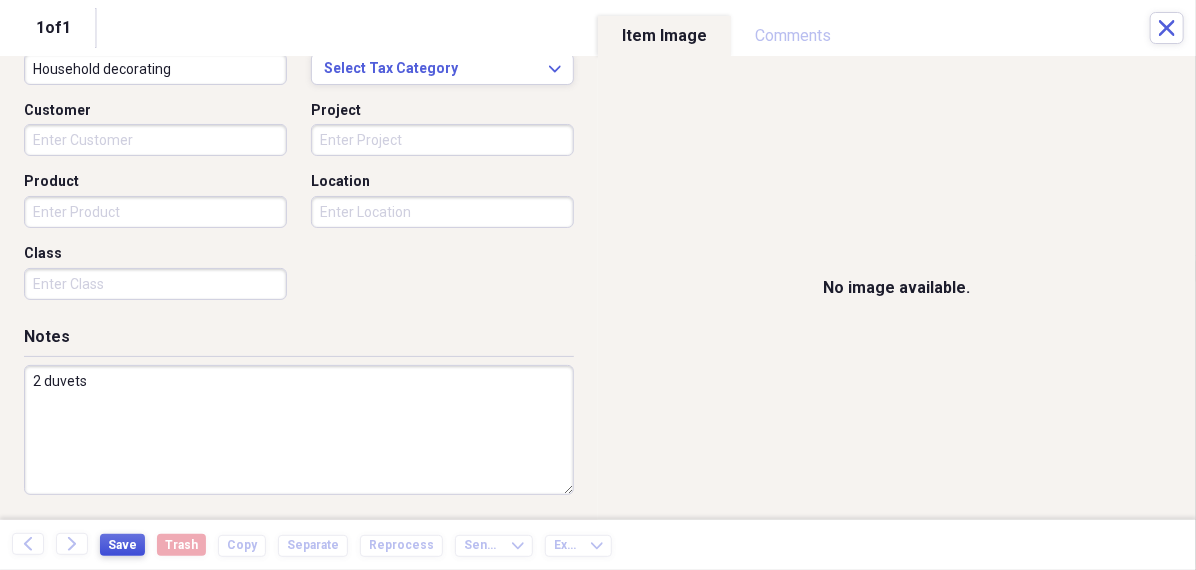 click on "Save" at bounding box center [122, 545] 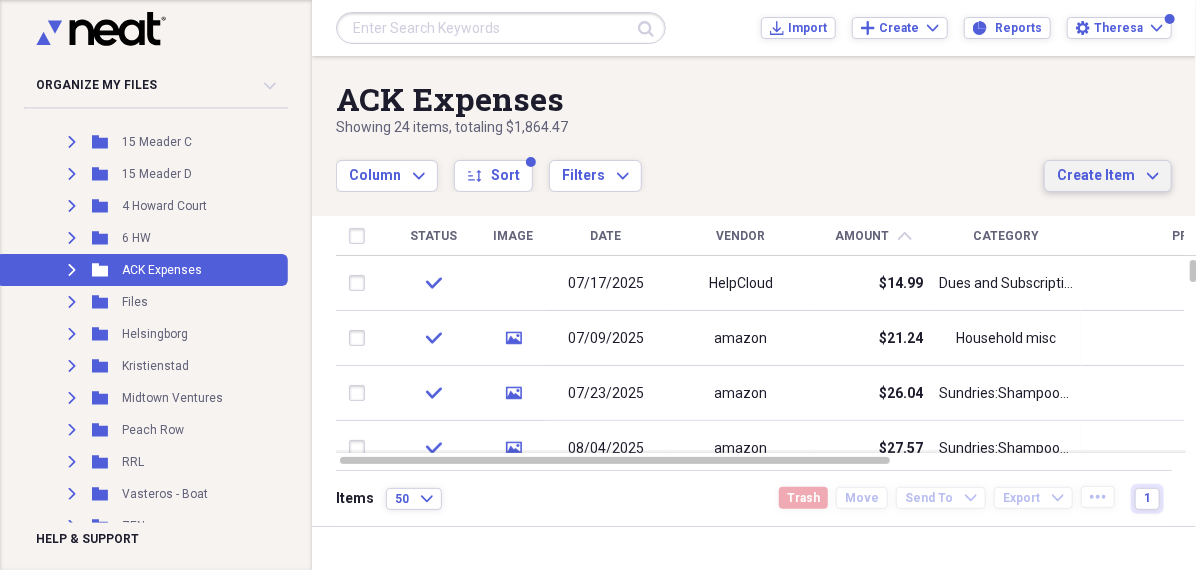 click on "Create Item" at bounding box center [1096, 176] 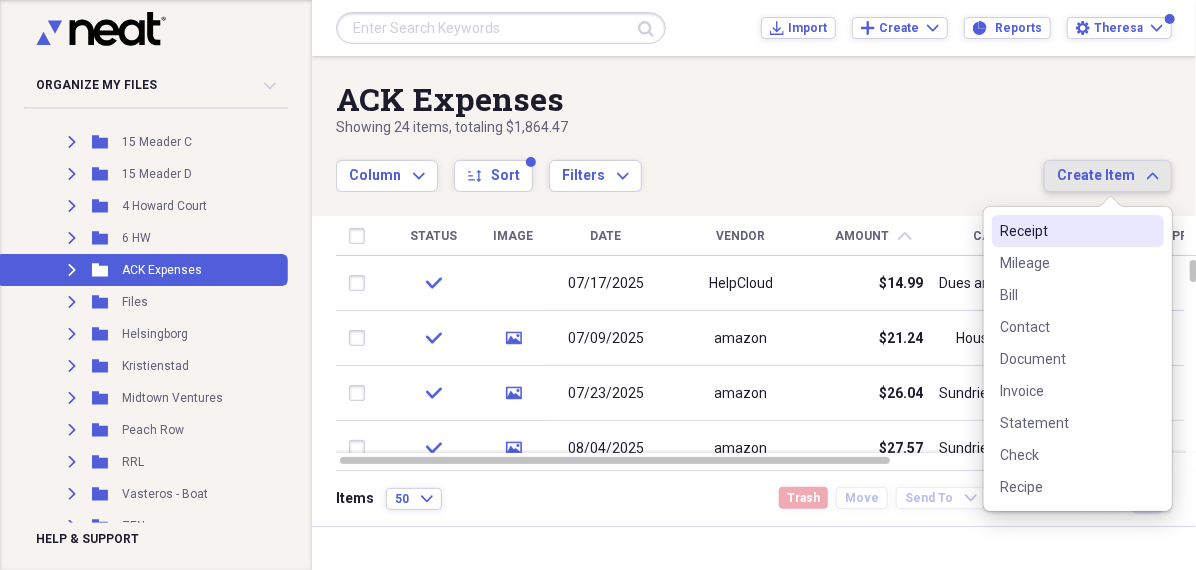 click on "Receipt" at bounding box center [1066, 231] 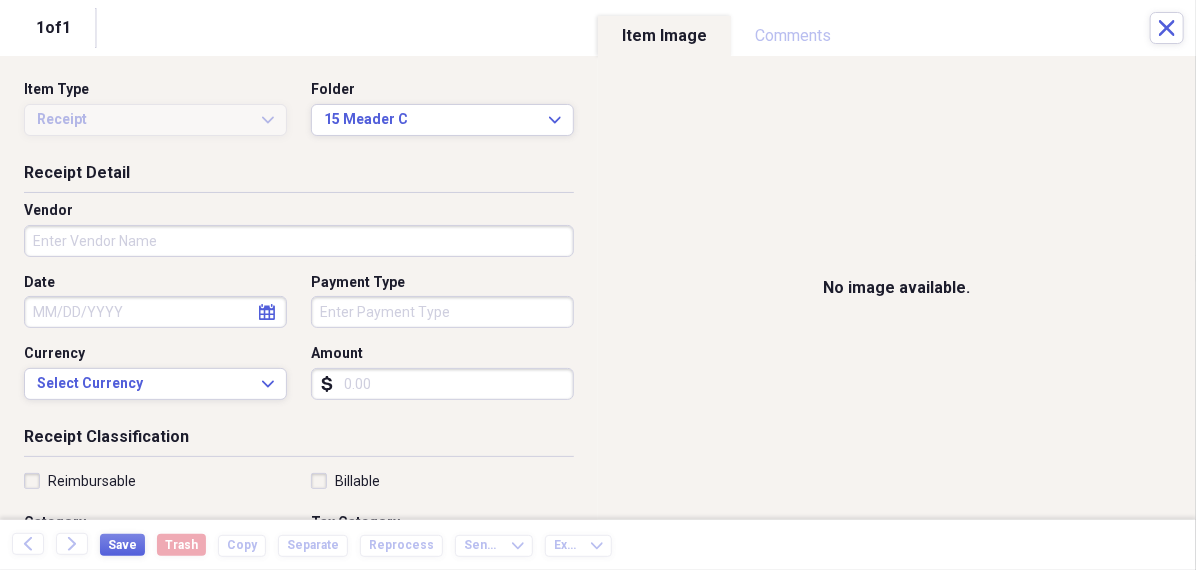 click on "Date" at bounding box center (155, 312) 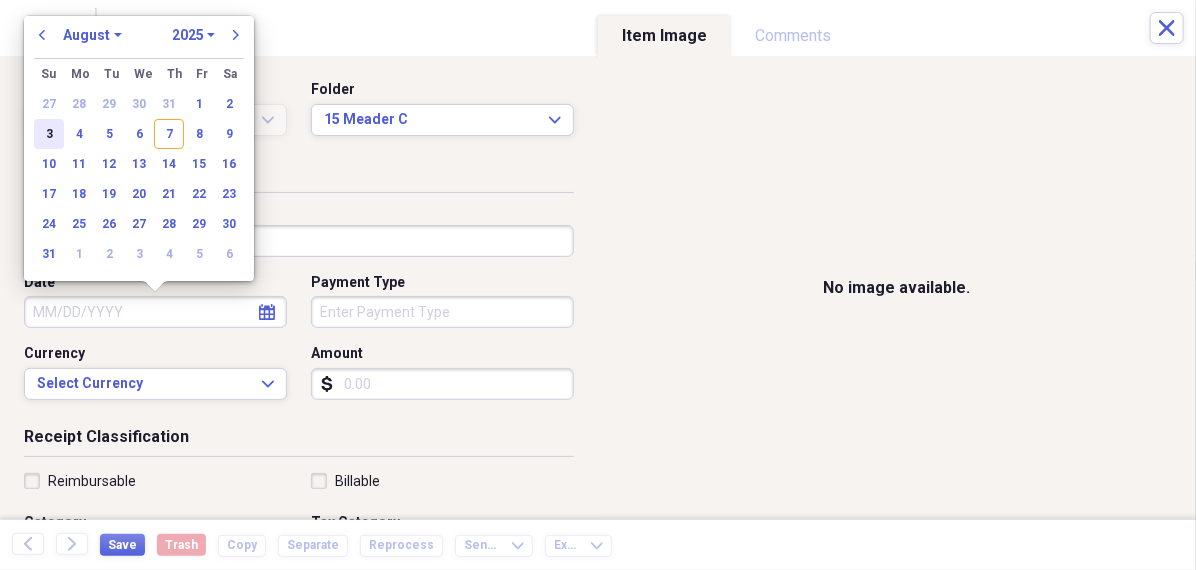 click on "3" at bounding box center (49, 134) 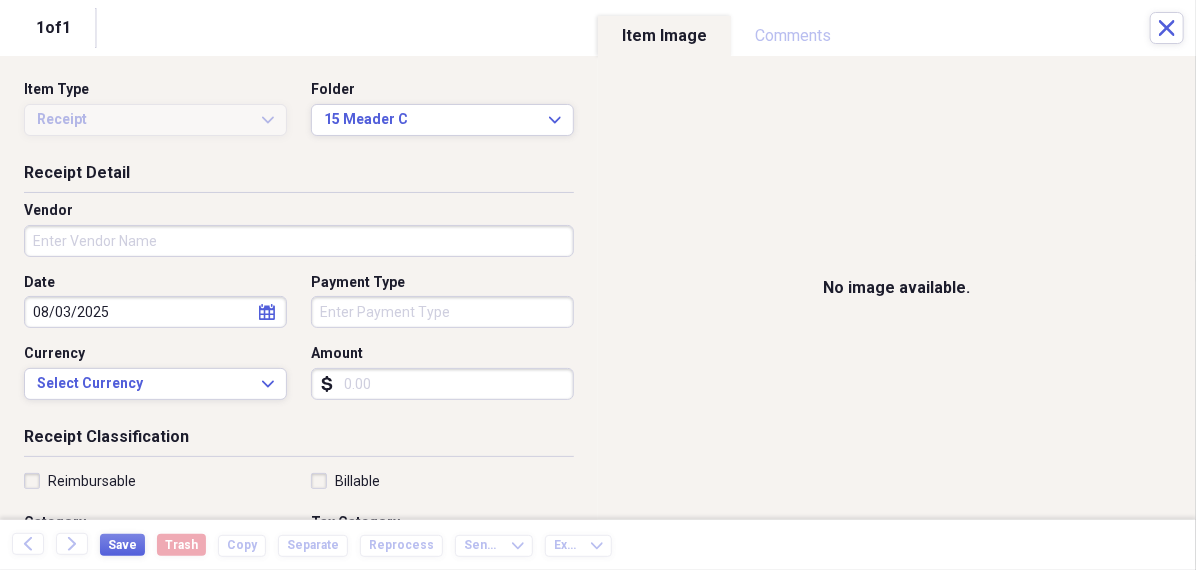 click on "Vendor" at bounding box center [299, 241] 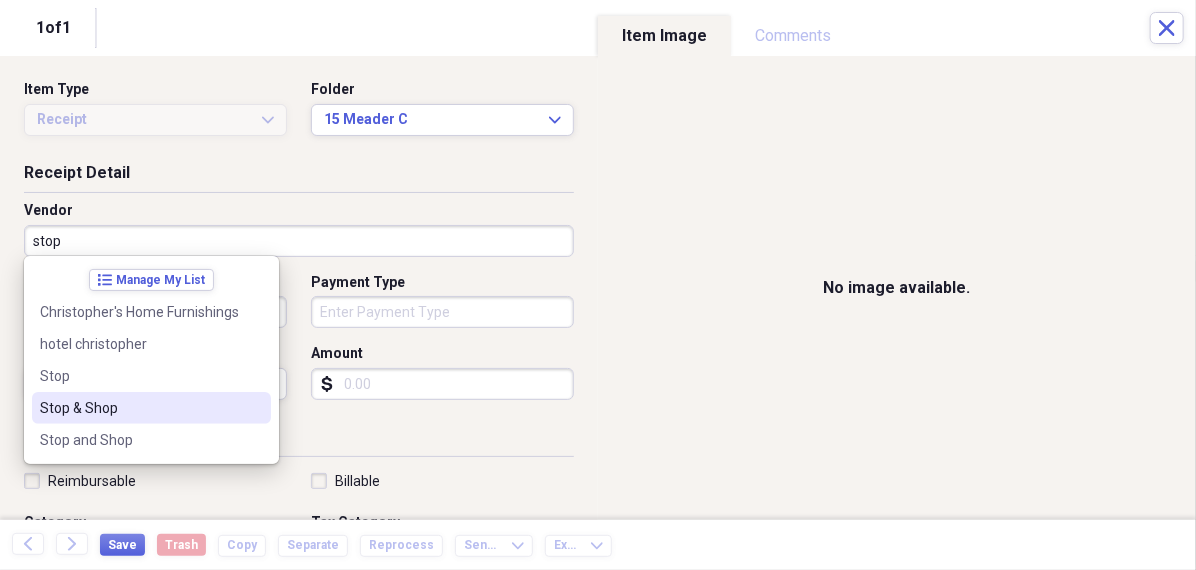 click on "Stop & Shop" at bounding box center [139, 408] 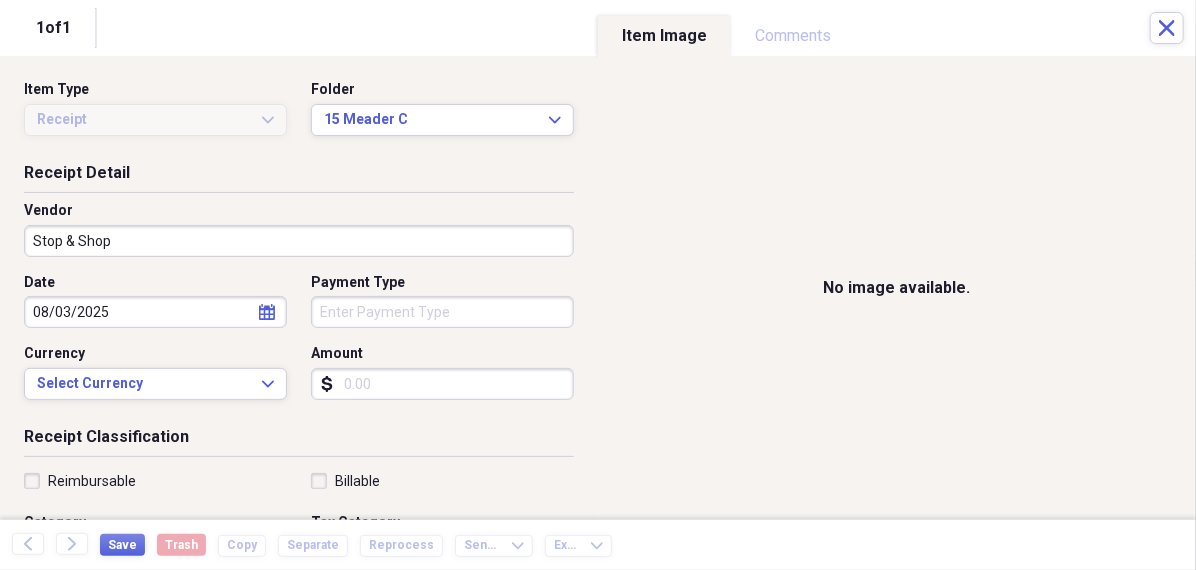 click on "Organize My Files 99+ Collapse Unfiled Needs Review 99+ Unfiled All Files Unfiled Unfiled Unfiled Saved Reports Collapse My Cabinet [PERSON]'s Cabinet Add Folder Folder 456 Add Folder Collapse Open Folder Expense Reports Add Folder Expand Folder 11 Fayette Add Folder Expand Folder 13 Fayette Add Folder Expand Folder 15 Meader A Add Folder Expand Folder 15 Meader C Add Folder Expand Folder 15 Meader D Add Folder Expand Folder 4 Howard Court Add Folder Expand Folder 6 HW Add Folder Expand Folder ACK Expenses Add Folder Expand Folder Files Add Folder Expand Folder Helsingborg Add Folder Expand Folder Kristienstad Add Folder Expand Folder Midtown Ventures Add Folder Expand Folder Peach Row Add Folder Expand Folder RRL Add Folder Expand Folder Vasteros - Boat Add Folder Expand Folder ZEN Add Folder Collapse Trash Trash Folder 21.7.16 Folder [PERSON] Folder Kristienstad Help & Support Submit Import Import Add Create Expand Reports Reports Settings [PERSON] Expand ACK Expenses Showing 24 items , totaling $1,864.47 sort" at bounding box center [598, 285] 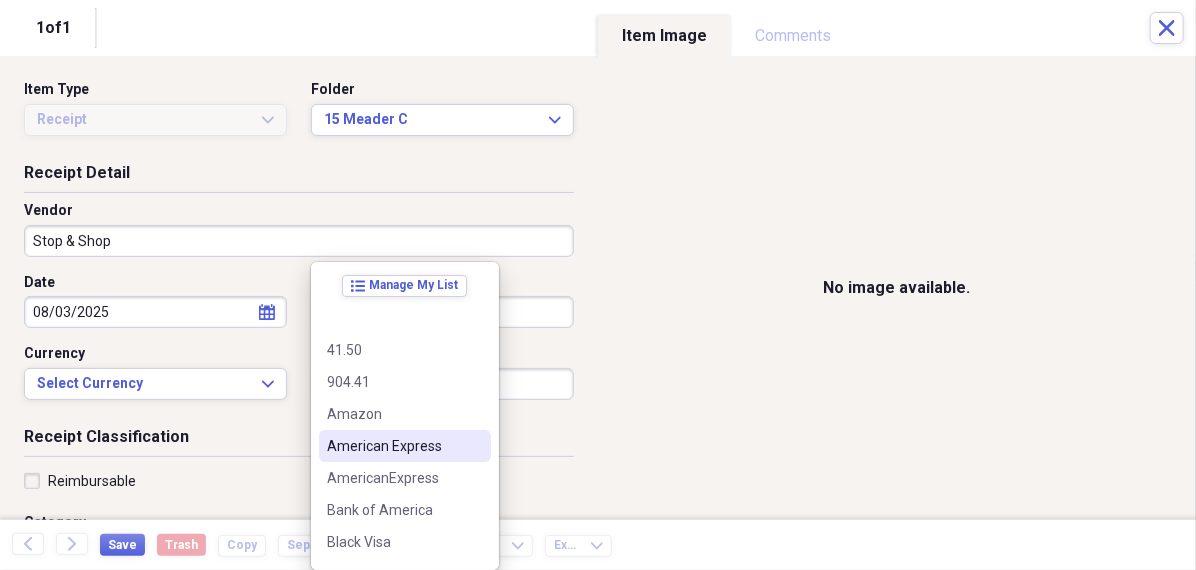 click on "American Express" at bounding box center (393, 446) 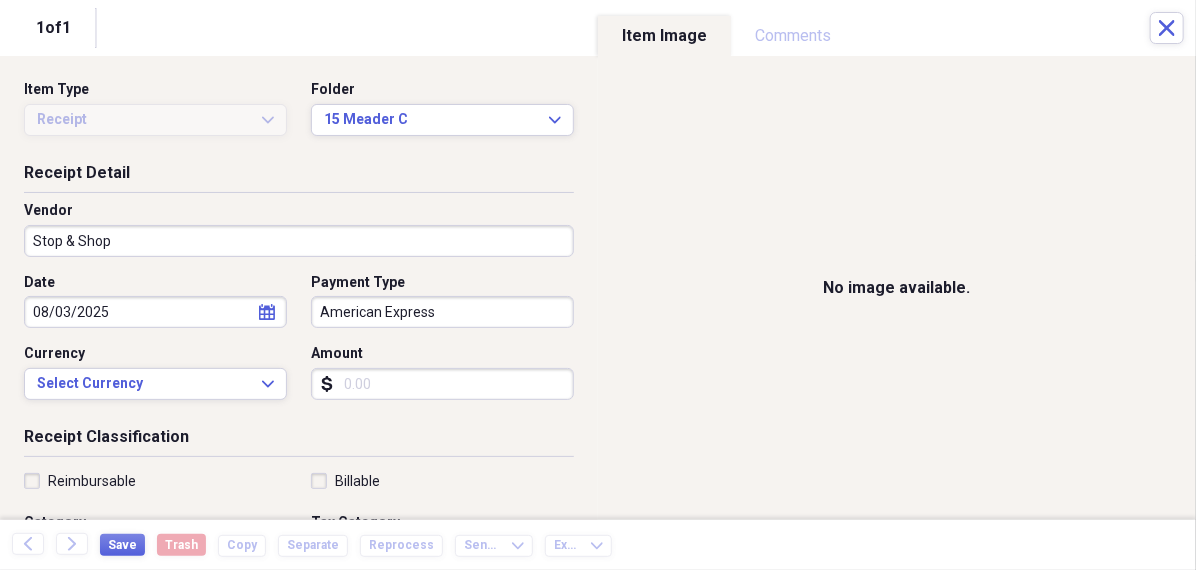 click on "Amount" at bounding box center [442, 384] 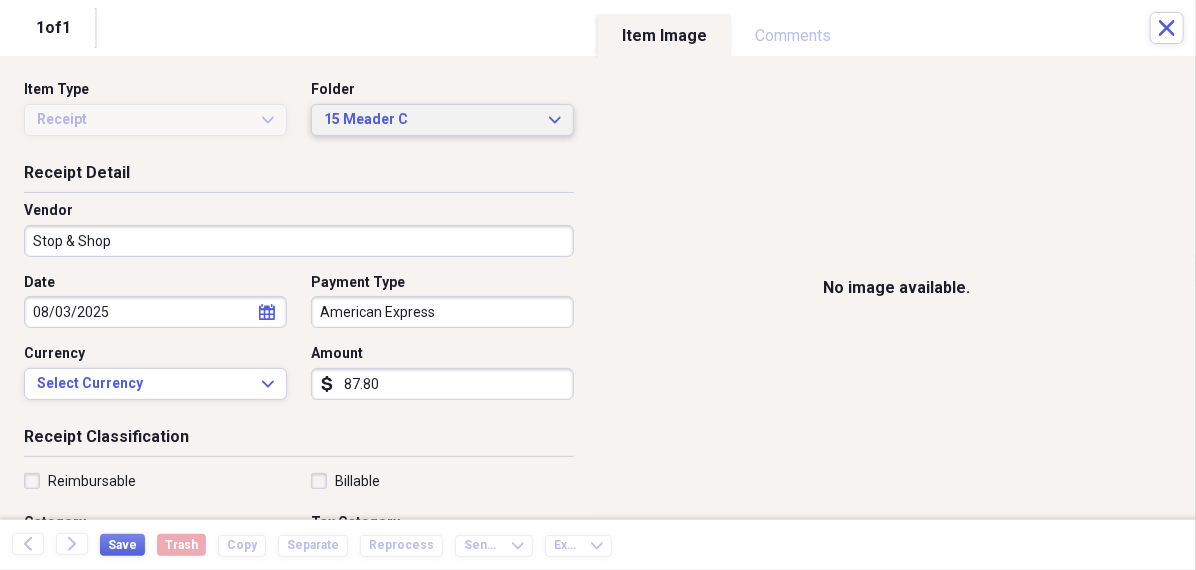 click on "15 Meader C" at bounding box center (430, 120) 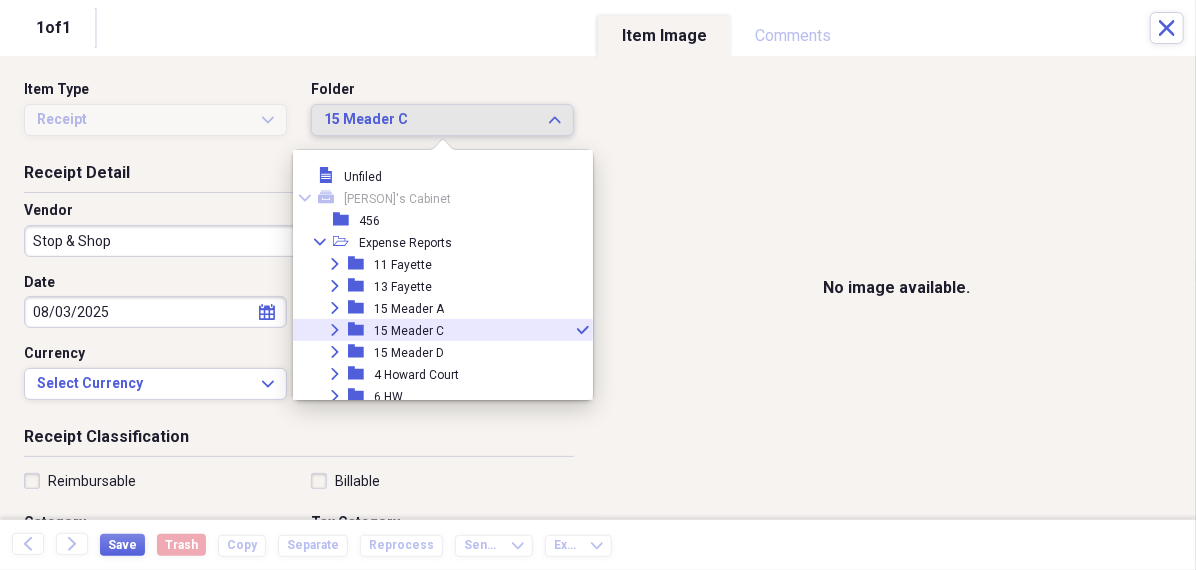 scroll, scrollTop: 55, scrollLeft: 0, axis: vertical 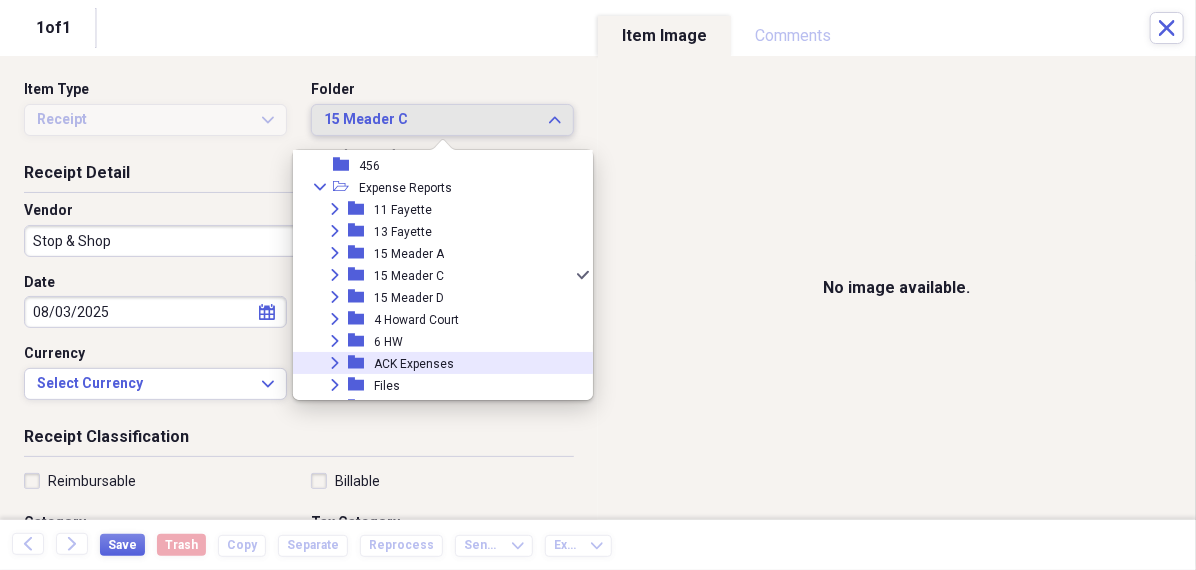 click on "ACK Expenses" at bounding box center [414, 364] 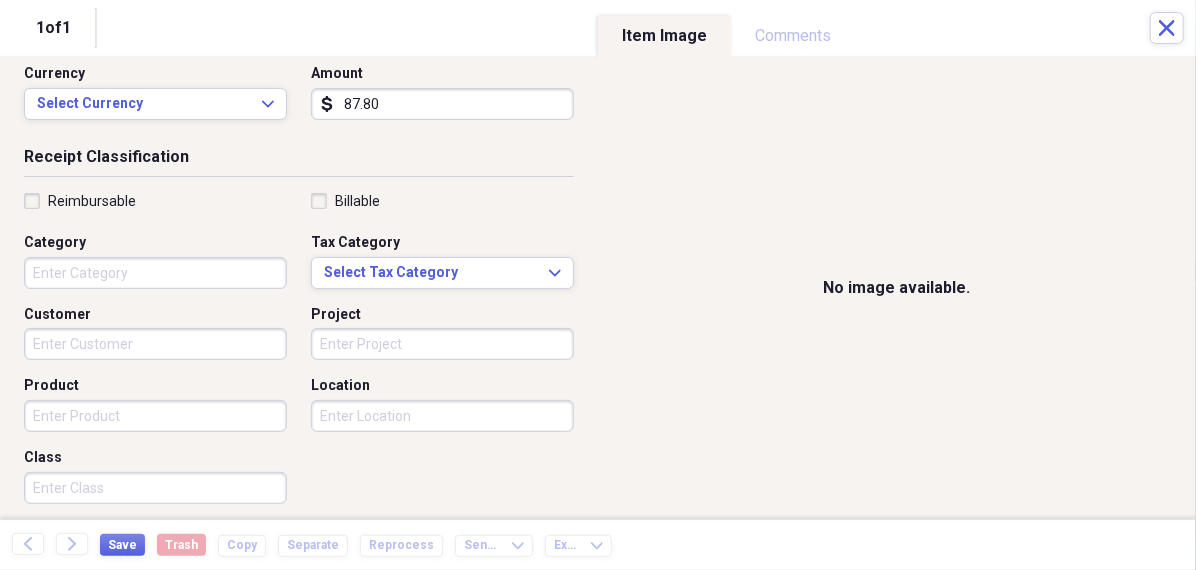 scroll, scrollTop: 294, scrollLeft: 0, axis: vertical 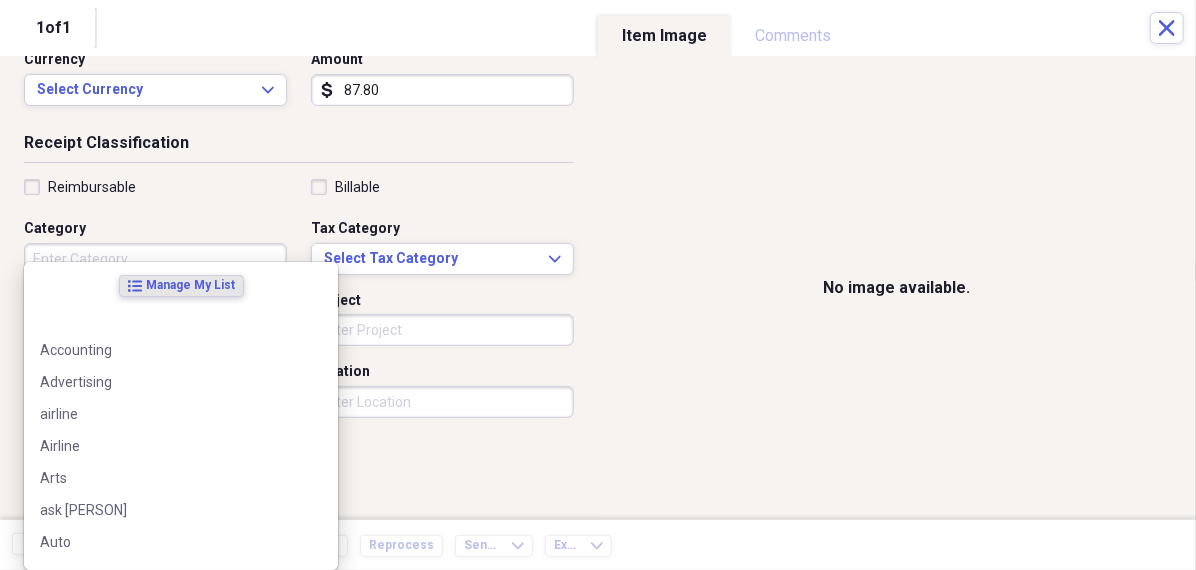 click on "Category" at bounding box center [155, 259] 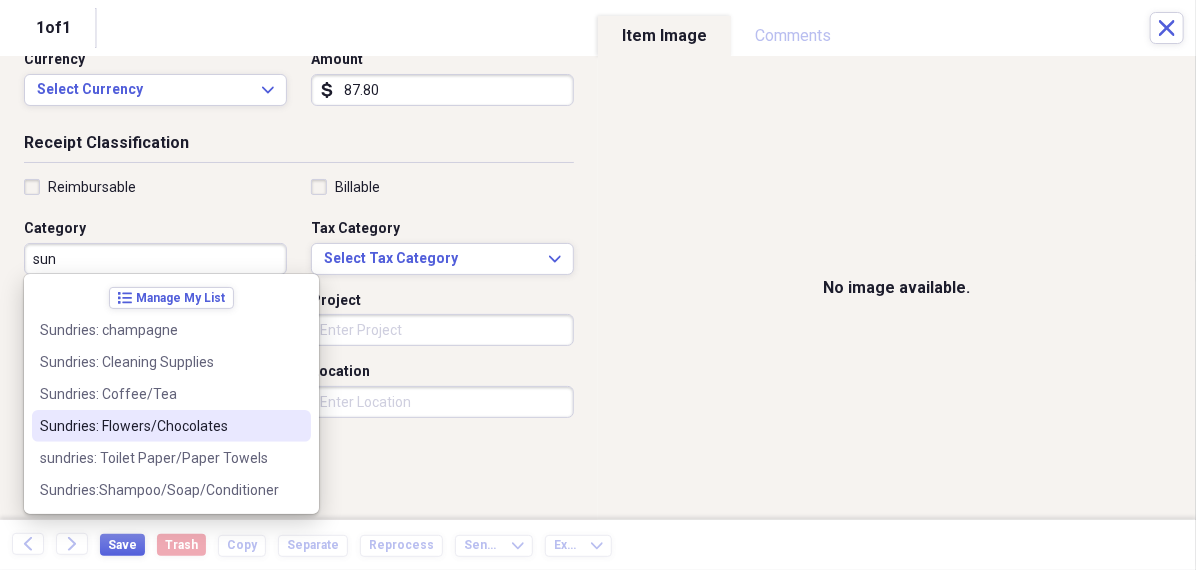 click on "Sundries: Flowers/Chocolates" at bounding box center [159, 426] 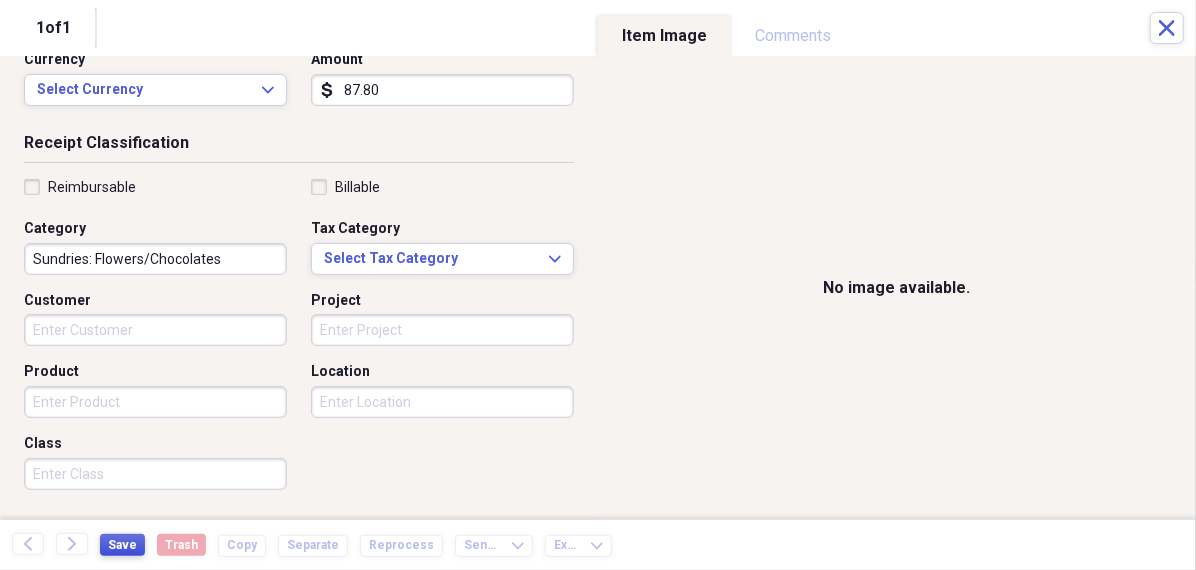 click on "Save" at bounding box center (122, 545) 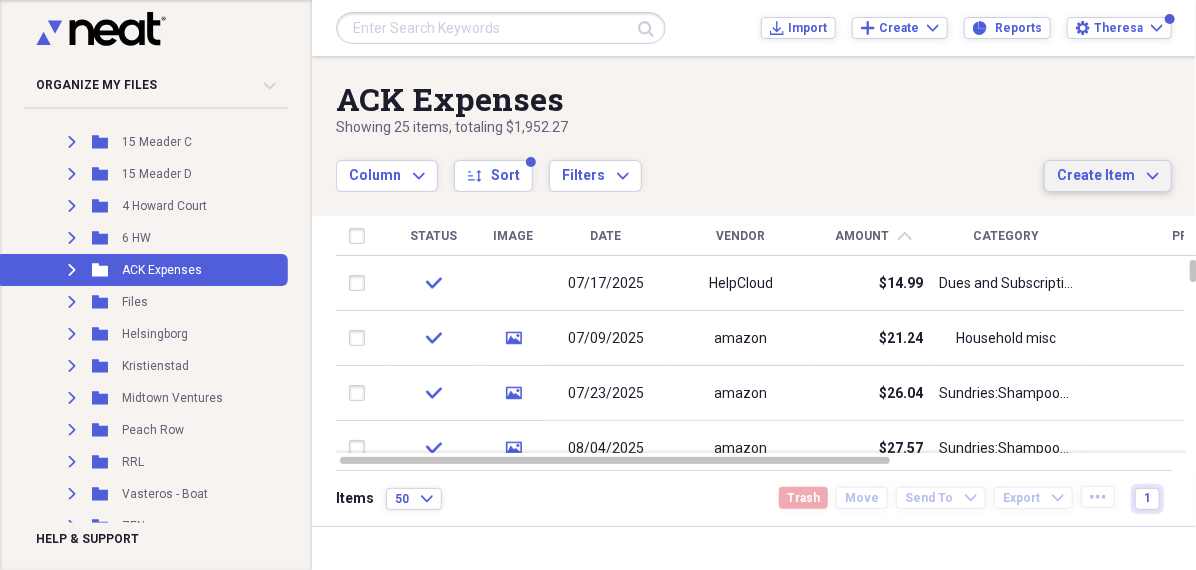 click on "Create Item" at bounding box center [1096, 176] 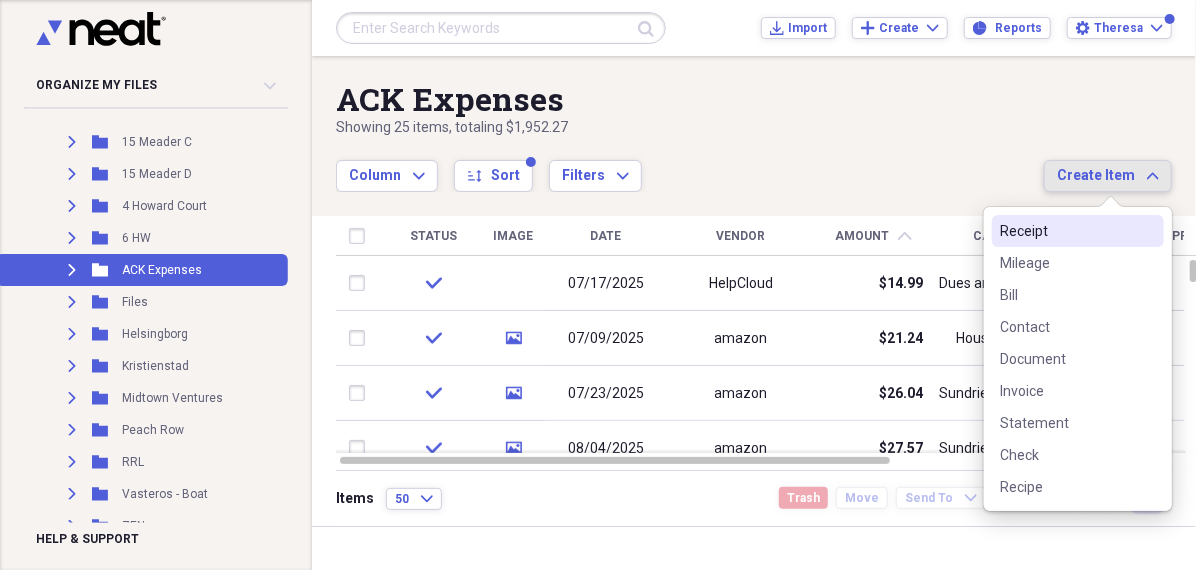 click on "Receipt" at bounding box center [1066, 231] 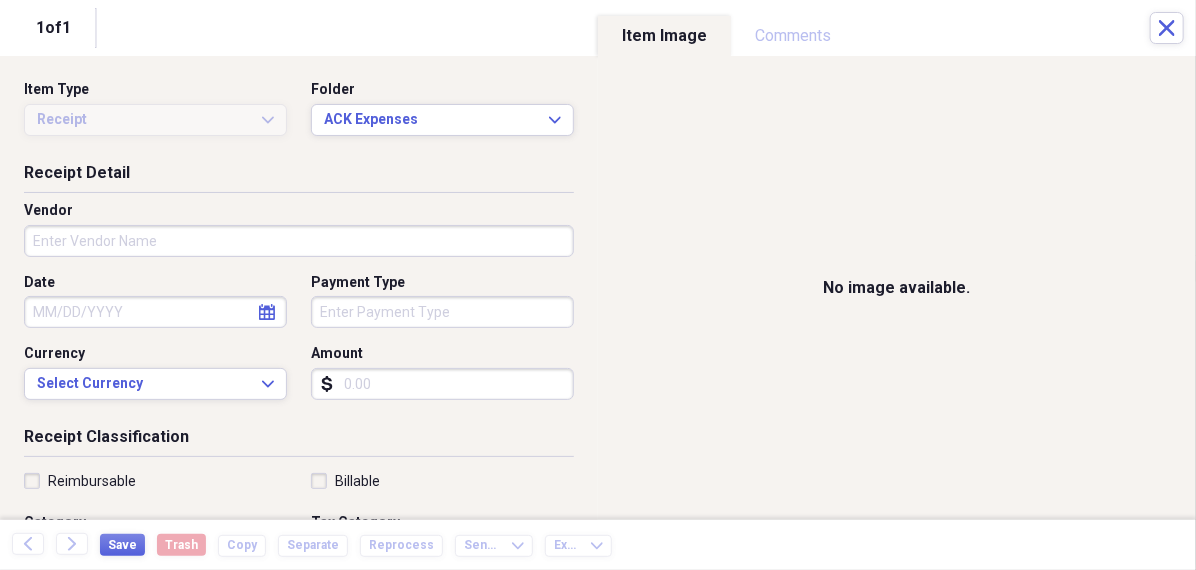 click on "calendar" 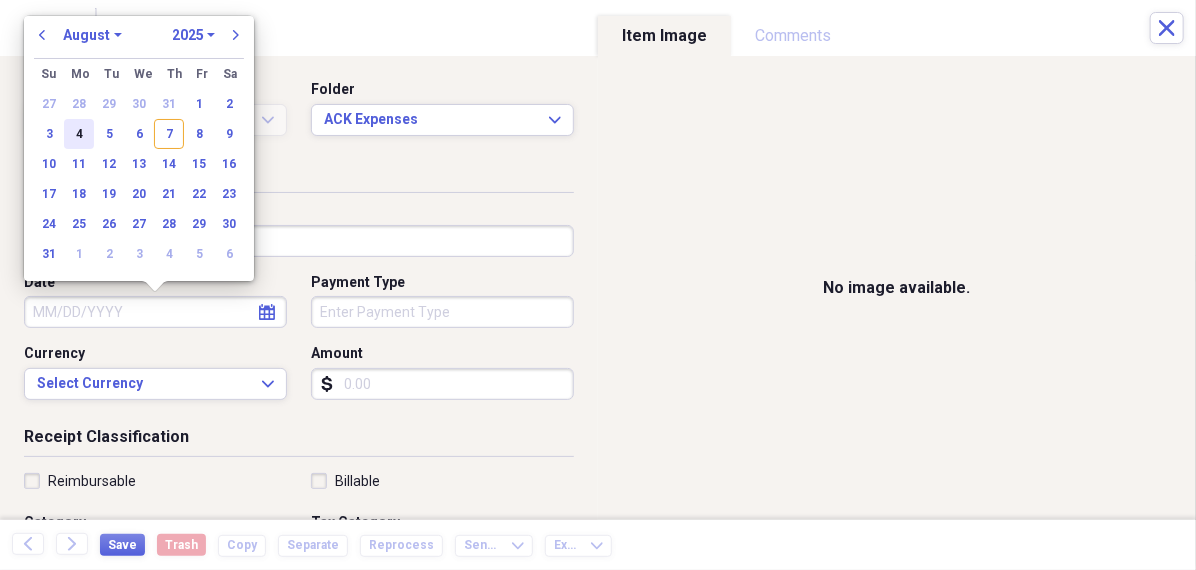 click on "4" at bounding box center (79, 134) 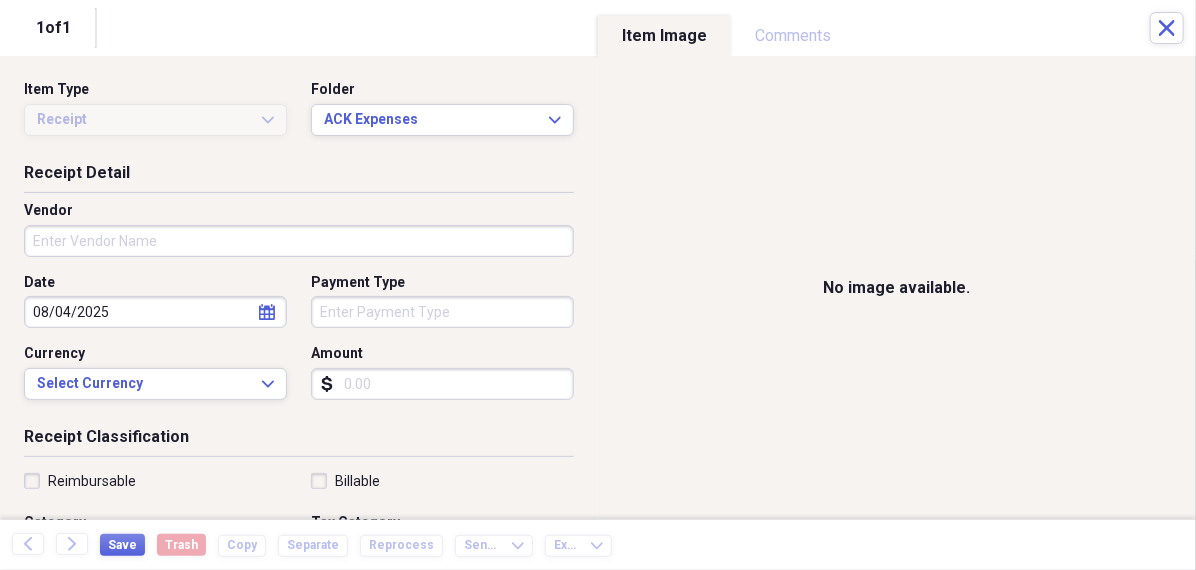 click on "Vendor" at bounding box center (299, 241) 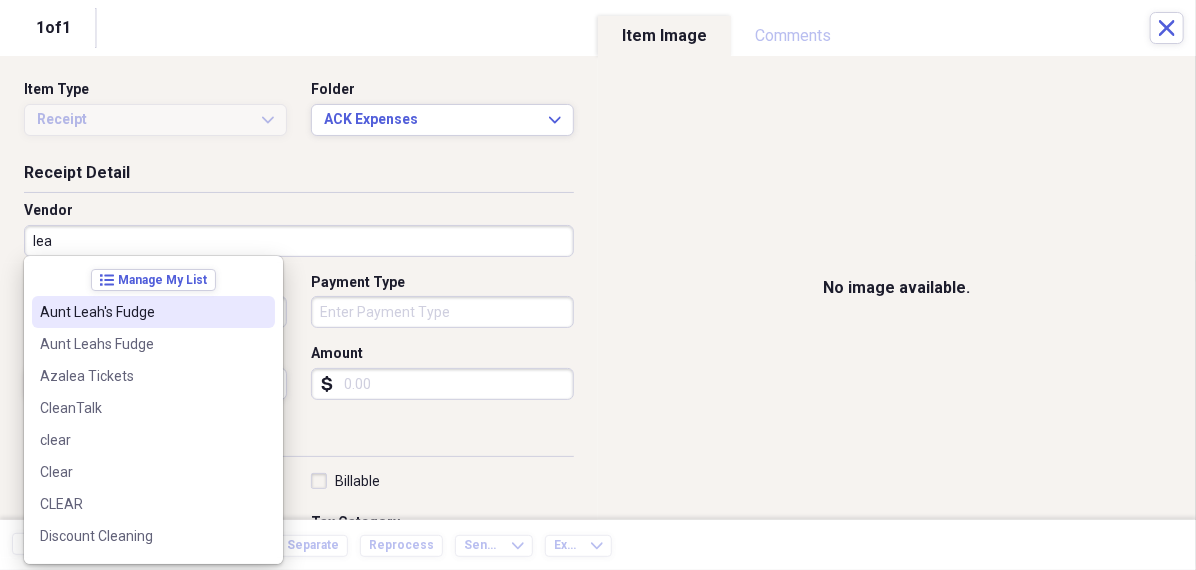 click on "Aunt Leah's Fudge" at bounding box center (141, 312) 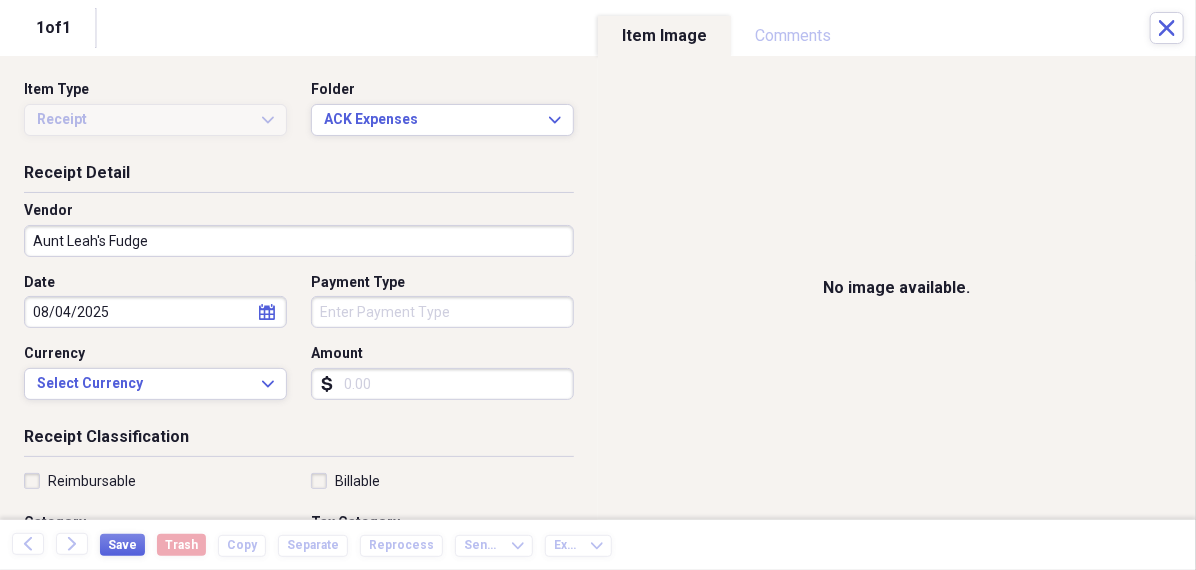 click on "Organize My Files 99+ Collapse Unfiled Needs Review 99+ Unfiled All Files Unfiled Unfiled Unfiled Saved Reports Collapse My Cabinet [PERSON]'s Cabinet Add Folder Folder 456 Add Folder Collapse Open Folder Expense Reports Add Folder Expand Folder 11 Fayette Add Folder Expand Folder 13 Fayette Add Folder Expand Folder 15 Meader A Add Folder Expand Folder 15 Meader C Add Folder Expand Folder 15 Meader D Add Folder Expand Folder 4 Howard Court Add Folder Expand Folder 6 HW Add Folder Expand Folder ACK Expenses Add Folder Expand Folder Files Add Folder Expand Folder Helsingborg Add Folder Expand Folder Kristienstad Add Folder Expand Folder Midtown Ventures Add Folder Expand Folder Peach Row Add Folder Expand Folder RRL Add Folder Expand Folder Vasteros - Boat Add Folder Expand Folder ZEN Add Folder Collapse Trash Trash Folder 21.7.16 Folder [PERSON] Folder Kristienstad Help & Support Submit Import Import Add Create Expand Reports Reports Settings [PERSON] Expand ACK Expenses Showing 25 items , totaling $1,952.27 sort" at bounding box center [598, 285] 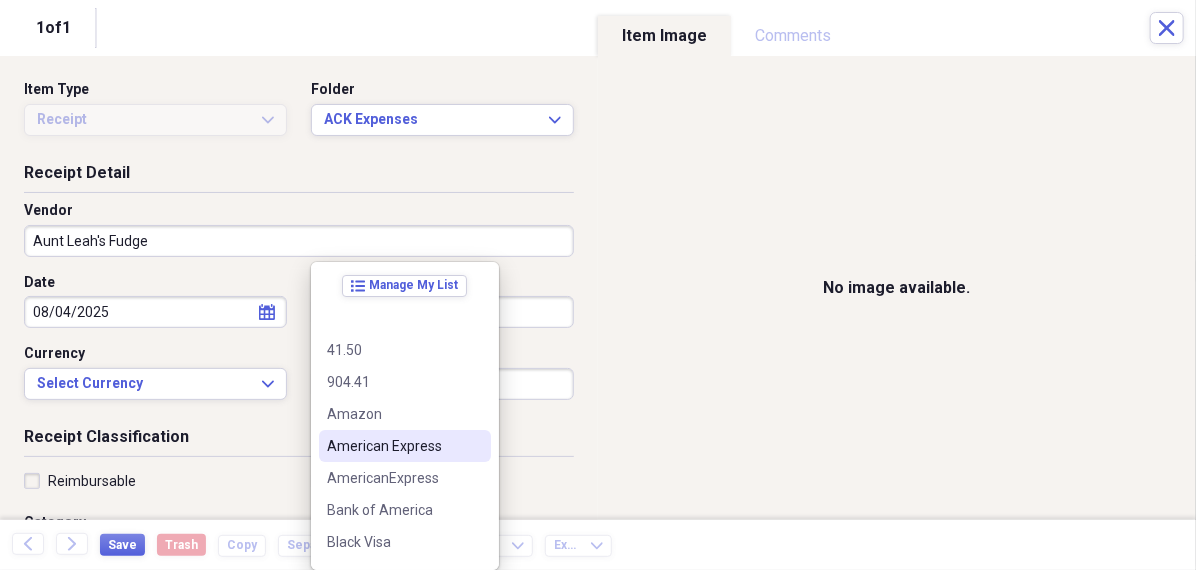 click on "American Express" at bounding box center [405, 446] 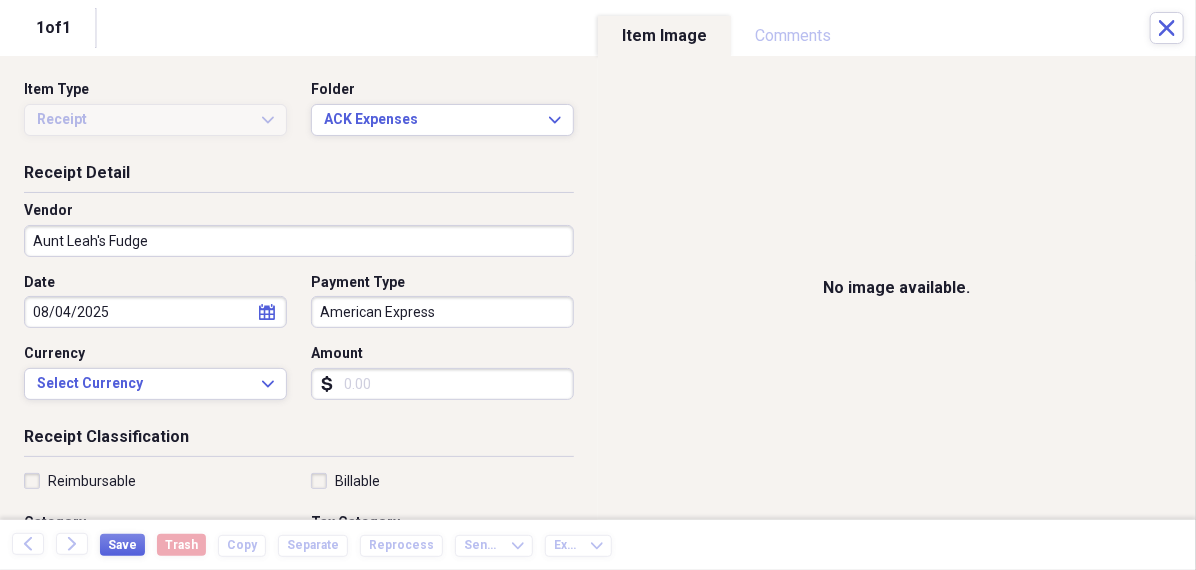 click on "Amount" at bounding box center (442, 384) 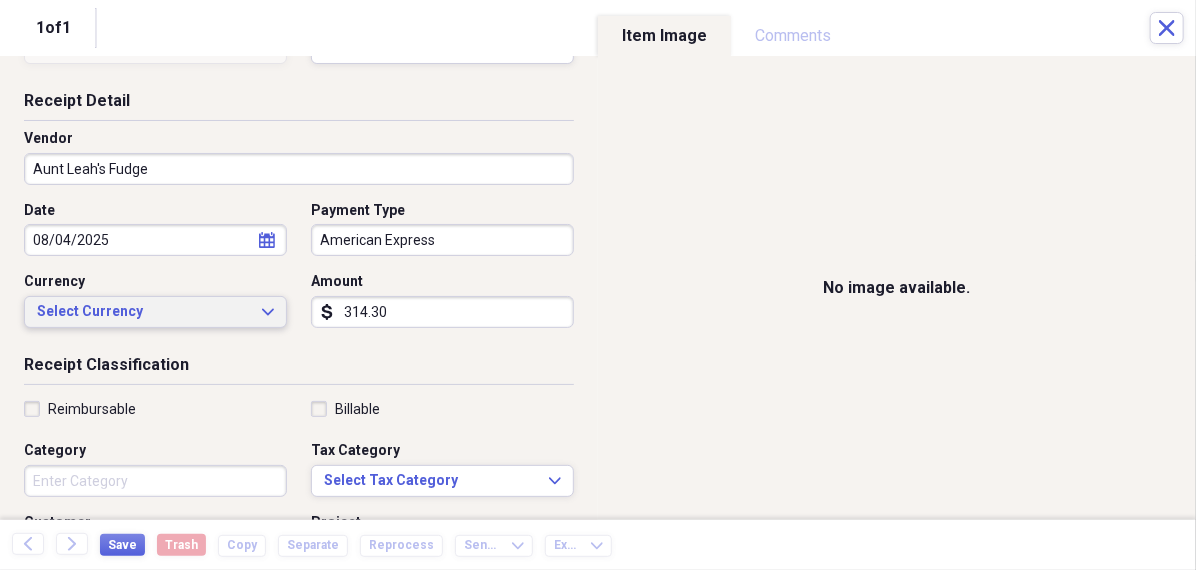 scroll, scrollTop: 132, scrollLeft: 0, axis: vertical 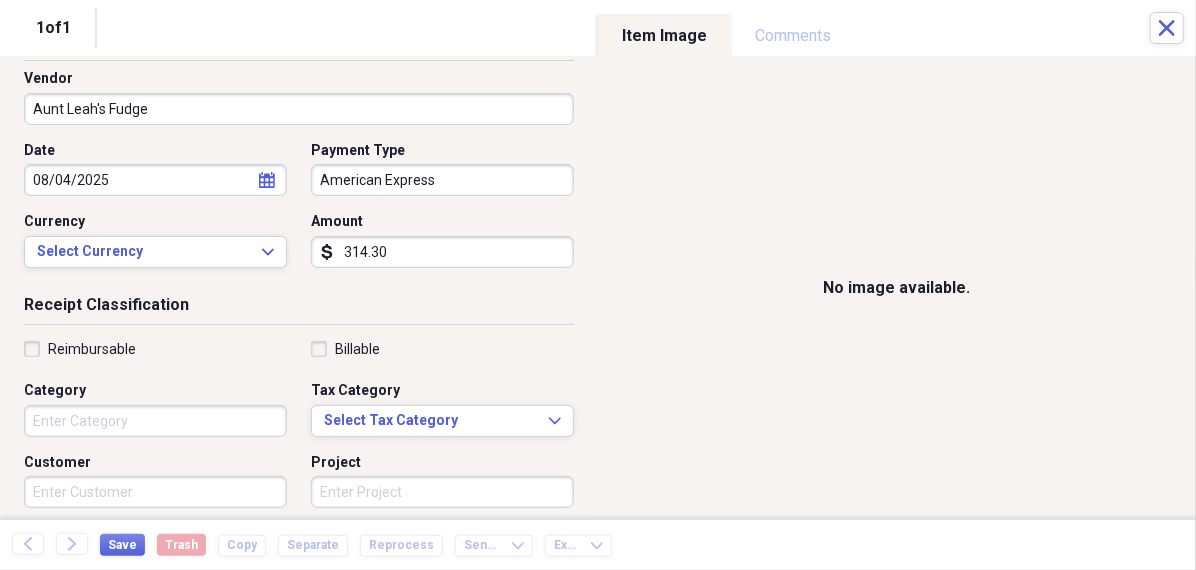 click on "Category" at bounding box center [155, 421] 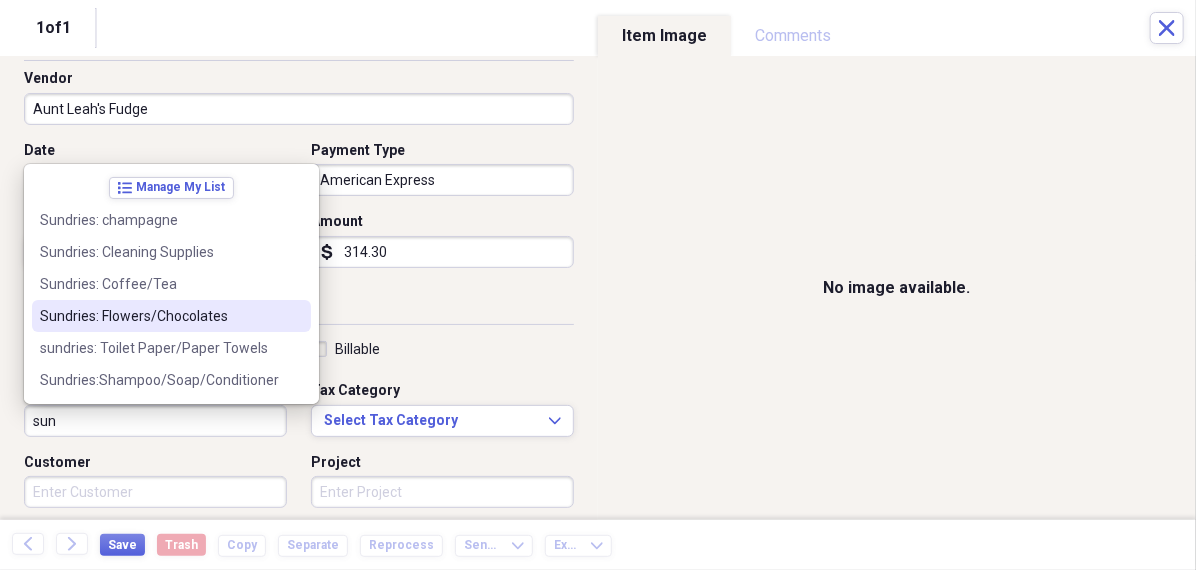 click on "Sundries: Flowers/Chocolates" at bounding box center [159, 316] 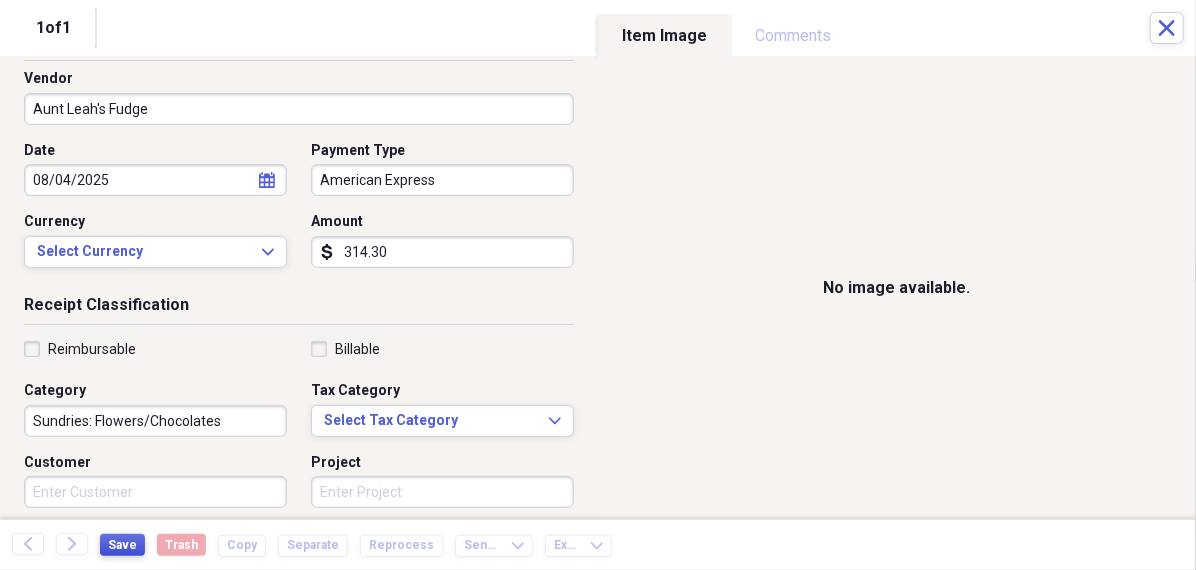 click on "Save" at bounding box center (122, 545) 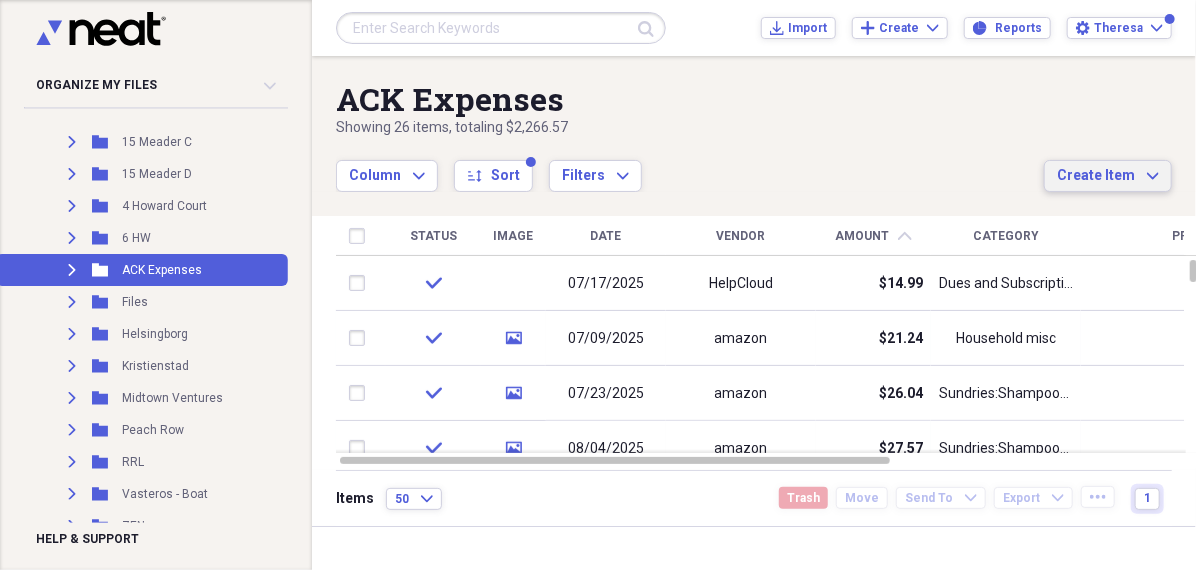 click on "Create Item" at bounding box center [1096, 176] 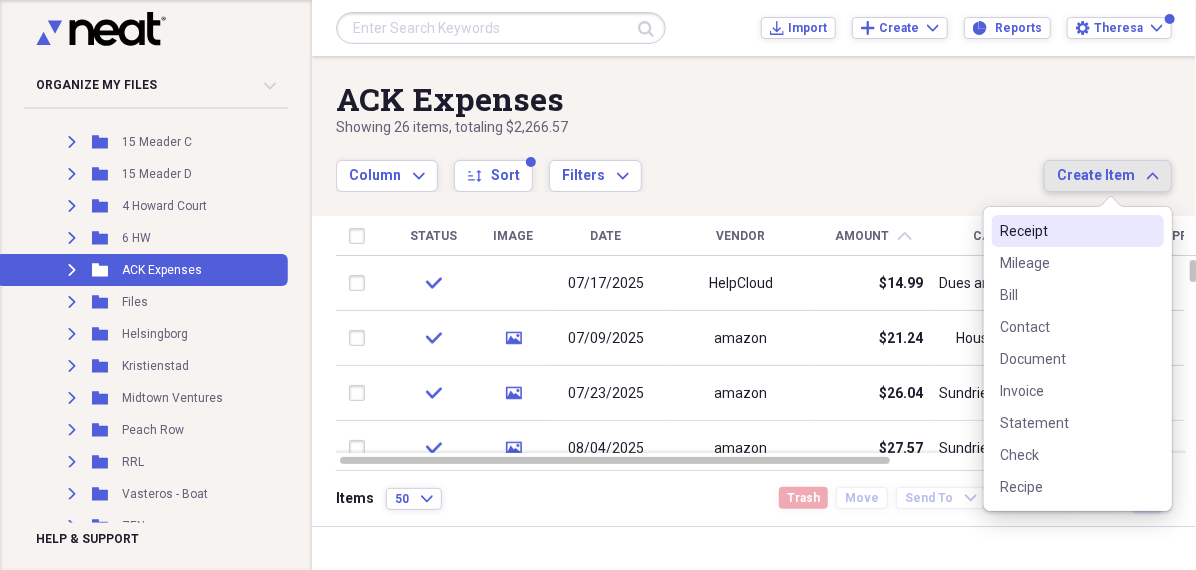click on "Receipt" at bounding box center (1066, 231) 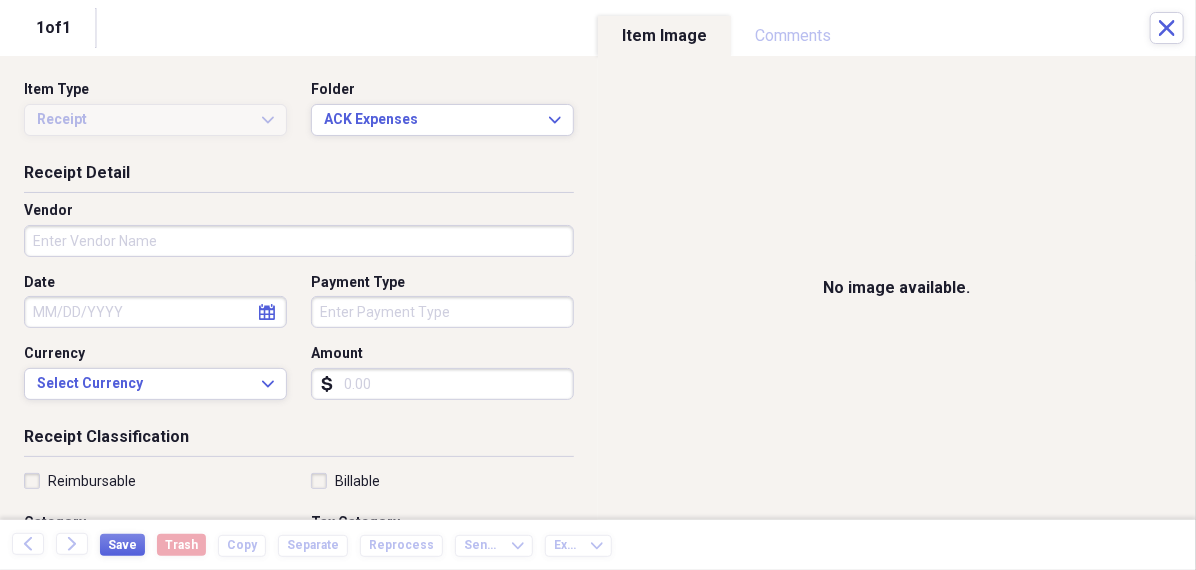click on "calendar" 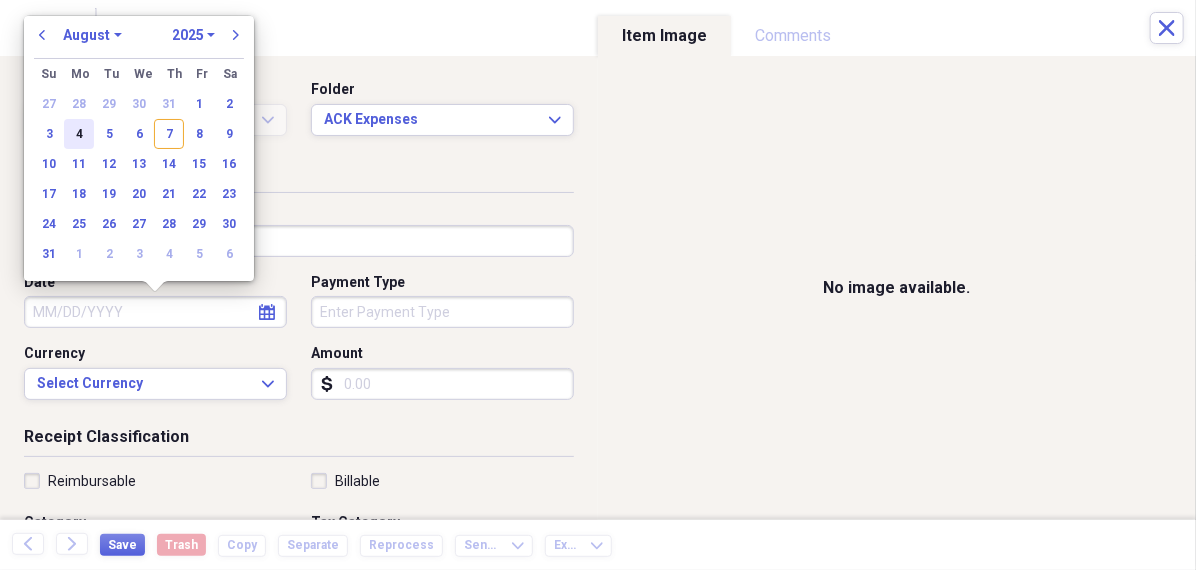 click on "4" at bounding box center [79, 134] 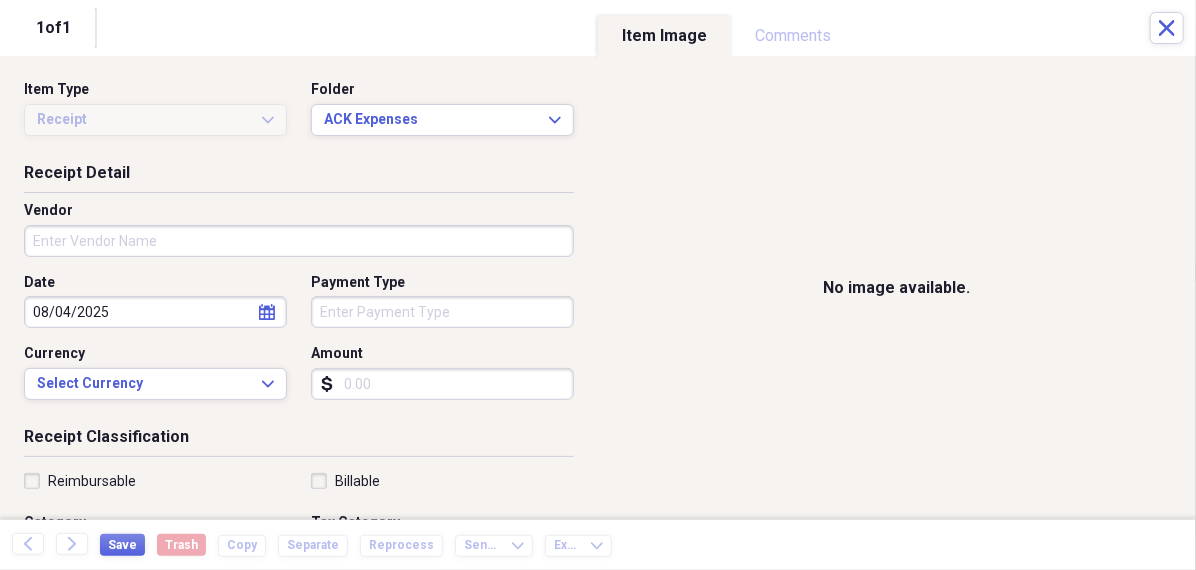 click on "Vendor" at bounding box center (299, 241) 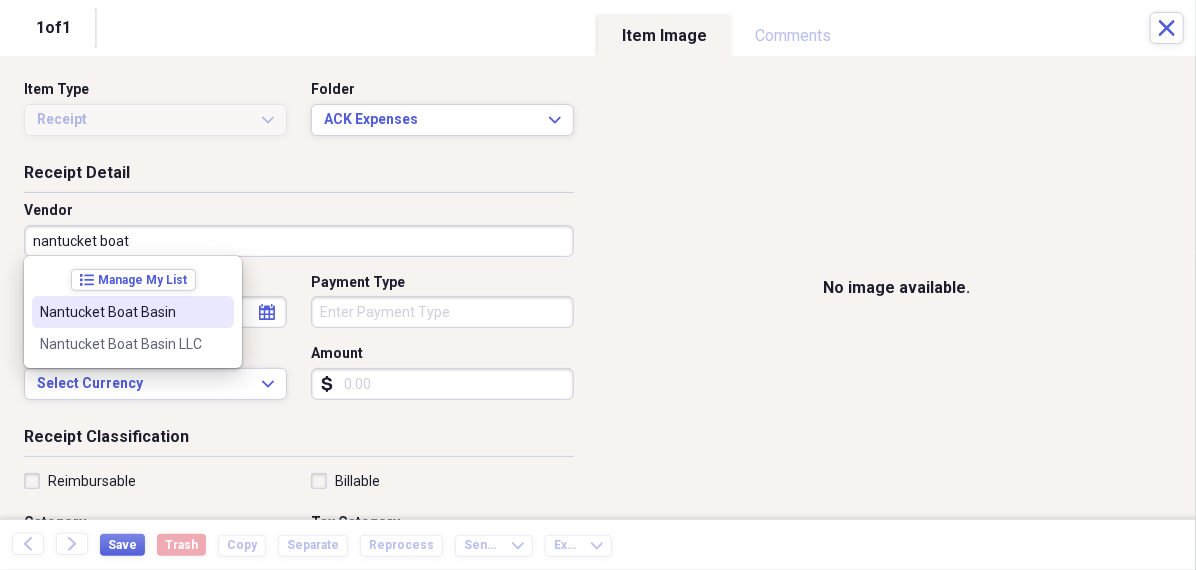 click on "Nantucket Boat Basin" at bounding box center [121, 312] 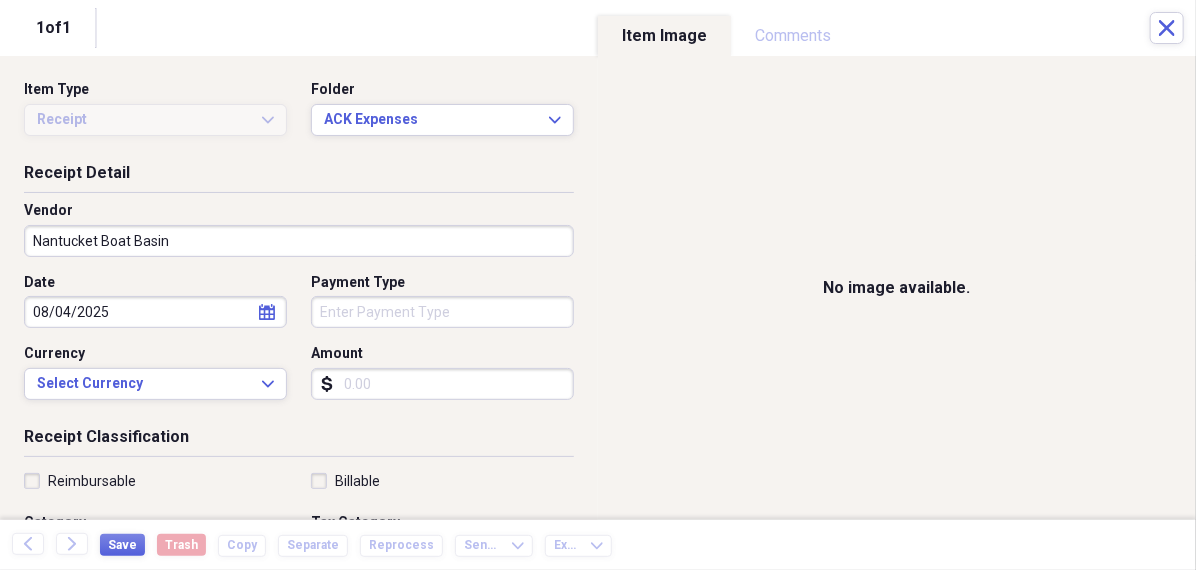 click on "Organize My Files 99+ Collapse Unfiled Needs Review 99+ Unfiled All Files Unfiled Unfiled Unfiled Saved Reports Collapse My Cabinet [PERSON]'s Cabinet Add Folder Folder 456 Add Folder Collapse Open Folder Expense Reports Add Folder Expand Folder 11 Fayette Add Folder Expand Folder 13 Fayette Add Folder Expand Folder 15 Meader A Add Folder Expand Folder 15 Meader C Add Folder Expand Folder 15 Meader D Add Folder Expand Folder 4 Howard Court Add Folder Expand Folder 6 HW Add Folder Expand Folder ACK Expenses Add Folder Expand Folder Files Add Folder Expand Folder Helsingborg Add Folder Expand Folder Kristienstad Add Folder Expand Folder Midtown Ventures Add Folder Expand Folder Peach Row Add Folder Expand Folder RRL Add Folder Expand Folder Vasteros - Boat Add Folder Expand Folder ZEN Add Folder Collapse Trash Trash Folder 21.7.16 Folder [PERSON] Folder Kristienstad Help & Support Submit Import Import Add Create Expand Reports Reports Settings [PERSON] Expand ACK Expenses Showing 26 items , totaling $2,266.57 sort" at bounding box center [598, 285] 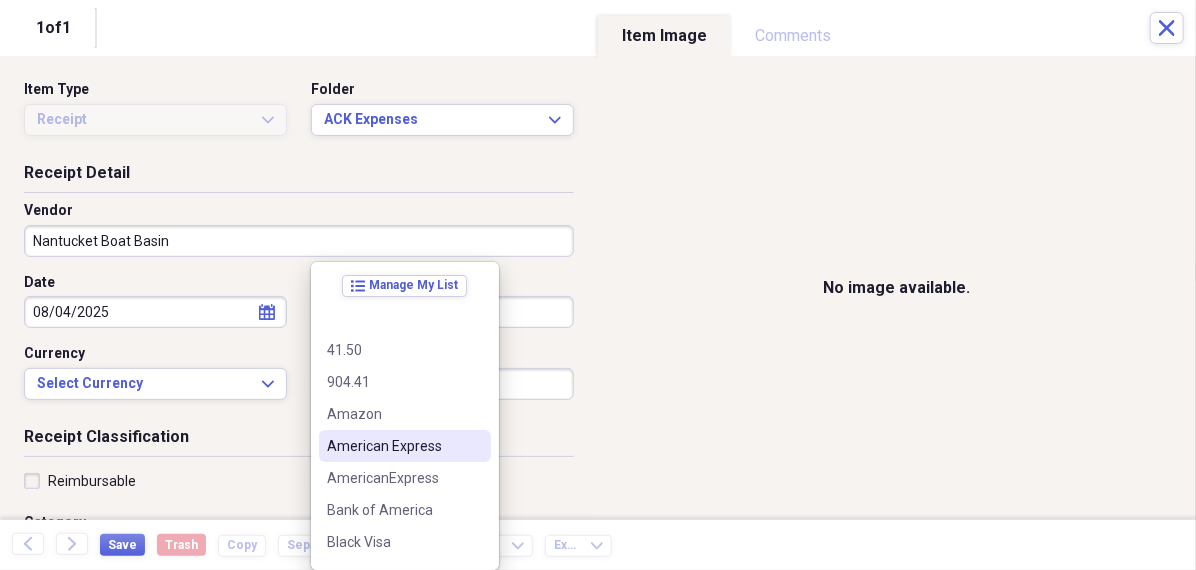 click on "American Express" at bounding box center [393, 446] 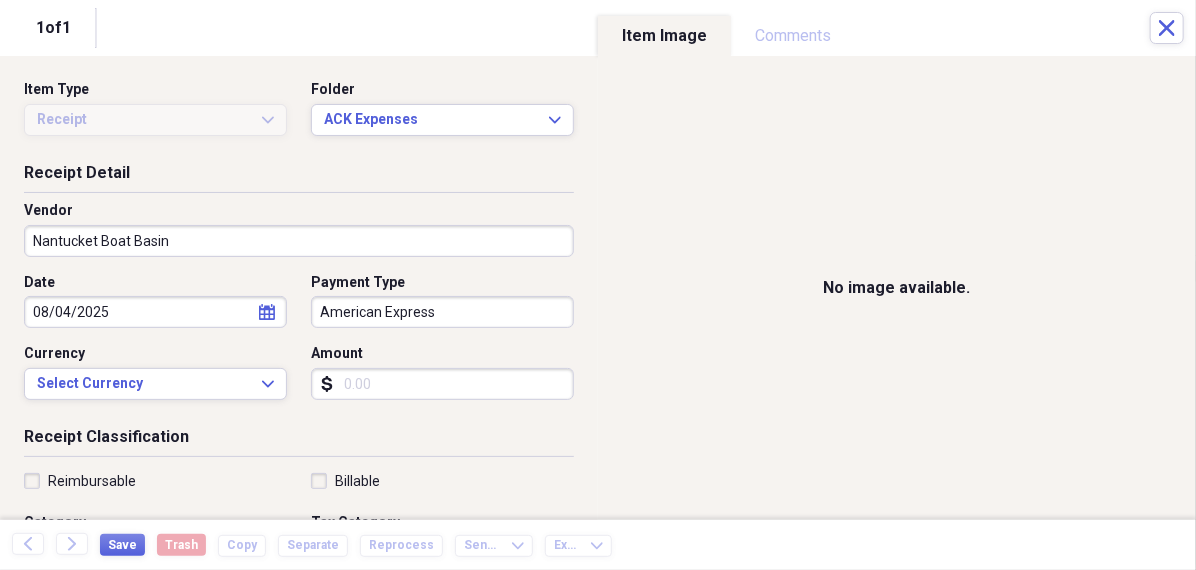 click on "Amount" at bounding box center [442, 384] 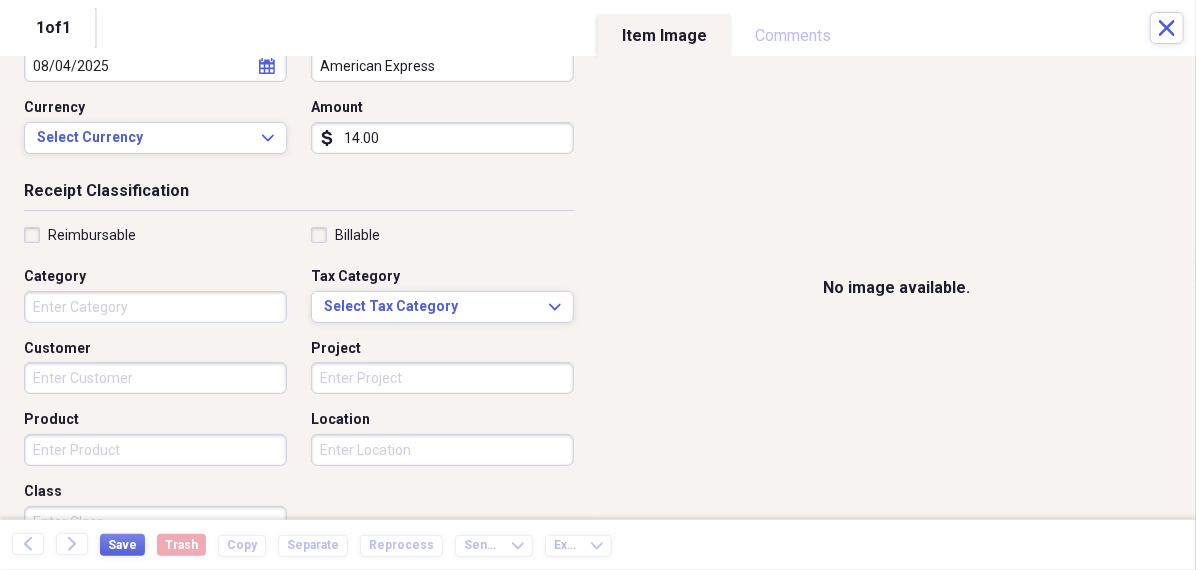 scroll, scrollTop: 254, scrollLeft: 0, axis: vertical 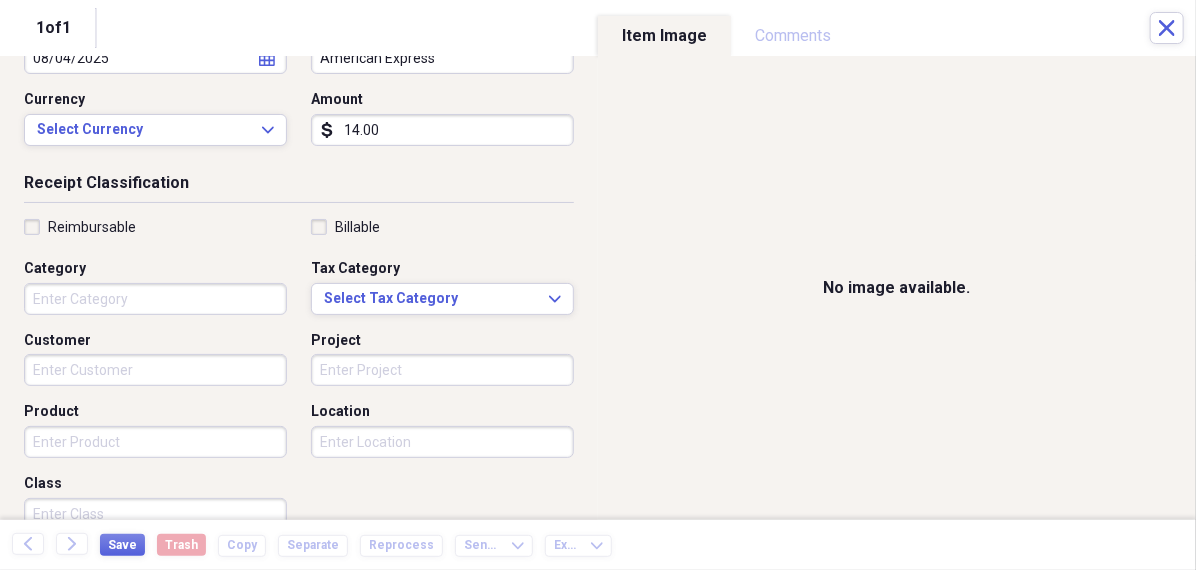 click on "Organize My Files 99+ Collapse Unfiled Needs Review 99+ Unfiled All Files Unfiled Unfiled Unfiled Saved Reports Collapse My Cabinet [PERSON]'s Cabinet Add Folder Folder 456 Add Folder Collapse Open Folder Expense Reports Add Folder Expand Folder 11 Fayette Add Folder Expand Folder 13 Fayette Add Folder Expand Folder 15 Meader A Add Folder Expand Folder 15 Meader C Add Folder Expand Folder 15 Meader D Add Folder Expand Folder 4 Howard Court Add Folder Expand Folder 6 HW Add Folder Expand Folder ACK Expenses Add Folder Expand Folder Files Add Folder Expand Folder Helsingborg Add Folder Expand Folder Kristienstad Add Folder Expand Folder Midtown Ventures Add Folder Expand Folder Peach Row Add Folder Expand Folder RRL Add Folder Expand Folder Vasteros - Boat Add Folder Expand Folder ZEN Add Folder Collapse Trash Trash Folder 21.7.16 Folder [PERSON] Folder Kristienstad Help & Support Submit Import Import Add Create Expand Reports Reports Settings [PERSON] Expand ACK Expenses Showing 26 items , totaling $2,266.57 sort" at bounding box center (598, 285) 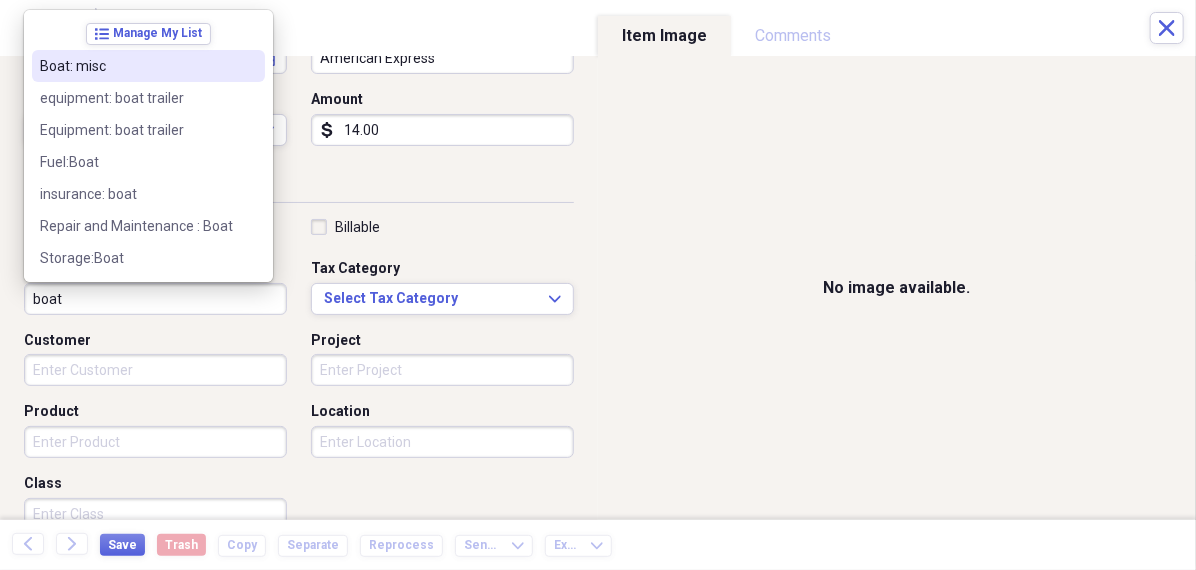 click on "Boat: misc" at bounding box center [148, 66] 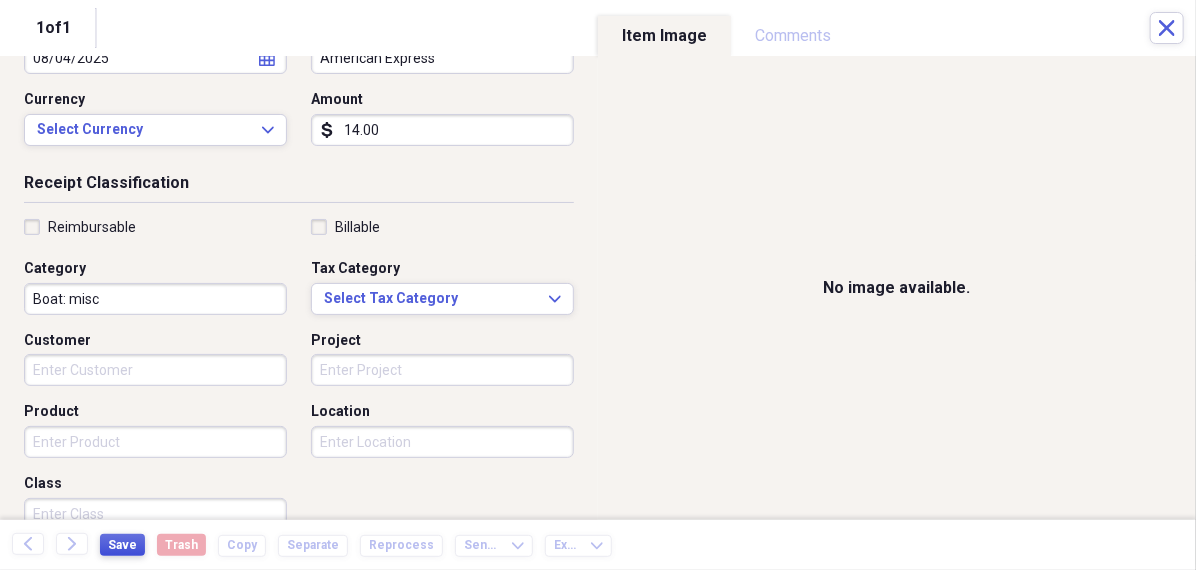 click on "Save" at bounding box center (122, 545) 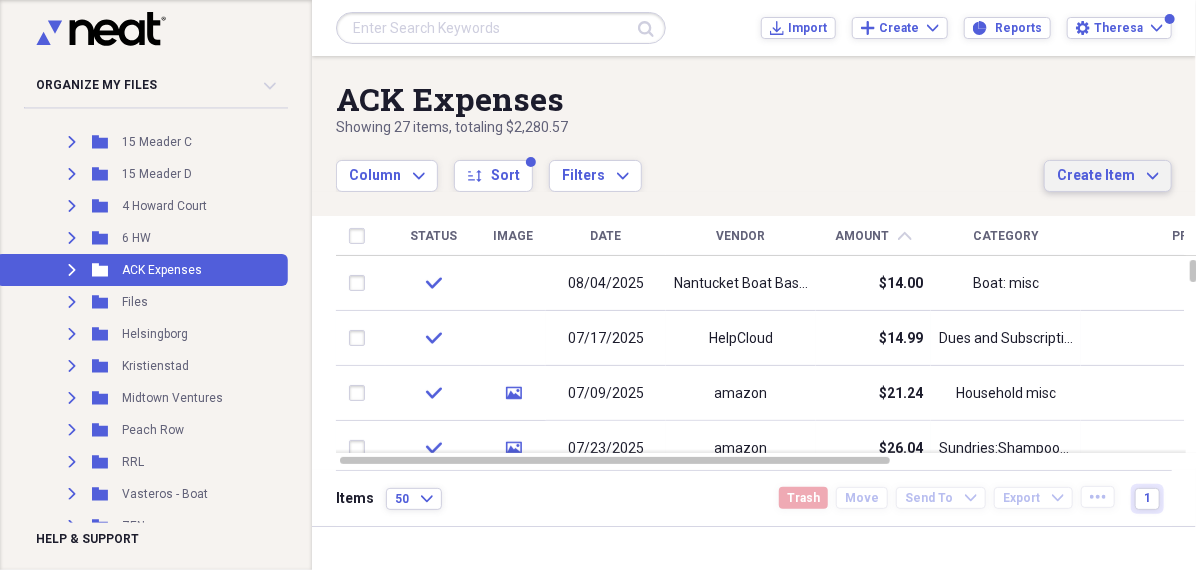 click on "Create Item" at bounding box center (1096, 176) 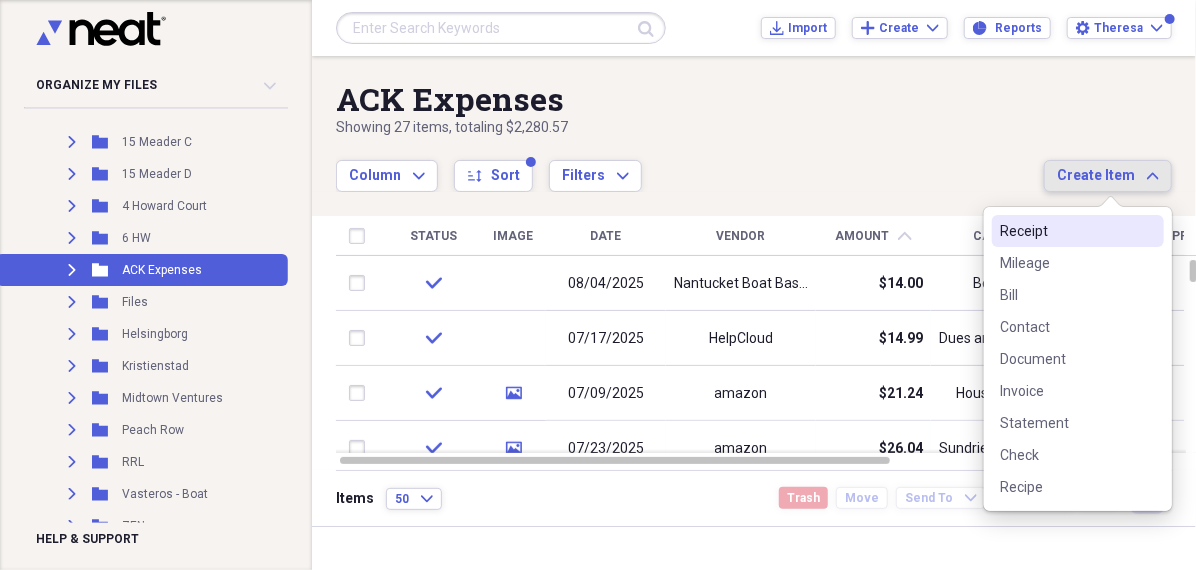 click on "Receipt" at bounding box center [1066, 231] 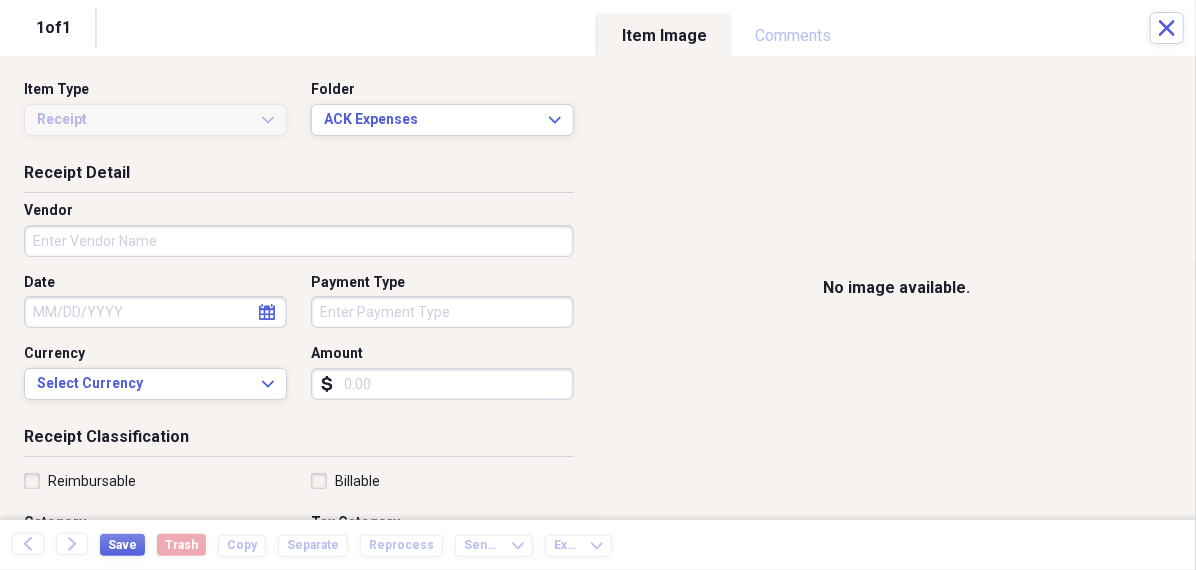 click on "Date" at bounding box center (155, 312) 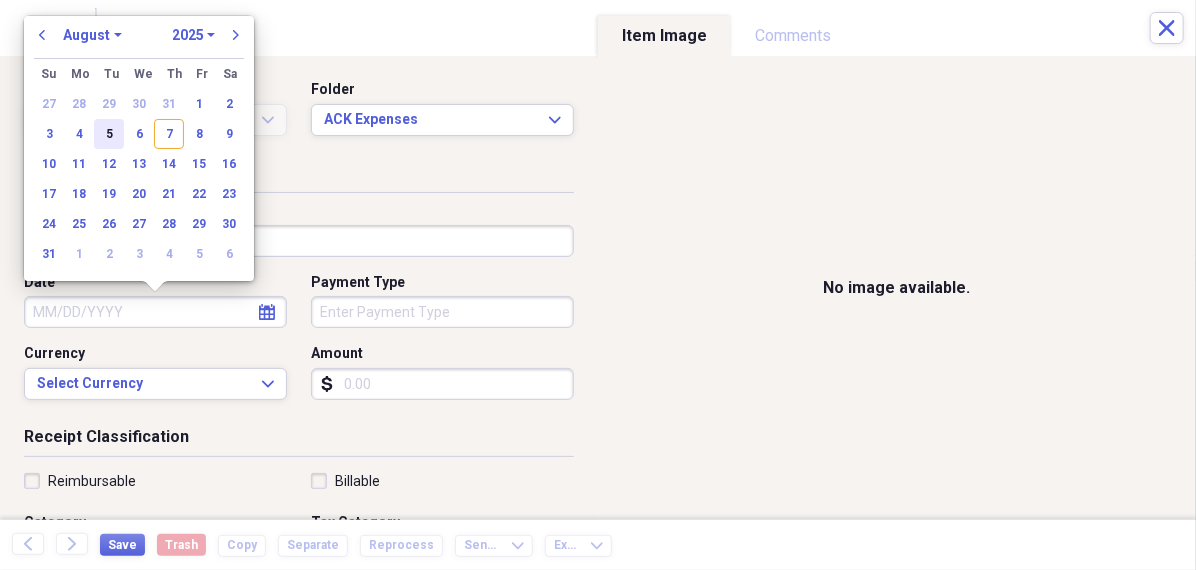 click on "5" at bounding box center [109, 134] 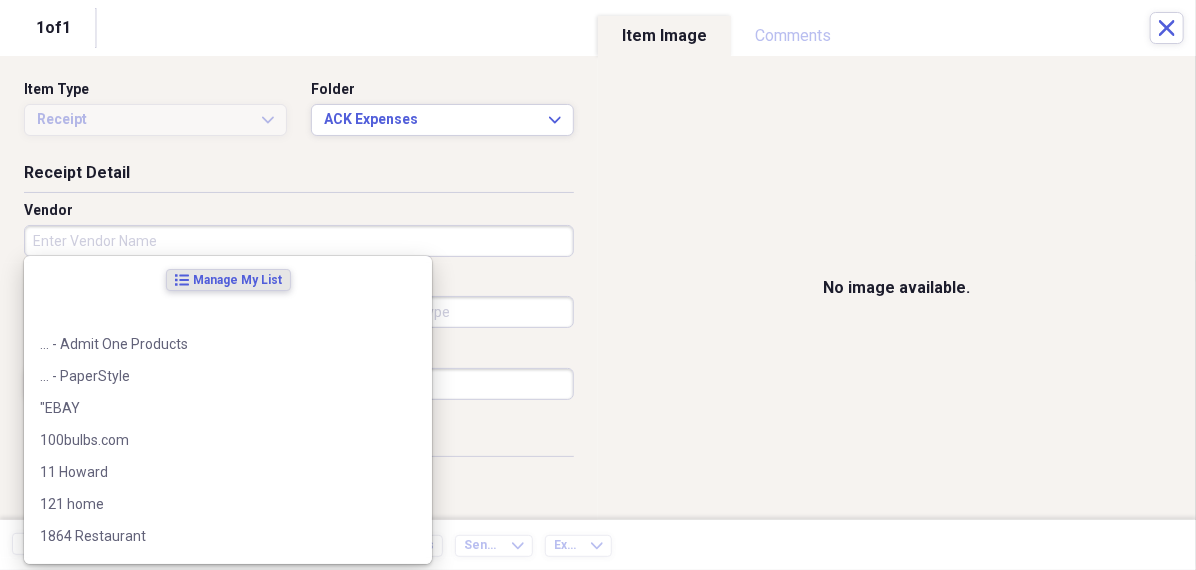 click on "Vendor" at bounding box center (299, 241) 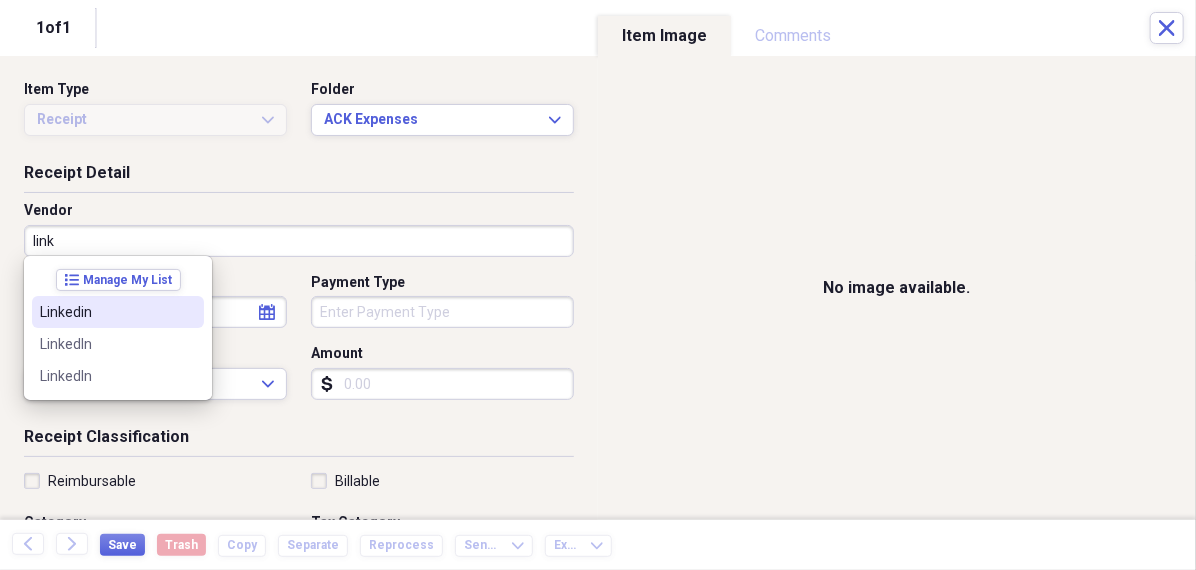 click on "Linkedin" at bounding box center [106, 312] 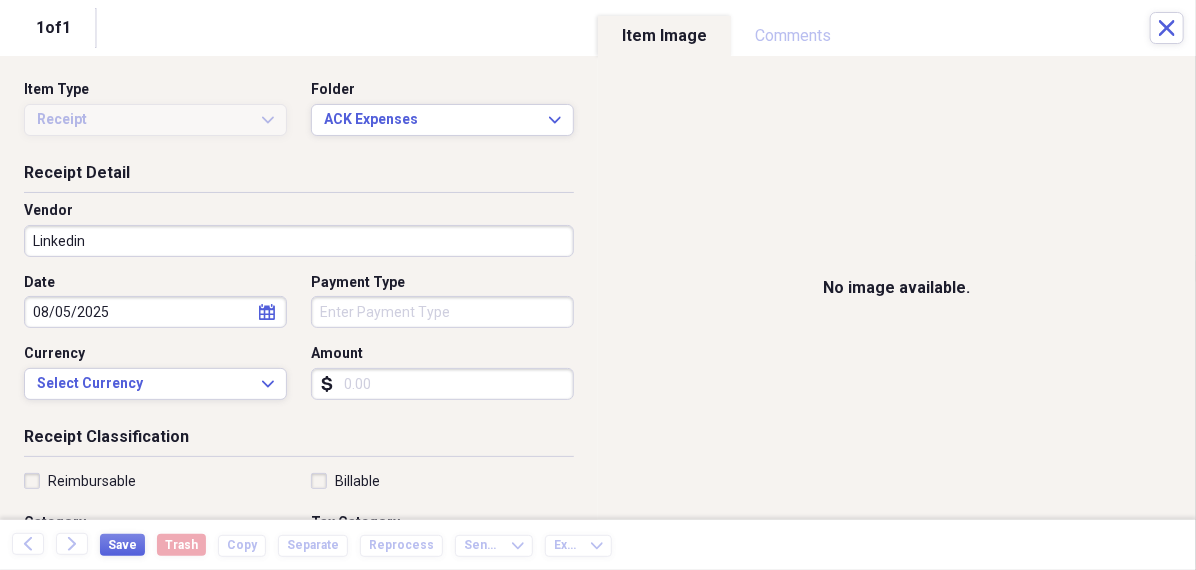 click on "Organize My Files 99+ Collapse Unfiled Needs Review 99+ Unfiled All Files Unfiled Unfiled Unfiled Saved Reports Collapse My Cabinet [PERSON]'s Cabinet Add Folder Folder 456 Add Folder Collapse Open Folder Expense Reports Add Folder Expand Folder 11 Fayette Add Folder Expand Folder 13 Fayette Add Folder Expand Folder 15 Meader A Add Folder Expand Folder 15 Meader C Add Folder Expand Folder 15 Meader D Add Folder Expand Folder 4 Howard Court Add Folder Expand Folder 6 HW Add Folder Expand Folder ACK Expenses Add Folder Expand Folder Files Add Folder Expand Folder Helsingborg Add Folder Expand Folder Kristienstad Add Folder Expand Folder Midtown Ventures Add Folder Expand Folder Peach Row Add Folder Expand Folder RRL Add Folder Expand Folder Vasteros - Boat Add Folder Expand Folder ZEN Add Folder Collapse Trash Trash Folder 21.7.16 Folder [PERSON] Folder Kristienstad Help & Support Submit Import Import Add Create Expand Reports Reports Settings [PERSON] Expand ACK Expenses Showing 24 items , totaling $1,864.47 sort" at bounding box center (598, 285) 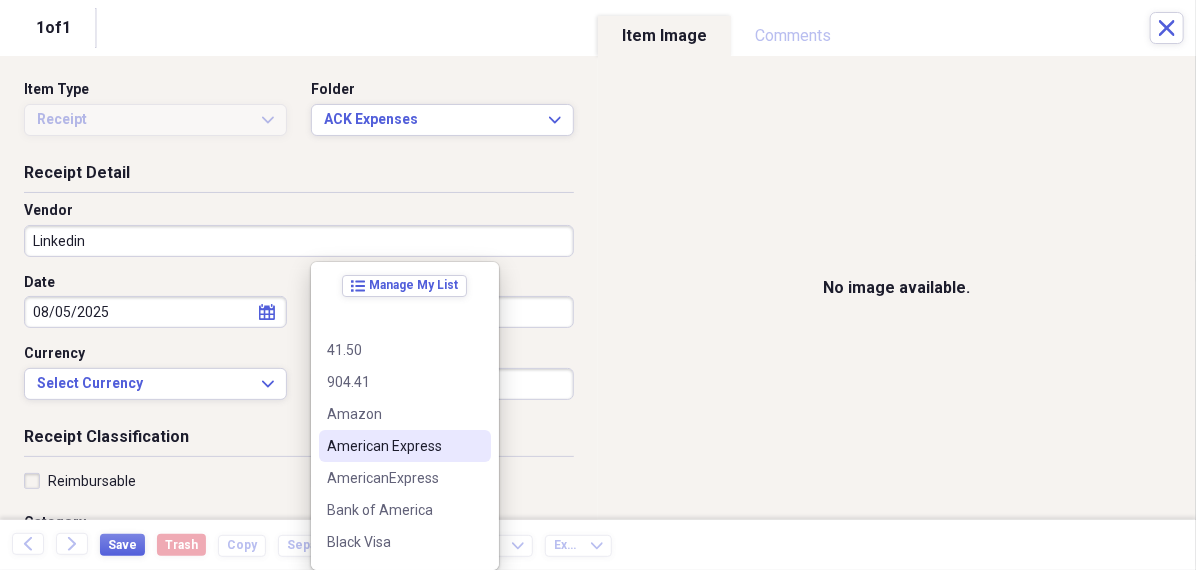 click on "American Express" at bounding box center [393, 446] 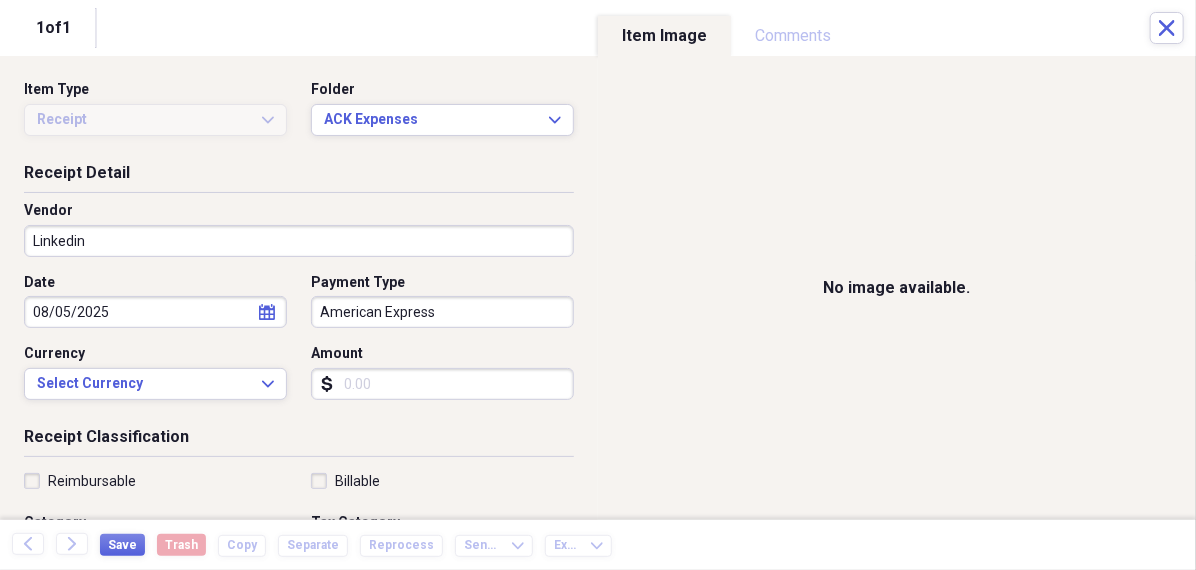 click on "Amount" at bounding box center [442, 384] 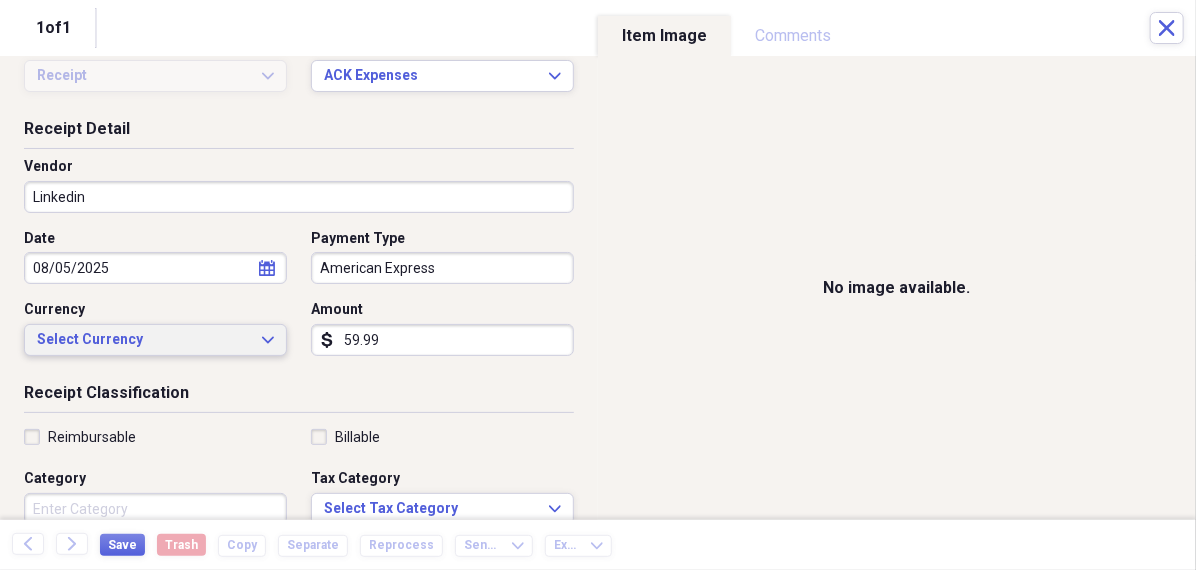scroll, scrollTop: 0, scrollLeft: 0, axis: both 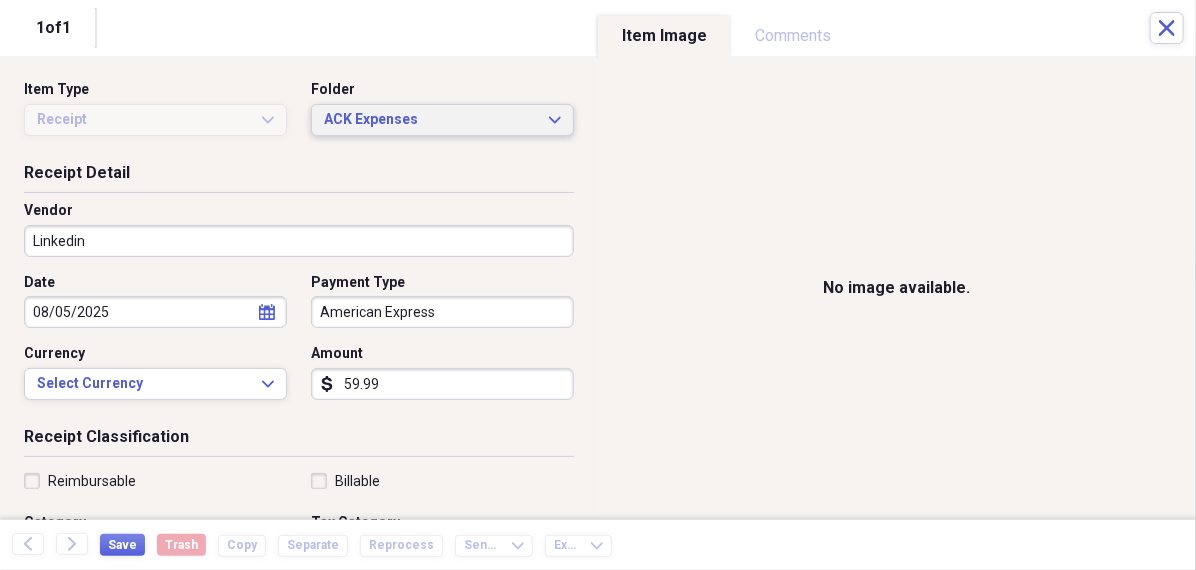 click on "ACK Expenses" at bounding box center [430, 120] 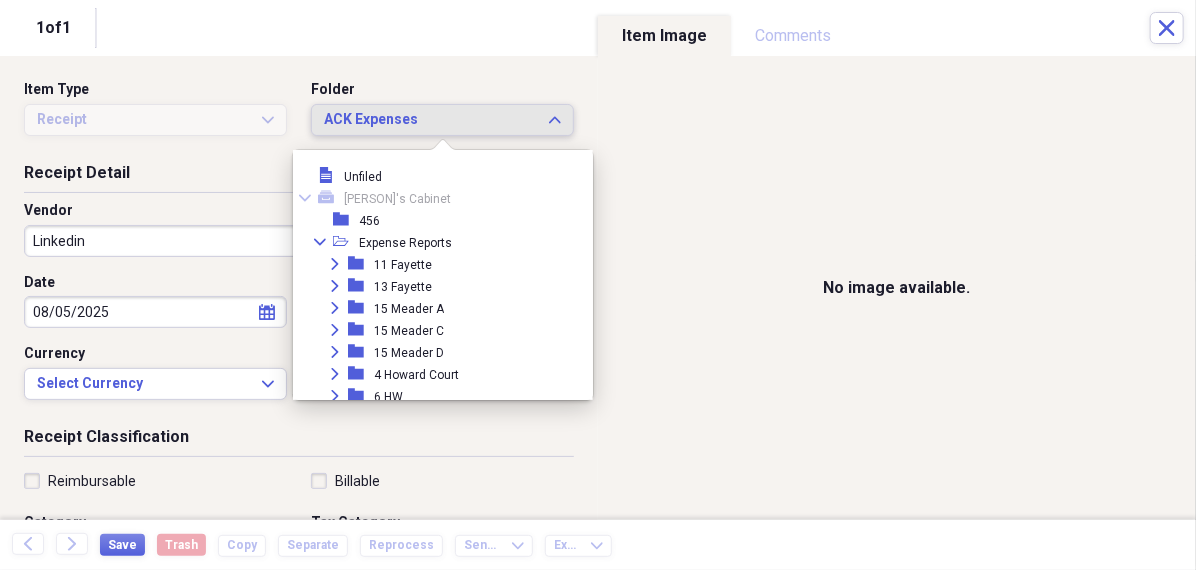scroll, scrollTop: 142, scrollLeft: 0, axis: vertical 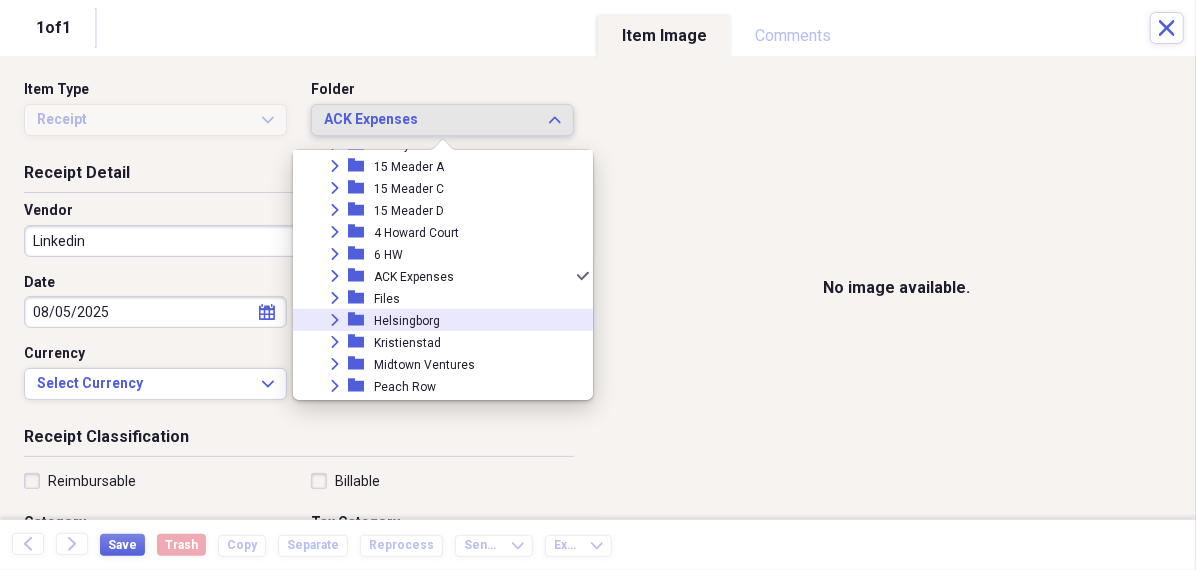 click on "Helsingborg" at bounding box center [407, 321] 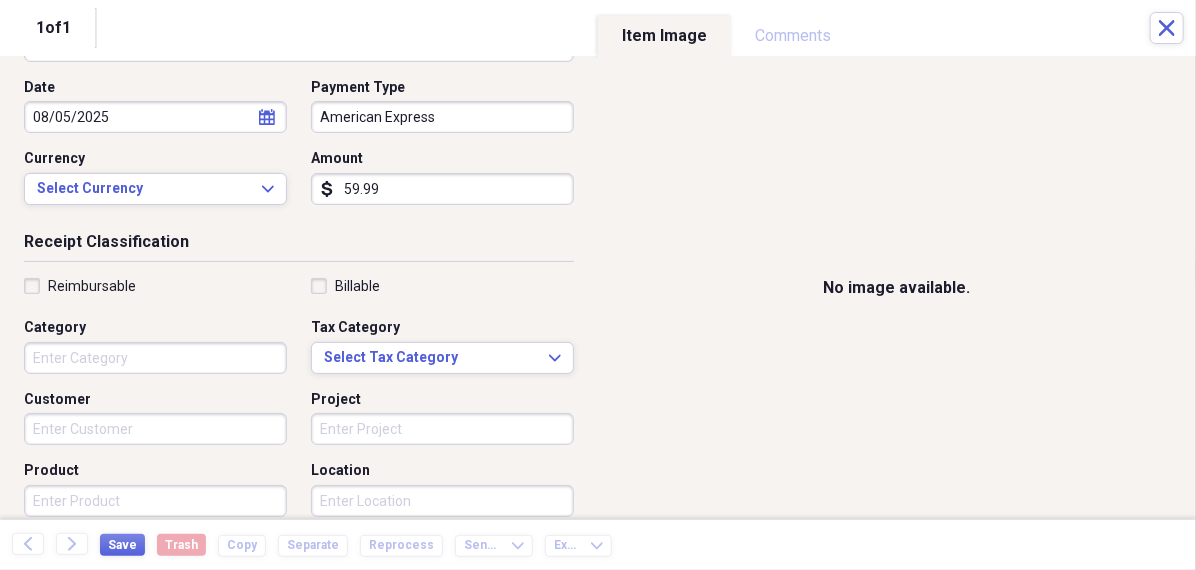 scroll, scrollTop: 353, scrollLeft: 0, axis: vertical 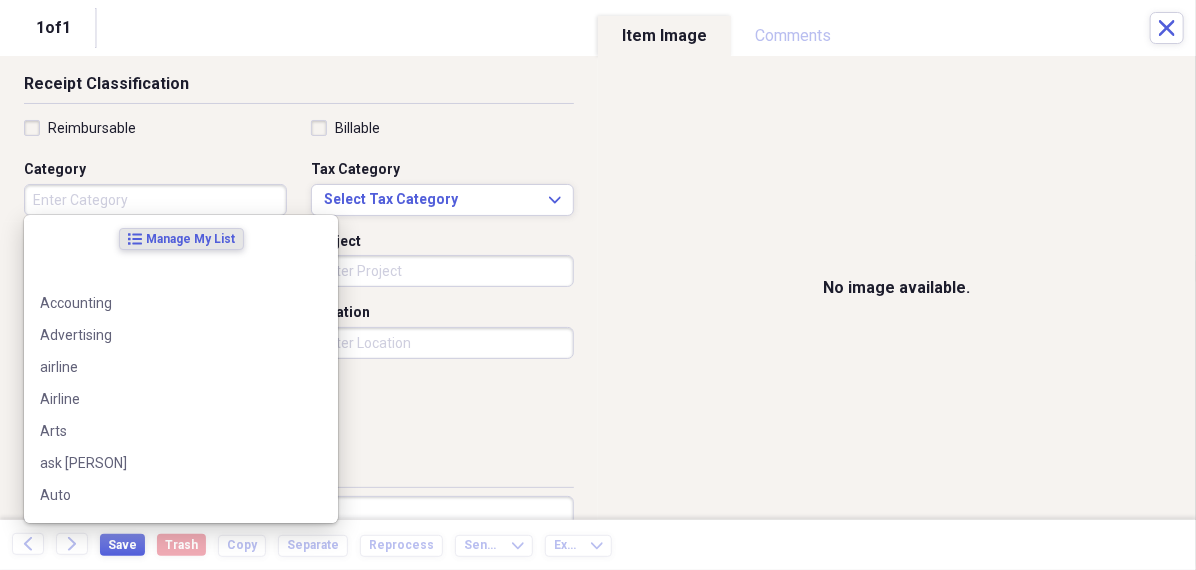 click on "Category" at bounding box center (155, 200) 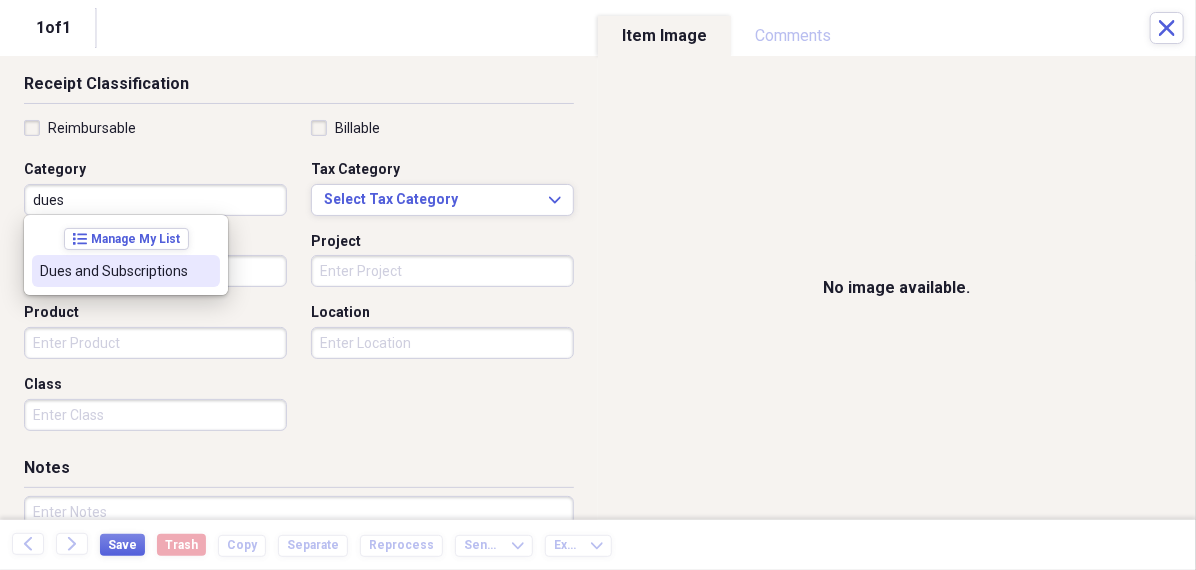 click on "Dues and Subscriptions" at bounding box center [114, 271] 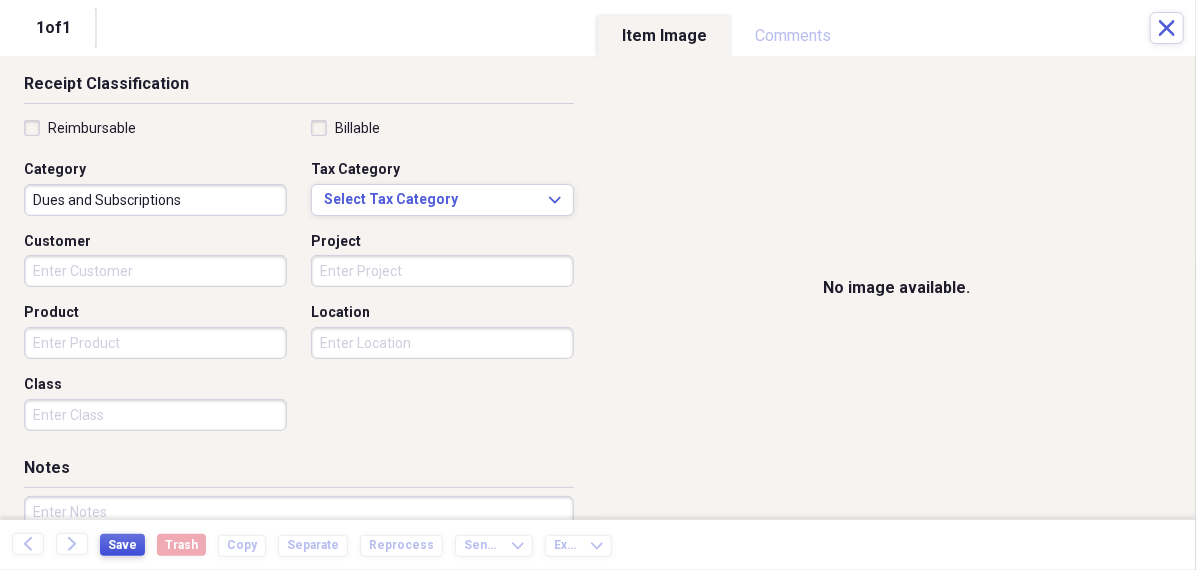 click on "Save" at bounding box center (122, 545) 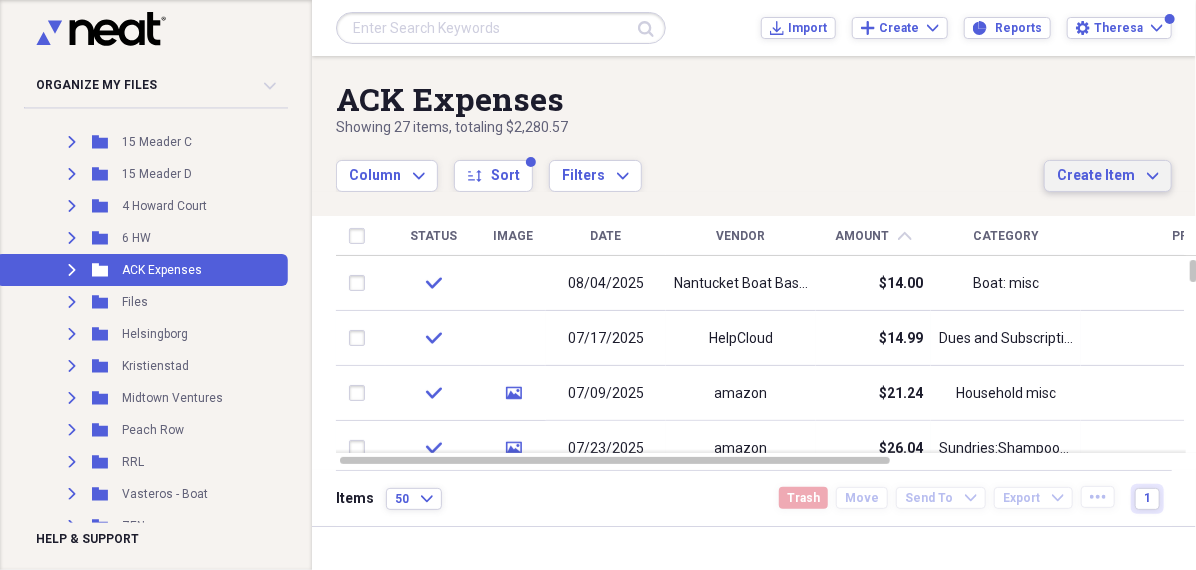 click on "Create Item" at bounding box center (1096, 176) 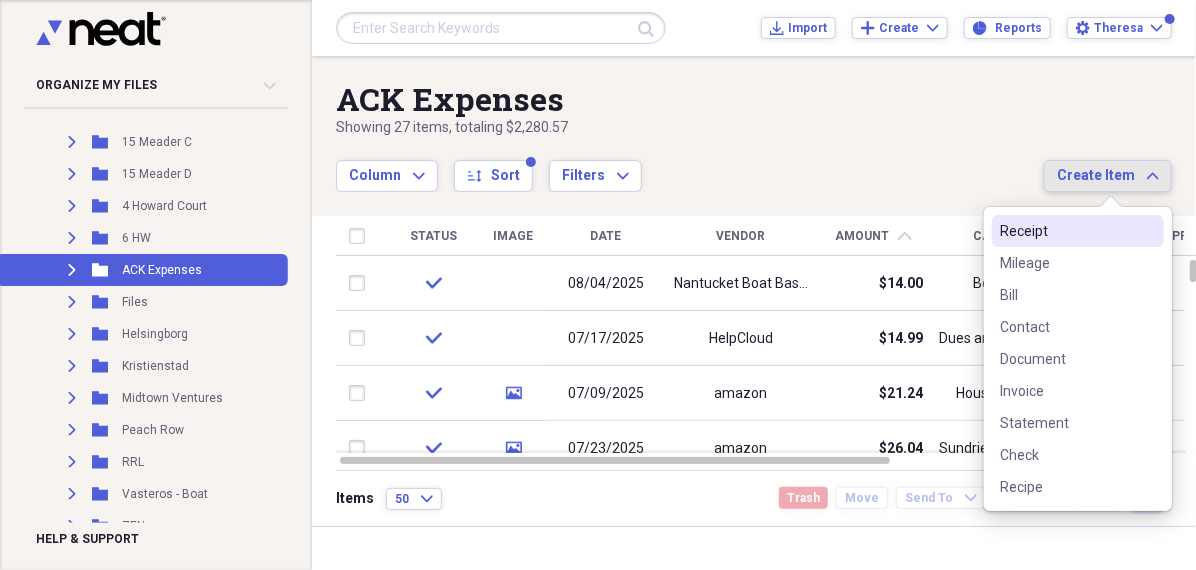 click on "Receipt" at bounding box center [1066, 231] 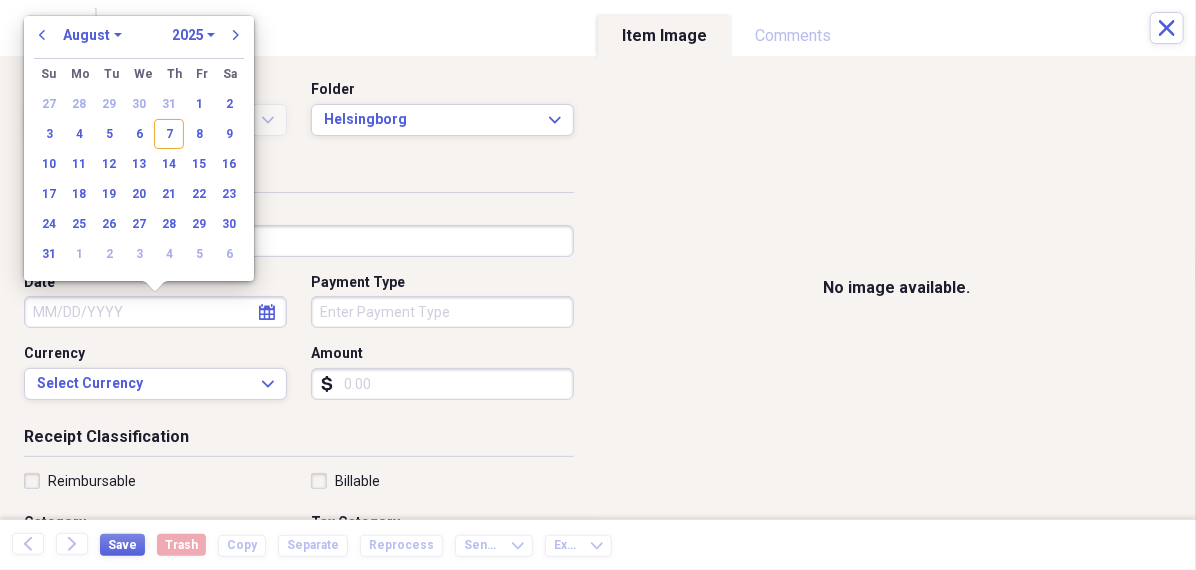 click on "Date" at bounding box center (155, 312) 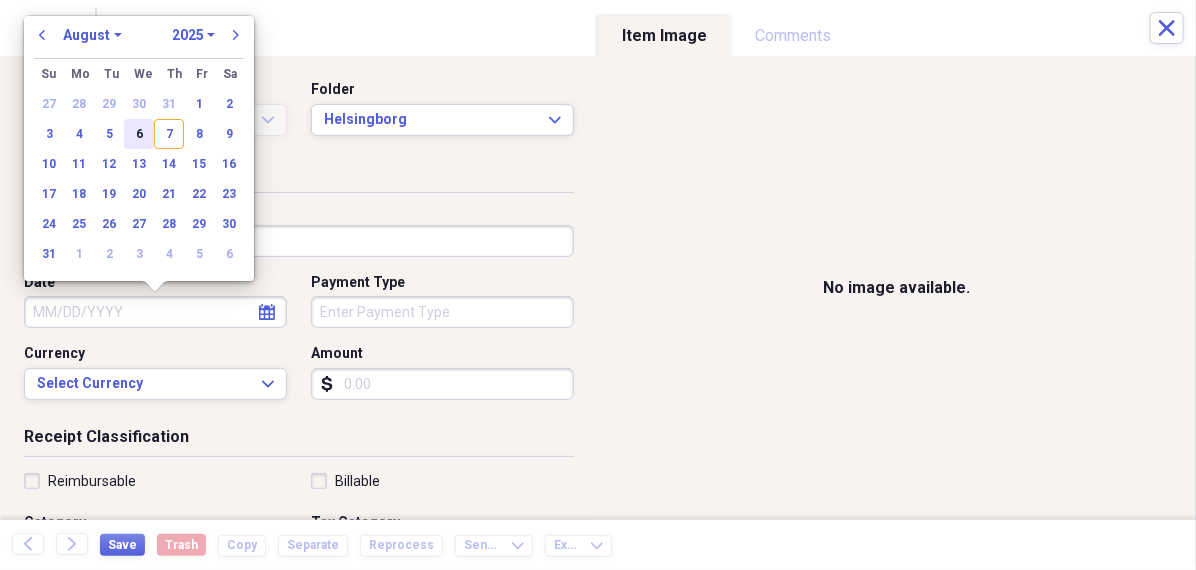 click on "6" at bounding box center (139, 134) 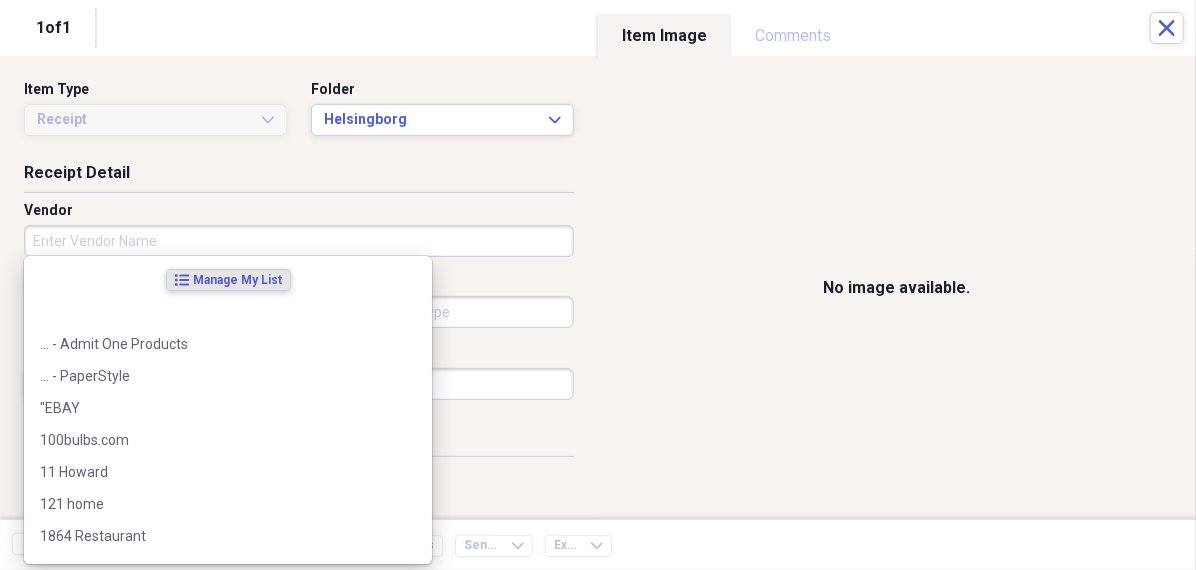 click on "Vendor" at bounding box center [299, 241] 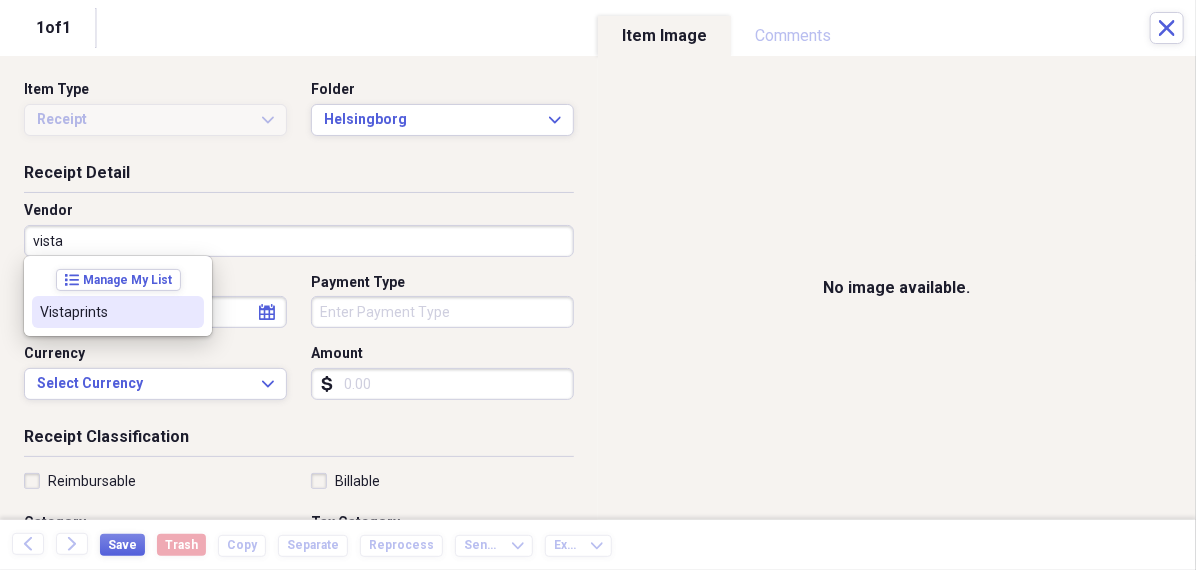 click on "Vistaprints" at bounding box center (106, 312) 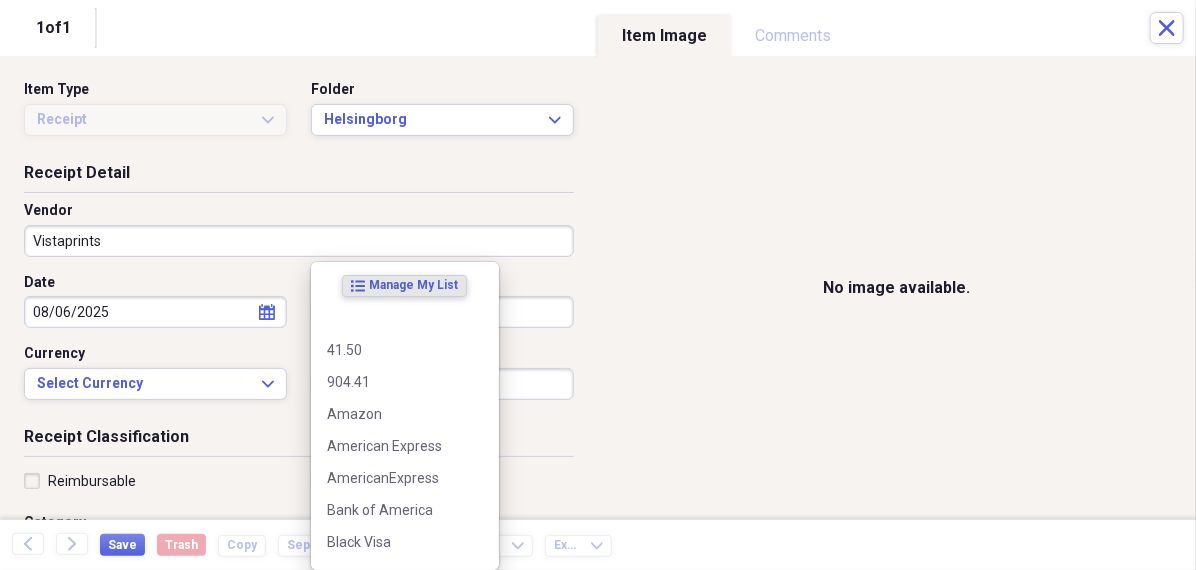 click on "Organize My Files 99+ Collapse Unfiled Needs Review 99+ Unfiled All Files Unfiled Unfiled Unfiled Saved Reports Collapse My Cabinet [PERSON]'s Cabinet Add Folder Folder 456 Add Folder Collapse Open Folder Expense Reports Add Folder Expand Folder 11 Fayette Add Folder Expand Folder 13 Fayette Add Folder Expand Folder 15 Meader A Add Folder Expand Folder 15 Meader C Add Folder Expand Folder 15 Meader D Add Folder Expand Folder 4 Howard Court Add Folder Expand Folder 6 HW Add Folder Expand Folder ACK Expenses Add Folder Expand Folder Files Add Folder Expand Folder Helsingborg Add Folder Expand Folder Kristienstad Add Folder Expand Folder Midtown Ventures Add Folder Expand Folder Peach Row Add Folder Expand Folder RRL Add Folder Expand Folder Vasteros - Boat Add Folder Expand Folder ZEN Add Folder Collapse Trash Trash Folder 21.7.16 Folder [PERSON] Folder Kristienstad Help & Support Submit Import Import Add Create Expand Reports Reports Settings [PERSON] Expand ACK Expenses Showing 24 items , totaling $1,864.47 sort" at bounding box center (598, 285) 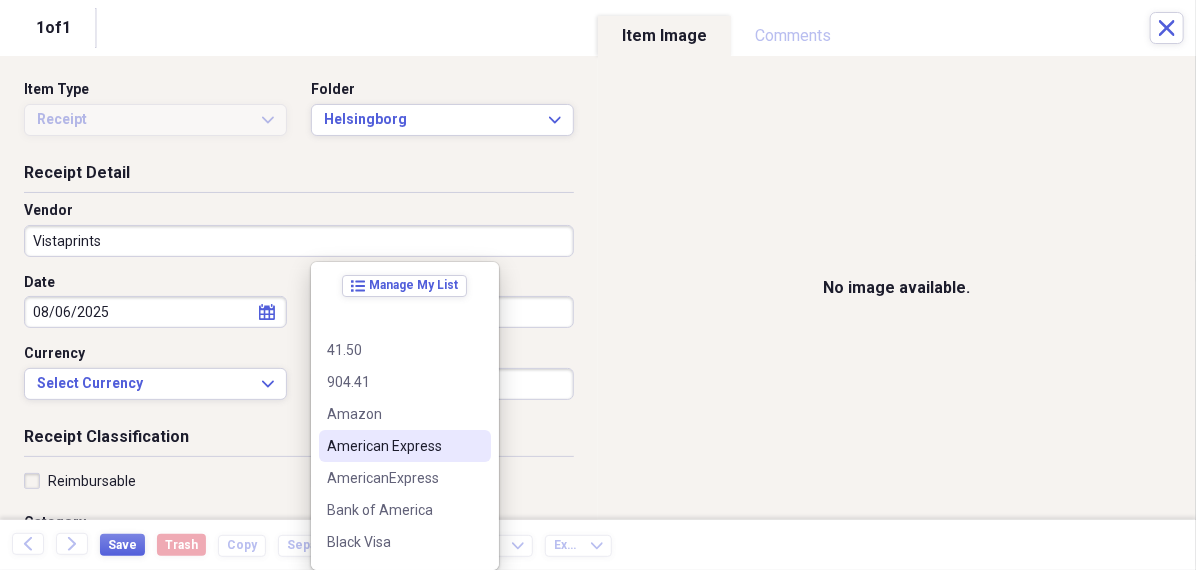 click on "American Express" at bounding box center (393, 446) 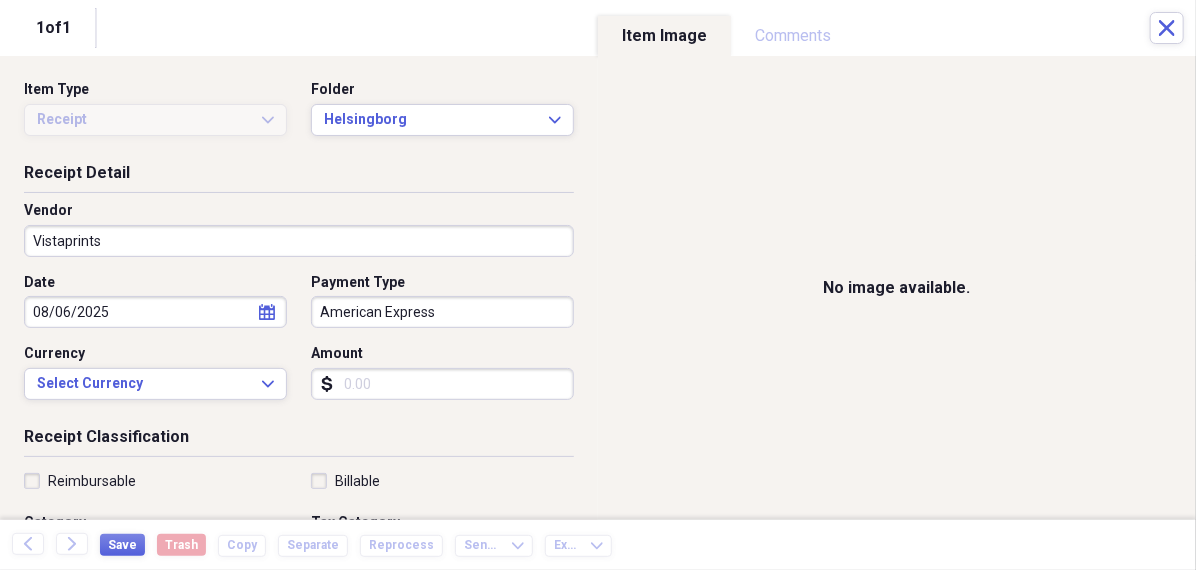 click on "Amount" at bounding box center [442, 384] 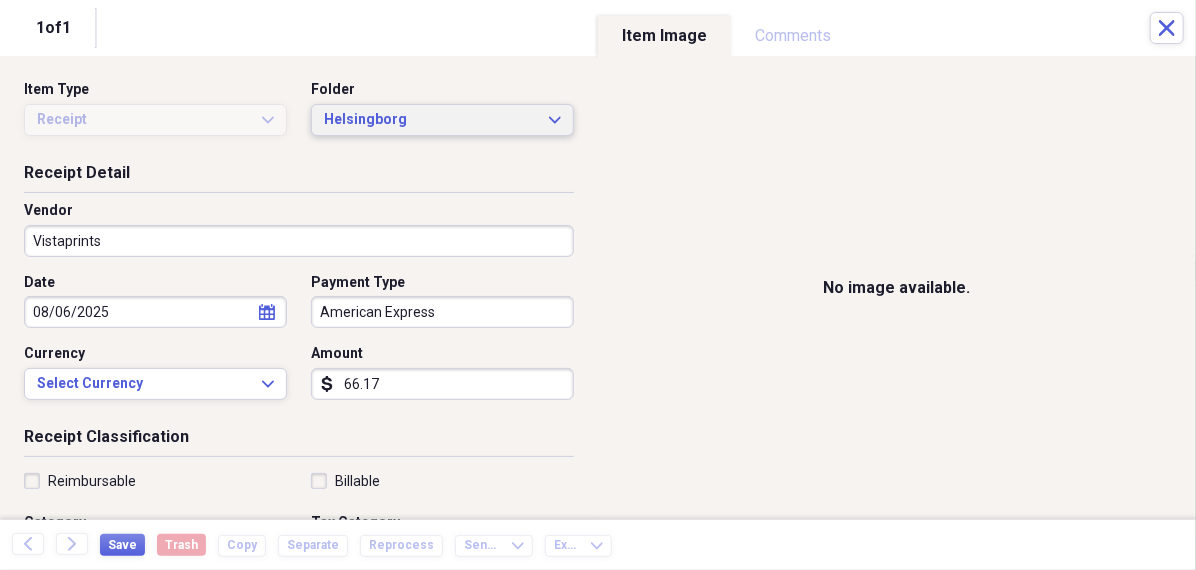 click on "Helsingborg" at bounding box center (430, 120) 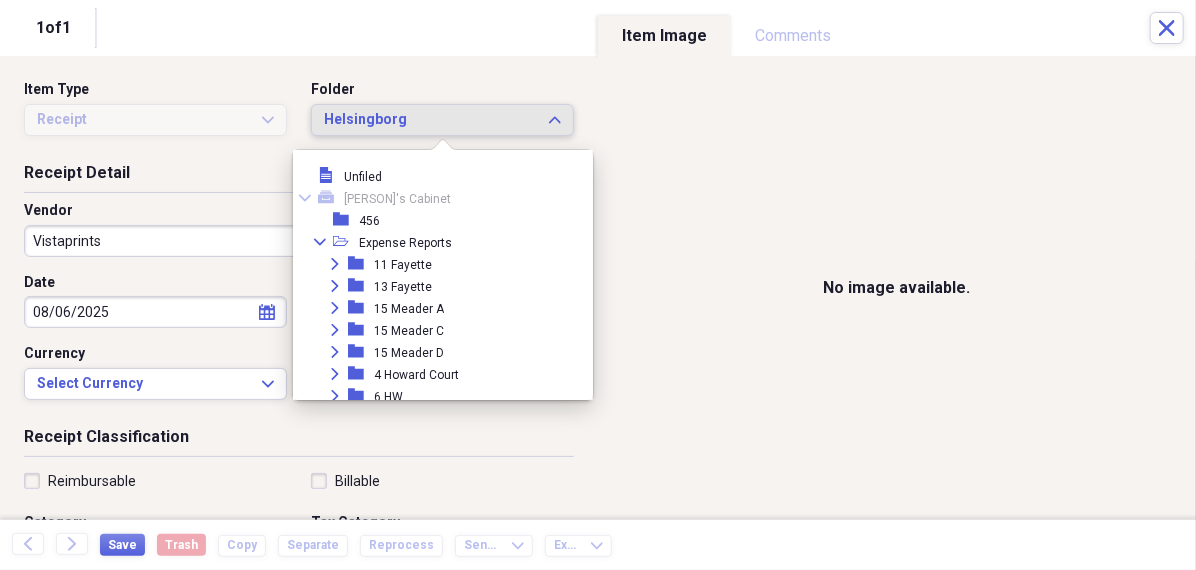 scroll, scrollTop: 186, scrollLeft: 0, axis: vertical 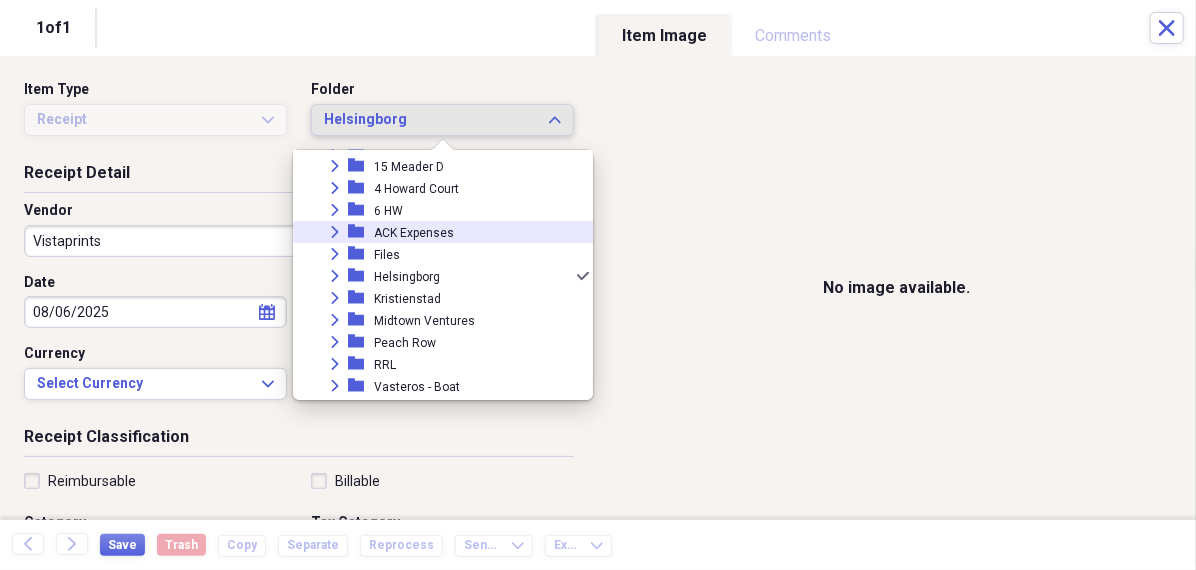 click on "ACK Expenses" at bounding box center (414, 233) 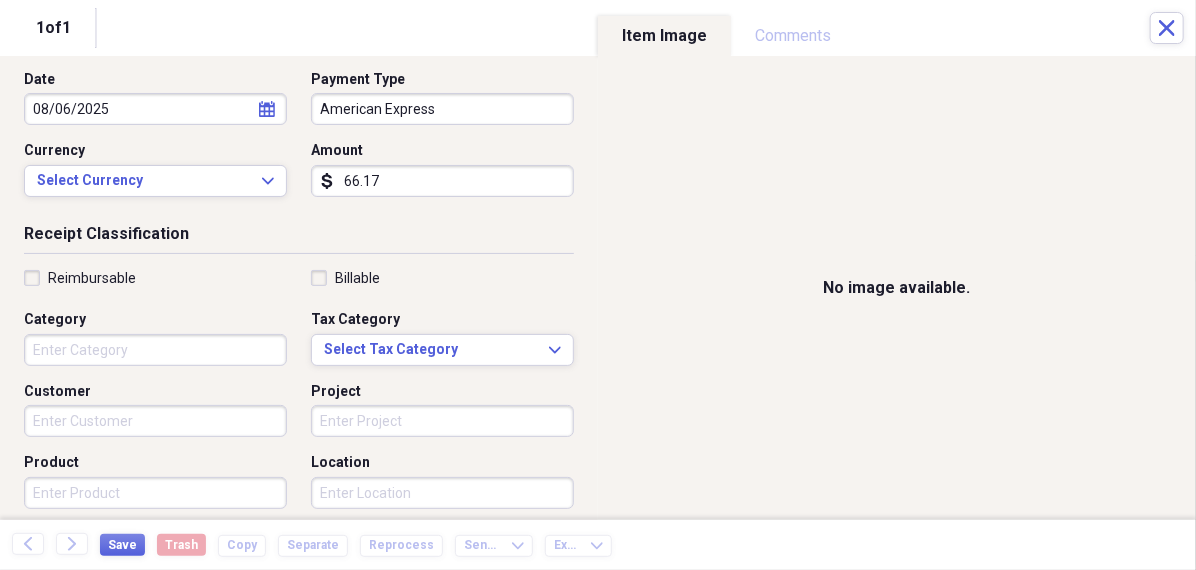 scroll, scrollTop: 205, scrollLeft: 0, axis: vertical 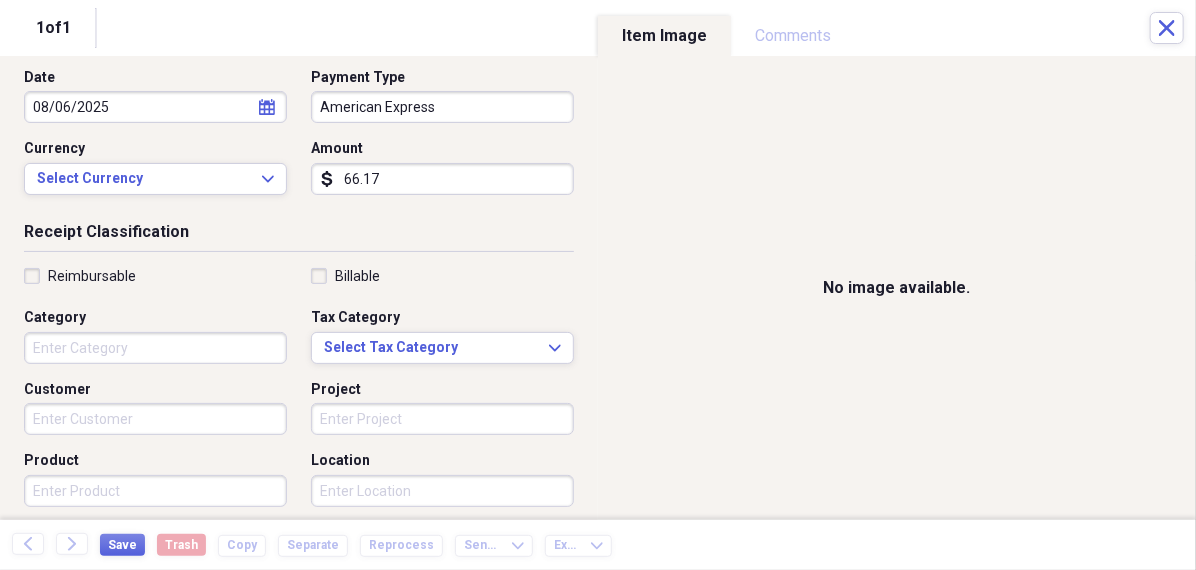 click on "Category" at bounding box center (155, 348) 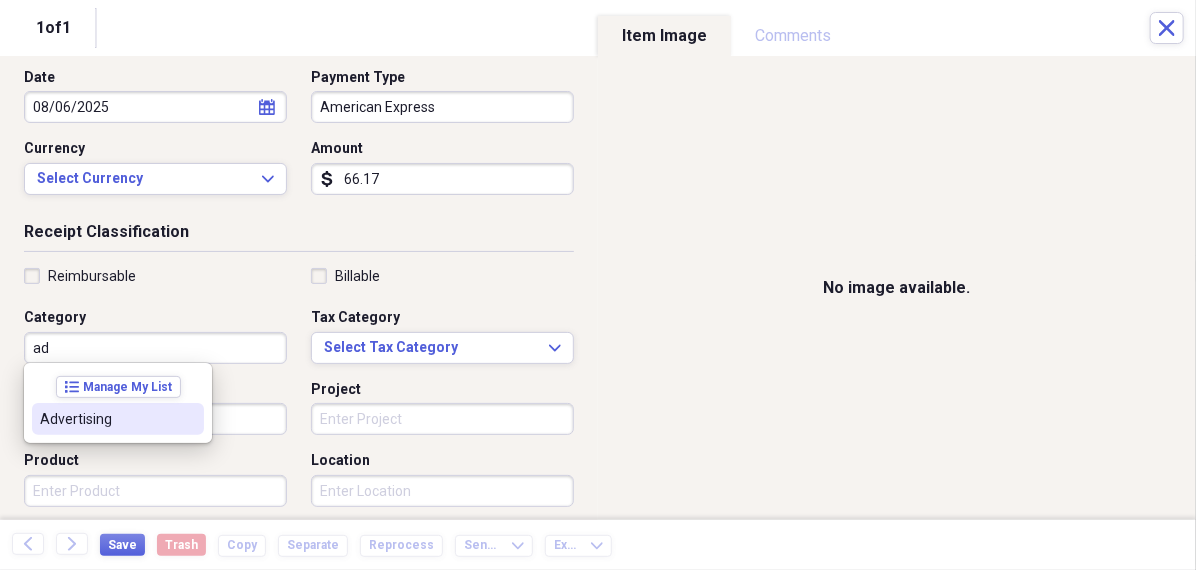 click on "Advertising" at bounding box center (106, 419) 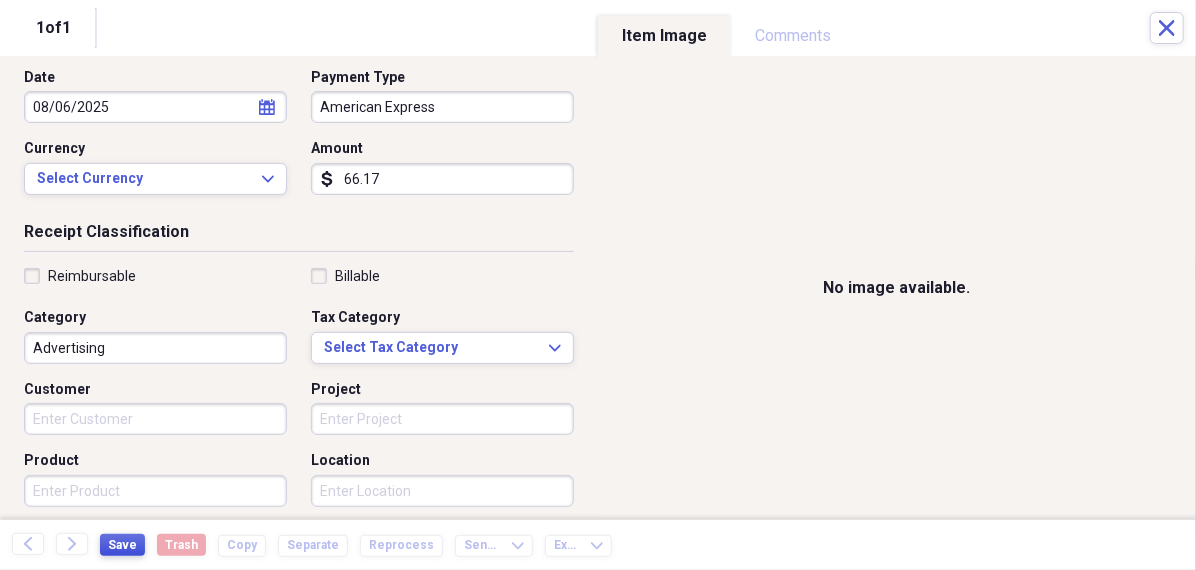 click on "Save" at bounding box center (122, 545) 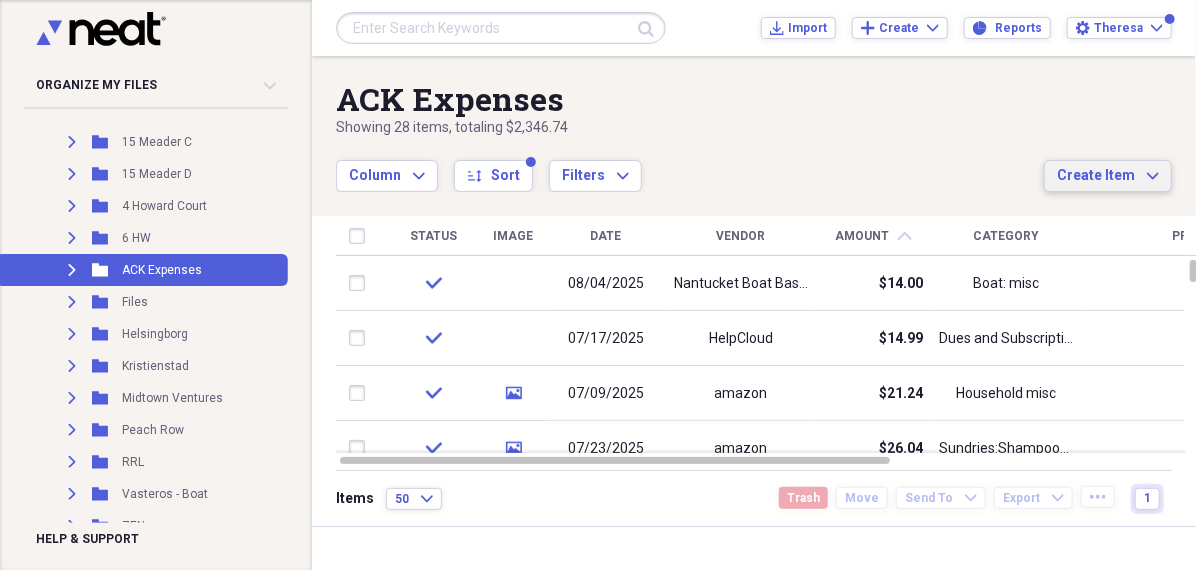 click on "Create Item" at bounding box center [1096, 176] 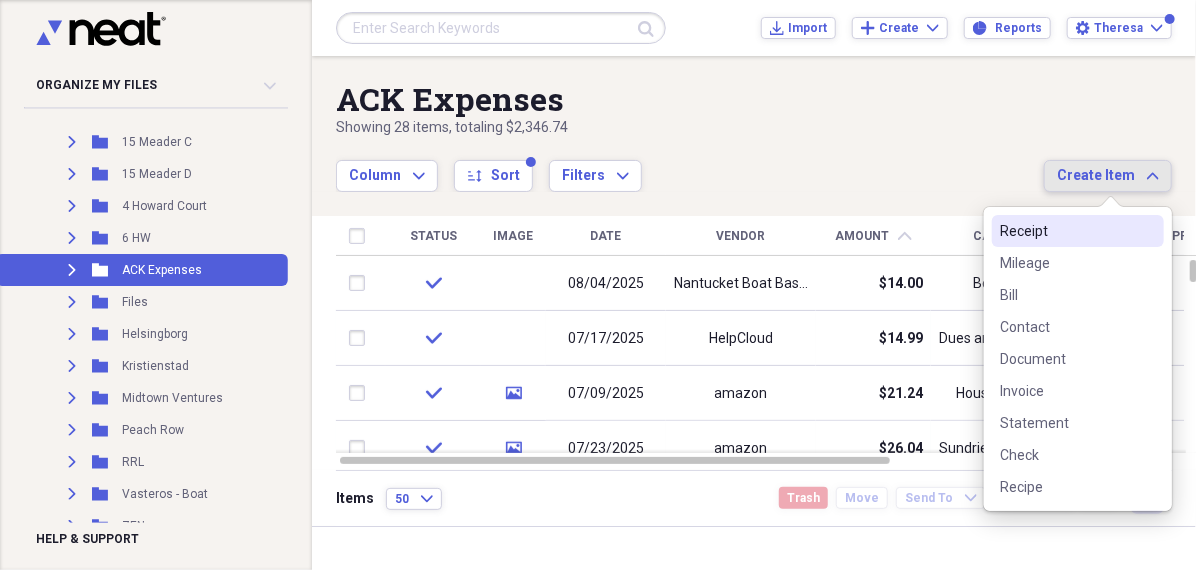 click on "Receipt" at bounding box center (1066, 231) 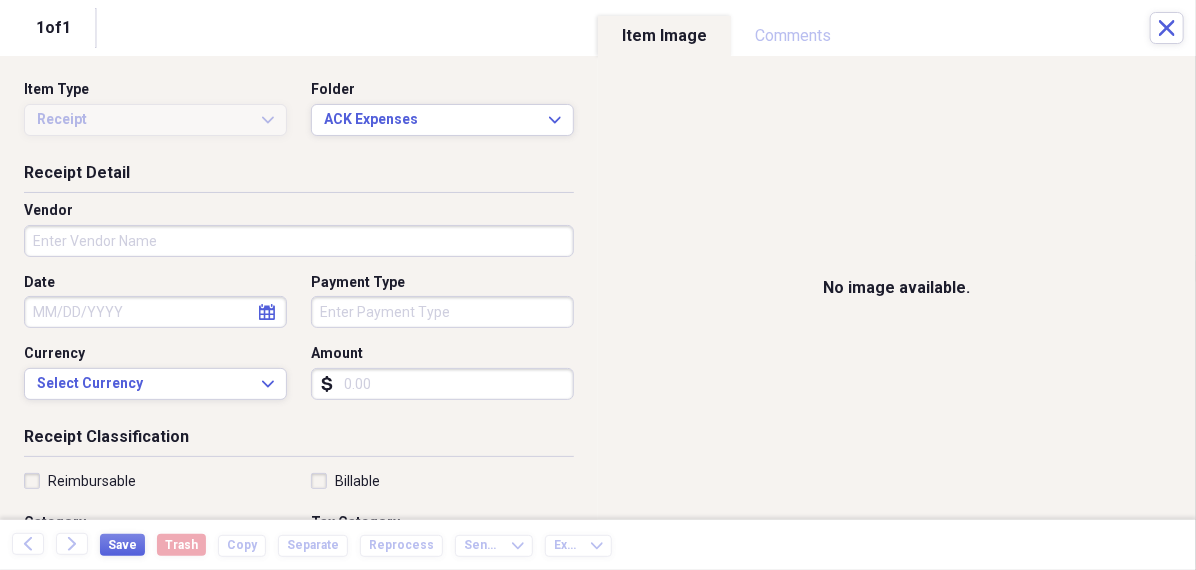 click on "Vendor" at bounding box center [299, 241] 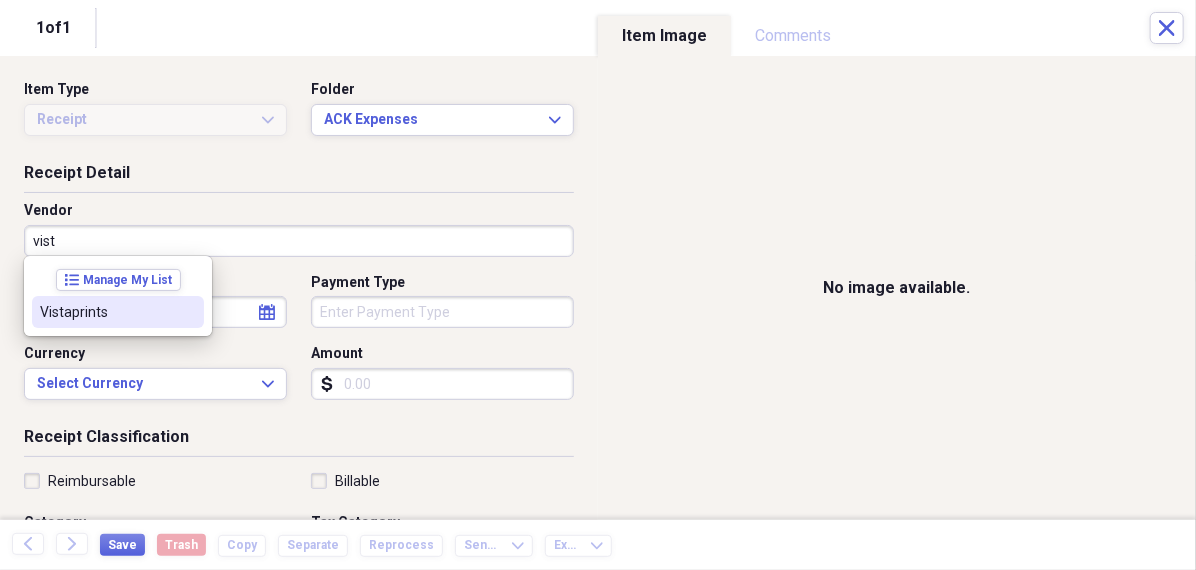 click on "Vistaprints" at bounding box center [106, 312] 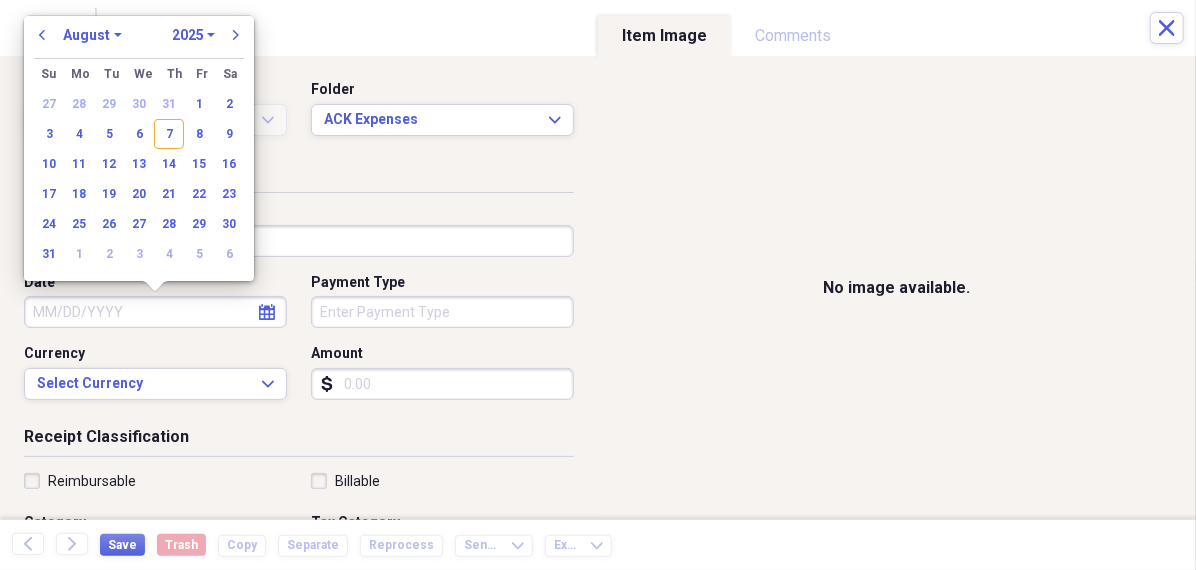 click on "Date" at bounding box center [155, 312] 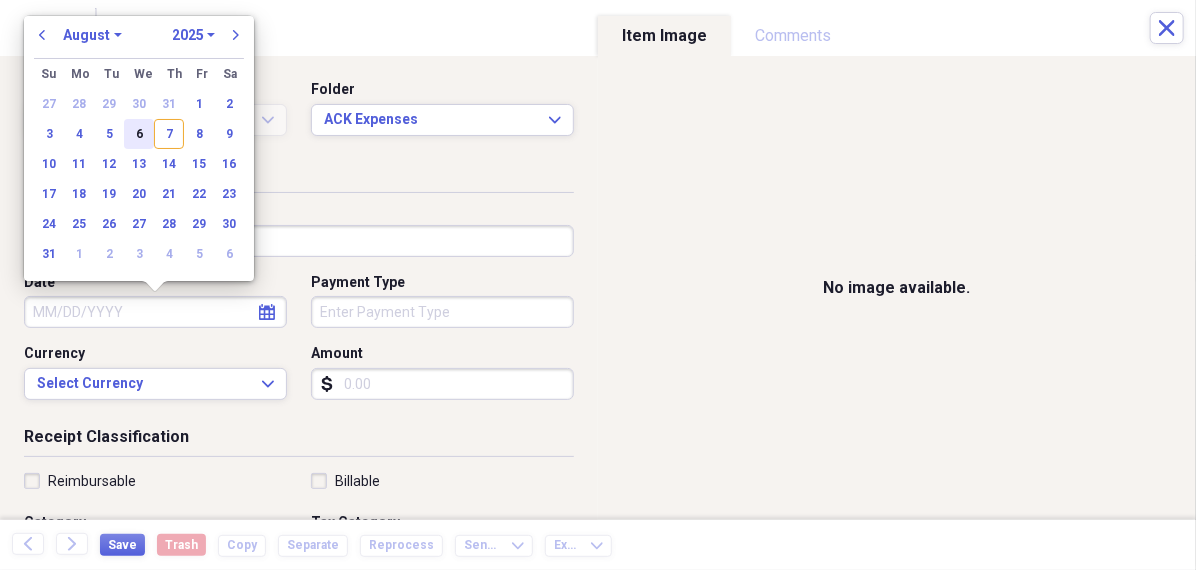 click on "6" at bounding box center [139, 134] 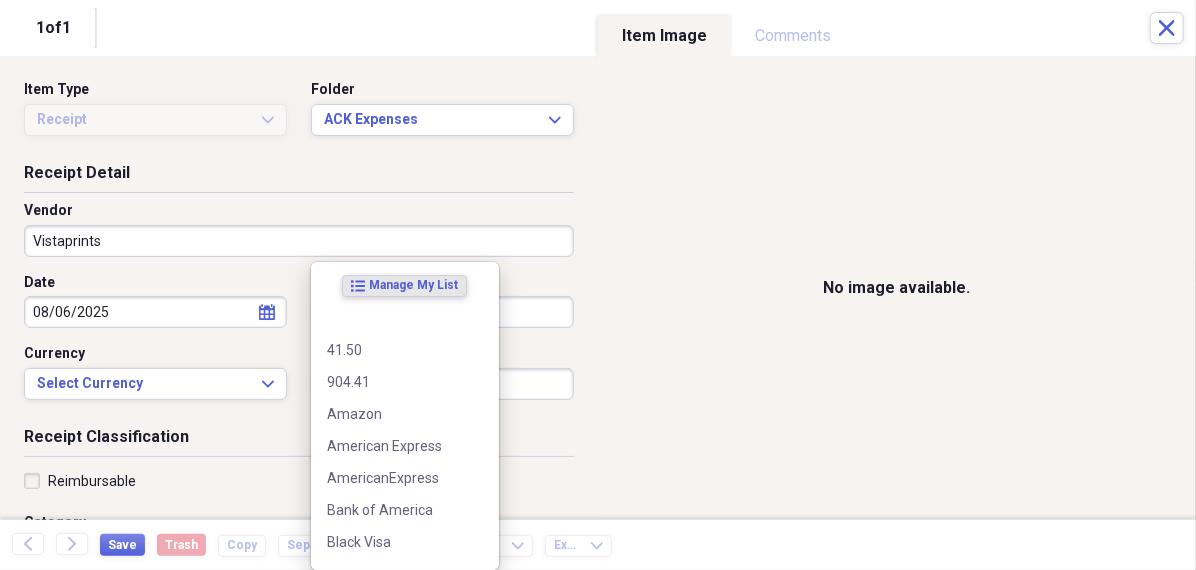 click on "Organize My Files 99+ Collapse Unfiled Needs Review 99+ Unfiled All Files Unfiled Unfiled Unfiled Saved Reports Collapse My Cabinet [PERSON]'s Cabinet Add Folder Folder 456 Add Folder Collapse Open Folder Expense Reports Add Folder Expand Folder 11 Fayette Add Folder Expand Folder 13 Fayette Add Folder Expand Folder 15 Meader A Add Folder Expand Folder 15 Meader C Add Folder Expand Folder 15 Meader D Add Folder Expand Folder 4 Howard Court Add Folder Expand Folder 6 HW Add Folder Expand Folder ACK Expenses Add Folder Expand Folder Files Add Folder Expand Folder Helsingborg Add Folder Expand Folder Kristienstad Add Folder Expand Folder Midtown Ventures Add Folder Expand Folder Peach Row Add Folder Expand Folder RRL Add Folder Expand Folder Vasteros - Boat Add Folder Expand Folder ZEN Add Folder Collapse Trash Trash Folder 21.7.16 Folder [PERSON] Folder Kristienstad Help & Support Submit Import Import Add Create Expand Reports Reports Settings [PERSON] Expand ACK Expenses Showing 29 items , totaling $2,610.23 sort" at bounding box center (598, 285) 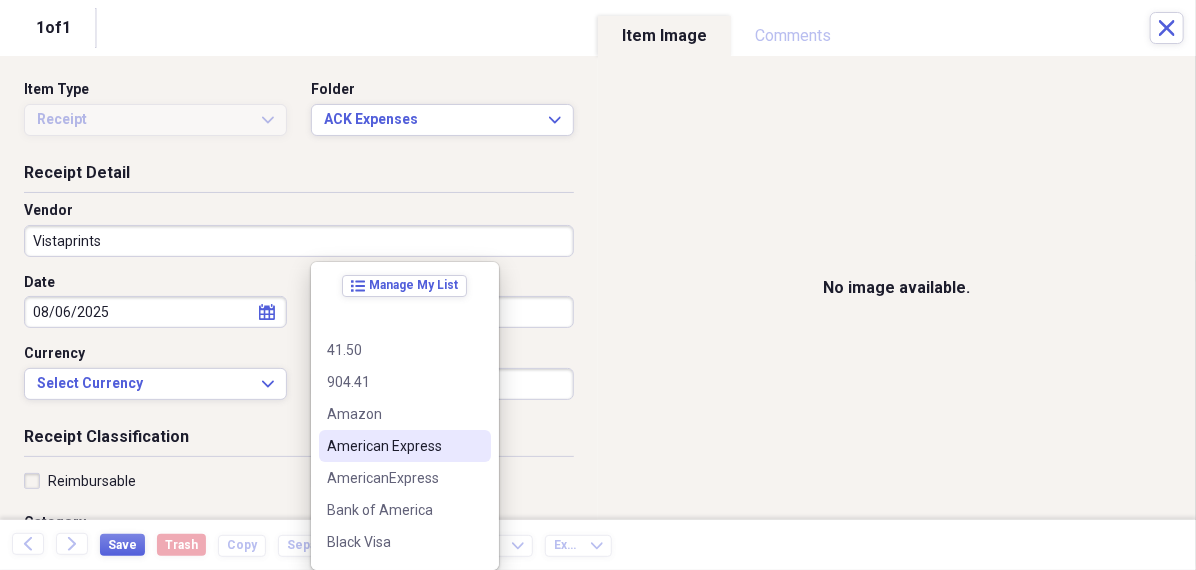 click on "American Express" at bounding box center [393, 446] 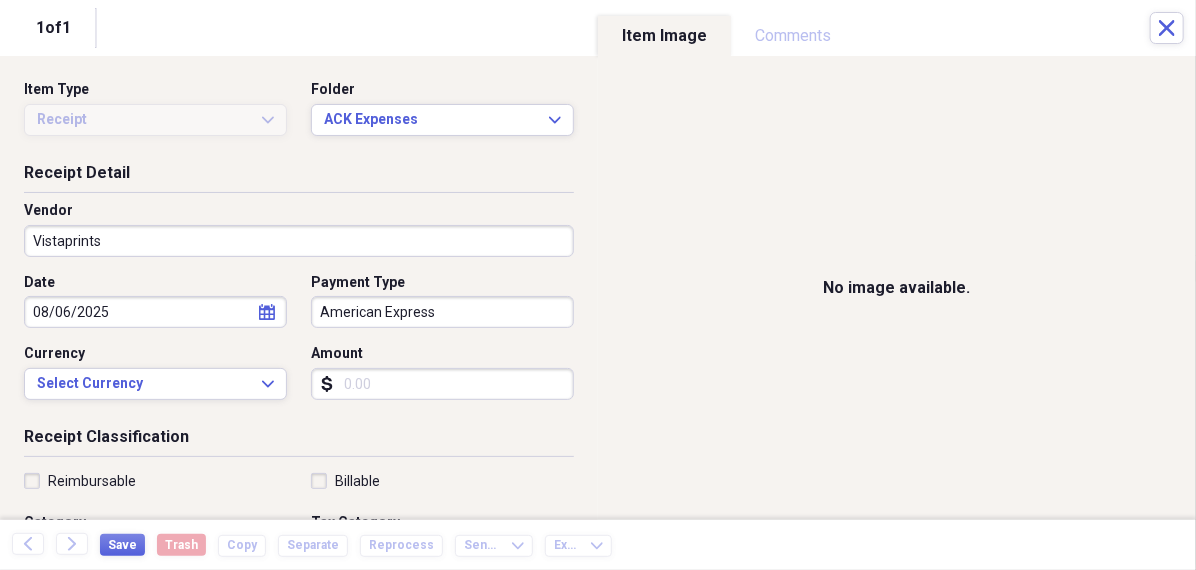 click on "Amount" at bounding box center [442, 384] 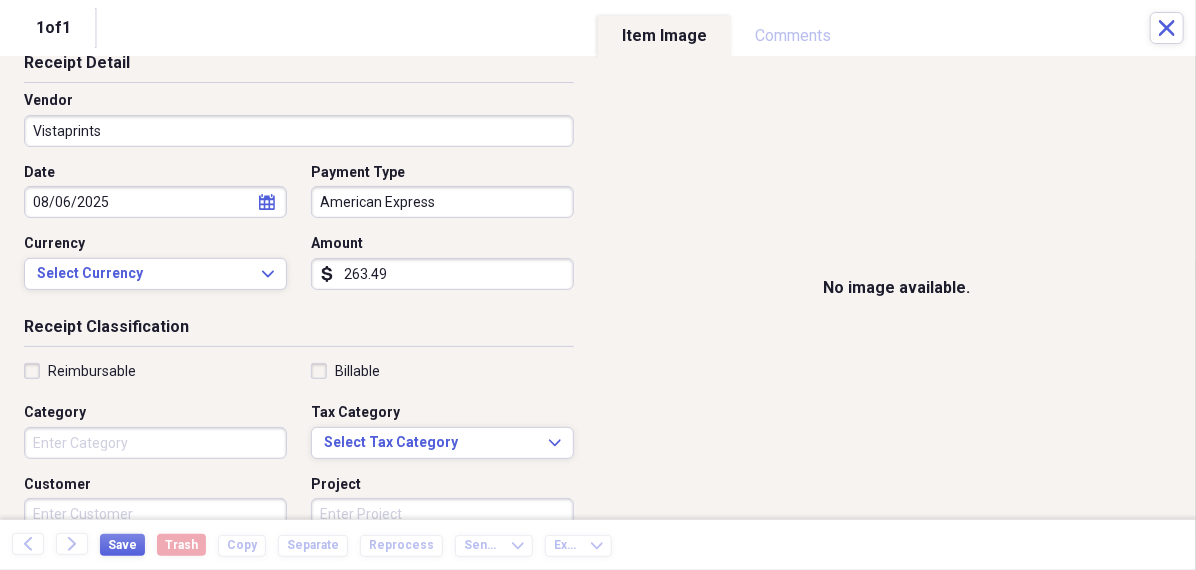 scroll, scrollTop: 125, scrollLeft: 0, axis: vertical 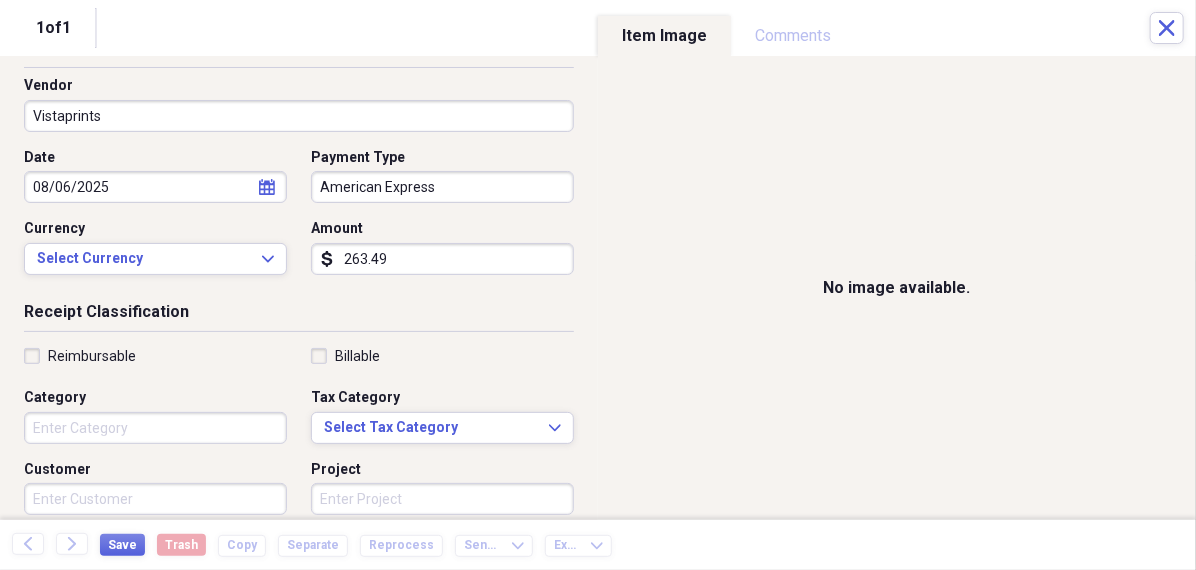 click on "Category" at bounding box center [155, 428] 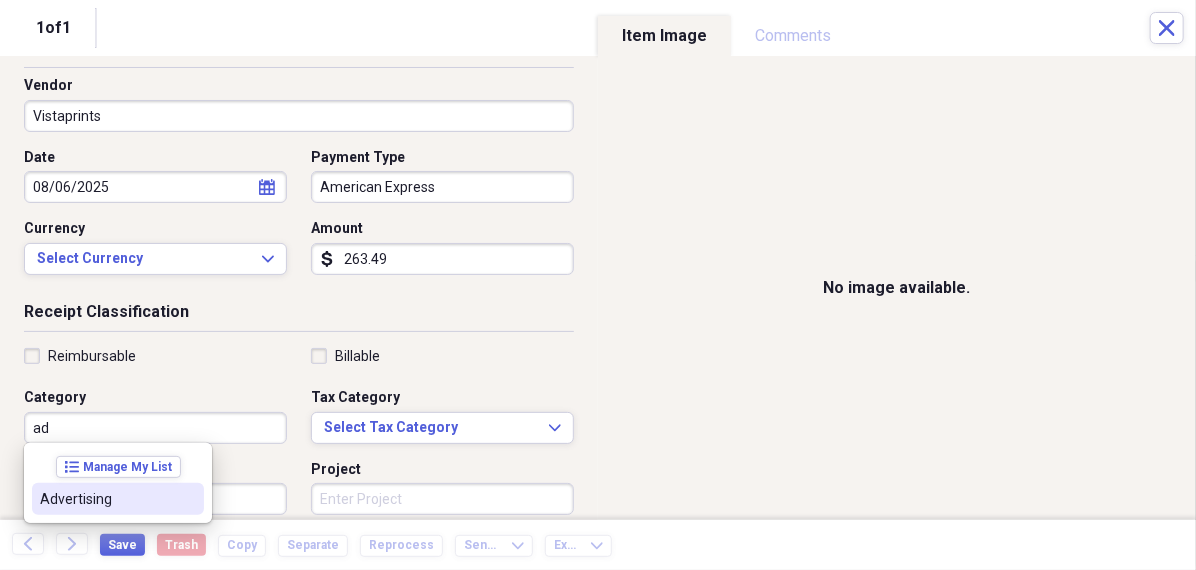 click on "Advertising" at bounding box center [106, 499] 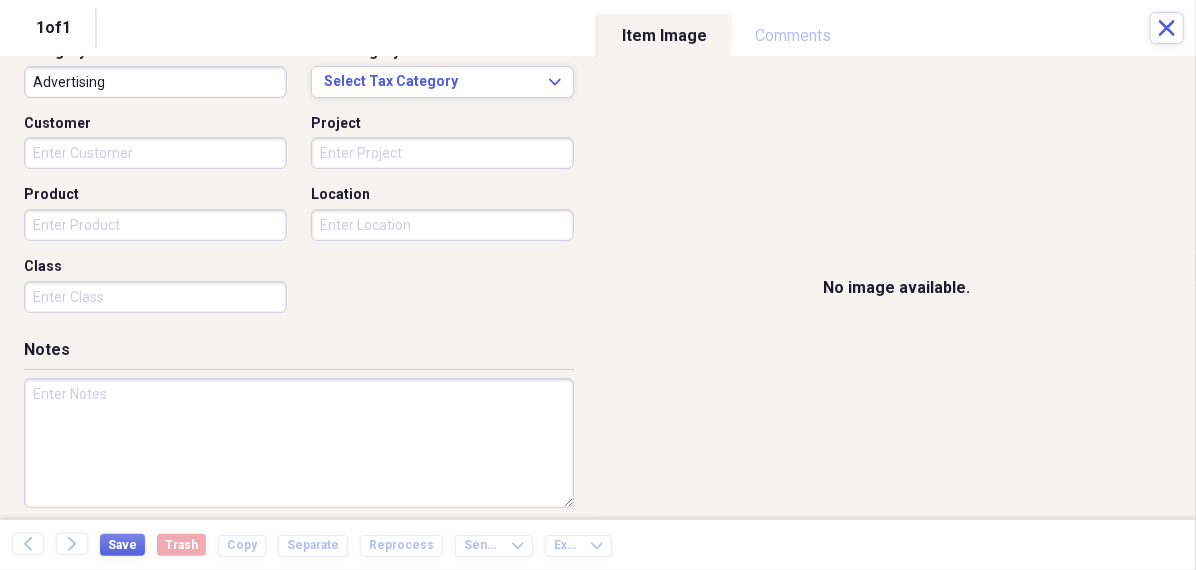 scroll, scrollTop: 484, scrollLeft: 0, axis: vertical 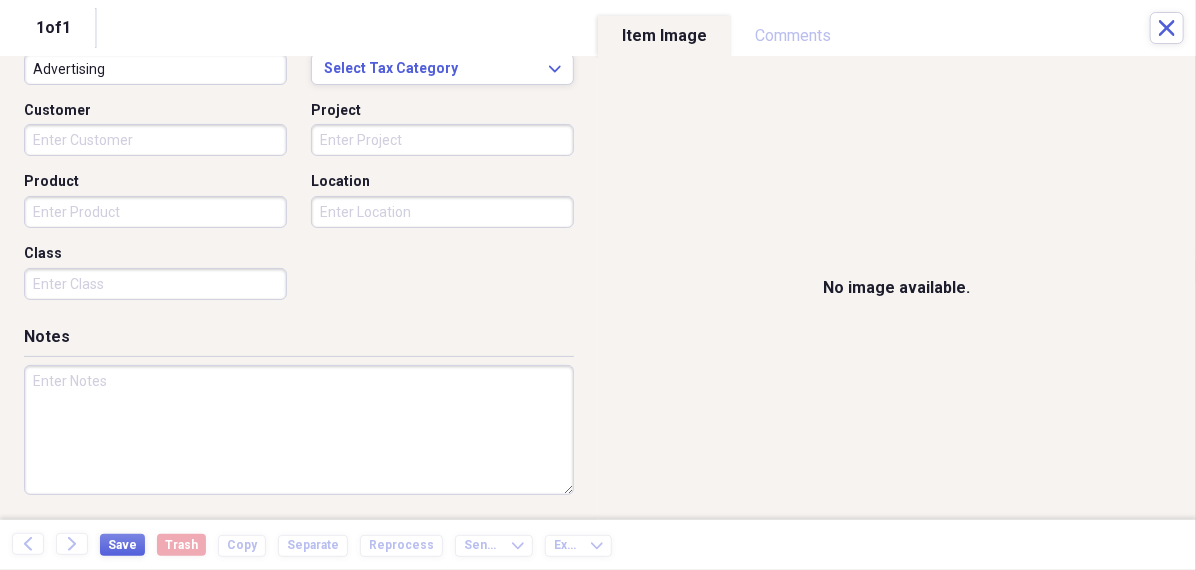 click at bounding box center [299, 430] 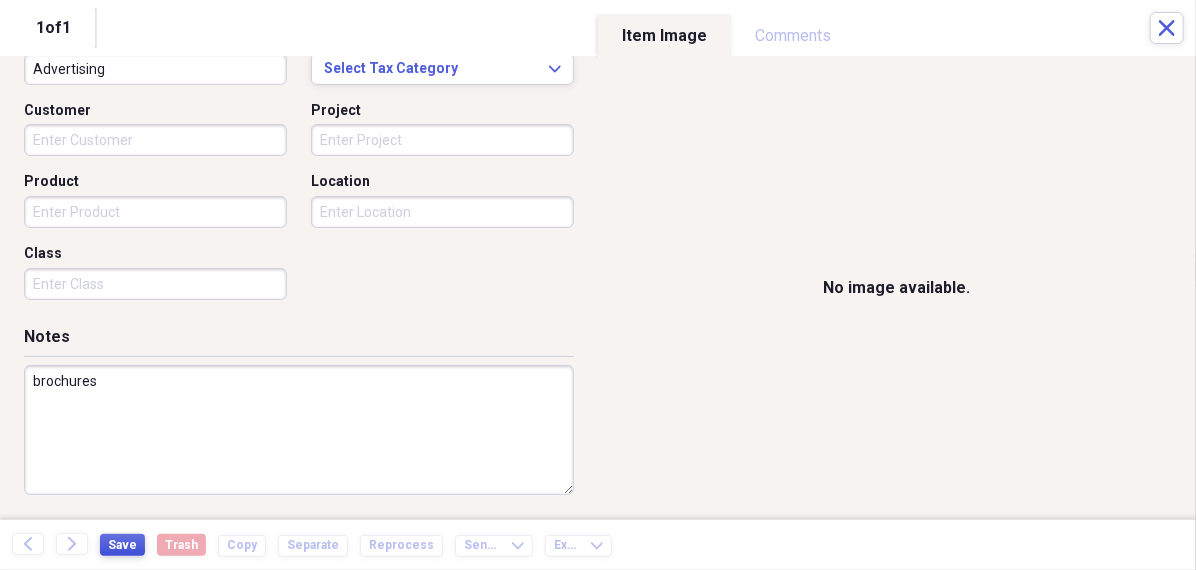 click on "Save" at bounding box center (122, 545) 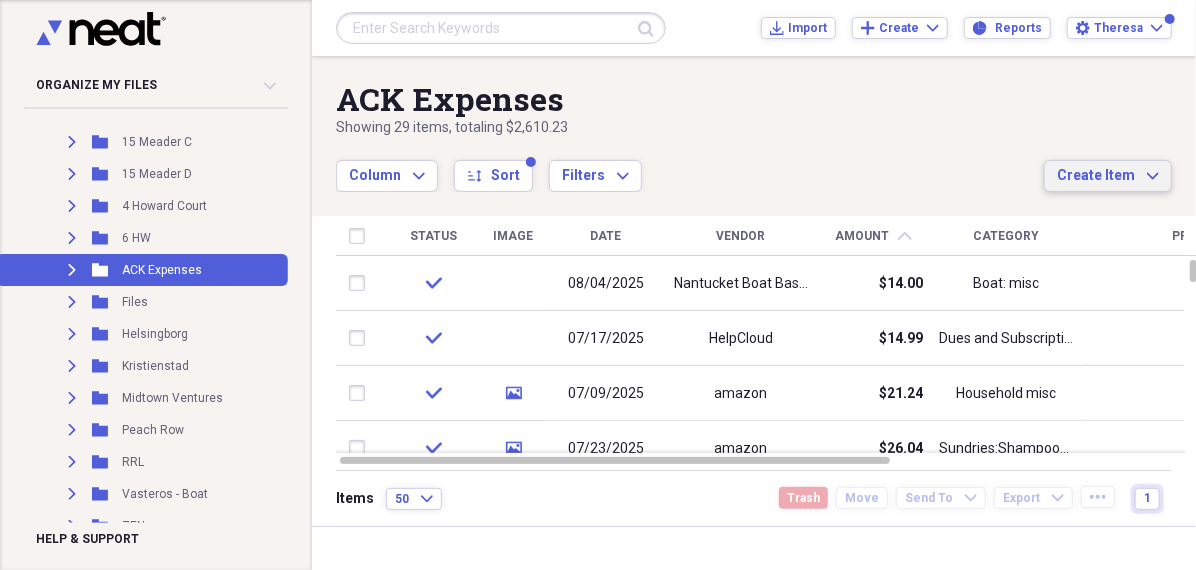 click on "Create Item" at bounding box center (1096, 176) 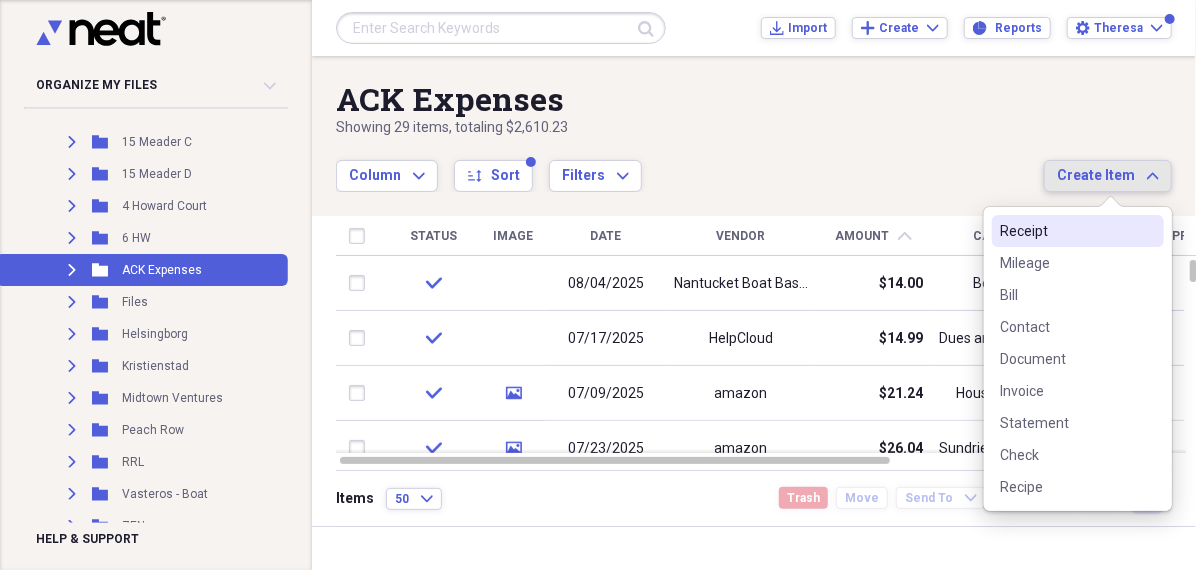 click on "Receipt" at bounding box center (1066, 231) 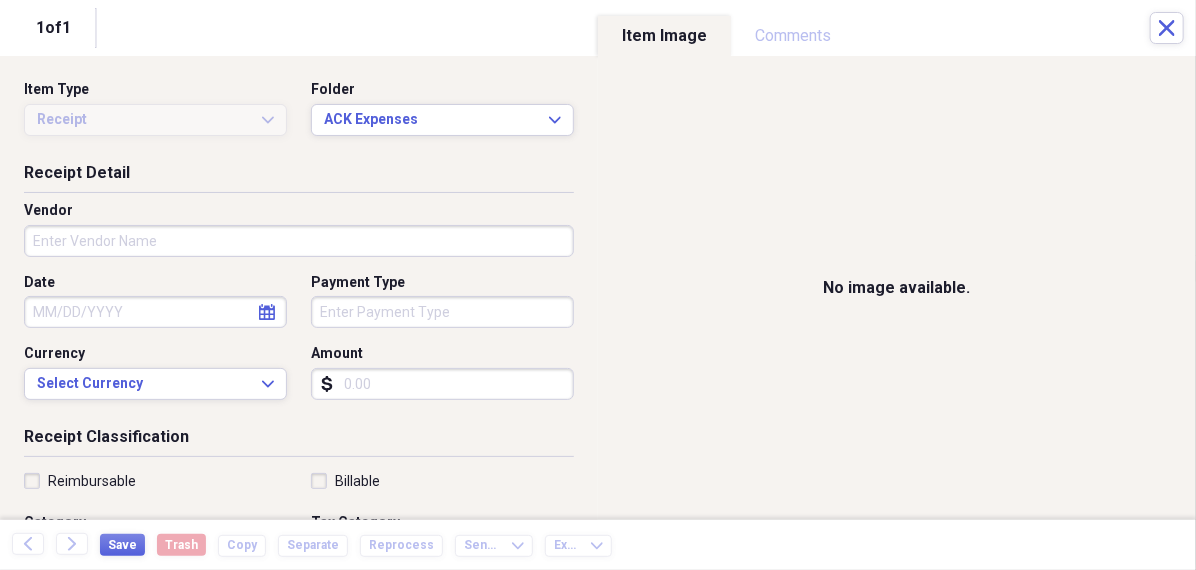 click on "Vendor" at bounding box center (299, 241) 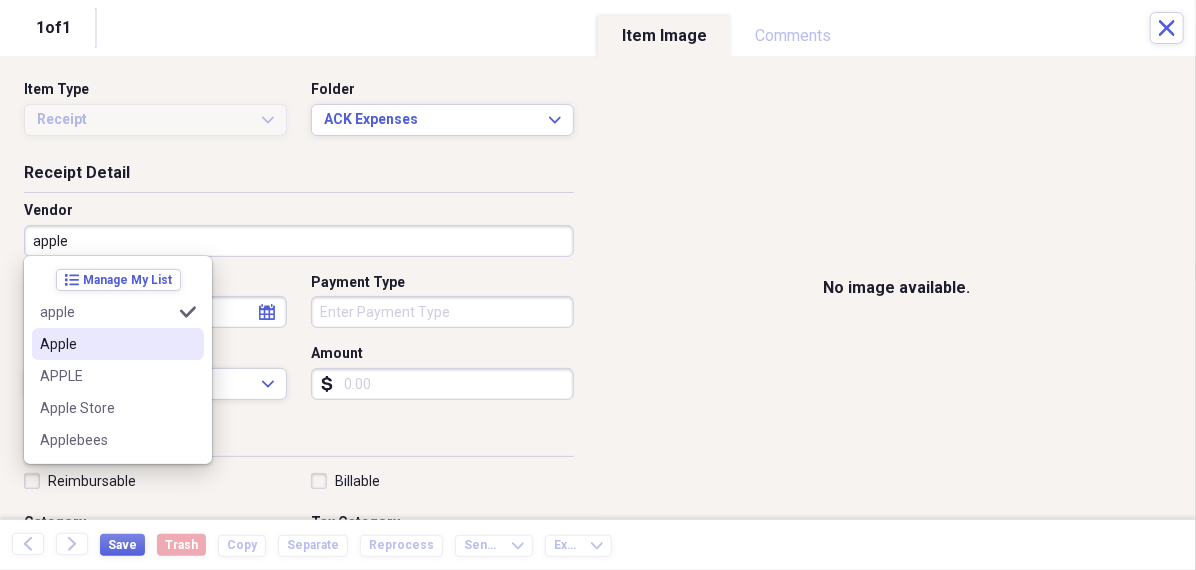 click on "Apple" at bounding box center [106, 344] 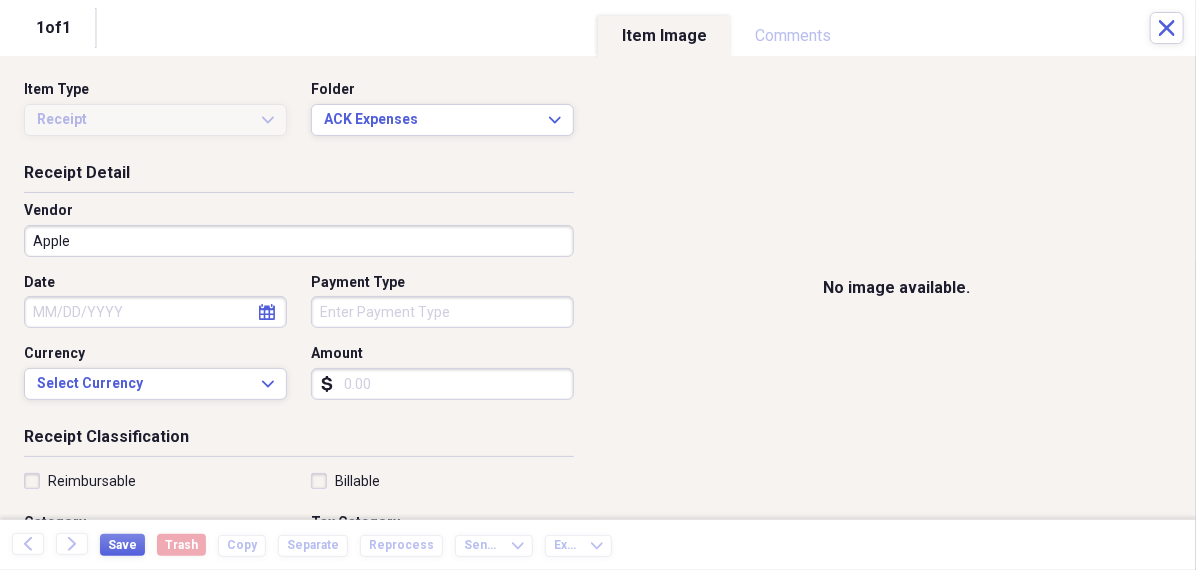 click on "Date" at bounding box center (155, 312) 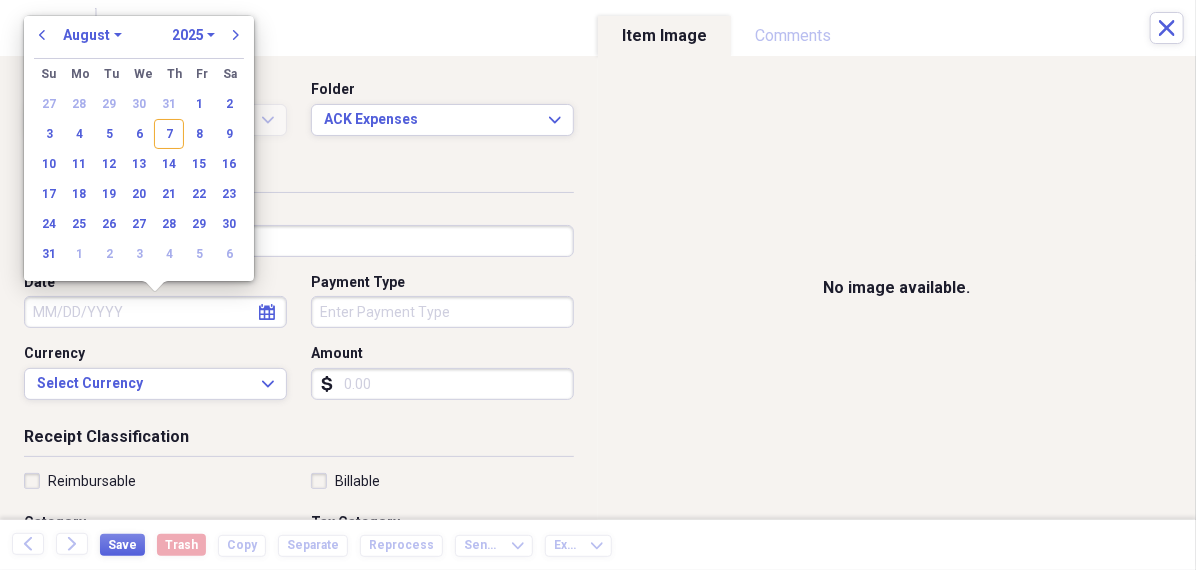 click on "January February March April May June July August September October November December" at bounding box center (92, 35) 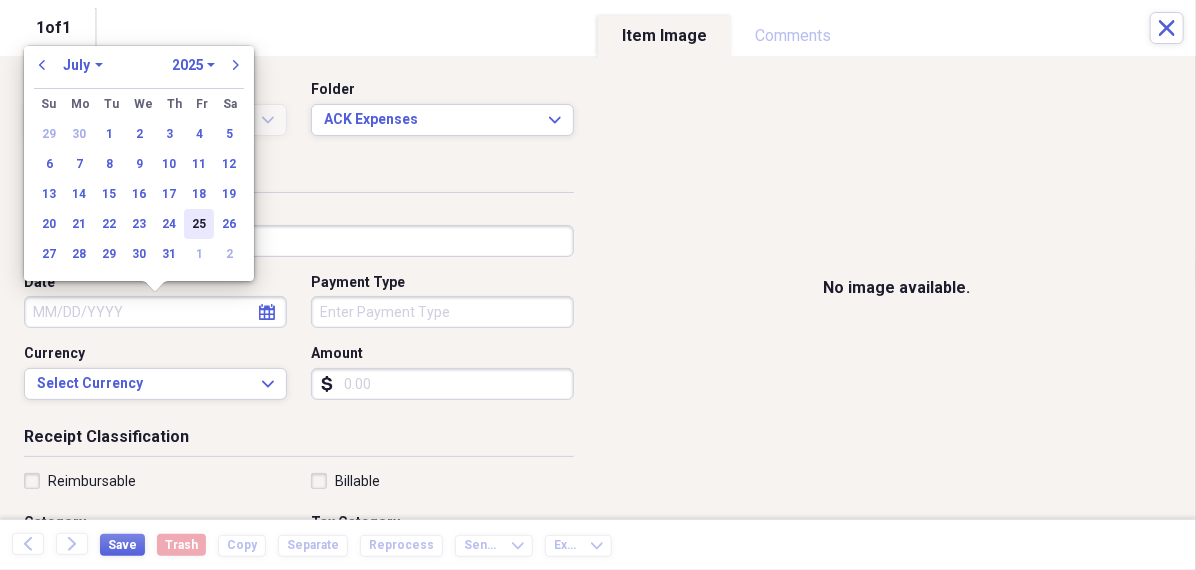 click on "25" at bounding box center (199, 224) 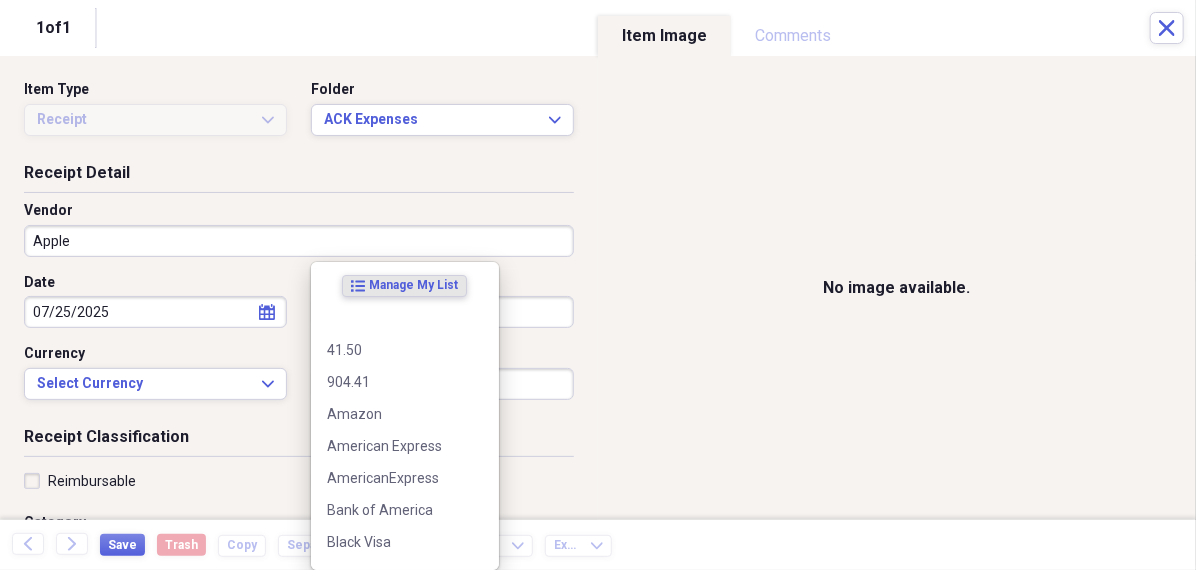 click on "Organize My Files 99+ Collapse Unfiled Needs Review 99+ Unfiled All Files Unfiled Unfiled Unfiled Saved Reports Collapse My Cabinet [PERSON]'s Cabinet Add Folder Folder 456 Add Folder Collapse Open Folder Expense Reports Add Folder Expand Folder 11 Fayette Add Folder Expand Folder 13 Fayette Add Folder Expand Folder 15 Meader A Add Folder Expand Folder 15 Meader C Add Folder Expand Folder 15 Meader D Add Folder Expand Folder 4 Howard Court Add Folder Expand Folder 6 HW Add Folder Expand Folder ACK Expenses Add Folder Expand Folder Files Add Folder Expand Folder Helsingborg Add Folder Expand Folder Kristienstad Add Folder Expand Folder Midtown Ventures Add Folder Expand Folder Peach Row Add Folder Expand Folder RRL Add Folder Expand Folder Vasteros - Boat Add Folder Expand Folder ZEN Add Folder Collapse Trash Trash Folder 21.7.16 Folder [PERSON] Folder Kristienstad Help & Support Submit Import Import Add Create Expand Reports Reports Settings [PERSON] Expand ACK Expenses Showing 27 items , totaling $2,280.57 sort" at bounding box center (598, 285) 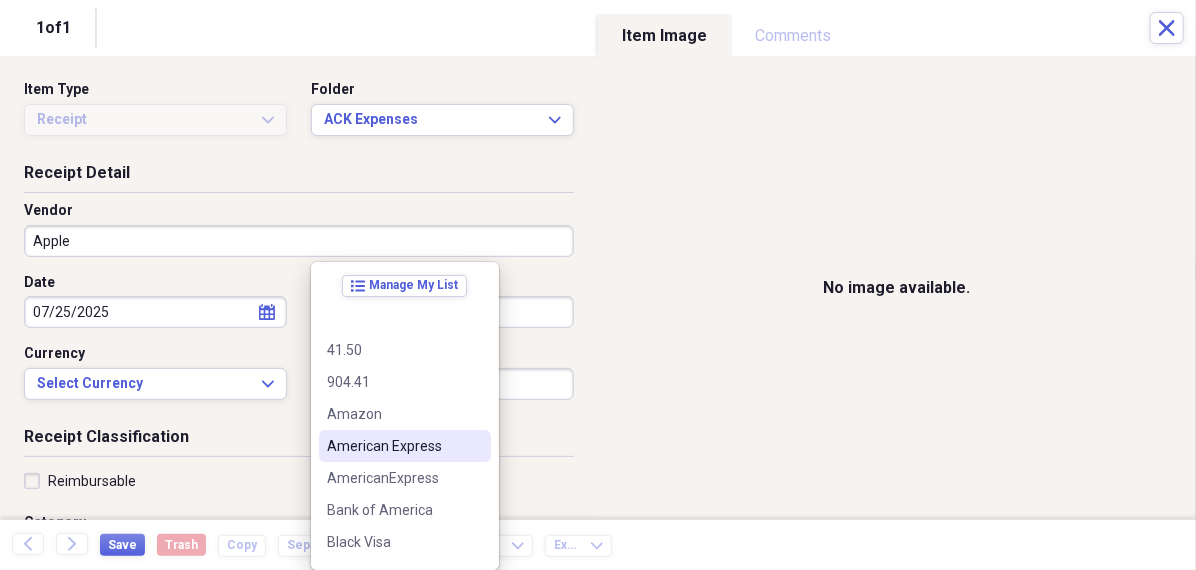 click on "American Express" at bounding box center [405, 446] 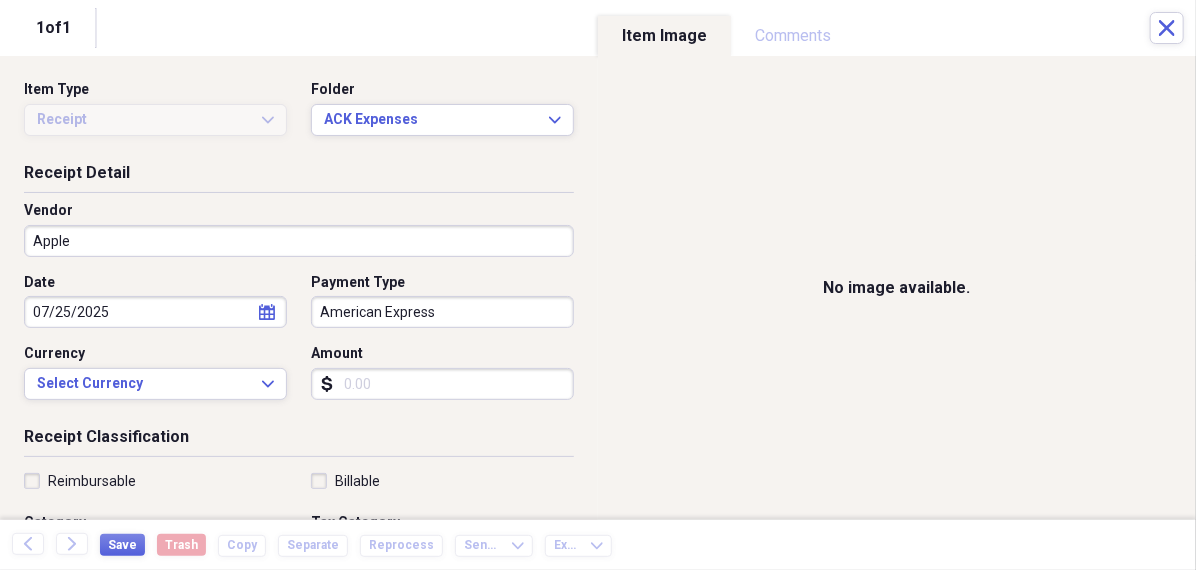 click on "Amount" at bounding box center (442, 384) 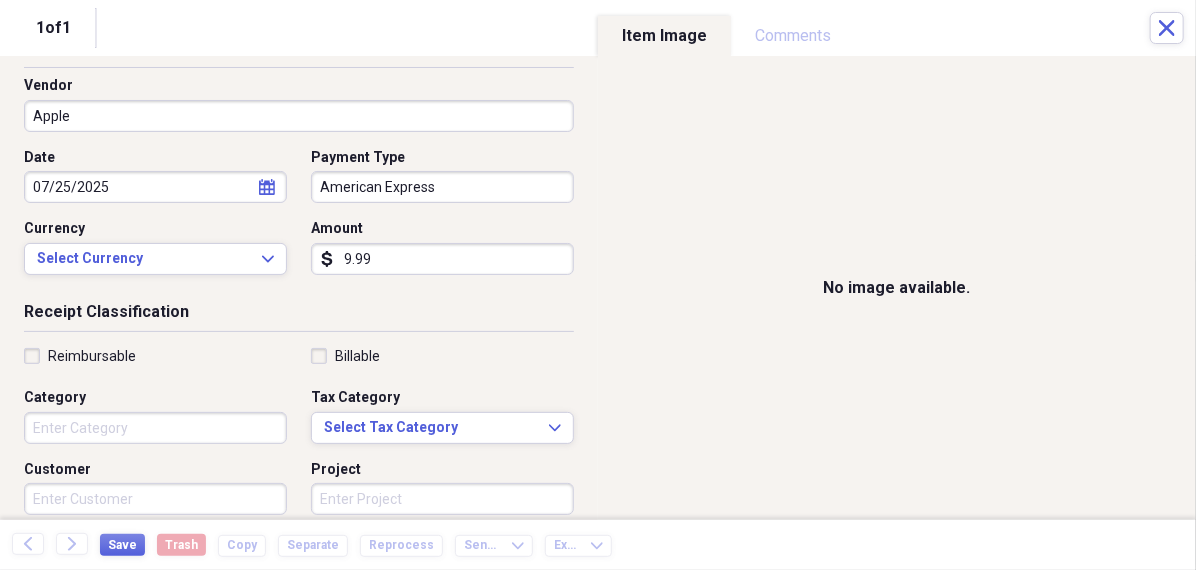 scroll, scrollTop: 170, scrollLeft: 0, axis: vertical 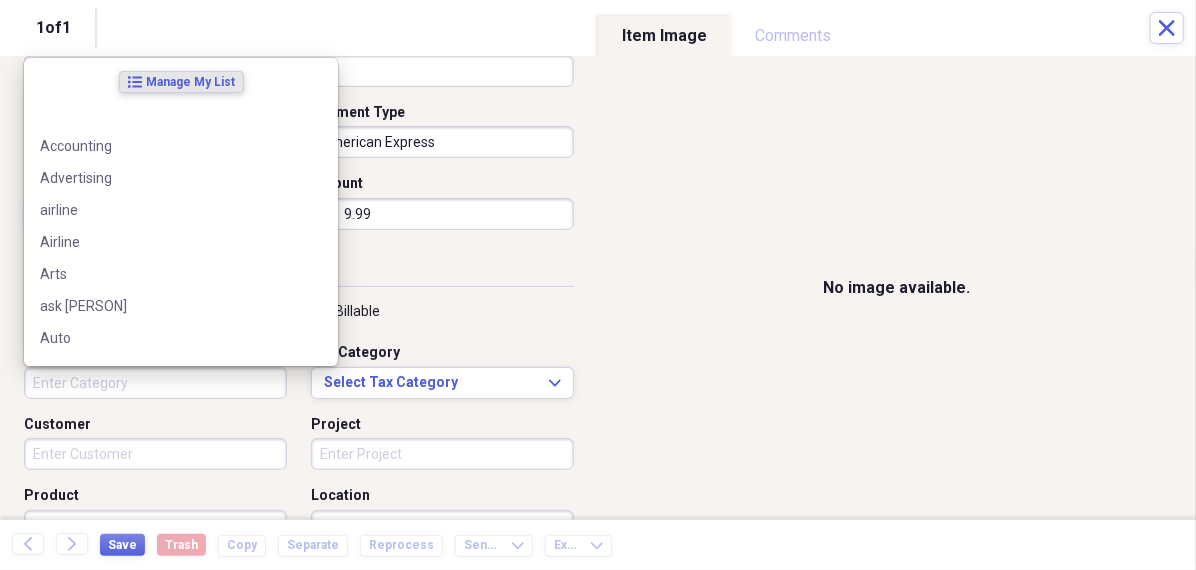 click on "Category" at bounding box center [155, 383] 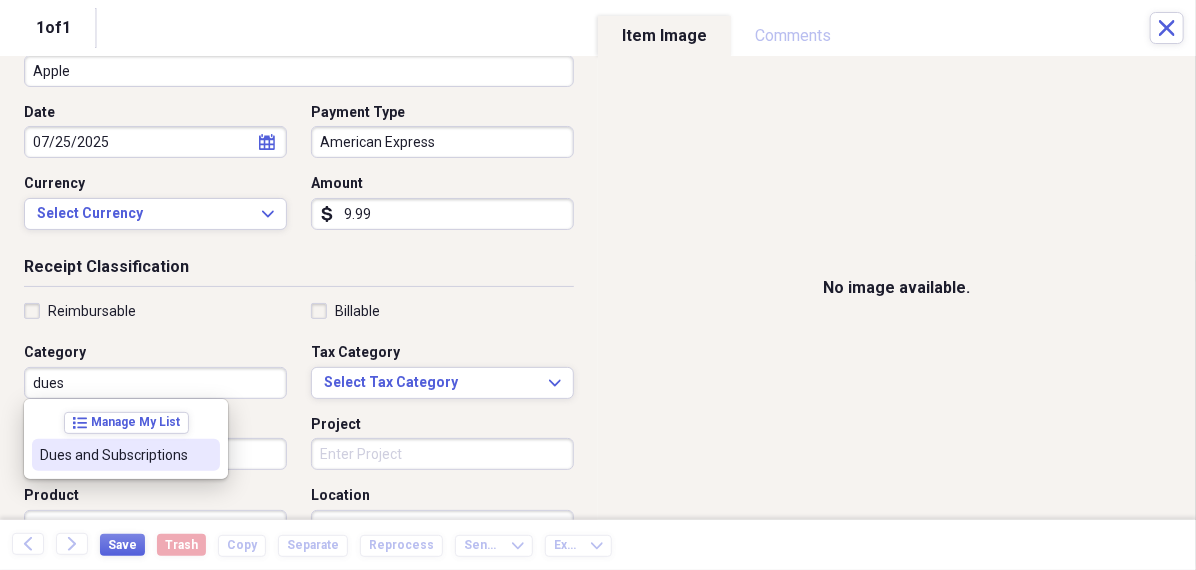 click on "Dues and Subscriptions" at bounding box center (114, 455) 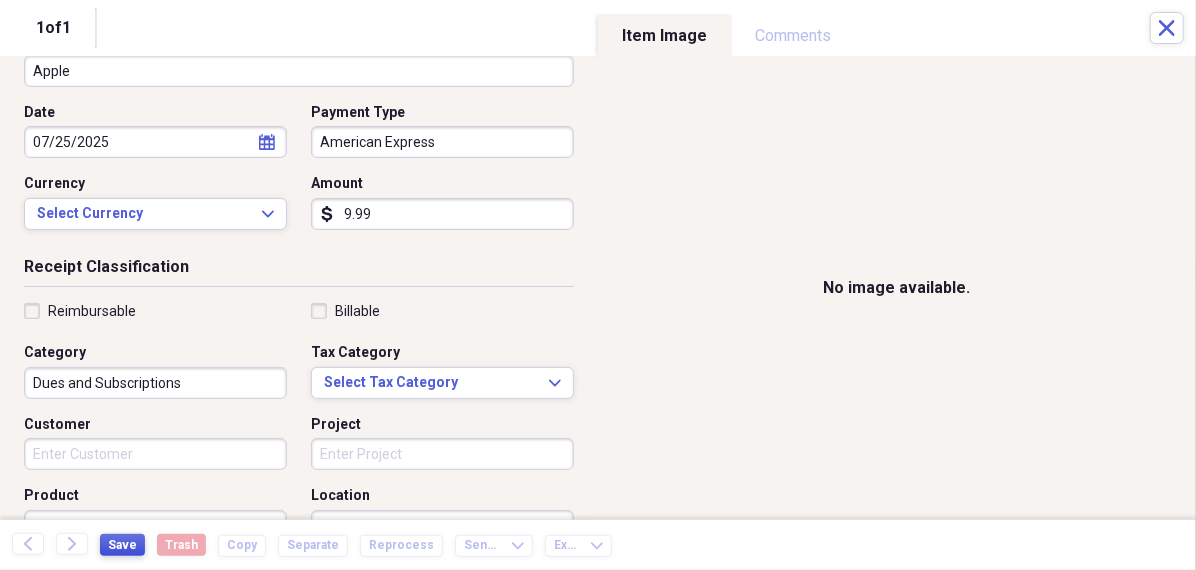 click on "Save" at bounding box center (122, 545) 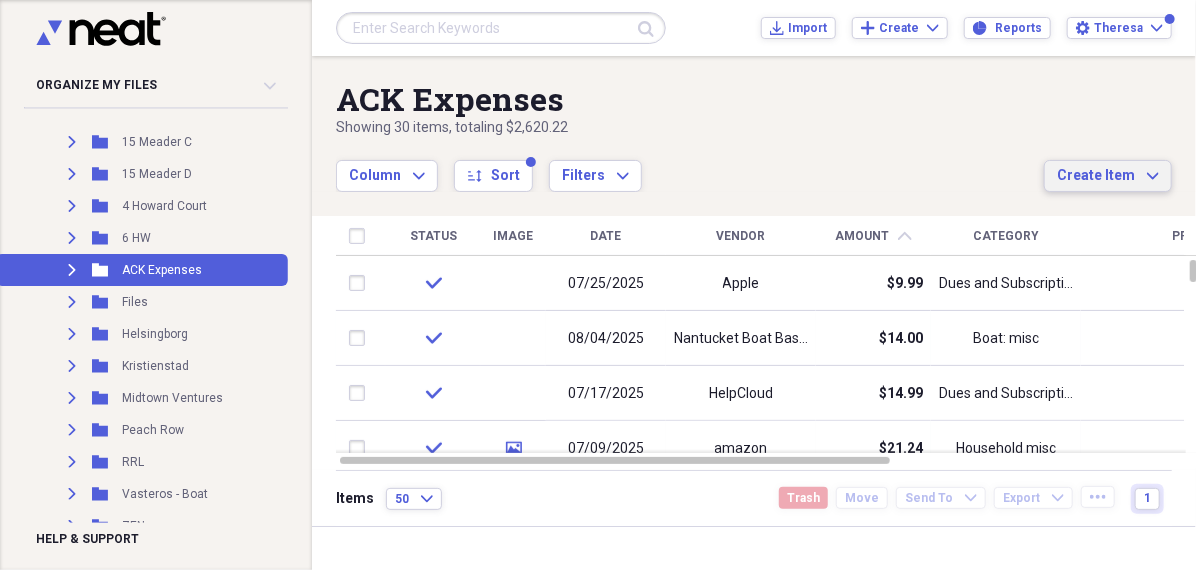click on "Create Item Expand" at bounding box center (1108, 176) 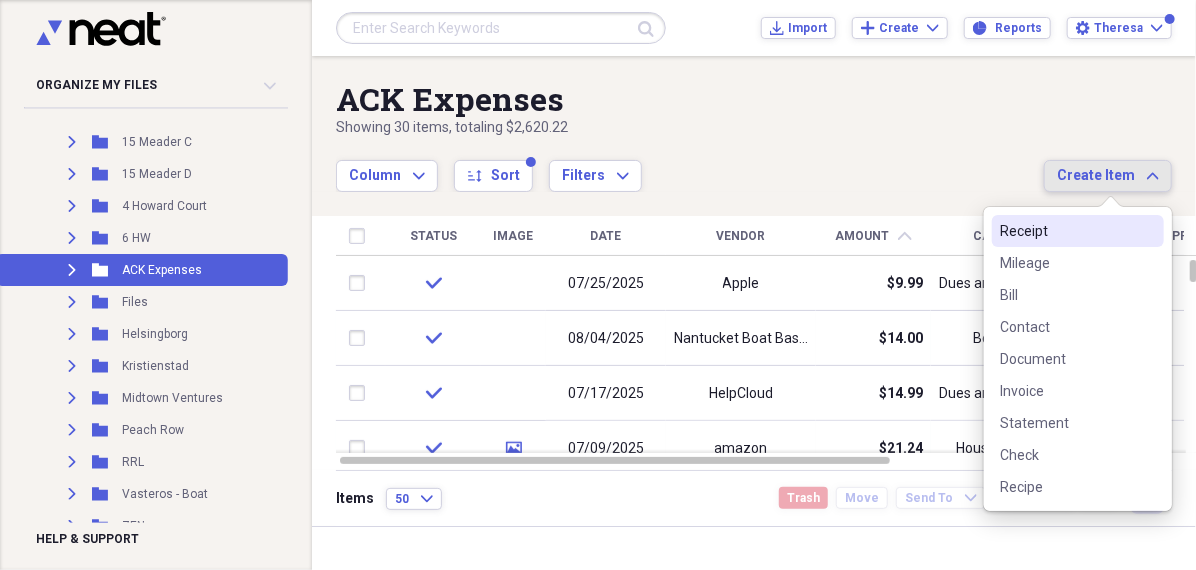 click on "Receipt" at bounding box center (1066, 231) 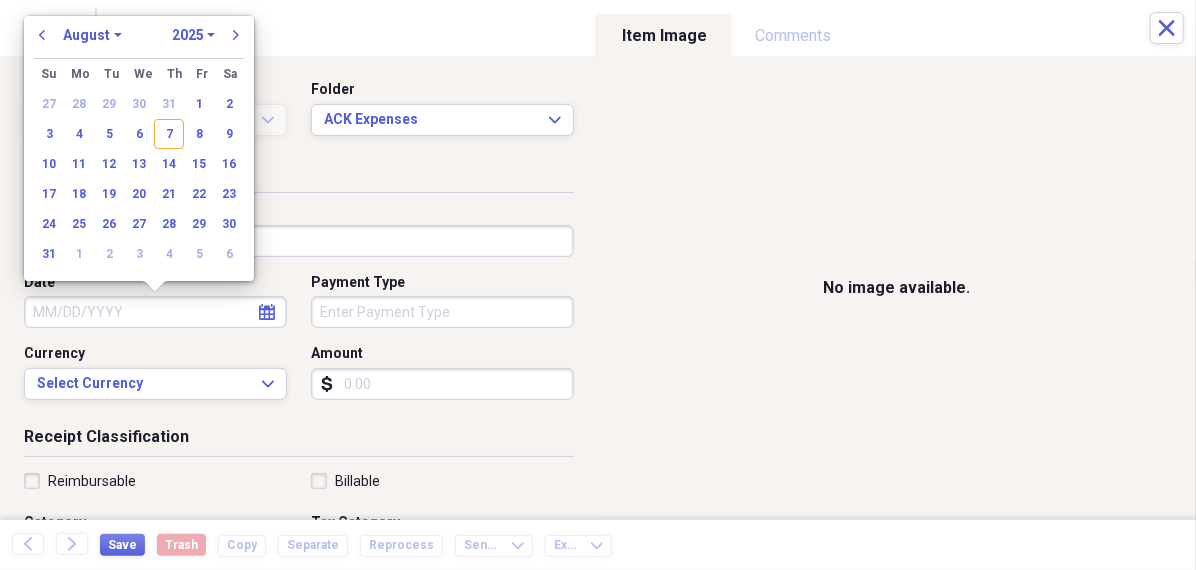 click on "Date" at bounding box center (155, 312) 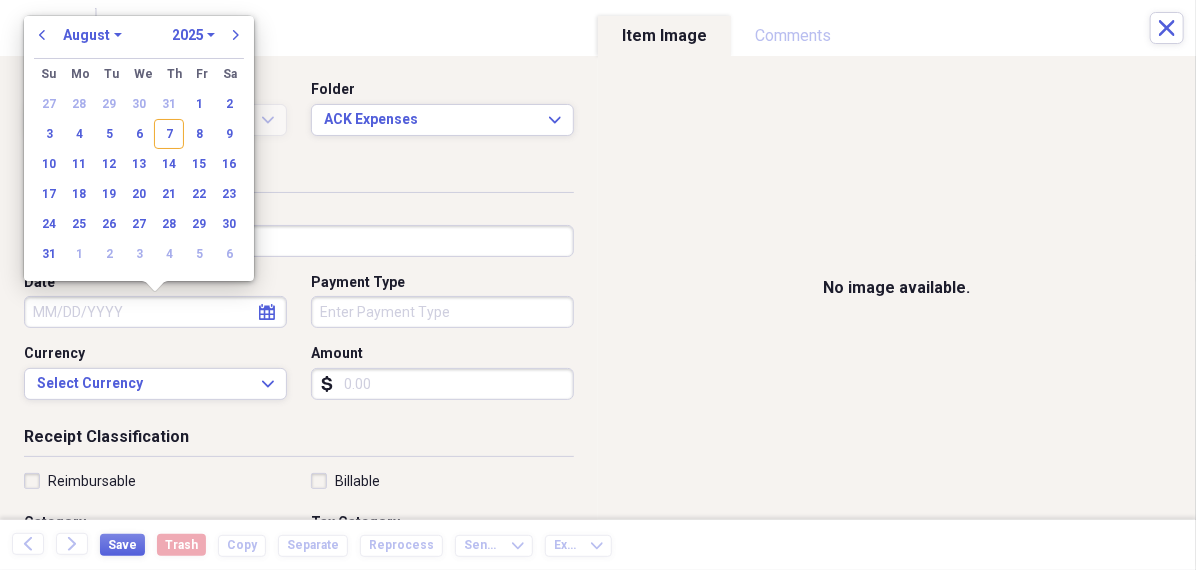 click on "January February March April May June July August September October November December" at bounding box center (92, 35) 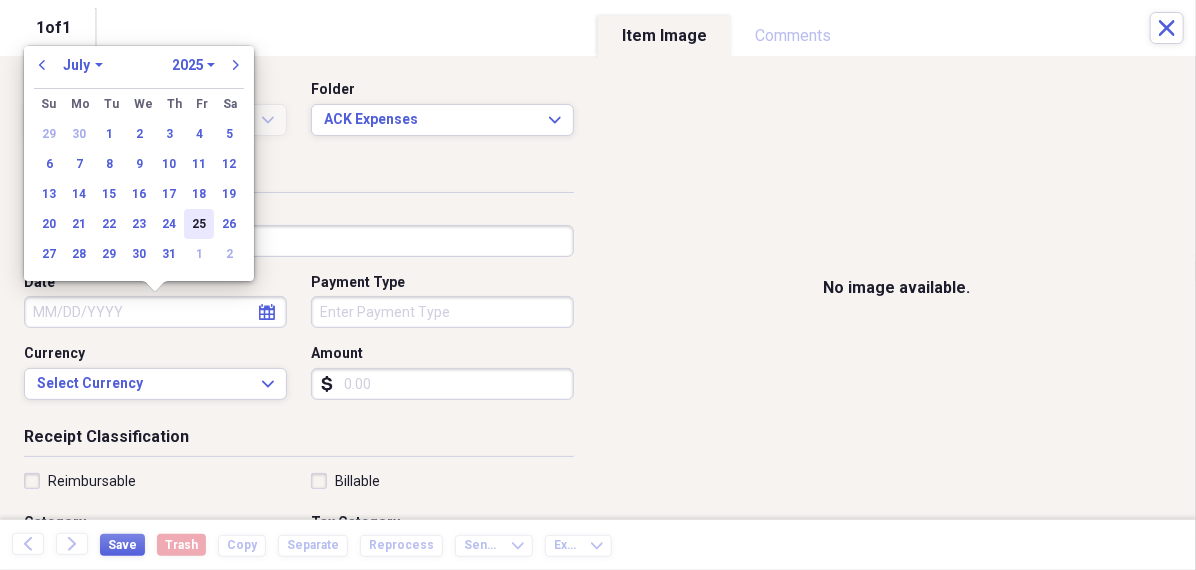 click on "25" at bounding box center (199, 224) 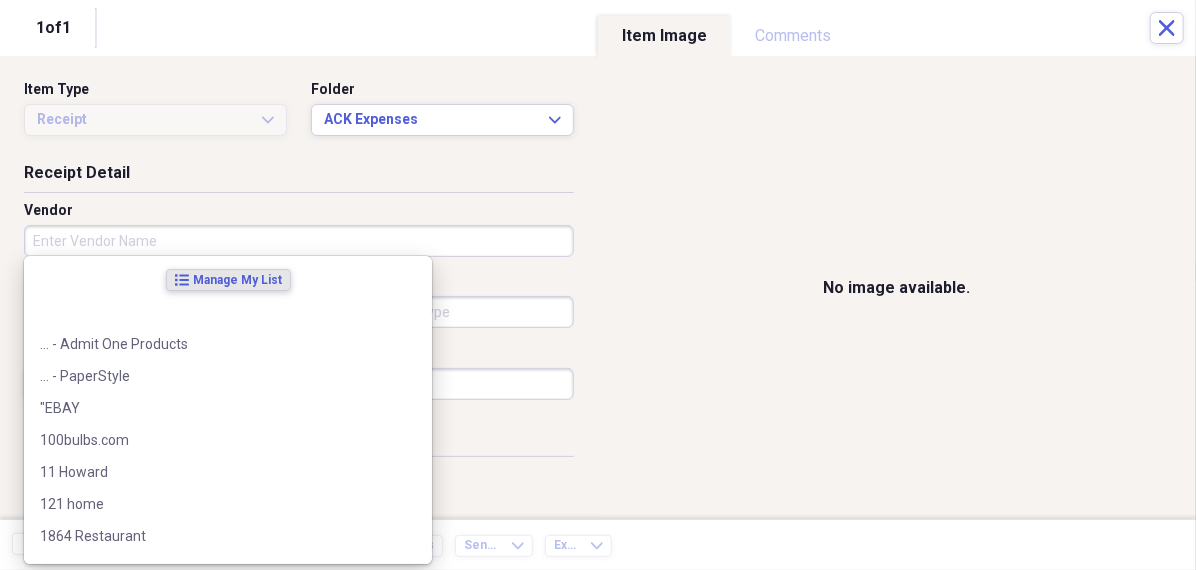 click on "Vendor" at bounding box center (299, 241) 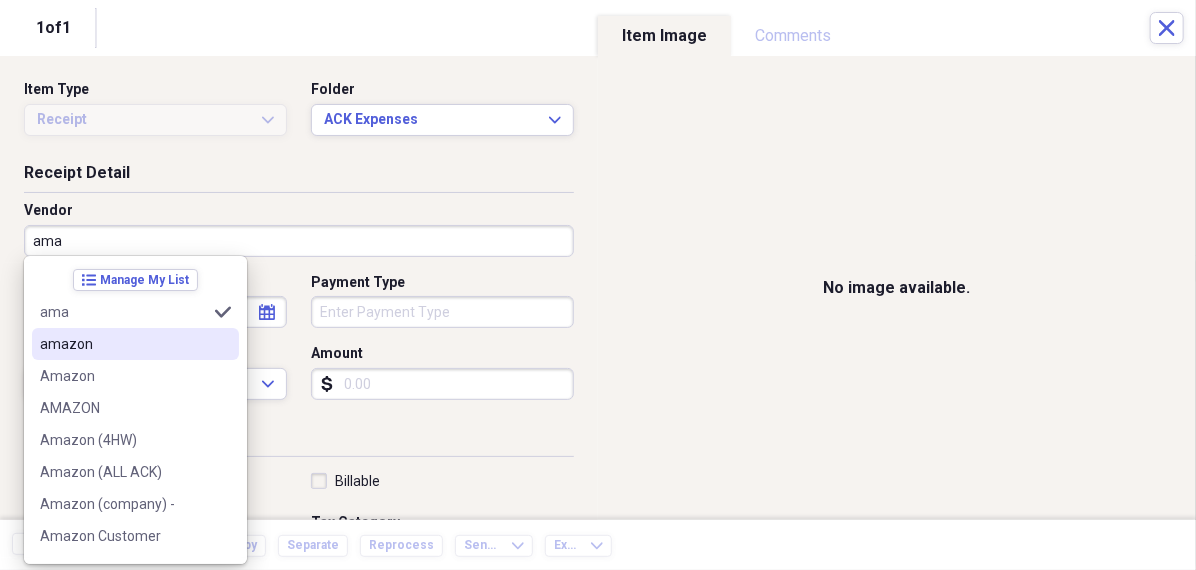 click on "amazon" at bounding box center [123, 344] 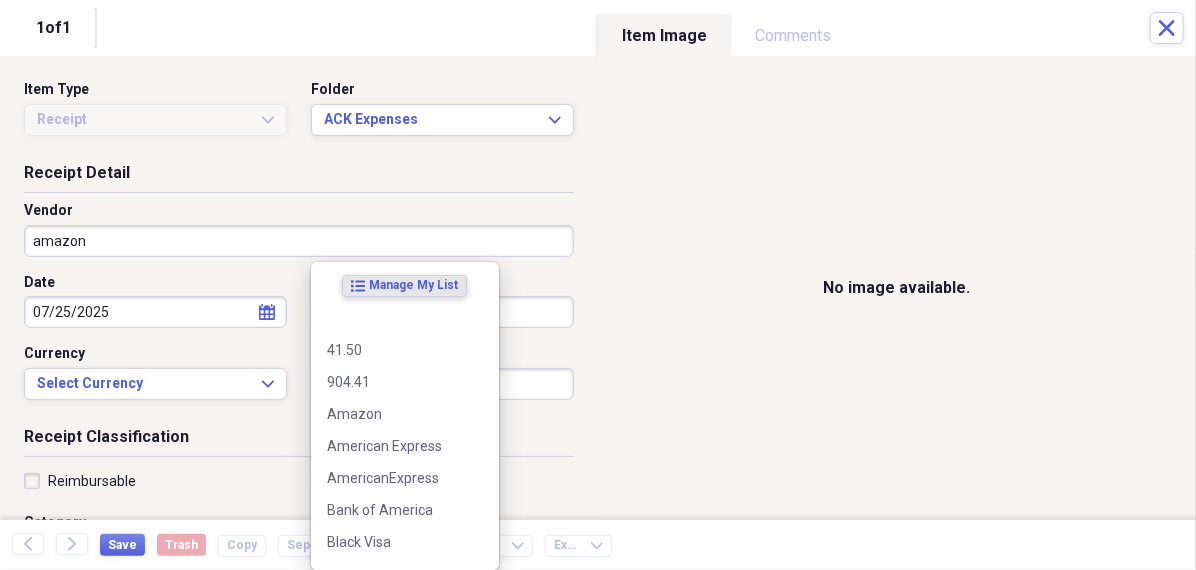 click on "Organize My Files 99+ Collapse Unfiled Needs Review 99+ Unfiled All Files Unfiled Unfiled Unfiled Saved Reports Collapse My Cabinet [PERSON]'s Cabinet Add Folder Folder 456 Add Folder Collapse Open Folder Expense Reports Add Folder Expand Folder 11 Fayette Add Folder Expand Folder 13 Fayette Add Folder Expand Folder 15 Meader A Add Folder Expand Folder 15 Meader C Add Folder Expand Folder 15 Meader D Add Folder Expand Folder 4 Howard Court Add Folder Expand Folder 6 HW Add Folder Expand Folder ACK Expenses Add Folder Expand Folder Files Add Folder Expand Folder Helsingborg Add Folder Expand Folder Kristienstad Add Folder Expand Folder Midtown Ventures Add Folder Expand Folder Peach Row Add Folder Expand Folder RRL Add Folder Expand Folder Vasteros - Boat Add Folder Expand Folder ZEN Add Folder Collapse Trash Trash Folder 21.7.16 Folder [PERSON] Folder Kristienstad Help & Support Submit Import Import Add Create Expand Reports Reports Settings [PERSON] Expand ACK Expenses Showing 30 items , totaling $2,620.22 sort" at bounding box center (598, 285) 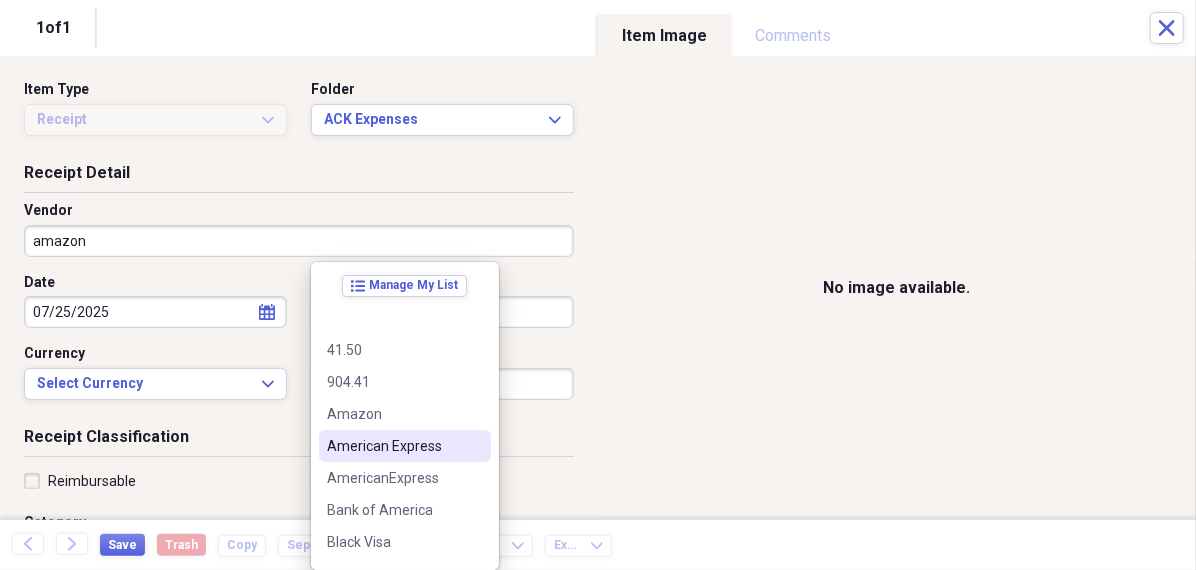 click on "American Express" at bounding box center (393, 446) 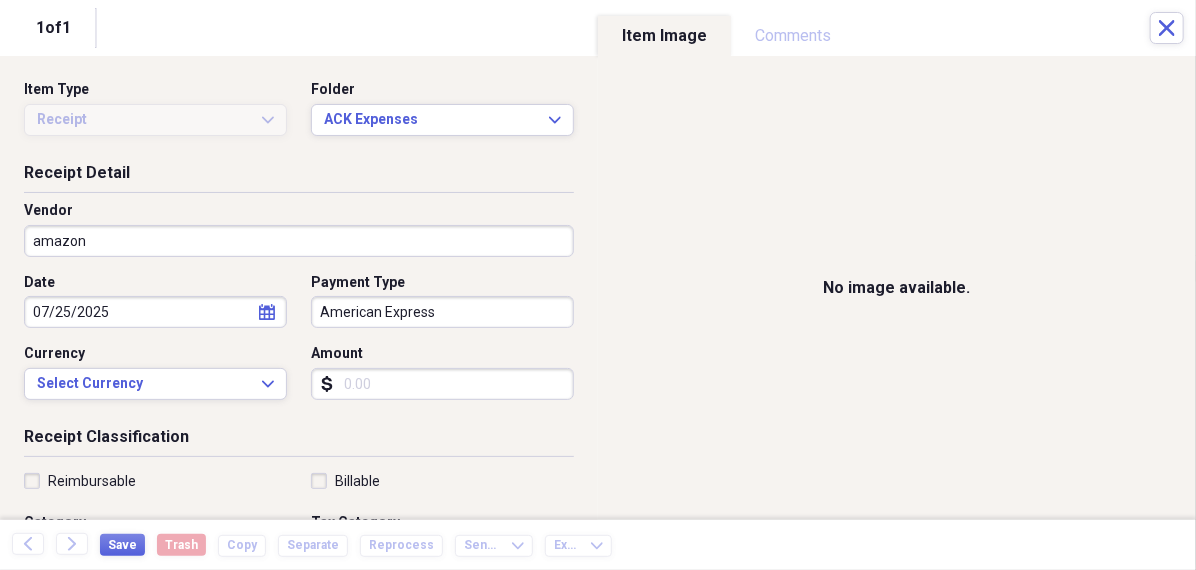 click on "Amount" at bounding box center (442, 384) 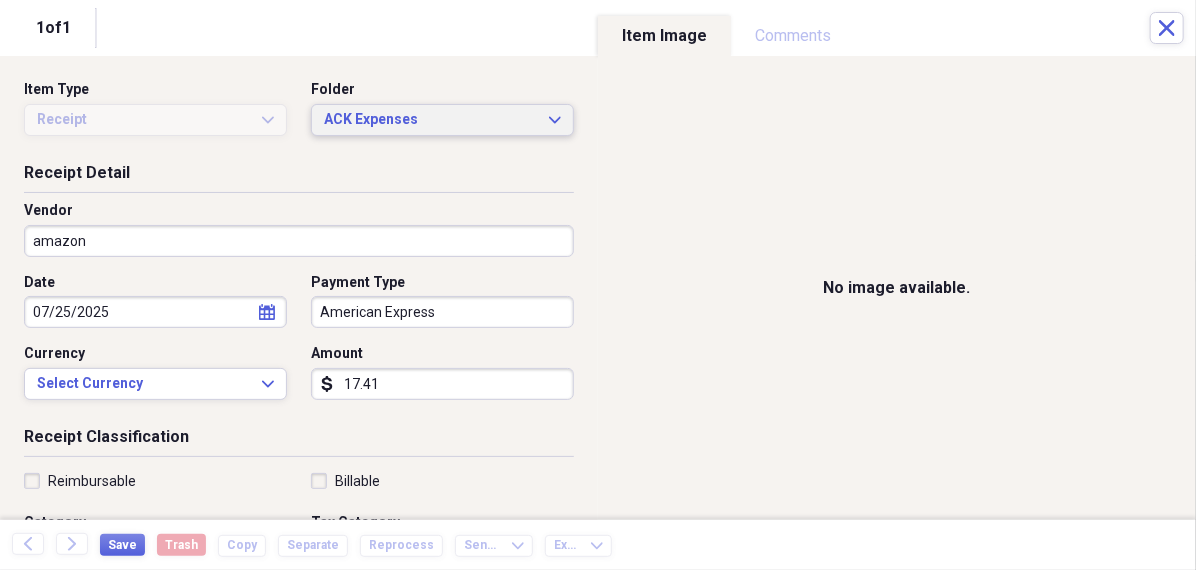 click on "ACK Expenses" at bounding box center (430, 120) 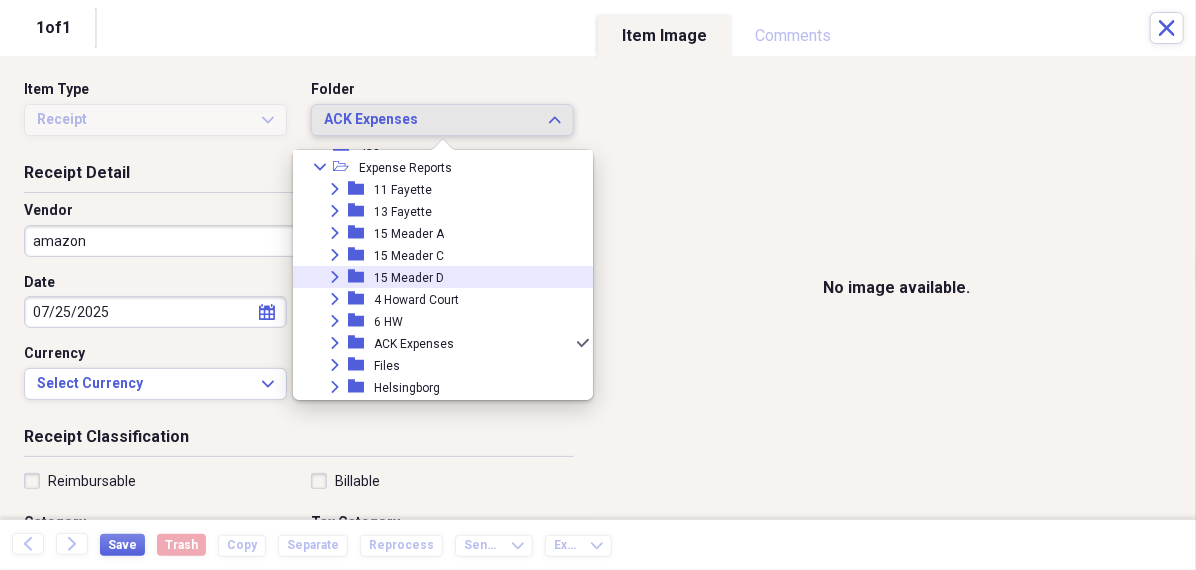 scroll, scrollTop: 74, scrollLeft: 0, axis: vertical 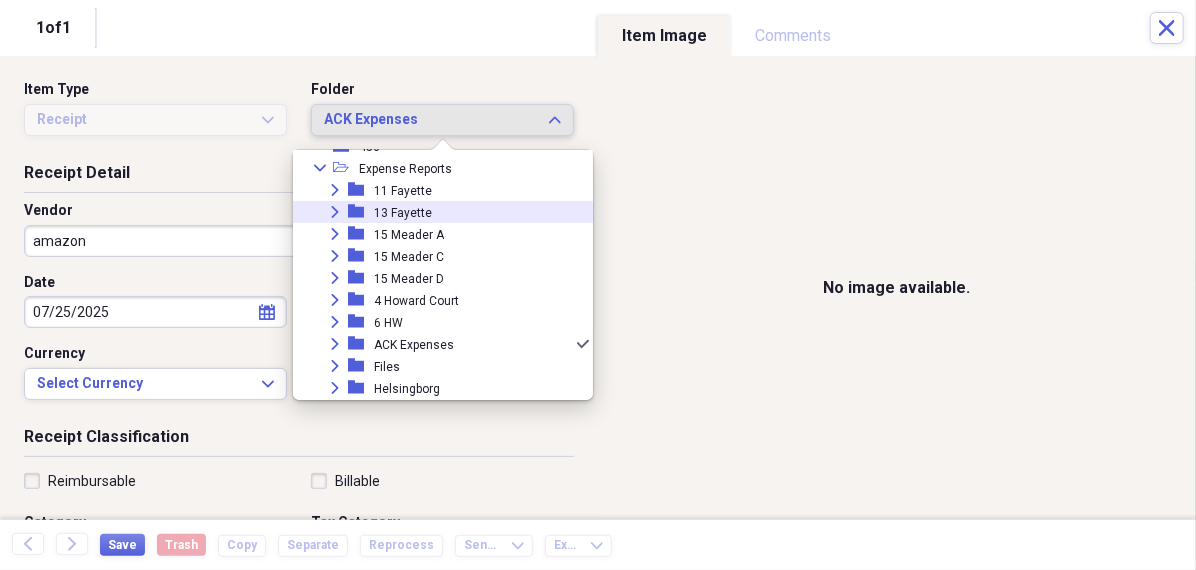 click on "13 Fayette" at bounding box center [403, 213] 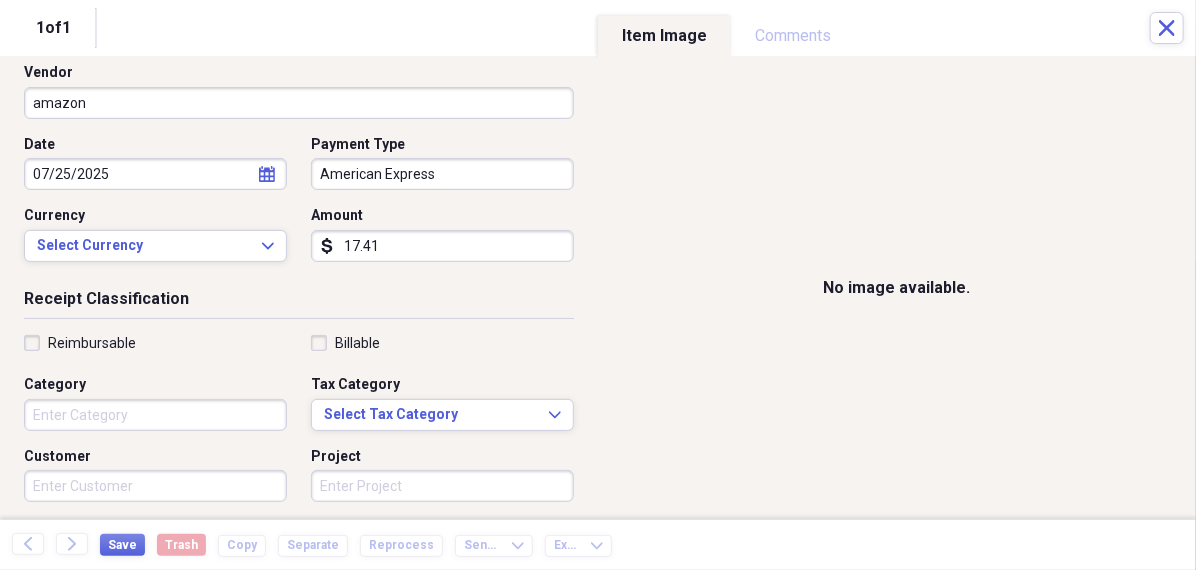 scroll, scrollTop: 164, scrollLeft: 0, axis: vertical 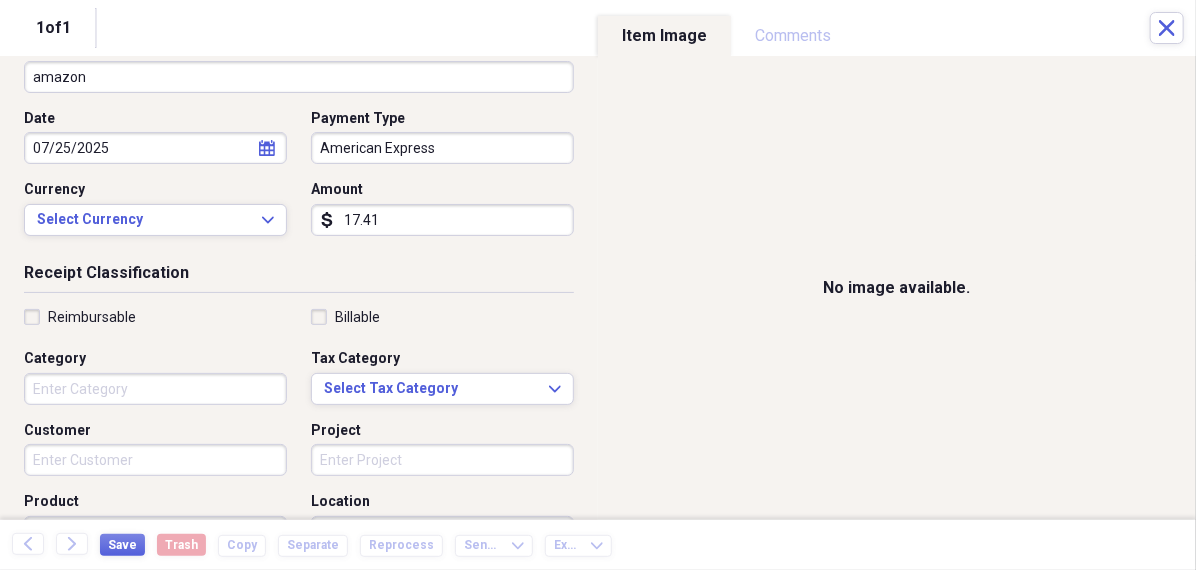 click on "Category" at bounding box center (155, 389) 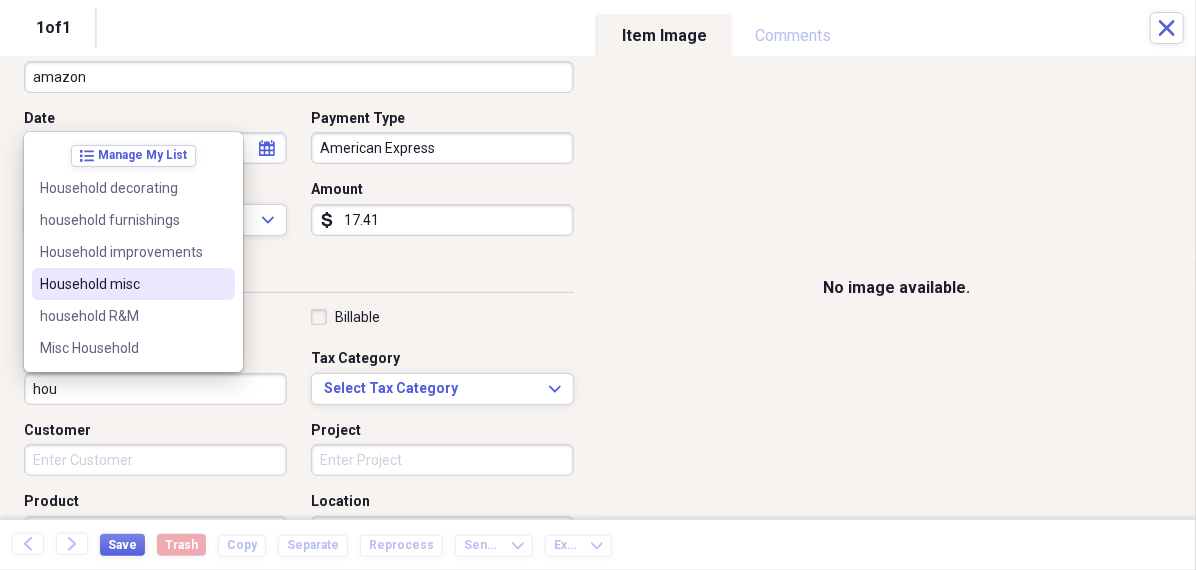 click on "Household misc" at bounding box center (121, 284) 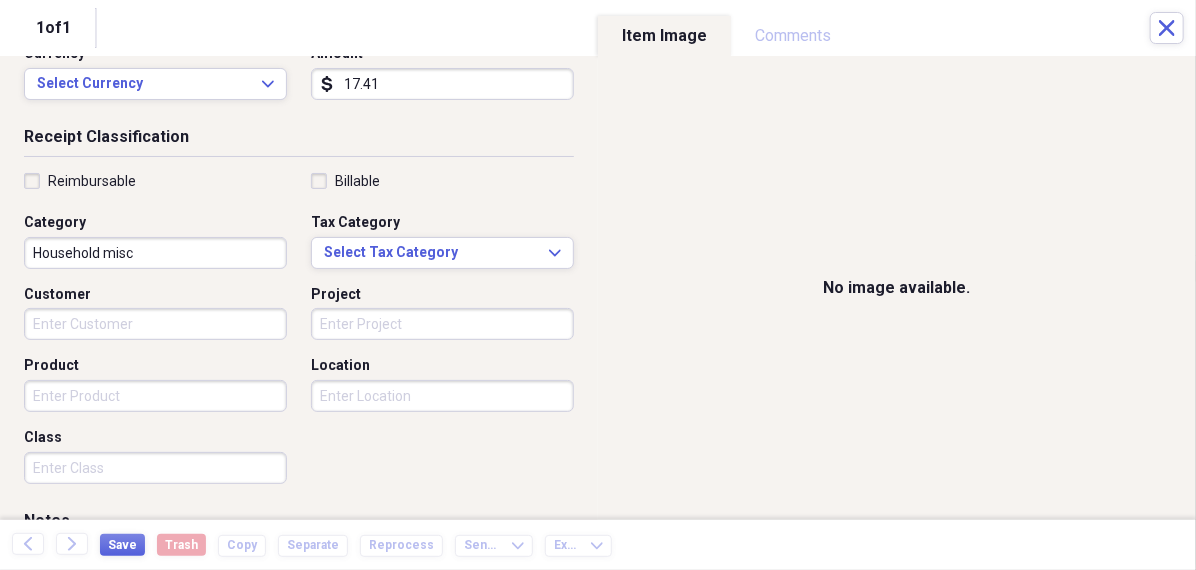 scroll, scrollTop: 484, scrollLeft: 0, axis: vertical 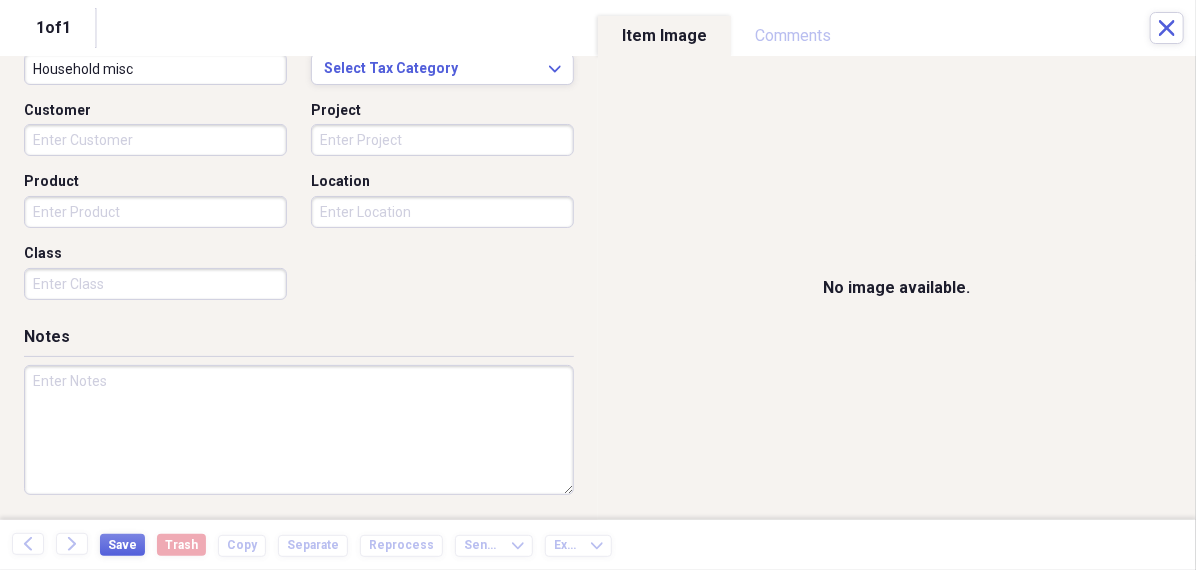 click at bounding box center (299, 430) 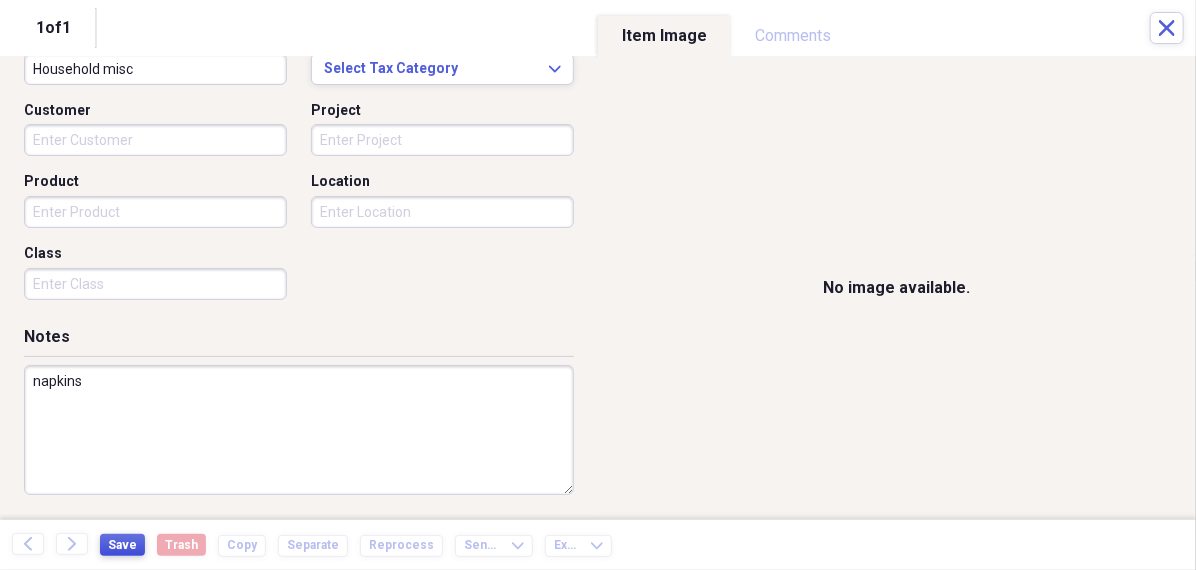 click on "Save" at bounding box center [122, 545] 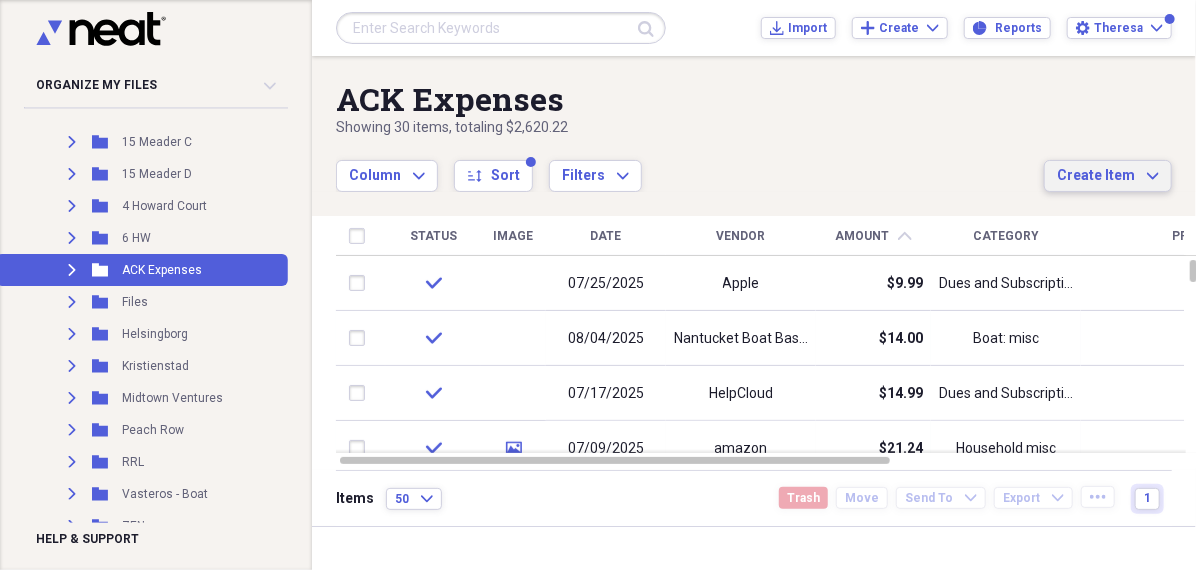 click on "Expand" 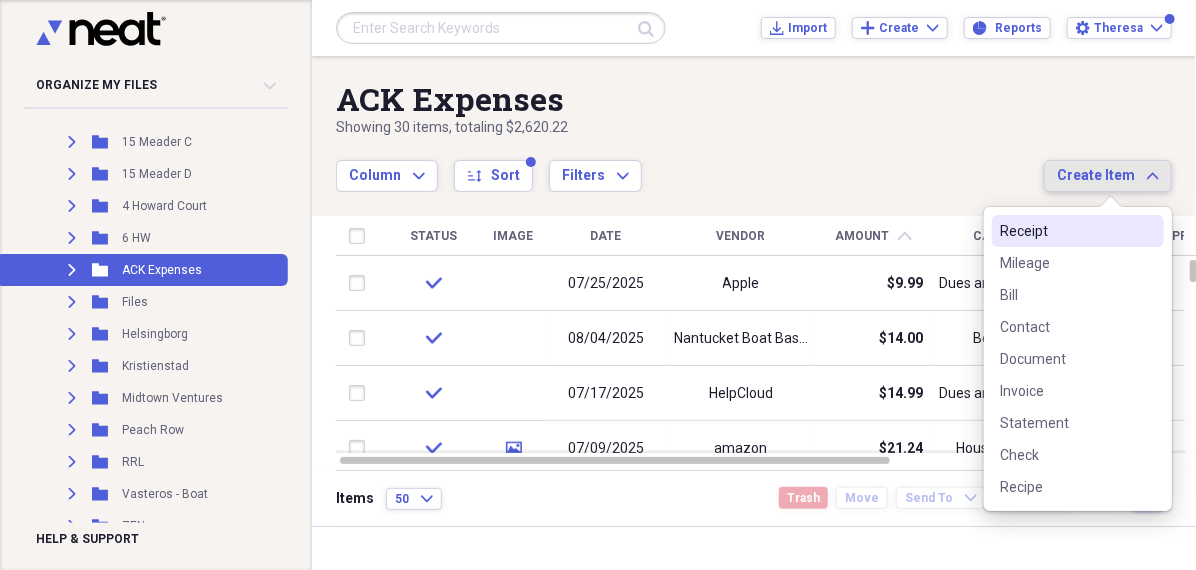 click on "Receipt" at bounding box center (1066, 231) 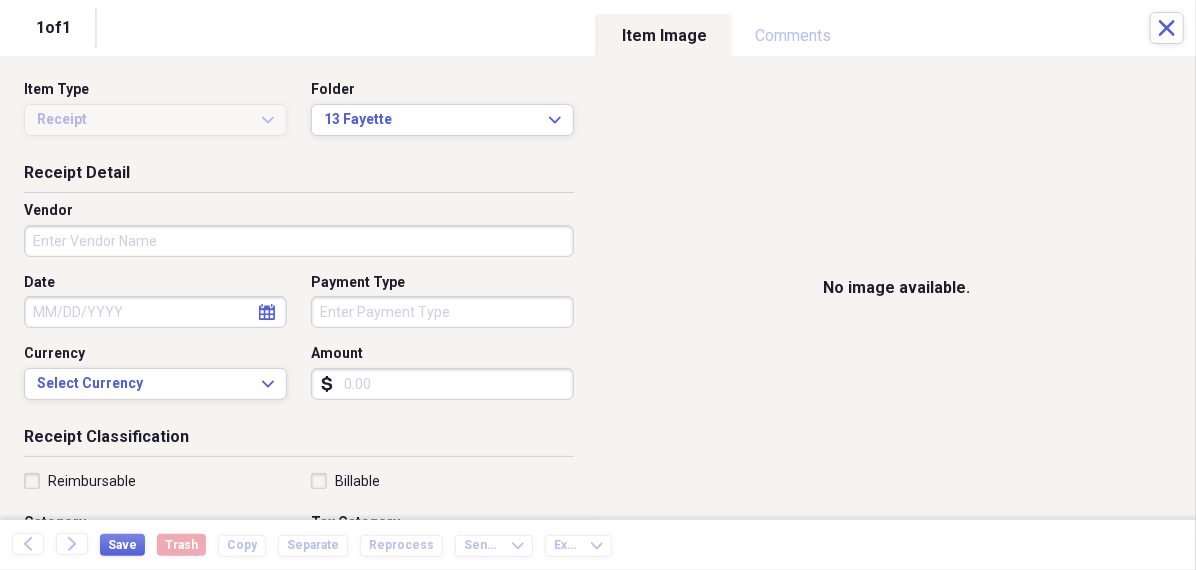 click on "Date" at bounding box center [155, 312] 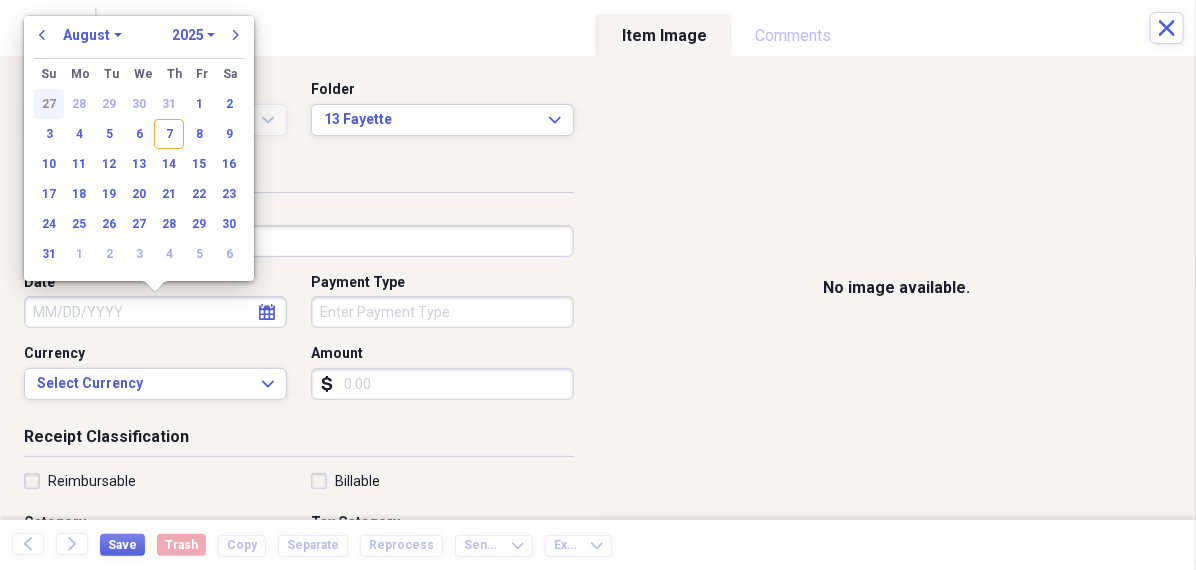 click on "27" at bounding box center (49, 104) 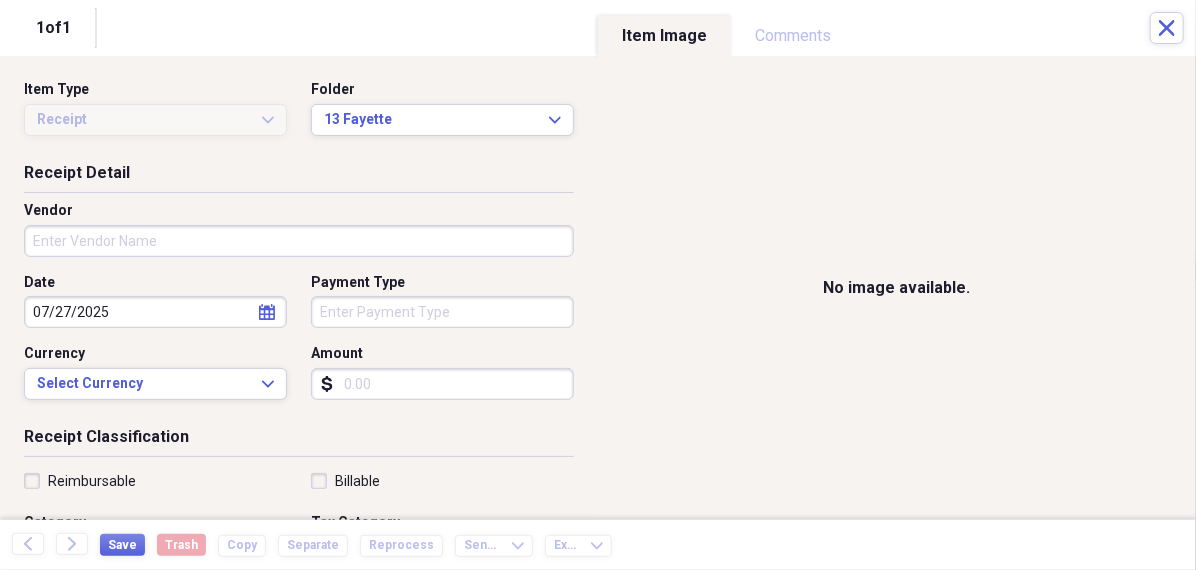 click on "07/27/2025" at bounding box center (155, 312) 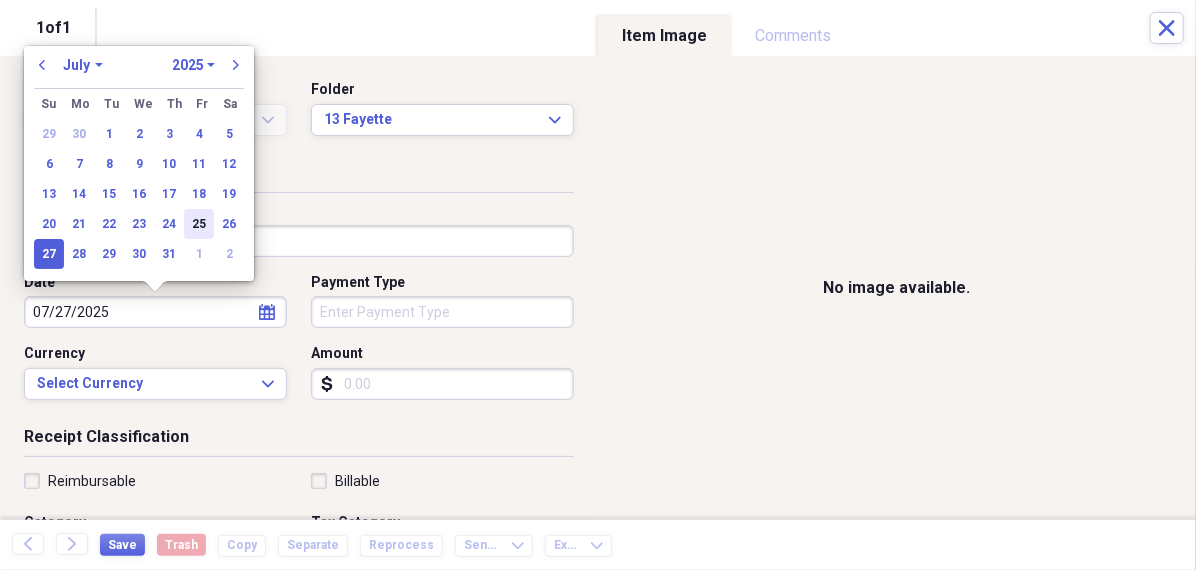 click on "25" at bounding box center (199, 224) 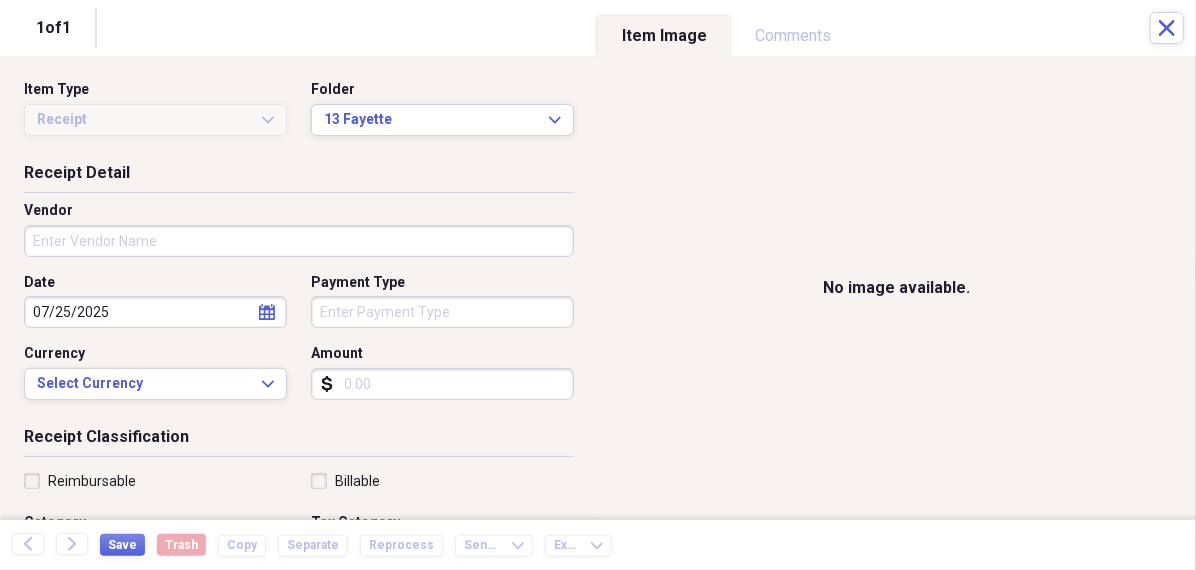 click on "Vendor" at bounding box center (299, 241) 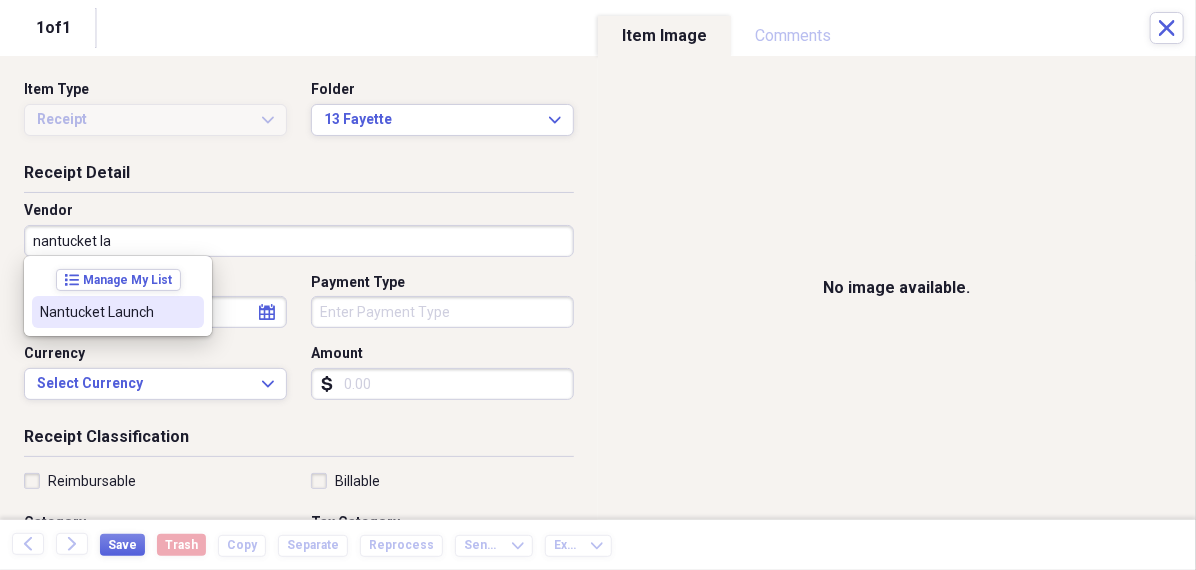 click on "Nantucket Launch" at bounding box center (106, 312) 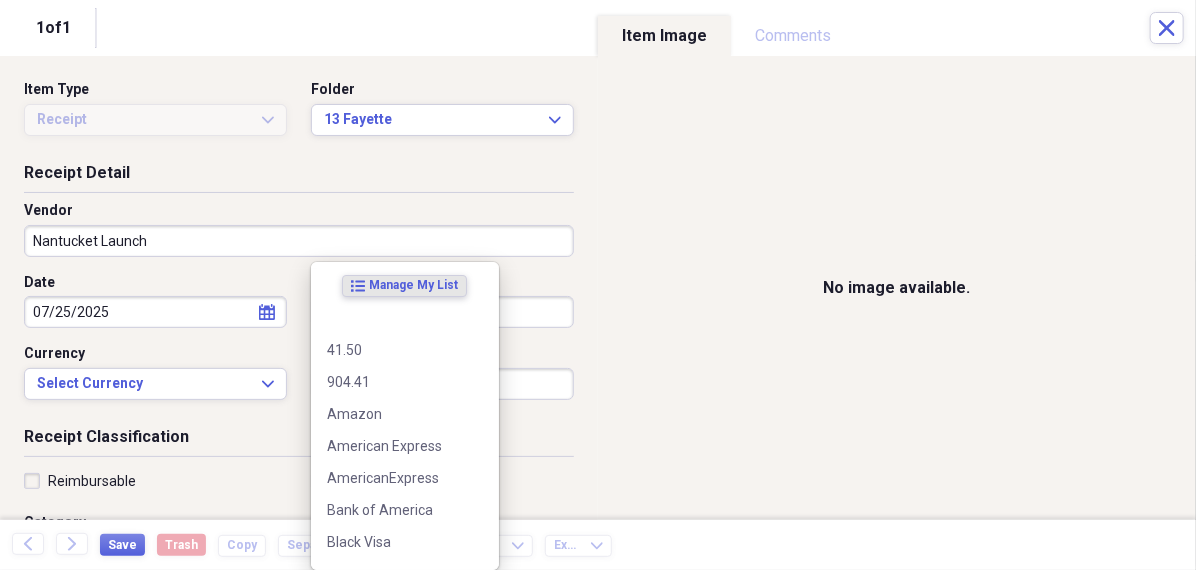 click on "Organize My Files 99+ Collapse Unfiled Needs Review 99+ Unfiled All Files Unfiled Unfiled Unfiled Saved Reports Collapse My Cabinet [PERSON]'s Cabinet Add Folder Folder 456 Add Folder Collapse Open Folder Expense Reports Add Folder Expand Folder 11 Fayette Add Folder Expand Folder 13 Fayette Add Folder Expand Folder 15 Meader A Add Folder Expand Folder 15 Meader C Add Folder Expand Folder 15 Meader D Add Folder Expand Folder 4 Howard Court Add Folder Expand Folder 6 HW Add Folder Expand Folder ACK Expenses Add Folder Expand Folder Files Add Folder Expand Folder Helsingborg Add Folder Expand Folder Kristienstad Add Folder Expand Folder Midtown Ventures Add Folder Expand Folder Peach Row Add Folder Expand Folder RRL Add Folder Expand Folder Vasteros - Boat Add Folder Expand Folder ZEN Add Folder Collapse Trash Trash Folder 21.7.16 Folder [PERSON] Folder Kristienstad Help & Support Submit Import Import Add Create Expand Reports Reports Settings [PERSON] Expand ACK Expenses Showing 30 items , totaling $2,620.22 sort" at bounding box center [598, 285] 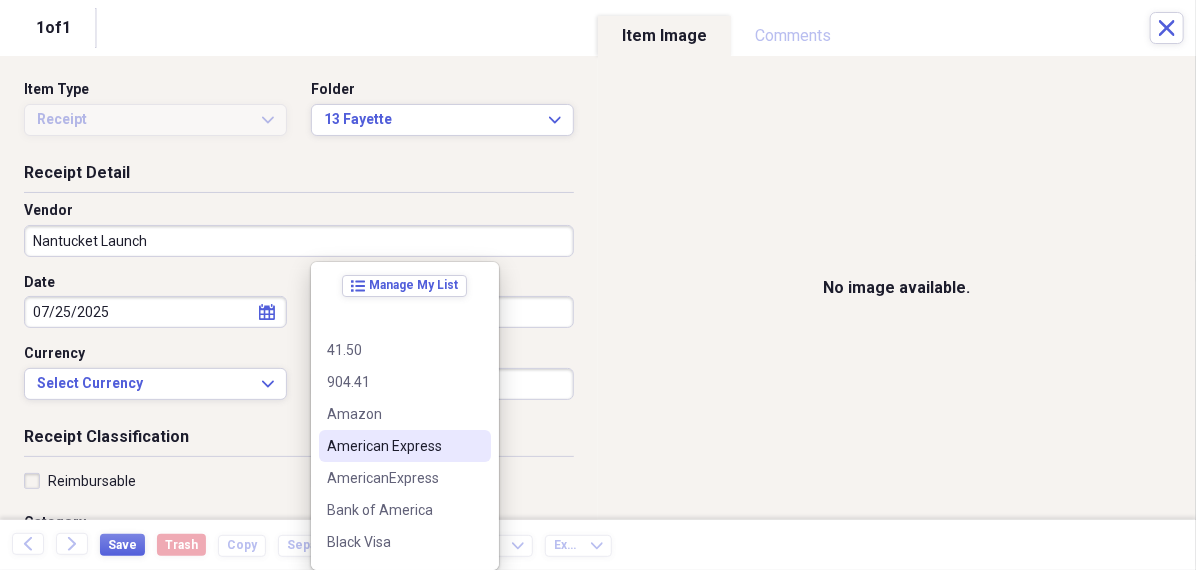 click on "American Express" at bounding box center (393, 446) 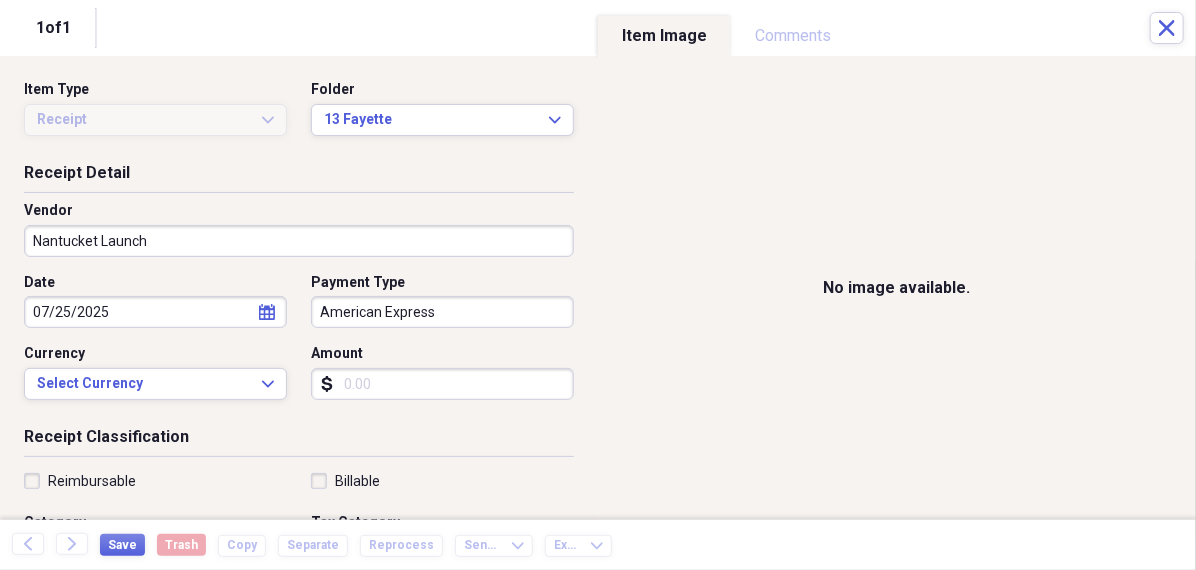 click on "Amount" at bounding box center [442, 384] 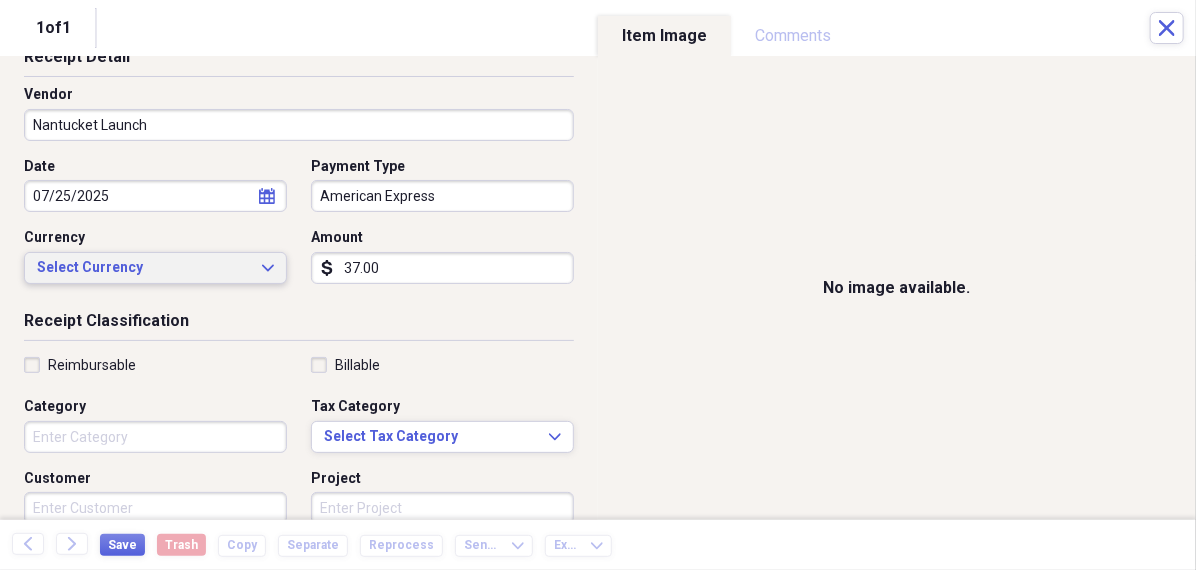 scroll, scrollTop: 135, scrollLeft: 0, axis: vertical 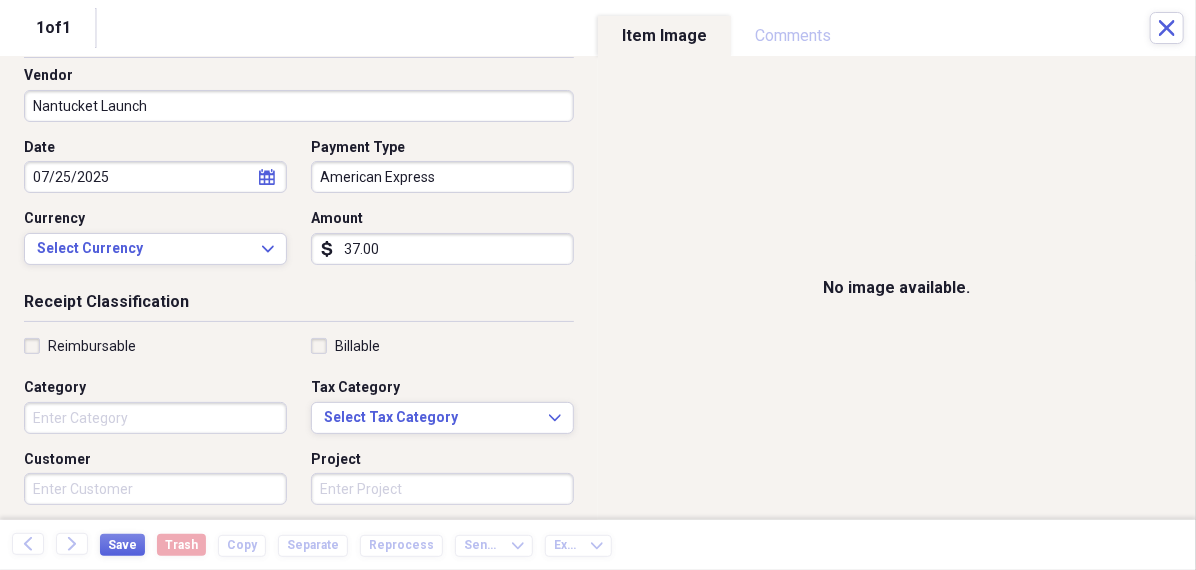 click on "Category" at bounding box center [155, 418] 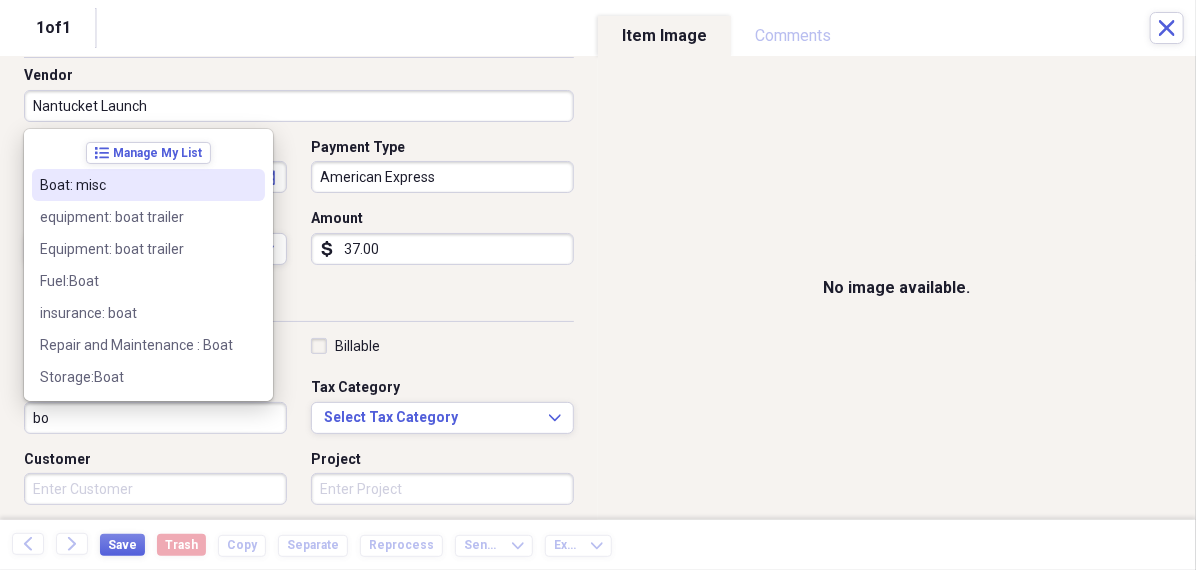click on "Boat: misc" at bounding box center (148, 185) 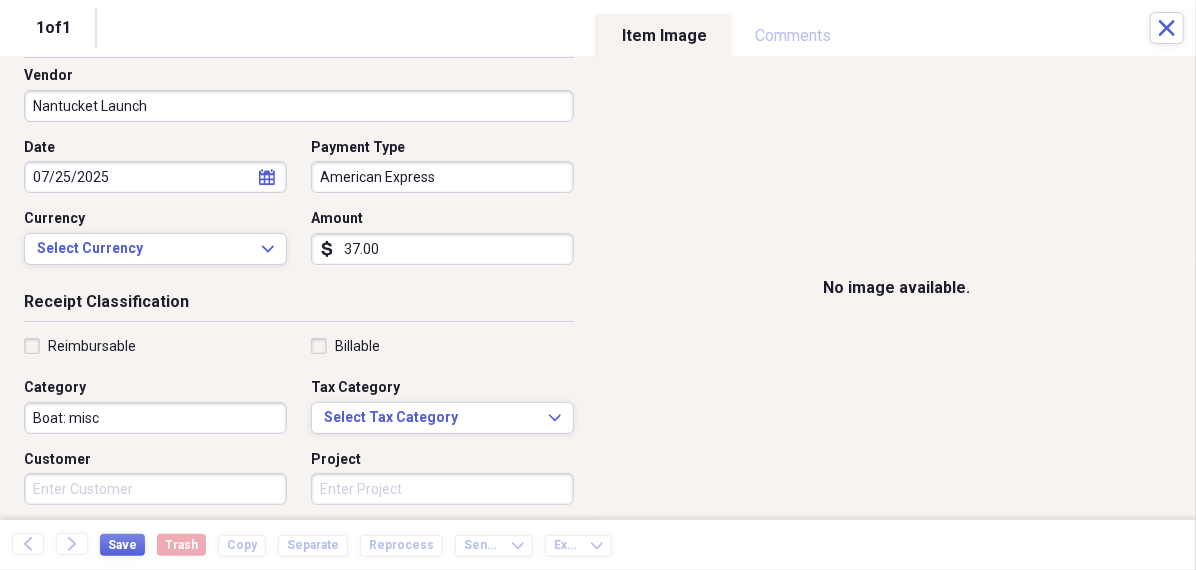 scroll, scrollTop: 0, scrollLeft: 0, axis: both 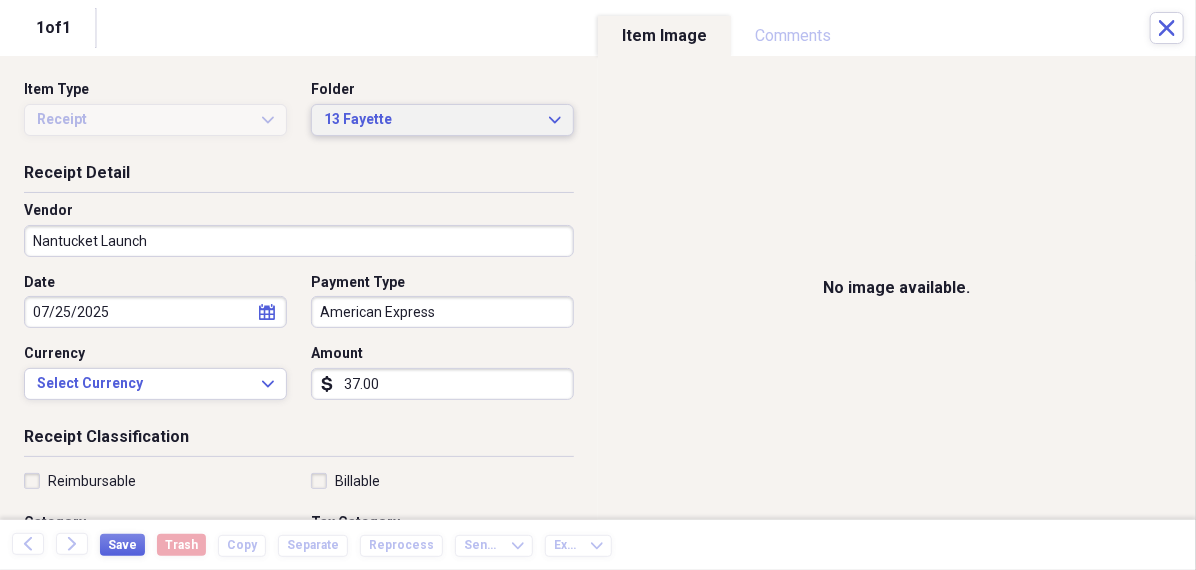 click on "13 Fayette" at bounding box center [430, 120] 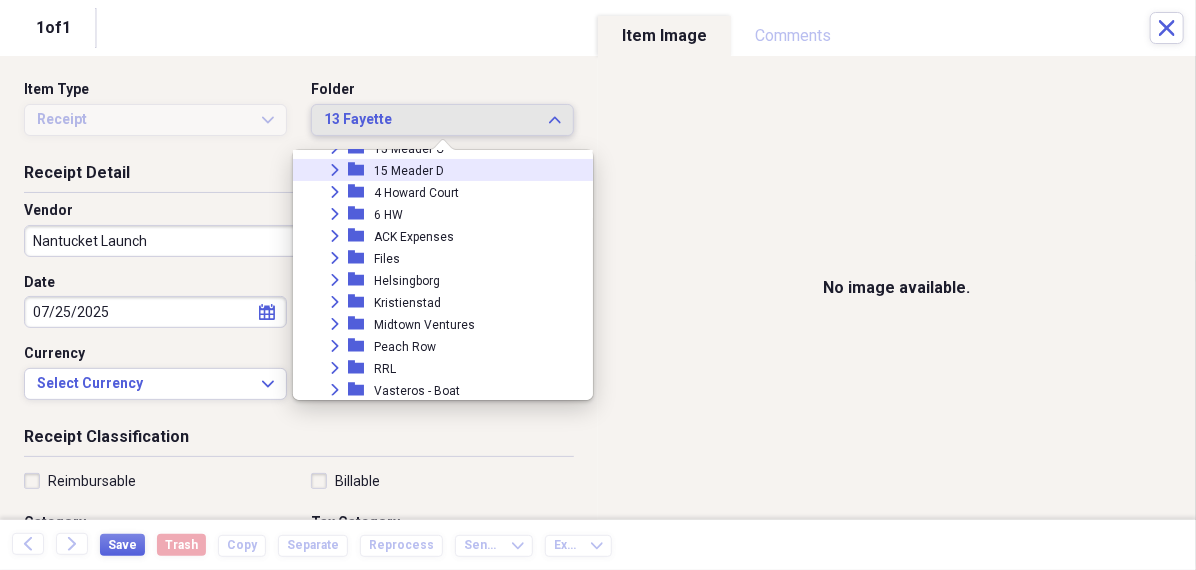 scroll, scrollTop: 205, scrollLeft: 0, axis: vertical 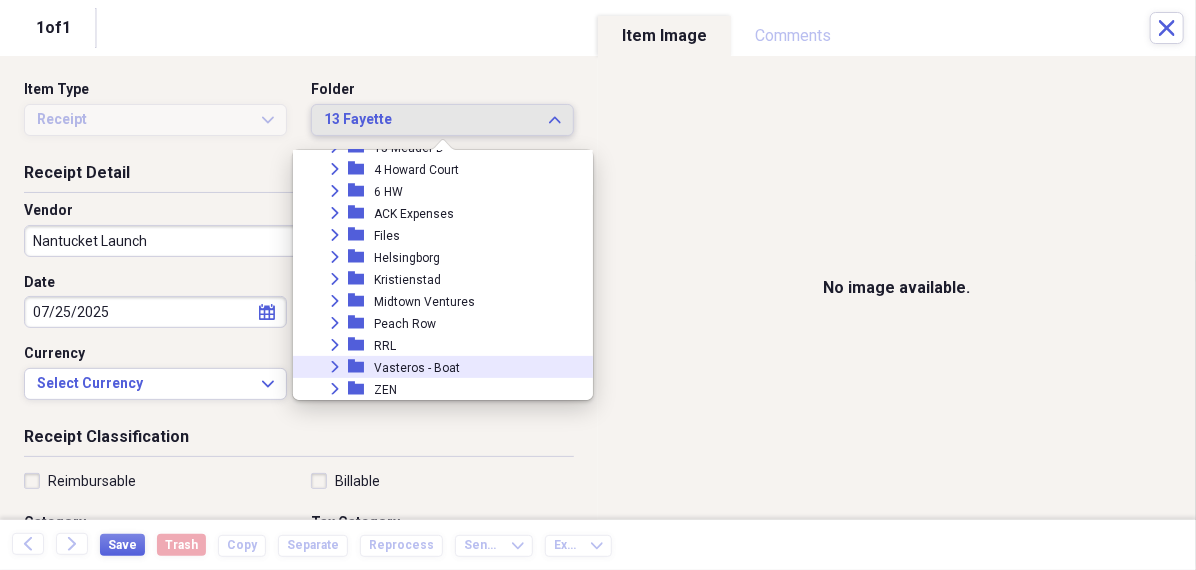 click on "Vasteros - Boat" at bounding box center (417, 368) 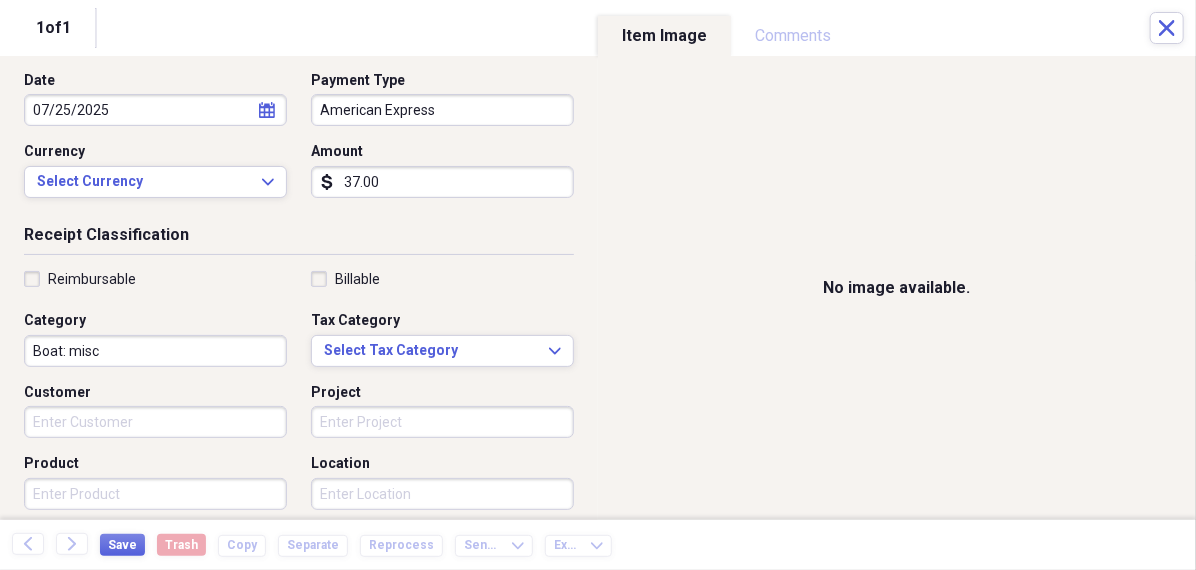 scroll, scrollTop: 213, scrollLeft: 0, axis: vertical 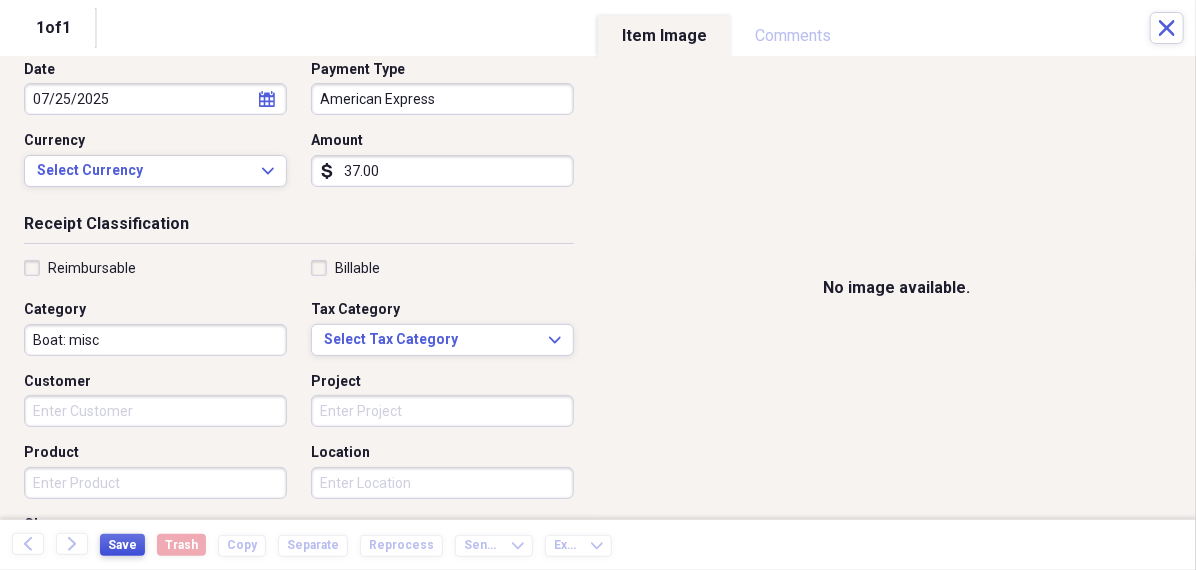 click on "Save" at bounding box center (122, 545) 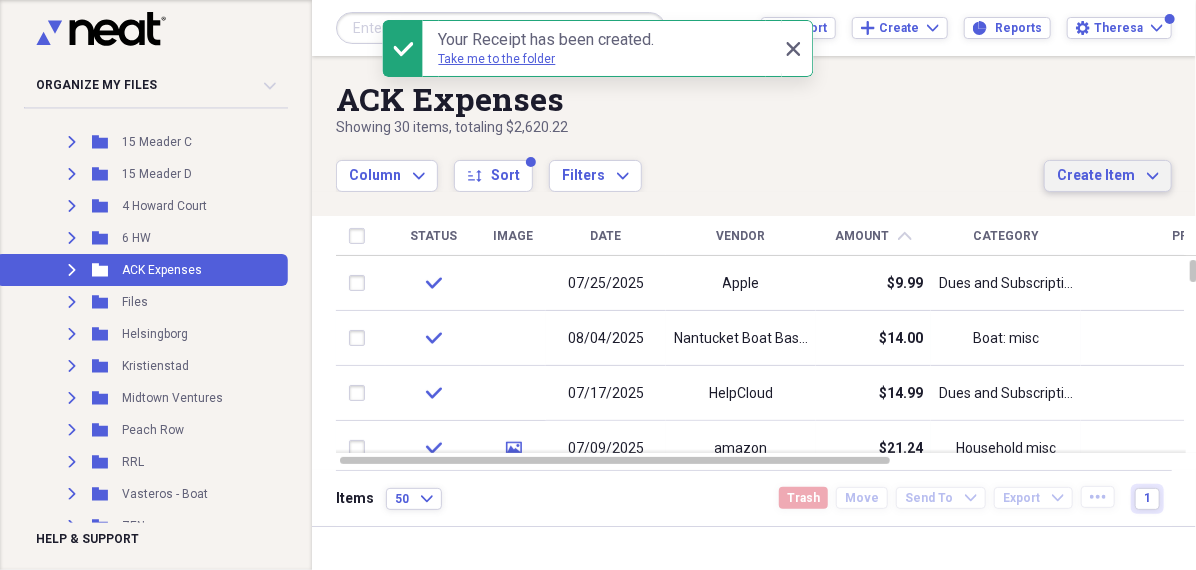 click on "Create Item Expand" at bounding box center (1108, 176) 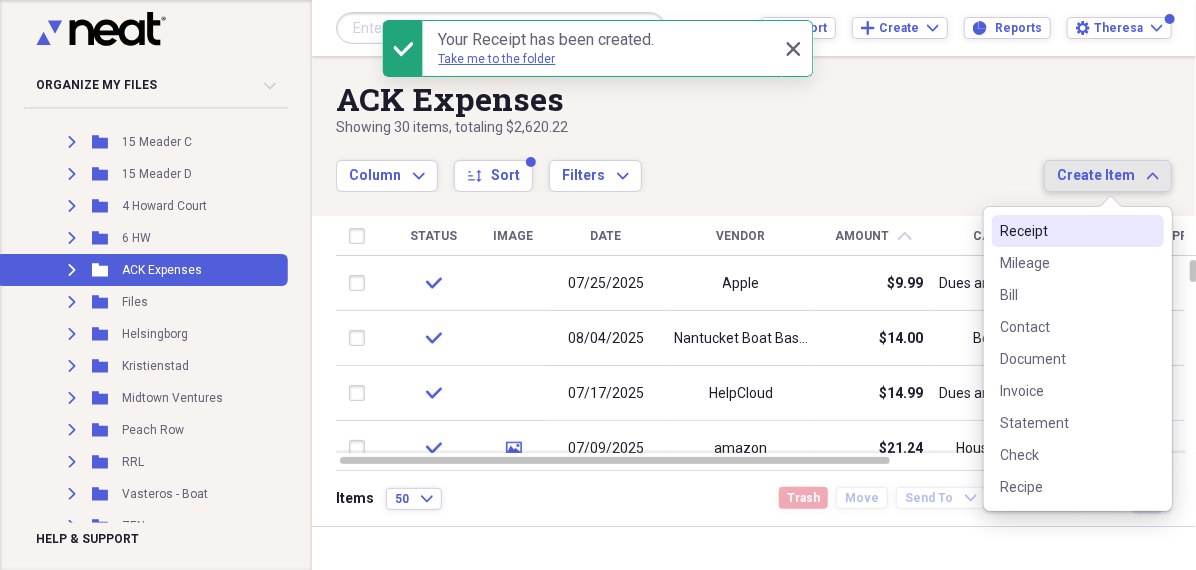 click on "Receipt" at bounding box center (1066, 231) 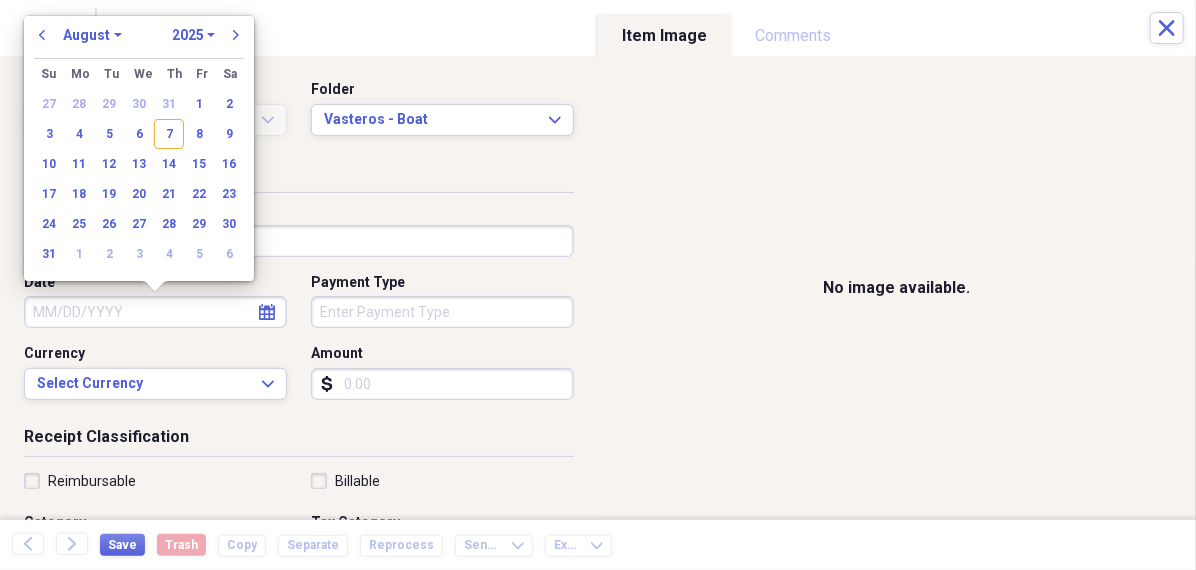 click on "Date" at bounding box center [155, 312] 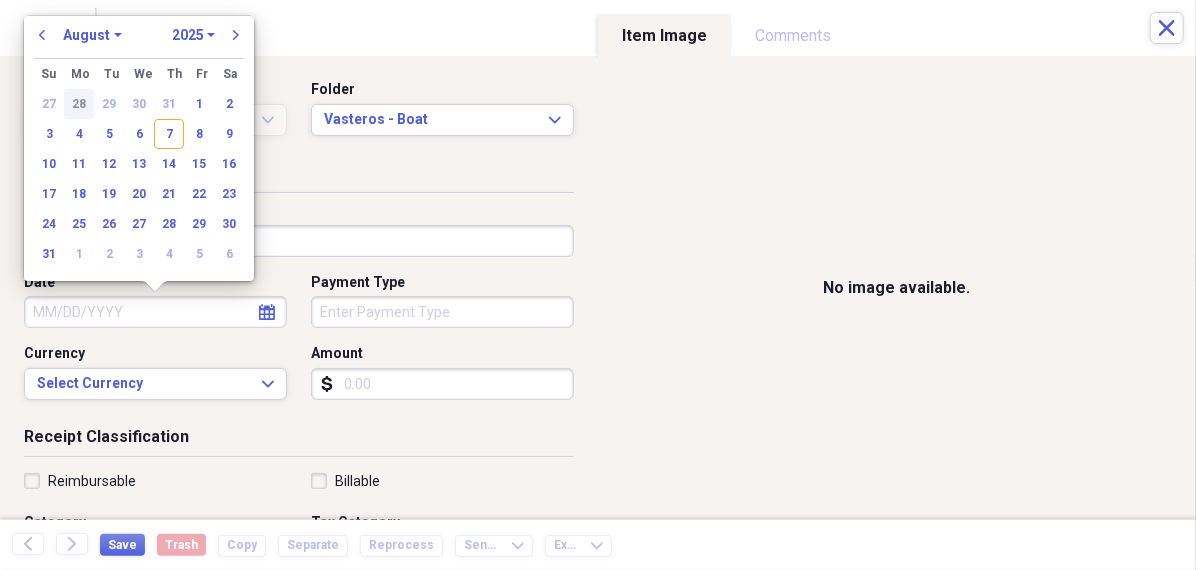 click on "28" at bounding box center [79, 104] 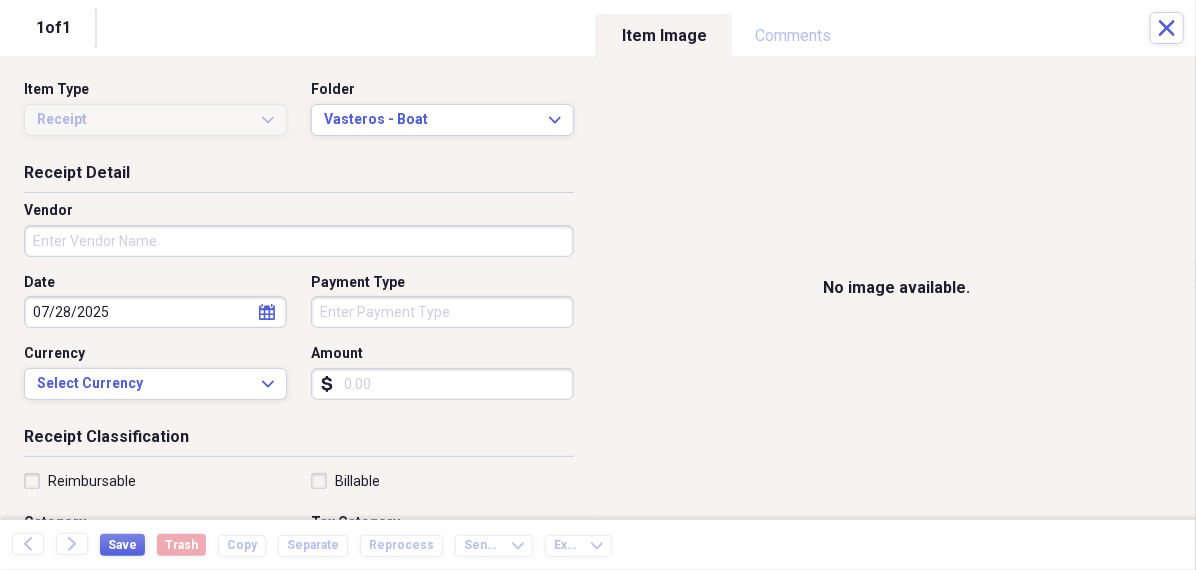 click on "07/28/2025" at bounding box center (155, 312) 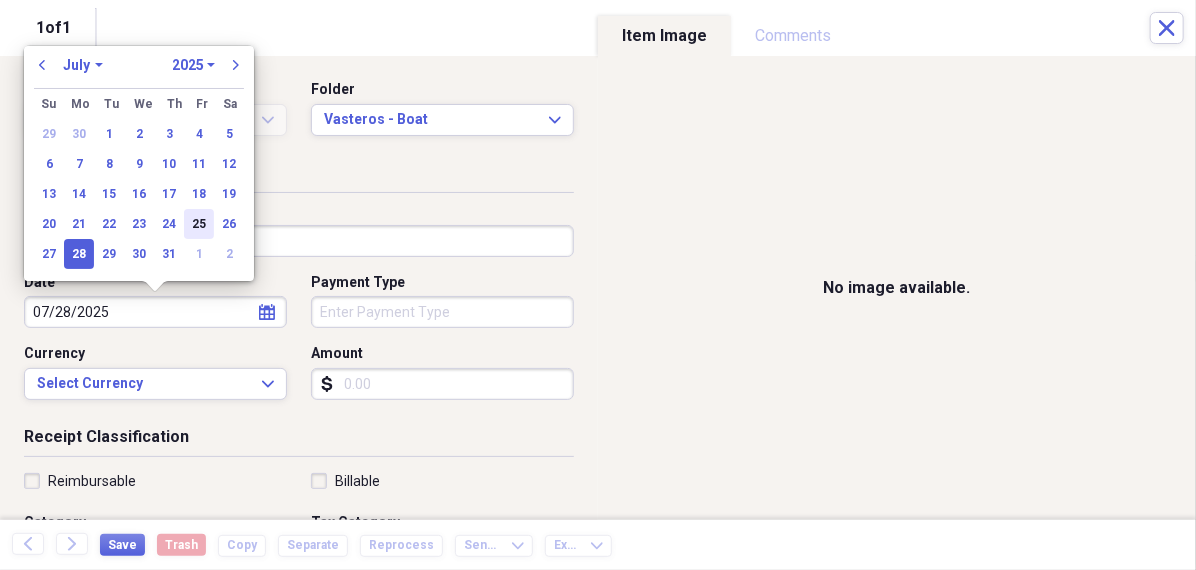 click on "25" at bounding box center [199, 224] 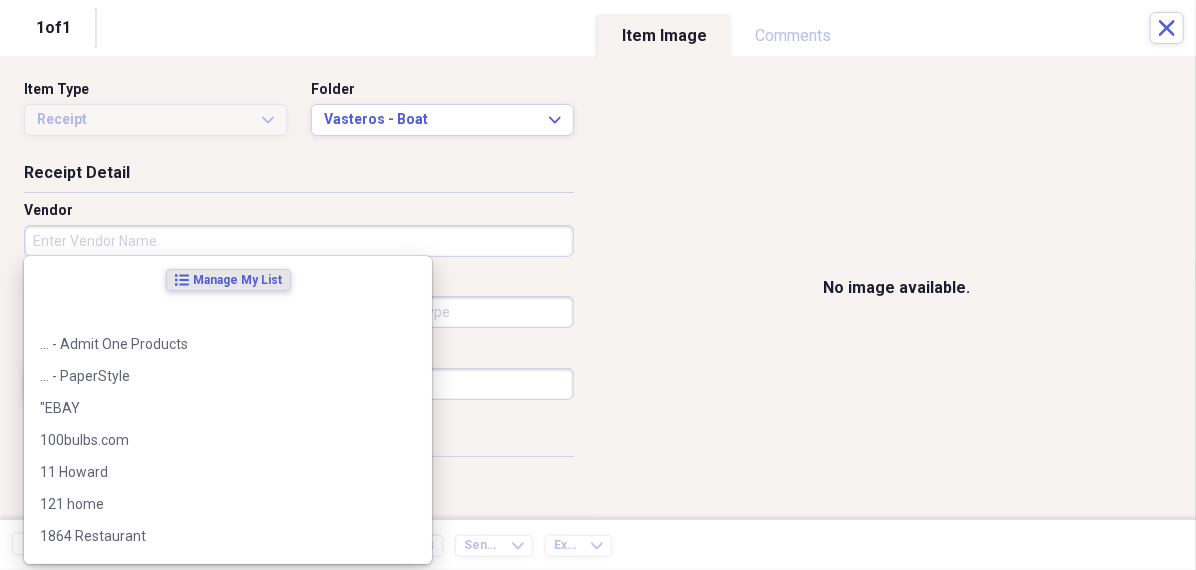 click on "Vendor" at bounding box center [299, 241] 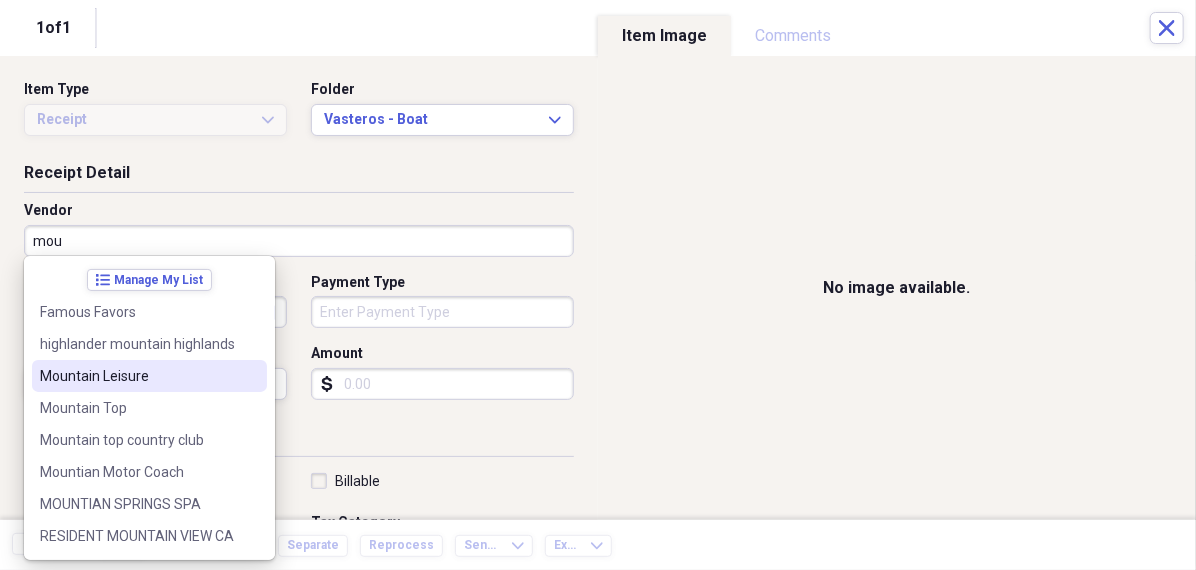 click on "Mountain Leisure" at bounding box center [149, 376] 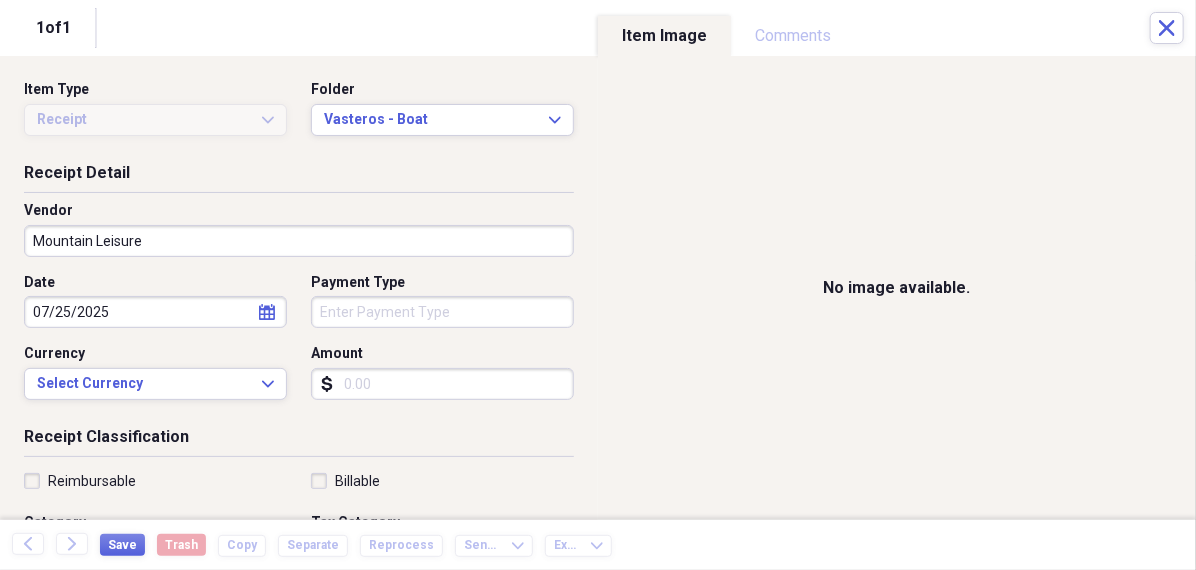 click on "Organize My Files 99+ Collapse Unfiled Needs Review 99+ Unfiled All Files Unfiled Unfiled Unfiled Saved Reports Collapse My Cabinet [PERSON]'s Cabinet Add Folder Folder 456 Add Folder Collapse Open Folder Expense Reports Add Folder Expand Folder 11 Fayette Add Folder Expand Folder 13 Fayette Add Folder Expand Folder 15 Meader A Add Folder Expand Folder 15 Meader C Add Folder Expand Folder 15 Meader D Add Folder Expand Folder 4 Howard Court Add Folder Expand Folder 6 HW Add Folder Expand Folder ACK Expenses Add Folder Expand Folder Files Add Folder Expand Folder Helsingborg Add Folder Expand Folder Kristienstad Add Folder Expand Folder Midtown Ventures Add Folder Expand Folder Peach Row Add Folder Expand Folder RRL Add Folder Expand Folder Vasteros - Boat Add Folder Expand Folder ZEN Add Folder Collapse Trash Trash Folder 21.7.16 Folder [PERSON] Folder Kristienstad Help & Support Submit Import Import Add Create Expand Reports Reports Settings [PERSON] Expand ACK Expenses Showing 30 items , totaling $2,620.22 sort" at bounding box center (598, 285) 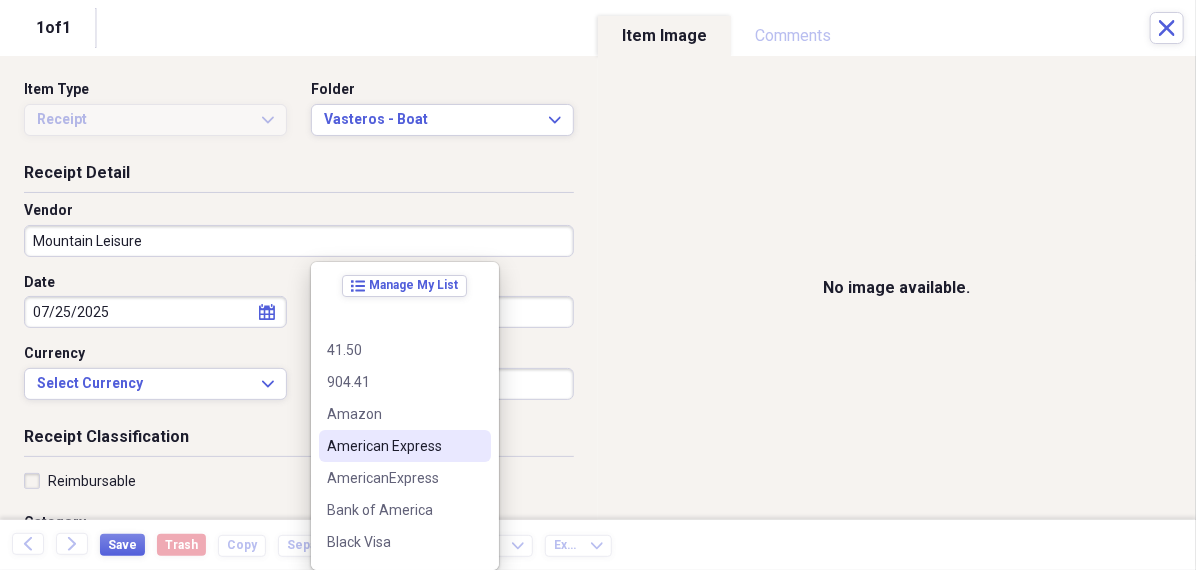 click on "American Express" at bounding box center [393, 446] 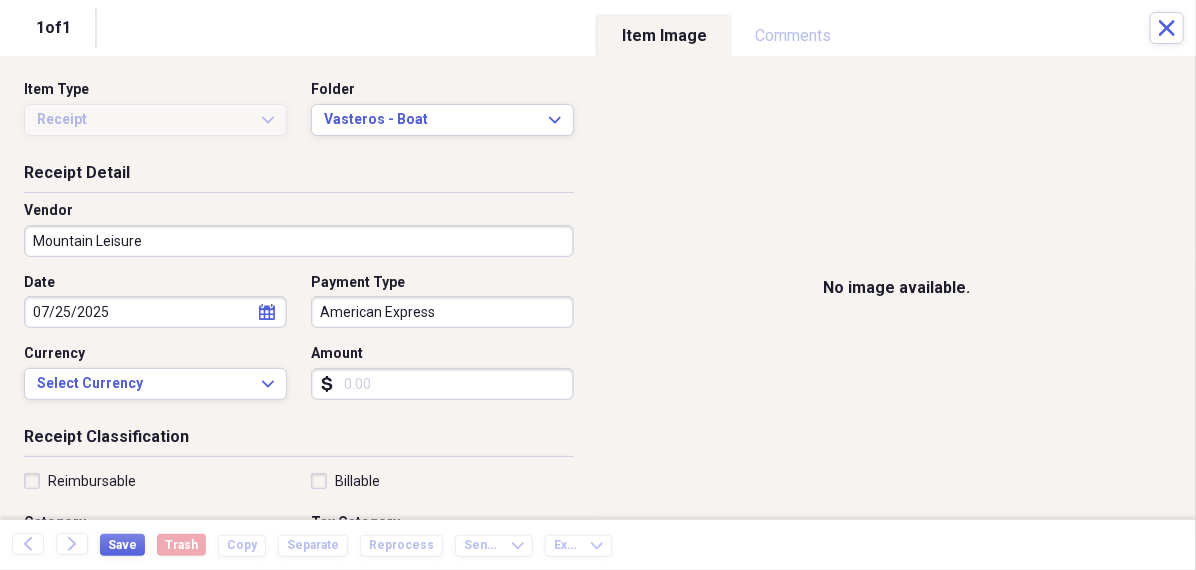 click on "Amount" at bounding box center (442, 384) 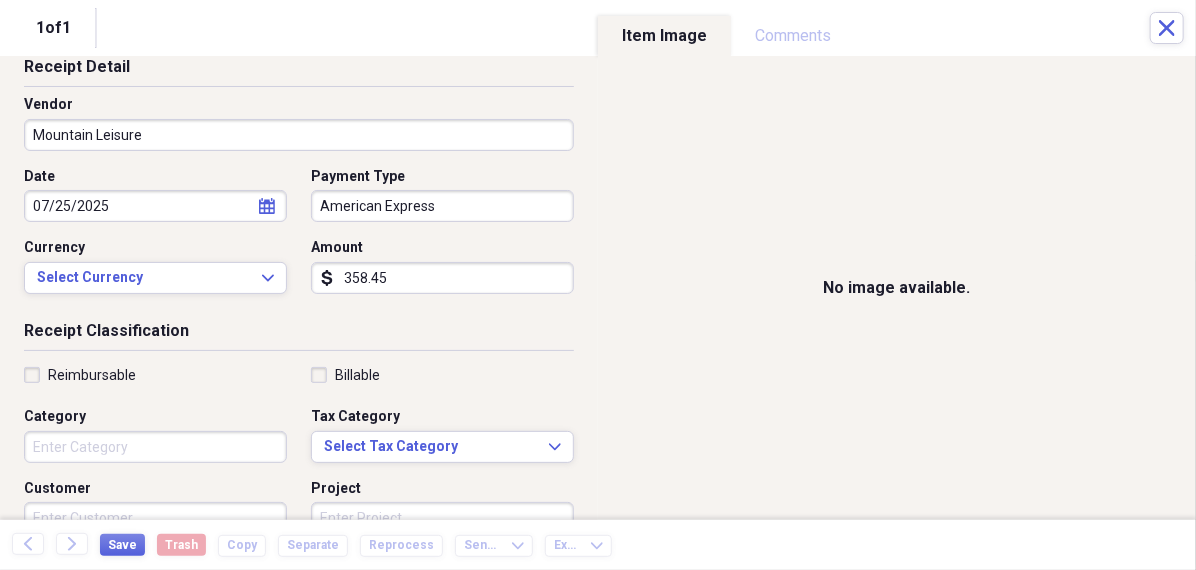 scroll, scrollTop: 119, scrollLeft: 0, axis: vertical 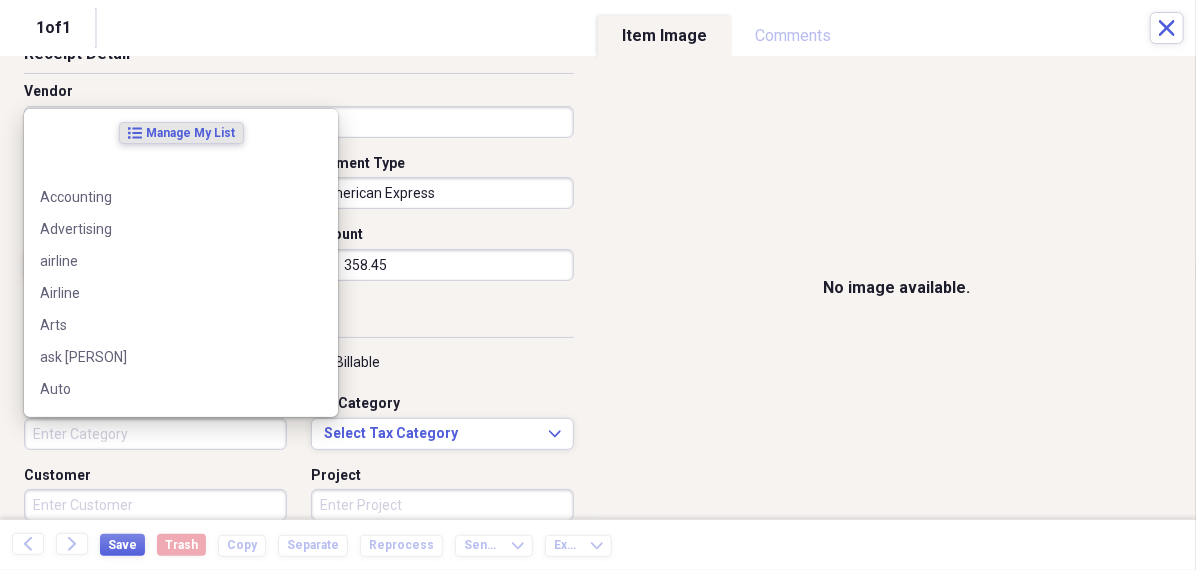 click on "Category" at bounding box center [155, 434] 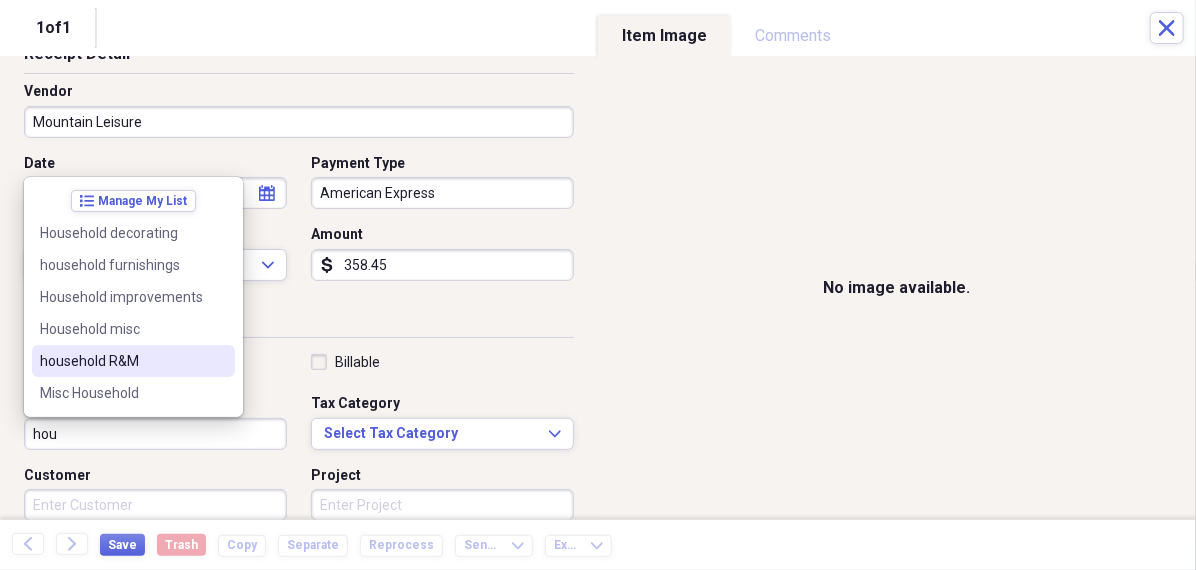 click on "household R&M" at bounding box center (121, 361) 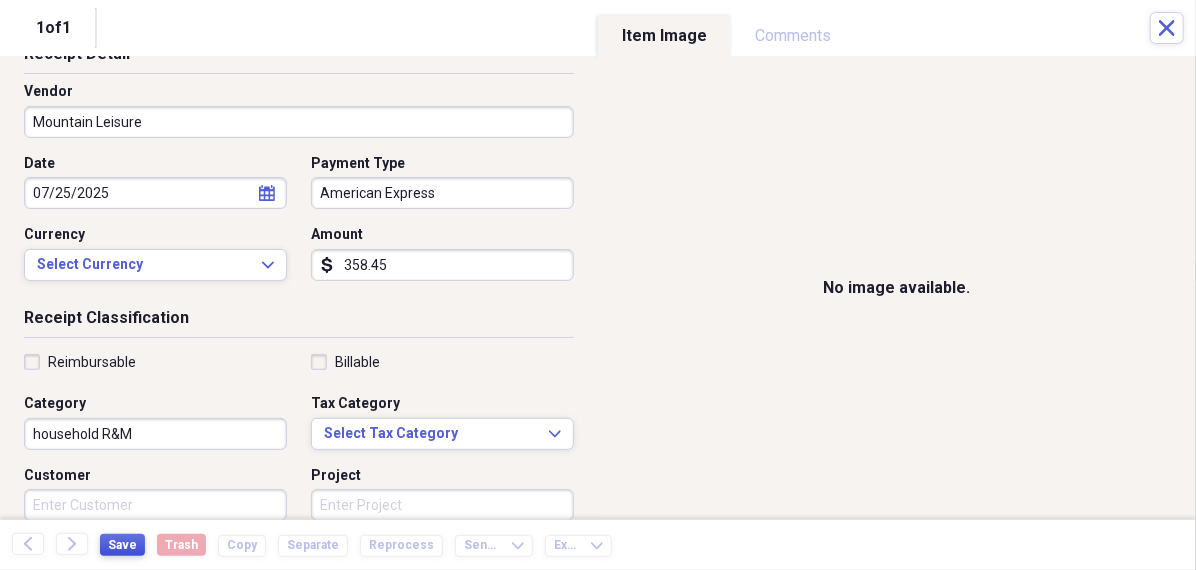 click on "Save" at bounding box center (122, 545) 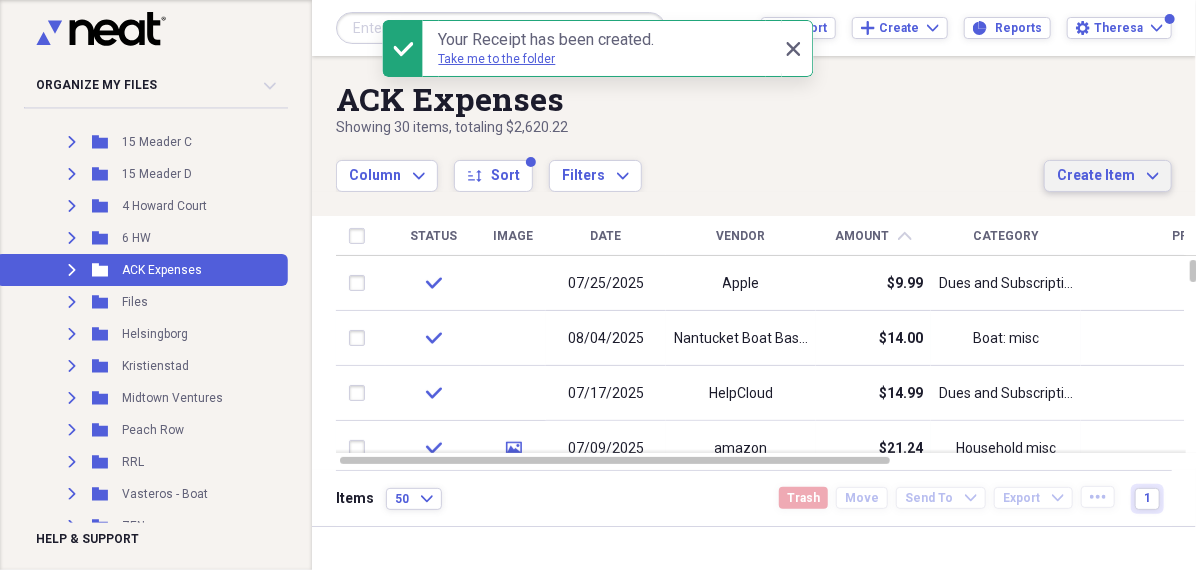 click on "Create Item" at bounding box center [1096, 176] 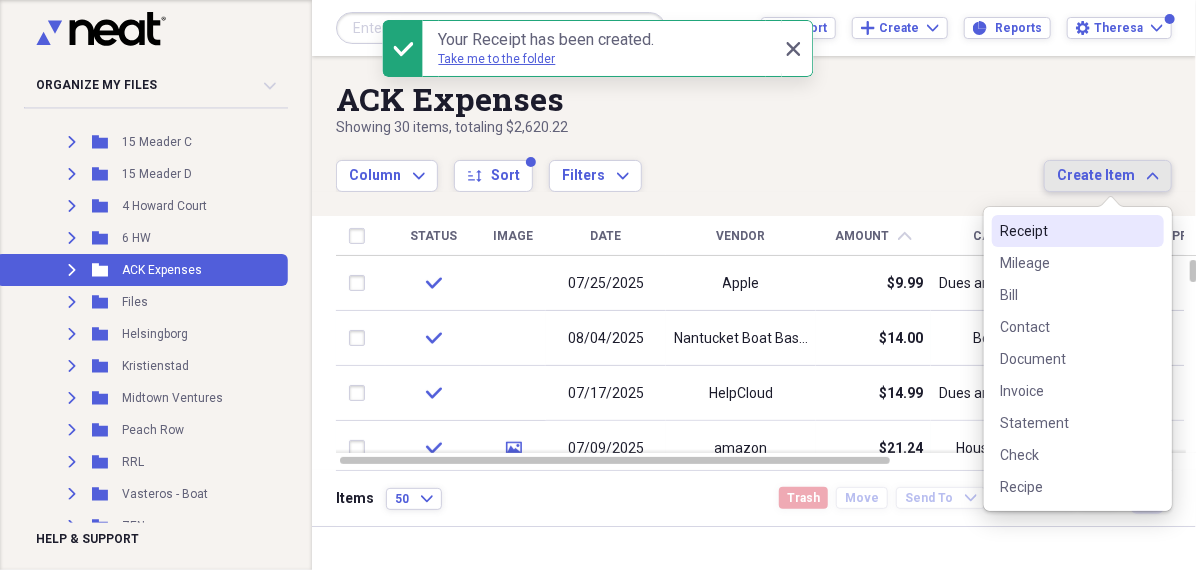 click on "Receipt" at bounding box center [1066, 231] 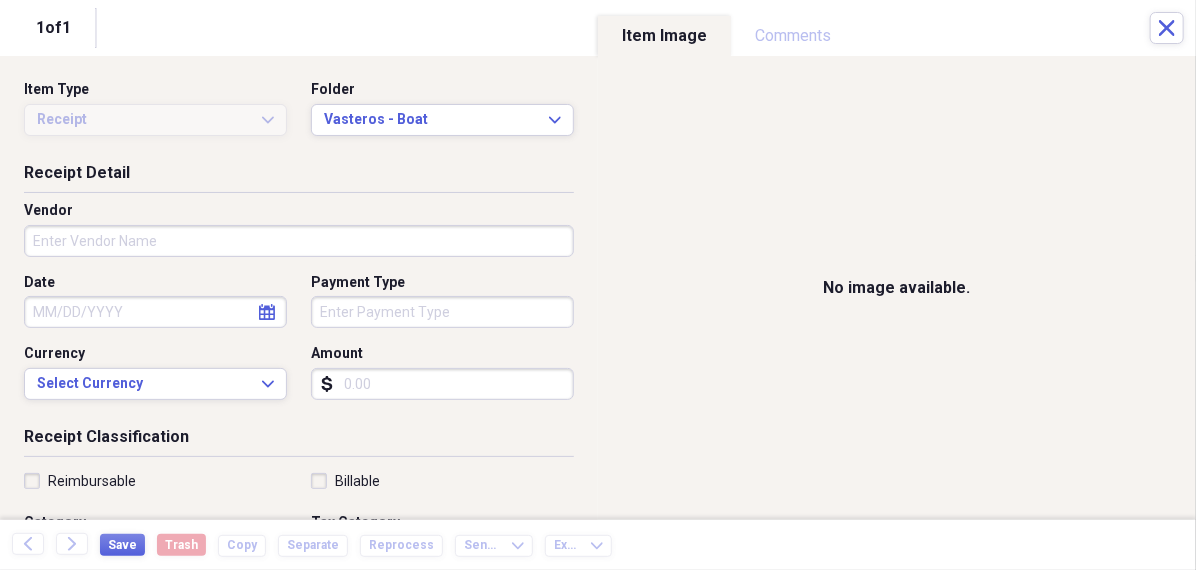 click on "Date calendar Calendar" at bounding box center (161, 301) 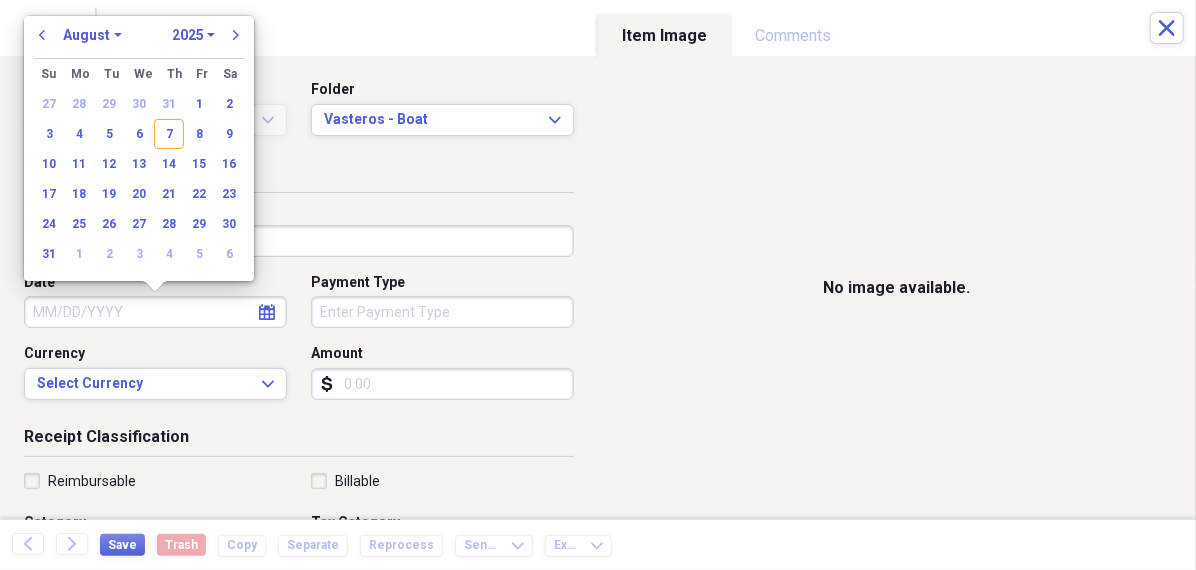 click on "Date" at bounding box center [155, 312] 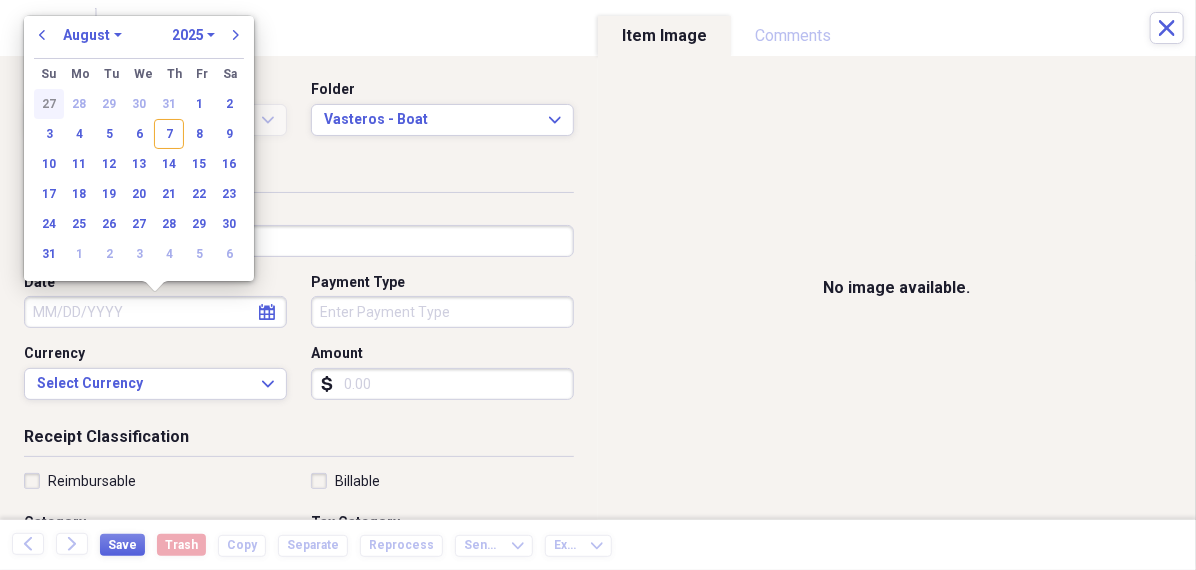 click on "27" at bounding box center [49, 104] 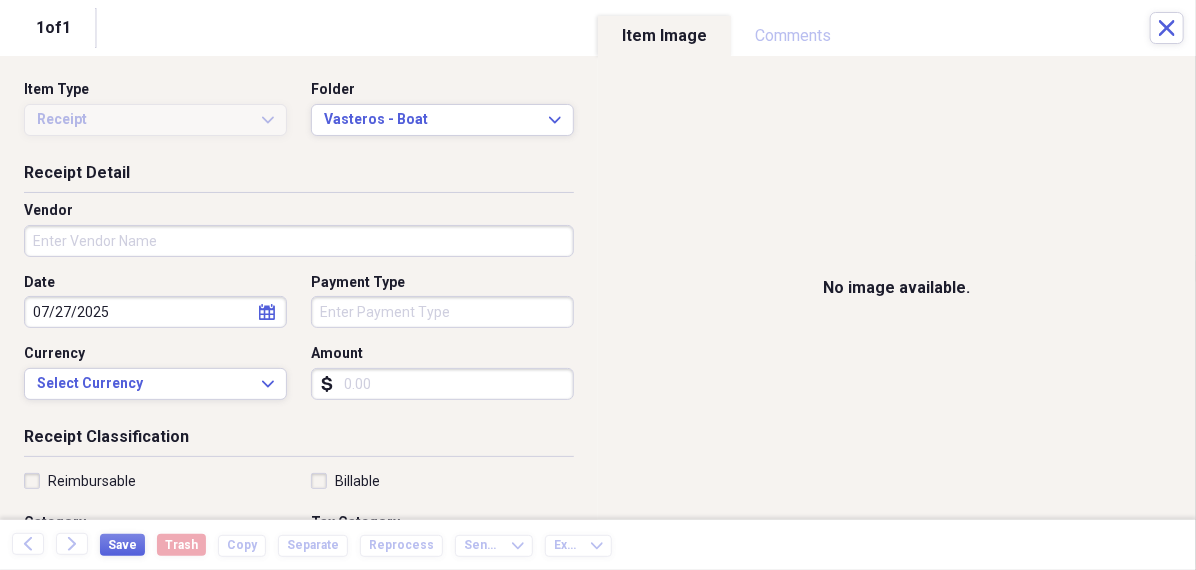 click on "07/27/2025" at bounding box center (155, 312) 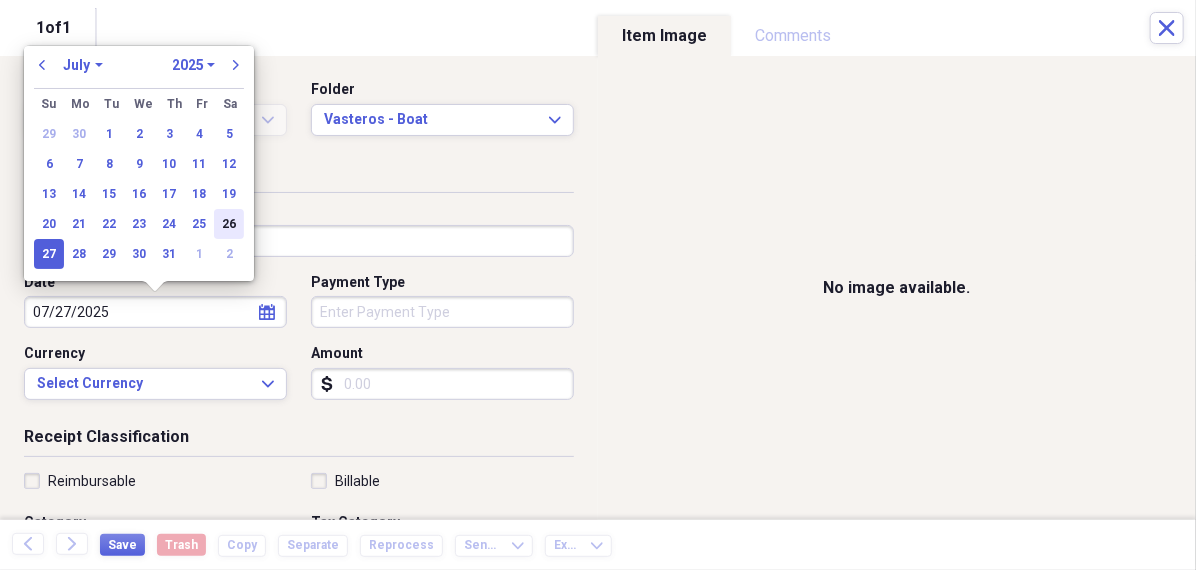 click on "26" at bounding box center [229, 224] 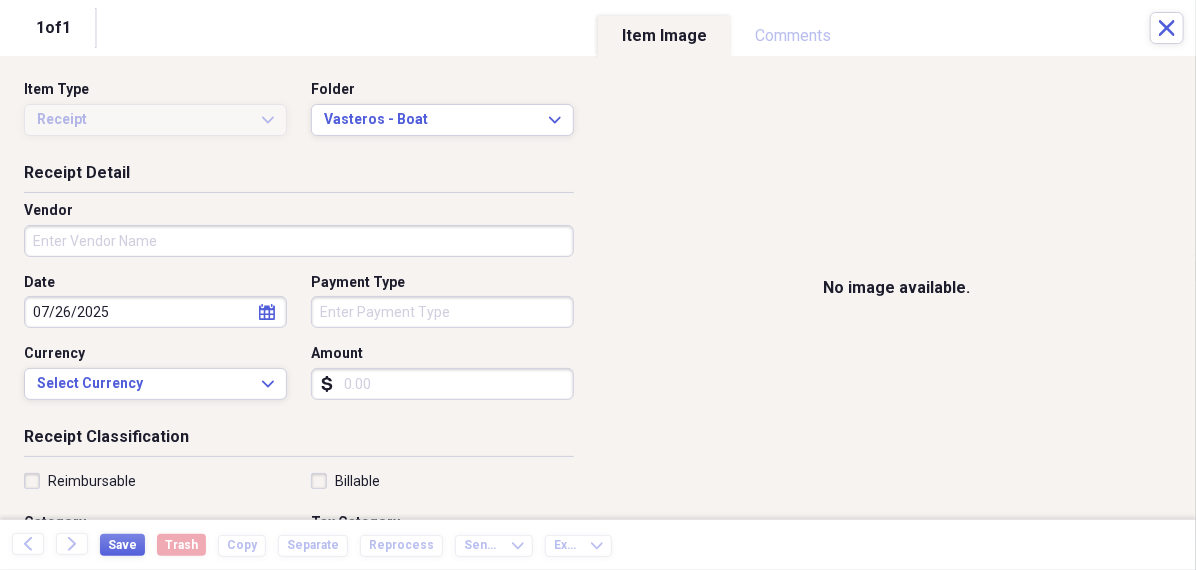 click on "Vendor" at bounding box center (299, 241) 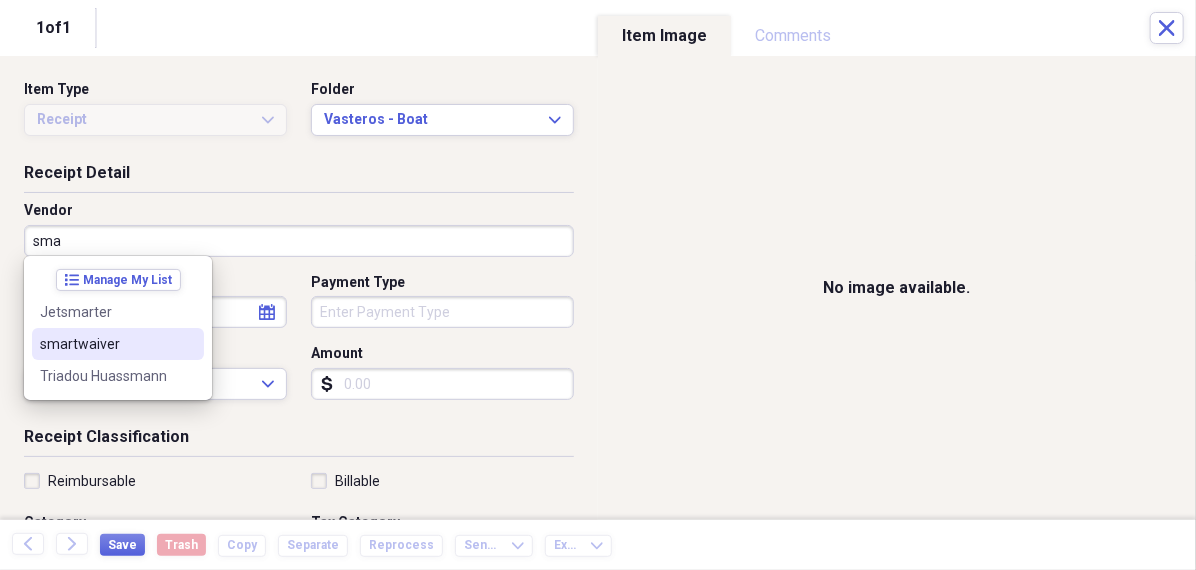 click on "smartwaiver" at bounding box center [106, 344] 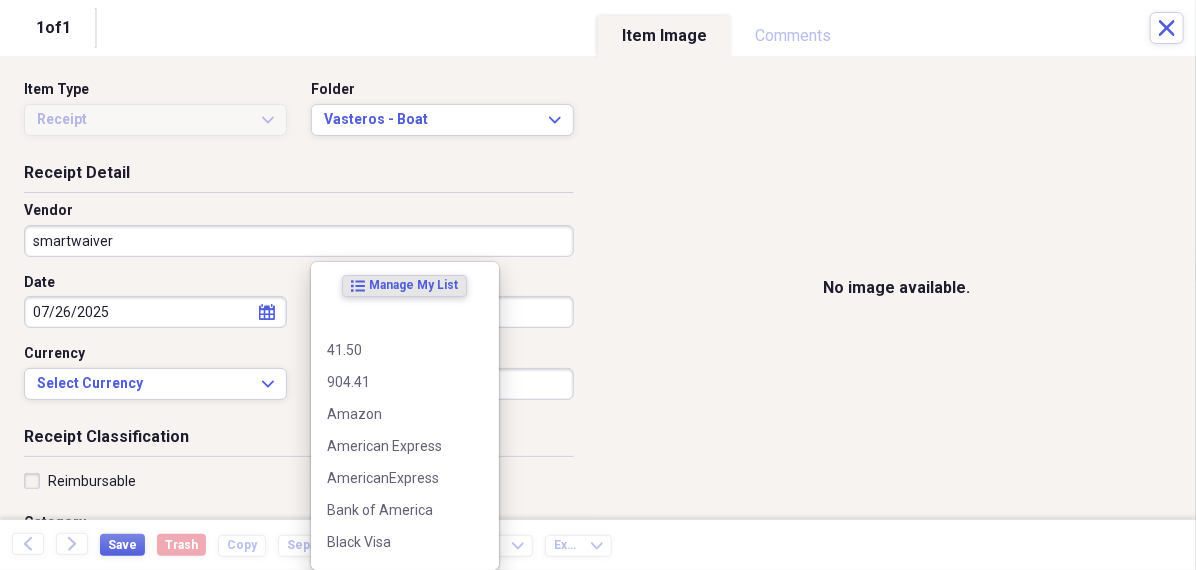 click on "Organize My Files 99+ Collapse Unfiled Needs Review 99+ Unfiled All Files Unfiled Unfiled Unfiled Saved Reports Collapse My Cabinet [PERSON]'s Cabinet Add Folder Folder 456 Add Folder Collapse Open Folder Expense Reports Add Folder Expand Folder 11 Fayette Add Folder Expand Folder 13 Fayette Add Folder Expand Folder 15 Meader A Add Folder Expand Folder 15 Meader C Add Folder Expand Folder 15 Meader D Add Folder Expand Folder 4 Howard Court Add Folder Expand Folder 6 HW Add Folder Expand Folder ACK Expenses Add Folder Expand Folder Files Add Folder Expand Folder Helsingborg Add Folder Expand Folder Kristienstad Add Folder Expand Folder Midtown Ventures Add Folder Expand Folder Peach Row Add Folder Expand Folder RRL Add Folder Expand Folder Vasteros - Boat Add Folder Expand Folder ZEN Add Folder Collapse Trash Trash Folder 21.7.16 Folder [PERSON] Folder Kristienstad Help & Support Submit Import Import Add Create Expand Reports Reports Settings [PERSON] Expand ACK Expenses Showing 30 items , totaling $2,620.22 sort" at bounding box center (598, 285) 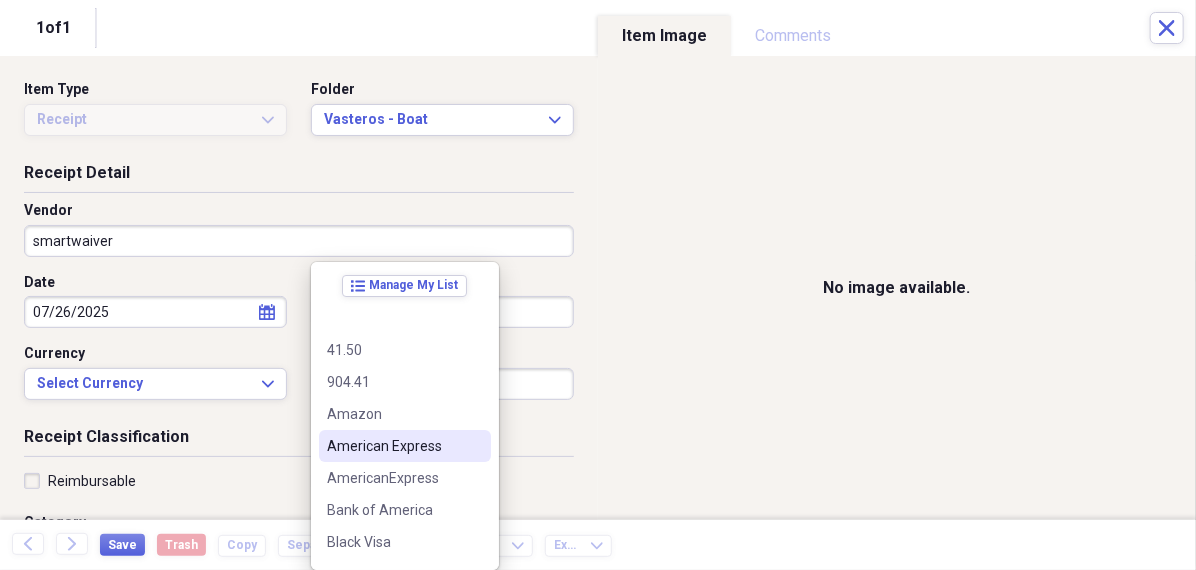 click on "American Express" at bounding box center [393, 446] 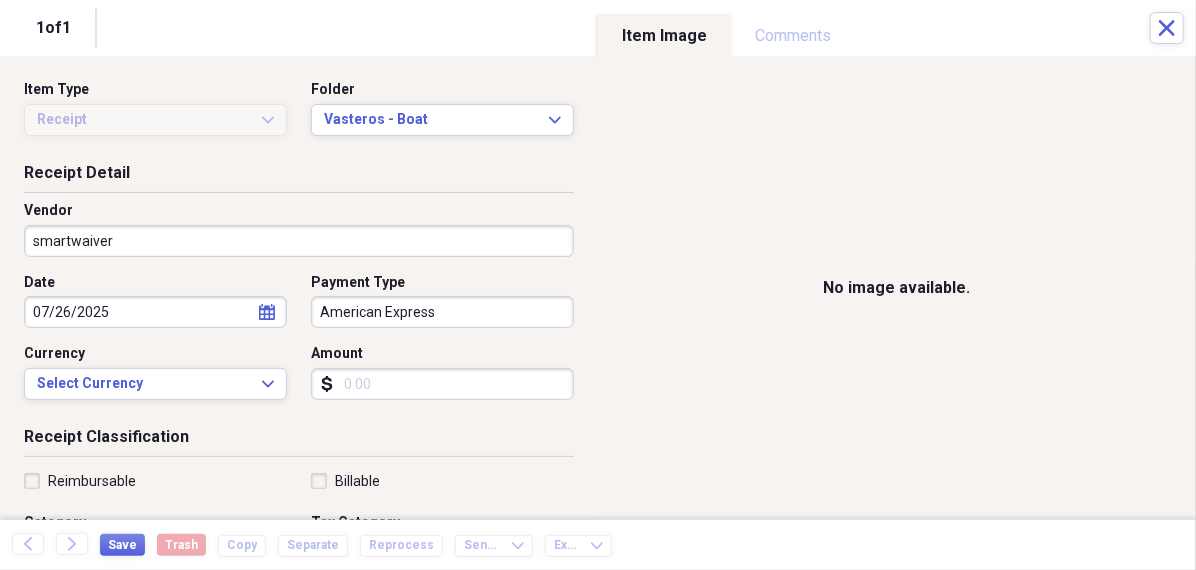 click on "Amount" at bounding box center [442, 384] 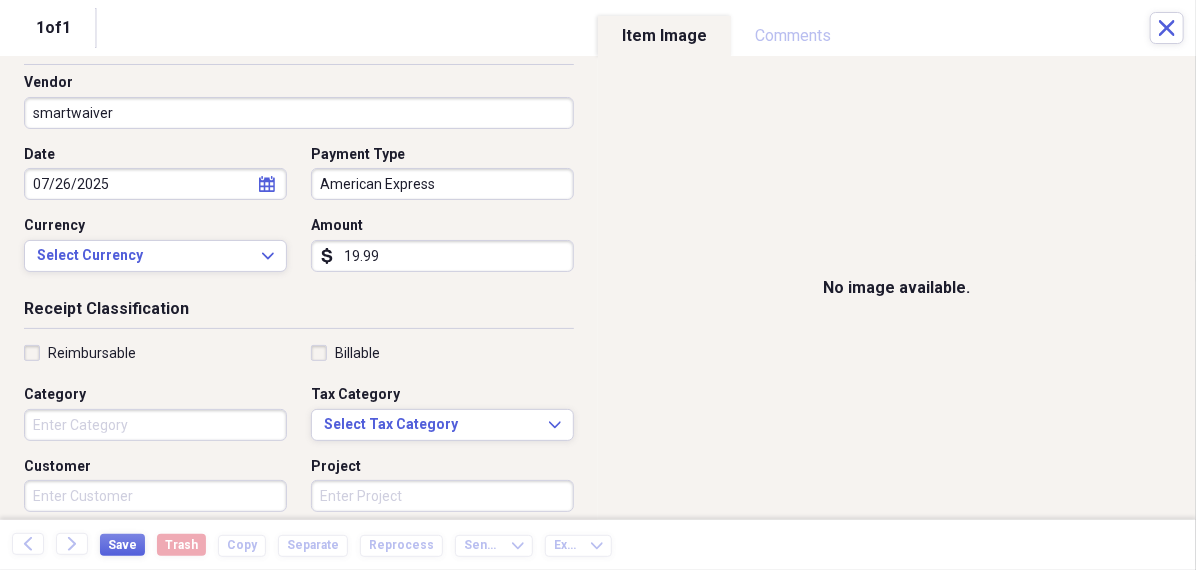 scroll, scrollTop: 137, scrollLeft: 0, axis: vertical 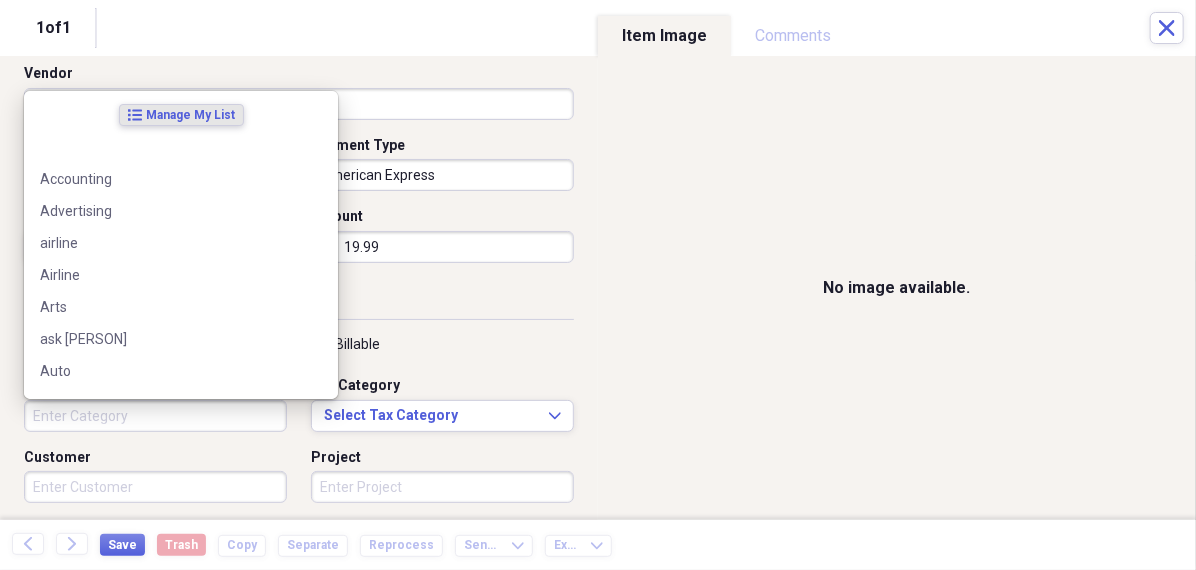click on "Category" at bounding box center (155, 416) 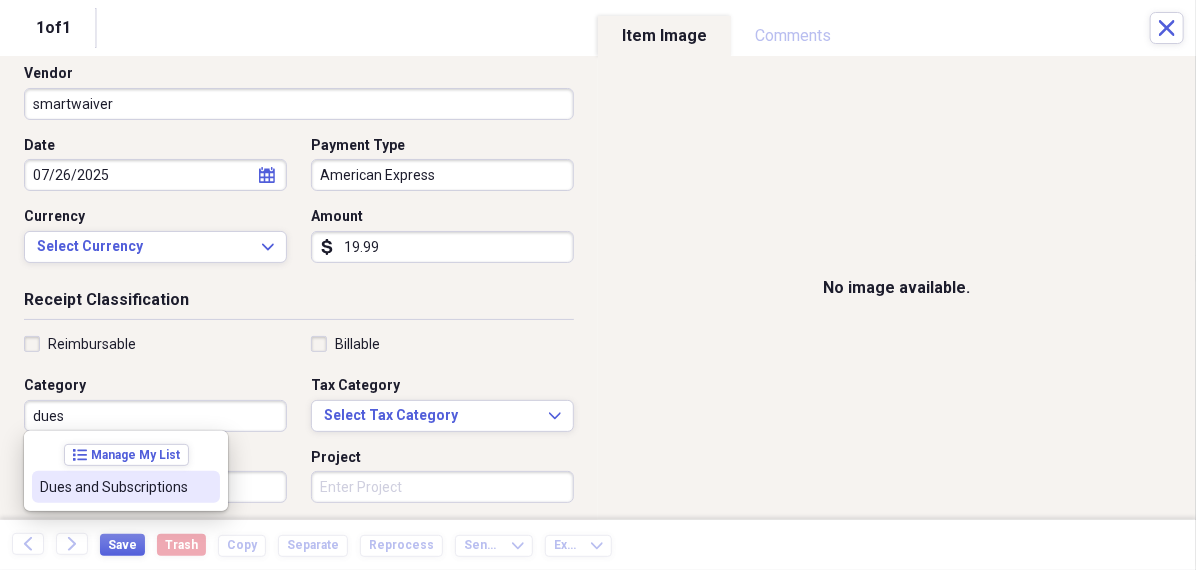 click on "Dues and Subscriptions" at bounding box center (126, 487) 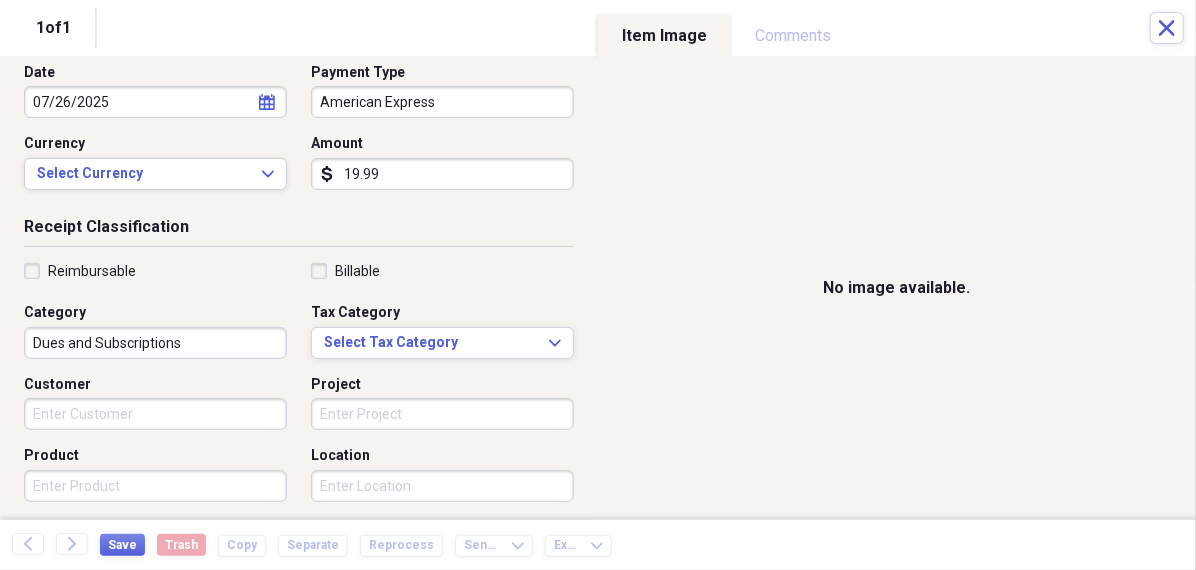 scroll, scrollTop: 237, scrollLeft: 0, axis: vertical 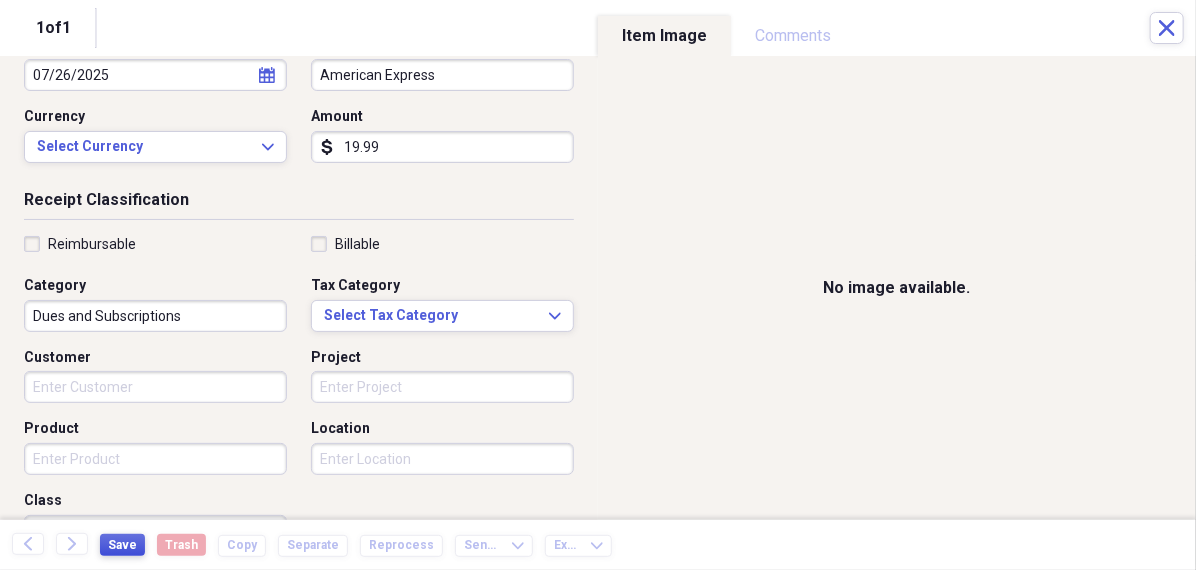 click on "Save" at bounding box center (122, 545) 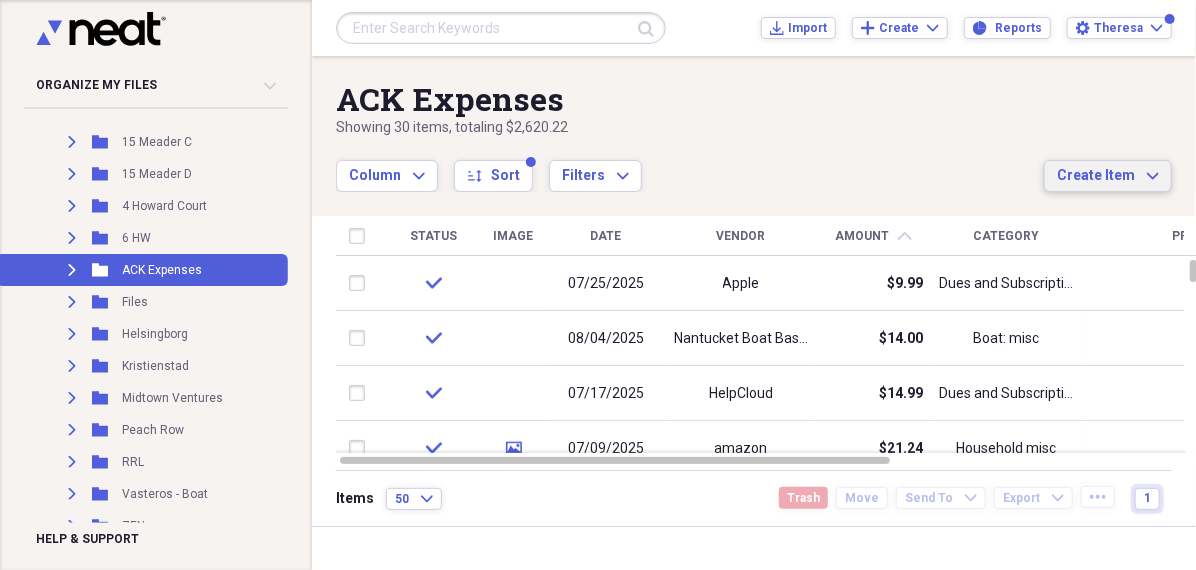 click on "Create Item" at bounding box center (1096, 176) 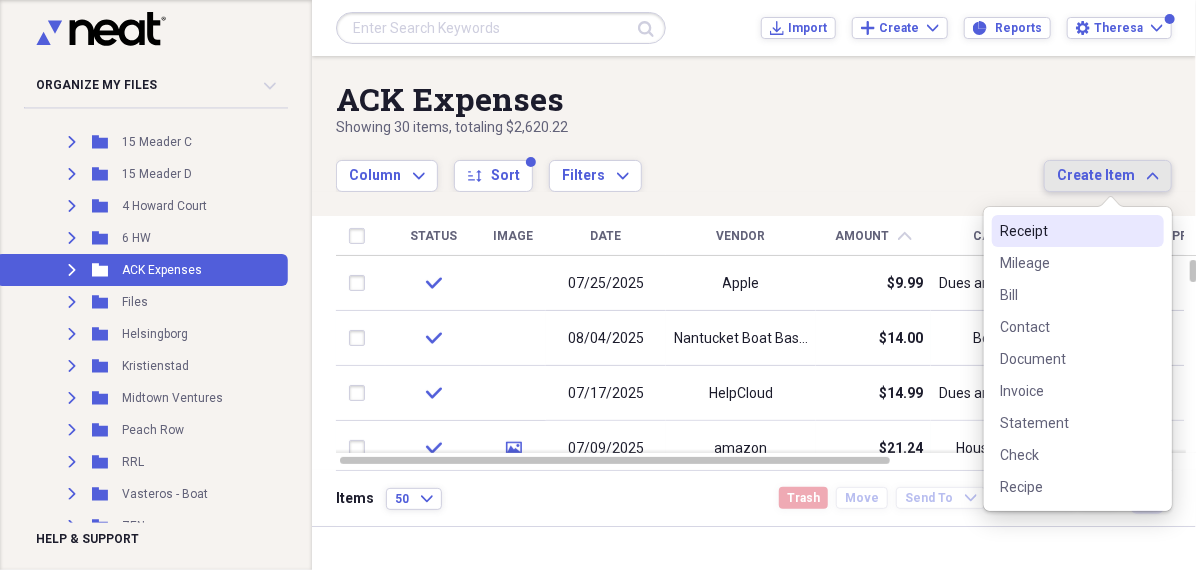 click on "Receipt" at bounding box center (1066, 231) 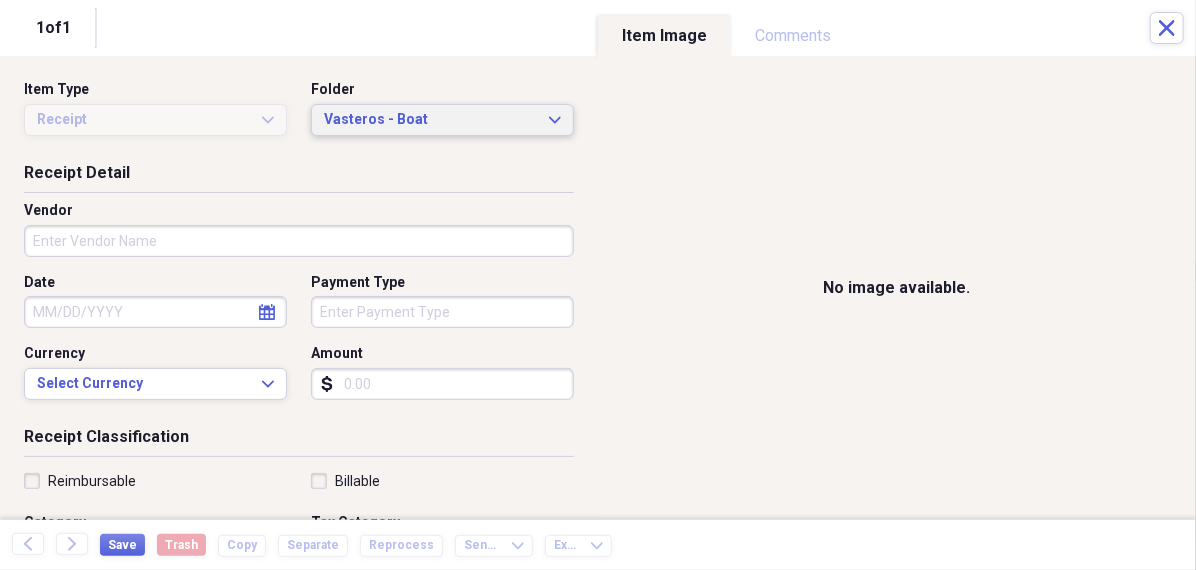 click on "Vasteros - Boat" at bounding box center (430, 120) 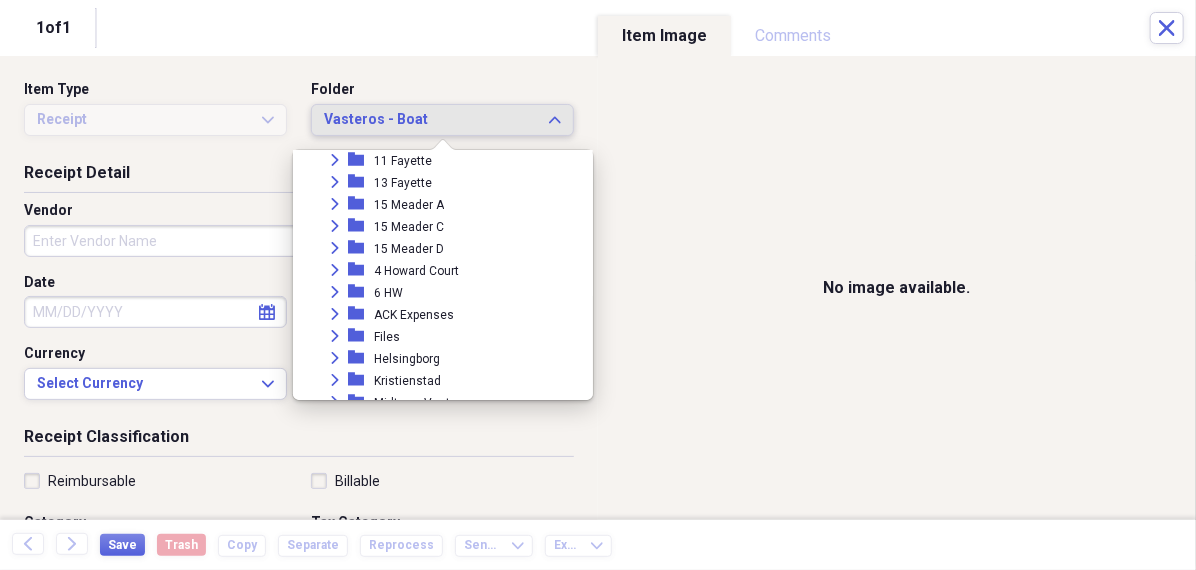 scroll, scrollTop: 205, scrollLeft: 0, axis: vertical 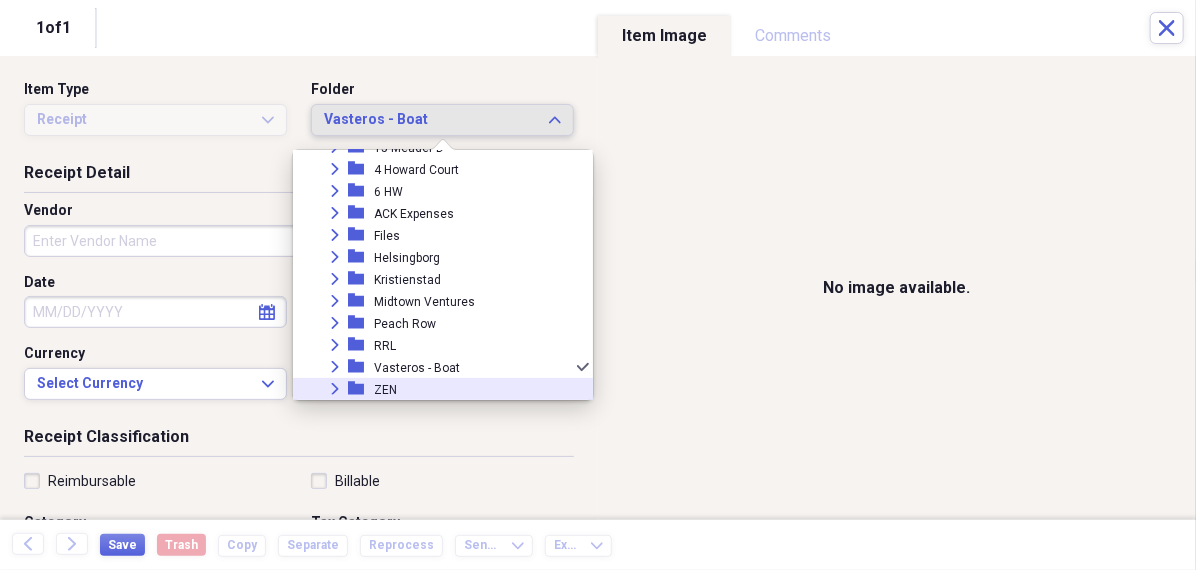 click on "ZEN" at bounding box center [385, 390] 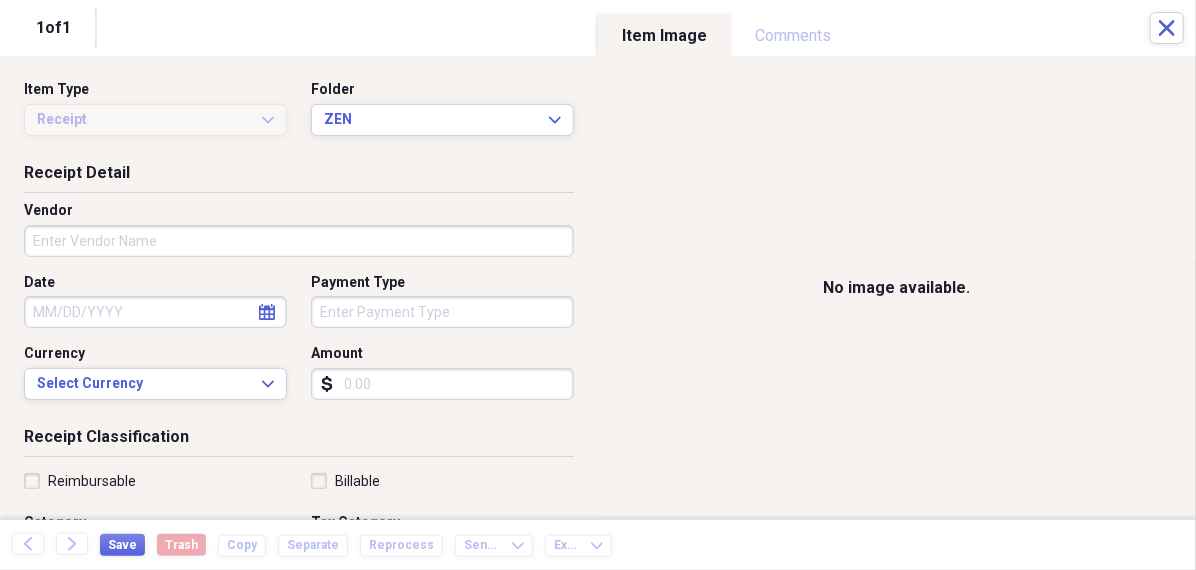 click on "Vendor" at bounding box center (299, 241) 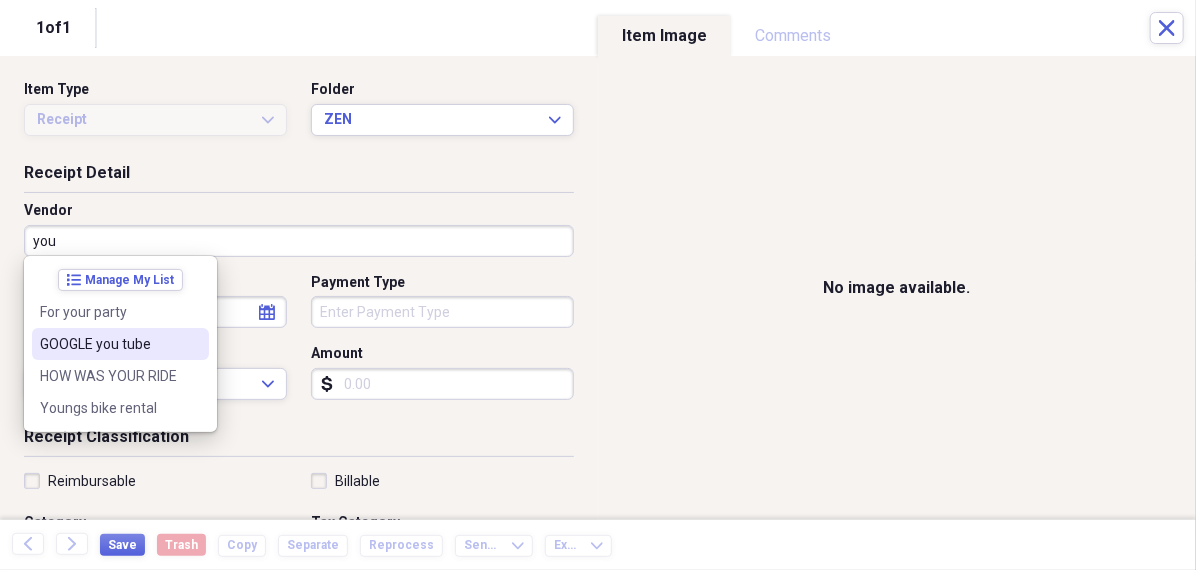 click on "GOOGLE you tube" at bounding box center [108, 344] 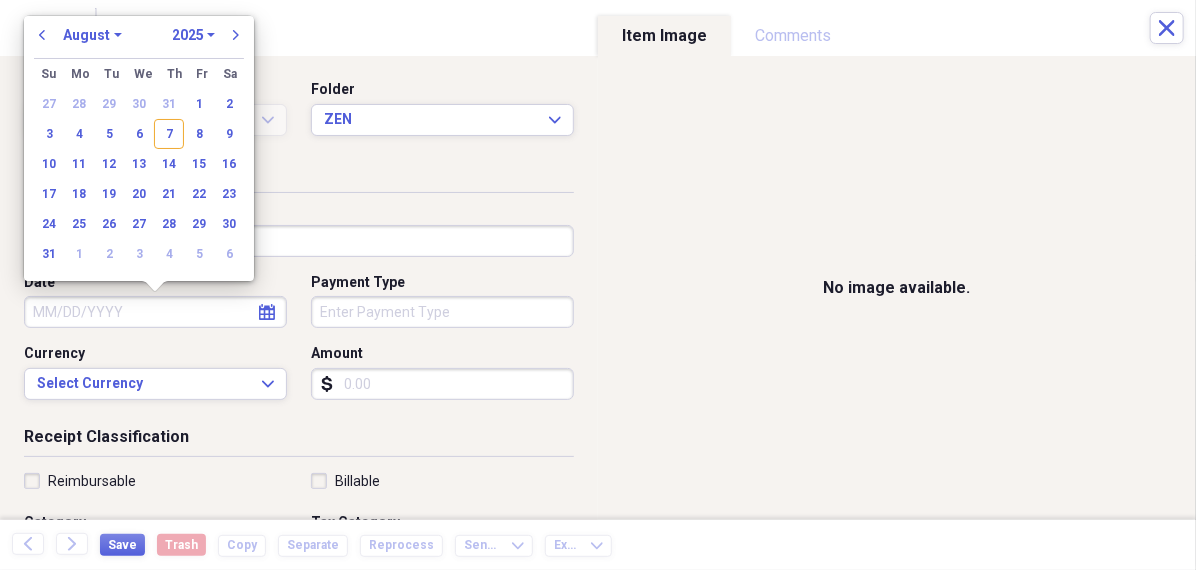 click on "Date" at bounding box center [155, 312] 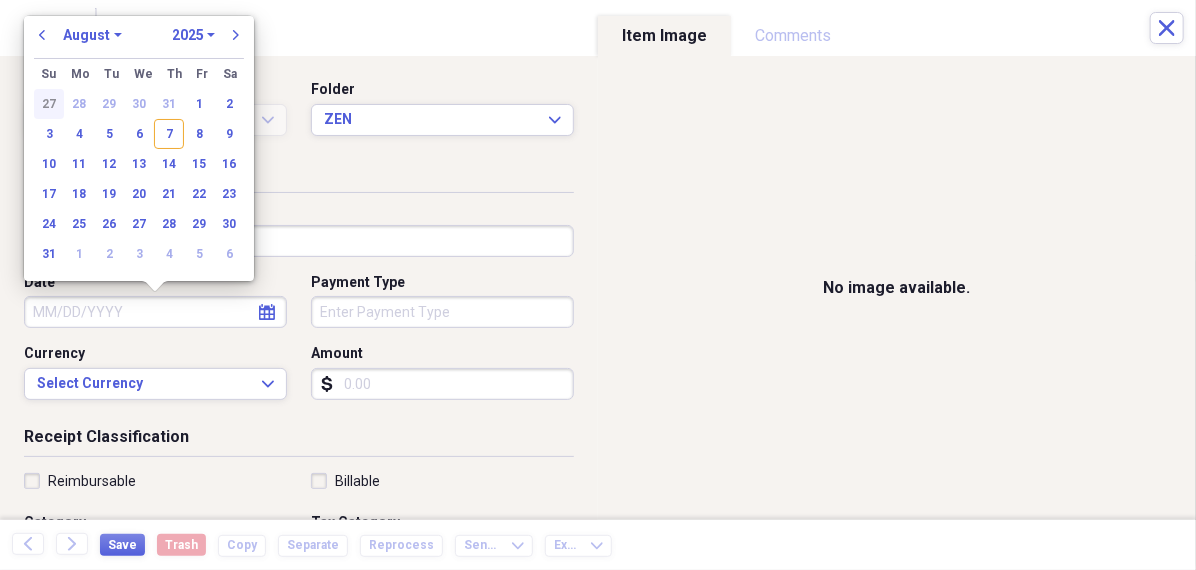 click on "27" at bounding box center (49, 104) 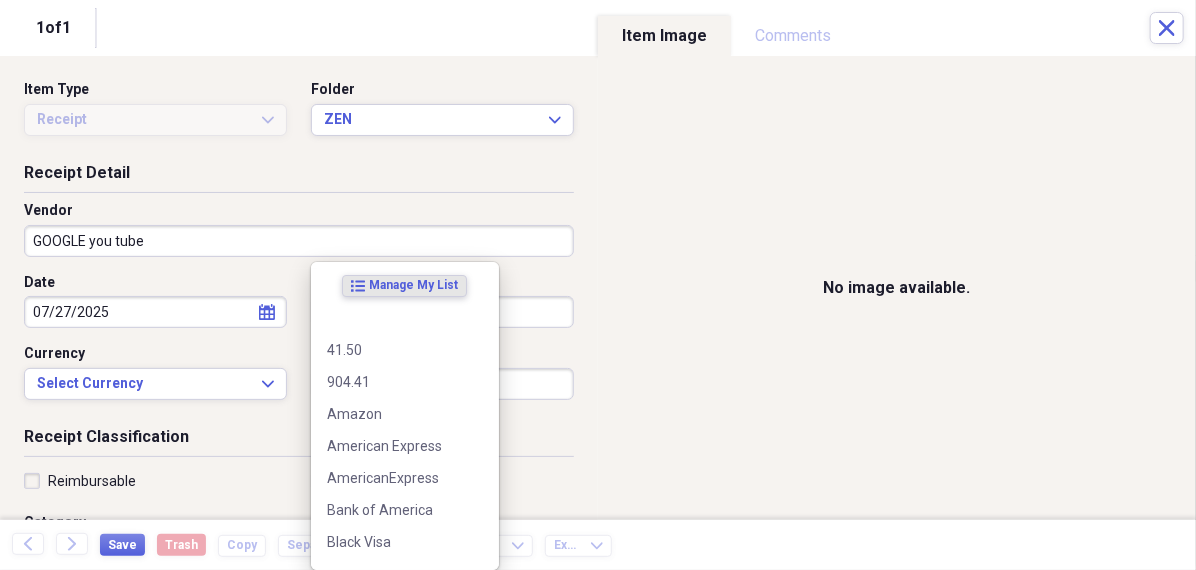 click on "Organize My Files 99+ Collapse Unfiled Needs Review 99+ Unfiled All Files Unfiled Unfiled Unfiled Saved Reports Collapse My Cabinet [PERSON]'s Cabinet Add Folder Folder 456 Add Folder Collapse Open Folder Expense Reports Add Folder Expand Folder 11 Fayette Add Folder Expand Folder 13 Fayette Add Folder Expand Folder 15 Meader A Add Folder Expand Folder 15 Meader C Add Folder Expand Folder 15 Meader D Add Folder Expand Folder 4 Howard Court Add Folder Expand Folder 6 HW Add Folder Expand Folder ACK Expenses Add Folder Expand Folder Files Add Folder Expand Folder Helsingborg Add Folder Expand Folder Kristienstad Add Folder Expand Folder Midtown Ventures Add Folder Expand Folder Peach Row Add Folder Expand Folder RRL Add Folder Expand Folder Vasteros - Boat Add Folder Expand Folder ZEN Add Folder Collapse Trash Trash Folder 21.7.16 Folder [PERSON] Folder Kristienstad Help & Support Submit Import Import Add Create Expand Reports Reports Settings [PERSON] Expand ACK Expenses Showing 30 items , totaling $2,620.22 sort" at bounding box center [598, 285] 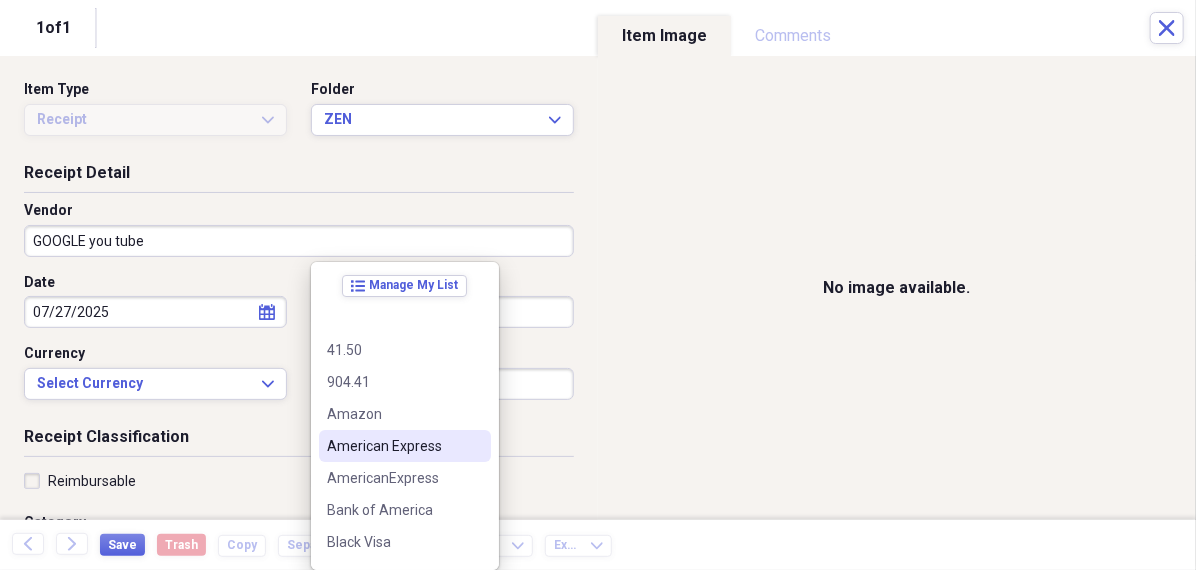 click on "American Express" at bounding box center [393, 446] 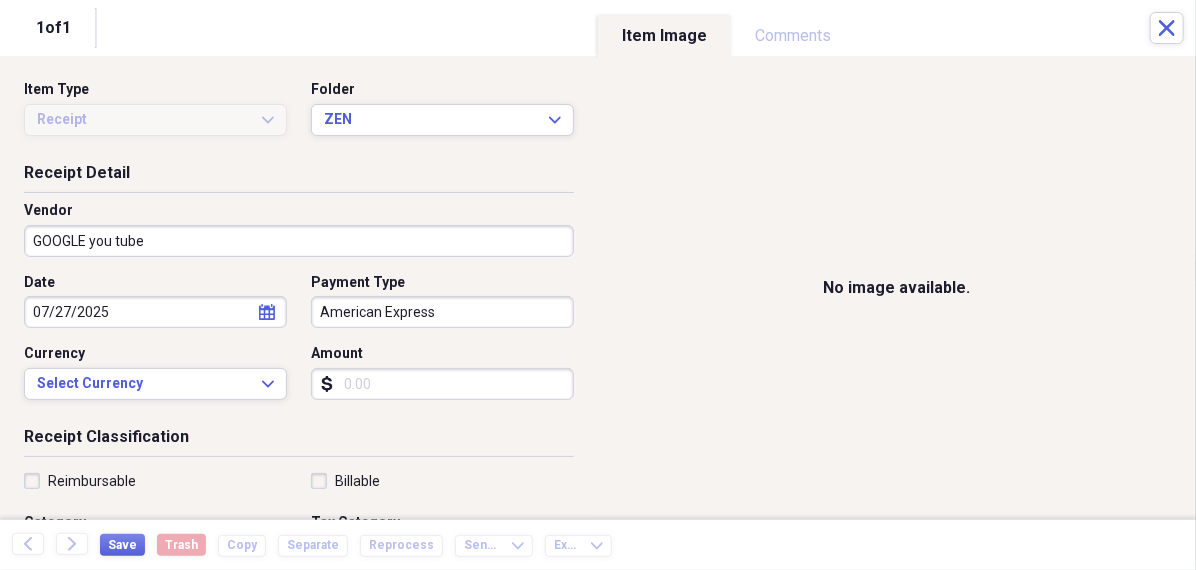 click on "Amount" at bounding box center (442, 384) 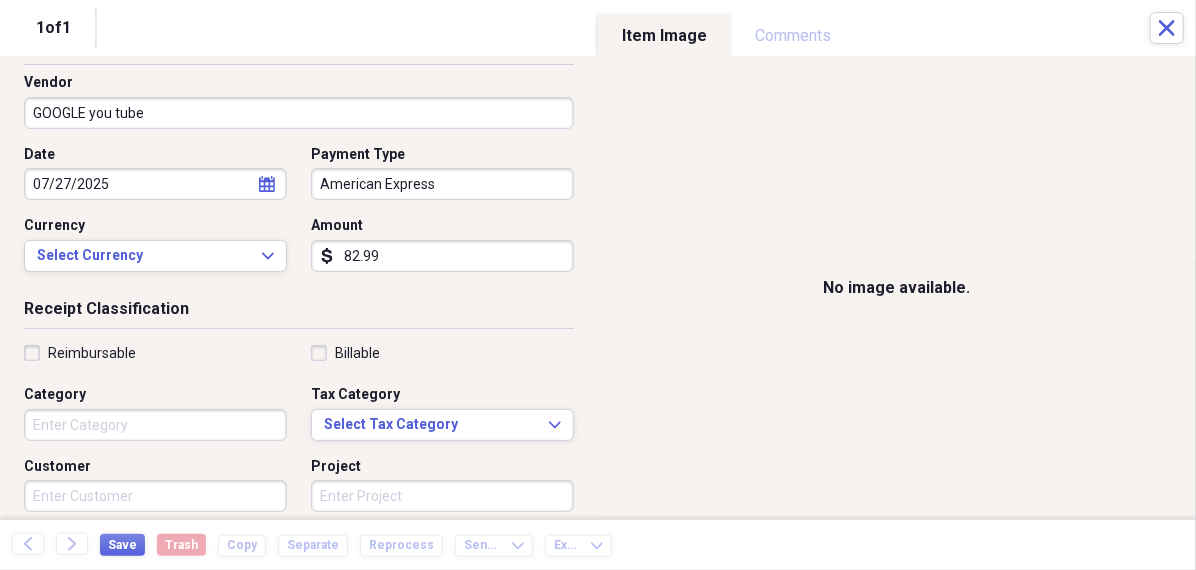 scroll, scrollTop: 137, scrollLeft: 0, axis: vertical 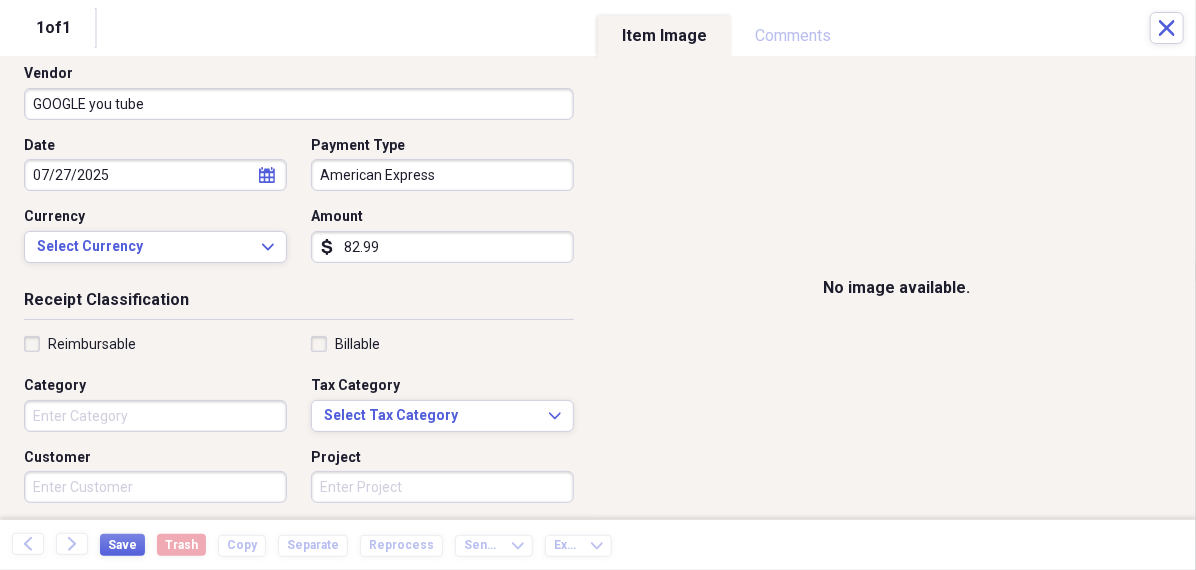 click on "Category" at bounding box center (155, 416) 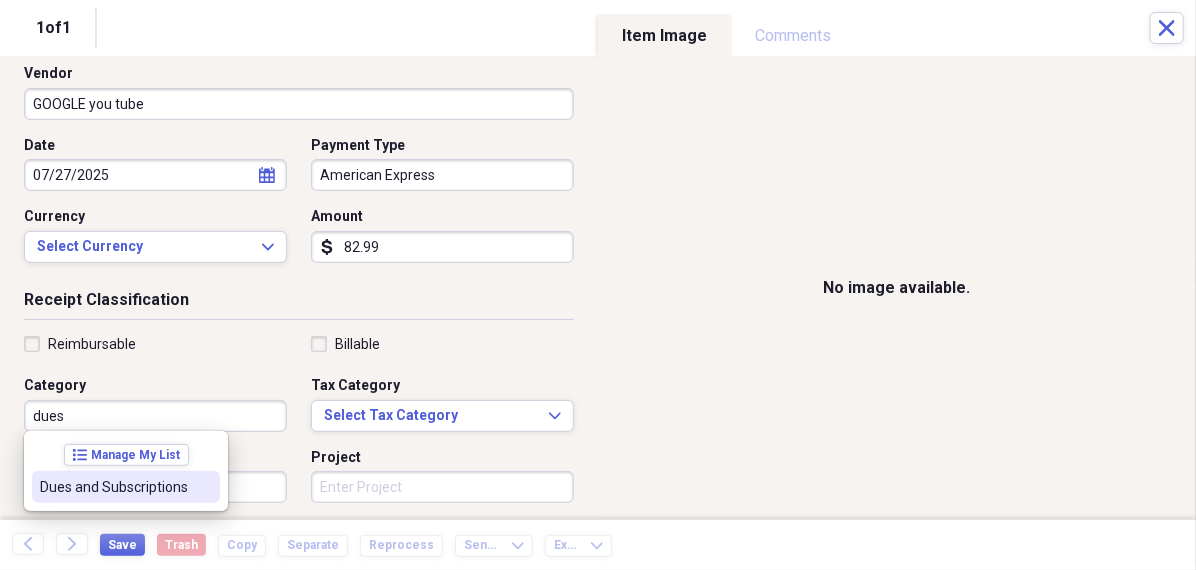 click on "Dues and Subscriptions" at bounding box center [114, 487] 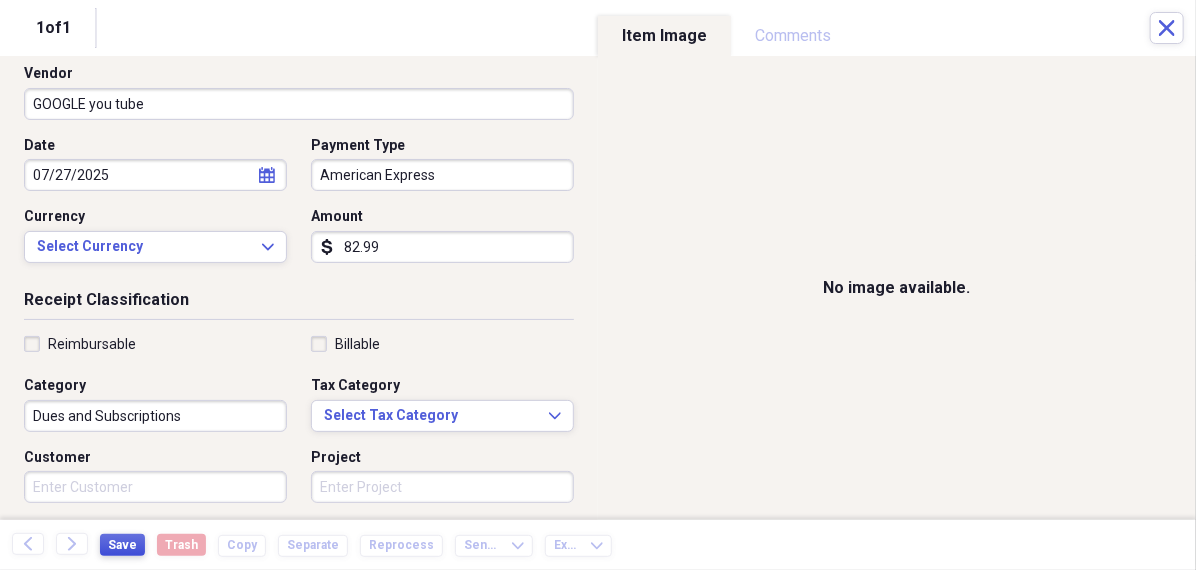 click on "Save" at bounding box center [122, 545] 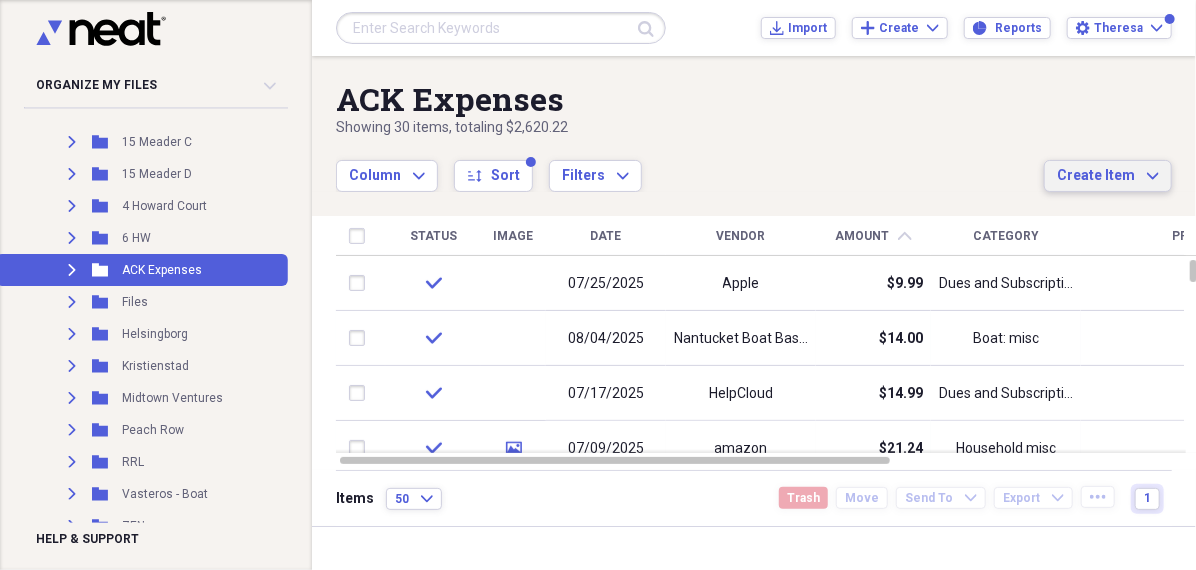 click on "Create Item" at bounding box center [1096, 176] 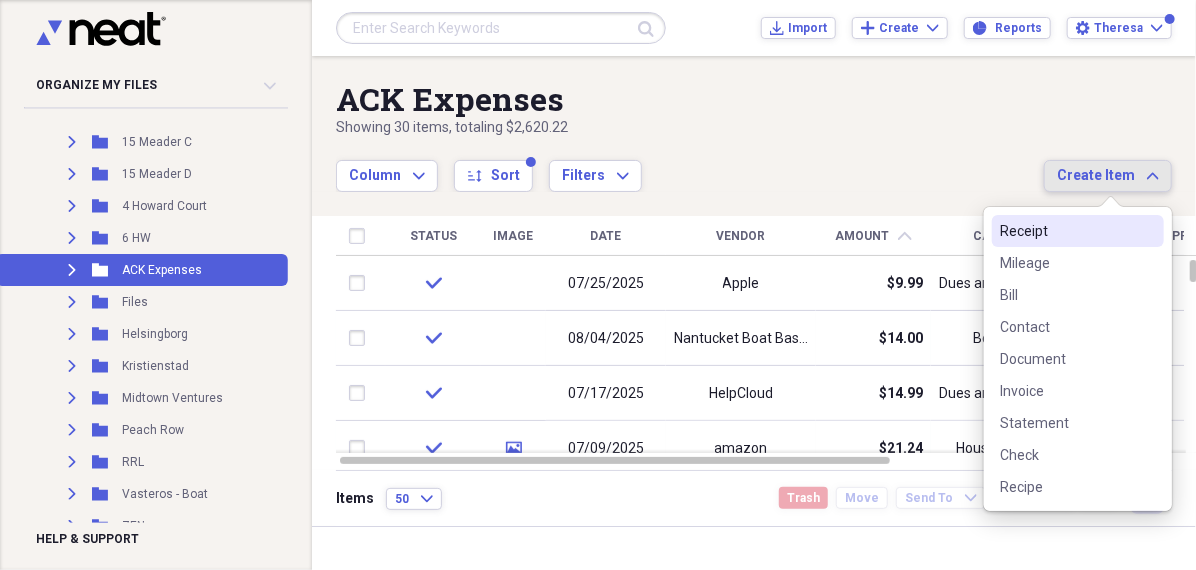 click on "Receipt" at bounding box center [1066, 231] 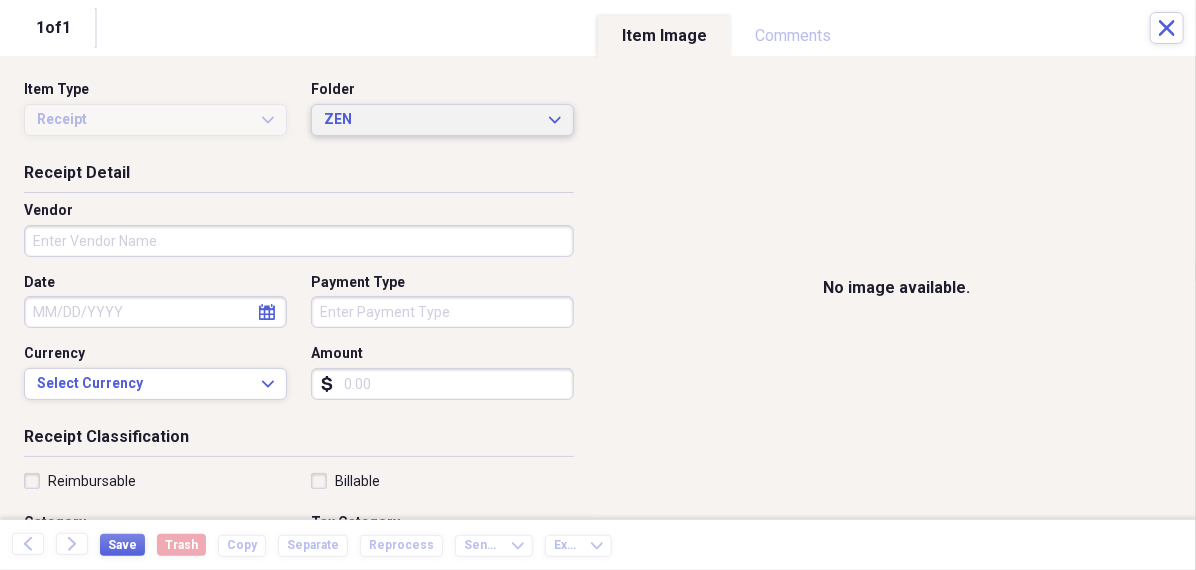 click on "ZEN" at bounding box center (430, 120) 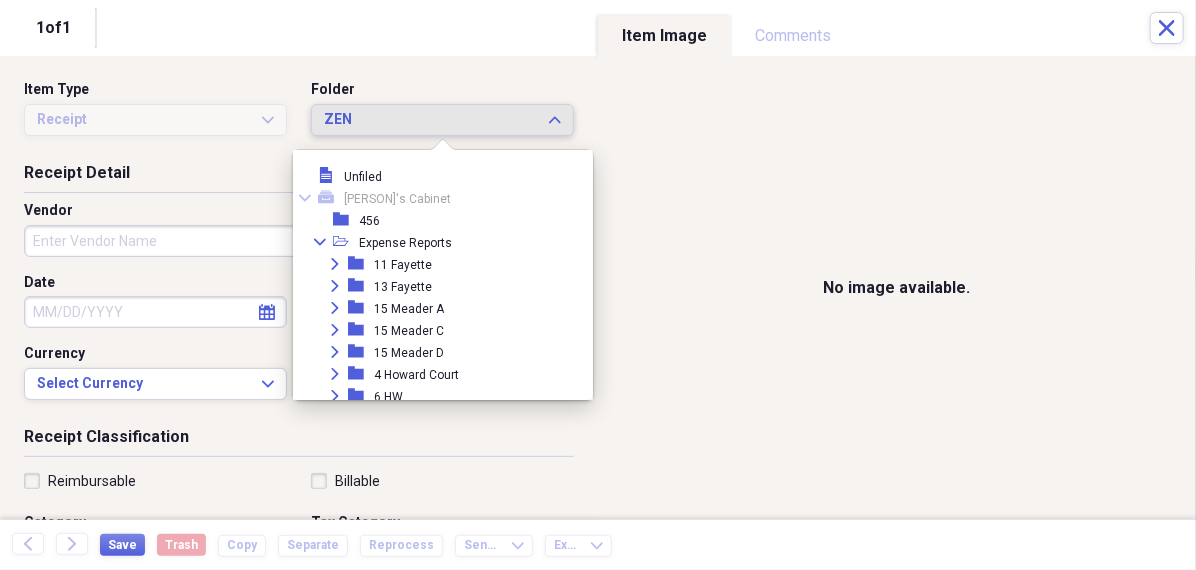 scroll, scrollTop: 205, scrollLeft: 0, axis: vertical 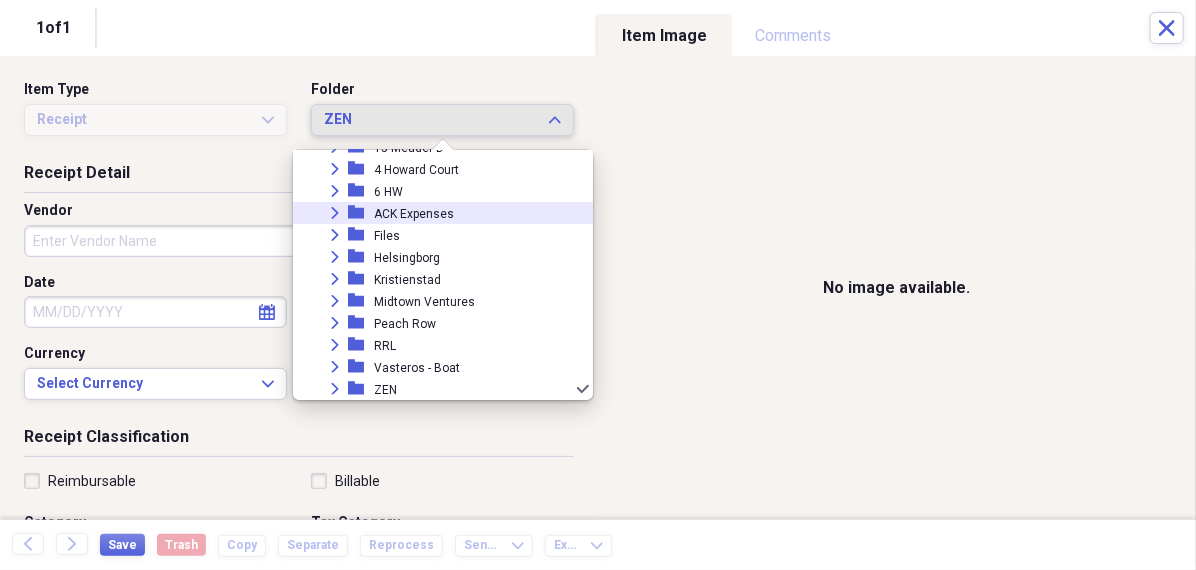 click on "ACK Expenses" at bounding box center [414, 214] 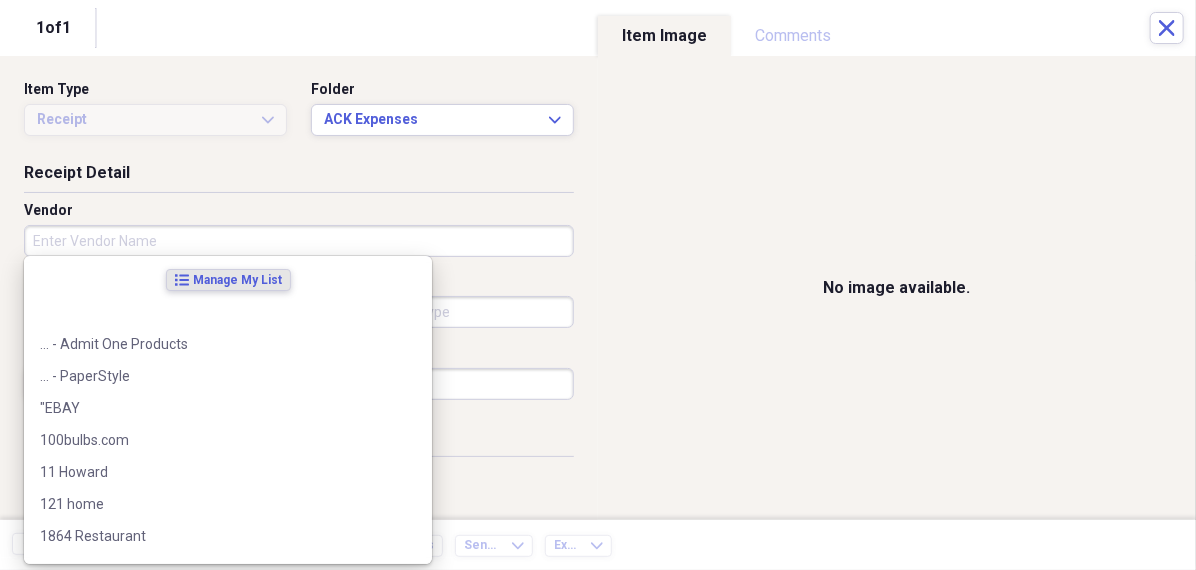 click on "Vendor" at bounding box center (299, 241) 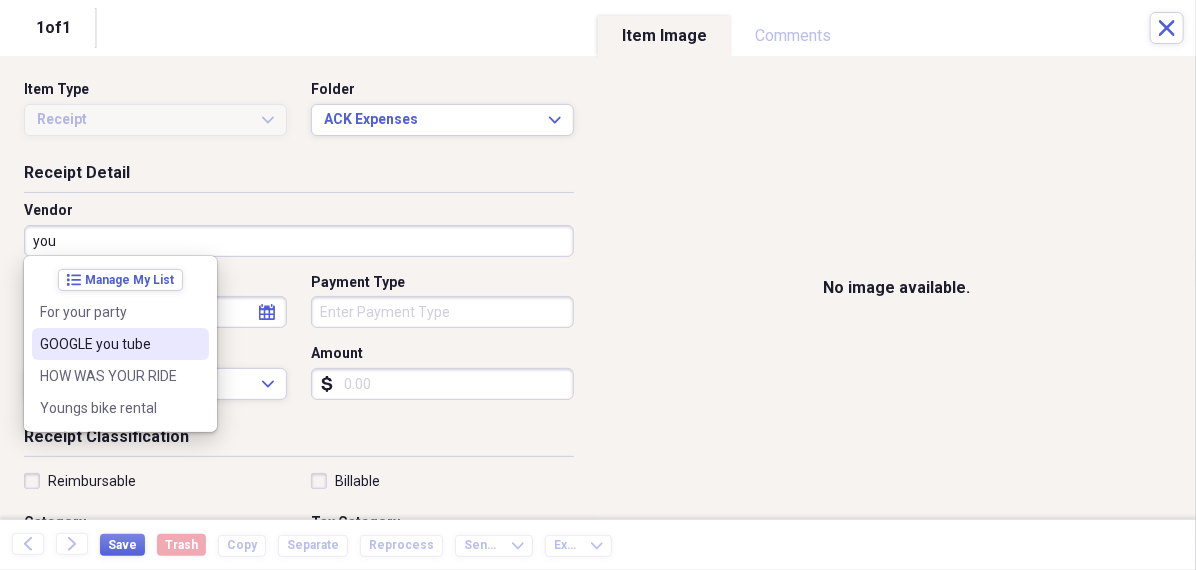 click on "GOOGLE you tube" at bounding box center [108, 344] 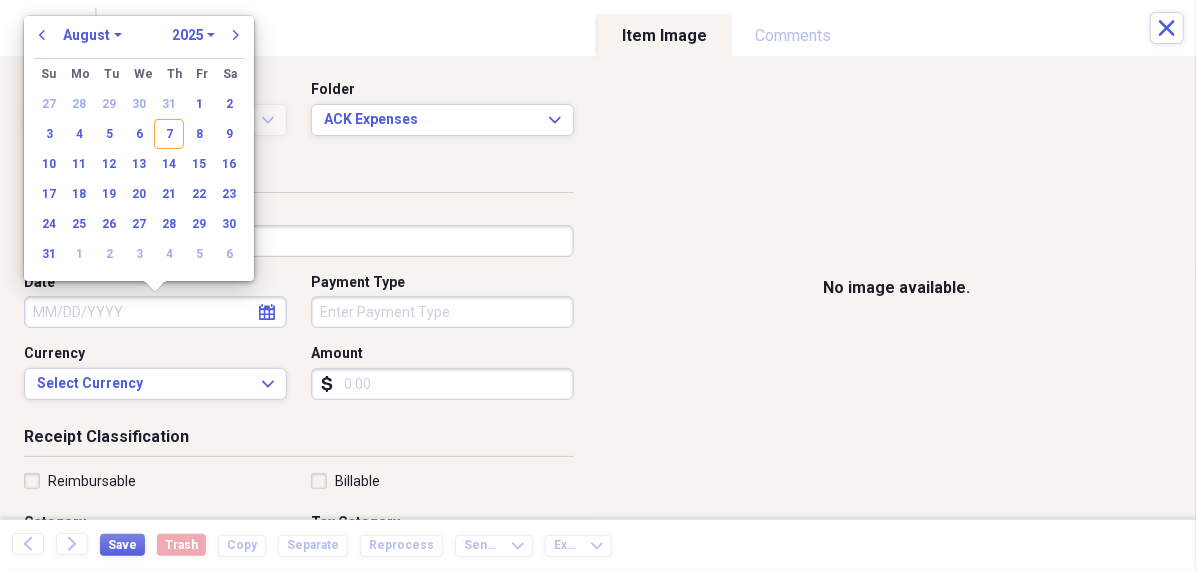 click on "Date" at bounding box center (155, 312) 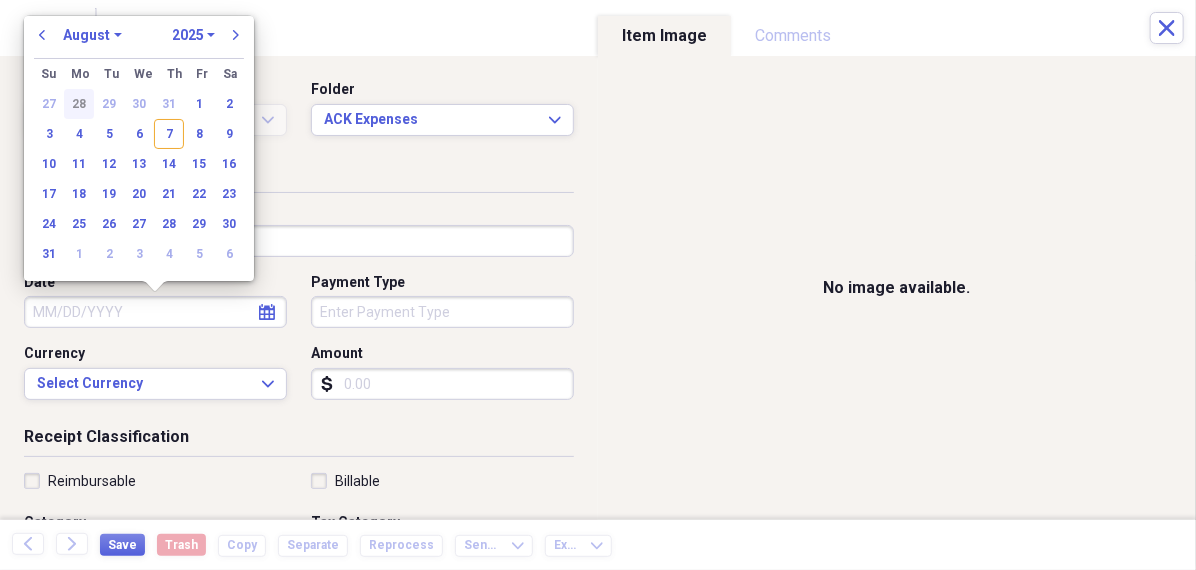 click on "28" at bounding box center (79, 104) 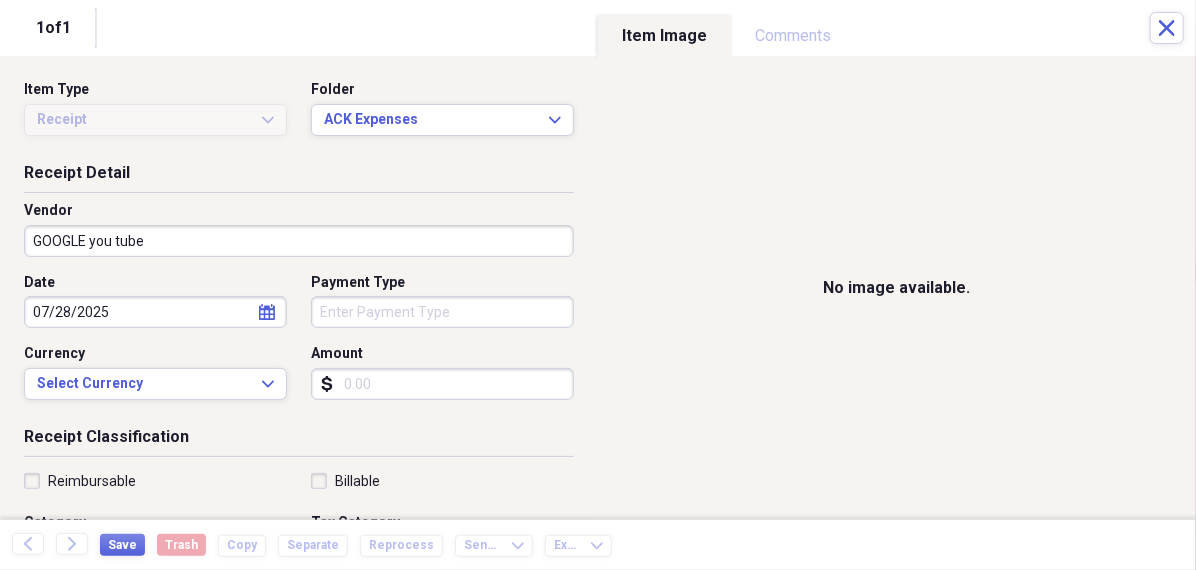 click on "Organize My Files 99+ Collapse Unfiled Needs Review 99+ Unfiled All Files Unfiled Unfiled Unfiled Saved Reports Collapse My Cabinet [PERSON]'s Cabinet Add Folder Folder 456 Add Folder Collapse Open Folder Expense Reports Add Folder Expand Folder 11 Fayette Add Folder Expand Folder 13 Fayette Add Folder Expand Folder 15 Meader A Add Folder Expand Folder 15 Meader C Add Folder Expand Folder 15 Meader D Add Folder Expand Folder 4 Howard Court Add Folder Expand Folder 6 HW Add Folder Expand Folder ACK Expenses Add Folder Expand Folder Files Add Folder Expand Folder Helsingborg Add Folder Expand Folder Kristienstad Add Folder Expand Folder Midtown Ventures Add Folder Expand Folder Peach Row Add Folder Expand Folder RRL Add Folder Expand Folder Vasteros - Boat Add Folder Expand Folder ZEN Add Folder Collapse Trash Trash Folder 21.7.16 Folder [PERSON] Folder Kristienstad Help & Support Submit Import Import Add Create Expand Reports Reports Settings [PERSON] Expand ACK Expenses Showing 30 items , totaling $2,620.22 sort" at bounding box center [598, 285] 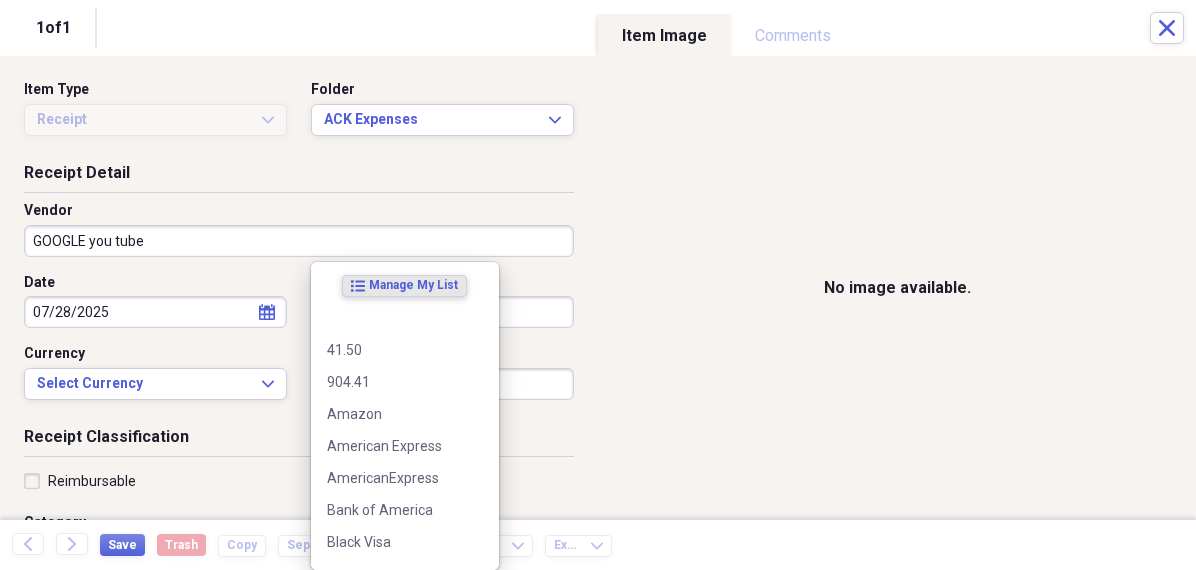 scroll, scrollTop: 0, scrollLeft: 0, axis: both 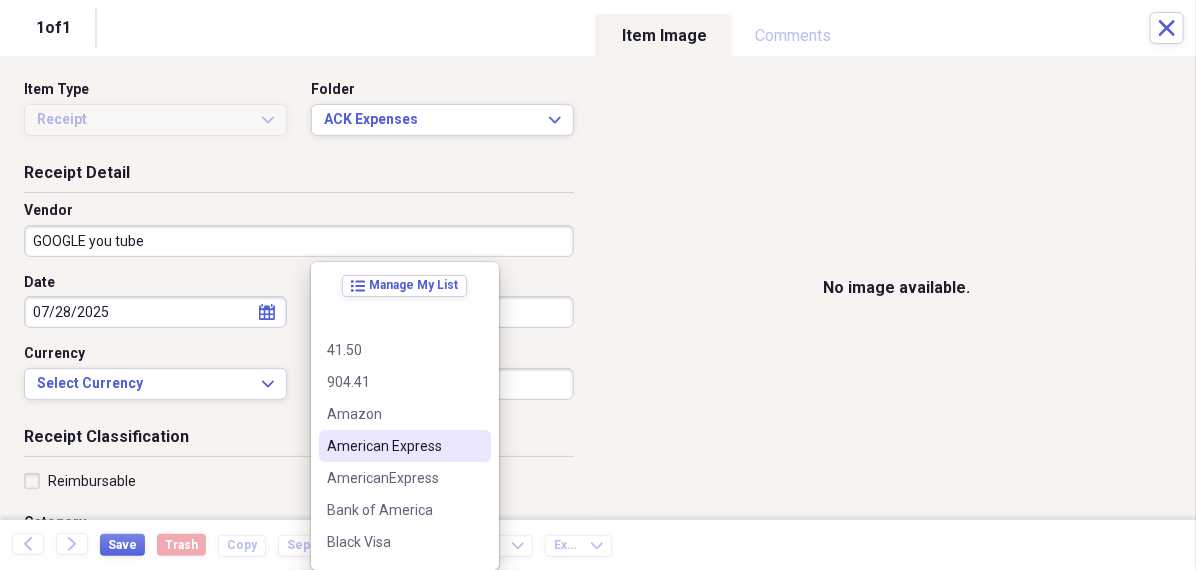 click on "American Express" at bounding box center [393, 446] 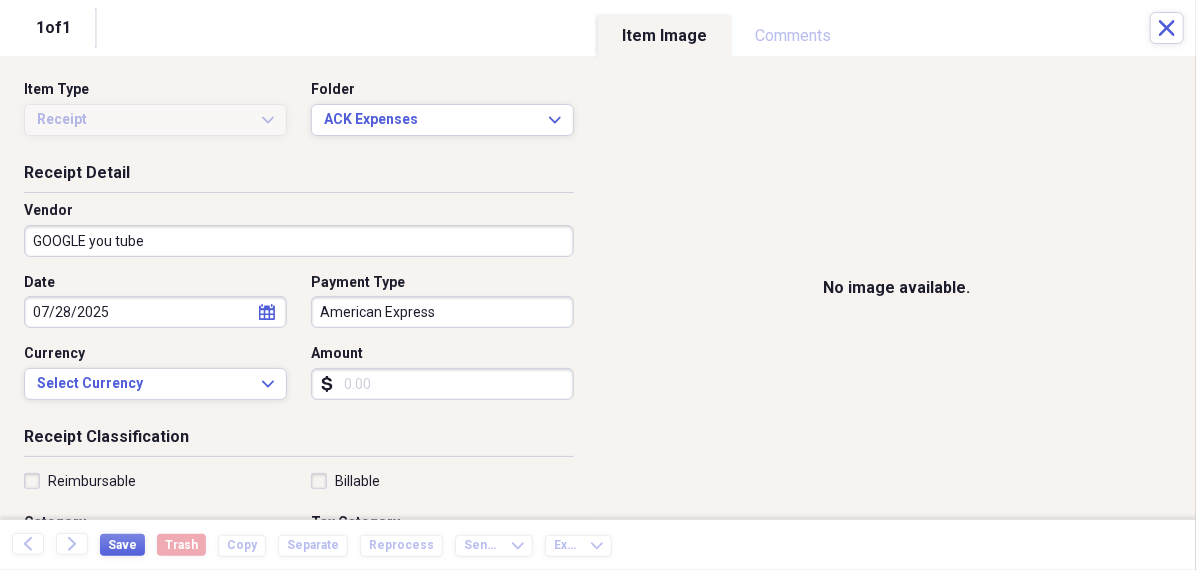 click on "Amount" at bounding box center (442, 384) 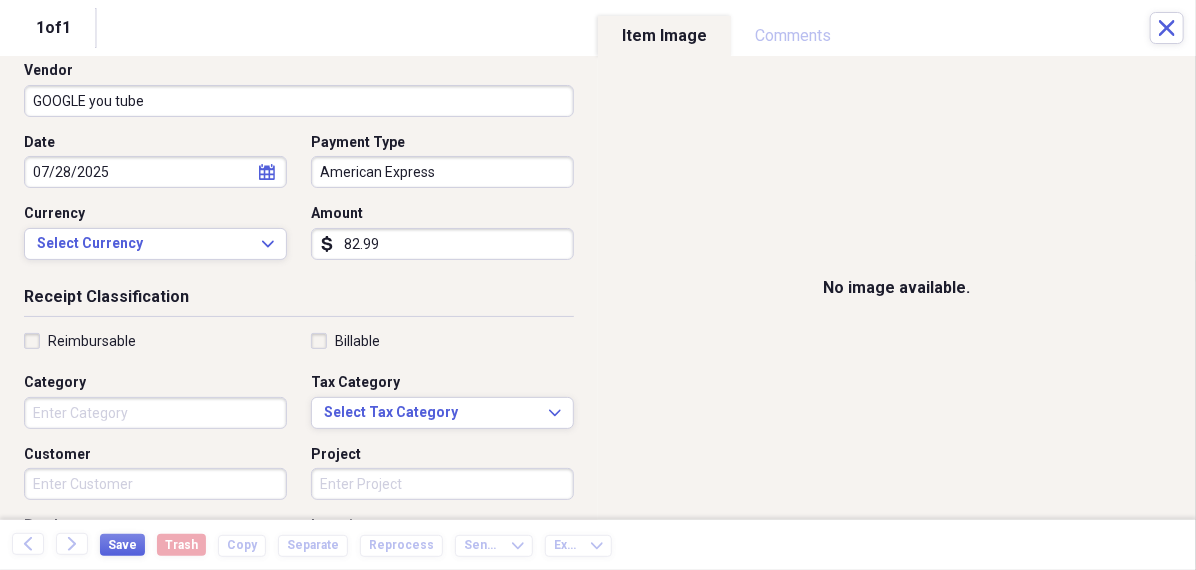 scroll, scrollTop: 152, scrollLeft: 0, axis: vertical 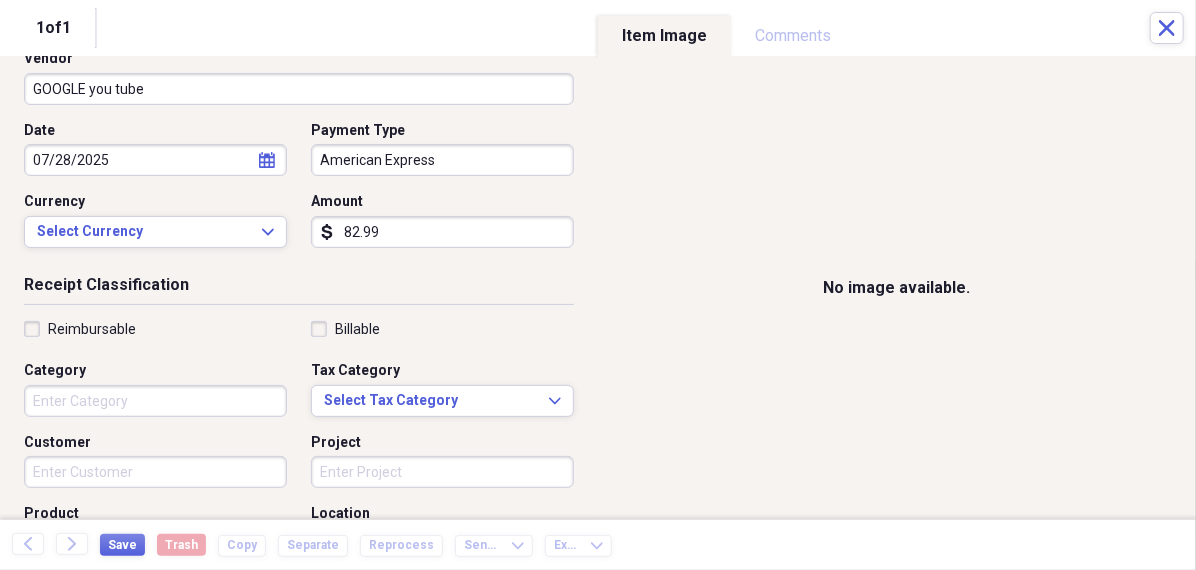 type on "82.99" 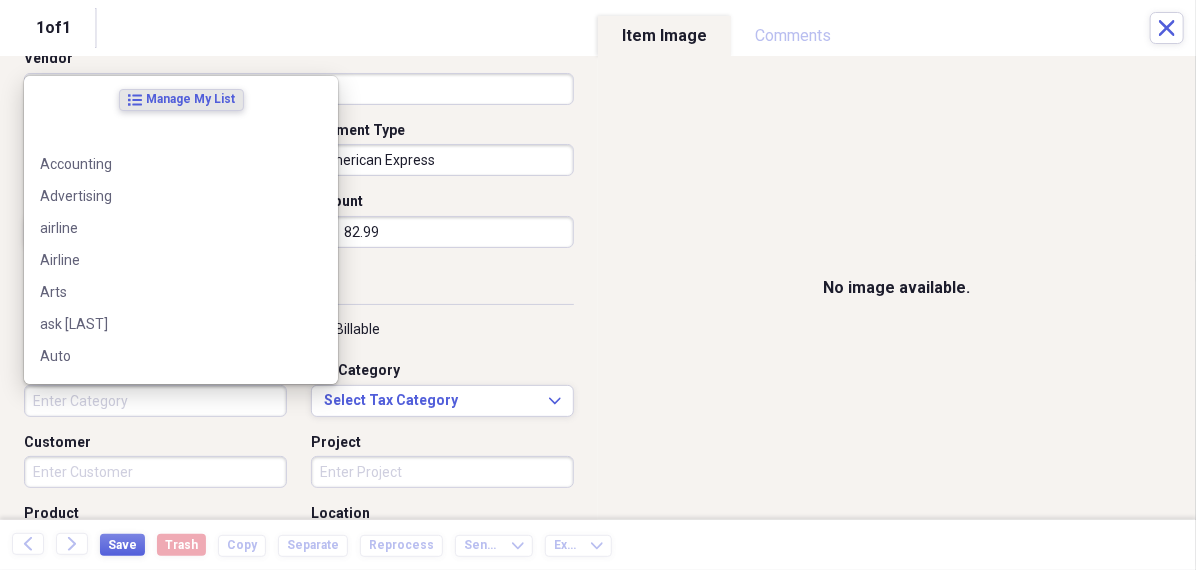 click on "Category" at bounding box center [155, 401] 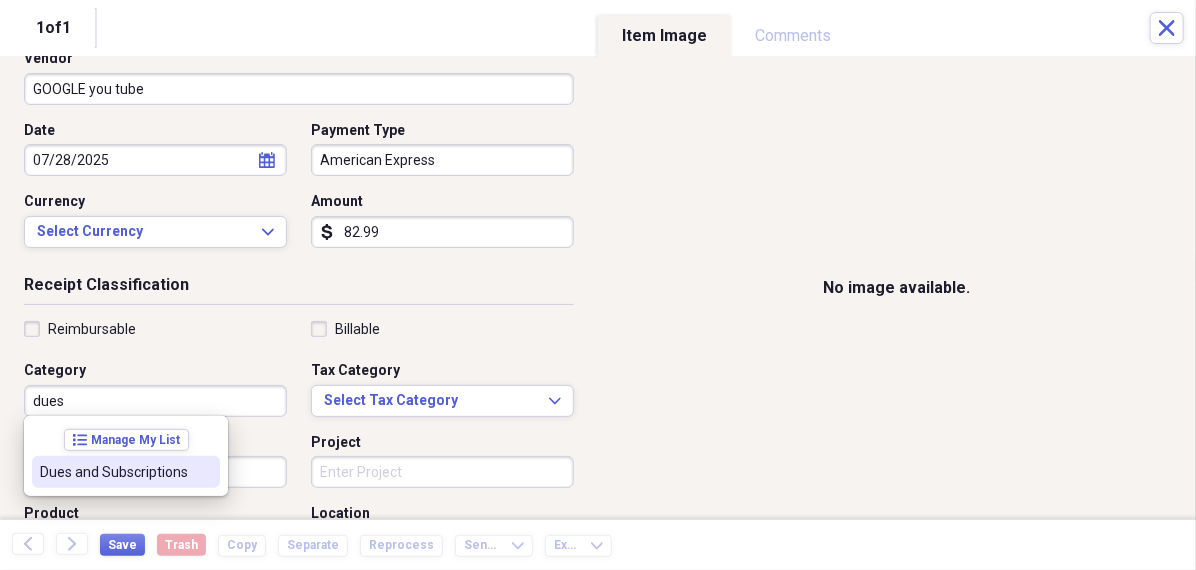 click on "Dues and Subscriptions" at bounding box center (114, 472) 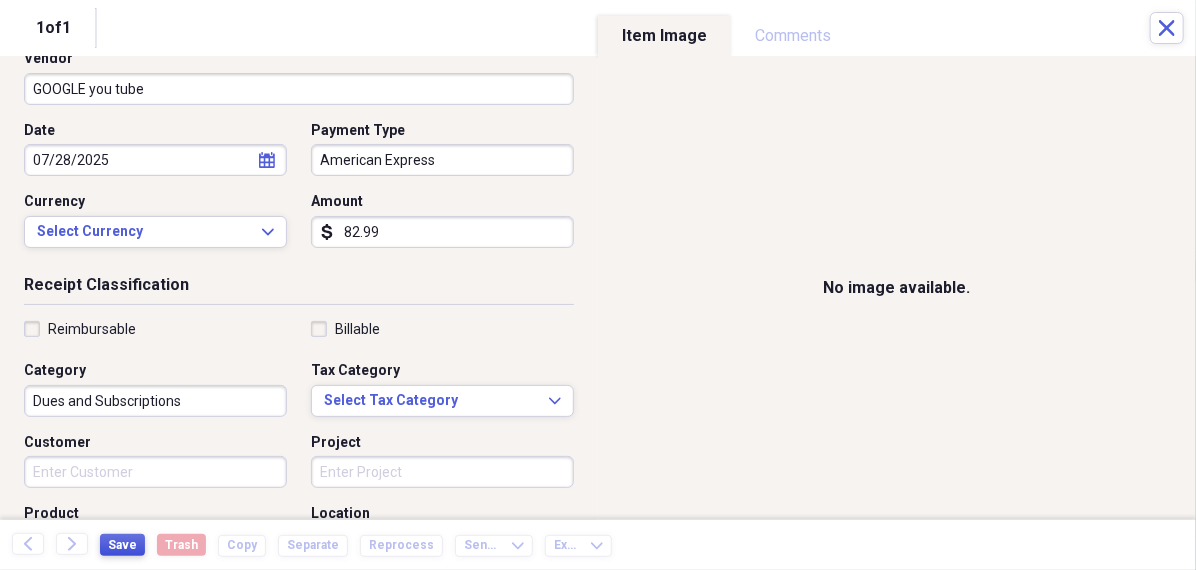 click on "Save" at bounding box center (122, 545) 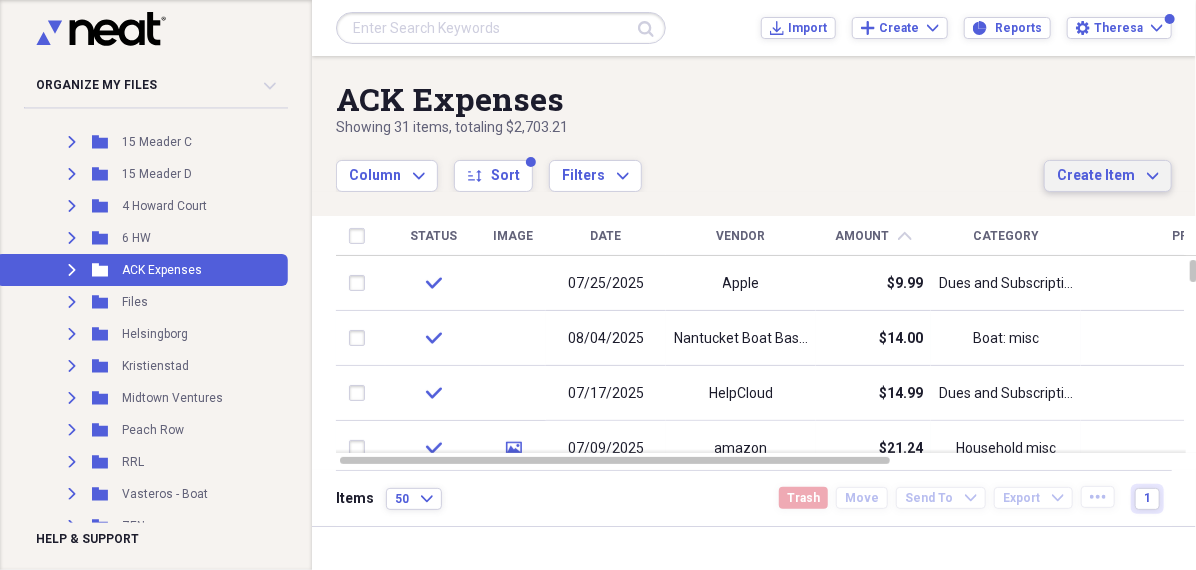 click on "Create Item" at bounding box center [1096, 176] 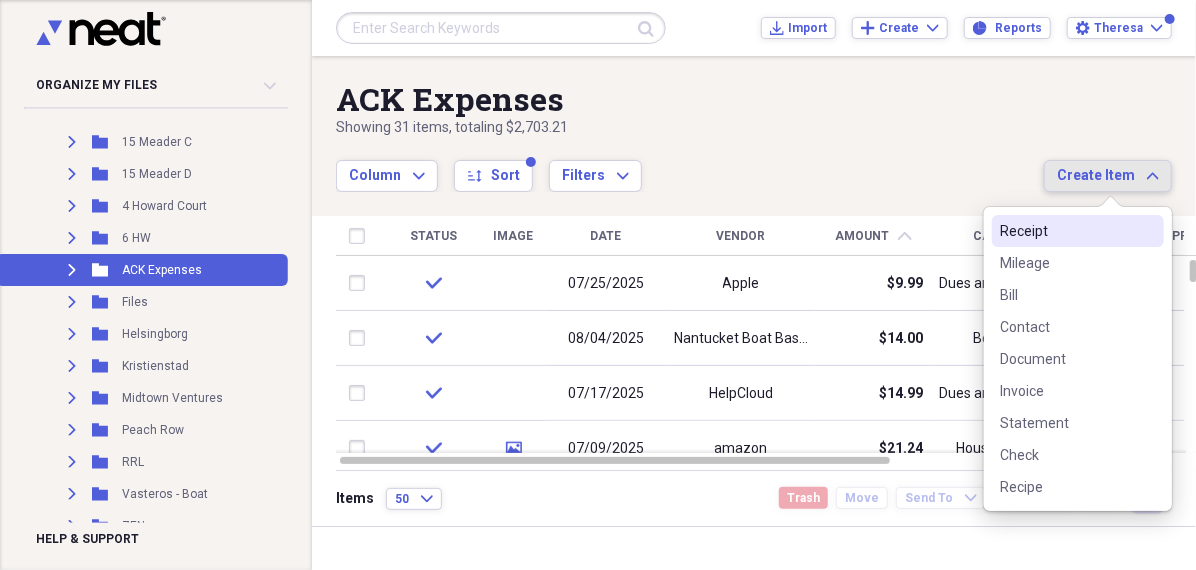 click on "Receipt" at bounding box center (1066, 231) 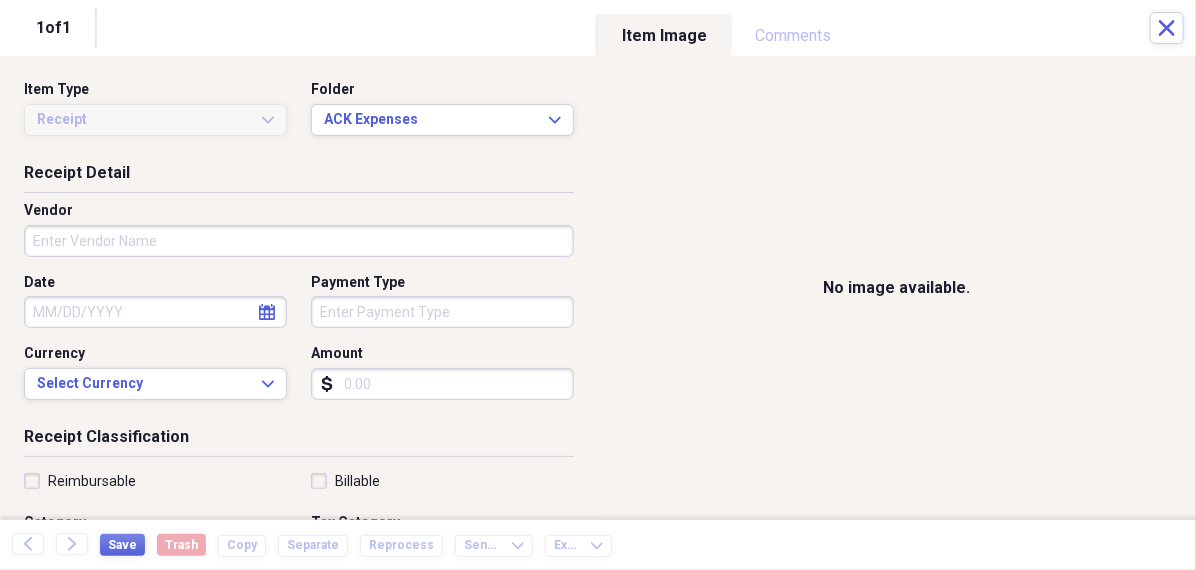 click on "Organize My Files 99+ Collapse Unfiled Needs Review 99+ Unfiled All Files Unfiled Unfiled Unfiled Saved Reports Collapse My Cabinet Theresa's Cabinet Add Folder Folder 456 Add Folder Collapse Open Folder Expense Reports Add Folder Expand Folder 11 Fayette Add Folder Expand Folder 13 Fayette Add Folder Expand Folder 15 Meader A Add Folder Expand Folder 15 Meader C Add Folder Expand Folder 15 Meader D Add Folder Expand Folder 4 Howard Court Add Folder Expand Folder 6 HW Add Folder Expand Folder ACK Expenses Add Folder Expand Folder Files Add Folder Expand Folder Helsingborg Add Folder Expand Folder Kristienstad Add Folder Expand Folder Midtown Ventures Add Folder Expand Folder Peach Row Add Folder Expand Folder RRL Add Folder Expand Folder Vasteros - Boat Add Folder Expand Folder ZEN Add Folder Collapse Trash Trash Folder 21.7.16 Folder jeffrey Folder Kristienstad Help & Support Submit Import Import Add Create Expand Reports Reports Settings Theresa Expand ACK Expenses Showing 31 items , totaling $2,703.21 sort" at bounding box center (598, 285) 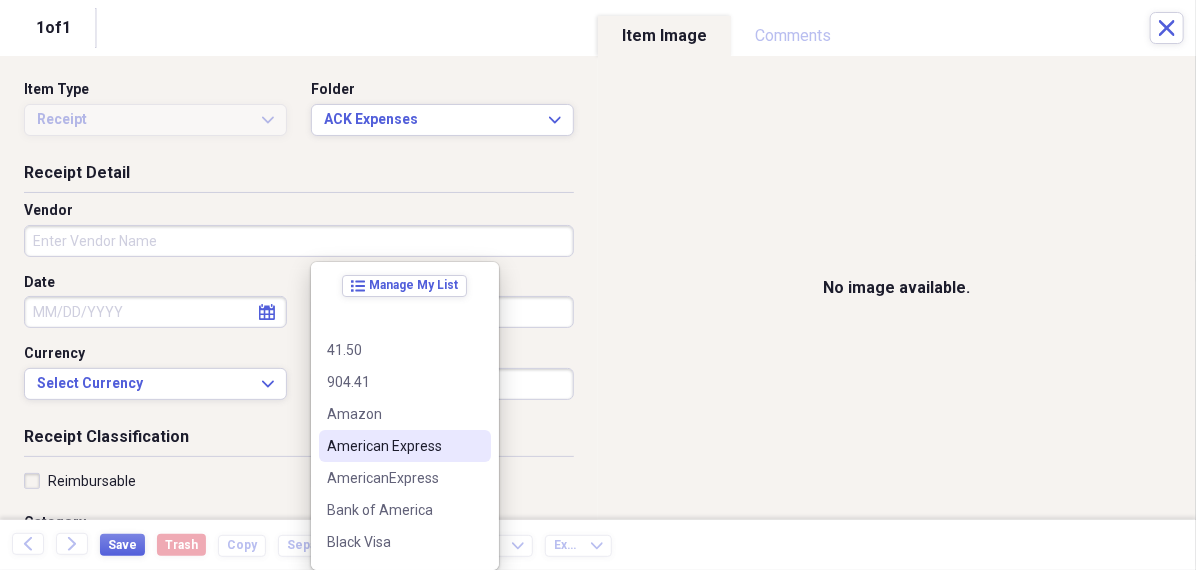 click on "American Express" at bounding box center [393, 446] 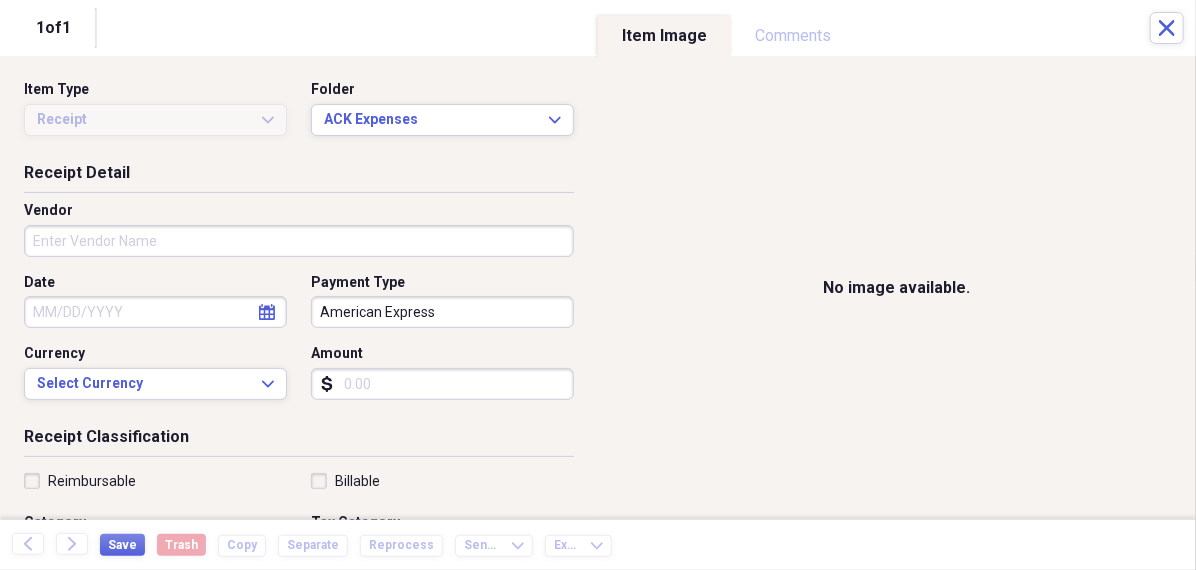 click on "Amount" at bounding box center [442, 384] 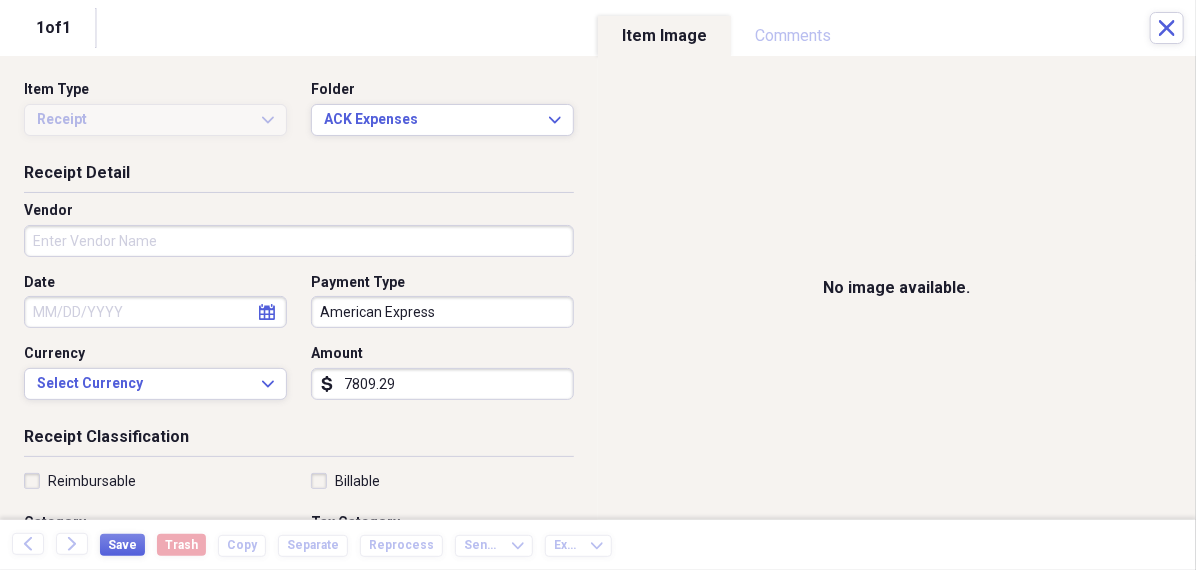 type on "7809.29" 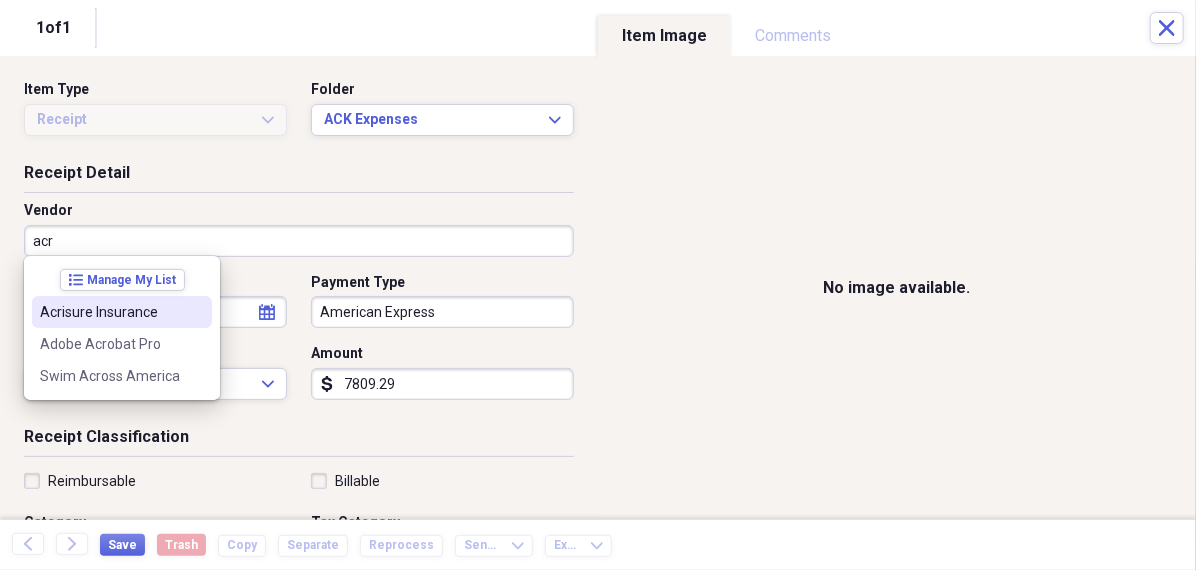 click on "Acrisure Insurance" at bounding box center (110, 312) 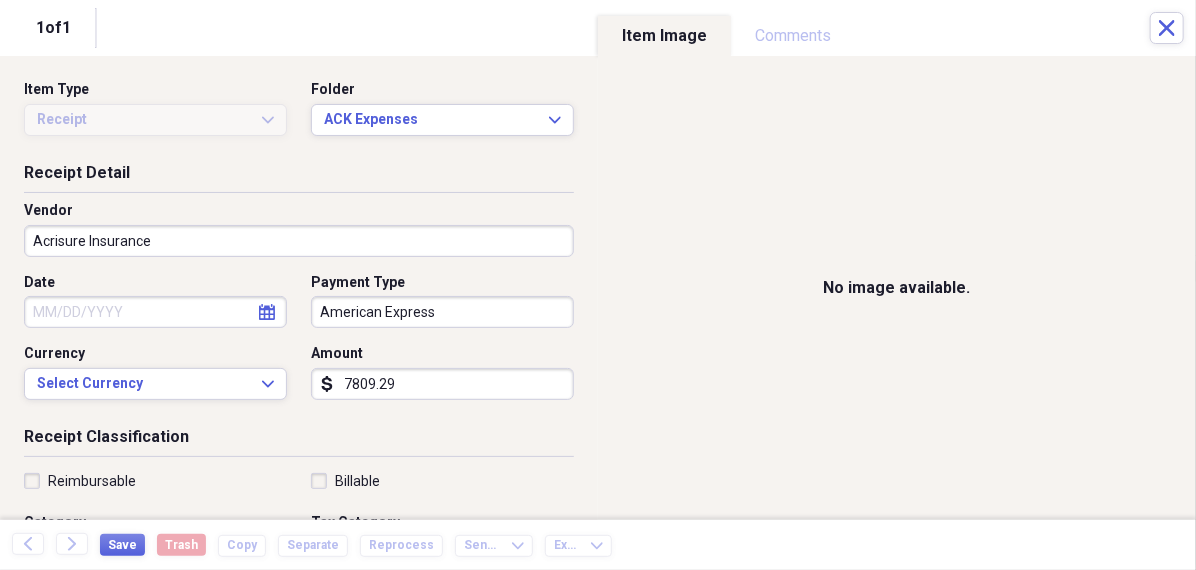 click 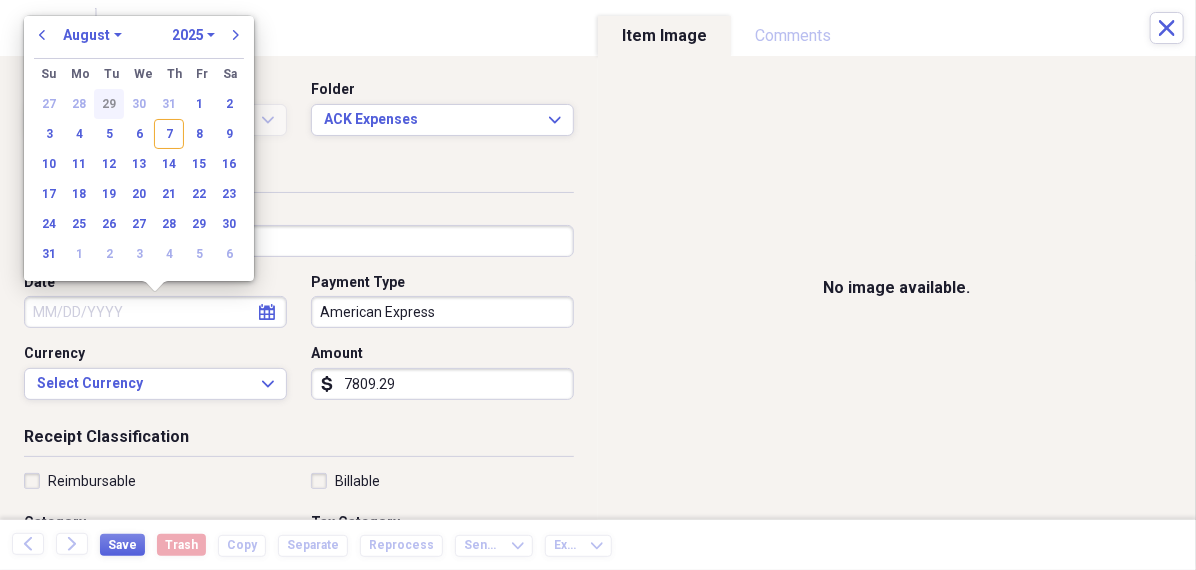 click on "29" at bounding box center (109, 104) 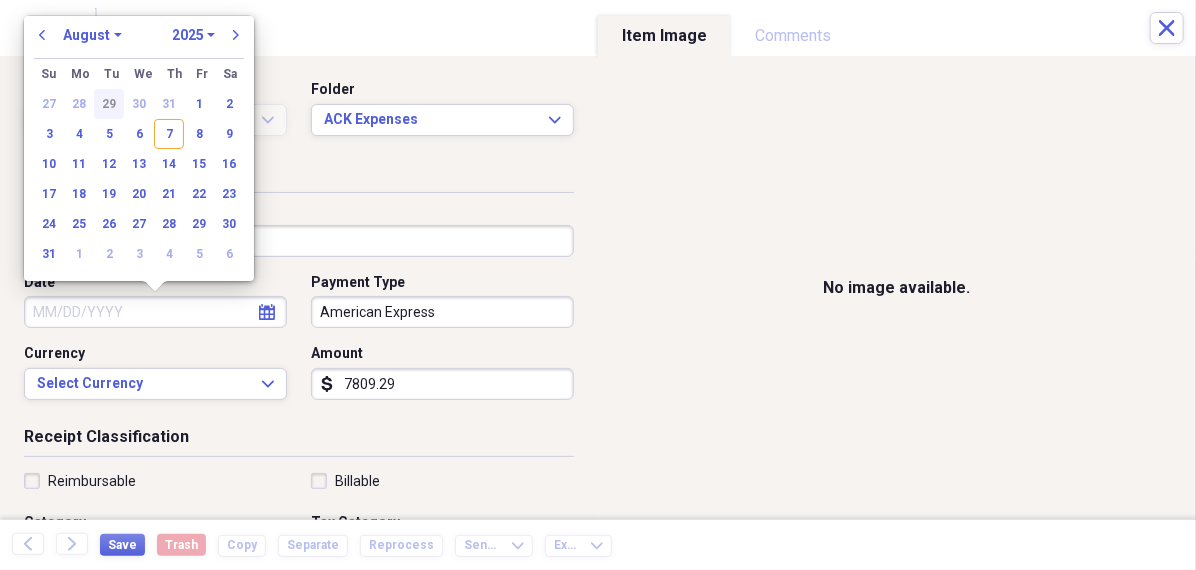 type on "07/29/2025" 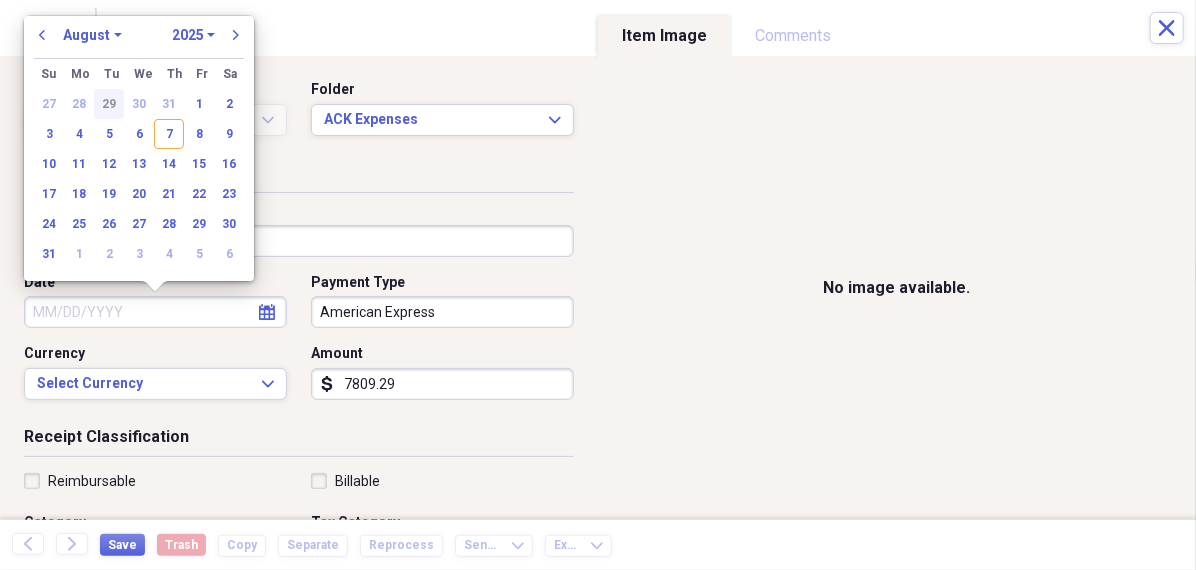 select on "6" 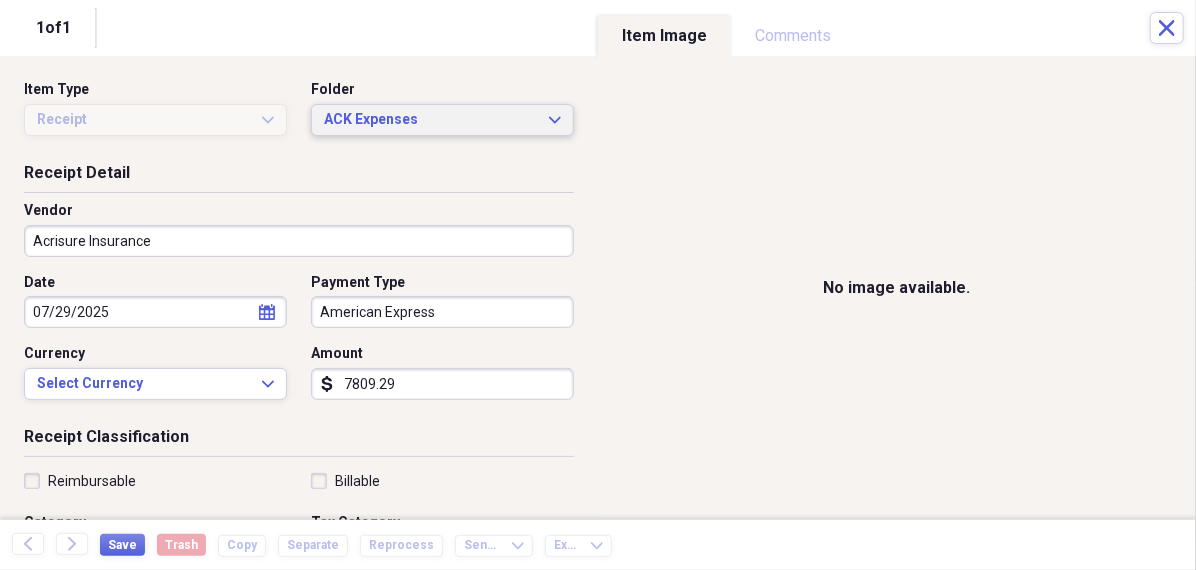 click on "ACK Expenses" at bounding box center (430, 120) 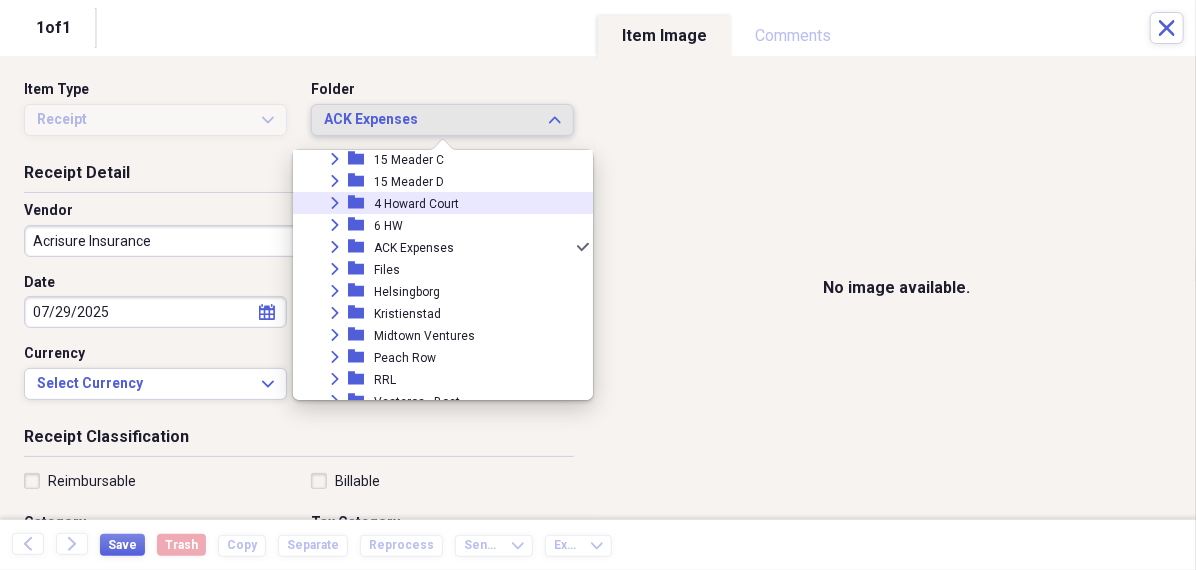 scroll, scrollTop: 175, scrollLeft: 0, axis: vertical 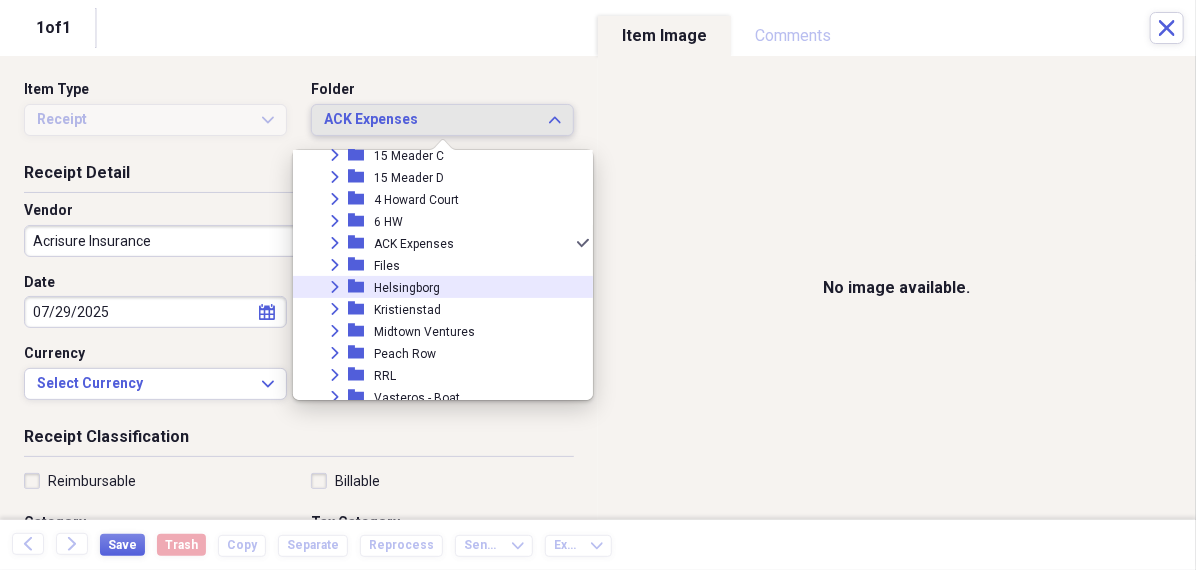 click on "Helsingborg" at bounding box center [407, 288] 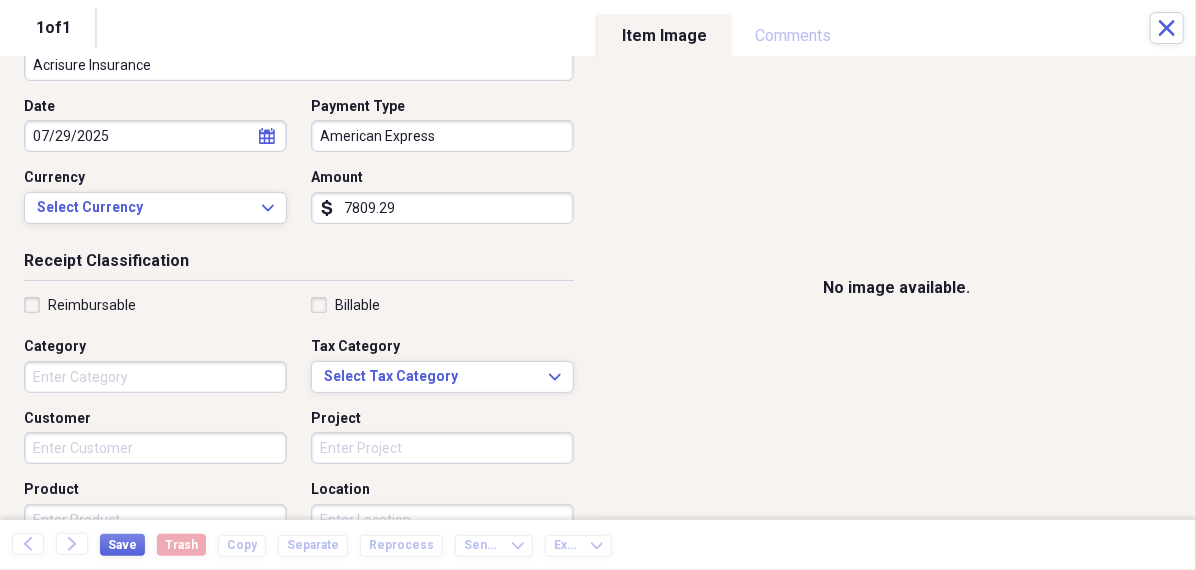scroll, scrollTop: 208, scrollLeft: 0, axis: vertical 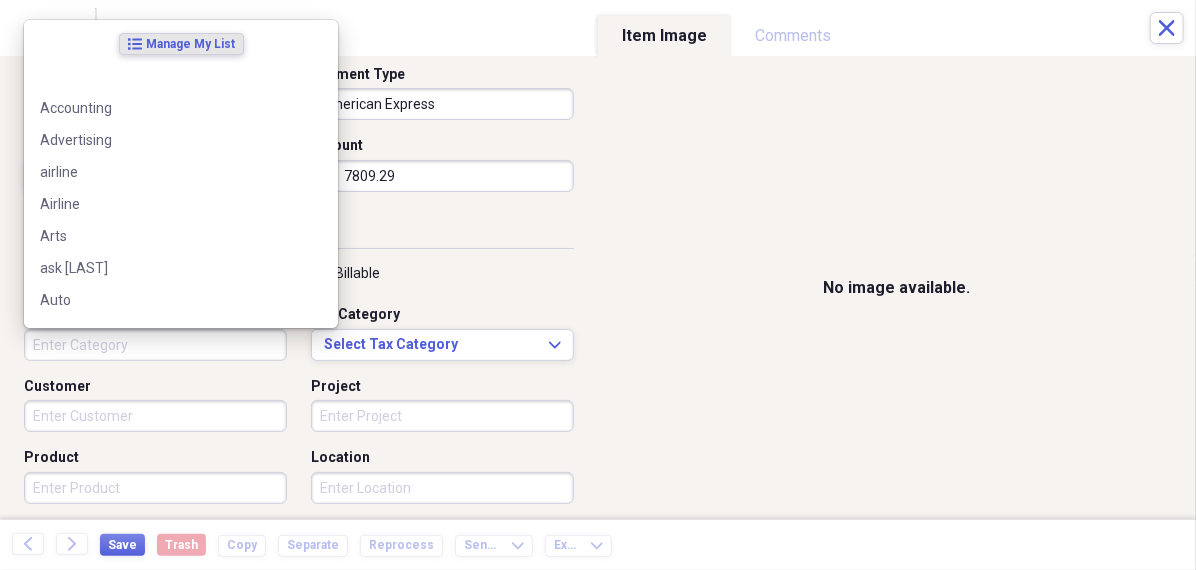 click on "Category" at bounding box center (155, 345) 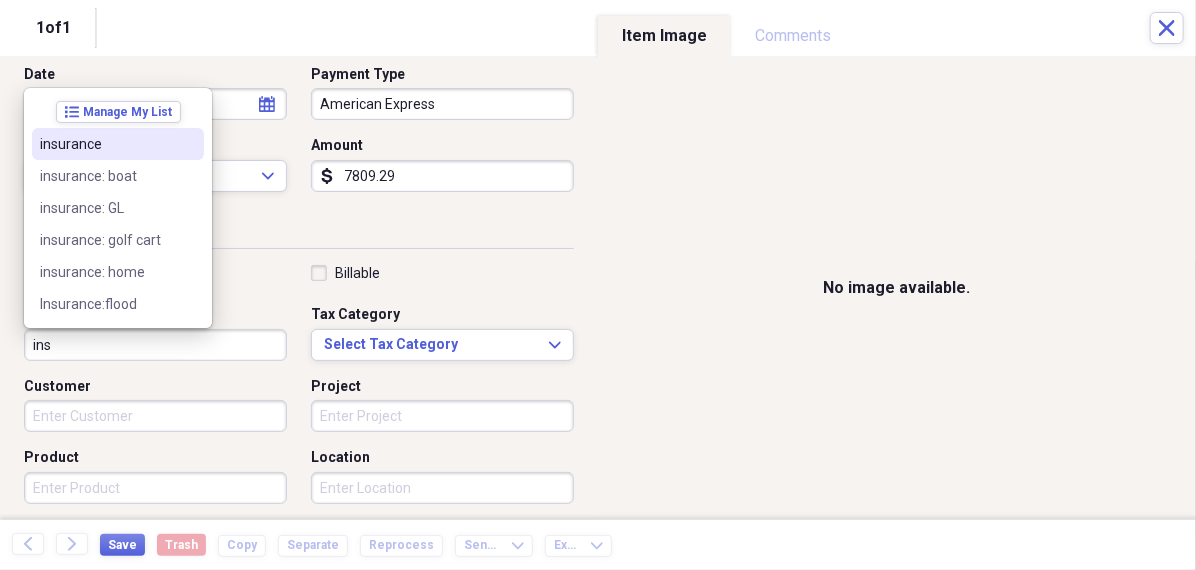 click on "insurance" at bounding box center [106, 144] 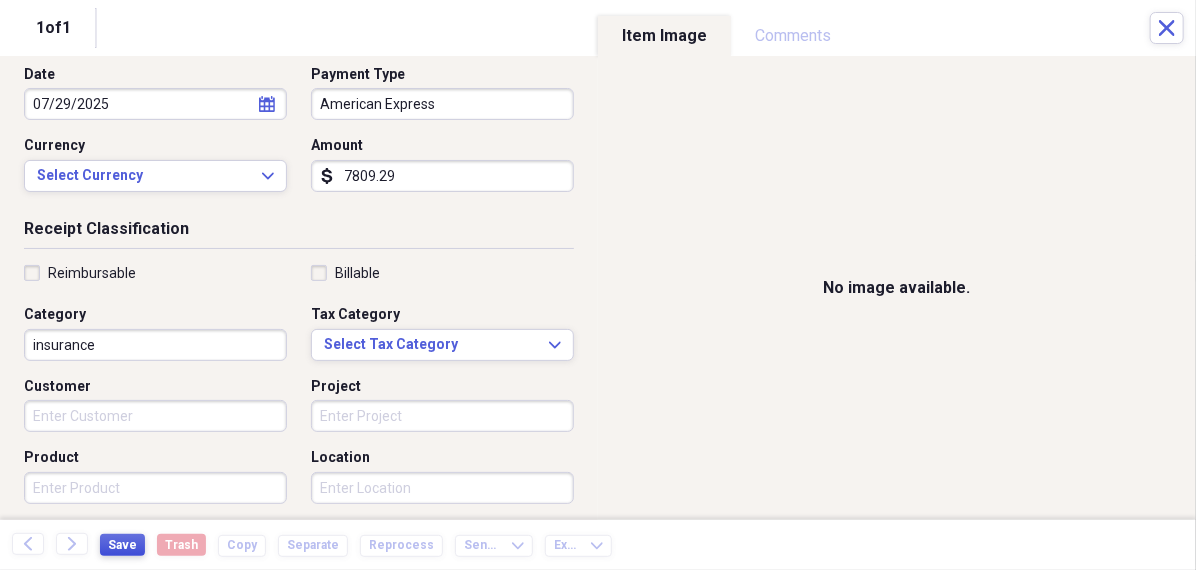 click on "Save" at bounding box center (122, 545) 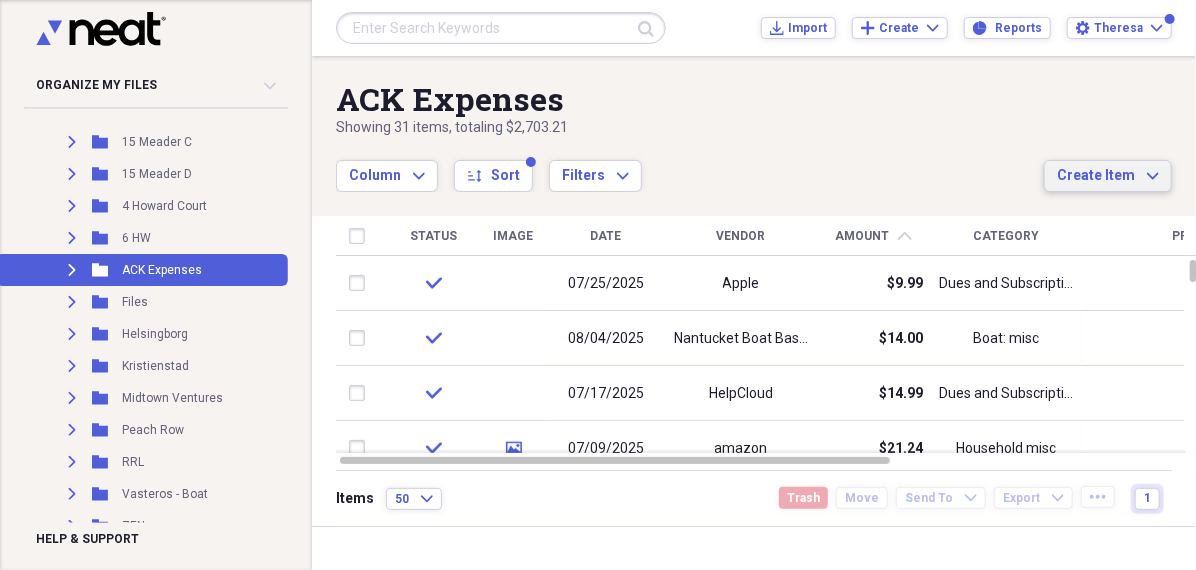 click on "Create Item" at bounding box center [1096, 176] 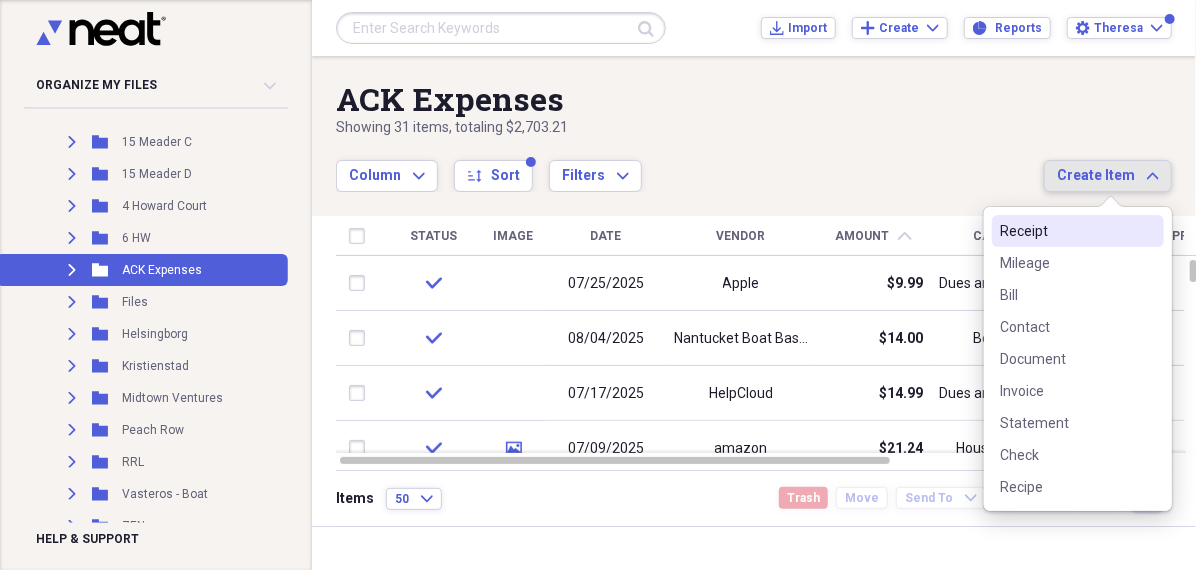click on "Receipt" at bounding box center (1066, 231) 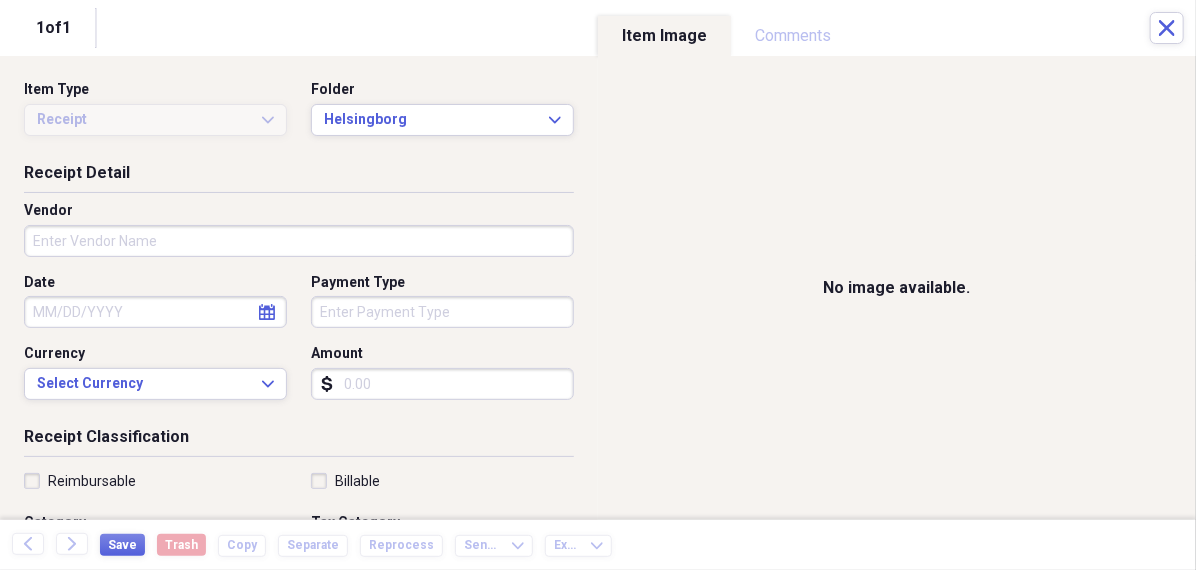 select on "7" 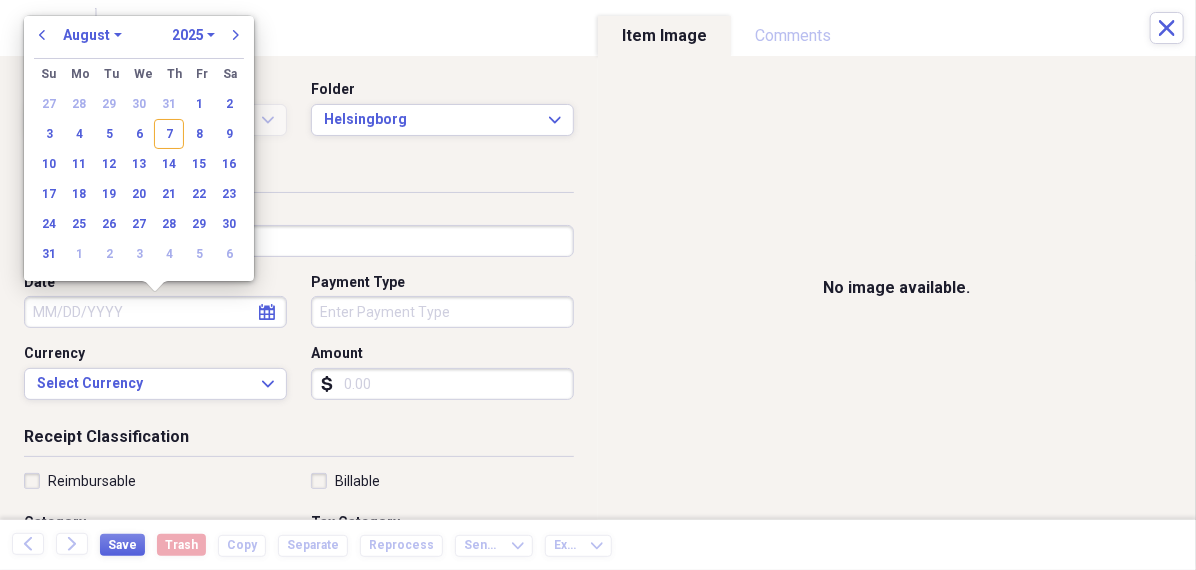 click on "Date" at bounding box center [155, 312] 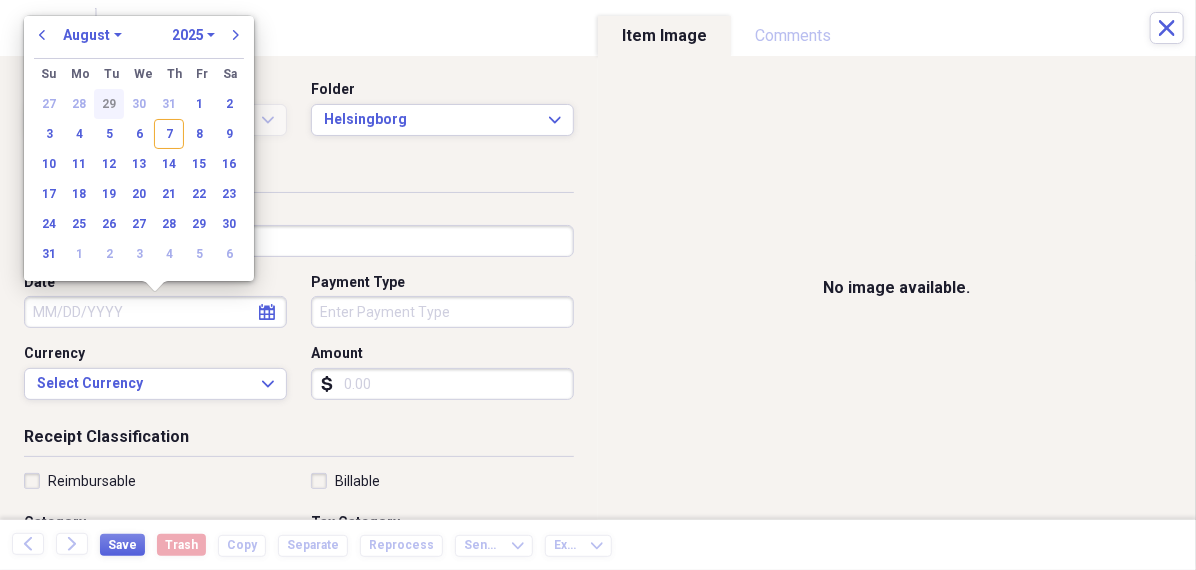 click on "29" at bounding box center (109, 104) 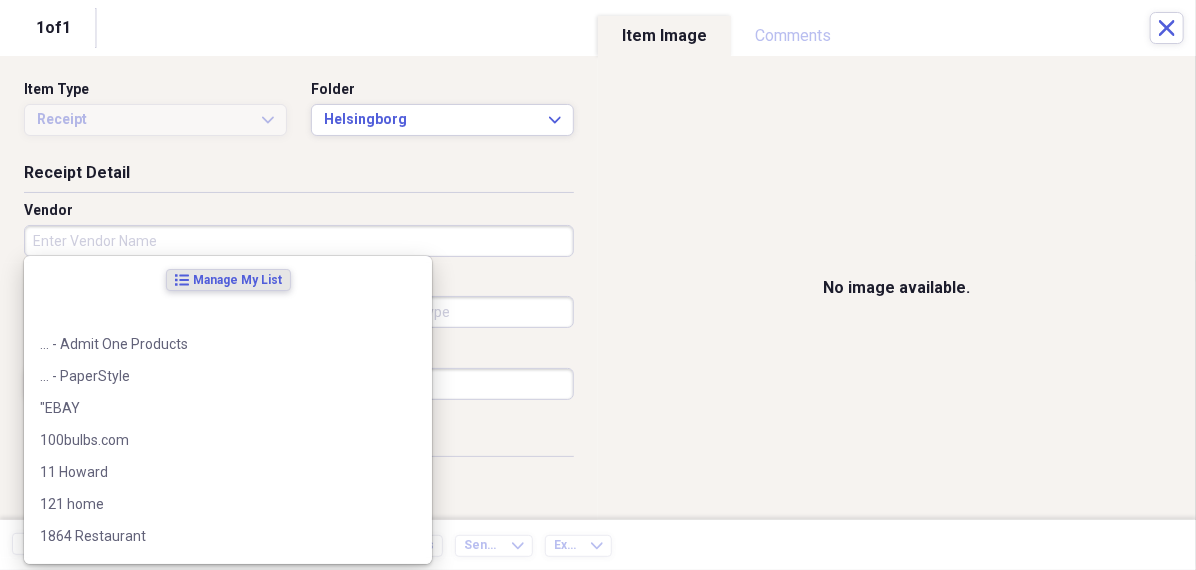 click on "Vendor" at bounding box center [299, 241] 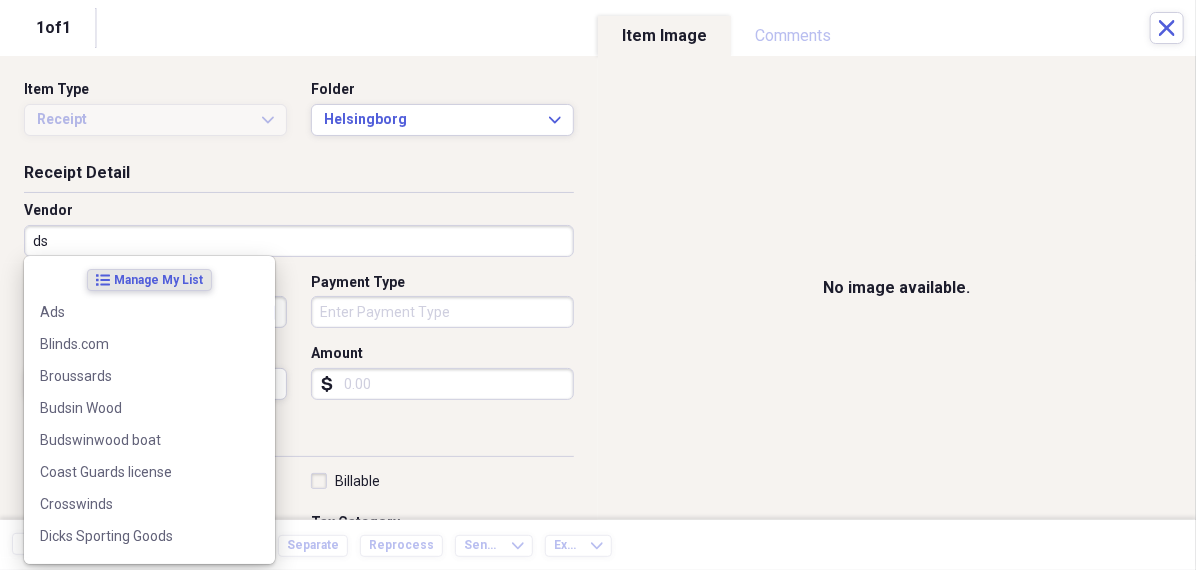 type on "d" 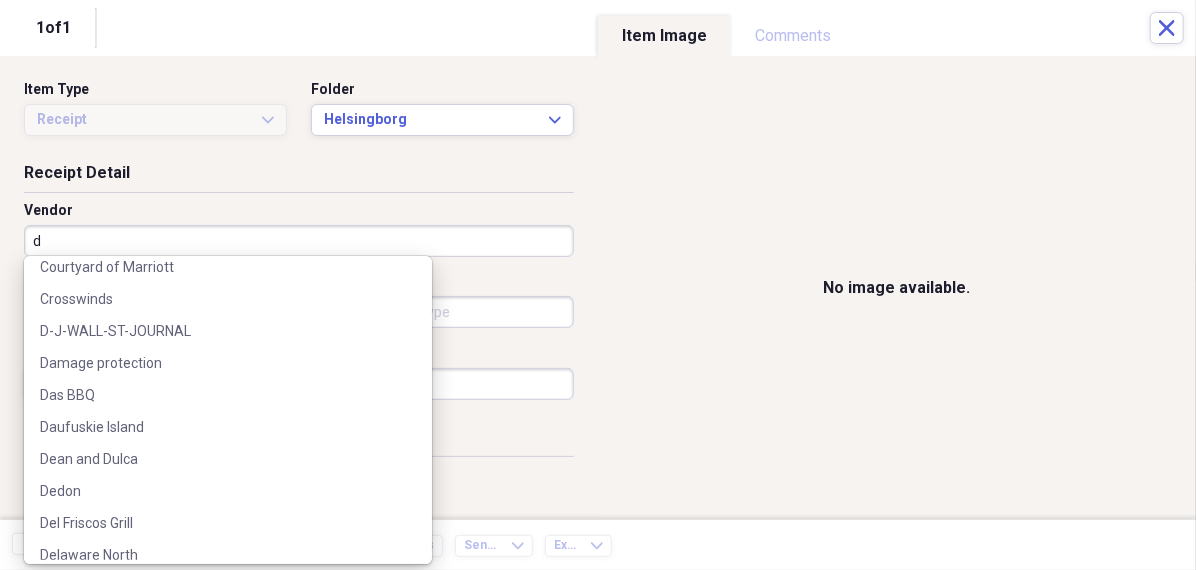 scroll, scrollTop: 2948, scrollLeft: 0, axis: vertical 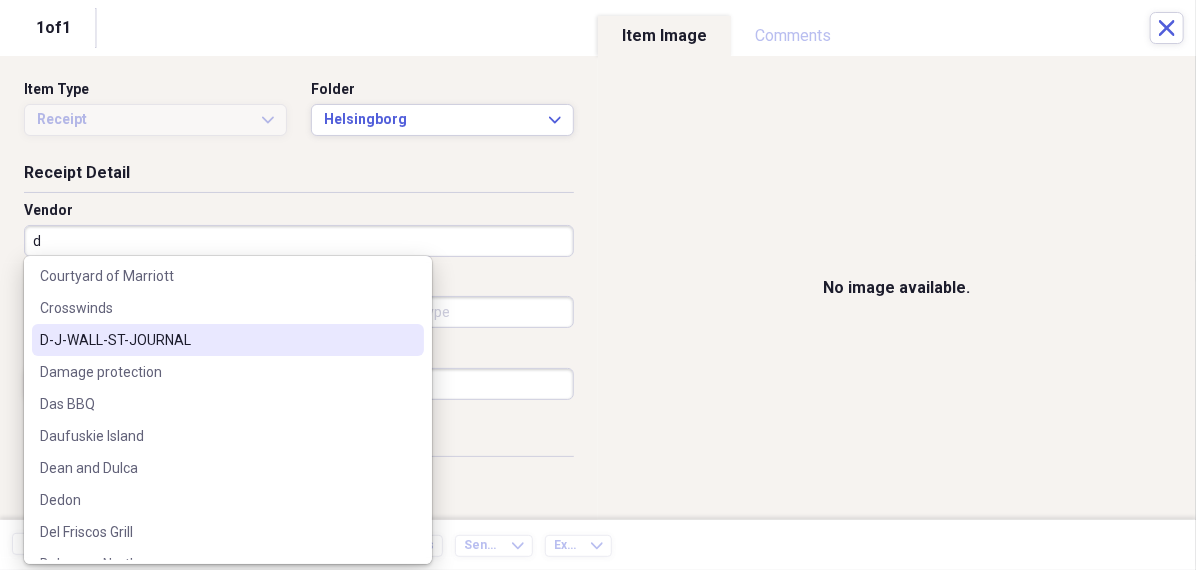 click on "D-J-WALL-ST-JOURNAL" at bounding box center (216, 340) 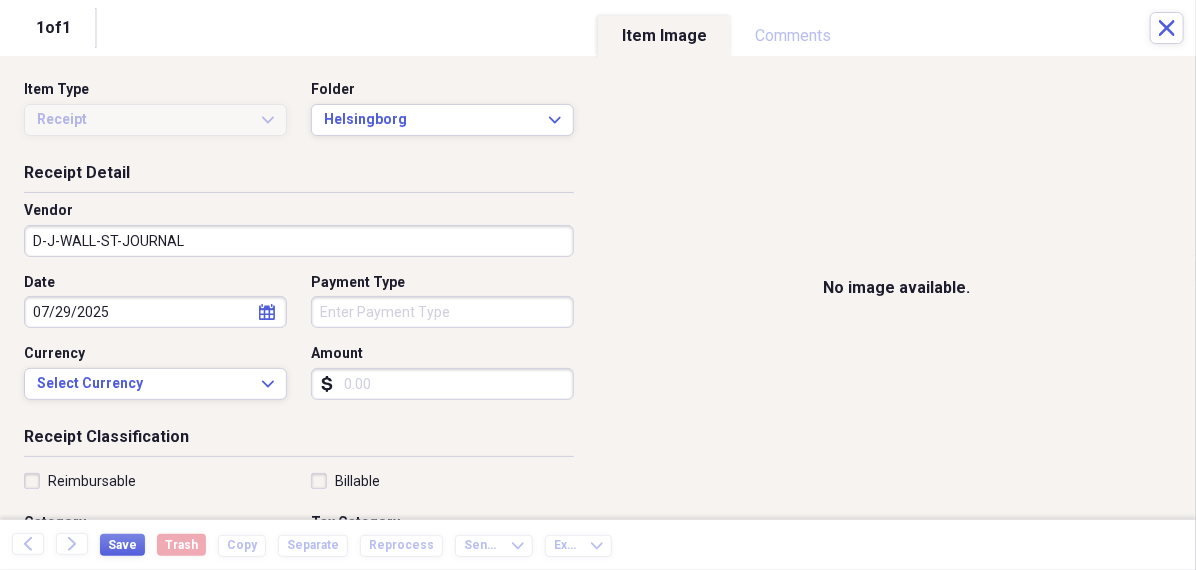 click on "Organize My Files 99+ Collapse Unfiled Needs Review 99+ Unfiled All Files Unfiled Unfiled Unfiled Saved Reports Collapse My Cabinet Theresa's Cabinet Add Folder Folder 456 Add Folder Collapse Open Folder Expense Reports Add Folder Expand Folder 11 Fayette Add Folder Expand Folder 13 Fayette Add Folder Expand Folder 15 Meader A Add Folder Expand Folder 15 Meader C Add Folder Expand Folder 15 Meader D Add Folder Expand Folder 4 Howard Court Add Folder Expand Folder 6 HW Add Folder Expand Folder ACK Expenses Add Folder Expand Folder Files Add Folder Expand Folder Helsingborg Add Folder Expand Folder Kristienstad Add Folder Expand Folder Midtown Ventures Add Folder Expand Folder Peach Row Add Folder Expand Folder RRL Add Folder Expand Folder Vasteros - Boat Add Folder Expand Folder ZEN Add Folder Collapse Trash Trash Folder 21.7.16 Folder jeffrey Folder Kristienstad Help & Support Submit Import Import Add Create Expand Reports Reports Settings Theresa Expand ACK Expenses Showing 31 items , totaling $2,703.21 sort" at bounding box center (598, 285) 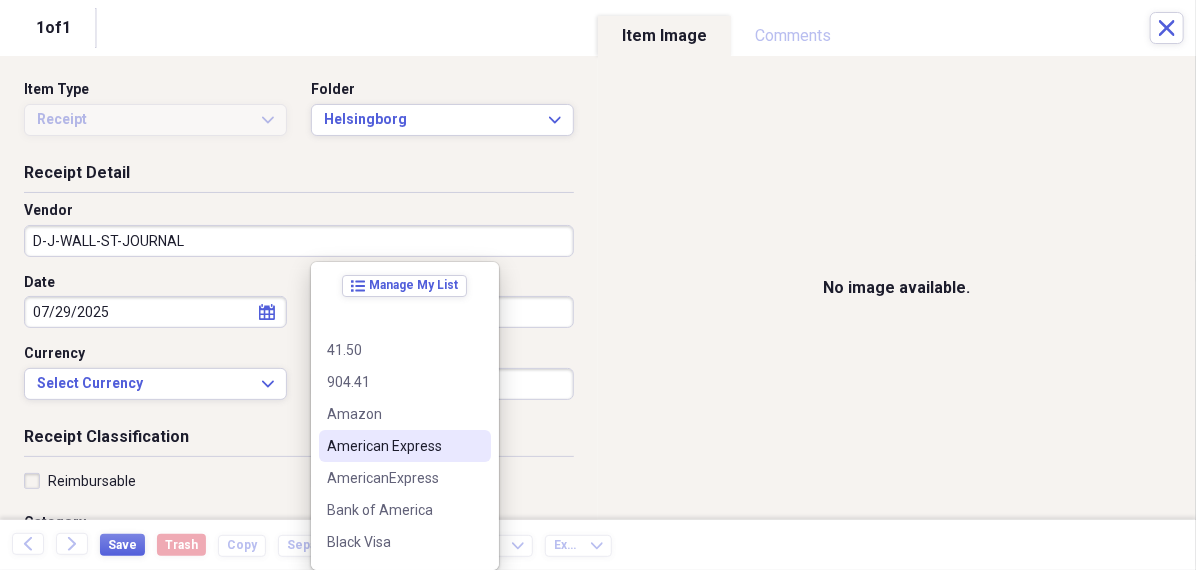 click on "American Express" at bounding box center (393, 446) 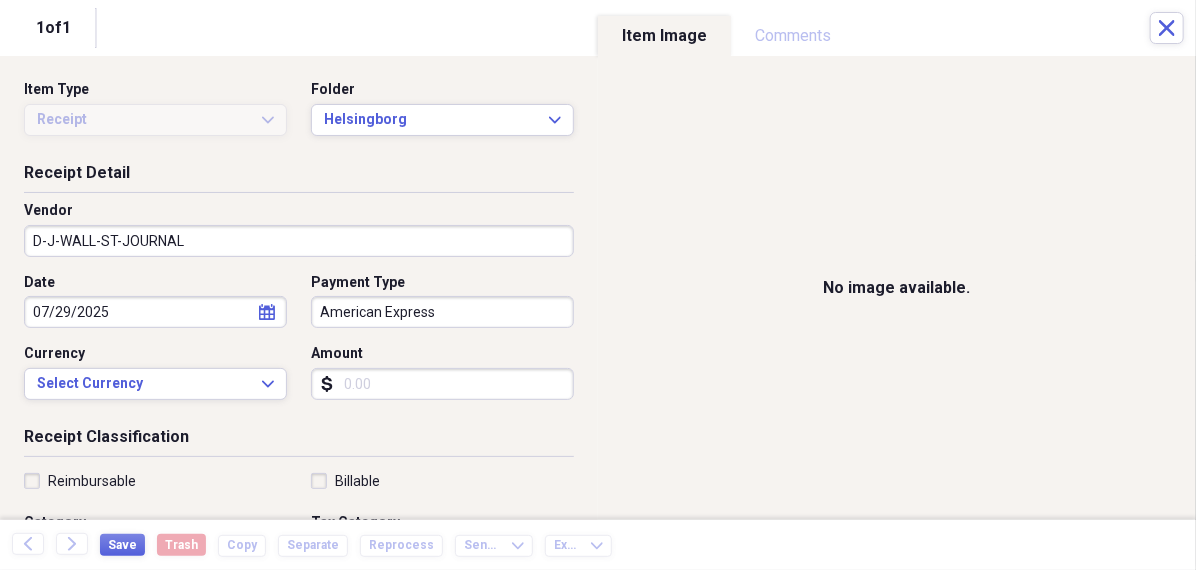 click on "Amount" at bounding box center (442, 384) 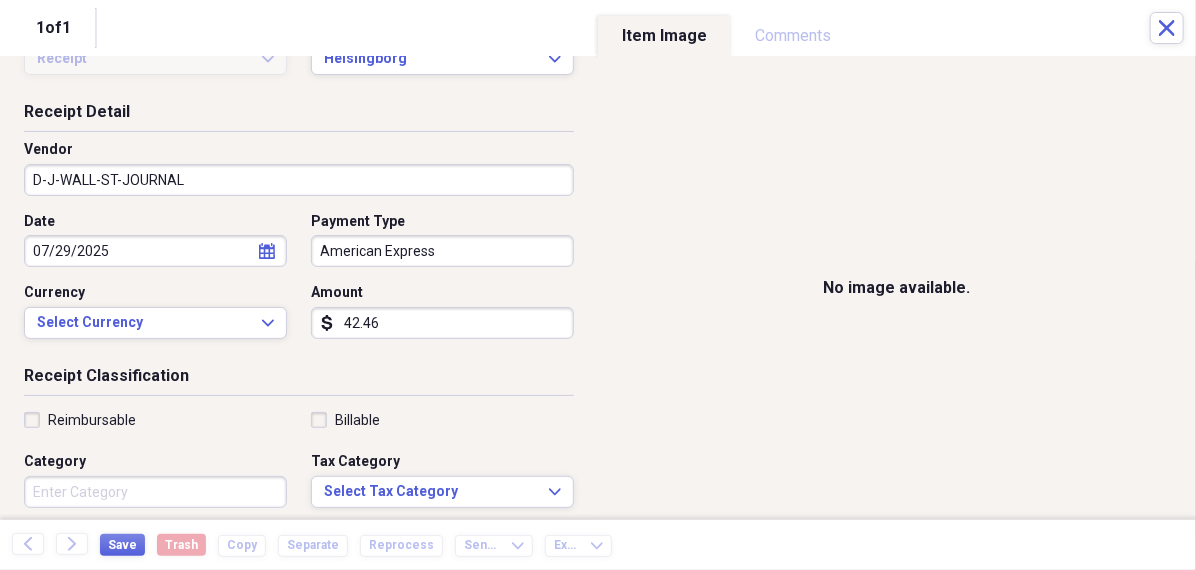 scroll, scrollTop: 78, scrollLeft: 0, axis: vertical 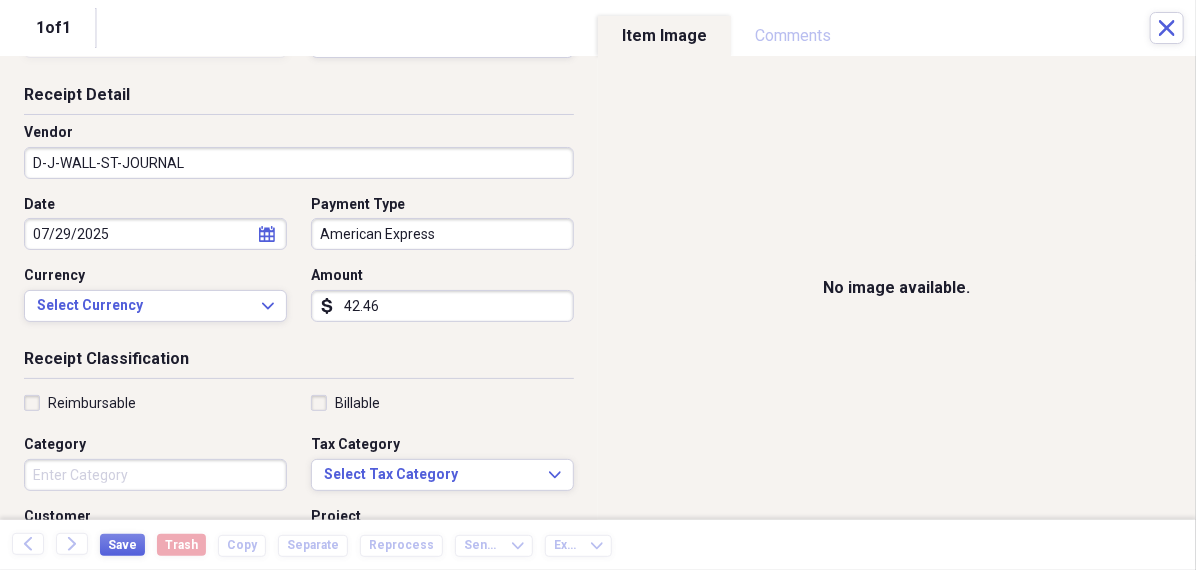 type on "42.46" 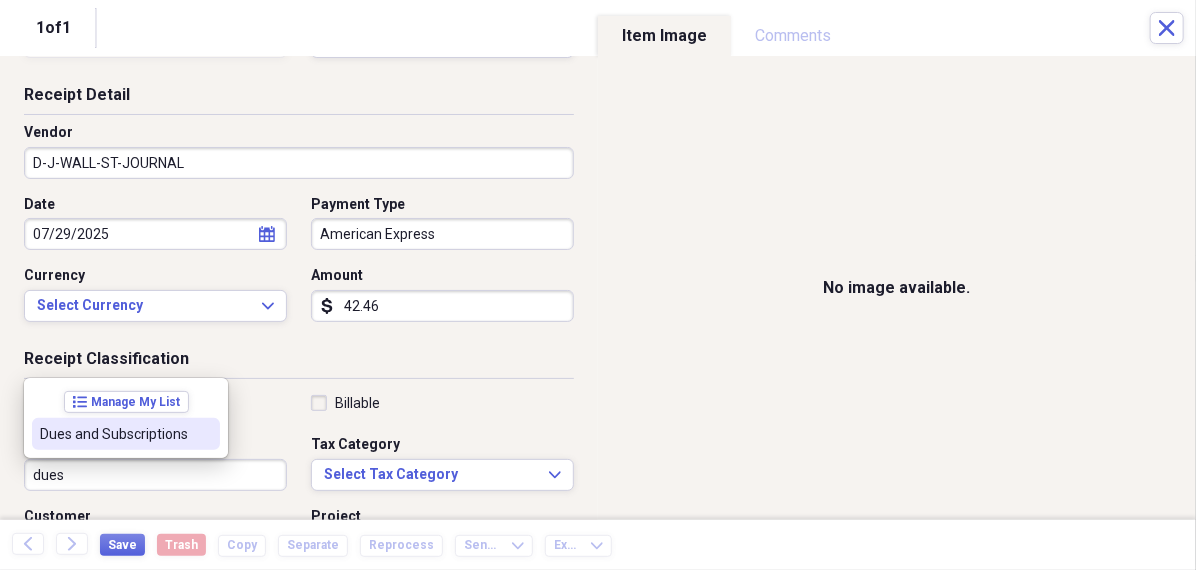 click on "Dues and Subscriptions" at bounding box center [114, 434] 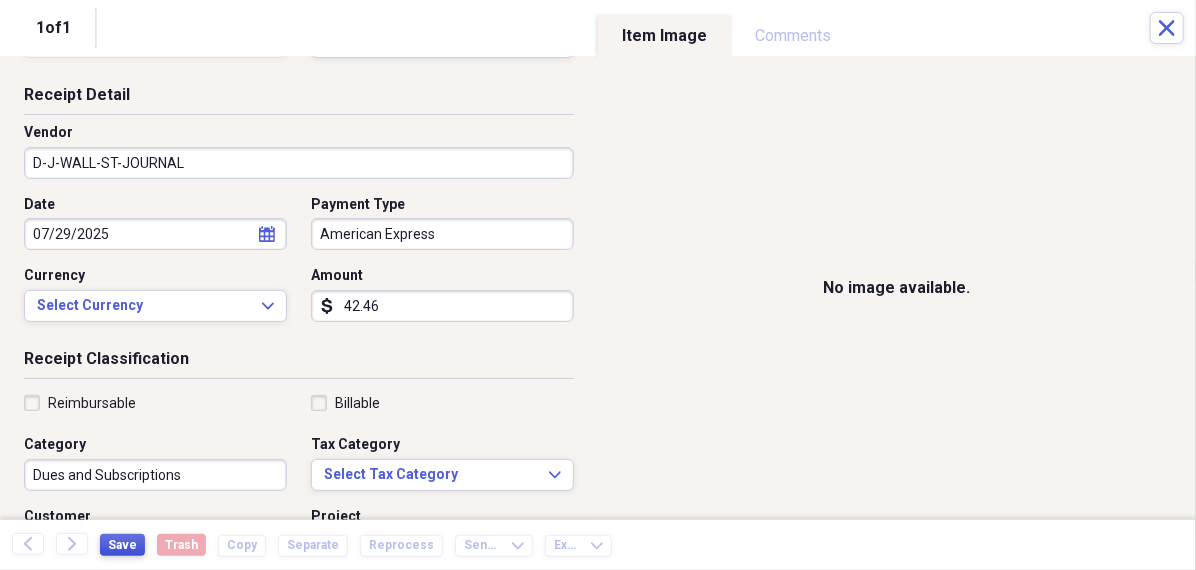 click on "Save" at bounding box center (122, 545) 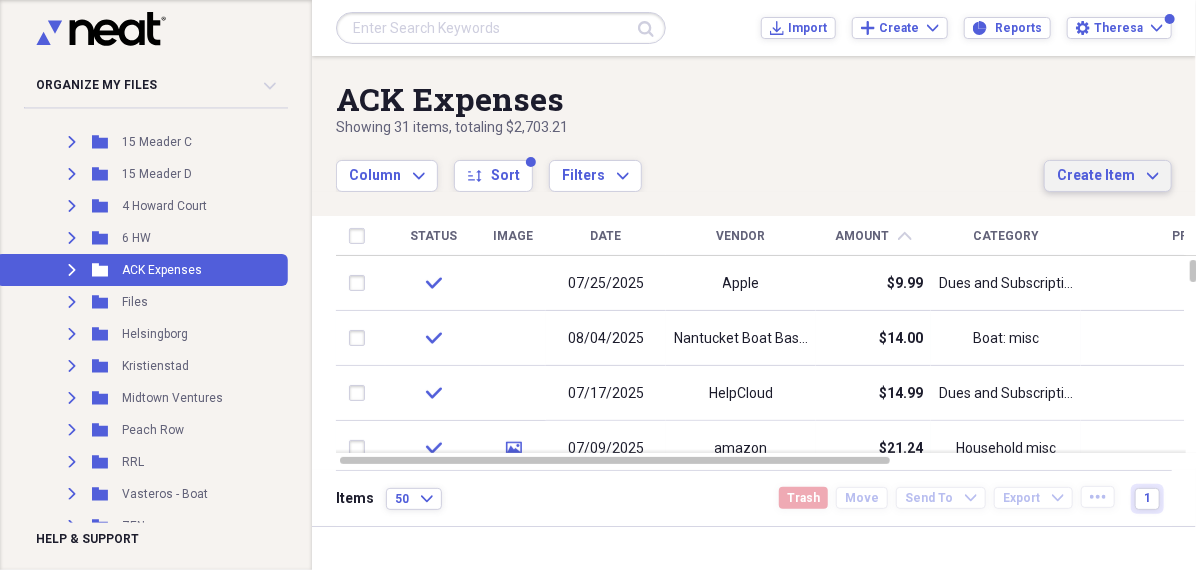 click on "Create Item" at bounding box center (1096, 176) 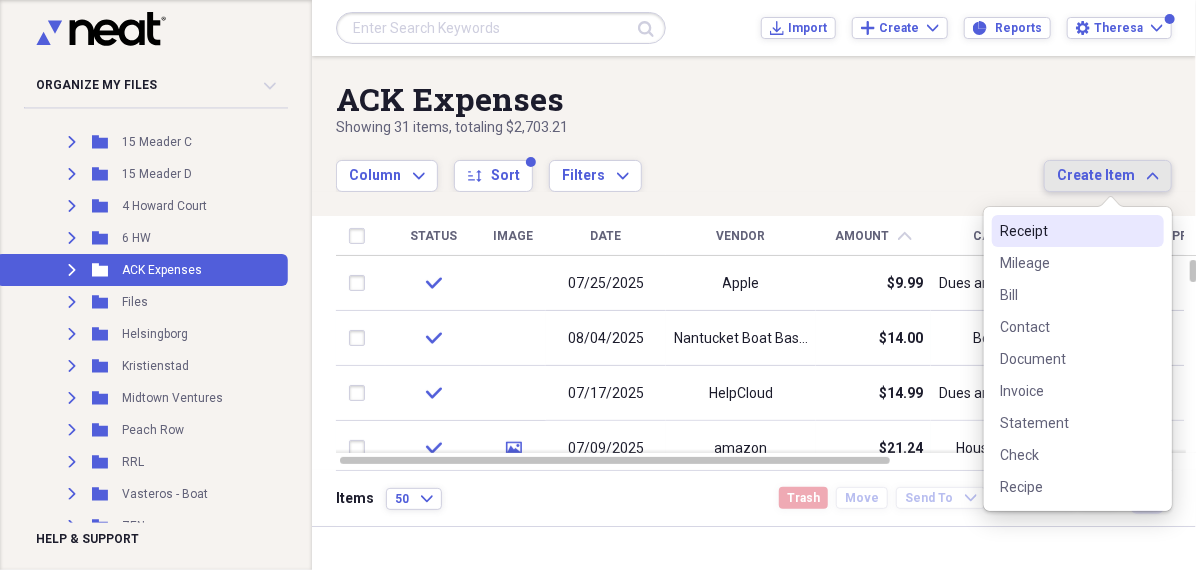 click on "Receipt" at bounding box center (1066, 231) 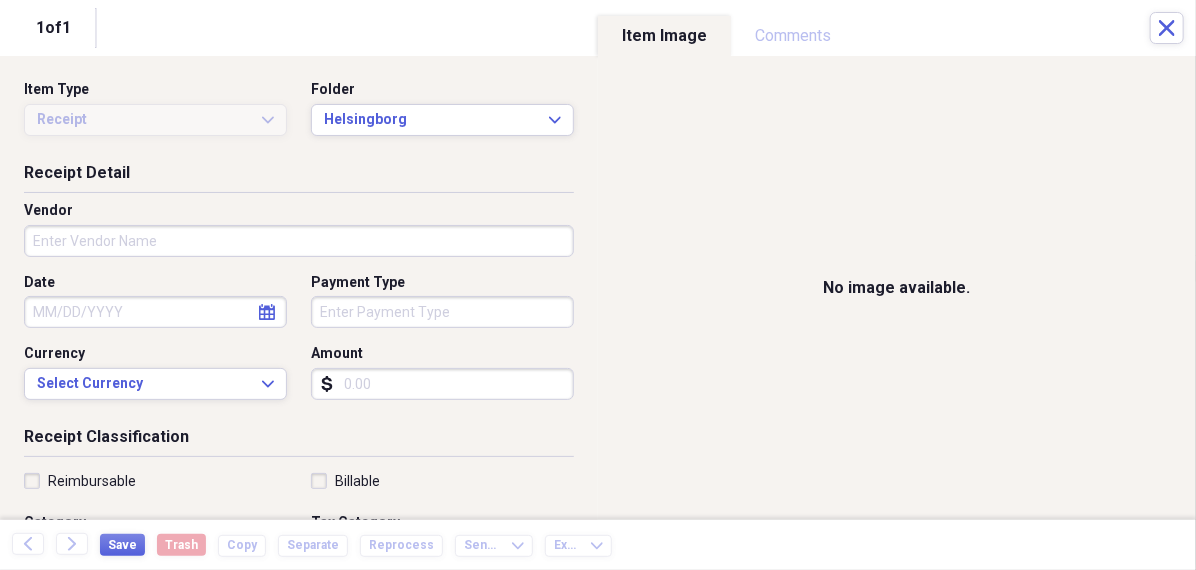 click on "Amount" at bounding box center [442, 384] 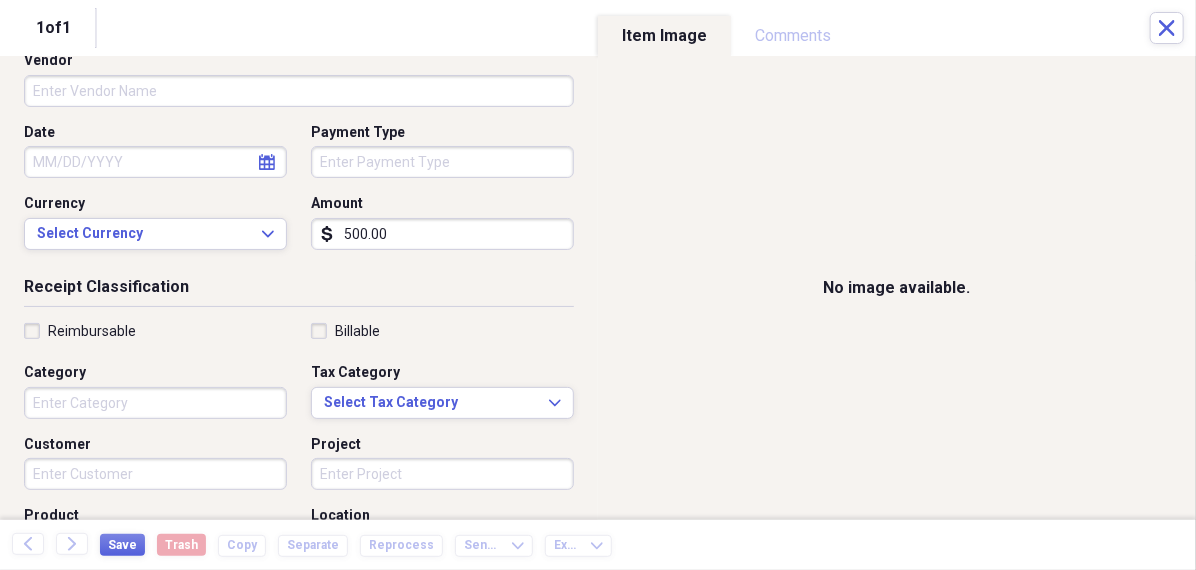 scroll, scrollTop: 158, scrollLeft: 0, axis: vertical 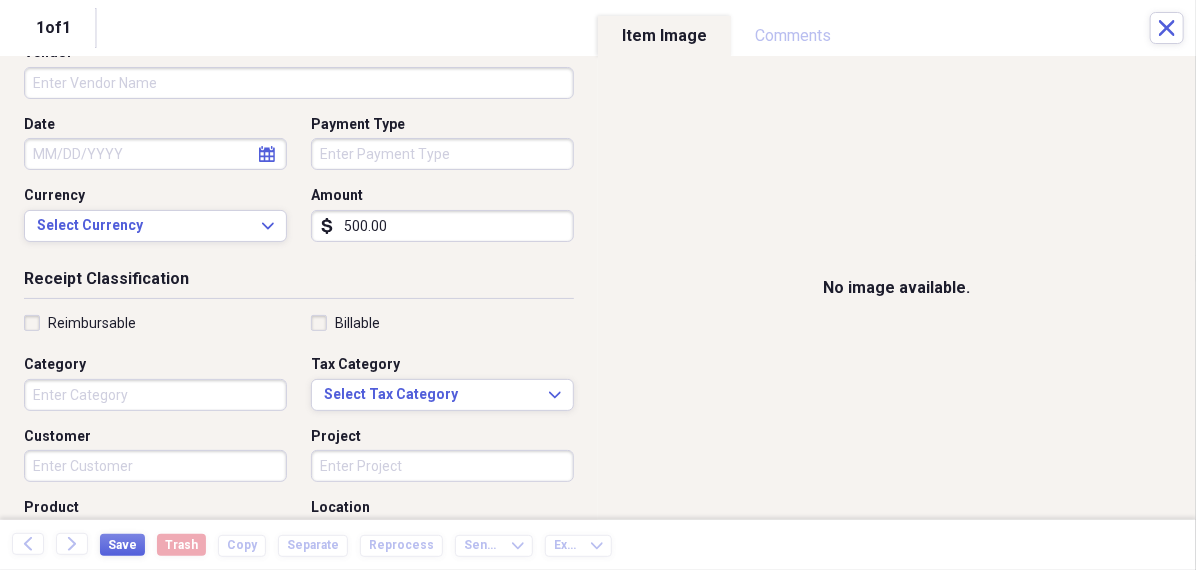 type on "500.00" 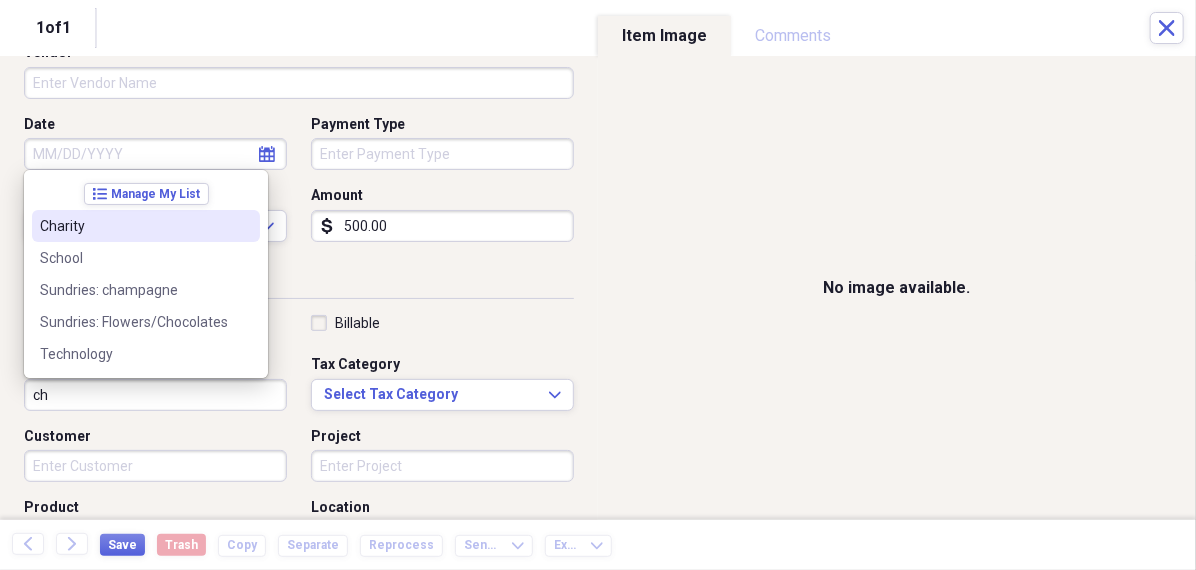 click on "Charity" at bounding box center [146, 226] 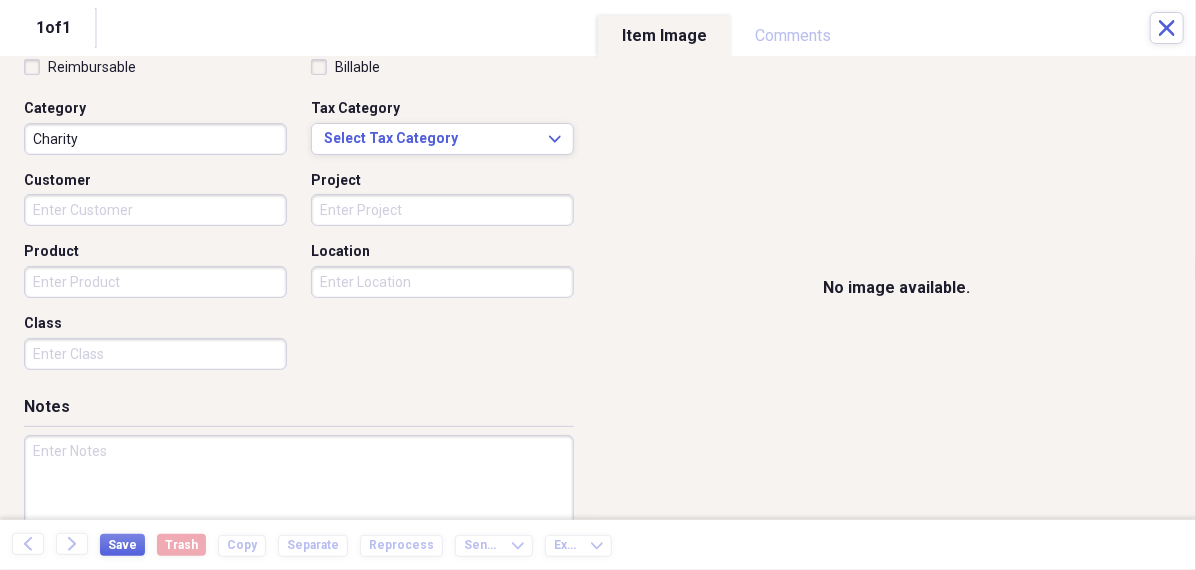 scroll, scrollTop: 440, scrollLeft: 0, axis: vertical 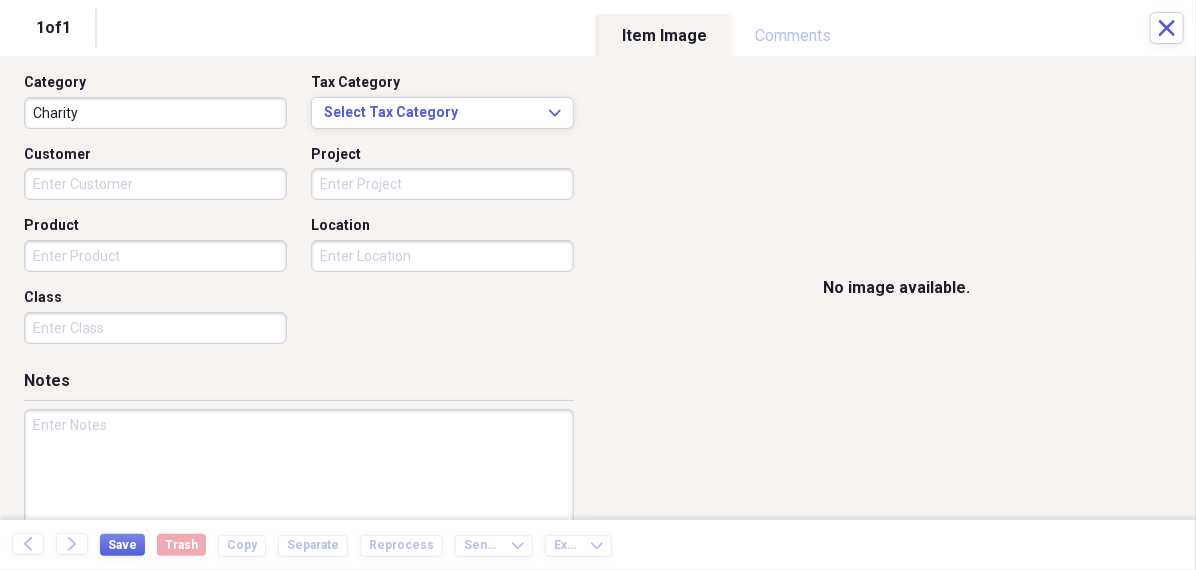 click at bounding box center (299, 474) 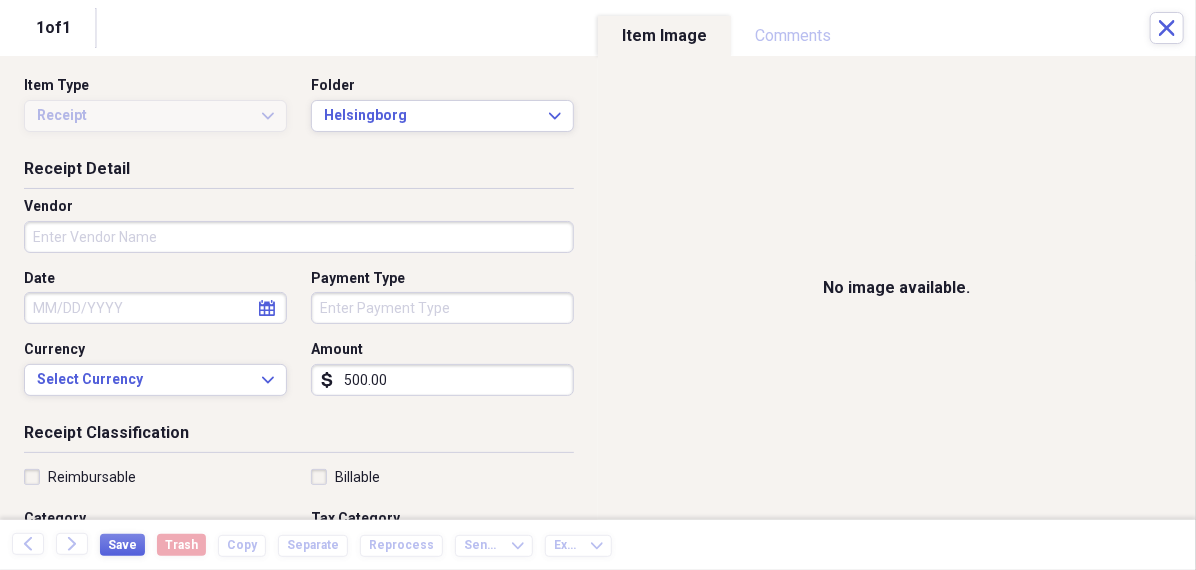scroll, scrollTop: 0, scrollLeft: 0, axis: both 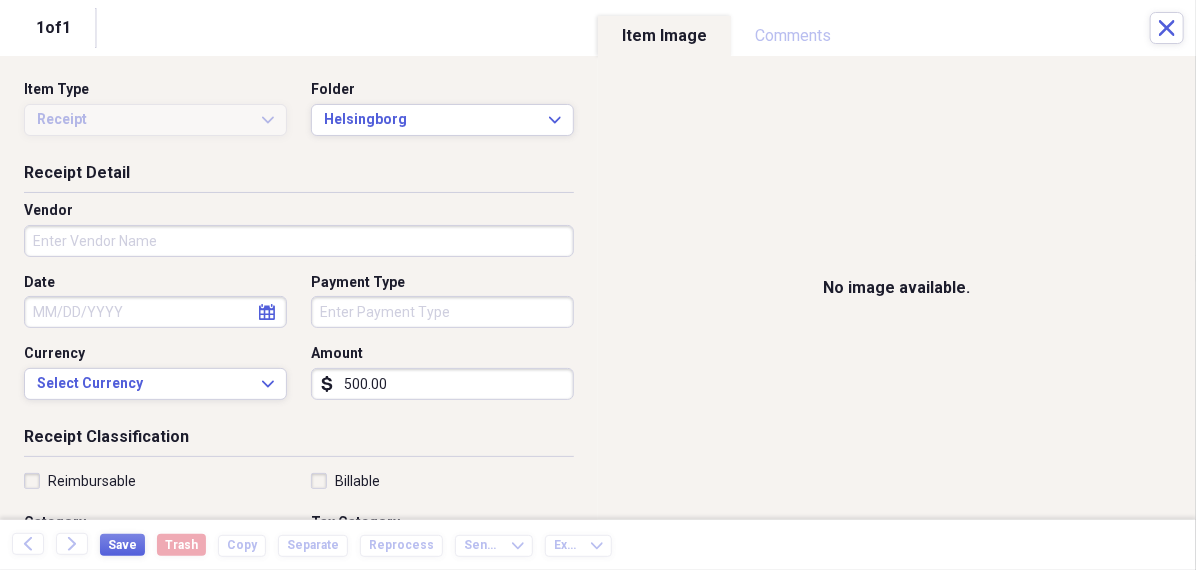 type on "helene hurricane" 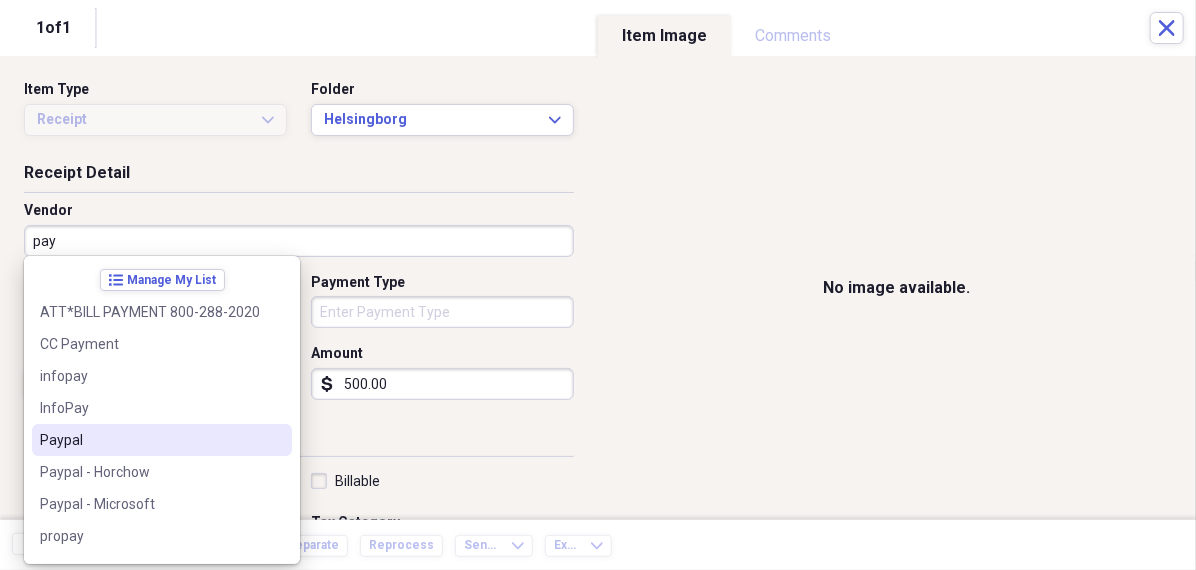 click on "Paypal" at bounding box center (150, 440) 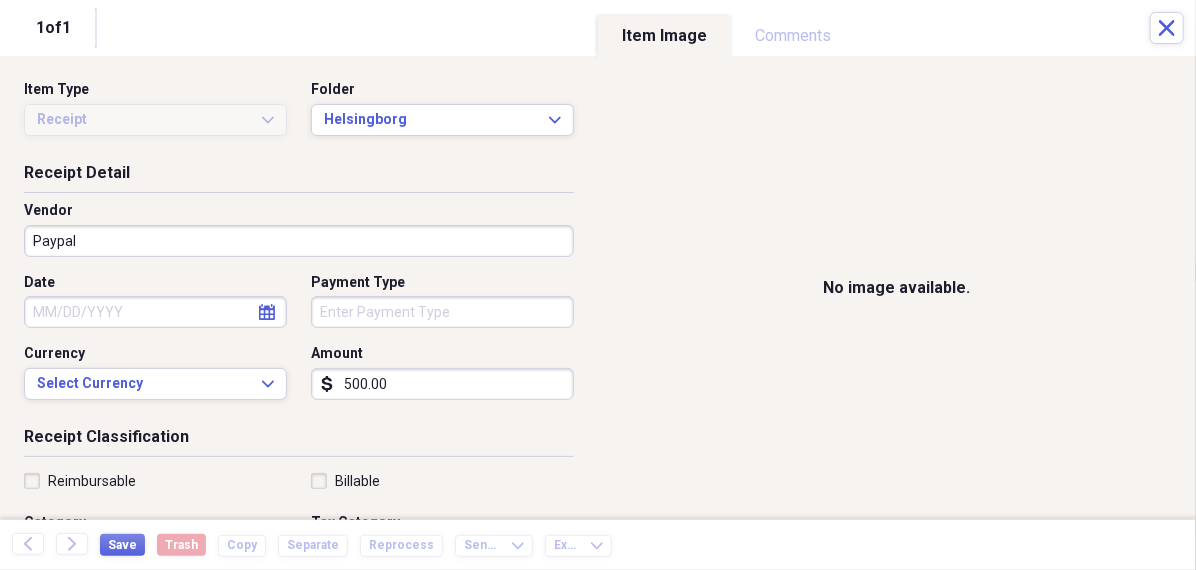 select on "7" 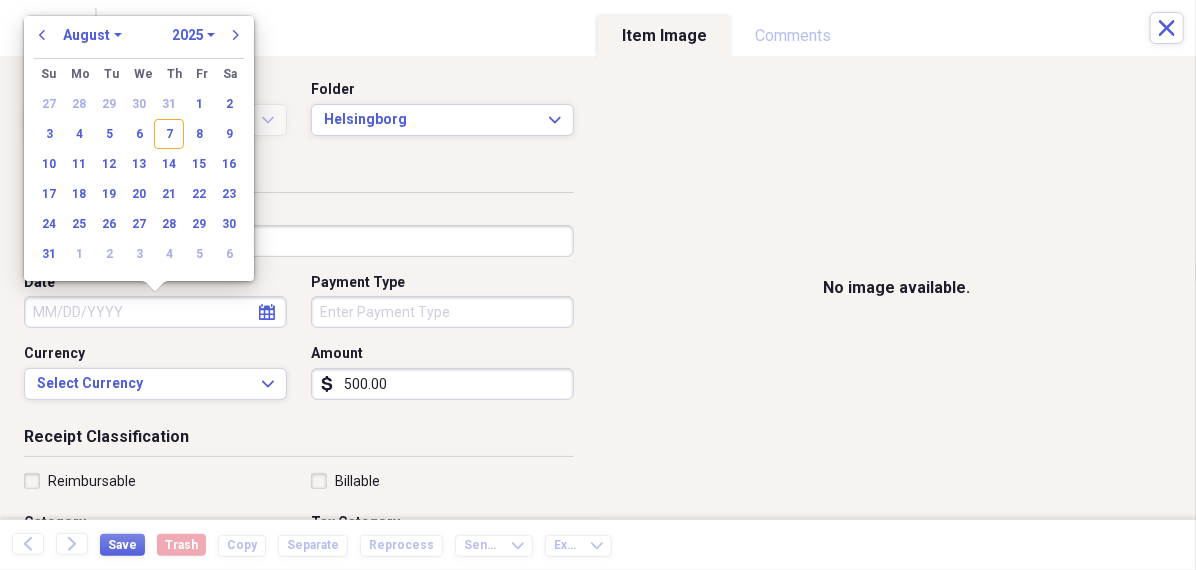 click on "Date" at bounding box center [155, 312] 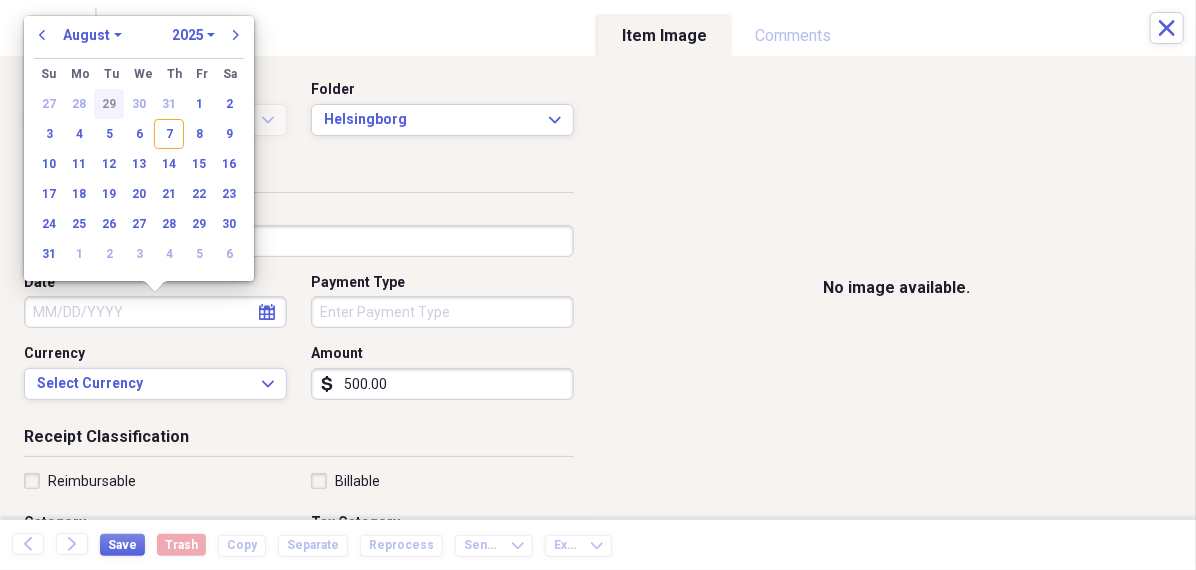click on "29" at bounding box center [109, 104] 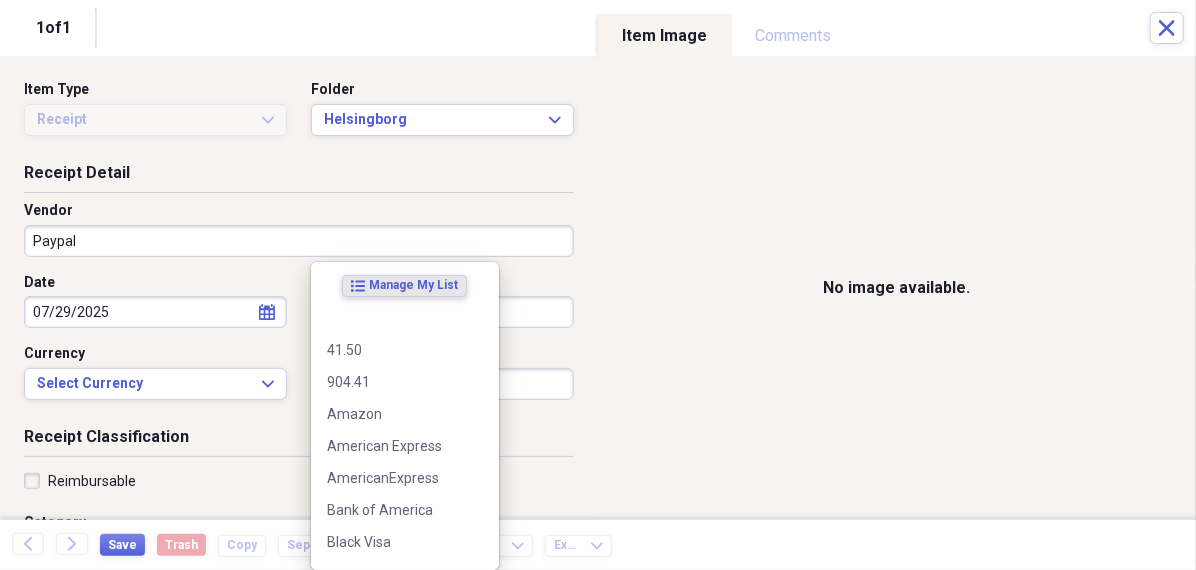 click on "Organize My Files 99+ Collapse Unfiled Needs Review 99+ Unfiled All Files Unfiled Unfiled Unfiled Saved Reports Collapse My Cabinet Theresa's Cabinet Add Folder Folder 456 Add Folder Collapse Open Folder Expense Reports Add Folder Expand Folder 11 Fayette Add Folder Expand Folder 13 Fayette Add Folder Expand Folder 15 Meader A Add Folder Expand Folder 15 Meader C Add Folder Expand Folder 15 Meader D Add Folder Expand Folder 4 Howard Court Add Folder Expand Folder 6 HW Add Folder Expand Folder ACK Expenses Add Folder Expand Folder Files Add Folder Expand Folder Helsingborg Add Folder Expand Folder Kristienstad Add Folder Expand Folder Midtown Ventures Add Folder Expand Folder Peach Row Add Folder Expand Folder RRL Add Folder Expand Folder Vasteros - Boat Add Folder Expand Folder ZEN Add Folder Collapse Trash Trash Folder 21.7.16 Folder jeffrey Folder Kristienstad Help & Support Submit Import Import Add Create Expand Reports Reports Settings Theresa Expand ACK Expenses Showing 31 items , totaling $2,703.21 sort" at bounding box center (598, 285) 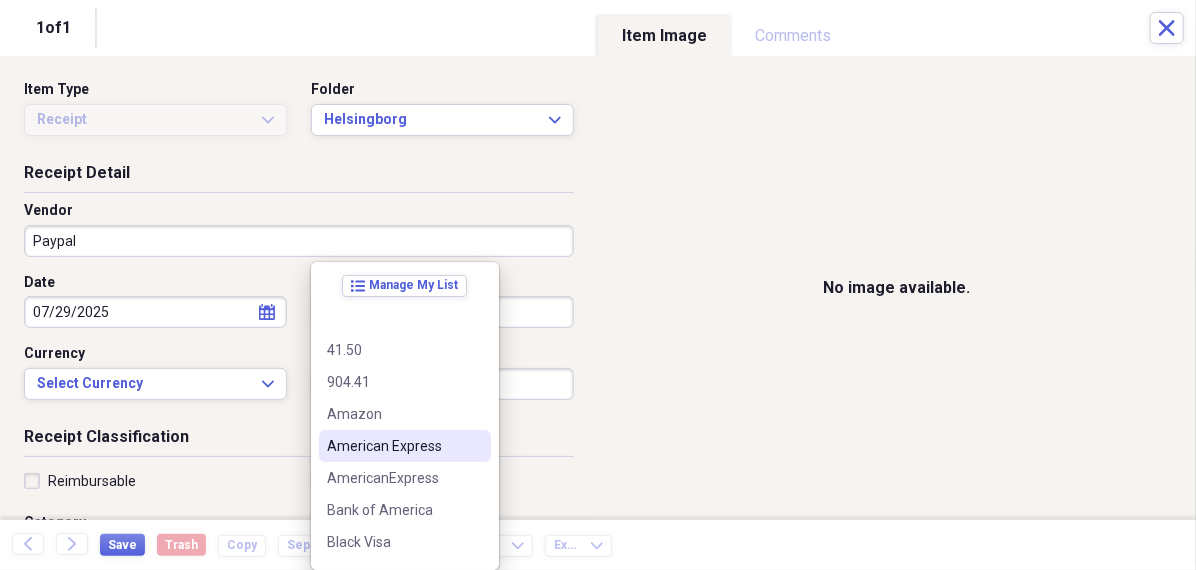 click on "American Express" at bounding box center (405, 446) 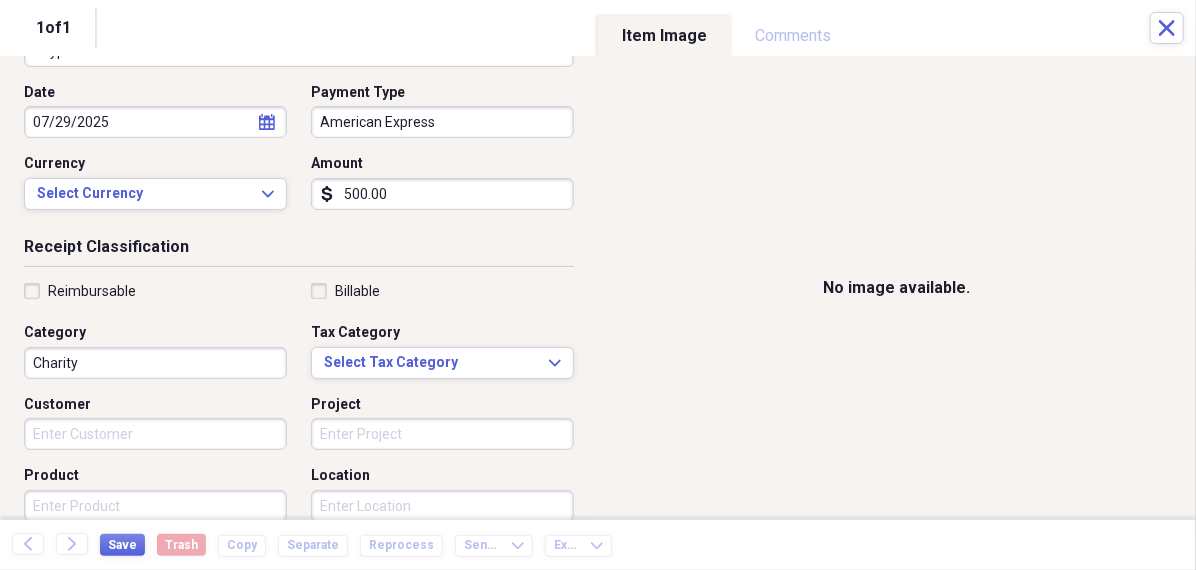 scroll, scrollTop: 198, scrollLeft: 0, axis: vertical 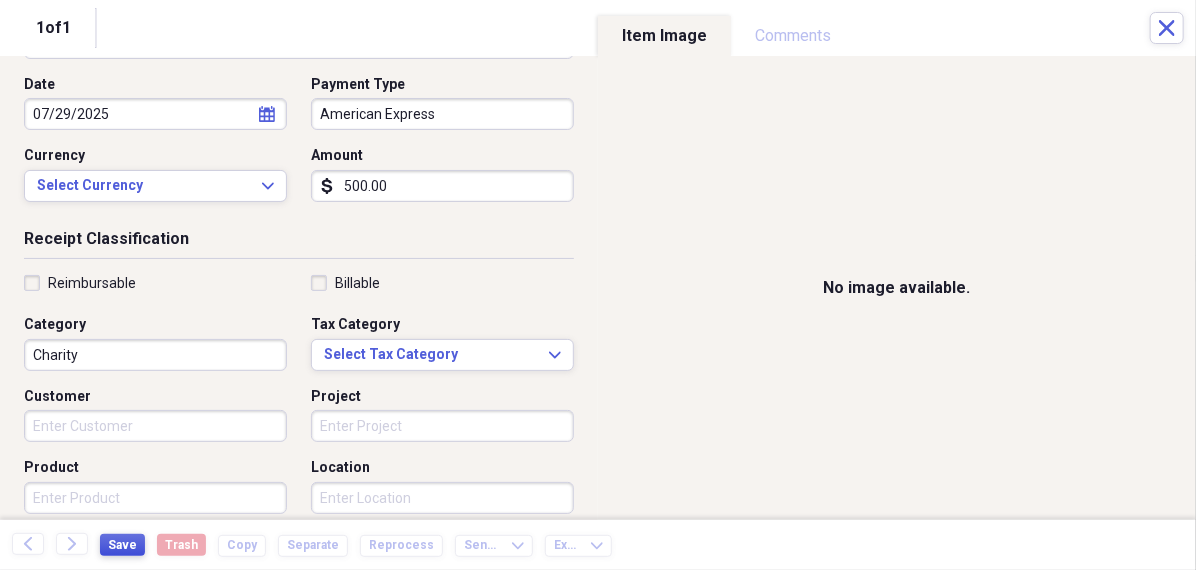 click on "Save" at bounding box center [122, 545] 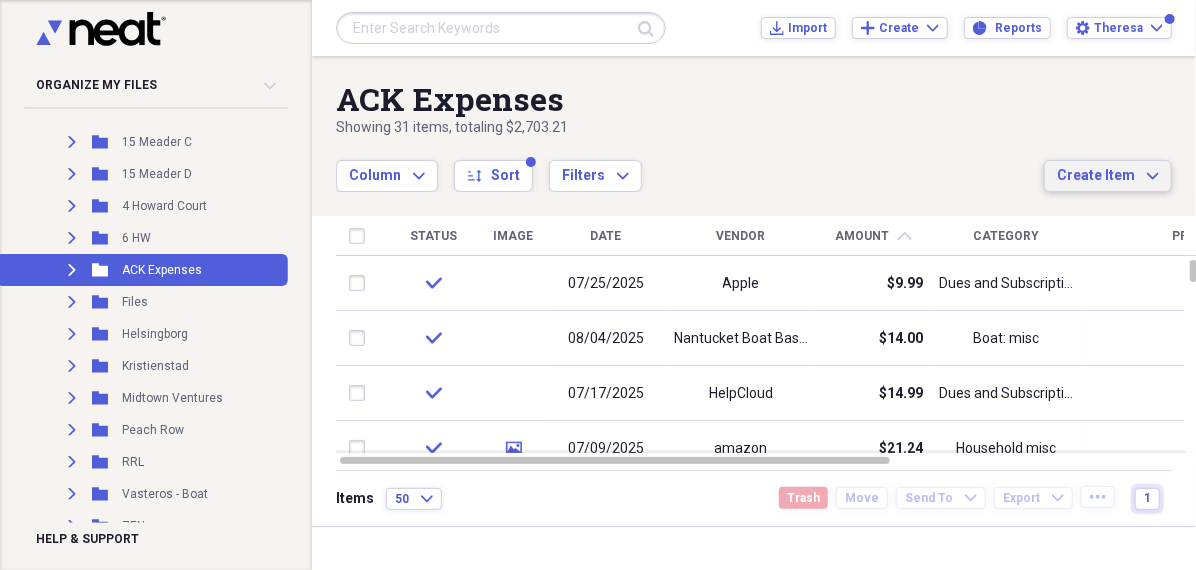 click on "Create Item" at bounding box center (1096, 176) 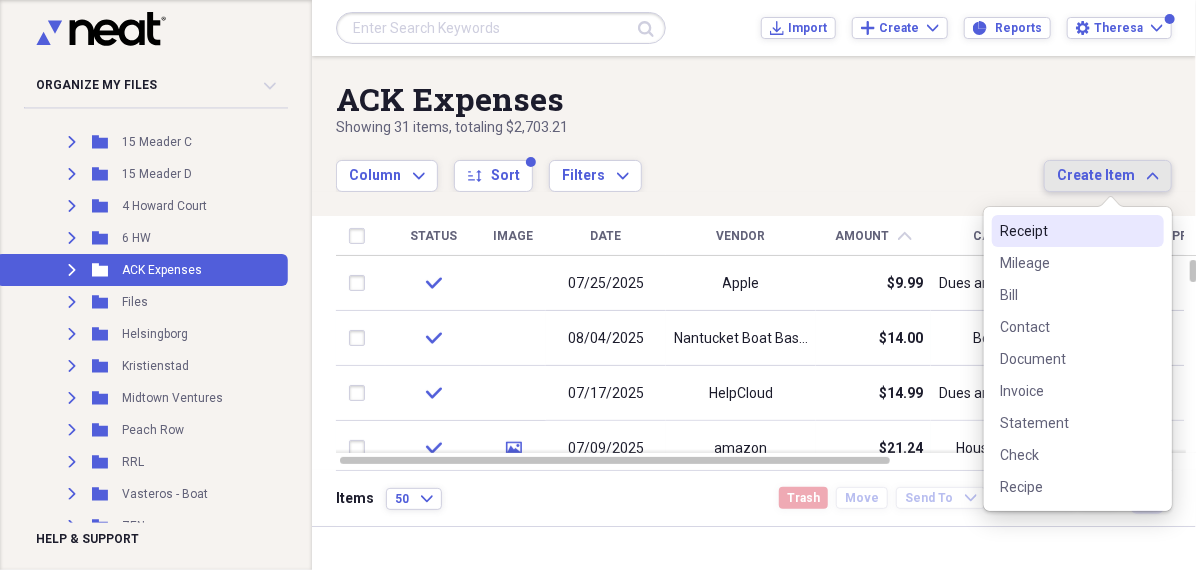 click on "Receipt" at bounding box center [1066, 231] 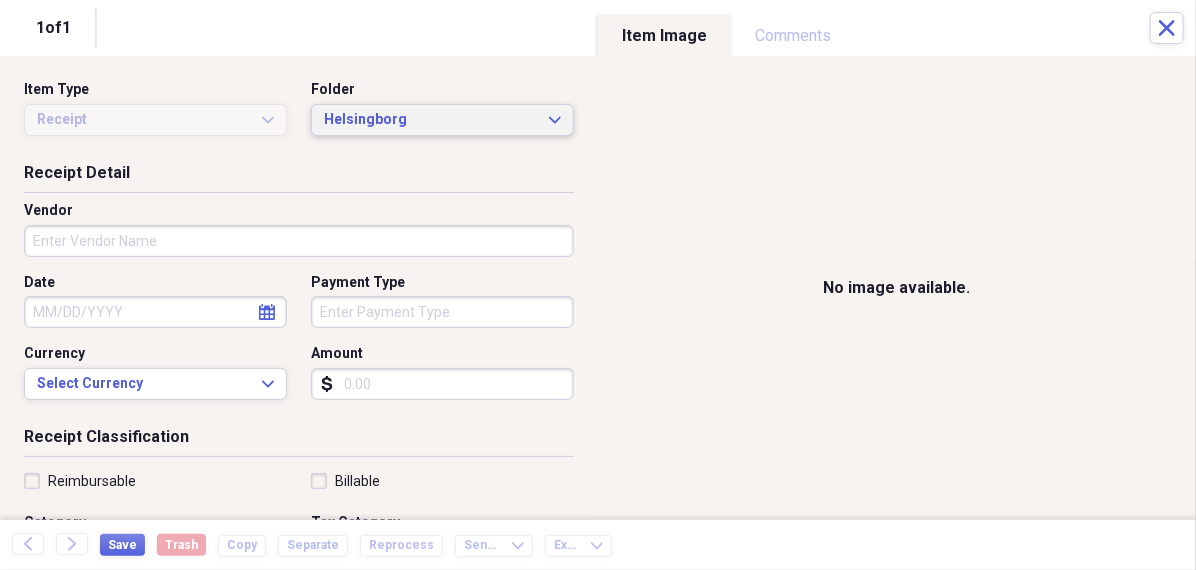 click on "Helsingborg" at bounding box center [430, 120] 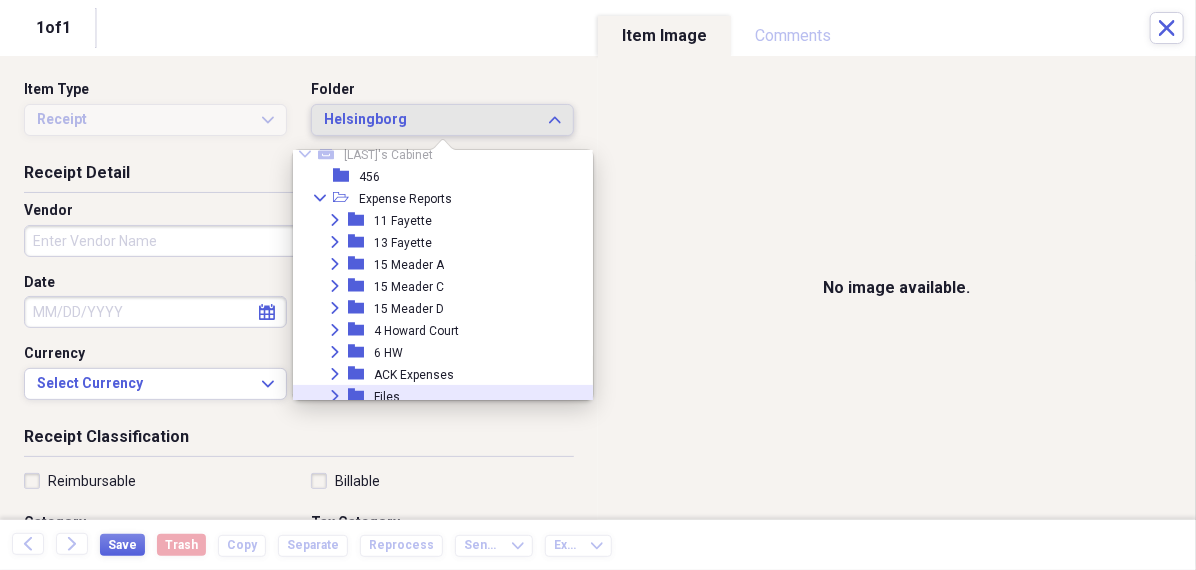scroll, scrollTop: 43, scrollLeft: 0, axis: vertical 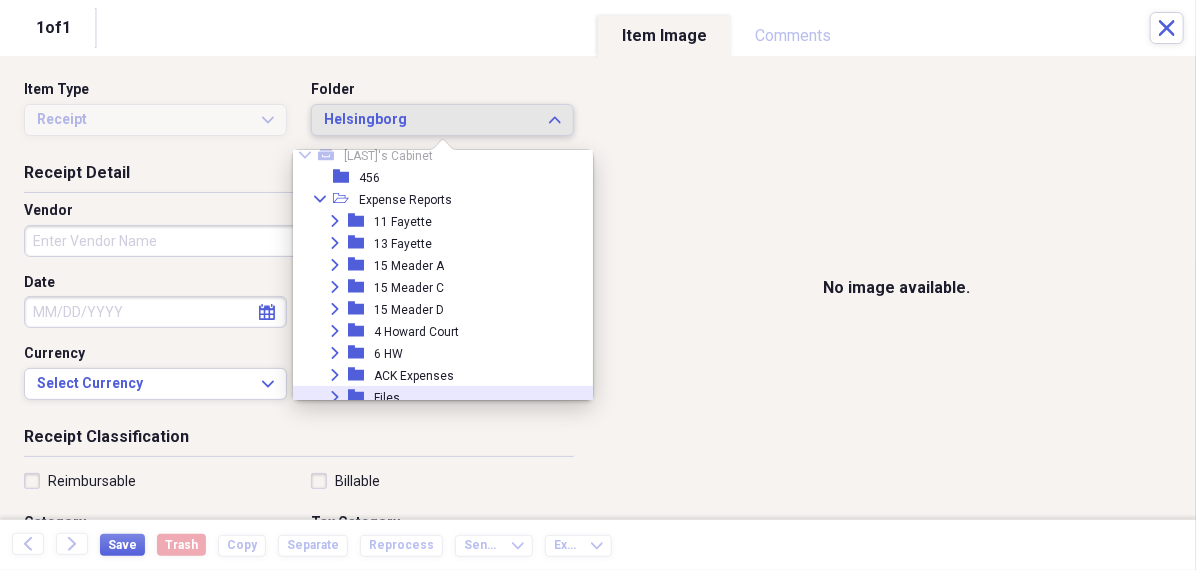 click on "13 Fayette" at bounding box center (403, 244) 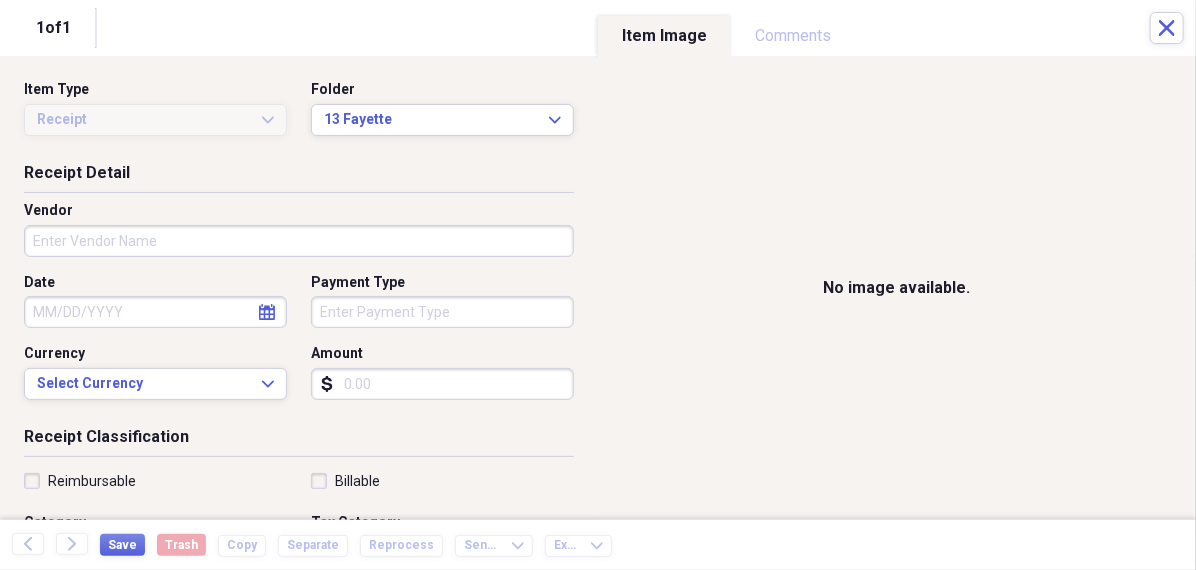 click on "Vendor" at bounding box center (299, 241) 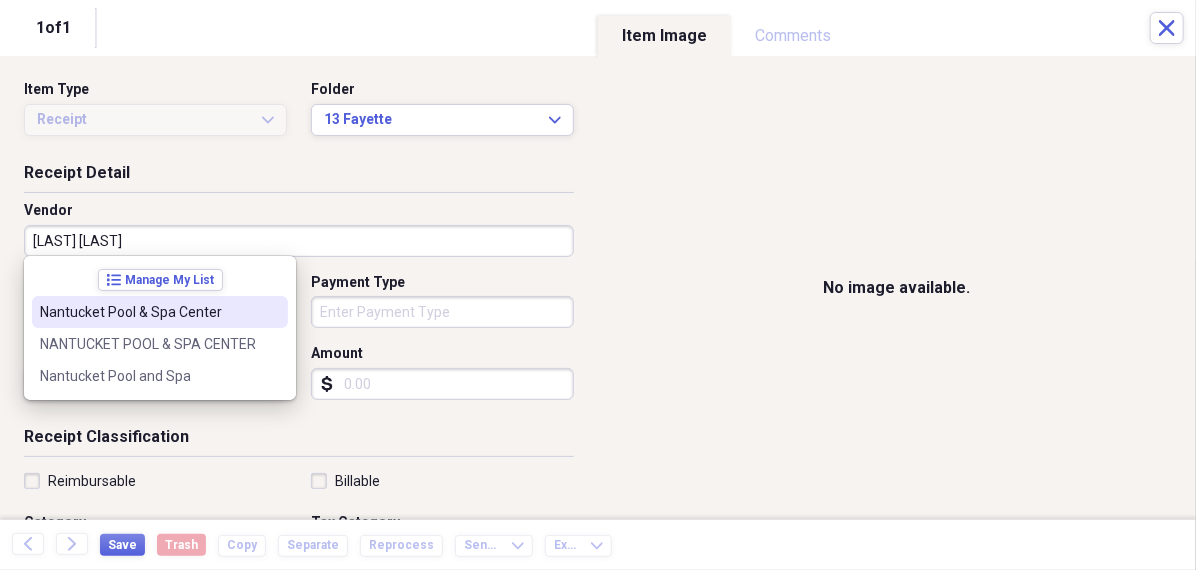click on "Nantucket Pool & Spa Center" at bounding box center (160, 312) 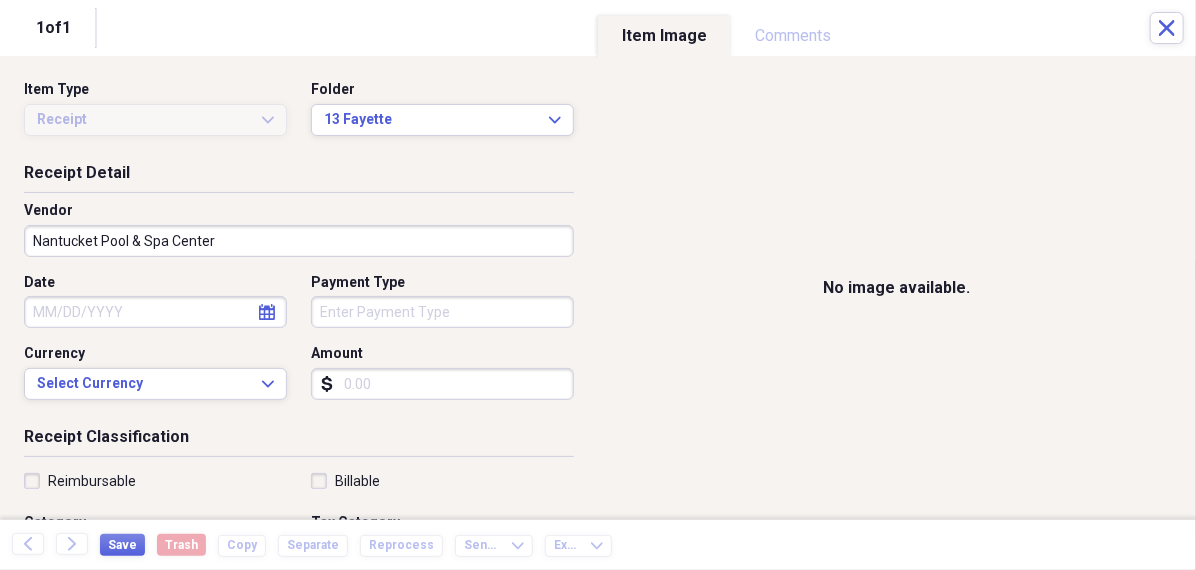 click on "calendar Calendar" at bounding box center [267, 312] 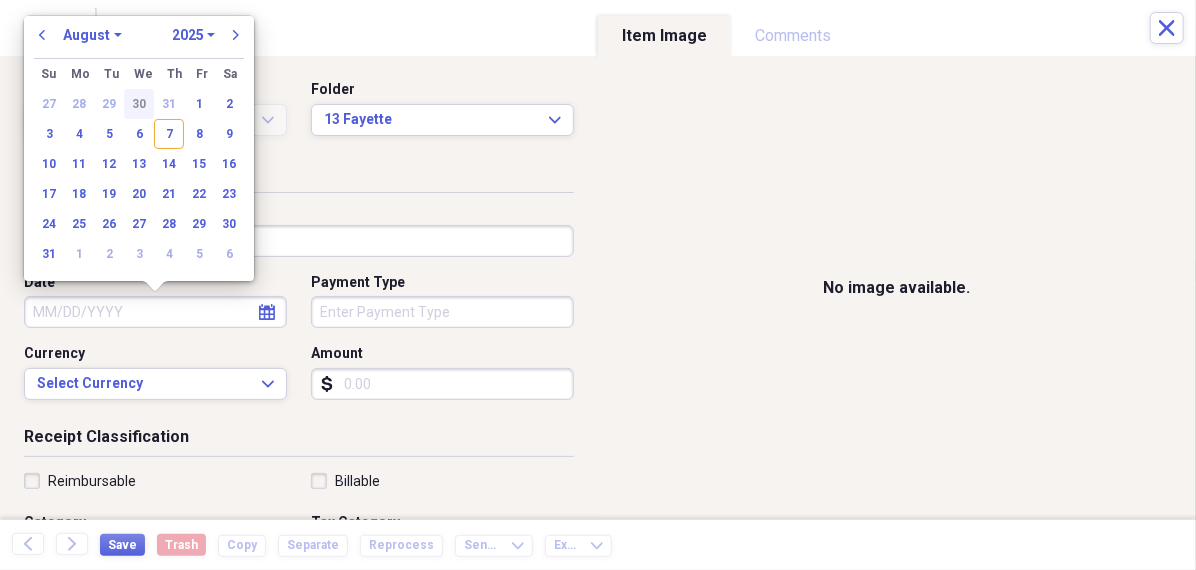 click on "30" at bounding box center [139, 104] 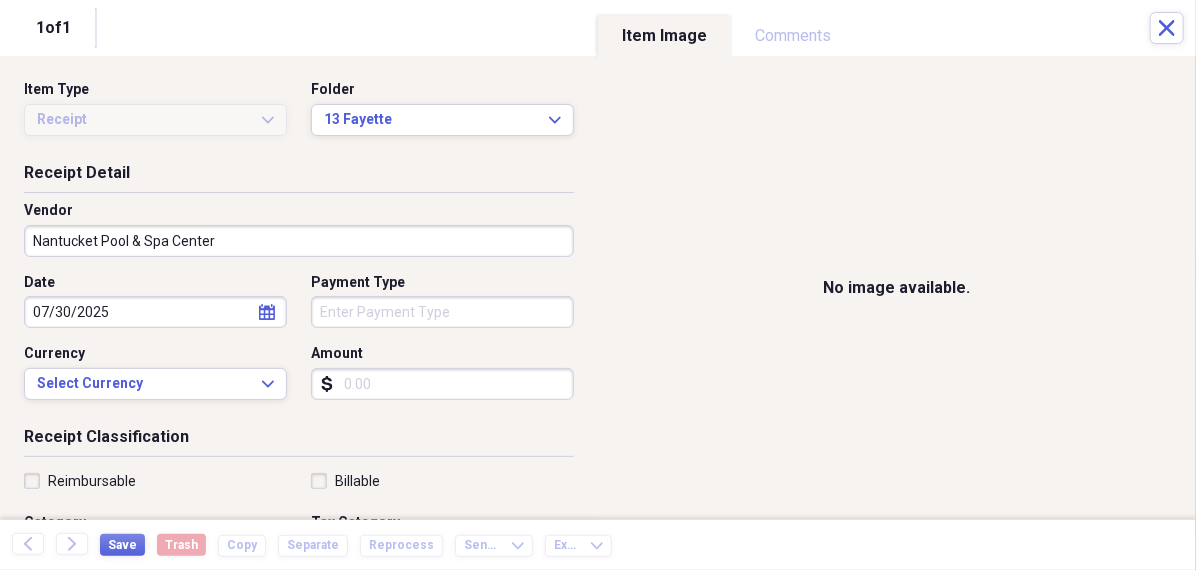 click on "Organize My Files 99+ Collapse Unfiled Needs Review 99+ Unfiled All Files Unfiled Unfiled Unfiled Saved Reports Collapse My Cabinet Theresa's Cabinet Add Folder Folder 456 Add Folder Collapse Open Folder Expense Reports Add Folder Expand Folder 11 Fayette Add Folder Expand Folder 13 Fayette Add Folder Expand Folder 15 Meader A Add Folder Expand Folder 15 Meader C Add Folder Expand Folder 15 Meader D Add Folder Expand Folder 4 Howard Court Add Folder Expand Folder 6 HW Add Folder Expand Folder ACK Expenses Add Folder Expand Folder Files Add Folder Expand Folder Helsingborg Add Folder Expand Folder Kristienstad Add Folder Expand Folder Midtown Ventures Add Folder Expand Folder Peach Row Add Folder Expand Folder RRL Add Folder Expand Folder Vasteros - Boat Add Folder Expand Folder ZEN Add Folder Collapse Trash Trash Folder 21.7.16 Folder jeffrey Folder Kristienstad Help & Support Submit Import Import Add Create Expand Reports Reports Settings Theresa Expand ACK Expenses Showing 31 items , totaling $2,703.21 sort" at bounding box center [598, 285] 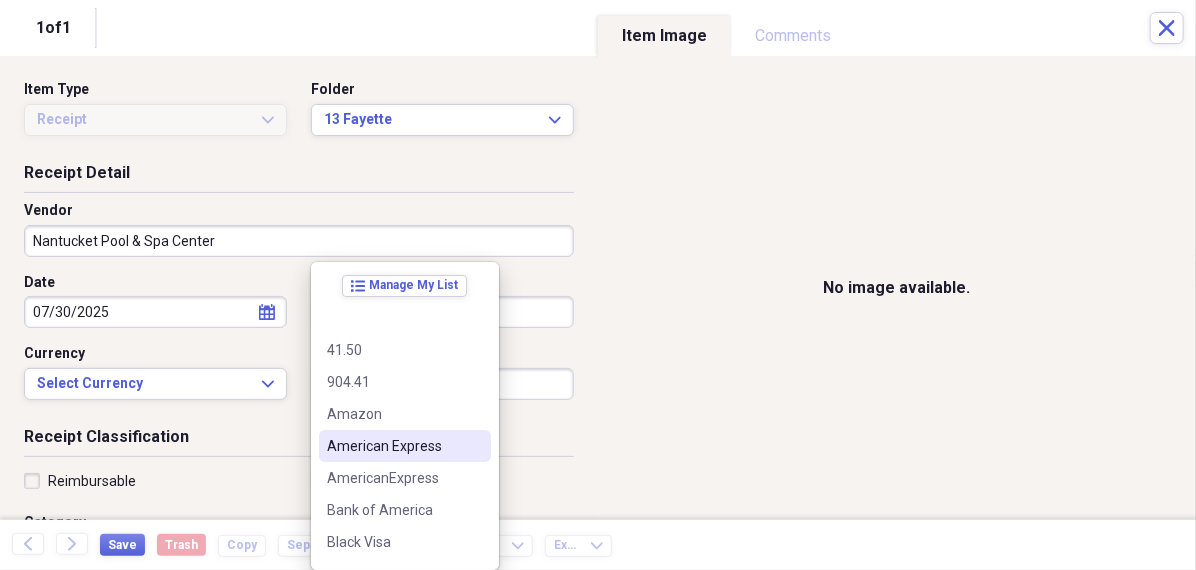 click on "American Express" at bounding box center [393, 446] 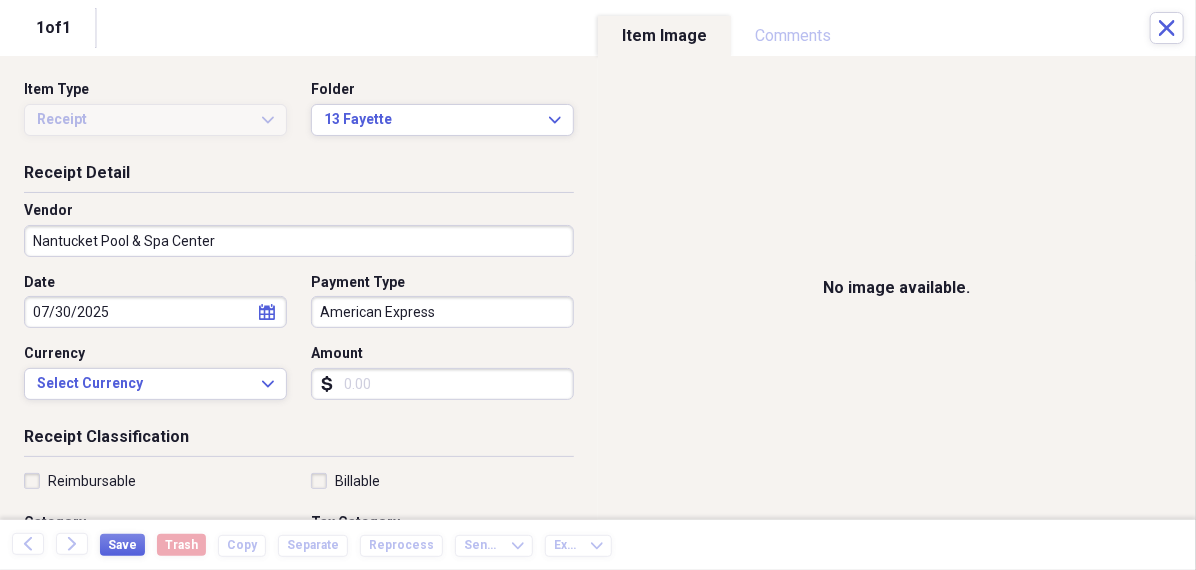 click on "Amount" at bounding box center (442, 384) 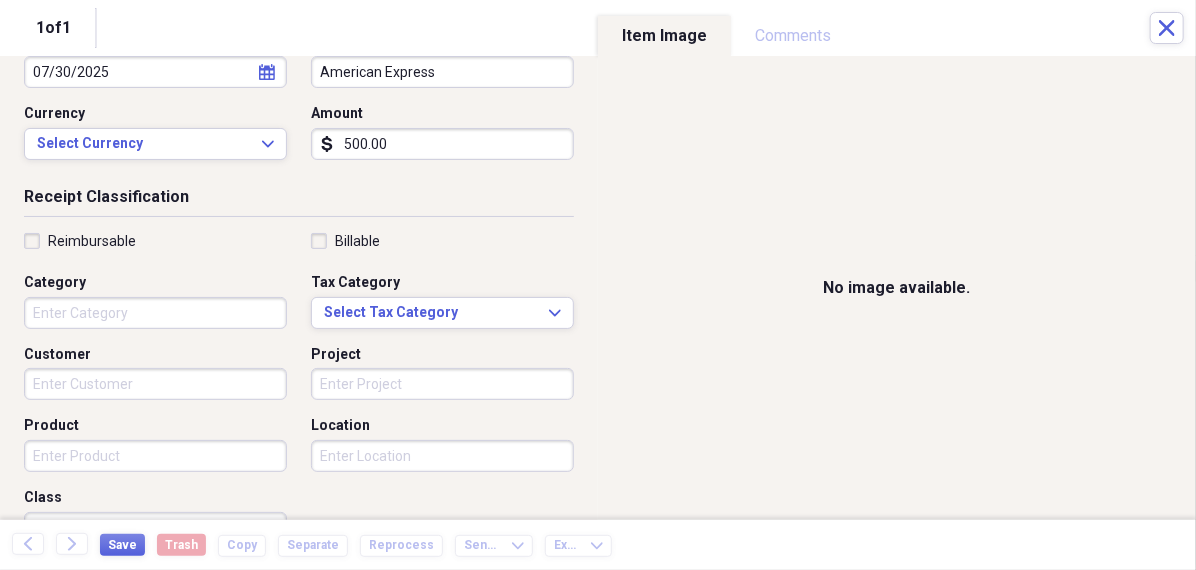 scroll, scrollTop: 245, scrollLeft: 0, axis: vertical 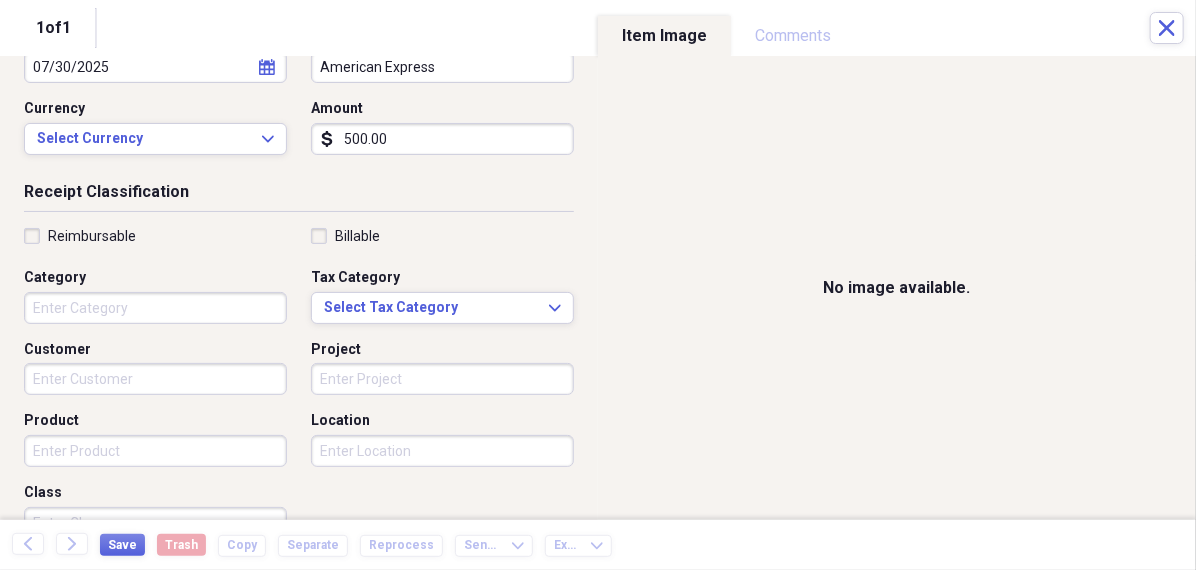 type on "500.00" 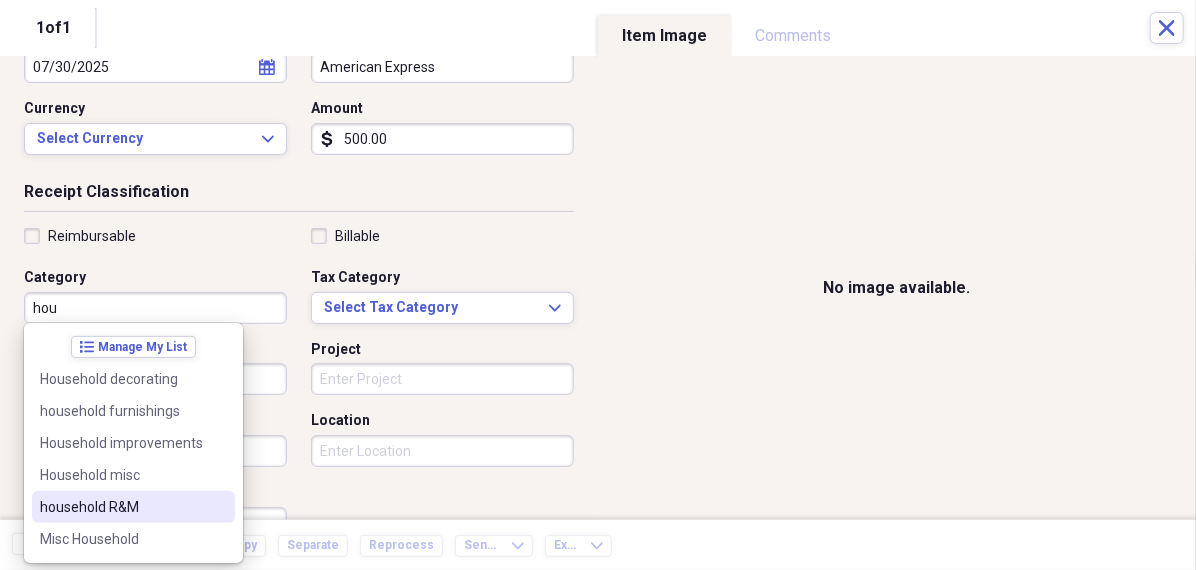 click on "household R&M" at bounding box center (121, 507) 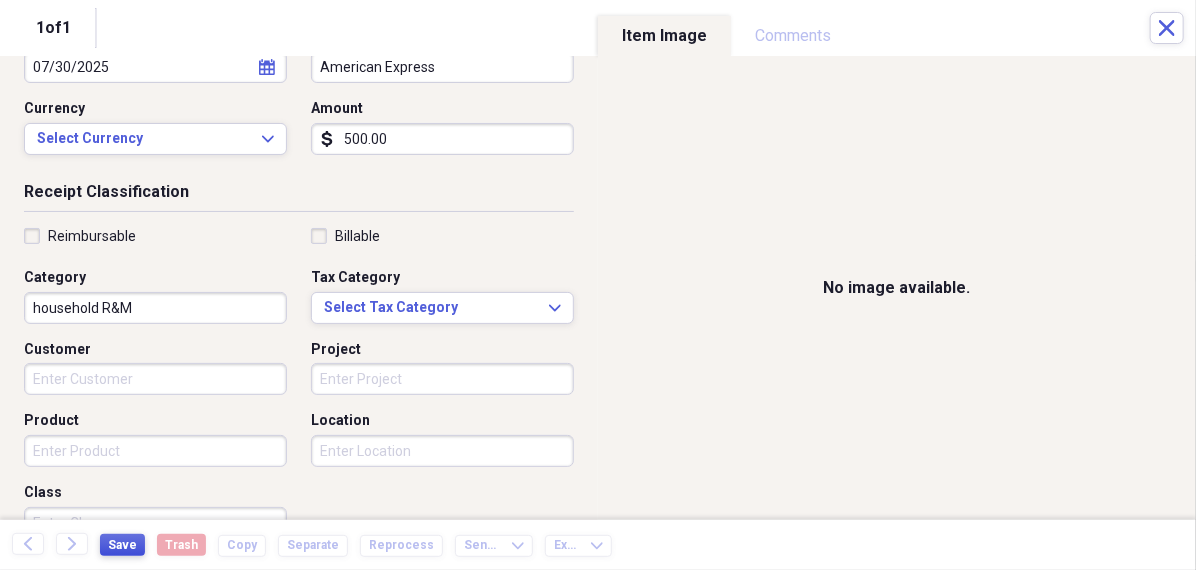 click on "Save" at bounding box center [122, 545] 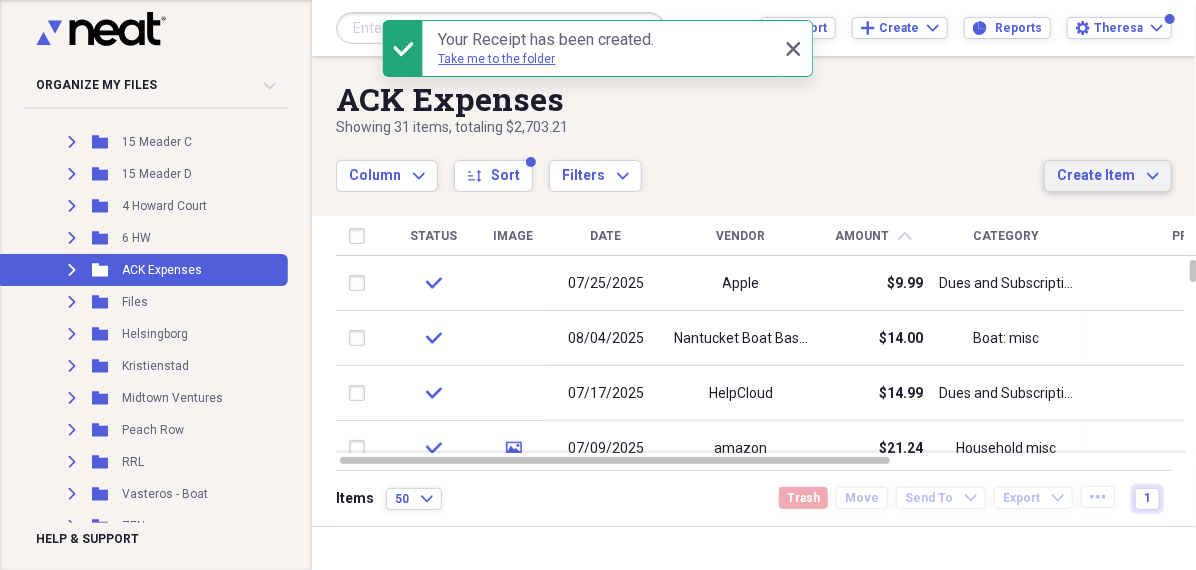 click on "Create Item" at bounding box center [1096, 176] 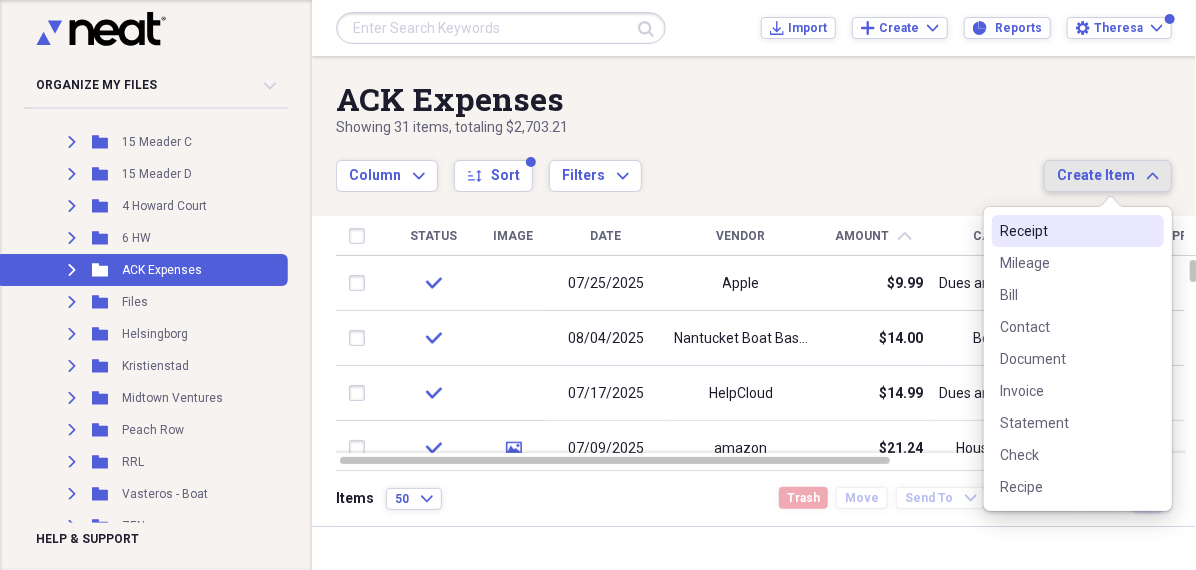click 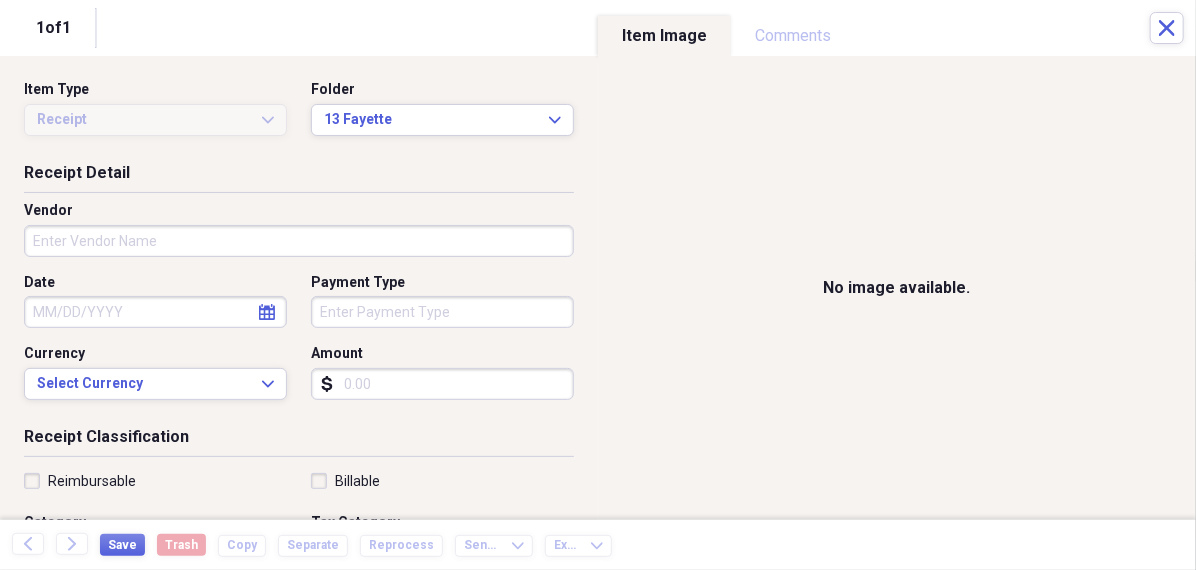 click 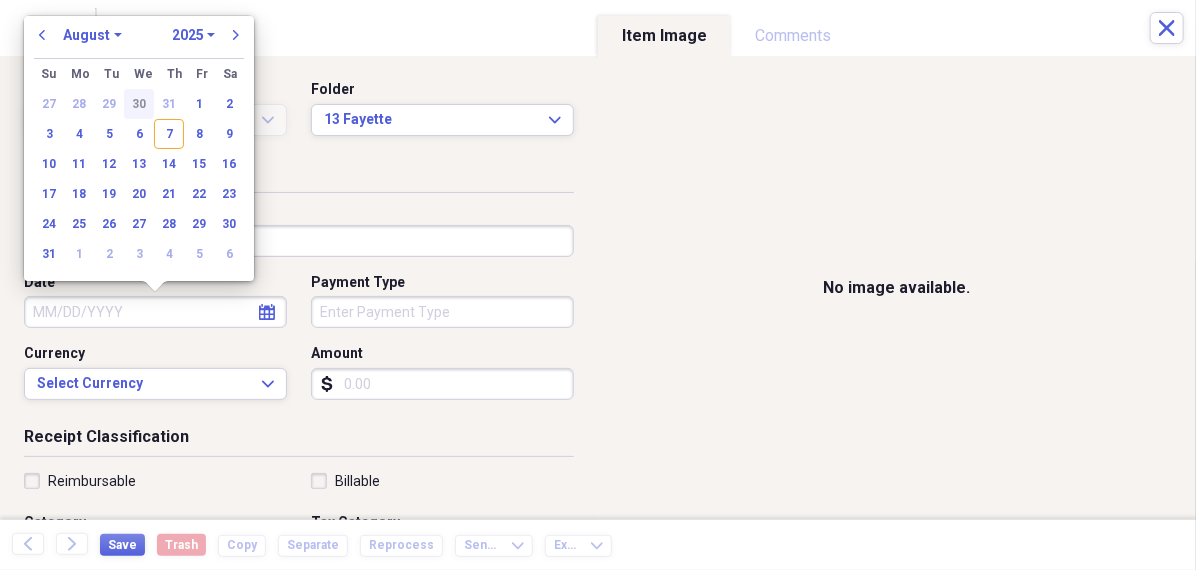 click on "30" at bounding box center (139, 104) 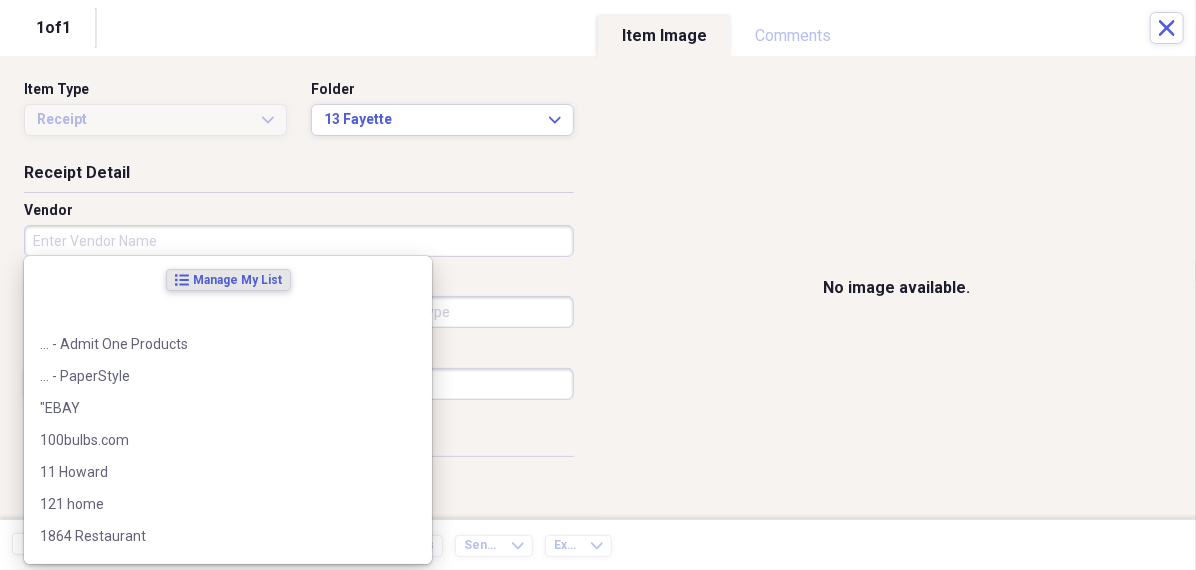 click on "Vendor" at bounding box center (299, 241) 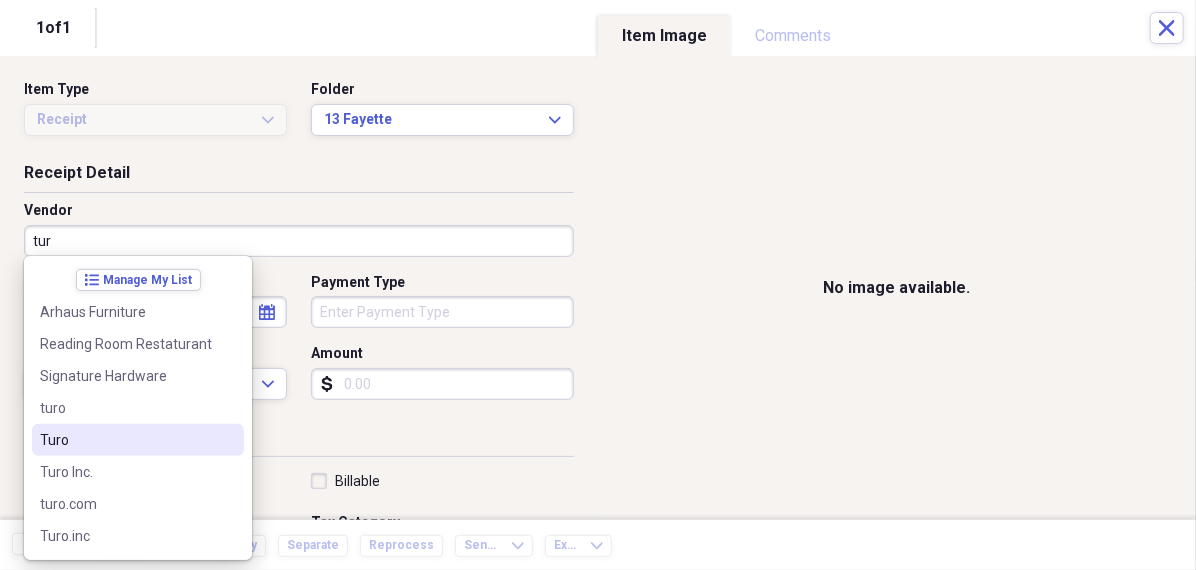 click on "Turo" at bounding box center (126, 440) 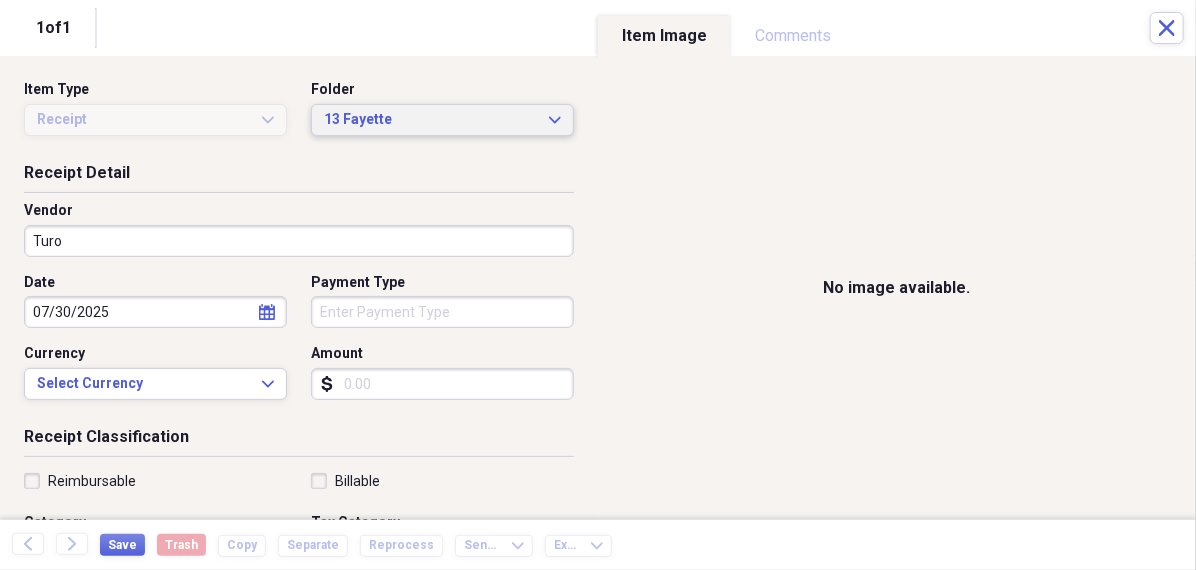 click on "13 Fayette" at bounding box center [430, 120] 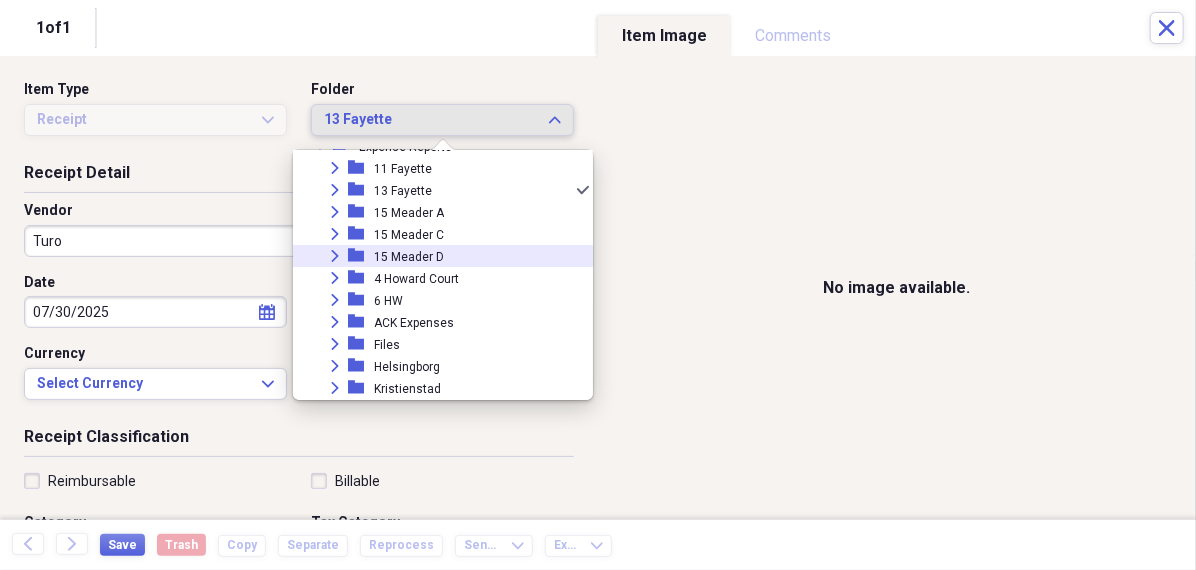 scroll, scrollTop: 103, scrollLeft: 0, axis: vertical 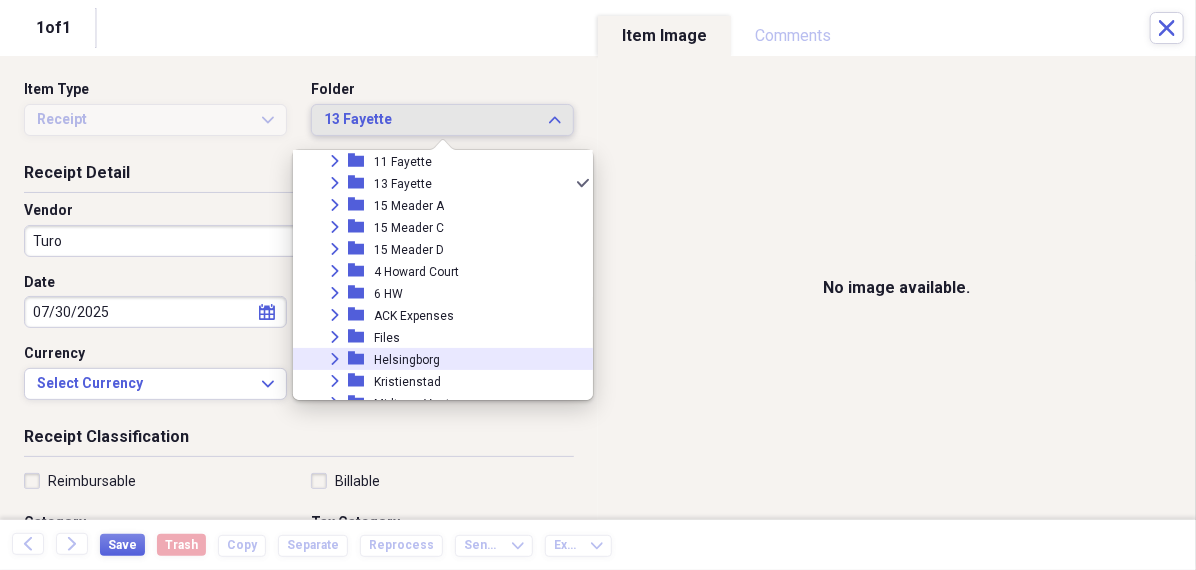 click on "Helsingborg" at bounding box center [407, 360] 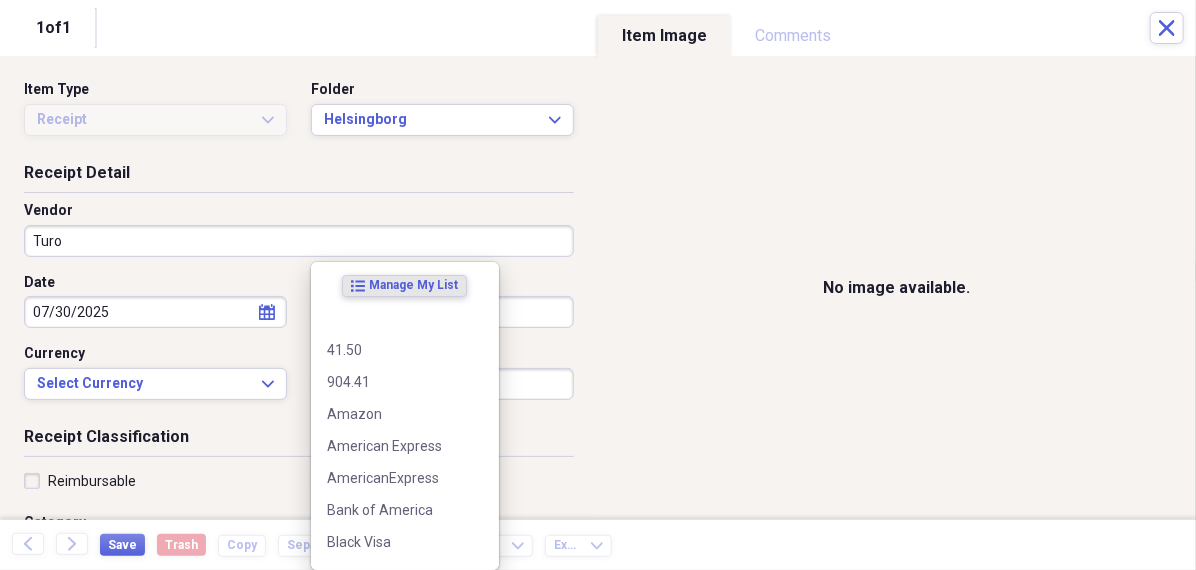 click on "Organize My Files 99+ Collapse Unfiled Needs Review 99+ Unfiled All Files Unfiled Unfiled Unfiled Saved Reports Collapse My Cabinet Theresa's Cabinet Add Folder Folder 456 Add Folder Collapse Open Folder Expense Reports Add Folder Expand Folder 11 Fayette Add Folder Expand Folder 13 Fayette Add Folder Expand Folder 15 Meader A Add Folder Expand Folder 15 Meader C Add Folder Expand Folder 15 Meader D Add Folder Expand Folder 4 Howard Court Add Folder Expand Folder 6 HW Add Folder Expand Folder ACK Expenses Add Folder Expand Folder Files Add Folder Expand Folder Helsingborg Add Folder Expand Folder Kristienstad Add Folder Expand Folder Midtown Ventures Add Folder Expand Folder Peach Row Add Folder Expand Folder RRL Add Folder Expand Folder Vasteros - Boat Add Folder Expand Folder ZEN Add Folder Collapse Trash Trash Folder 21.7.16 Folder jeffrey Folder Kristienstad Help & Support Submit Import Import Add Create Expand Reports Reports Settings Theresa Expand ACK Expenses Showing 31 items , totaling $2,703.21 sort" at bounding box center [598, 285] 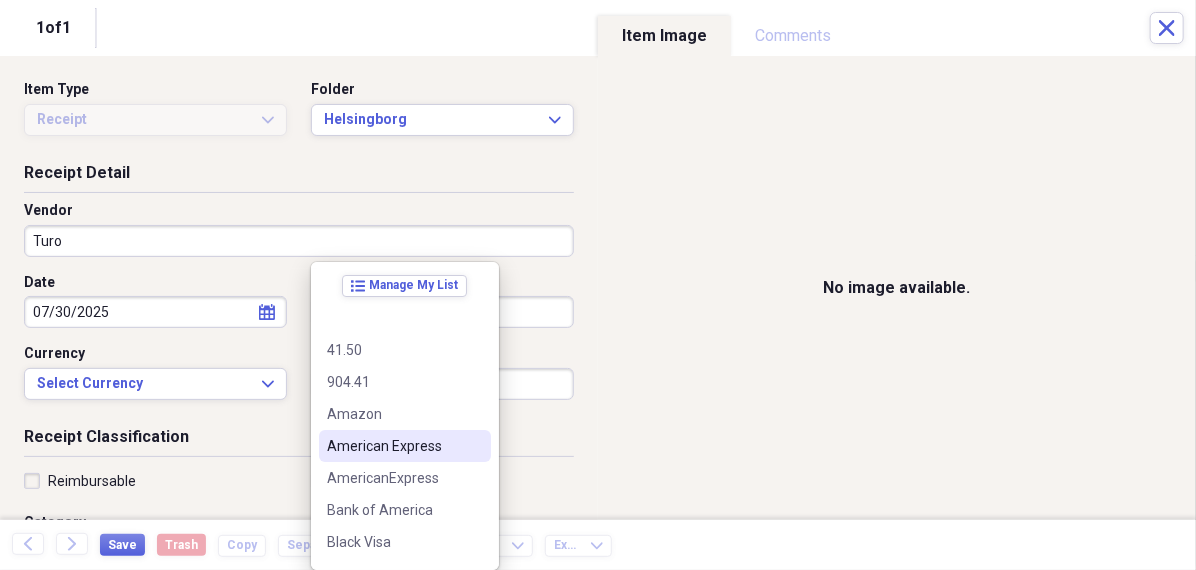 click on "American Express" at bounding box center (405, 446) 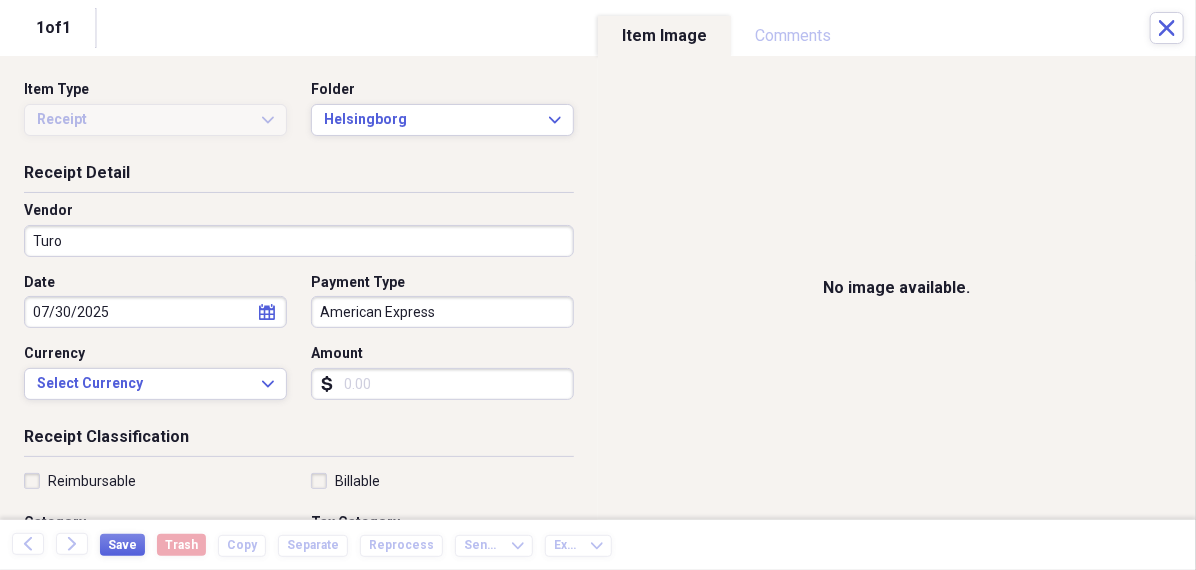 click on "Amount" at bounding box center [442, 384] 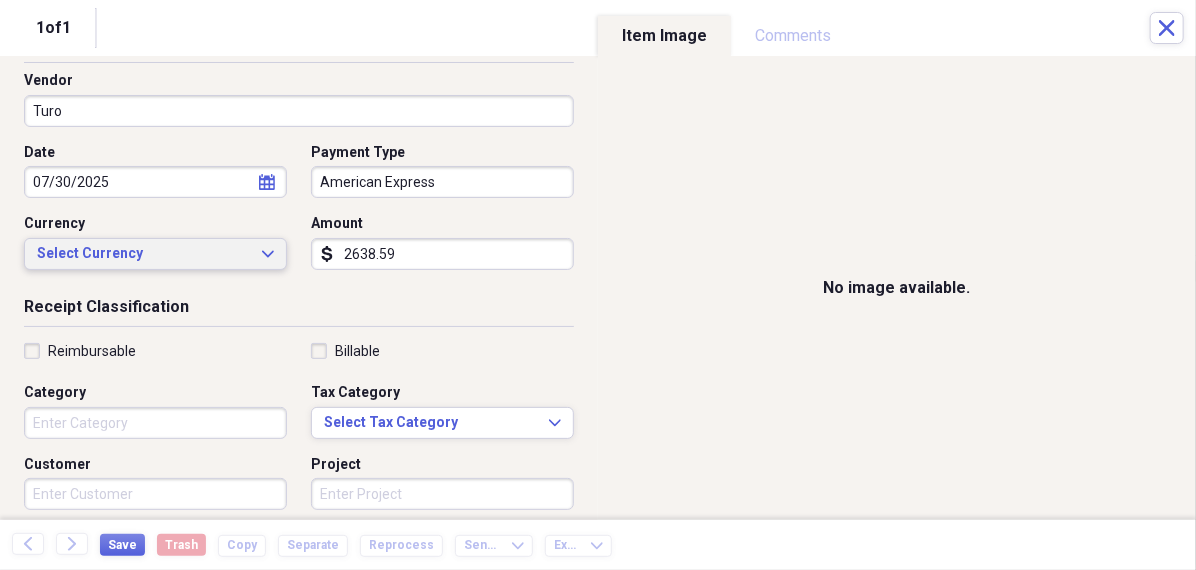 scroll, scrollTop: 152, scrollLeft: 0, axis: vertical 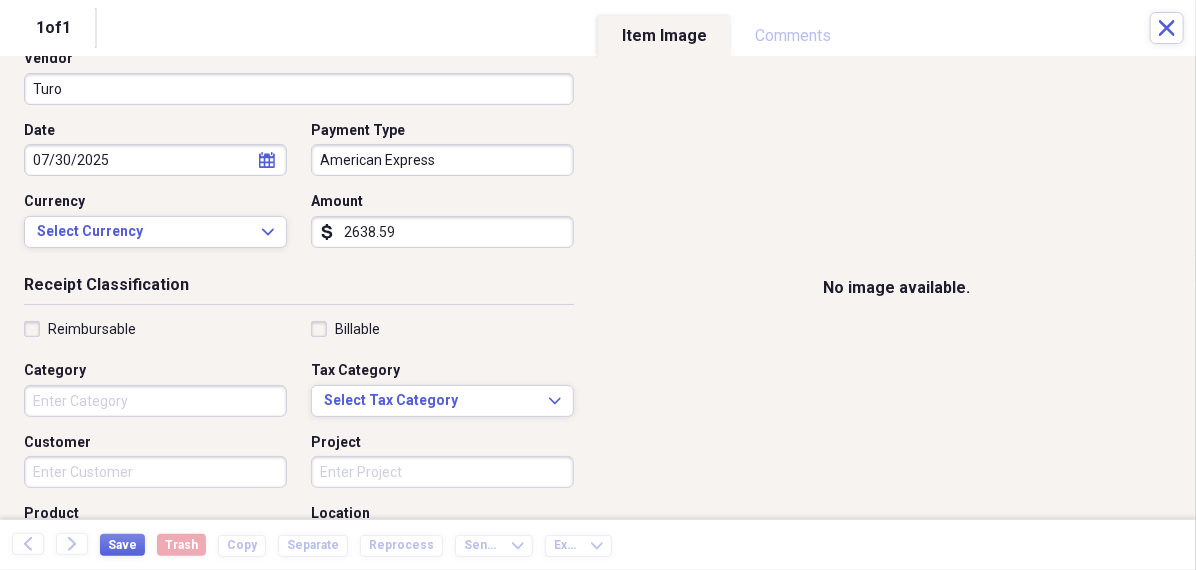 type on "2638.59" 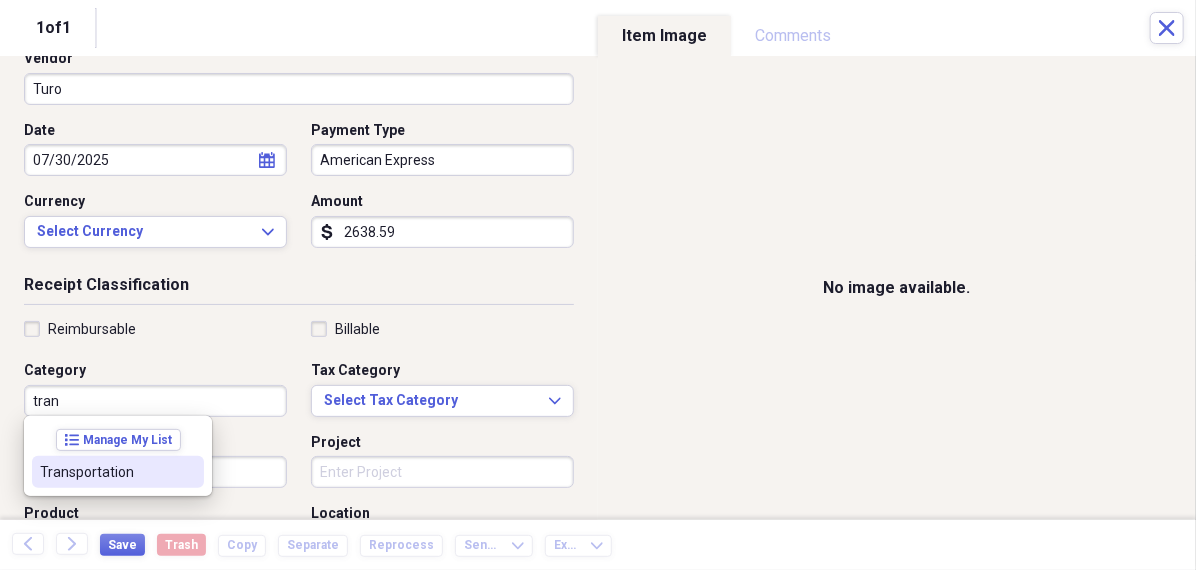 click on "Transportation" at bounding box center (106, 472) 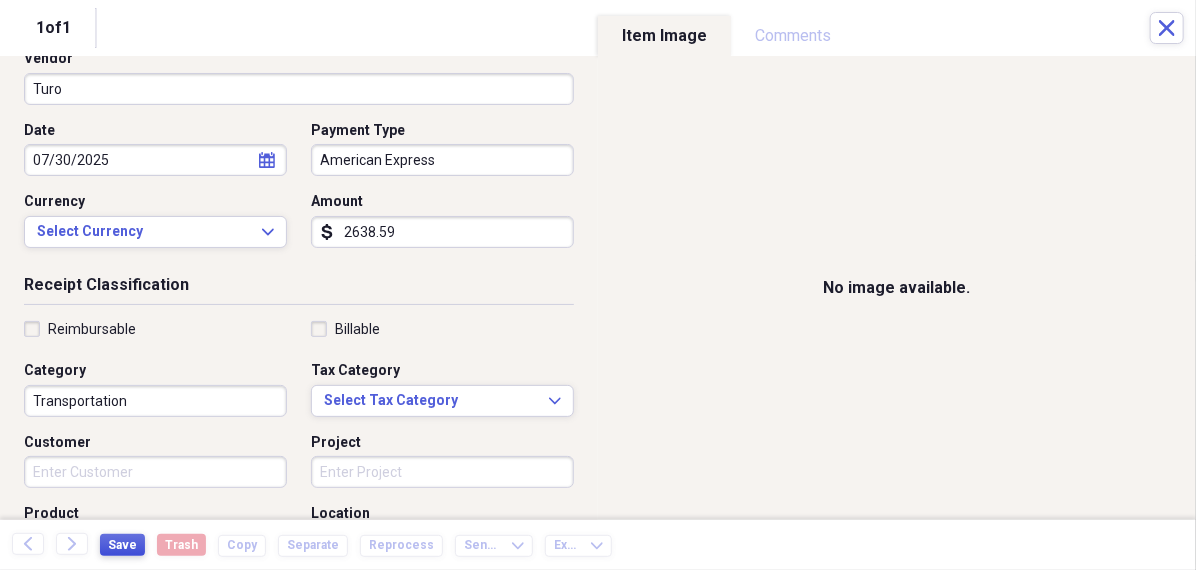 click on "Save" at bounding box center (122, 545) 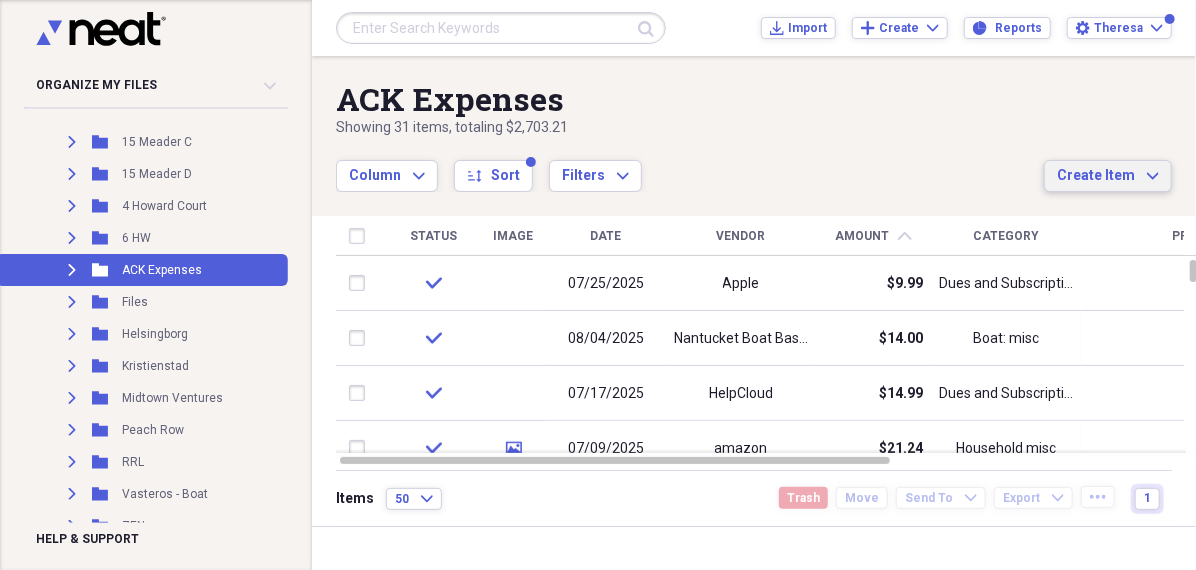click on "Create Item" at bounding box center (1096, 176) 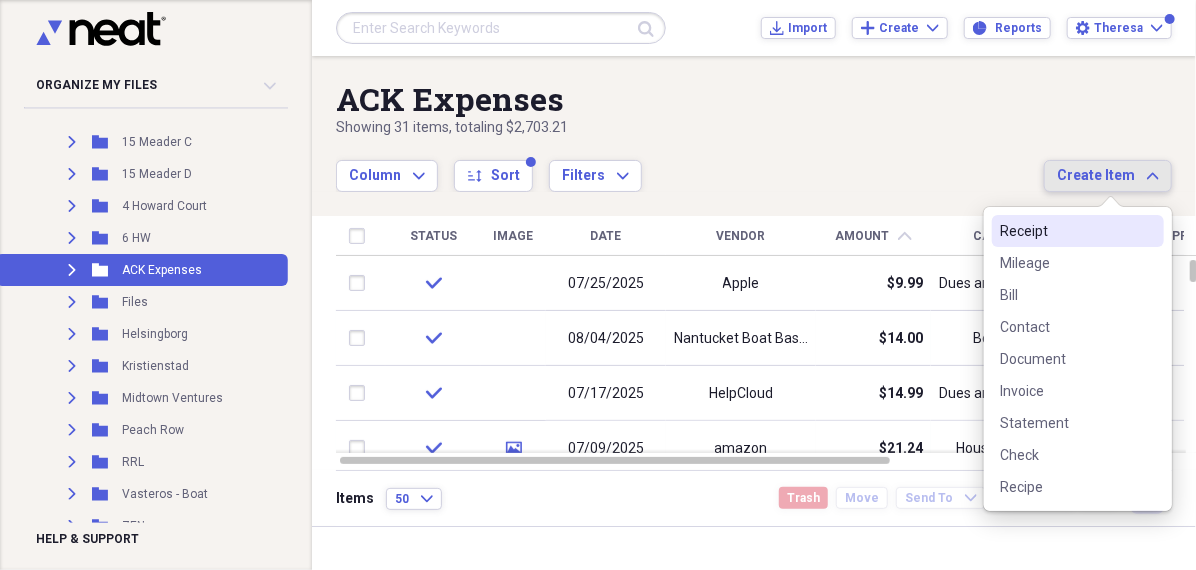 click on "Receipt" at bounding box center [1066, 231] 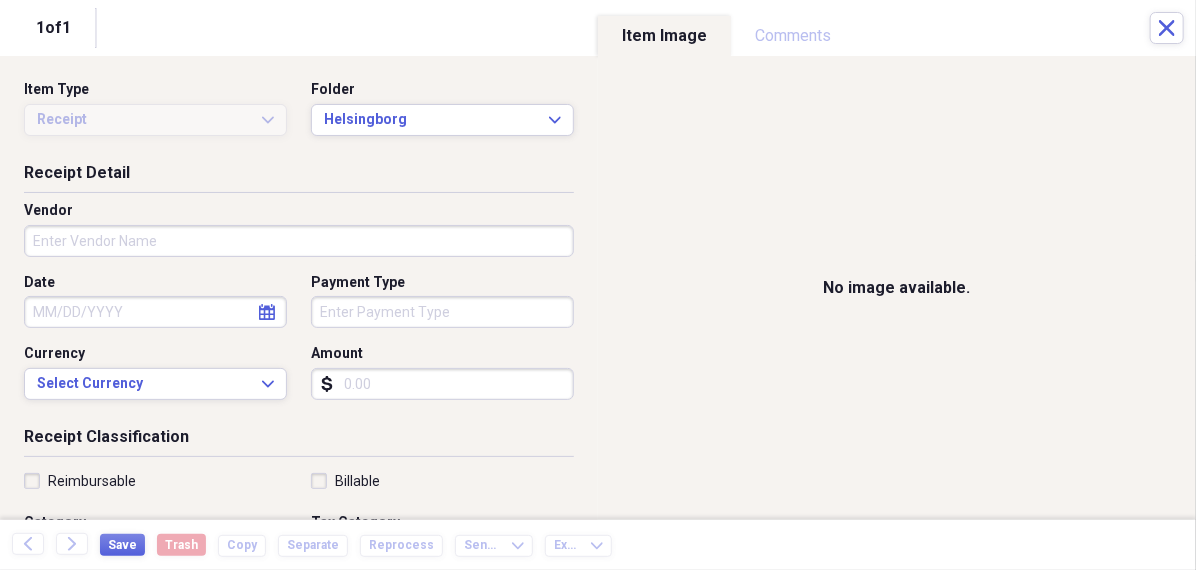 click on "Date" at bounding box center (155, 312) 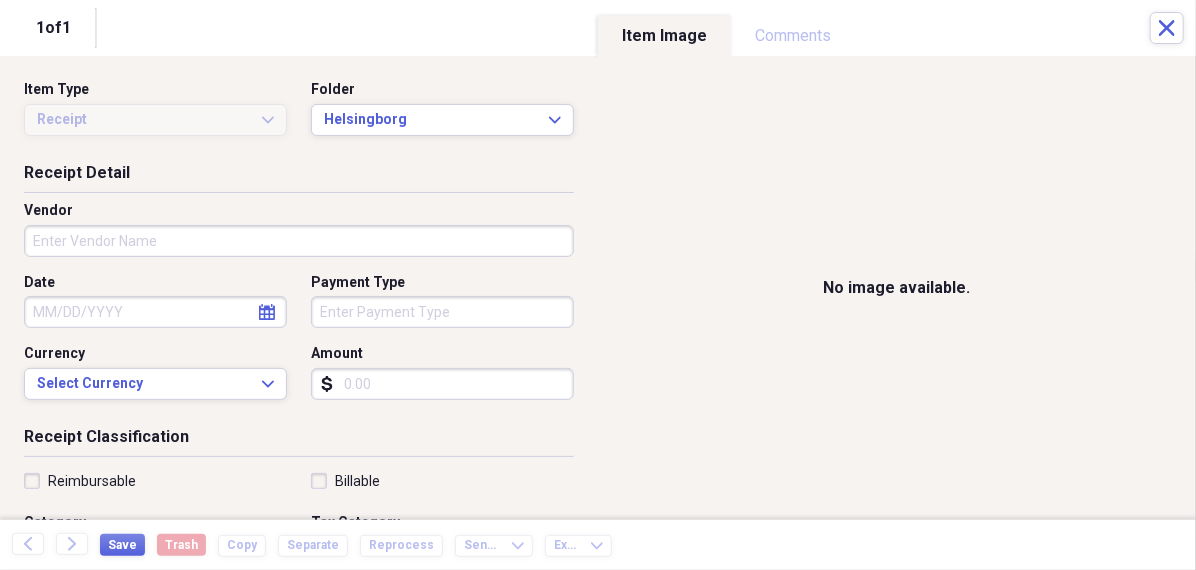 select on "7" 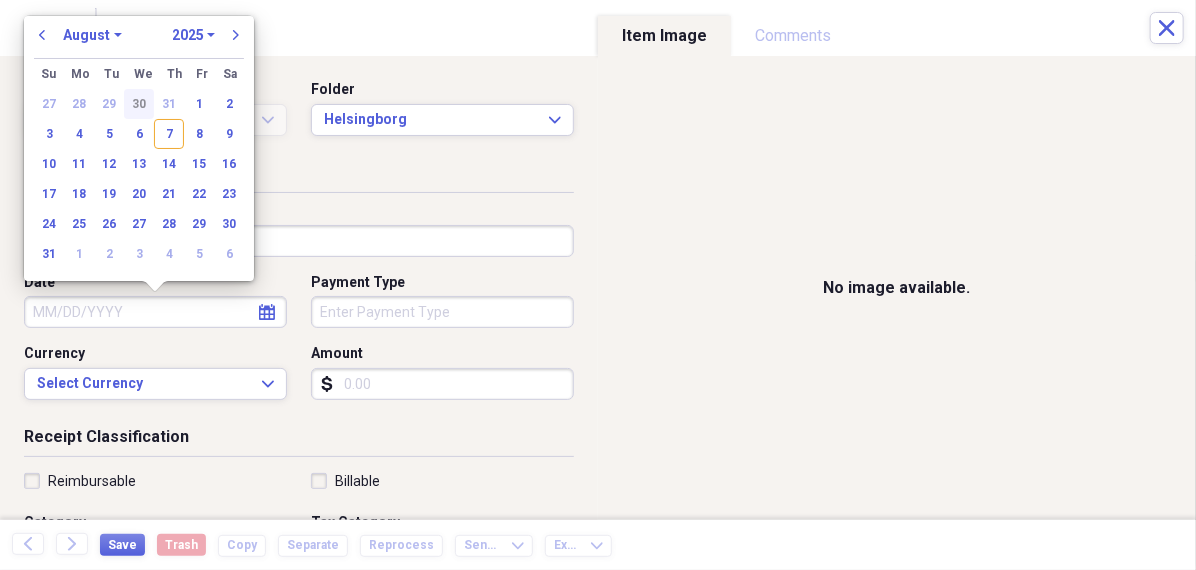 click on "30" at bounding box center (139, 104) 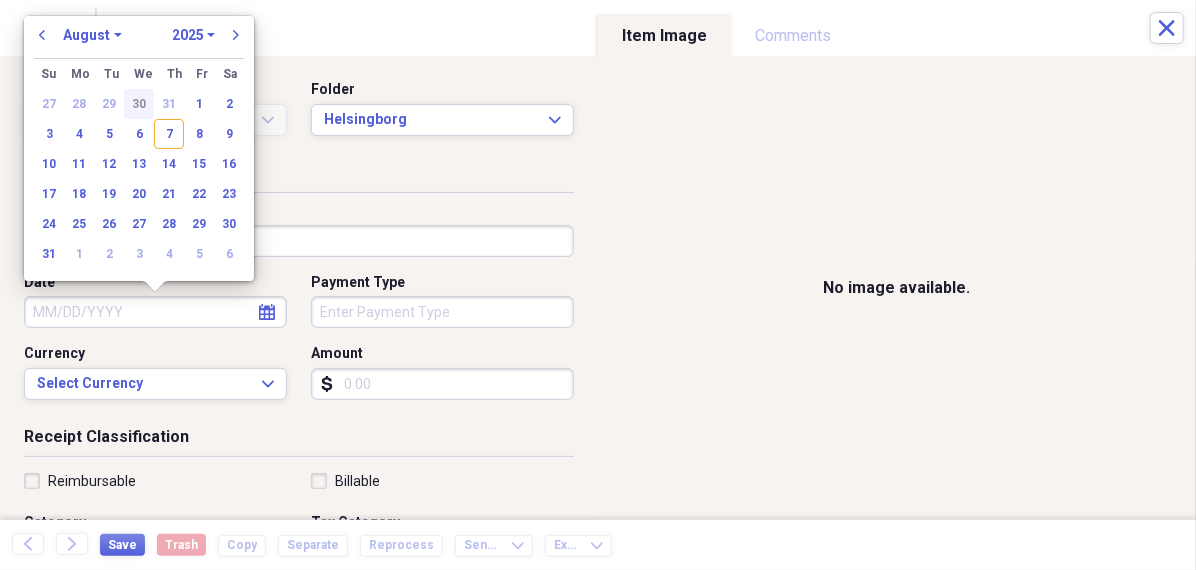 type on "07/30/2025" 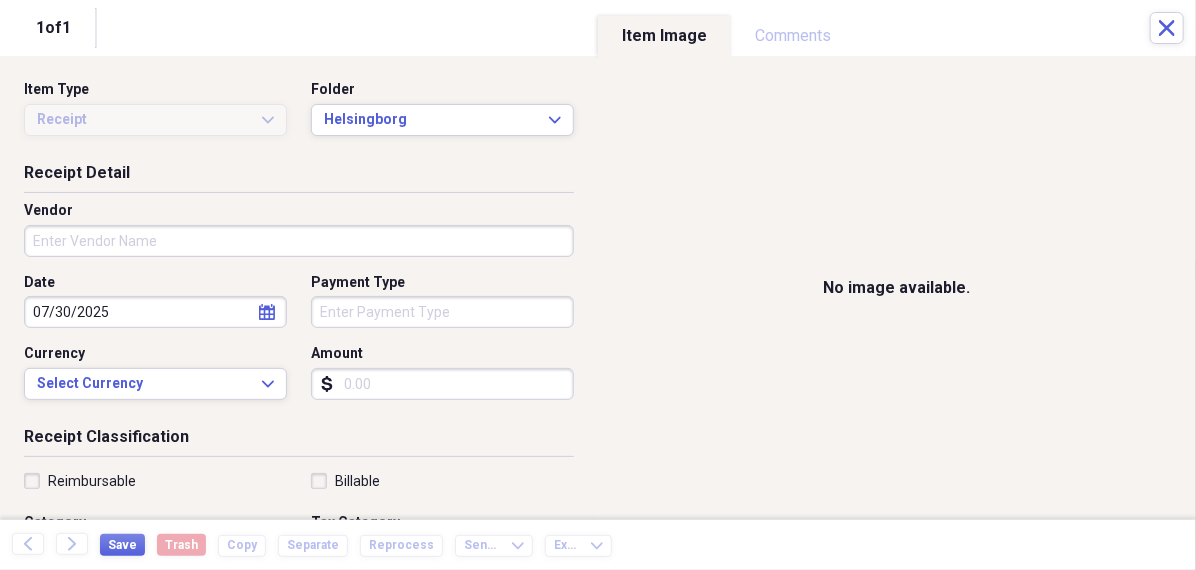 click on "Vendor" at bounding box center [299, 241] 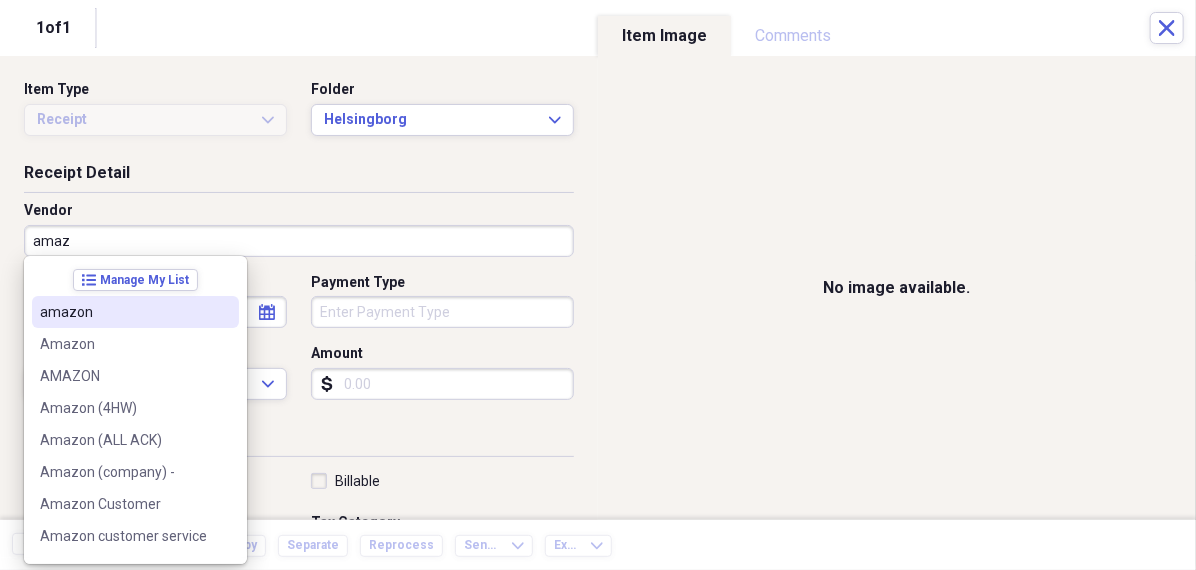 click on "amazon" at bounding box center (123, 312) 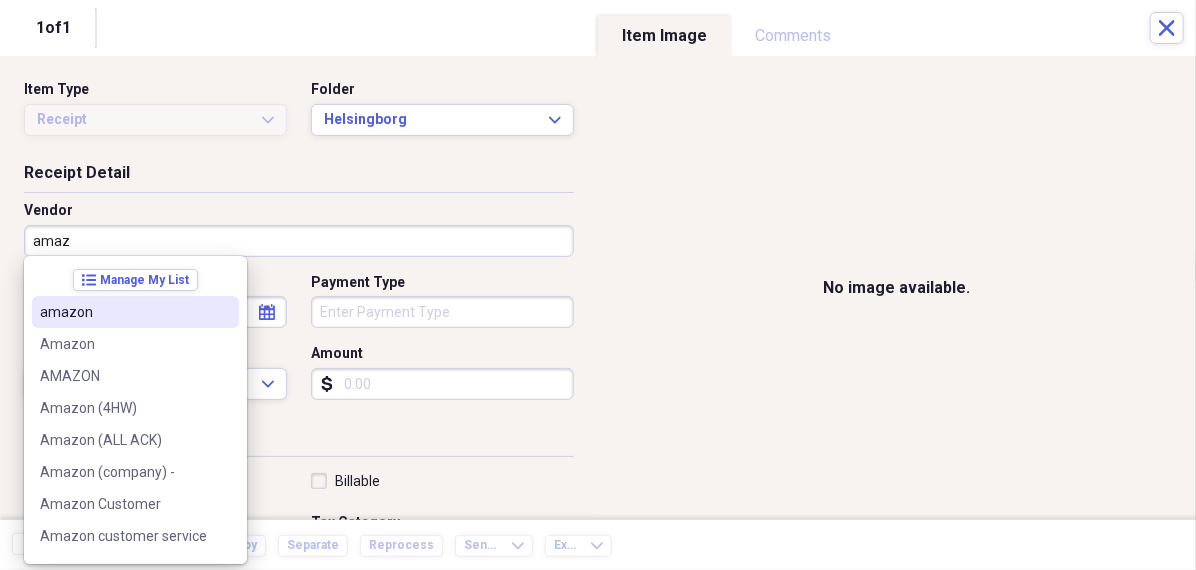 type on "amazon" 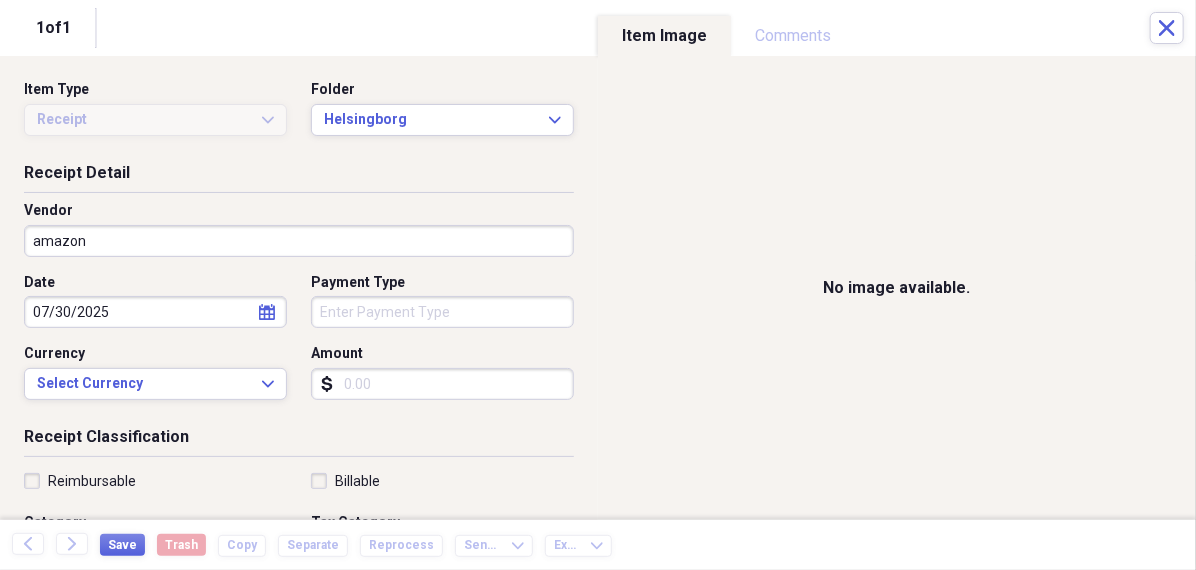 click on "Organize My Files 99+ Collapse Unfiled Needs Review 99+ Unfiled All Files Unfiled Unfiled Unfiled Saved Reports Collapse My Cabinet Theresa's Cabinet Add Folder Folder 456 Add Folder Collapse Open Folder Expense Reports Add Folder Expand Folder 11 Fayette Add Folder Expand Folder 13 Fayette Add Folder Expand Folder 15 Meader A Add Folder Expand Folder 15 Meader C Add Folder Expand Folder 15 Meader D Add Folder Expand Folder 4 Howard Court Add Folder Expand Folder 6 HW Add Folder Expand Folder ACK Expenses Add Folder Expand Folder Files Add Folder Expand Folder Helsingborg Add Folder Expand Folder Kristienstad Add Folder Expand Folder Midtown Ventures Add Folder Expand Folder Peach Row Add Folder Expand Folder RRL Add Folder Expand Folder Vasteros - Boat Add Folder Expand Folder ZEN Add Folder Collapse Trash Trash Folder 21.7.16 Folder jeffrey Folder Kristienstad Help & Support Submit Import Import Add Create Expand Reports Reports Settings Theresa Expand ACK Expenses Showing 31 items , totaling $2,703.21 sort" at bounding box center [598, 285] 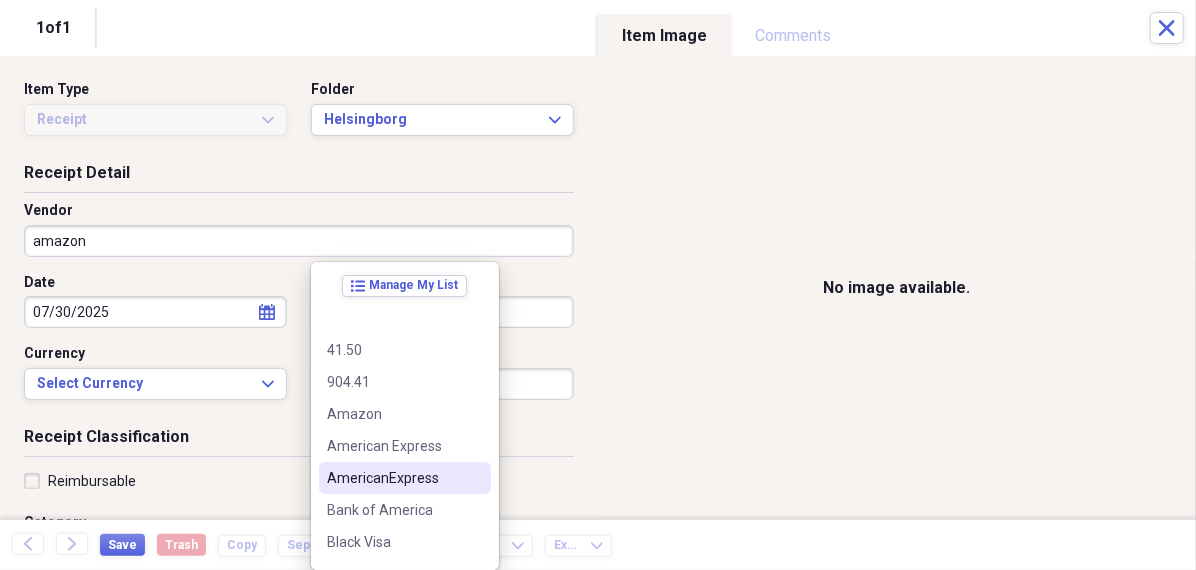 click on "AmericanExpress" at bounding box center [405, 478] 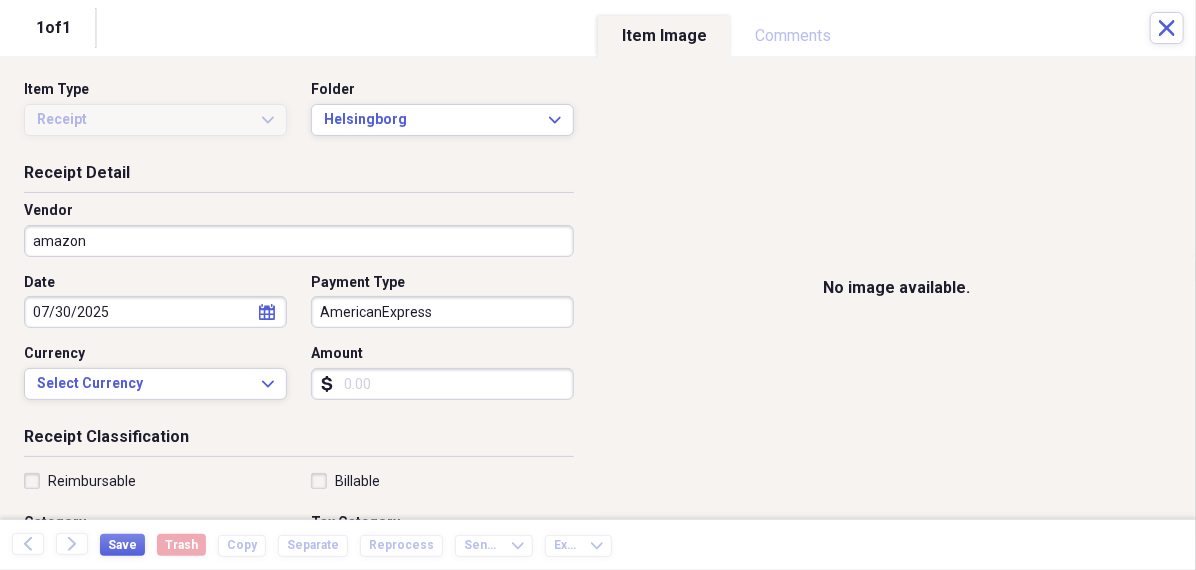 click on "AmericanExpress" at bounding box center [442, 312] 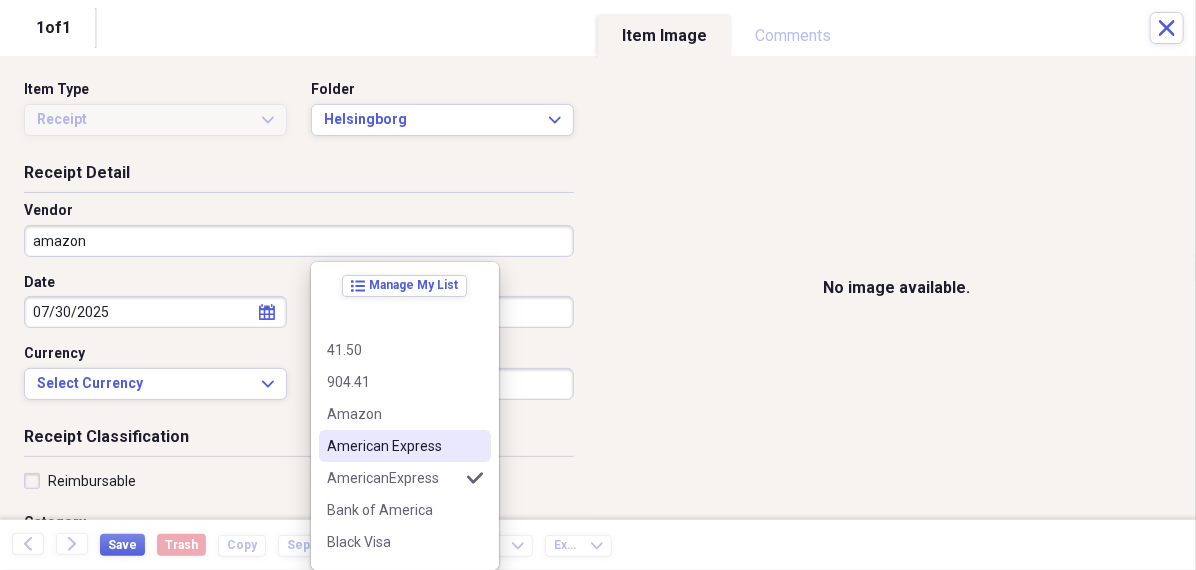 click on "American Express" at bounding box center [393, 446] 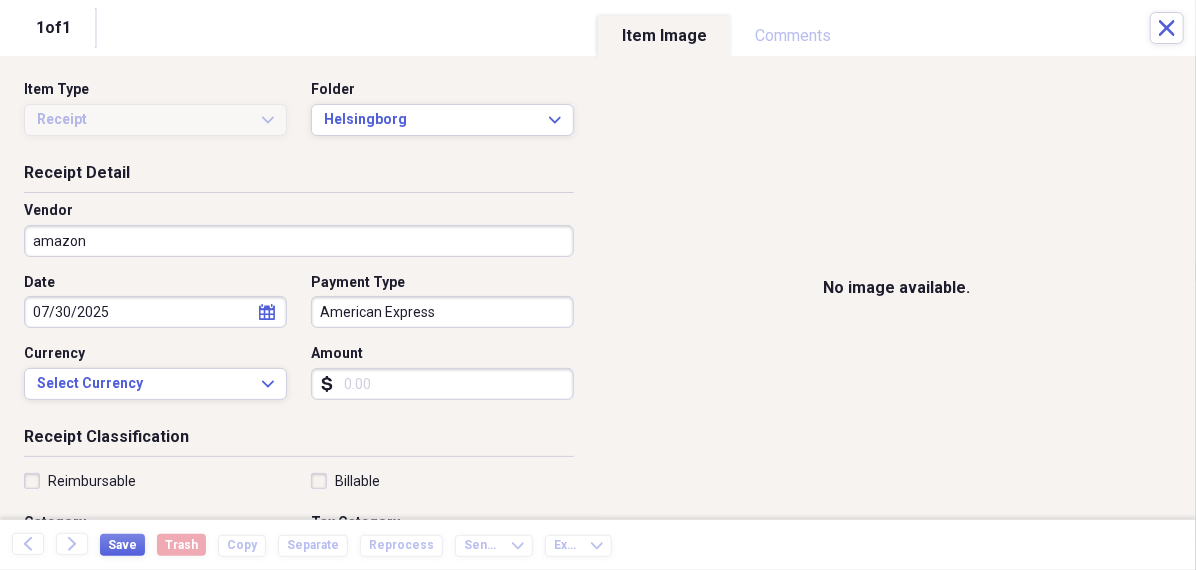 click on "Amount" at bounding box center (442, 384) 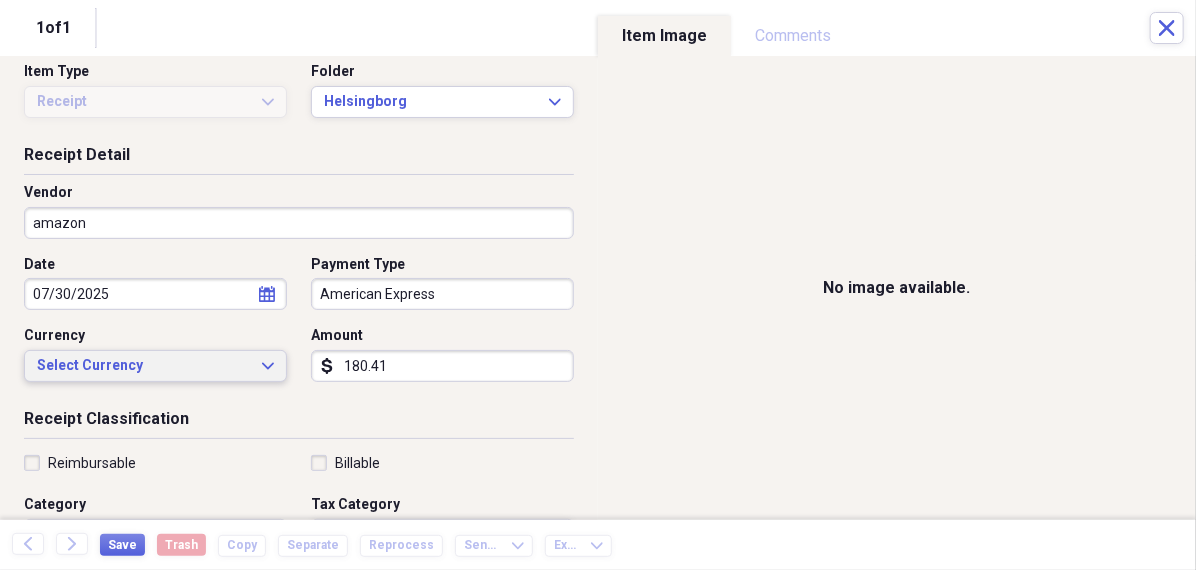 scroll, scrollTop: 0, scrollLeft: 0, axis: both 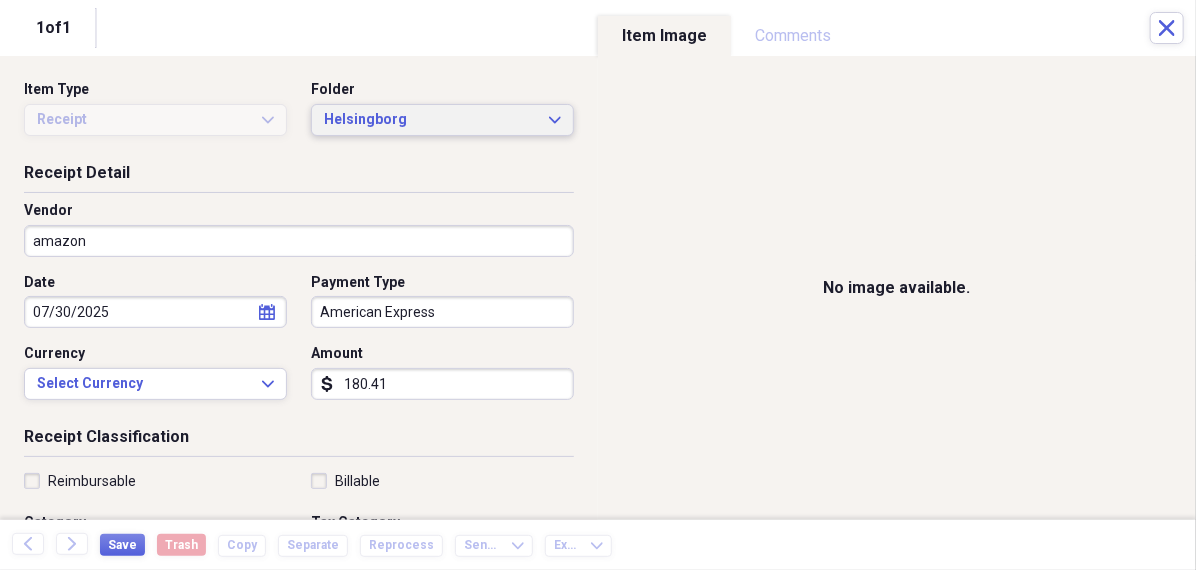 type on "180.41" 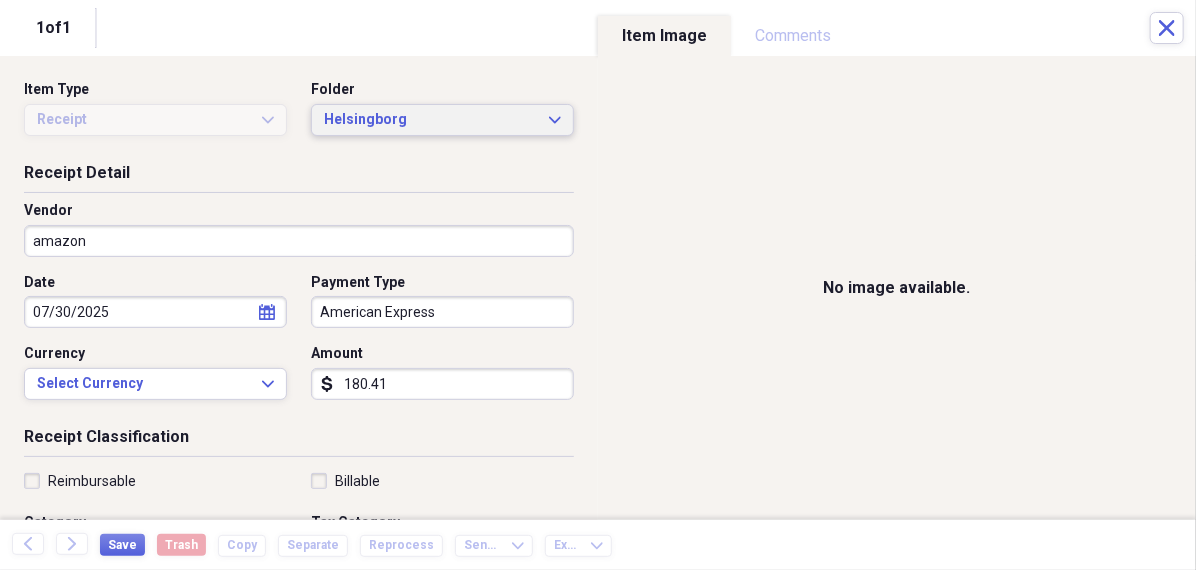 click on "Helsingborg" at bounding box center [430, 120] 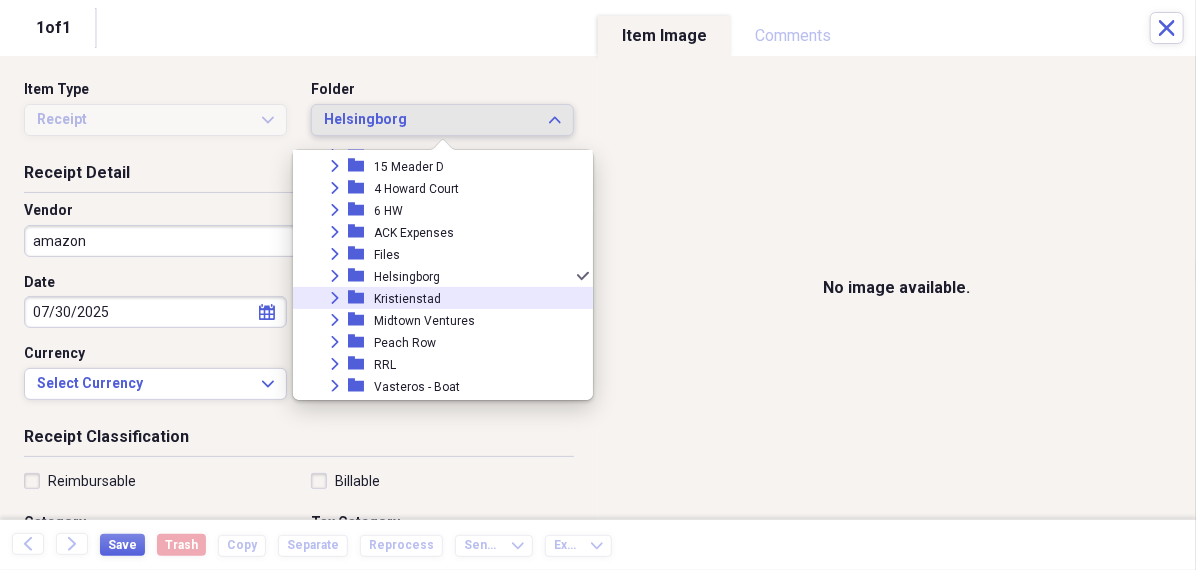 scroll, scrollTop: 205, scrollLeft: 0, axis: vertical 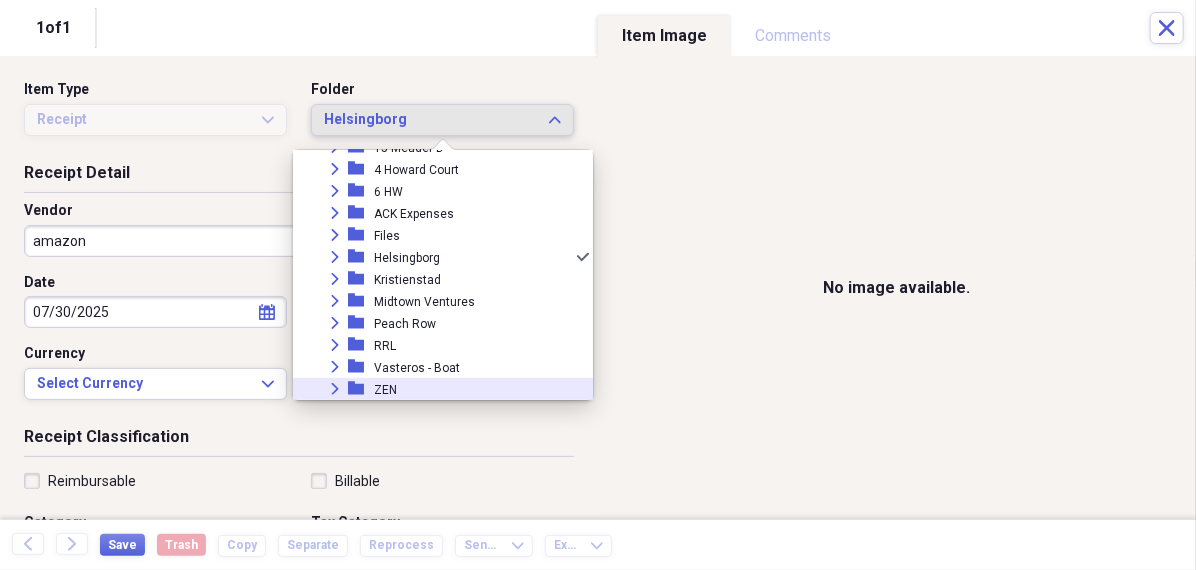 click on "ZEN" at bounding box center (385, 390) 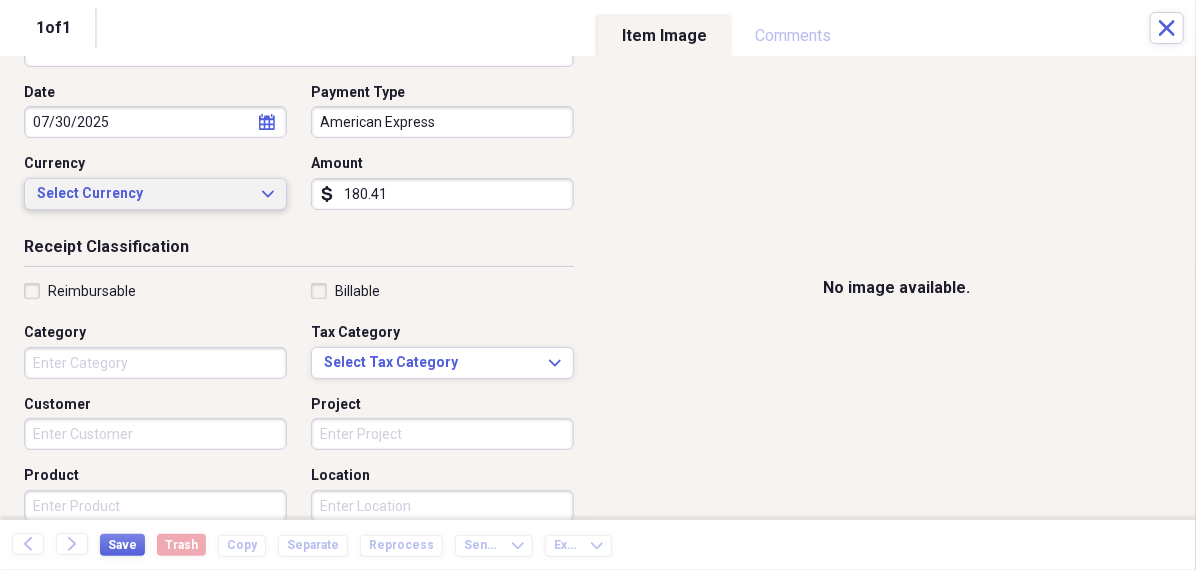scroll, scrollTop: 322, scrollLeft: 0, axis: vertical 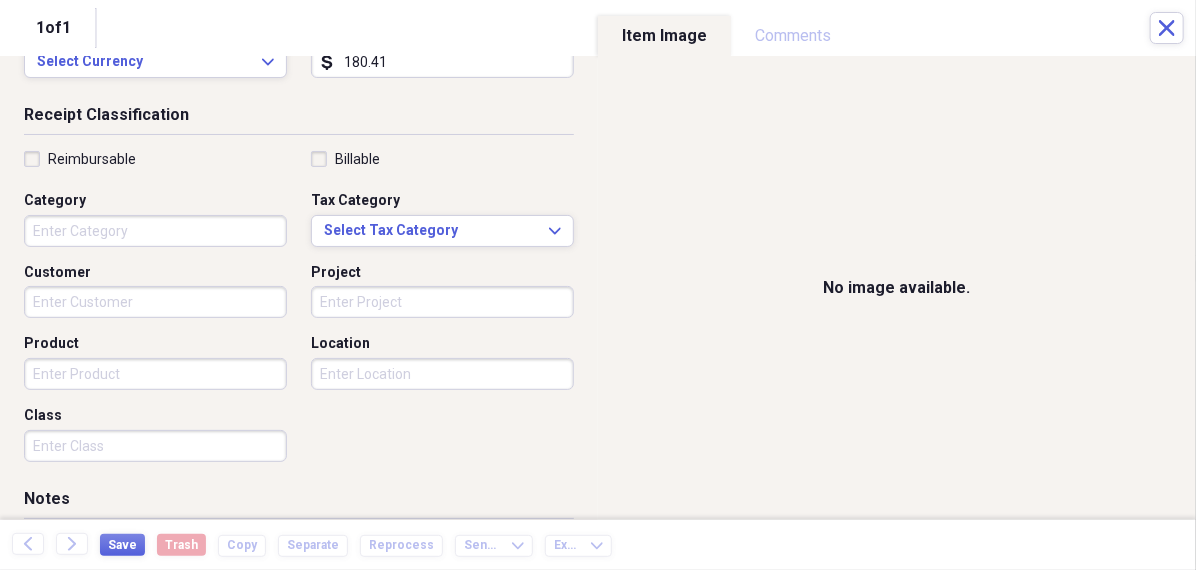 click on "Category" at bounding box center [155, 231] 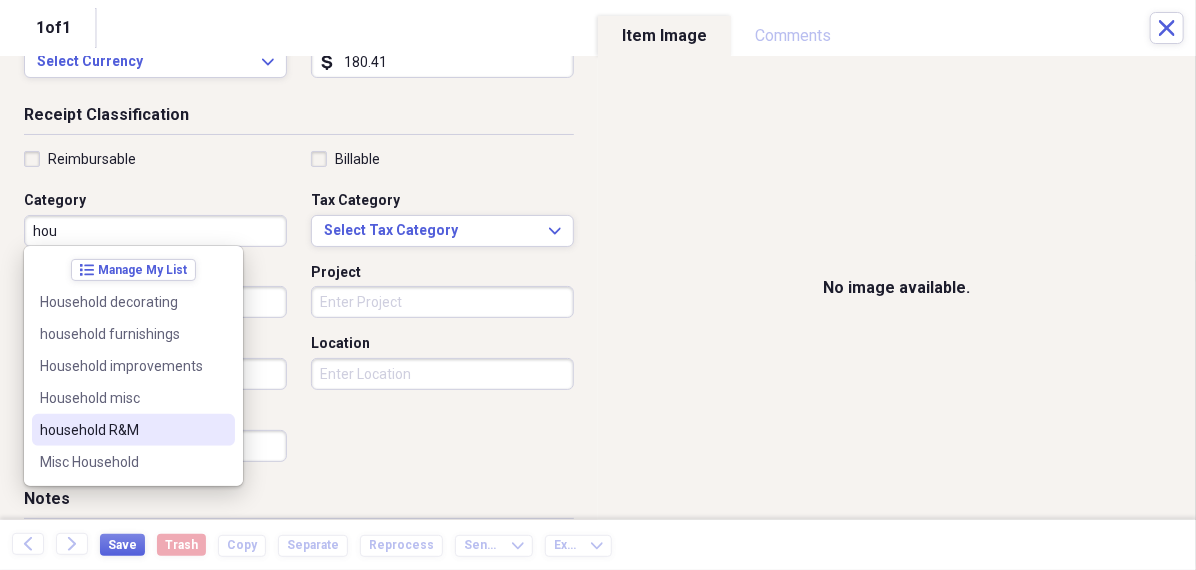 click on "household R&M" at bounding box center [121, 430] 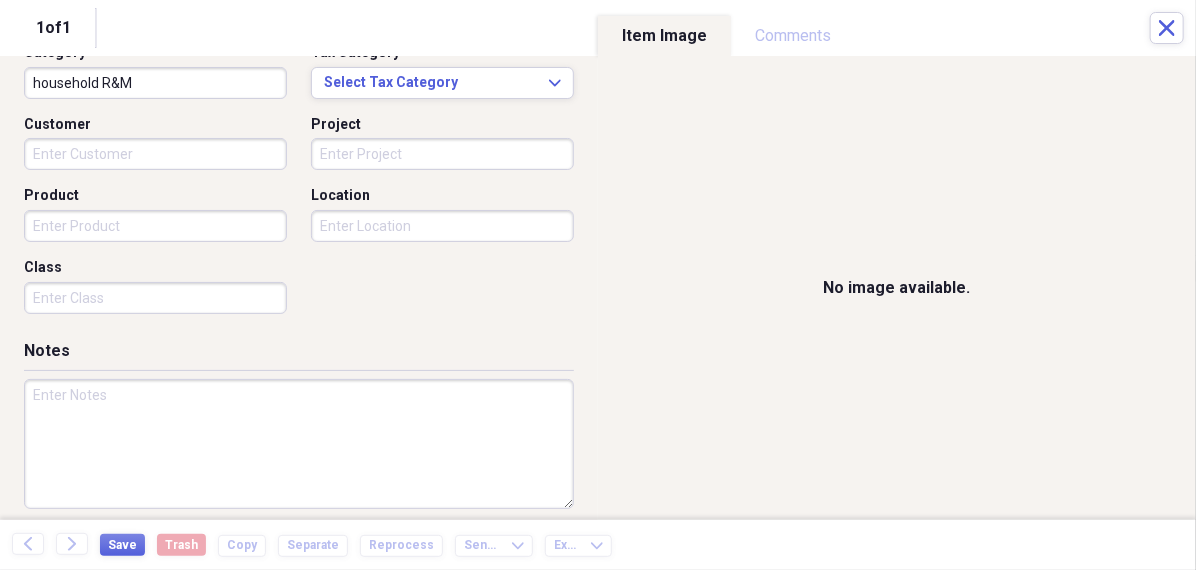 scroll, scrollTop: 479, scrollLeft: 0, axis: vertical 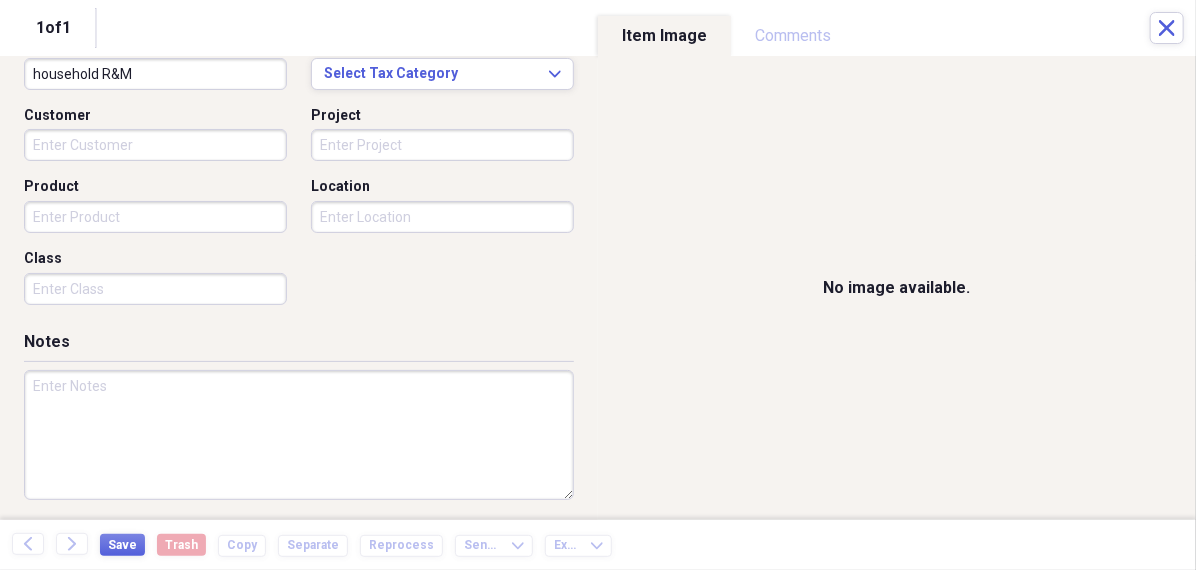 click at bounding box center [299, 435] 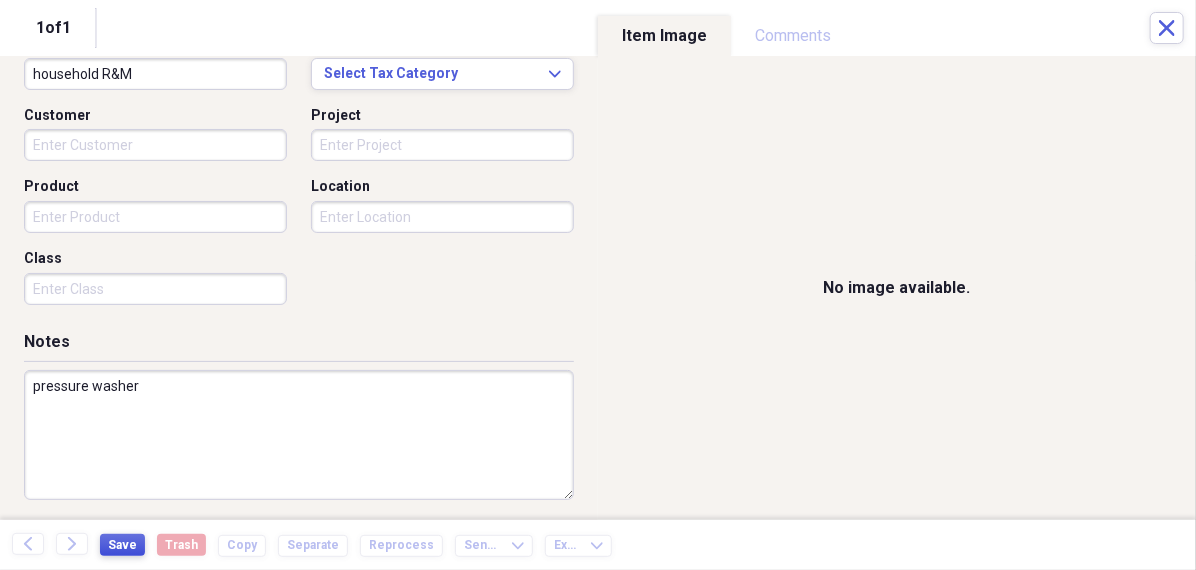 type on "pressure washer" 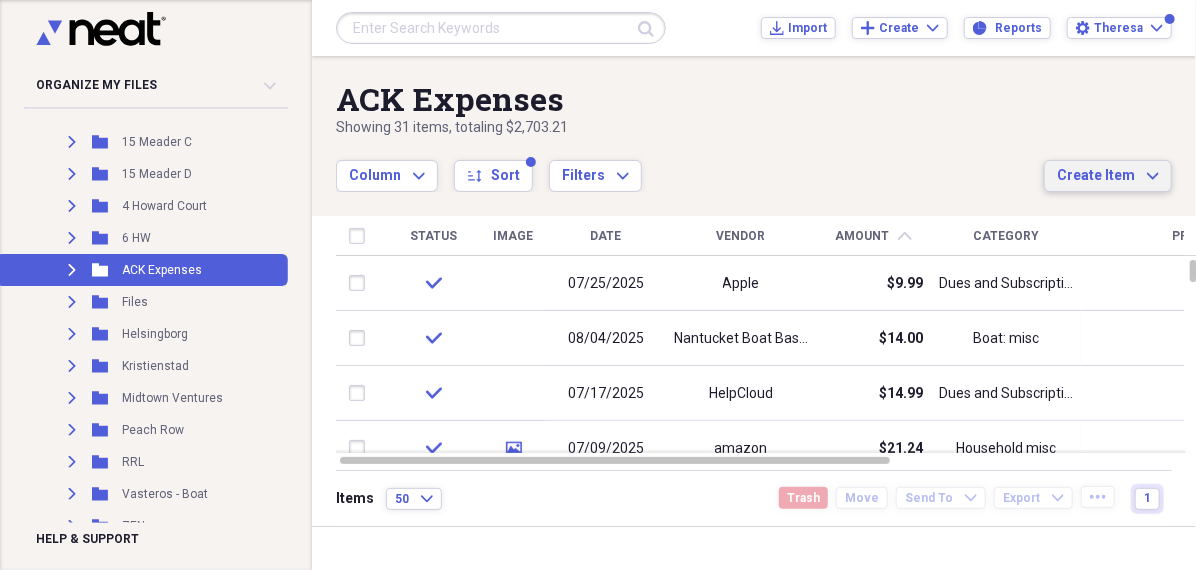 click on "Create Item" at bounding box center (1096, 176) 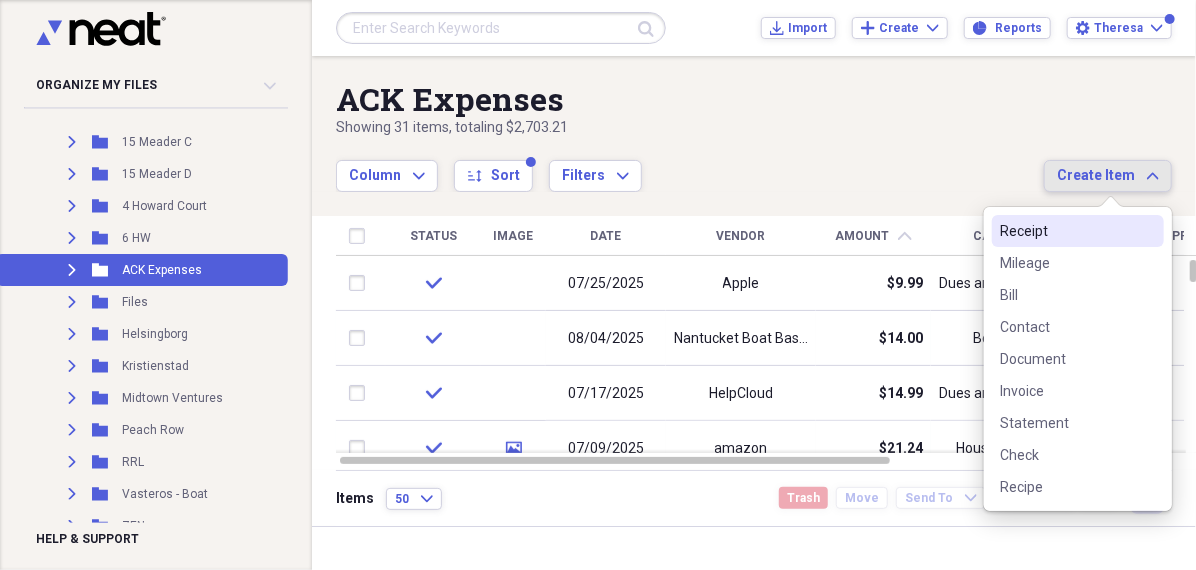 click on "Receipt" at bounding box center [1066, 231] 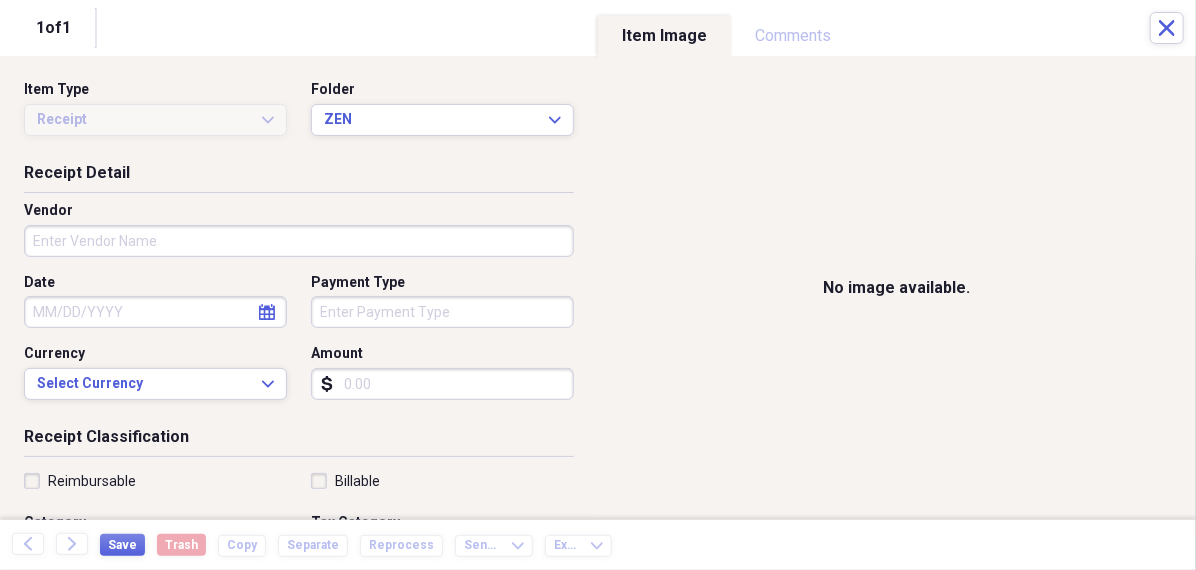 click on "calendar" 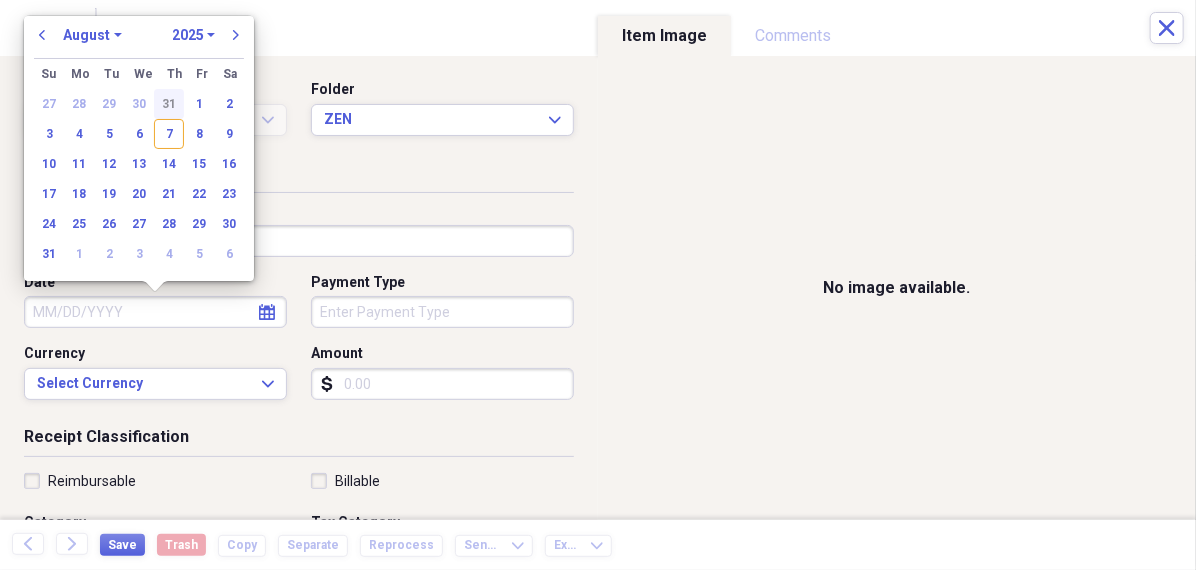 click on "31" at bounding box center (169, 104) 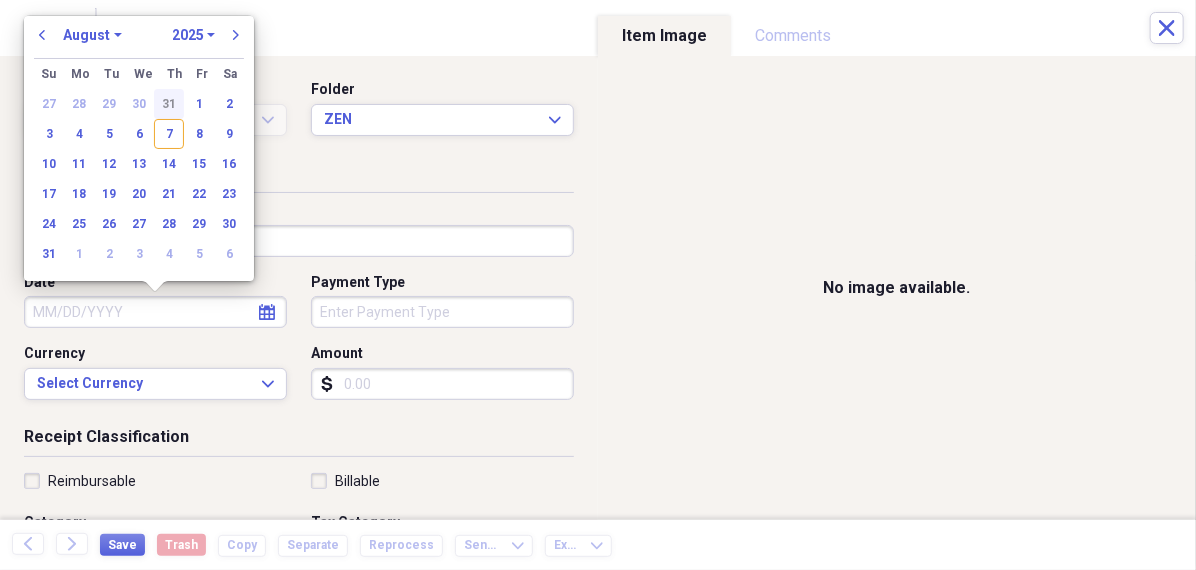 type on "07/31/2025" 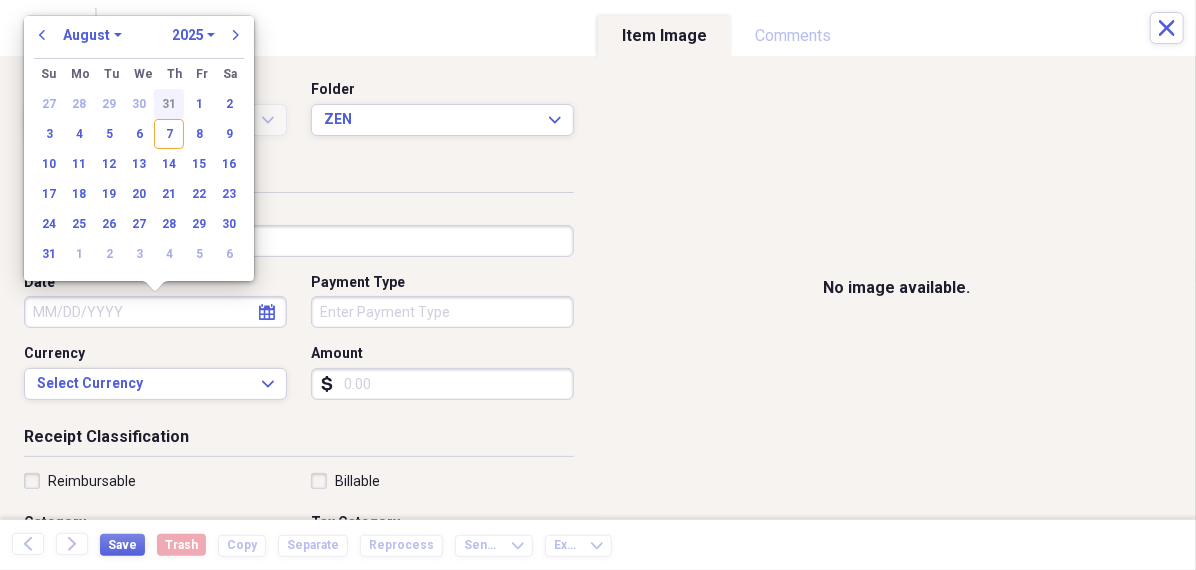 select on "6" 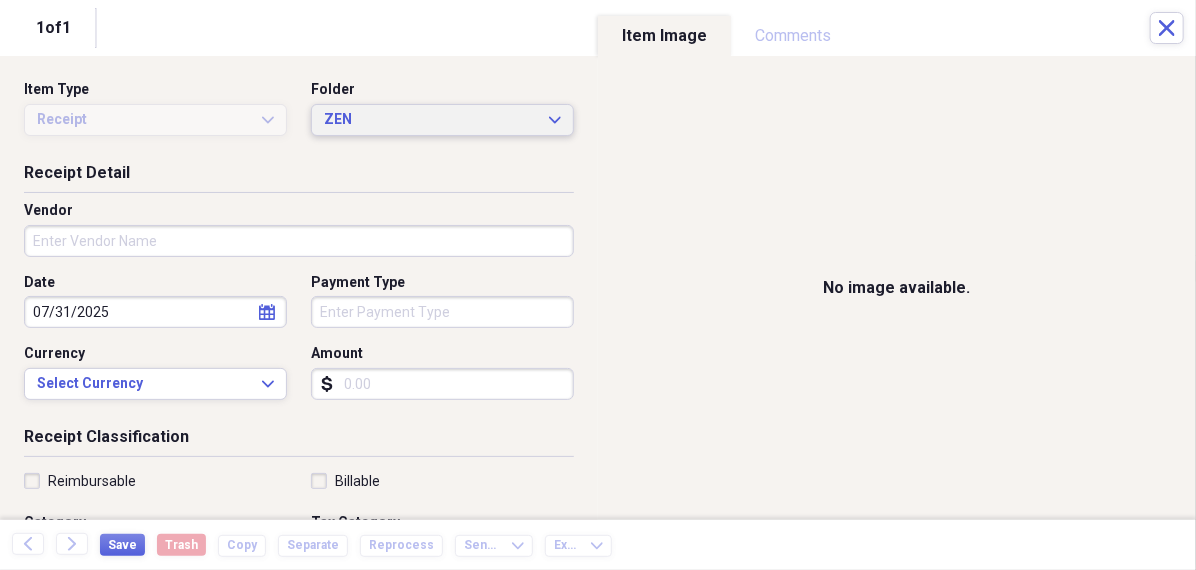 click on "ZEN" at bounding box center [430, 120] 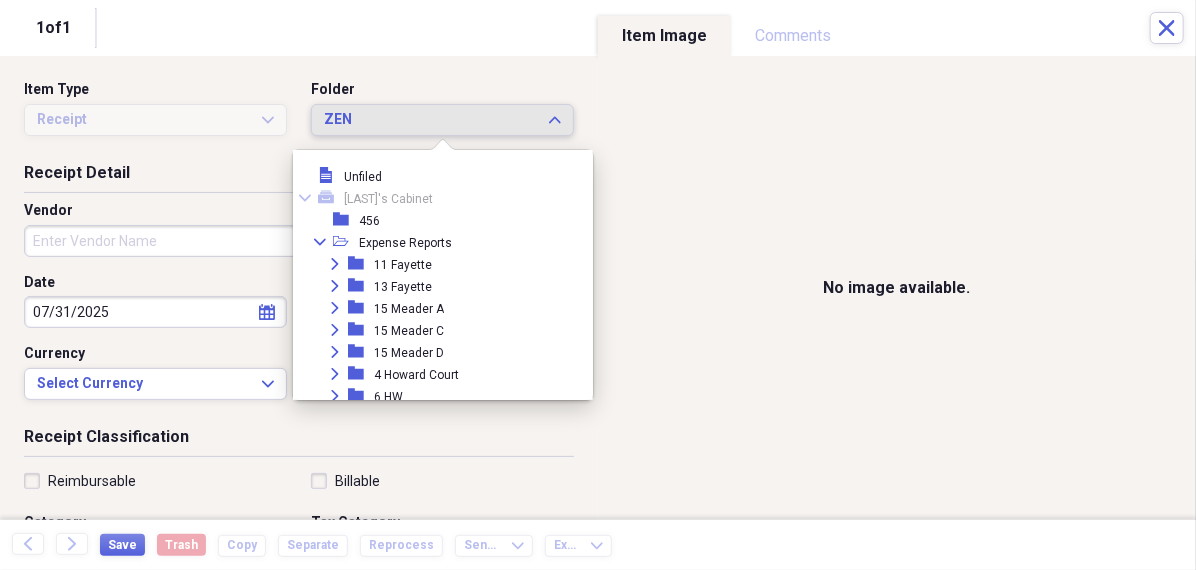 scroll, scrollTop: 205, scrollLeft: 0, axis: vertical 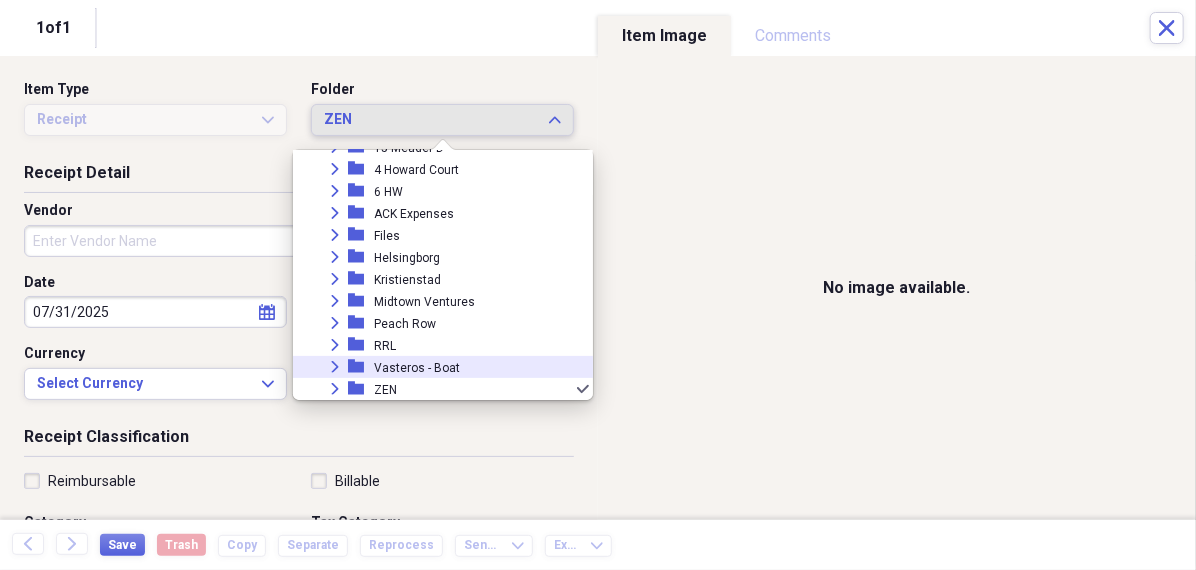 click on "Vasteros - Boat" at bounding box center [417, 368] 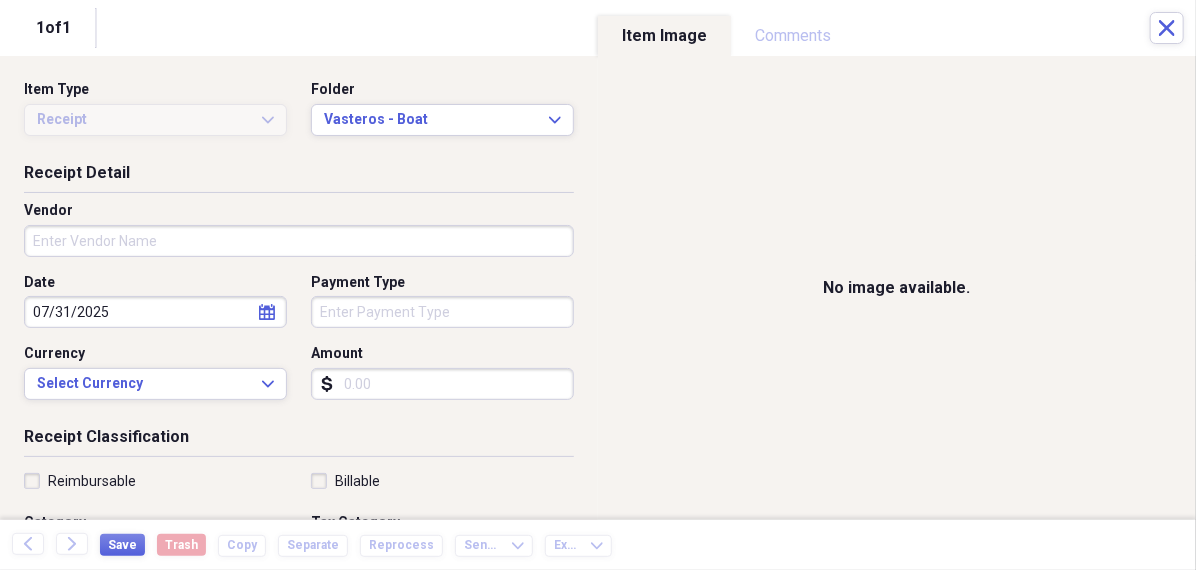 click on "Vendor" at bounding box center (299, 241) 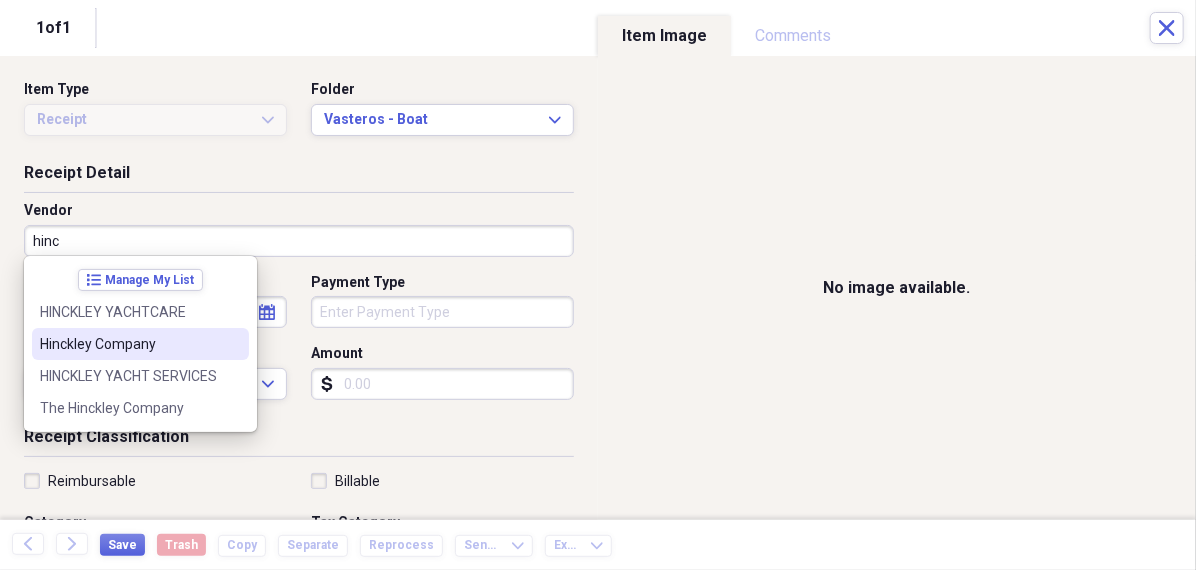 click on "Hinckley Company" at bounding box center [140, 344] 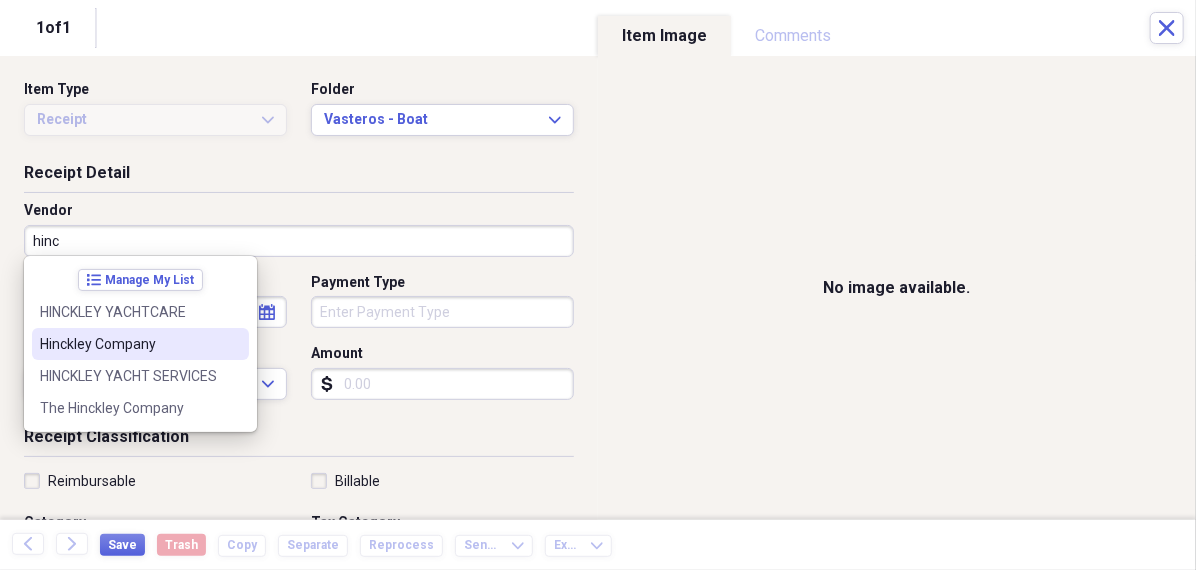 type on "Hinckley Company" 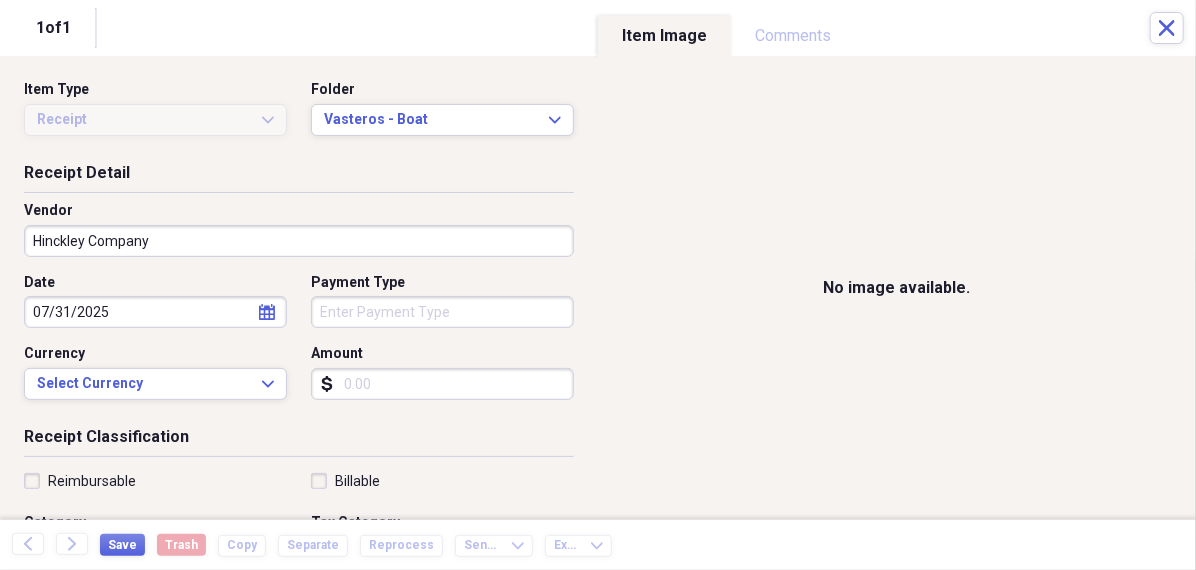 click on "Organize My Files 99+ Collapse Unfiled Needs Review 99+ Unfiled All Files Unfiled Unfiled Unfiled Saved Reports Collapse My Cabinet Theresa's Cabinet Add Folder Folder 456 Add Folder Collapse Open Folder Expense Reports Add Folder Expand Folder 11 Fayette Add Folder Expand Folder 13 Fayette Add Folder Expand Folder 15 Meader A Add Folder Expand Folder 15 Meader C Add Folder Expand Folder 15 Meader D Add Folder Expand Folder 4 Howard Court Add Folder Expand Folder 6 HW Add Folder Expand Folder ACK Expenses Add Folder Expand Folder Files Add Folder Expand Folder Helsingborg Add Folder Expand Folder Kristienstad Add Folder Expand Folder Midtown Ventures Add Folder Expand Folder Peach Row Add Folder Expand Folder RRL Add Folder Expand Folder Vasteros - Boat Add Folder Expand Folder ZEN Add Folder Collapse Trash Trash Folder 21.7.16 Folder jeffrey Folder Kristienstad Help & Support Submit Import Import Add Create Expand Reports Reports Settings Theresa Expand ACK Expenses Showing 31 items , totaling $2,703.21 sort" at bounding box center (598, 285) 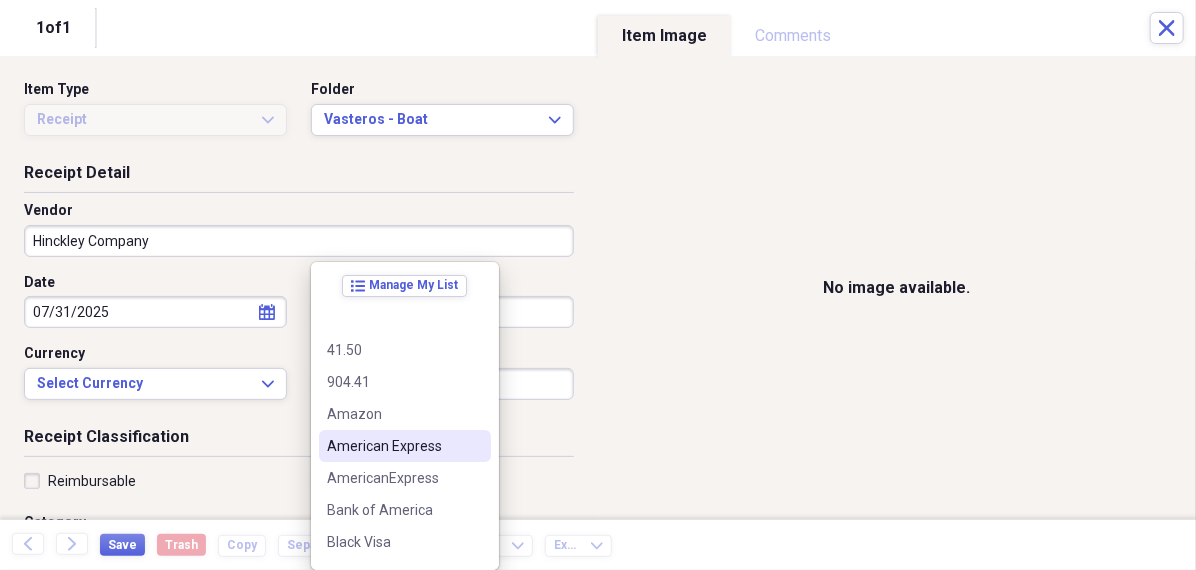 click on "American Express" at bounding box center (405, 446) 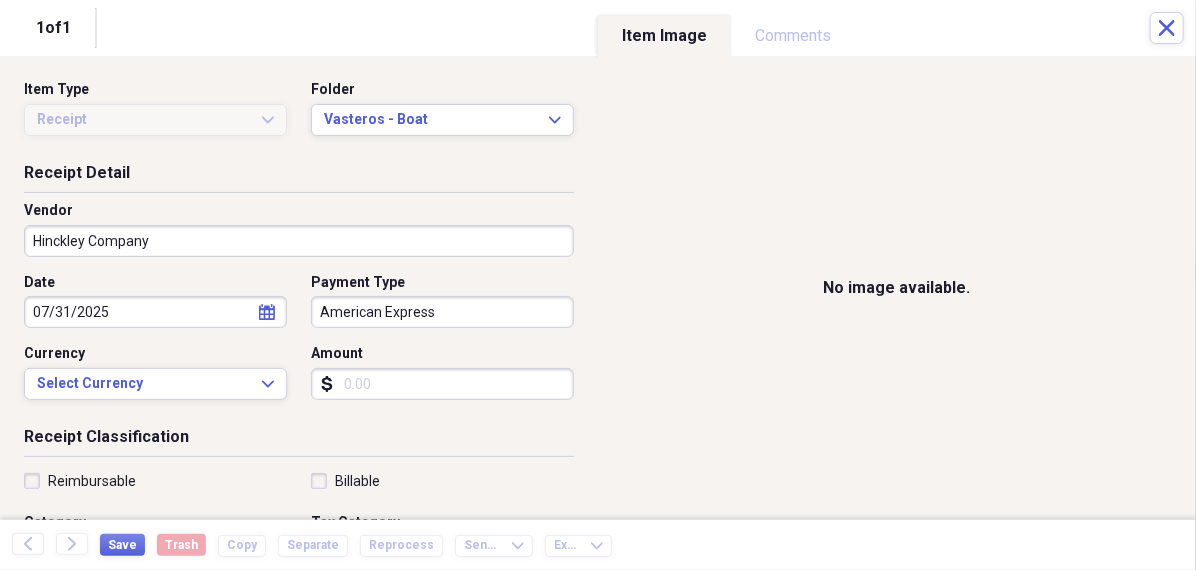 click on "Amount" at bounding box center [442, 384] 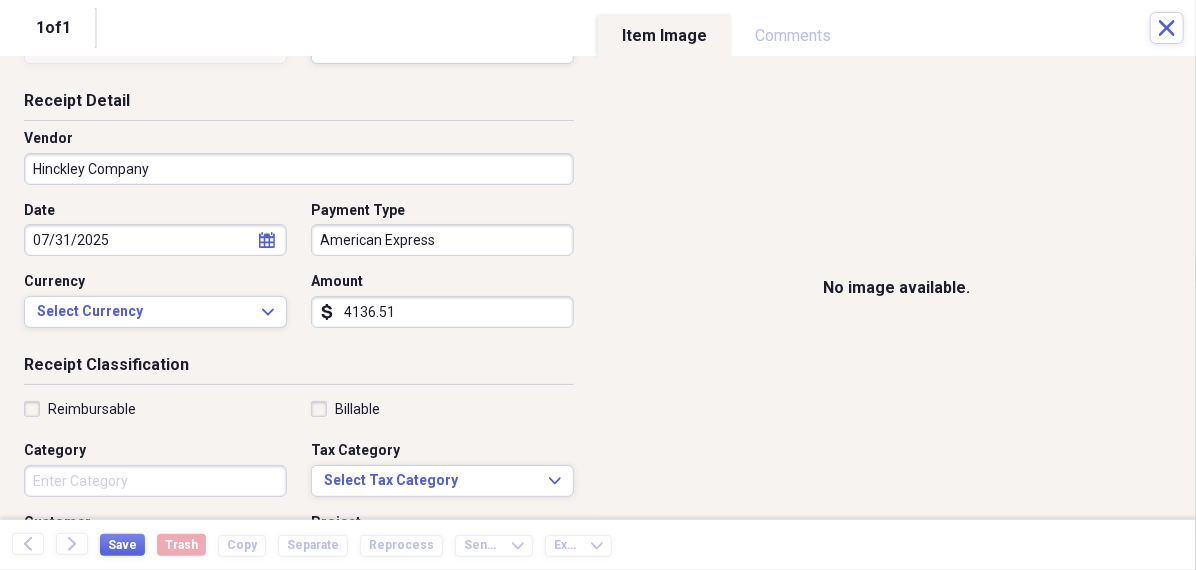 scroll, scrollTop: 120, scrollLeft: 0, axis: vertical 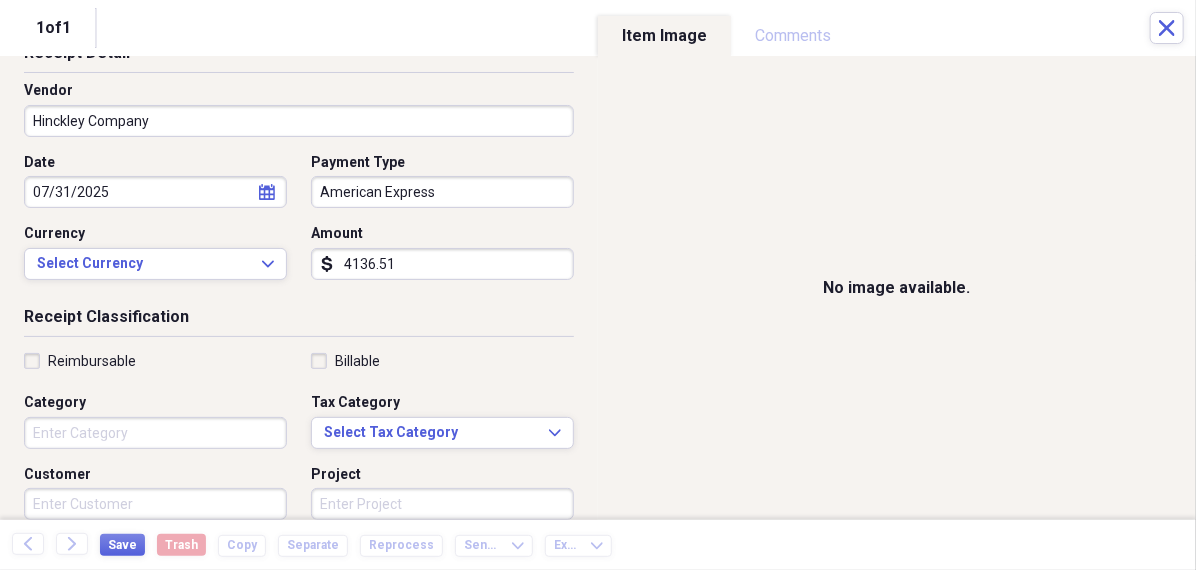 type on "4136.51" 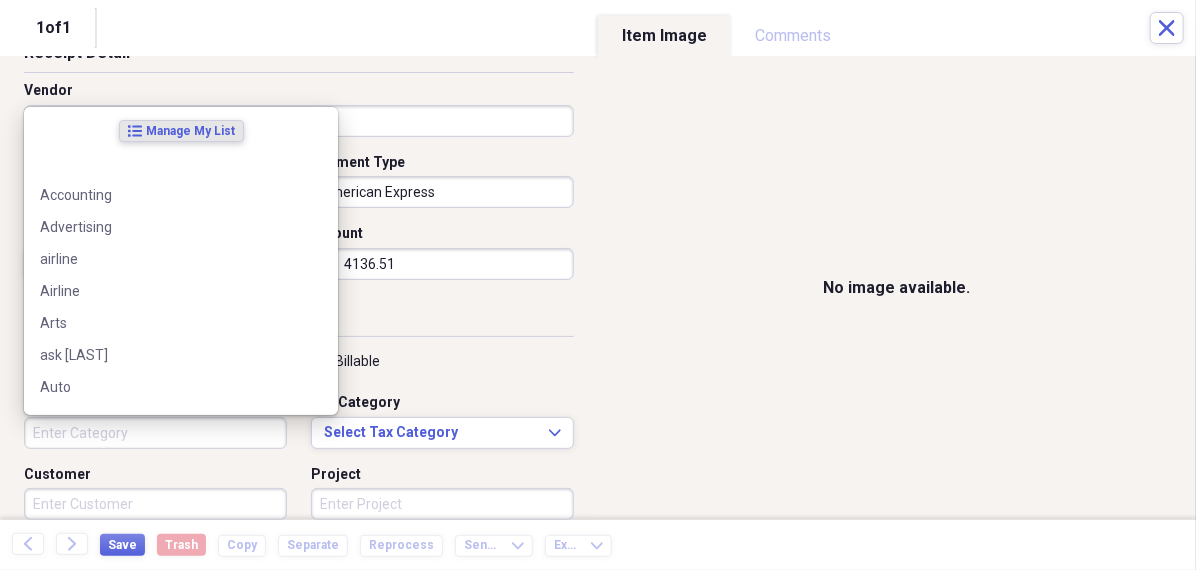 click on "Category" at bounding box center [155, 433] 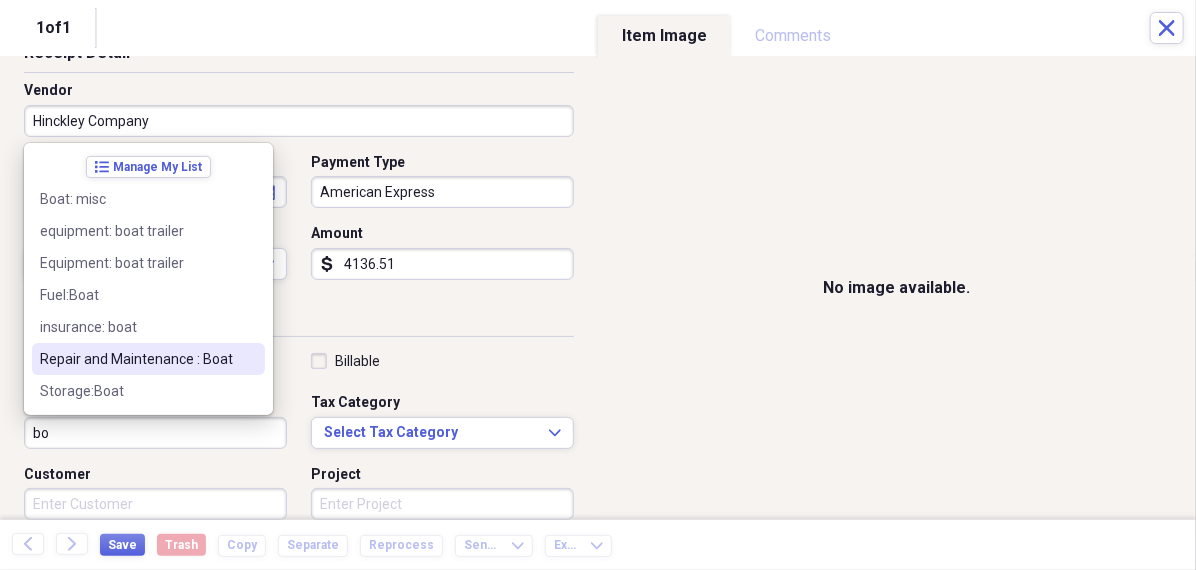 click at bounding box center [249, 359] 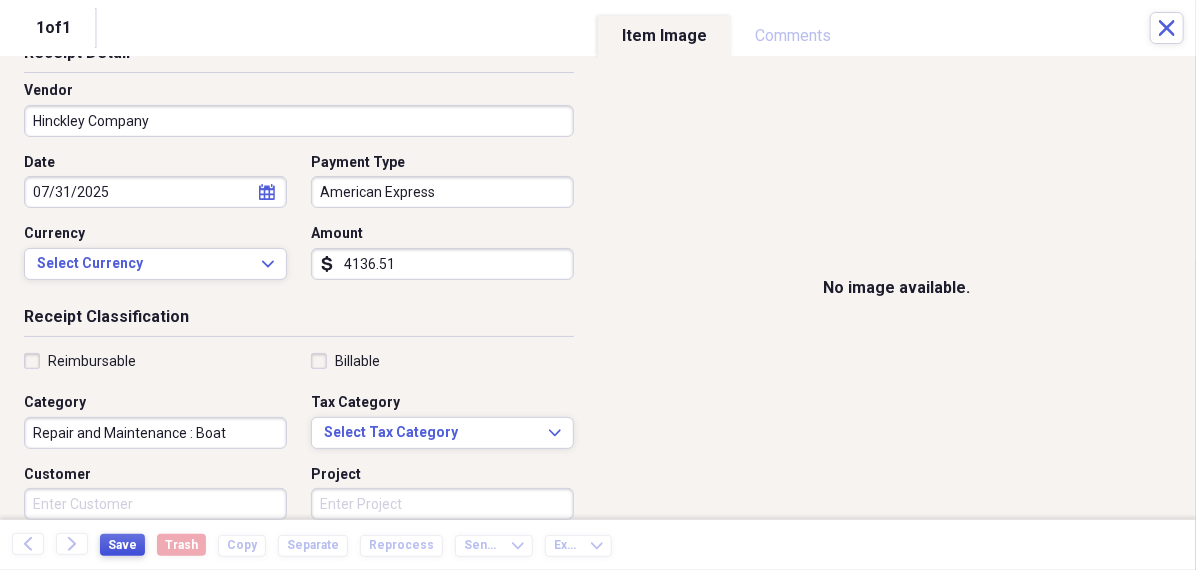 click on "Save" at bounding box center (122, 545) 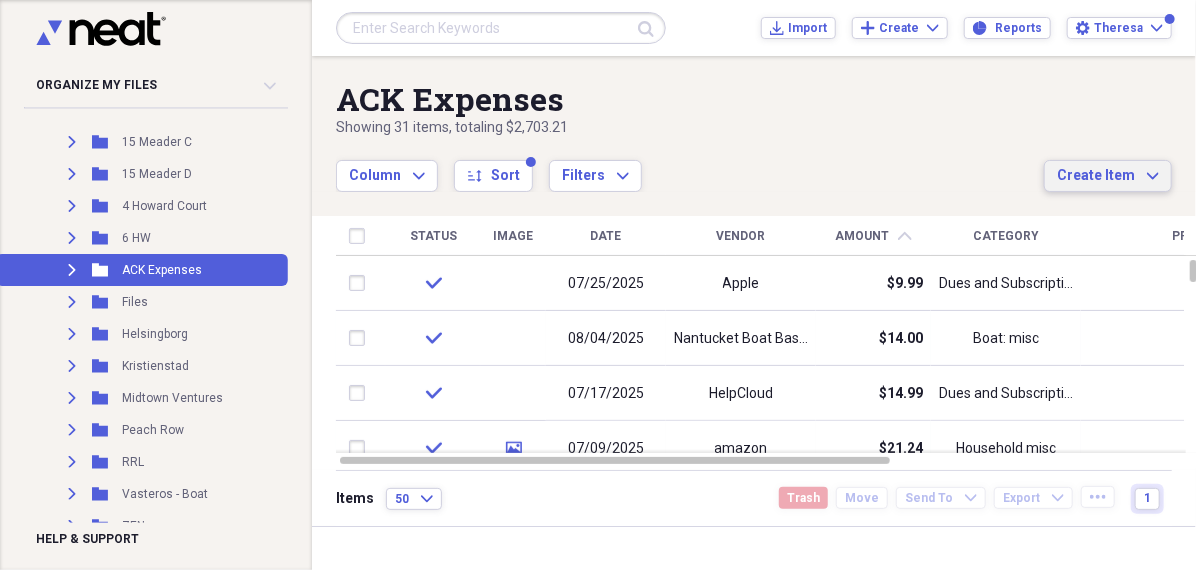 click on "Create Item" at bounding box center [1096, 176] 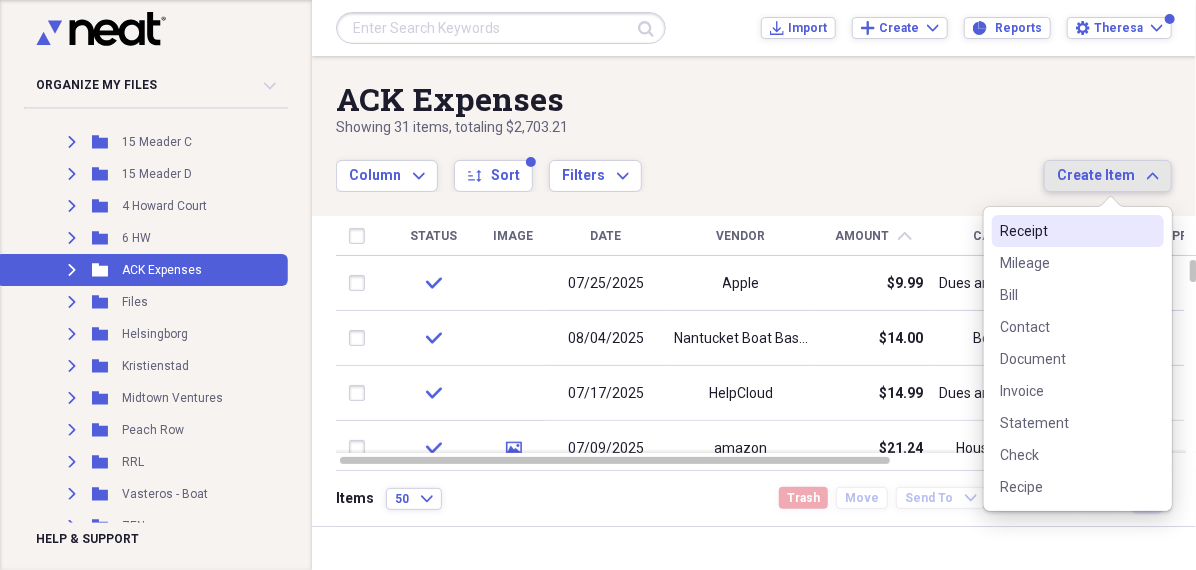 click on "Receipt" at bounding box center [1066, 231] 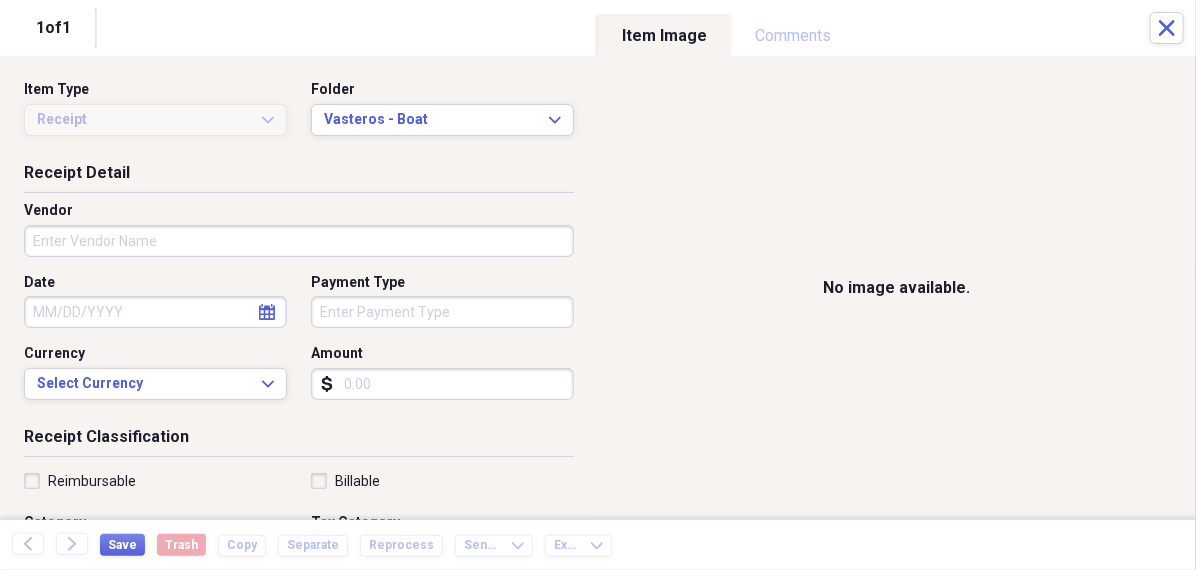 click on "Date" at bounding box center (155, 312) 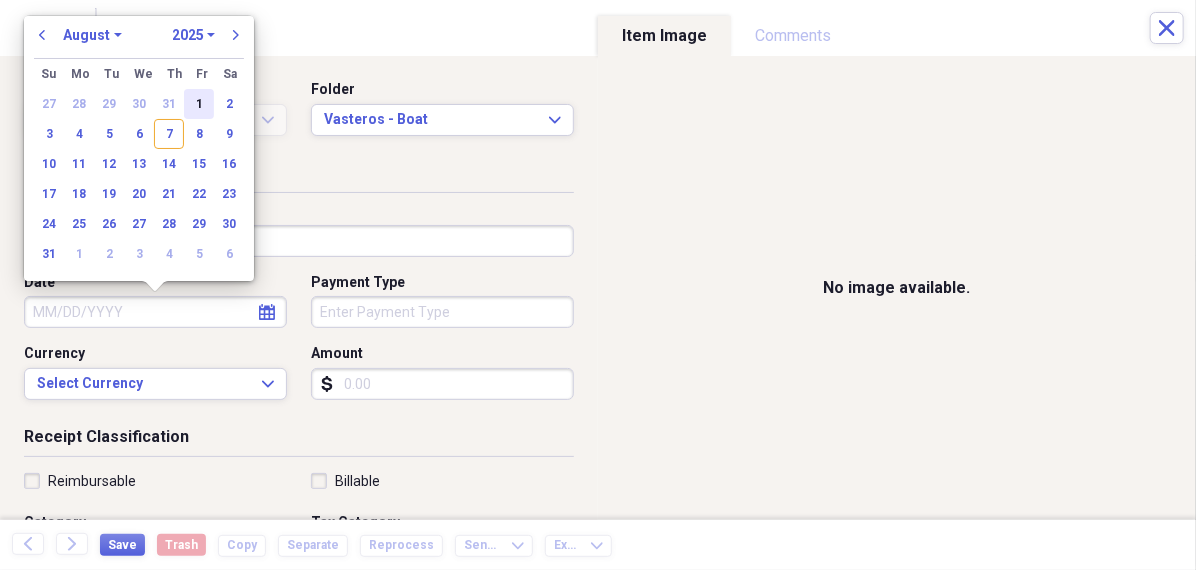click on "1" at bounding box center [199, 104] 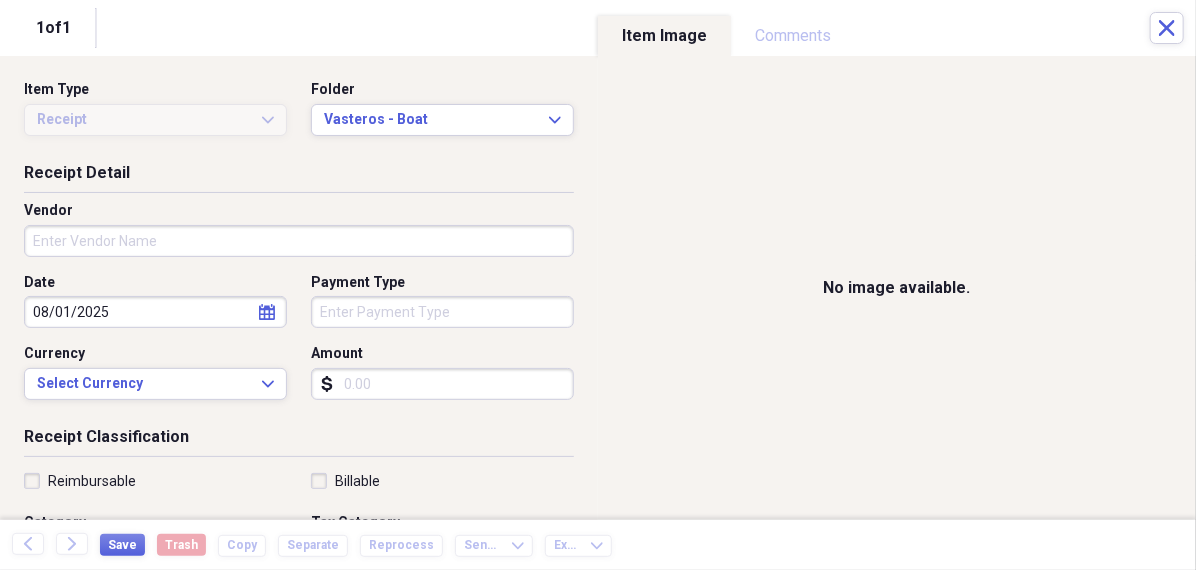 click on "Vendor" at bounding box center (299, 229) 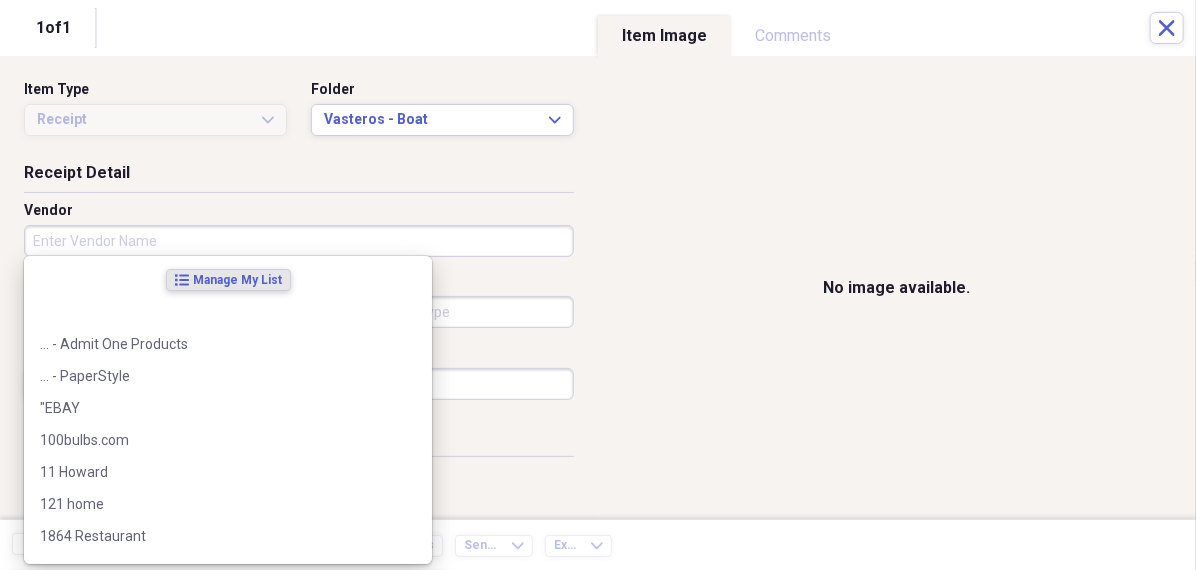 click on "Vendor" at bounding box center (299, 241) 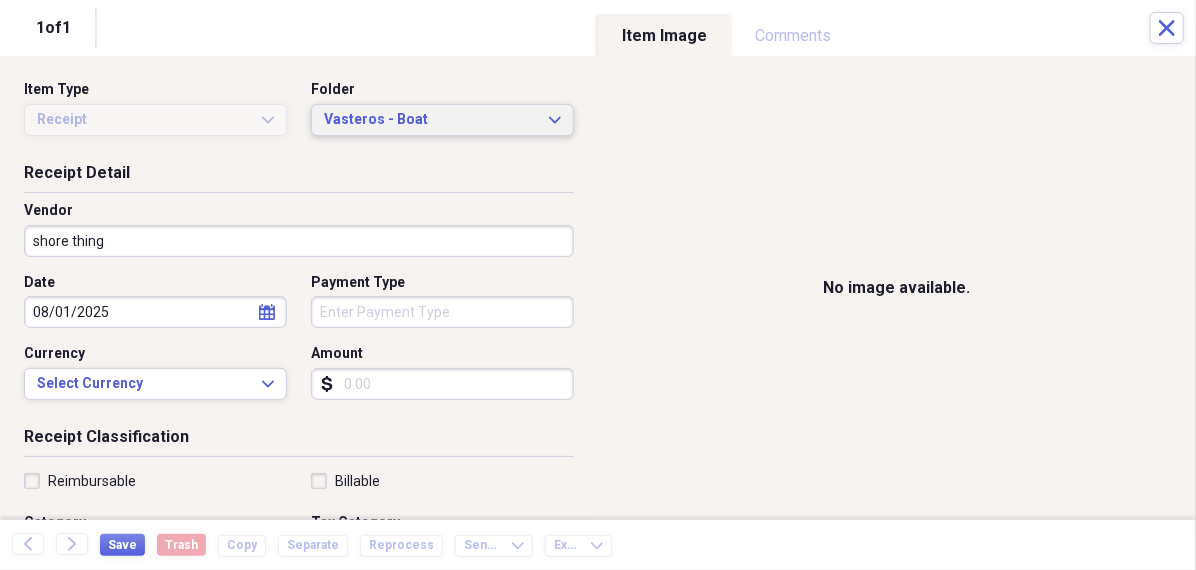 type on "shore thing" 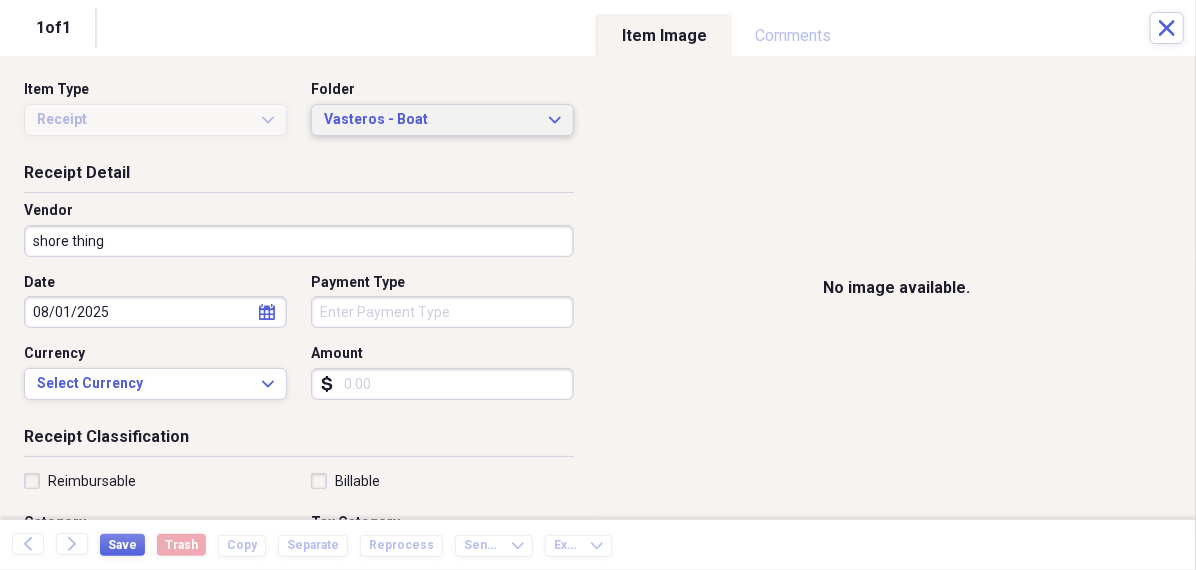 click on "Vasteros - Boat" at bounding box center (430, 120) 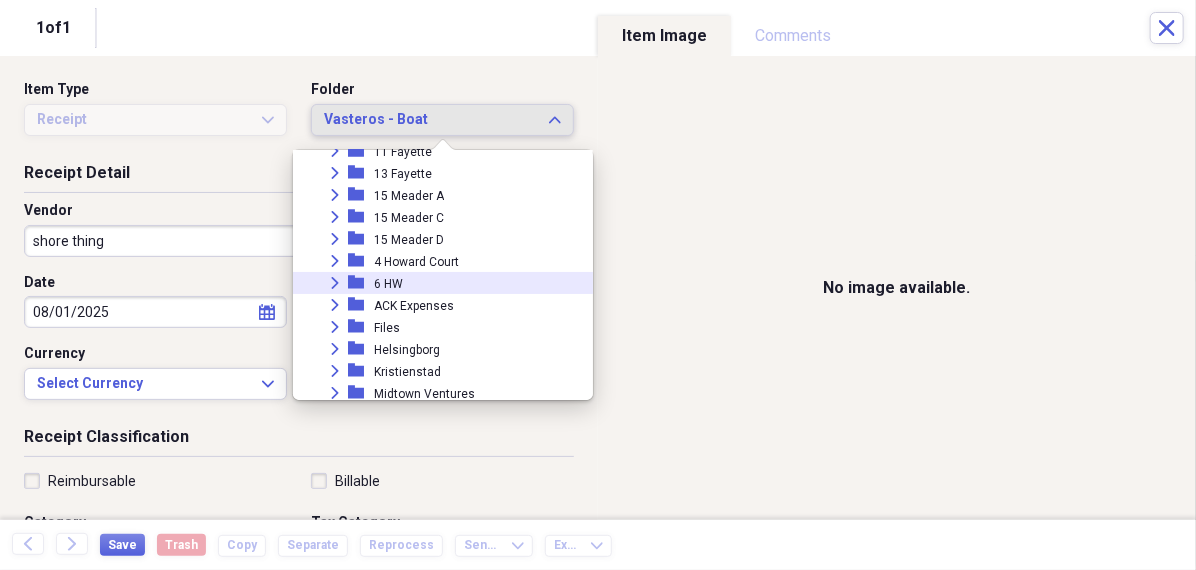scroll, scrollTop: 111, scrollLeft: 0, axis: vertical 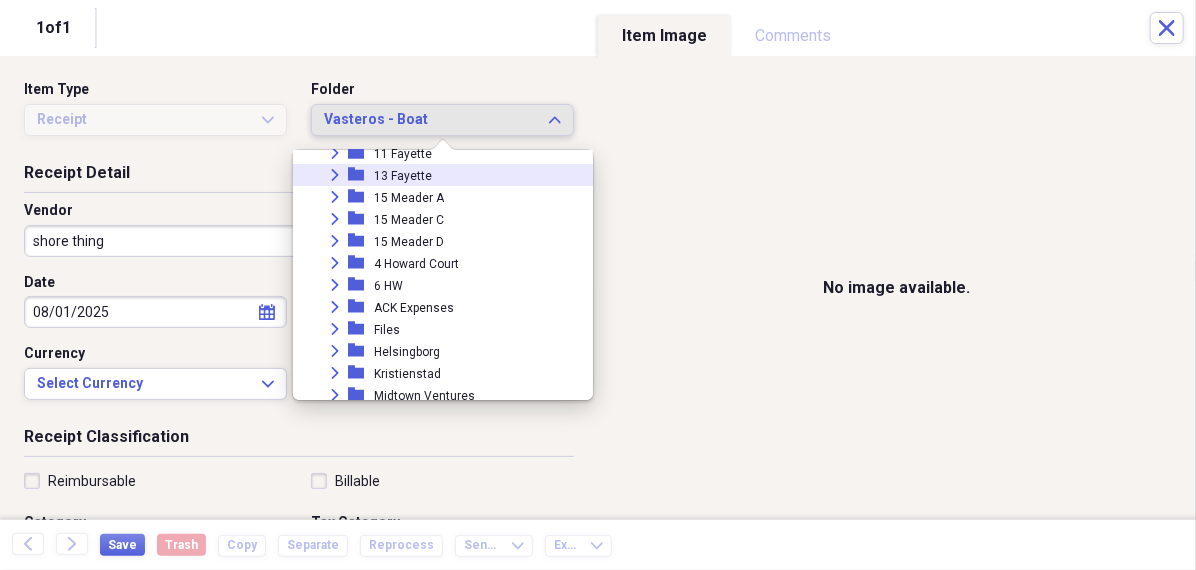 click on "13 Fayette" at bounding box center [403, 176] 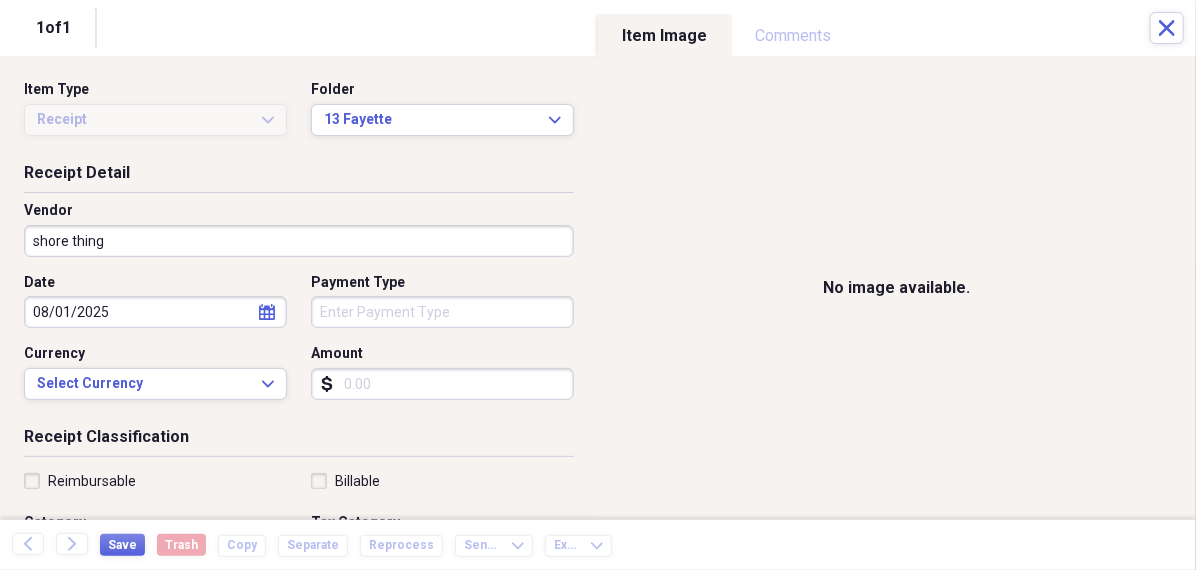 click on "Organize My Files 99+ Collapse Unfiled Needs Review 99+ Unfiled All Files Unfiled Unfiled Unfiled Saved Reports Collapse My Cabinet Theresa's Cabinet Add Folder Folder 456 Add Folder Collapse Open Folder Expense Reports Add Folder Expand Folder 11 Fayette Add Folder Expand Folder 13 Fayette Add Folder Expand Folder 15 Meader A Add Folder Expand Folder 15 Meader C Add Folder Expand Folder 15 Meader D Add Folder Expand Folder 4 Howard Court Add Folder Expand Folder 6 HW Add Folder Expand Folder ACK Expenses Add Folder Expand Folder Files Add Folder Expand Folder Helsingborg Add Folder Expand Folder Kristienstad Add Folder Expand Folder Midtown Ventures Add Folder Expand Folder Peach Row Add Folder Expand Folder RRL Add Folder Expand Folder Vasteros - Boat Add Folder Expand Folder ZEN Add Folder Collapse Trash Trash Folder 21.7.16 Folder jeffrey Folder Kristienstad Help & Support Submit Import Import Add Create Expand Reports Reports Settings Theresa Expand ACK Expenses Showing 31 items , totaling $2,703.21 sort" at bounding box center [598, 285] 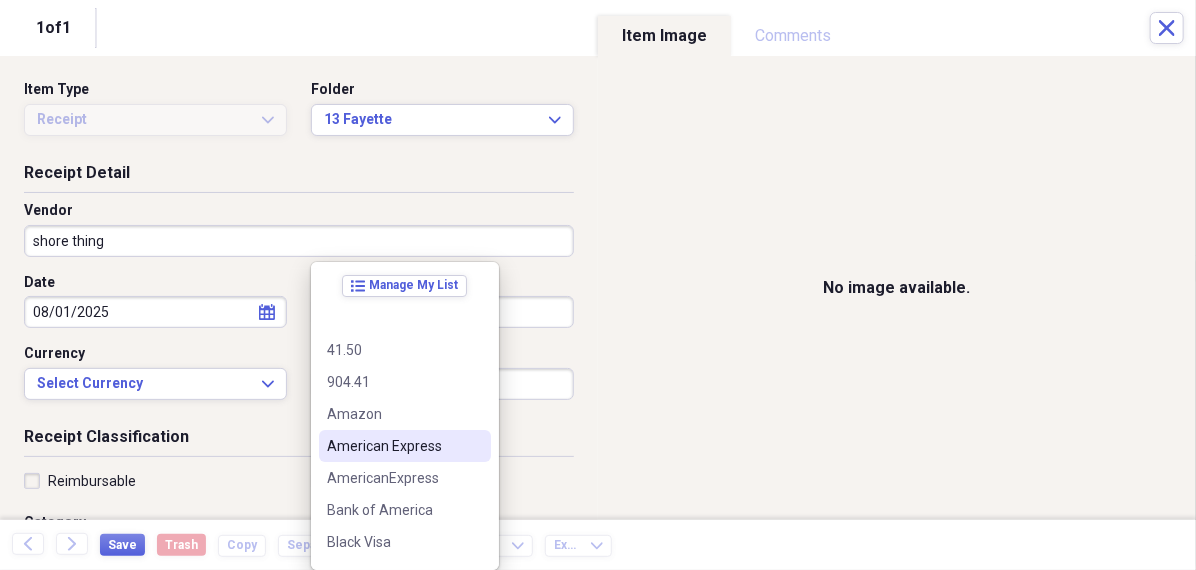 click on "American Express" at bounding box center [393, 446] 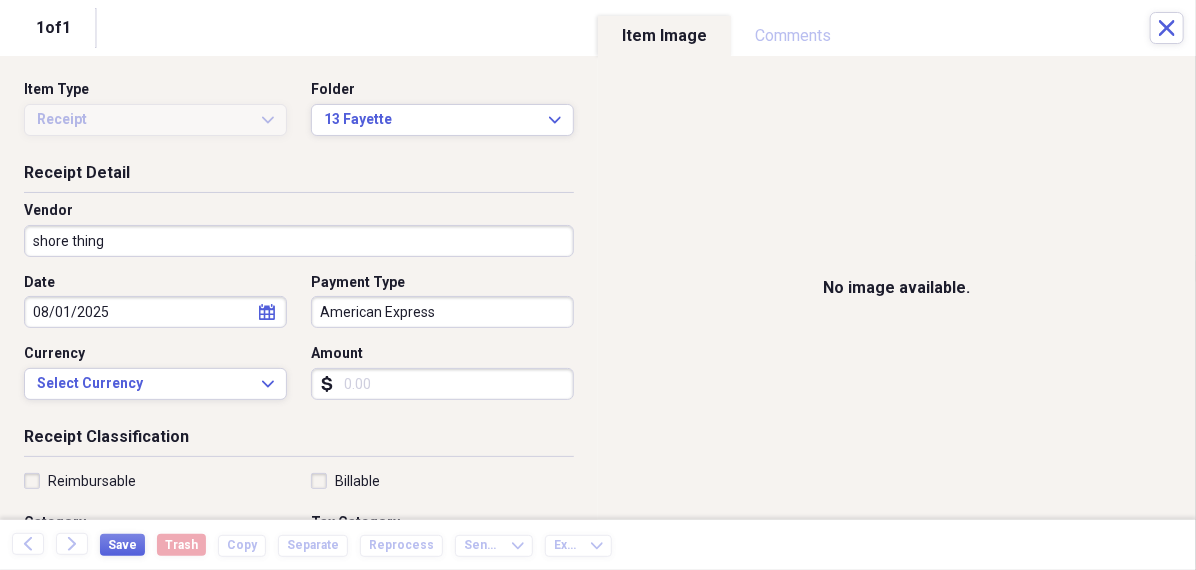 click on "Amount" at bounding box center (442, 384) 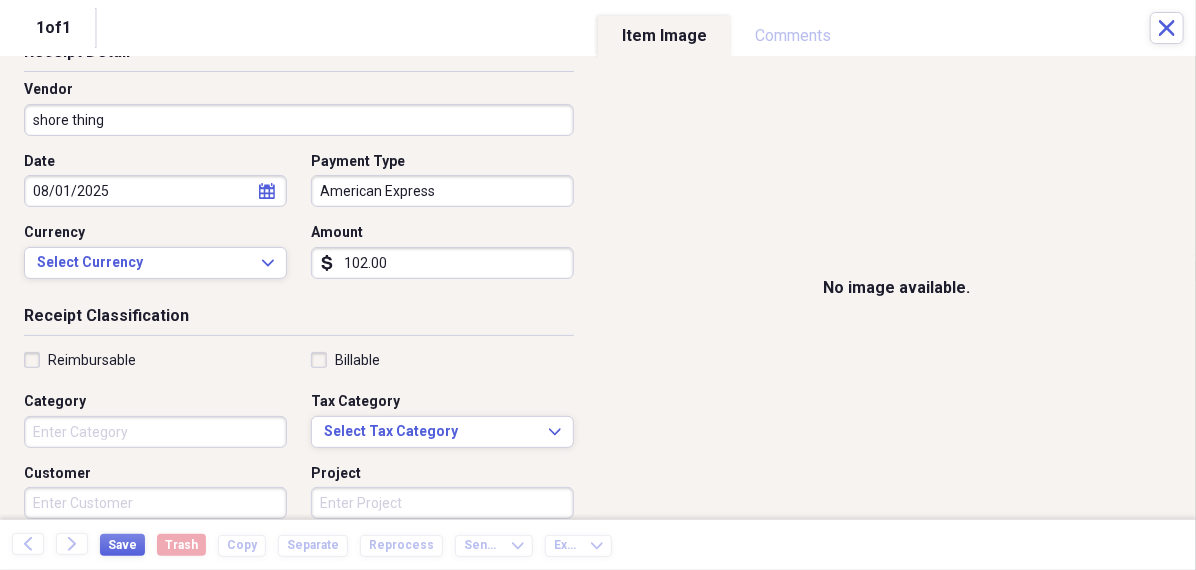 scroll, scrollTop: 132, scrollLeft: 0, axis: vertical 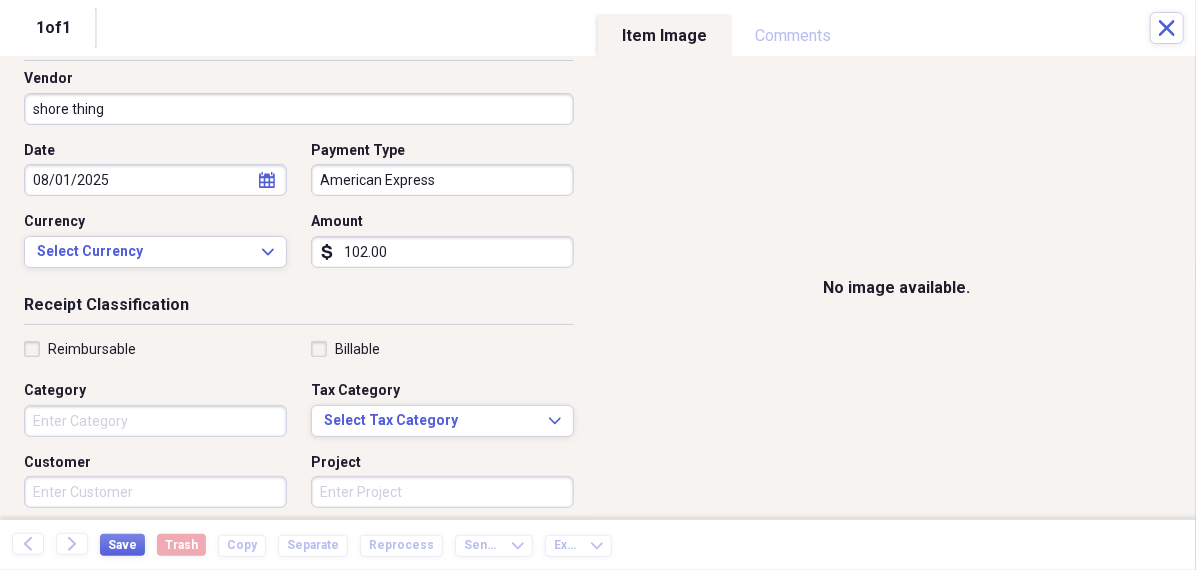 type on "102.00" 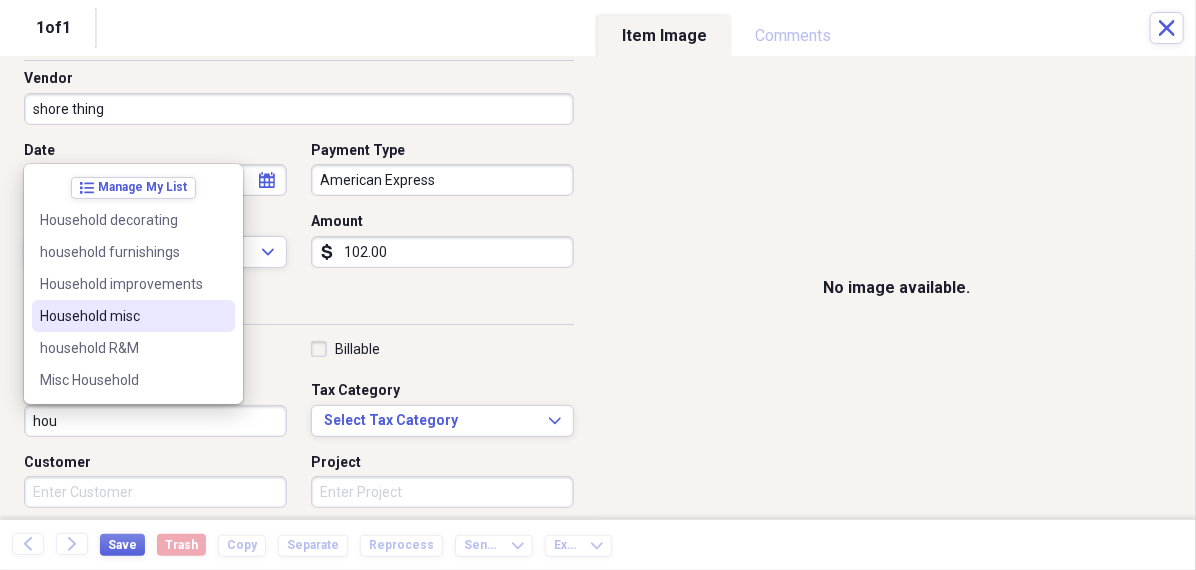 click on "Household misc" at bounding box center (121, 316) 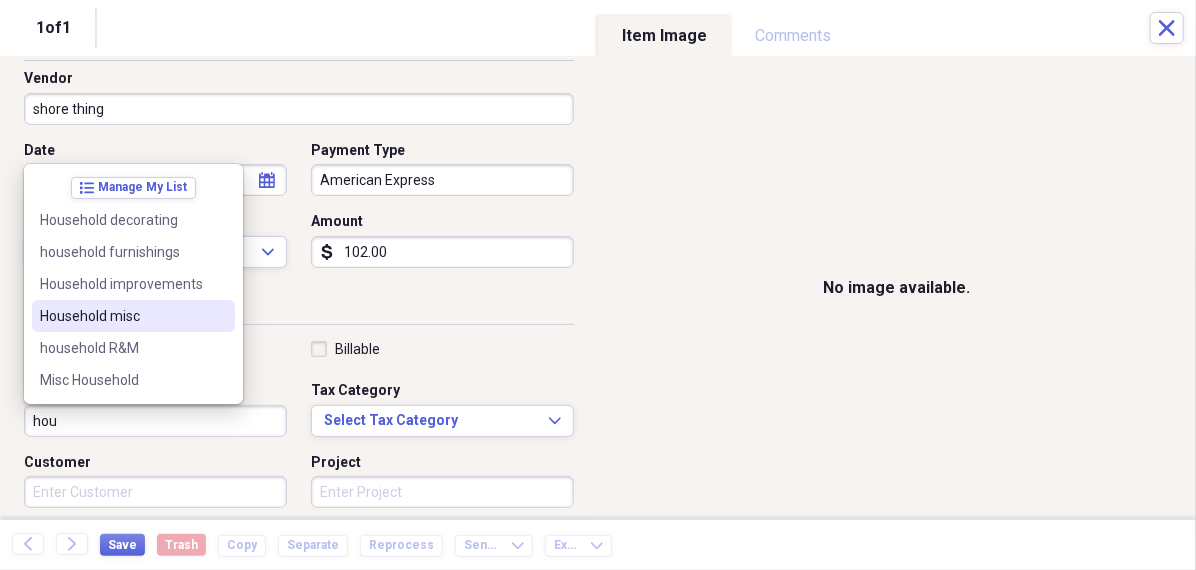 type on "Household misc" 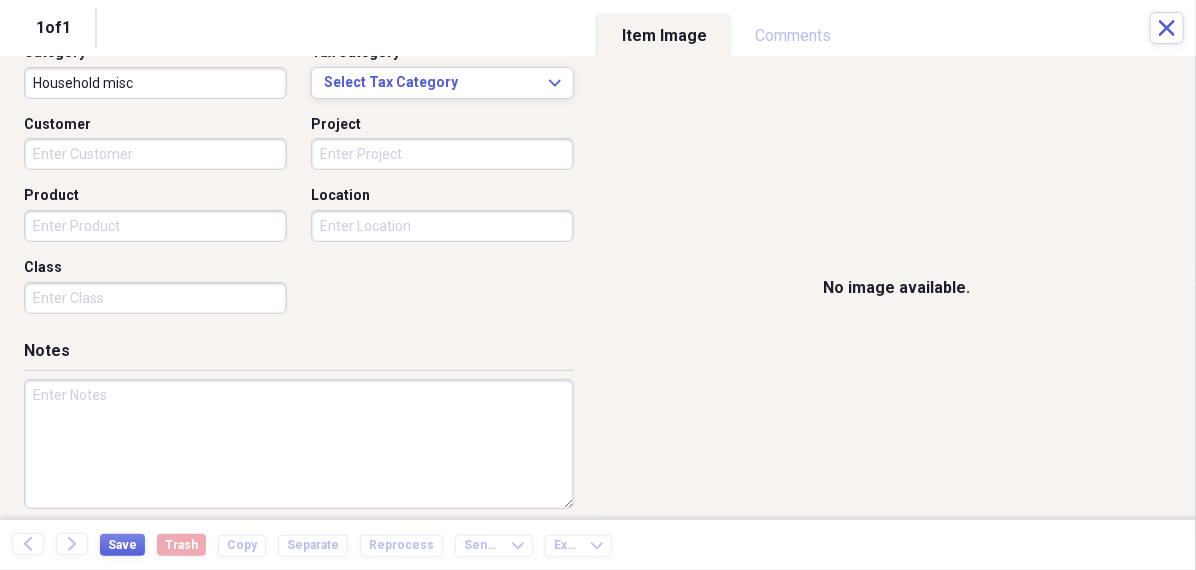 scroll, scrollTop: 484, scrollLeft: 0, axis: vertical 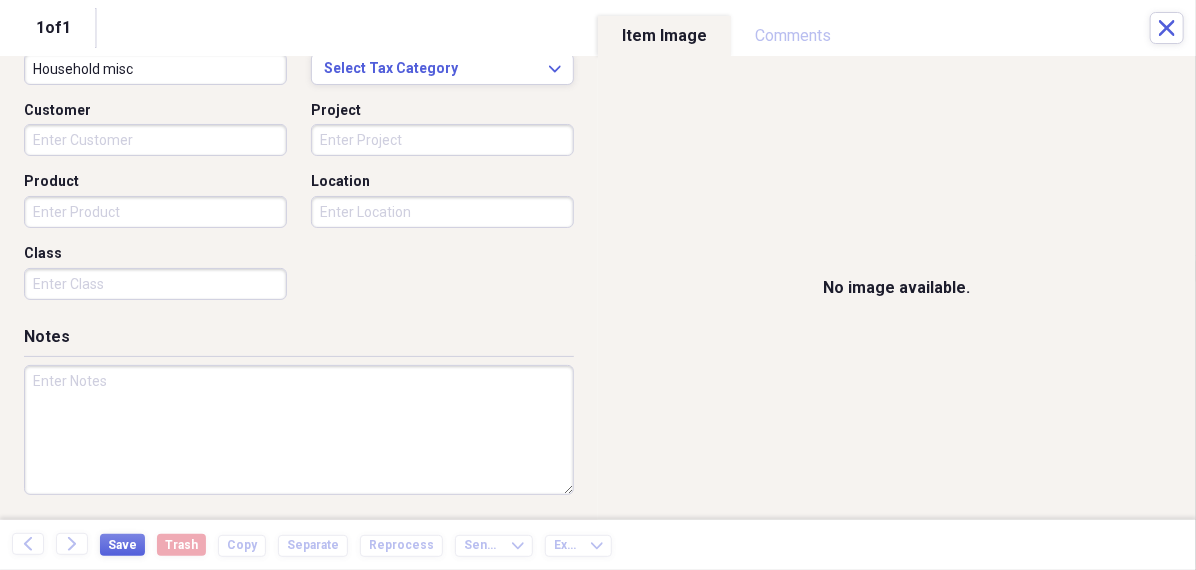 click at bounding box center [299, 430] 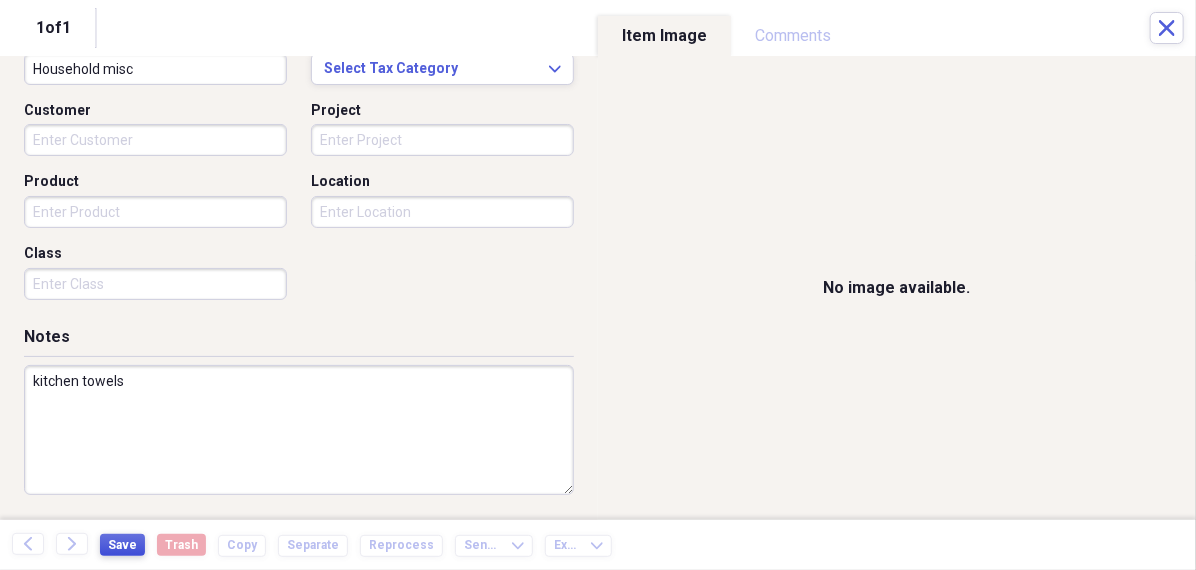 type on "kitchen towels" 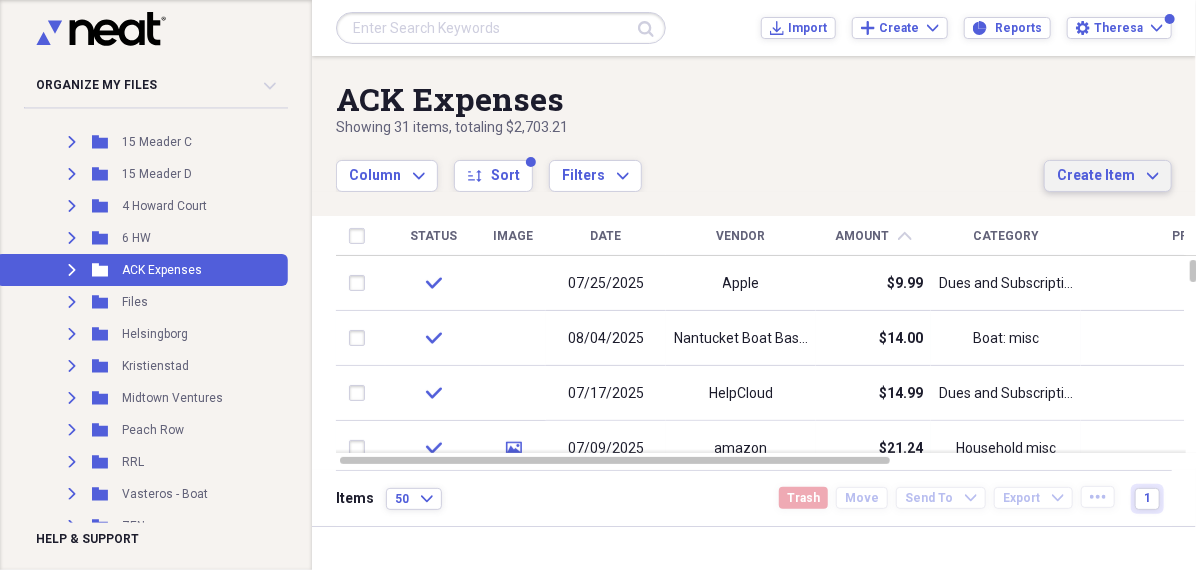 click on "Create Item" at bounding box center [1096, 176] 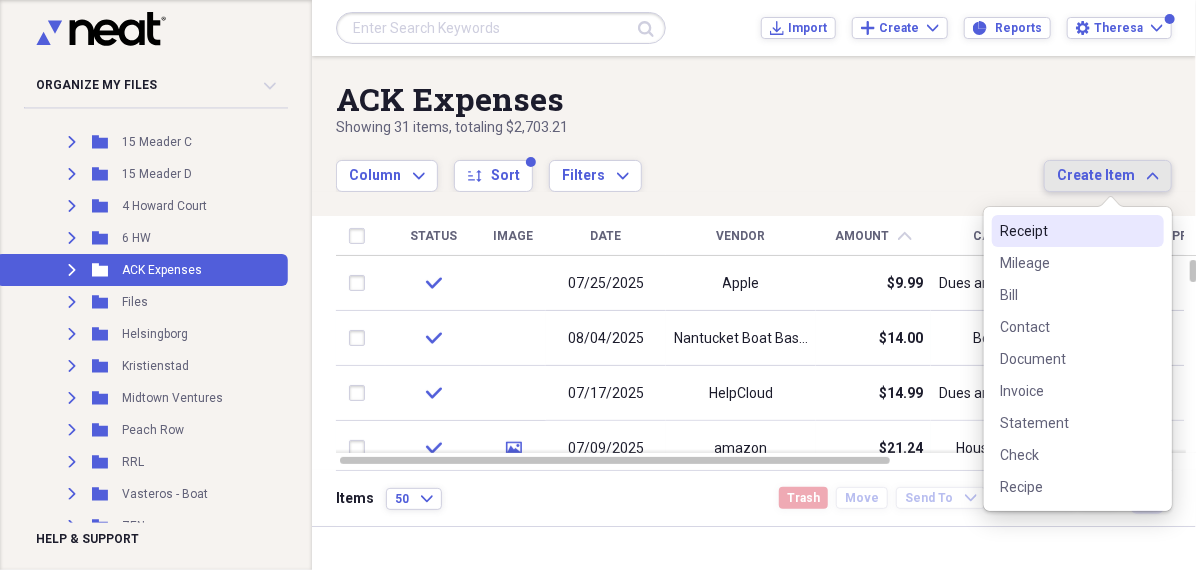 click on "Receipt" at bounding box center (1066, 231) 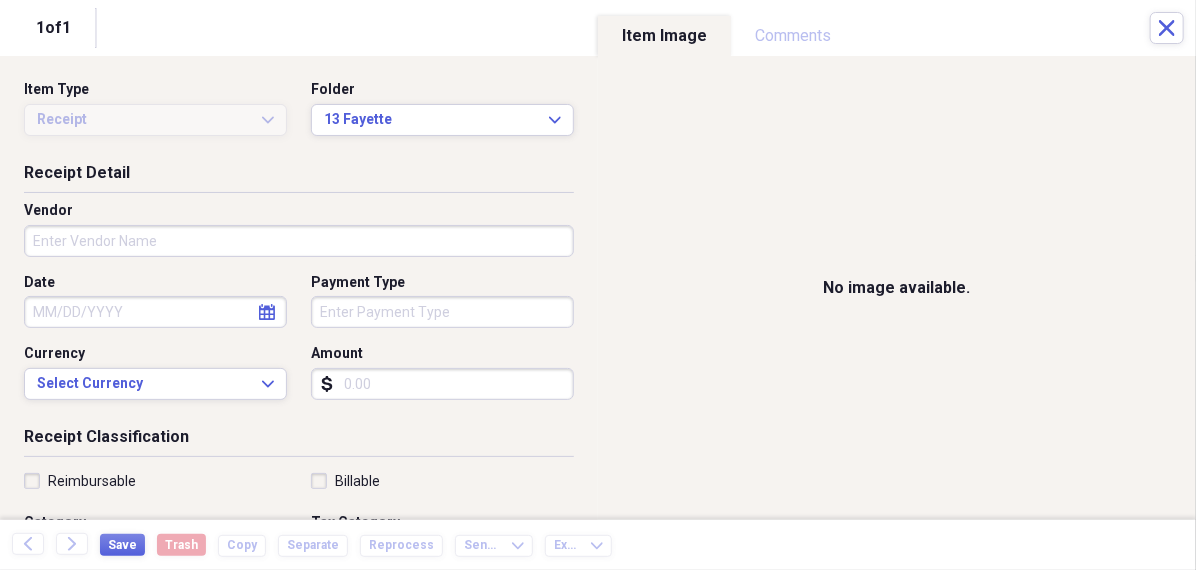 click on "Amount" at bounding box center [442, 384] 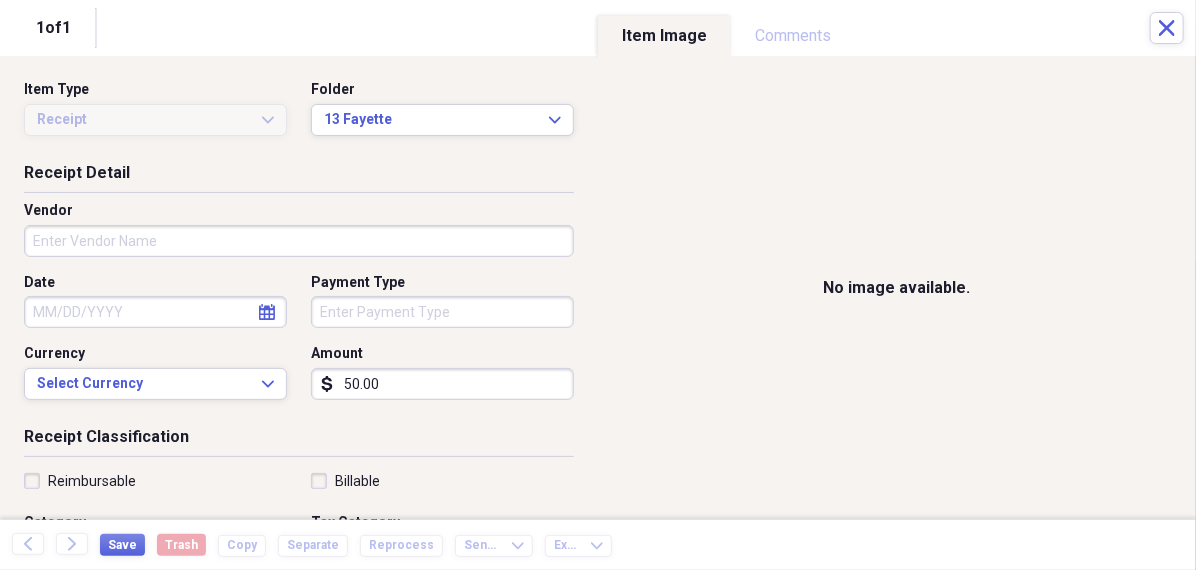 type on "50.00" 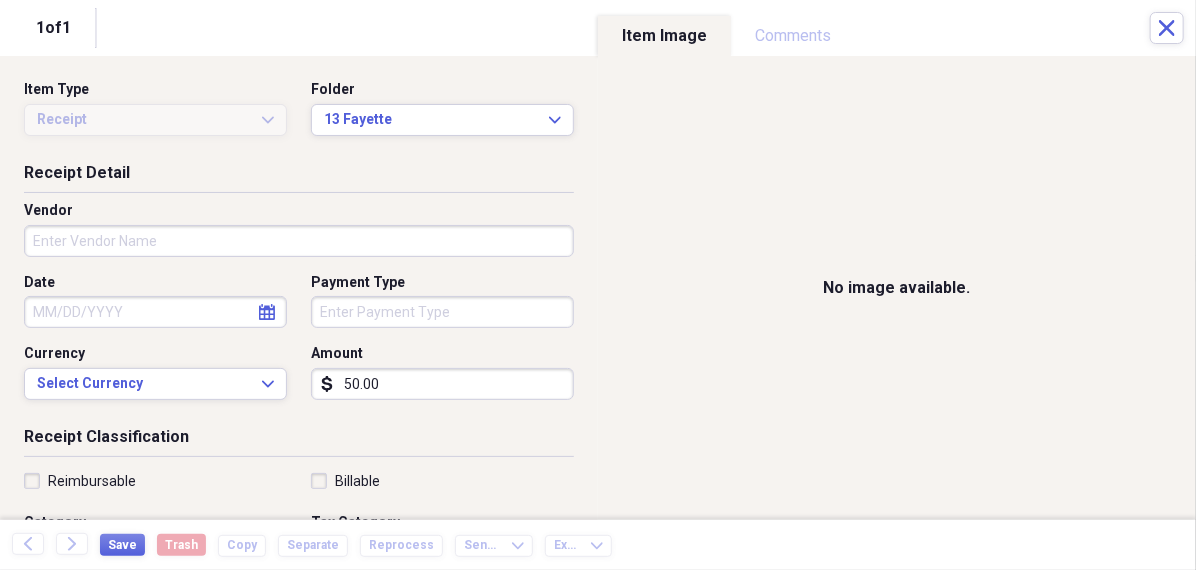 click on "Organize My Files 99+ Collapse Unfiled Needs Review 99+ Unfiled All Files Unfiled Unfiled Unfiled Saved Reports Collapse My Cabinet Theresa's Cabinet Add Folder Folder 456 Add Folder Collapse Open Folder Expense Reports Add Folder Expand Folder 11 Fayette Add Folder Expand Folder 13 Fayette Add Folder Expand Folder 15 Meader A Add Folder Expand Folder 15 Meader C Add Folder Expand Folder 15 Meader D Add Folder Expand Folder 4 Howard Court Add Folder Expand Folder 6 HW Add Folder Expand Folder ACK Expenses Add Folder Expand Folder Files Add Folder Expand Folder Helsingborg Add Folder Expand Folder Kristienstad Add Folder Expand Folder Midtown Ventures Add Folder Expand Folder Peach Row Add Folder Expand Folder RRL Add Folder Expand Folder Vasteros - Boat Add Folder Expand Folder ZEN Add Folder Collapse Trash Trash Folder 21.7.16 Folder jeffrey Folder Kristienstad Help & Support Submit Import Import Add Create Expand Reports Reports Settings Theresa Expand ACK Expenses Showing 31 items , totaling $2,703.21 sort" at bounding box center [598, 285] 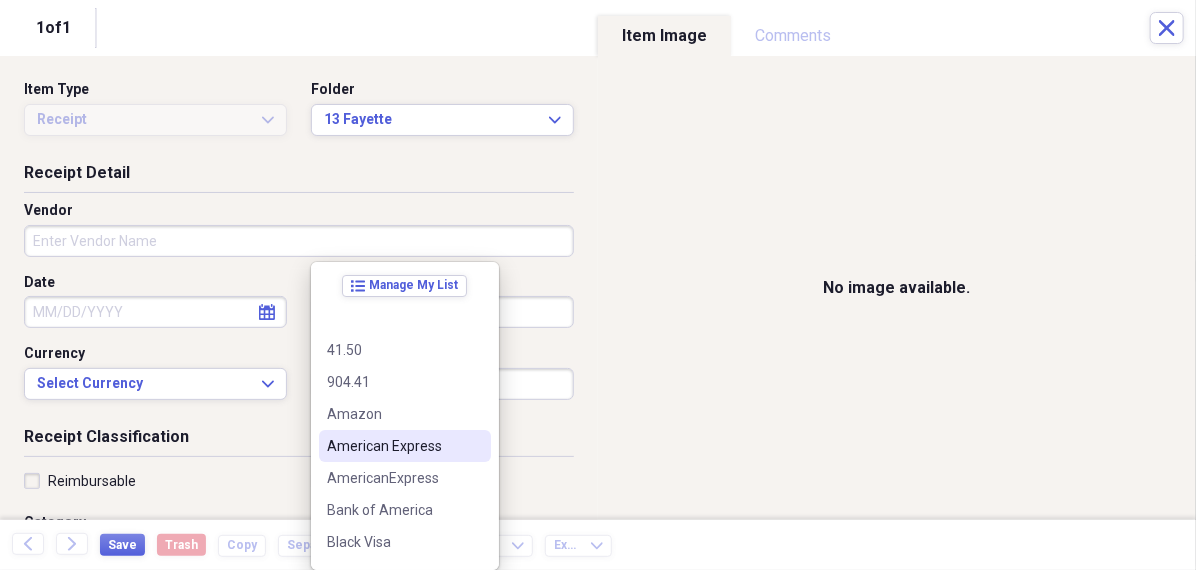 click on "American Express" at bounding box center [393, 446] 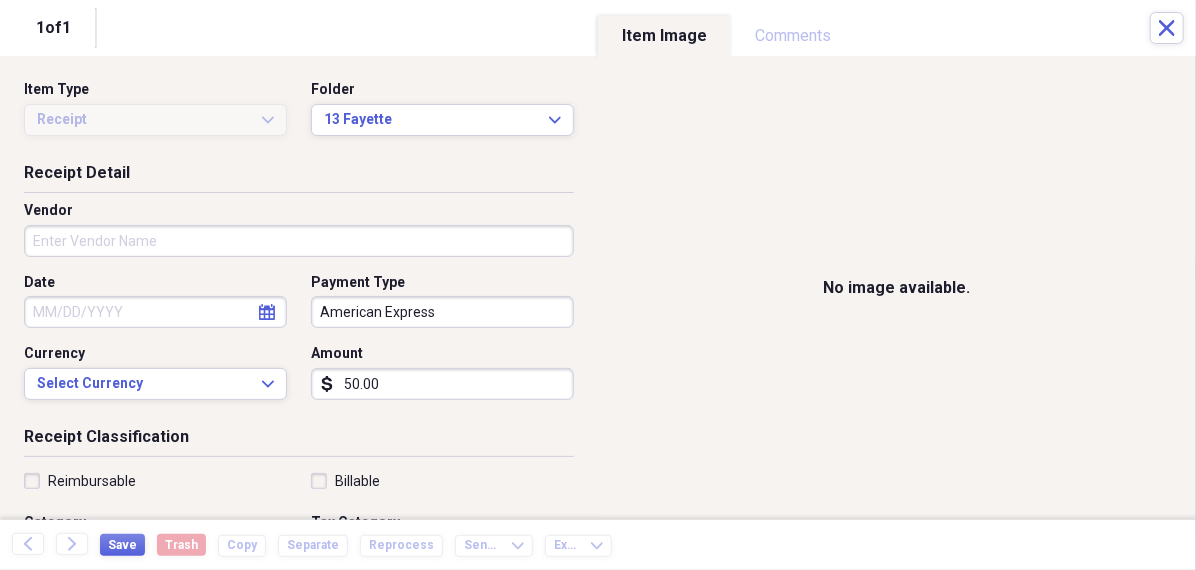 click on "calendar Calendar" at bounding box center [267, 312] 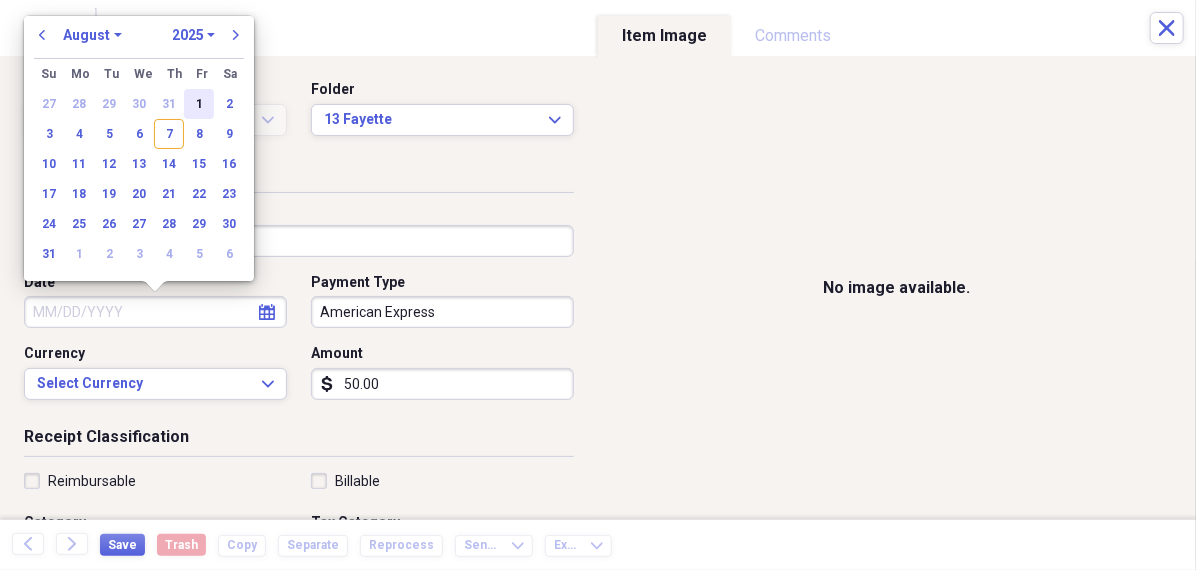 click on "1" at bounding box center [199, 104] 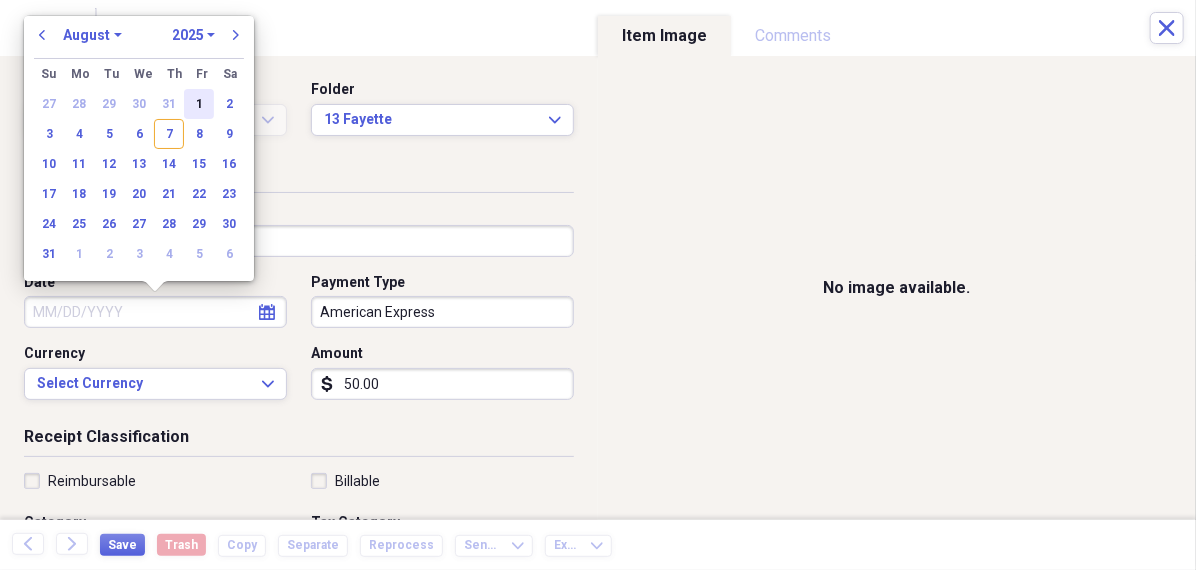 type on "08/01/2025" 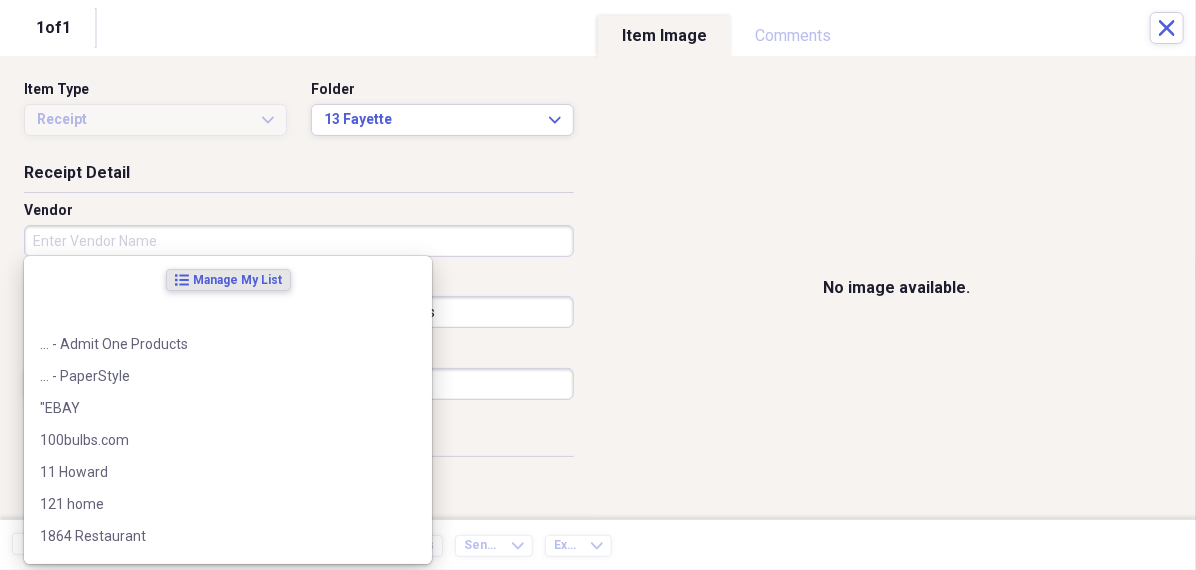 click on "Vendor" at bounding box center (299, 241) 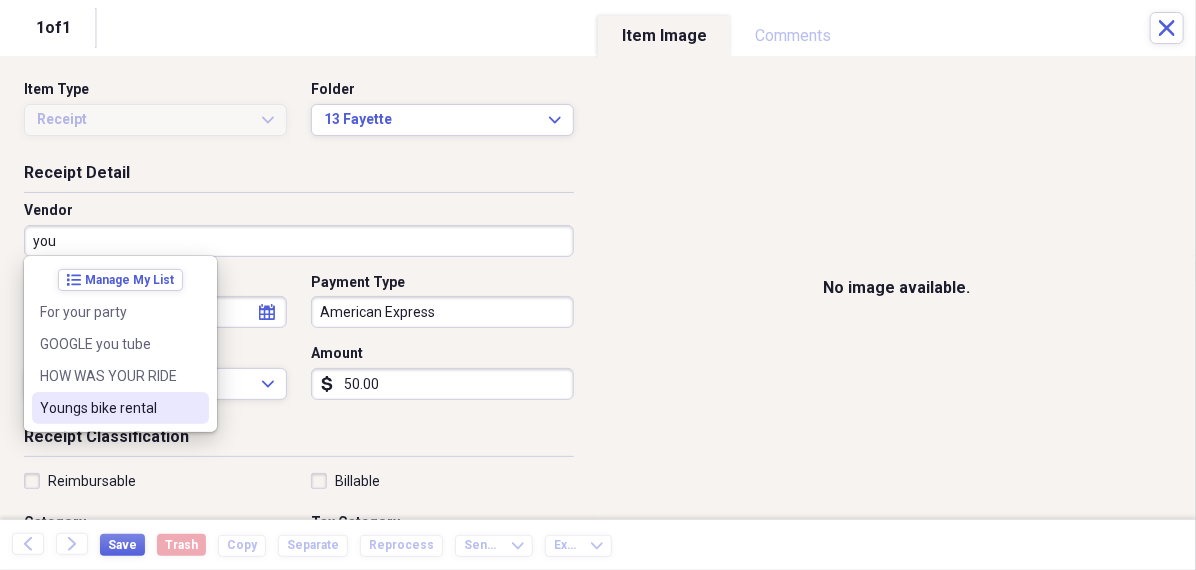 click on "Youngs bike rental" at bounding box center (108, 408) 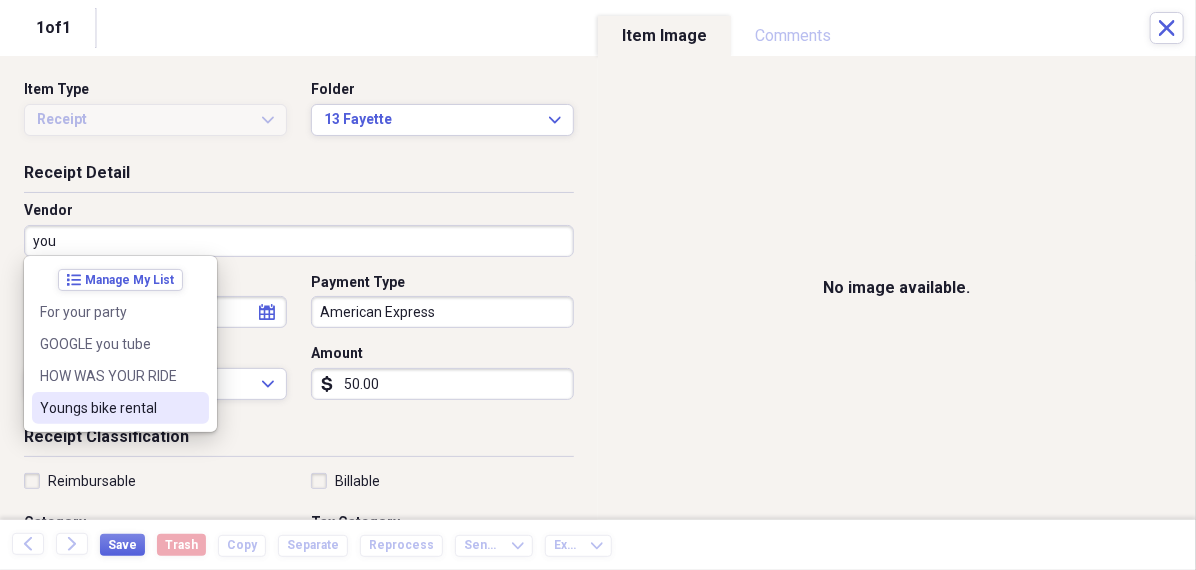 type on "Youngs bike rental" 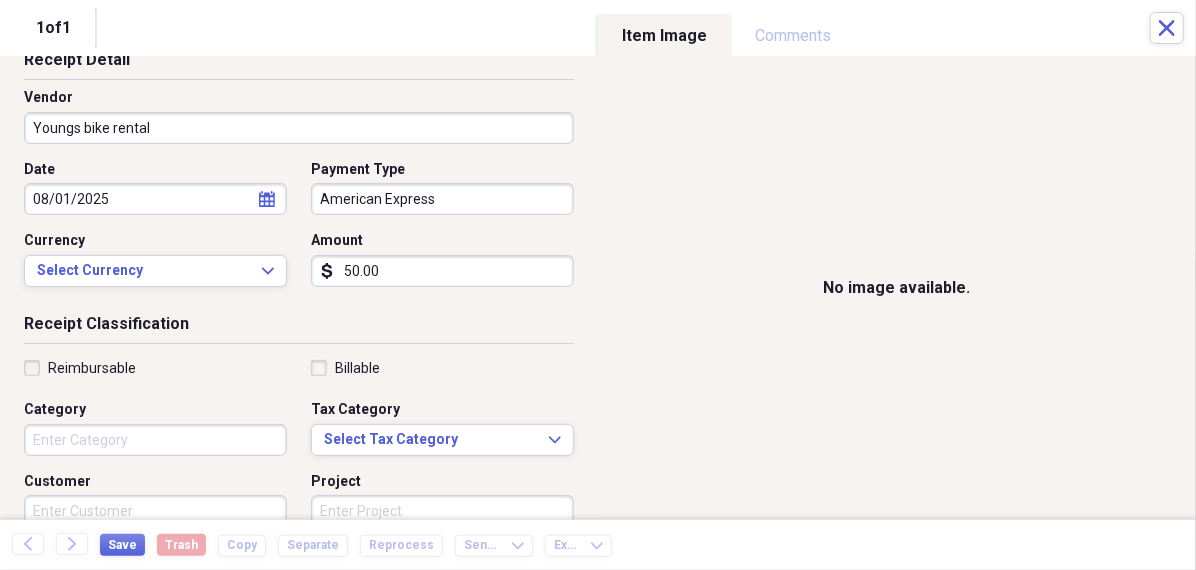 scroll, scrollTop: 119, scrollLeft: 0, axis: vertical 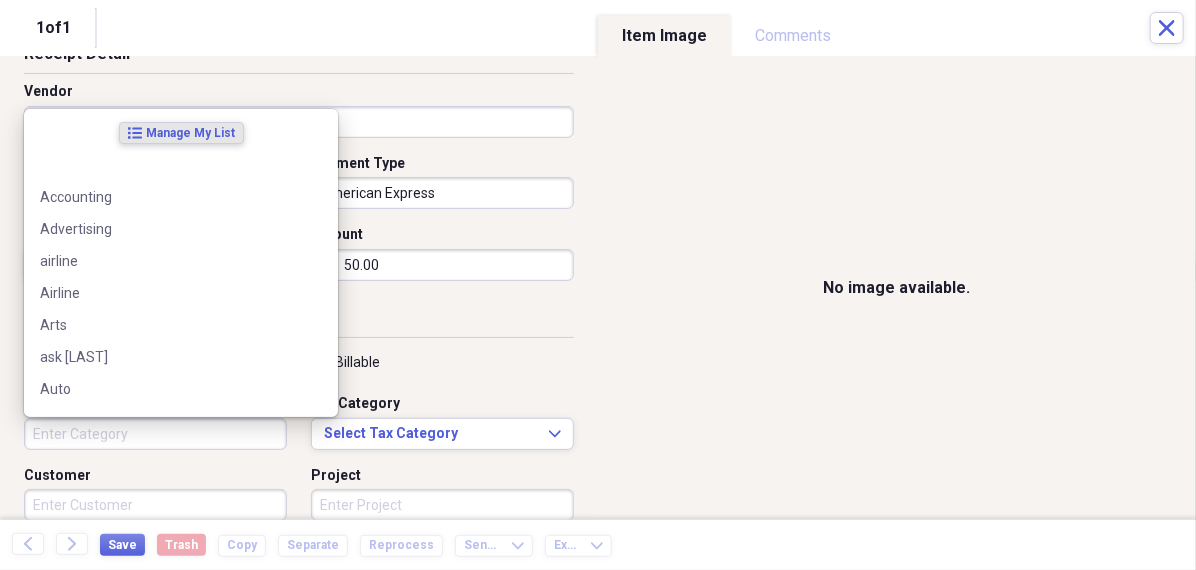 click on "Category" at bounding box center (155, 434) 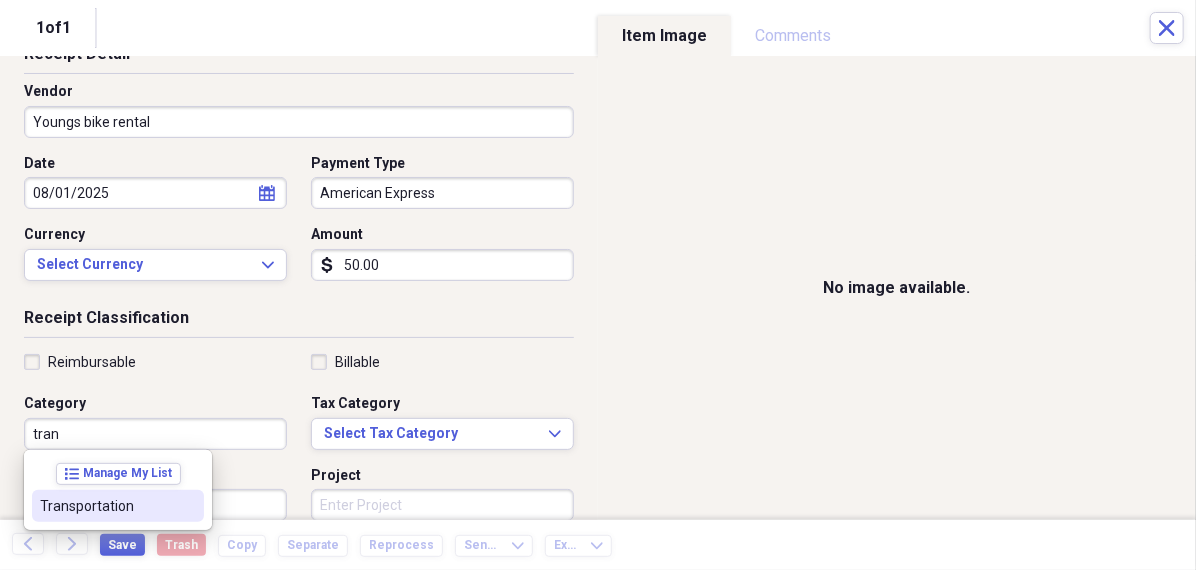 click on "Transportation" at bounding box center (106, 506) 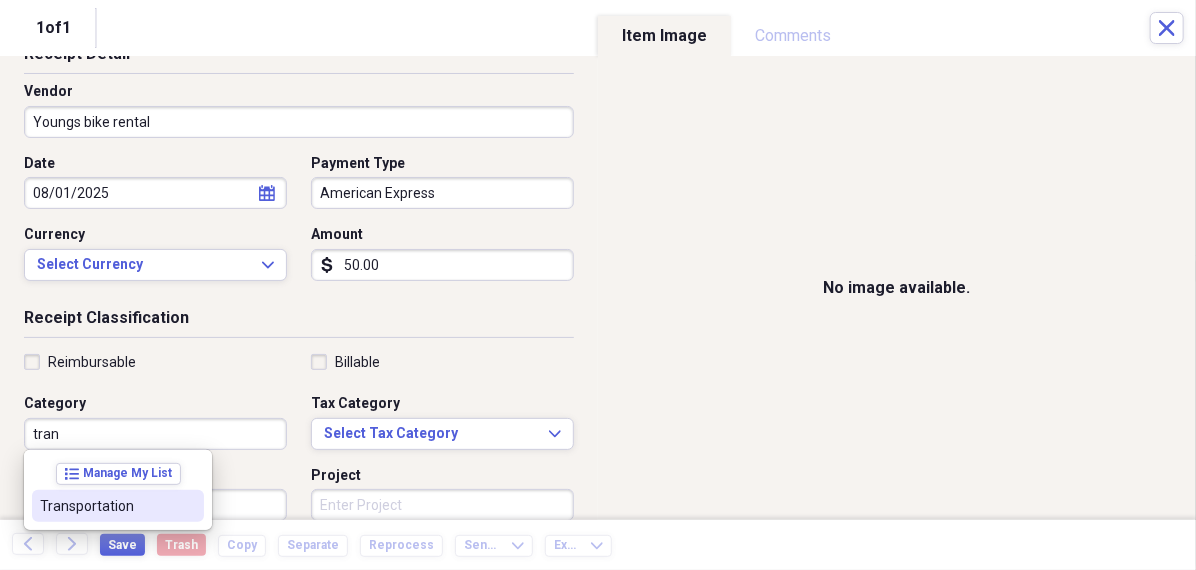 type on "Transportation" 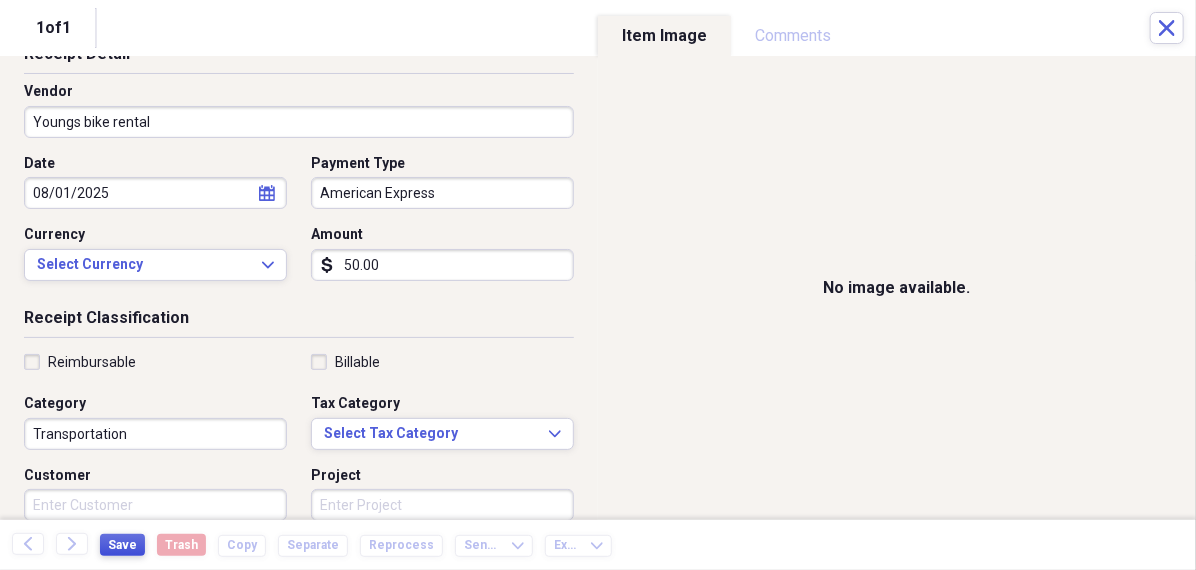 click on "Save" at bounding box center [122, 545] 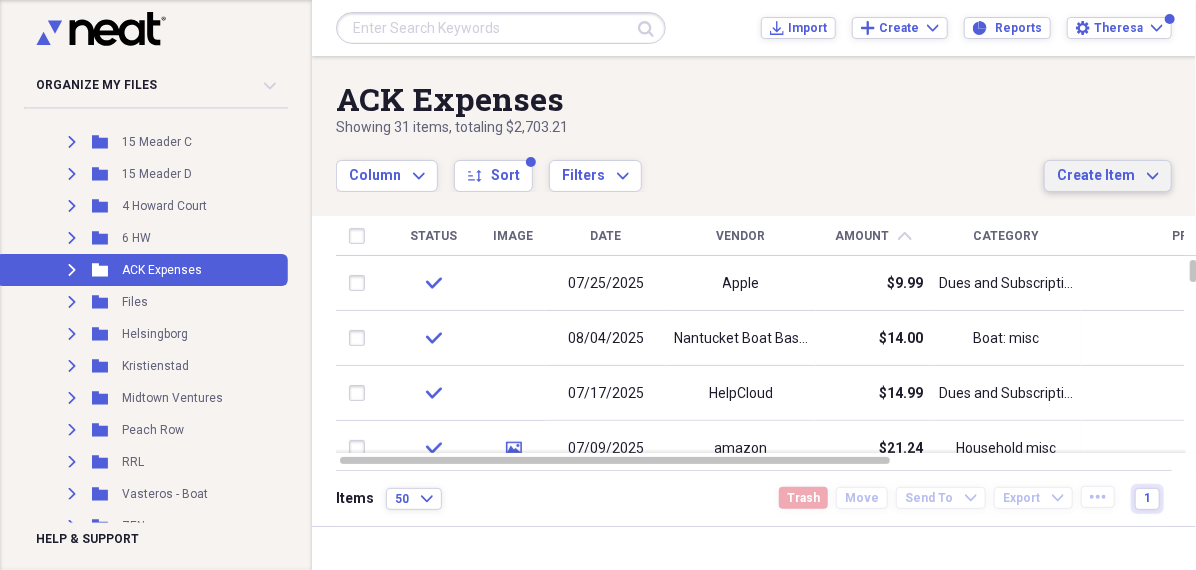click on "Create Item" at bounding box center (1096, 176) 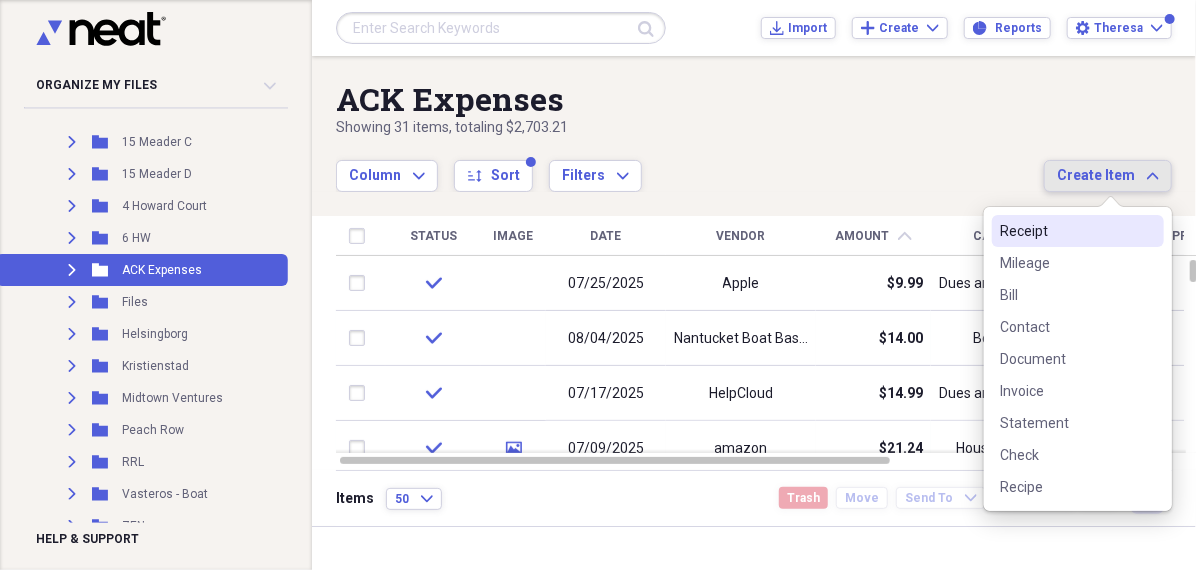 click on "Receipt" at bounding box center (1066, 231) 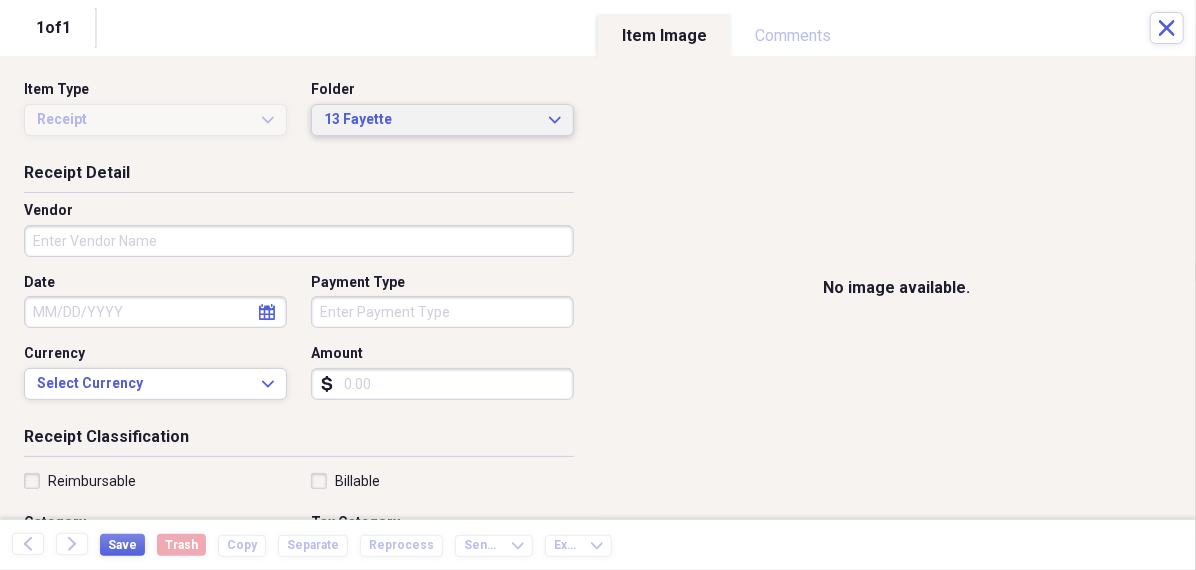 click on "13 Fayette" at bounding box center (430, 120) 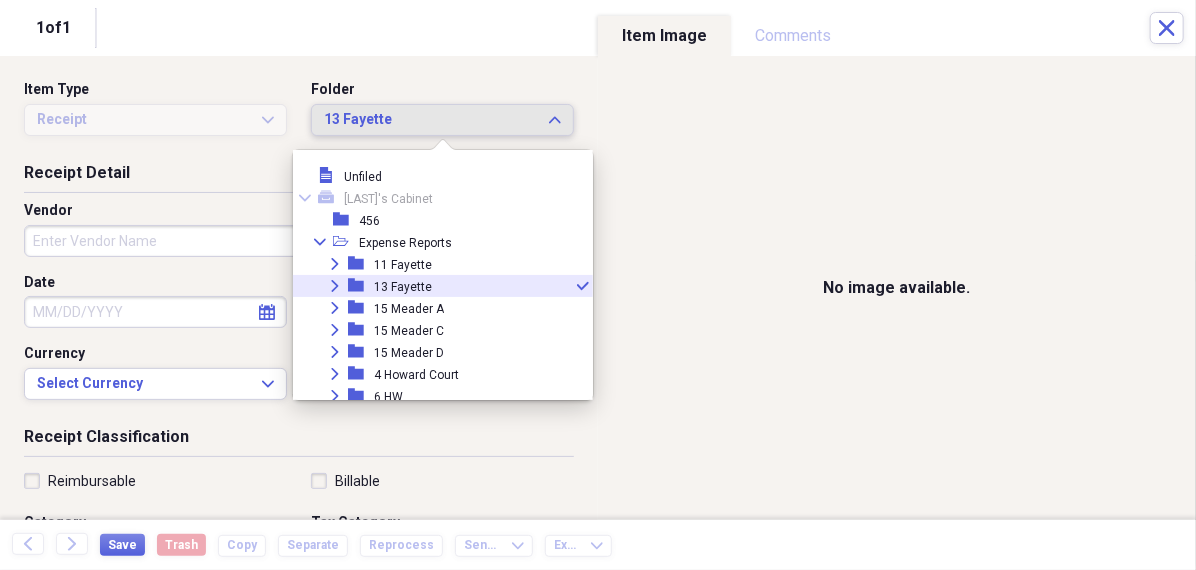 scroll, scrollTop: 10, scrollLeft: 0, axis: vertical 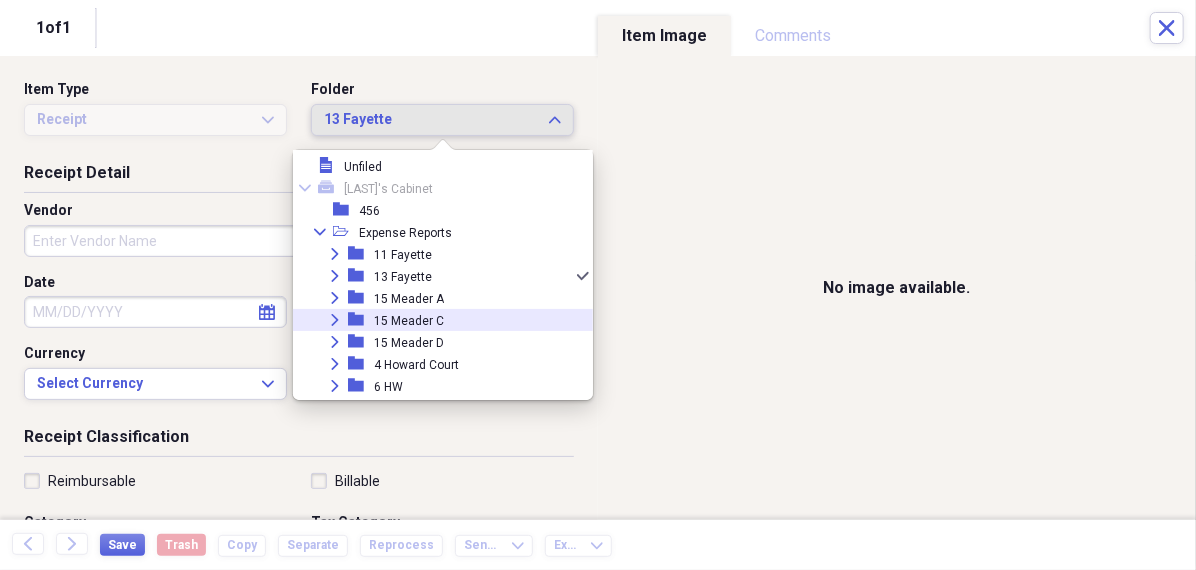 click on "15 Meader C" at bounding box center (409, 321) 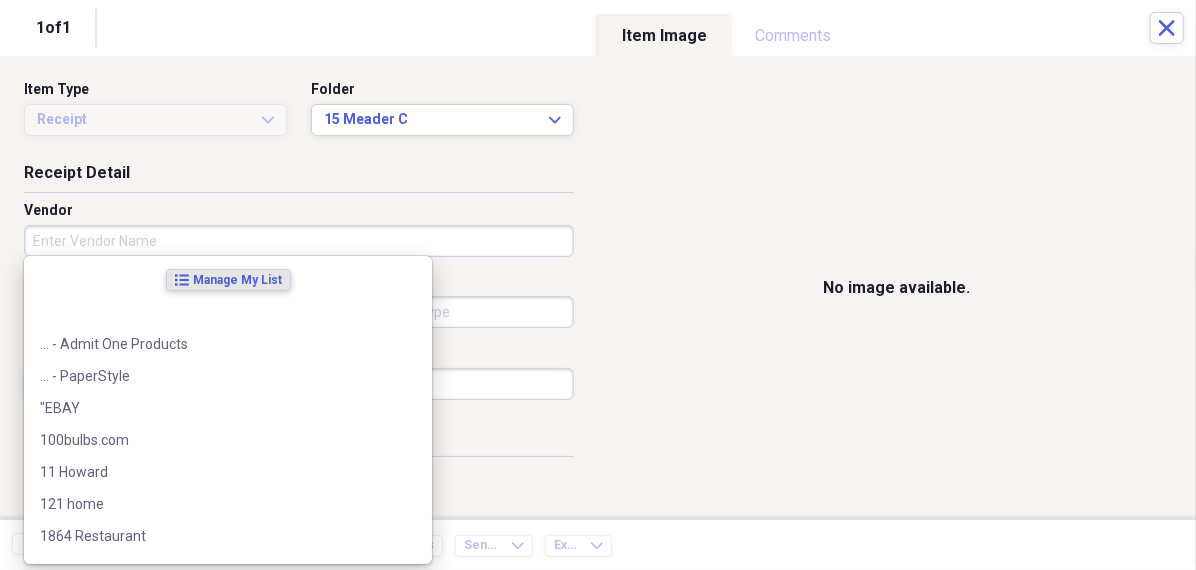 click on "Vendor" at bounding box center [299, 241] 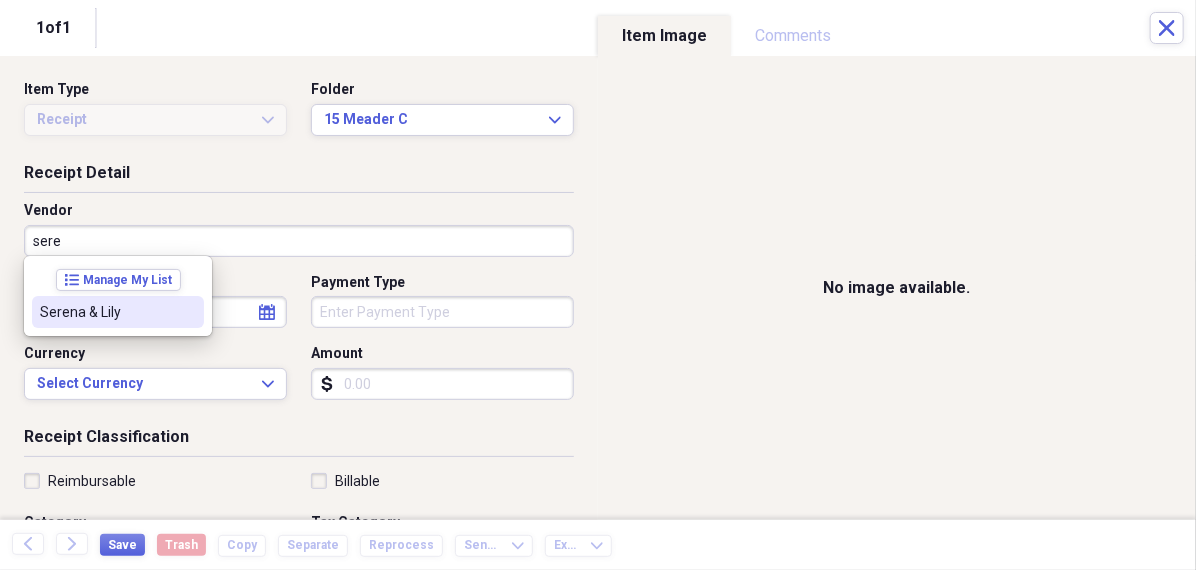 click on "Serena & Lily" at bounding box center (106, 312) 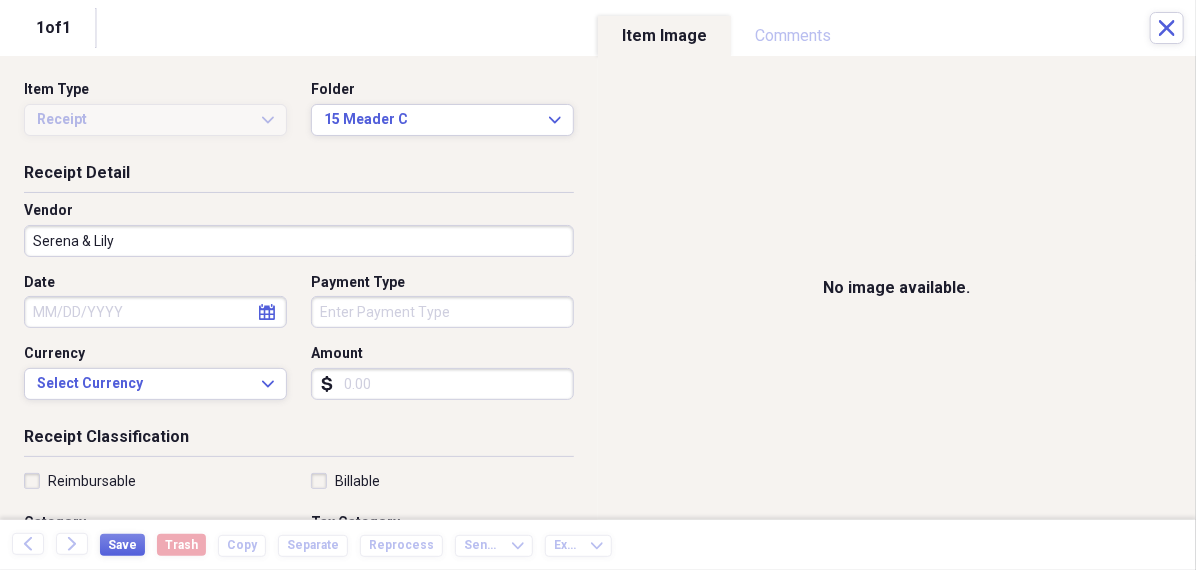 click on "Date" at bounding box center (155, 312) 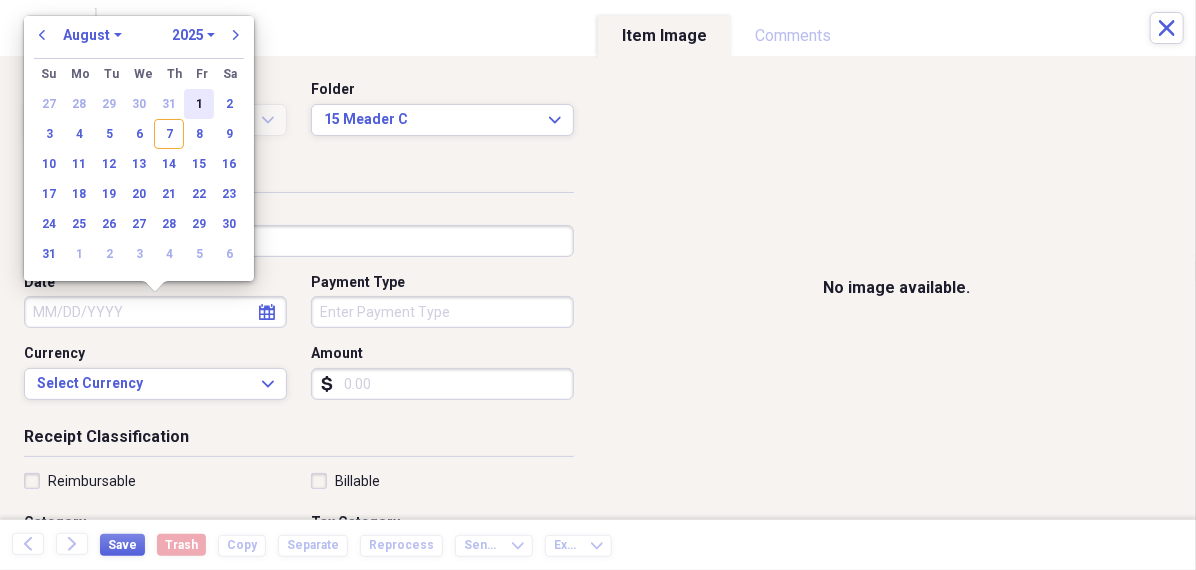 click on "1" at bounding box center (199, 104) 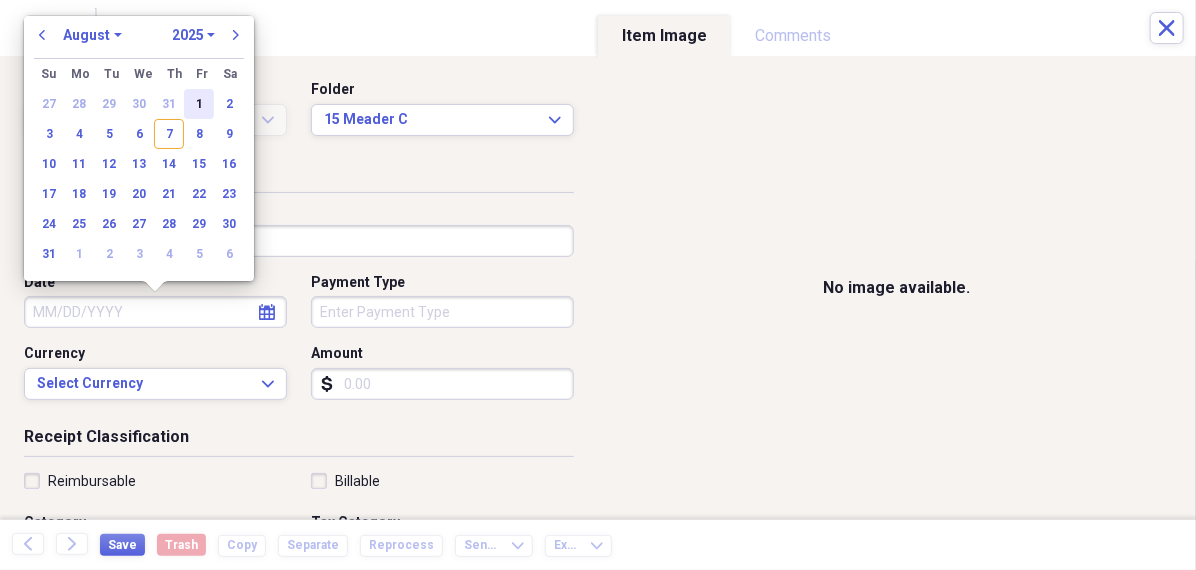 type on "08/01/2025" 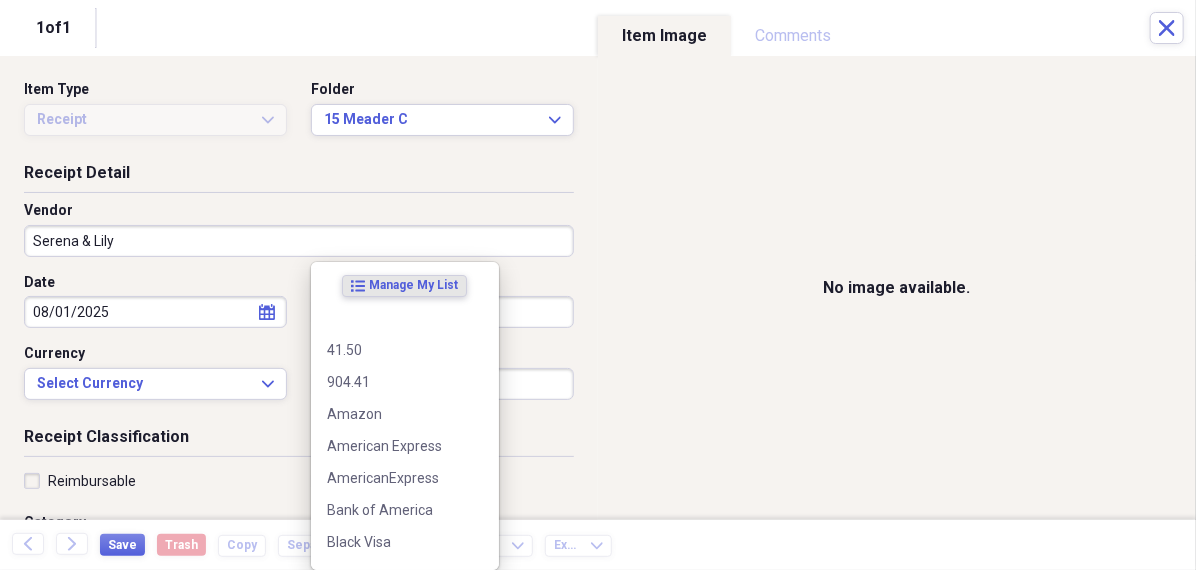 click on "Organize My Files 99+ Collapse Unfiled Needs Review 99+ Unfiled All Files Unfiled Unfiled Unfiled Saved Reports Collapse My Cabinet Theresa's Cabinet Add Folder Folder 456 Add Folder Collapse Open Folder Expense Reports Add Folder Expand Folder 11 Fayette Add Folder Expand Folder 13 Fayette Add Folder Expand Folder 15 Meader A Add Folder Expand Folder 15 Meader C Add Folder Expand Folder 15 Meader D Add Folder Expand Folder 4 Howard Court Add Folder Expand Folder 6 HW Add Folder Expand Folder ACK Expenses Add Folder Expand Folder Files Add Folder Expand Folder Helsingborg Add Folder Expand Folder Kristienstad Add Folder Expand Folder Midtown Ventures Add Folder Expand Folder Peach Row Add Folder Expand Folder RRL Add Folder Expand Folder Vasteros - Boat Add Folder Expand Folder ZEN Add Folder Collapse Trash Trash Folder 21.7.16 Folder jeffrey Folder Kristienstad Help & Support Submit Import Import Add Create Expand Reports Reports Settings Theresa Expand ACK Expenses Showing 31 items , totaling $2,703.21 sort" at bounding box center (598, 285) 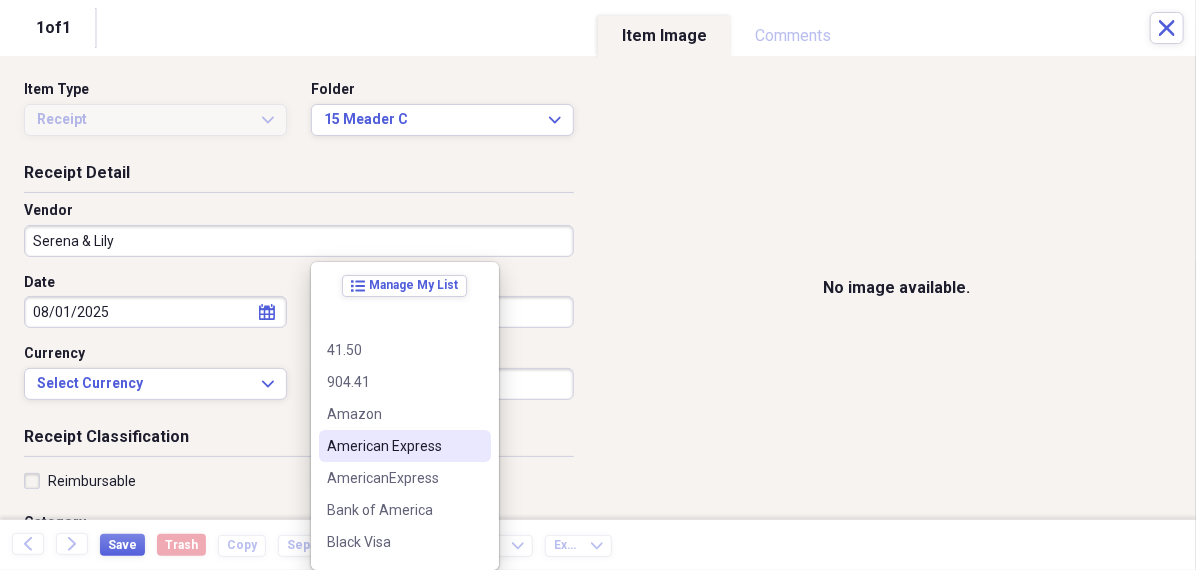 click on "American Express" at bounding box center [393, 446] 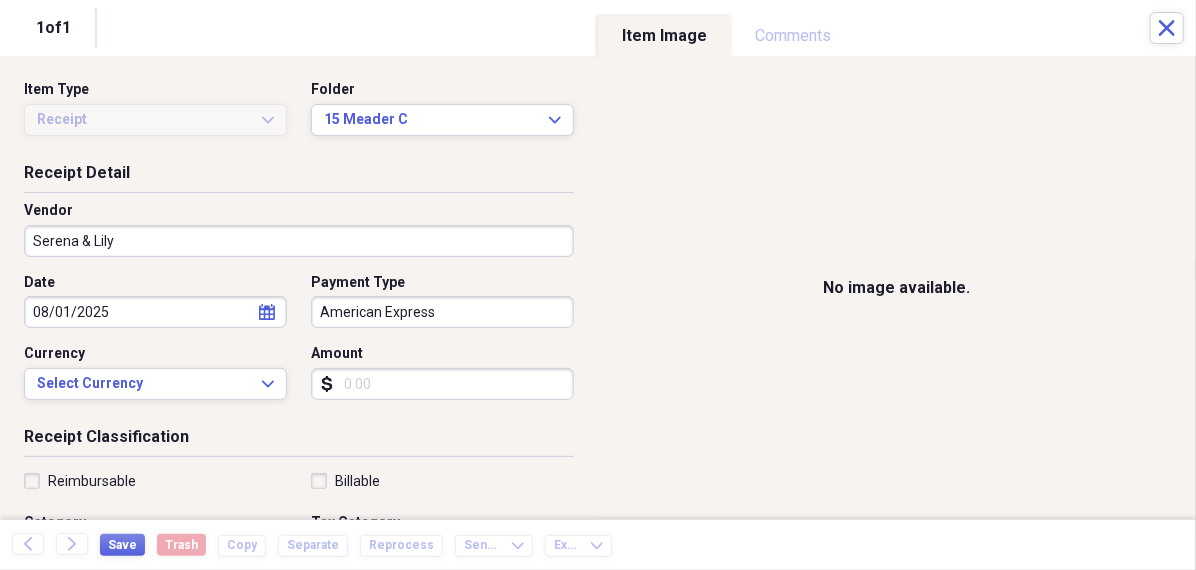 click on "Amount" at bounding box center [442, 384] 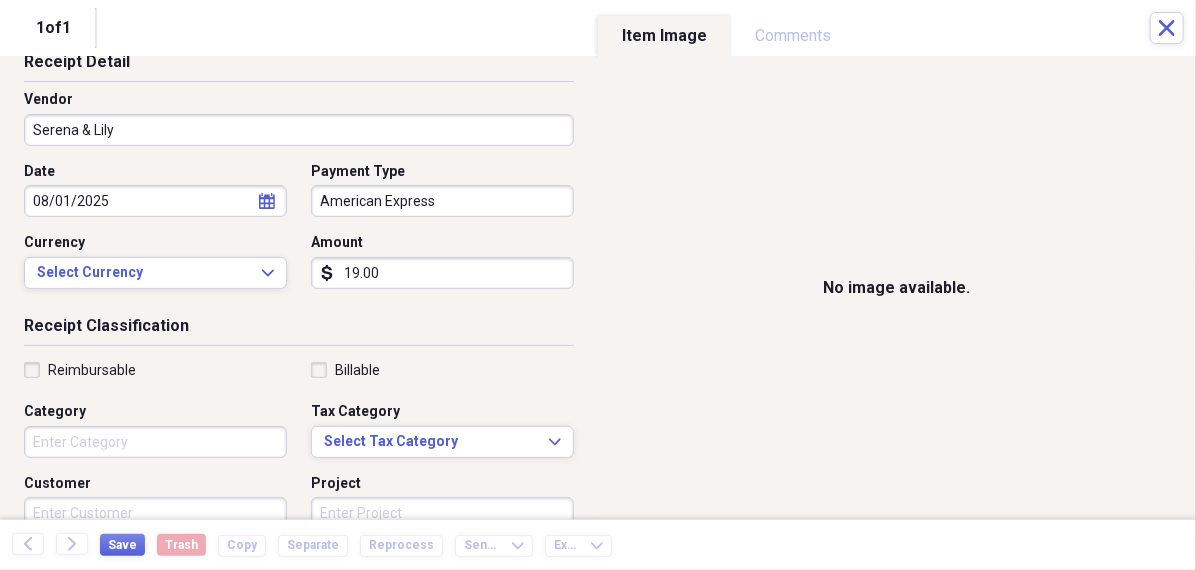 scroll, scrollTop: 121, scrollLeft: 0, axis: vertical 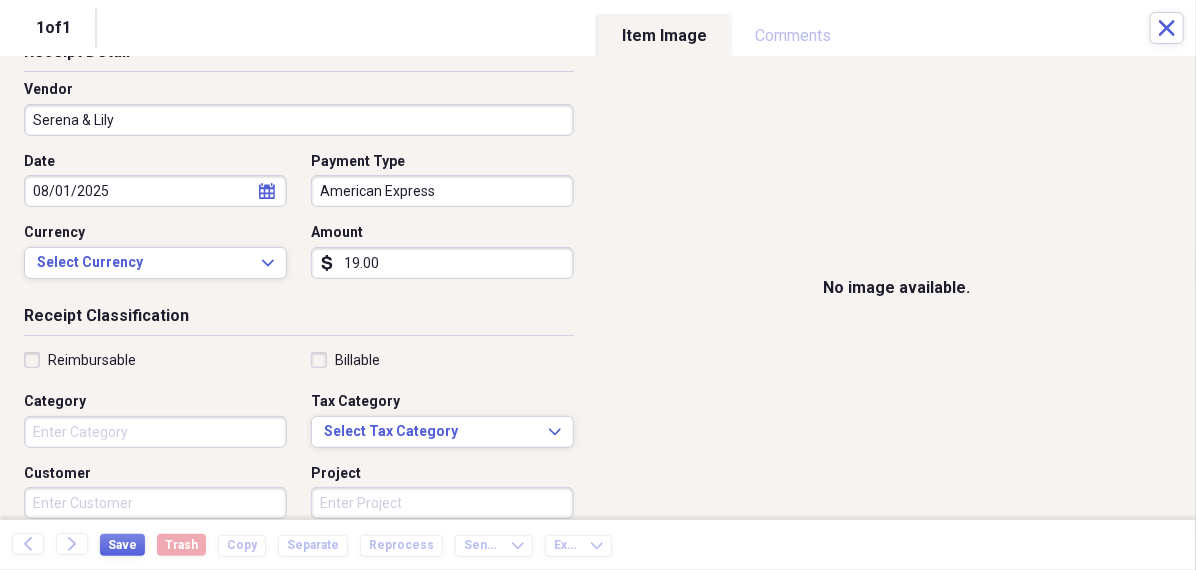 type on "19.00" 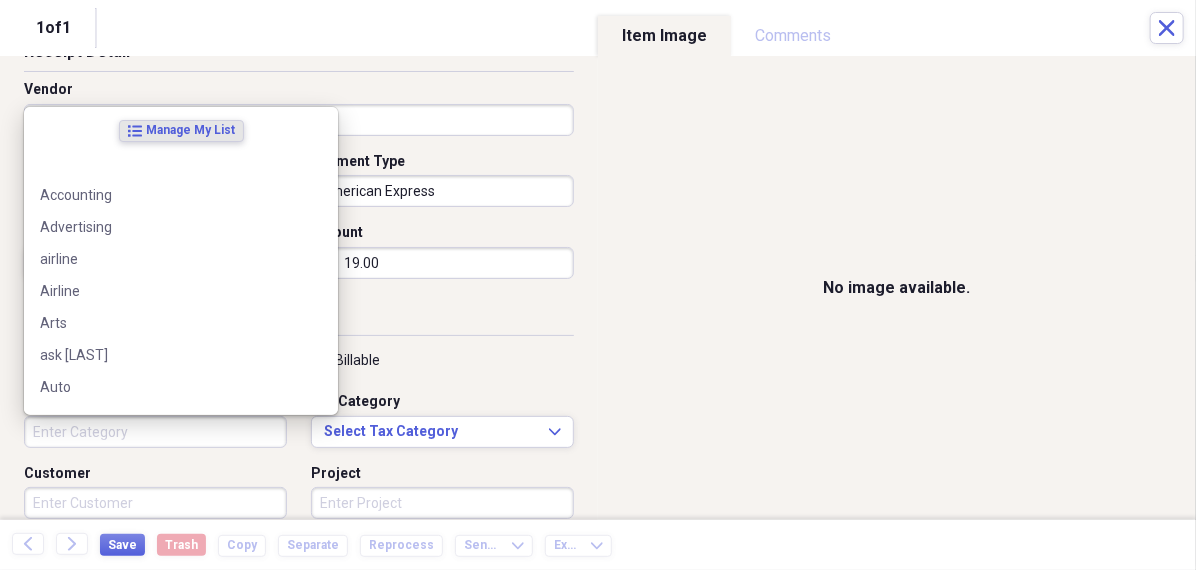 click on "Category" at bounding box center [155, 432] 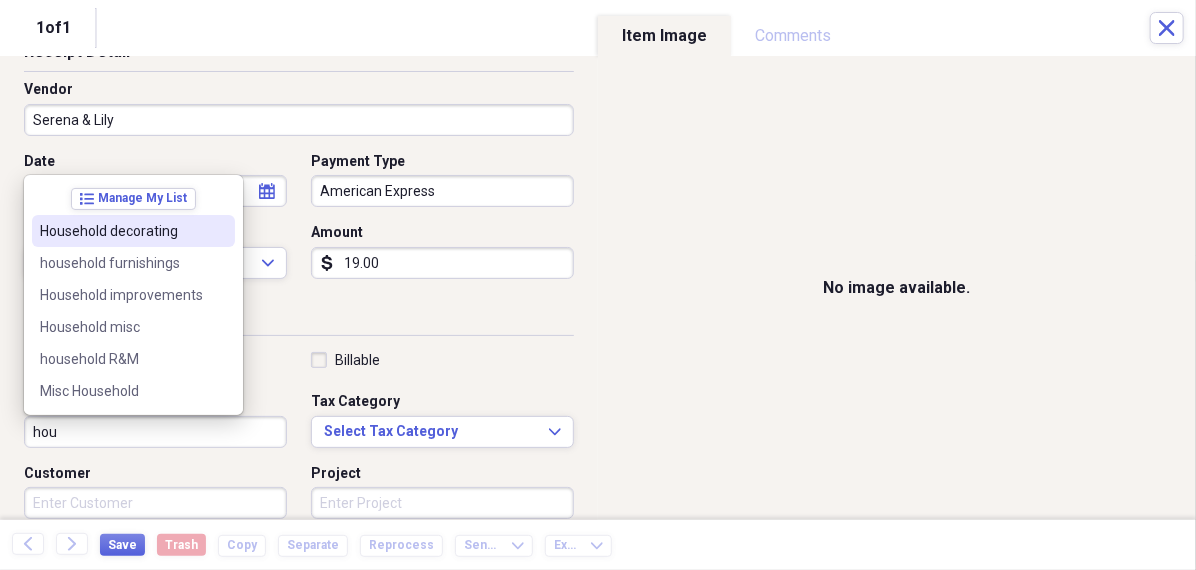 click on "Household decorating" at bounding box center [133, 231] 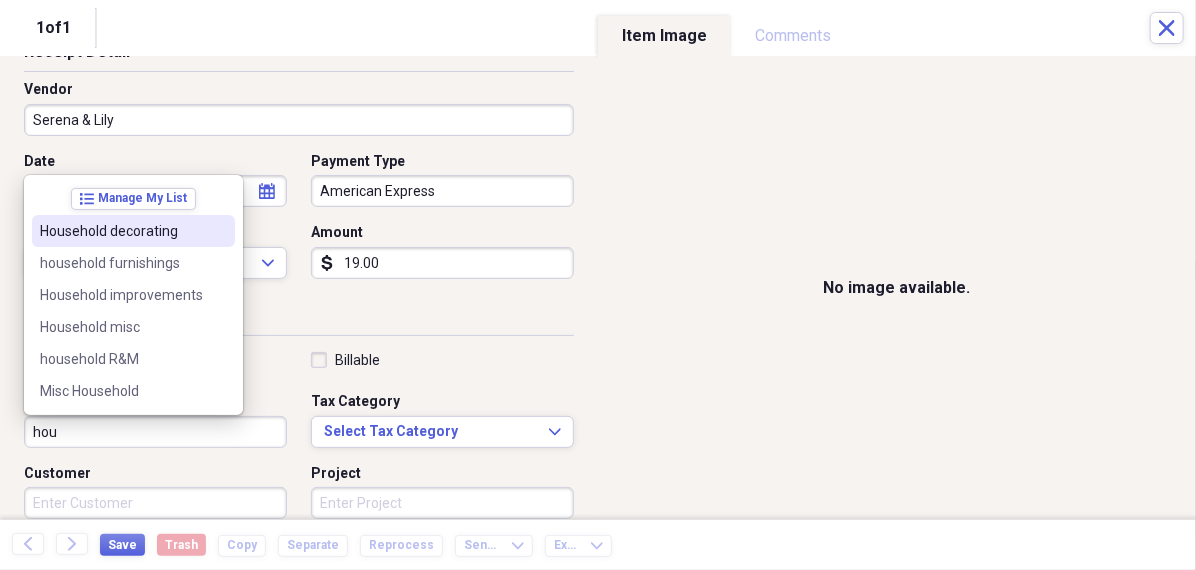 type on "Household decorating" 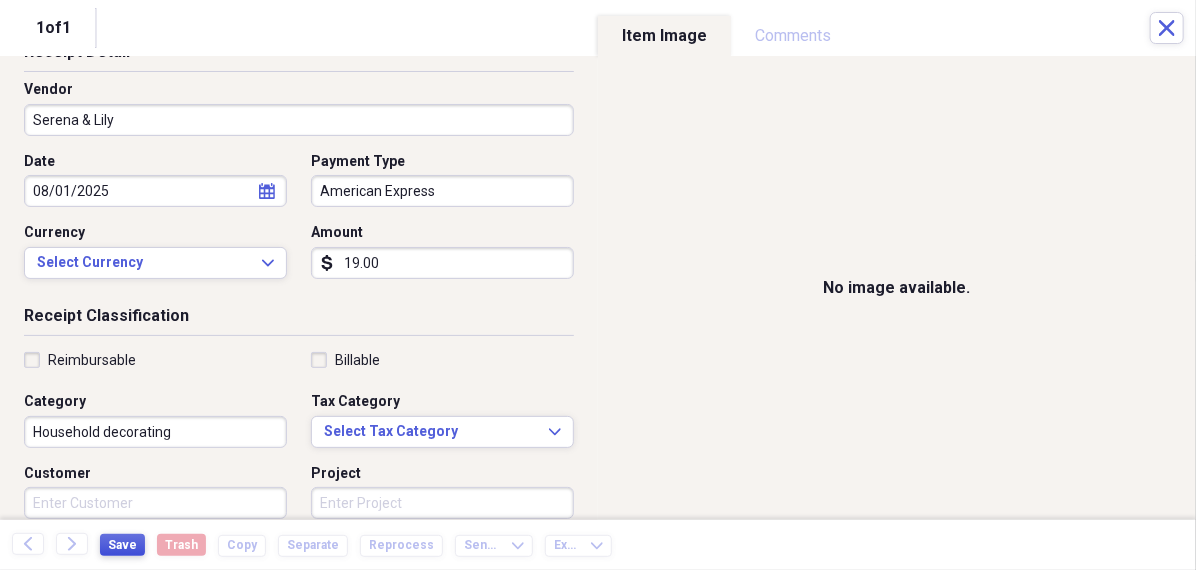 click on "Save" at bounding box center [122, 545] 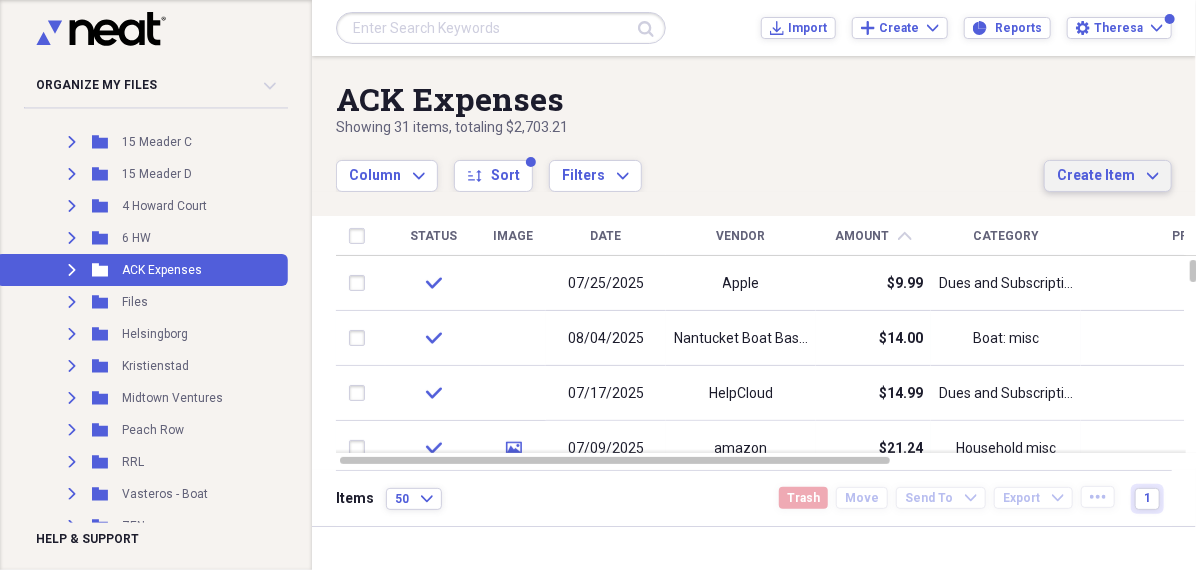 click on "Create Item" at bounding box center [1096, 176] 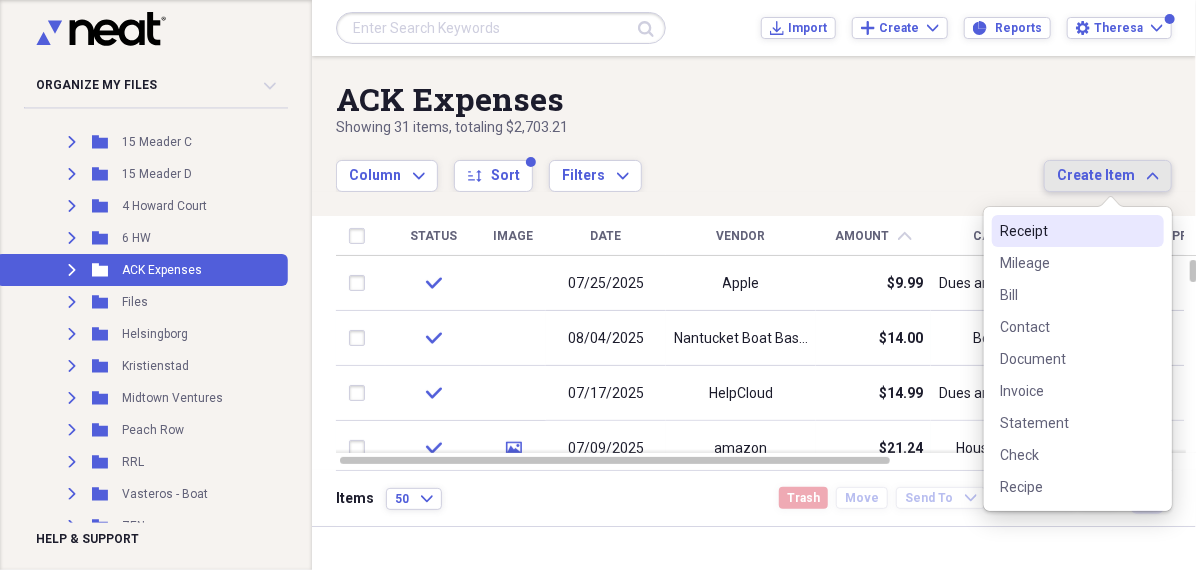 click on "Receipt" at bounding box center (1066, 231) 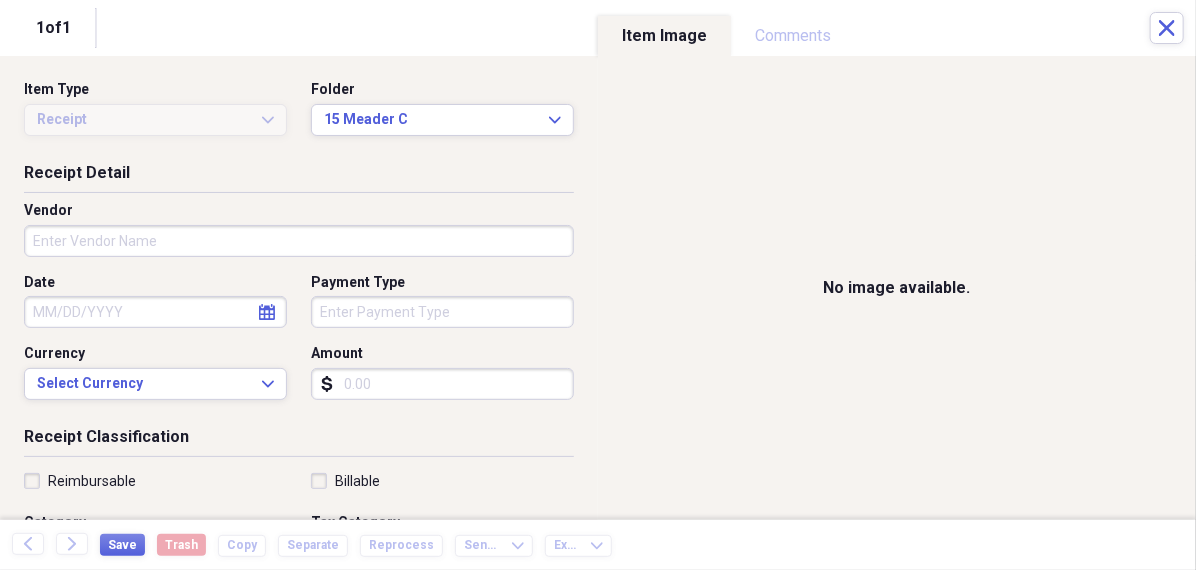click on "Date" at bounding box center (155, 312) 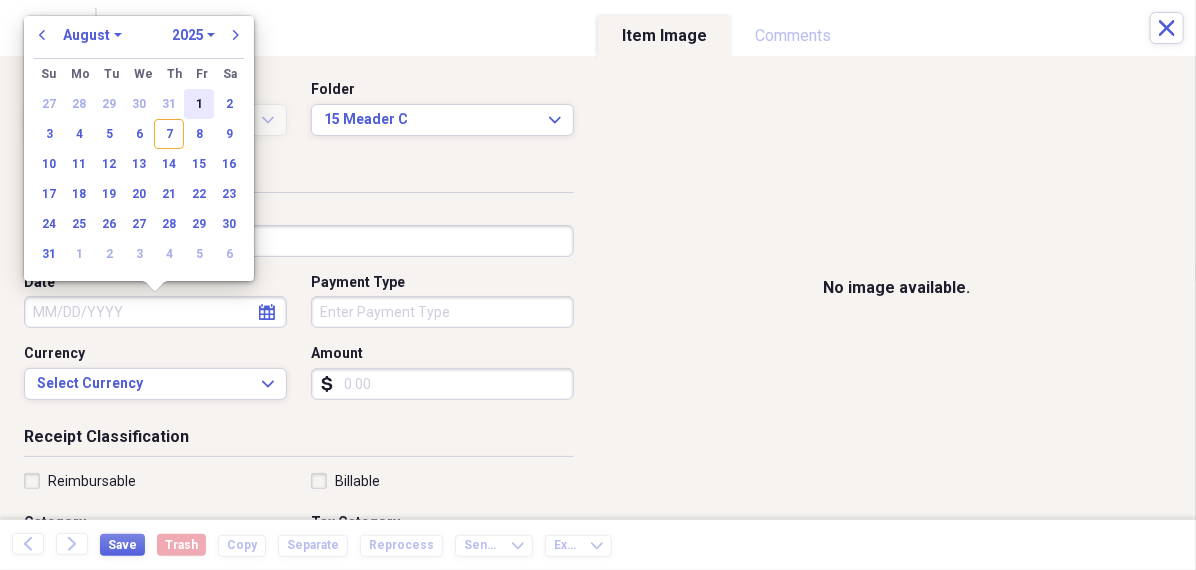 click on "1" at bounding box center (199, 104) 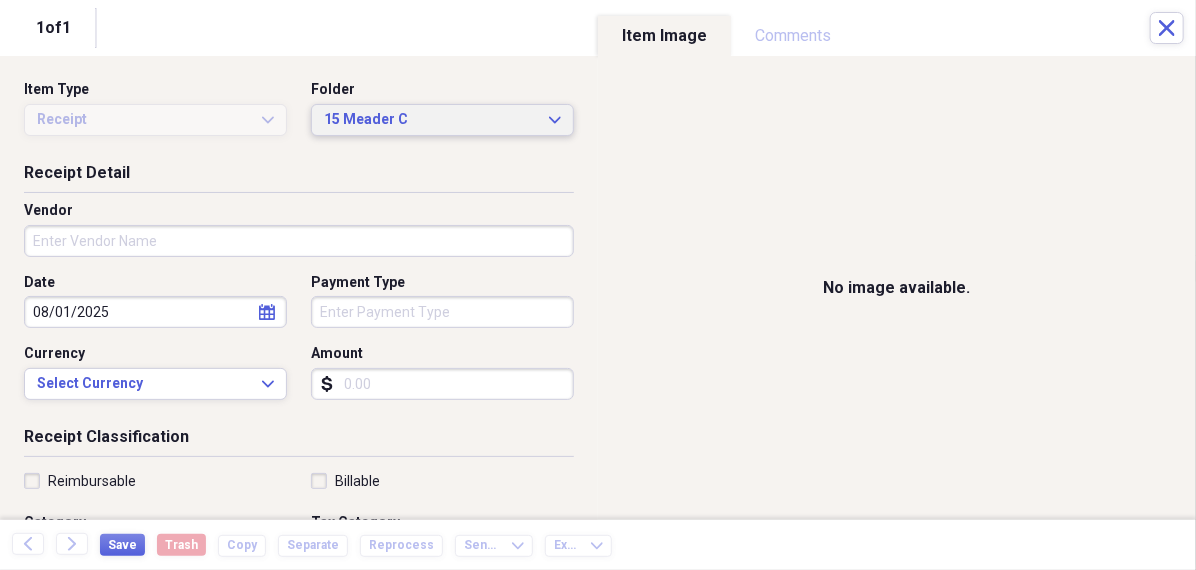 click on "15 Meader C" at bounding box center (430, 120) 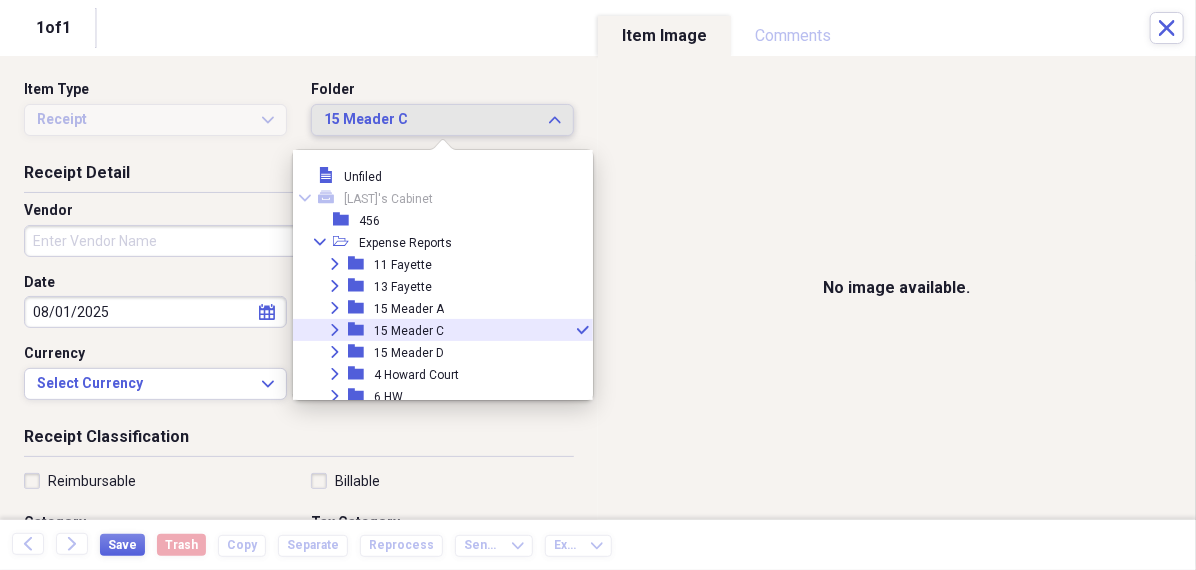 scroll, scrollTop: 55, scrollLeft: 0, axis: vertical 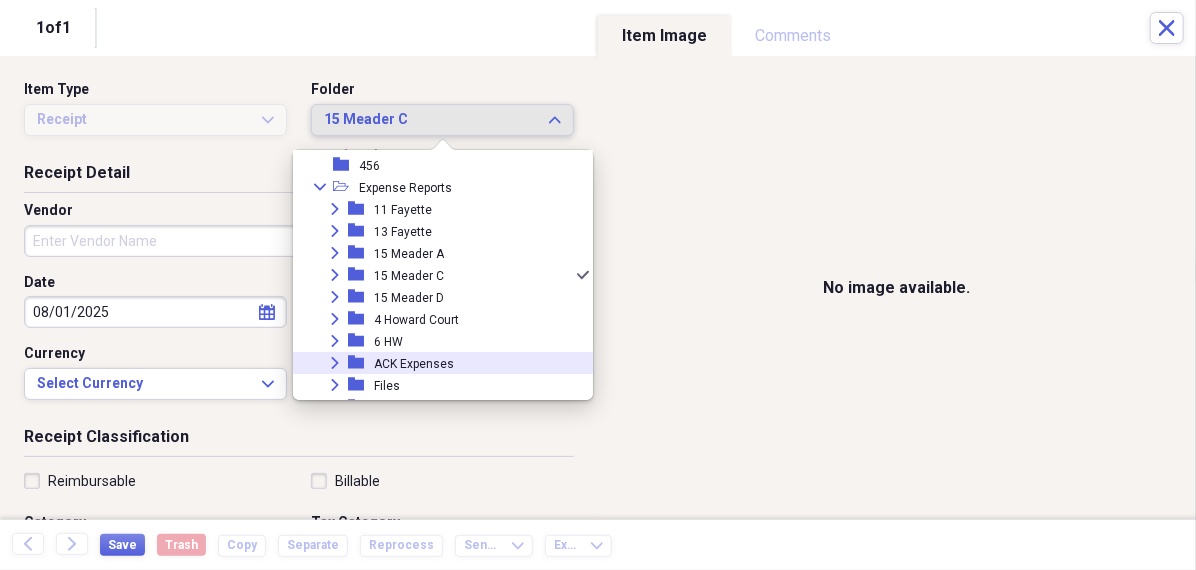 click on "ACK Expenses" at bounding box center (414, 364) 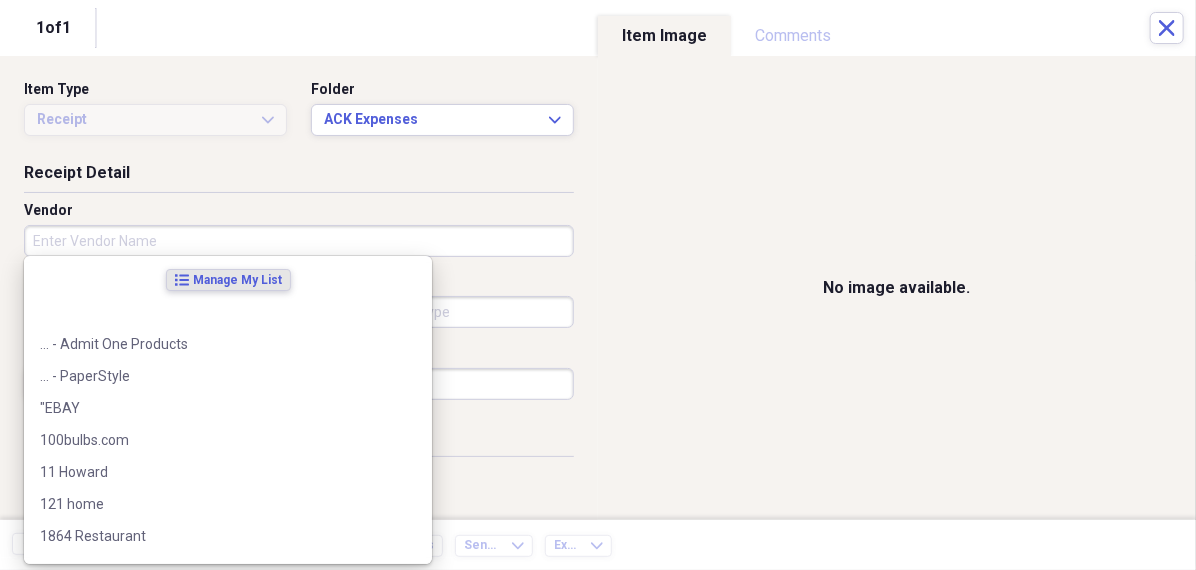 click on "Vendor" at bounding box center [299, 241] 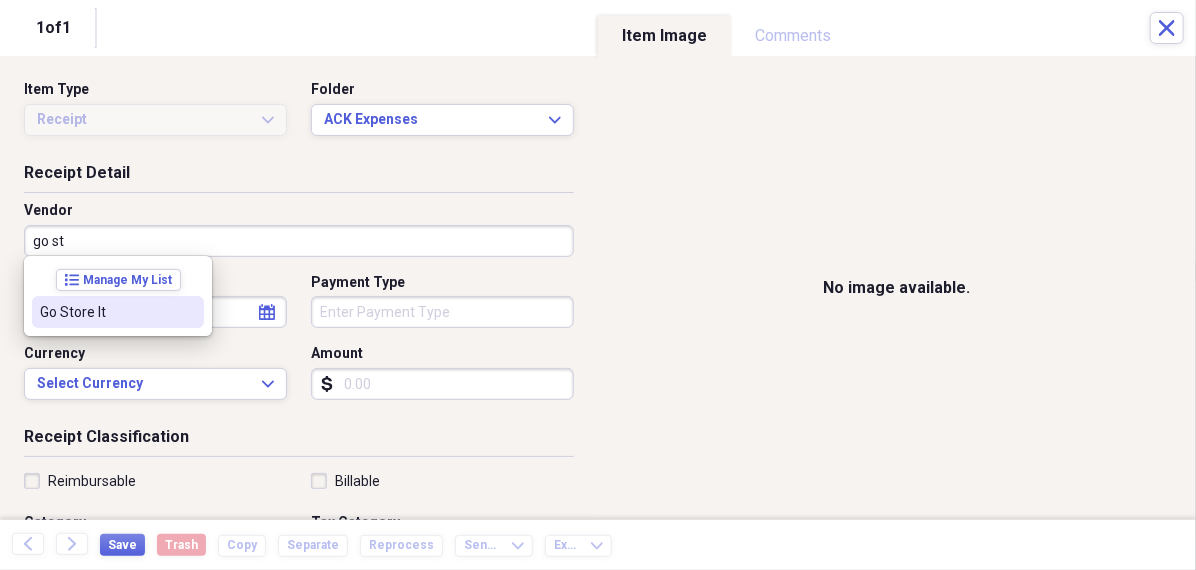 click on "Go Store It" at bounding box center (106, 312) 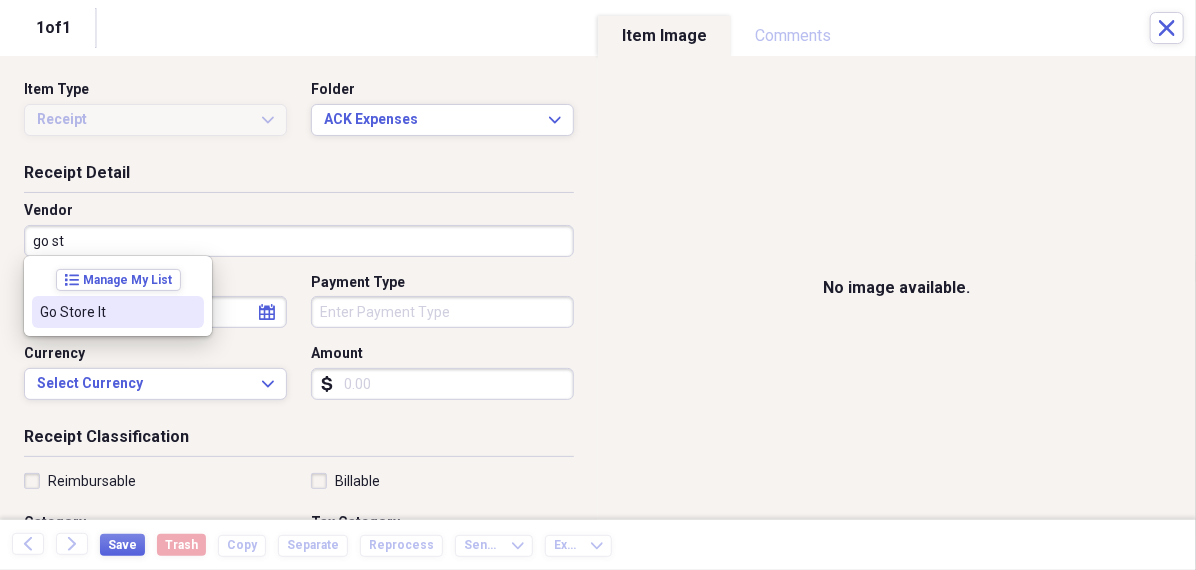 type on "Go Store It" 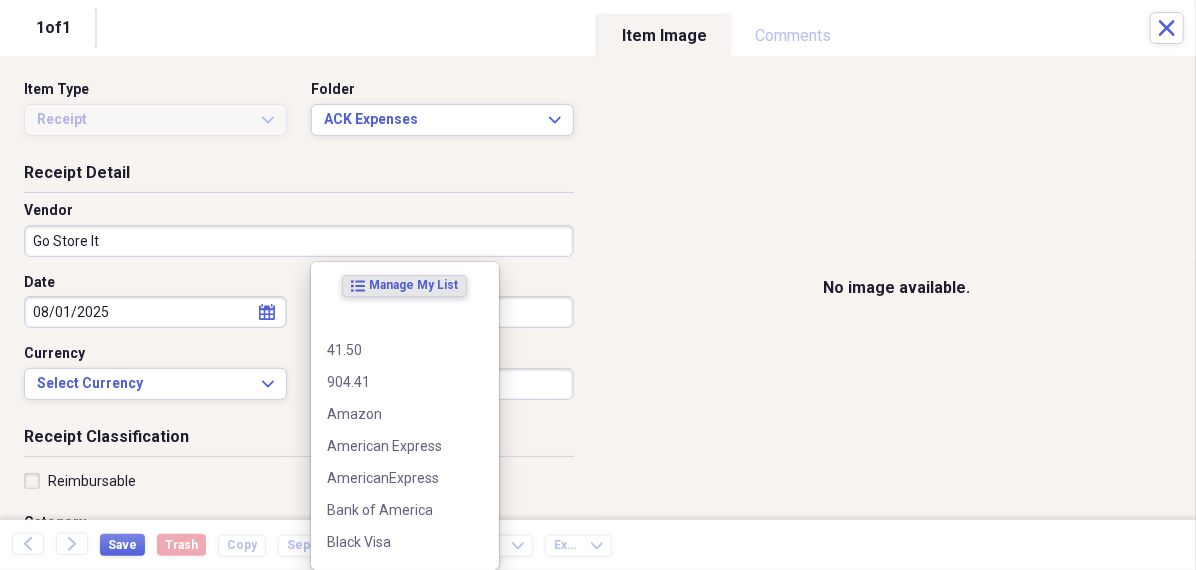 click on "Organize My Files 99+ Collapse Unfiled Needs Review 99+ Unfiled All Files Unfiled Unfiled Unfiled Saved Reports Collapse My Cabinet Theresa's Cabinet Add Folder Folder 456 Add Folder Collapse Open Folder Expense Reports Add Folder Expand Folder 11 Fayette Add Folder Expand Folder 13 Fayette Add Folder Expand Folder 15 Meader A Add Folder Expand Folder 15 Meader C Add Folder Expand Folder 15 Meader D Add Folder Expand Folder 4 Howard Court Add Folder Expand Folder 6 HW Add Folder Expand Folder ACK Expenses Add Folder Expand Folder Files Add Folder Expand Folder Helsingborg Add Folder Expand Folder Kristienstad Add Folder Expand Folder Midtown Ventures Add Folder Expand Folder Peach Row Add Folder Expand Folder RRL Add Folder Expand Folder Vasteros - Boat Add Folder Expand Folder ZEN Add Folder Collapse Trash Trash Folder 21.7.16 Folder jeffrey Folder Kristienstad Help & Support Submit Import Import Add Create Expand Reports Reports Settings Theresa Expand ACK Expenses Showing 31 items , totaling $2,703.21 sort" at bounding box center [598, 285] 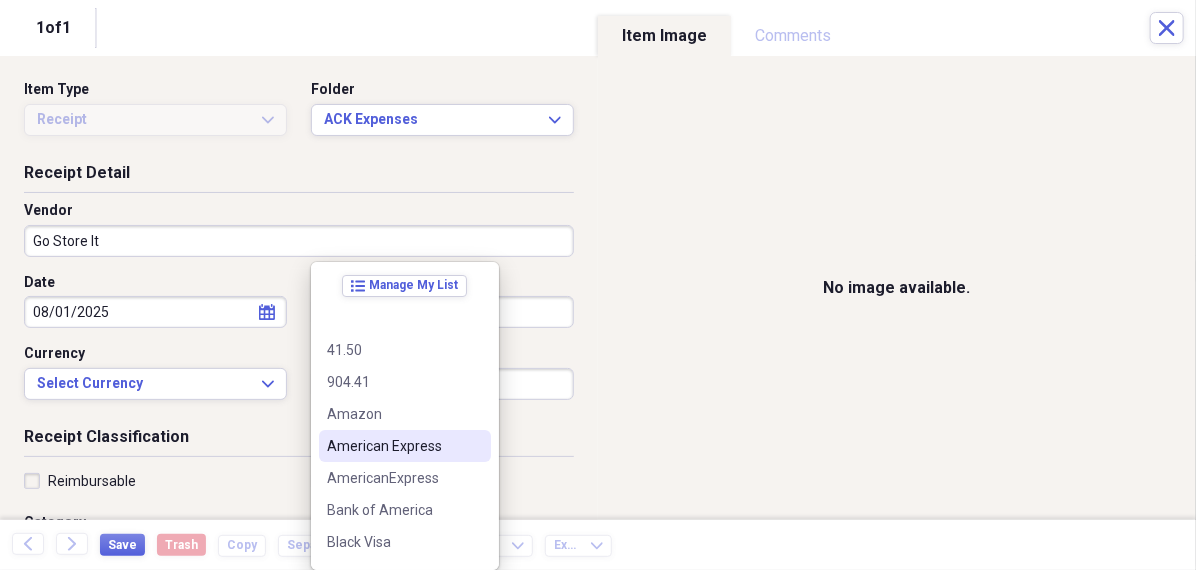 click on "American Express" at bounding box center [405, 446] 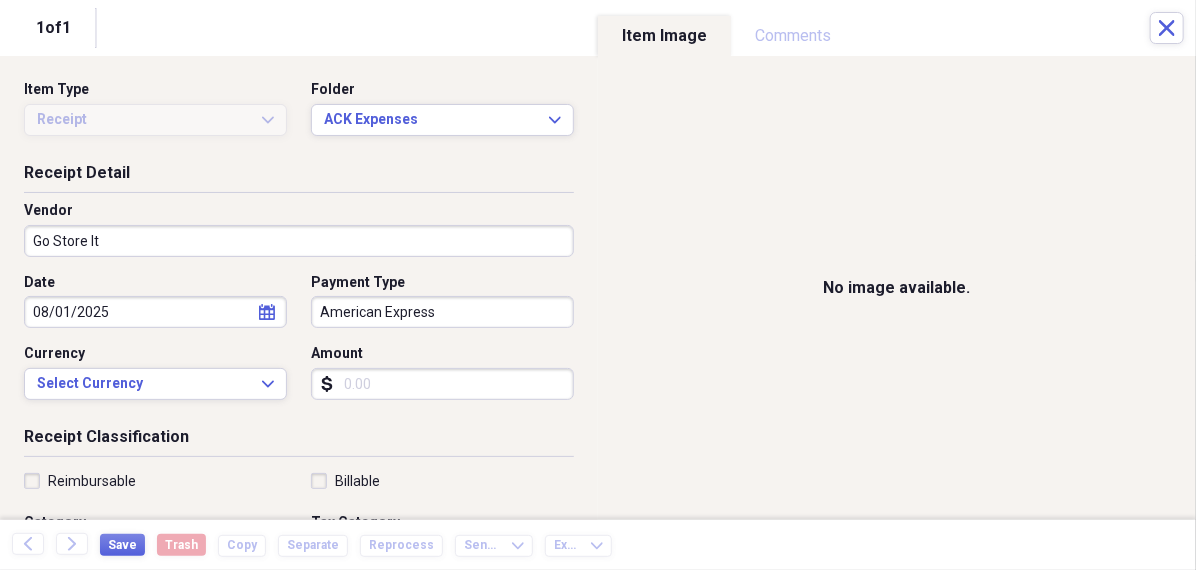 click on "Amount" at bounding box center [442, 384] 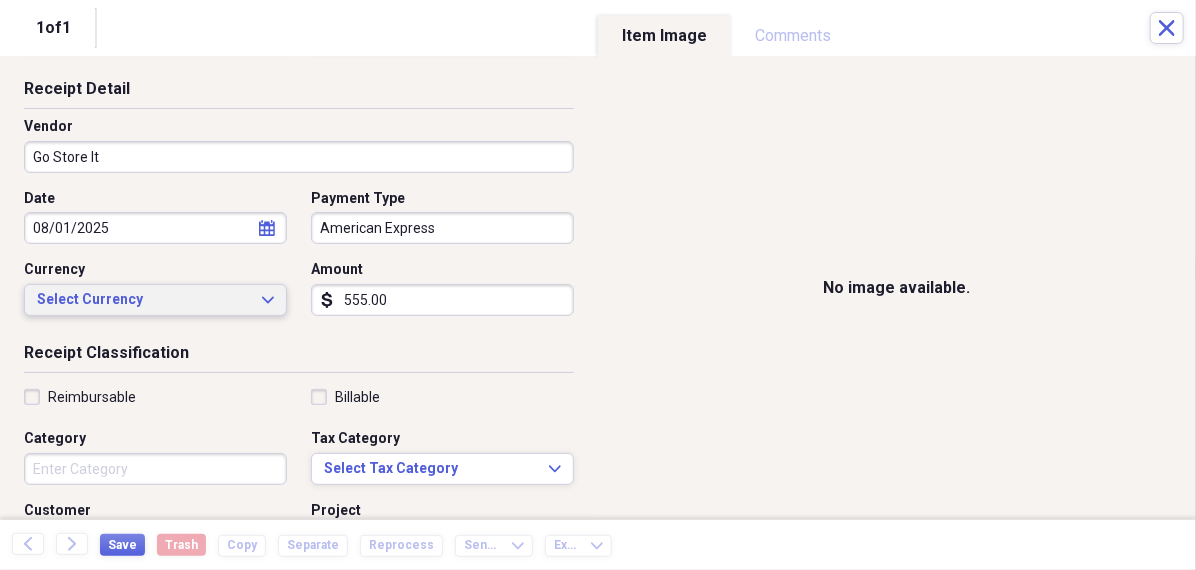 scroll, scrollTop: 94, scrollLeft: 0, axis: vertical 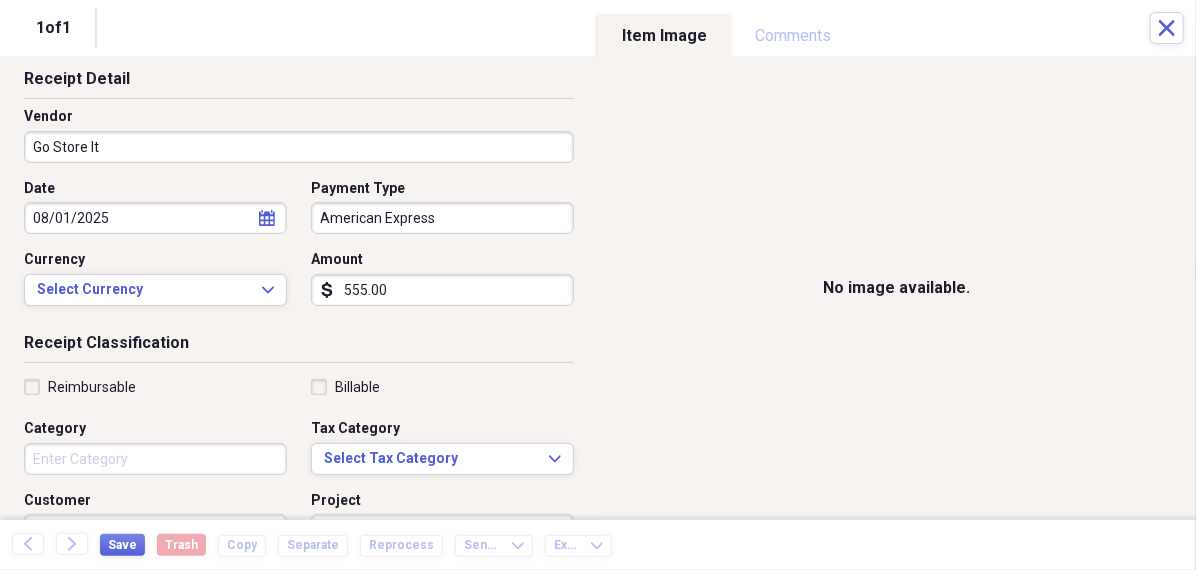 type on "555.00" 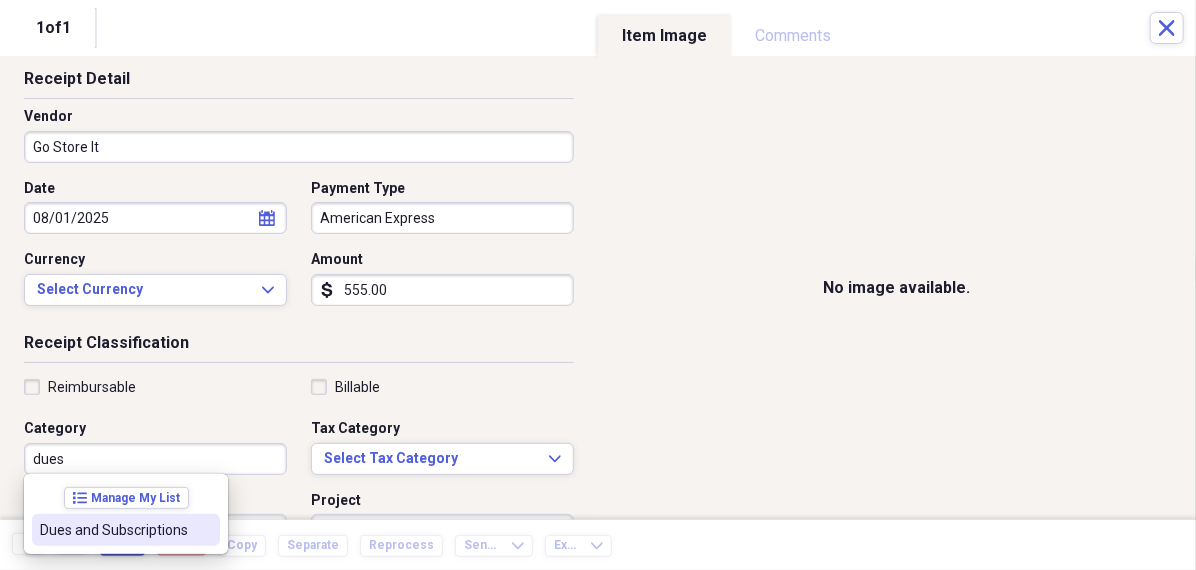 click on "Dues and Subscriptions" at bounding box center (114, 530) 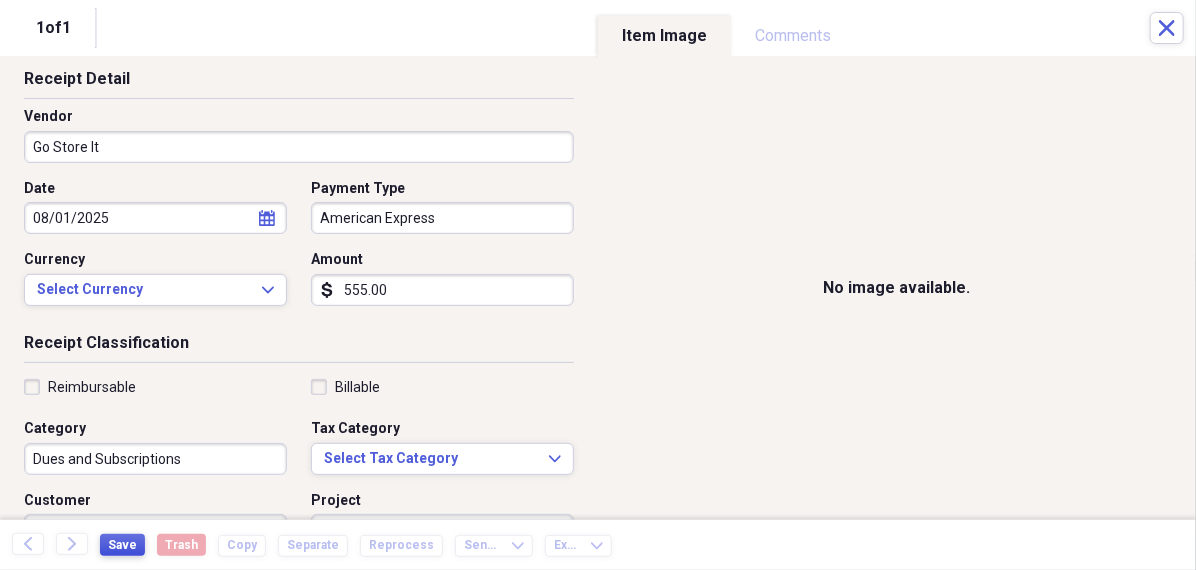 click on "Save" at bounding box center [122, 545] 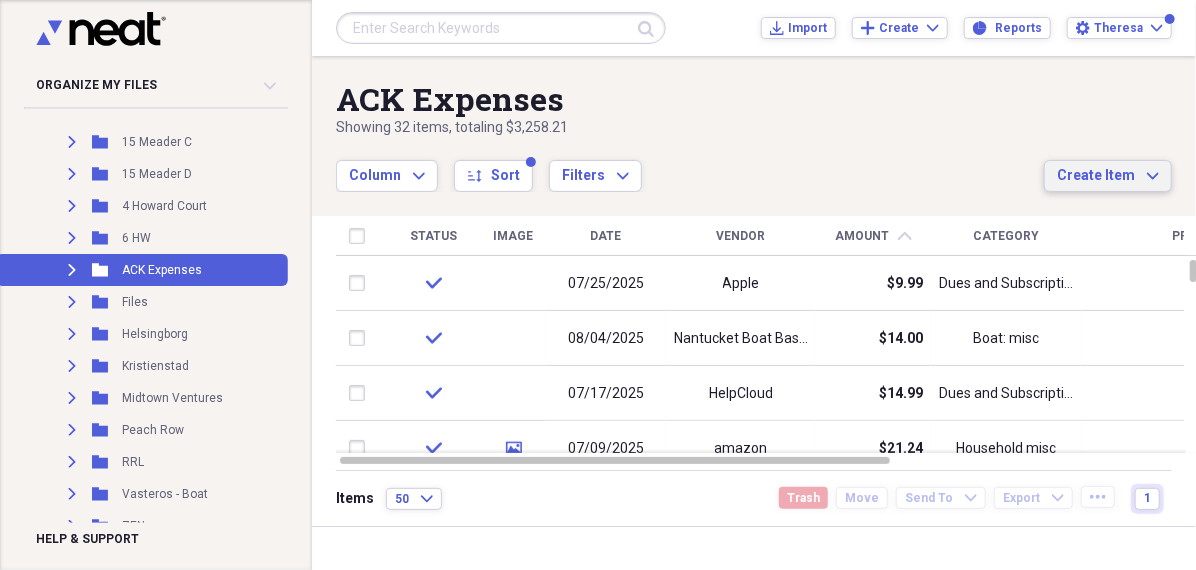 click on "Create Item" at bounding box center (1096, 176) 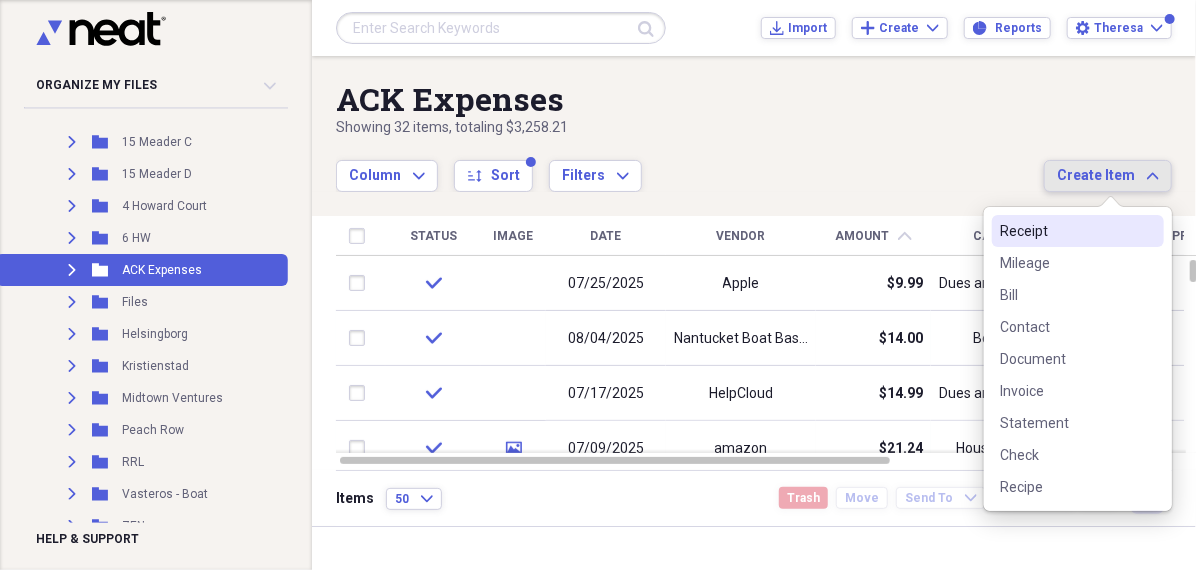 click on "Receipt" at bounding box center (1066, 231) 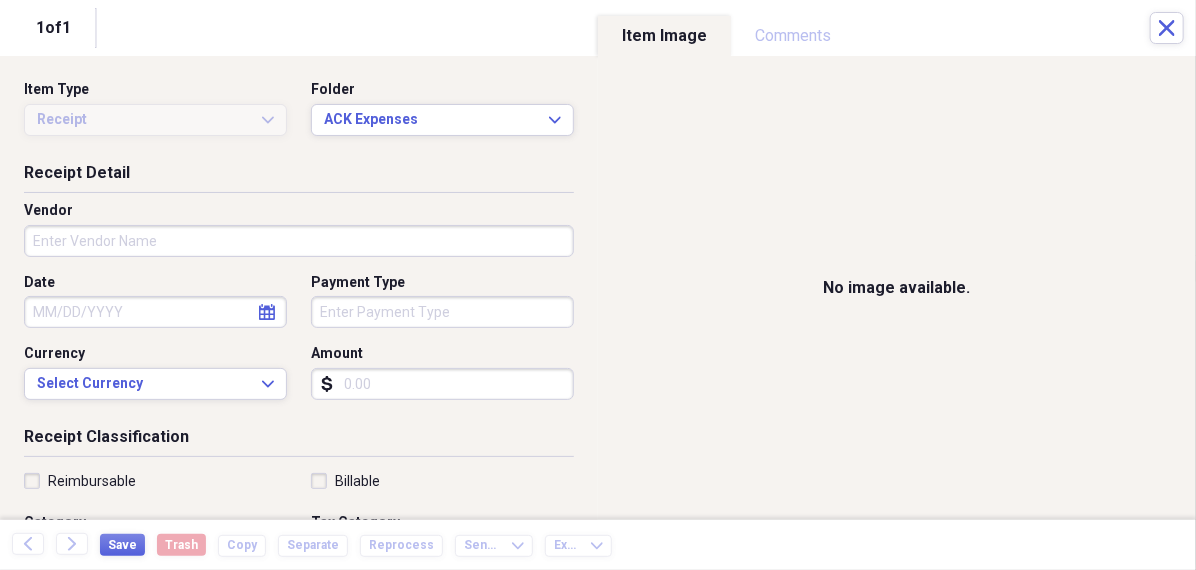 click on "Date" at bounding box center [155, 312] 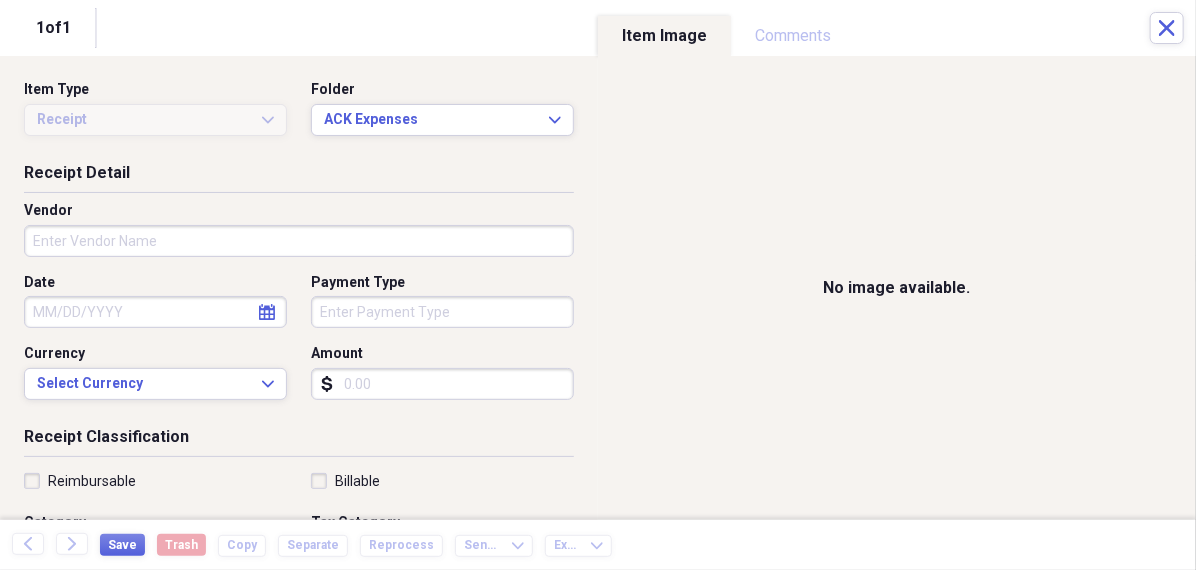 select on "7" 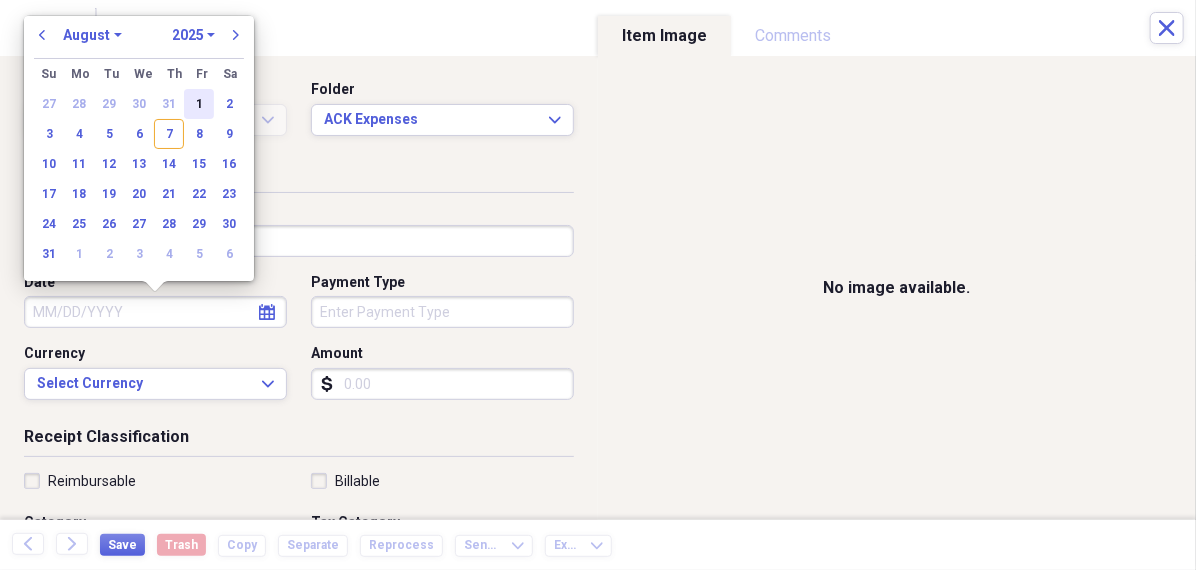 click on "1" at bounding box center (199, 104) 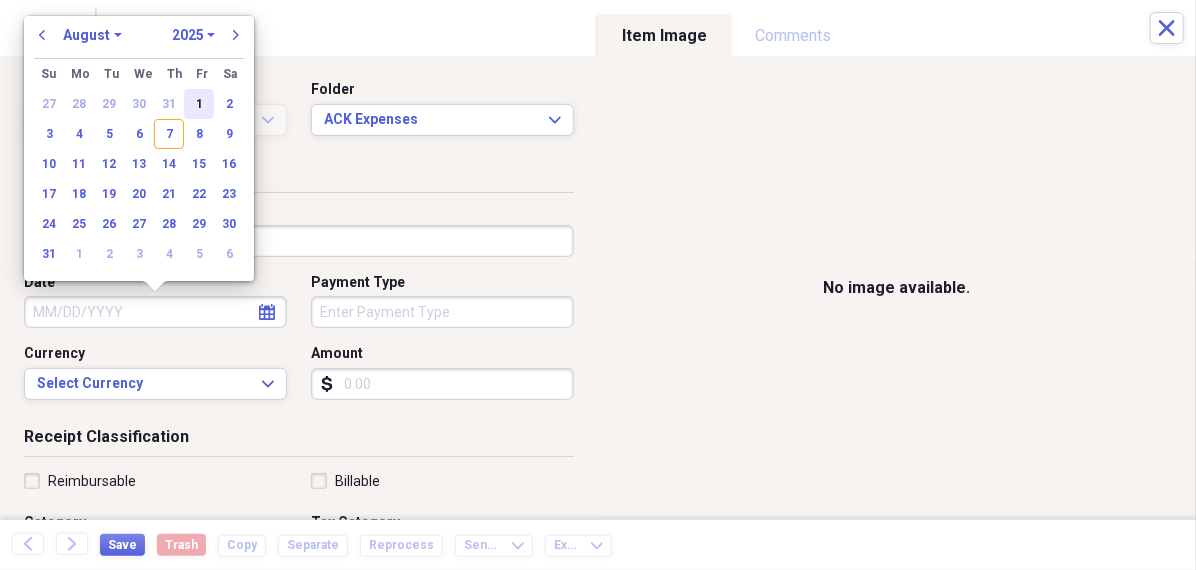 type on "08/01/2025" 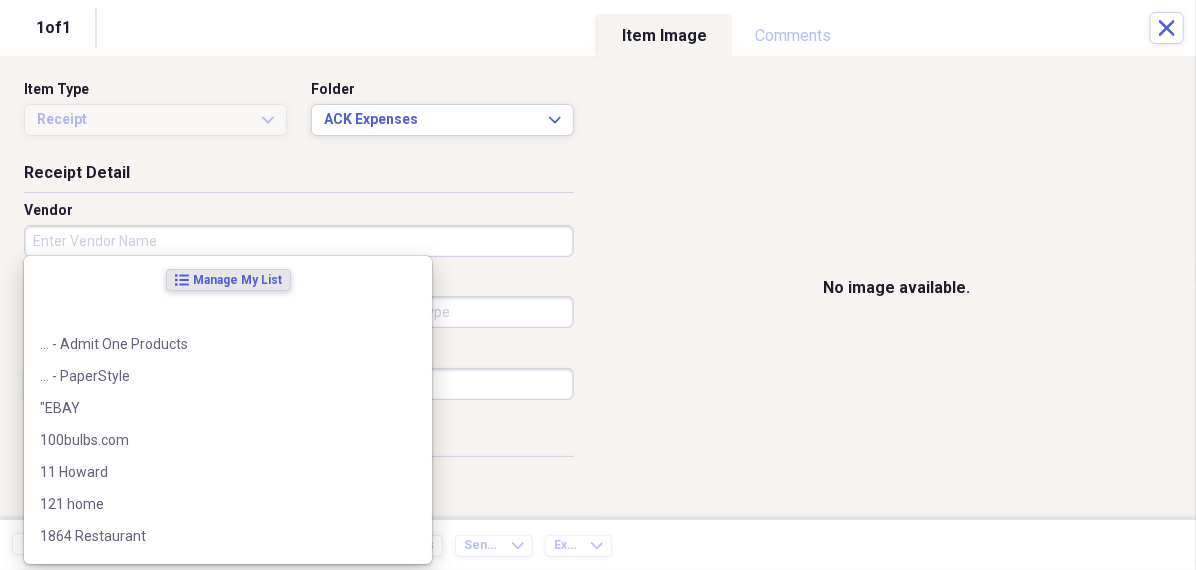 click on "Vendor" at bounding box center (299, 241) 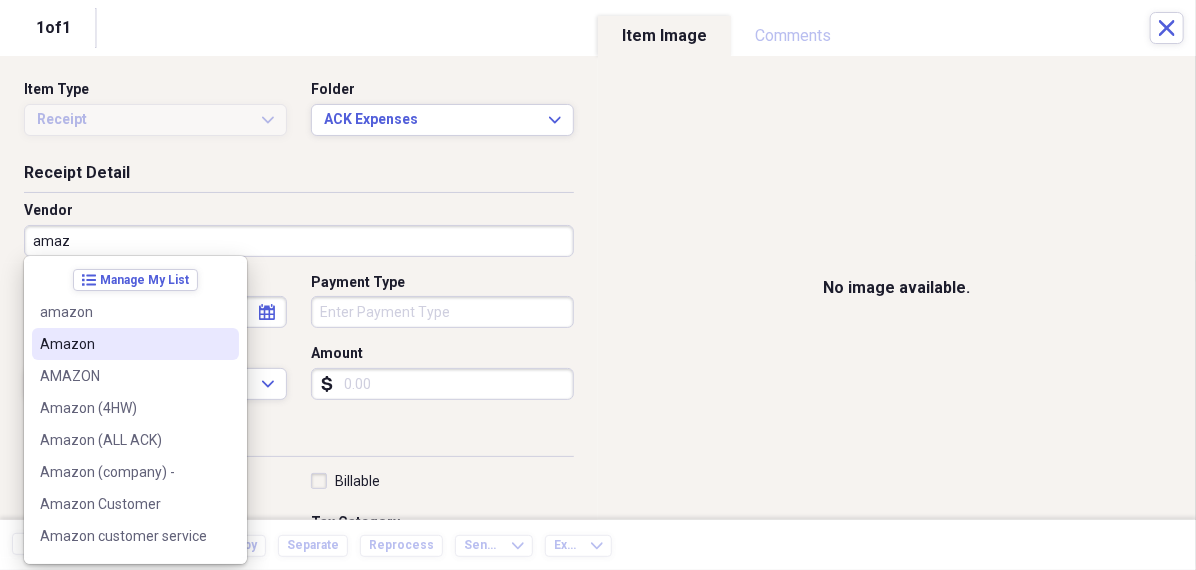 click on "Amazon" at bounding box center [123, 344] 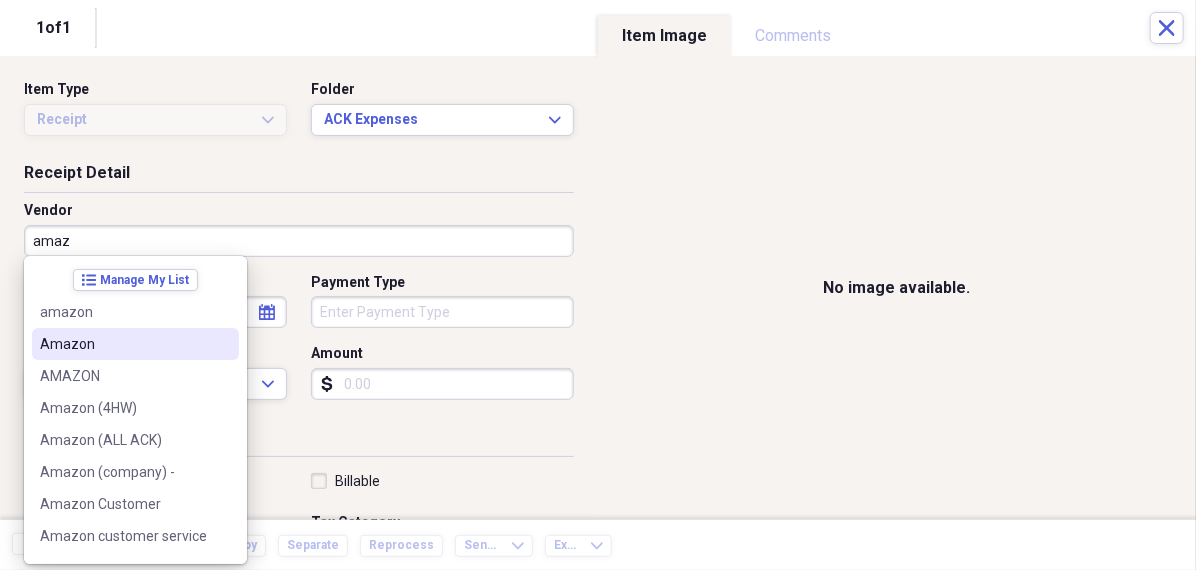 type on "Amazon" 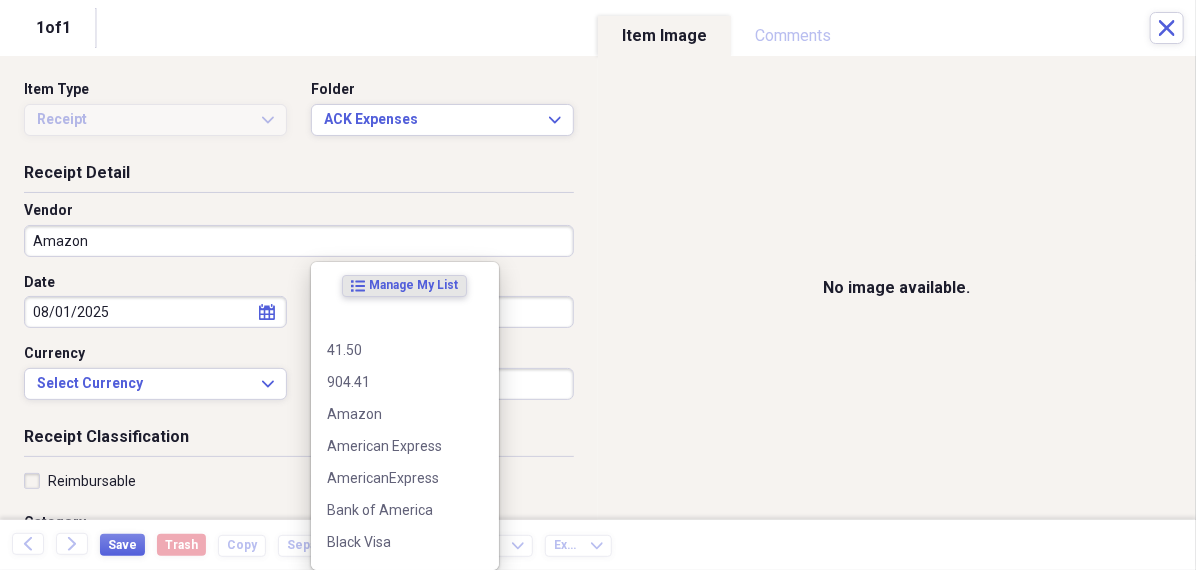 click on "Organize My Files 99+ Collapse Unfiled Needs Review 99+ Unfiled All Files Unfiled Unfiled Unfiled Saved Reports Collapse My Cabinet Theresa's Cabinet Add Folder Folder 456 Add Folder Collapse Open Folder Expense Reports Add Folder Expand Folder 11 Fayette Add Folder Expand Folder 13 Fayette Add Folder Expand Folder 15 Meader A Add Folder Expand Folder 15 Meader C Add Folder Expand Folder 15 Meader D Add Folder Expand Folder 4 Howard Court Add Folder Expand Folder 6 HW Add Folder Expand Folder ACK Expenses Add Folder Expand Folder Files Add Folder Expand Folder Helsingborg Add Folder Expand Folder Kristienstad Add Folder Expand Folder Midtown Ventures Add Folder Expand Folder Peach Row Add Folder Expand Folder RRL Add Folder Expand Folder Vasteros - Boat Add Folder Expand Folder ZEN Add Folder Collapse Trash Trash Folder 21.7.16 Folder jeffrey Folder Kristienstad Help & Support Submit Import Import Add Create Expand Reports Reports Settings Theresa Expand ACK Expenses Showing 32 items , totaling $3,258.21 sort" at bounding box center (598, 285) 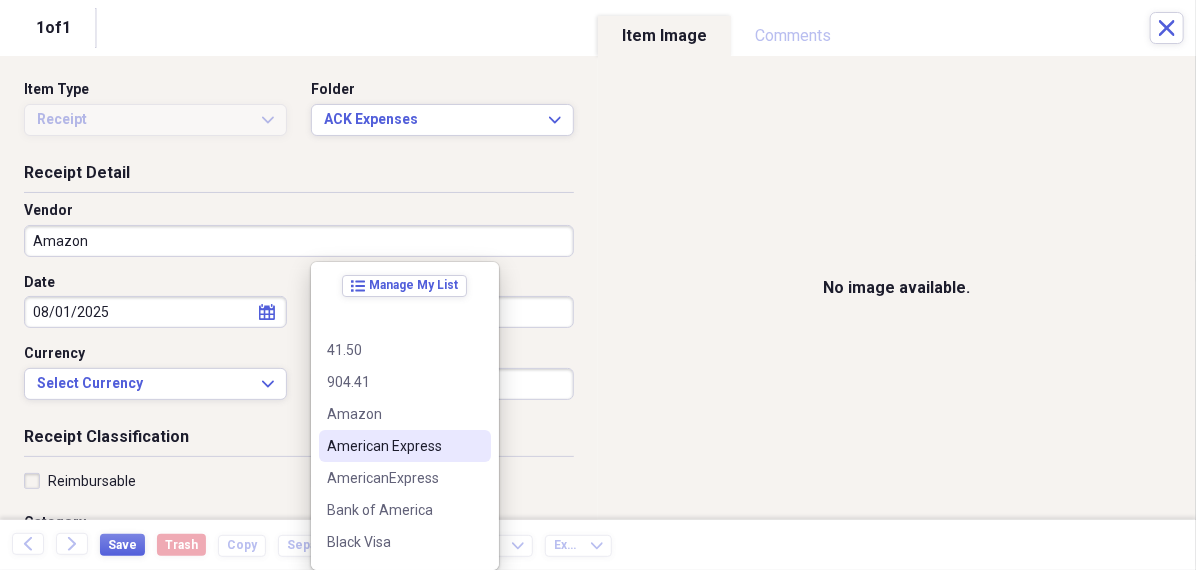 click on "American Express" at bounding box center [405, 446] 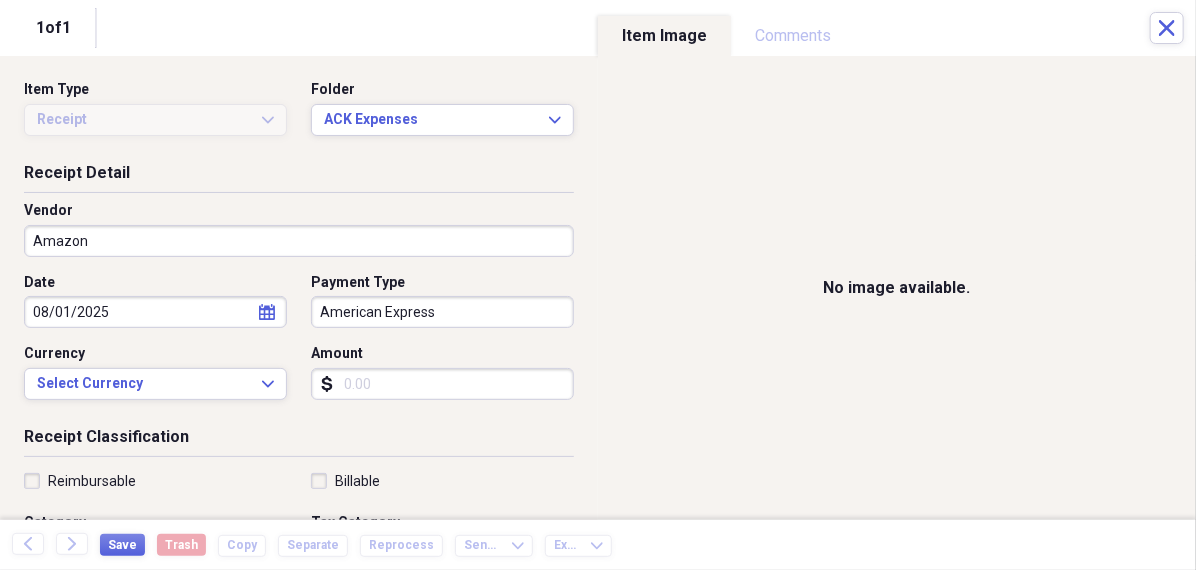click on "Amount" at bounding box center [442, 384] 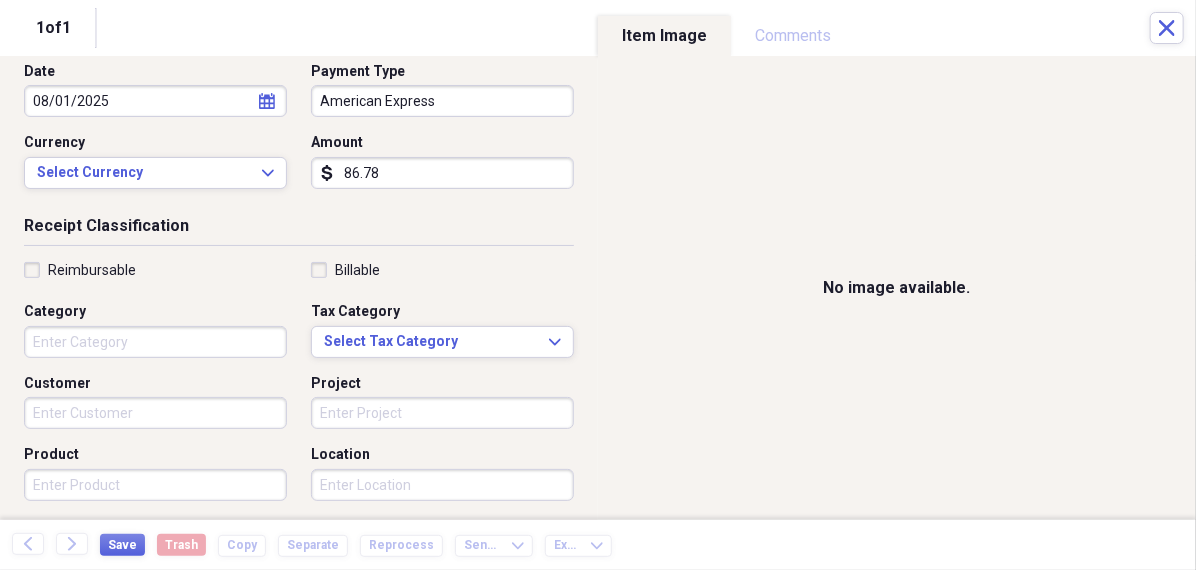 scroll, scrollTop: 220, scrollLeft: 0, axis: vertical 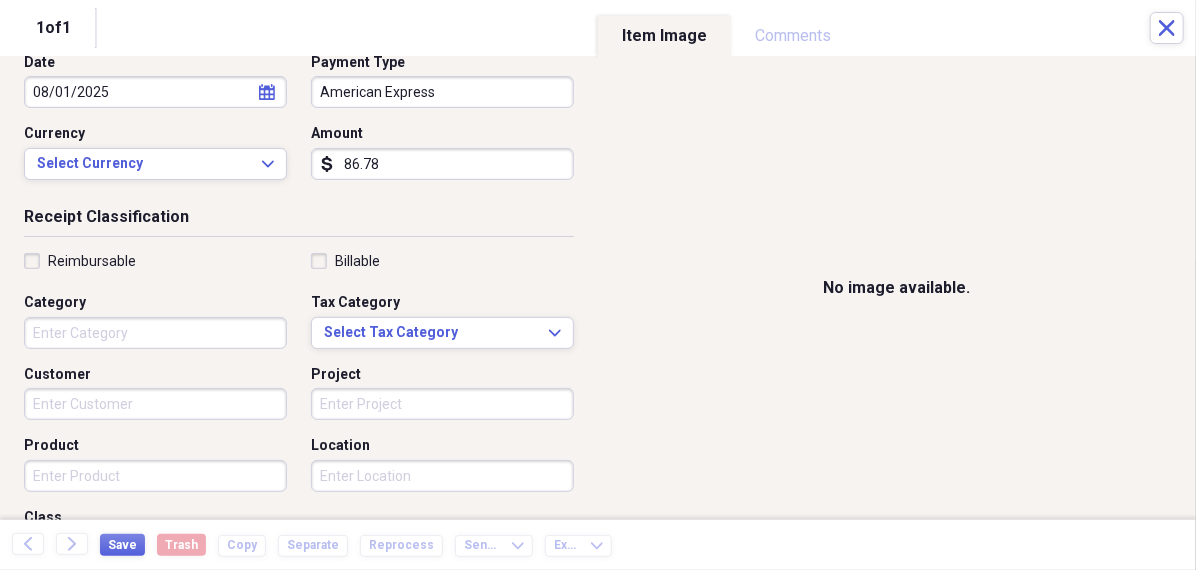 type on "86.78" 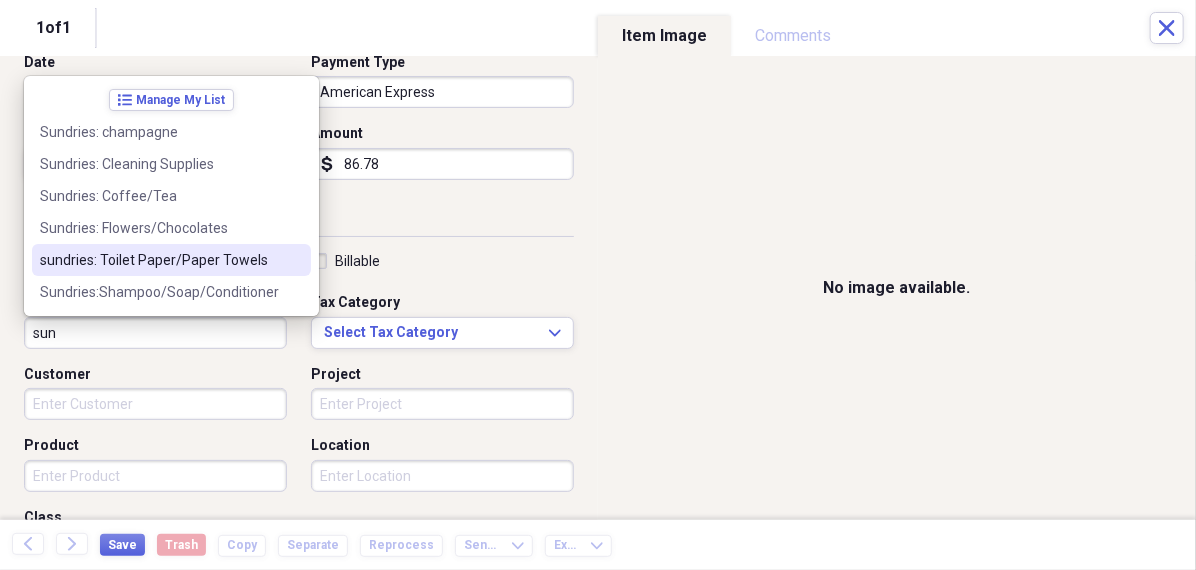 click on "sundries: Toilet Paper/Paper Towels" at bounding box center [159, 260] 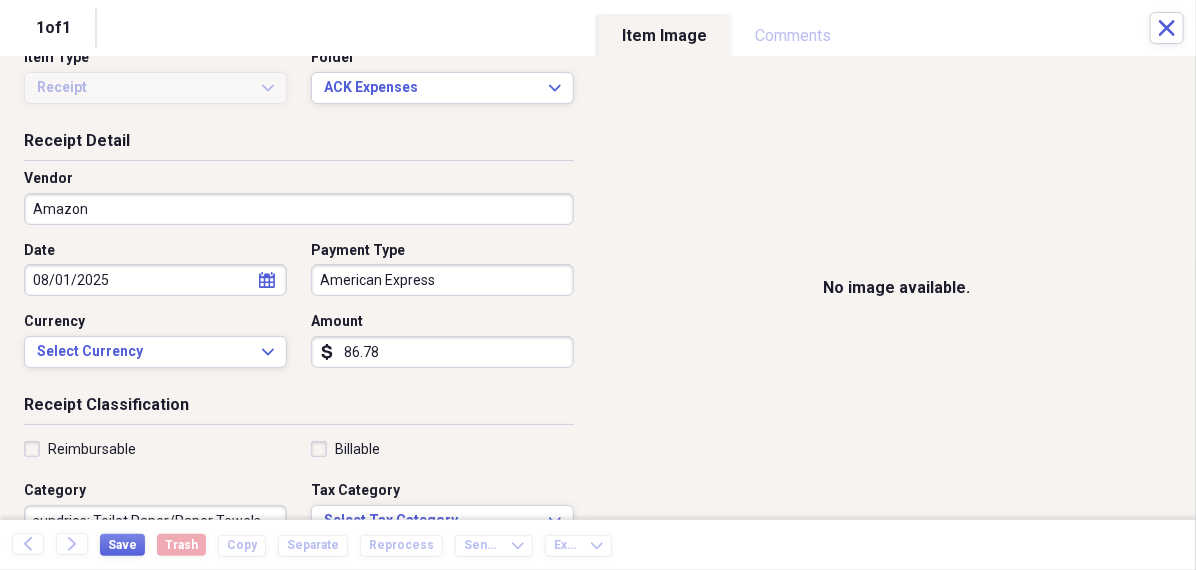 scroll, scrollTop: 0, scrollLeft: 0, axis: both 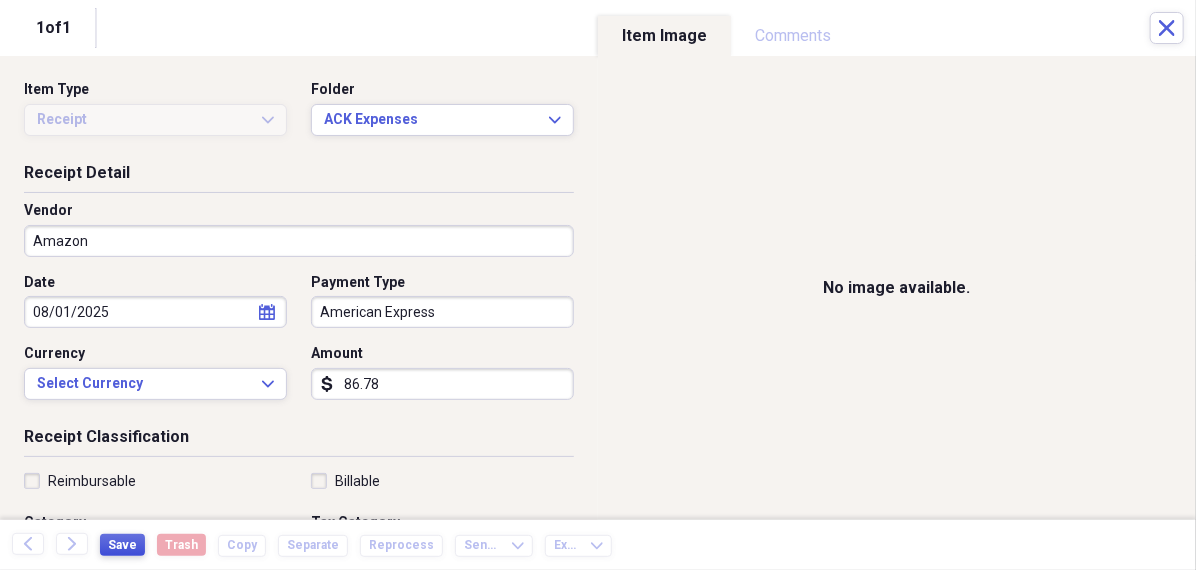 click on "Save" at bounding box center [122, 545] 